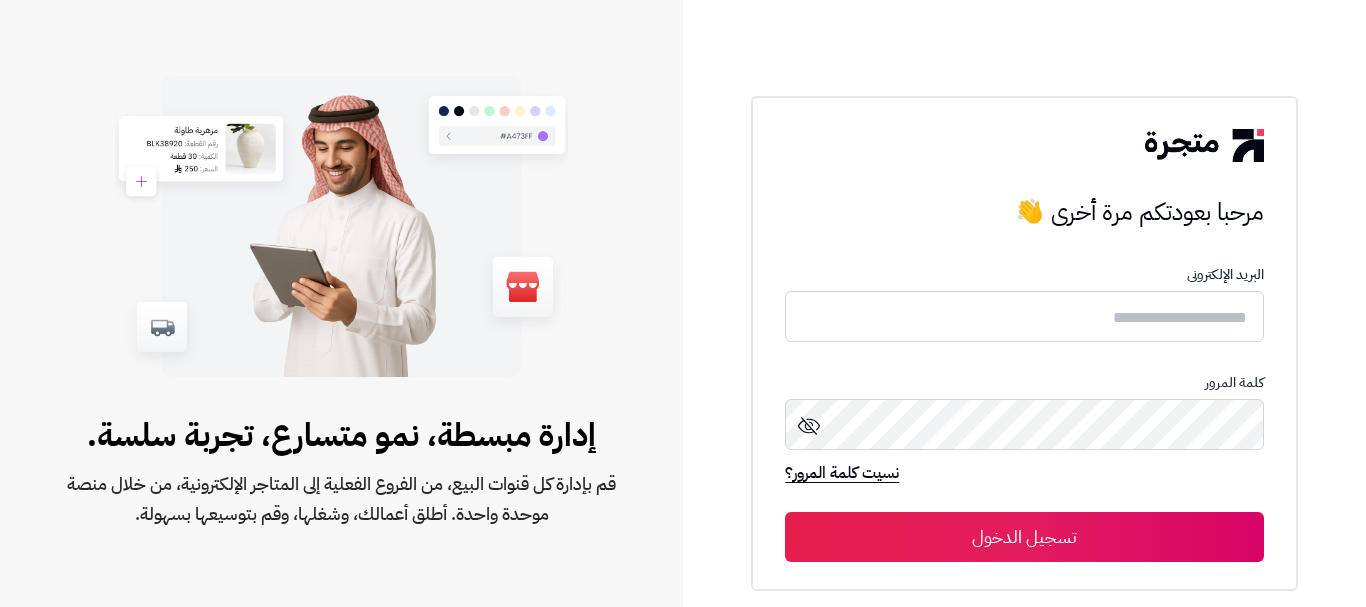 scroll, scrollTop: 0, scrollLeft: 0, axis: both 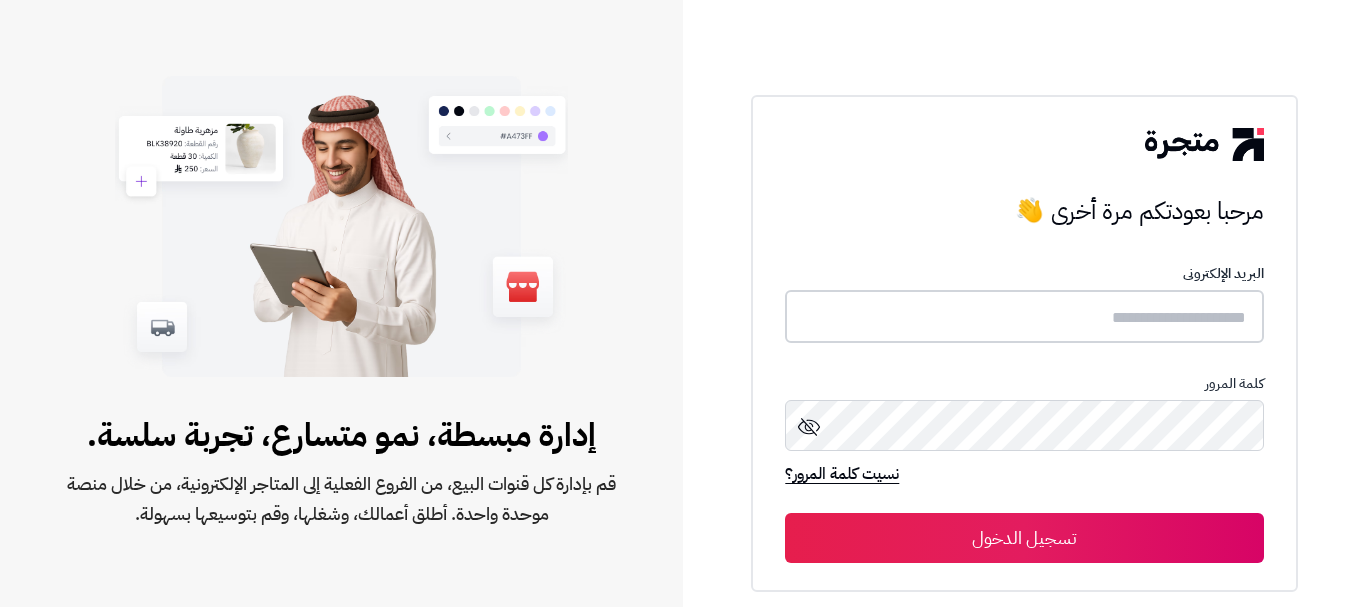click at bounding box center (1024, 316) 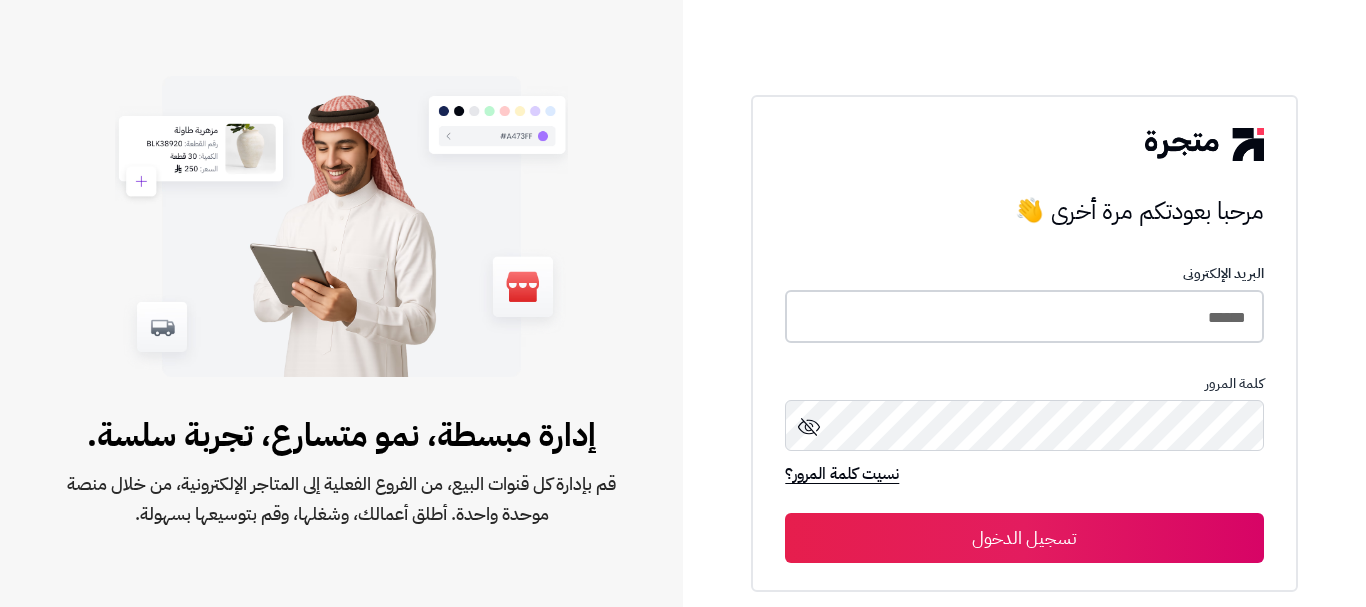 type on "******" 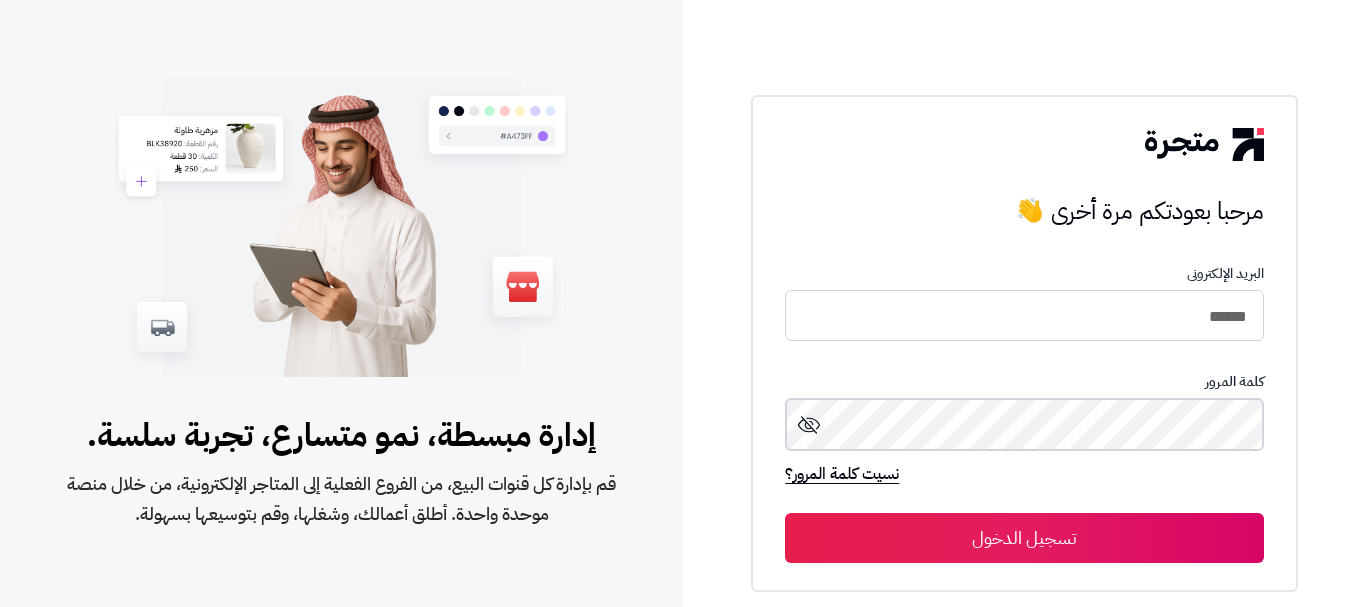 click on "تسجيل الدخول" at bounding box center (1024, 538) 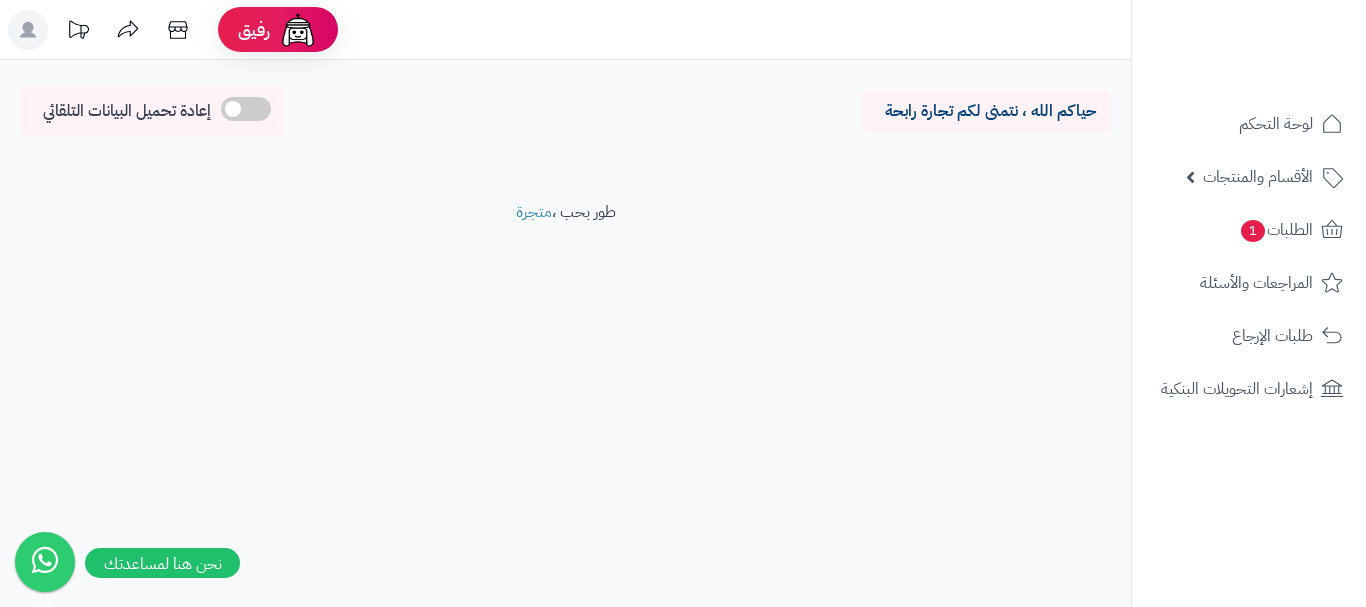 scroll, scrollTop: 0, scrollLeft: 0, axis: both 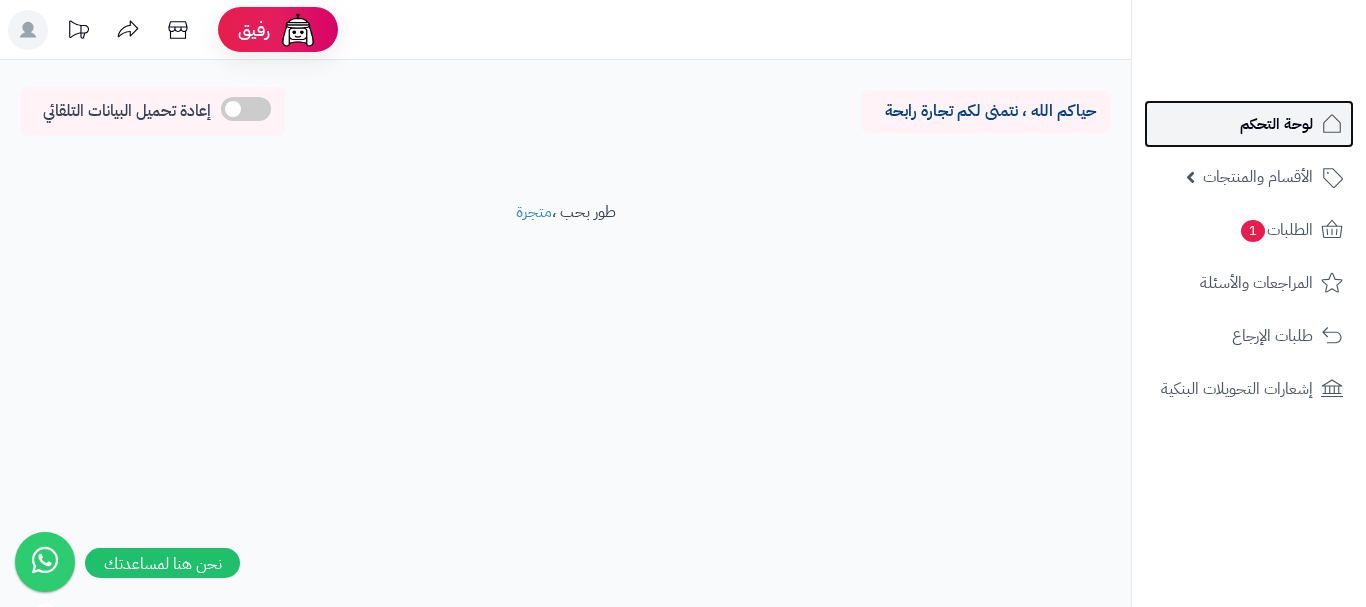 click on "لوحة التحكم" at bounding box center (1249, 124) 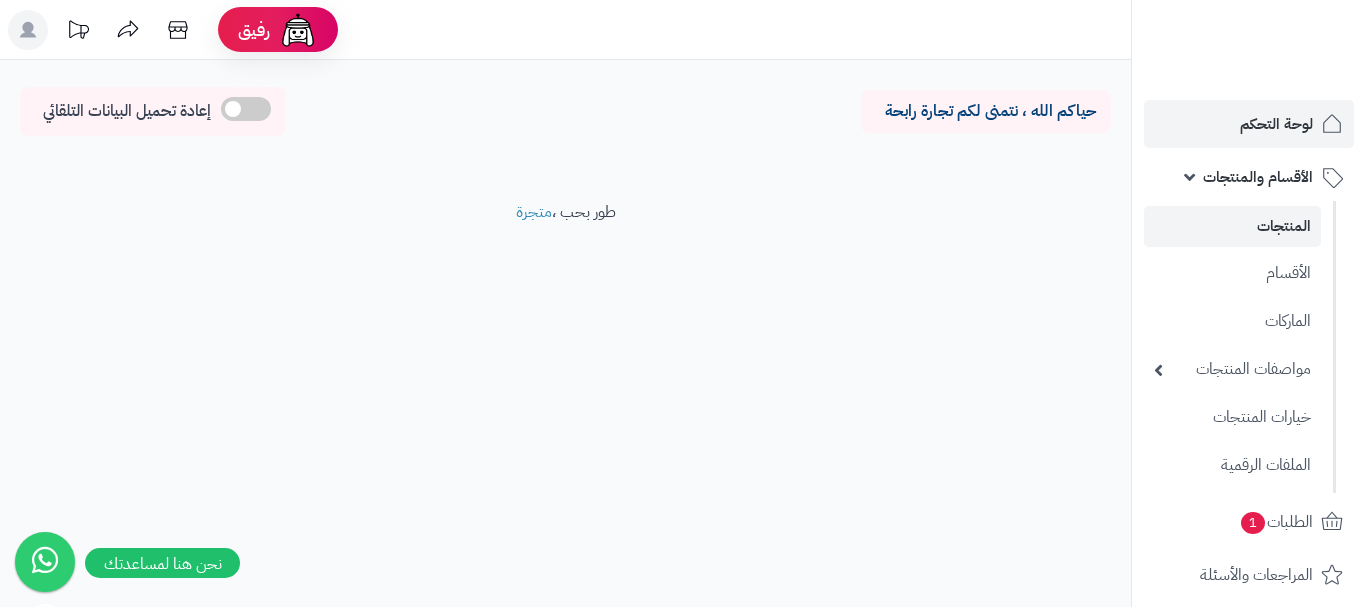scroll, scrollTop: 0, scrollLeft: 0, axis: both 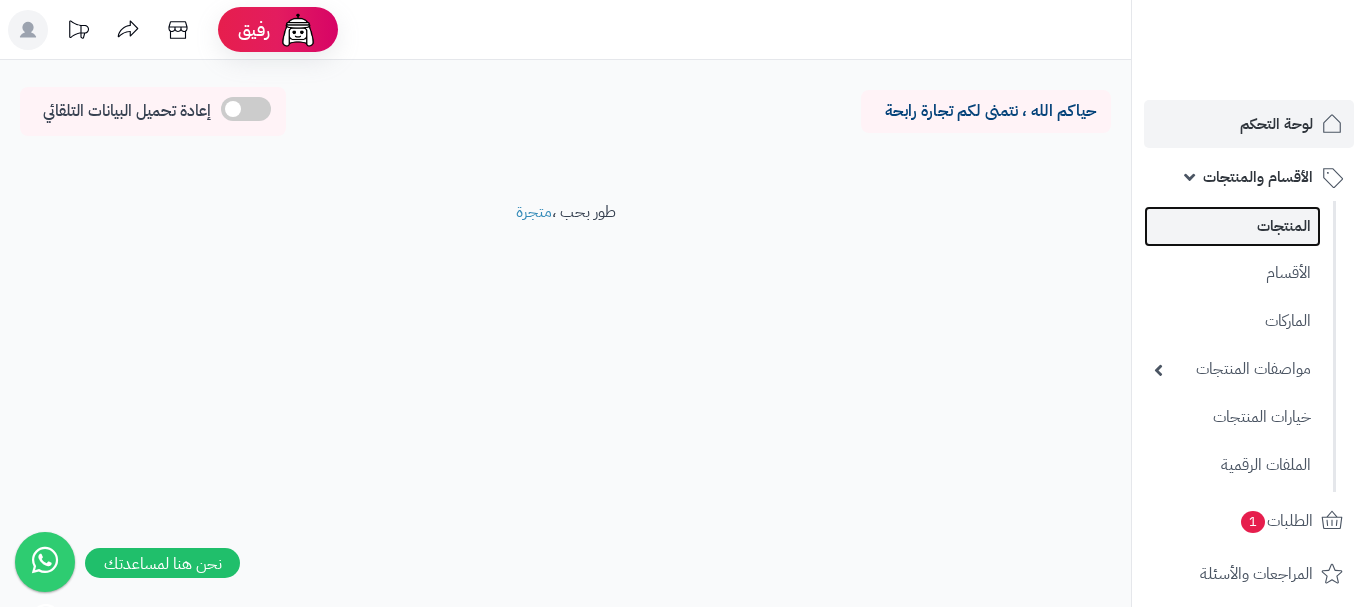 click on "المنتجات" at bounding box center [1232, 226] 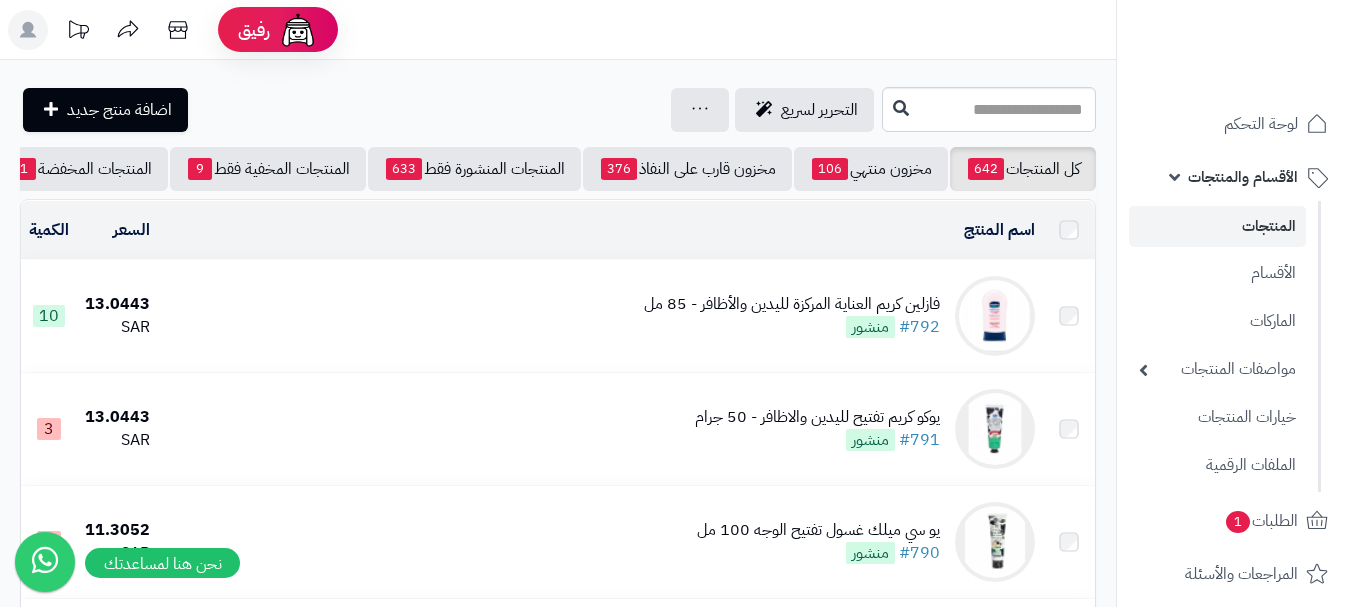 scroll, scrollTop: 0, scrollLeft: 0, axis: both 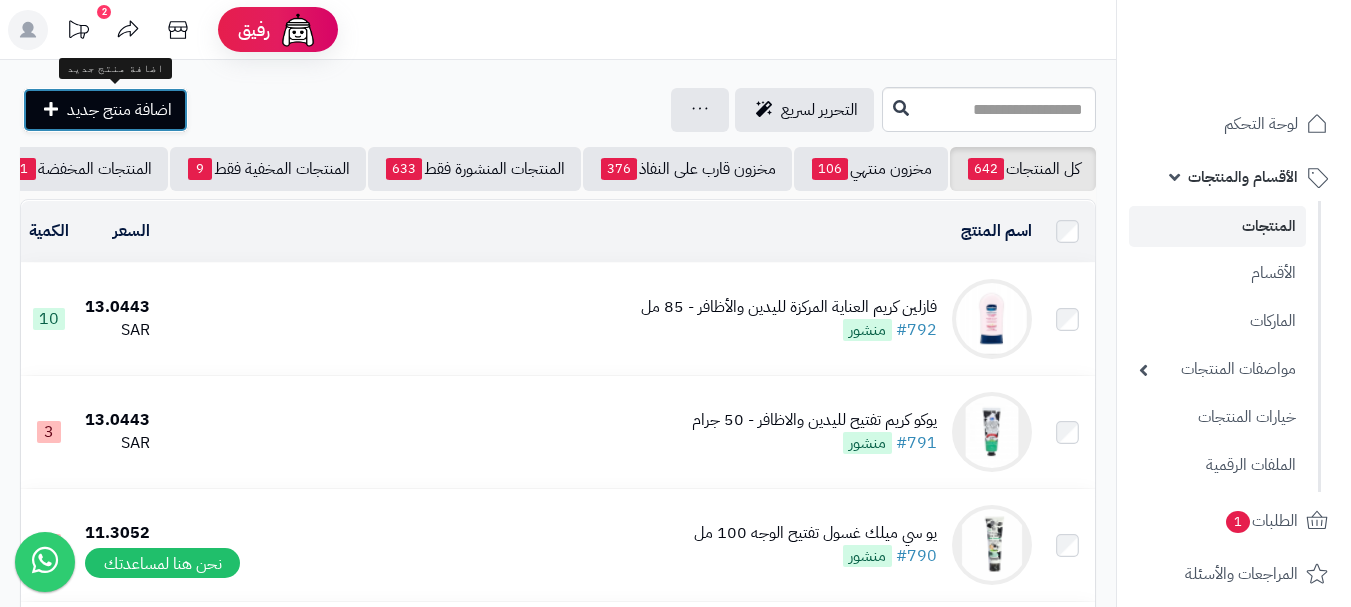 click on "اضافة منتج جديد" at bounding box center [105, 110] 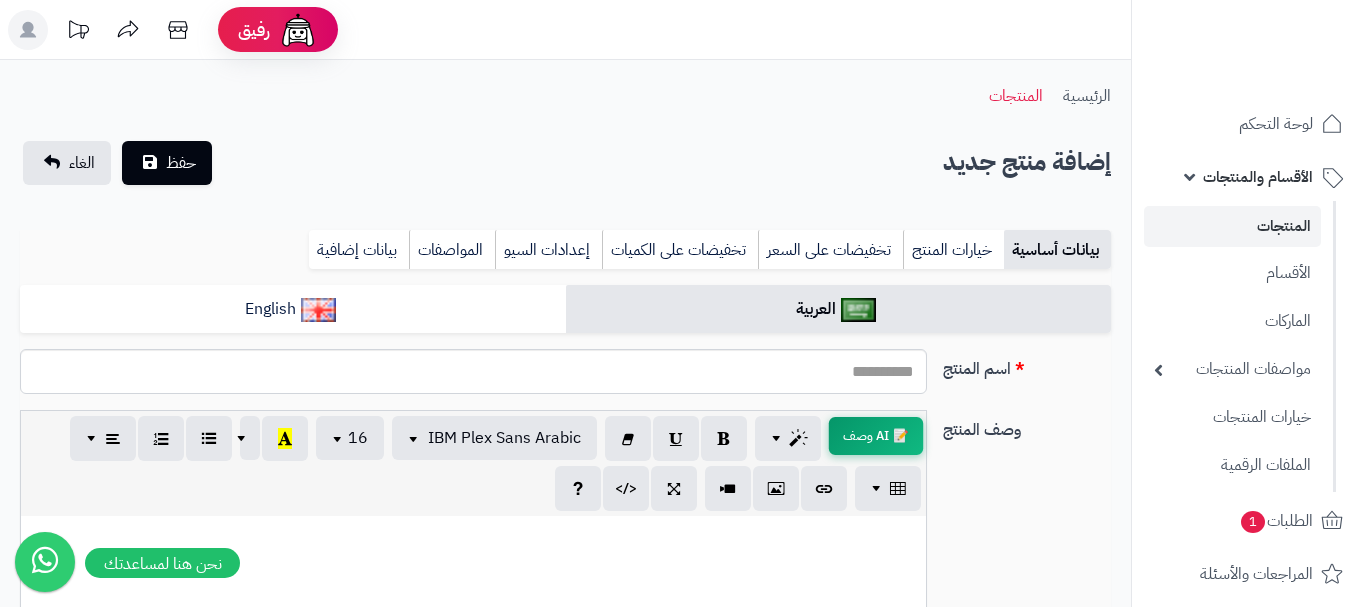 select 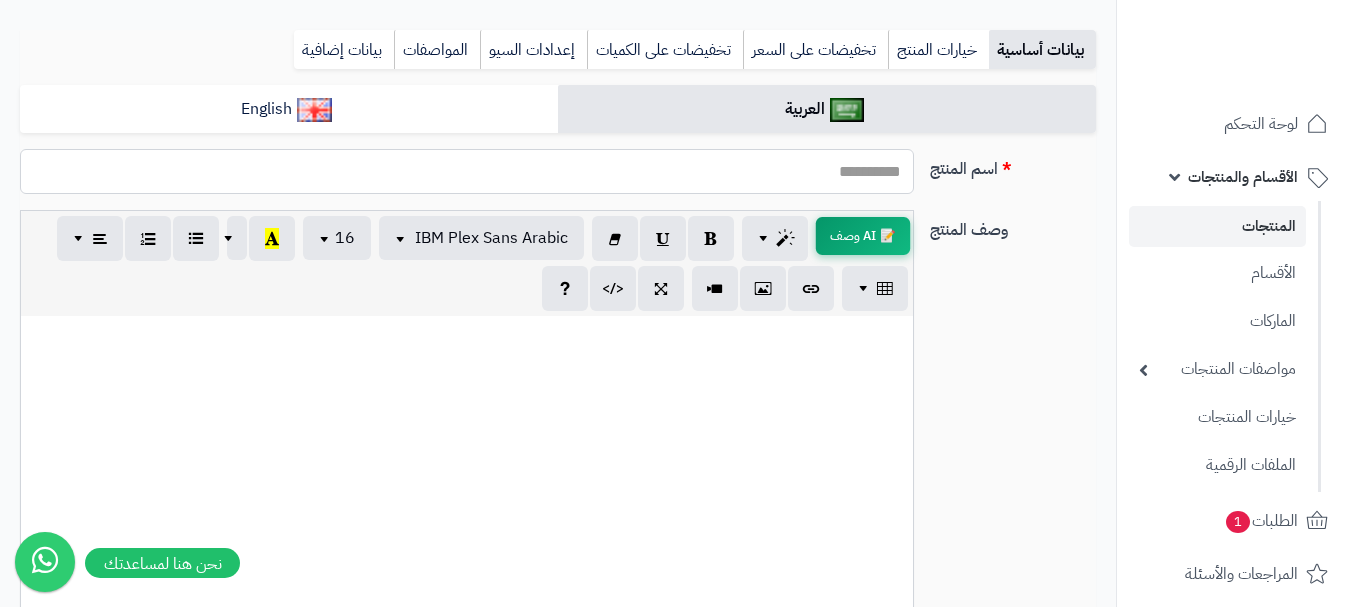 scroll, scrollTop: 200, scrollLeft: 0, axis: vertical 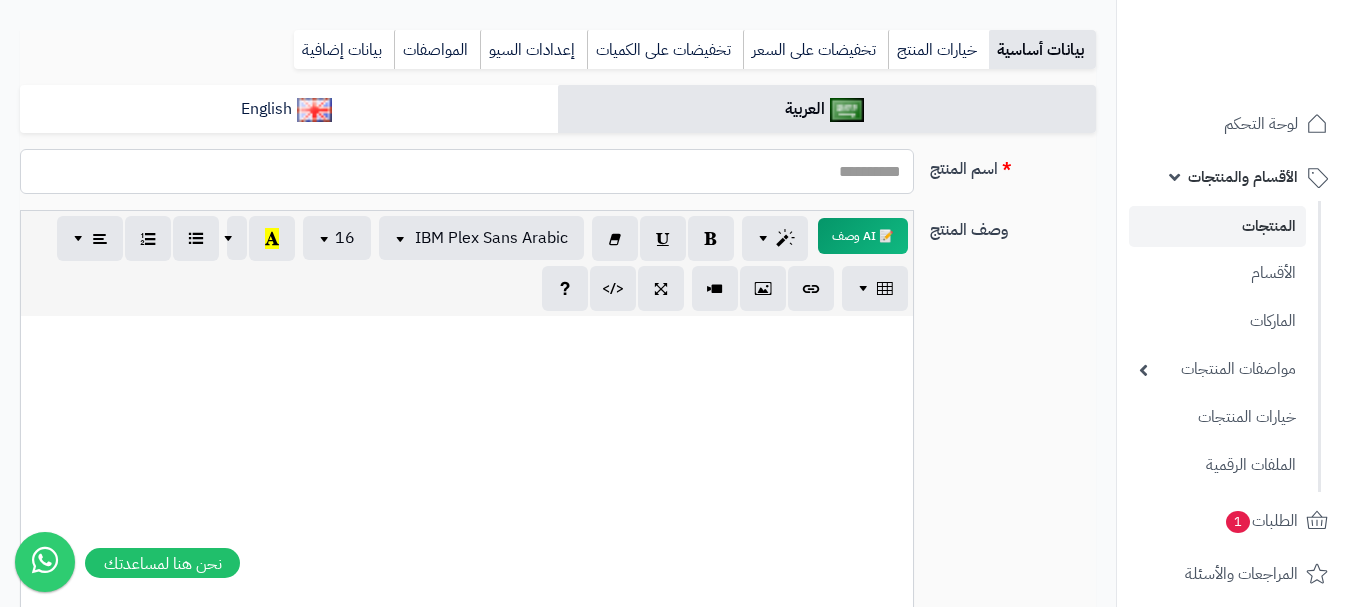 click on "اسم المنتج" at bounding box center [467, 171] 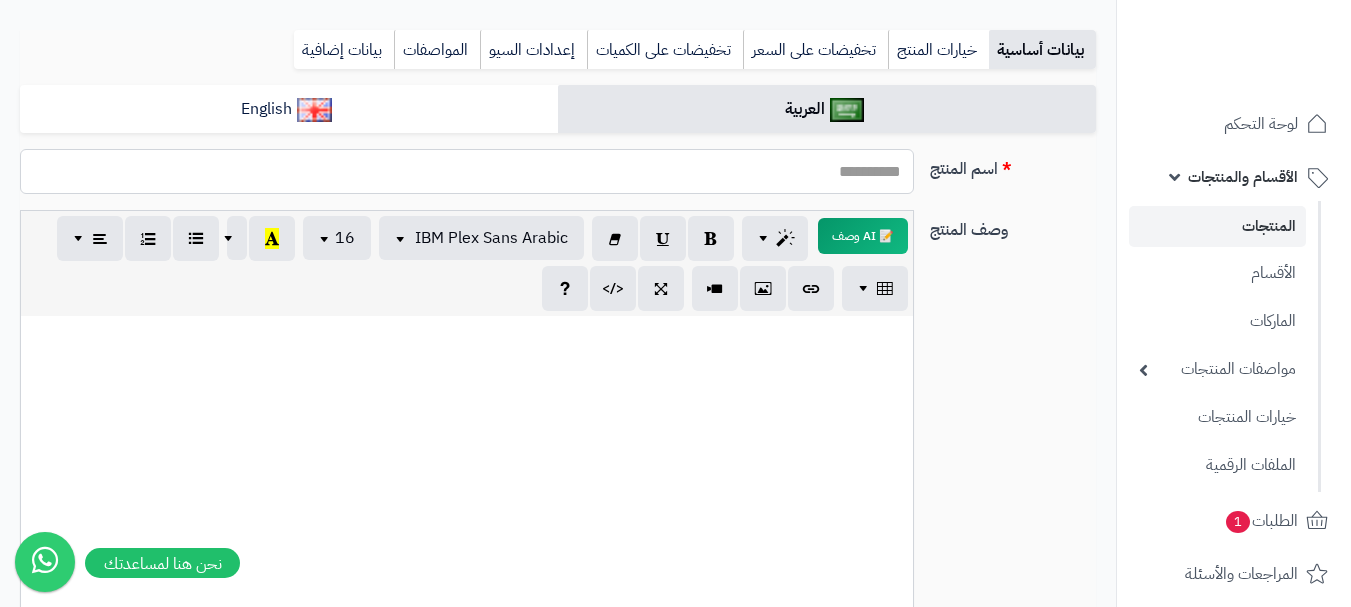 drag, startPoint x: 812, startPoint y: 172, endPoint x: 838, endPoint y: 169, distance: 26.172504 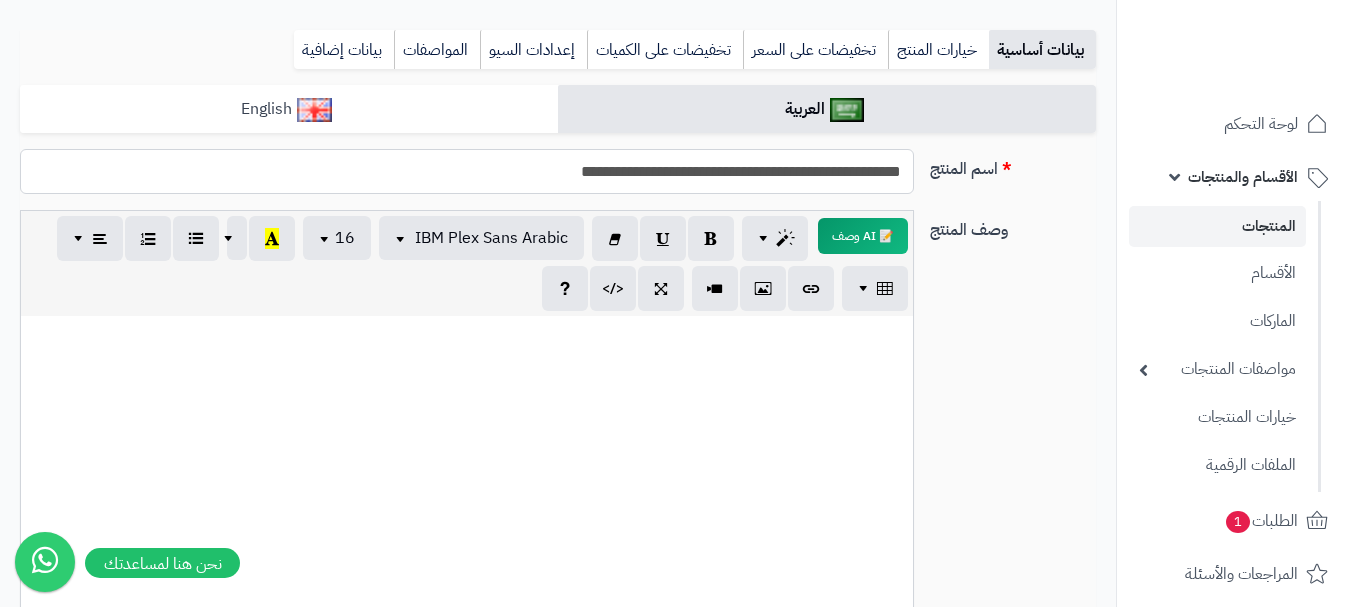 type on "**********" 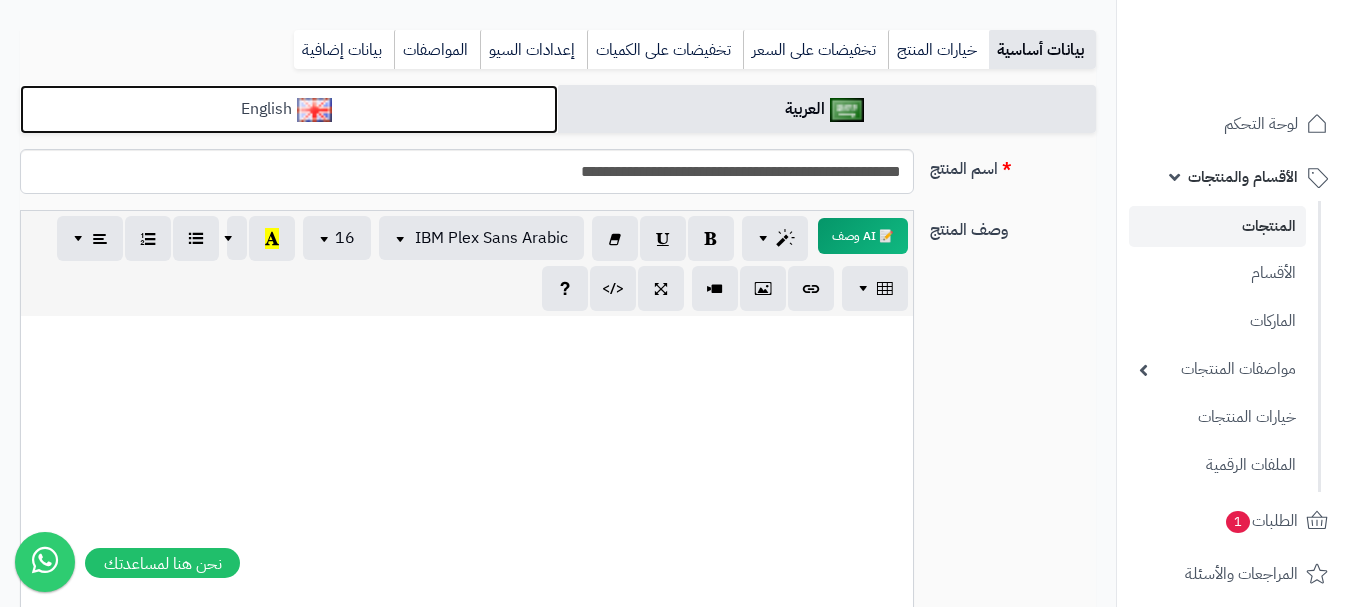 click on "English" at bounding box center (289, 109) 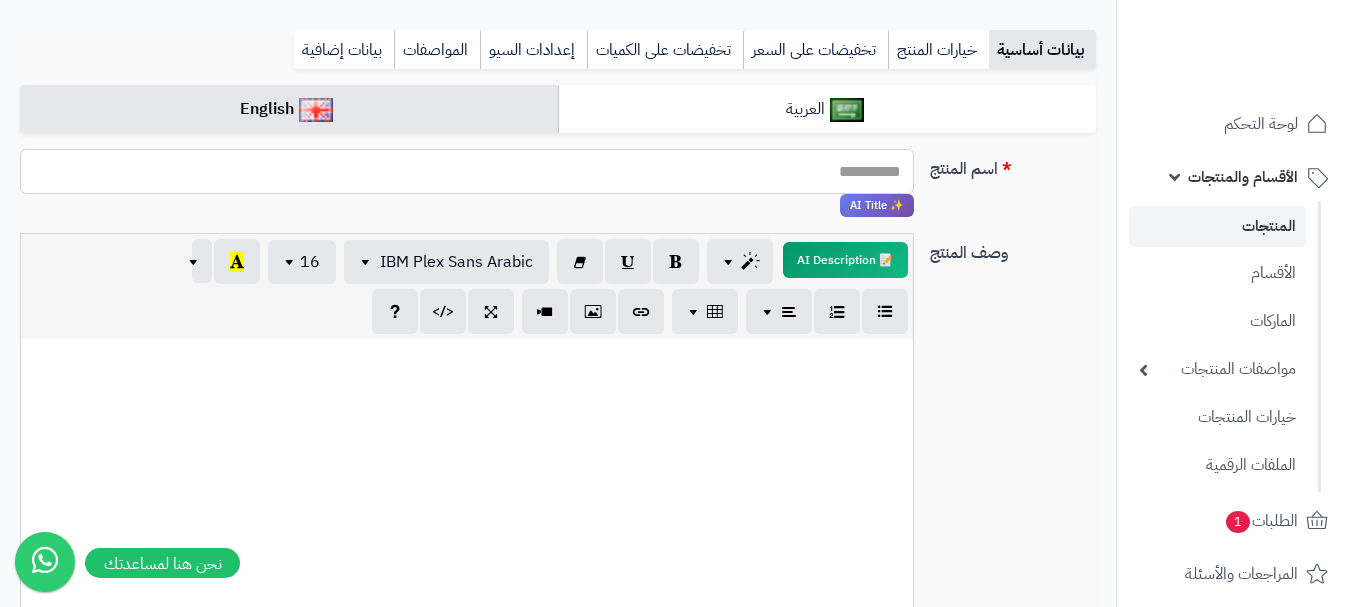 paste on "**********" 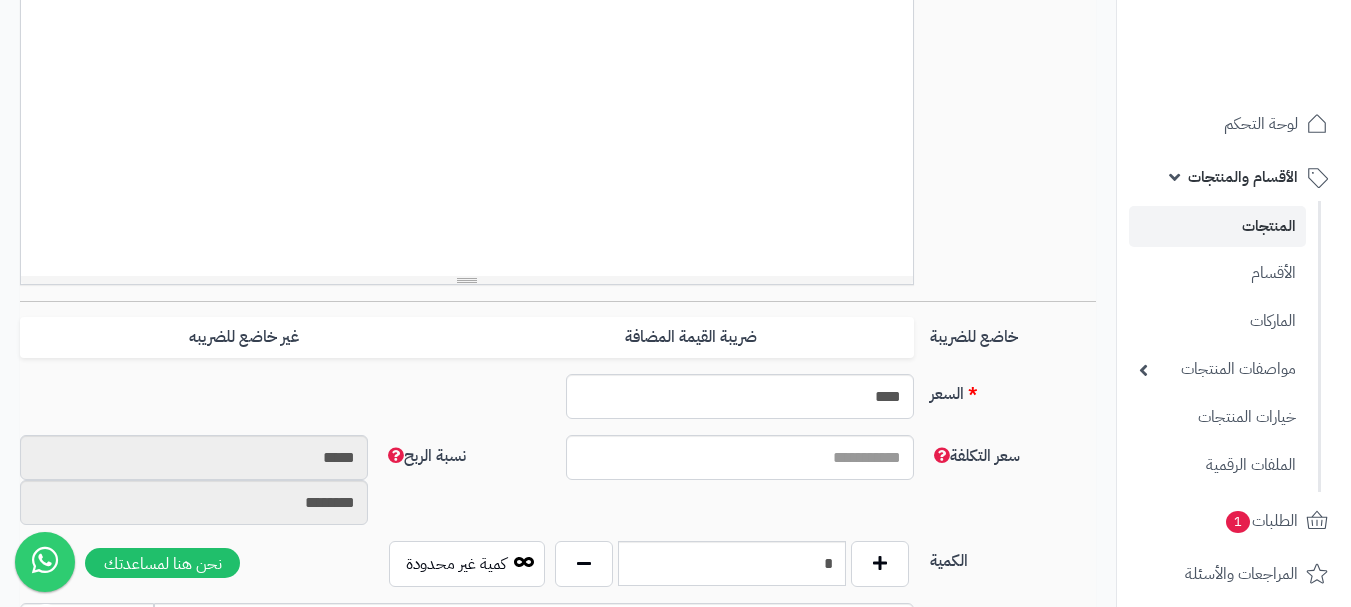scroll, scrollTop: 600, scrollLeft: 0, axis: vertical 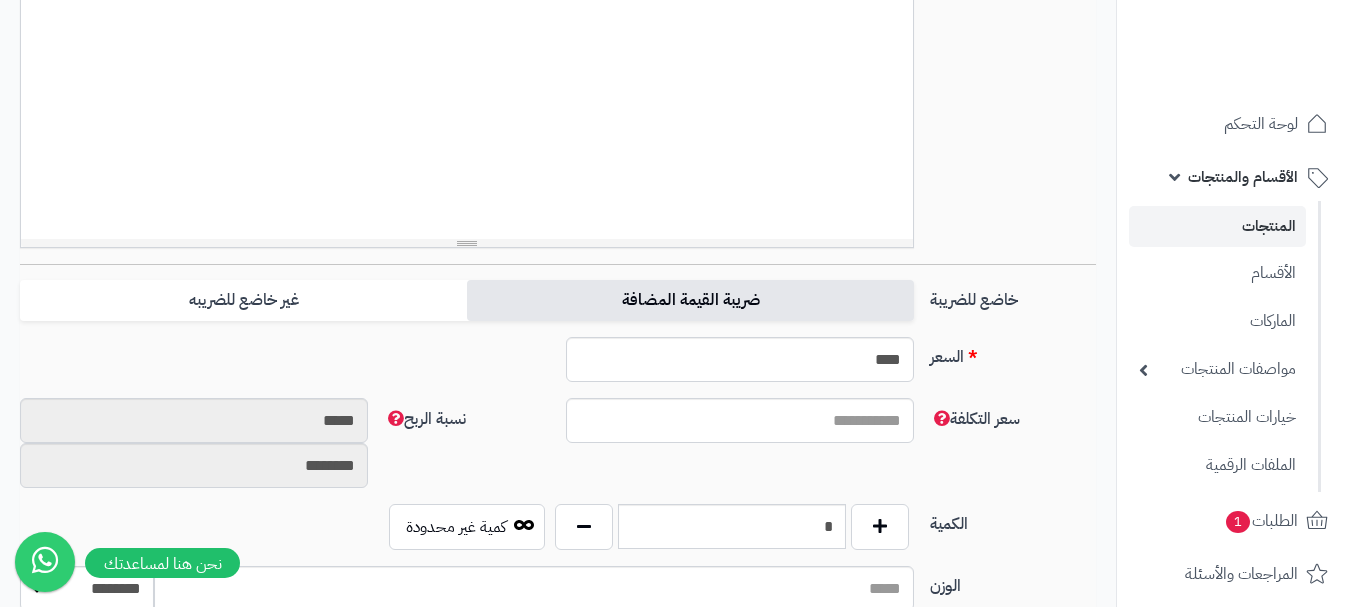 type on "**********" 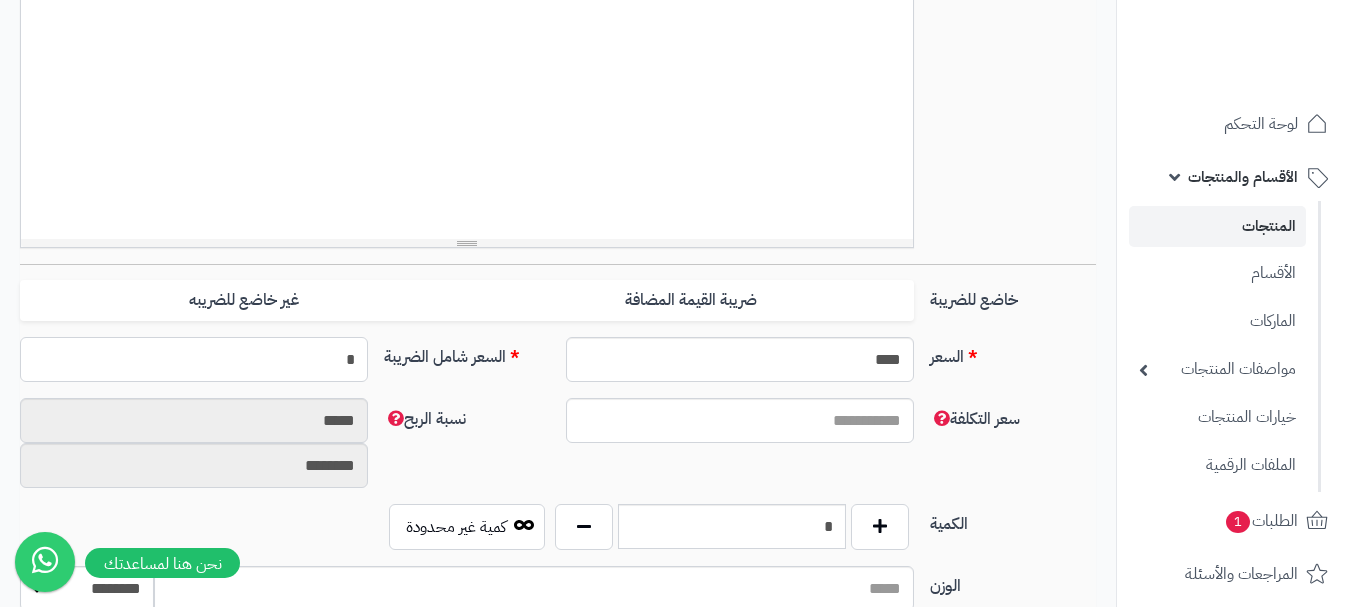 click on "*" at bounding box center [194, 359] 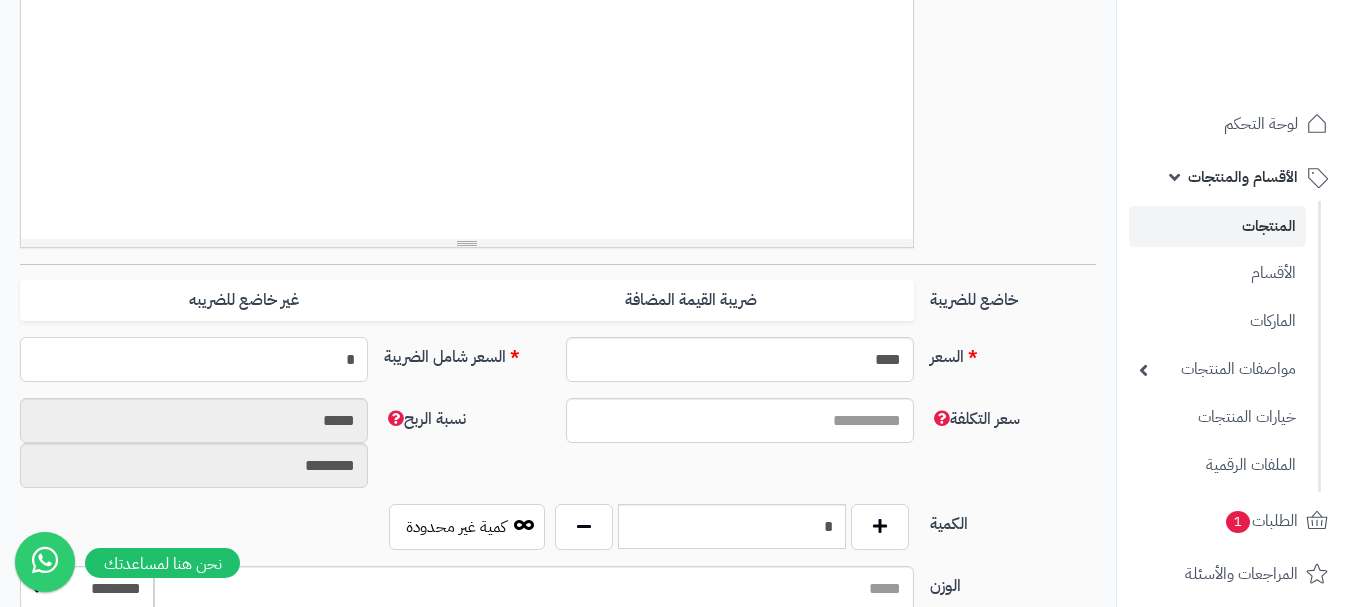 type 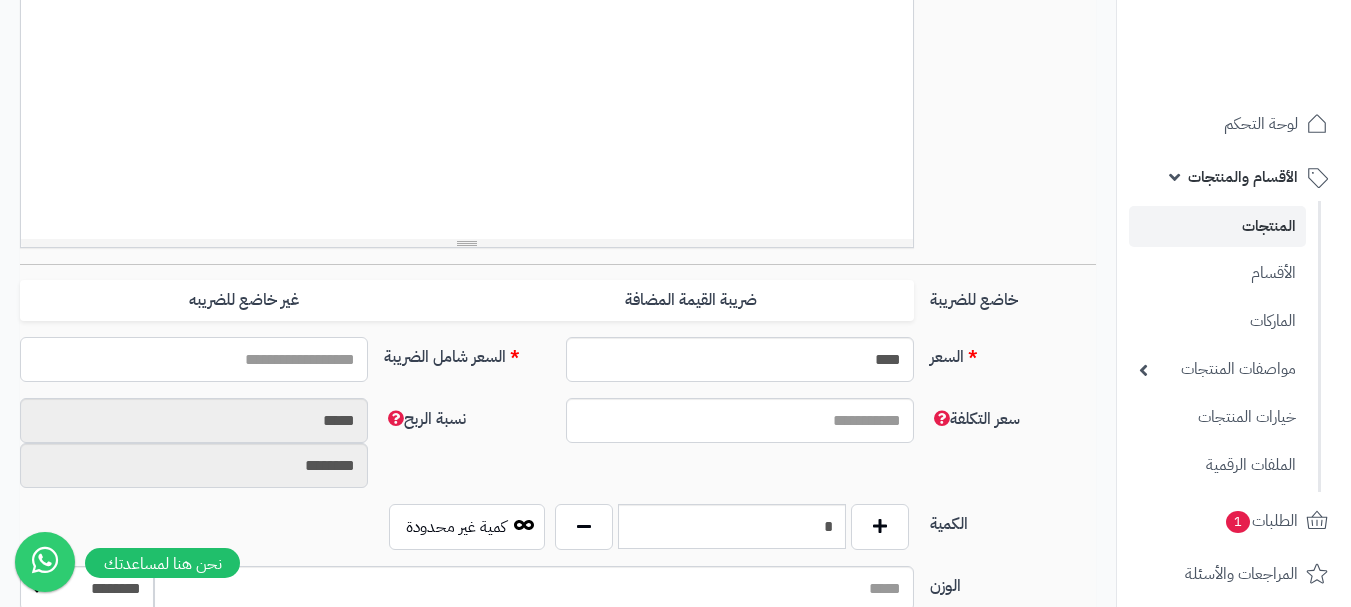 type on "*" 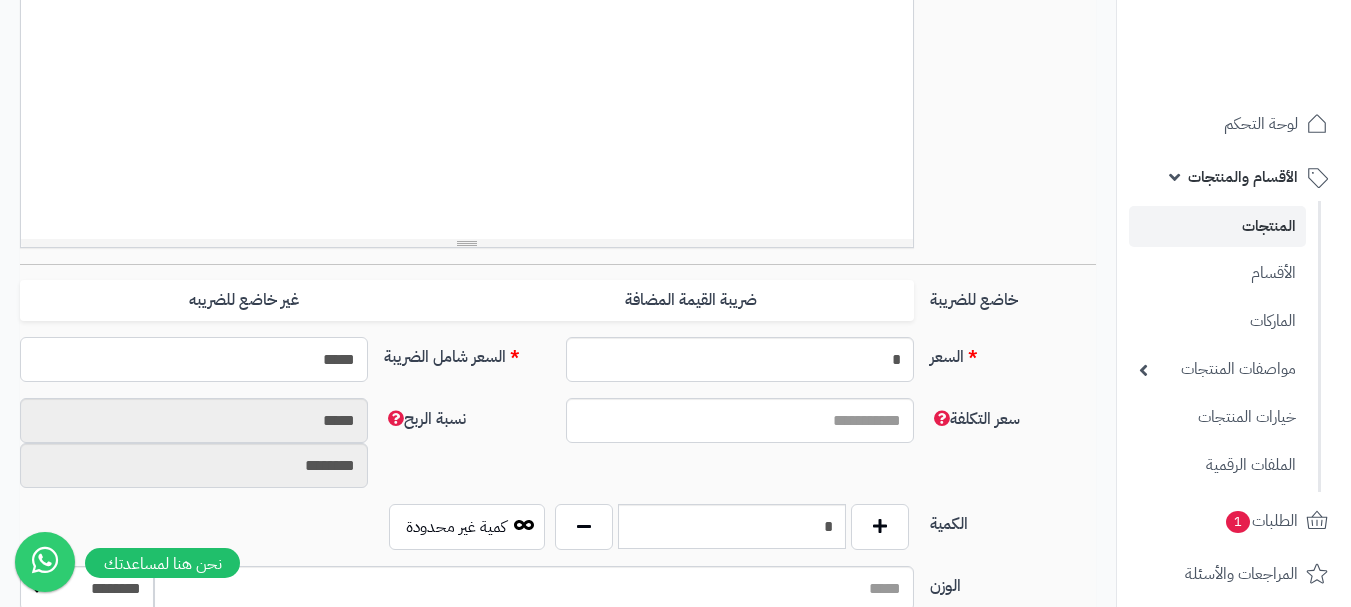 type on "******" 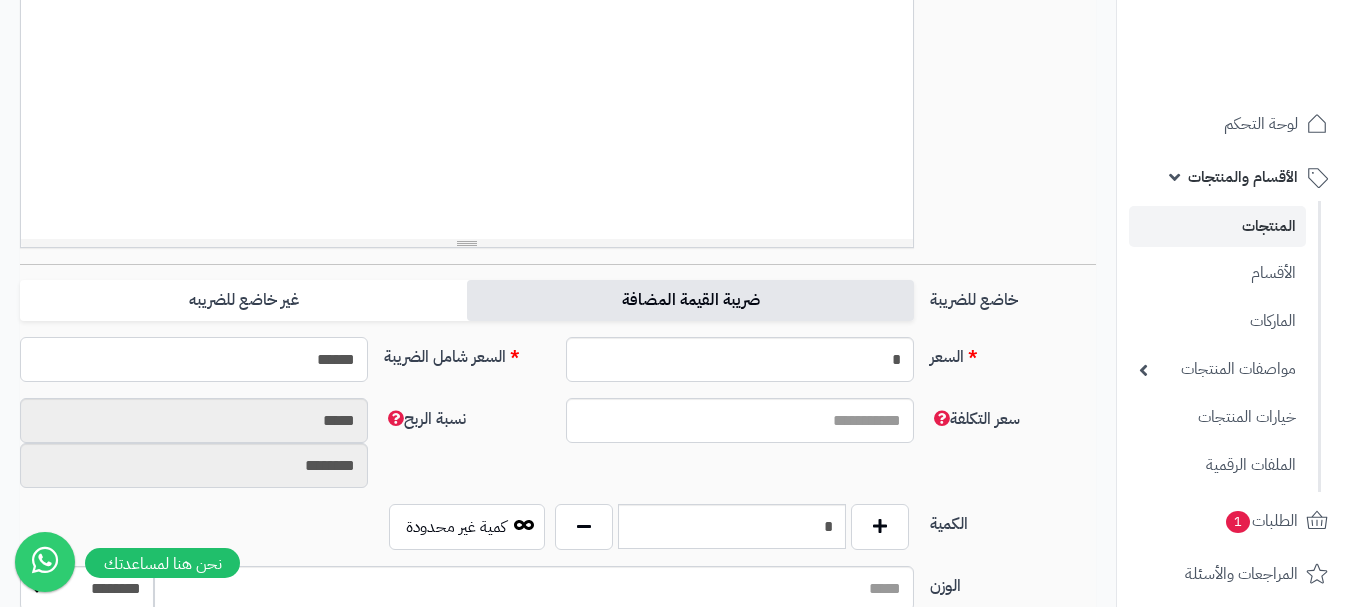 type on "**********" 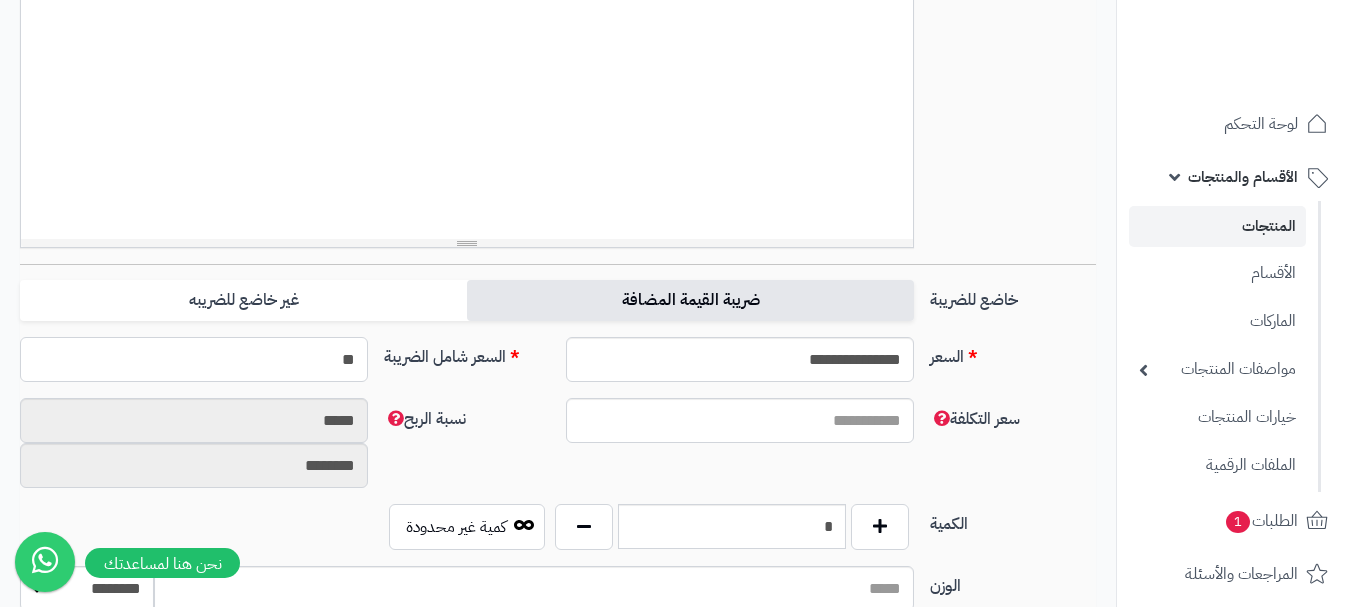 type on "*" 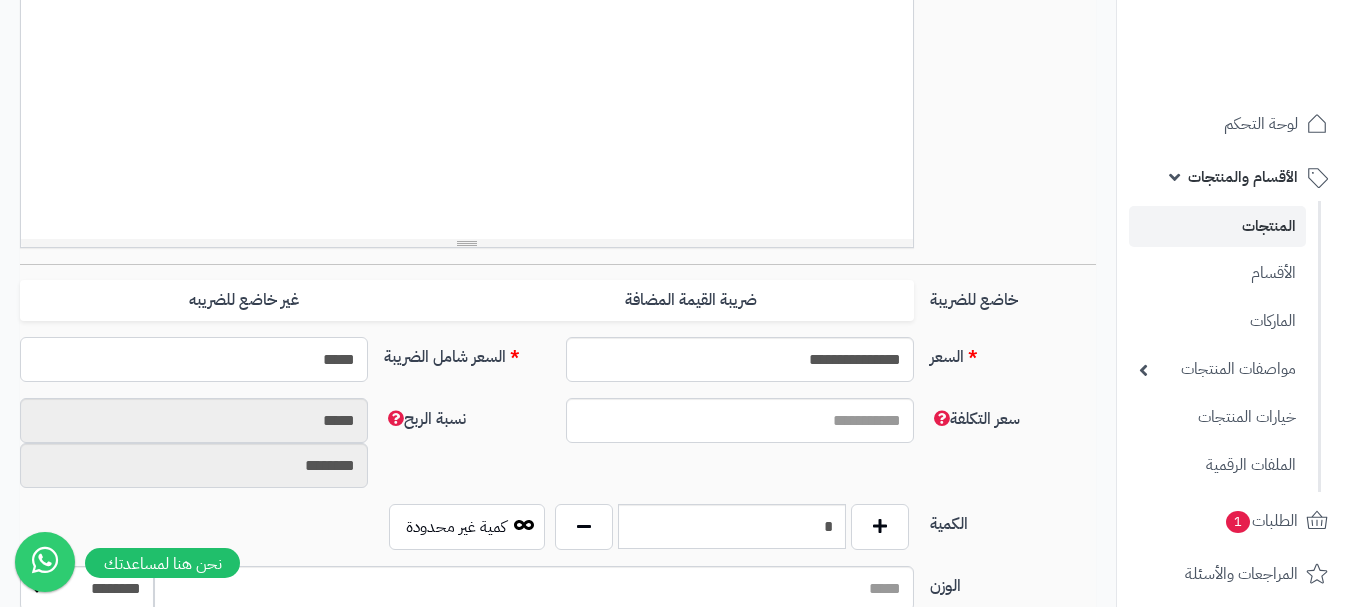 type on "******" 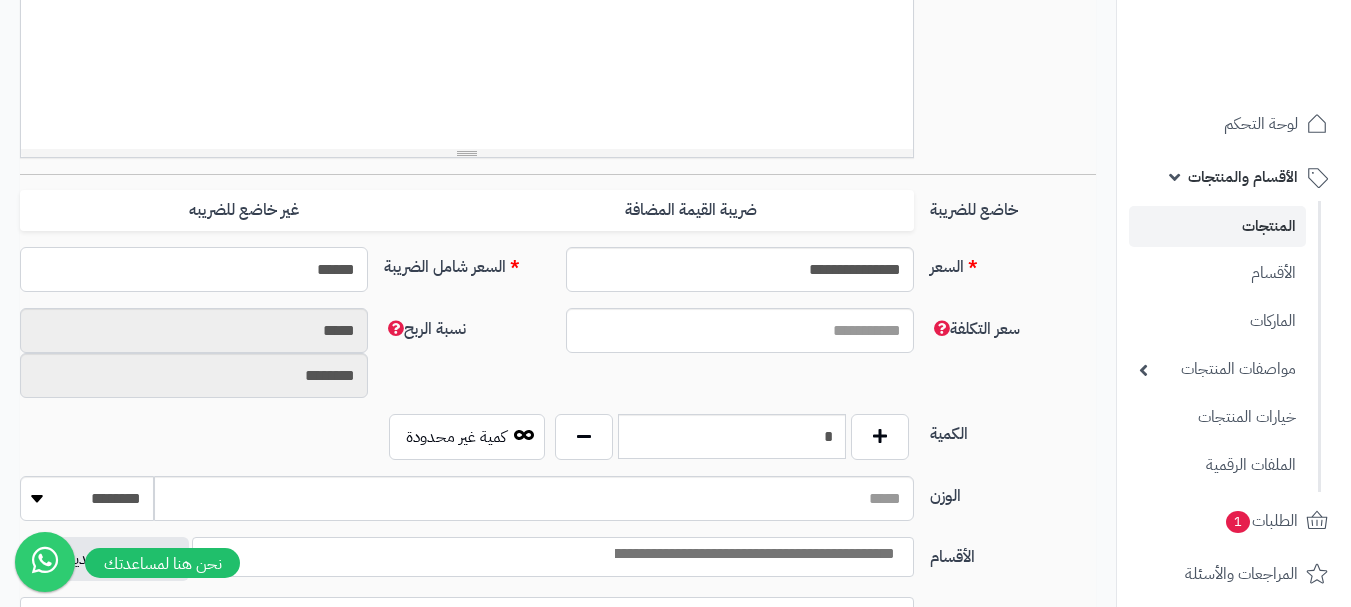 scroll, scrollTop: 800, scrollLeft: 0, axis: vertical 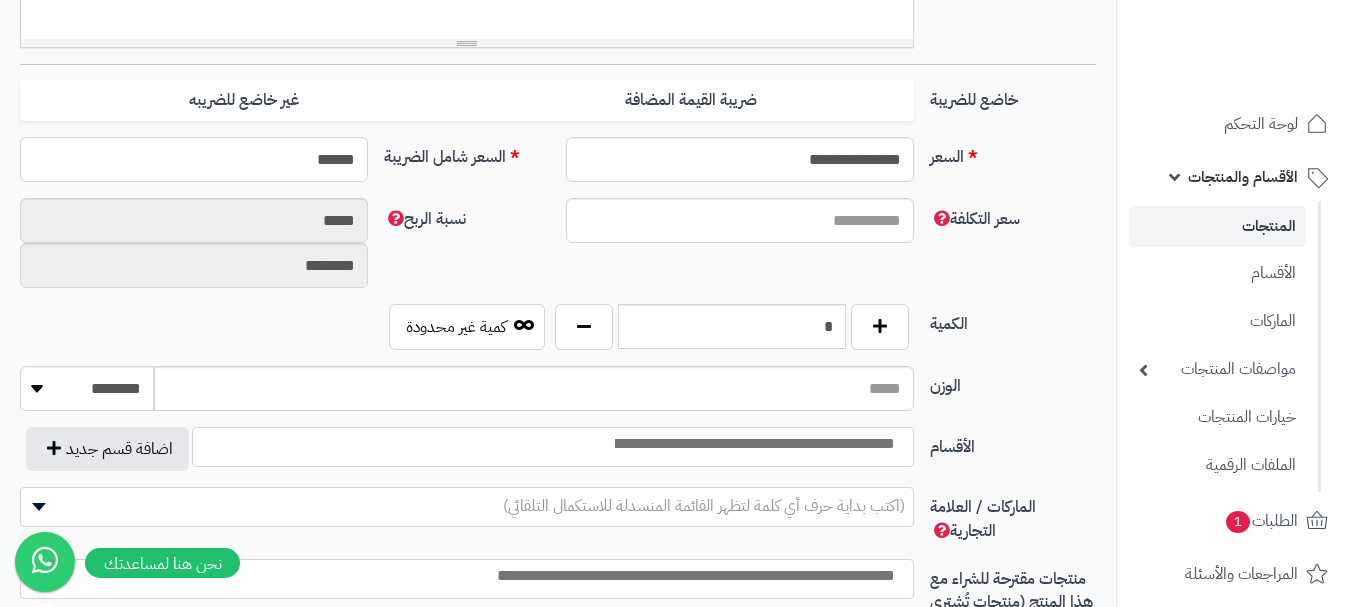 type on "**********" 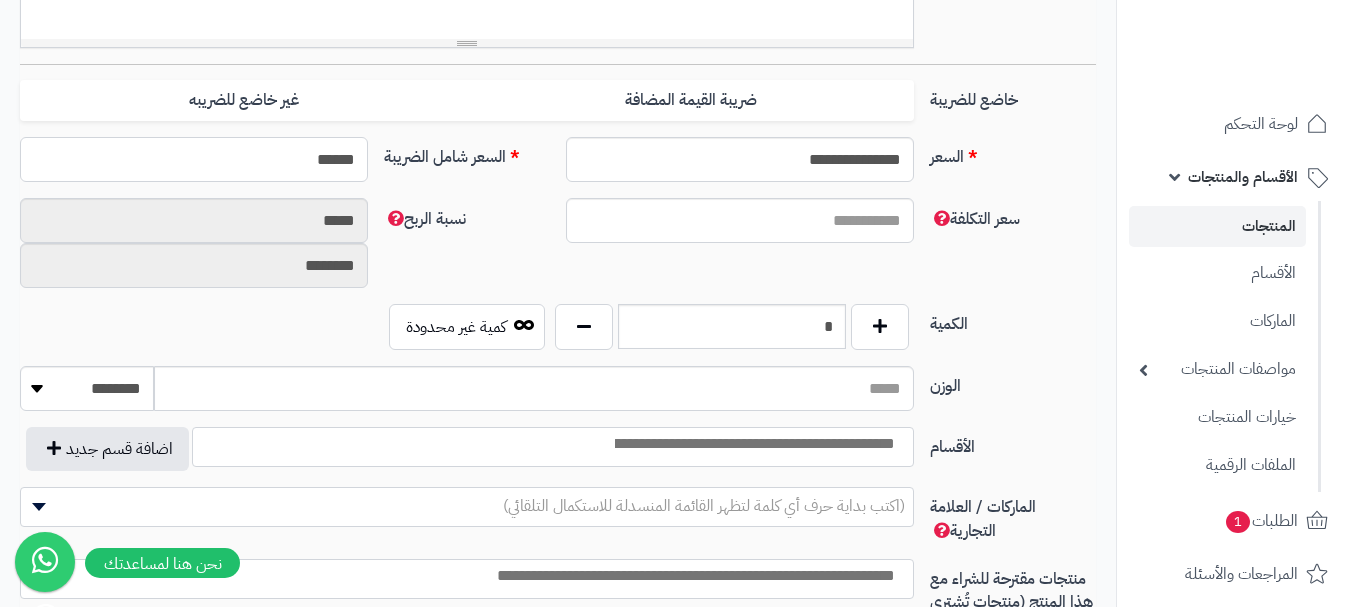 type on "******" 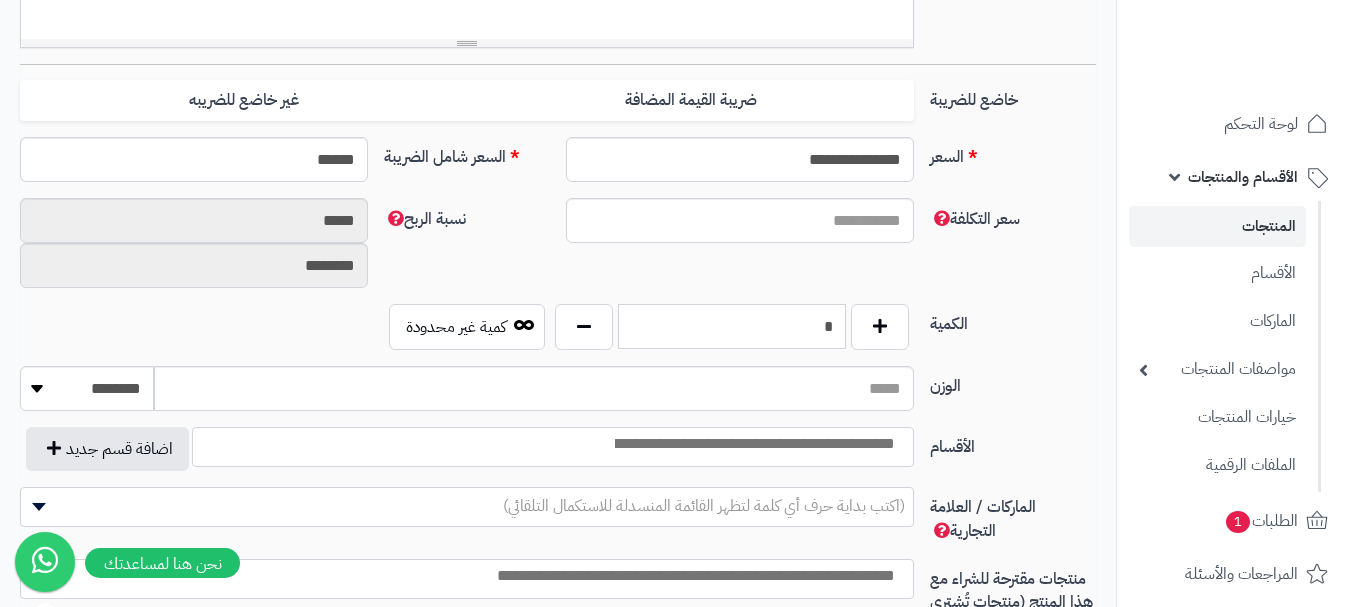 click on "*" at bounding box center [732, 326] 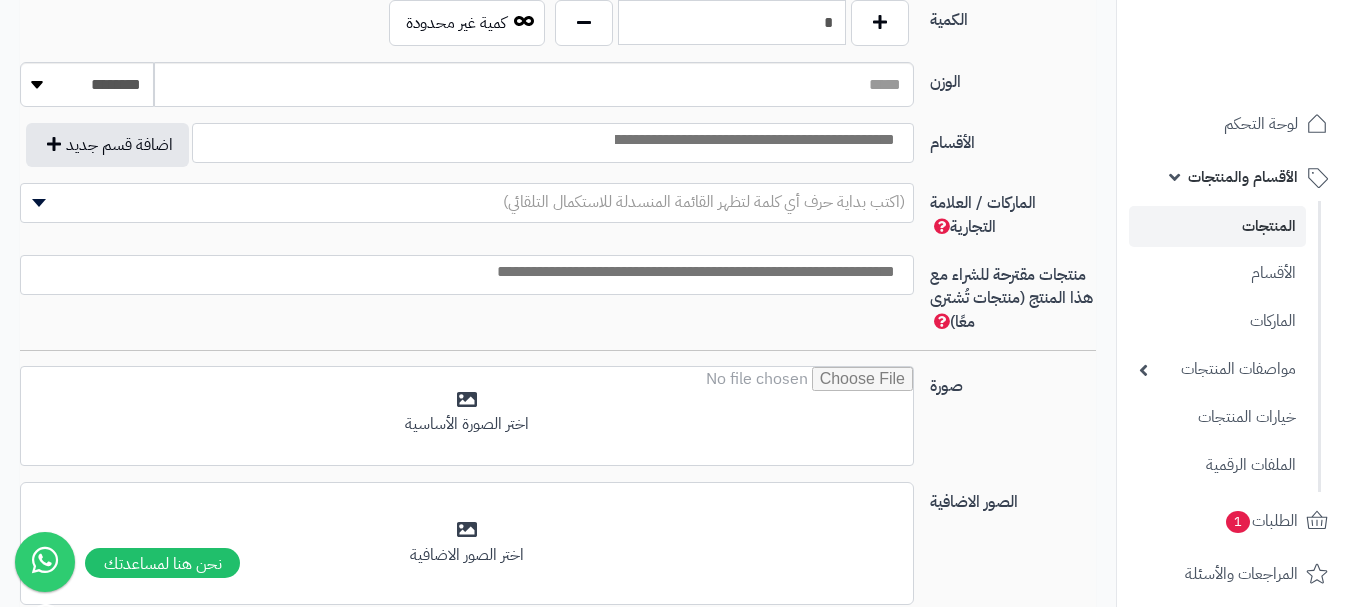 scroll, scrollTop: 1000, scrollLeft: 0, axis: vertical 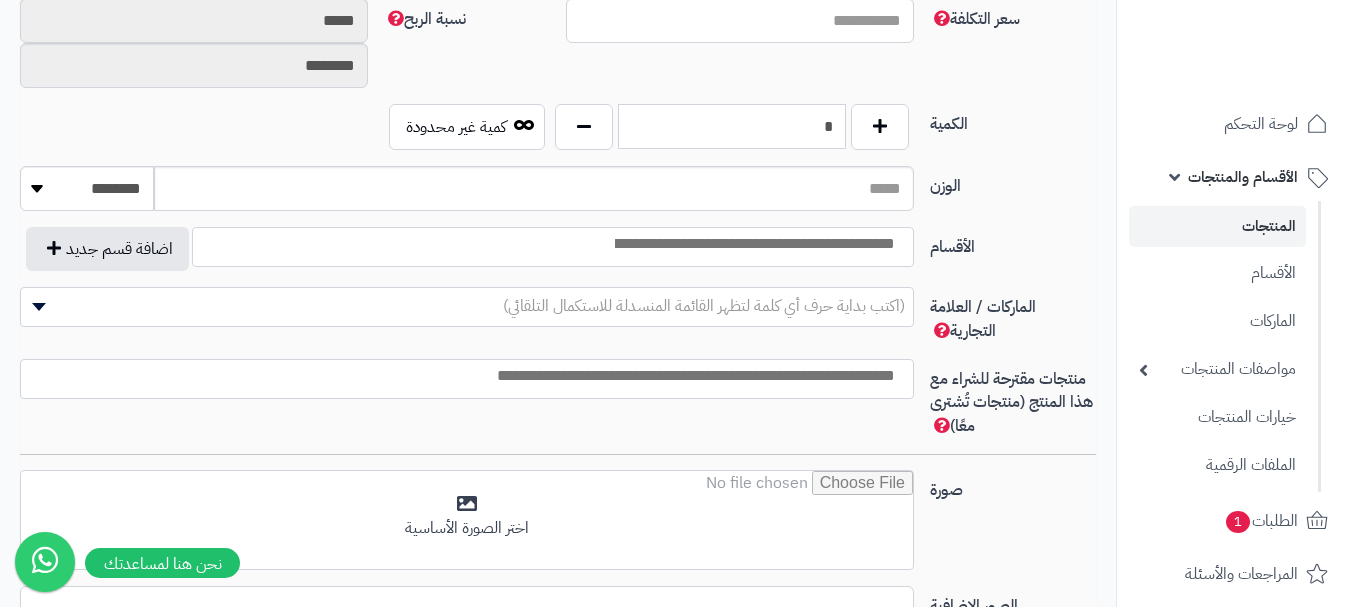 type on "*" 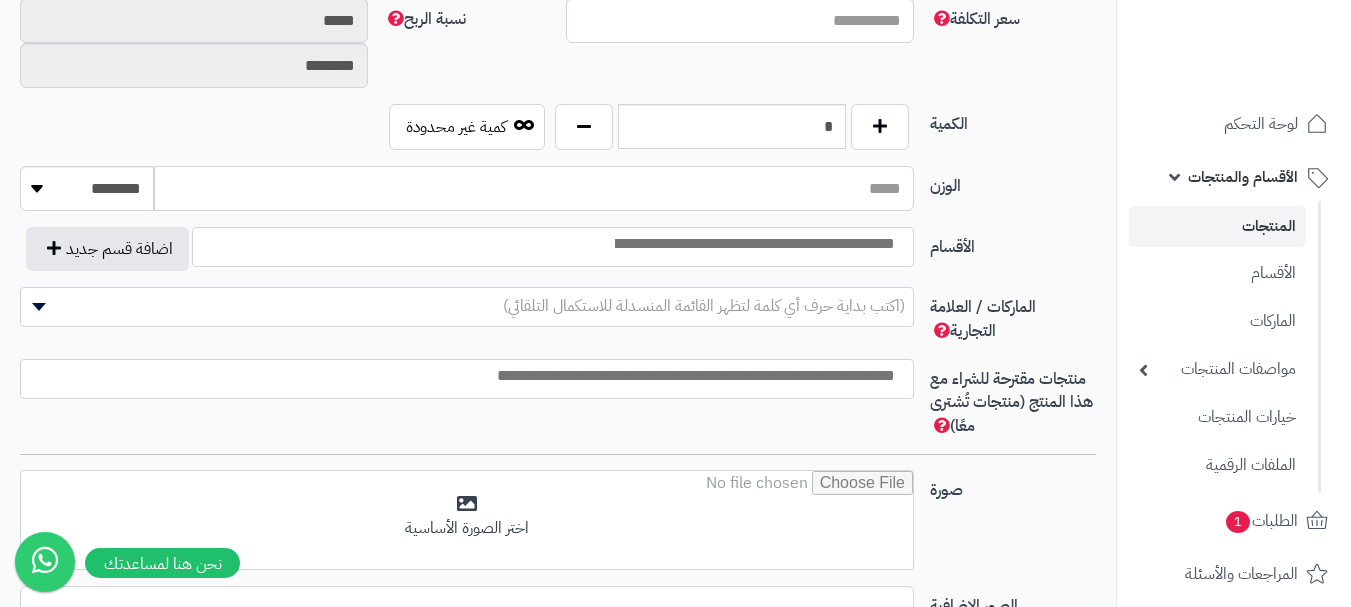 click on "الوزن" at bounding box center [534, 188] 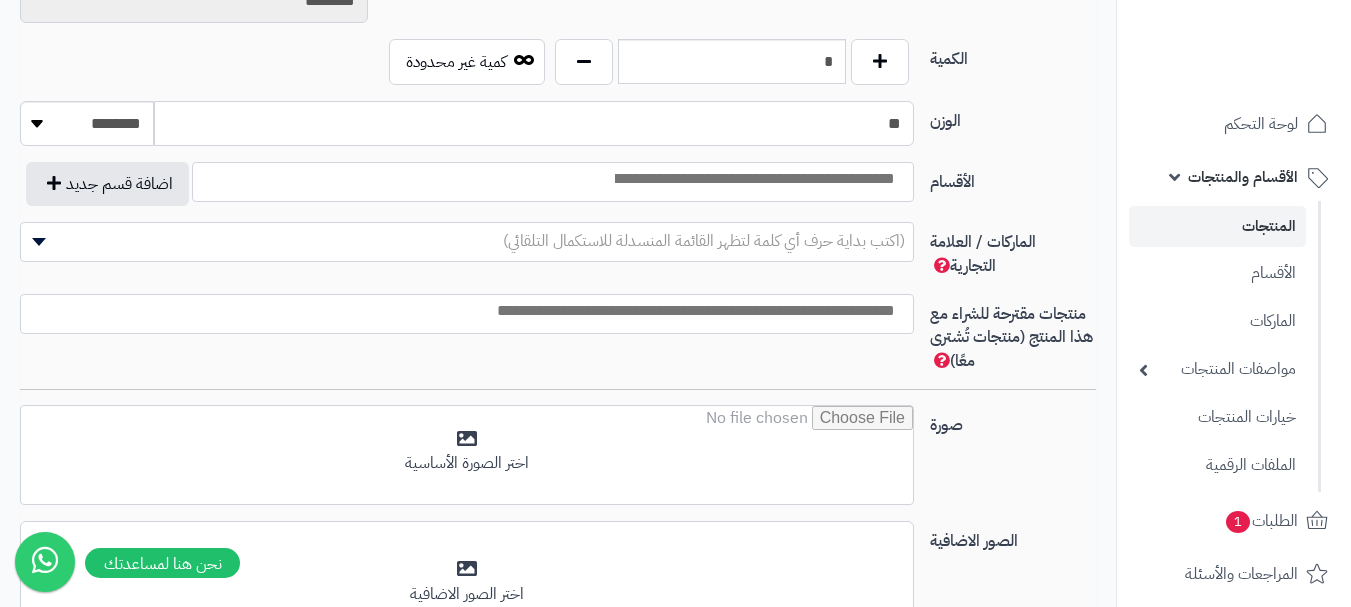scroll, scrollTop: 1100, scrollLeft: 0, axis: vertical 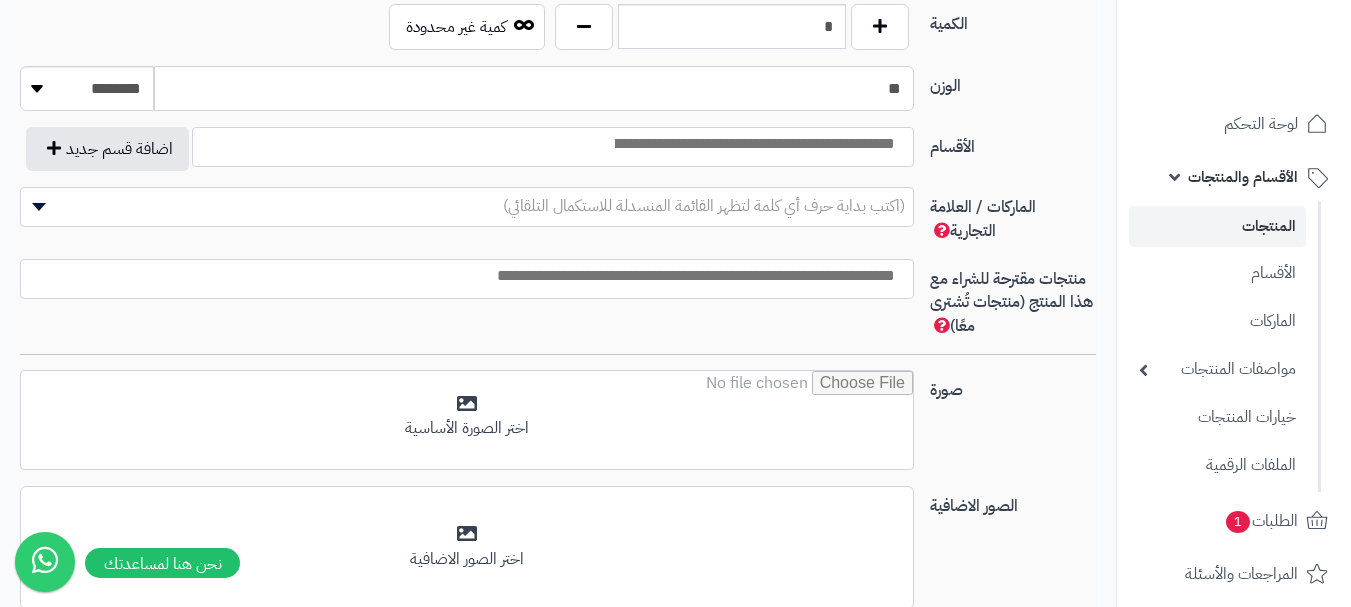type on "**" 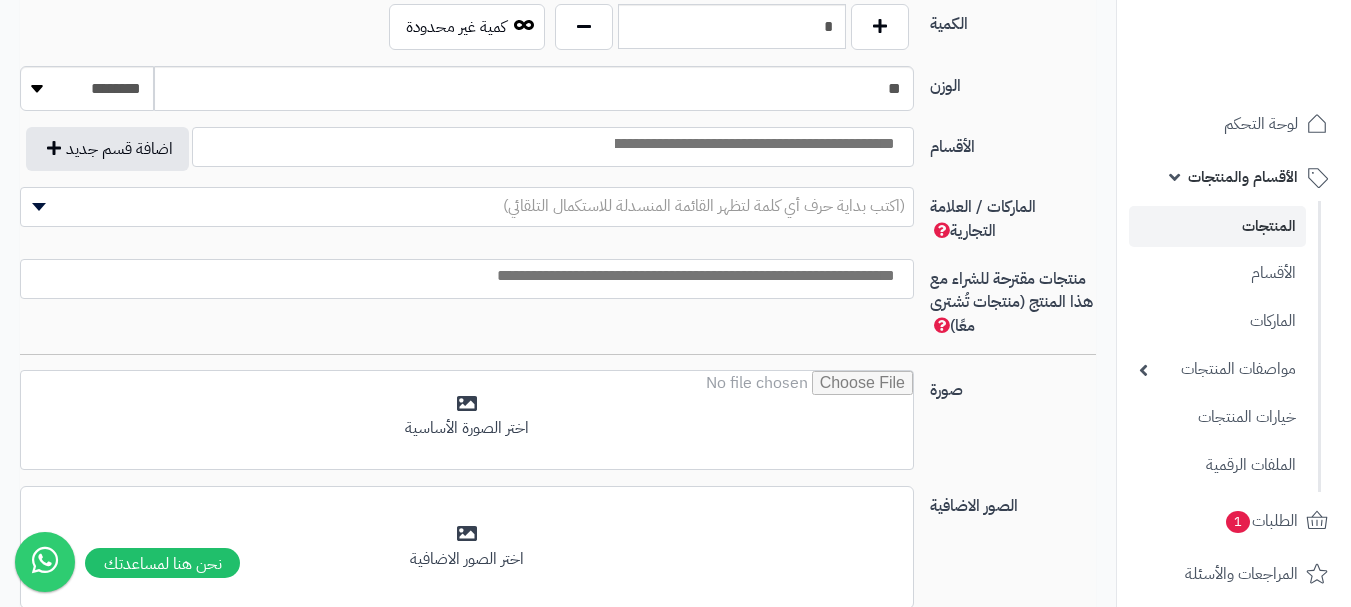 click at bounding box center (753, 144) 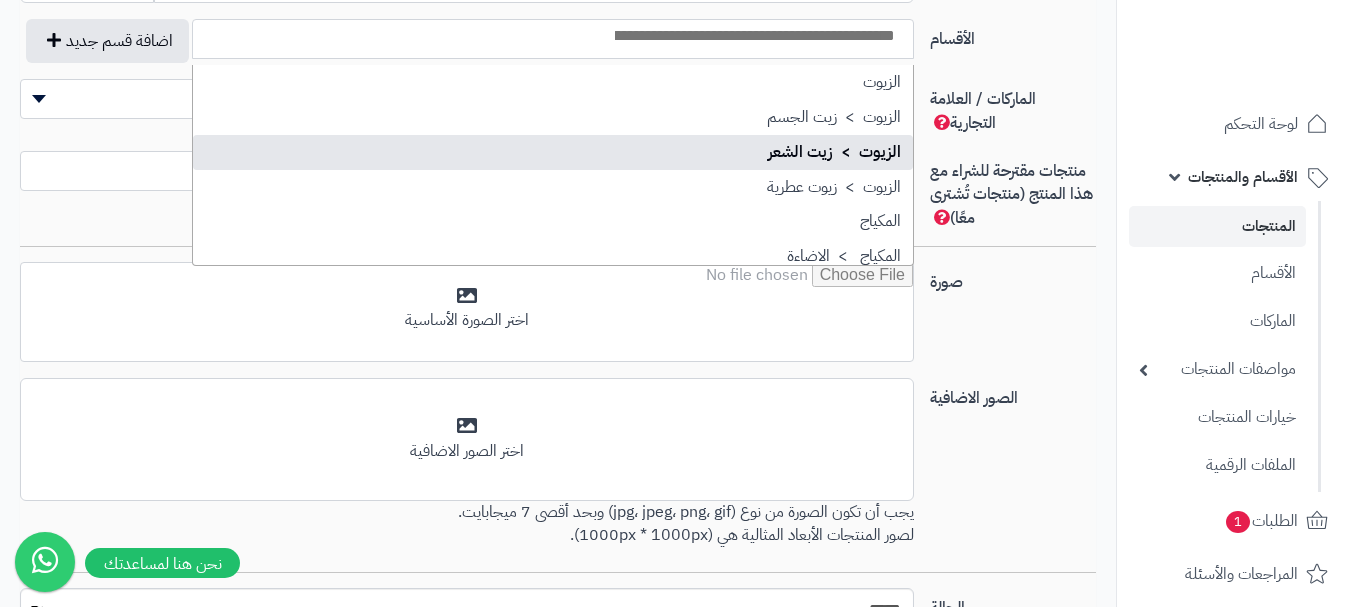 scroll, scrollTop: 1200, scrollLeft: 0, axis: vertical 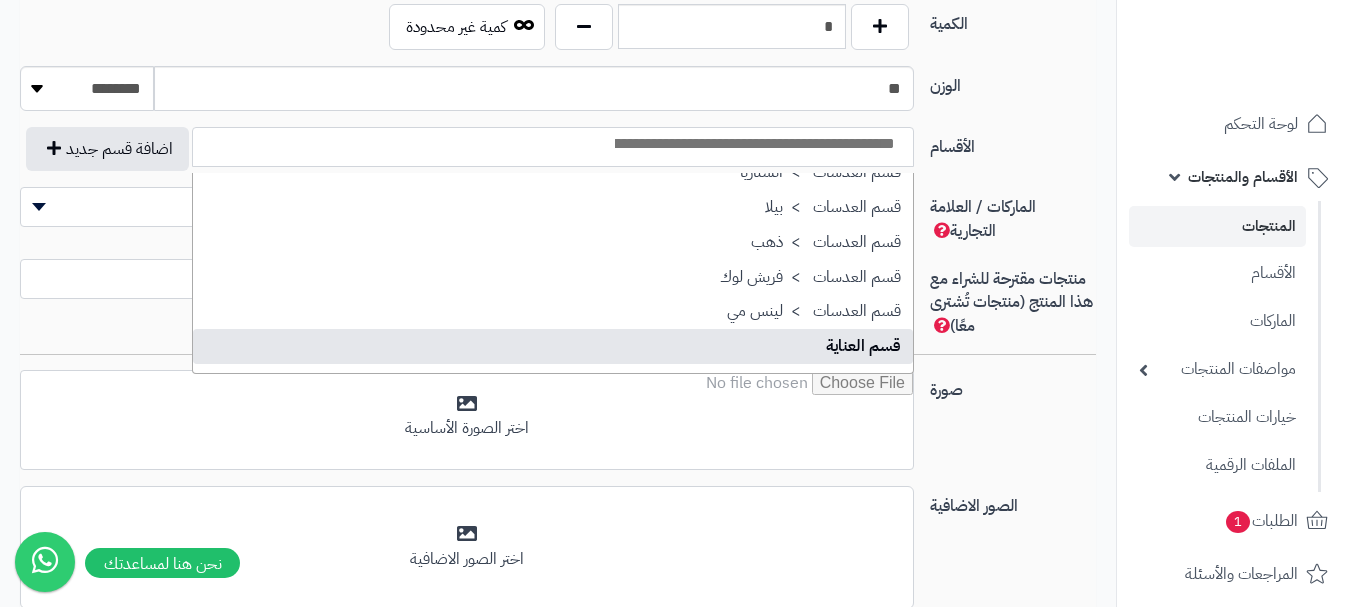 select on "**" 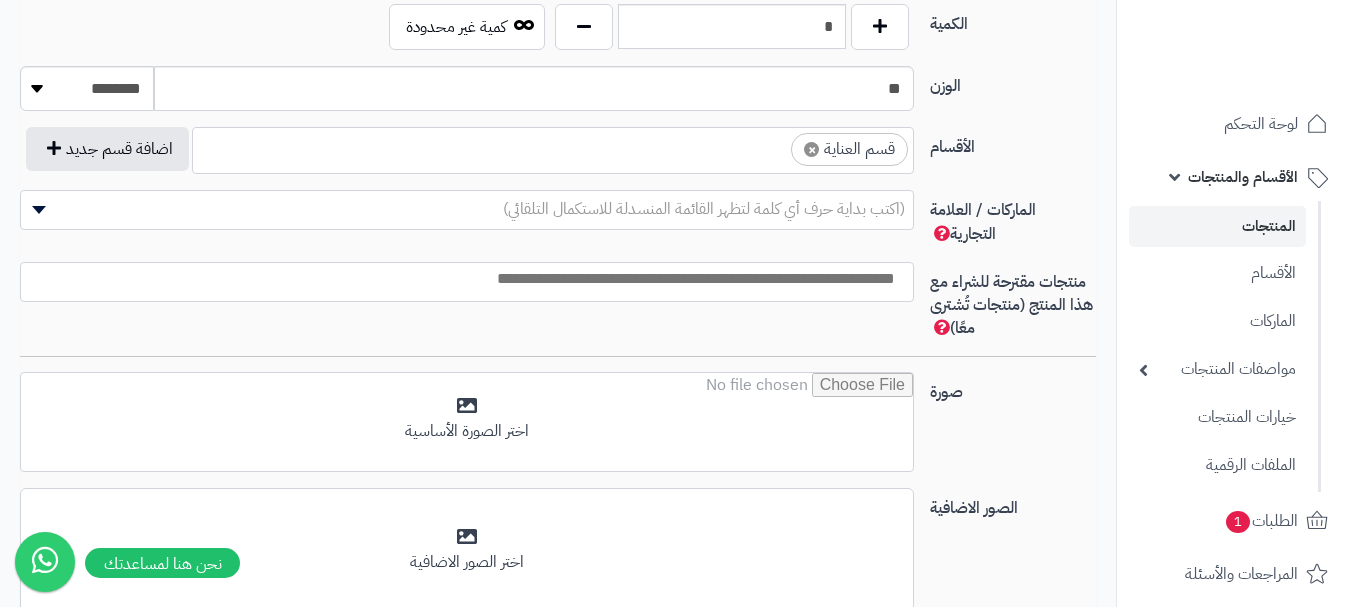 click at bounding box center (773, 144) 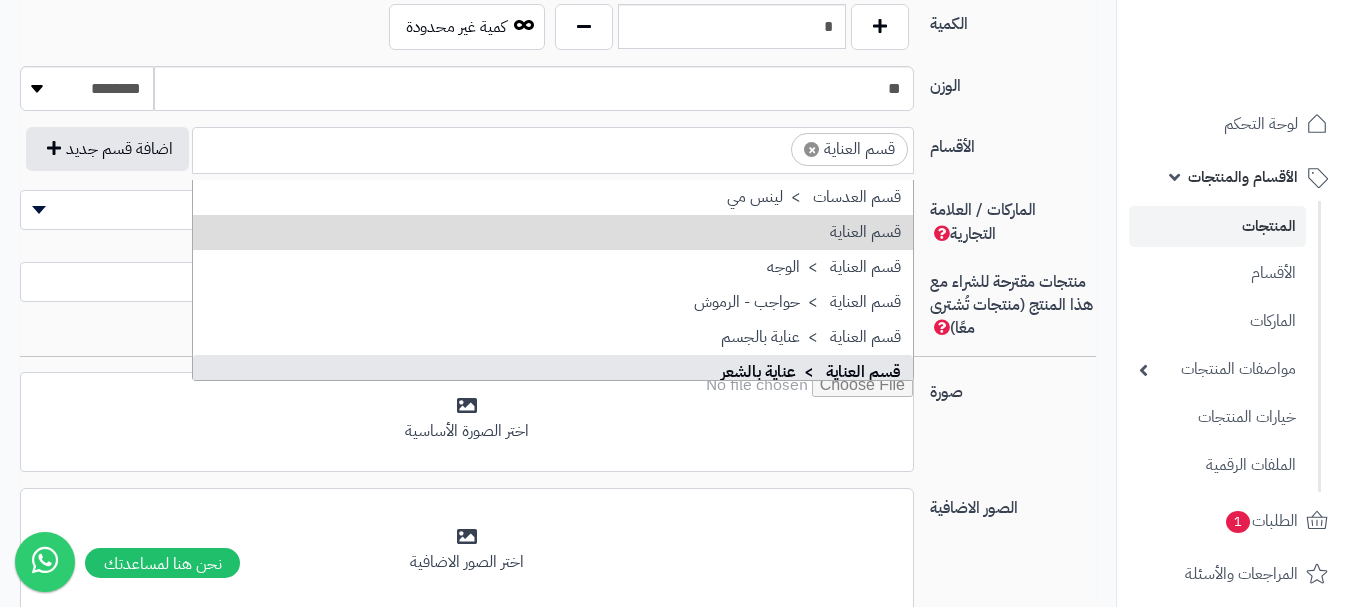 scroll, scrollTop: 1786, scrollLeft: 0, axis: vertical 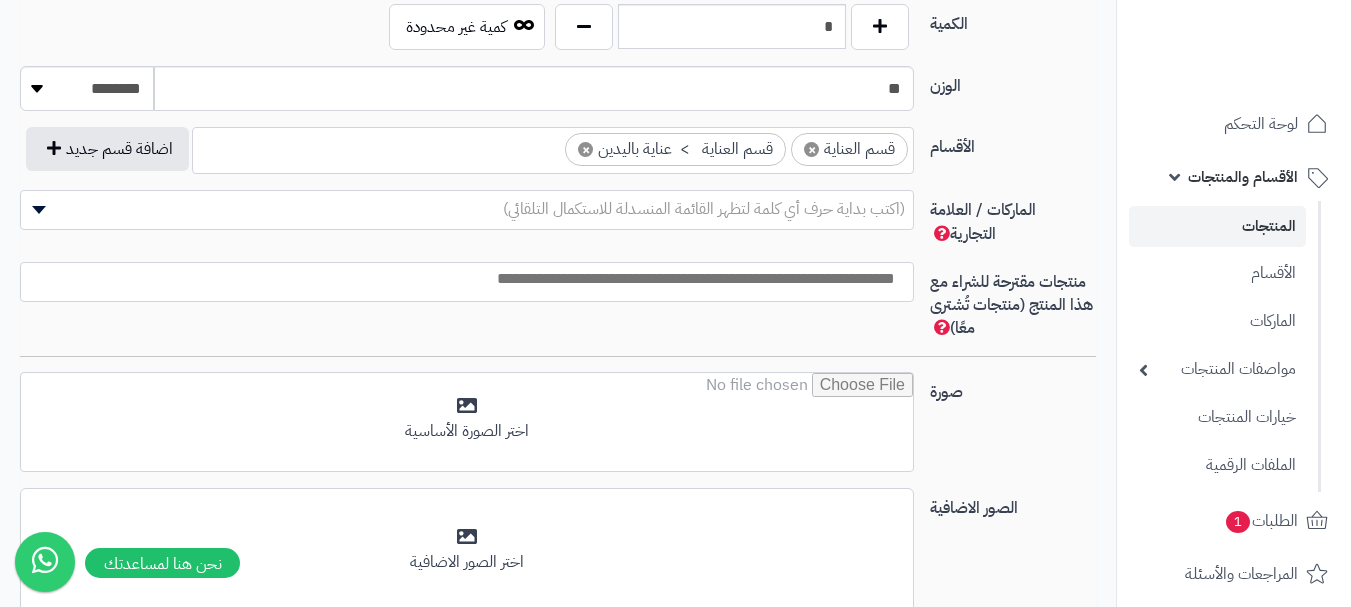 click on "(اكتب بداية حرف أي كلمة لتظهر القائمة المنسدلة للاستكمال التلقائي)" at bounding box center (704, 209) 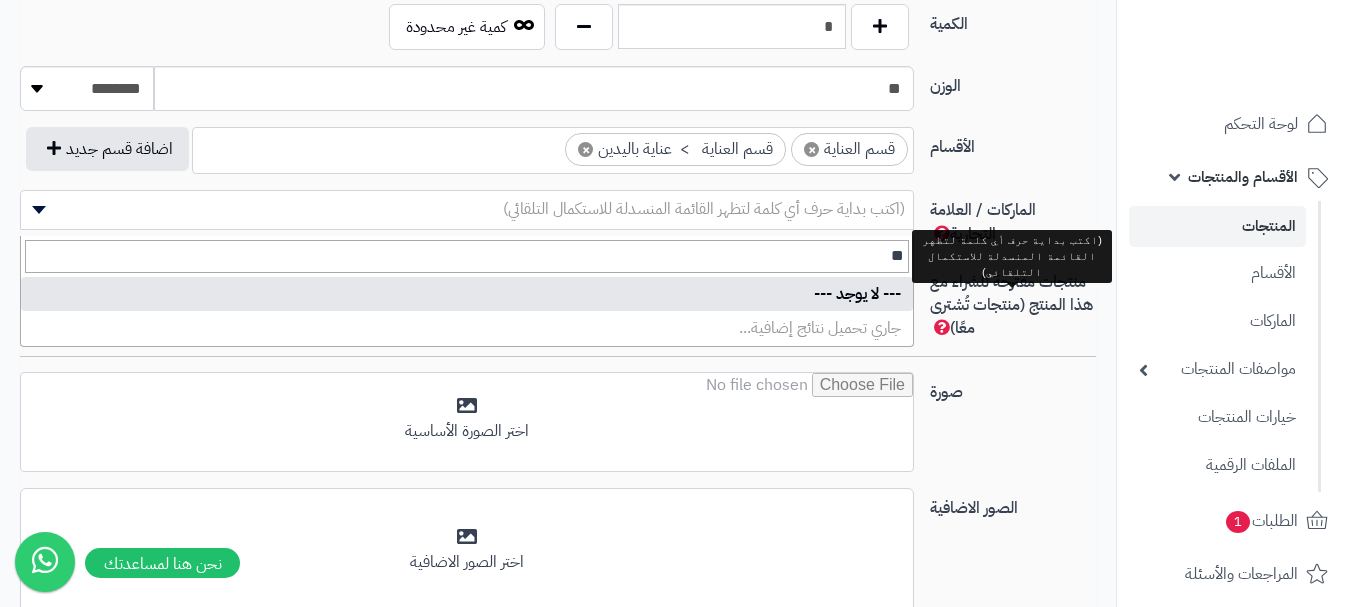 type on "*" 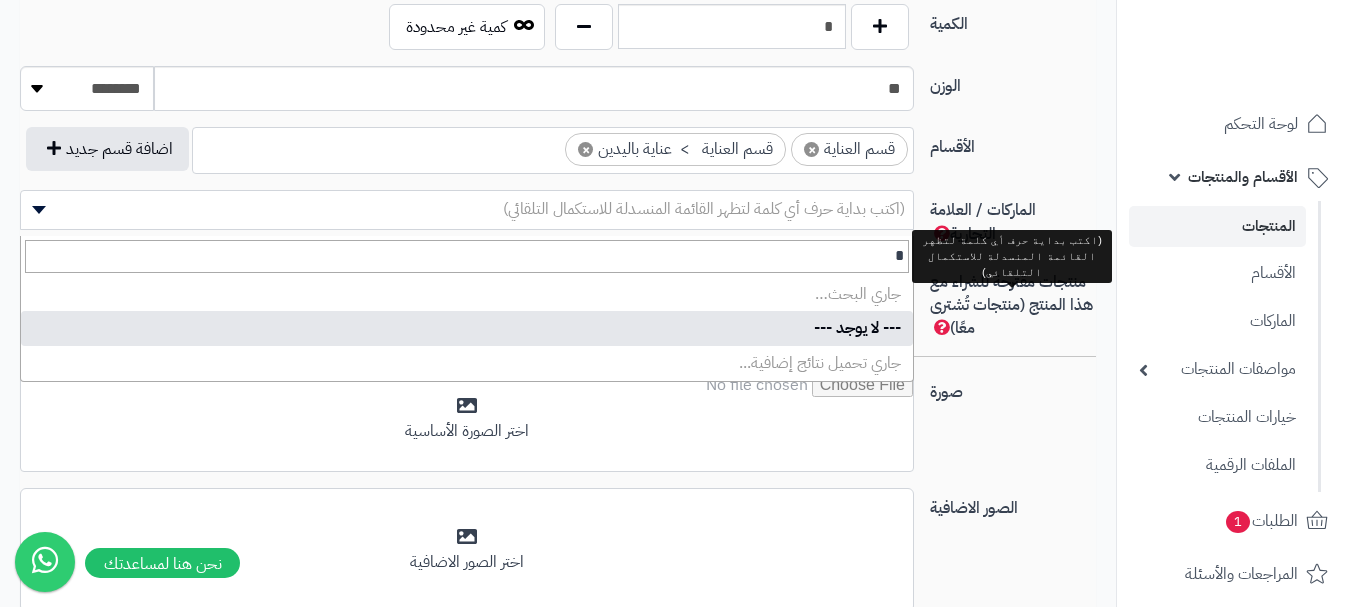 type 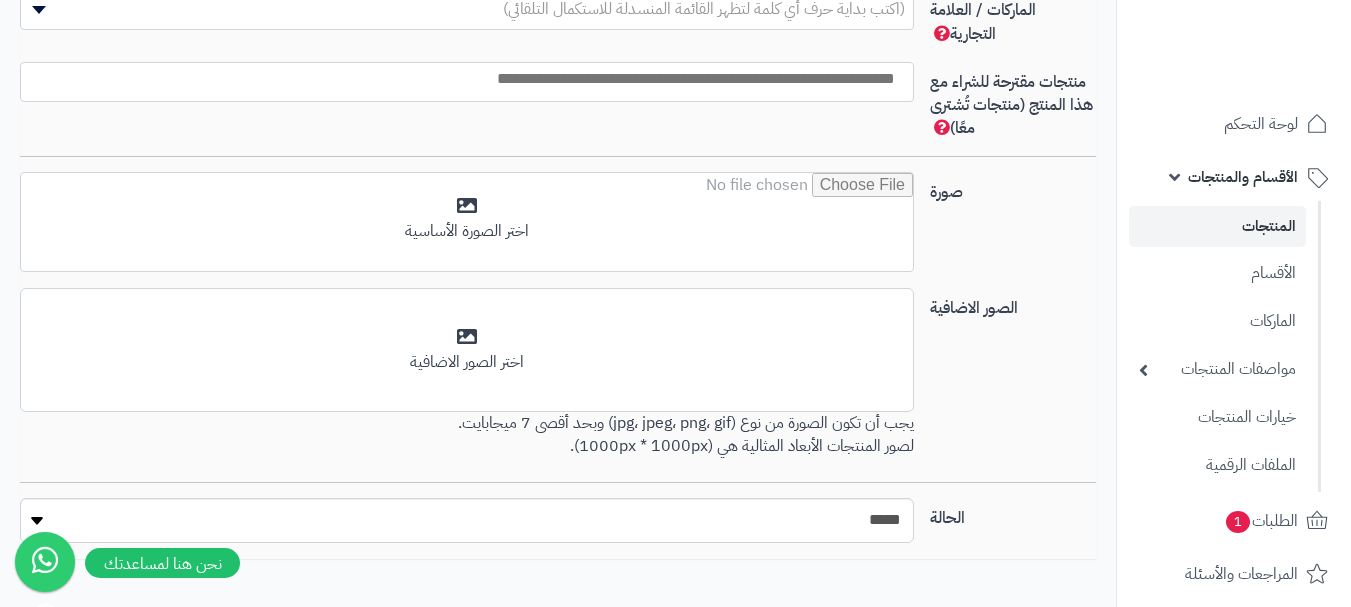 click on "**********" at bounding box center [558, -256] 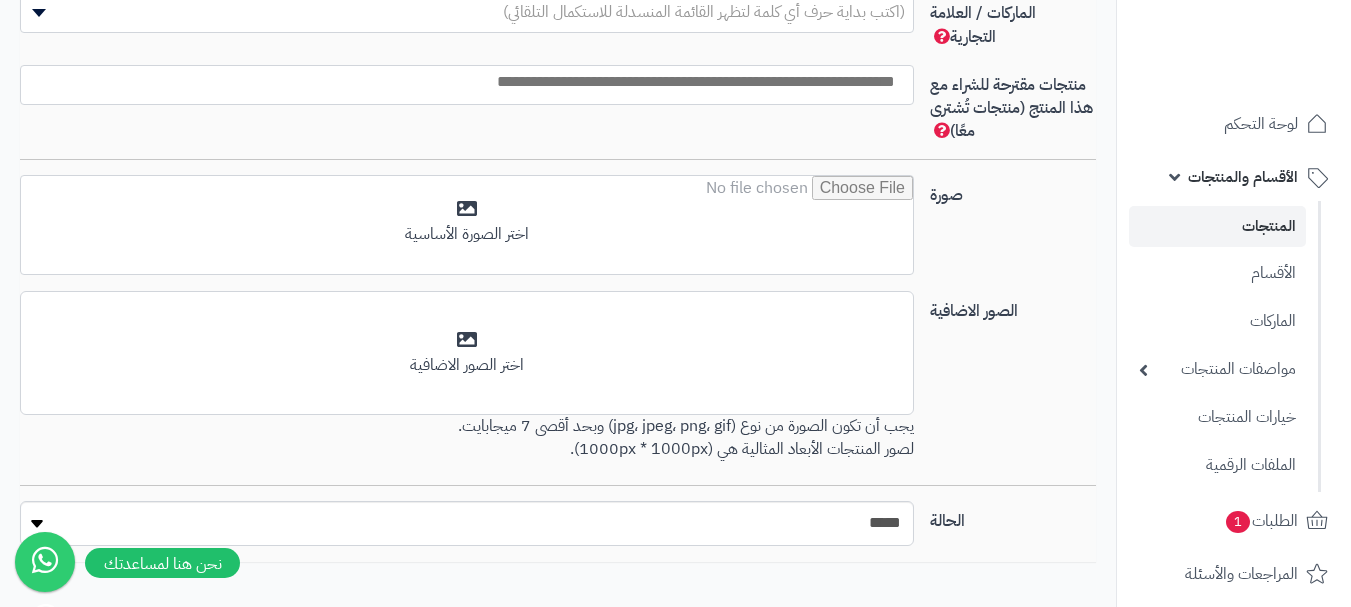 click at bounding box center [462, 82] 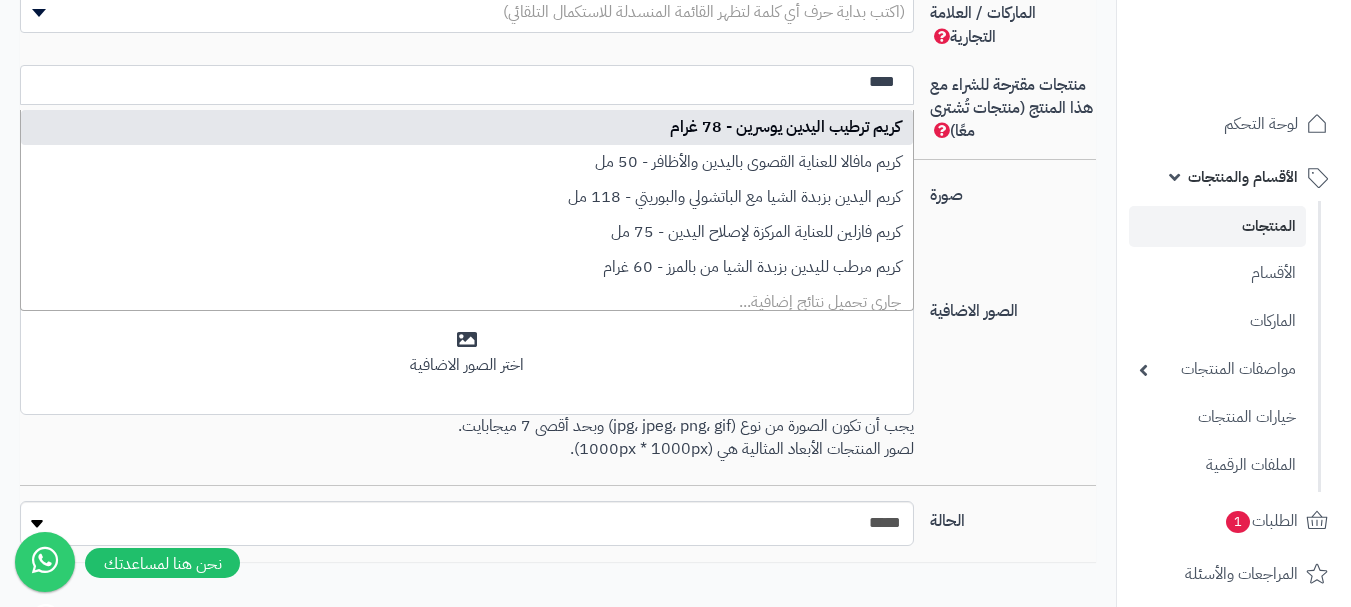 type on "****" 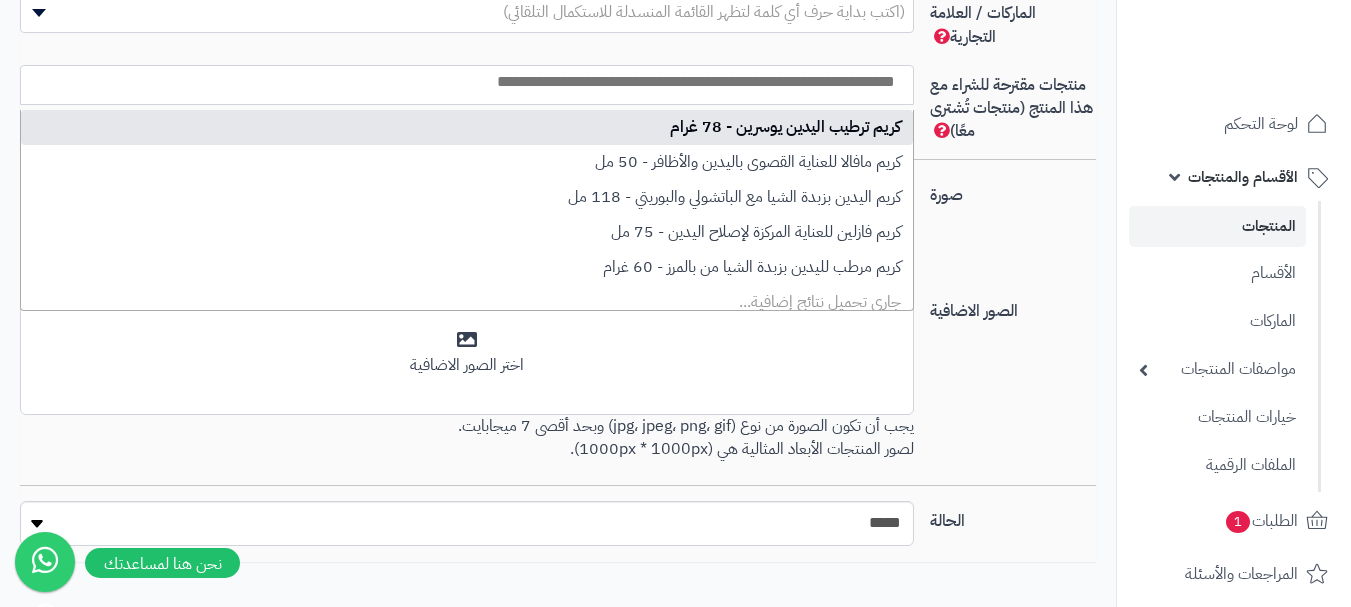 select on "**" 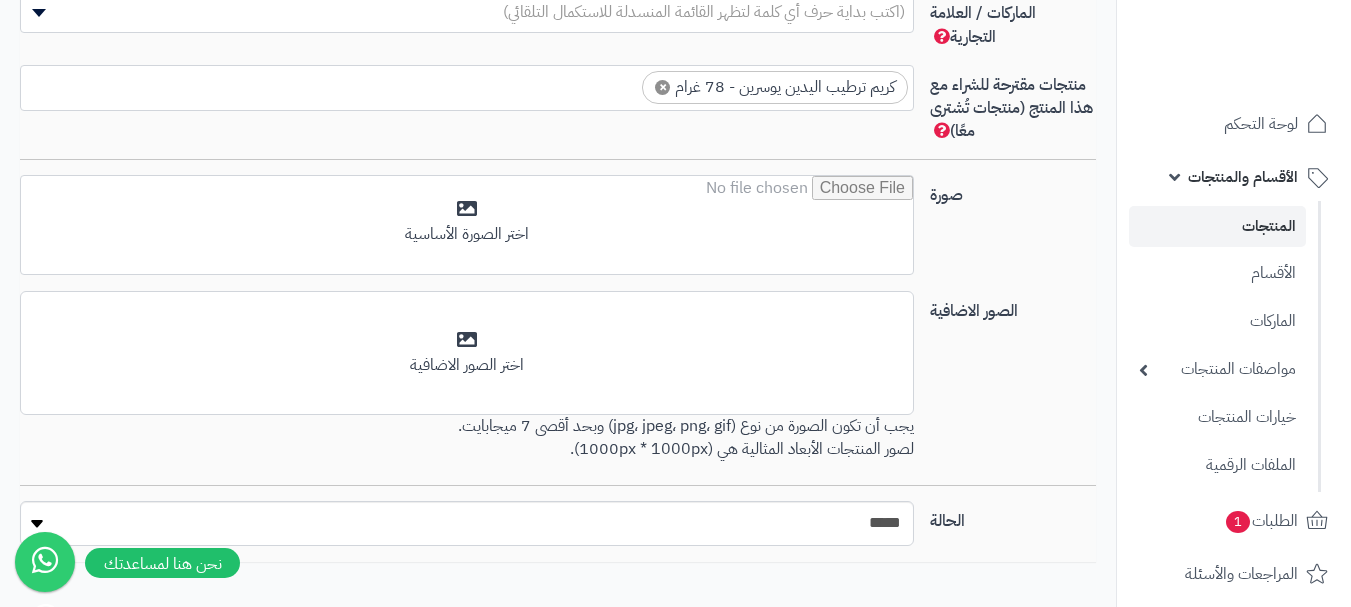 scroll, scrollTop: 0, scrollLeft: 0, axis: both 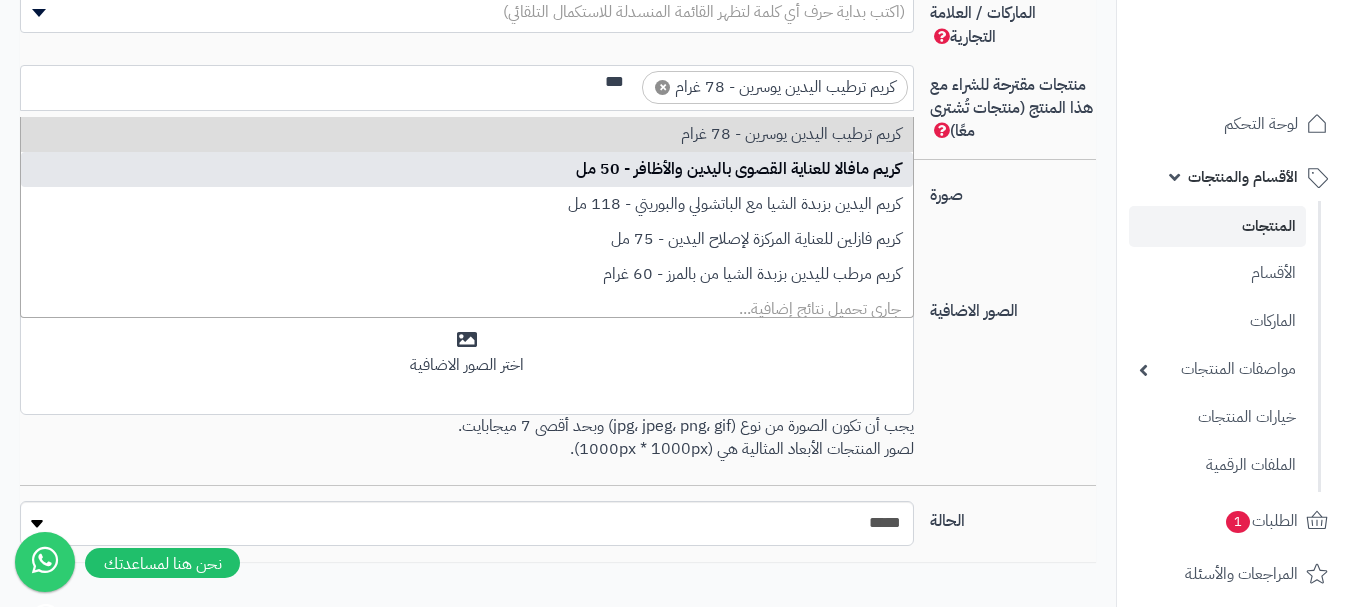type on "***" 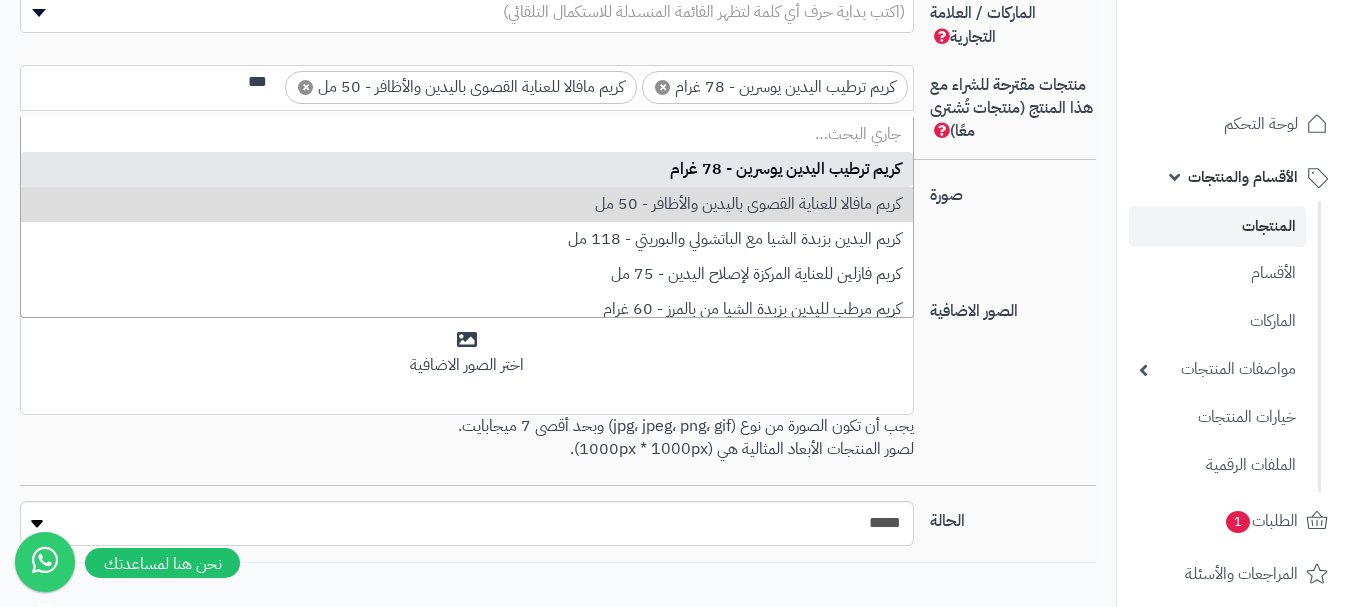 scroll, scrollTop: 0, scrollLeft: -4, axis: horizontal 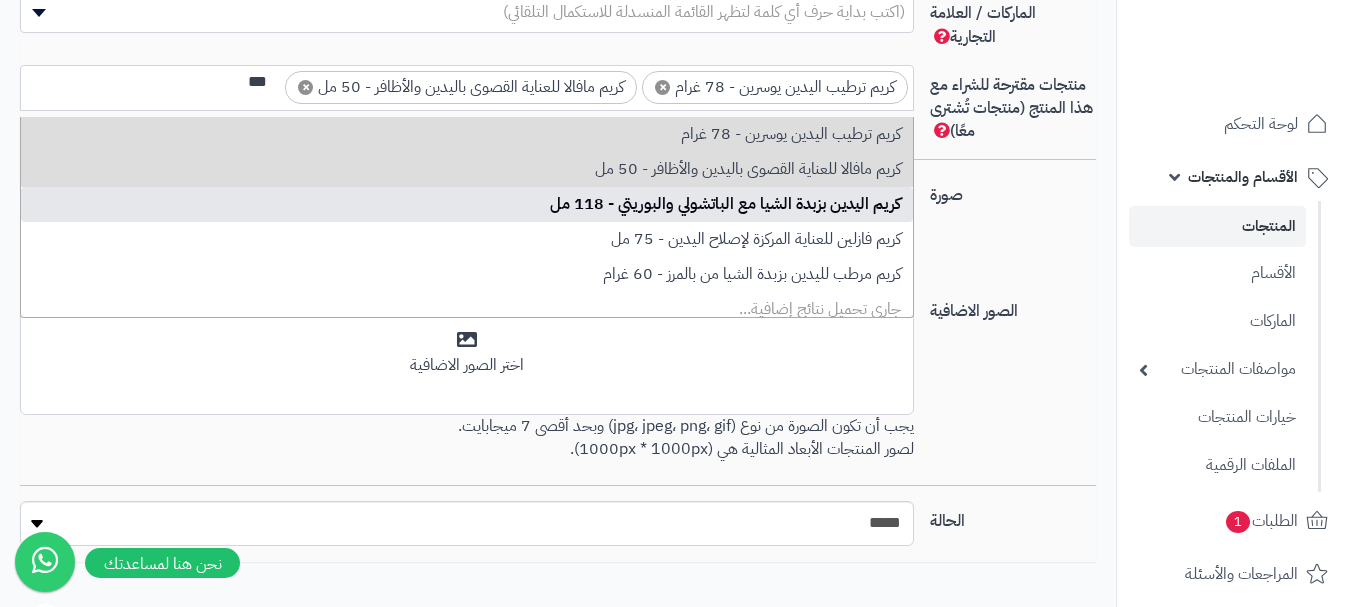 type on "***" 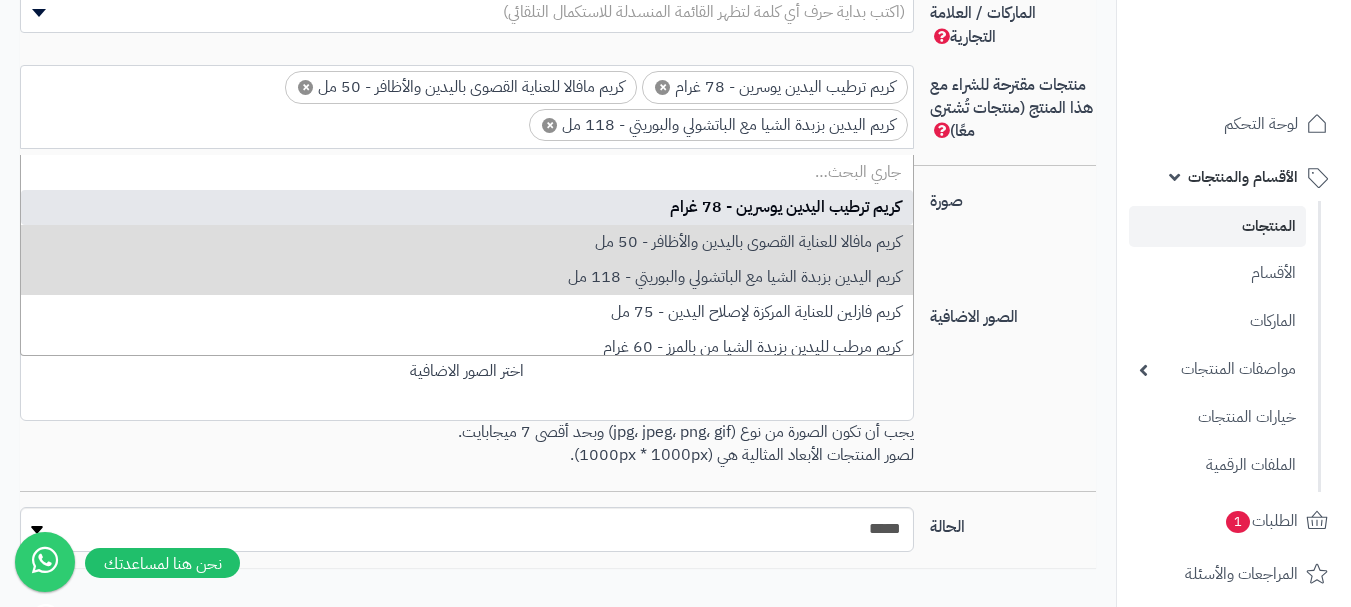 scroll, scrollTop: 0, scrollLeft: -13, axis: horizontal 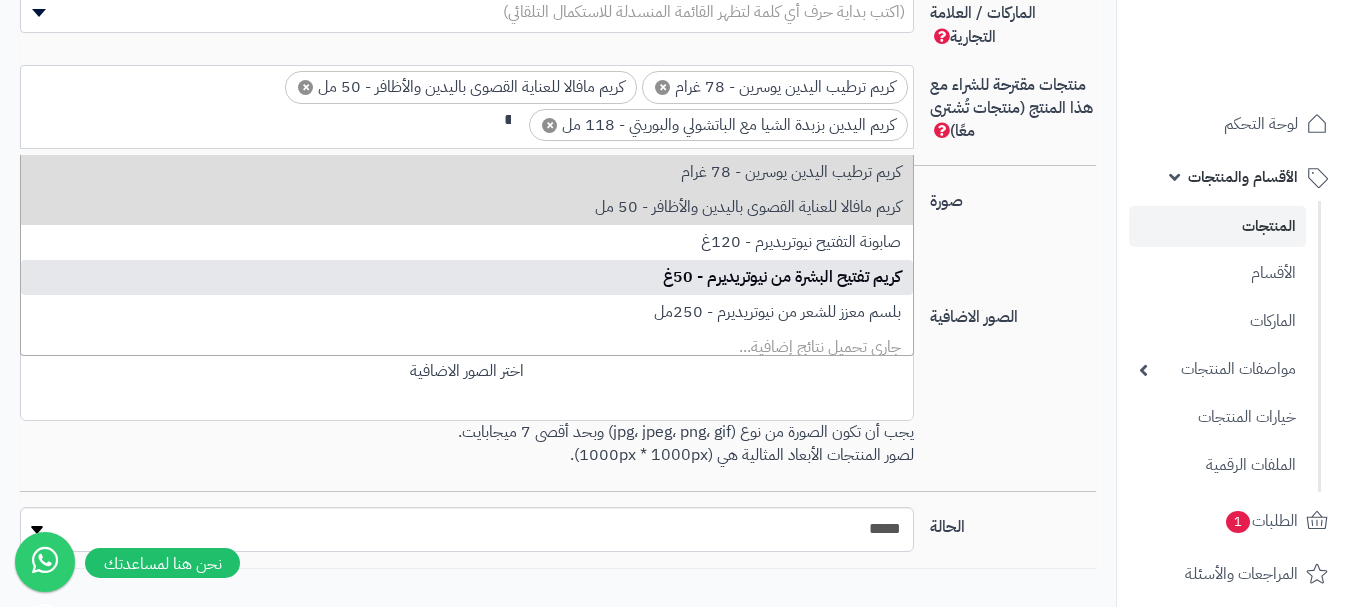 type on "**" 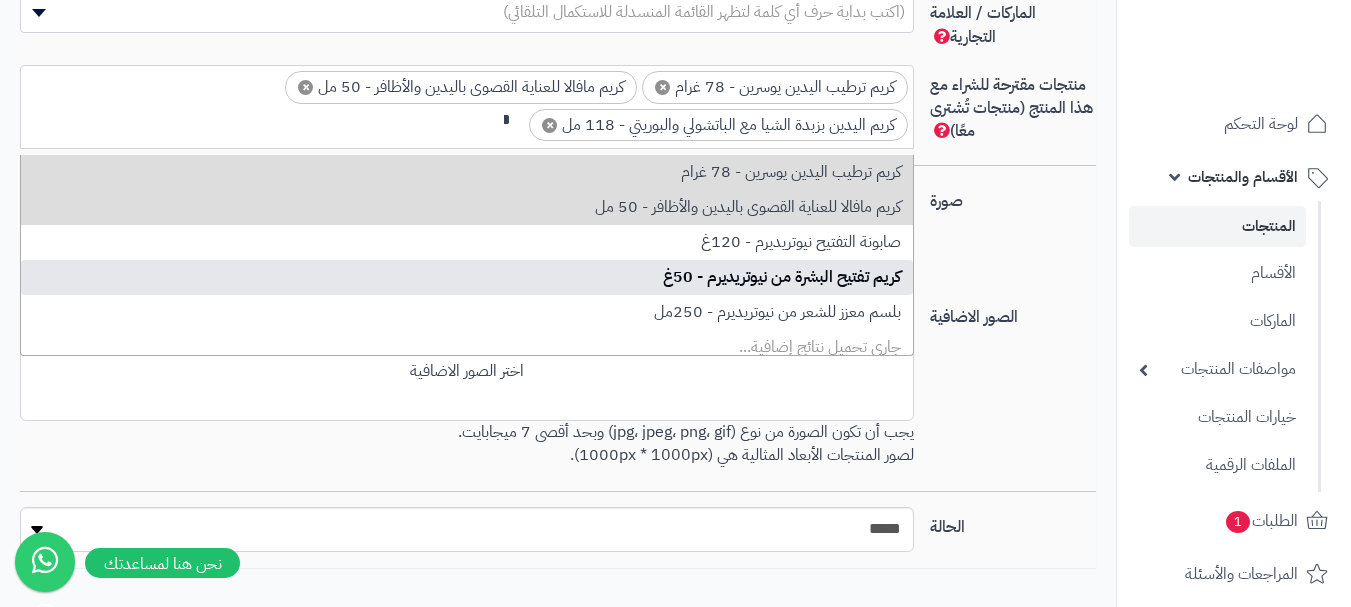 type 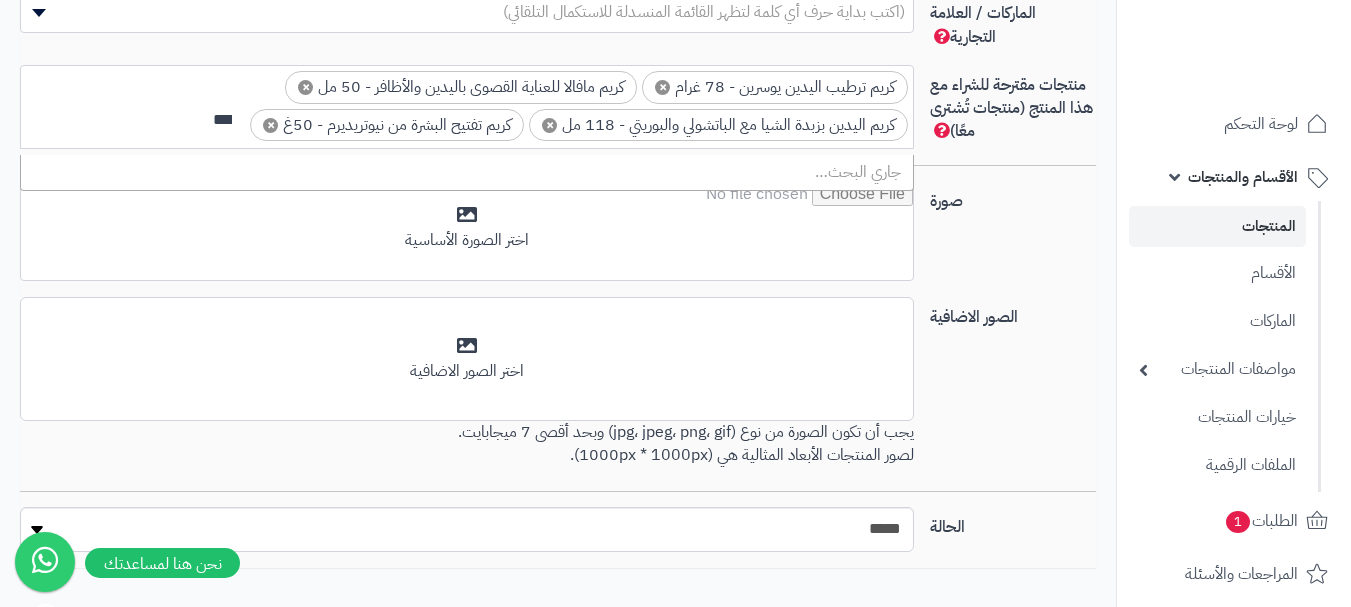 scroll, scrollTop: 0, scrollLeft: -10, axis: horizontal 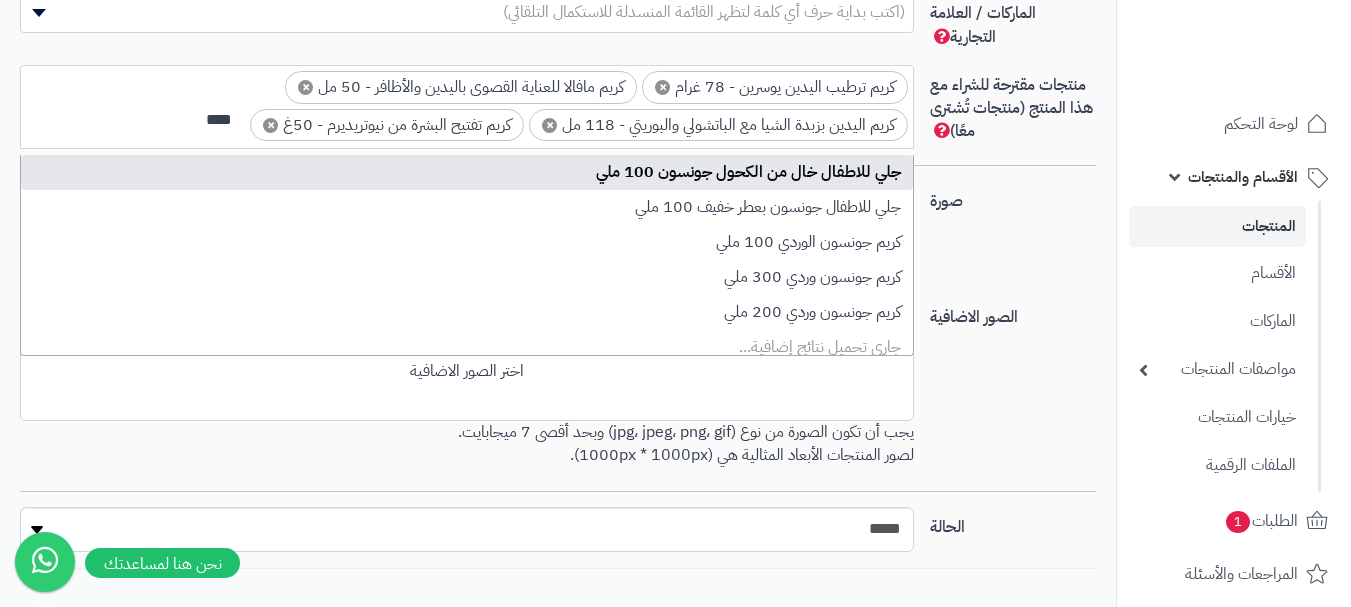 type on "****" 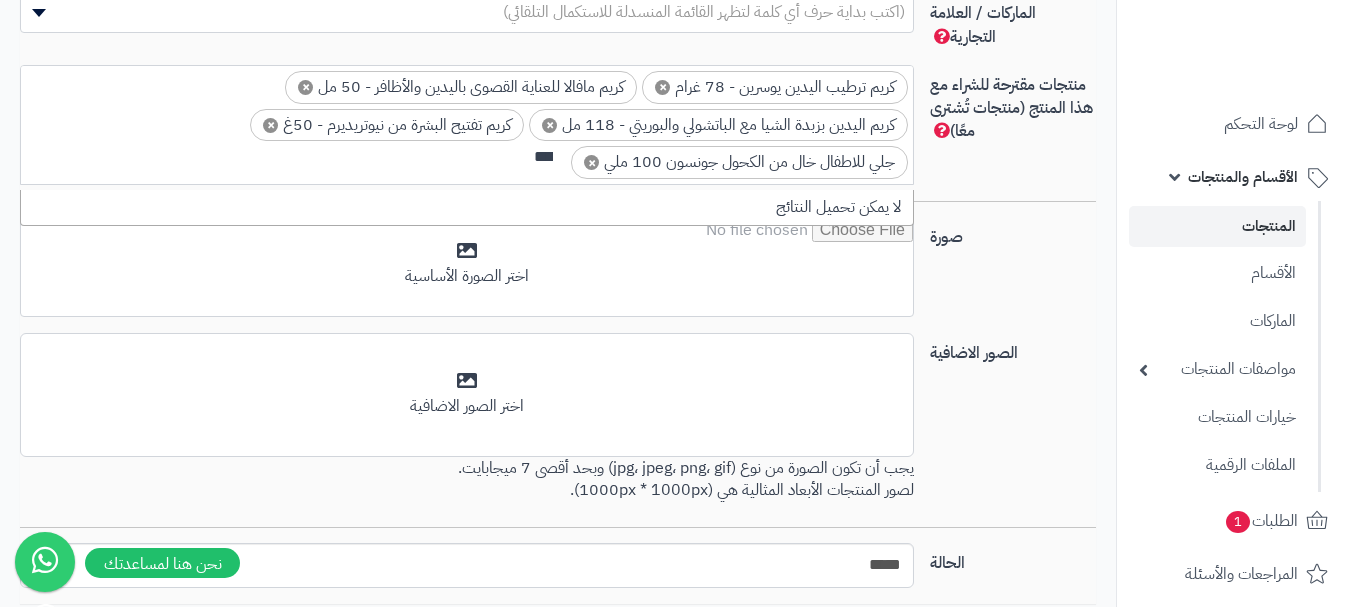 scroll, scrollTop: 0, scrollLeft: -10, axis: horizontal 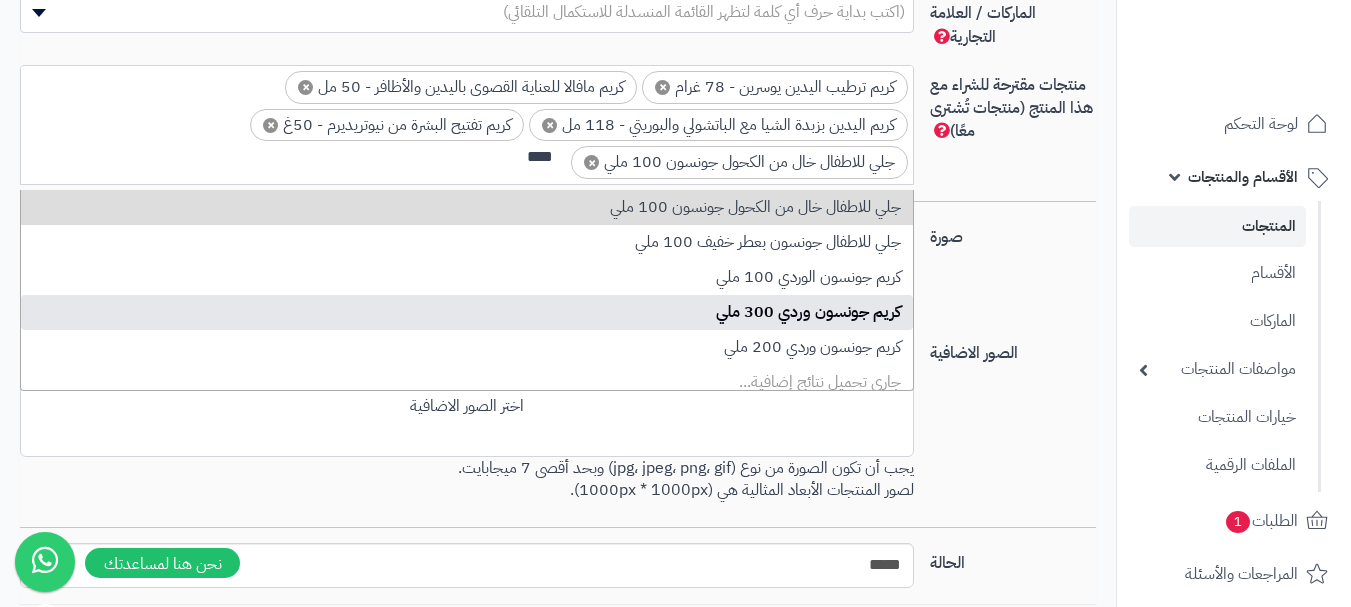 type on "****" 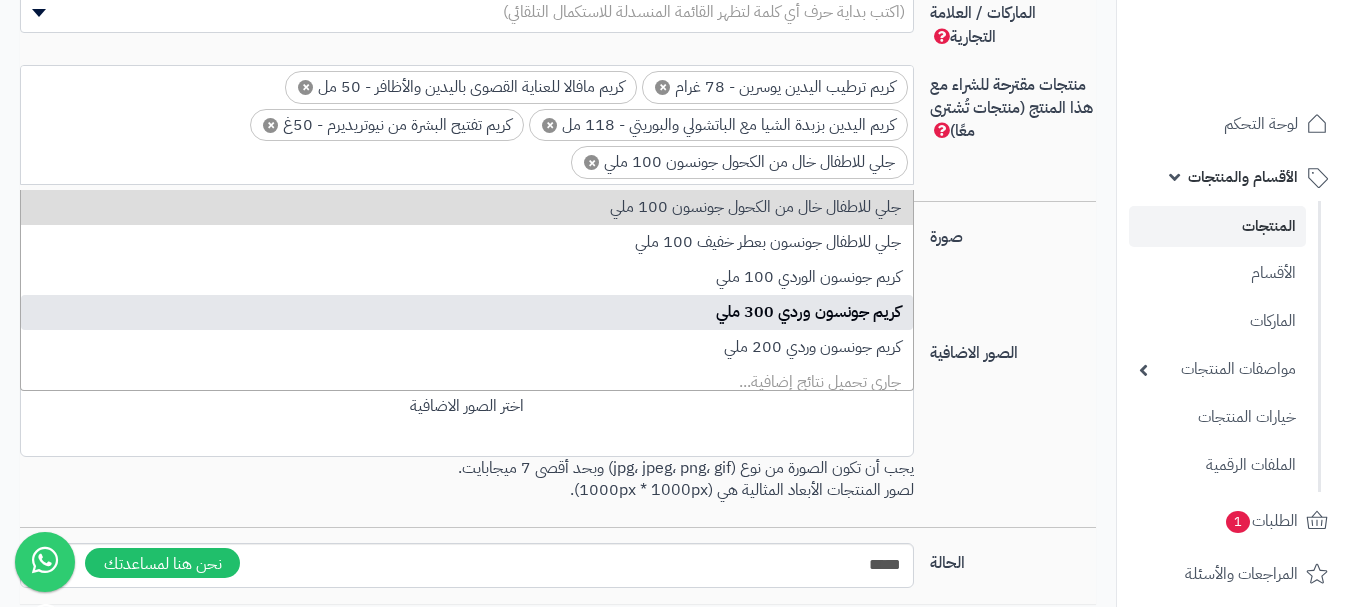 scroll, scrollTop: 0, scrollLeft: 0, axis: both 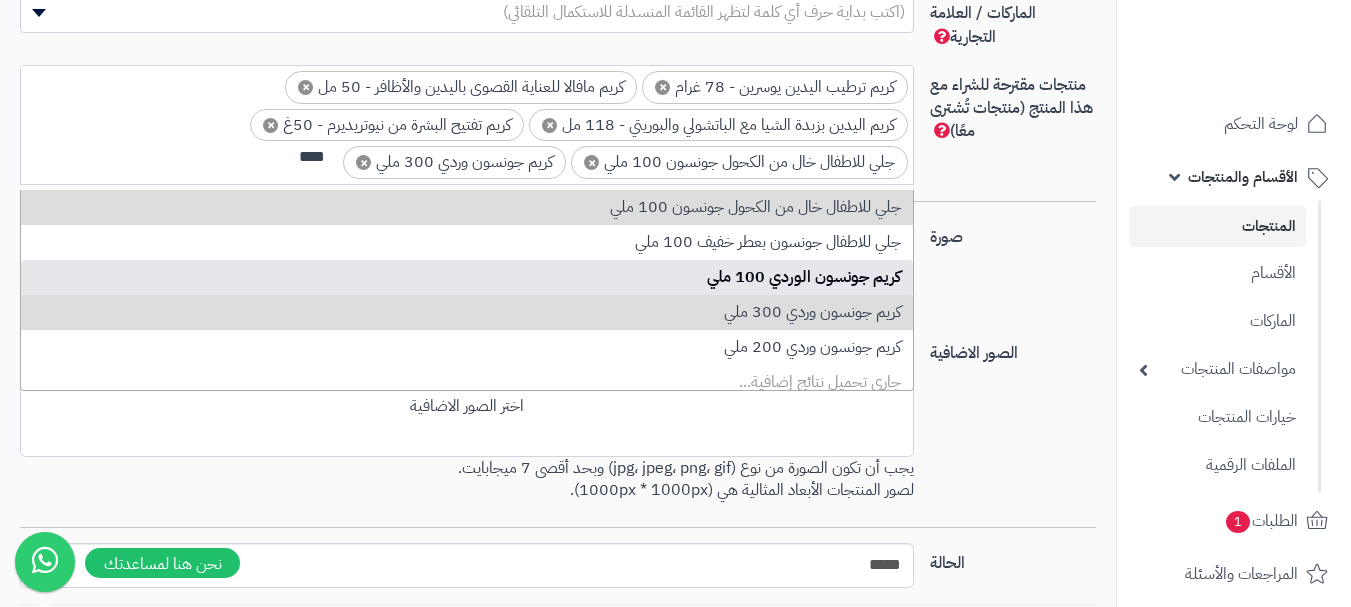 type on "****" 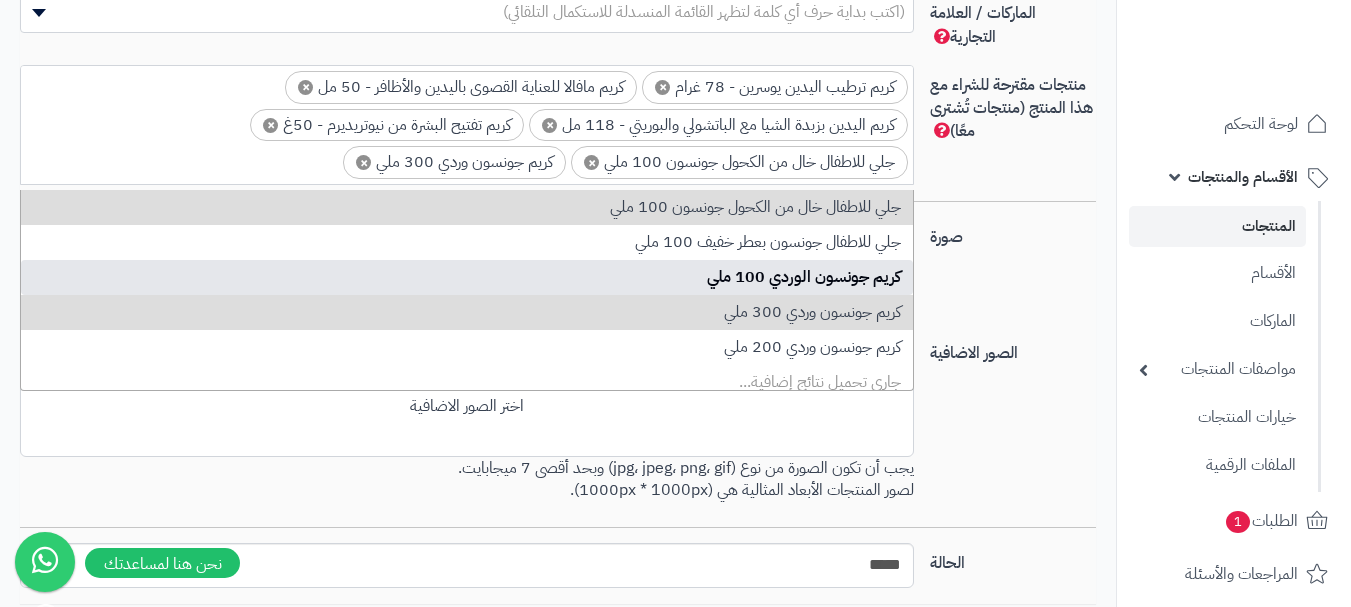 scroll, scrollTop: 0, scrollLeft: 0, axis: both 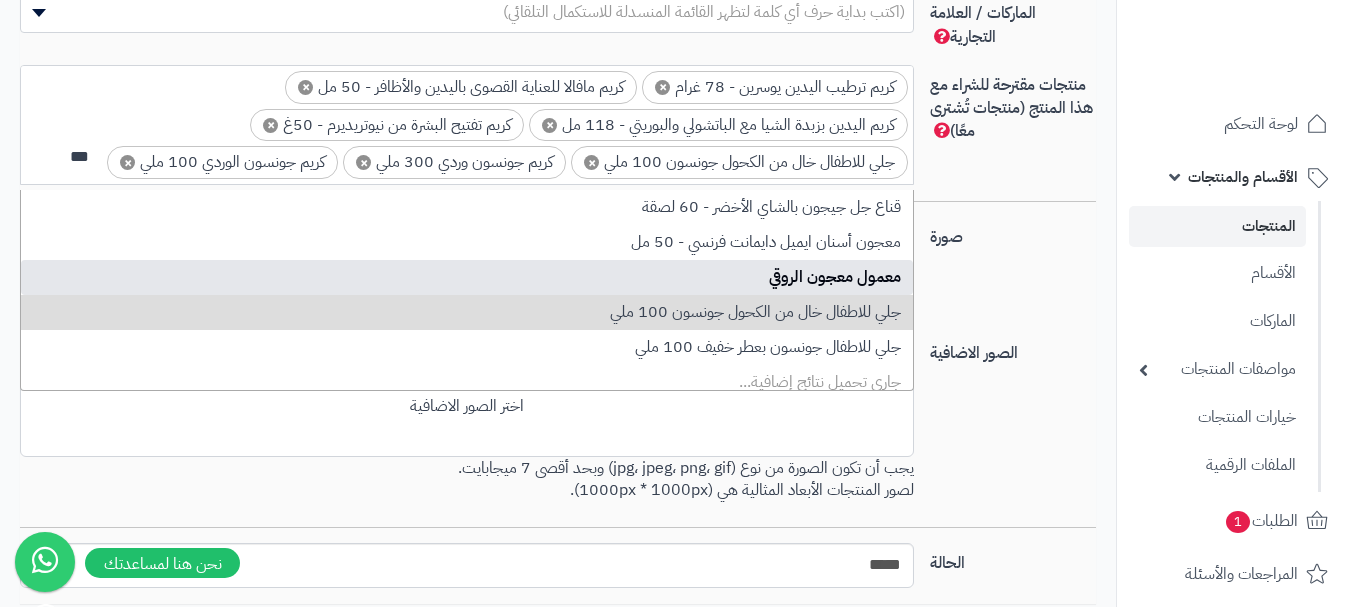 type on "***" 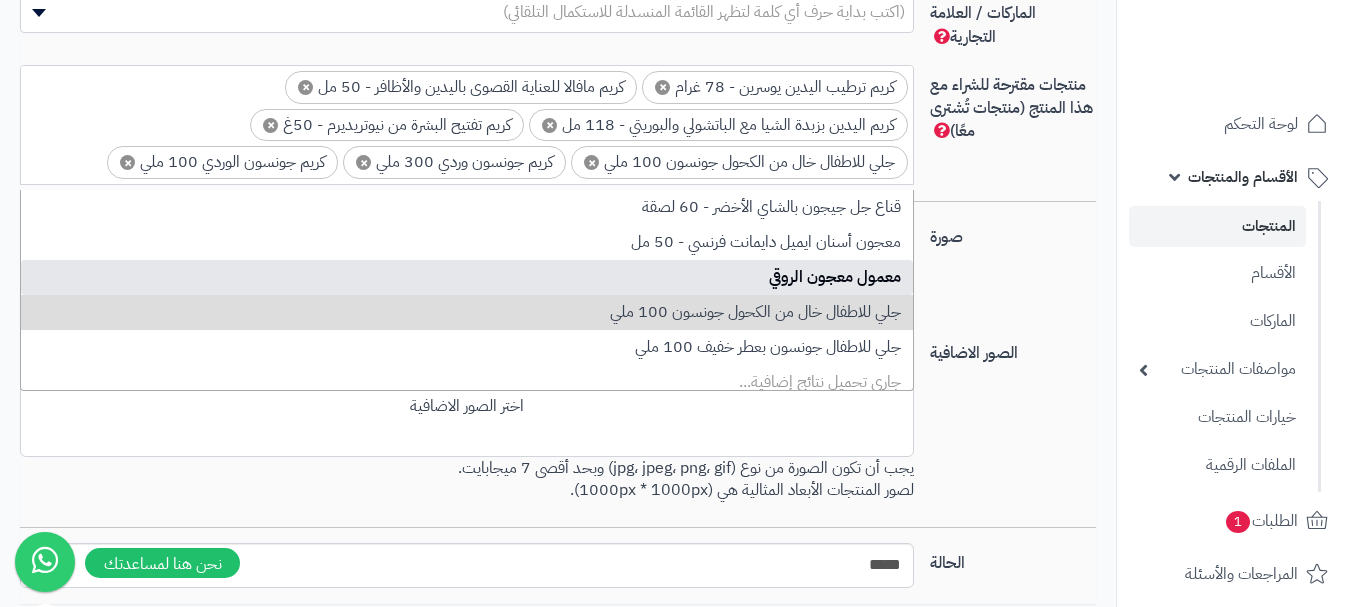 scroll, scrollTop: 40, scrollLeft: 0, axis: vertical 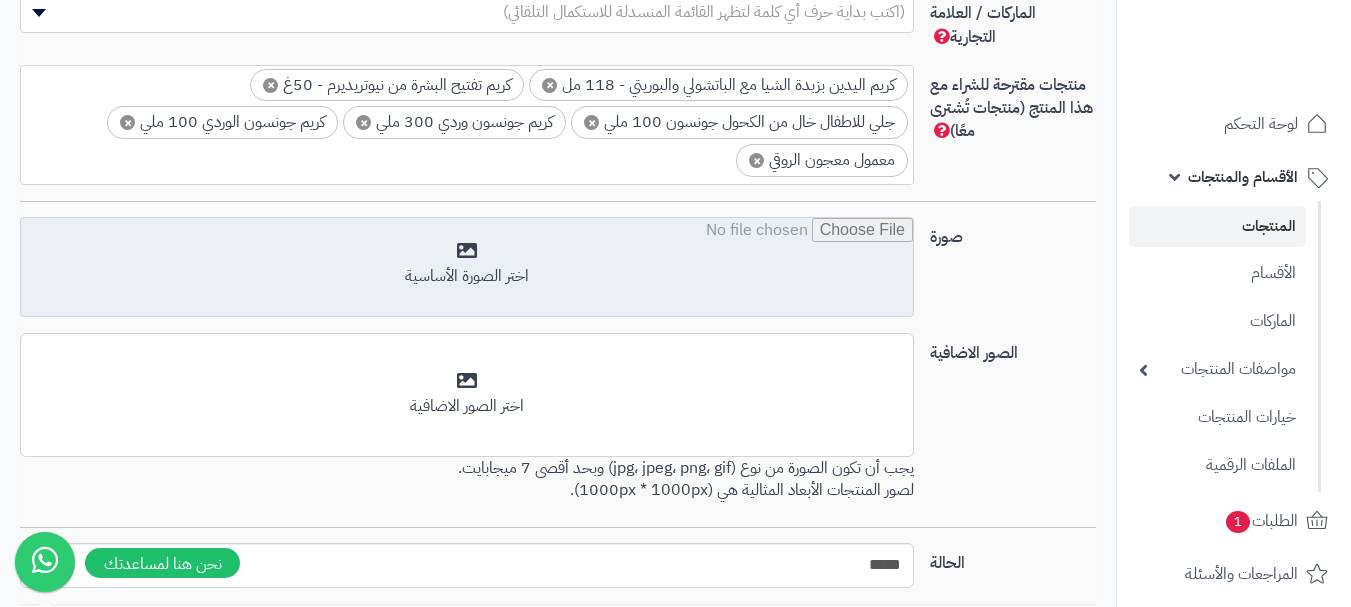 click at bounding box center [467, 268] 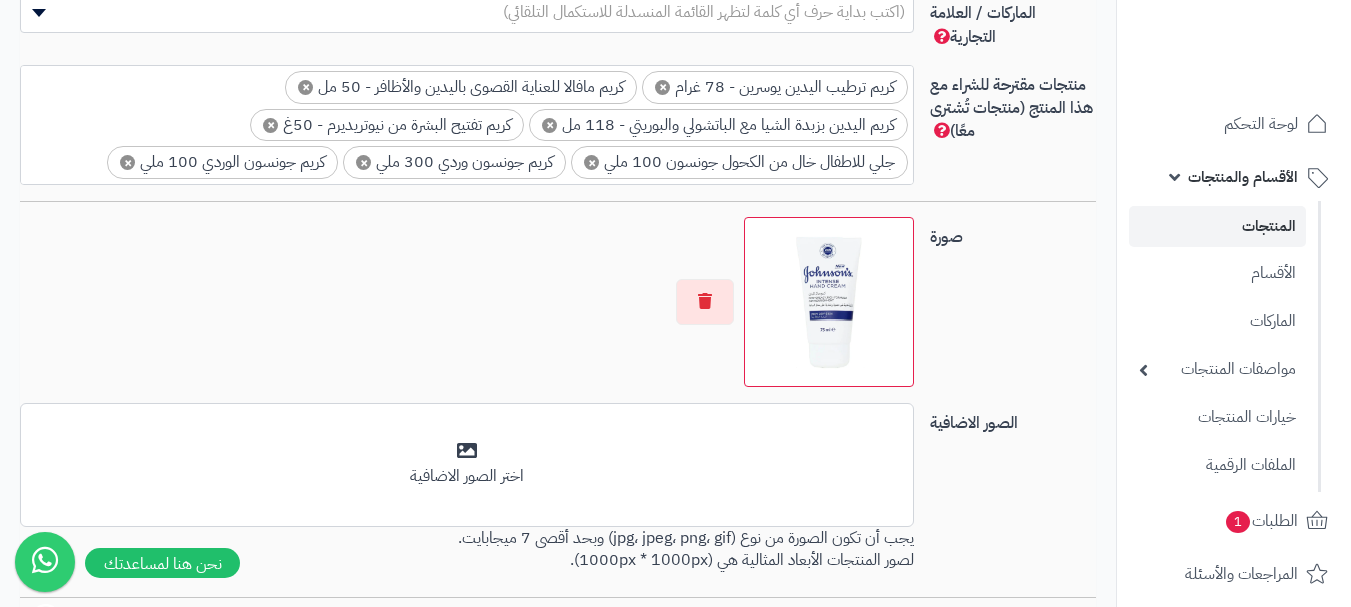 scroll, scrollTop: 40, scrollLeft: 0, axis: vertical 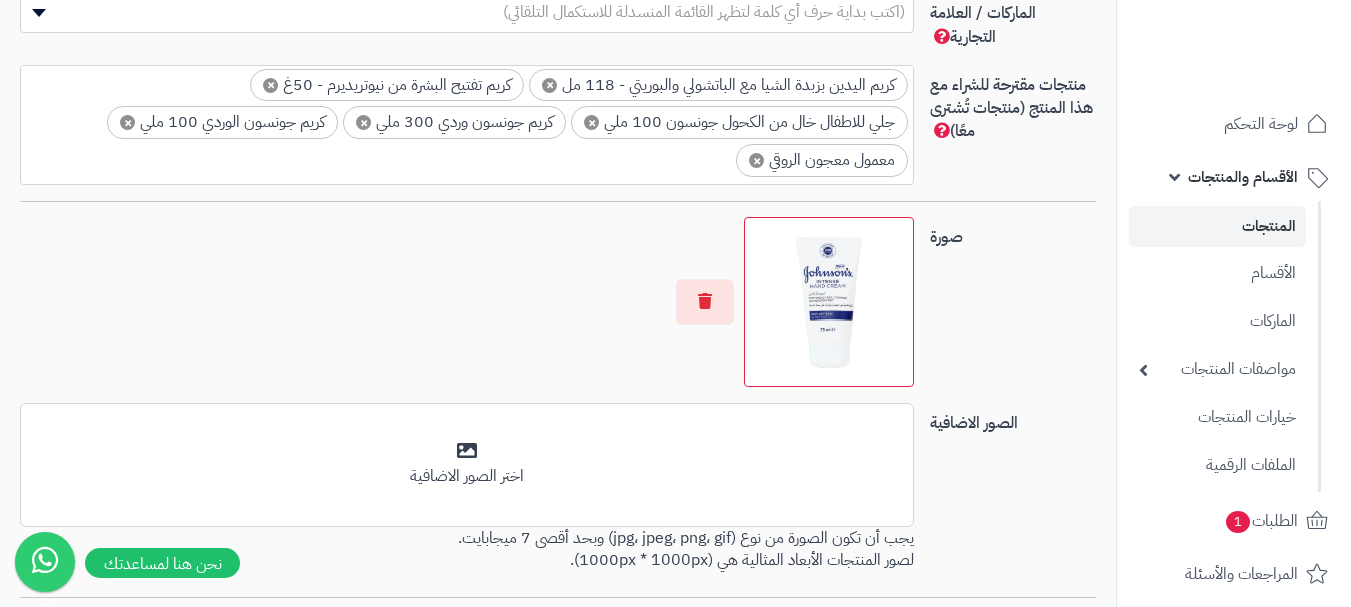 click on "×" at bounding box center [756, 160] 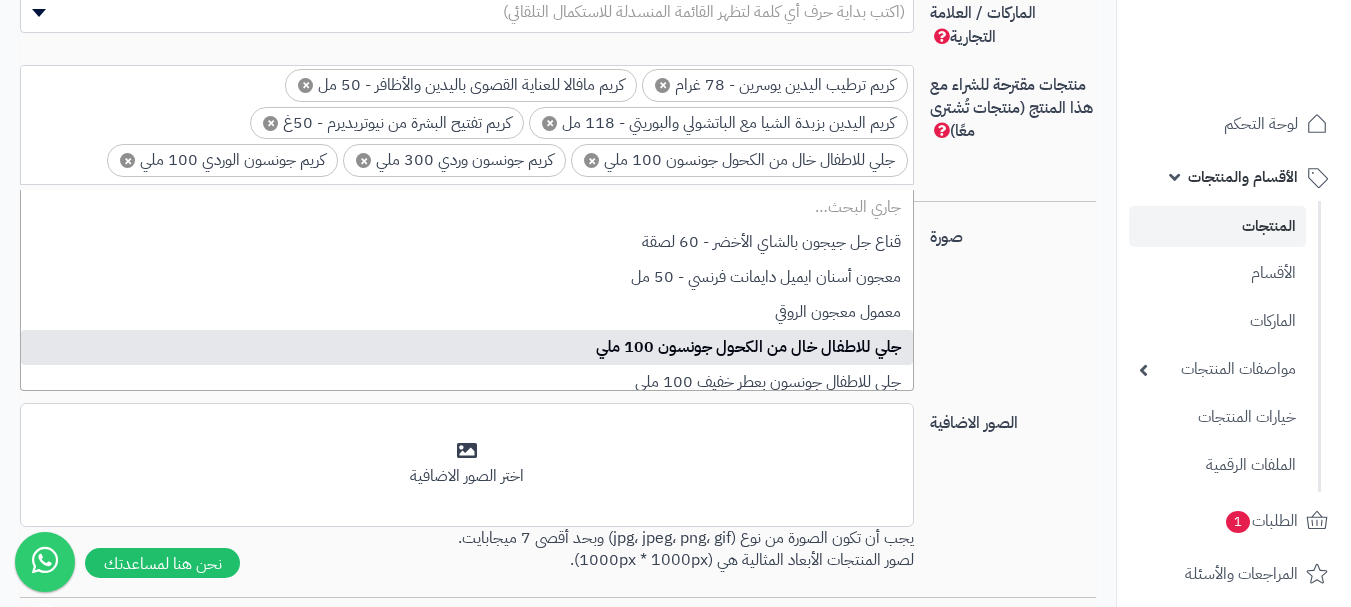 scroll, scrollTop: 2, scrollLeft: 0, axis: vertical 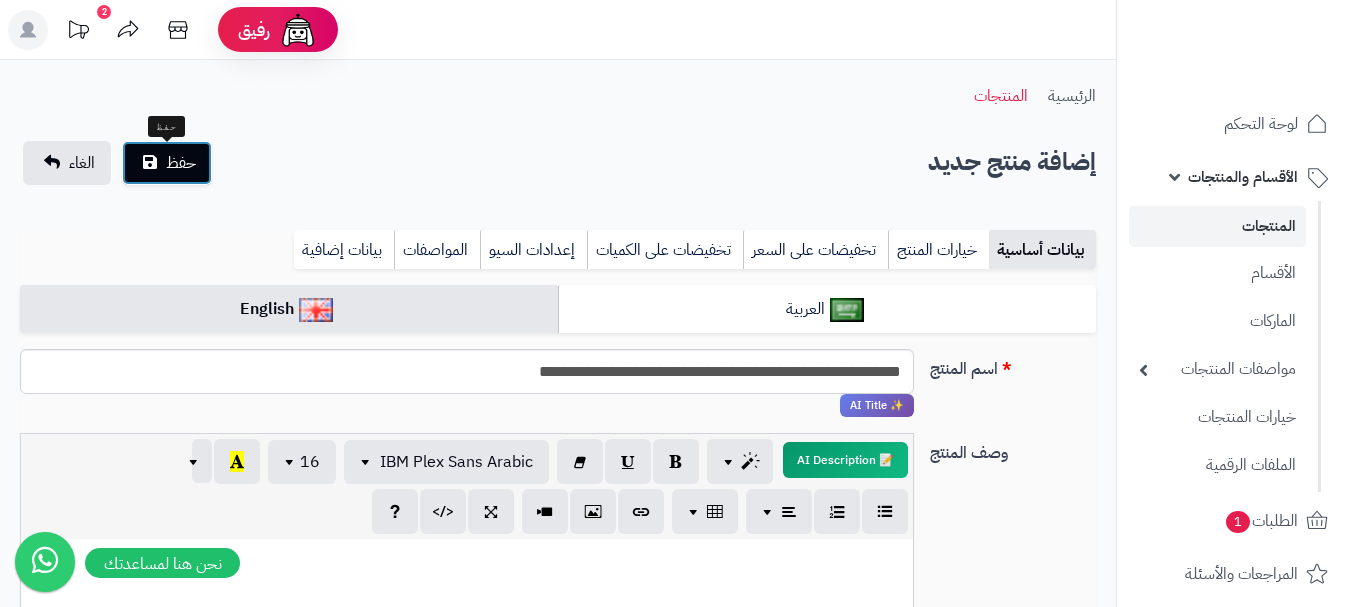 click on "**********" at bounding box center (558, 1044) 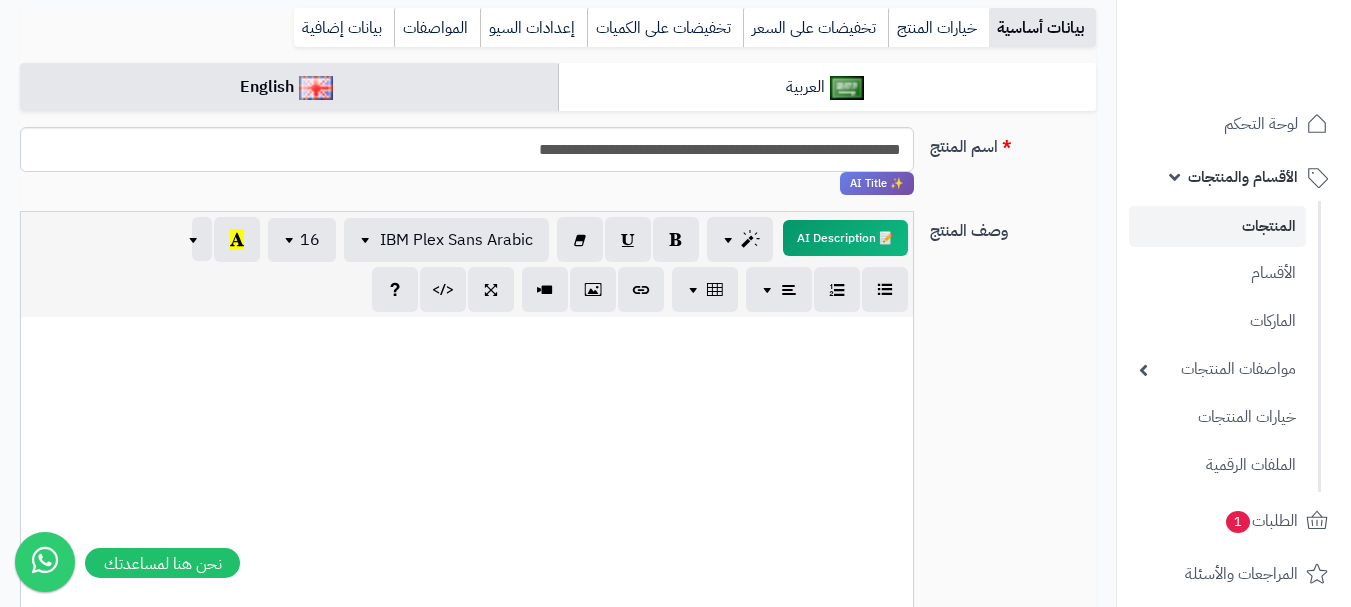 scroll, scrollTop: 24, scrollLeft: 0, axis: vertical 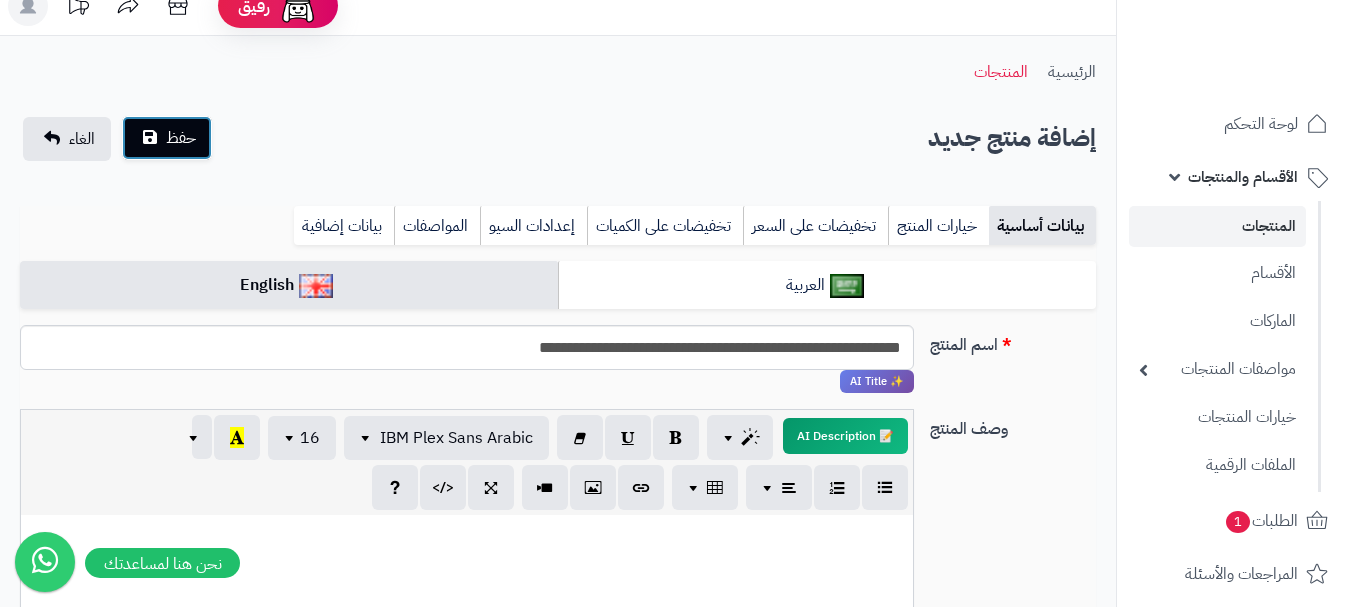 click on "حفظ" at bounding box center (167, 138) 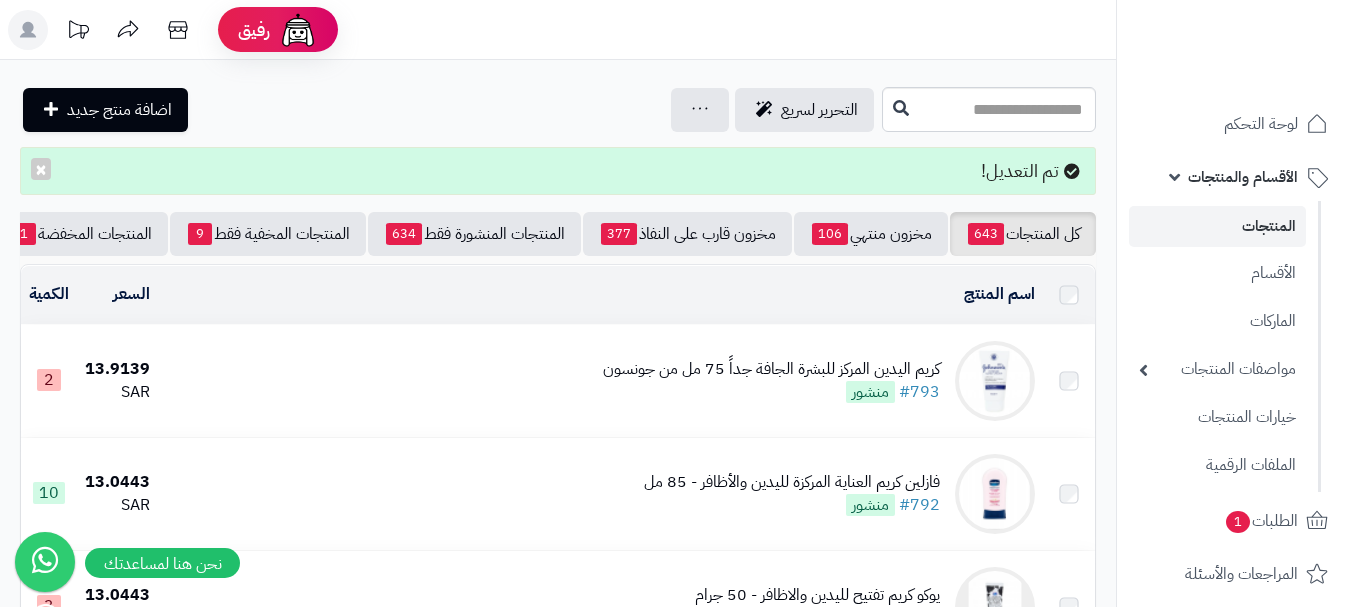 scroll, scrollTop: 0, scrollLeft: 0, axis: both 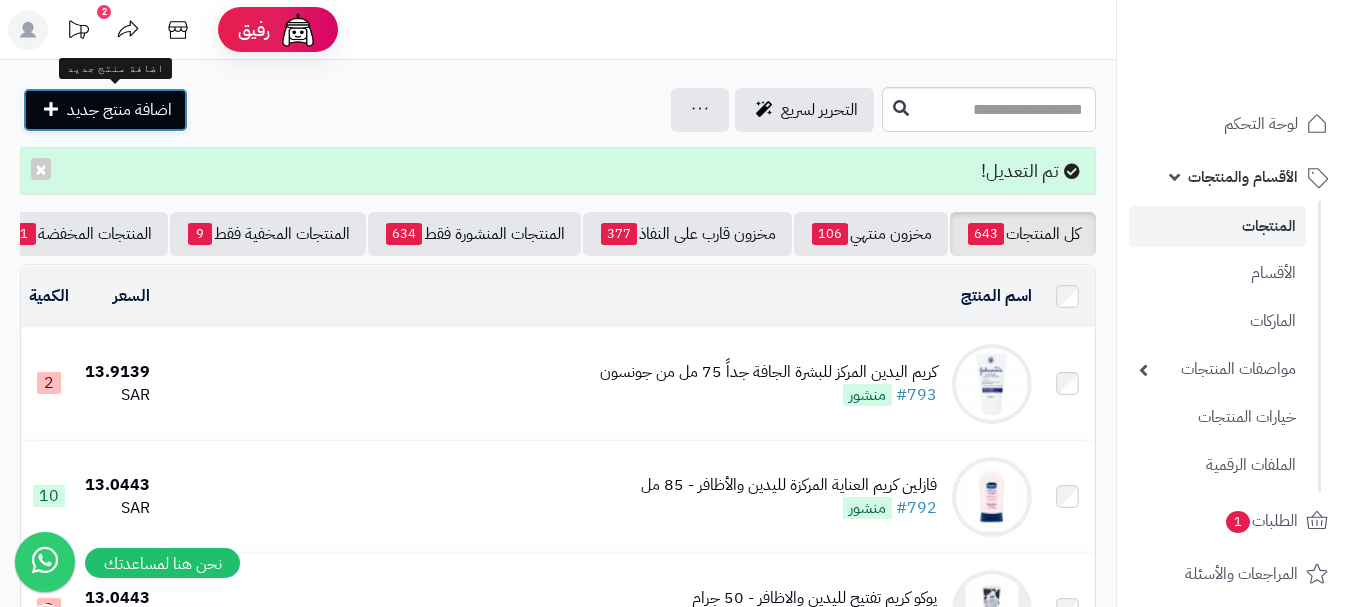 click on "اضافة منتج جديد" at bounding box center (119, 110) 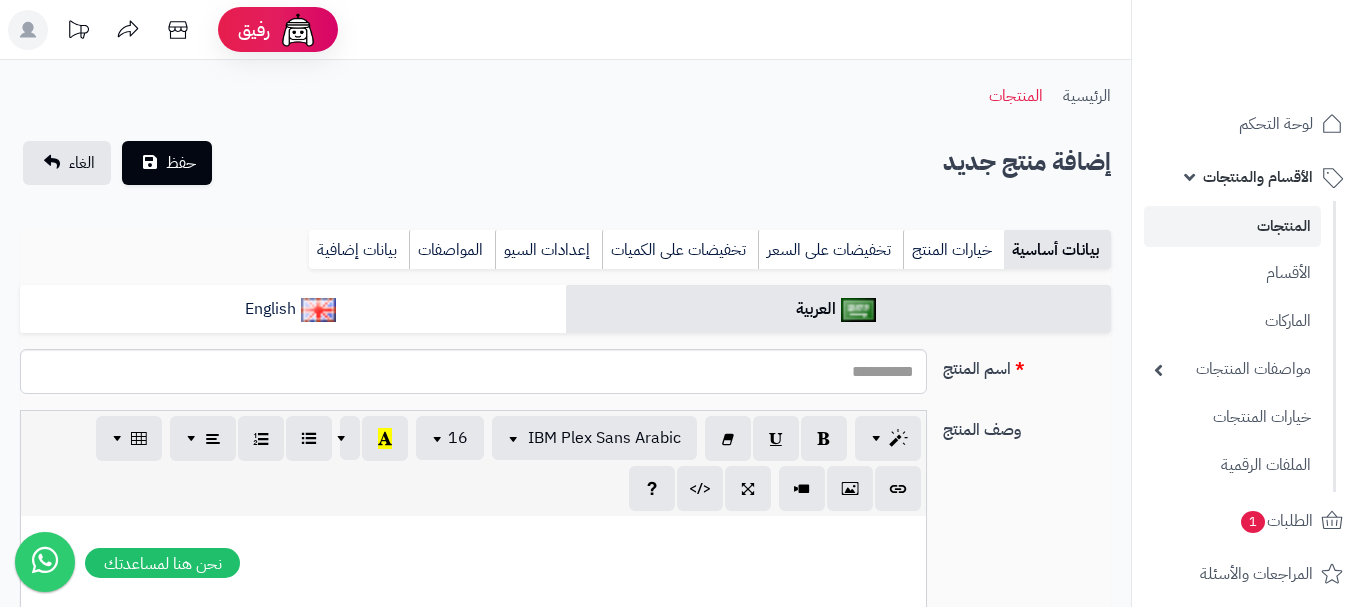 select 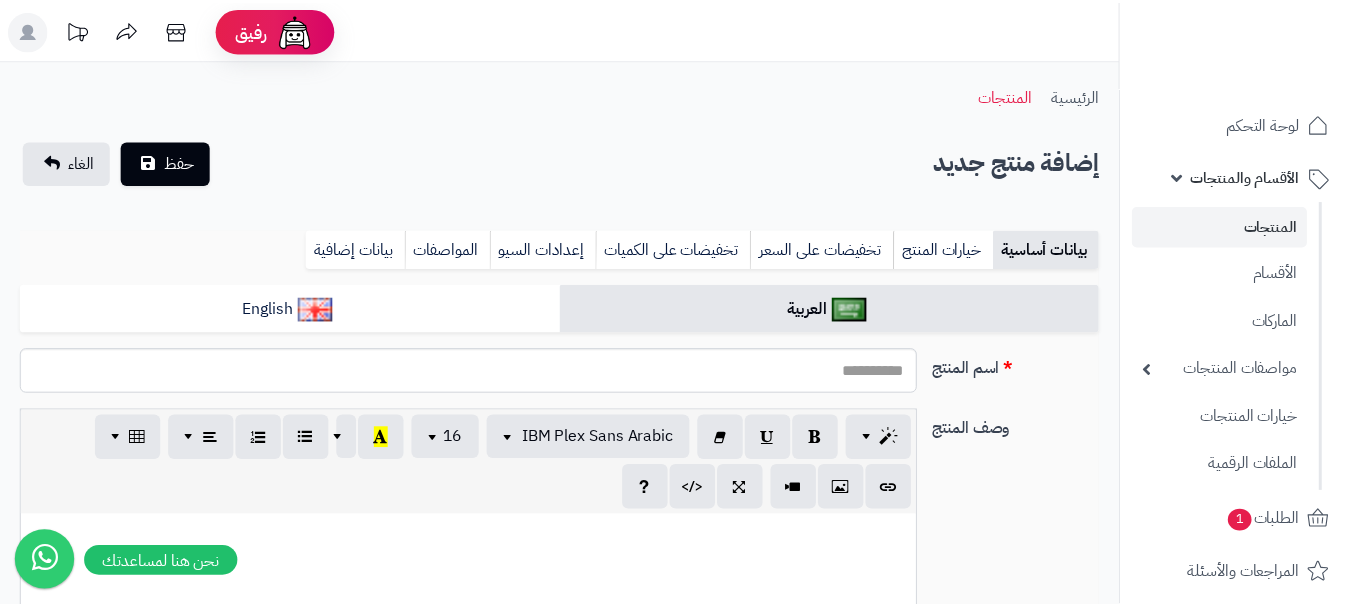scroll, scrollTop: 0, scrollLeft: 0, axis: both 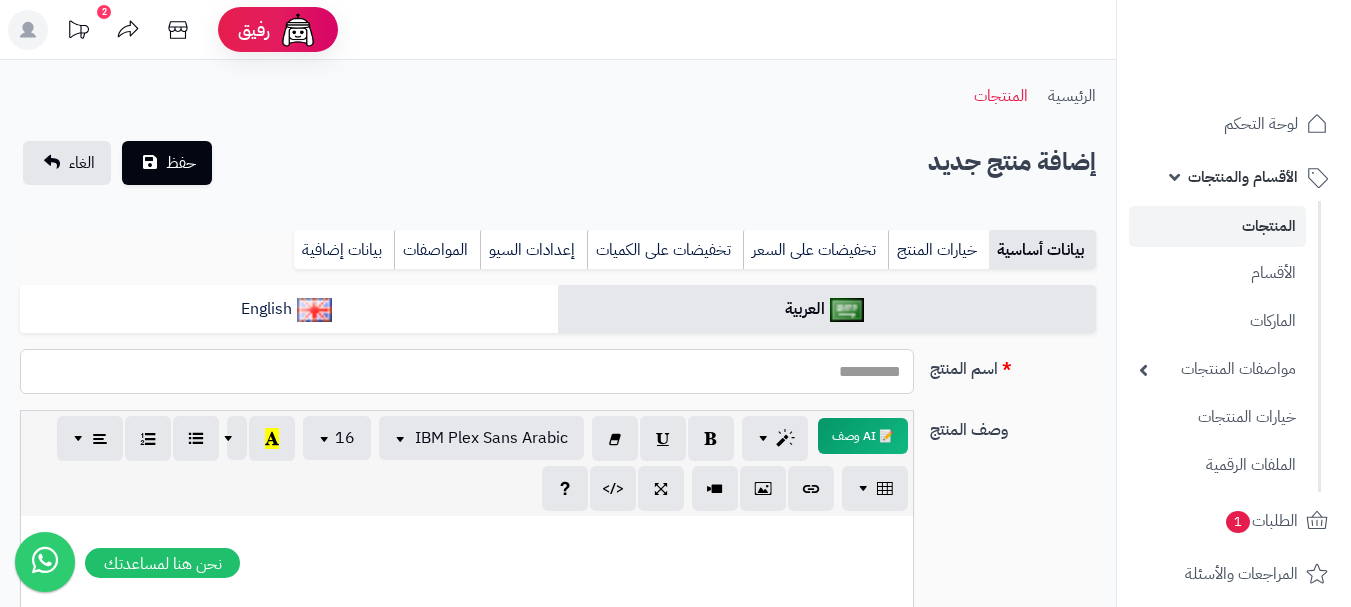 paste on "**********" 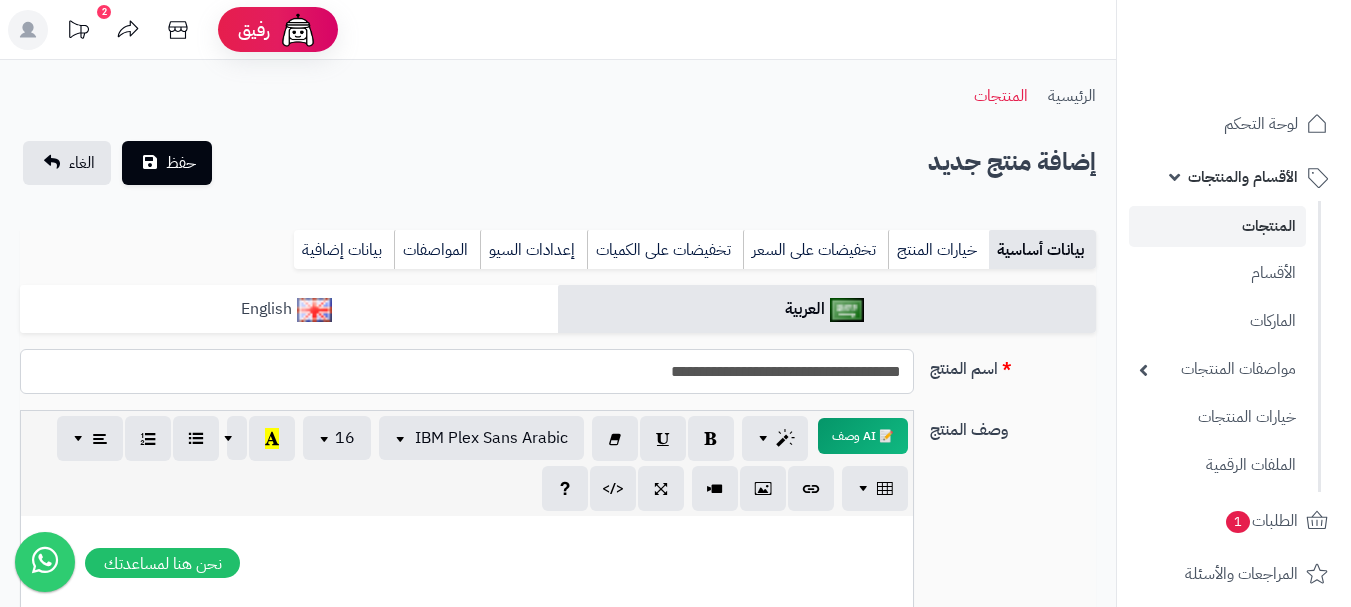 type on "**********" 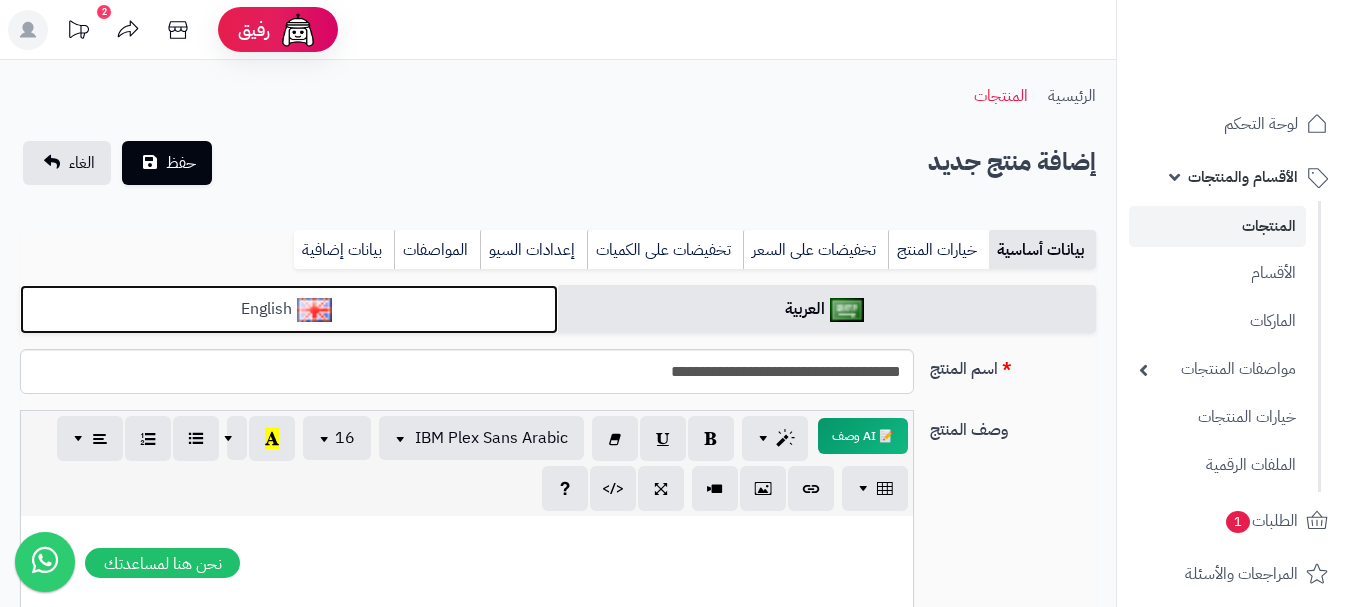 click on "English" at bounding box center (289, 309) 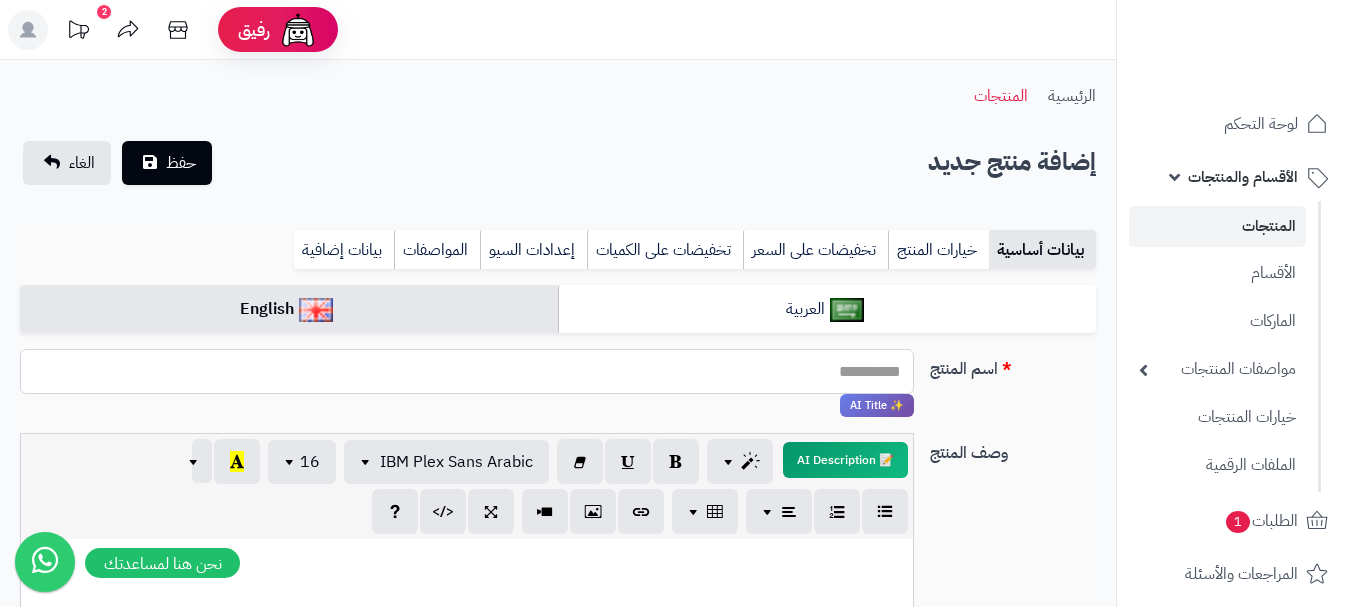 paste on "**********" 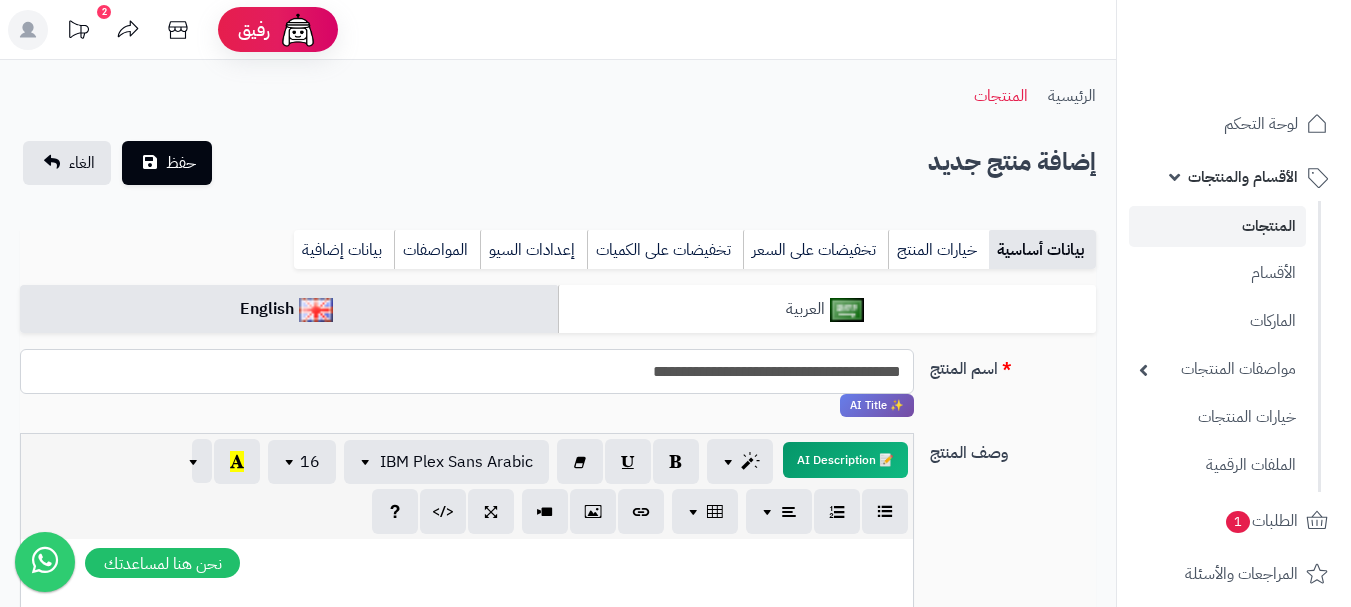 type on "**********" 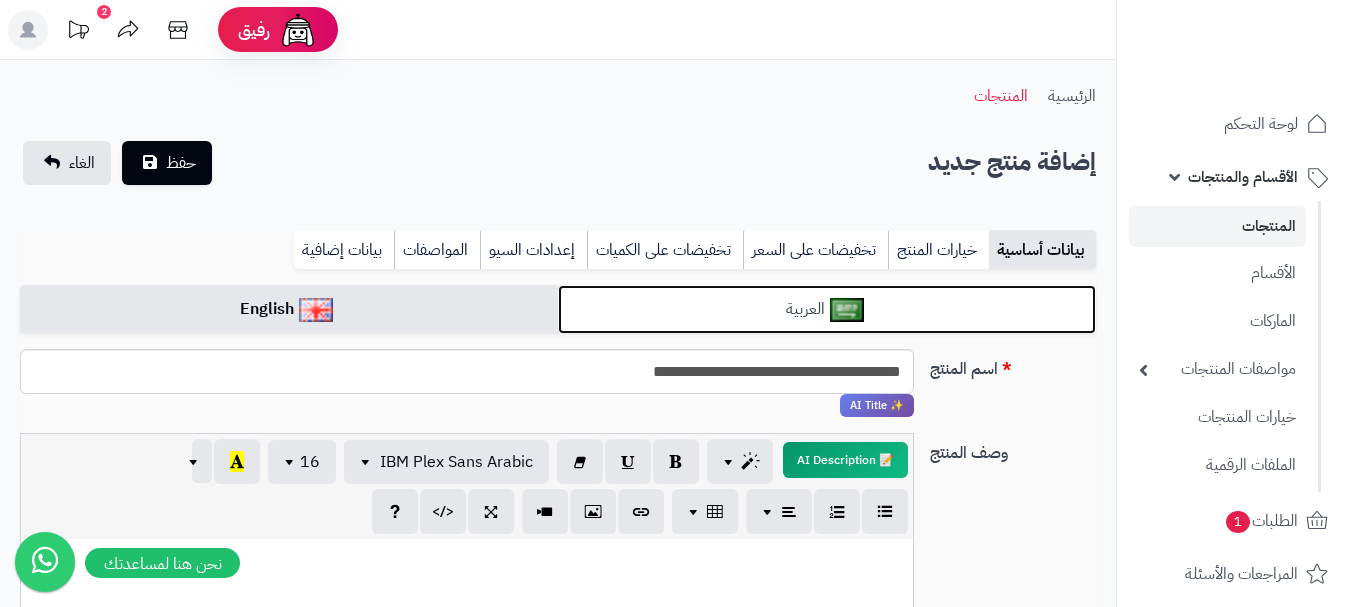 click on "العربية" at bounding box center [827, 309] 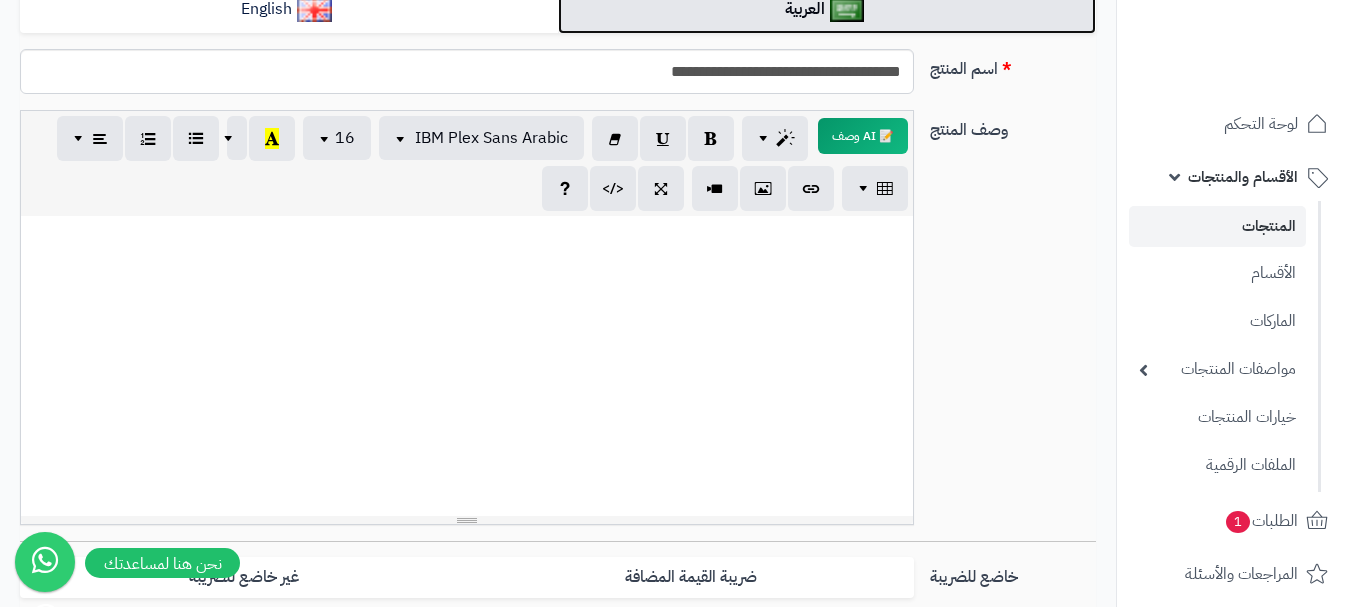 scroll, scrollTop: 600, scrollLeft: 0, axis: vertical 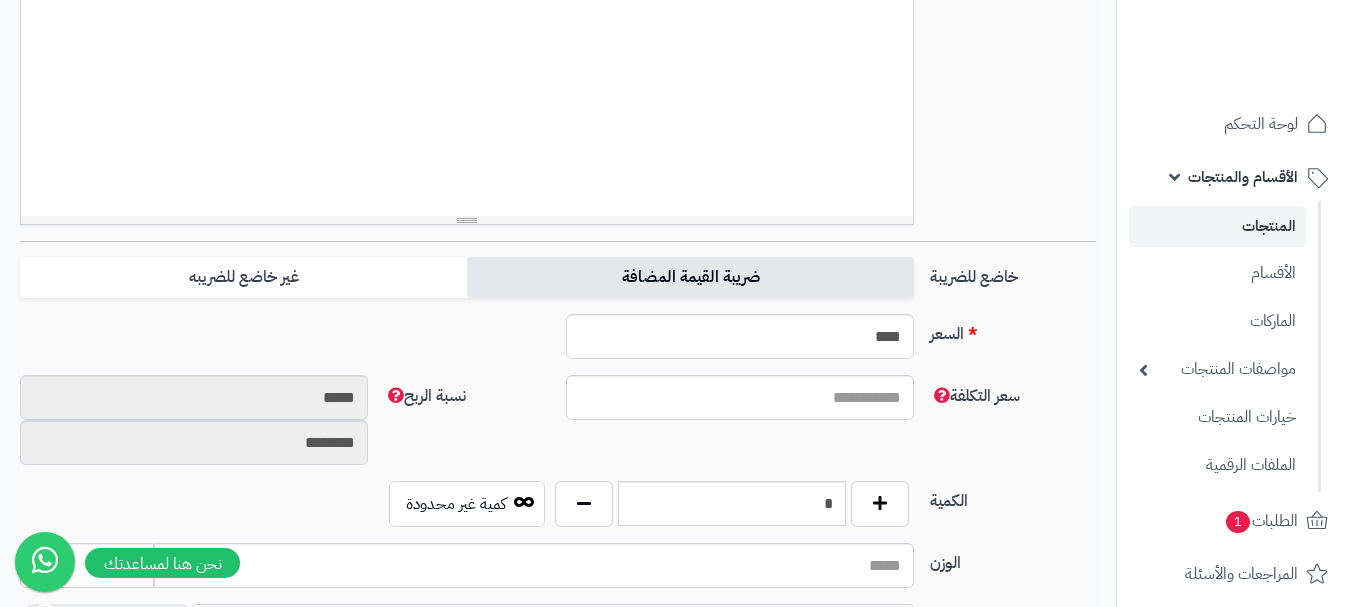 click on "ضريبة القيمة المضافة" at bounding box center (690, 277) 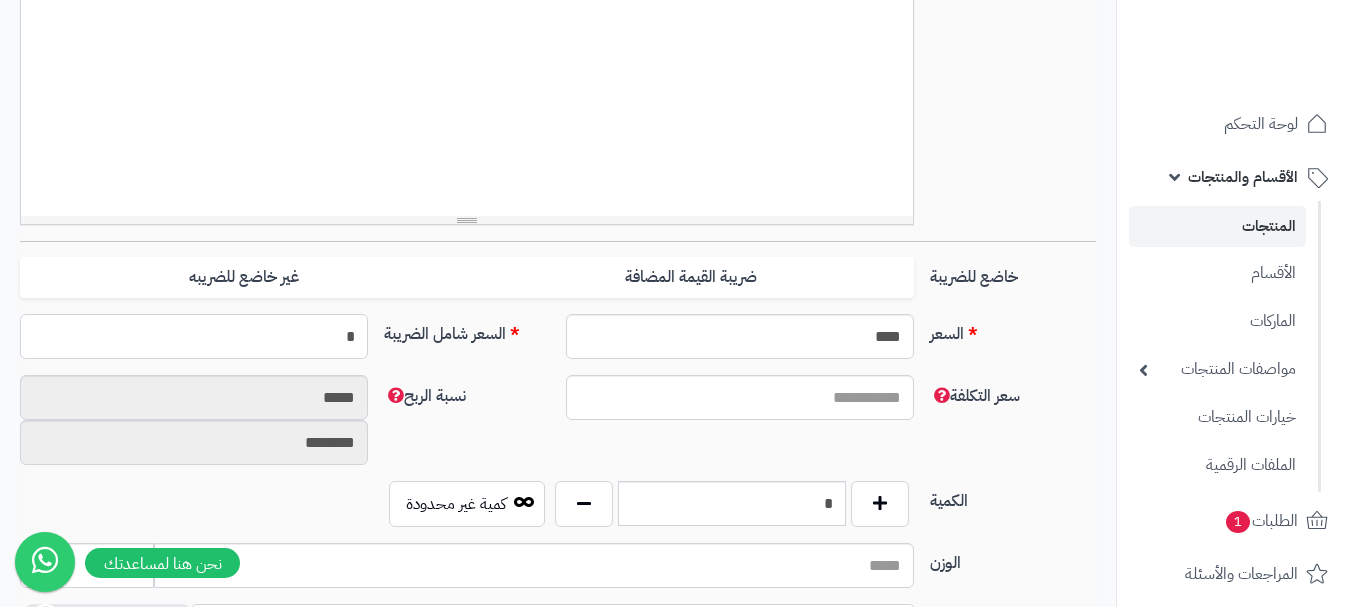 click on "*" at bounding box center [194, 336] 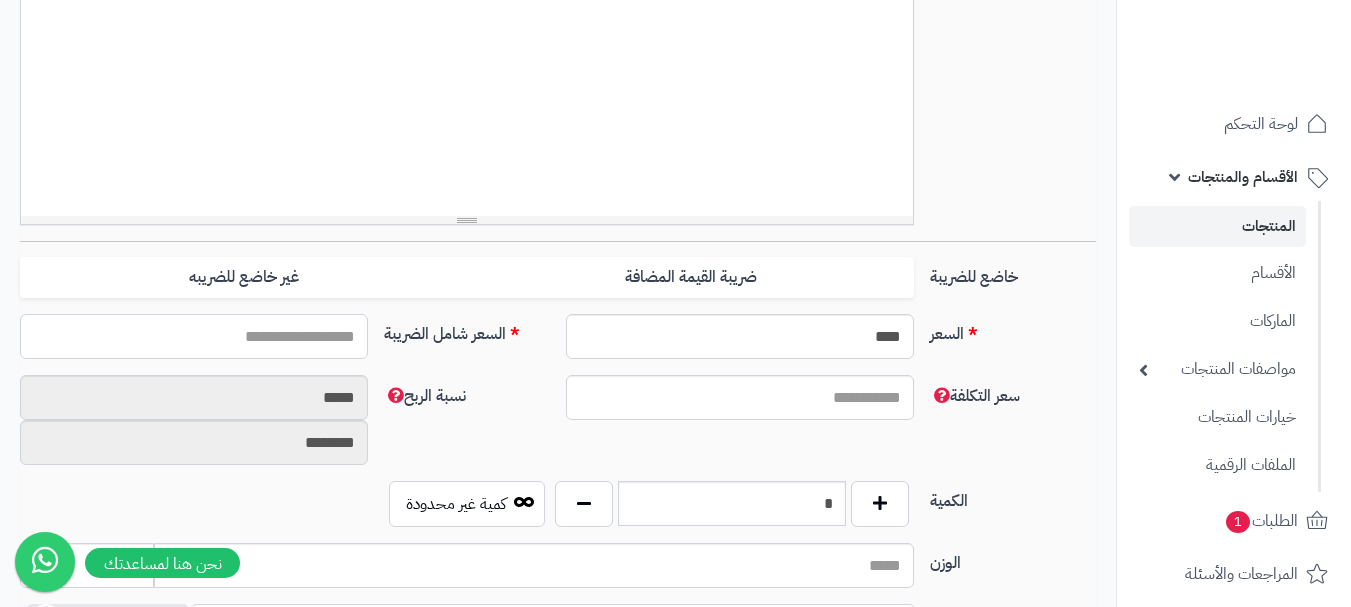 type on "*" 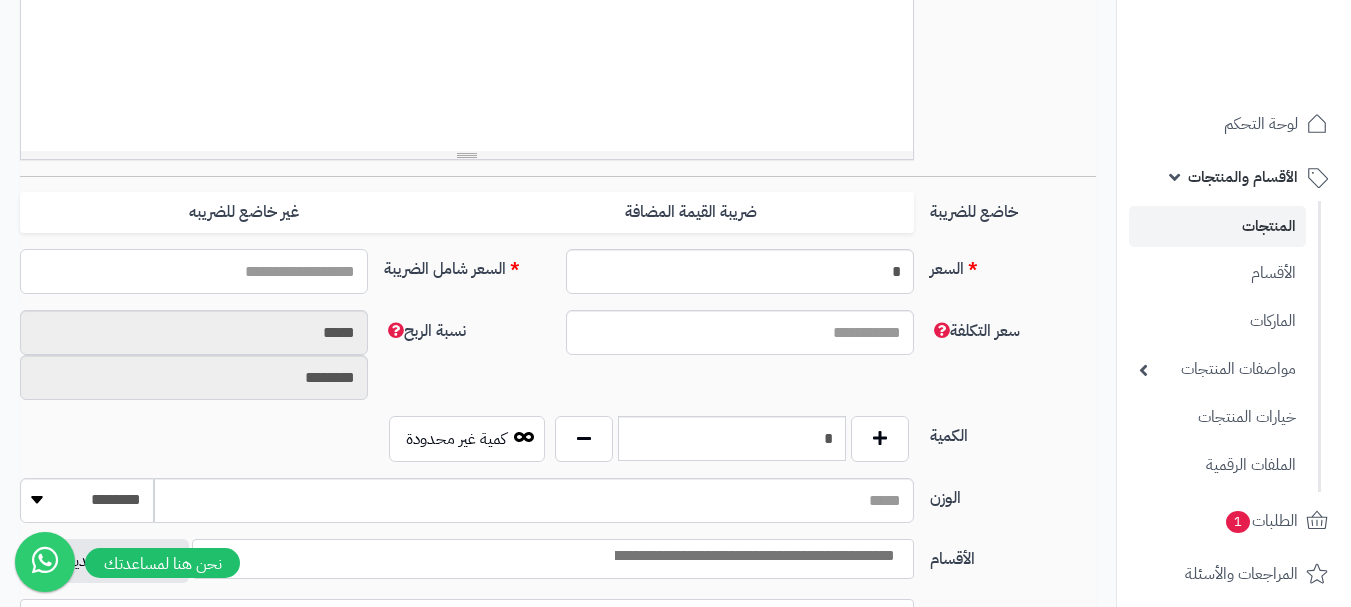 scroll, scrollTop: 700, scrollLeft: 0, axis: vertical 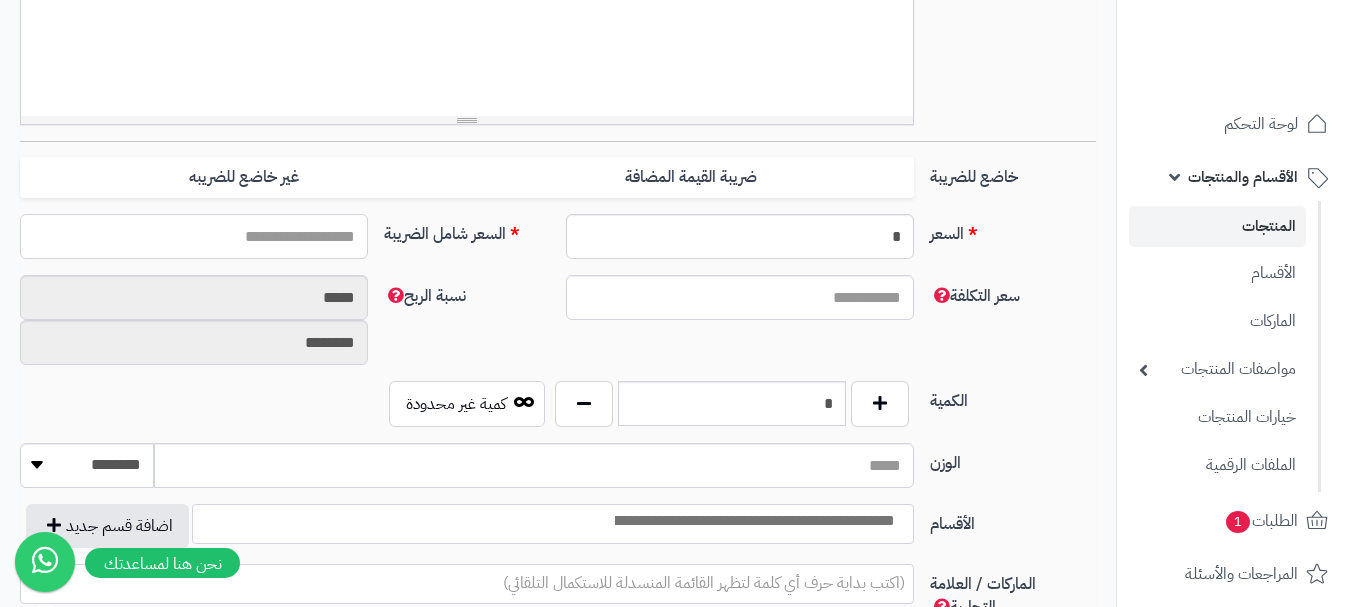 type 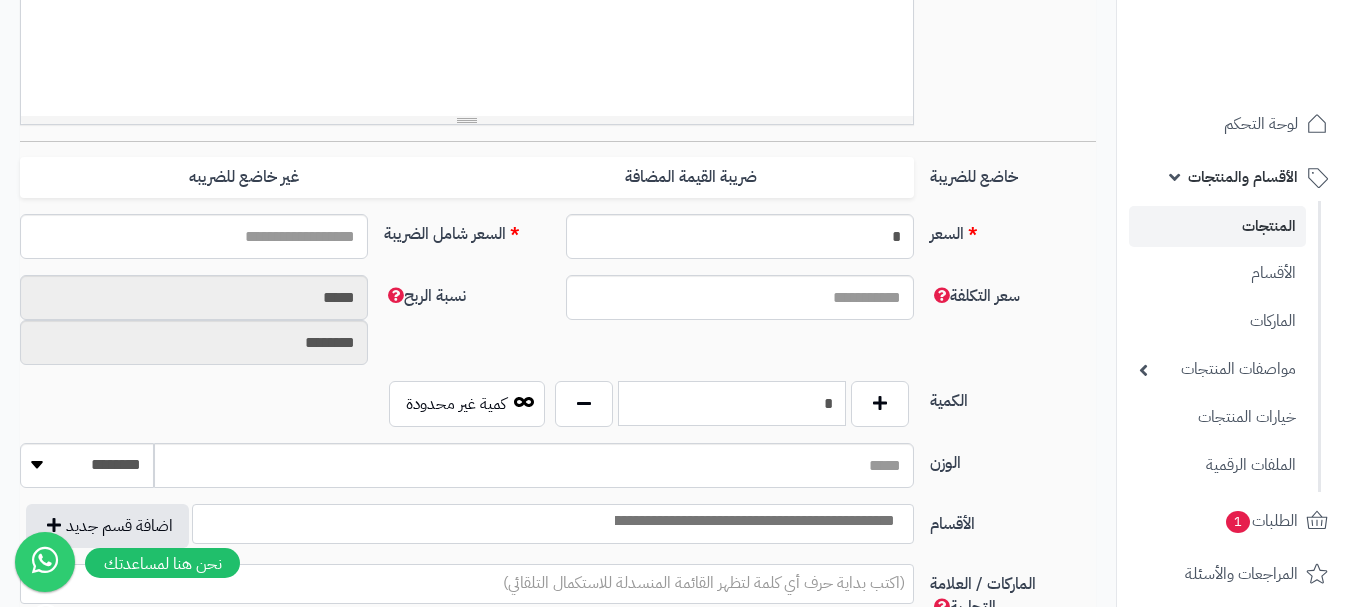 click on "*" at bounding box center (732, 403) 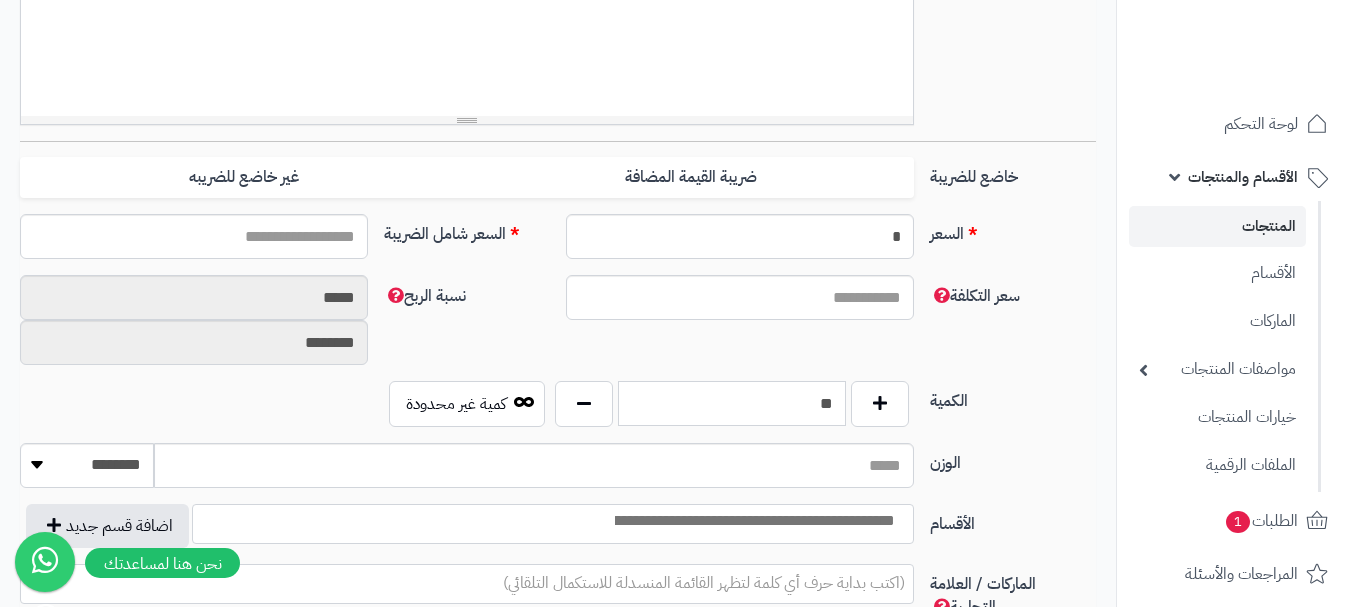 type on "*" 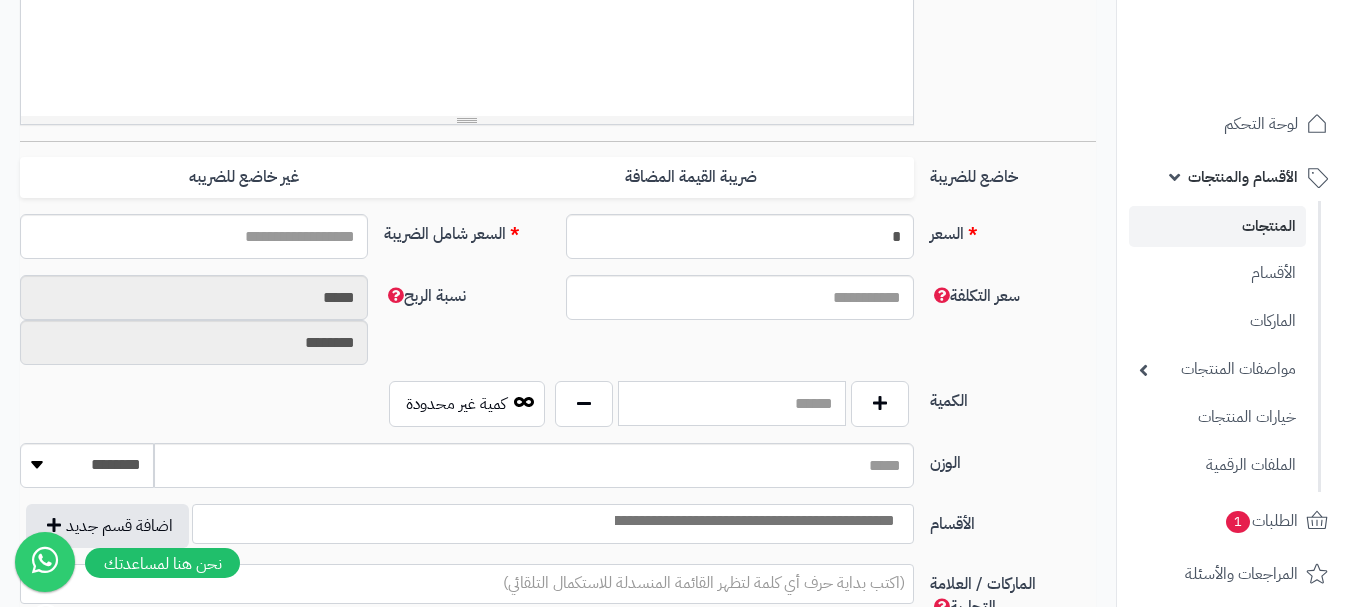 type on "*" 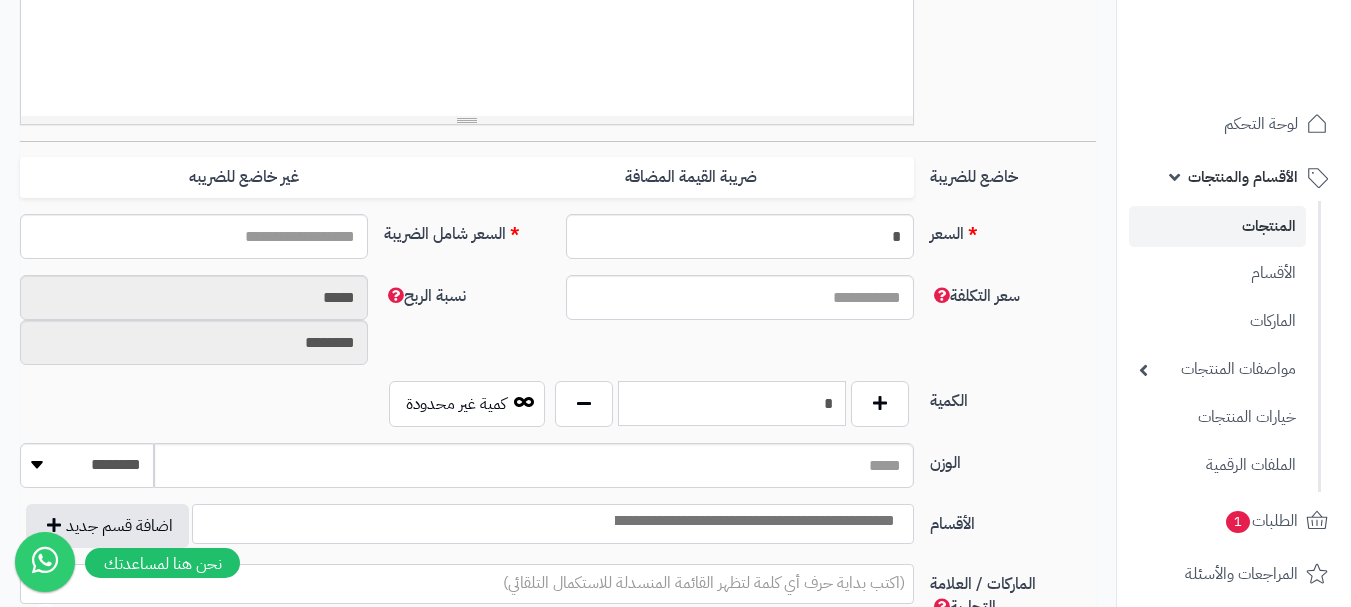 type on "*" 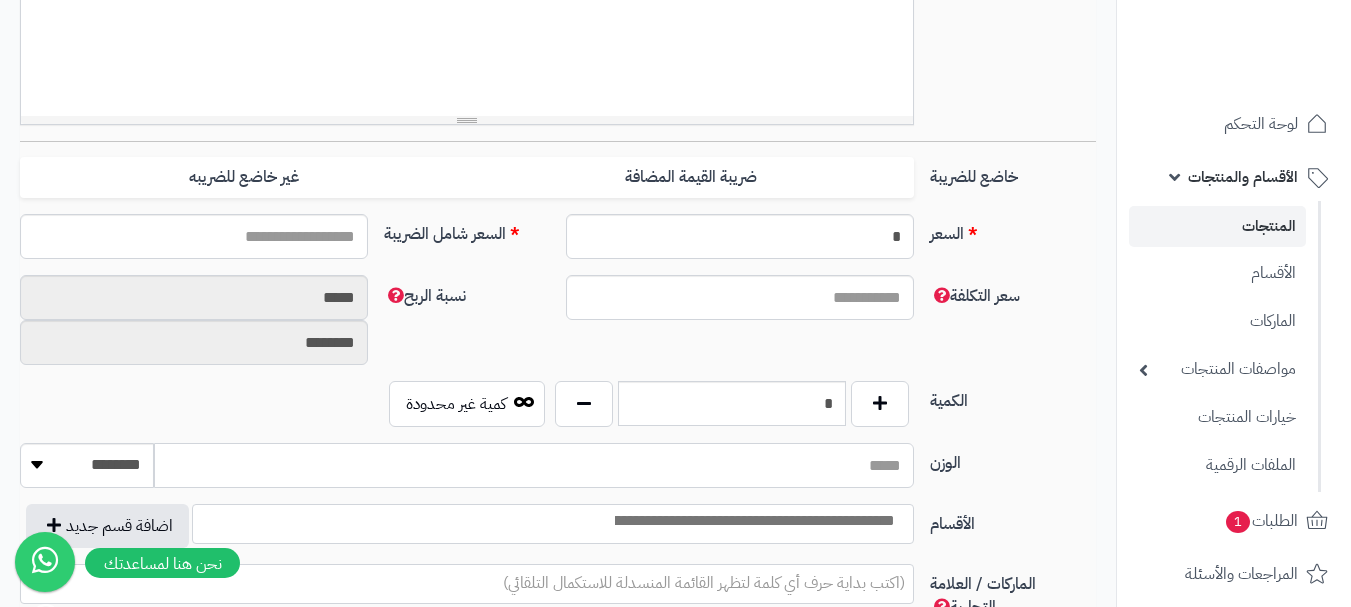 click on "الوزن" at bounding box center [534, 465] 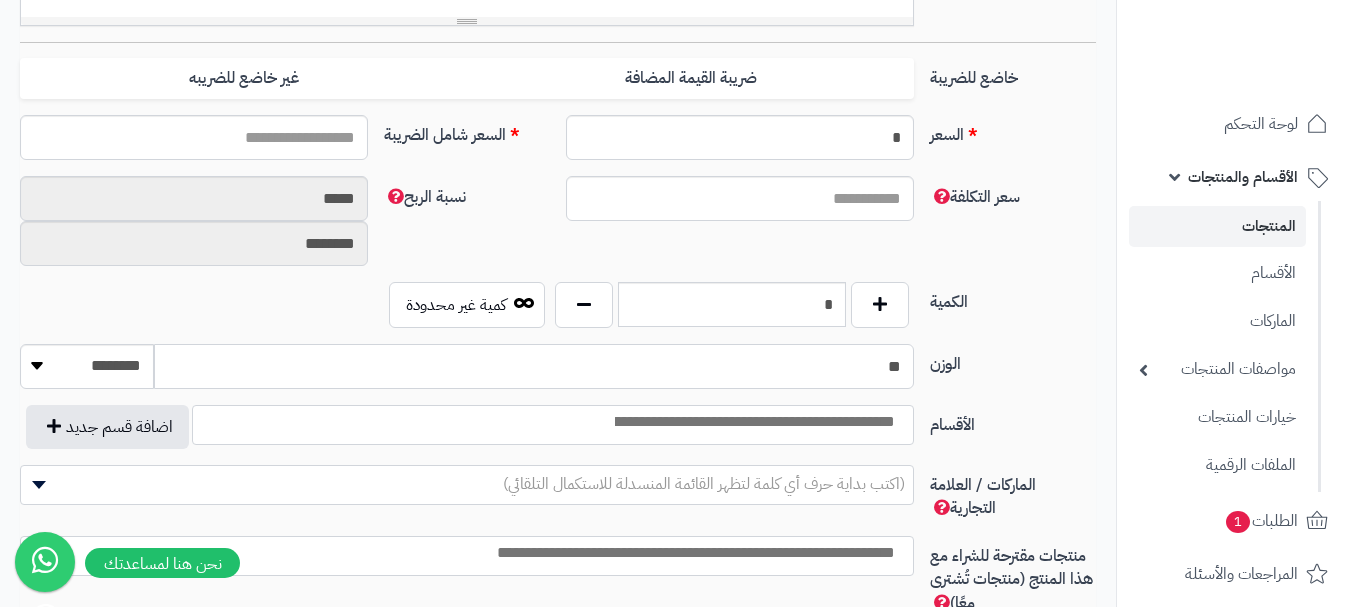 scroll, scrollTop: 800, scrollLeft: 0, axis: vertical 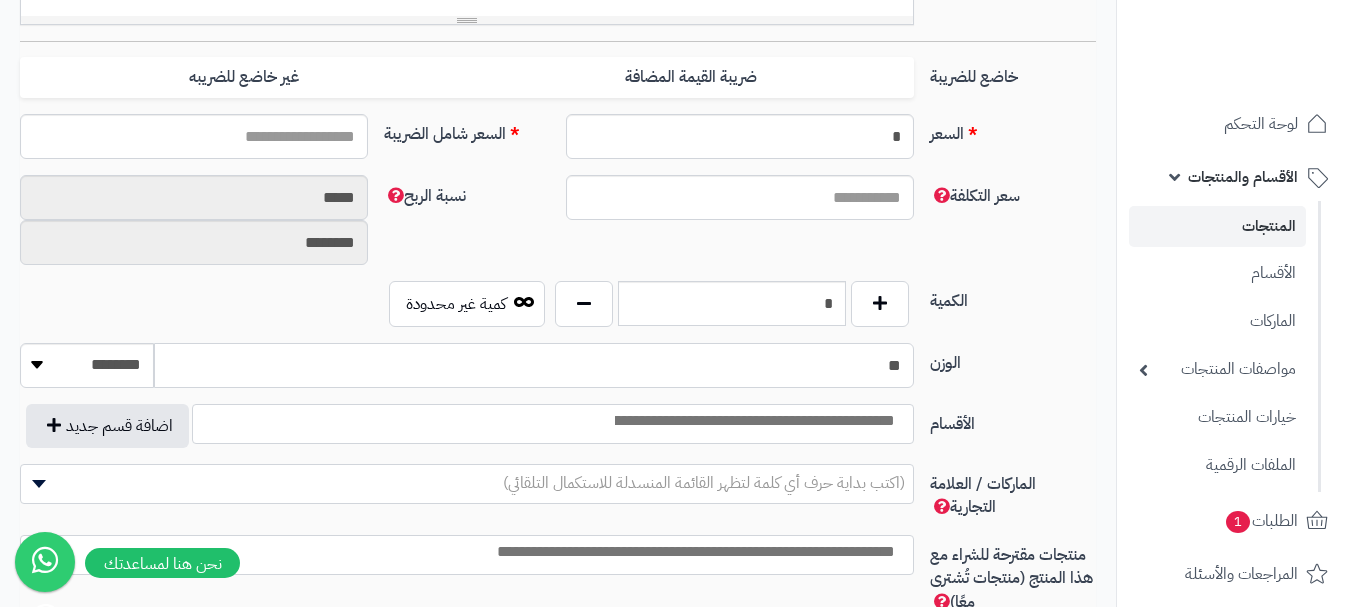 type on "**" 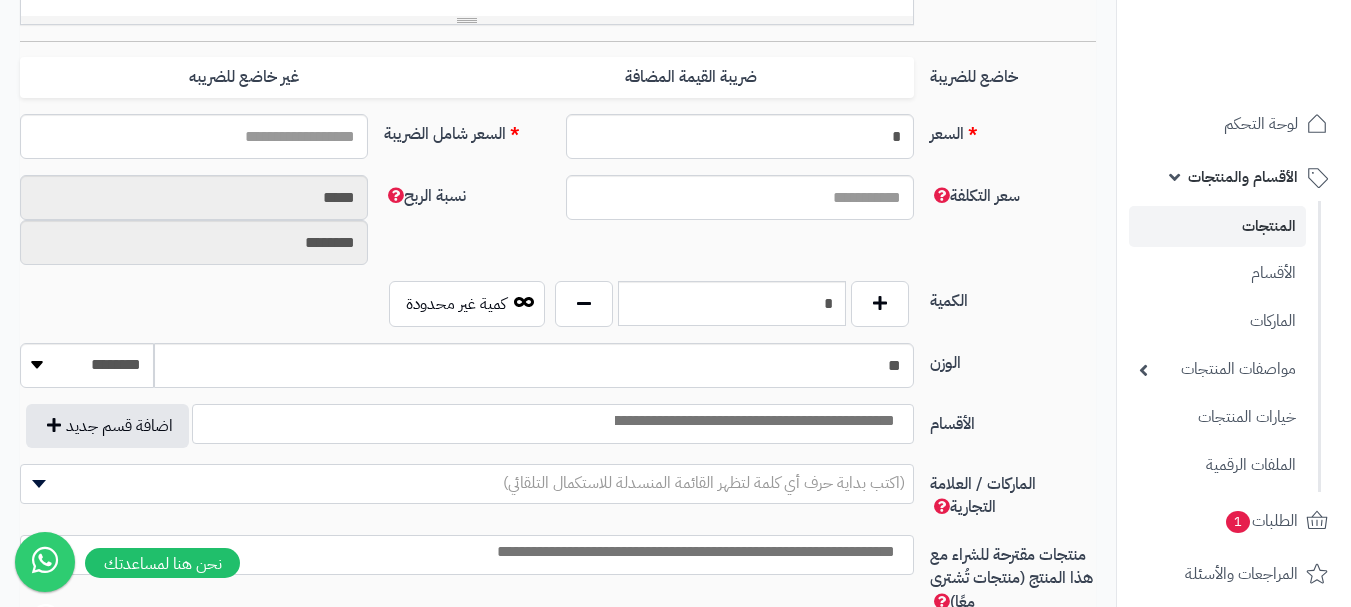 click at bounding box center [753, 421] 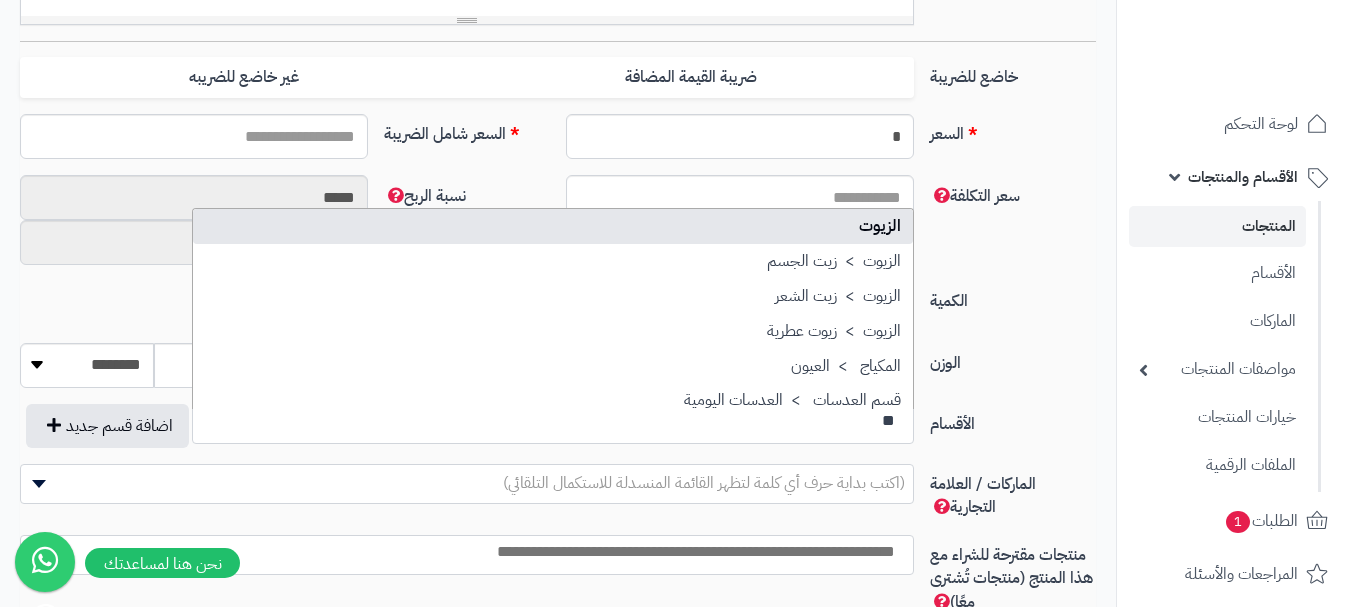 type on "*" 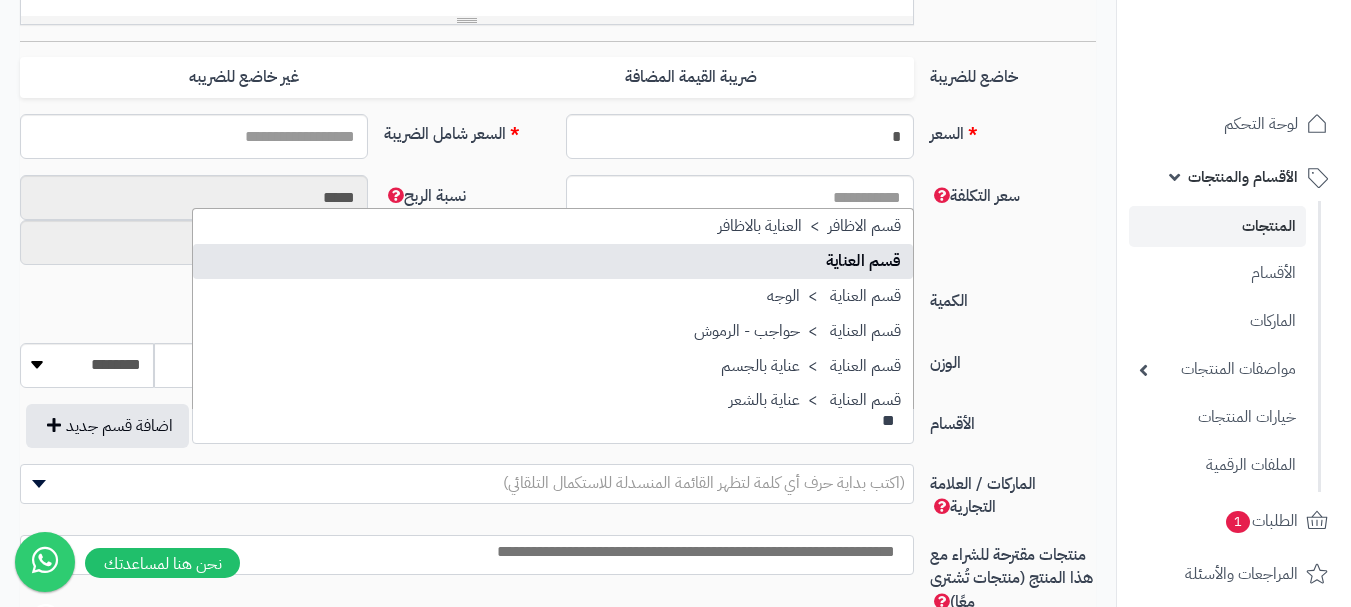 type on "**" 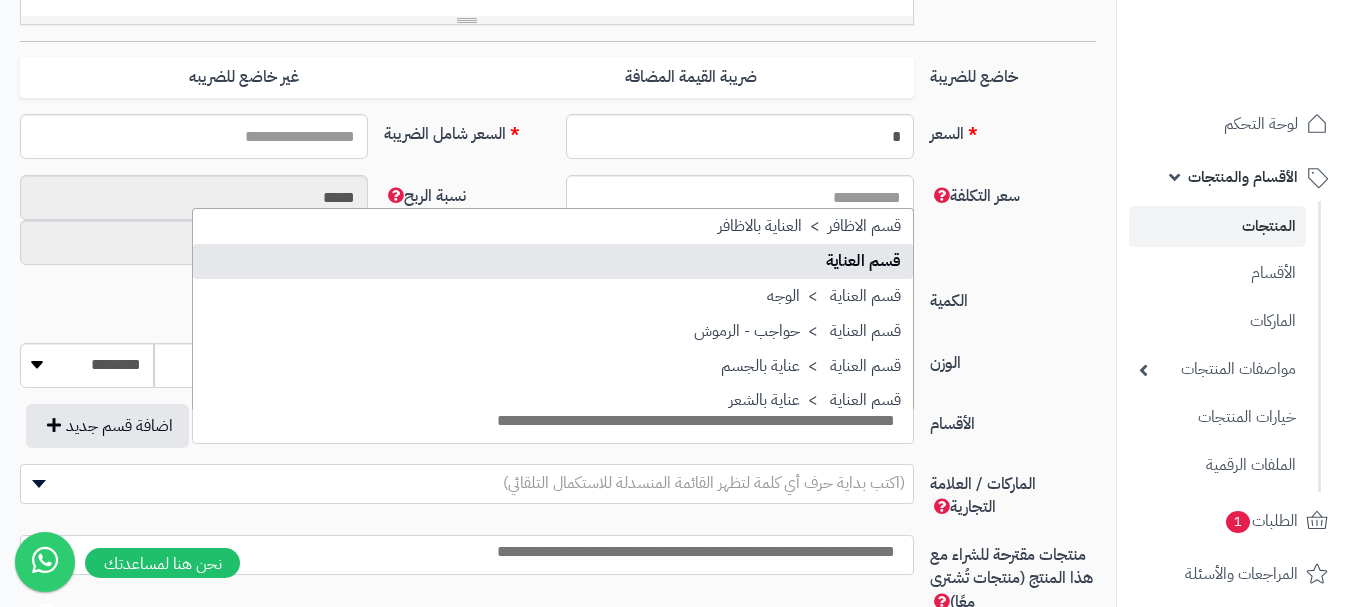 scroll, scrollTop: 0, scrollLeft: 0, axis: both 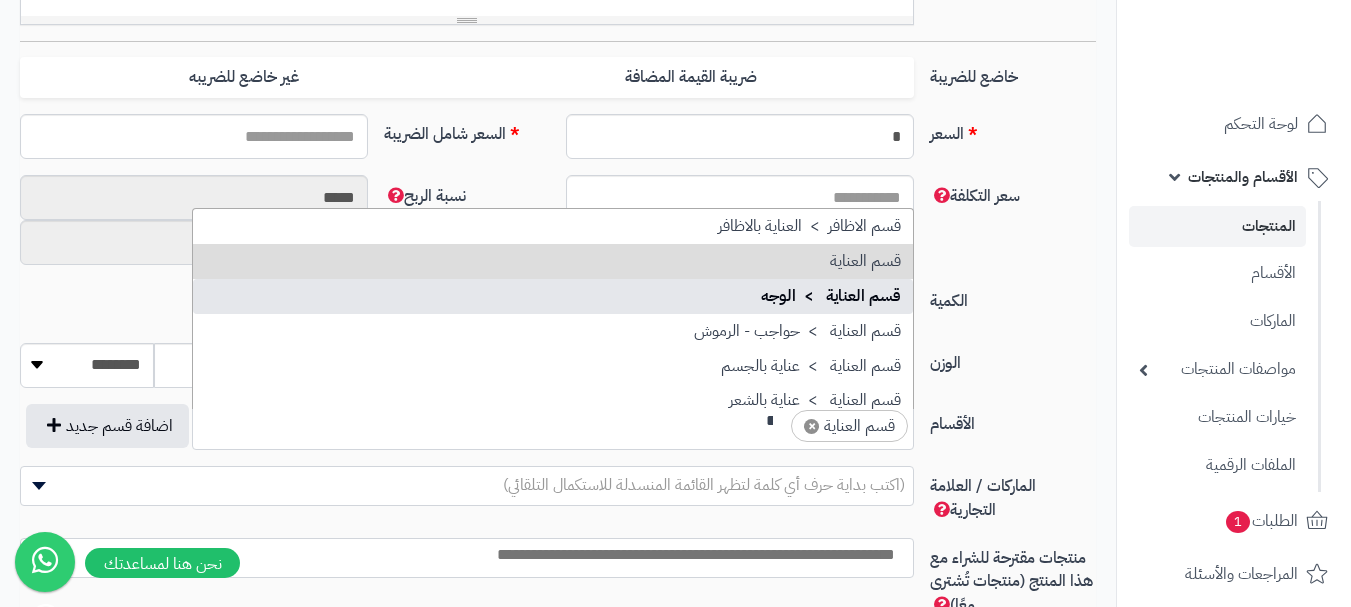 type on "**" 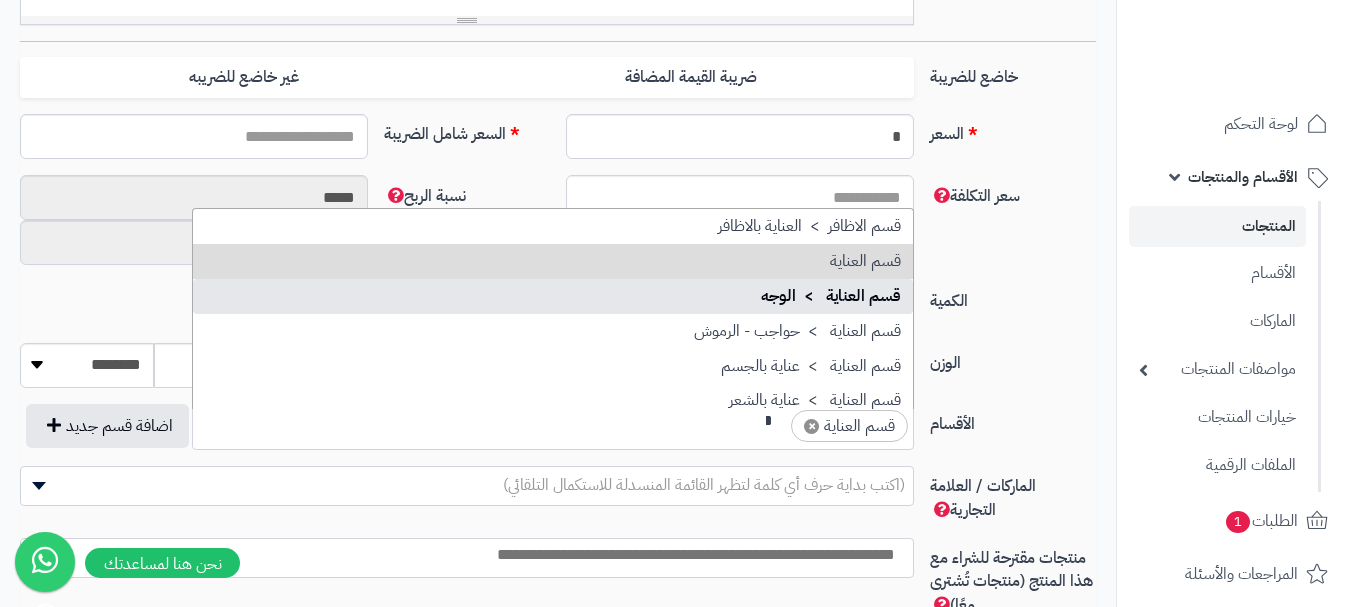 type 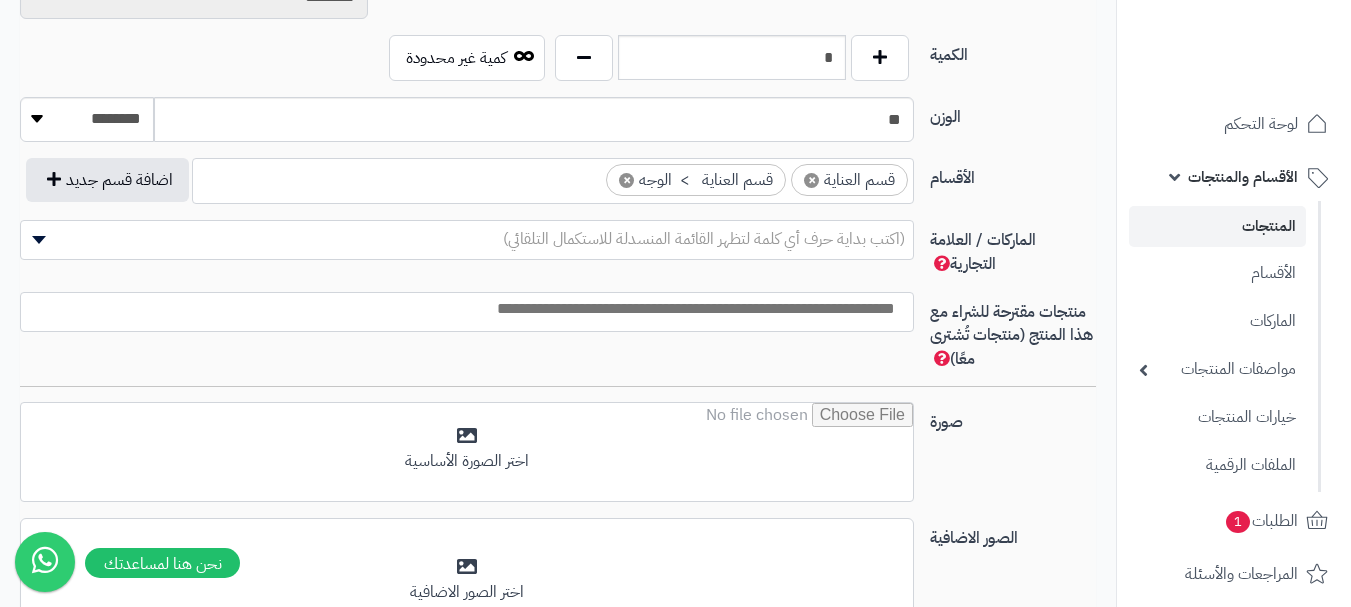 scroll, scrollTop: 1100, scrollLeft: 0, axis: vertical 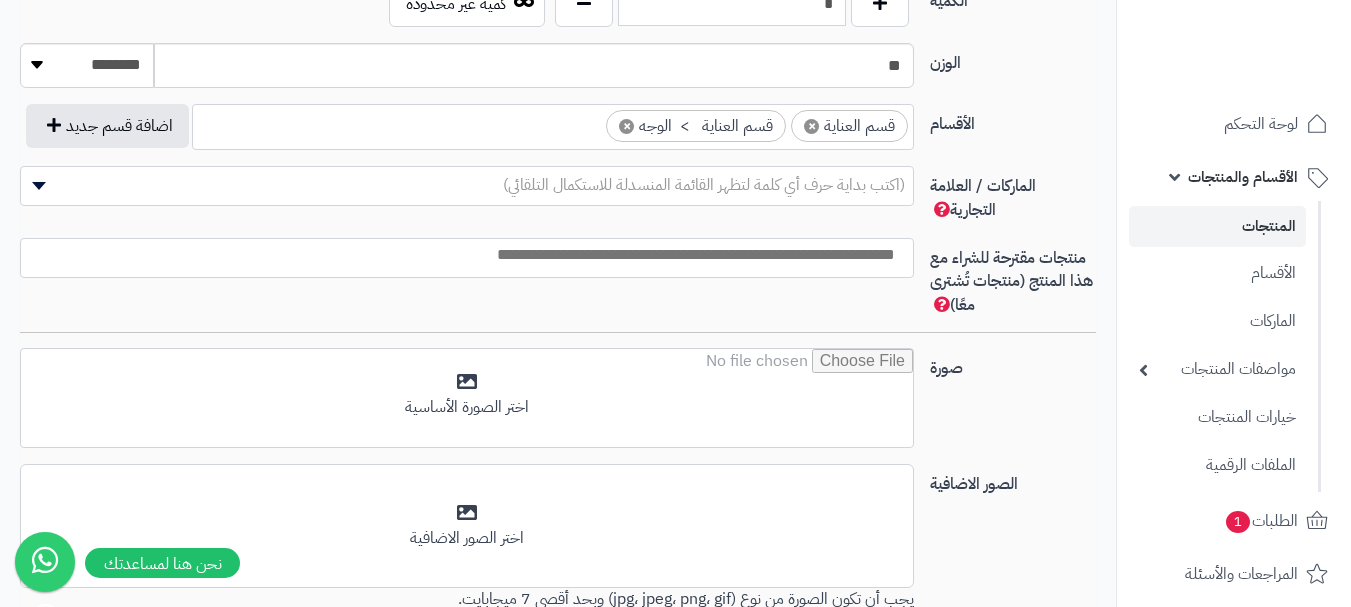 click at bounding box center [462, 255] 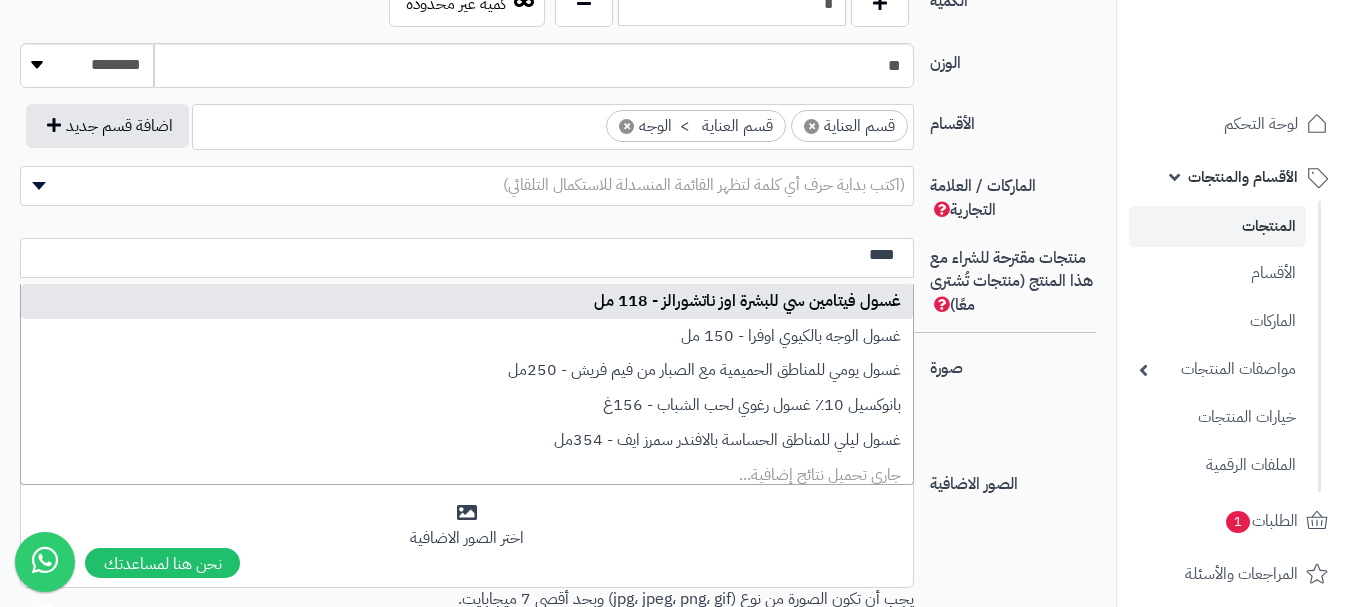 type on "****" 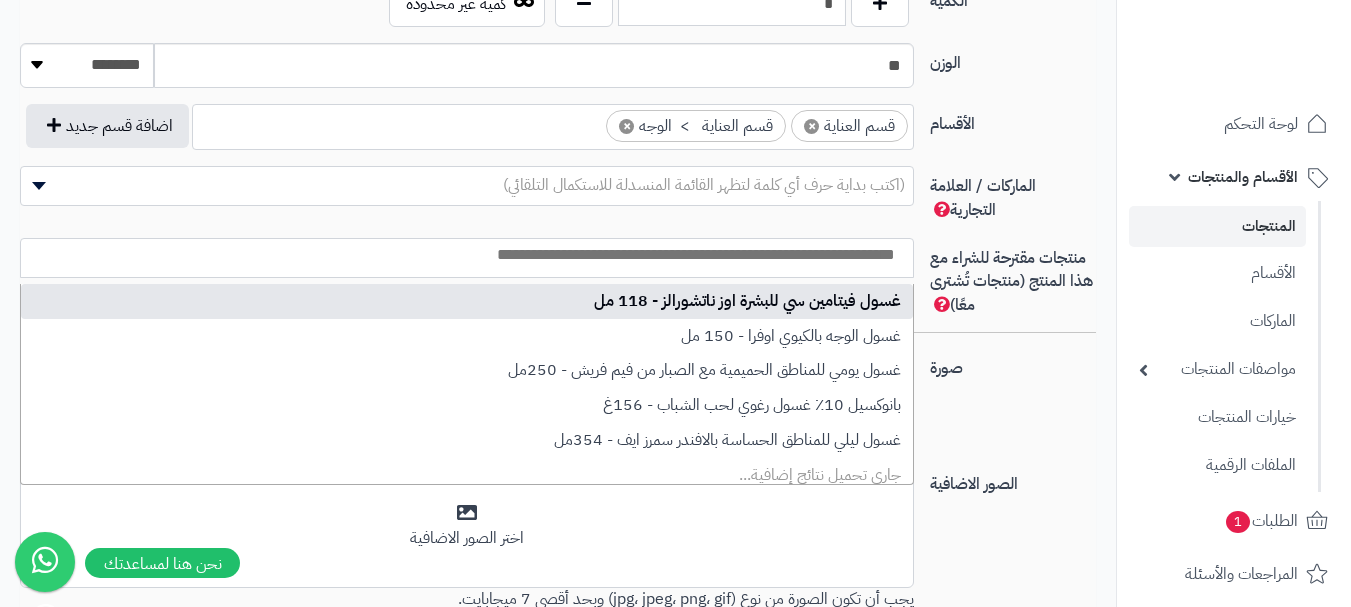 scroll, scrollTop: 0, scrollLeft: 0, axis: both 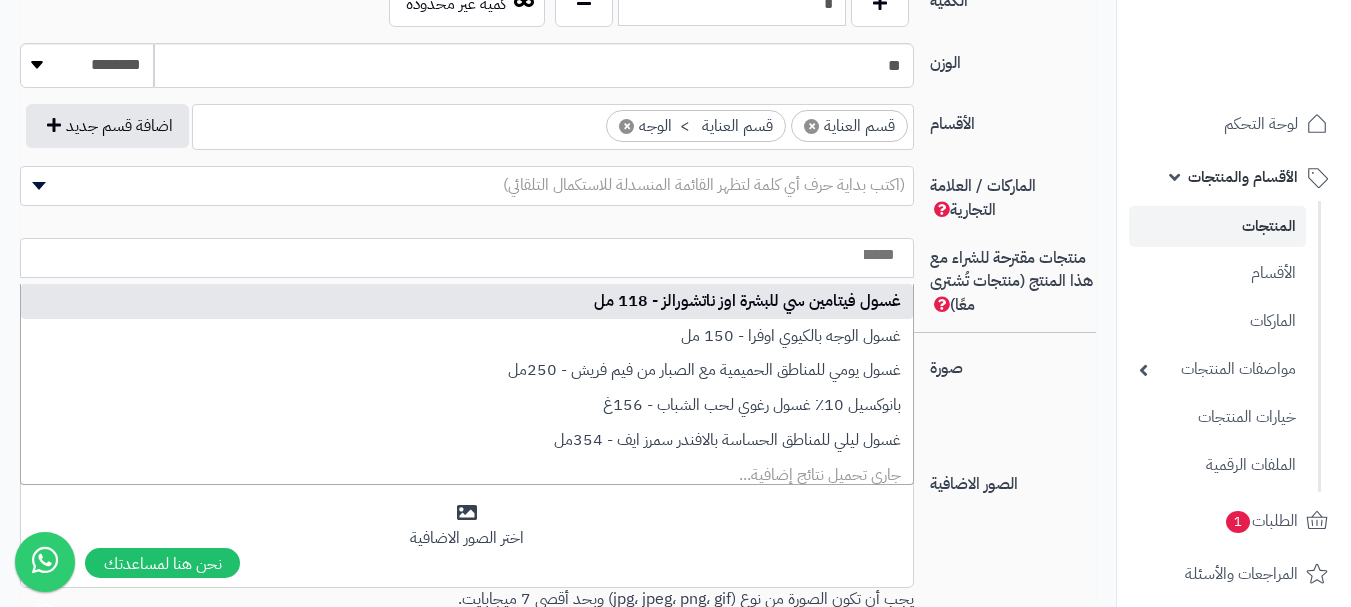 select on "**" 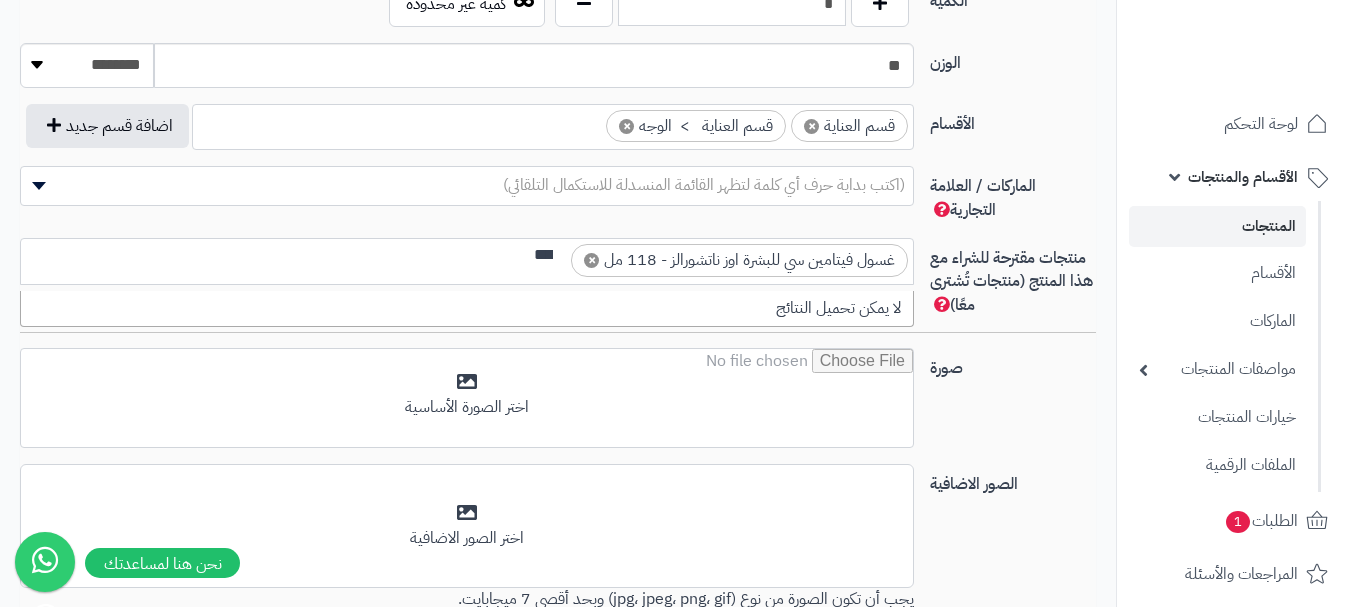 scroll, scrollTop: 0, scrollLeft: -8, axis: horizontal 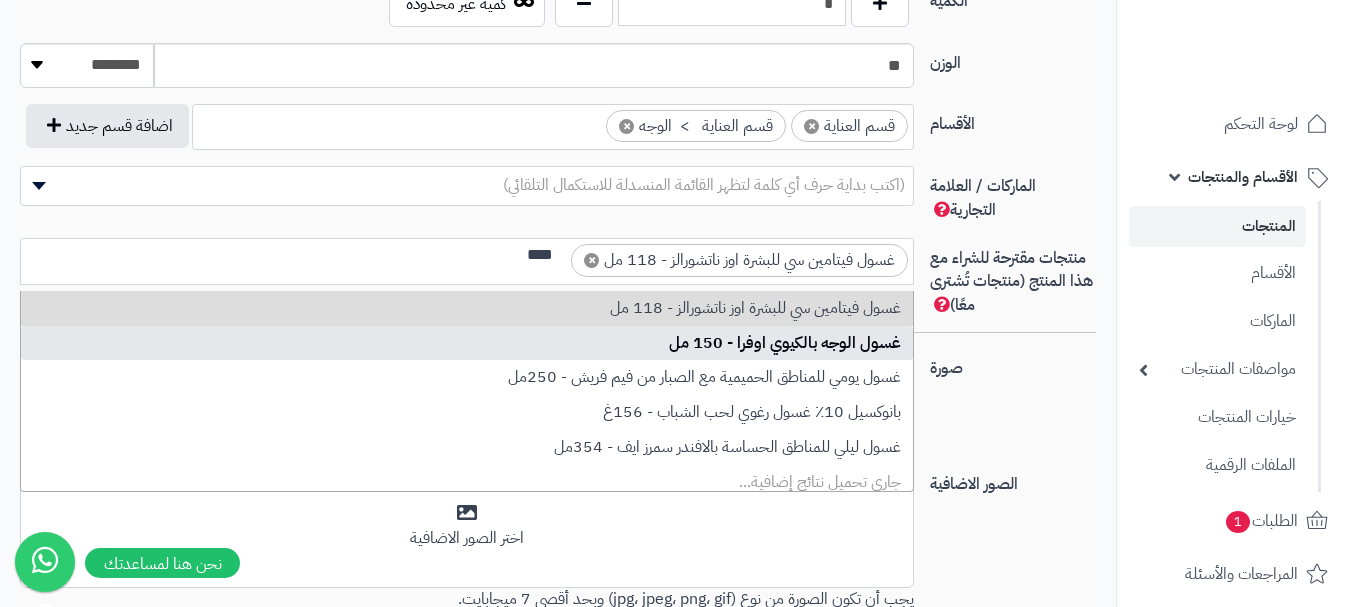 type on "****" 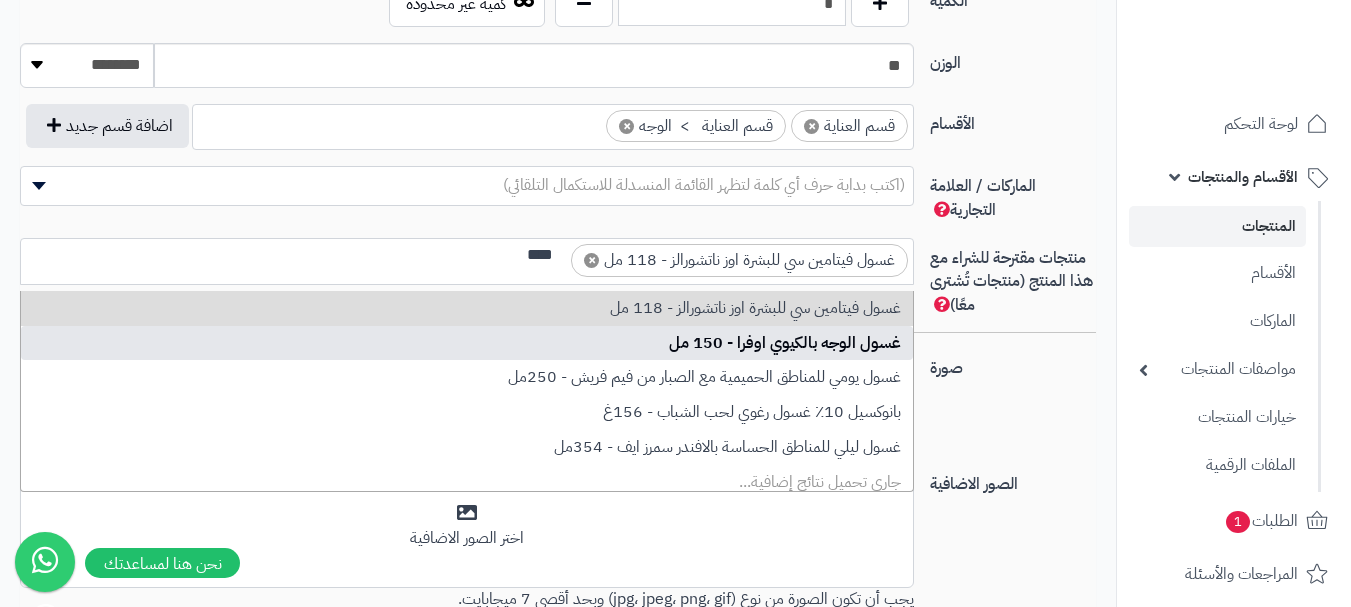 type 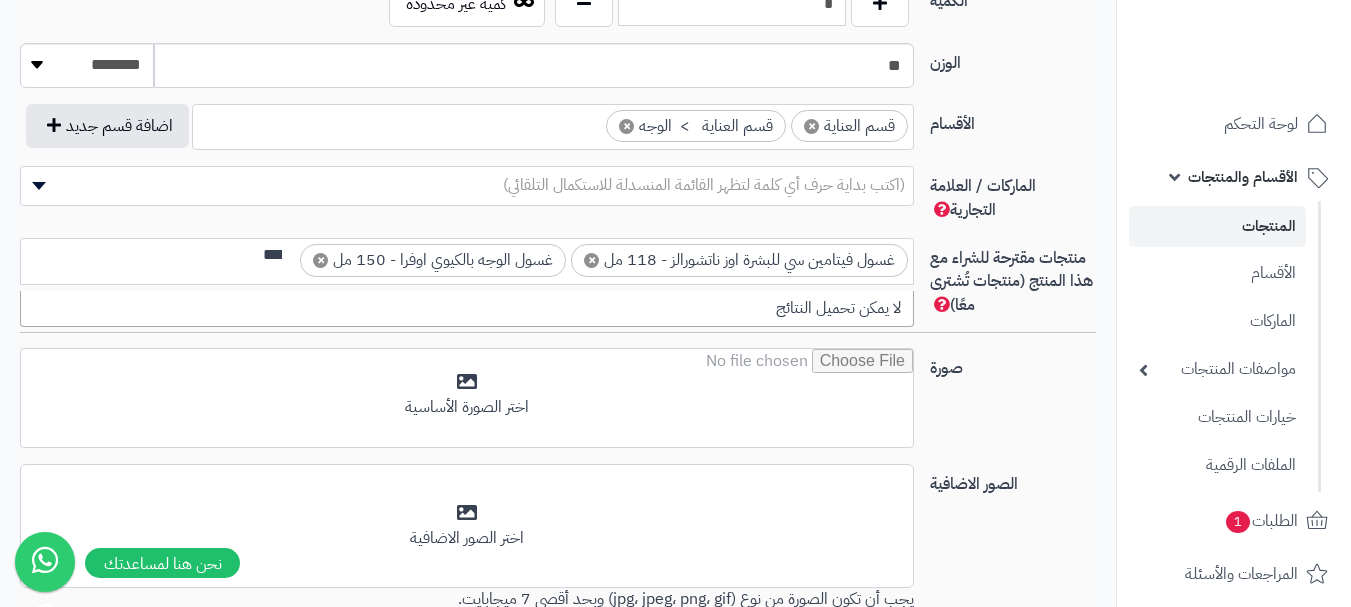scroll, scrollTop: 0, scrollLeft: -8, axis: horizontal 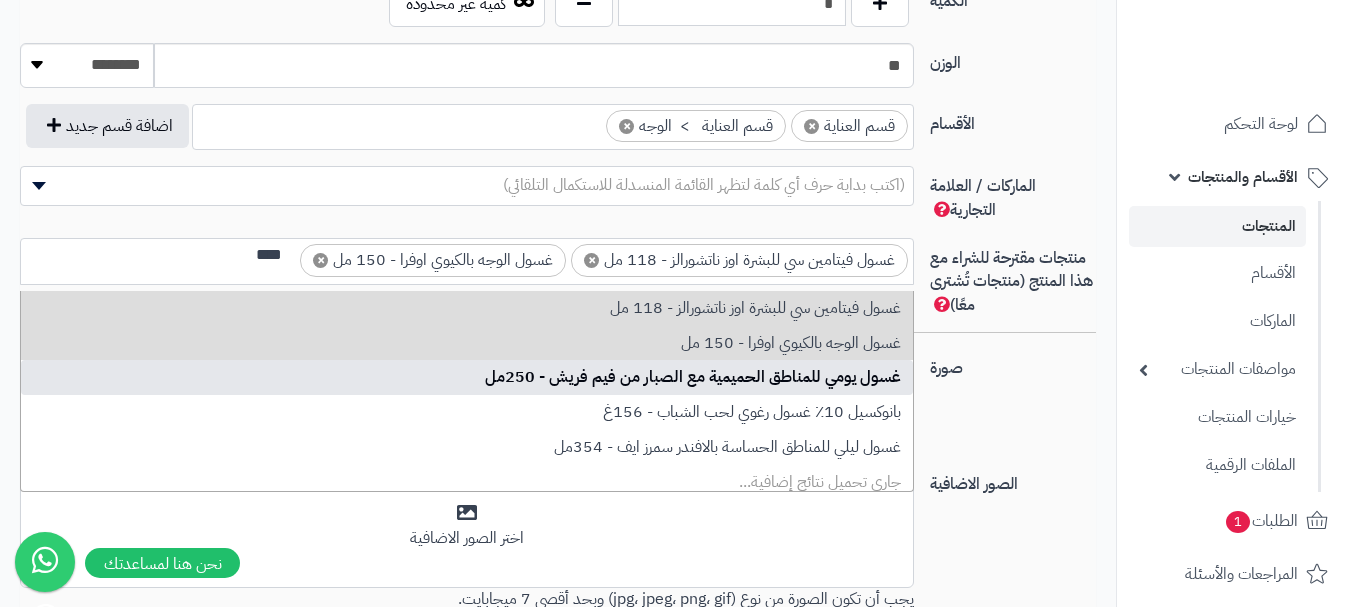 type on "****" 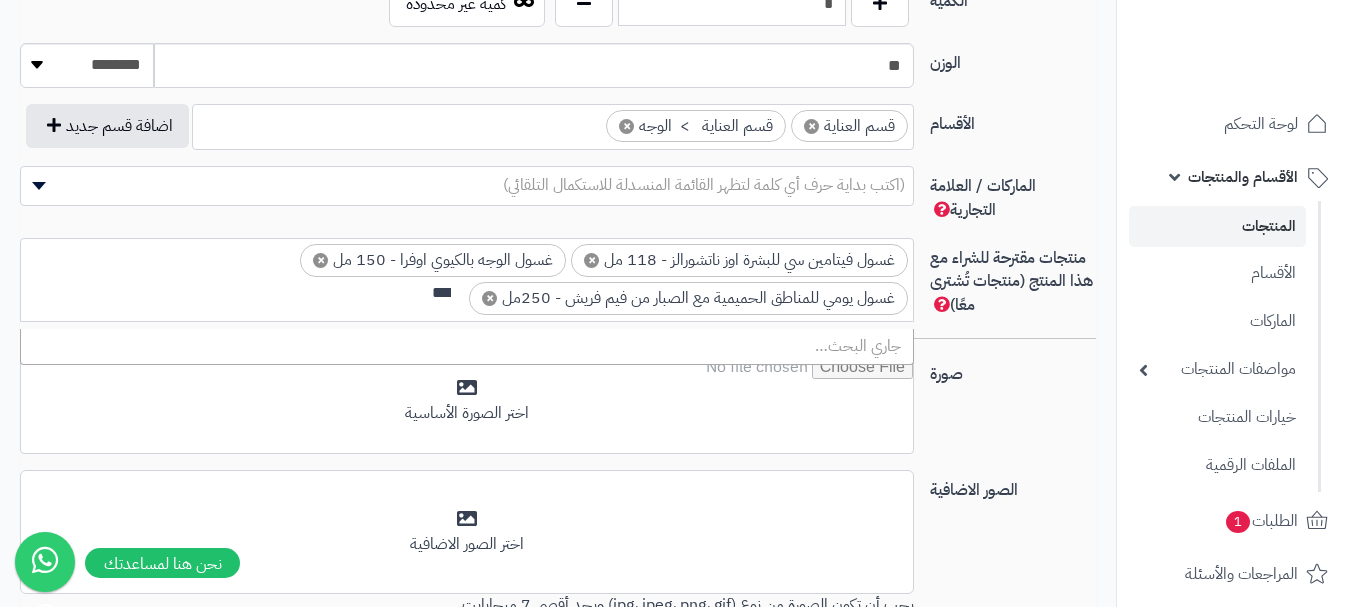 scroll, scrollTop: 0, scrollLeft: -8, axis: horizontal 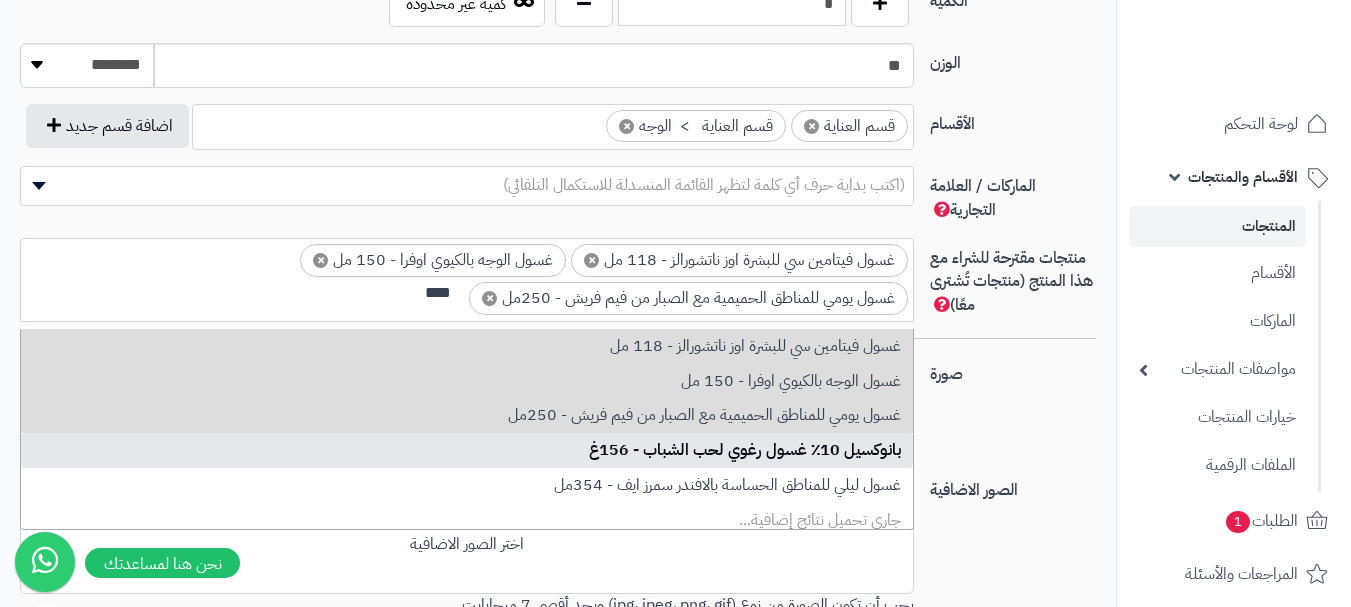 type on "****" 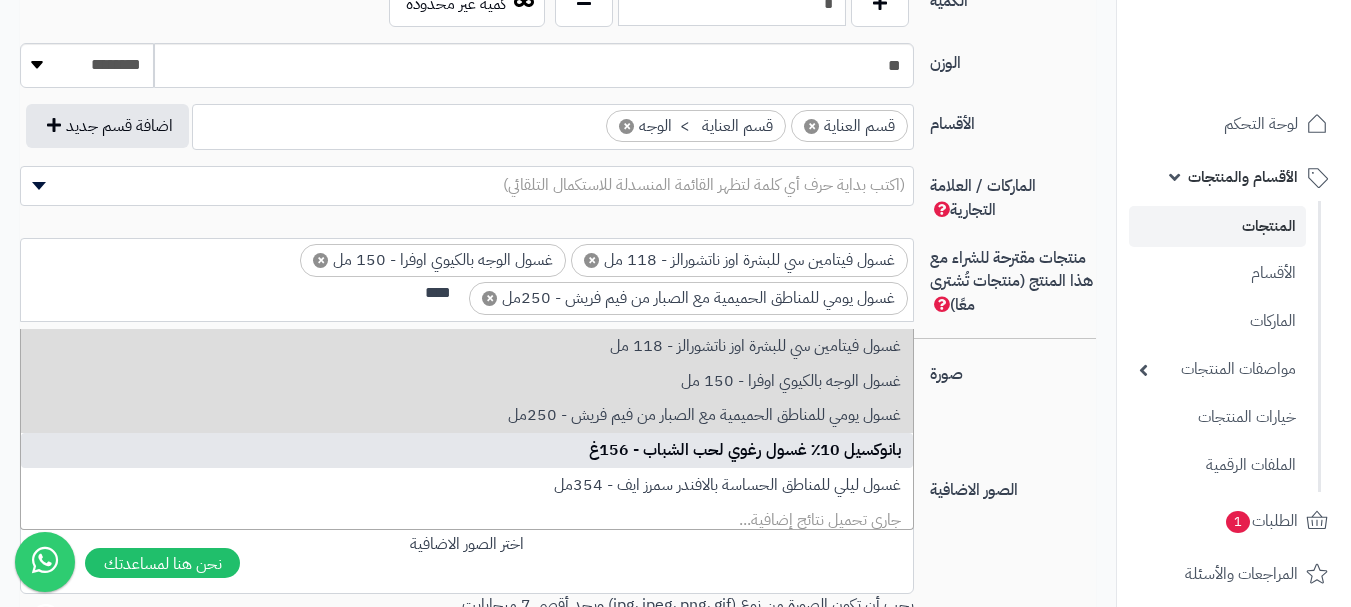 type 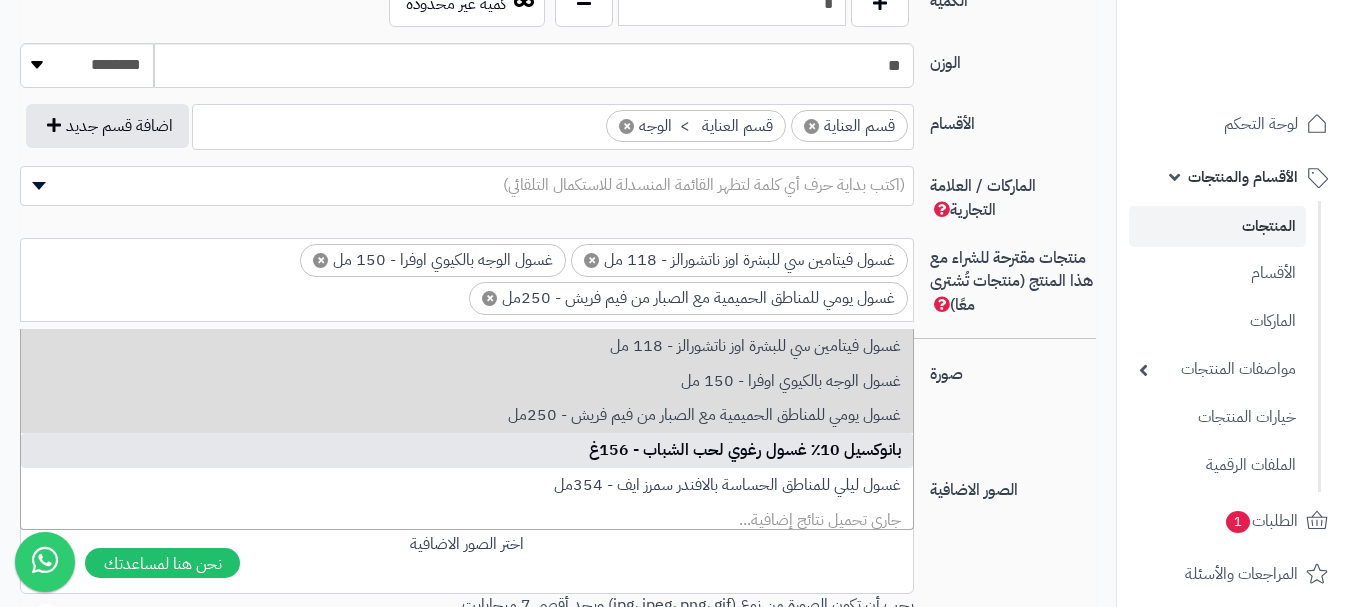 scroll, scrollTop: 0, scrollLeft: 0, axis: both 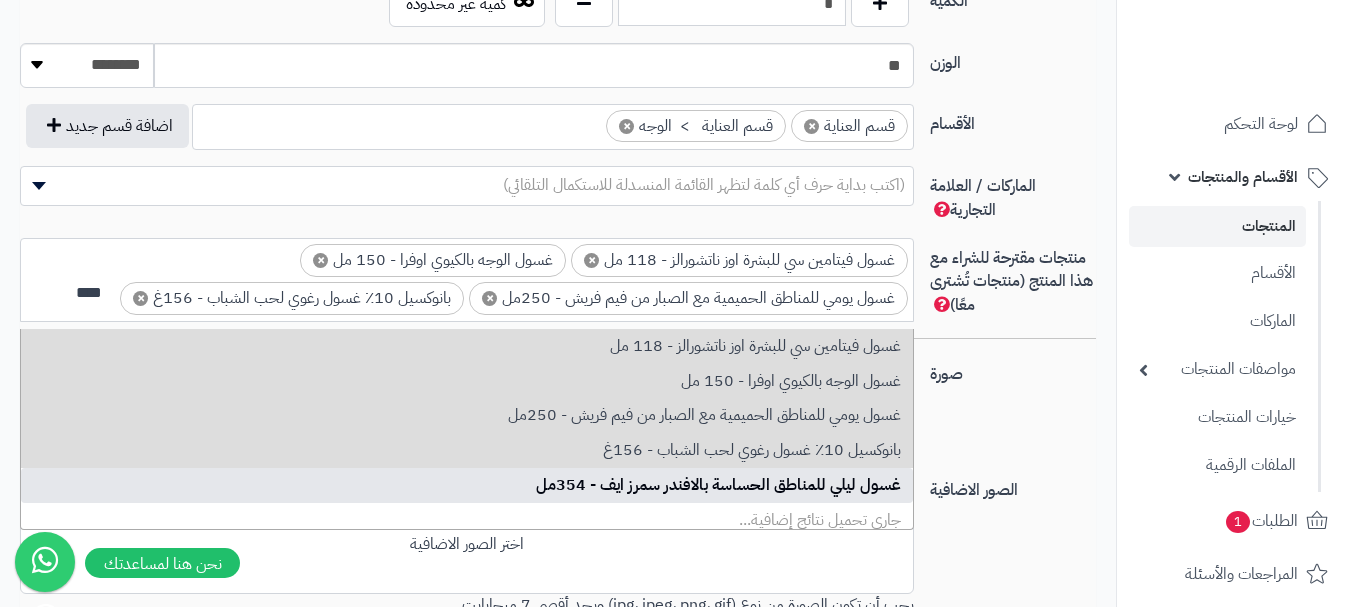 type on "****" 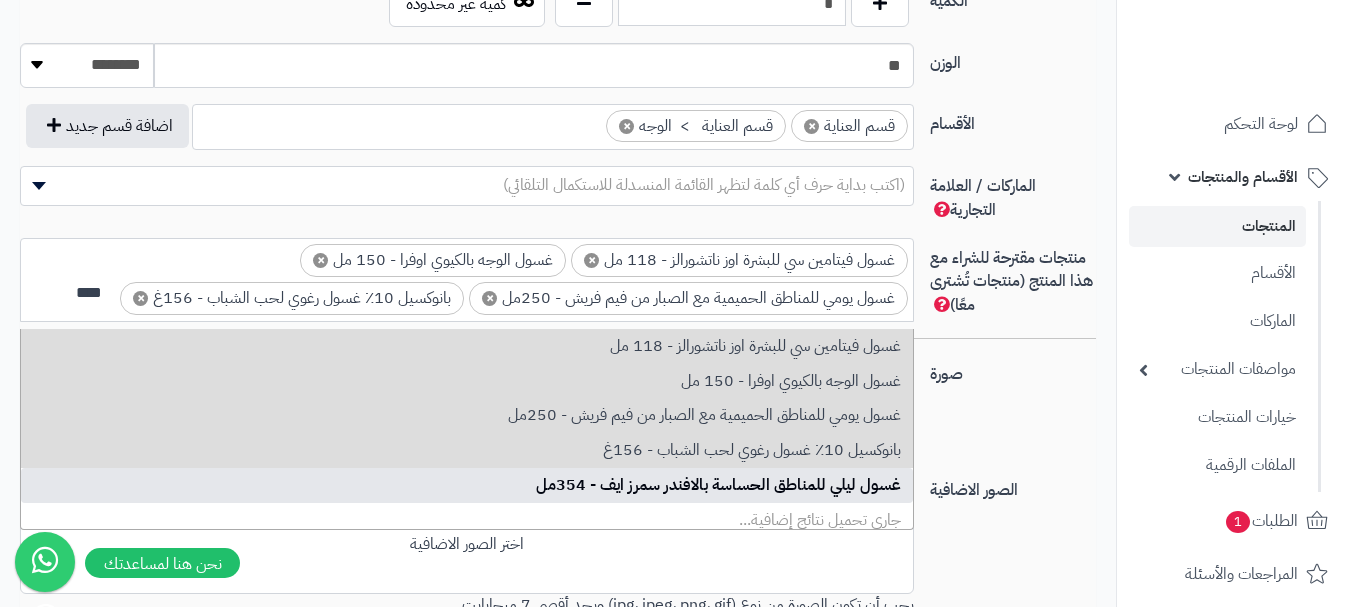 type 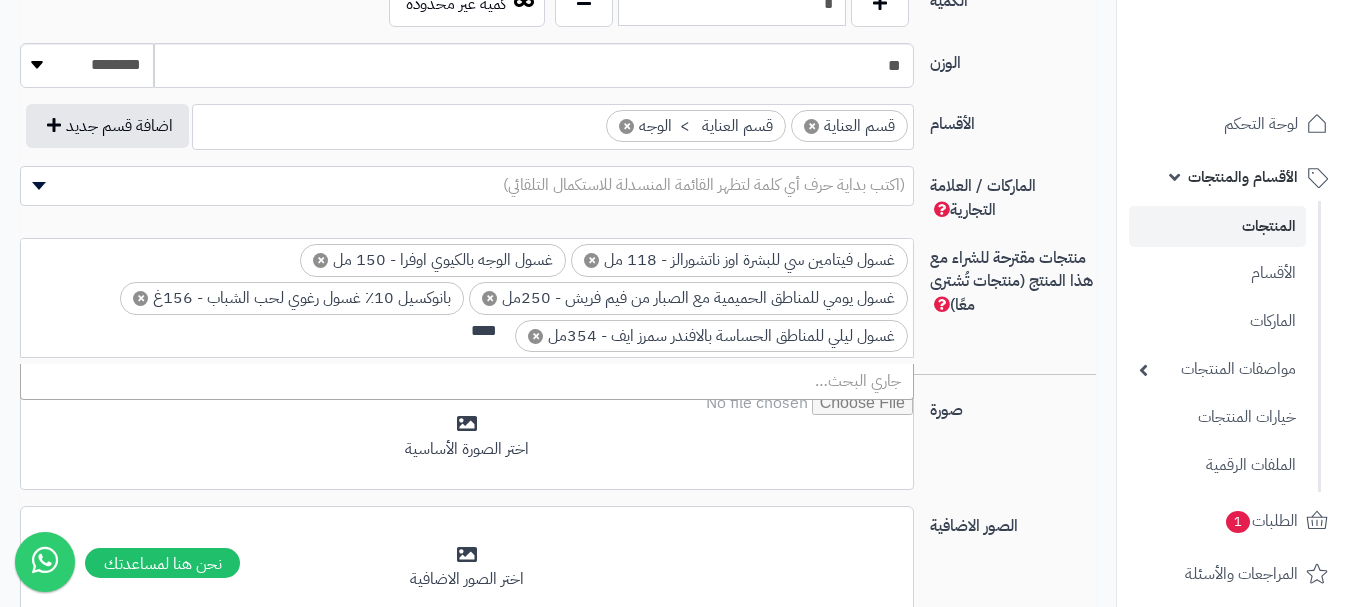 scroll, scrollTop: 0, scrollLeft: -8, axis: horizontal 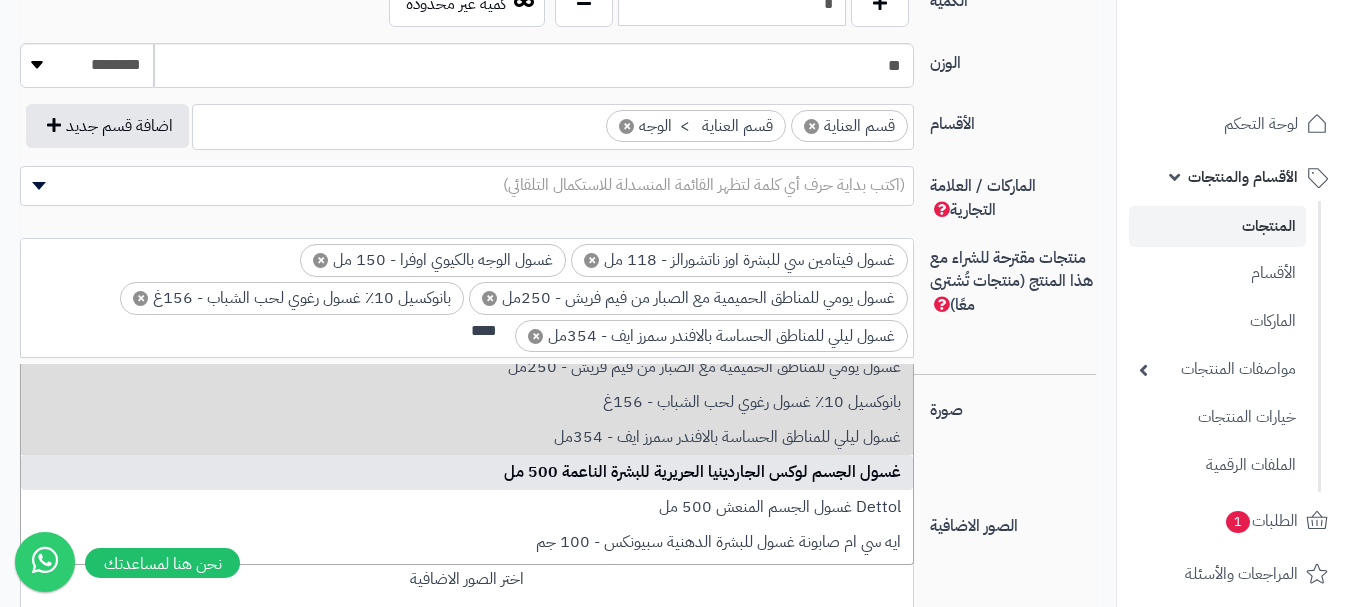 type on "****" 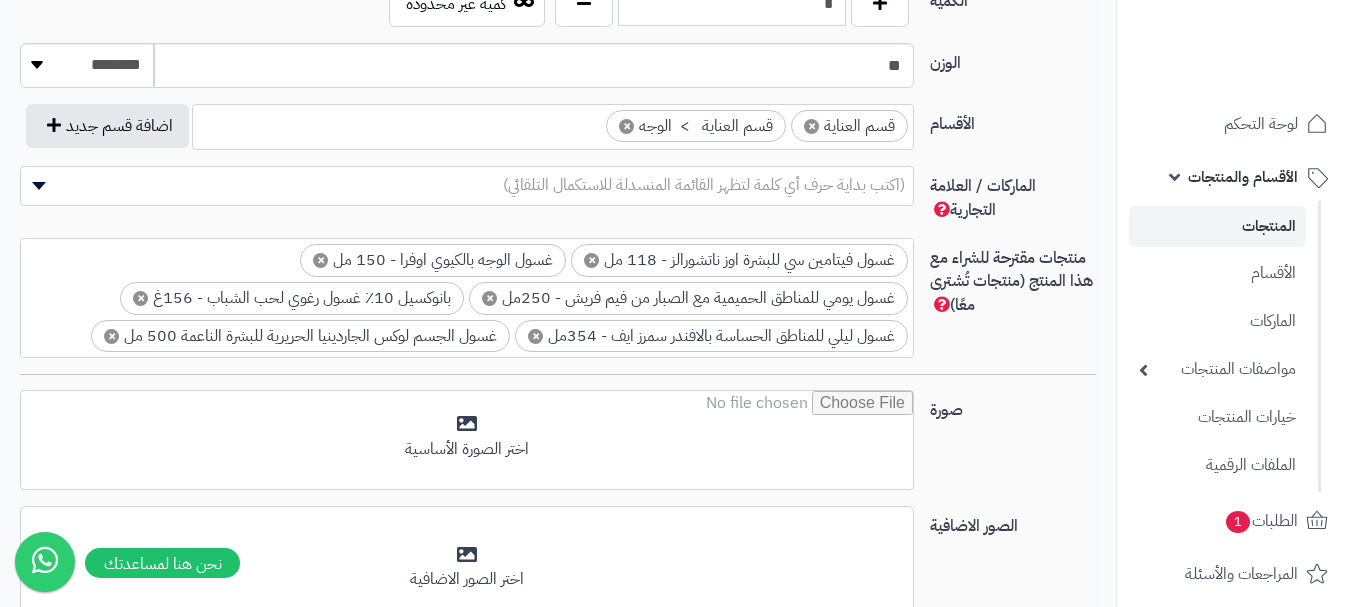 scroll, scrollTop: 30, scrollLeft: 0, axis: vertical 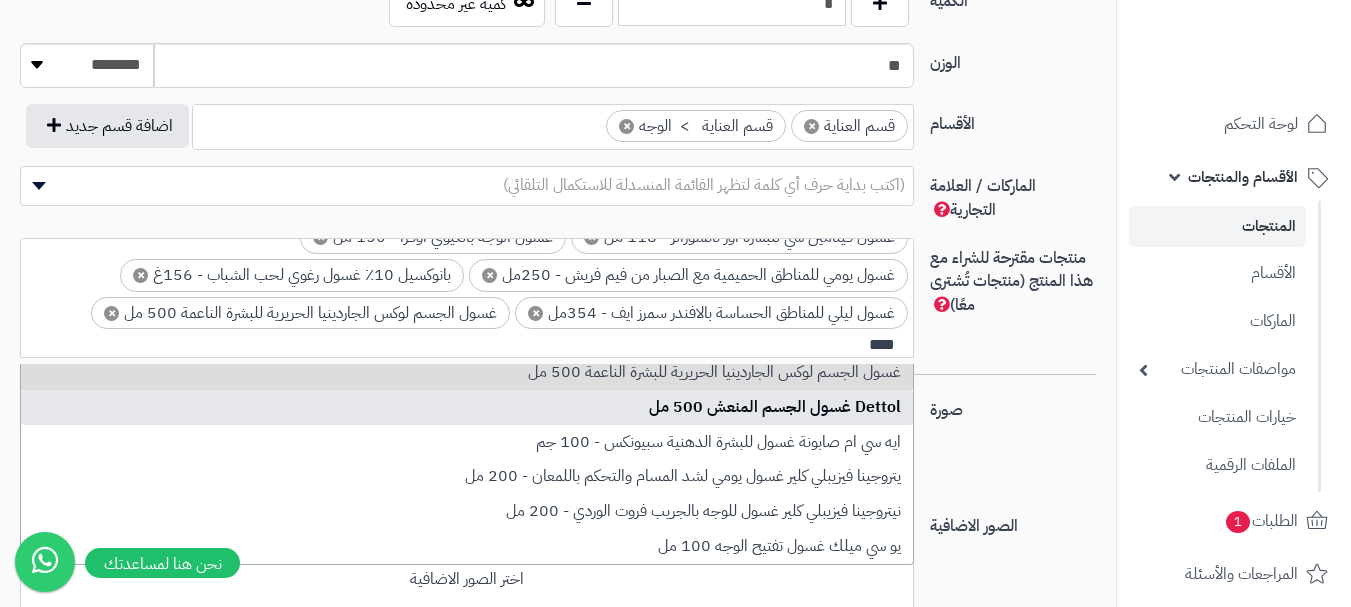 type on "****" 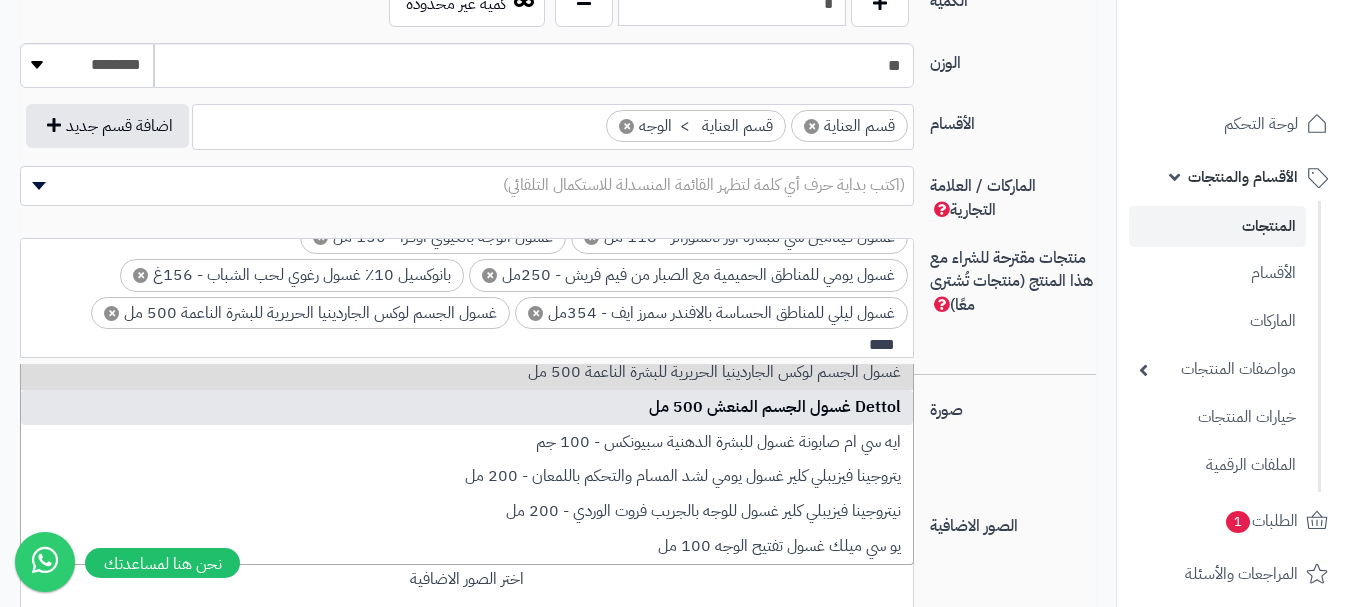 type 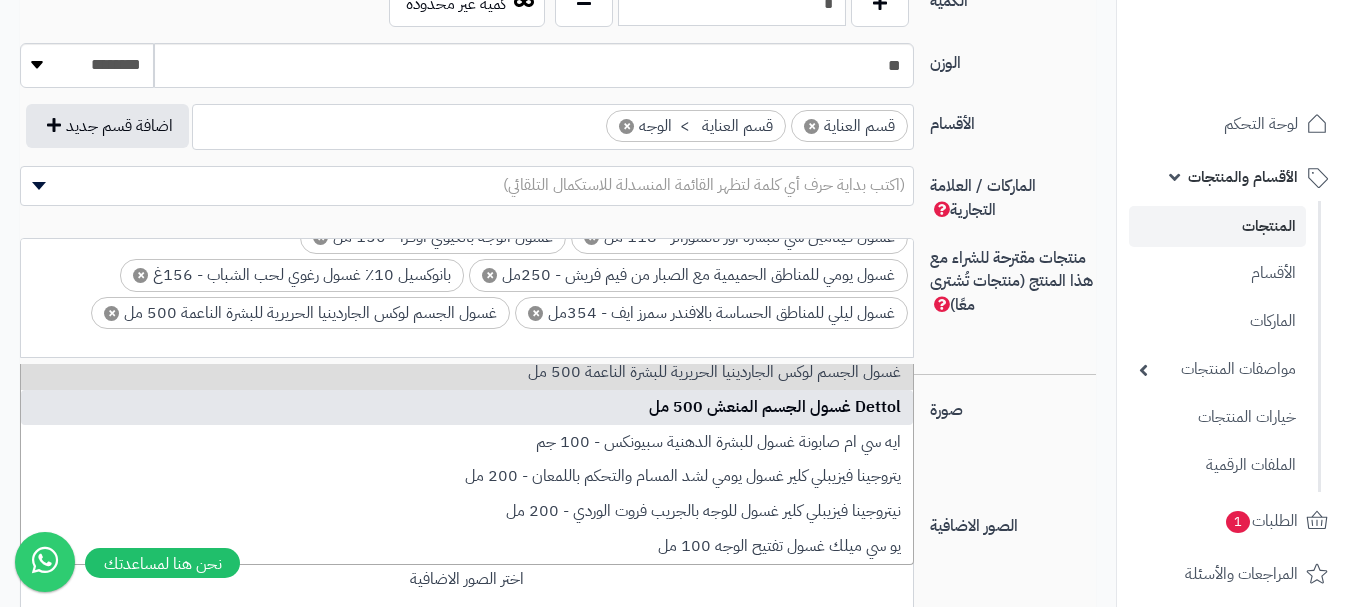 scroll, scrollTop: 0, scrollLeft: 0, axis: both 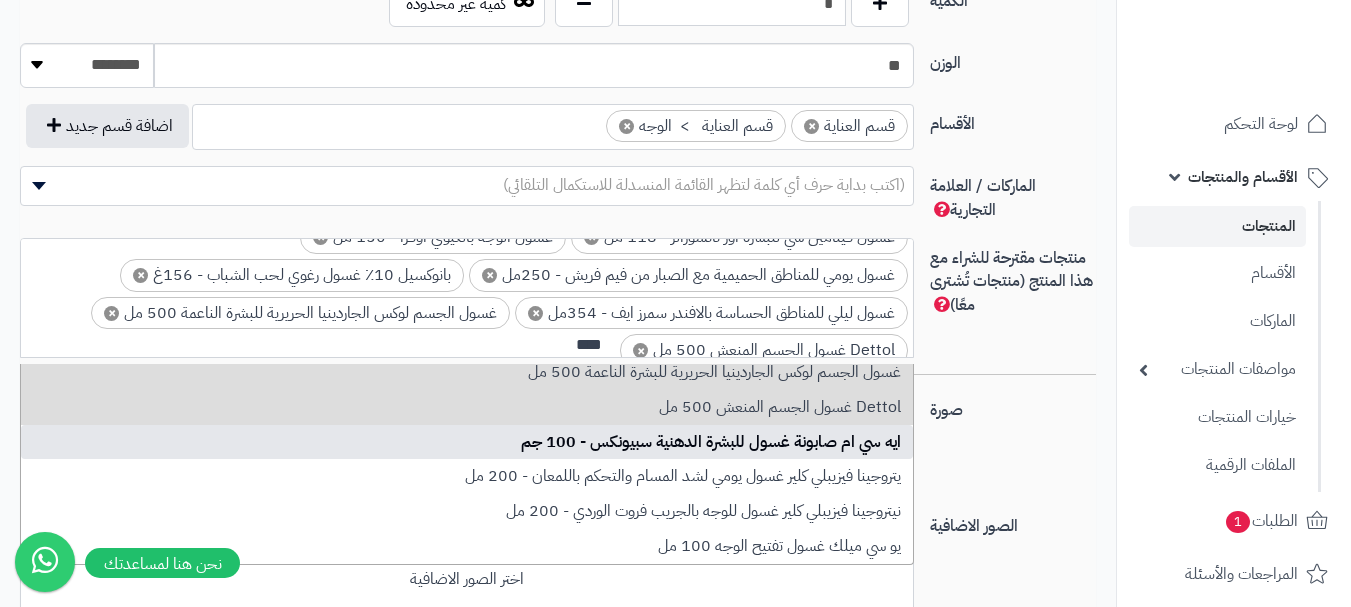 type on "****" 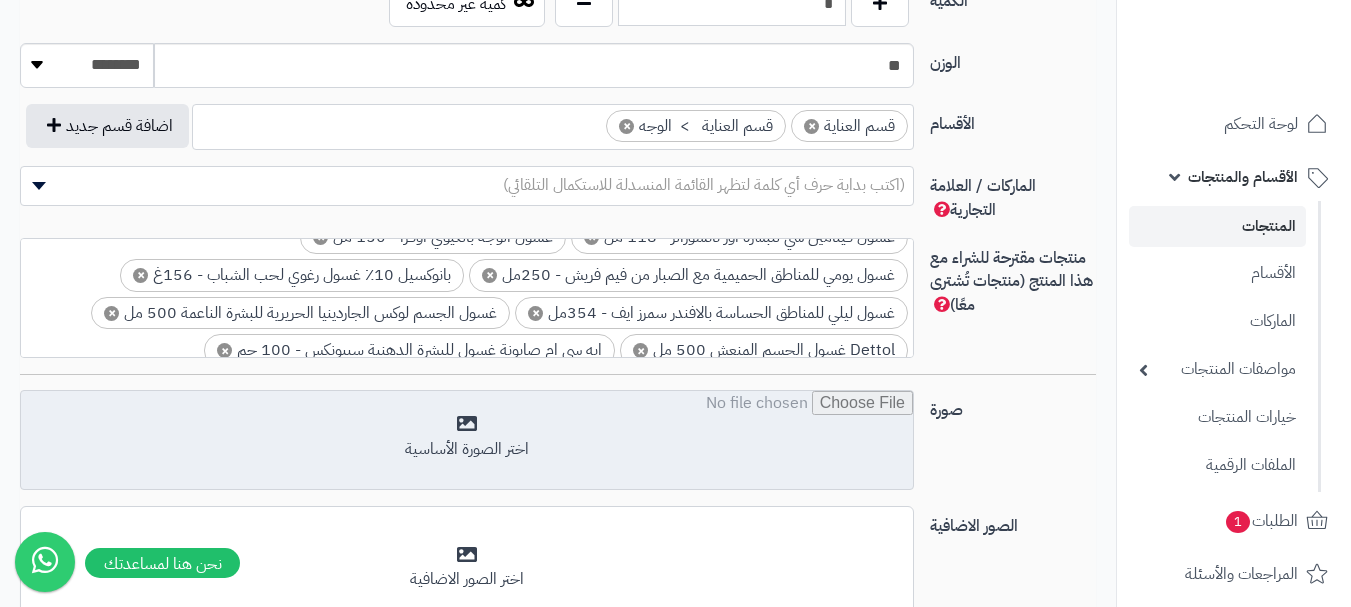 click at bounding box center [467, 441] 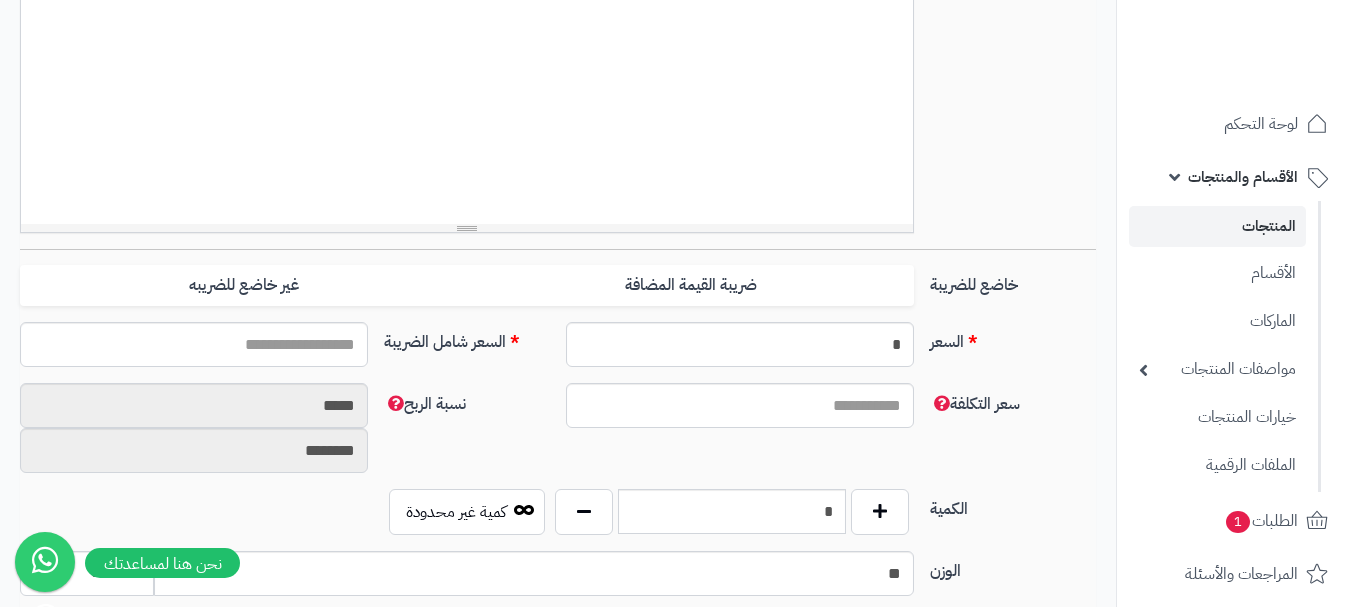 scroll, scrollTop: 700, scrollLeft: 0, axis: vertical 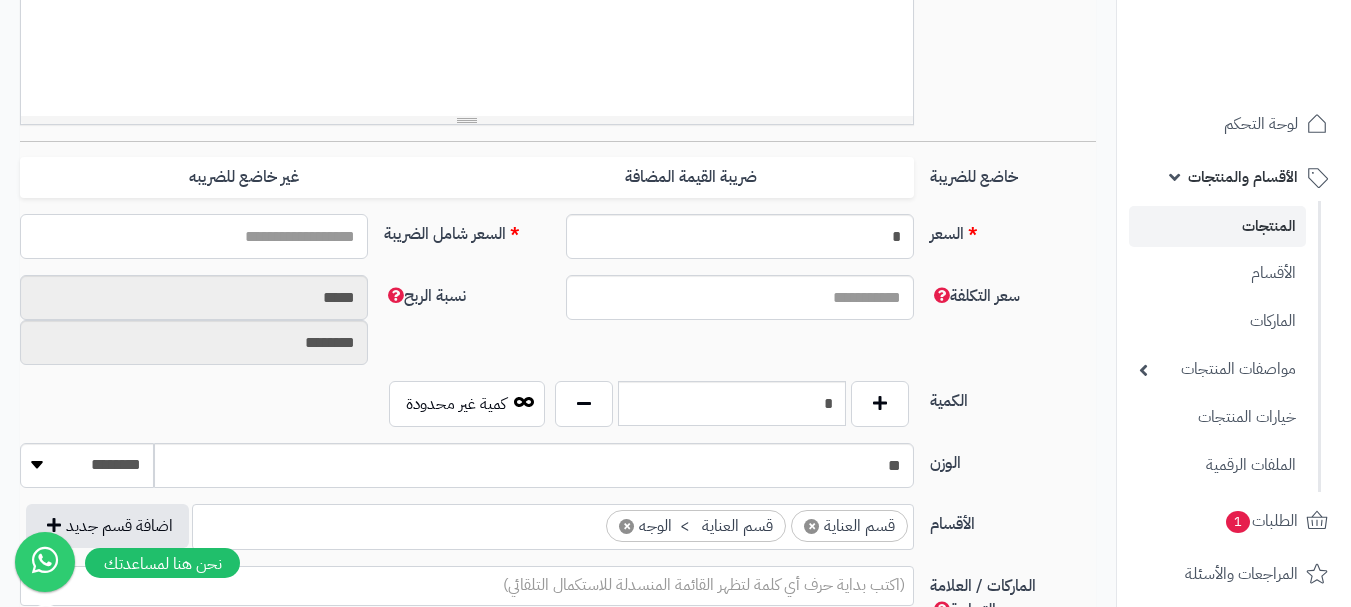 click on "السعر شامل الضريبة" at bounding box center [194, 236] 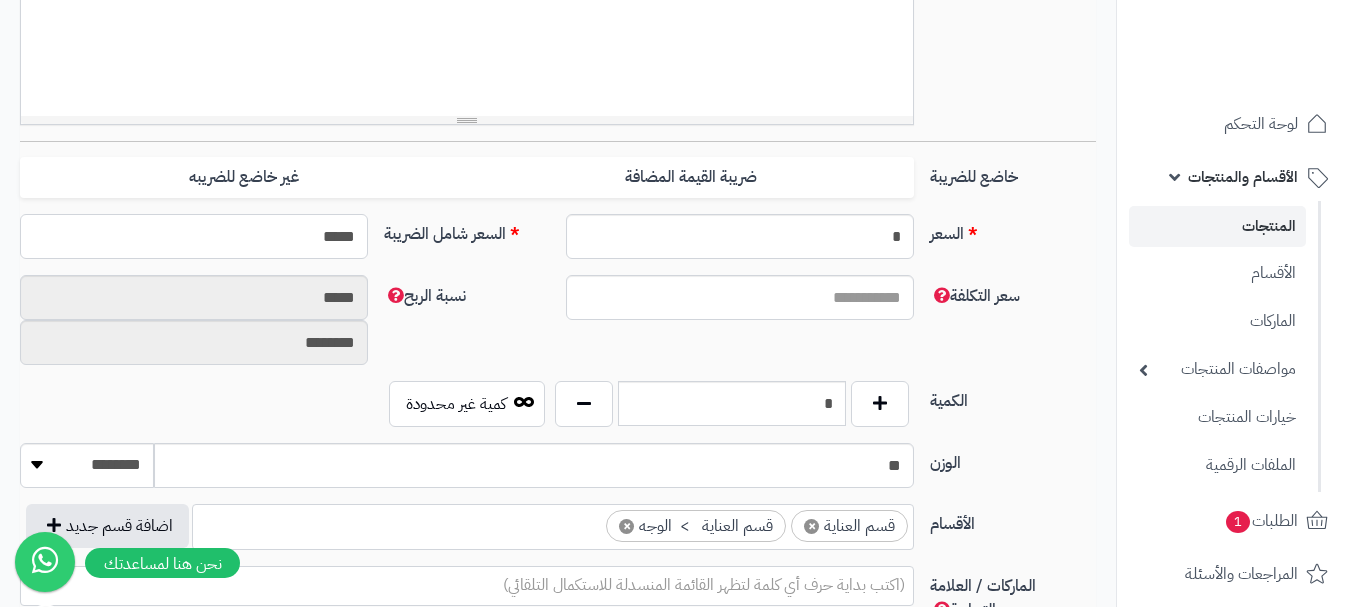 type on "******" 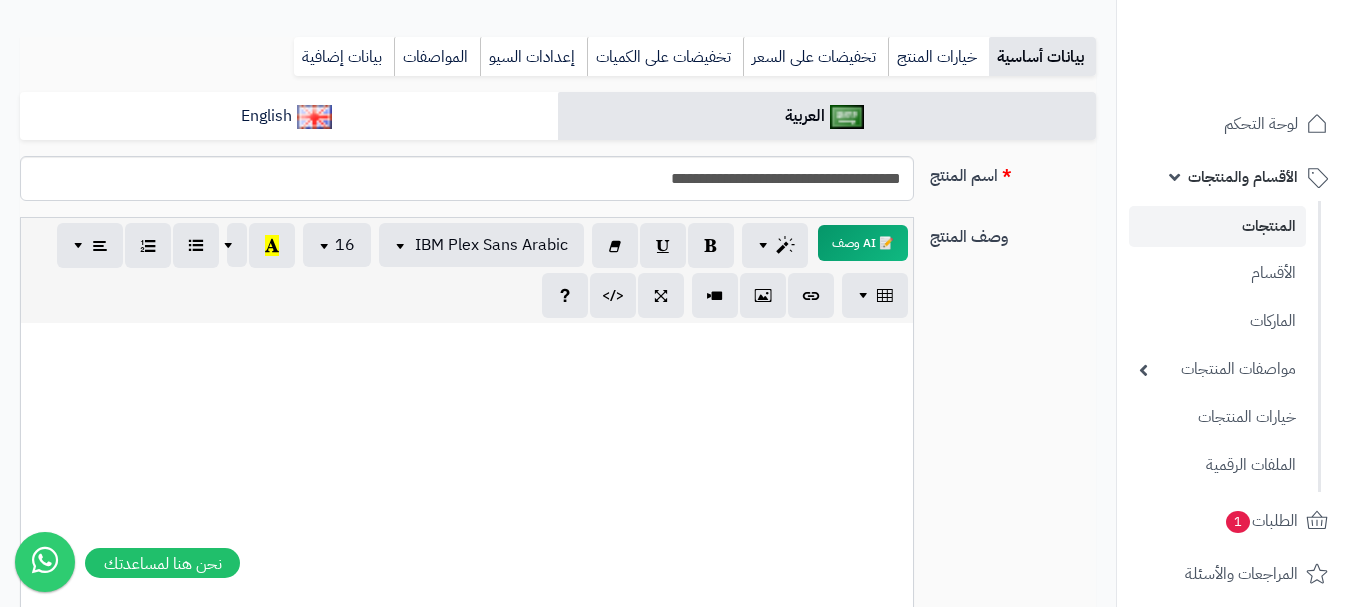 type on "**********" 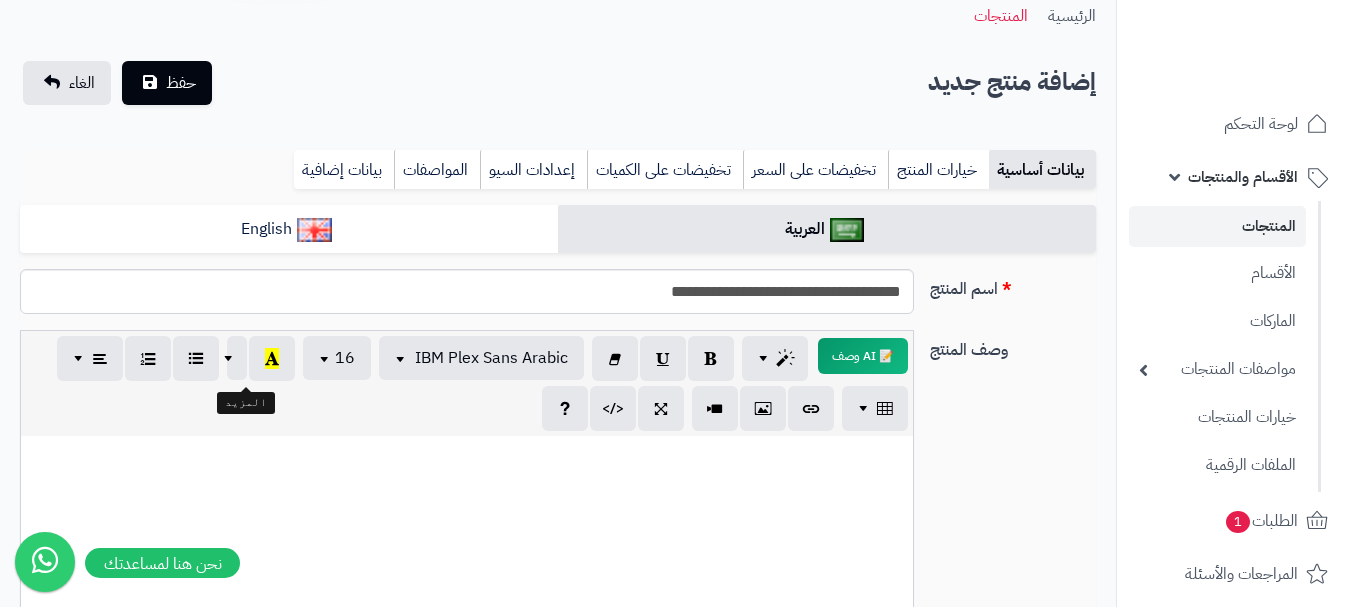 scroll, scrollTop: 0, scrollLeft: 0, axis: both 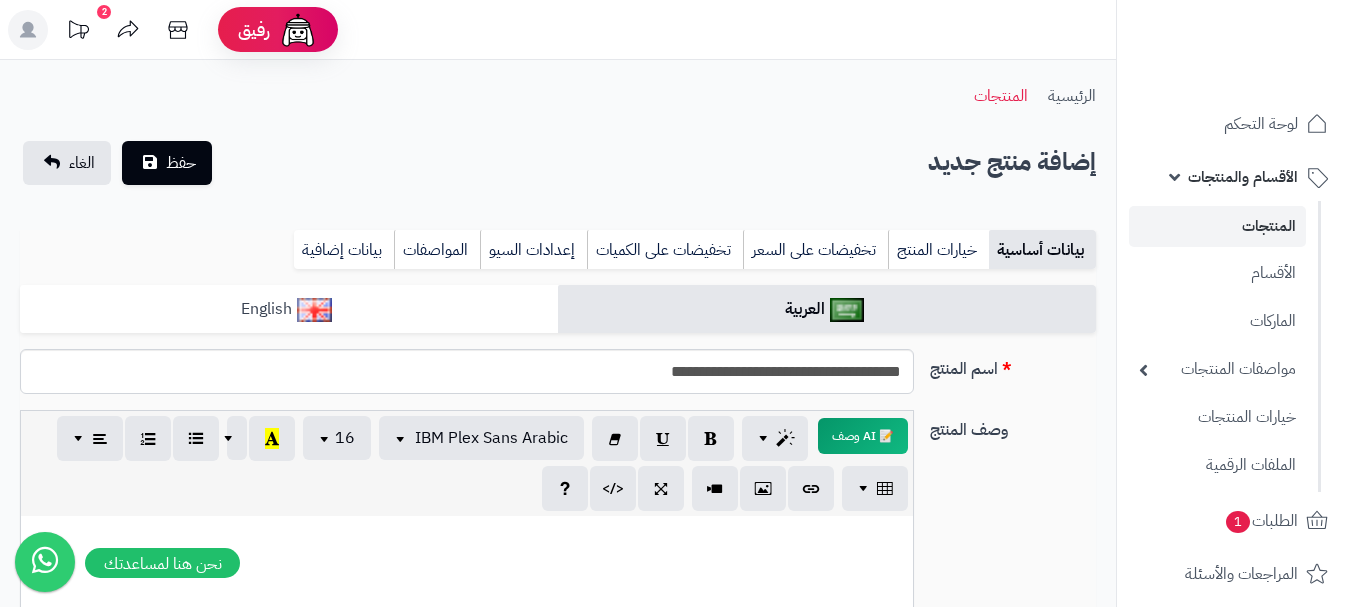type on "******" 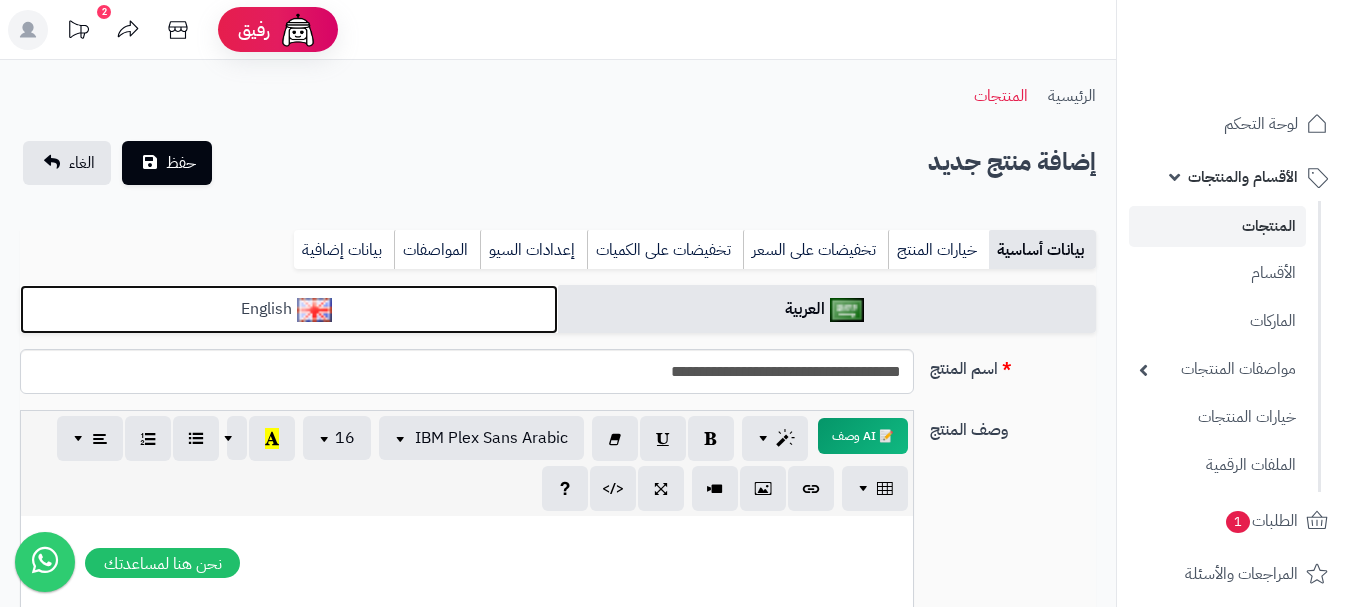 click on "English" at bounding box center (289, 309) 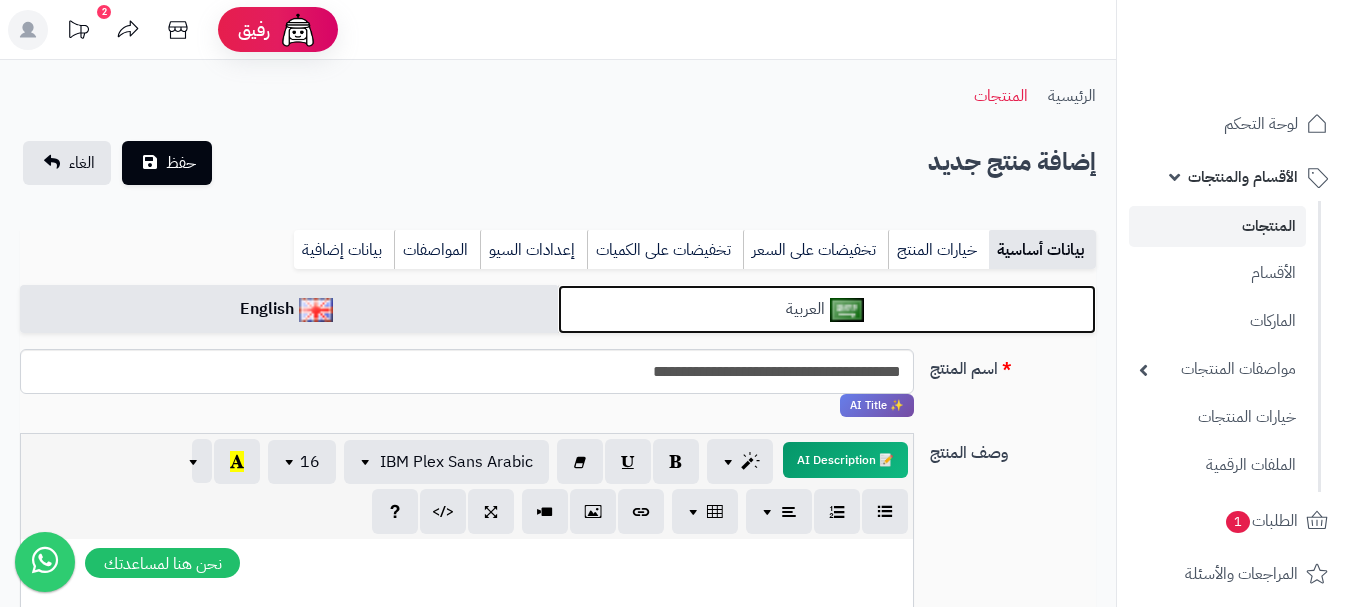 click on "العربية" at bounding box center [827, 309] 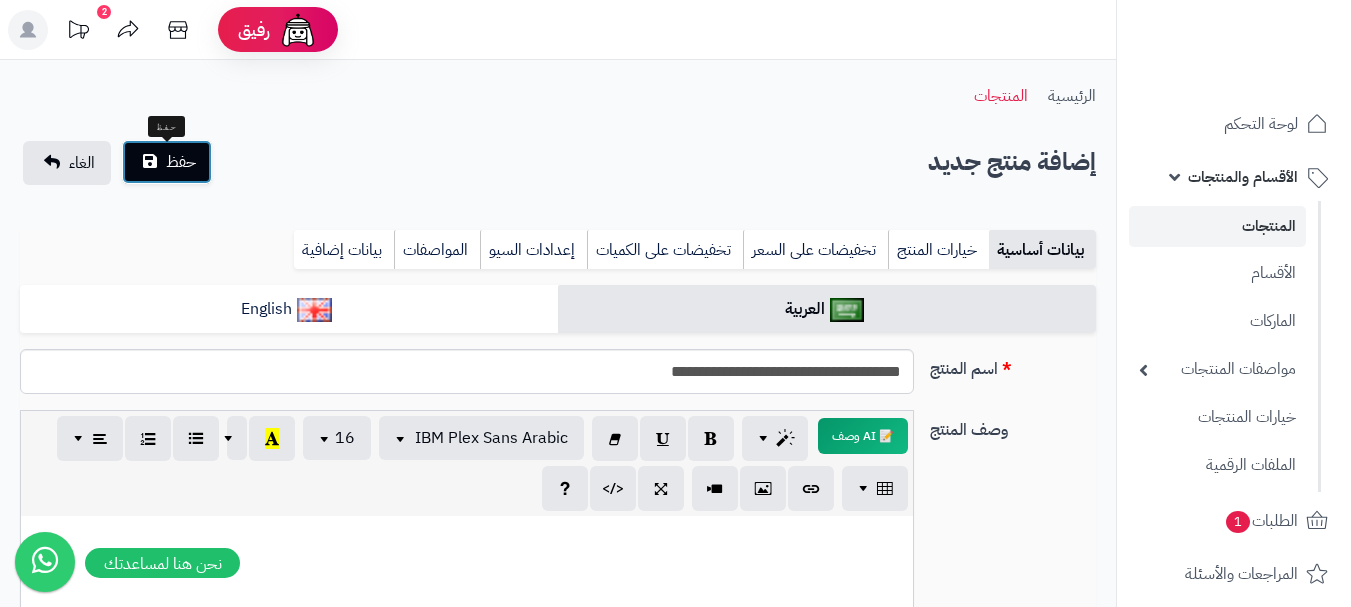 drag, startPoint x: 159, startPoint y: 153, endPoint x: 173, endPoint y: 155, distance: 14.142136 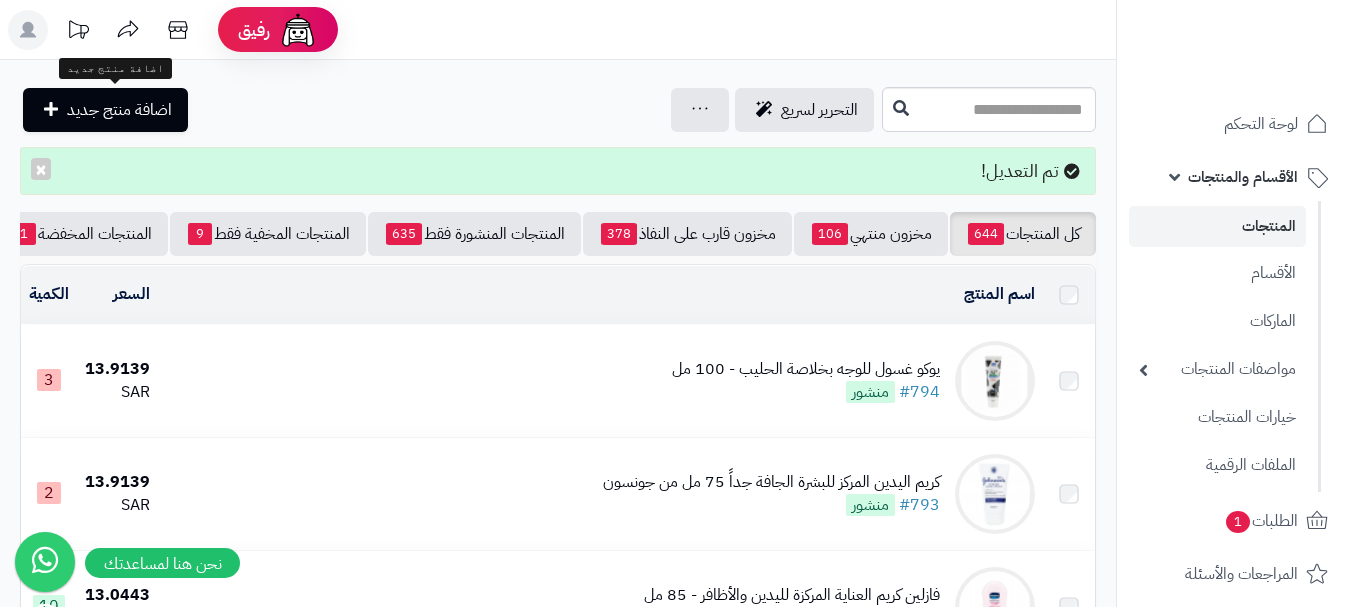 scroll, scrollTop: 0, scrollLeft: 0, axis: both 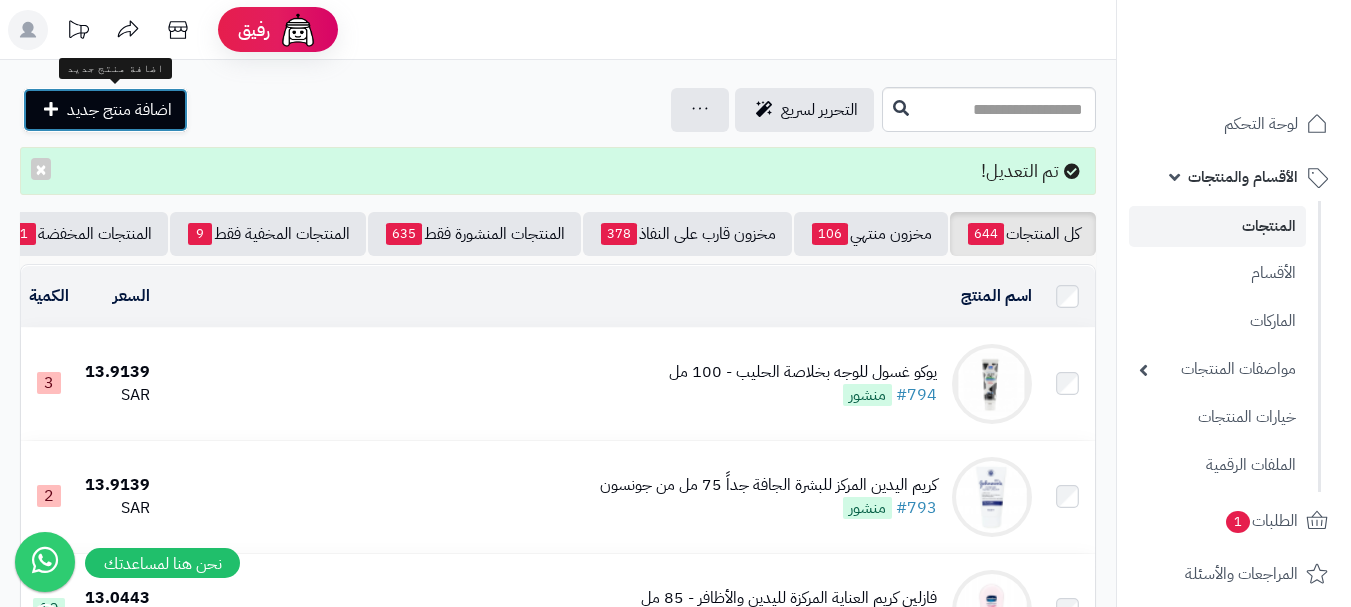 click on "اضافة منتج جديد" at bounding box center (119, 110) 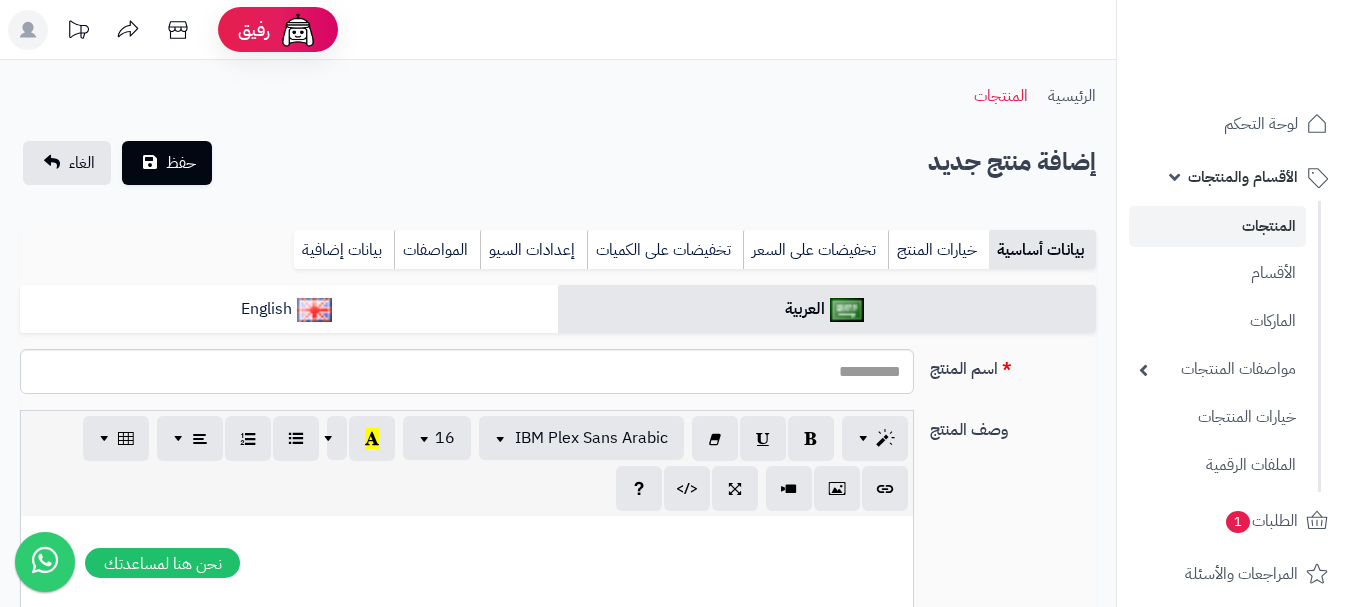 select 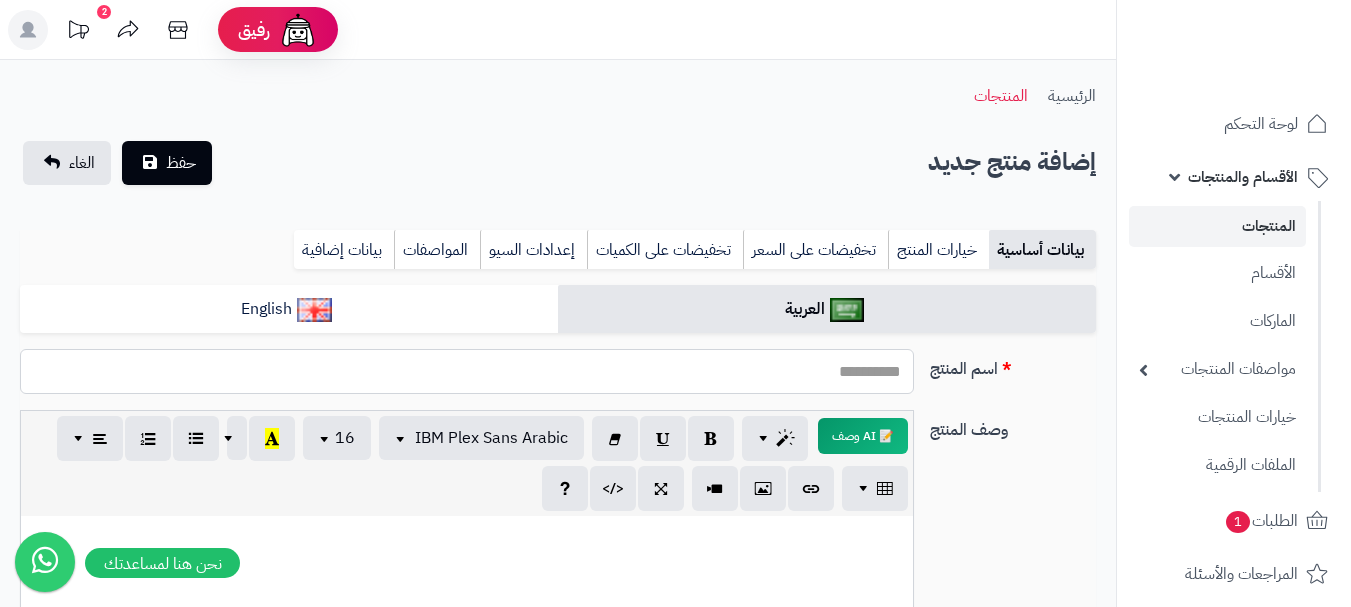 paste on "**********" 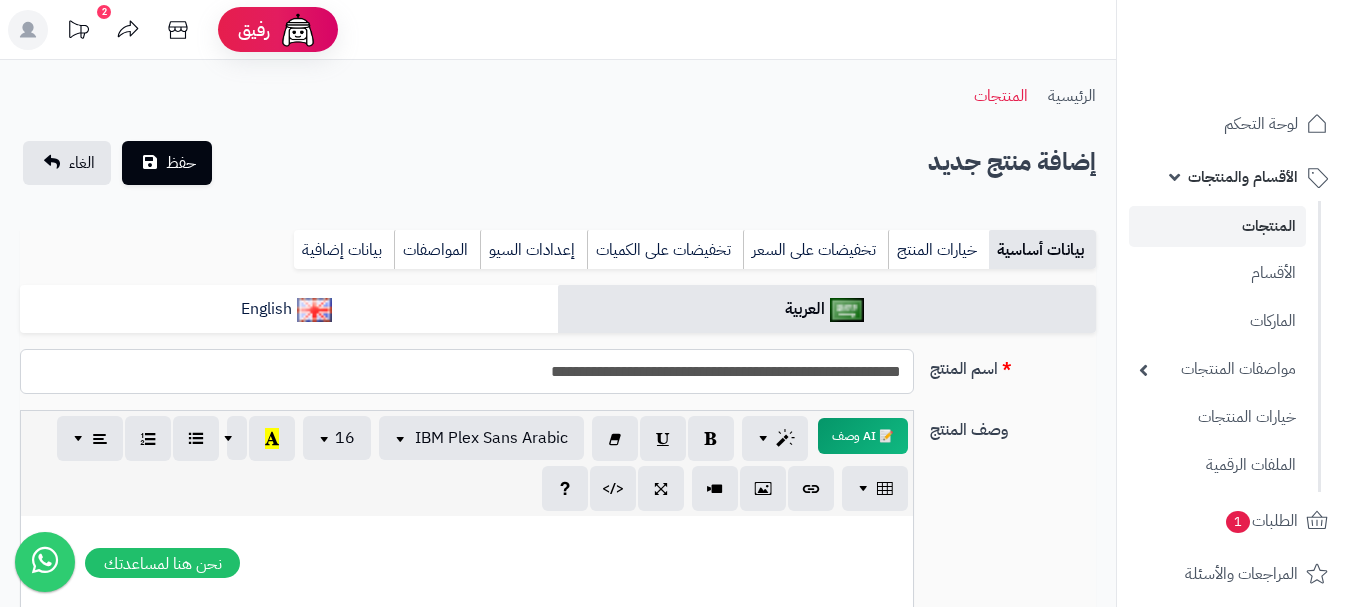 type on "**********" 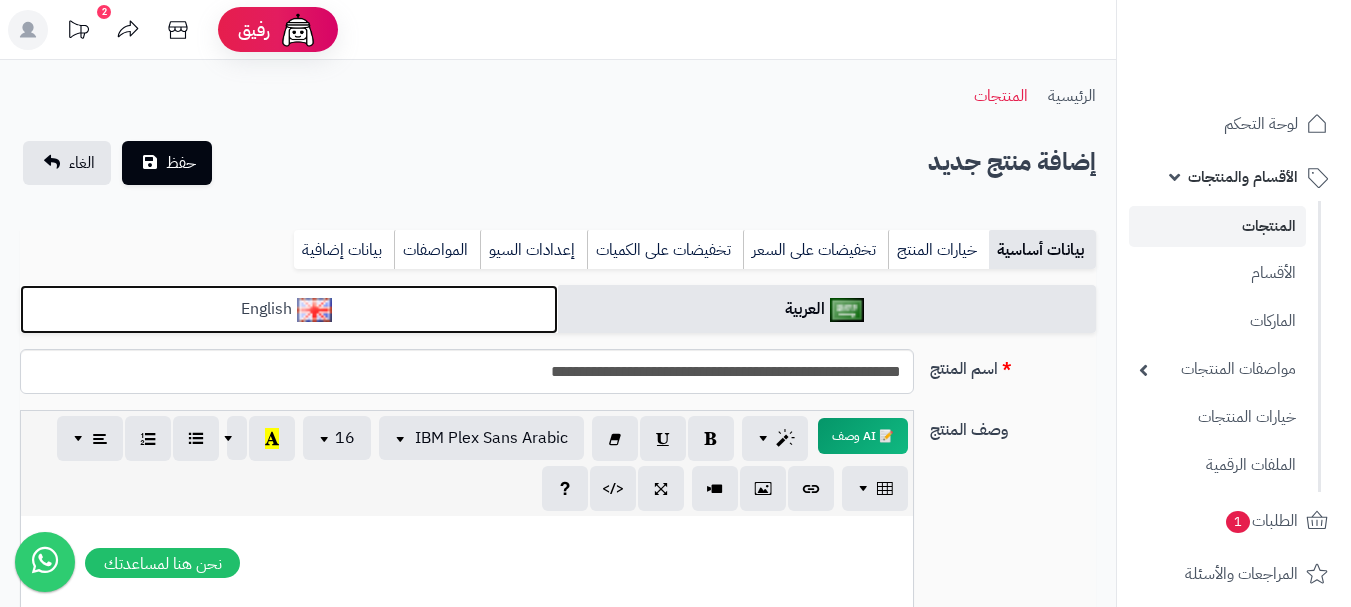 click on "English" at bounding box center [289, 309] 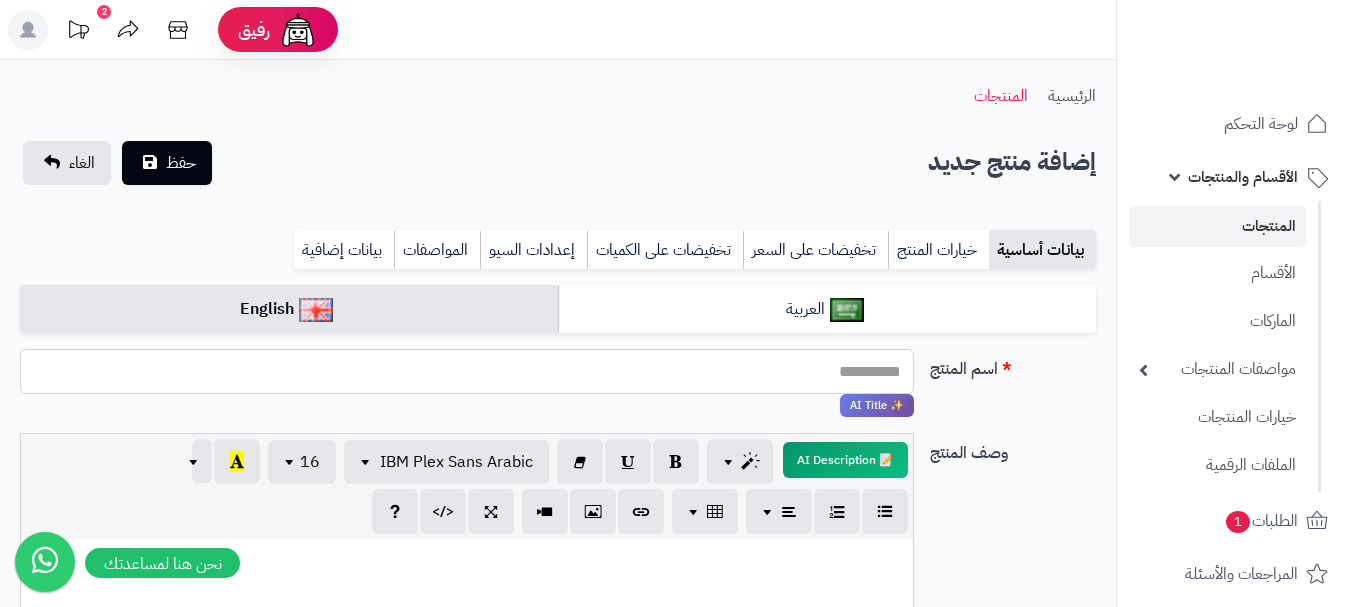 paste on "**********" 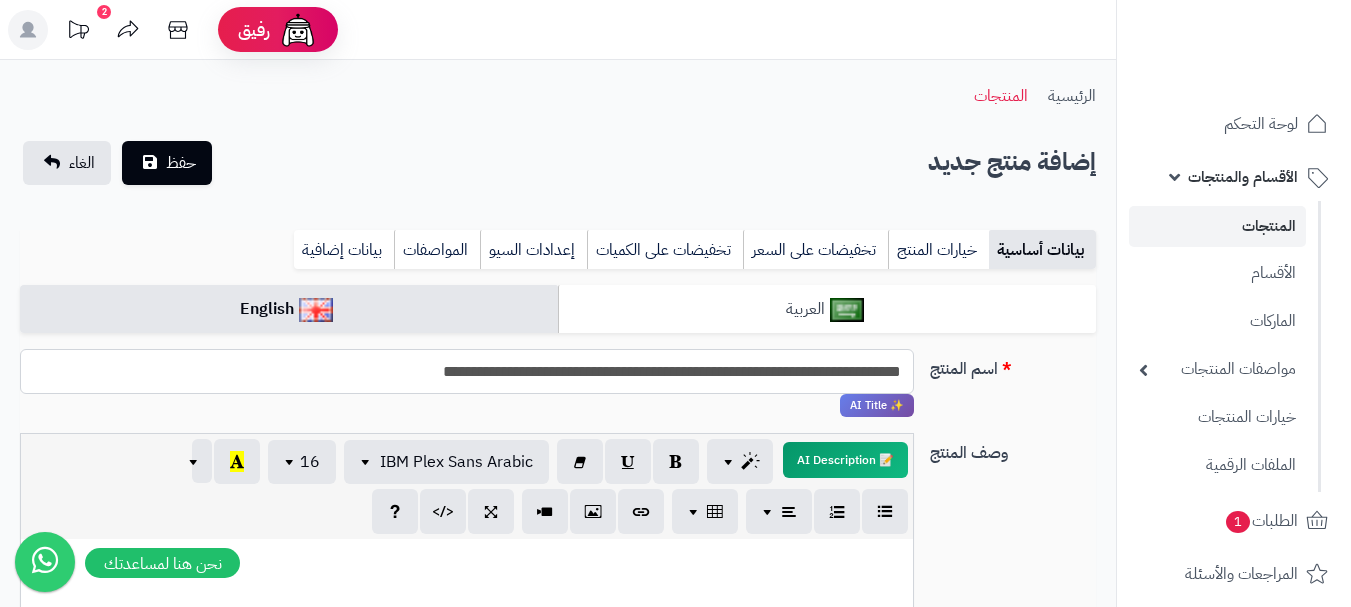 type on "**********" 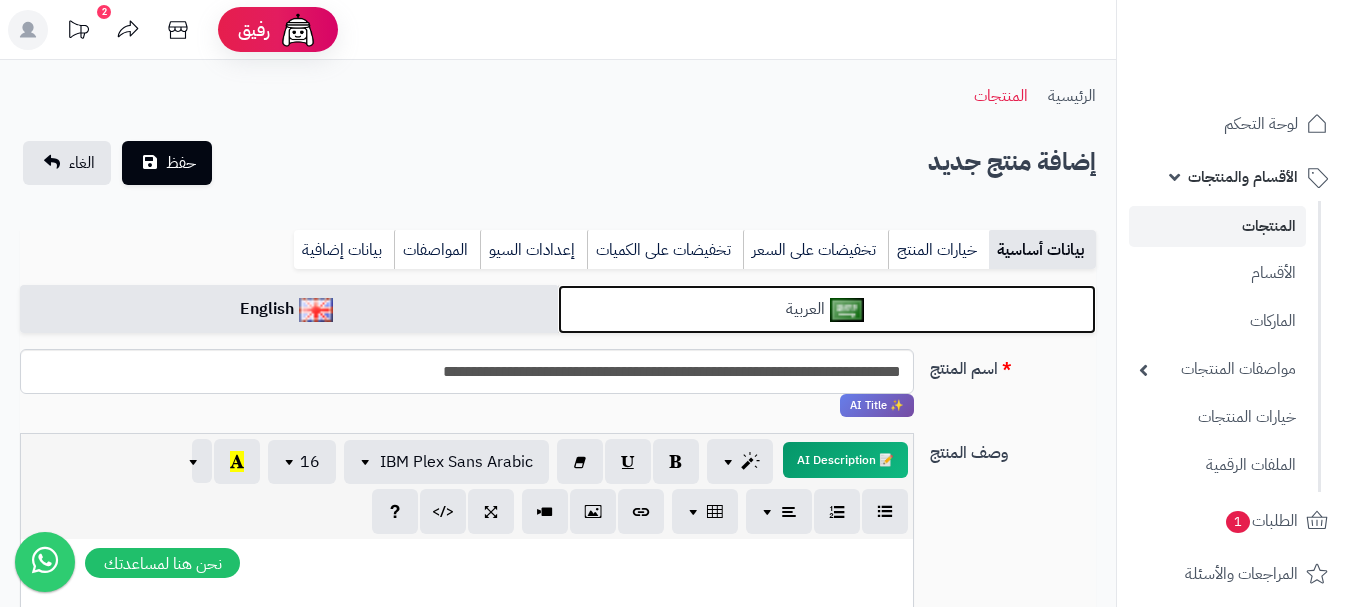 click at bounding box center [847, 310] 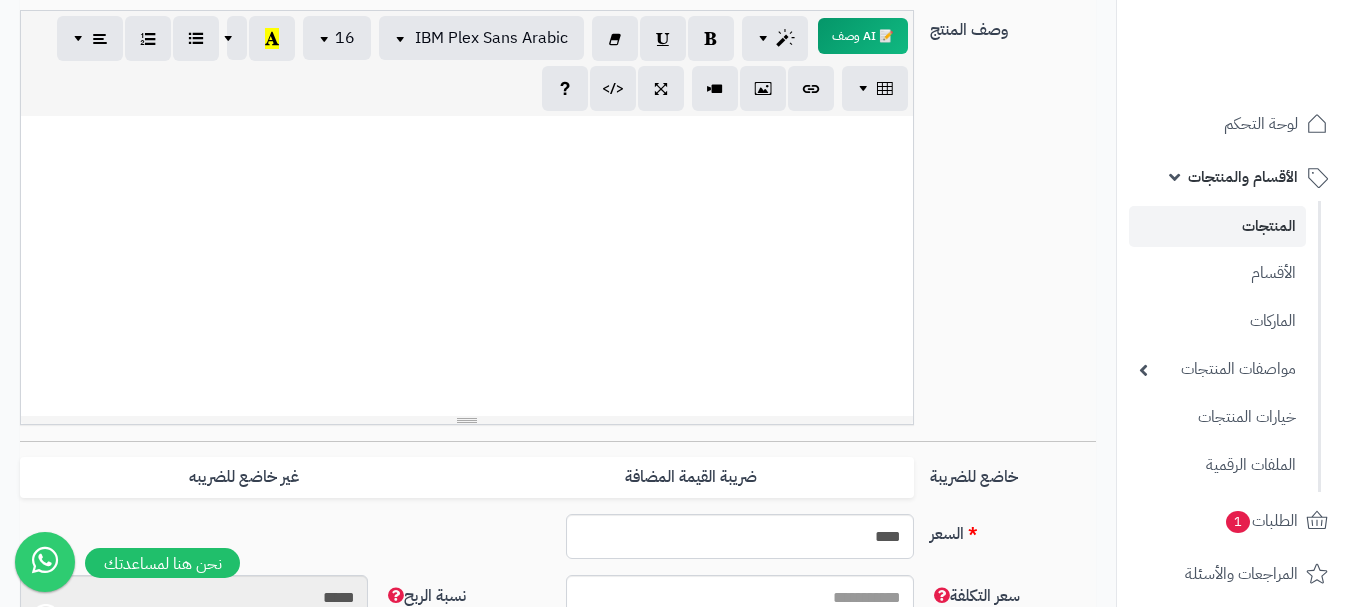 scroll, scrollTop: 700, scrollLeft: 0, axis: vertical 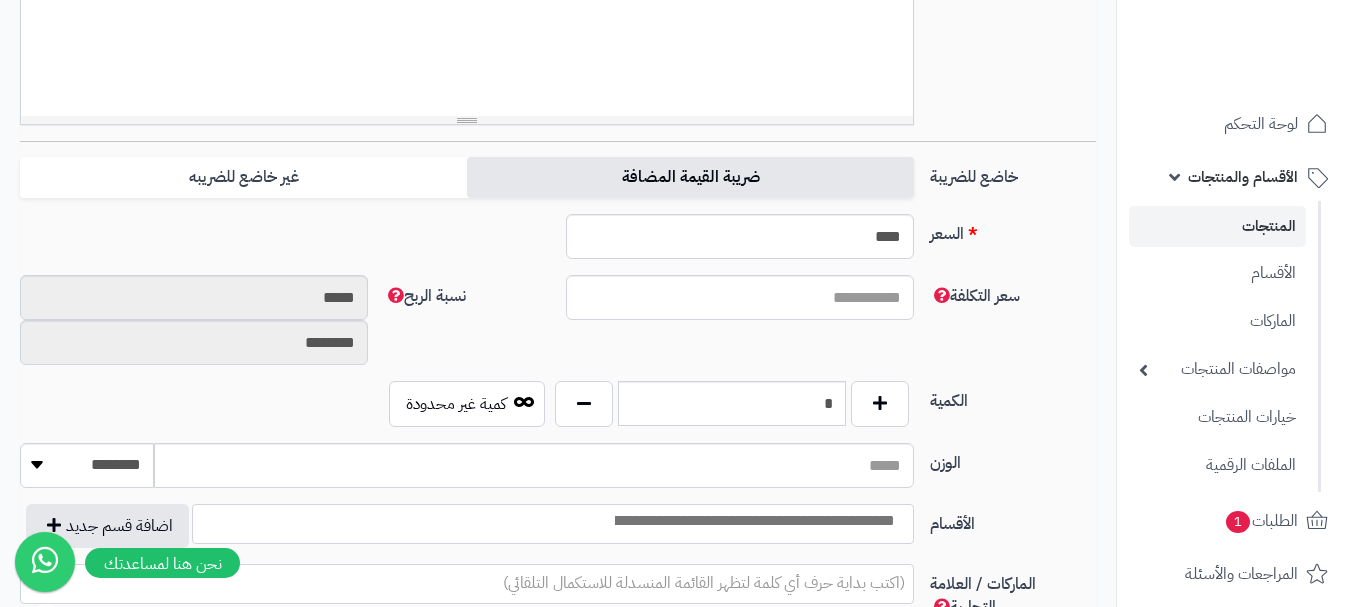 click on "ضريبة القيمة المضافة" at bounding box center (690, 177) 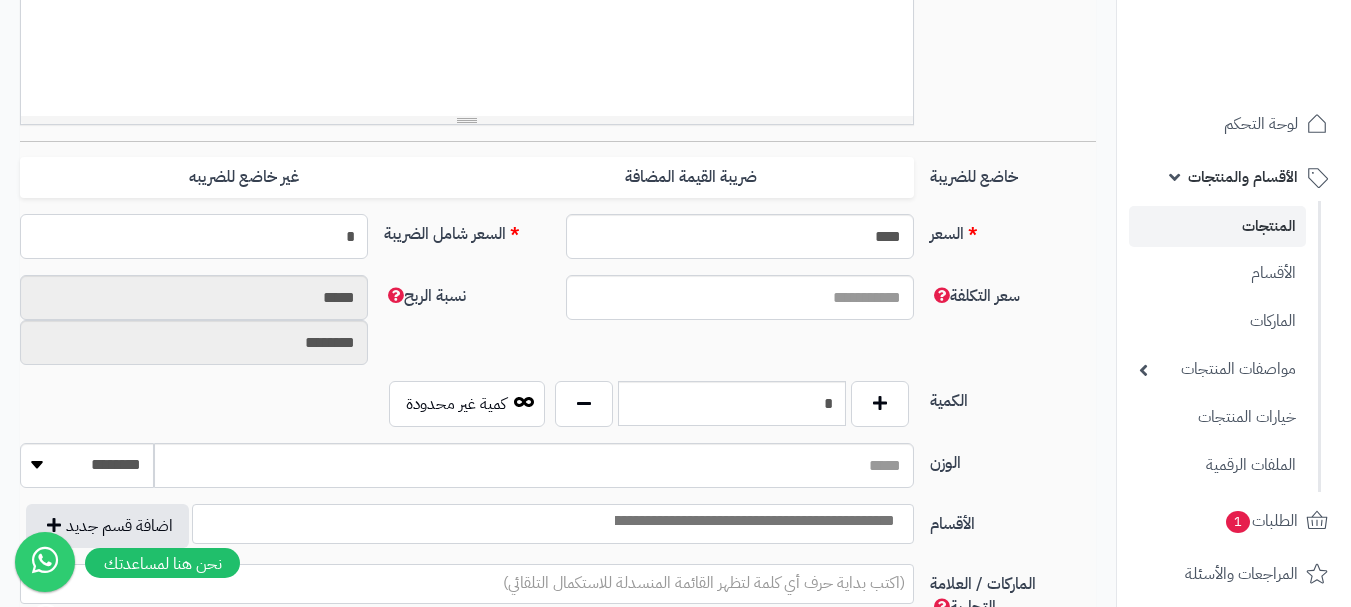 click on "*" at bounding box center (194, 236) 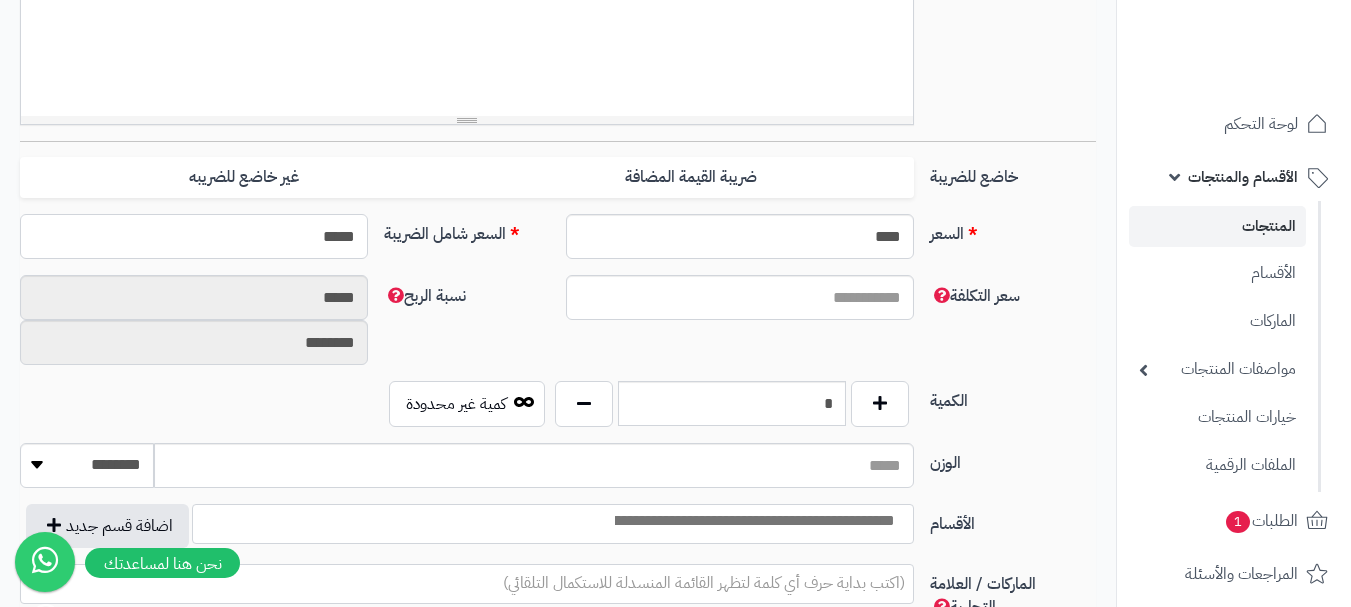 type on "******" 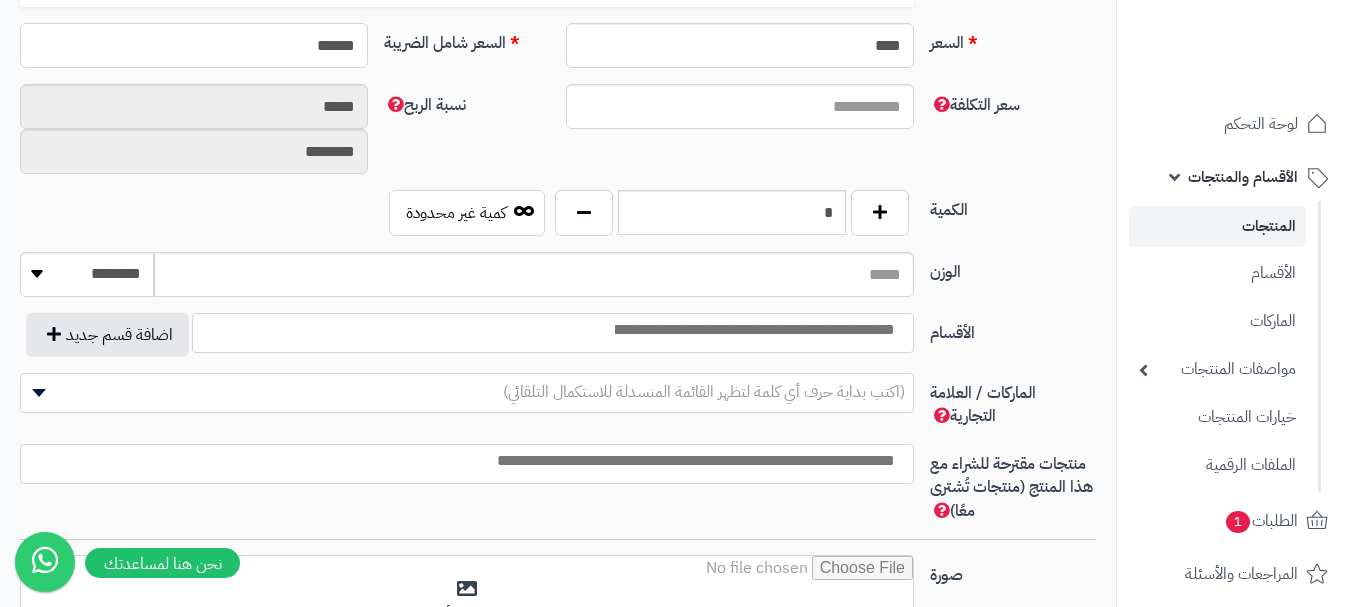 scroll, scrollTop: 1000, scrollLeft: 0, axis: vertical 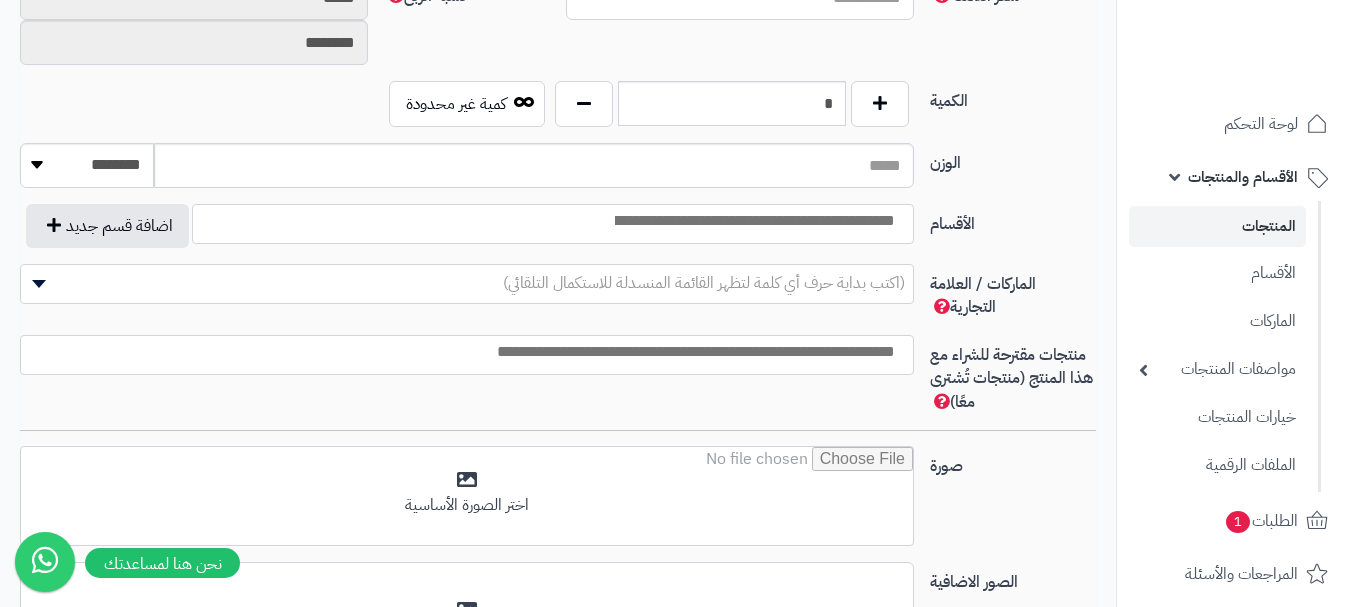 type on "*****" 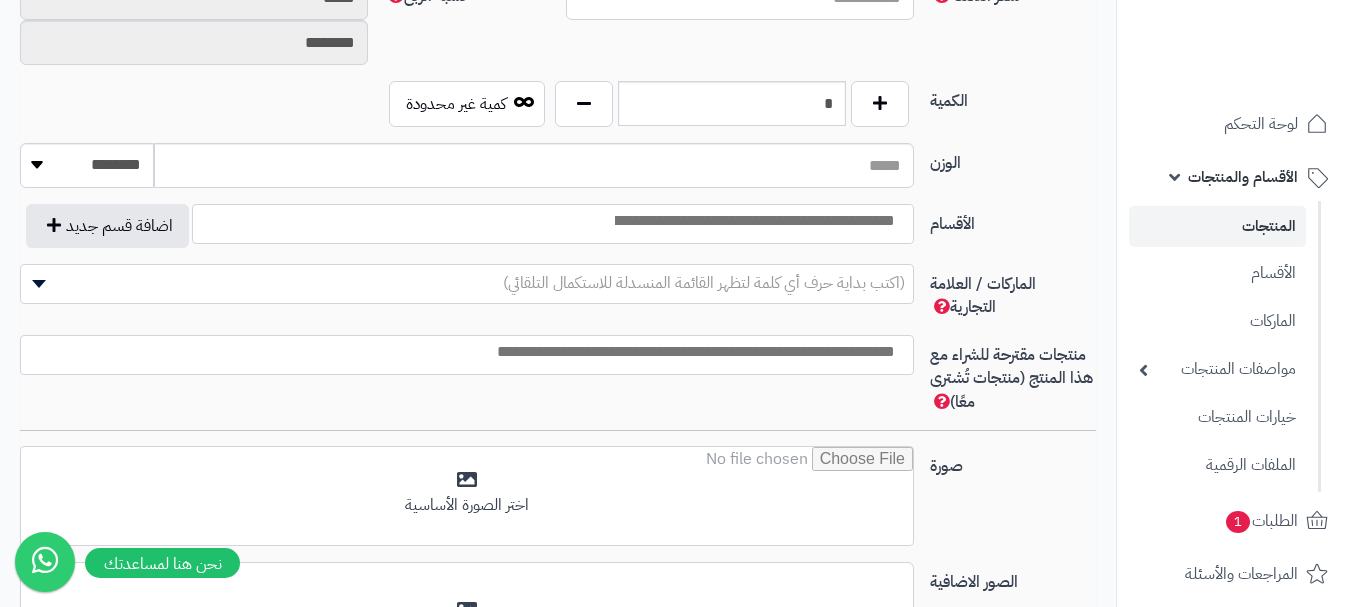 type on "******" 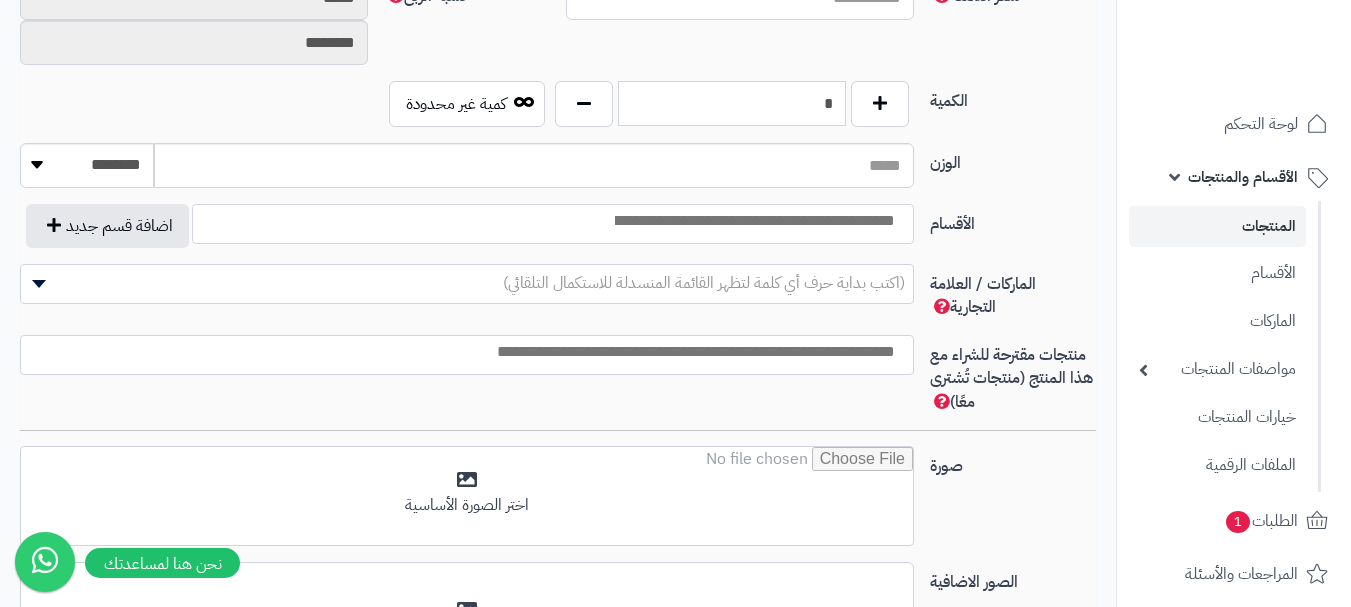 click on "*" at bounding box center [732, 103] 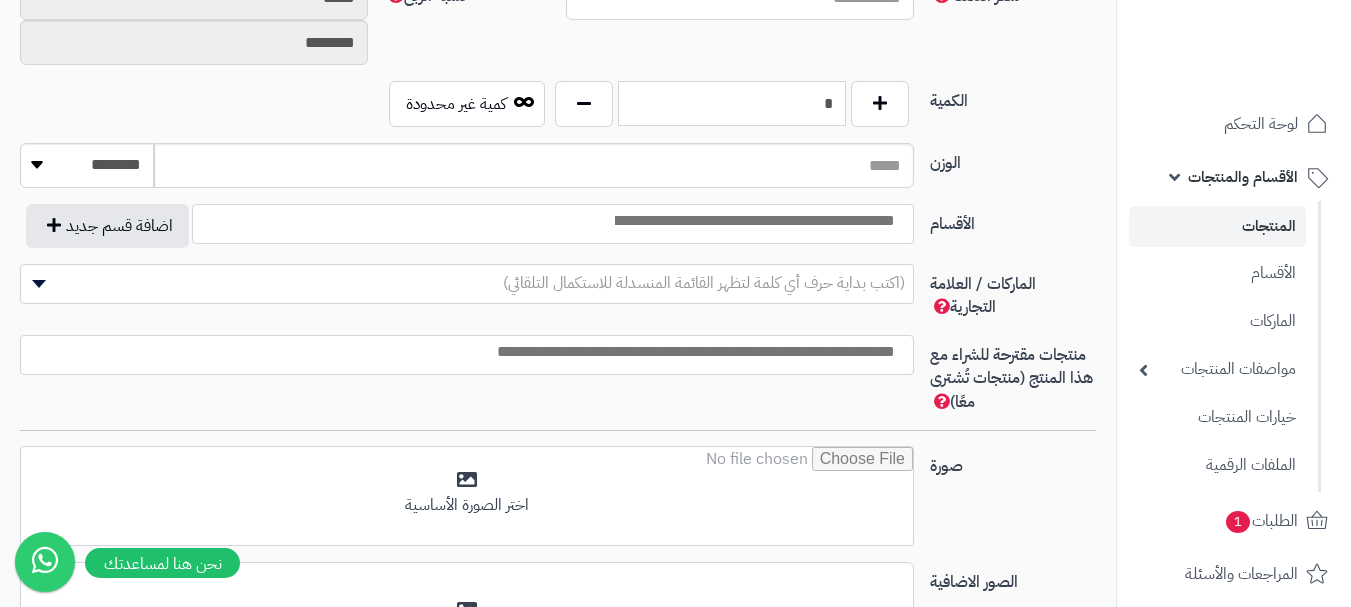 type on "*" 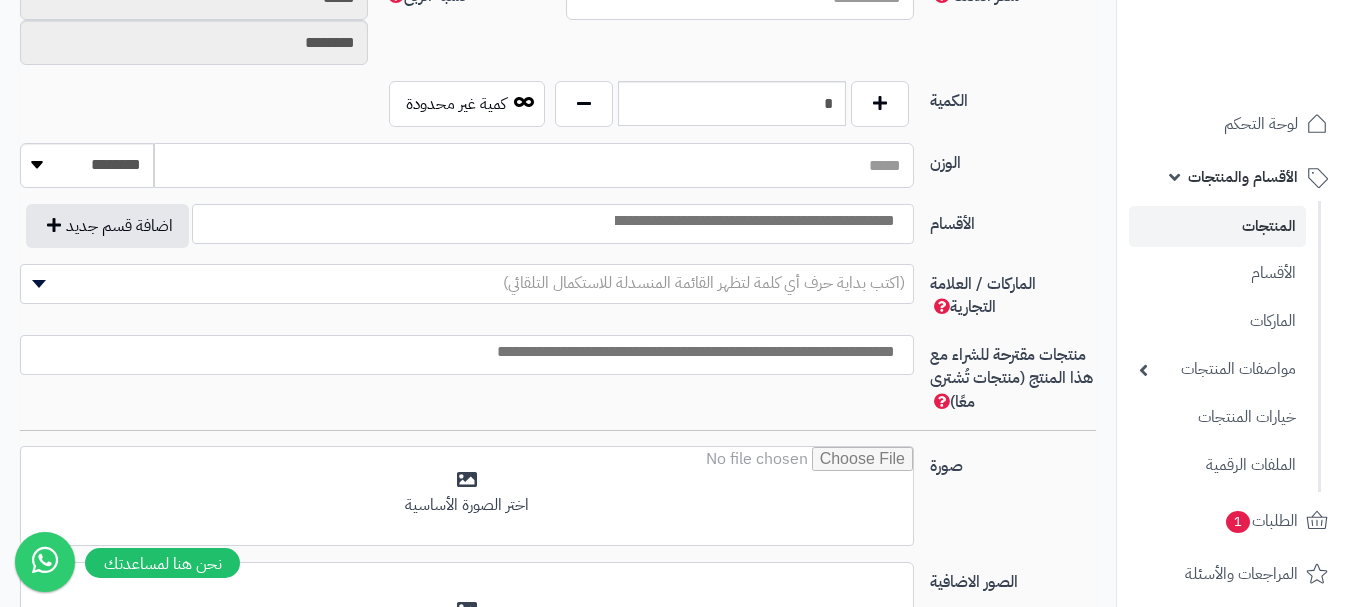 click on "الوزن" at bounding box center (534, 165) 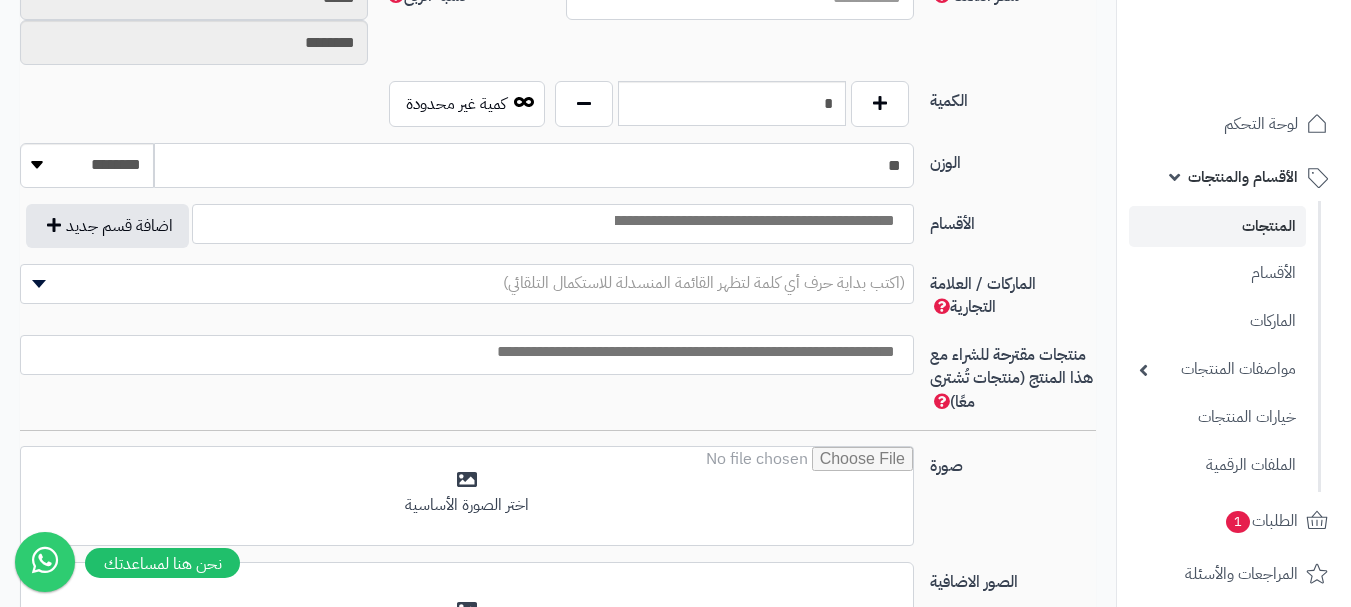 type on "**" 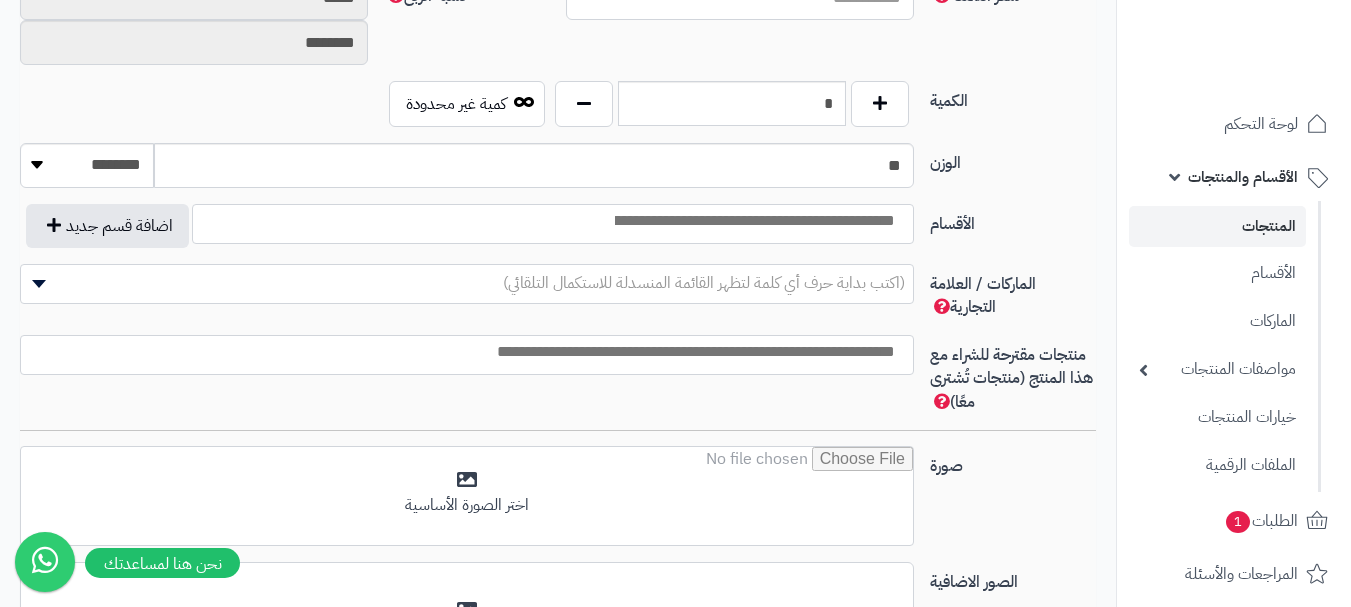 click at bounding box center (753, 221) 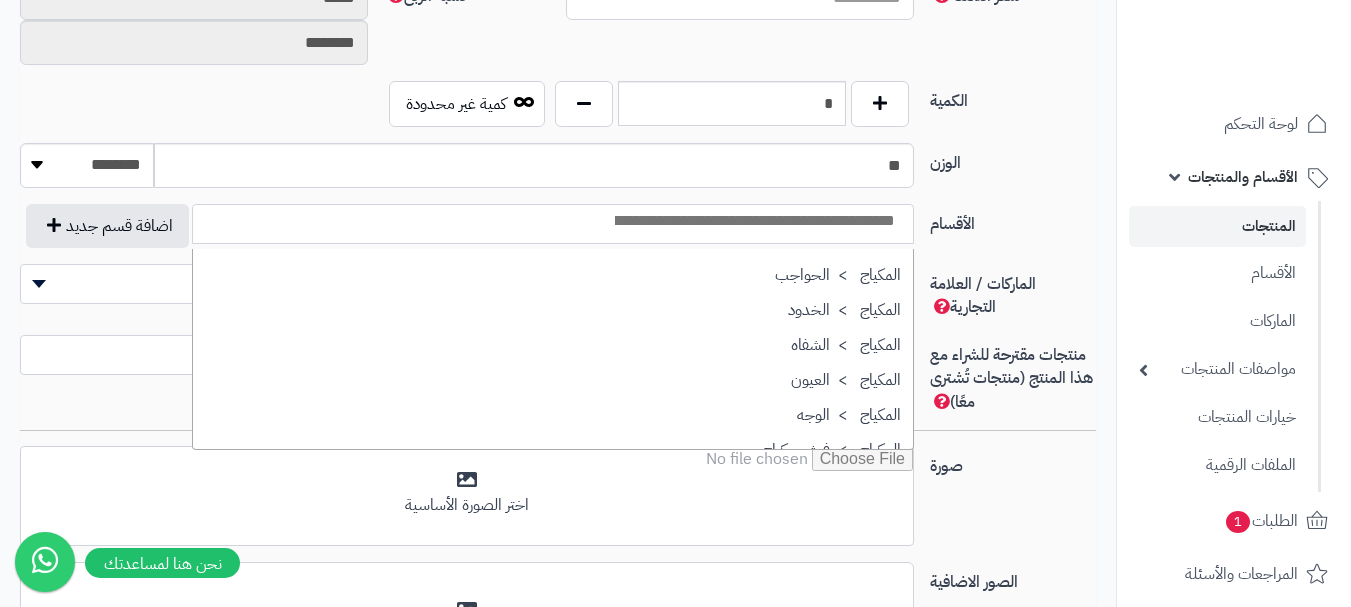 scroll, scrollTop: 100, scrollLeft: 0, axis: vertical 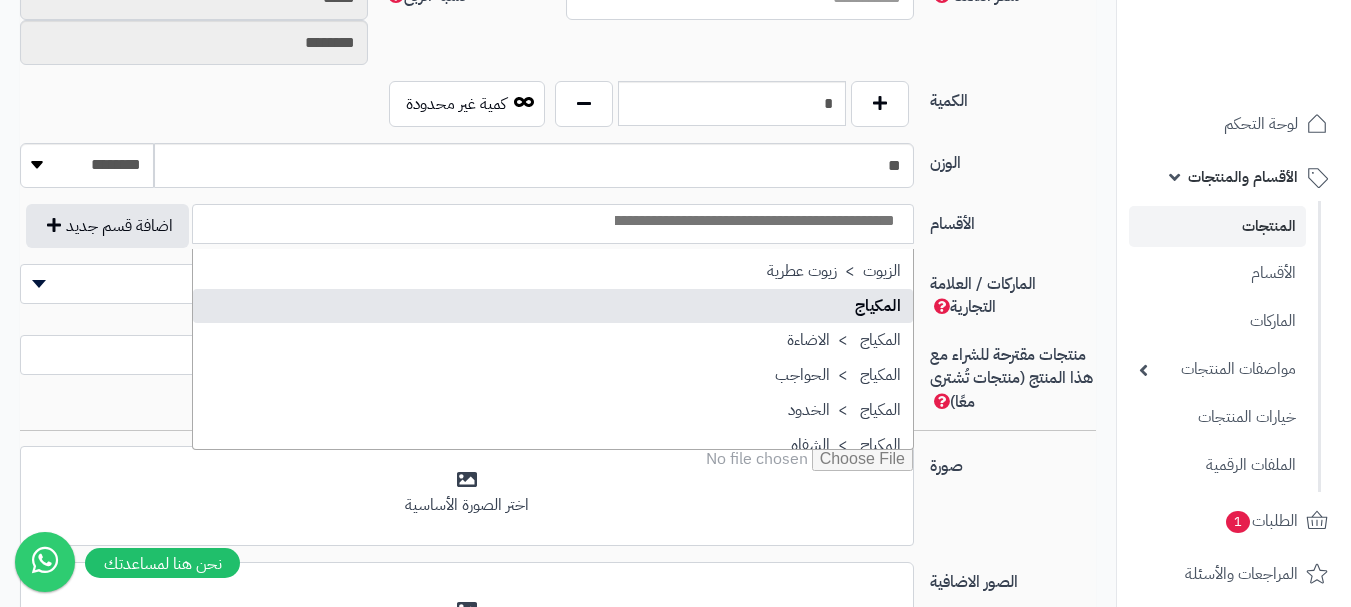 select on "**" 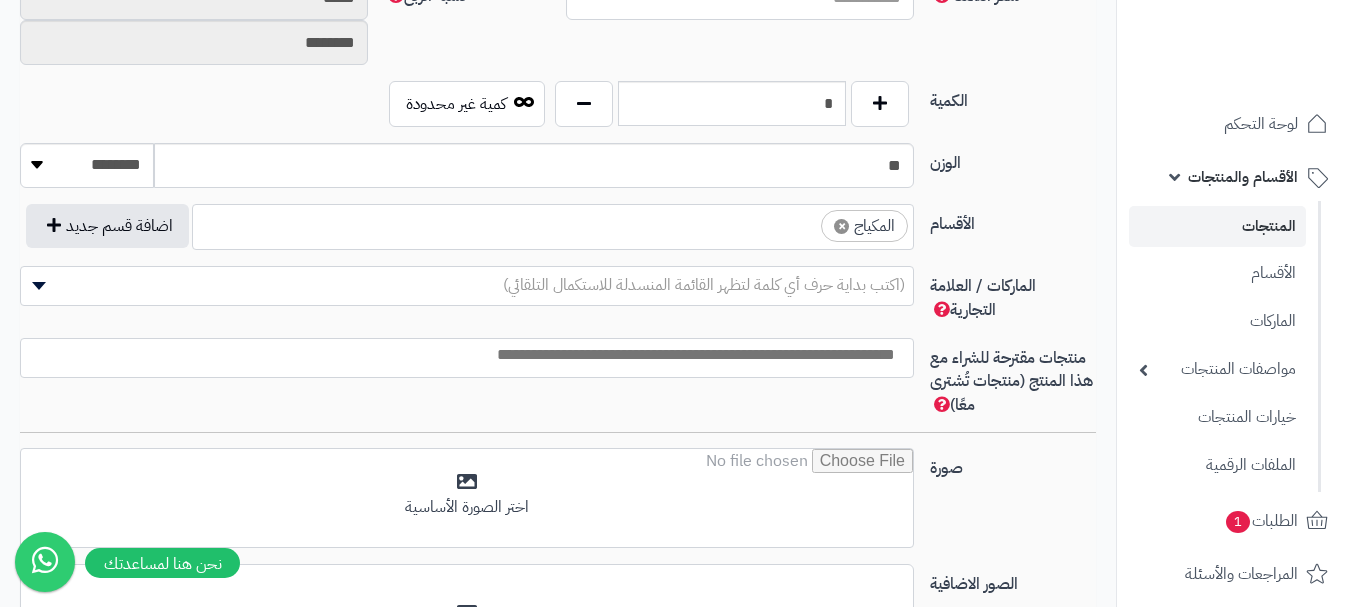 scroll, scrollTop: 100, scrollLeft: 0, axis: vertical 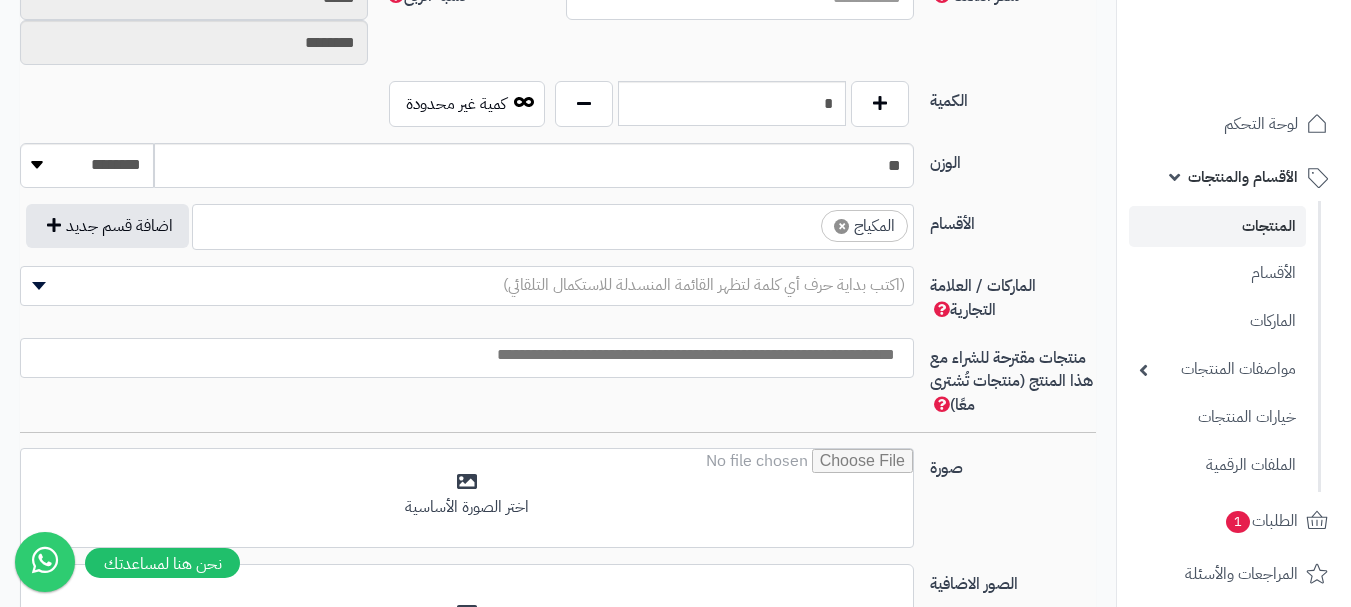 click at bounding box center [803, 221] 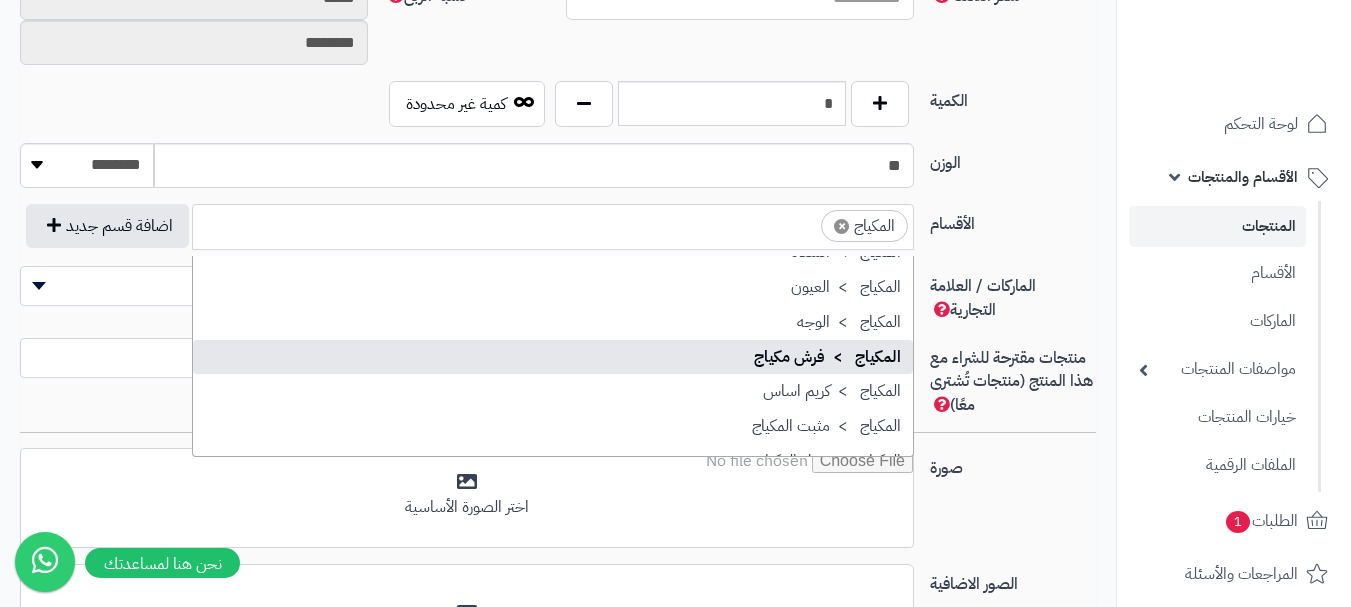 scroll, scrollTop: 400, scrollLeft: 0, axis: vertical 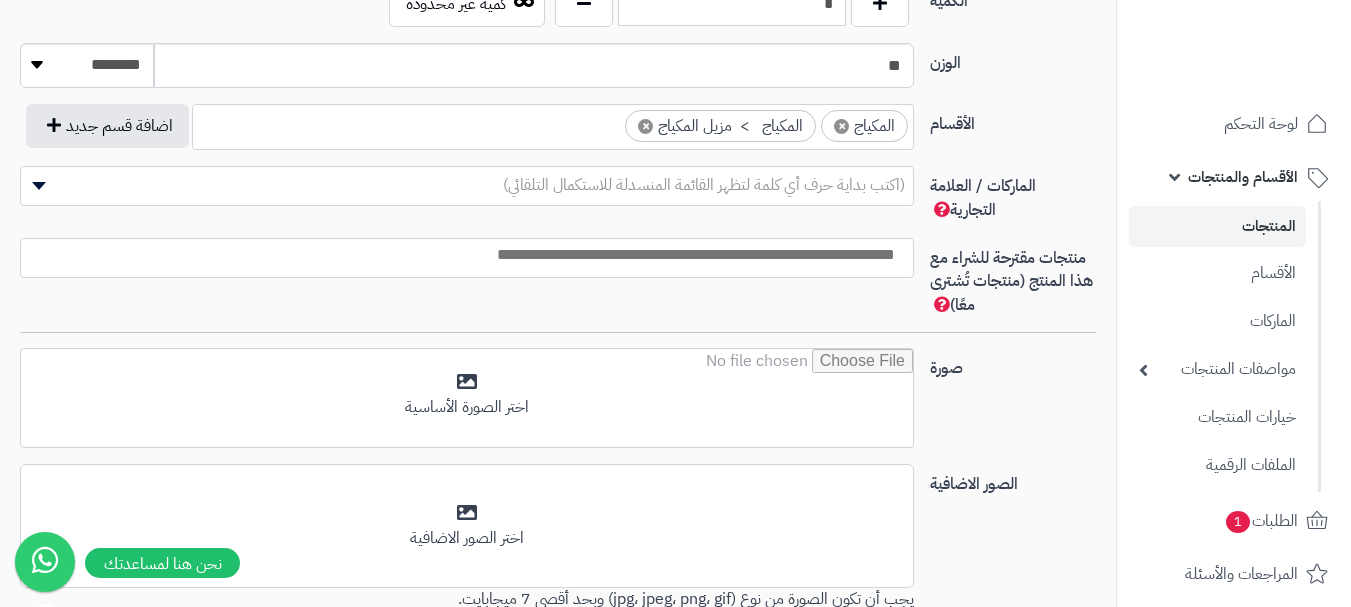 click at bounding box center [462, 255] 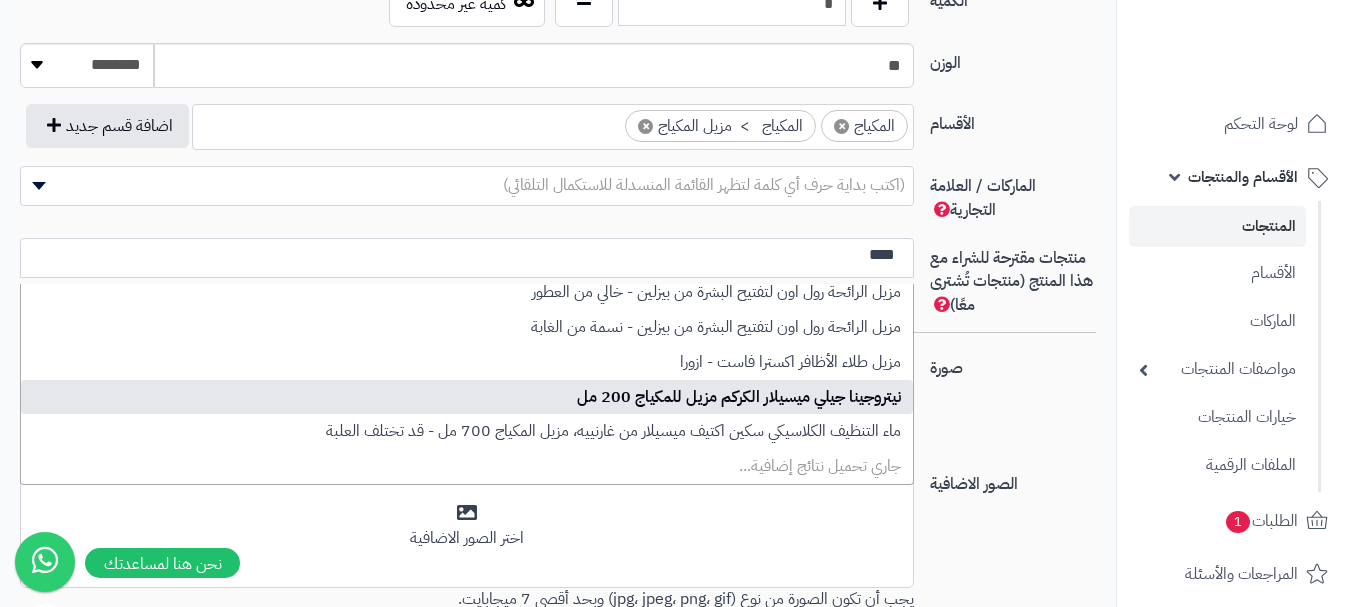 scroll, scrollTop: 114, scrollLeft: 0, axis: vertical 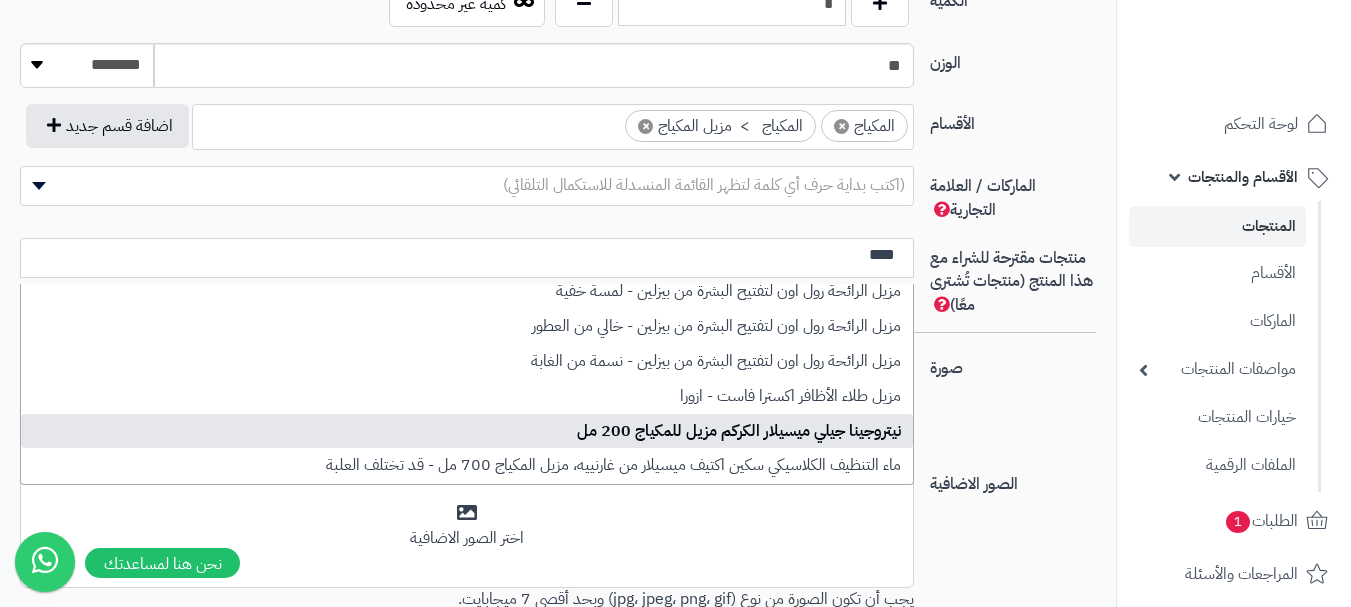 type on "****" 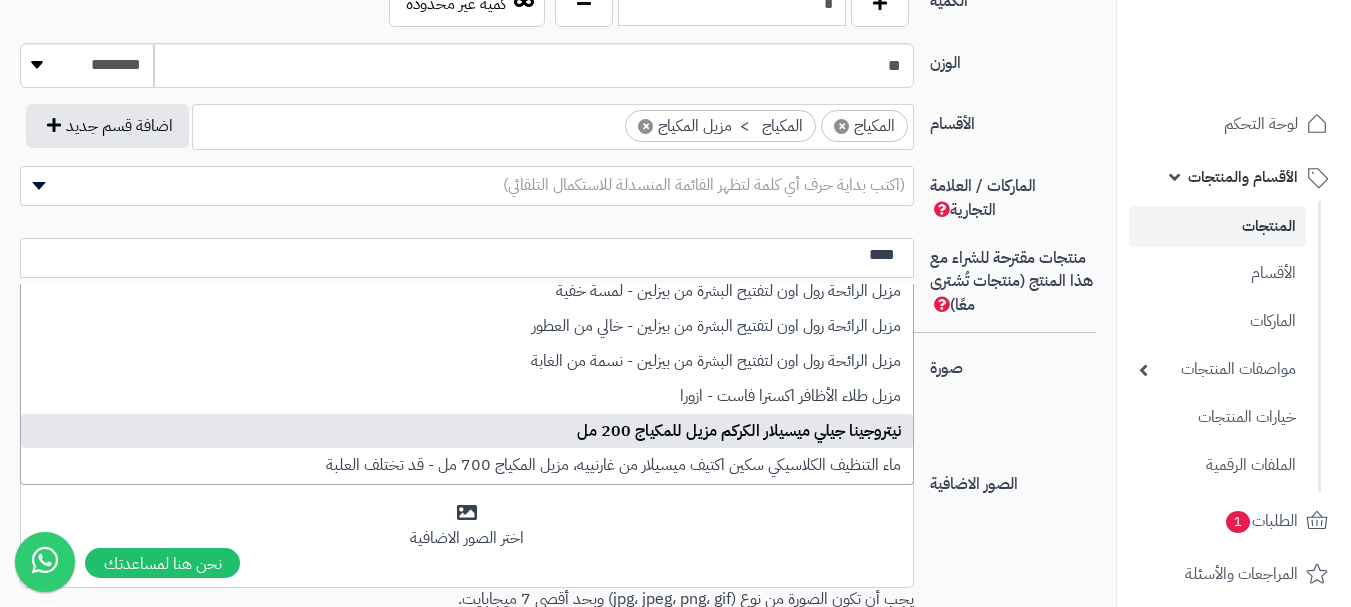 type 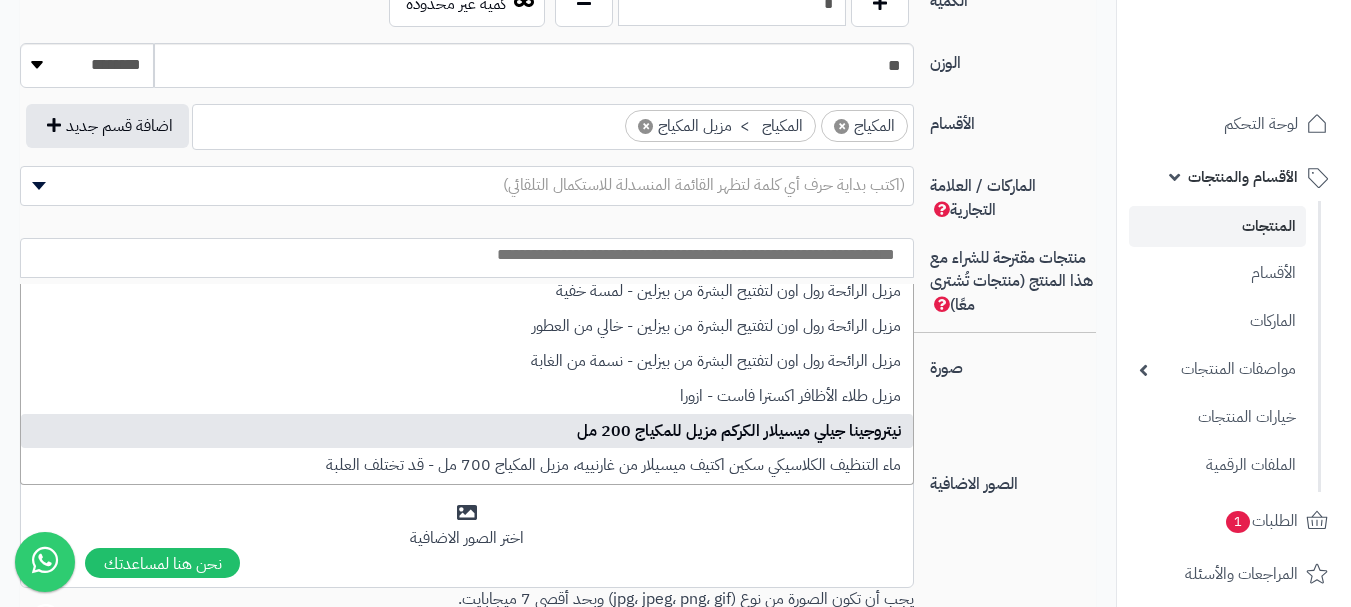 scroll, scrollTop: 0, scrollLeft: 0, axis: both 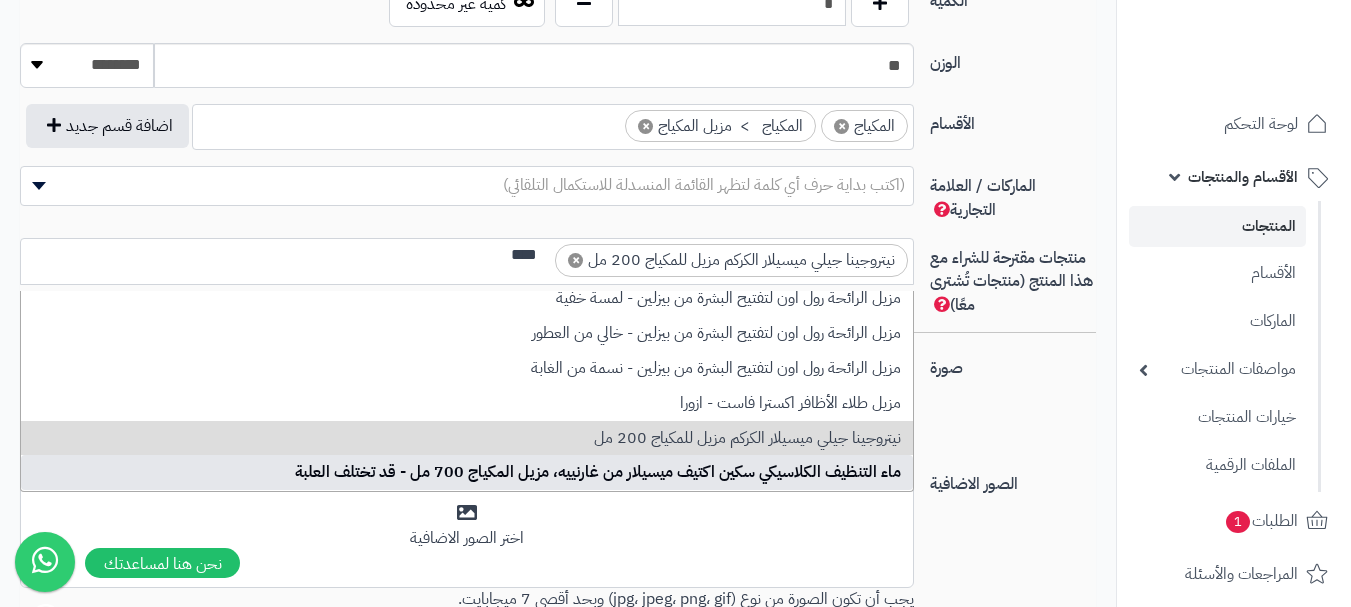 type on "****" 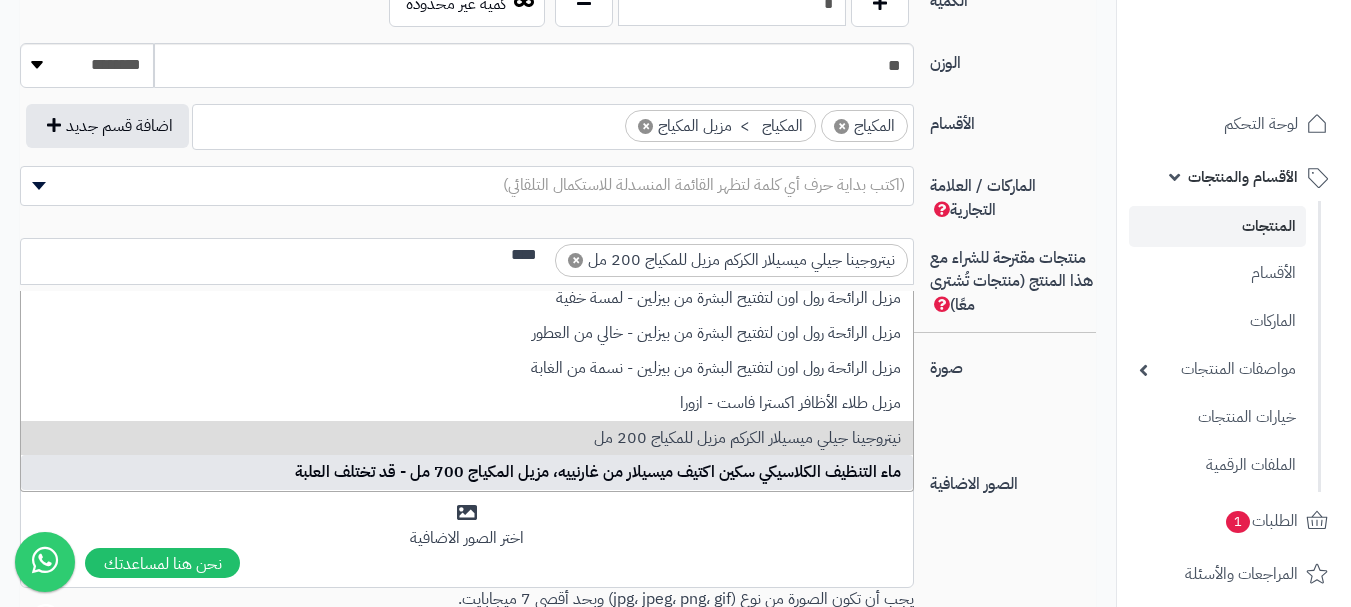 type 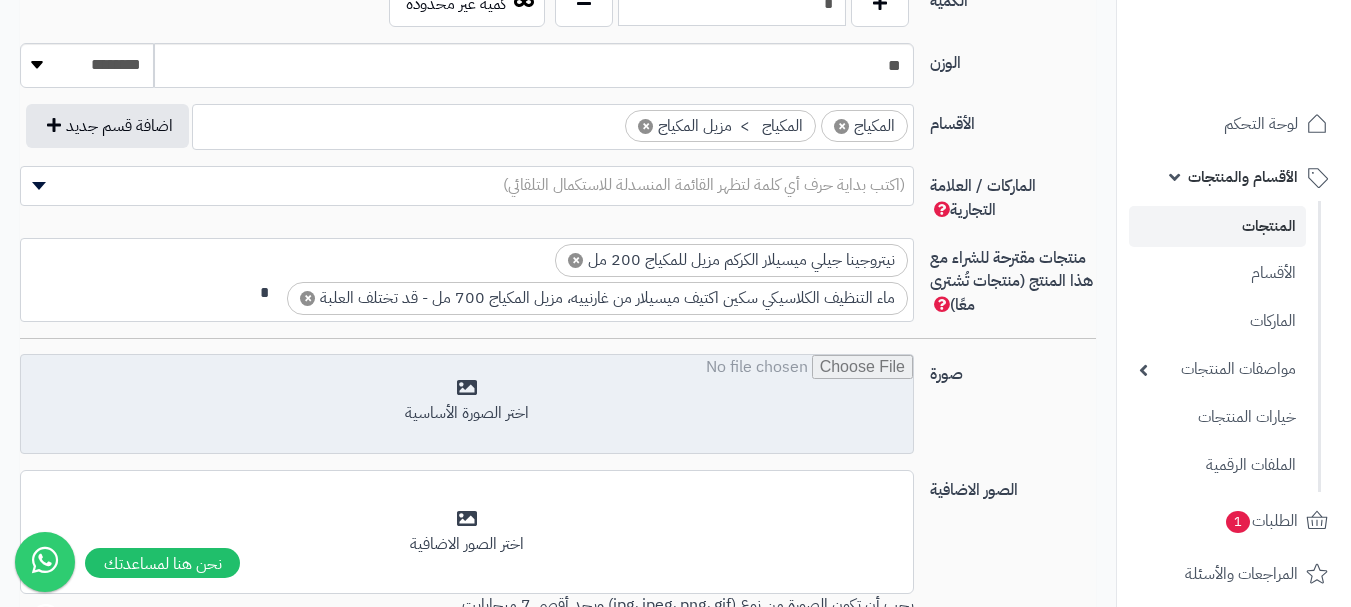 scroll, scrollTop: 0, scrollLeft: -6, axis: horizontal 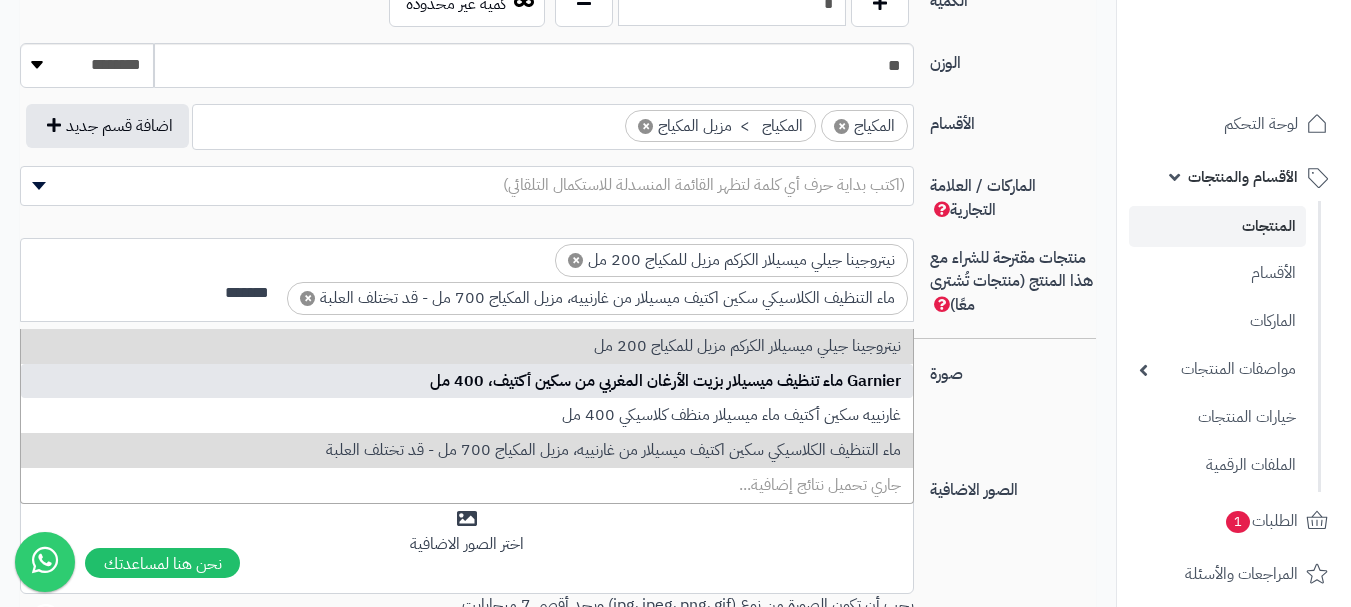 type on "*******" 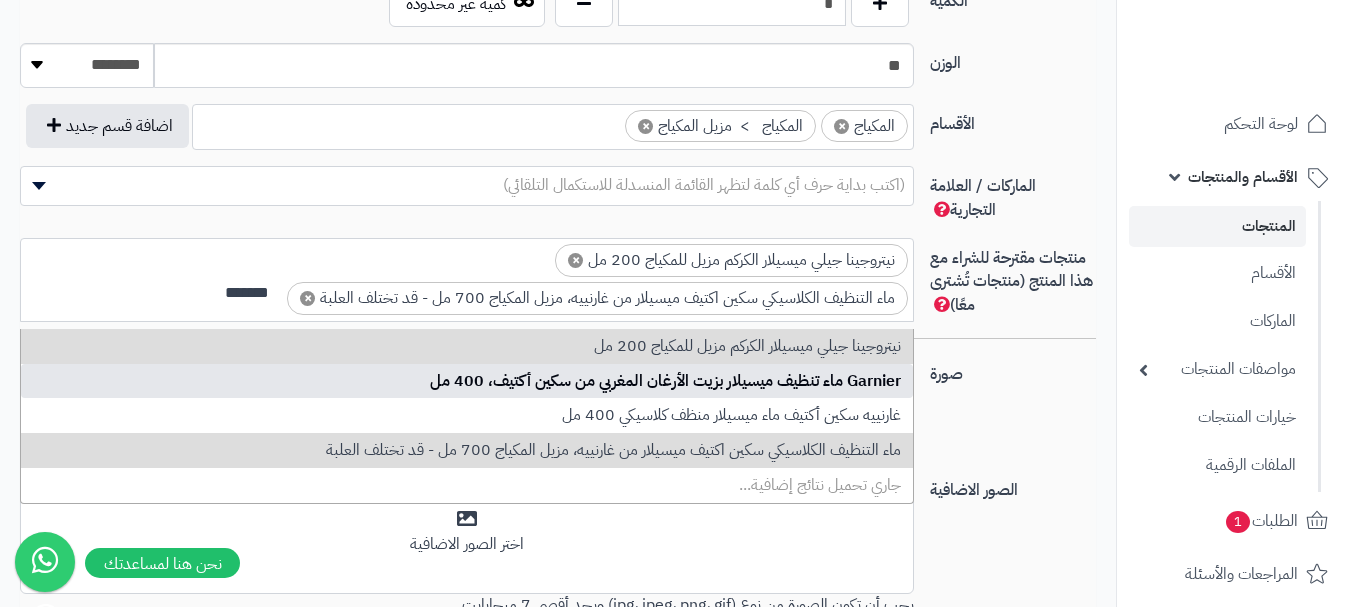 type 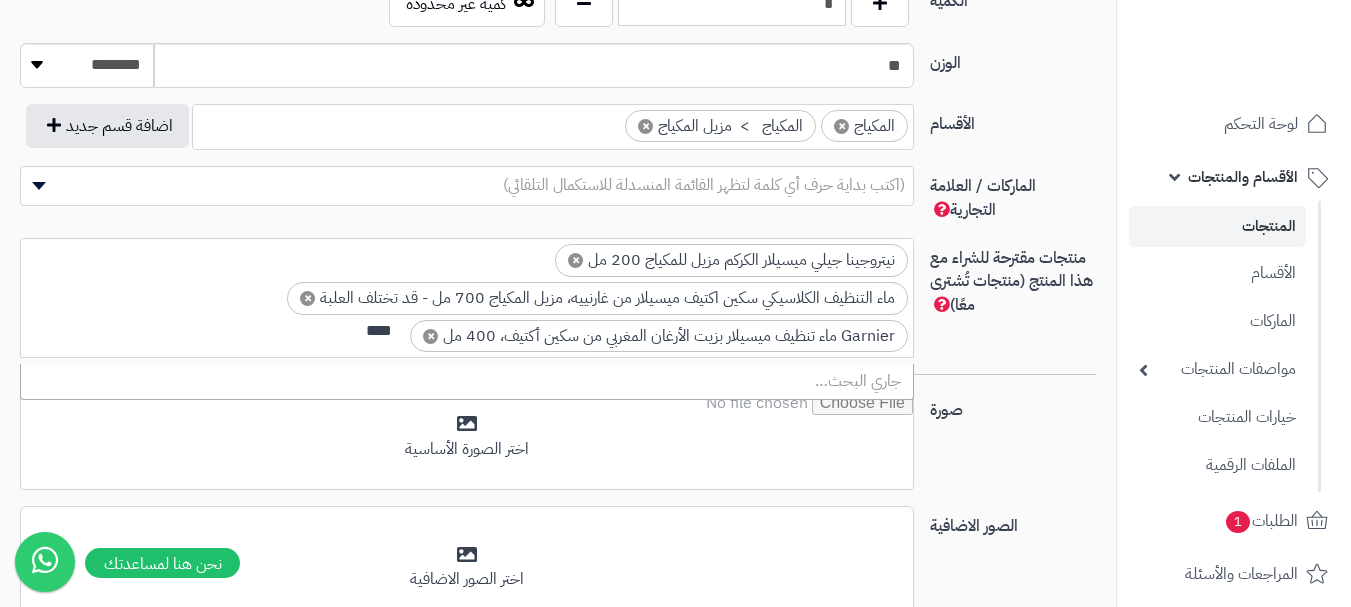 scroll, scrollTop: 0, scrollLeft: -15, axis: horizontal 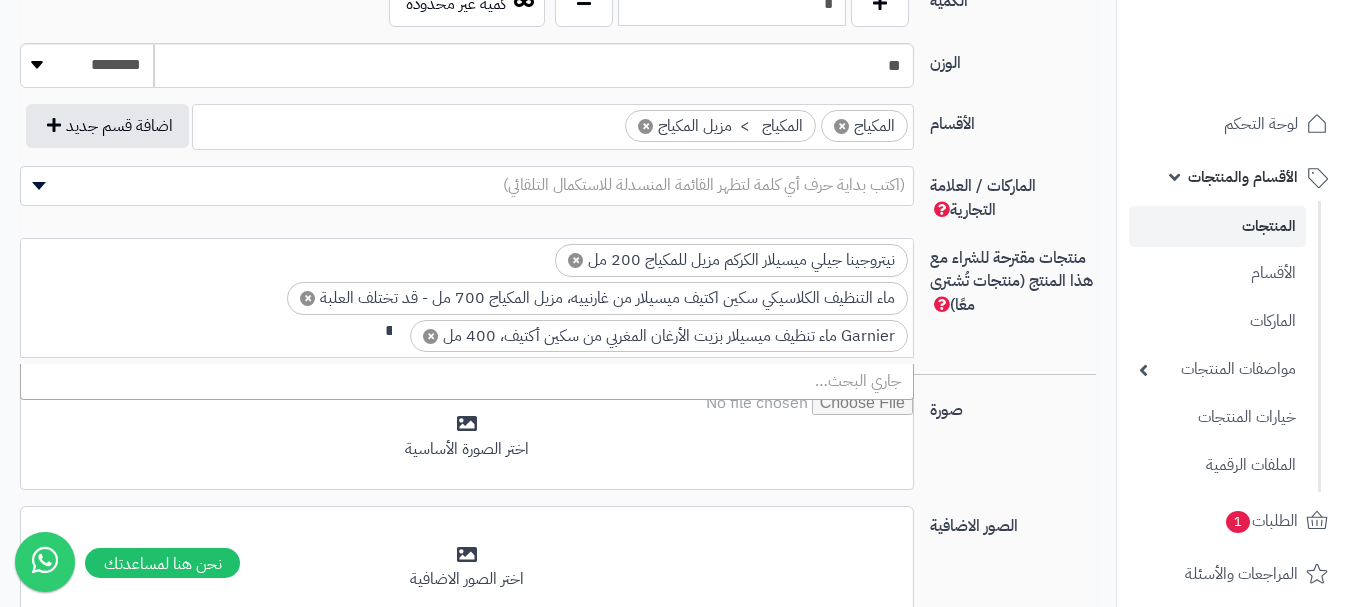 type on "*" 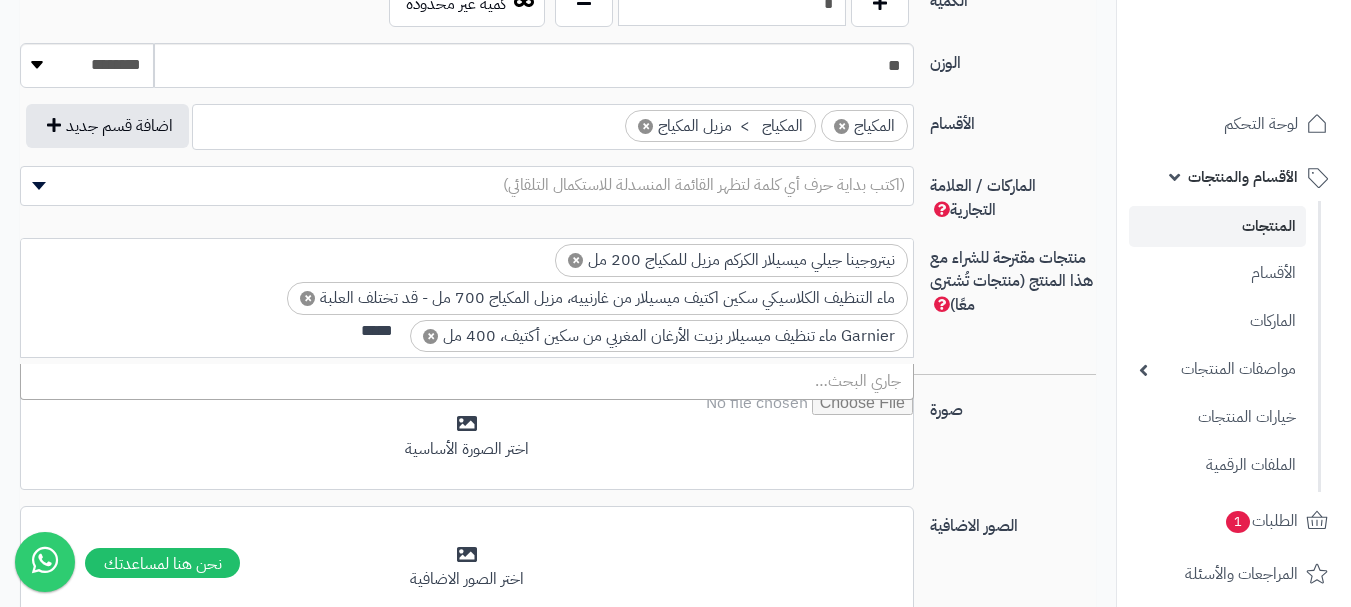 scroll, scrollTop: 0, scrollLeft: 0, axis: both 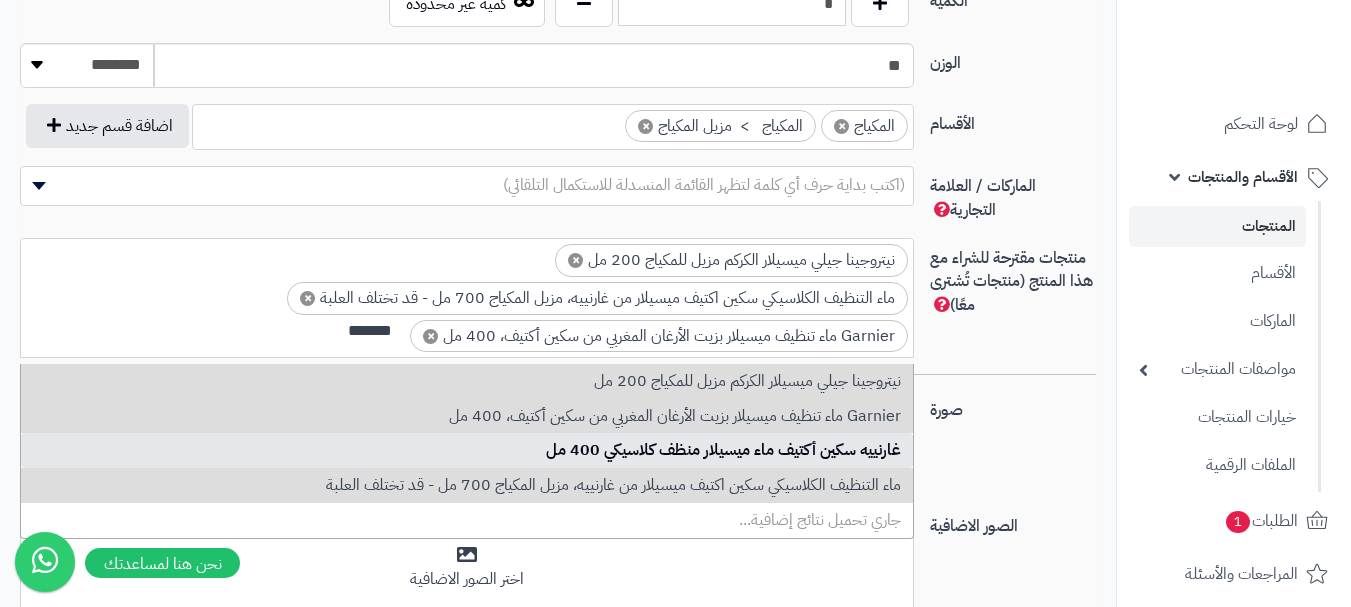 type on "*******" 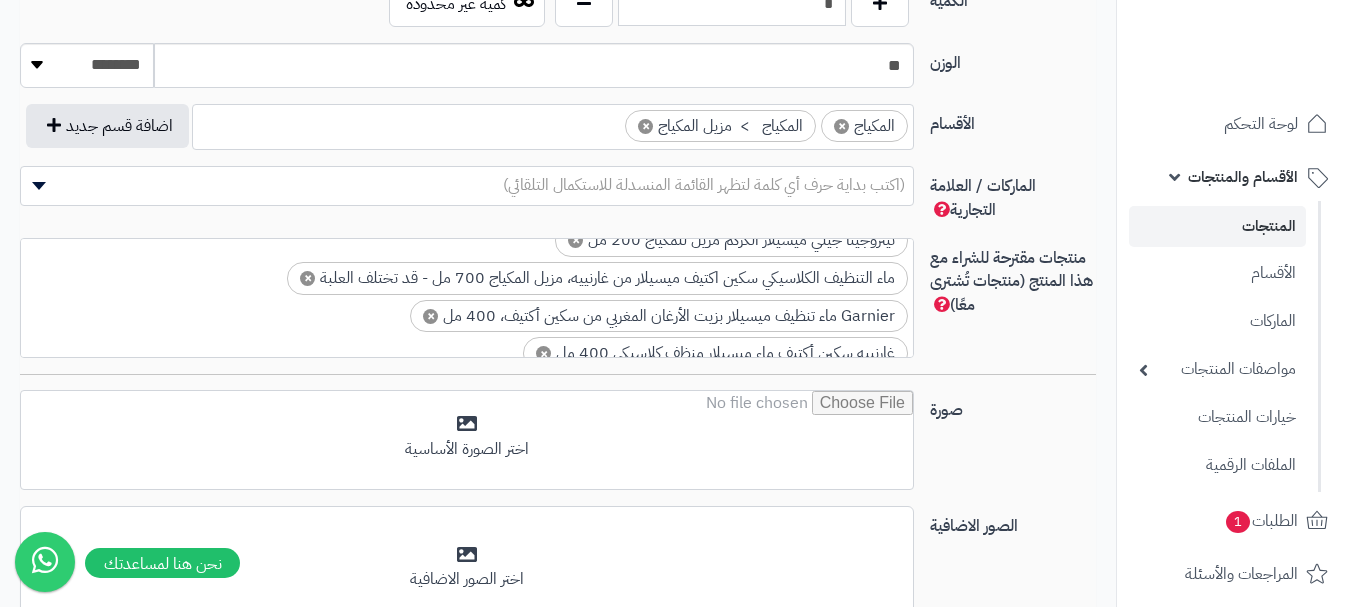scroll, scrollTop: 40, scrollLeft: 0, axis: vertical 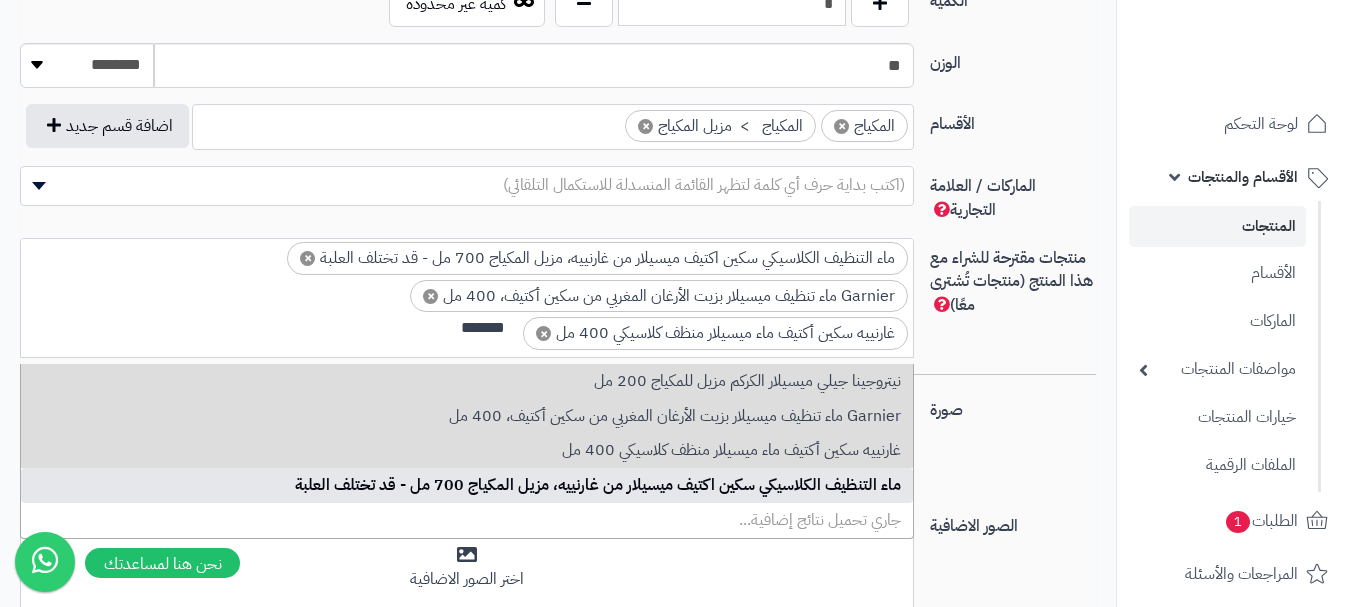 type on "*******" 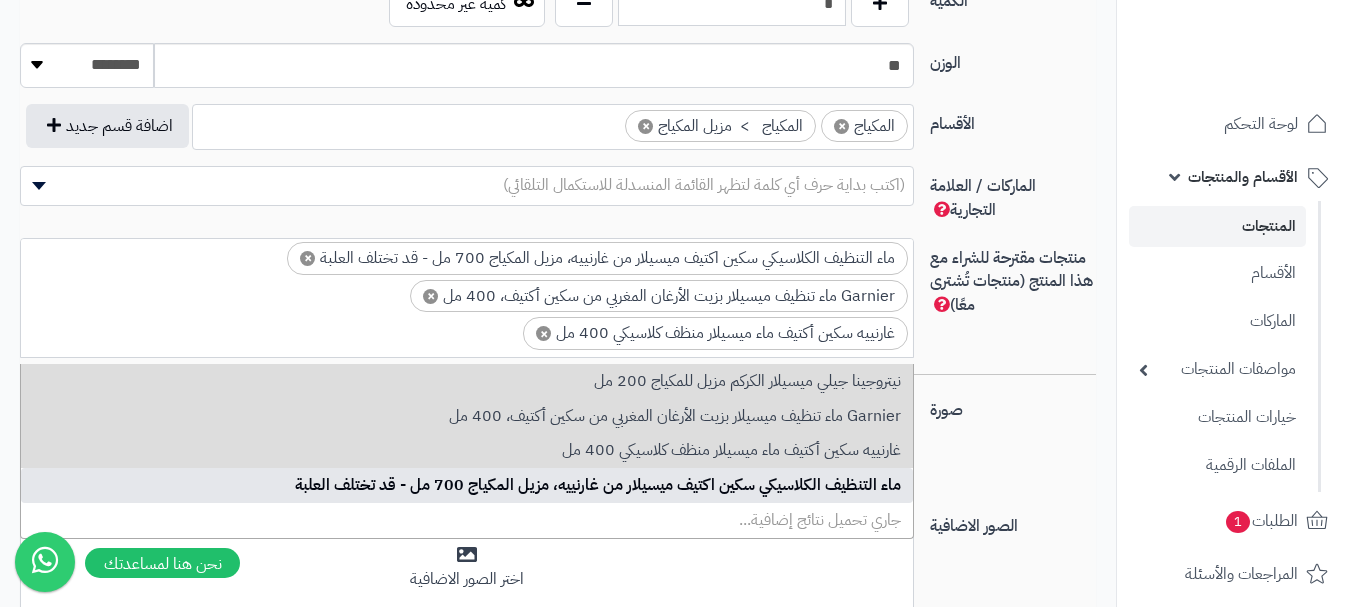 click on "صورة
اختر الصورة الأساسية" at bounding box center [558, 448] 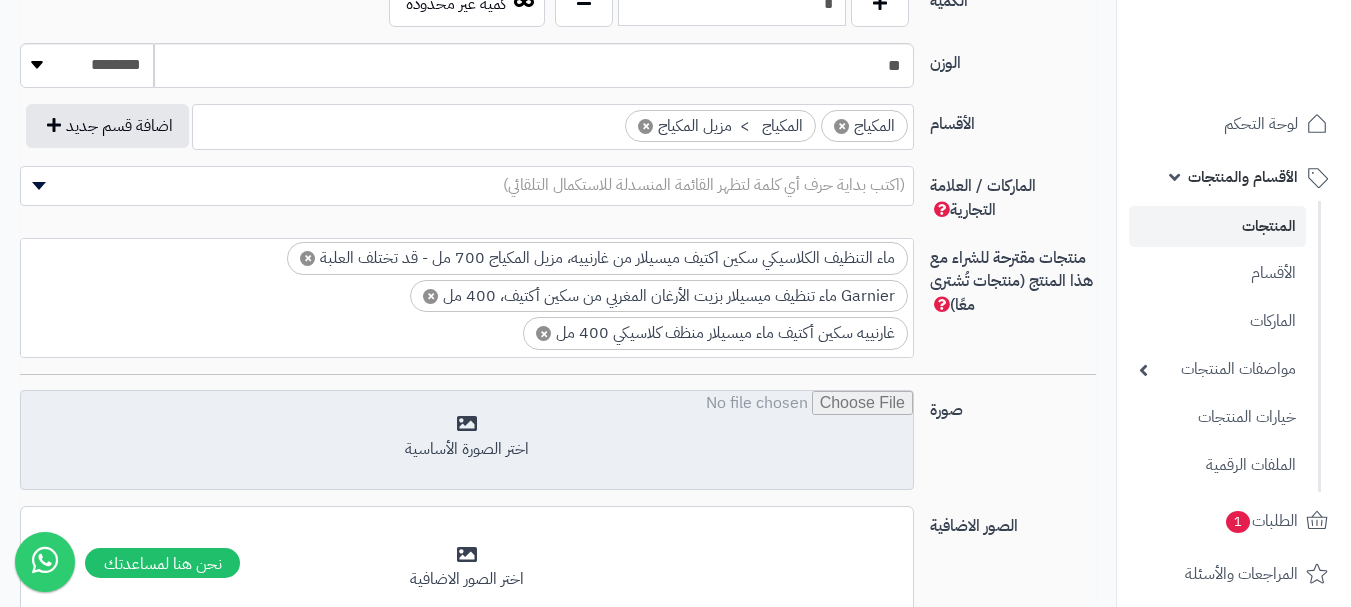 click at bounding box center (467, 441) 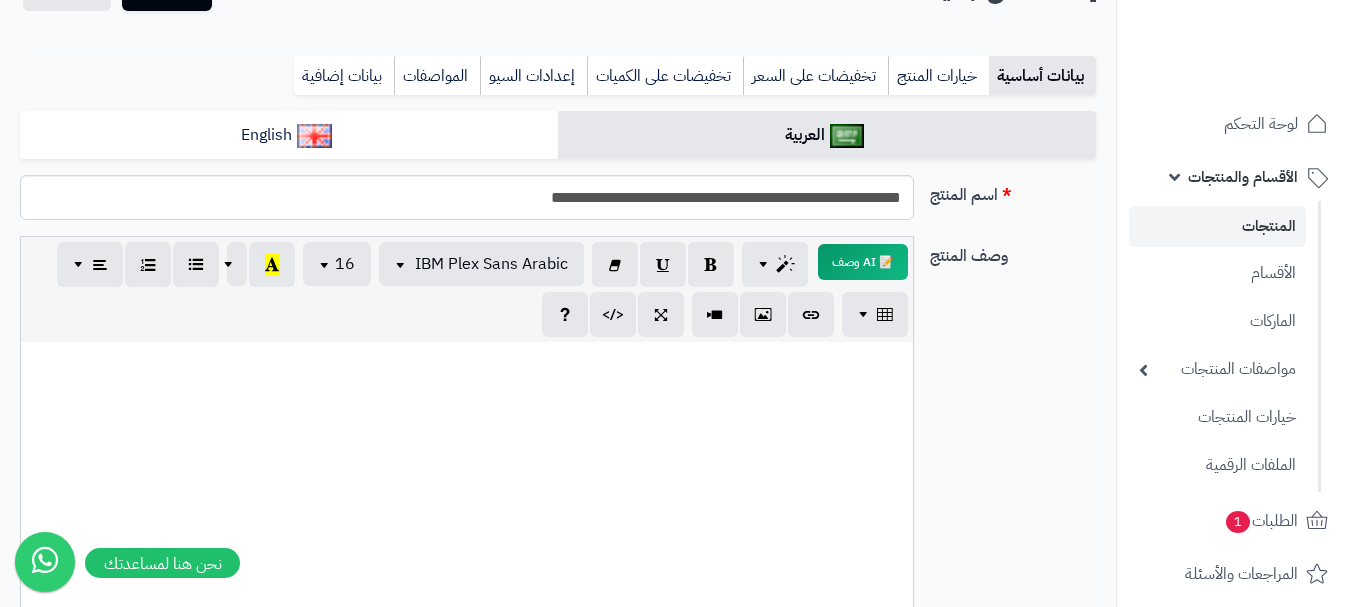 scroll, scrollTop: 0, scrollLeft: 0, axis: both 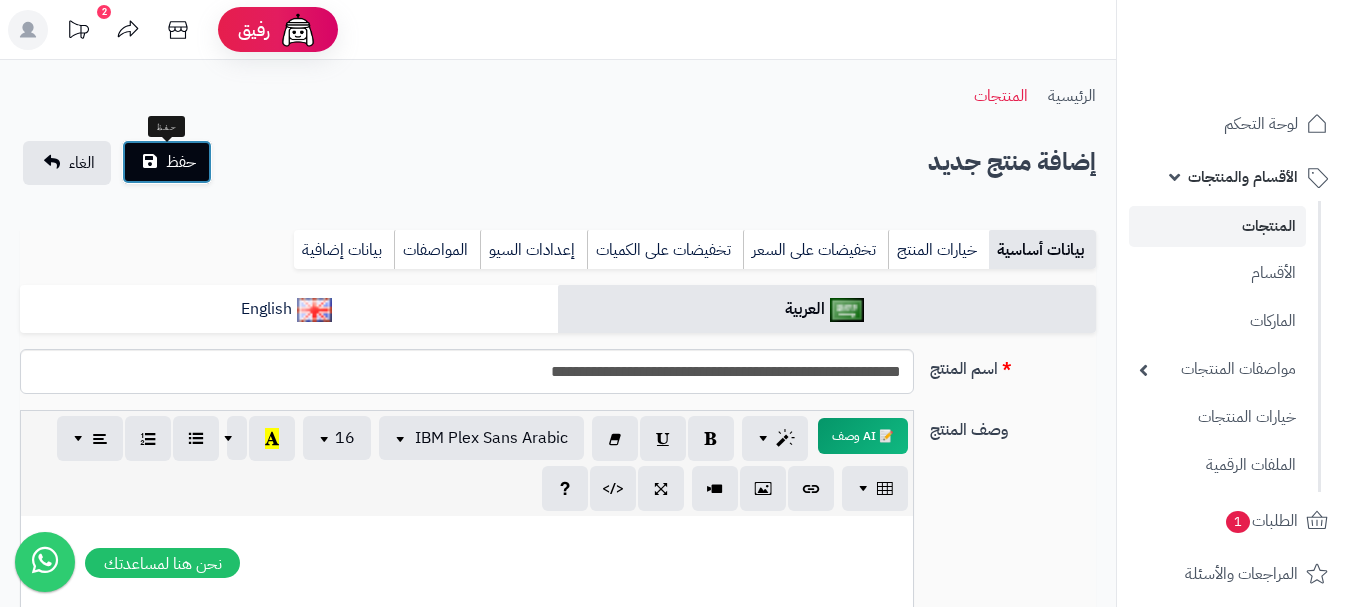click on "حفظ" at bounding box center (167, 162) 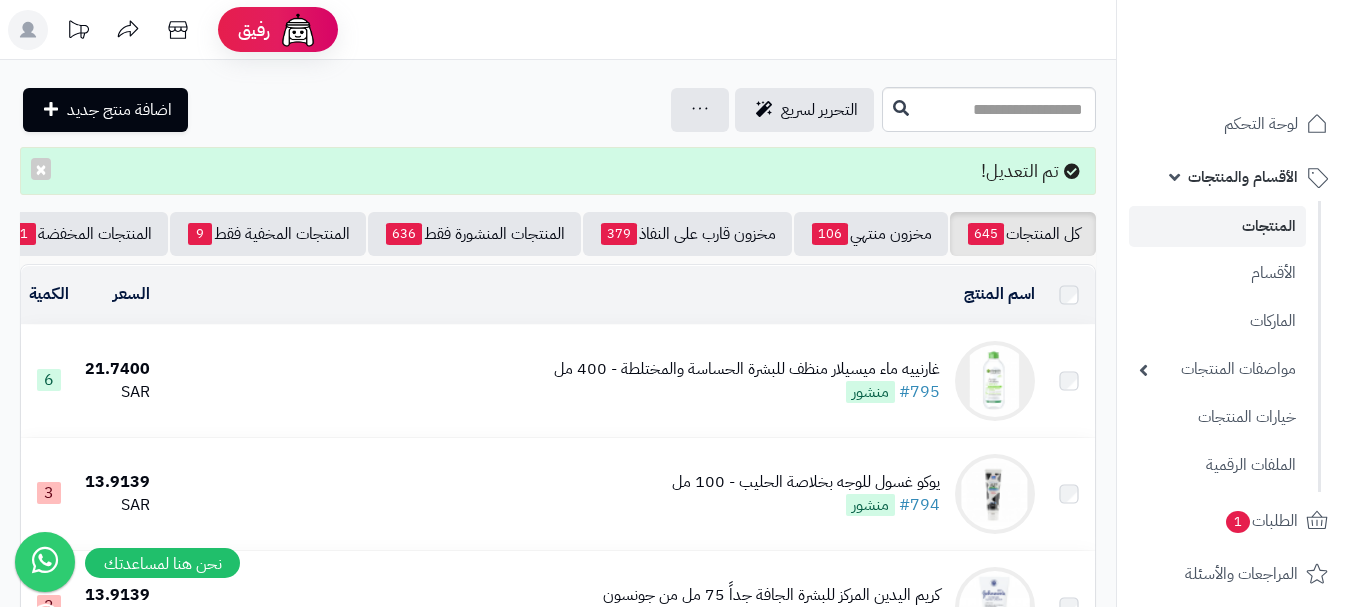 scroll, scrollTop: 0, scrollLeft: 0, axis: both 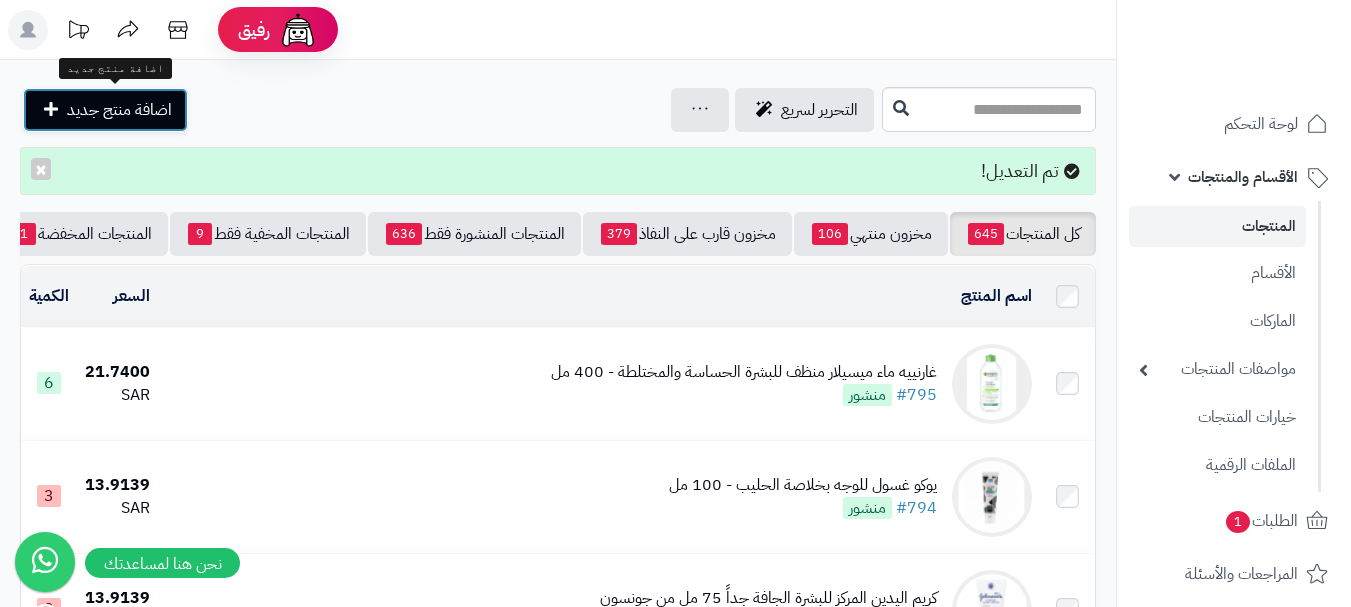 click on "اضافة منتج جديد" at bounding box center (119, 110) 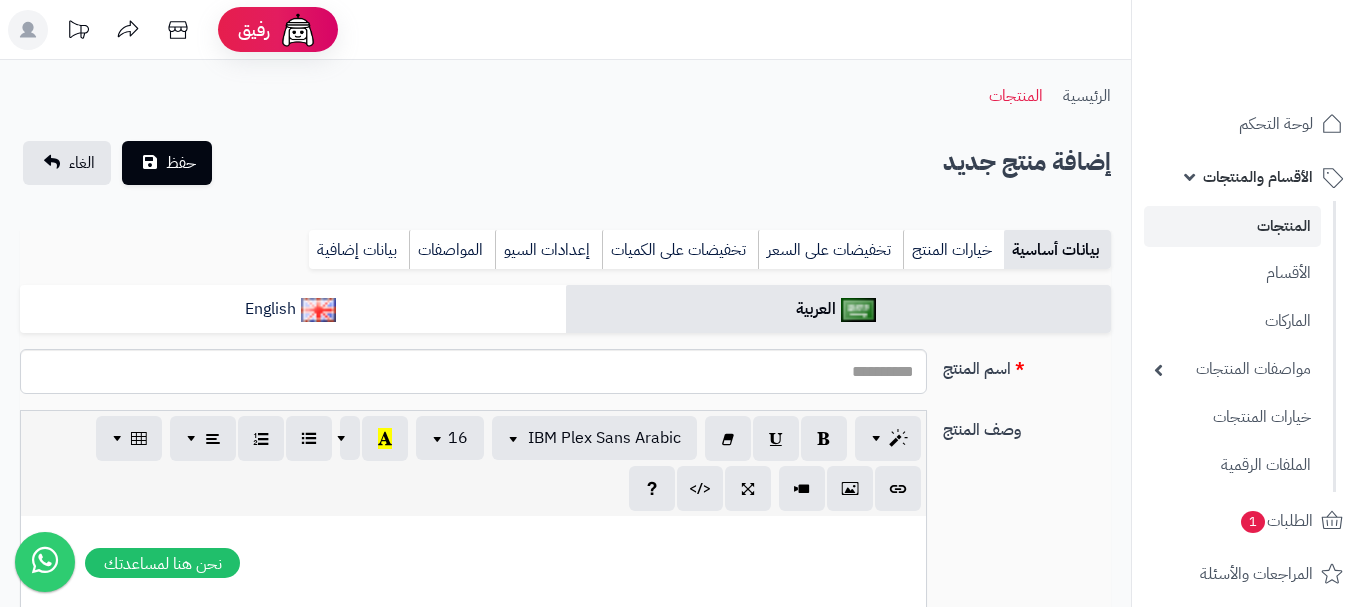 select 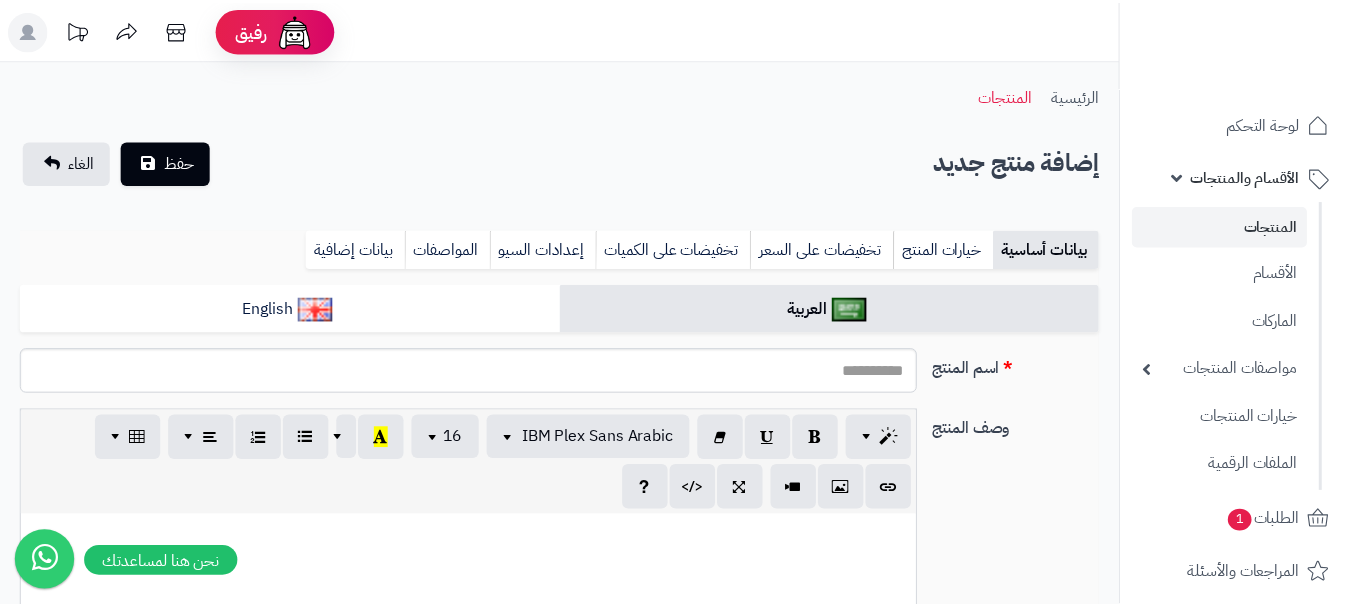 scroll, scrollTop: 0, scrollLeft: 0, axis: both 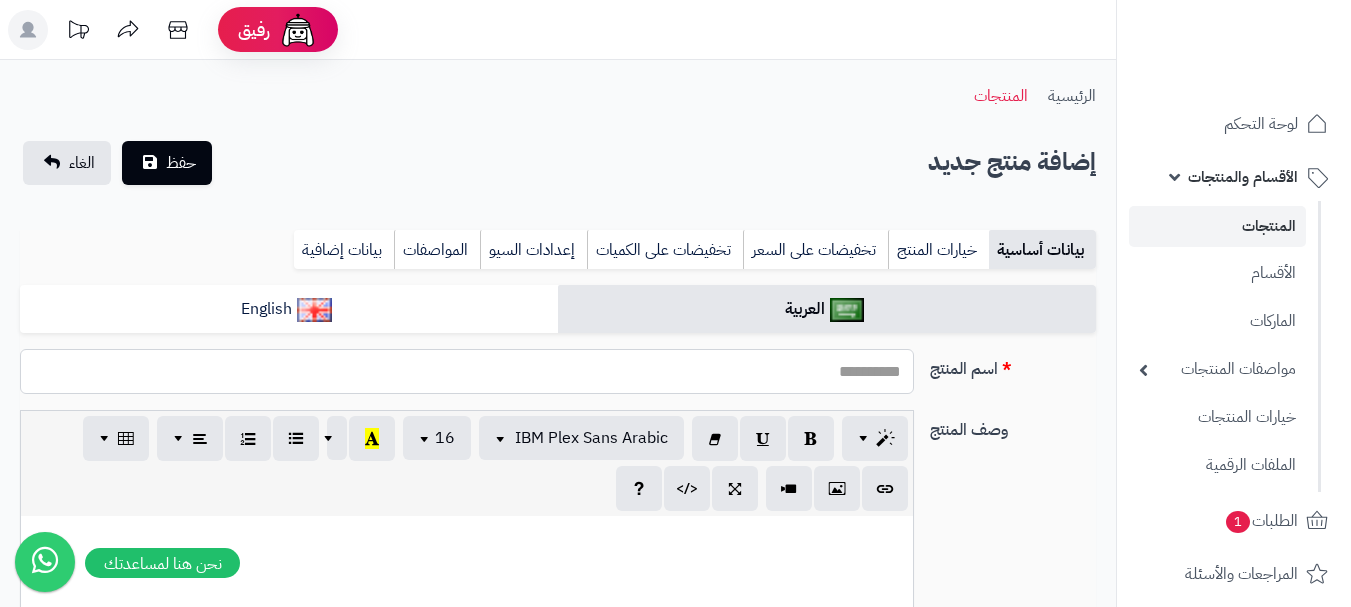 drag, startPoint x: 829, startPoint y: 375, endPoint x: 827, endPoint y: 389, distance: 14.142136 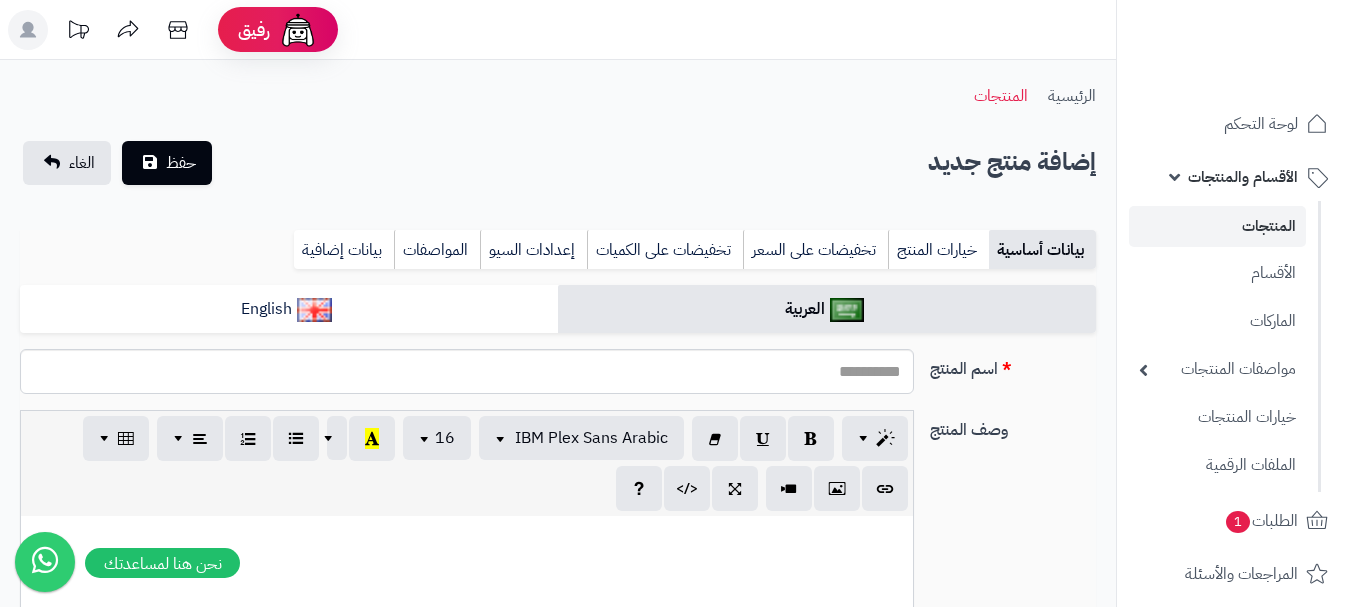 click on "الرئيسية المنتجات" at bounding box center (558, 96) 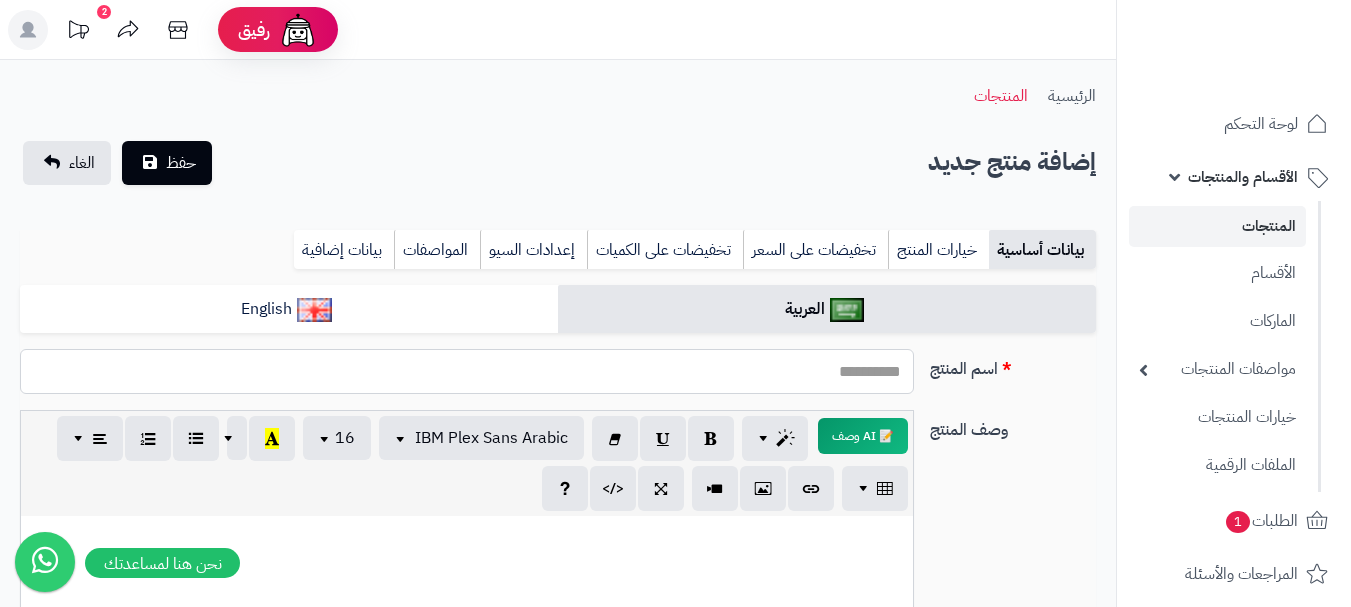 paste on "**********" 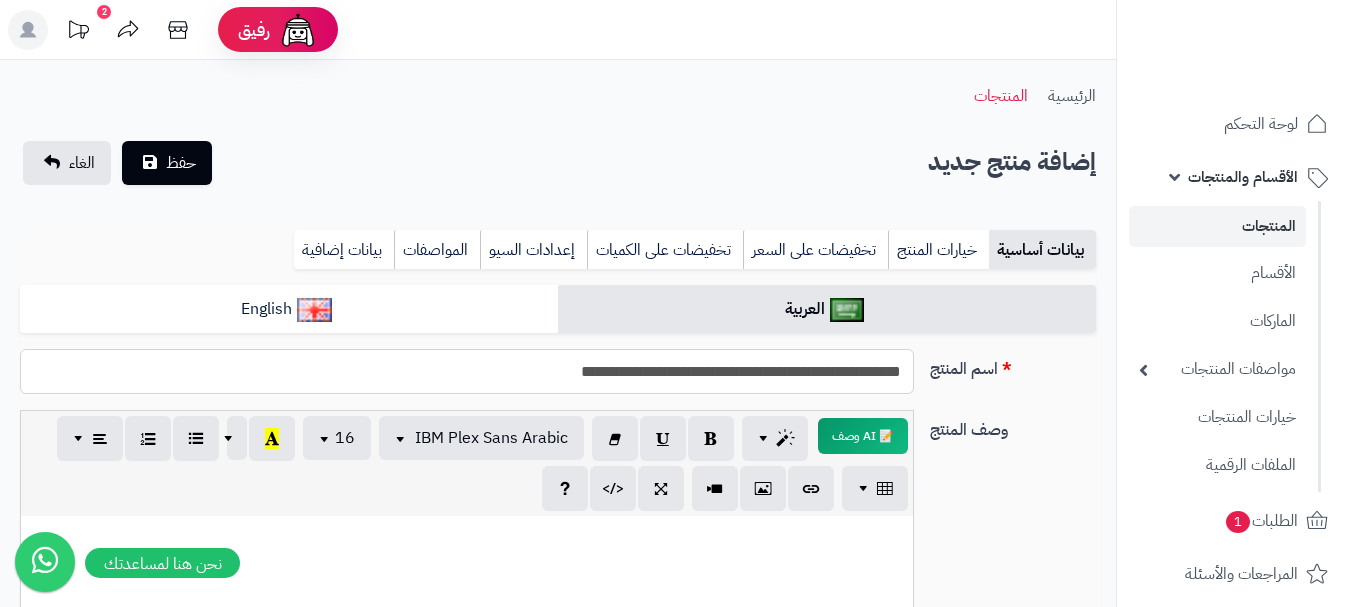 type on "**********" 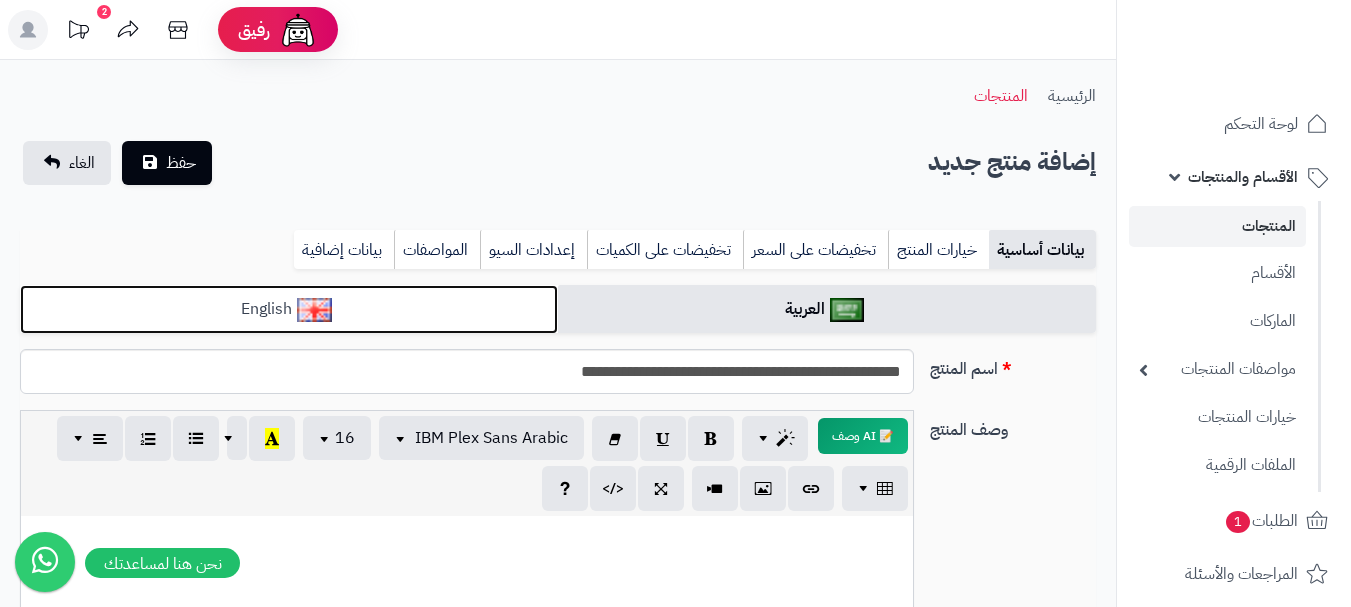 click on "English" at bounding box center (289, 309) 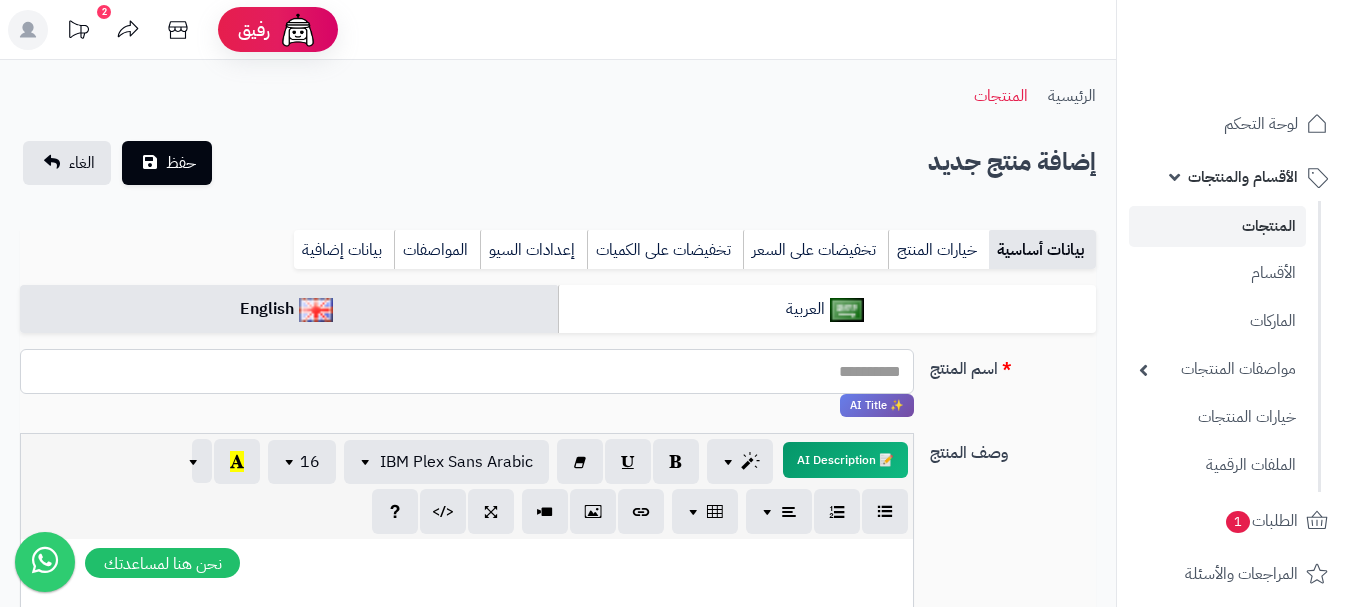 paste on "**********" 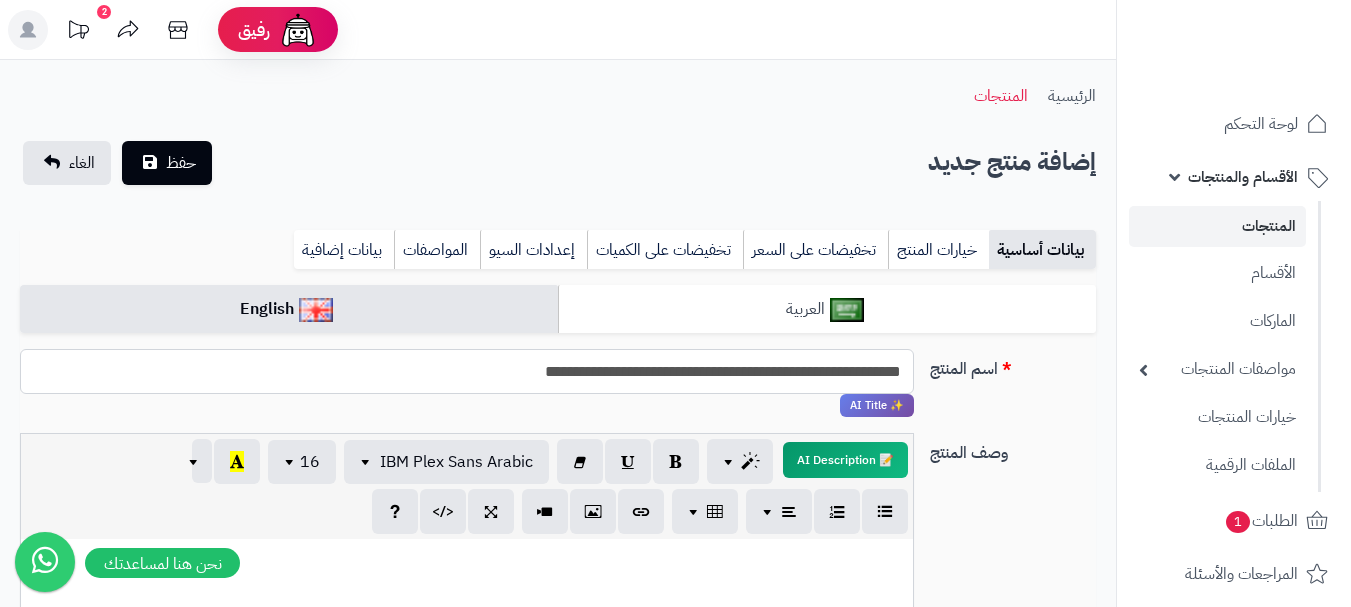 type on "**********" 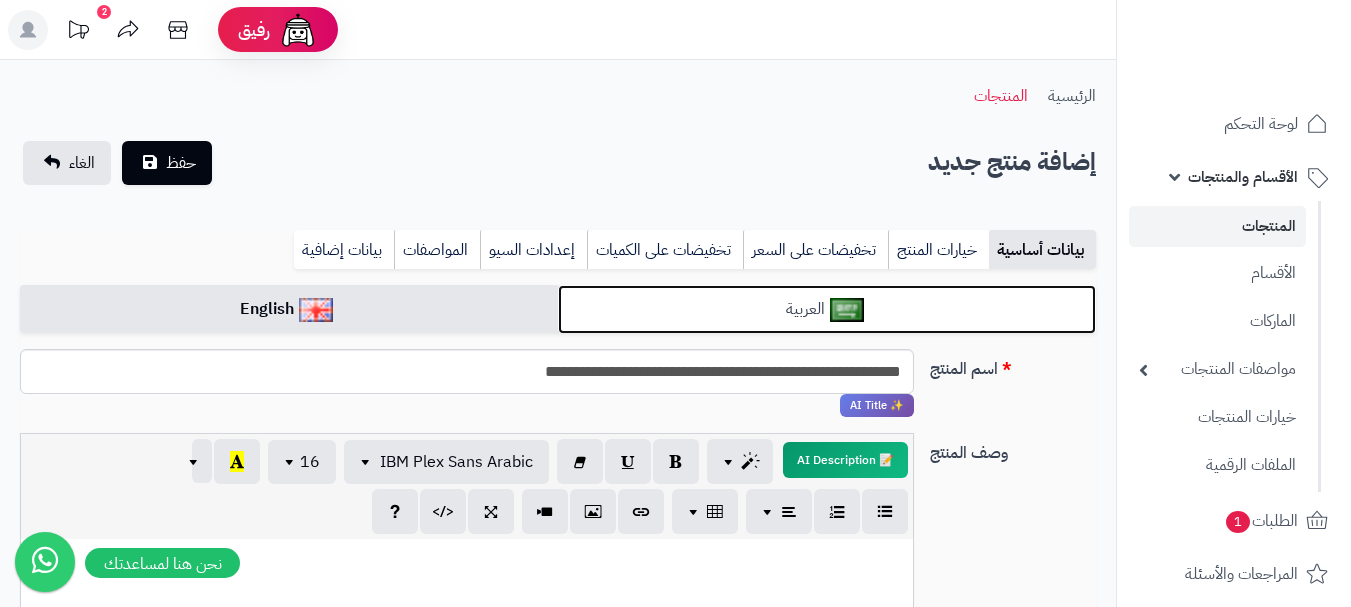 click on "العربية" at bounding box center (827, 309) 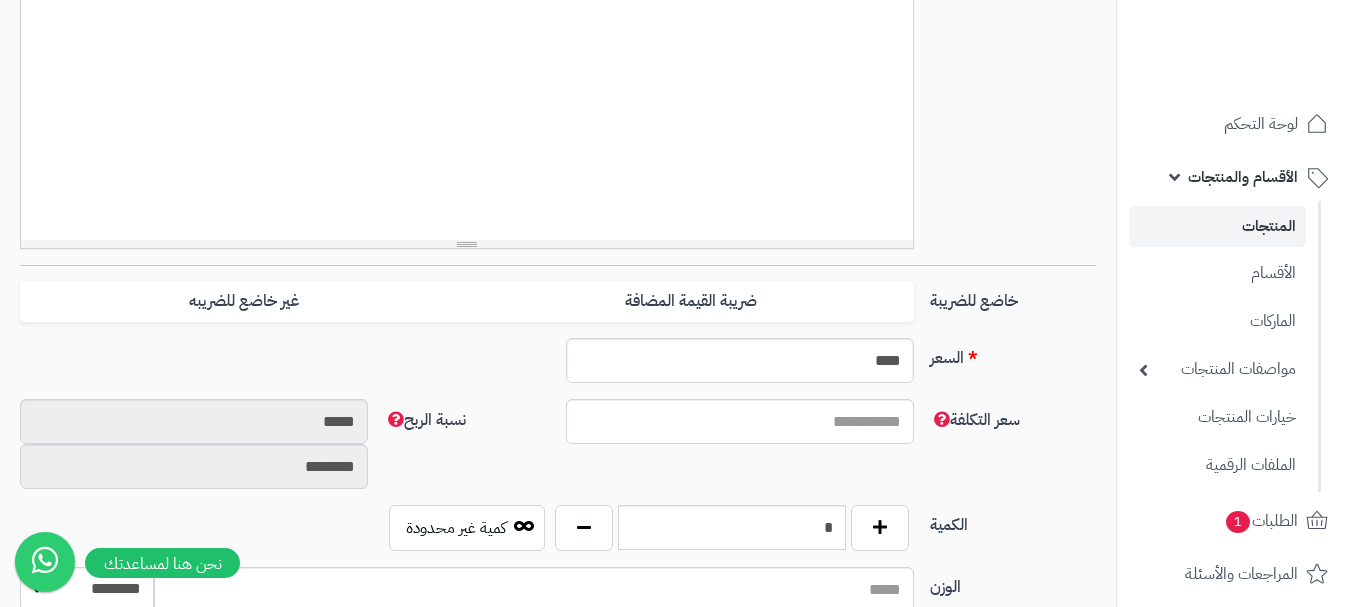 scroll, scrollTop: 600, scrollLeft: 0, axis: vertical 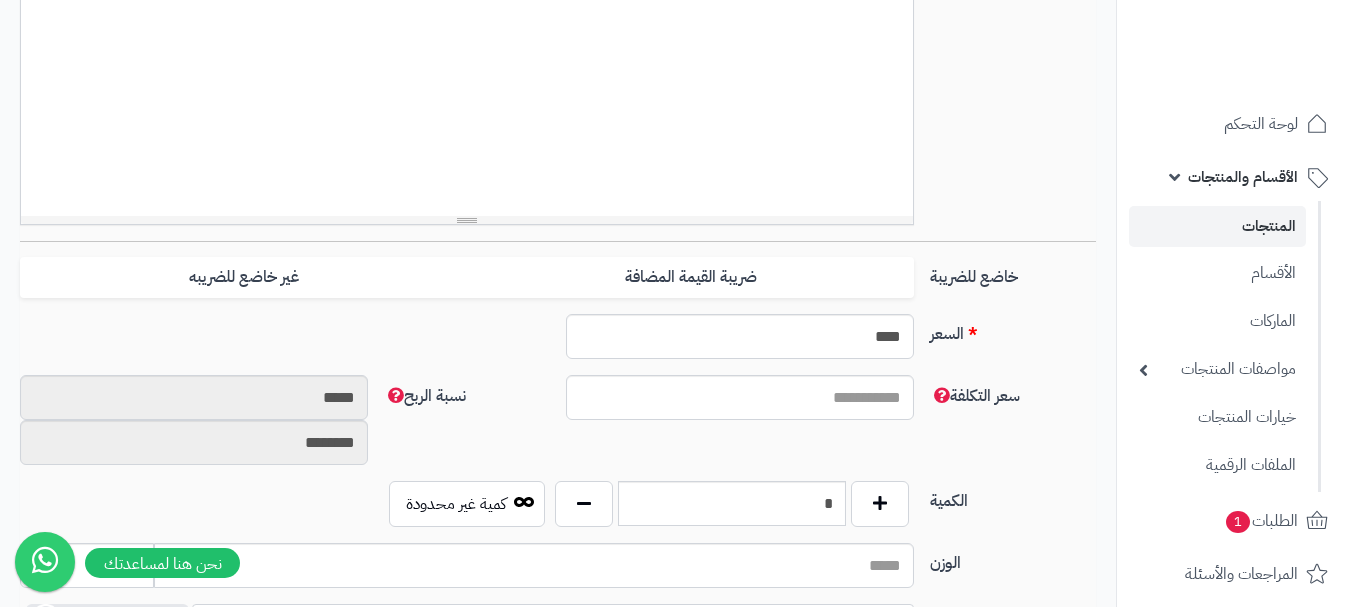 drag, startPoint x: 776, startPoint y: 275, endPoint x: 740, endPoint y: 311, distance: 50.91169 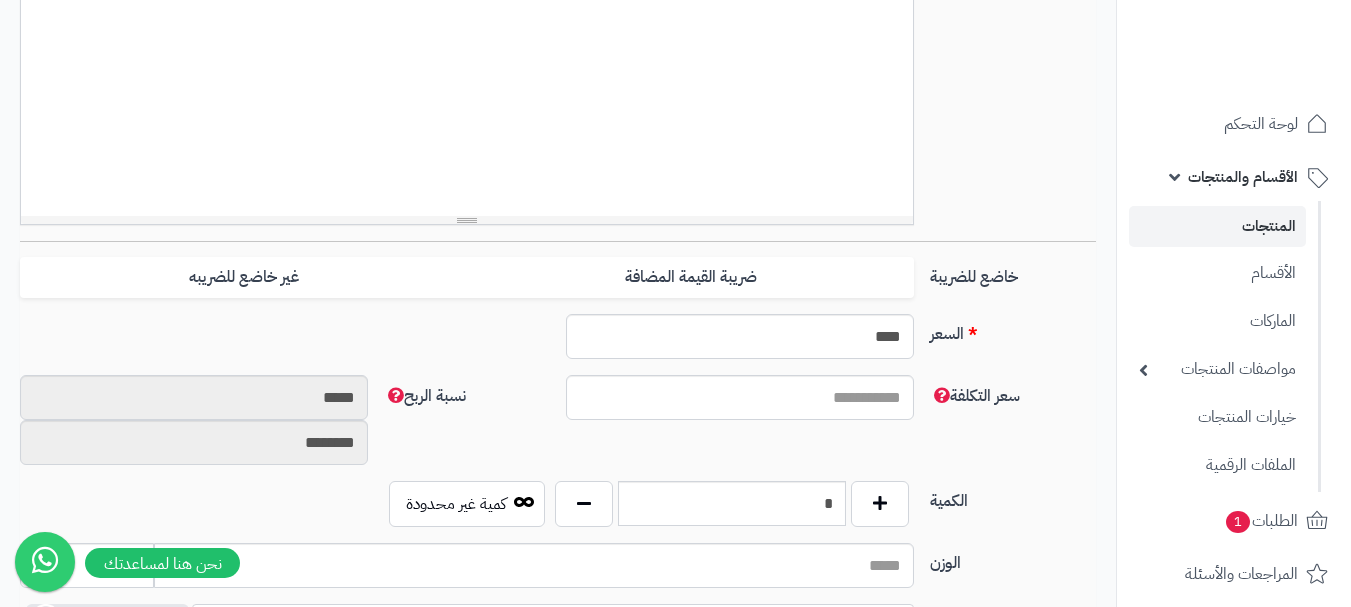 click on "ضريبة القيمة المضافة" at bounding box center [690, 277] 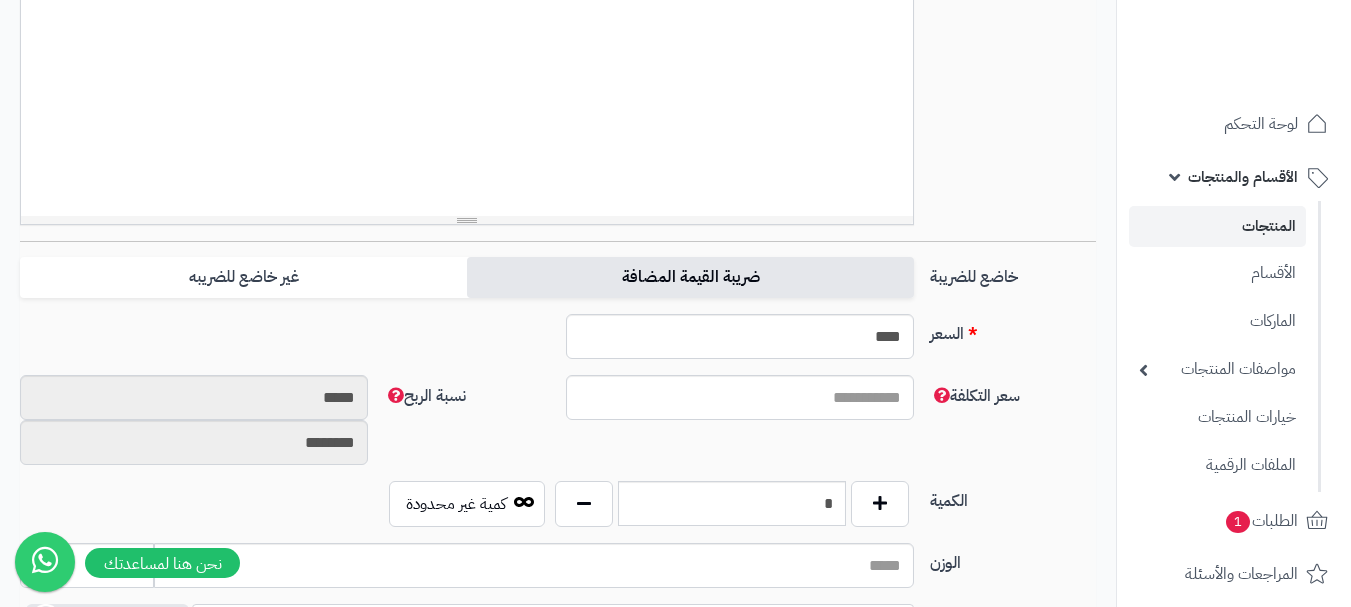 type on "*" 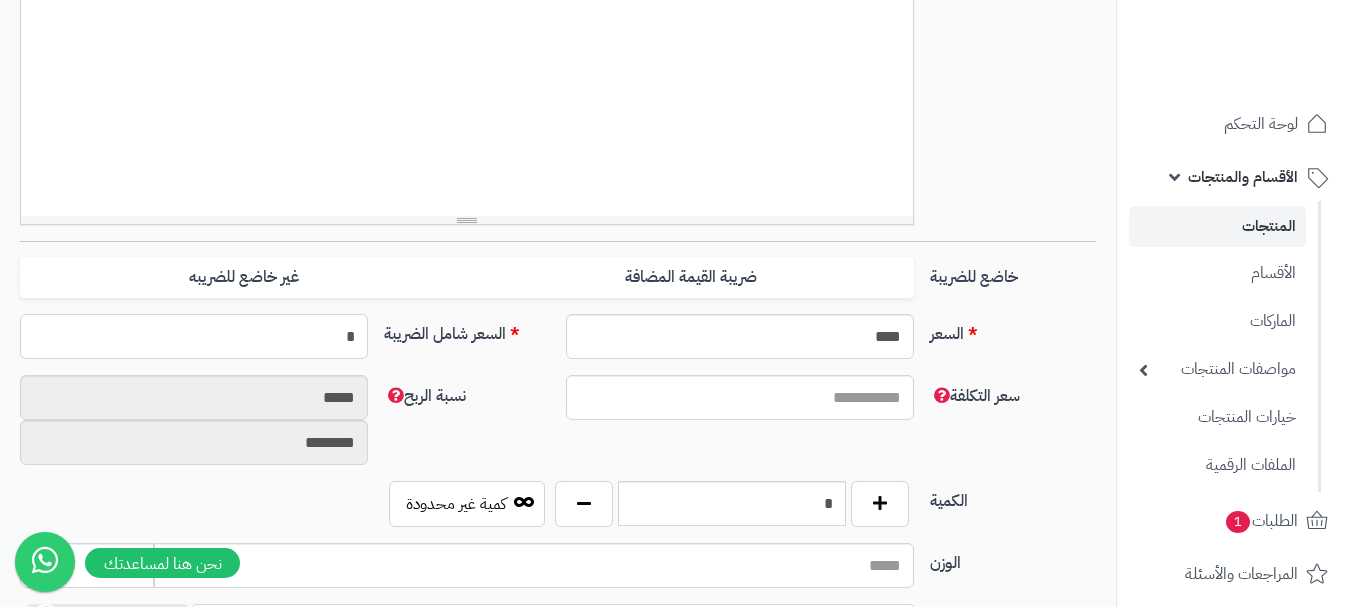 click on "*" at bounding box center (194, 336) 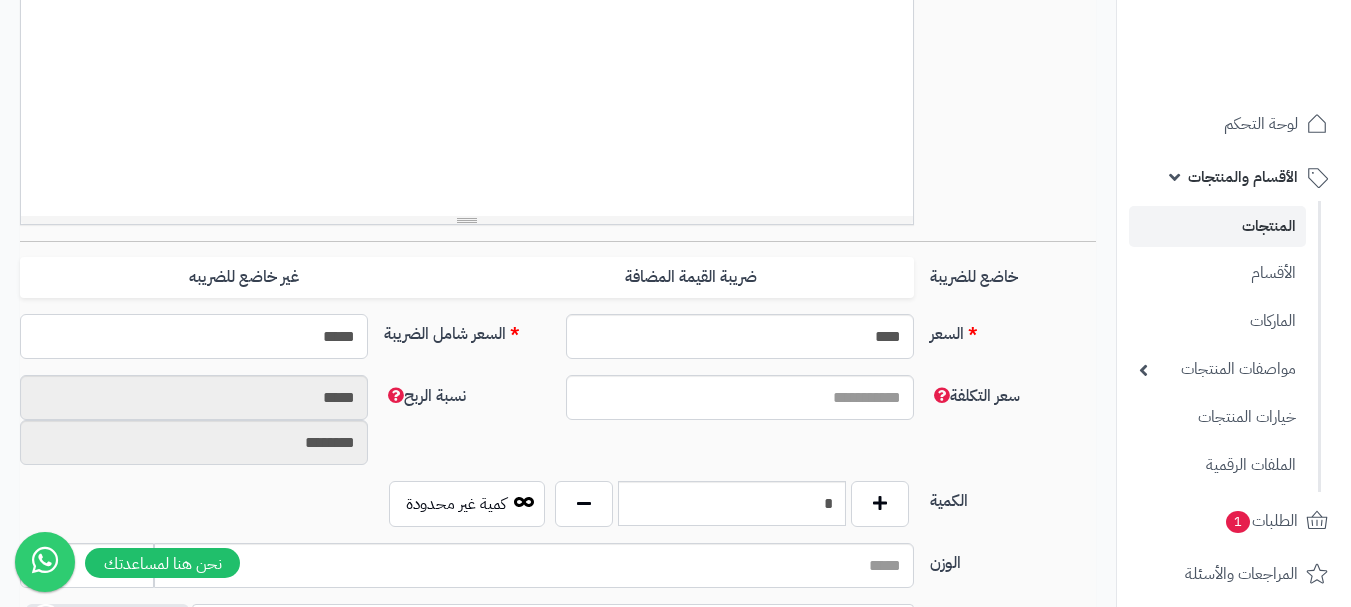 type on "******" 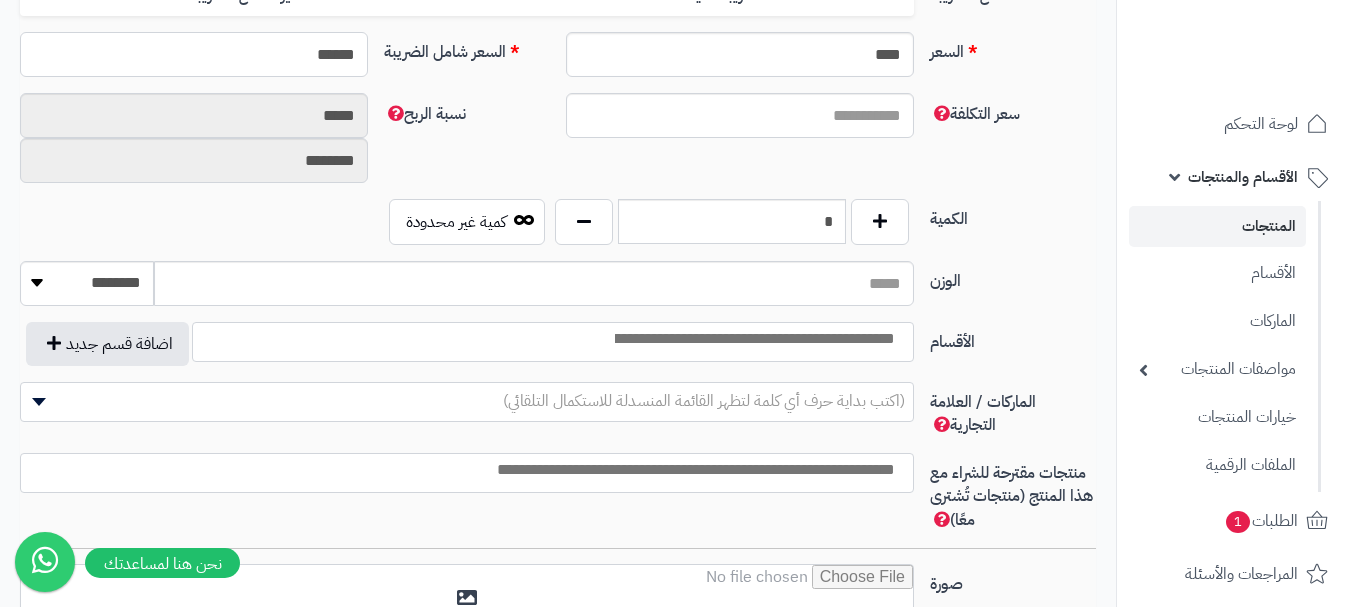 scroll, scrollTop: 900, scrollLeft: 0, axis: vertical 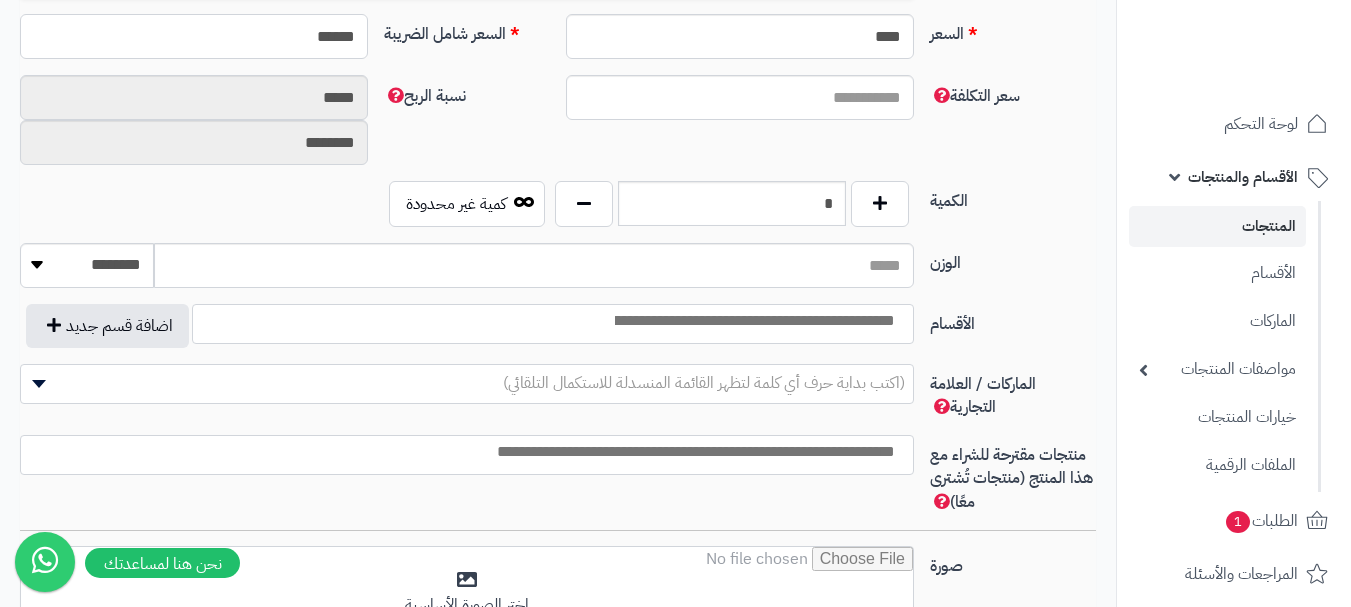 type on "*****" 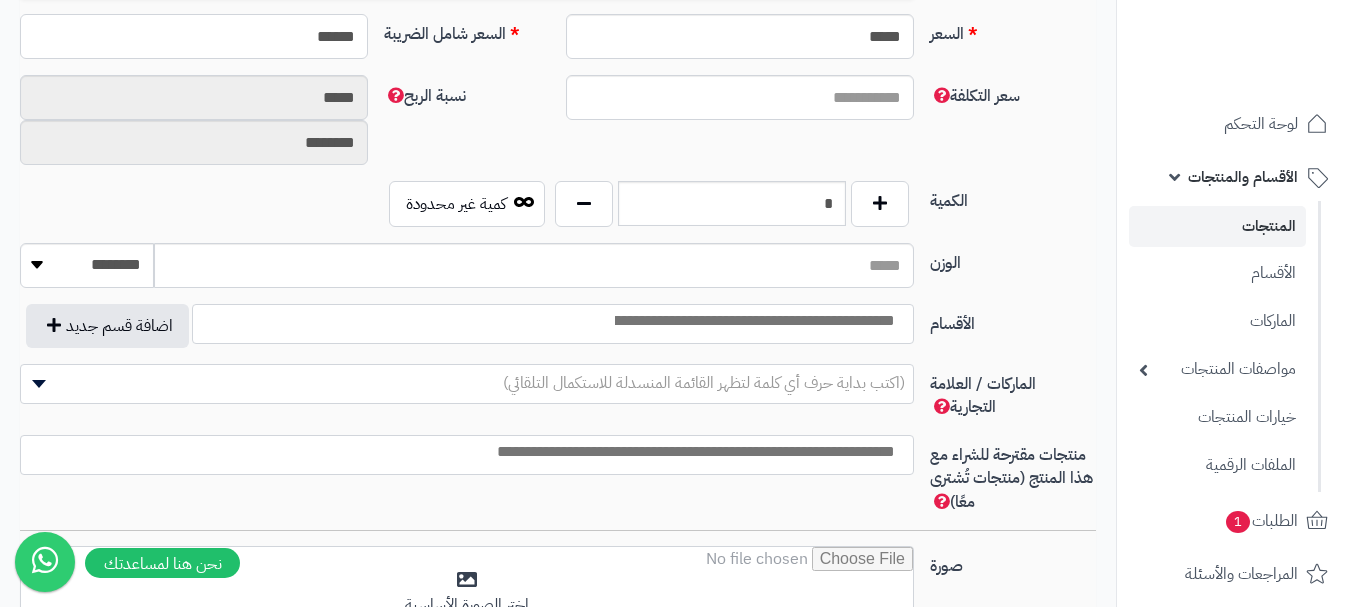 type on "******" 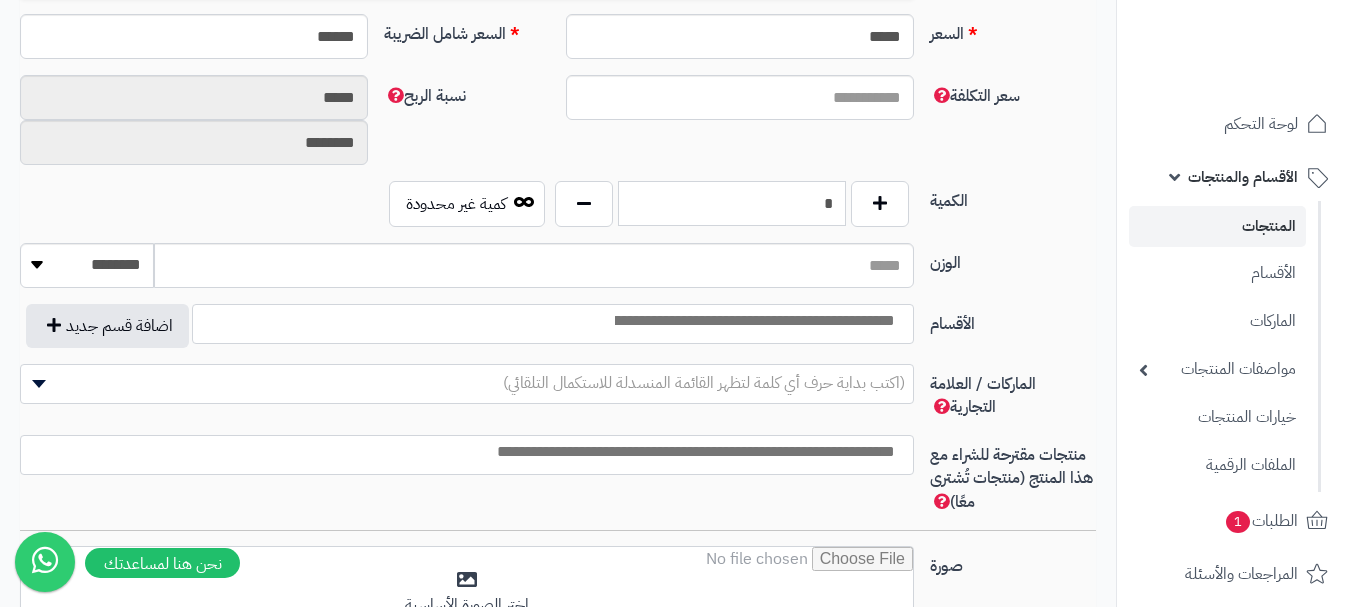 click on "*" at bounding box center (732, 203) 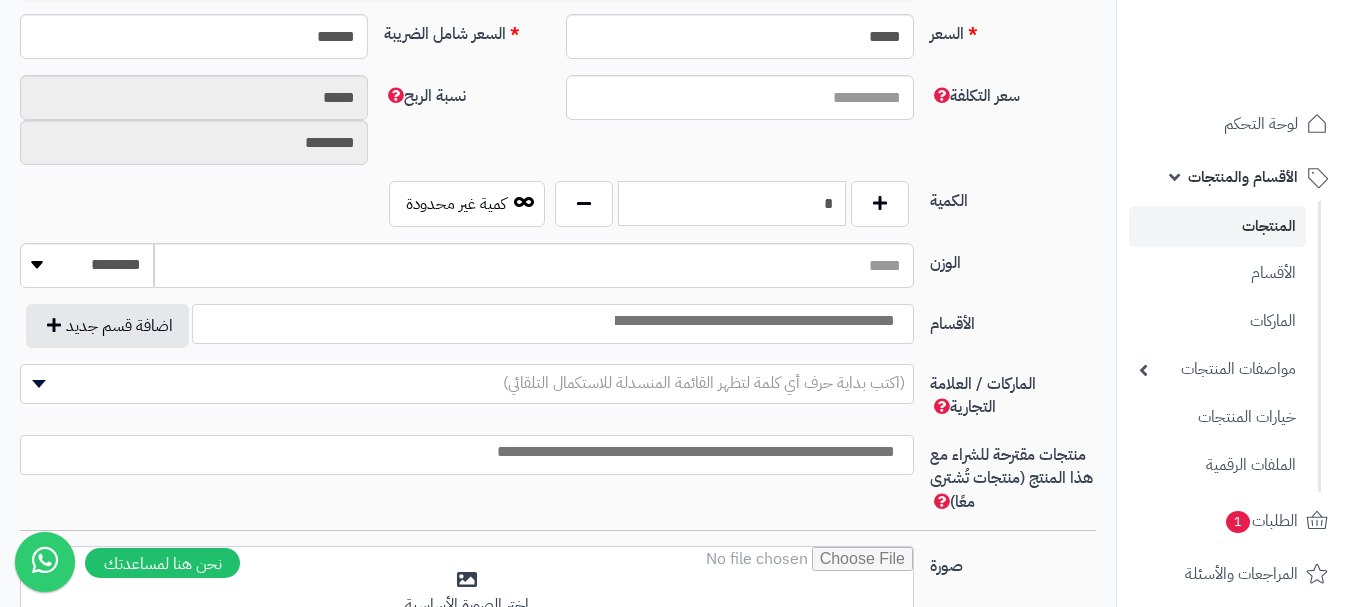 type on "*" 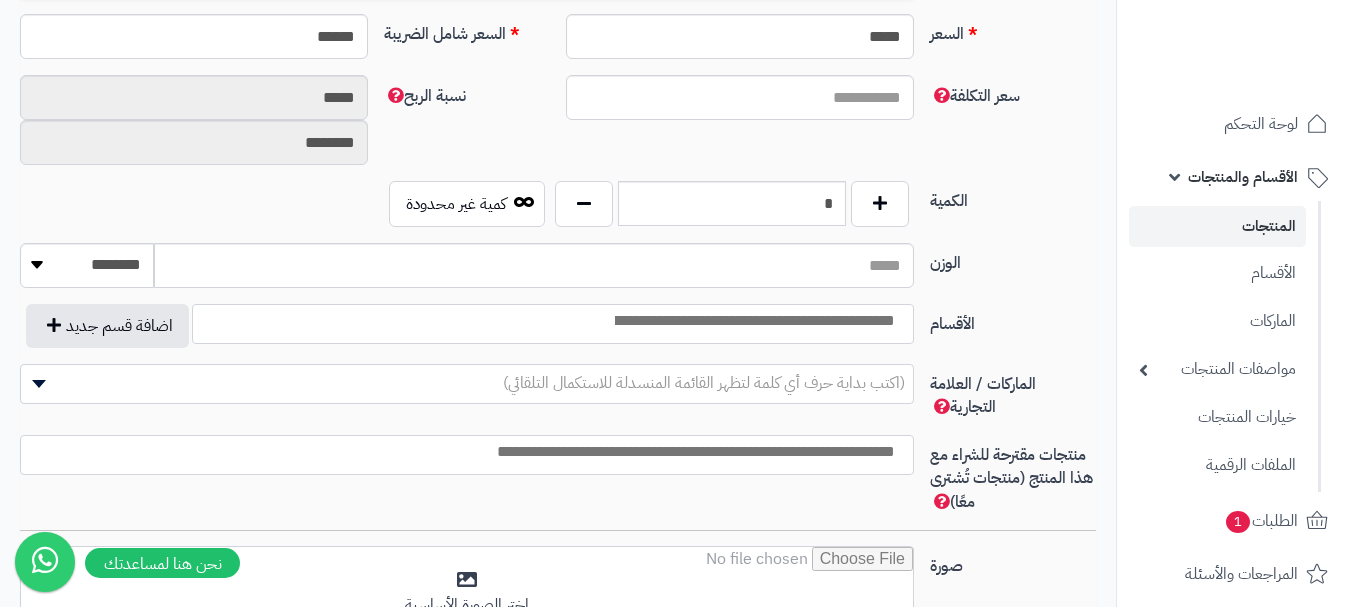 click at bounding box center (753, 321) 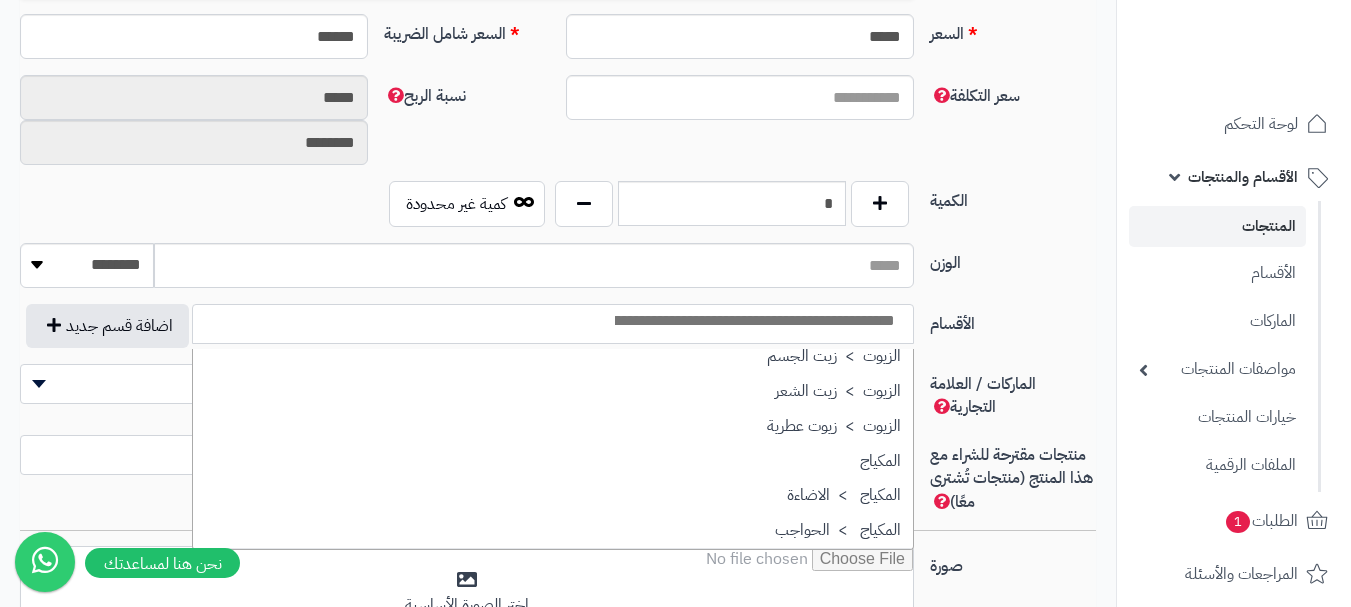 scroll, scrollTop: 0, scrollLeft: 0, axis: both 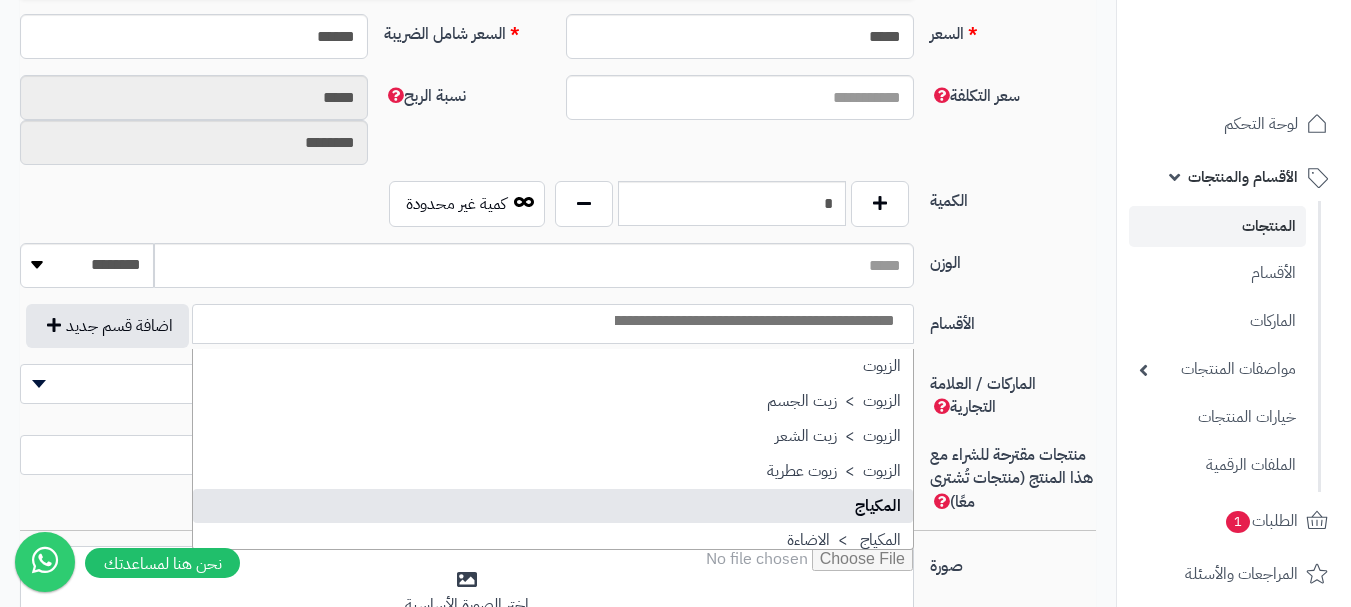 select on "**" 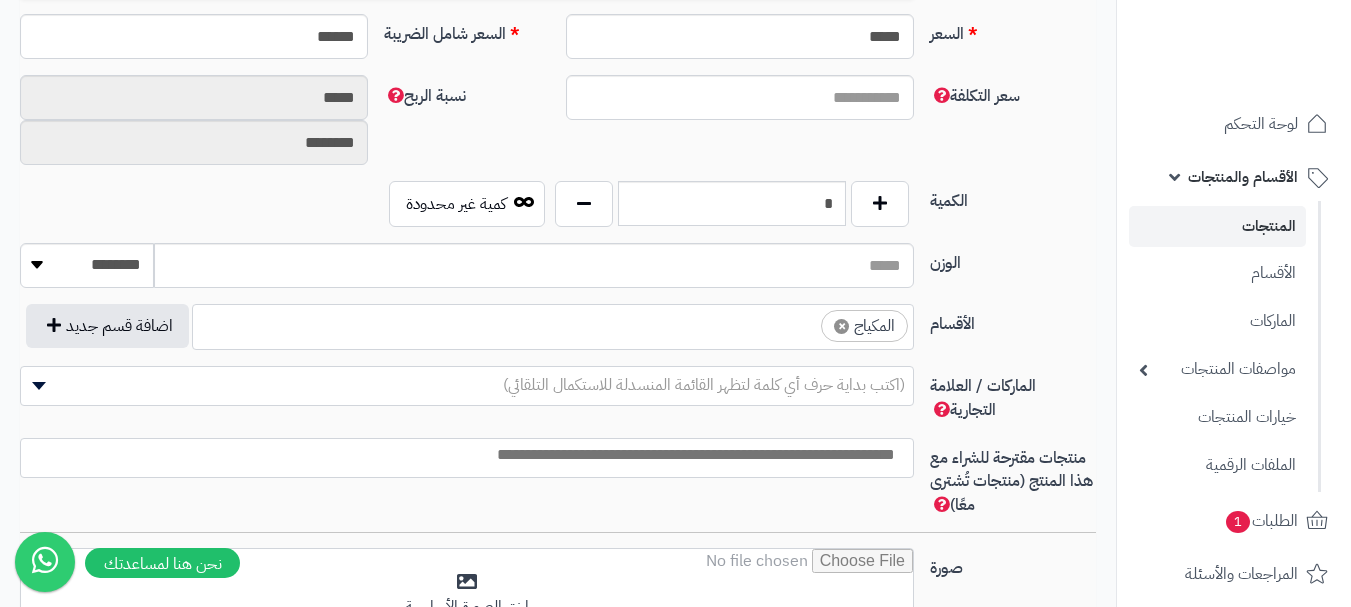 click on "× المكياج" at bounding box center (553, 324) 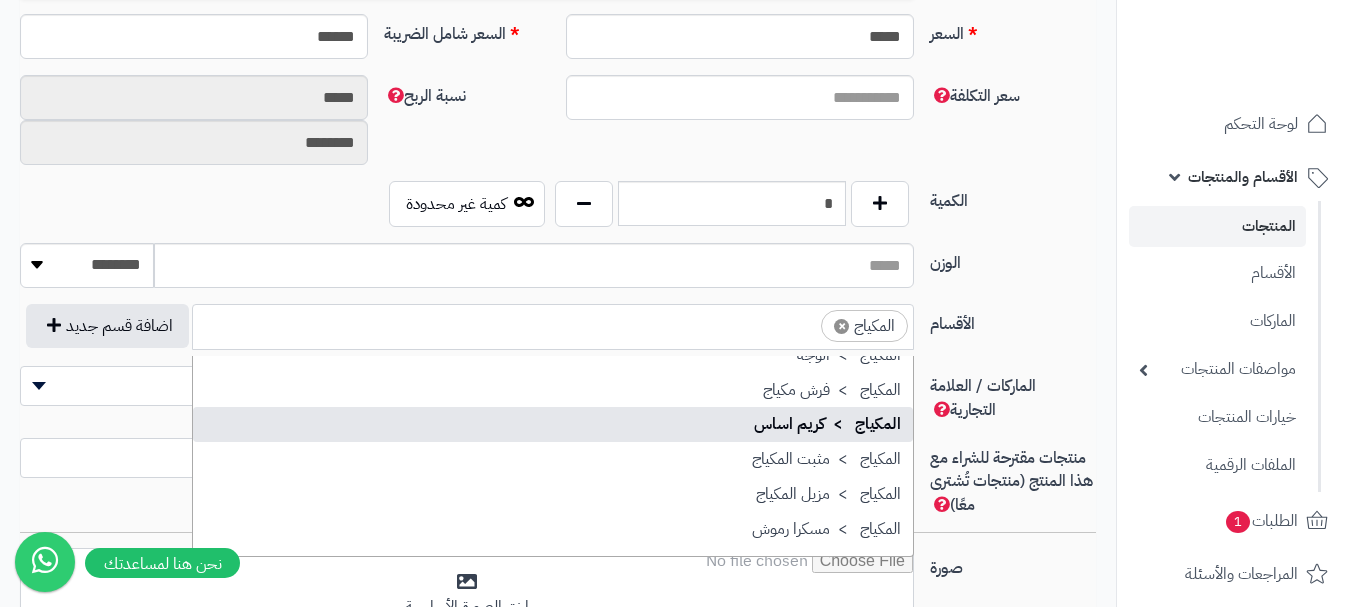 scroll, scrollTop: 400, scrollLeft: 0, axis: vertical 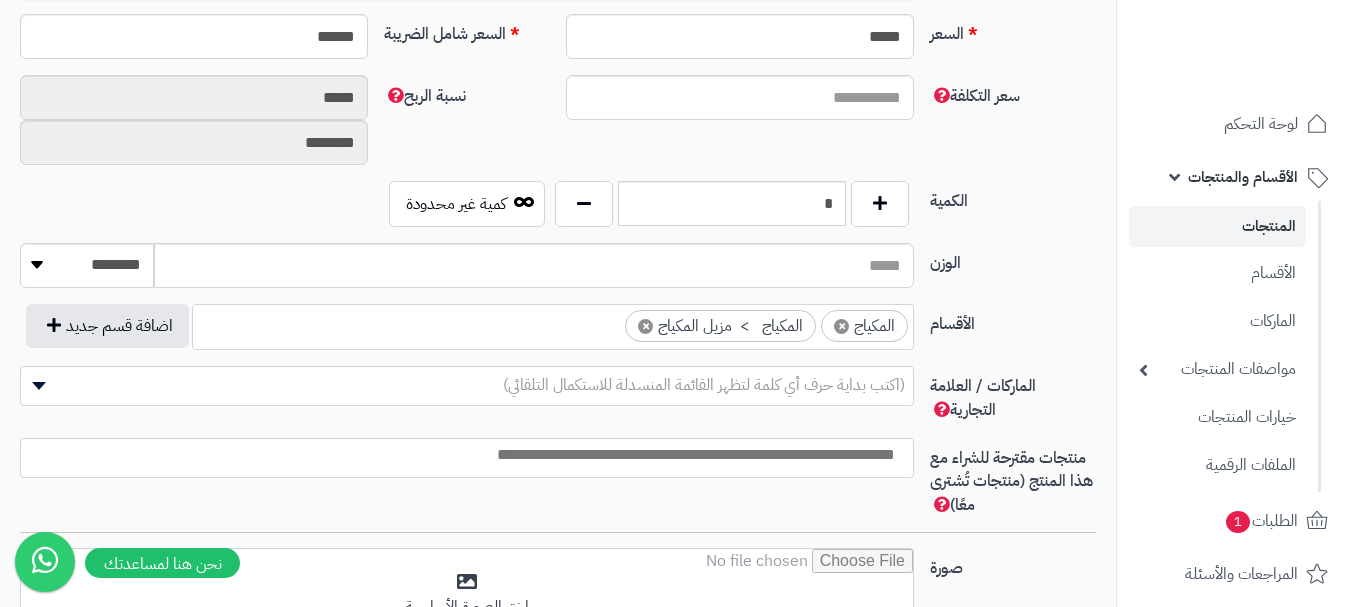 click at bounding box center [462, 455] 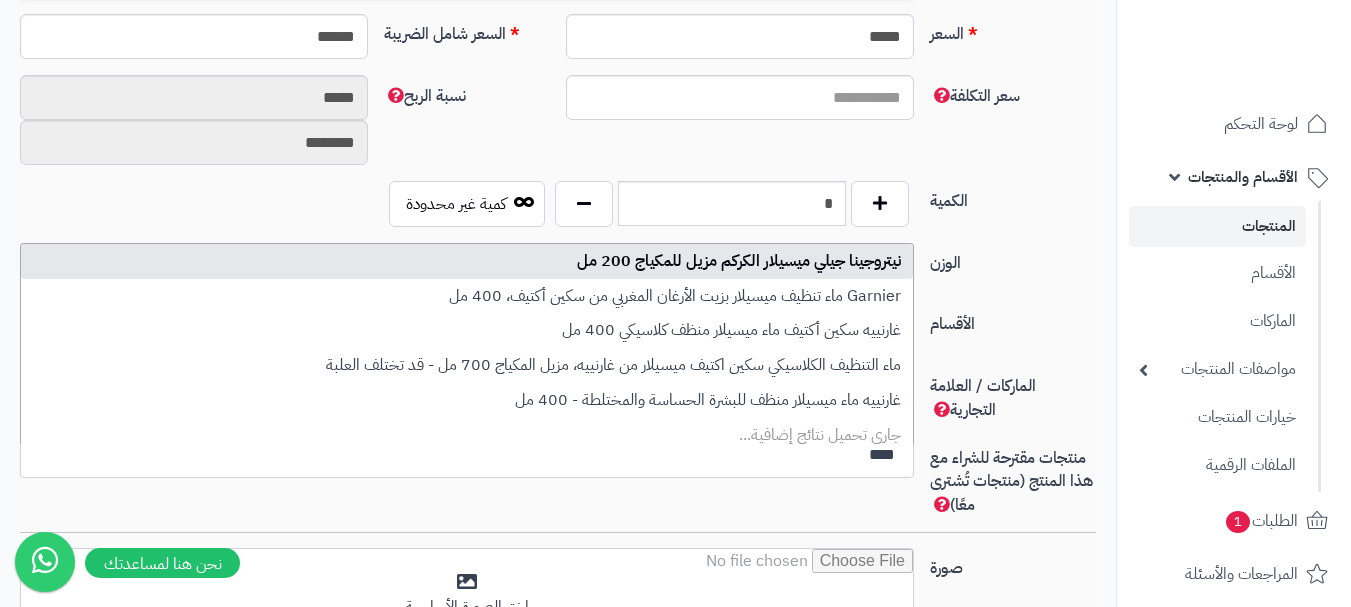 type on "****" 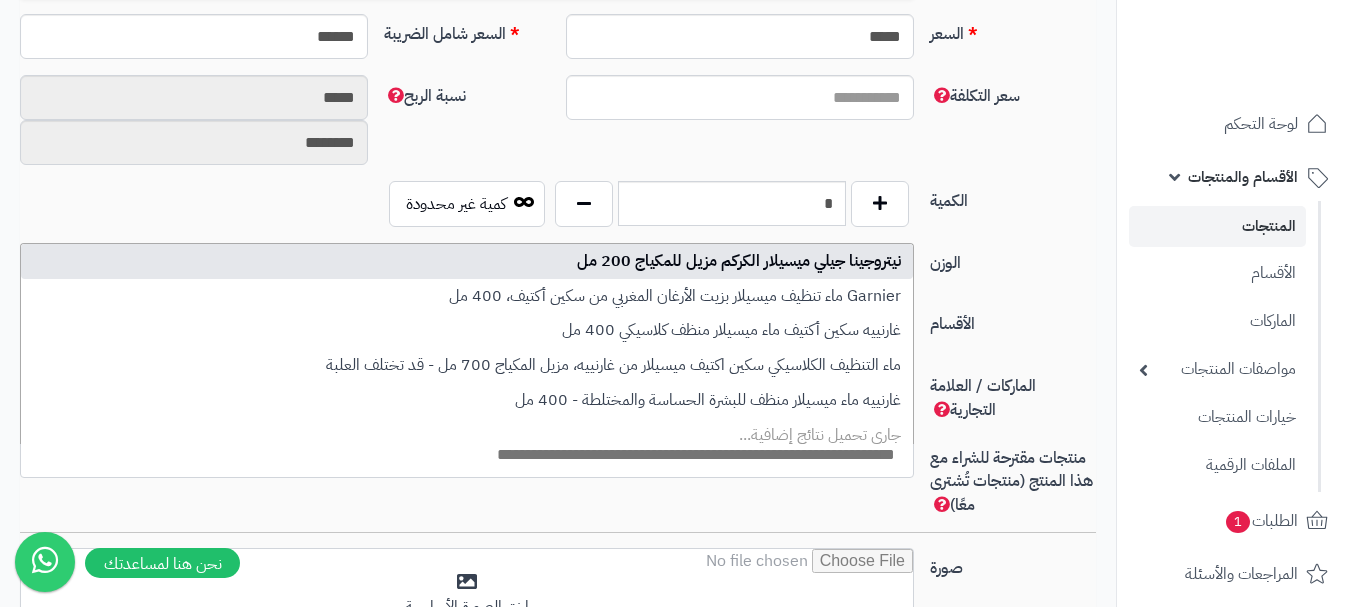 select on "***" 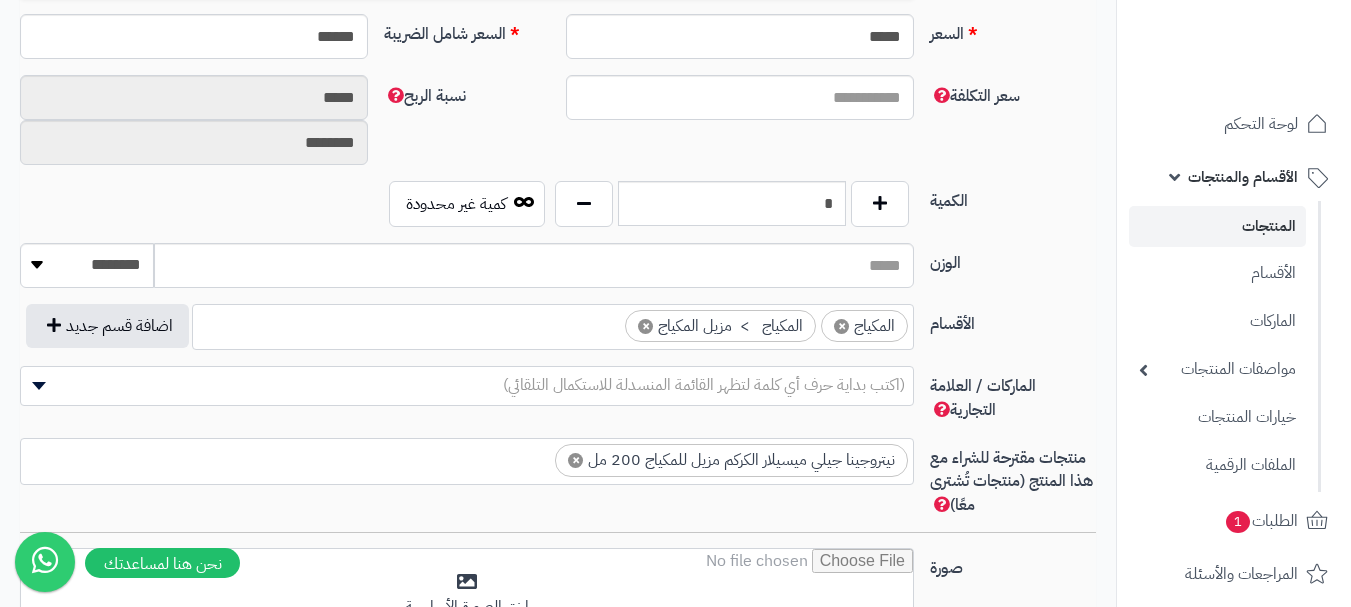 scroll, scrollTop: 0, scrollLeft: 0, axis: both 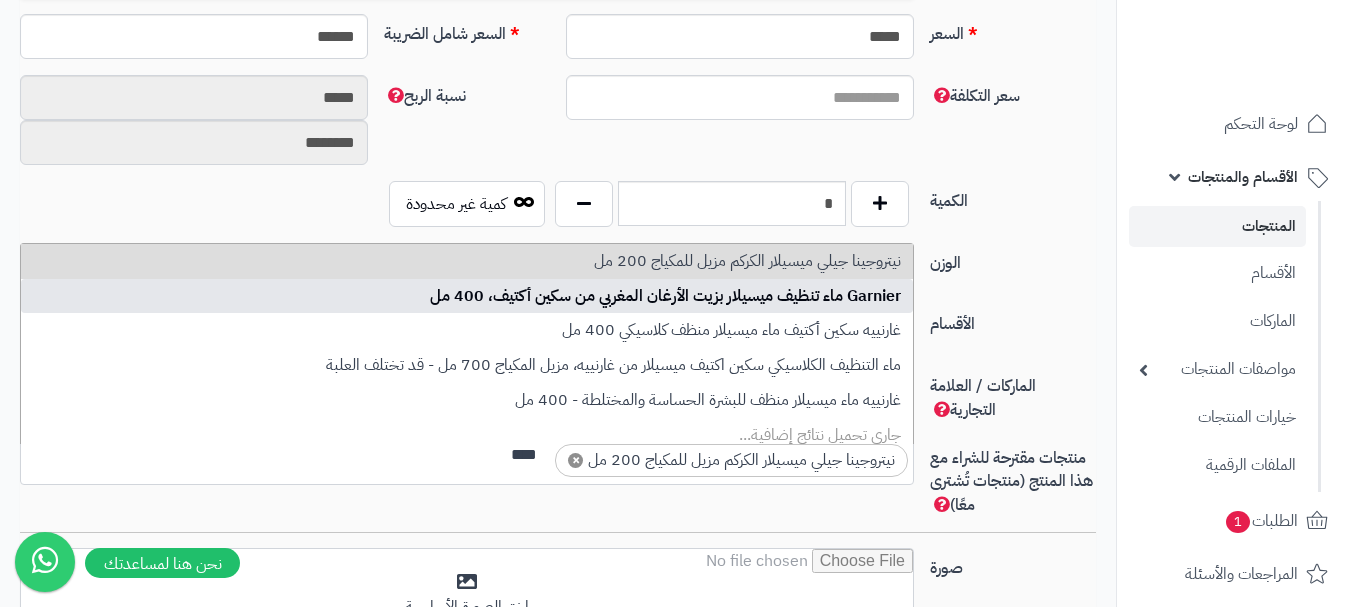type on "****" 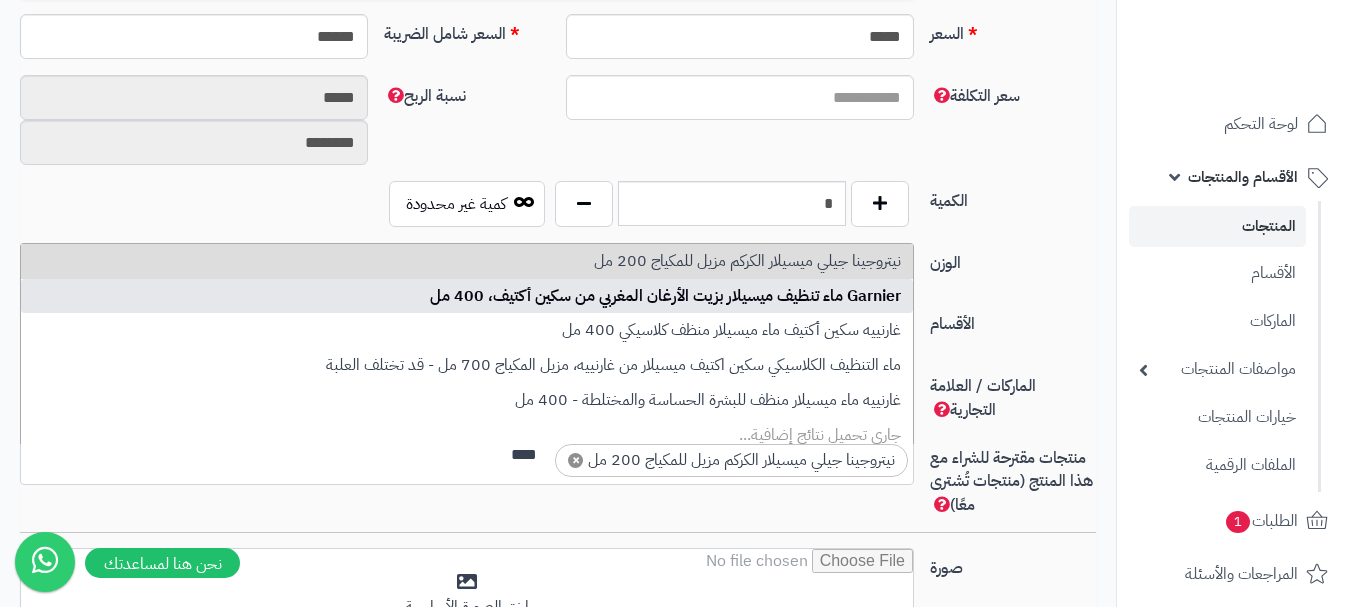 type 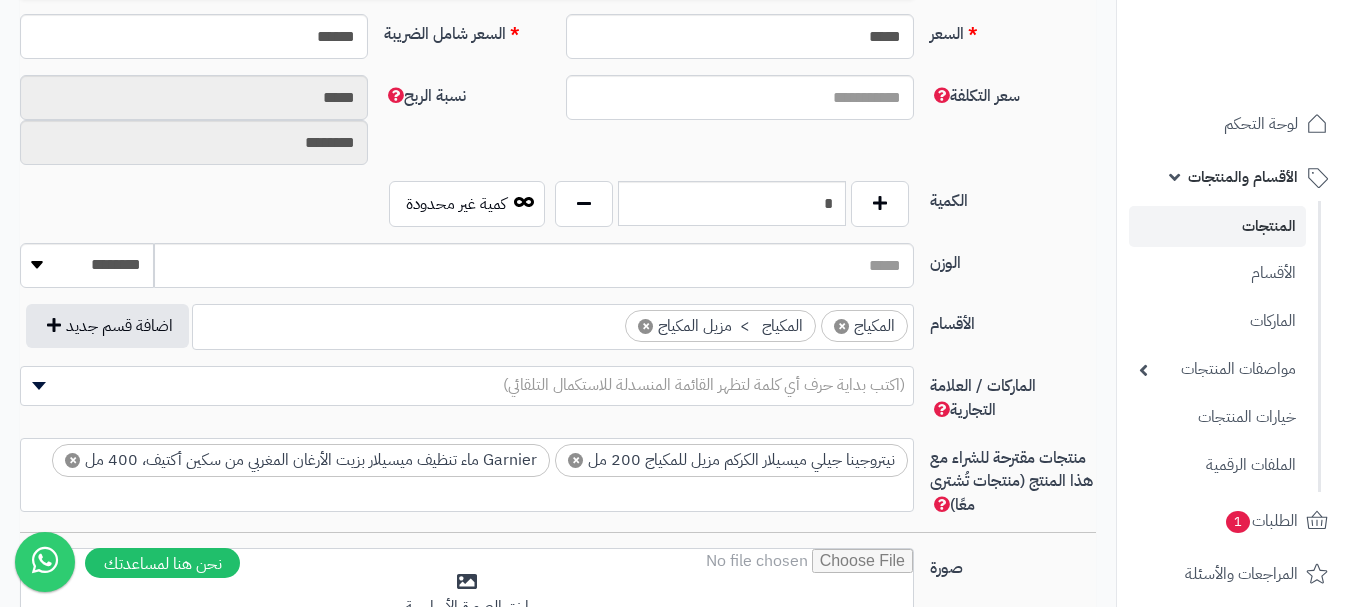 type on "*" 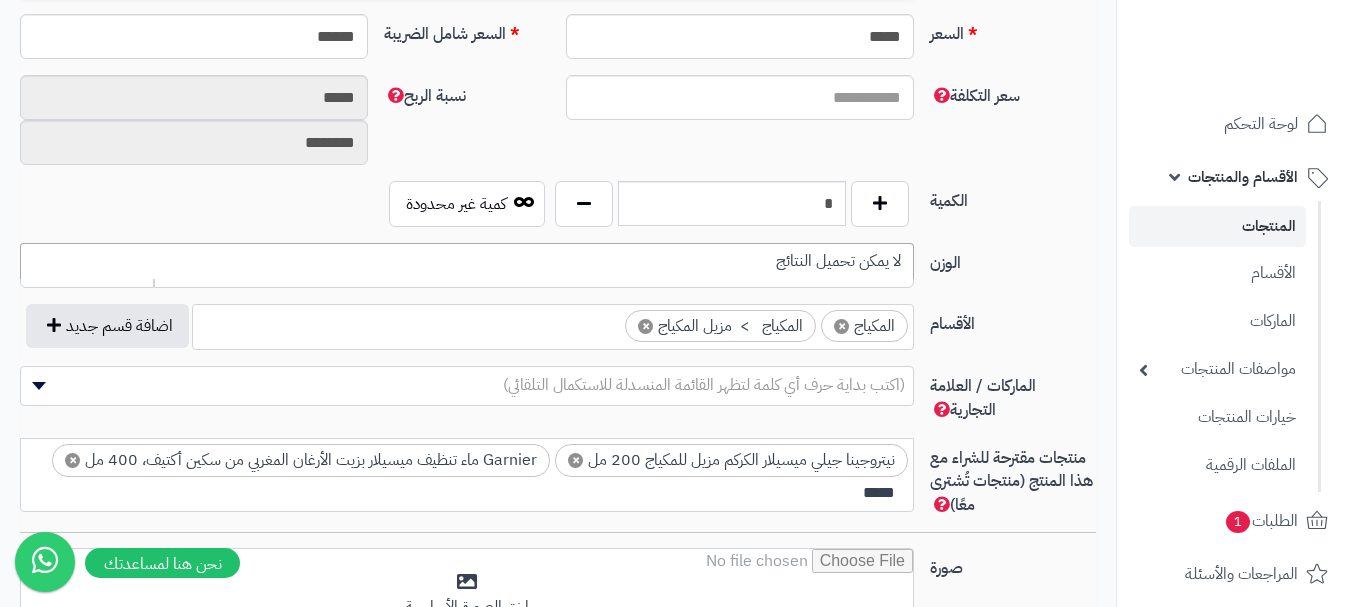scroll, scrollTop: 0, scrollLeft: 0, axis: both 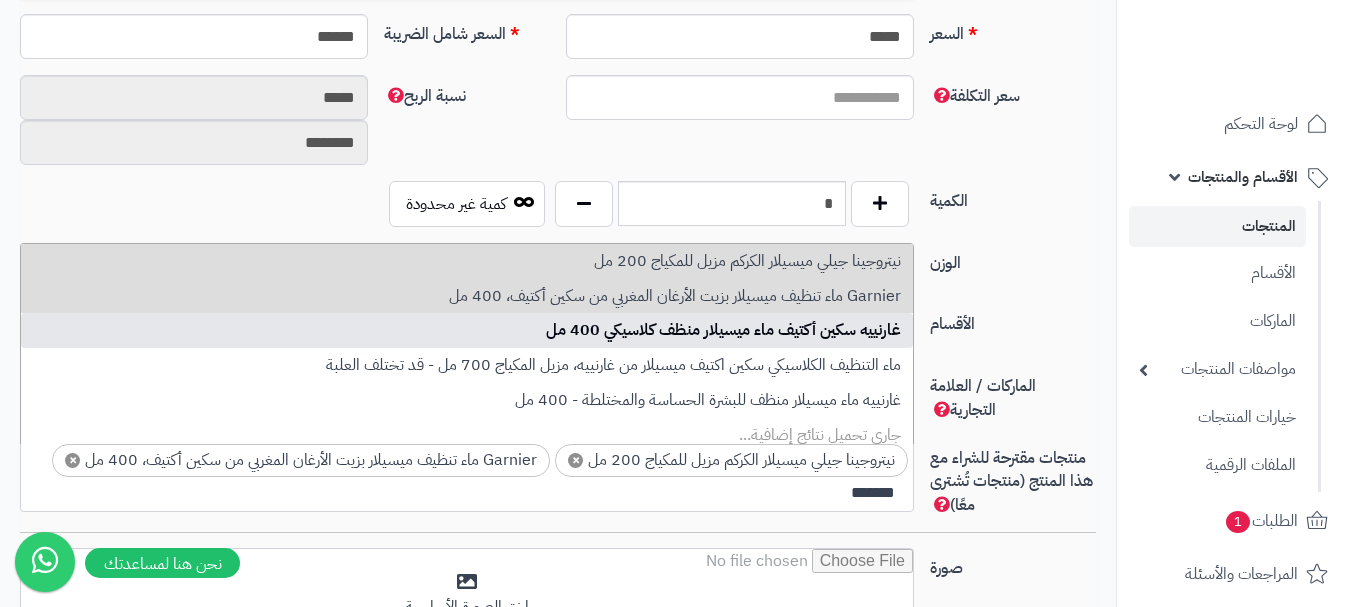 type on "*******" 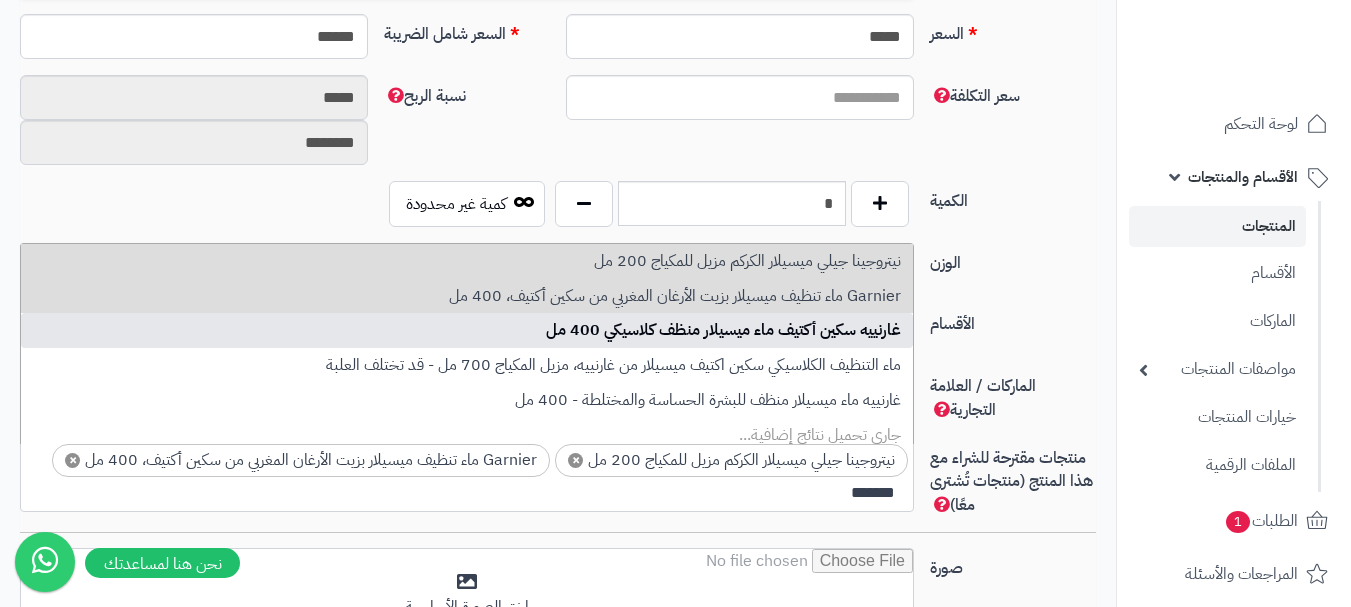 type 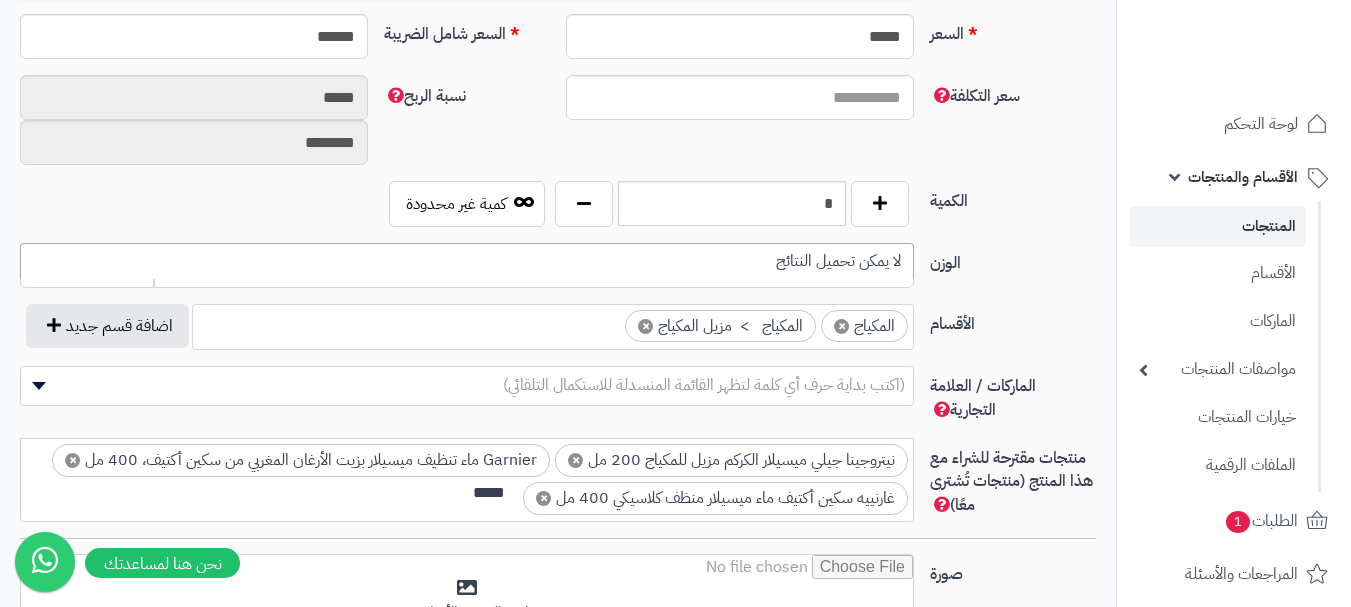 scroll, scrollTop: 0, scrollLeft: 0, axis: both 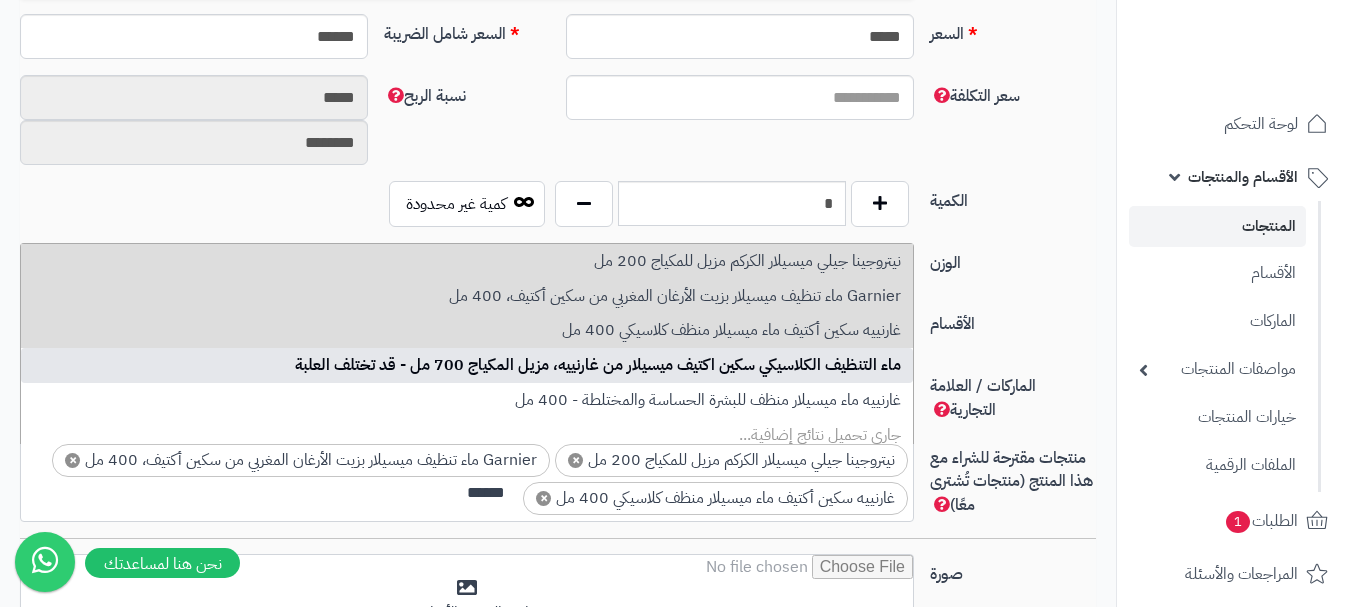 type on "******" 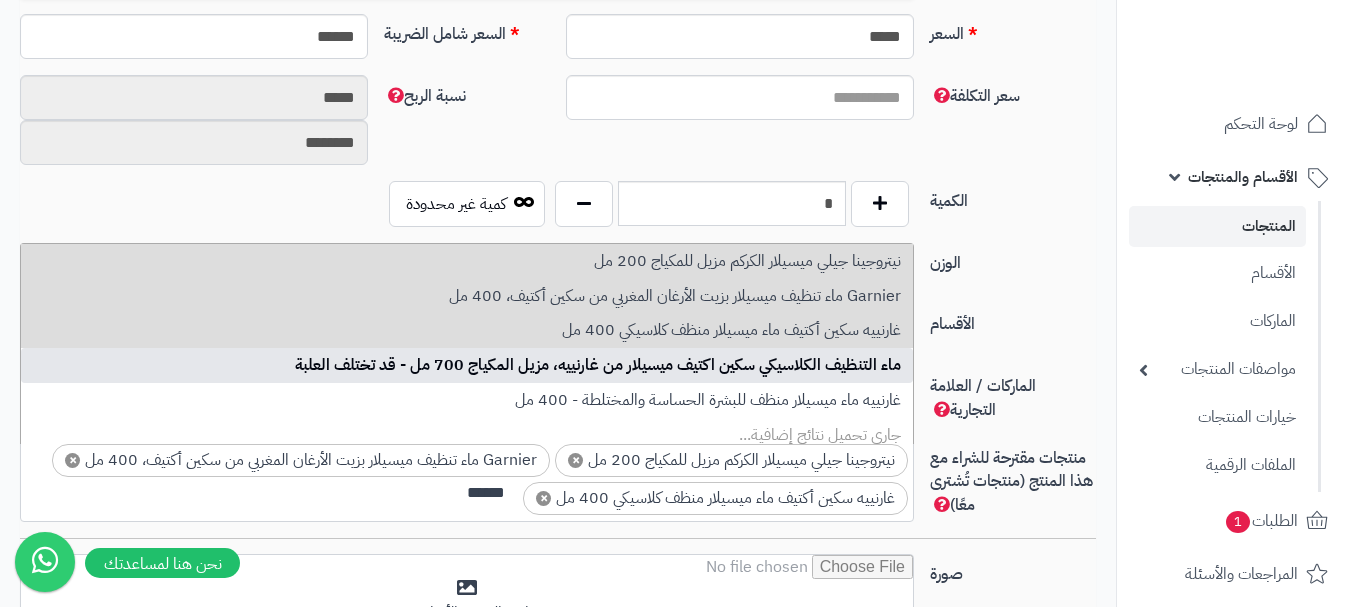 type 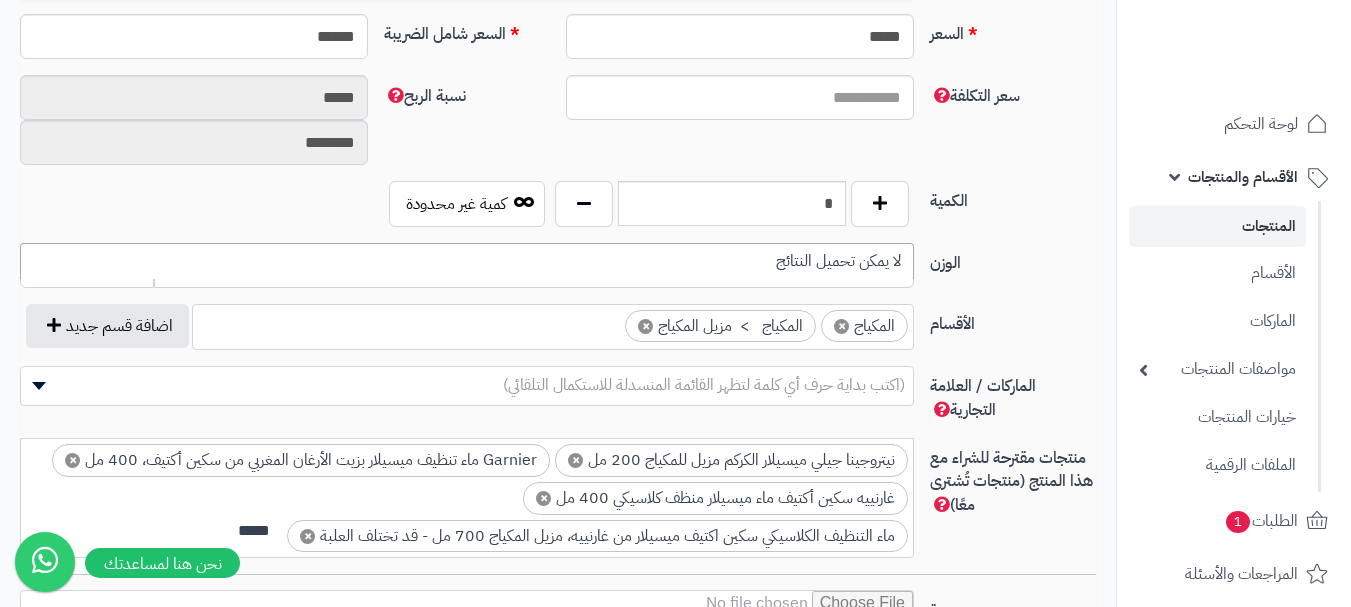 scroll, scrollTop: 0, scrollLeft: 0, axis: both 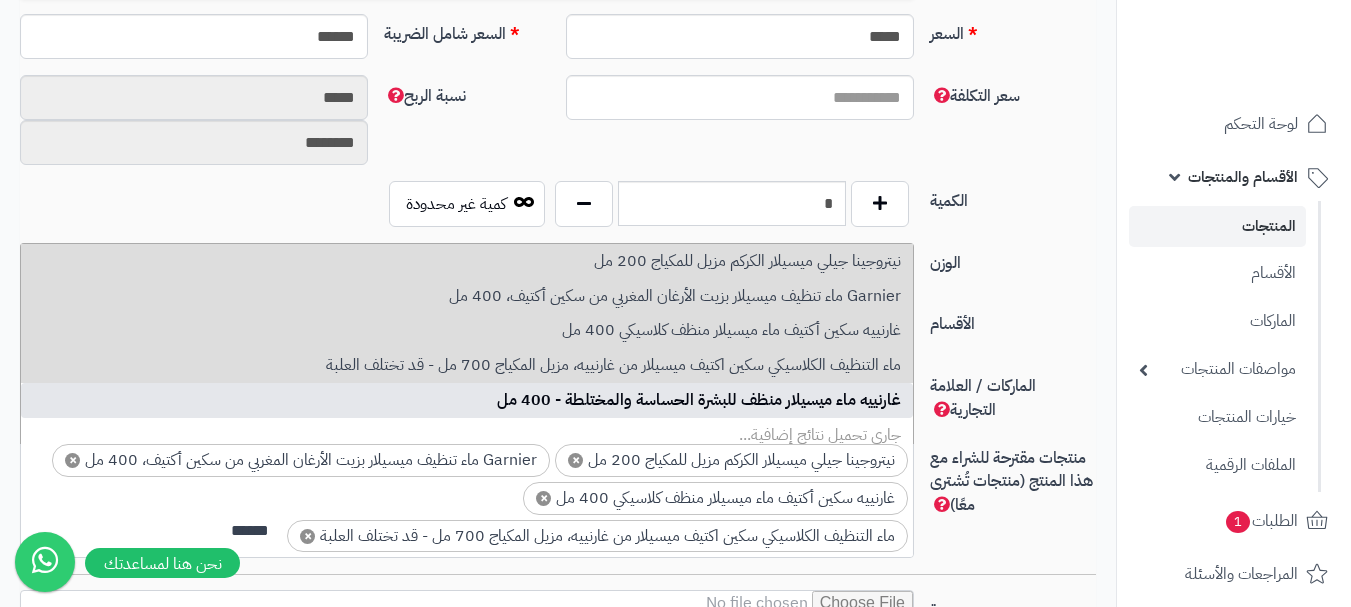 type on "******" 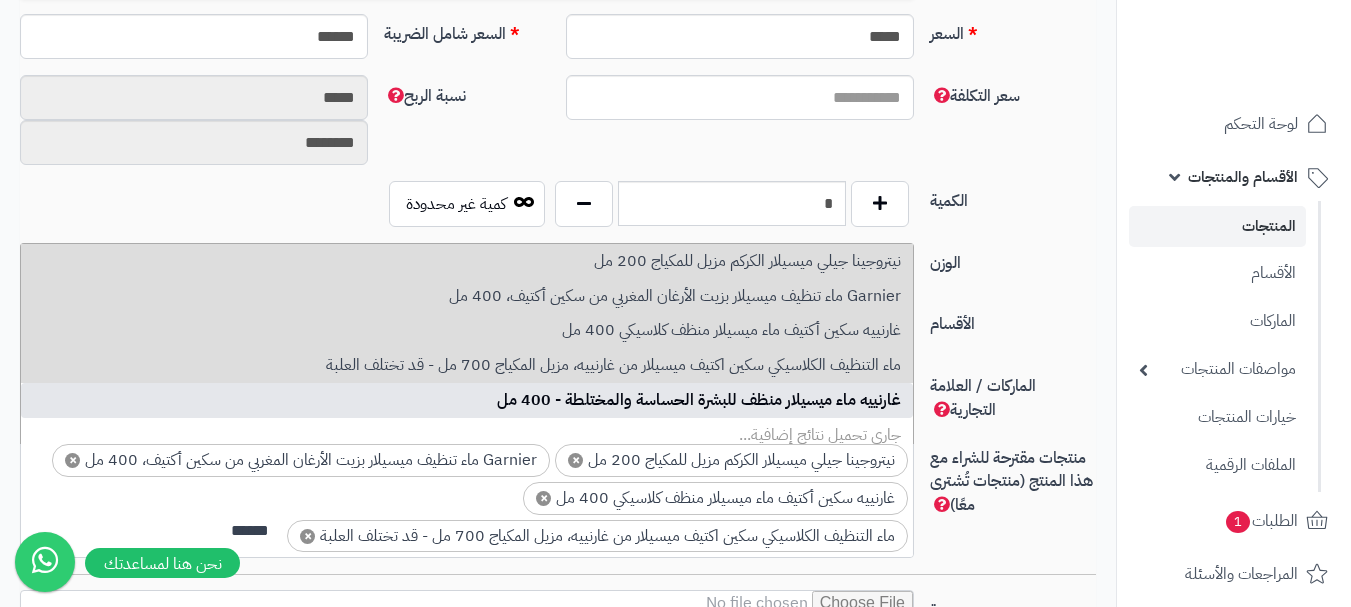 type 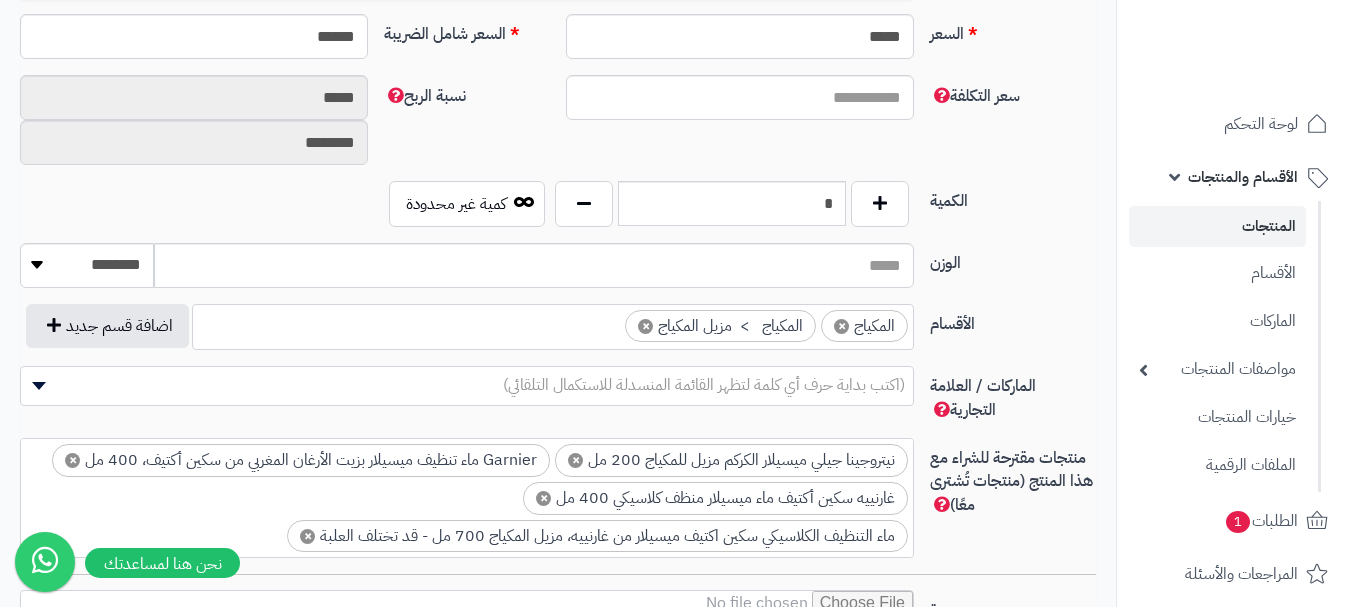 scroll, scrollTop: 40, scrollLeft: 0, axis: vertical 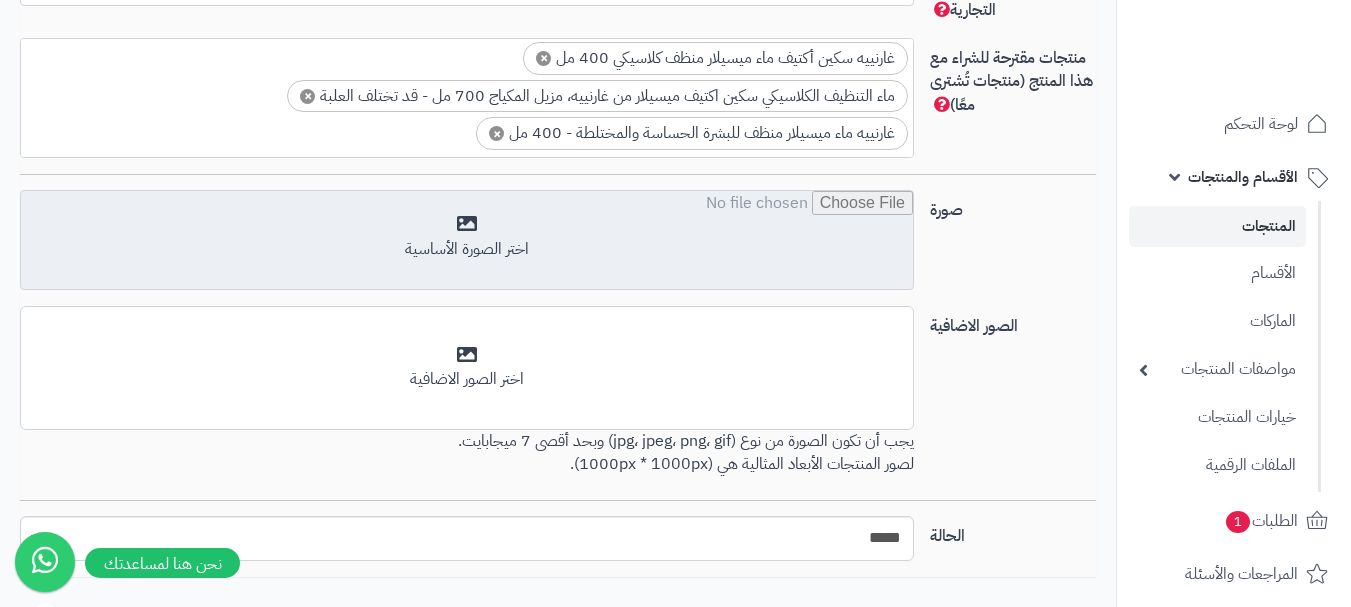 click at bounding box center (467, 241) 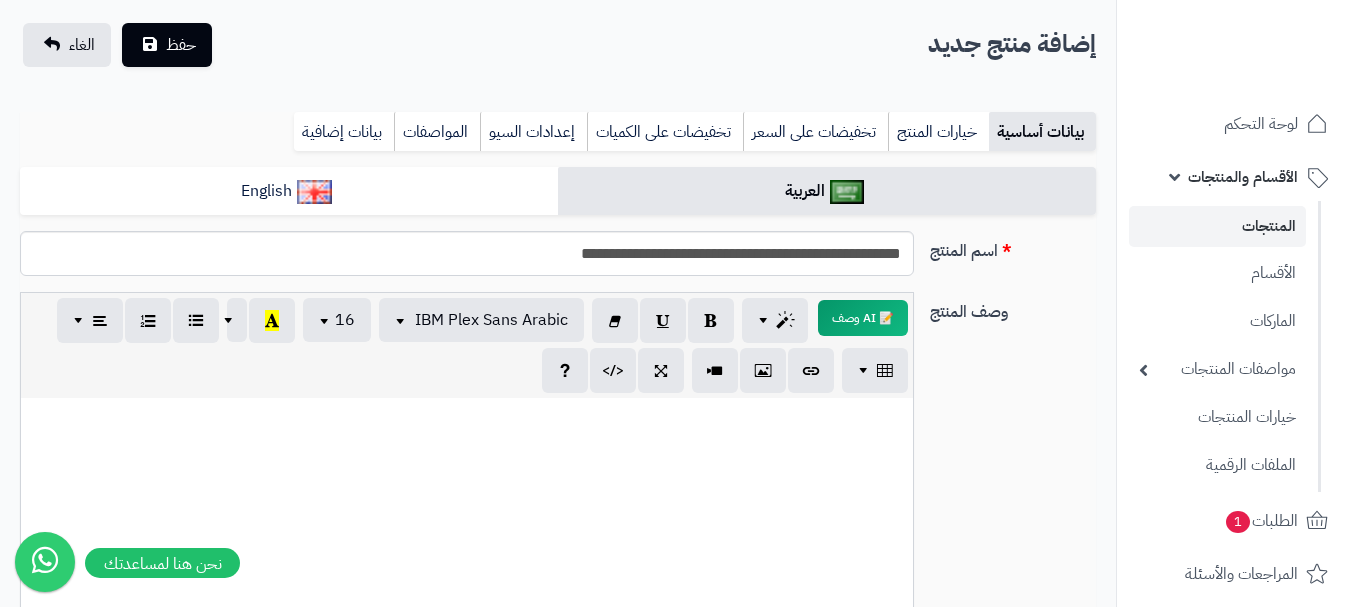 scroll, scrollTop: 0, scrollLeft: 0, axis: both 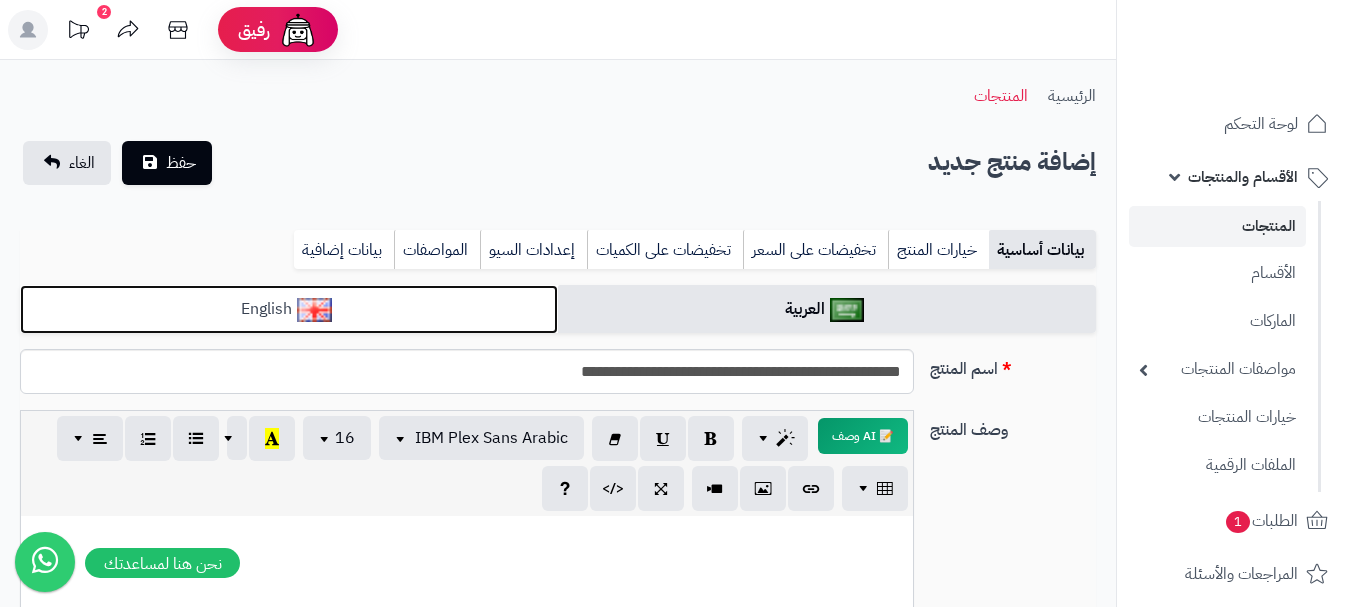 click on "English" at bounding box center (289, 309) 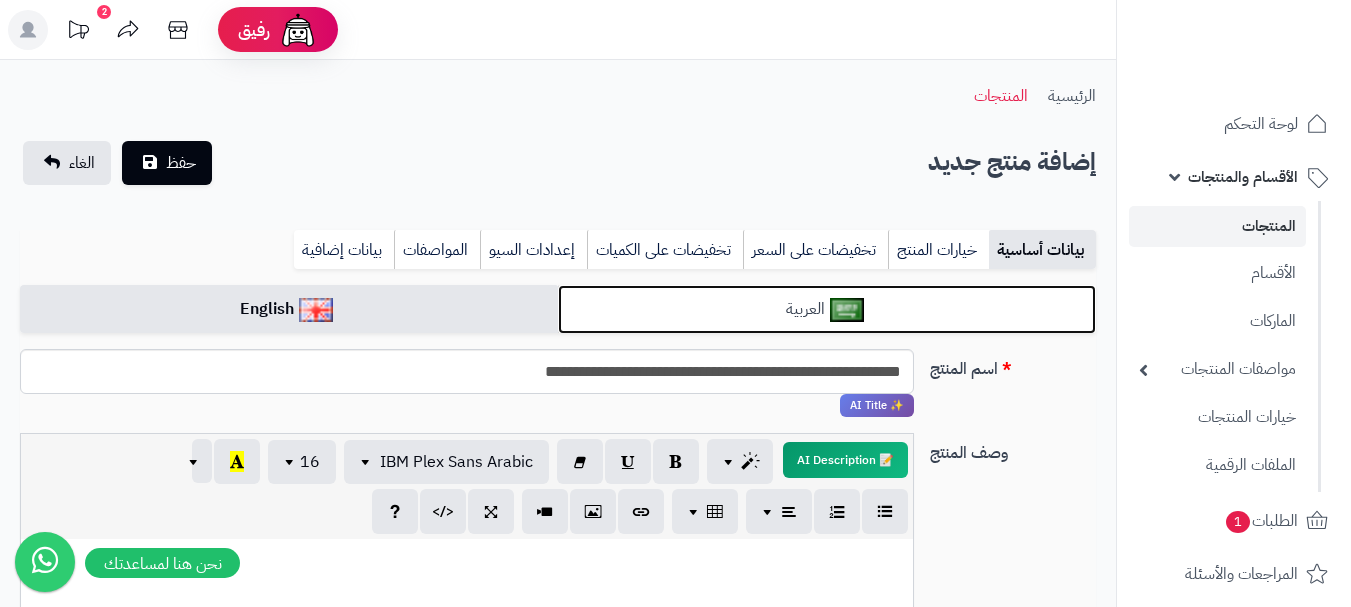 click on "العربية" at bounding box center (827, 309) 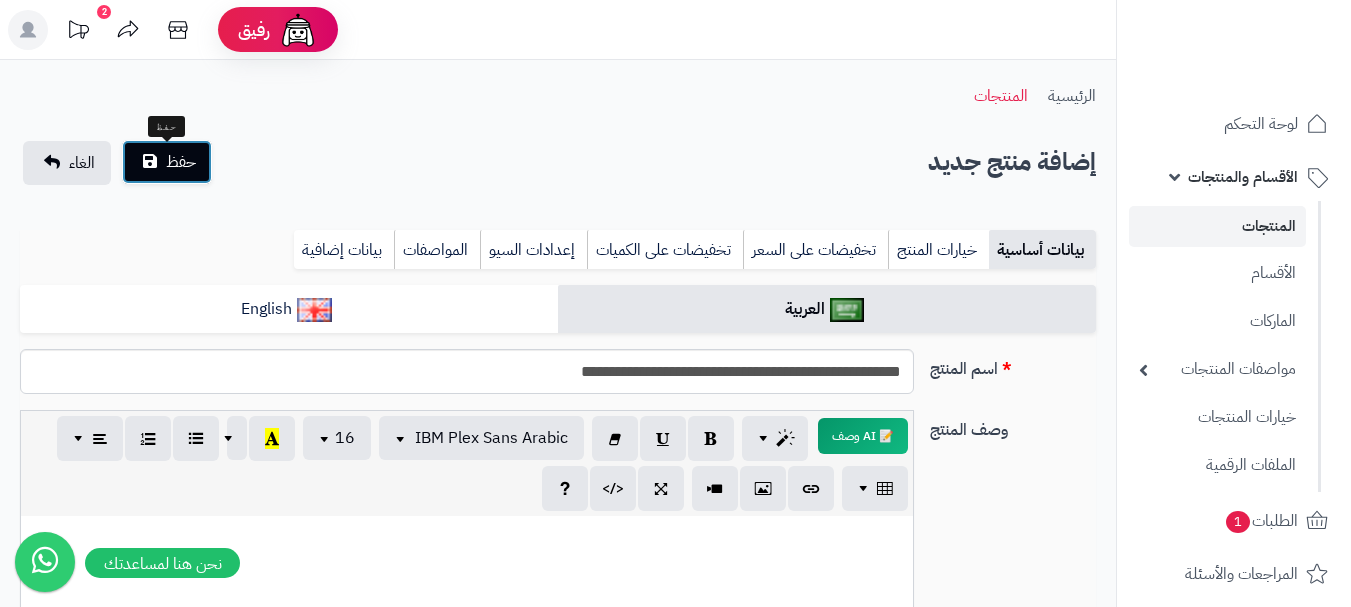 click on "حفظ" at bounding box center [181, 162] 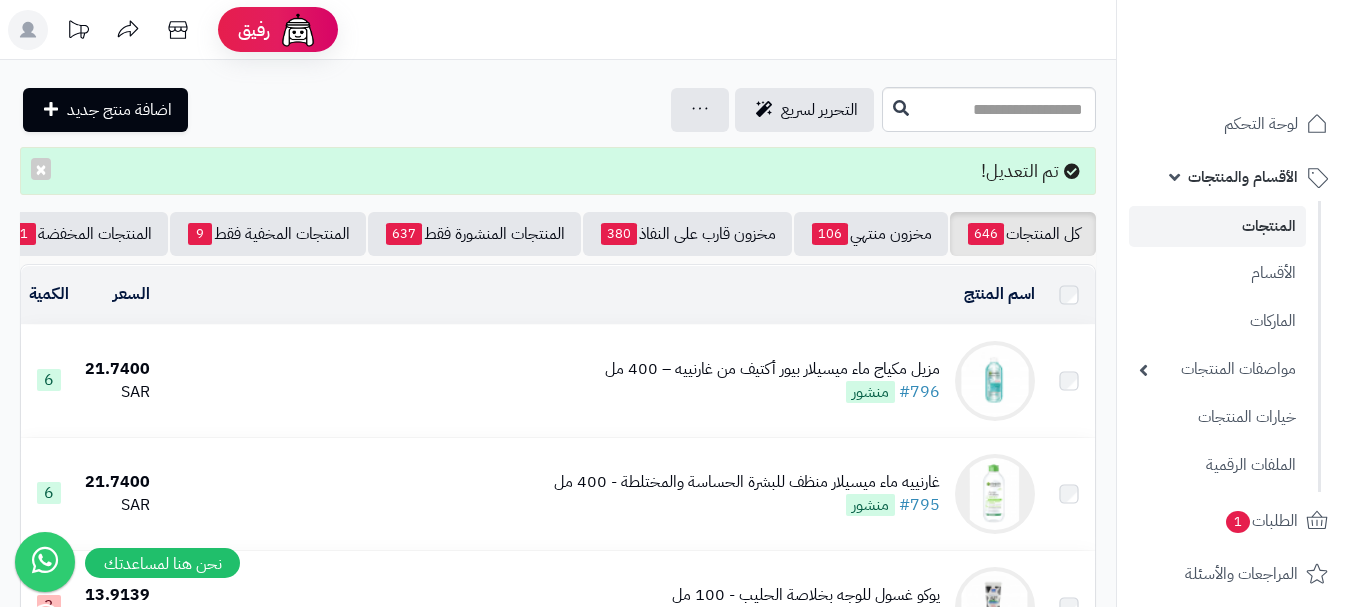 scroll, scrollTop: 0, scrollLeft: 0, axis: both 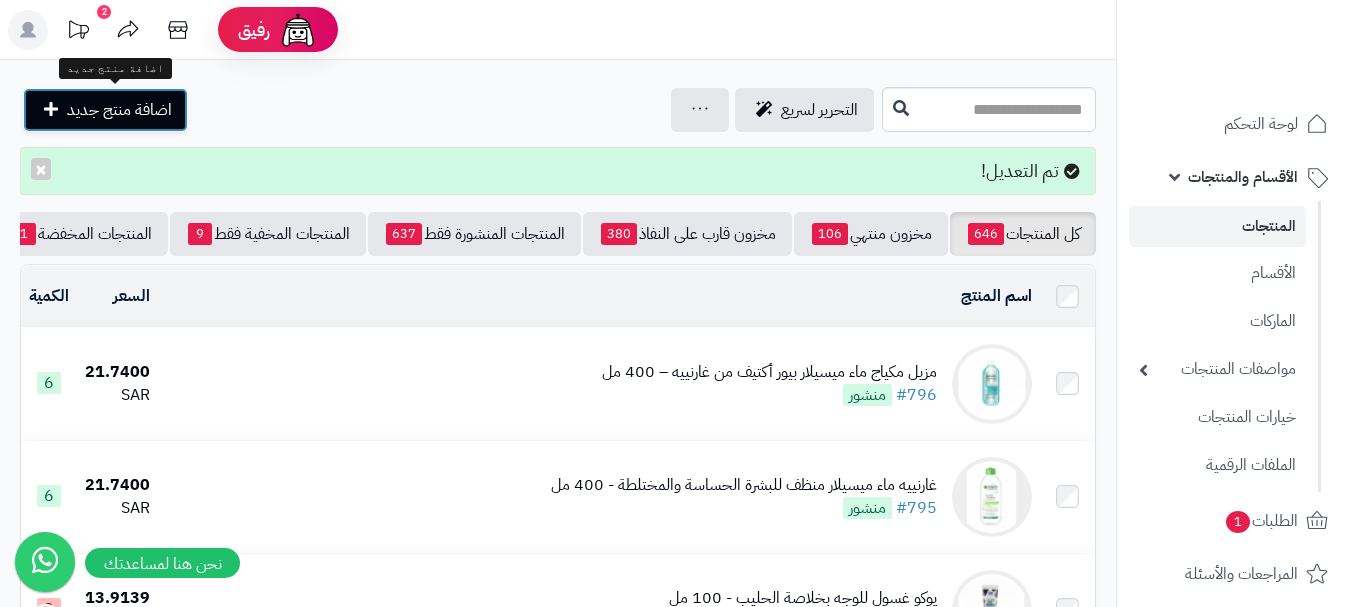 click on "اضافة منتج جديد" at bounding box center (105, 110) 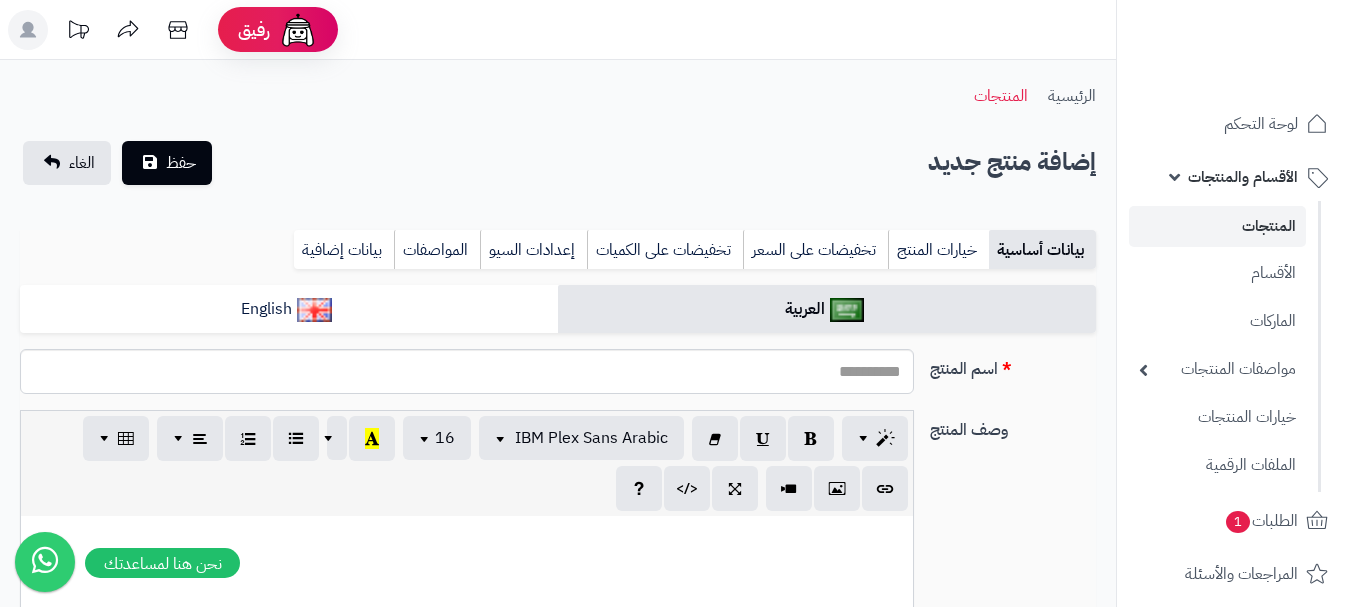 select 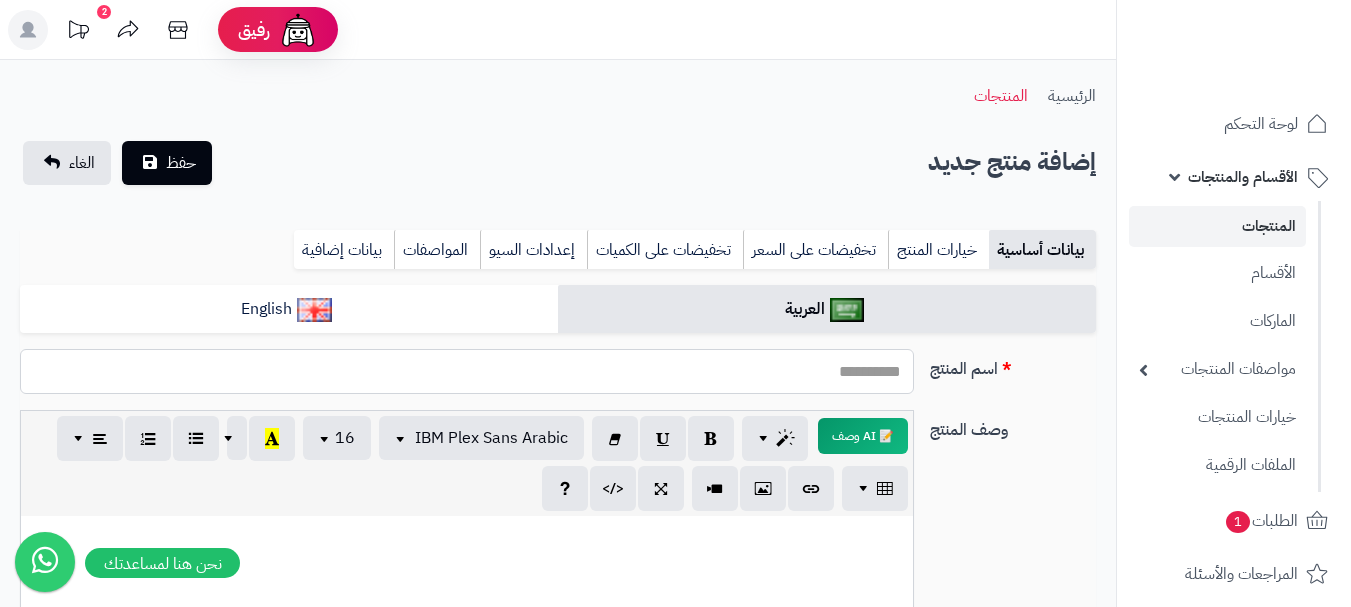paste on "**********" 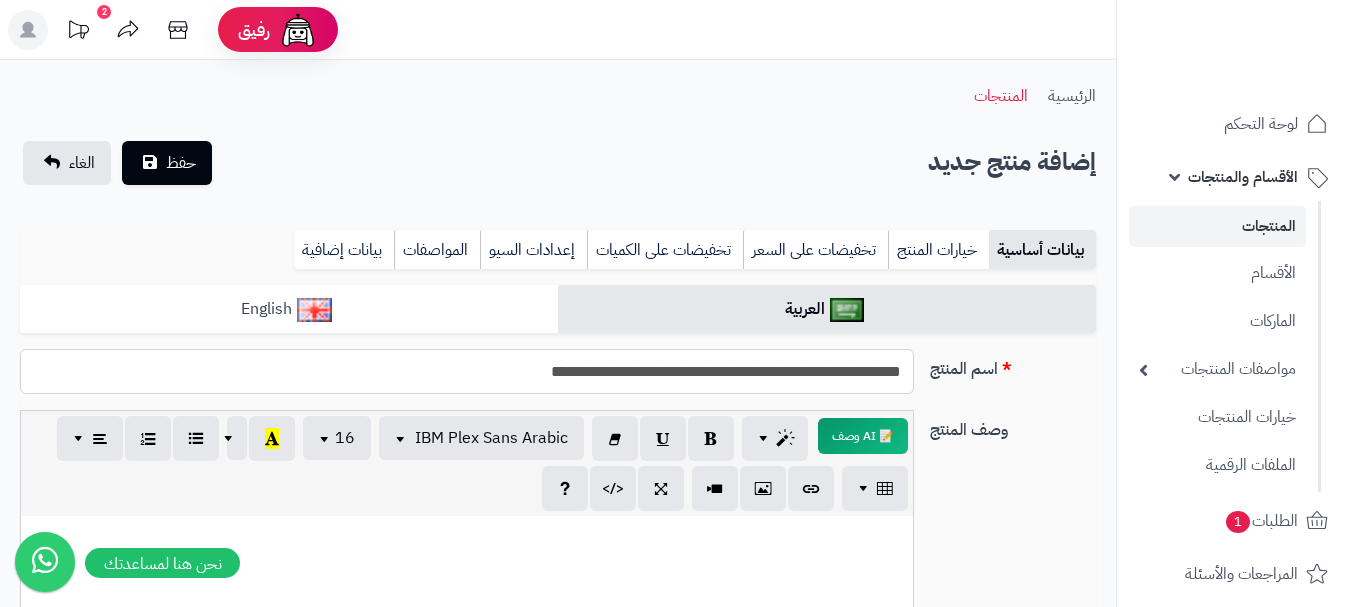 type on "**********" 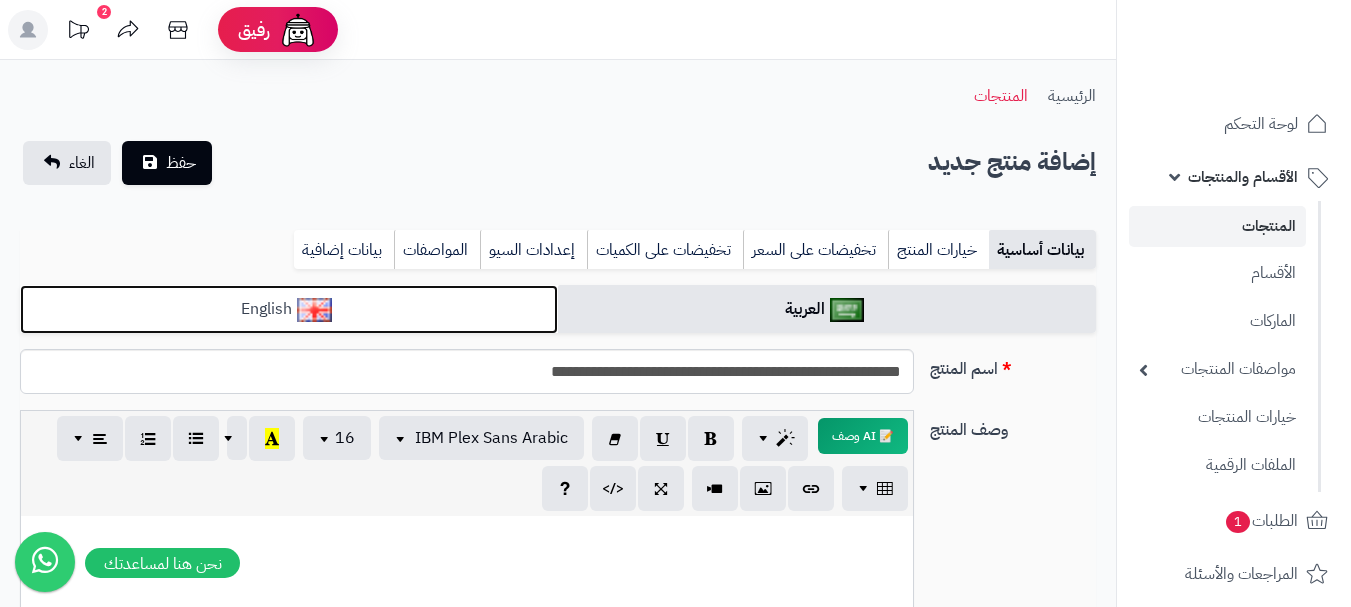 click on "English" at bounding box center [289, 309] 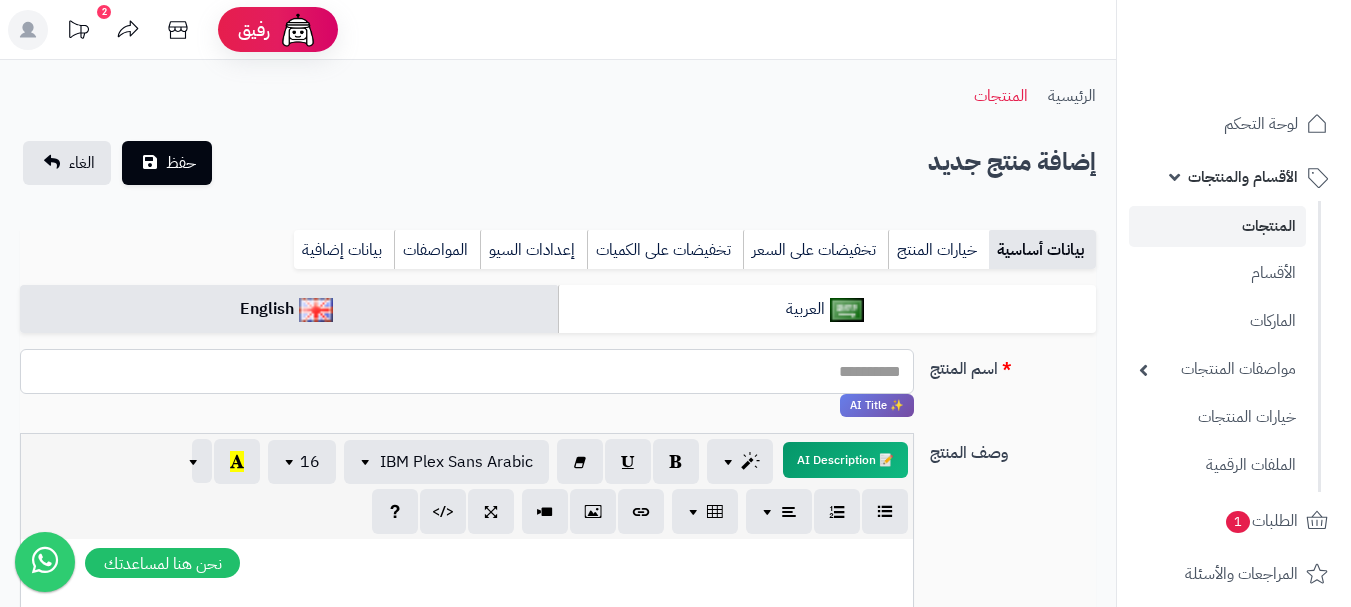 paste on "**********" 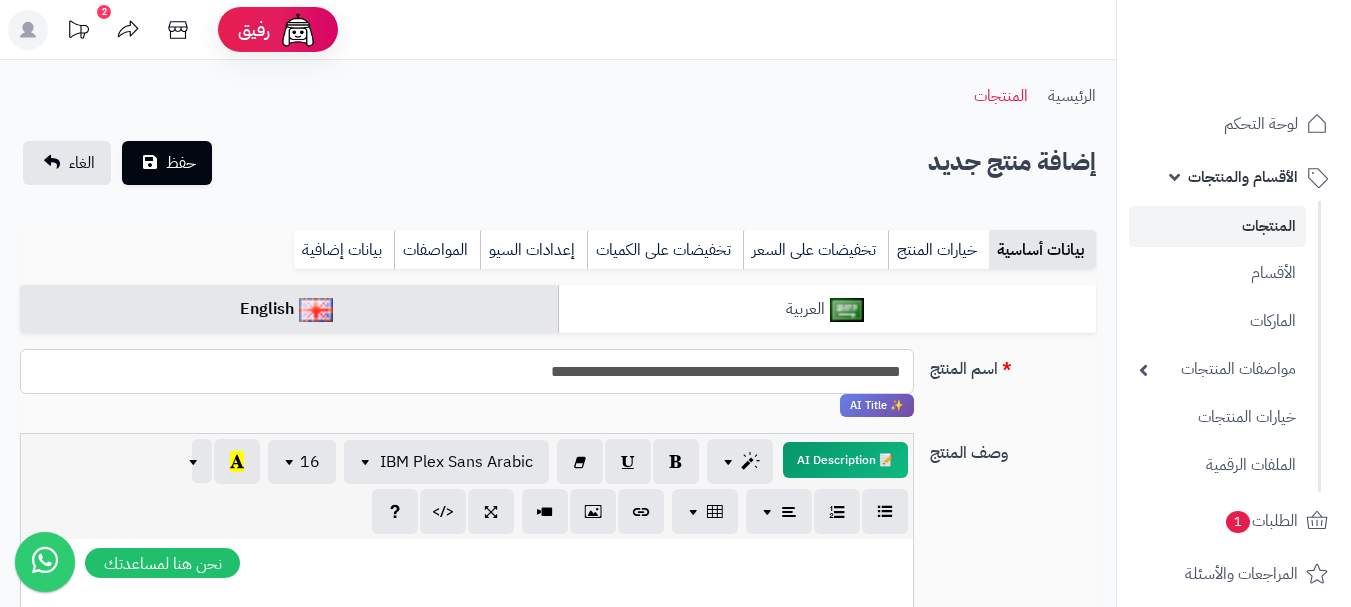 type on "**********" 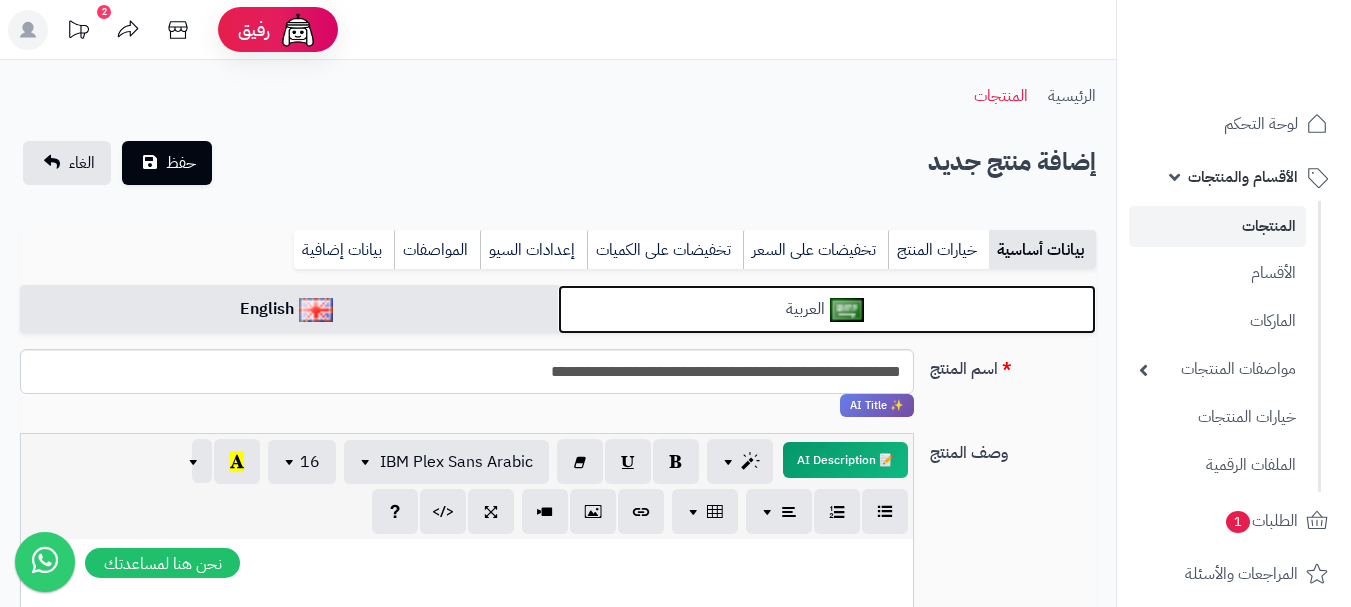 click on "العربية" at bounding box center [827, 309] 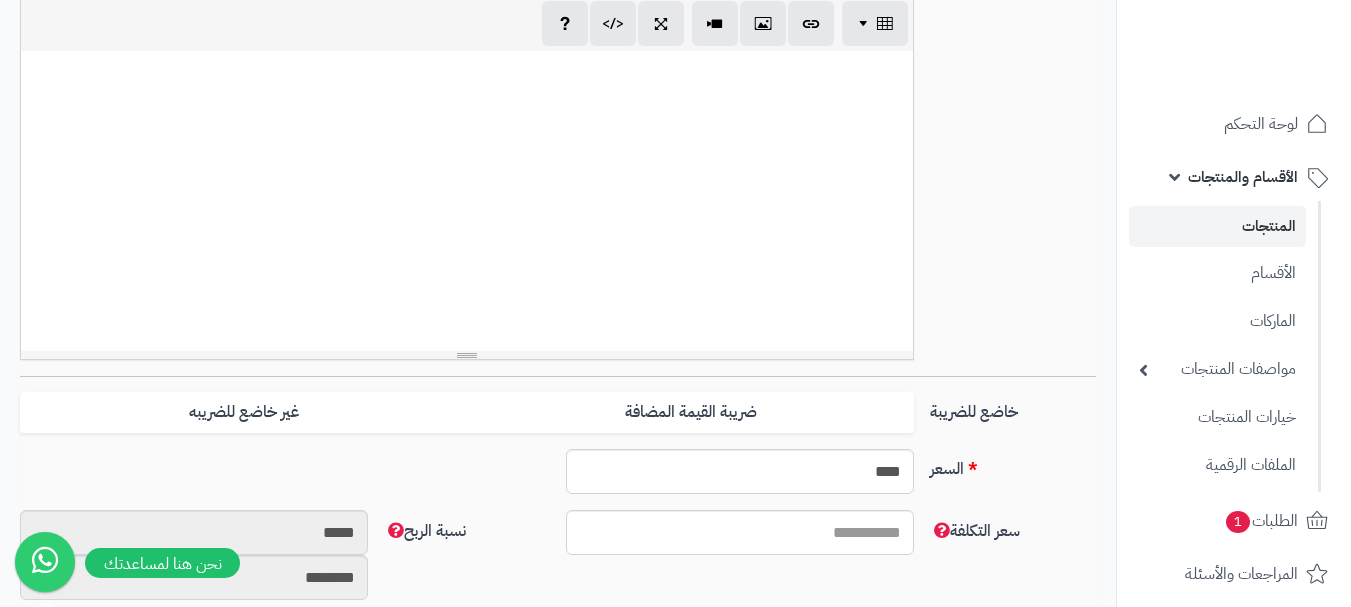 scroll, scrollTop: 500, scrollLeft: 0, axis: vertical 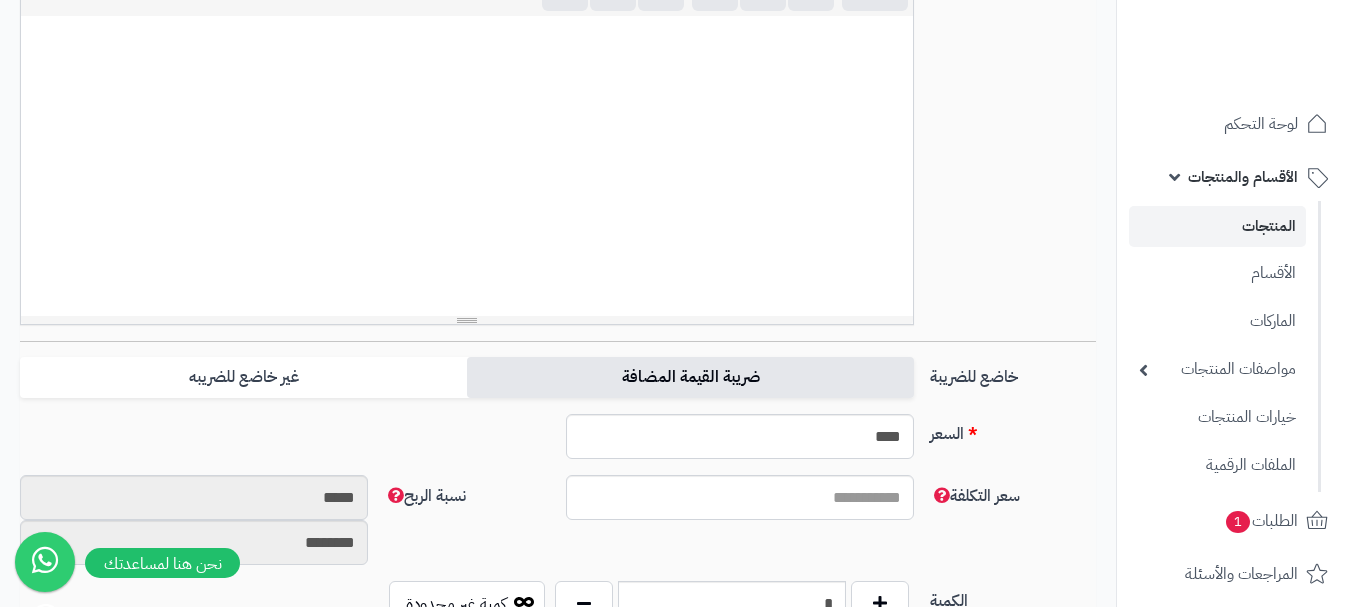 click on "ضريبة القيمة المضافة" at bounding box center (690, 377) 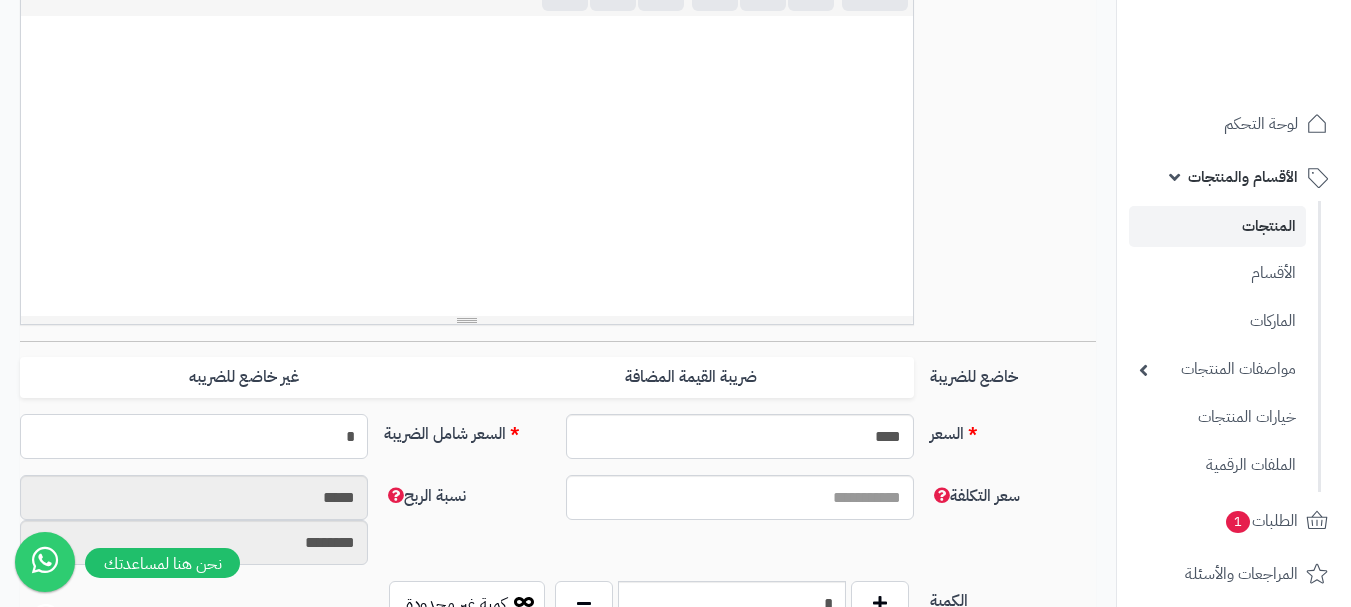 click on "*" at bounding box center [194, 436] 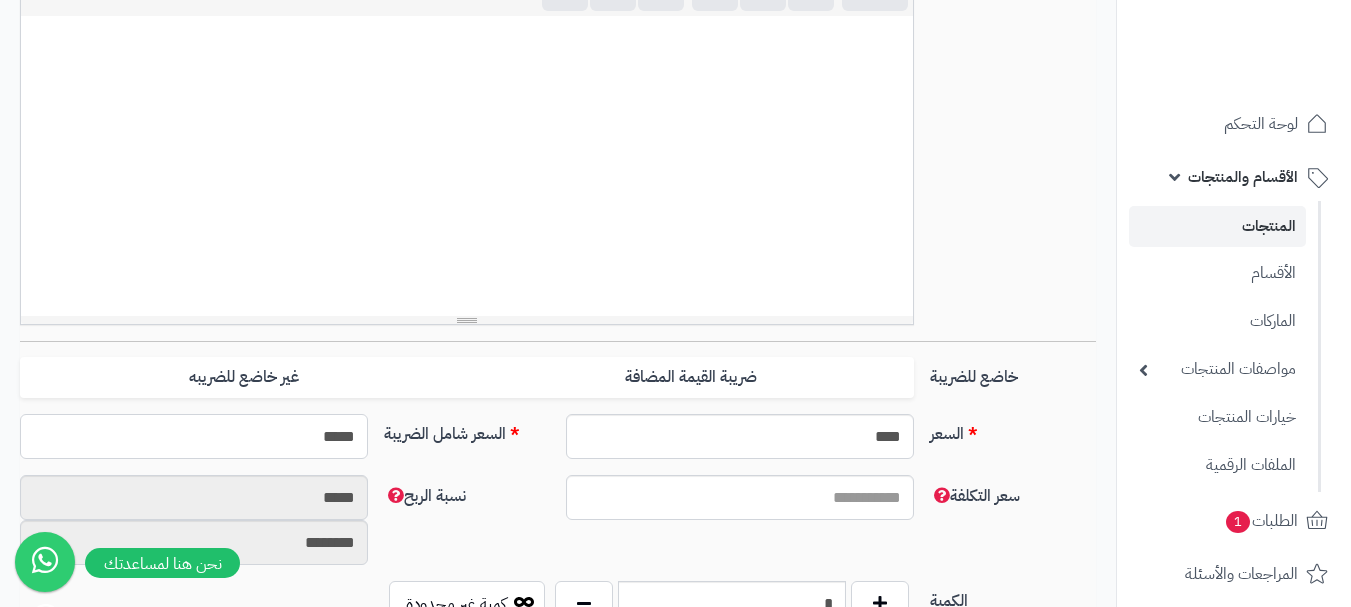 type on "******" 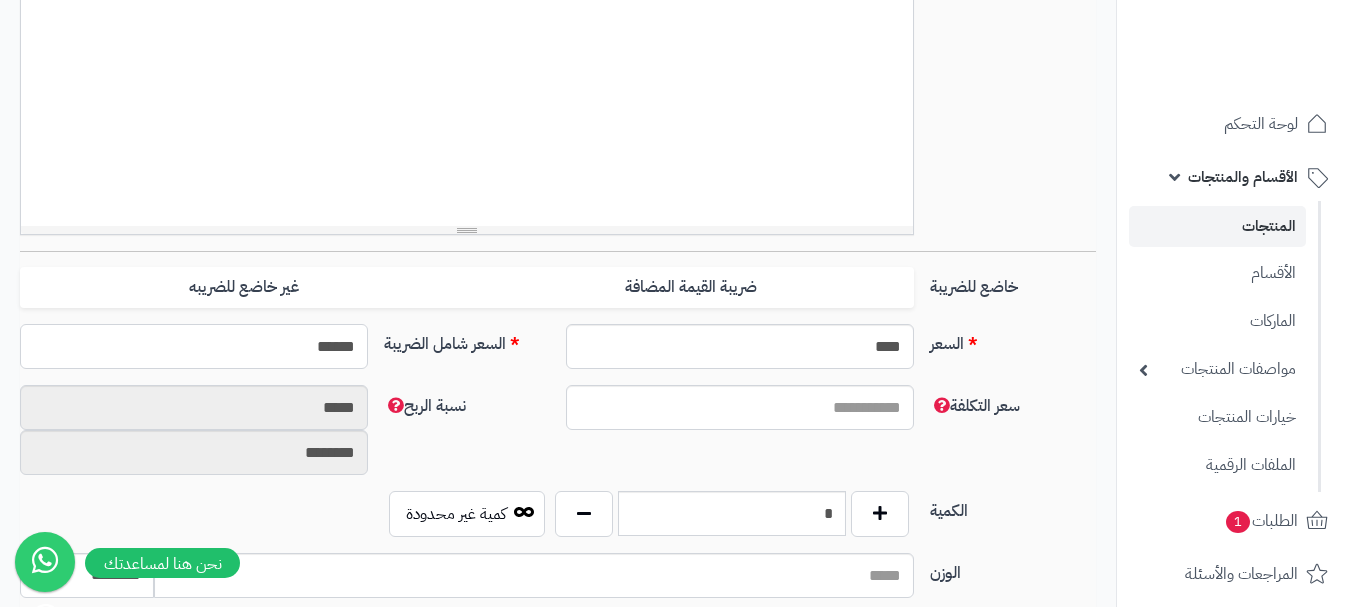 scroll, scrollTop: 700, scrollLeft: 0, axis: vertical 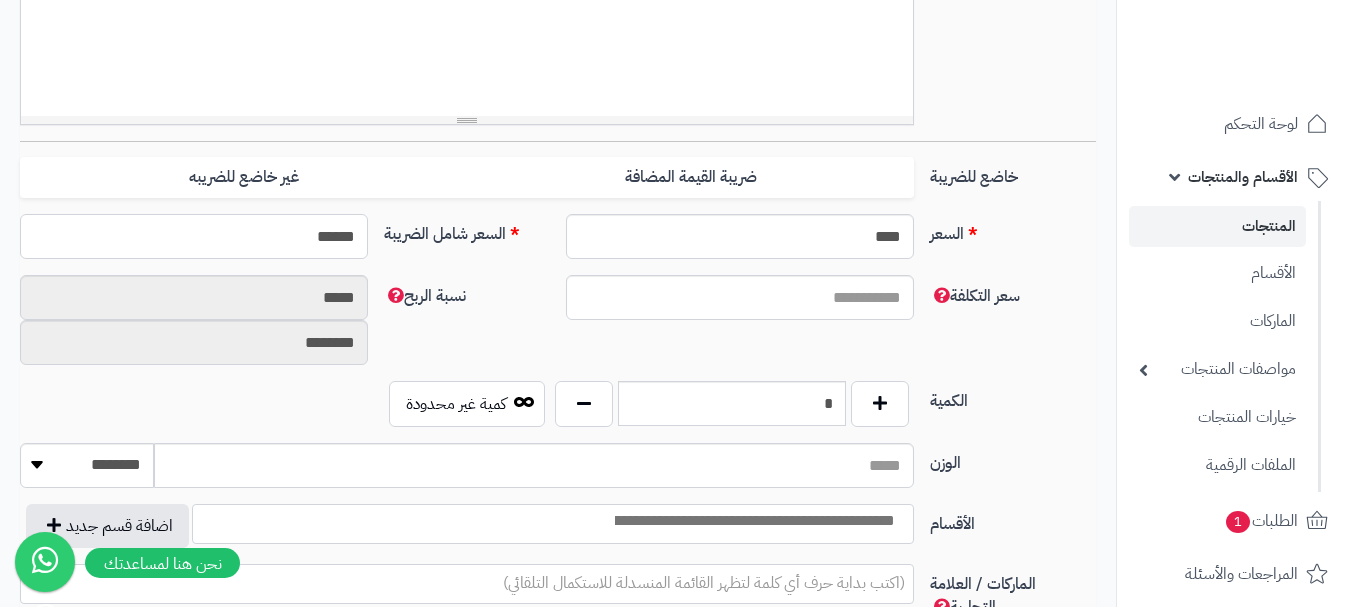 type on "**********" 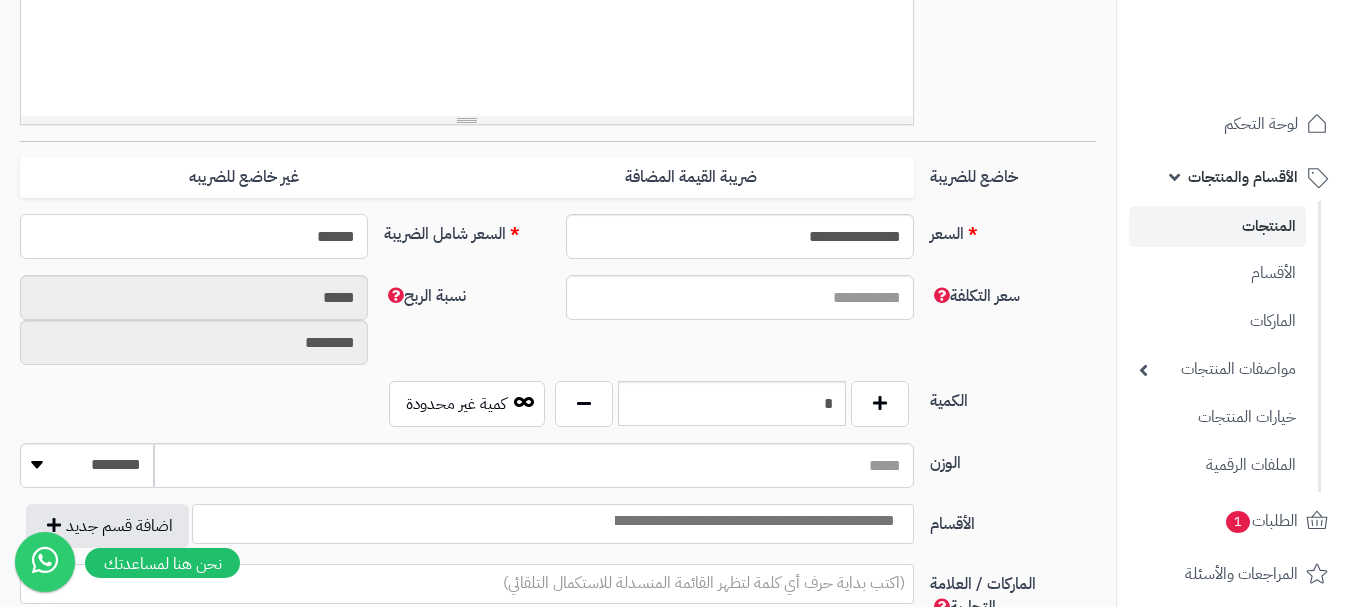 type on "******" 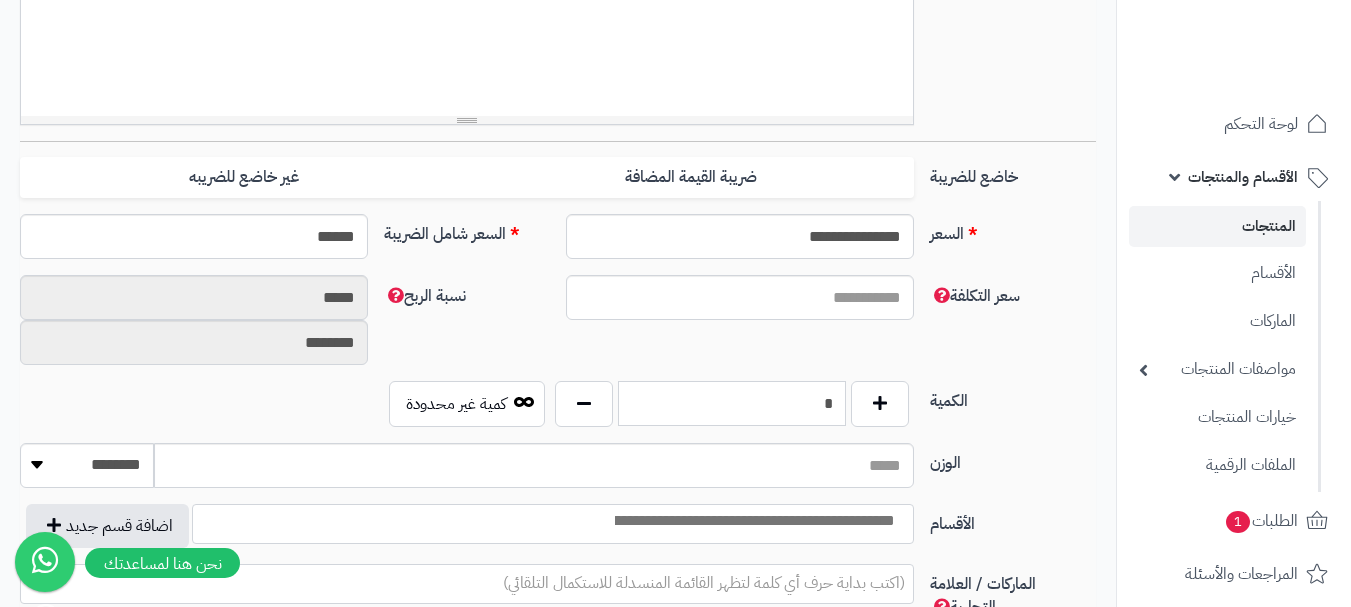click on "*" at bounding box center [732, 403] 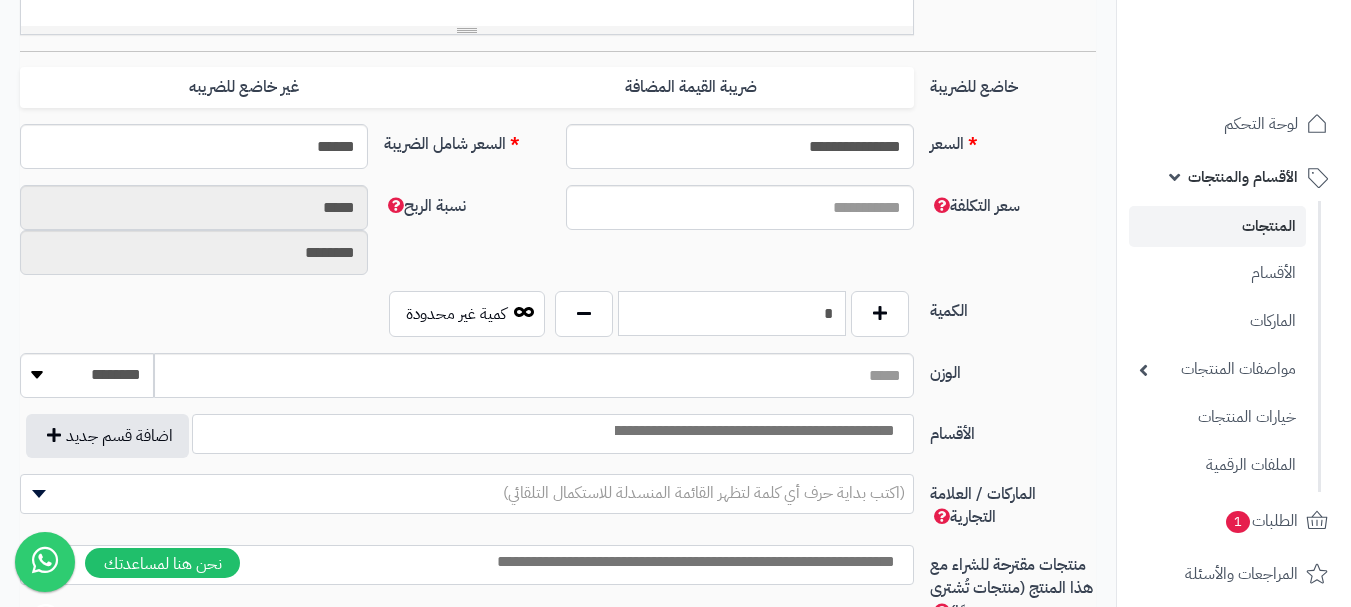 scroll, scrollTop: 900, scrollLeft: 0, axis: vertical 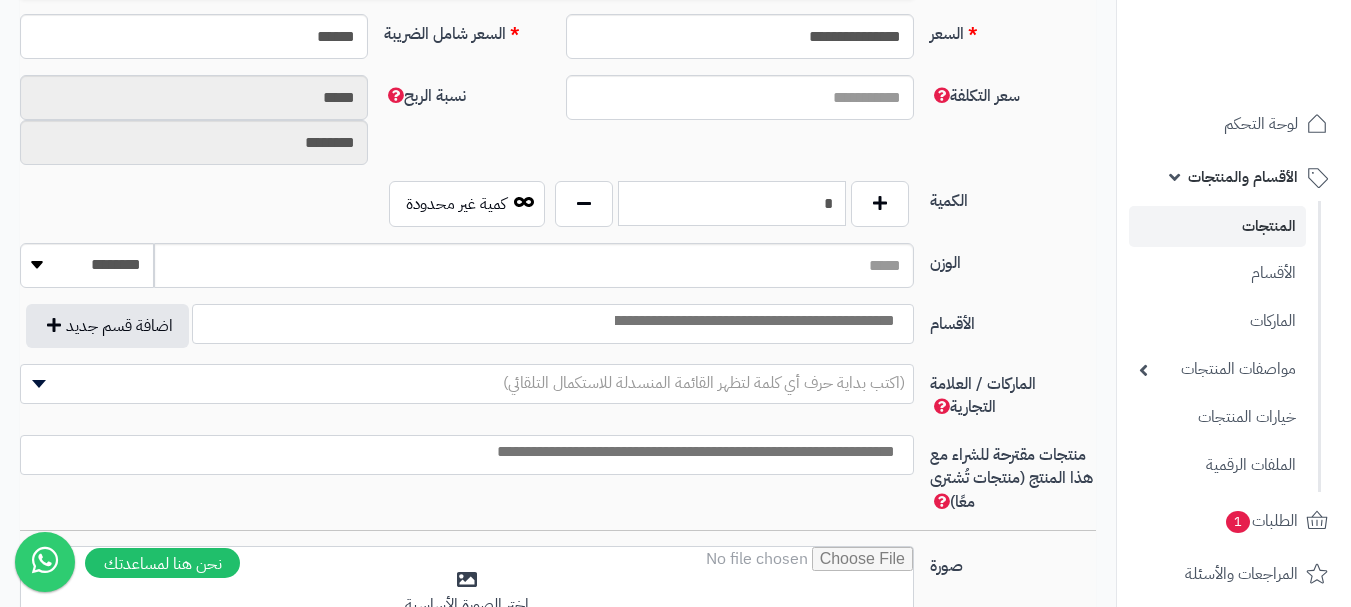 type on "*" 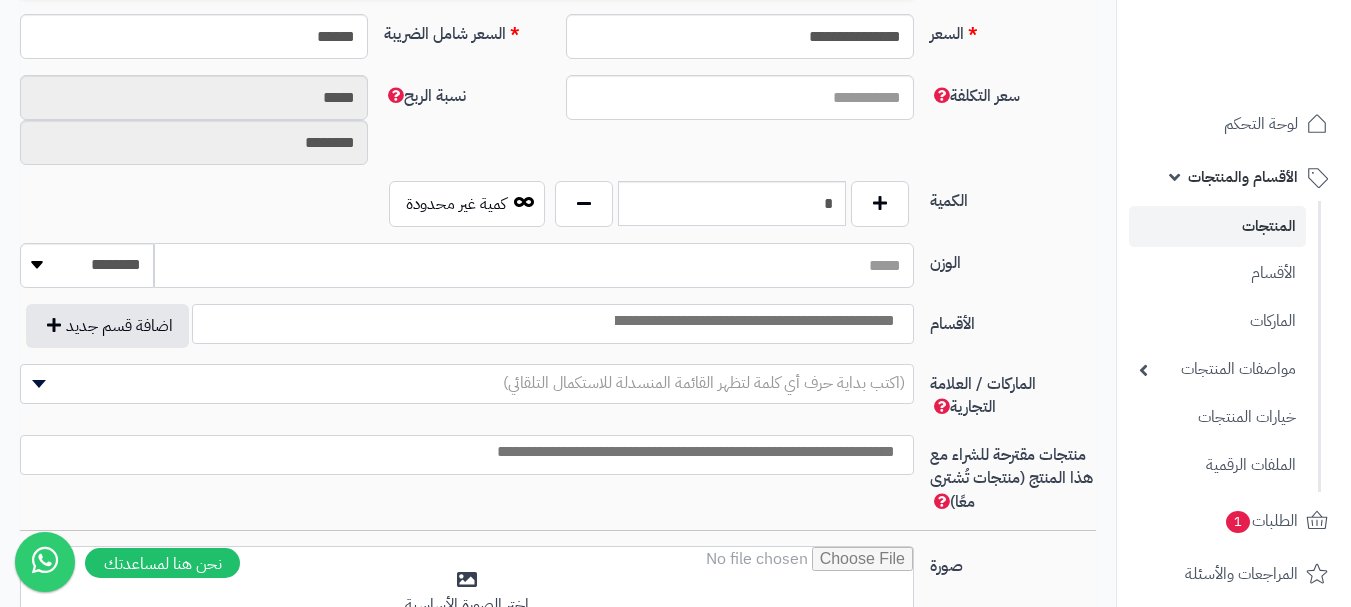 click on "الوزن" at bounding box center (534, 265) 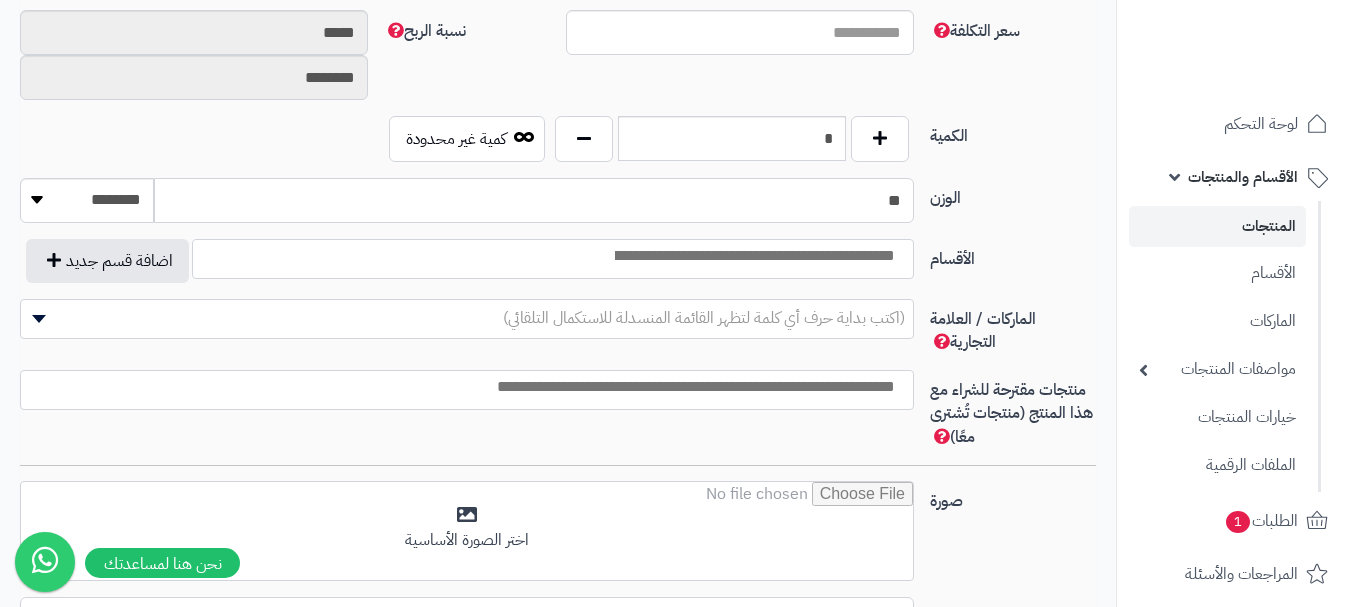scroll, scrollTop: 1000, scrollLeft: 0, axis: vertical 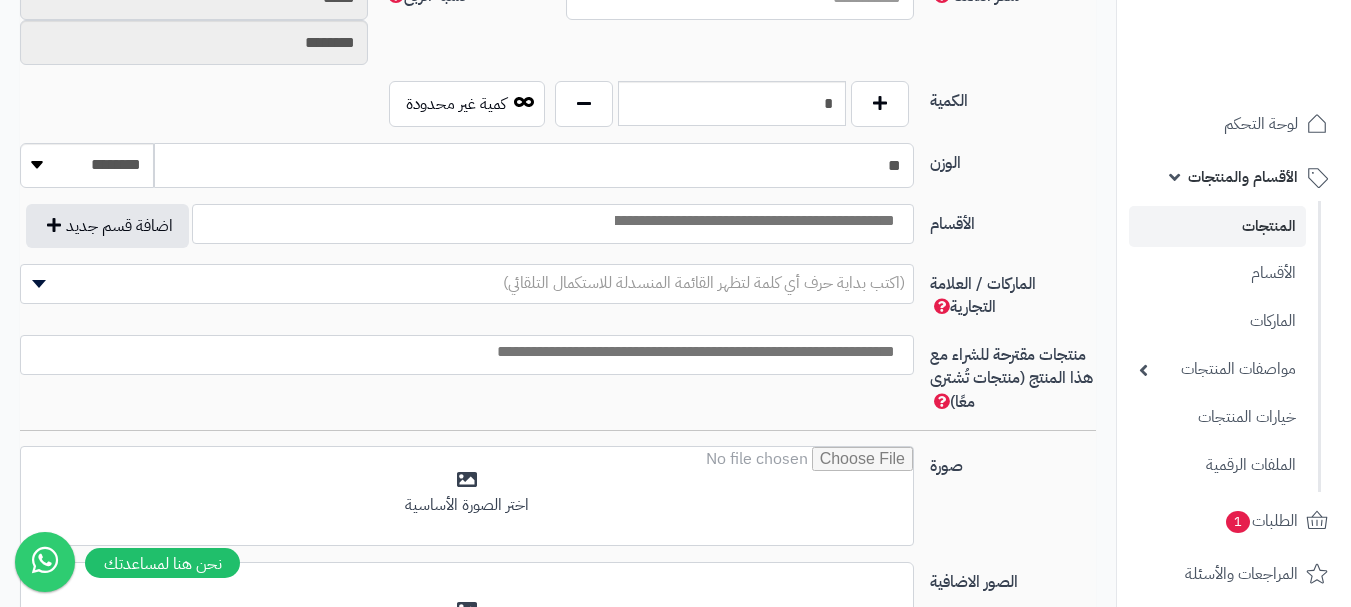 type on "**" 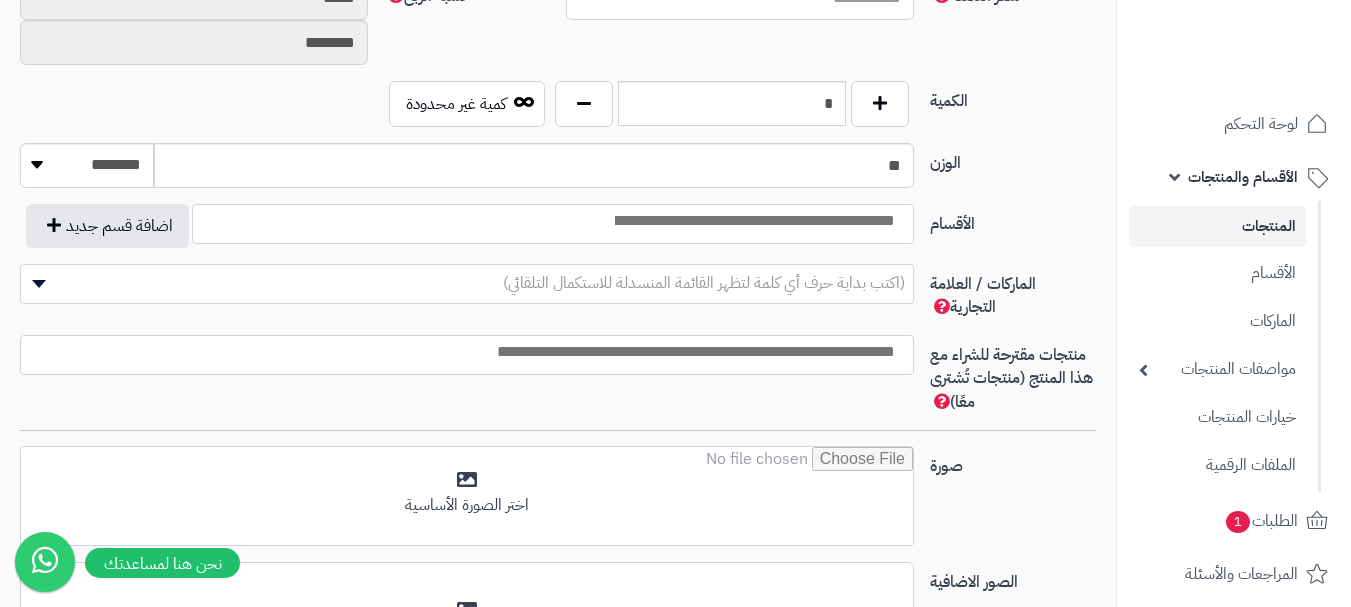 click at bounding box center [753, 221] 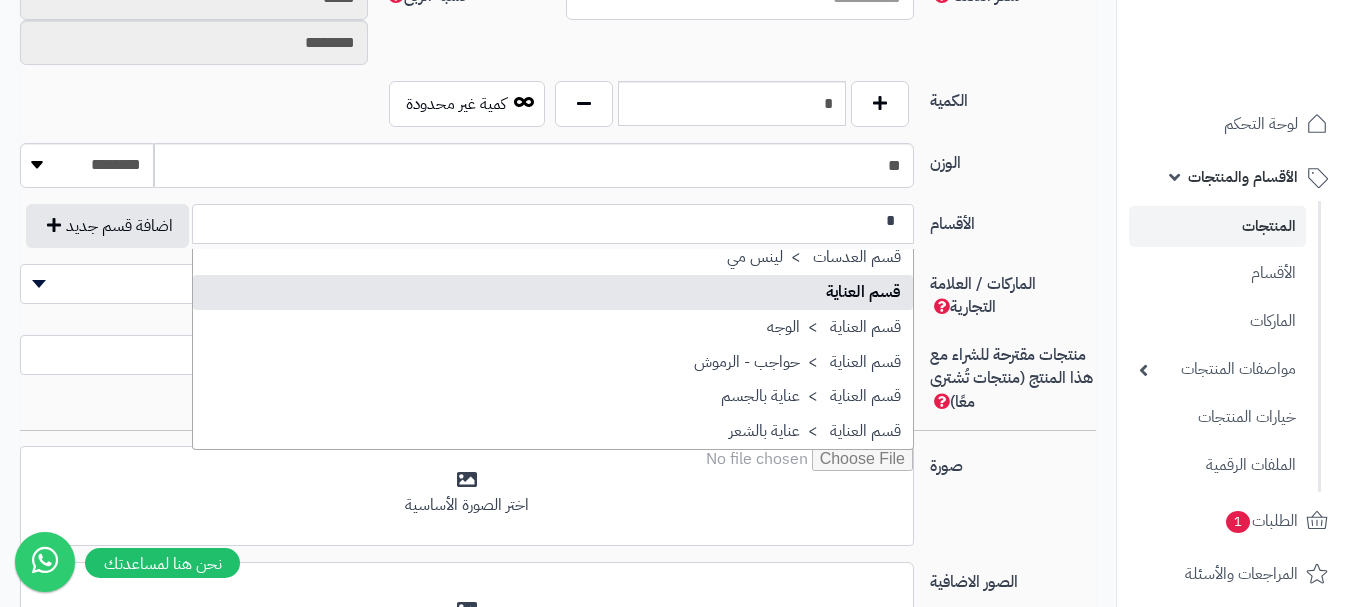 scroll, scrollTop: 710, scrollLeft: 0, axis: vertical 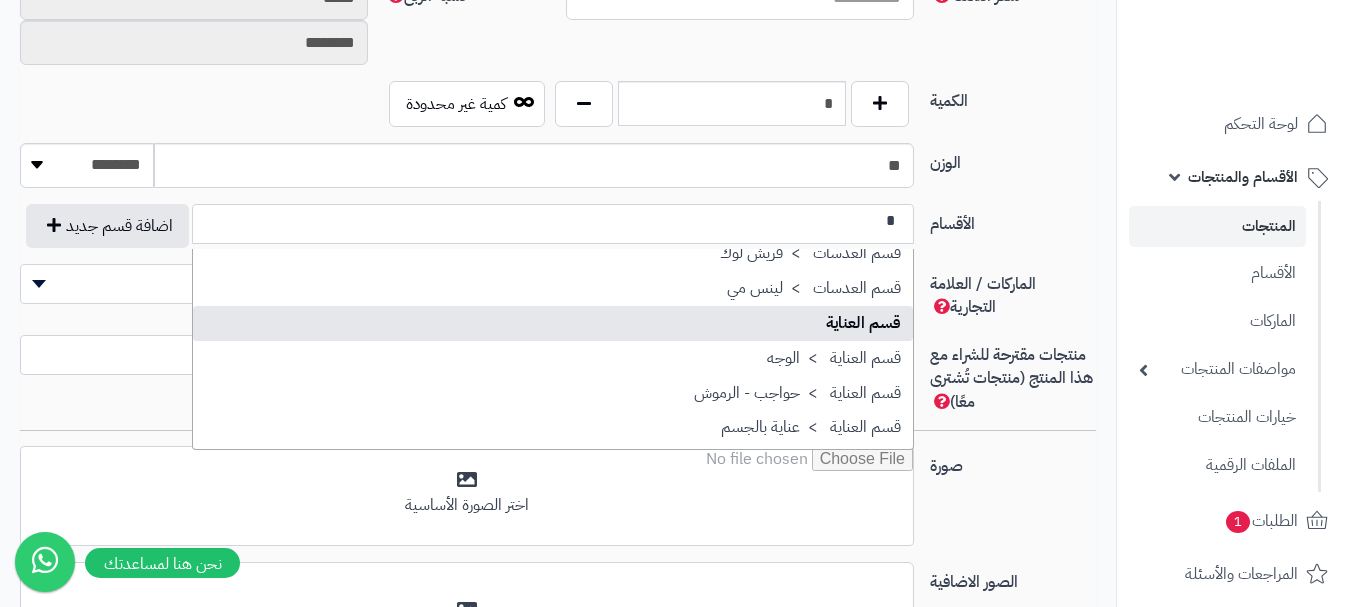 type on "*" 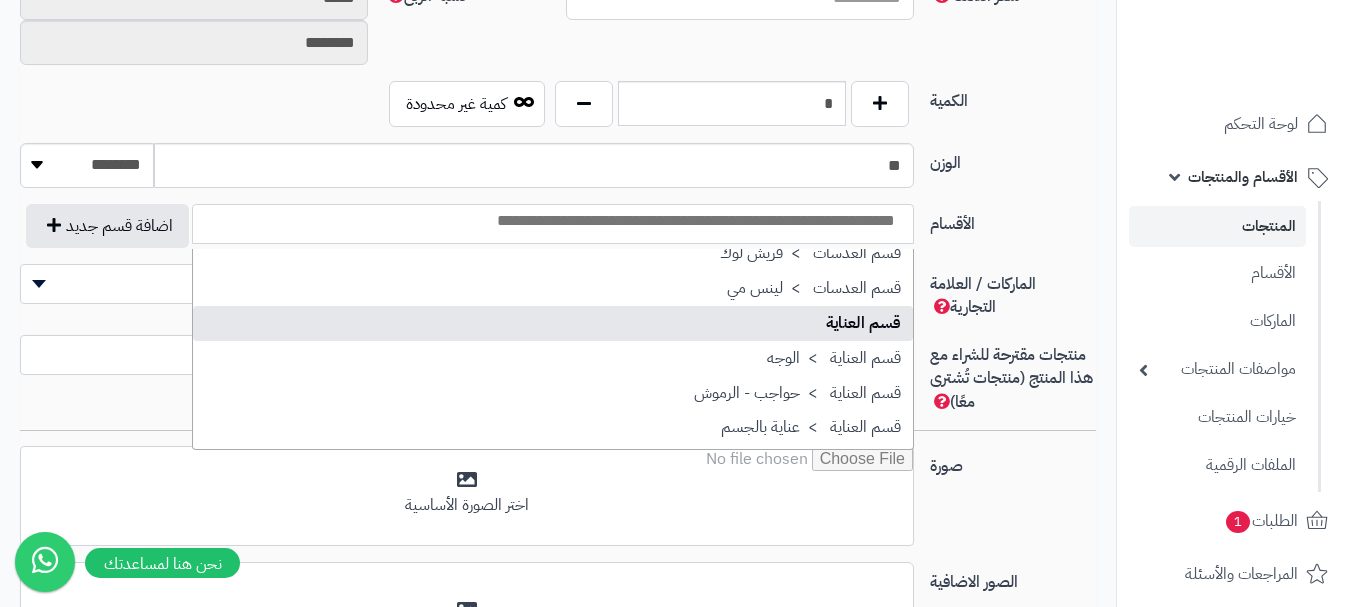 scroll, scrollTop: 0, scrollLeft: -9, axis: horizontal 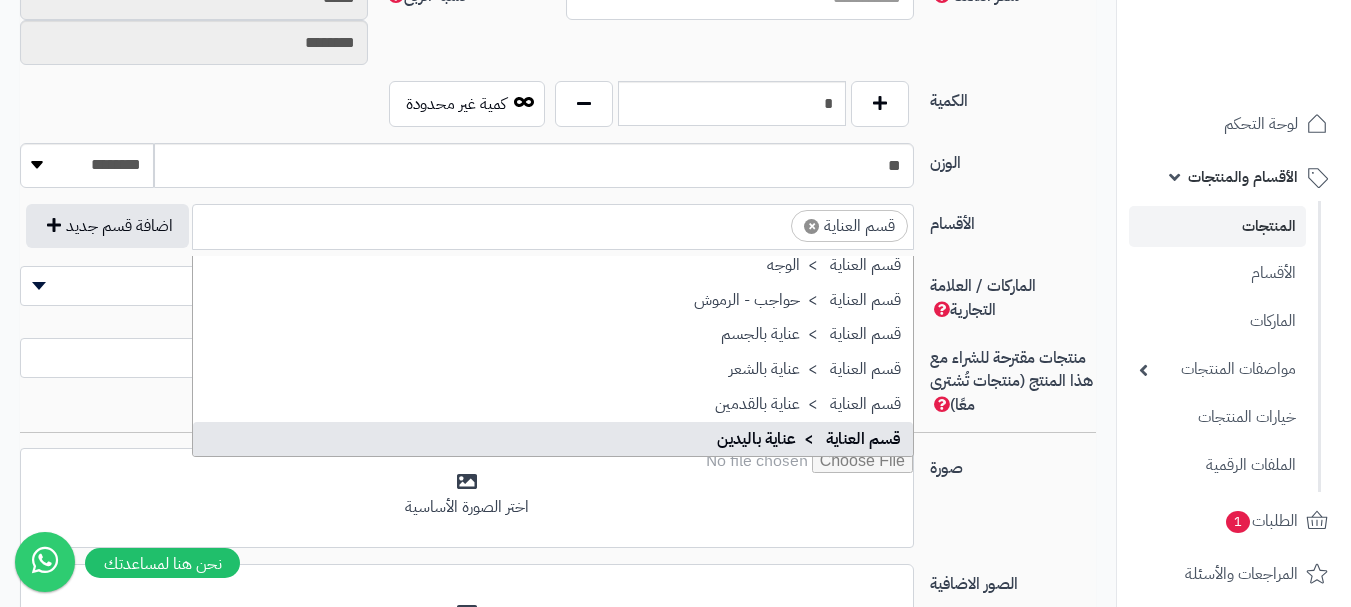 type on "*" 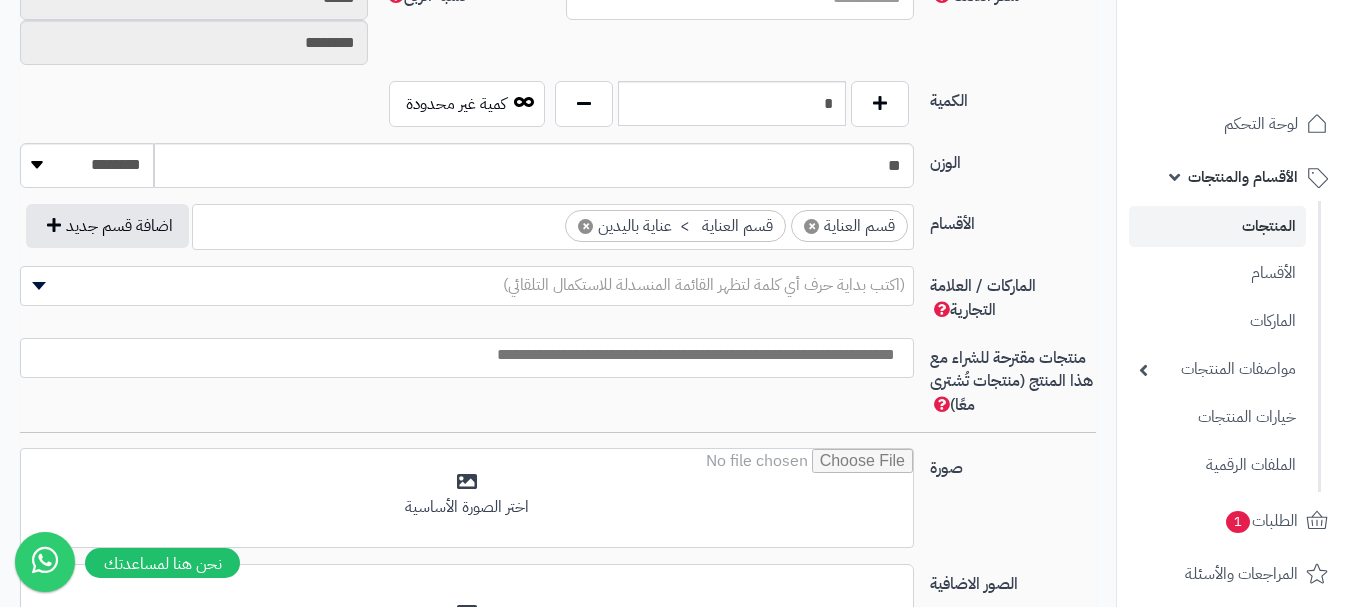 scroll, scrollTop: 0, scrollLeft: -9, axis: horizontal 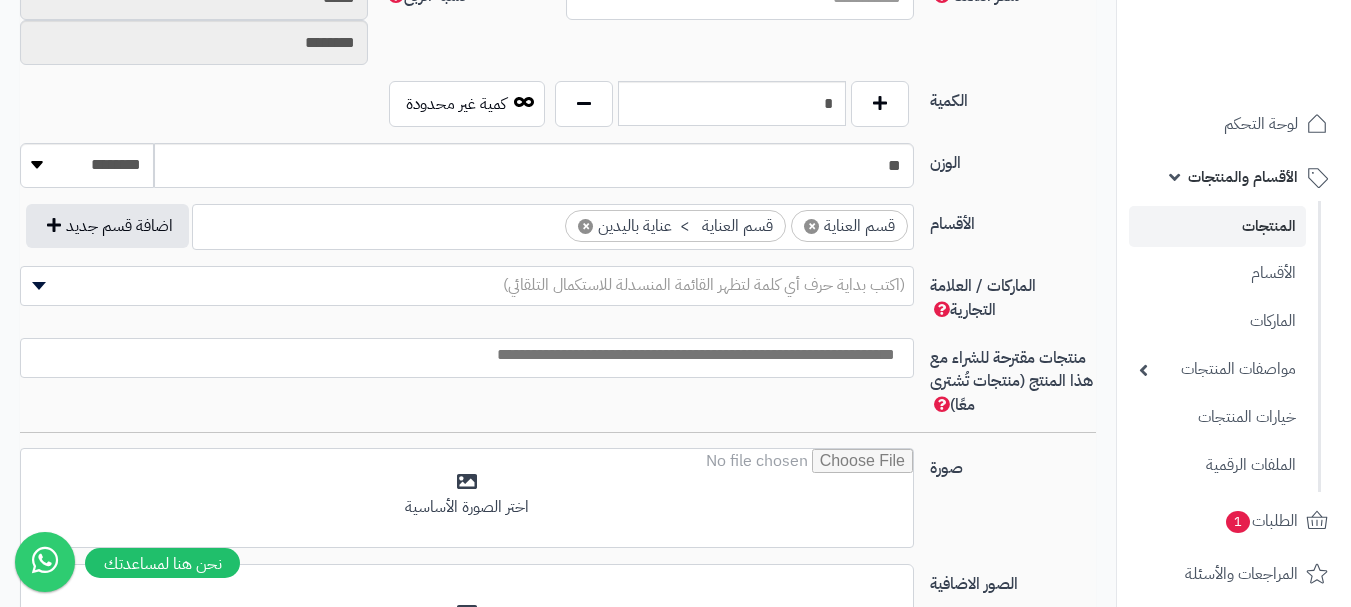 click at bounding box center (462, 355) 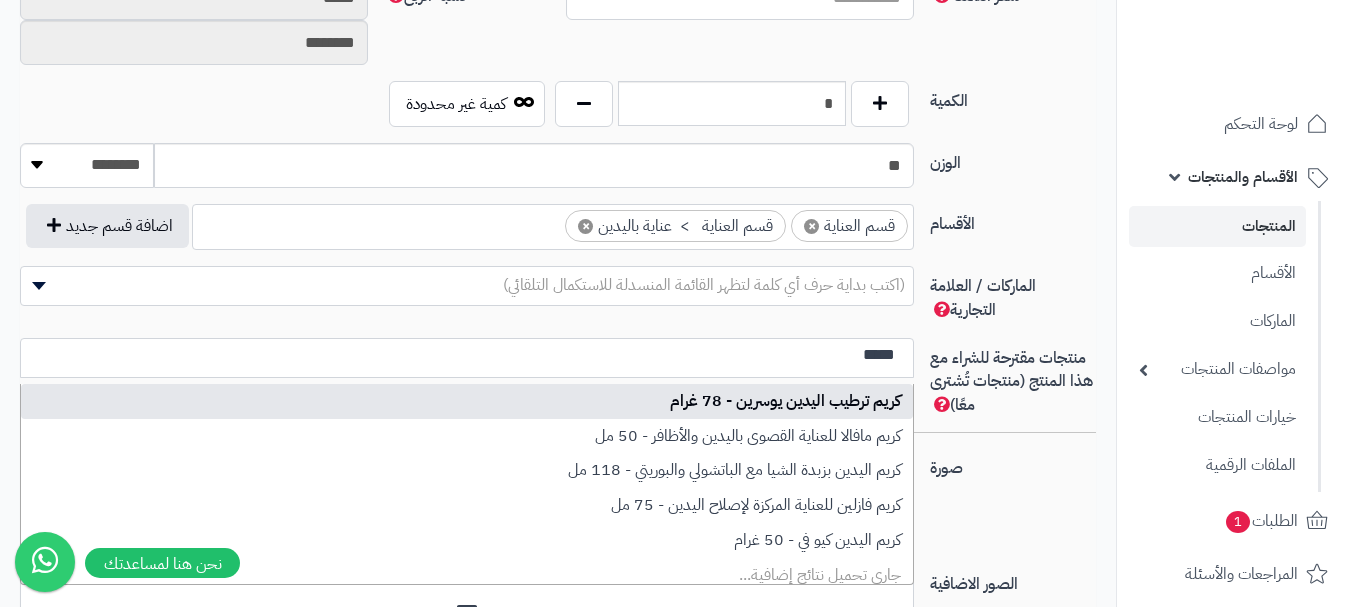 type on "*****" 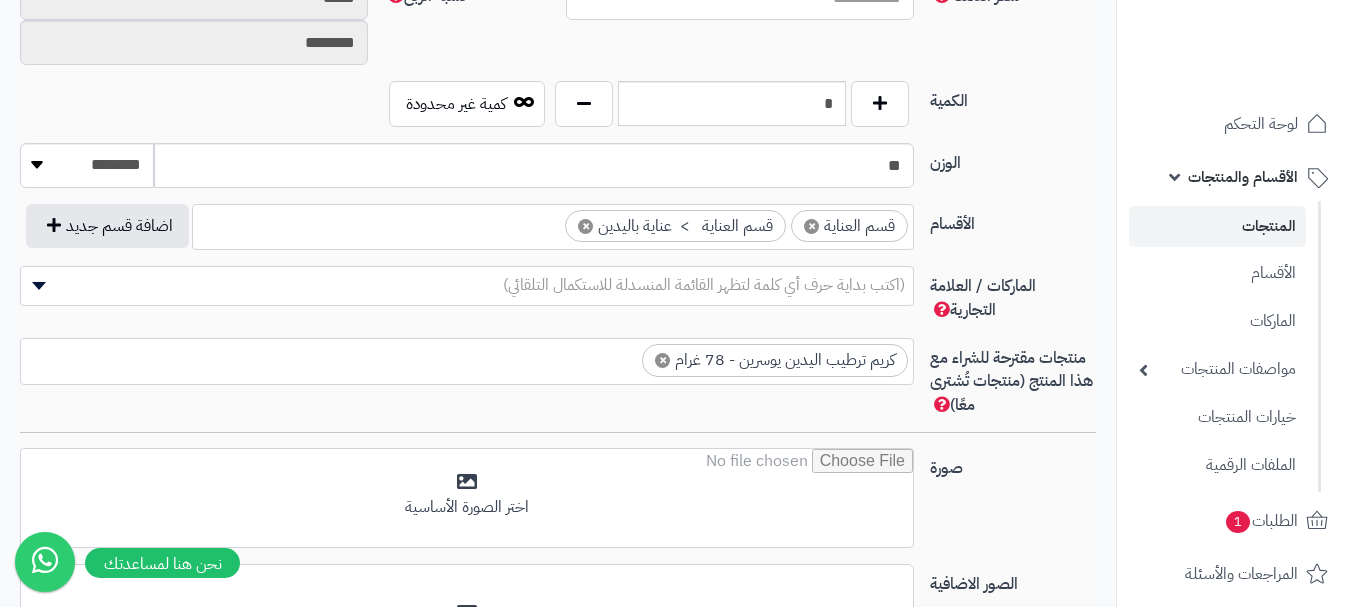 scroll, scrollTop: 0, scrollLeft: 0, axis: both 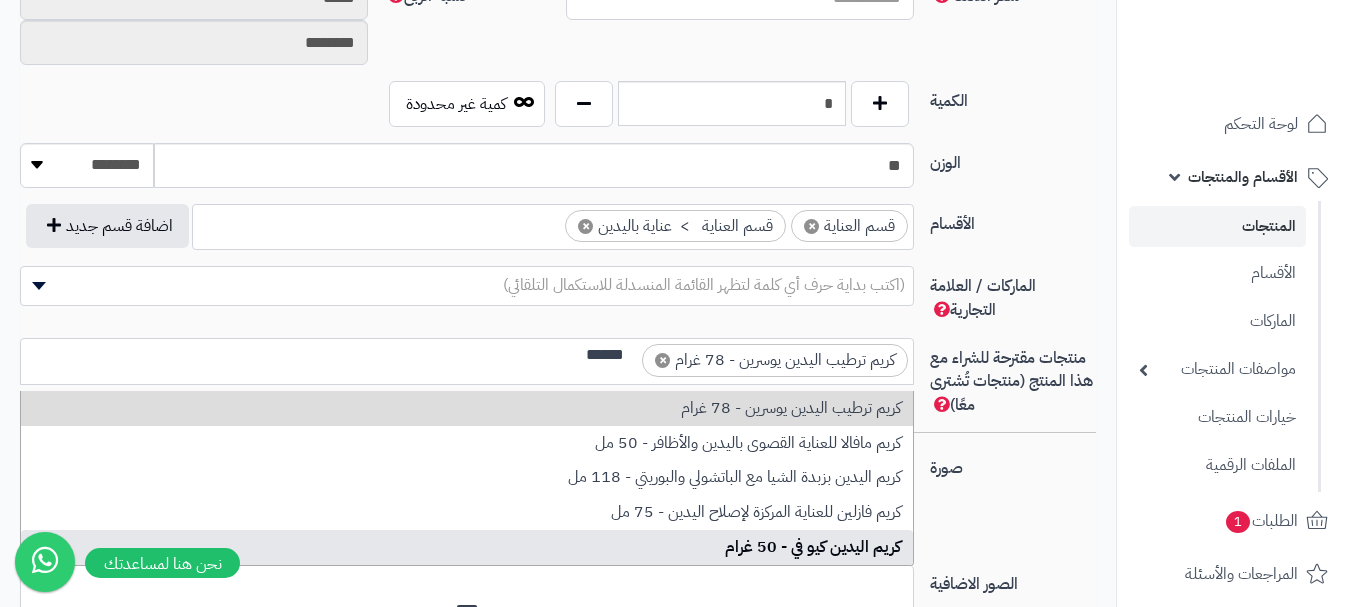type on "******" 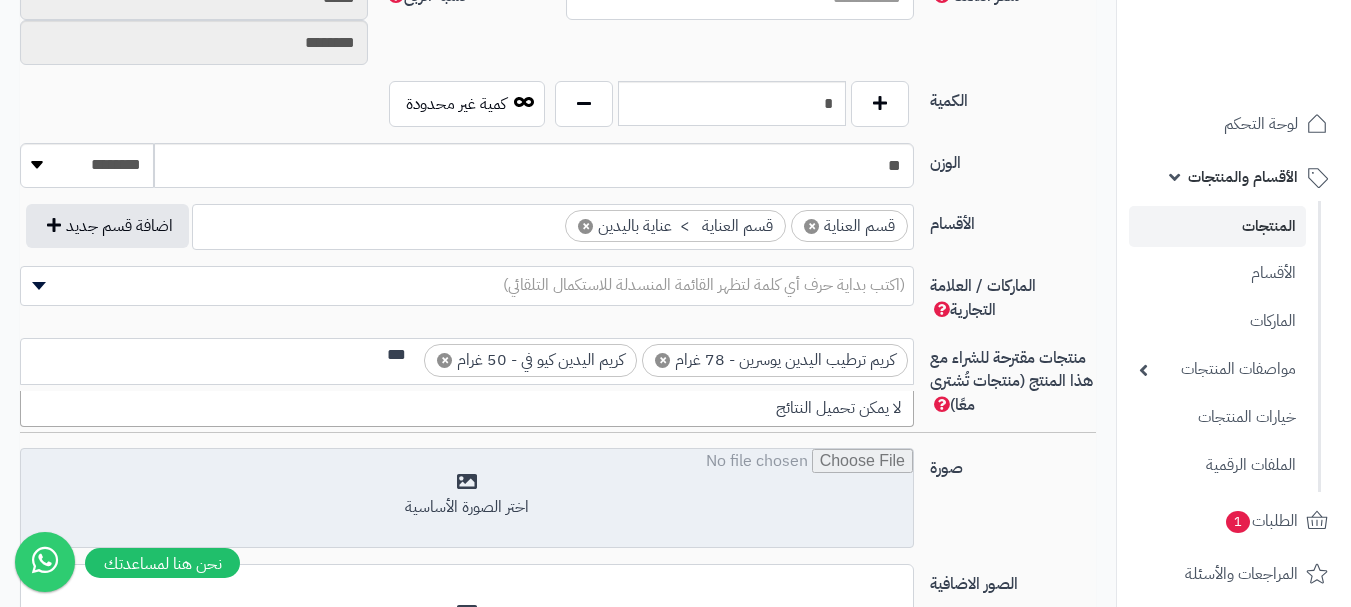 scroll, scrollTop: 0, scrollLeft: 0, axis: both 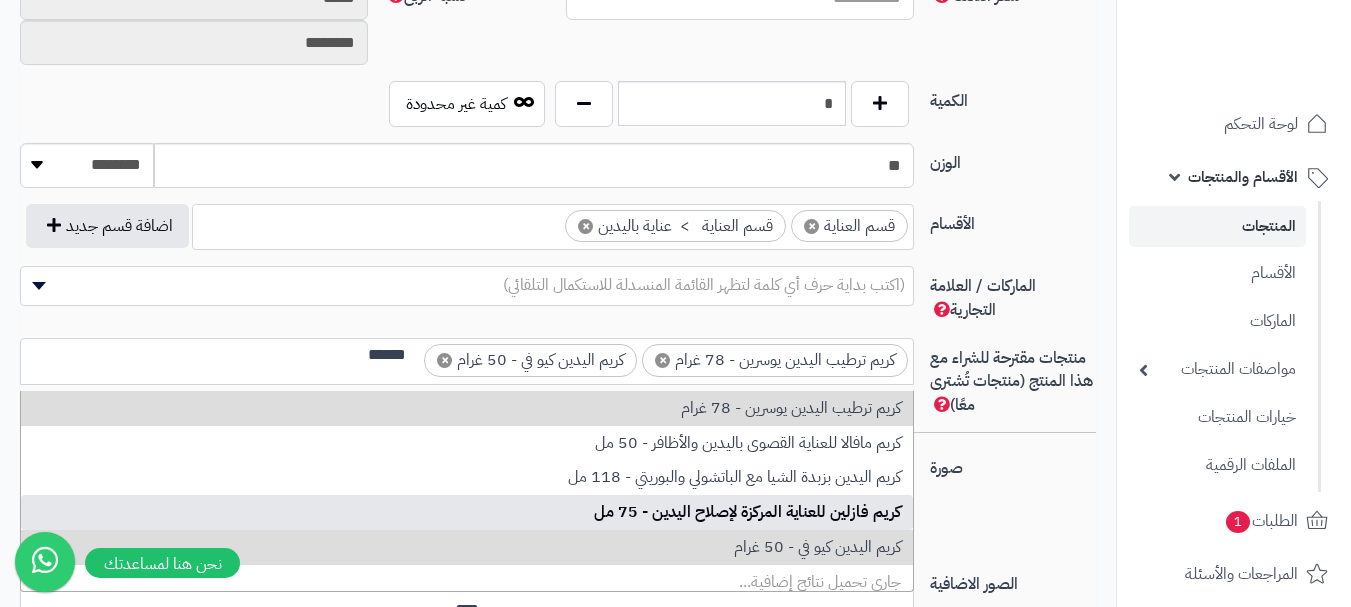 type on "******" 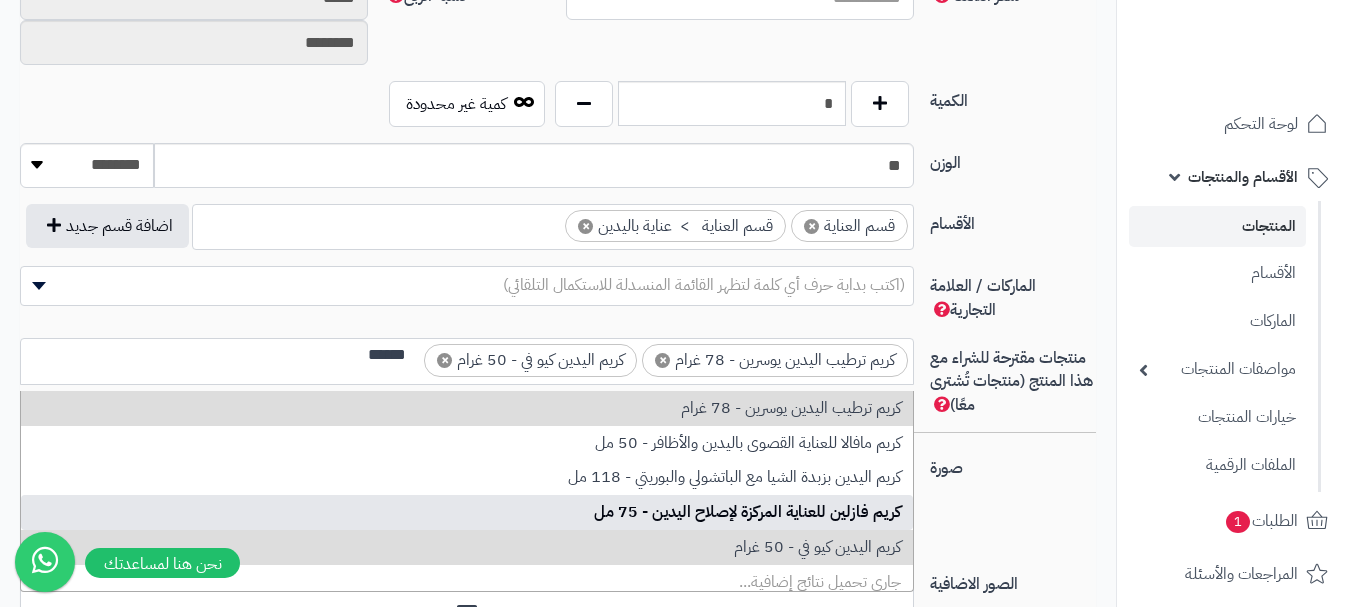 type 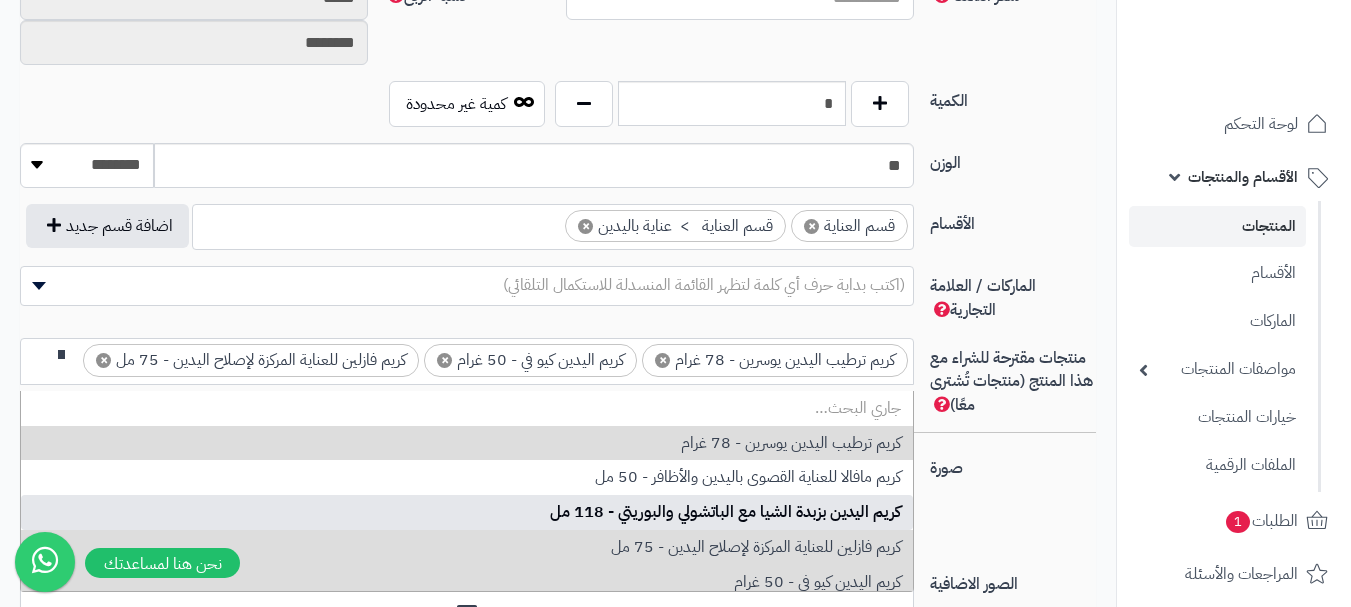 scroll, scrollTop: 0, scrollLeft: 0, axis: both 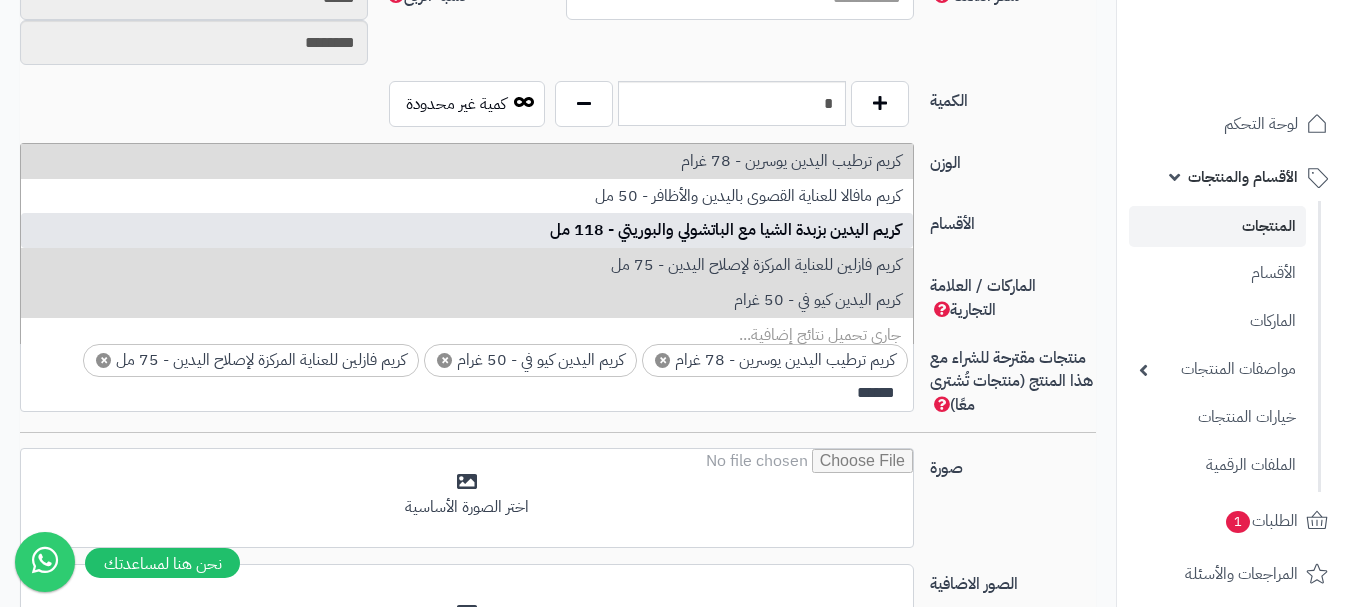 type on "******" 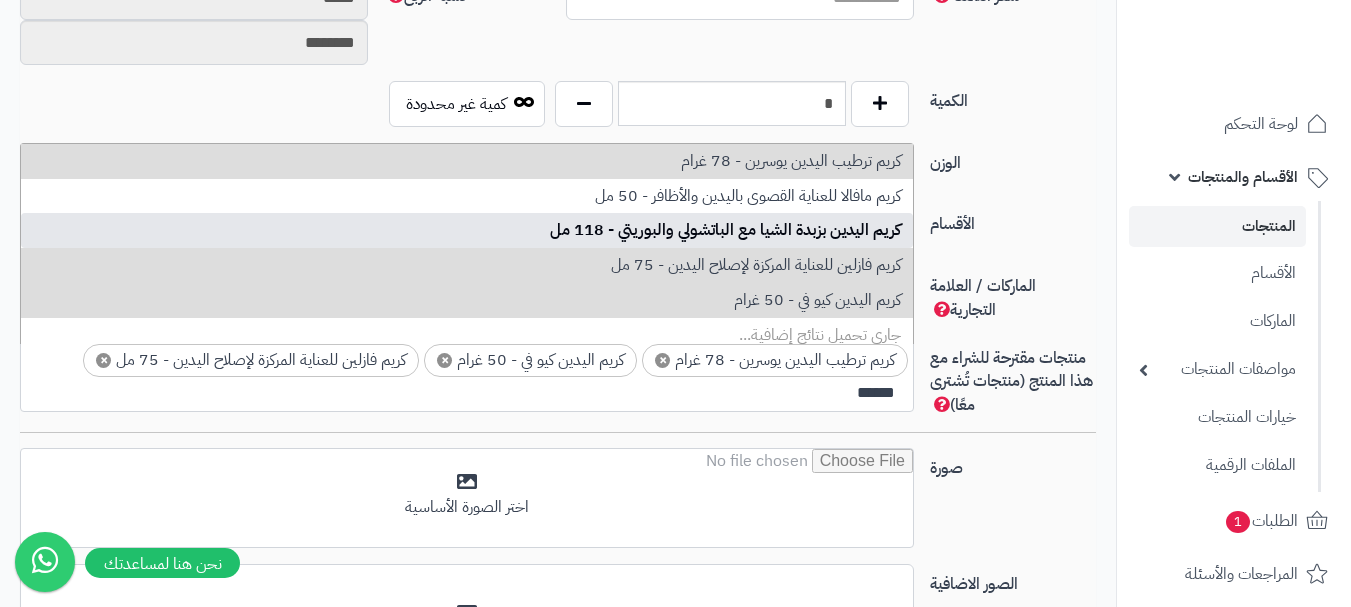 type 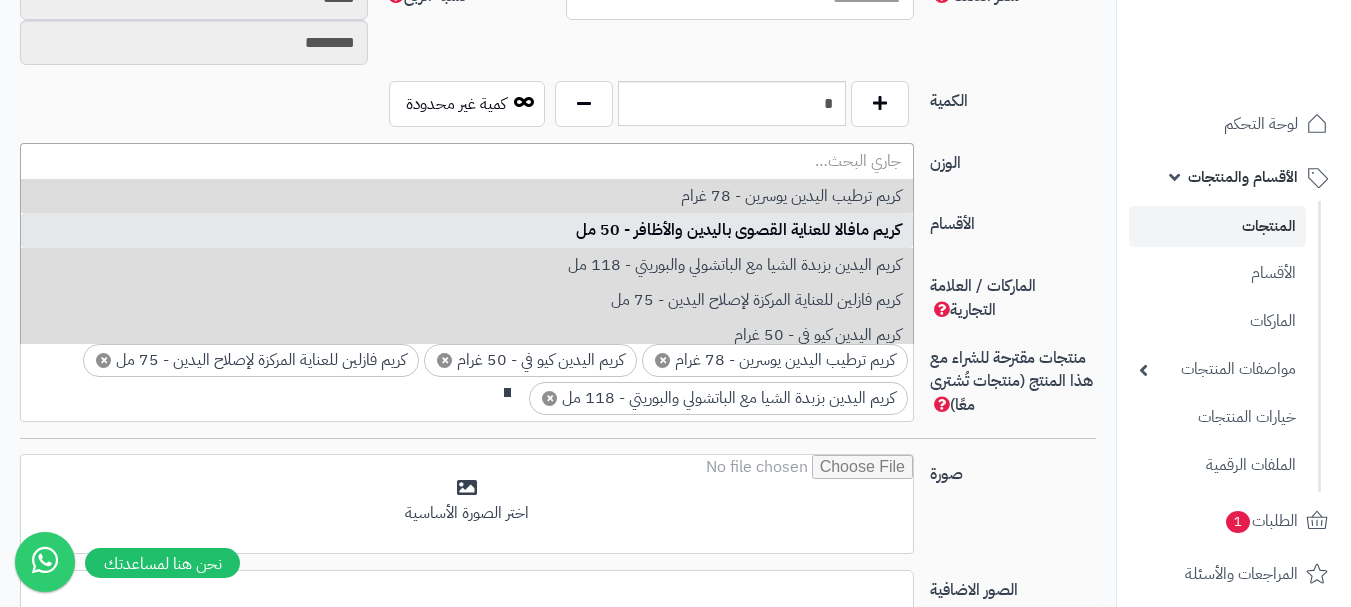 scroll, scrollTop: 0, scrollLeft: 0, axis: both 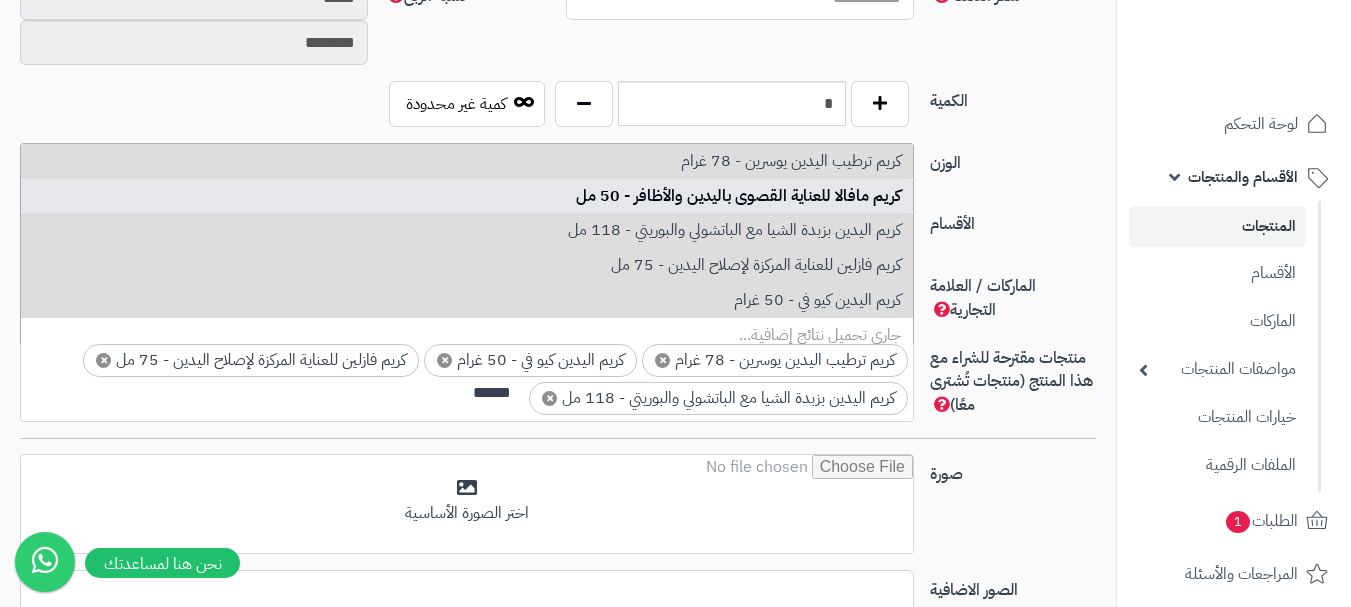 type on "******" 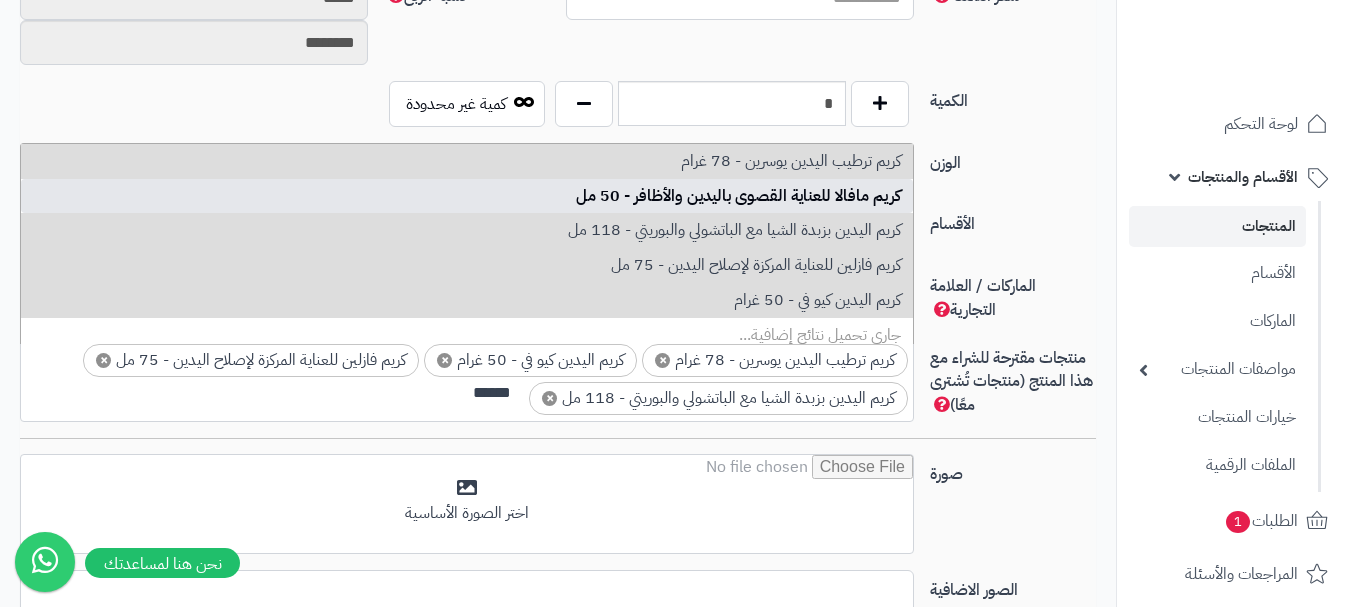 type 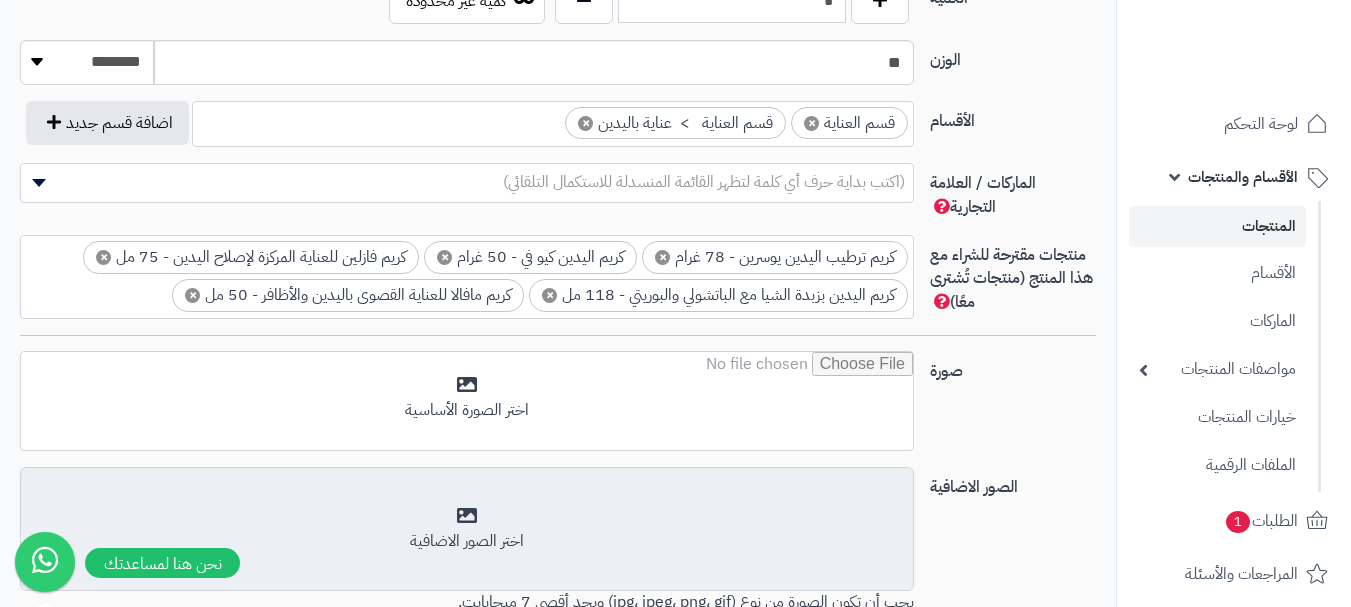 scroll, scrollTop: 1200, scrollLeft: 0, axis: vertical 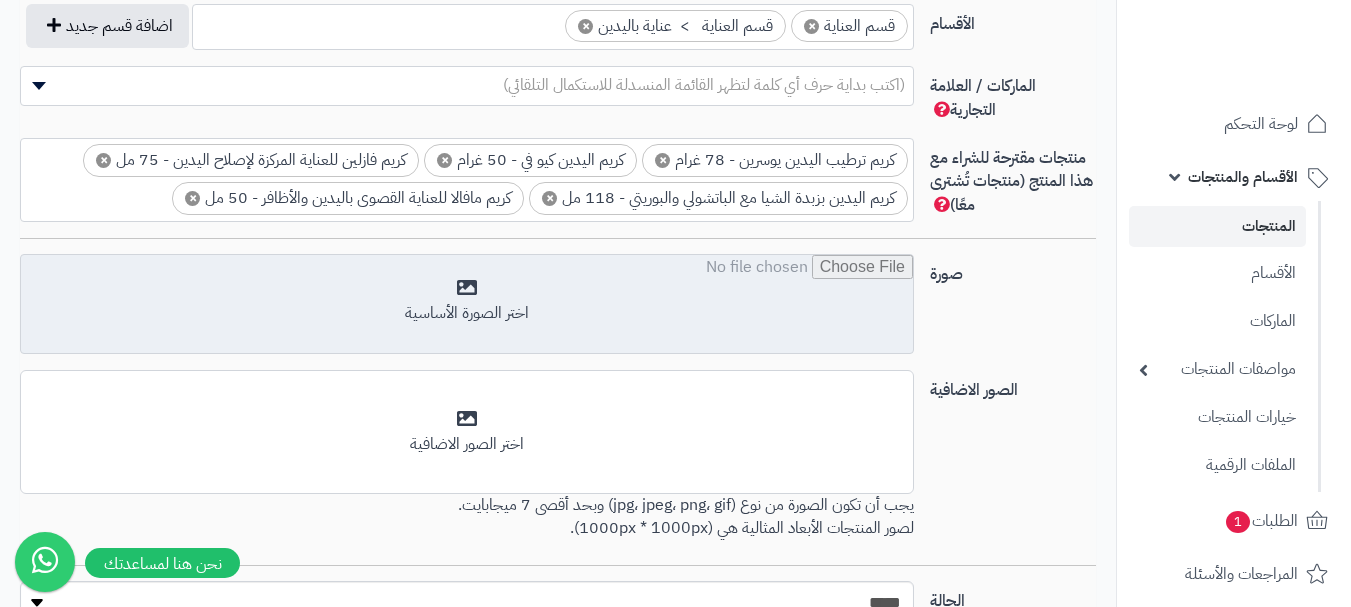click at bounding box center (467, 305) 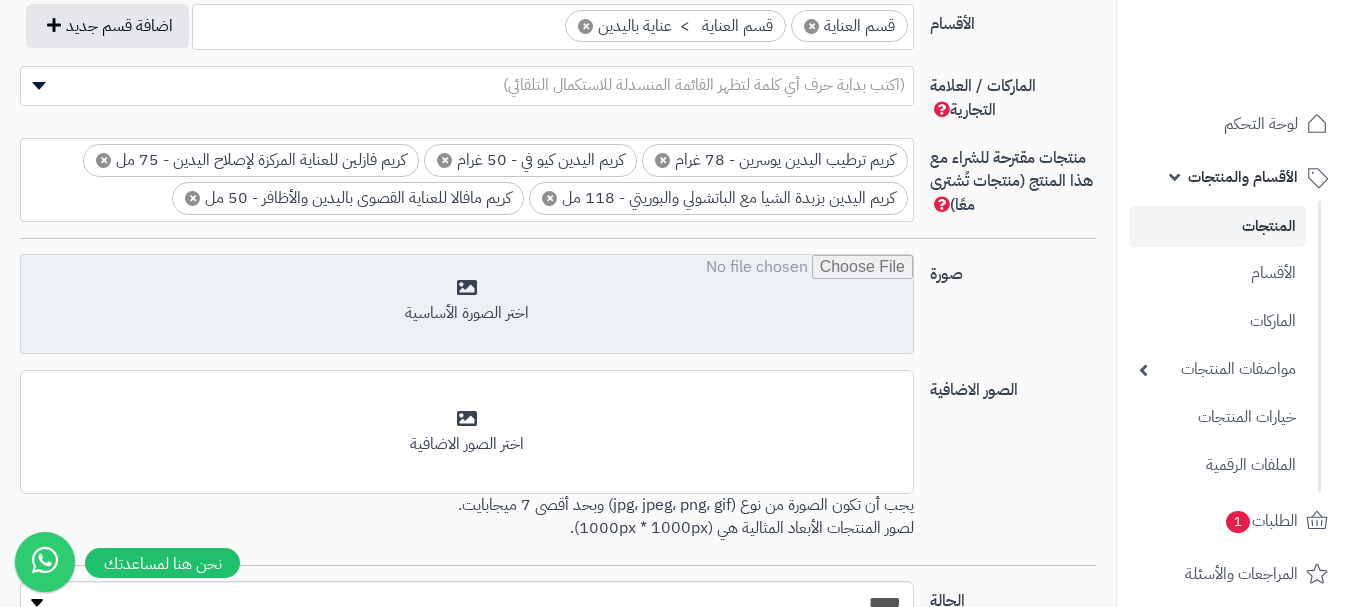 click at bounding box center [467, 305] 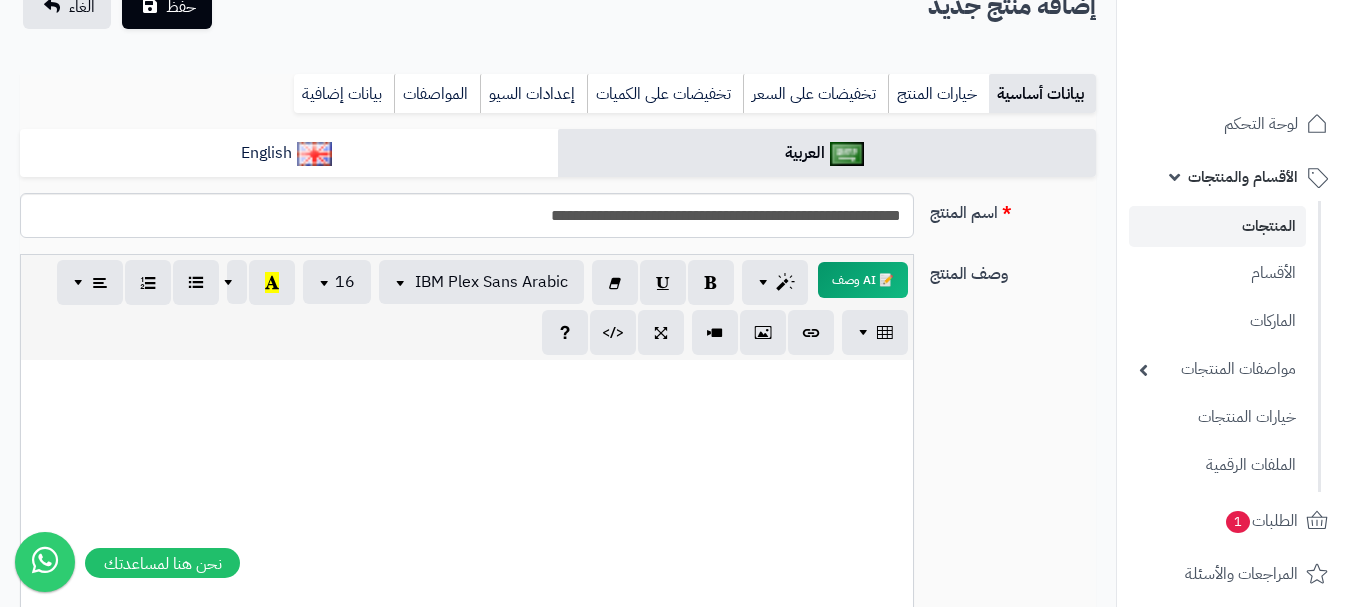 scroll, scrollTop: 0, scrollLeft: 0, axis: both 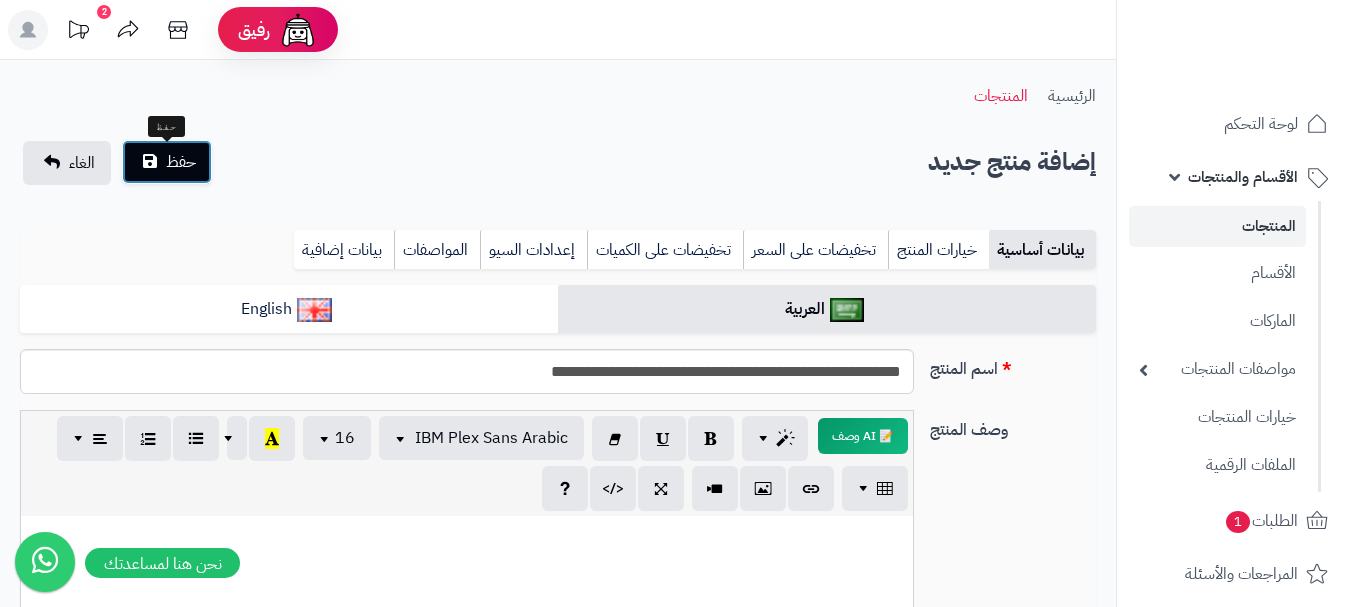 click on "حفظ" at bounding box center (167, 162) 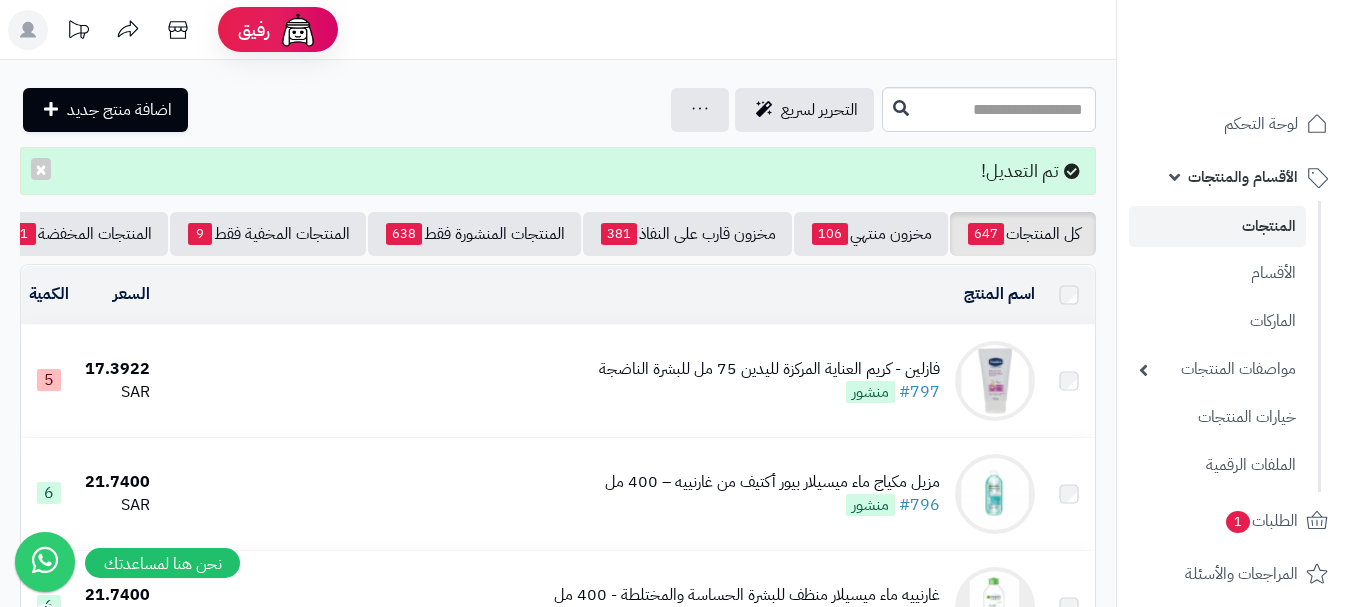 scroll, scrollTop: 0, scrollLeft: 0, axis: both 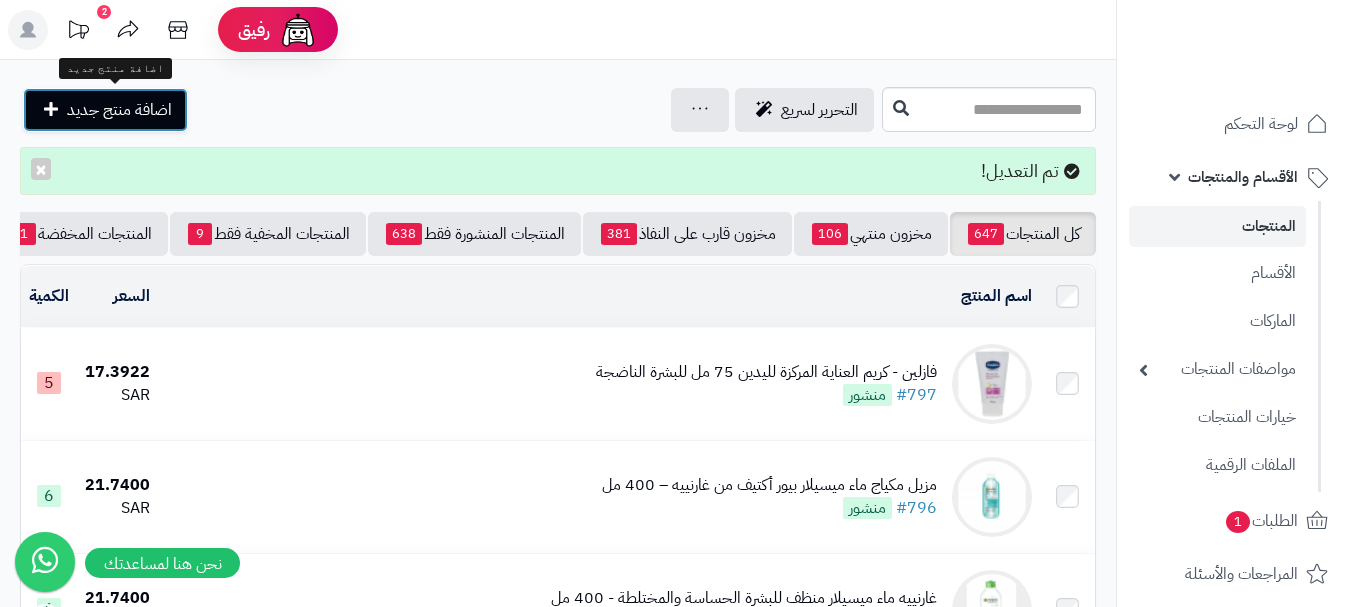 click on "اضافة منتج جديد" at bounding box center [119, 110] 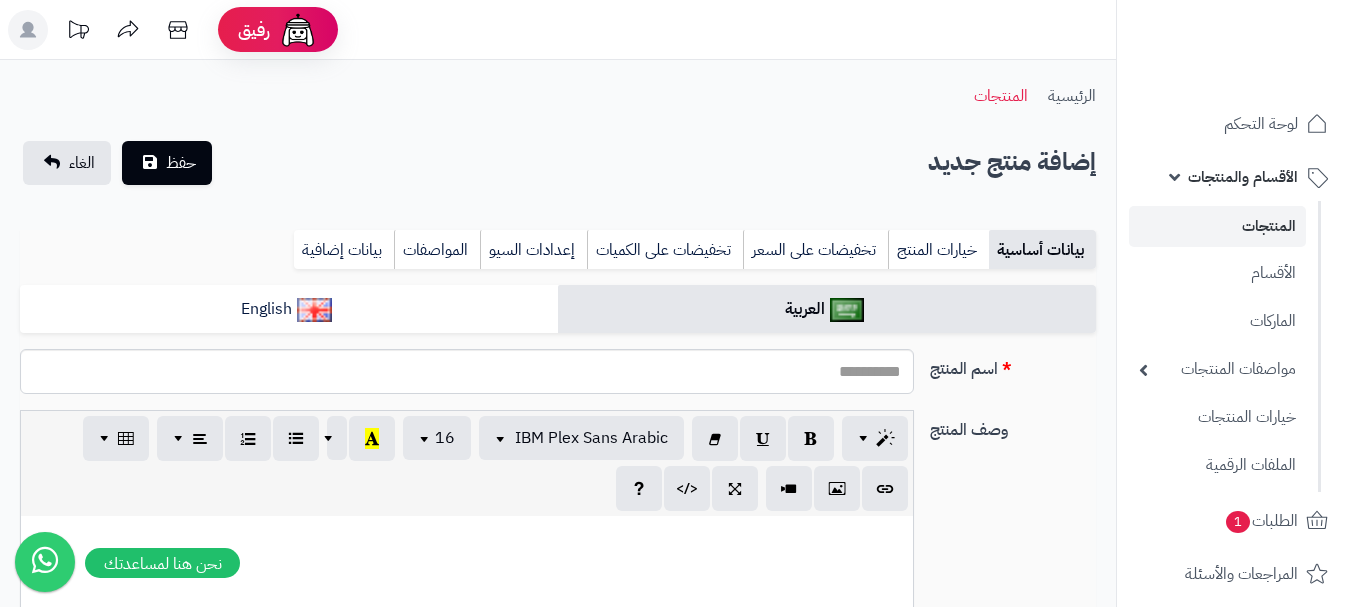 select 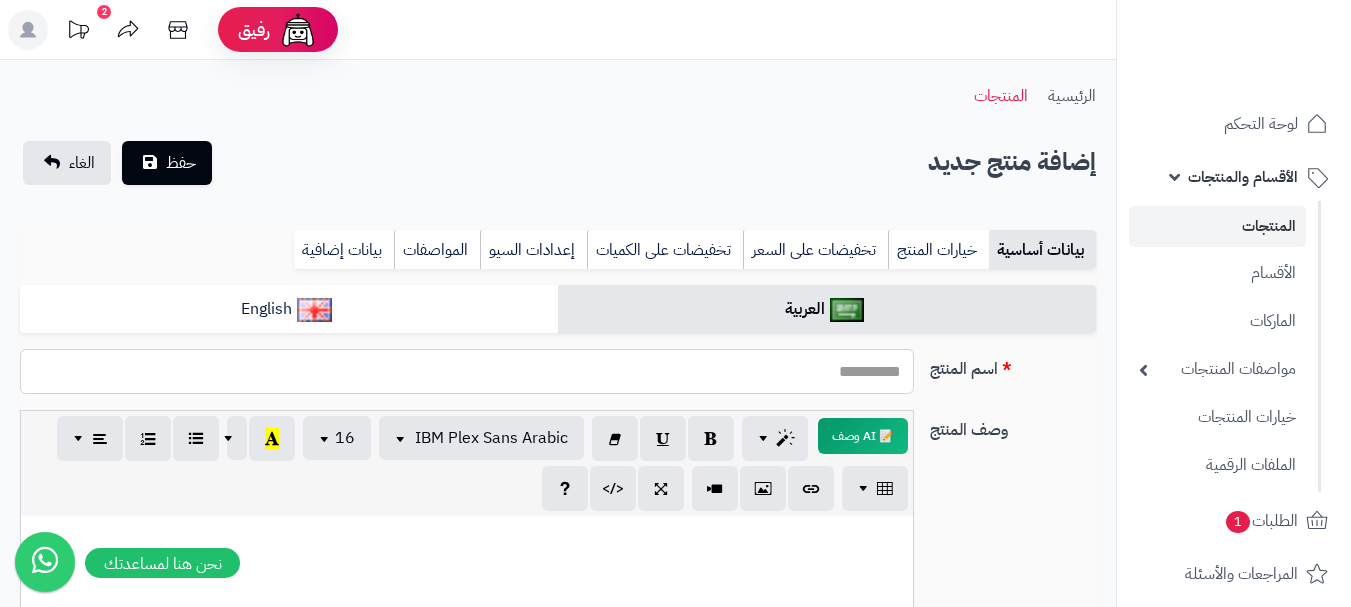 paste on "**********" 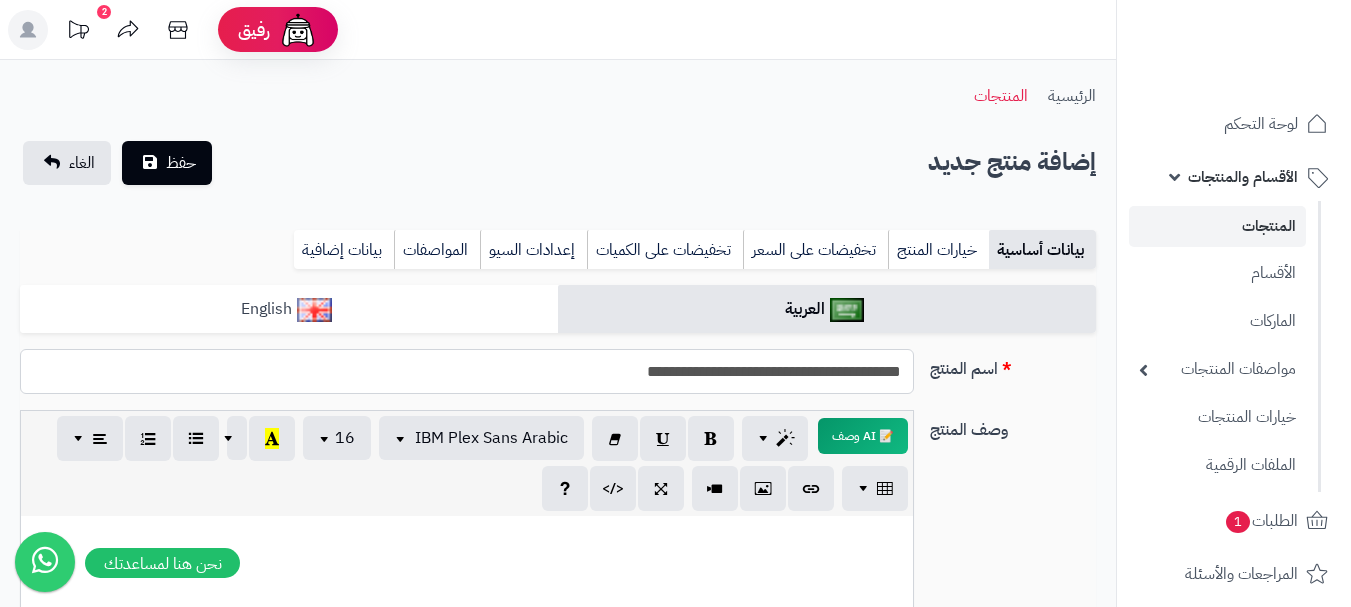 type on "**********" 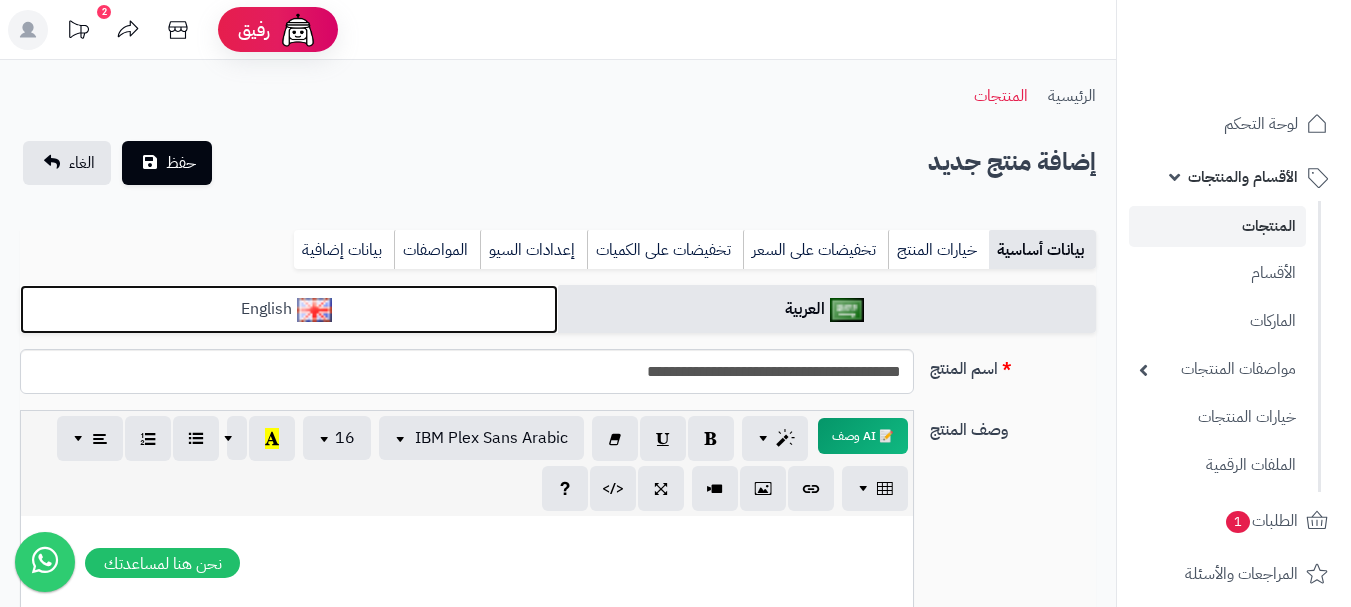 click on "English" at bounding box center (289, 309) 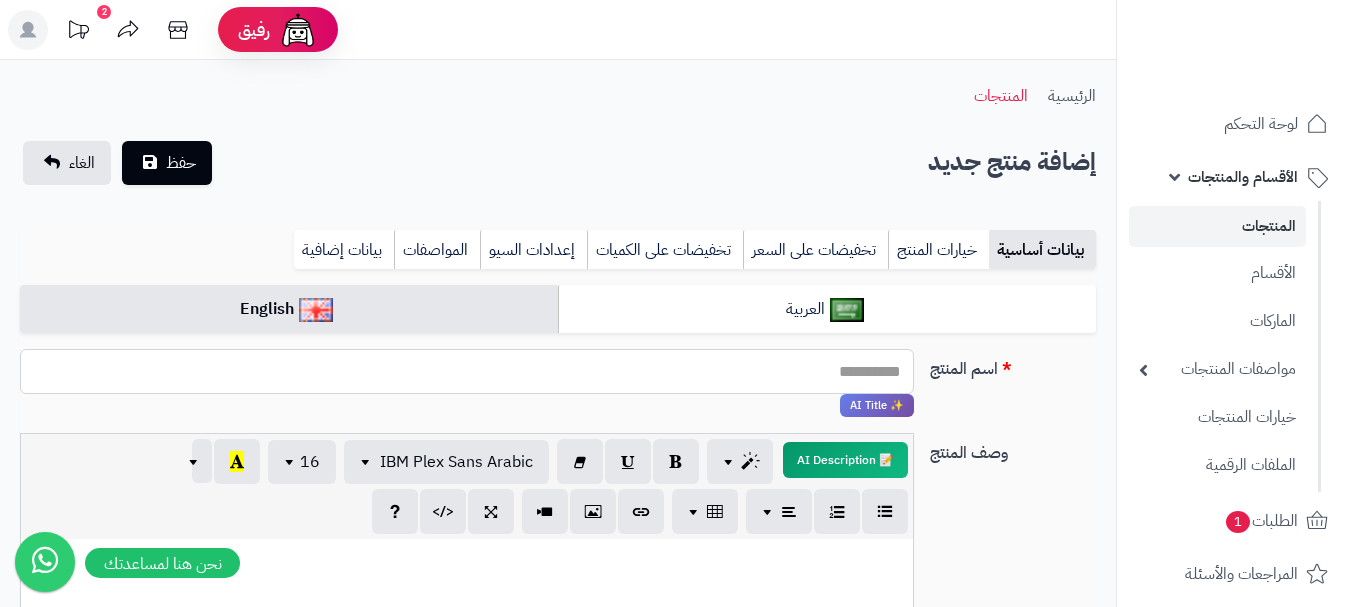 paste on "**********" 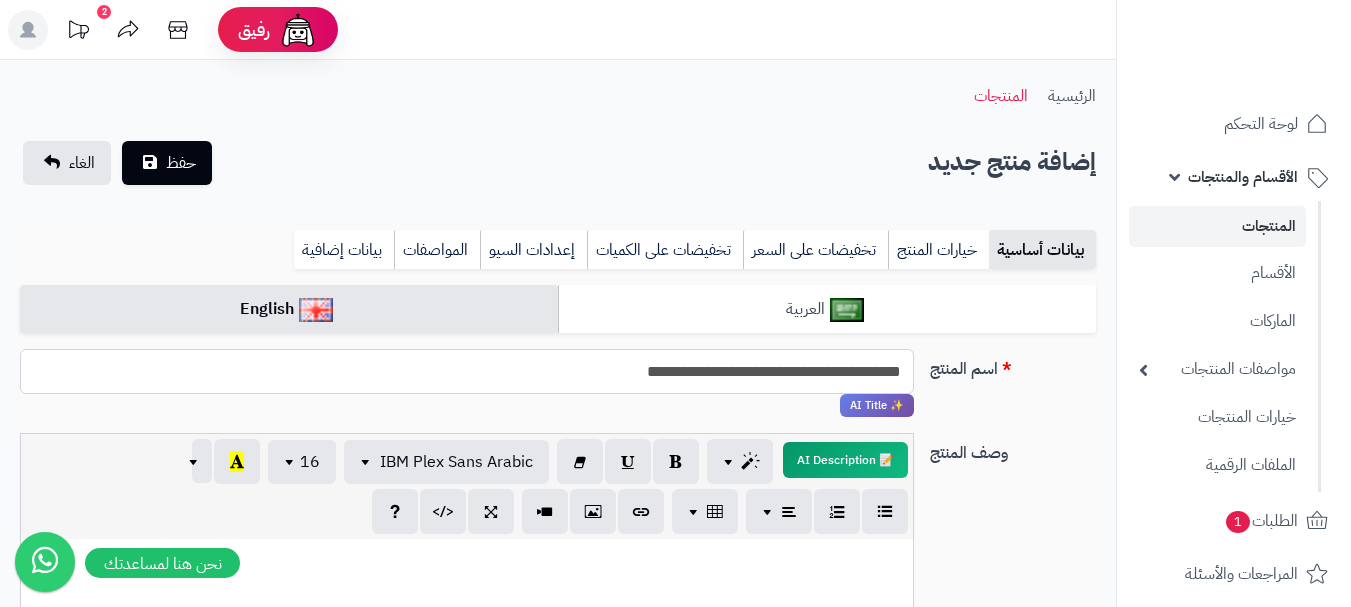 type on "**********" 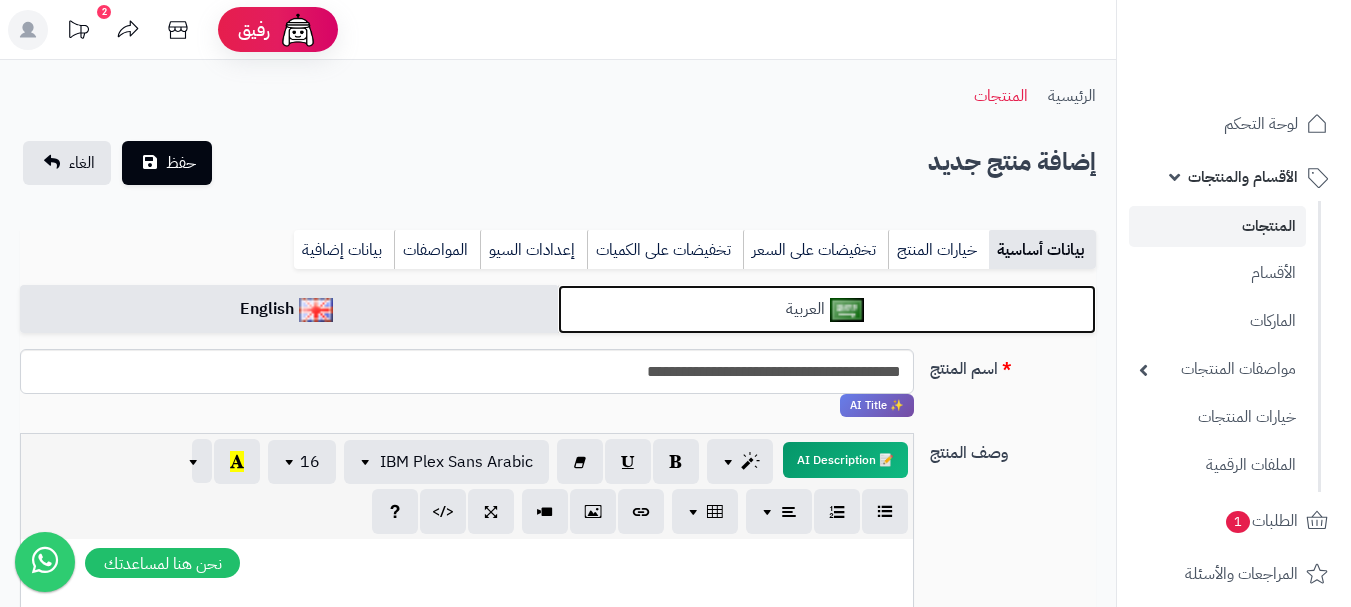 click at bounding box center (847, 310) 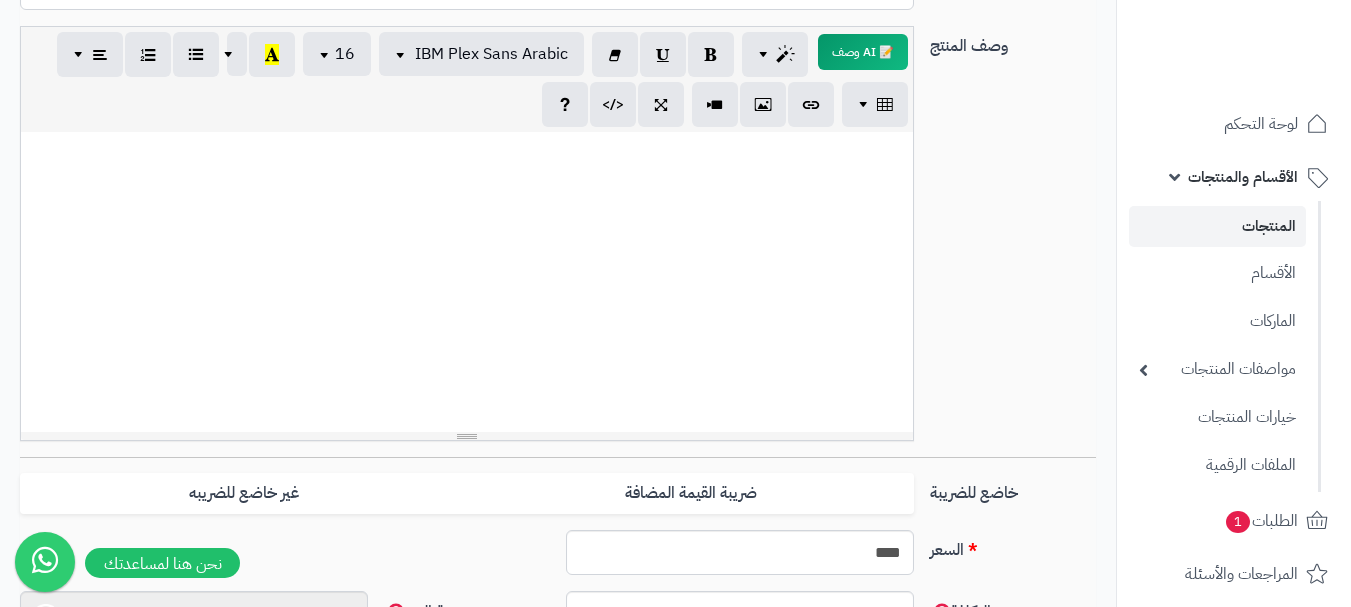 scroll, scrollTop: 500, scrollLeft: 0, axis: vertical 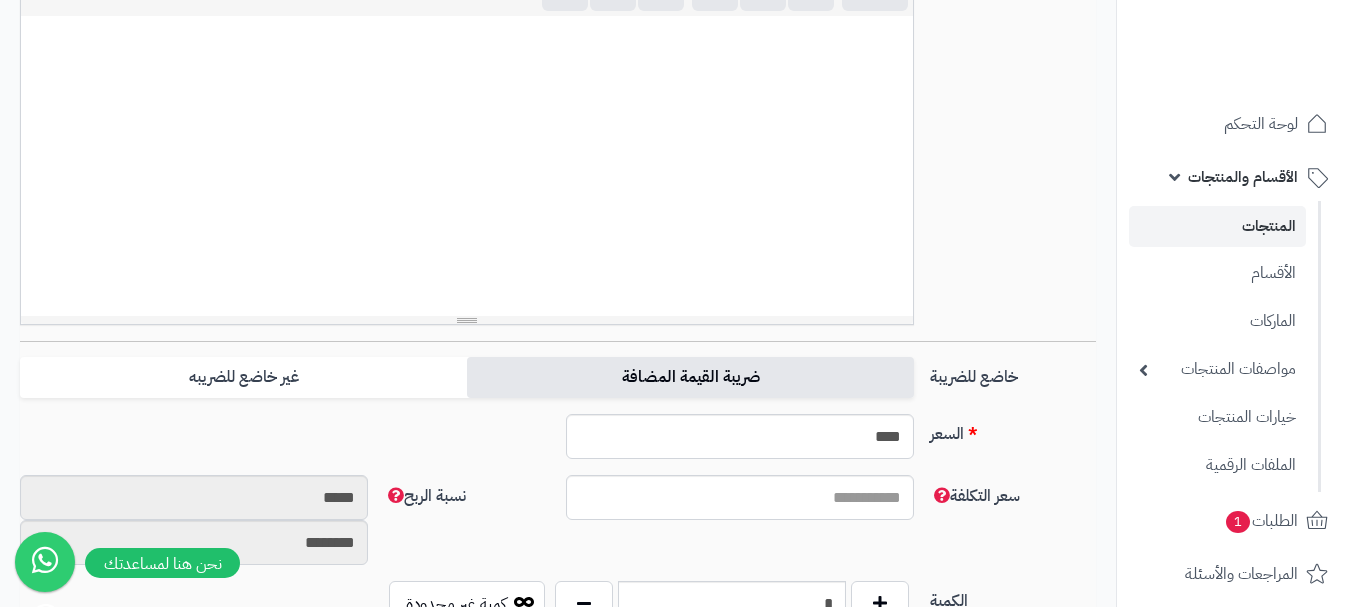 click on "ضريبة القيمة المضافة" at bounding box center [690, 377] 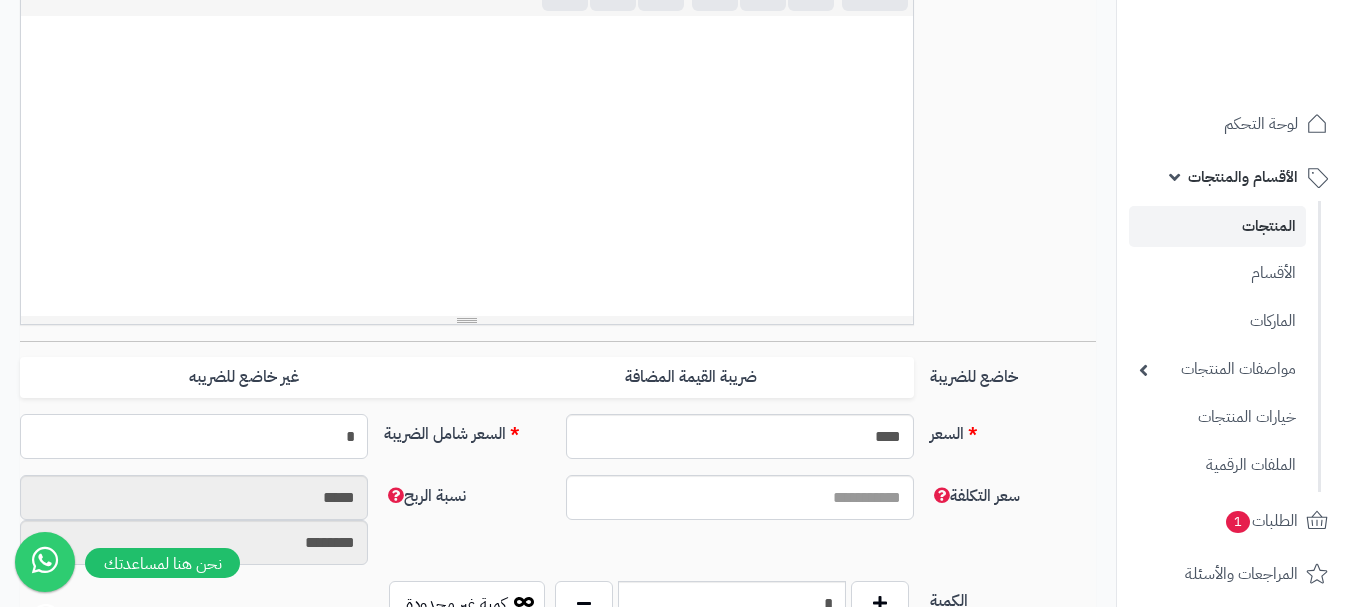 click on "*" at bounding box center (194, 436) 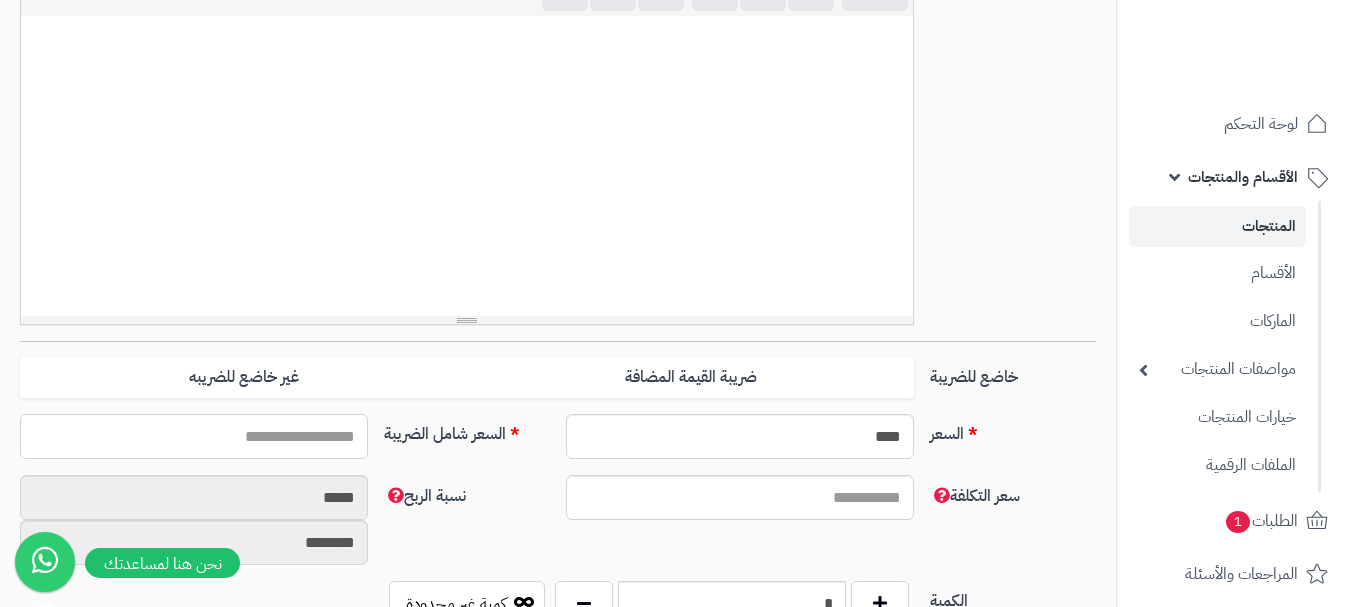 type on "*" 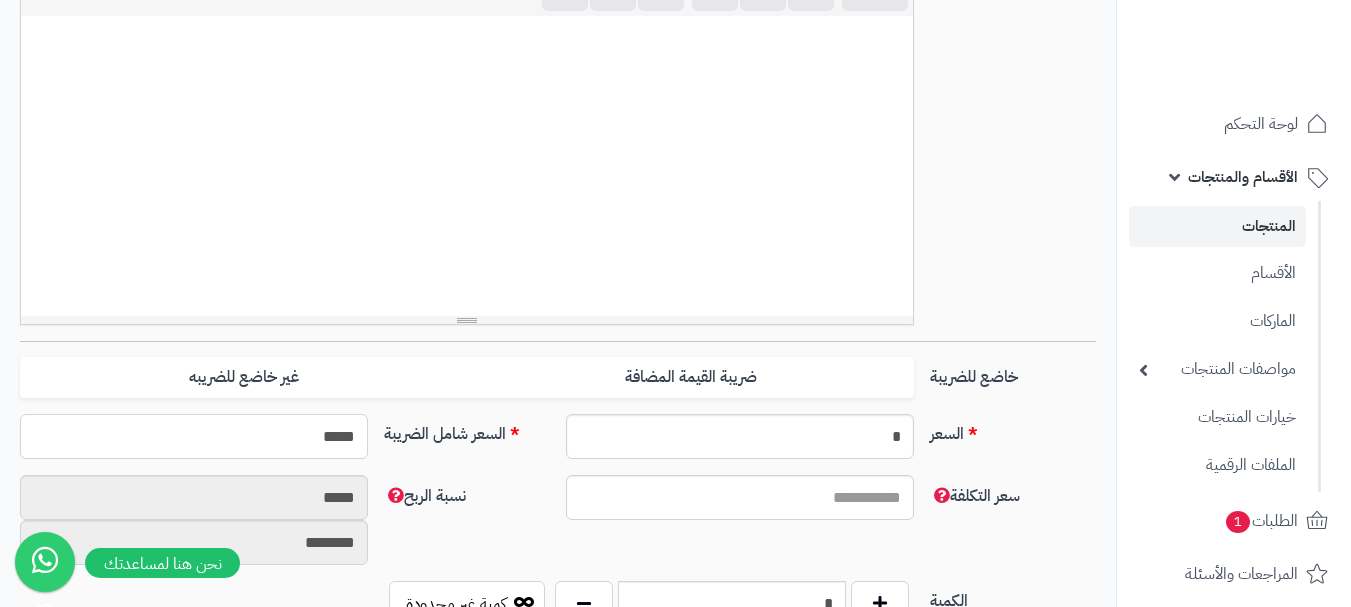 type on "******" 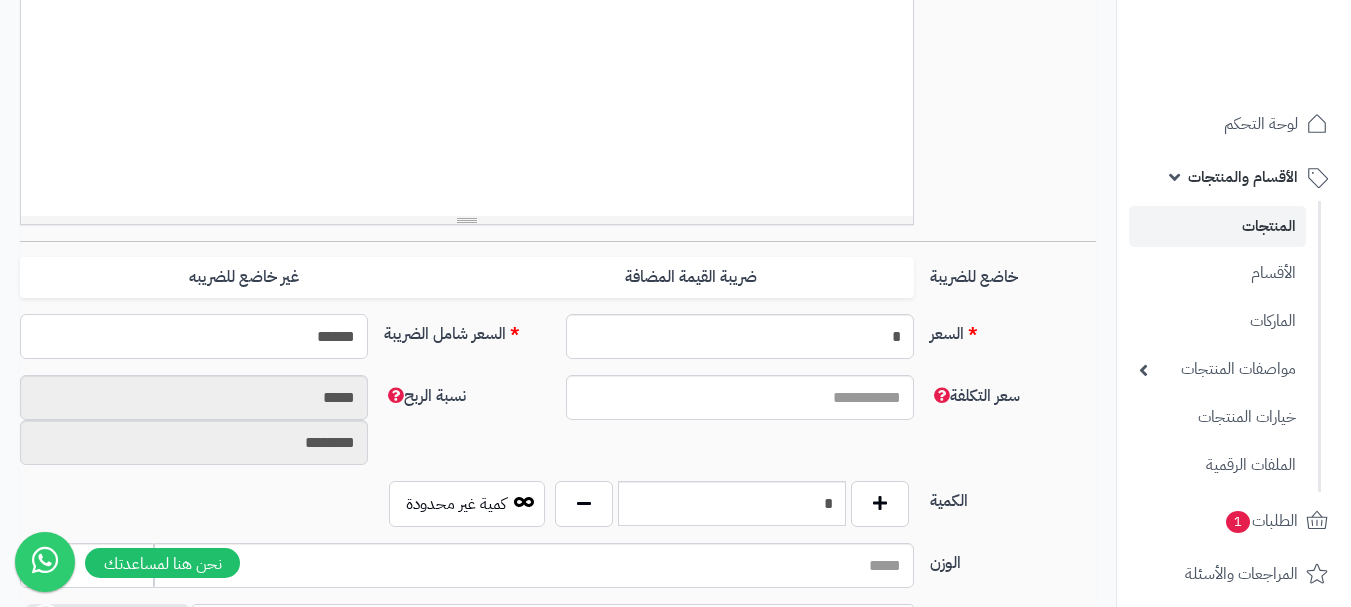 type on "**********" 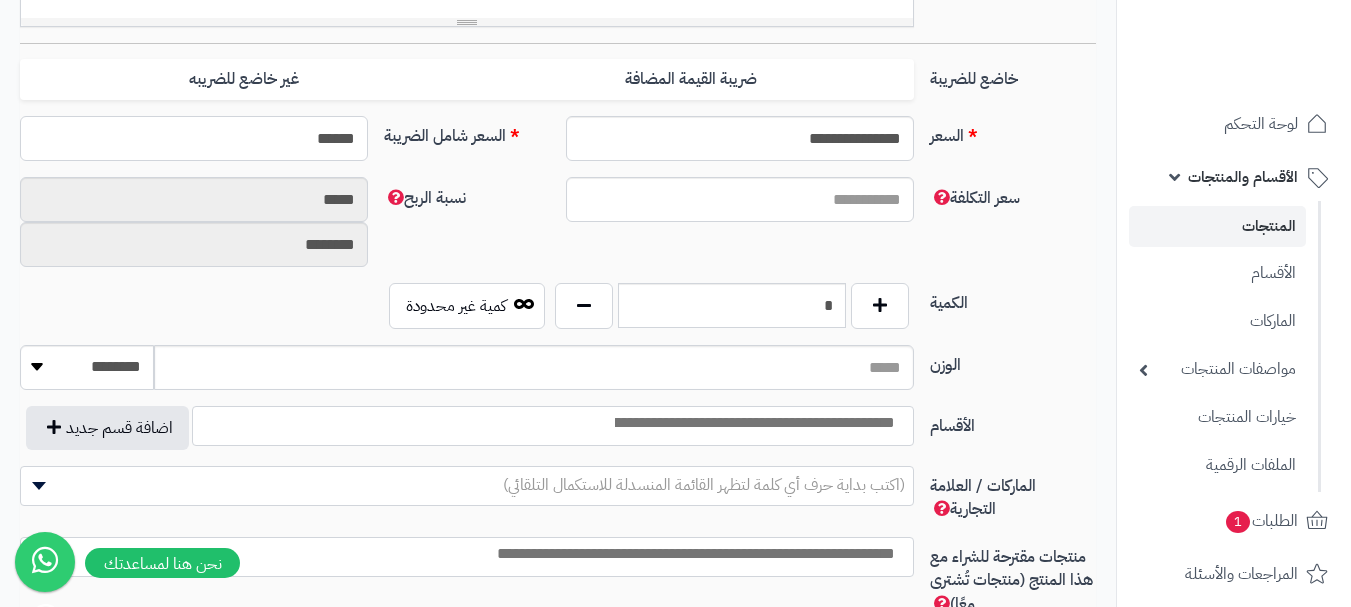 scroll, scrollTop: 800, scrollLeft: 0, axis: vertical 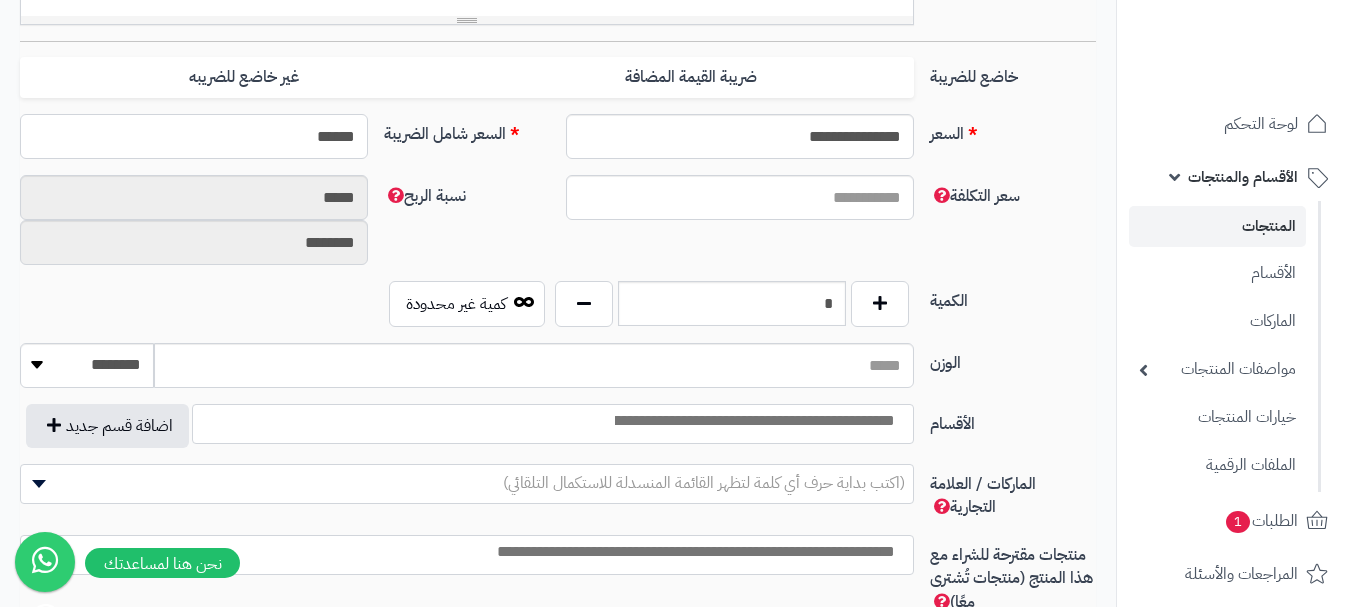 type on "******" 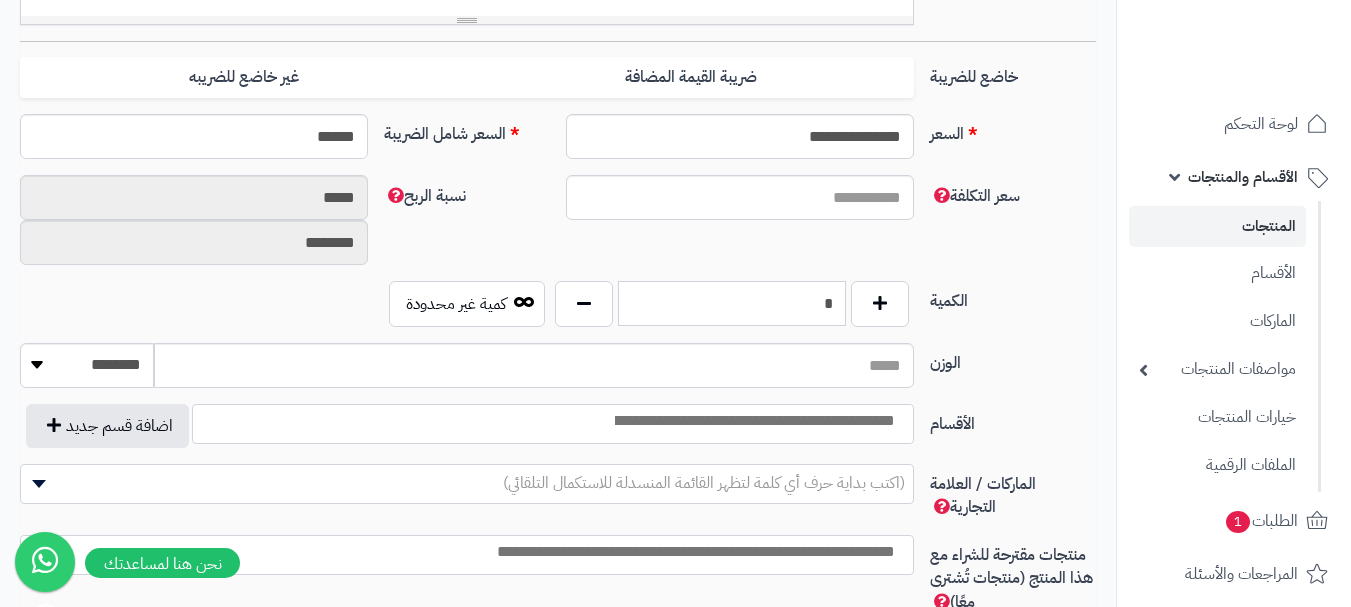 click on "*" at bounding box center (732, 303) 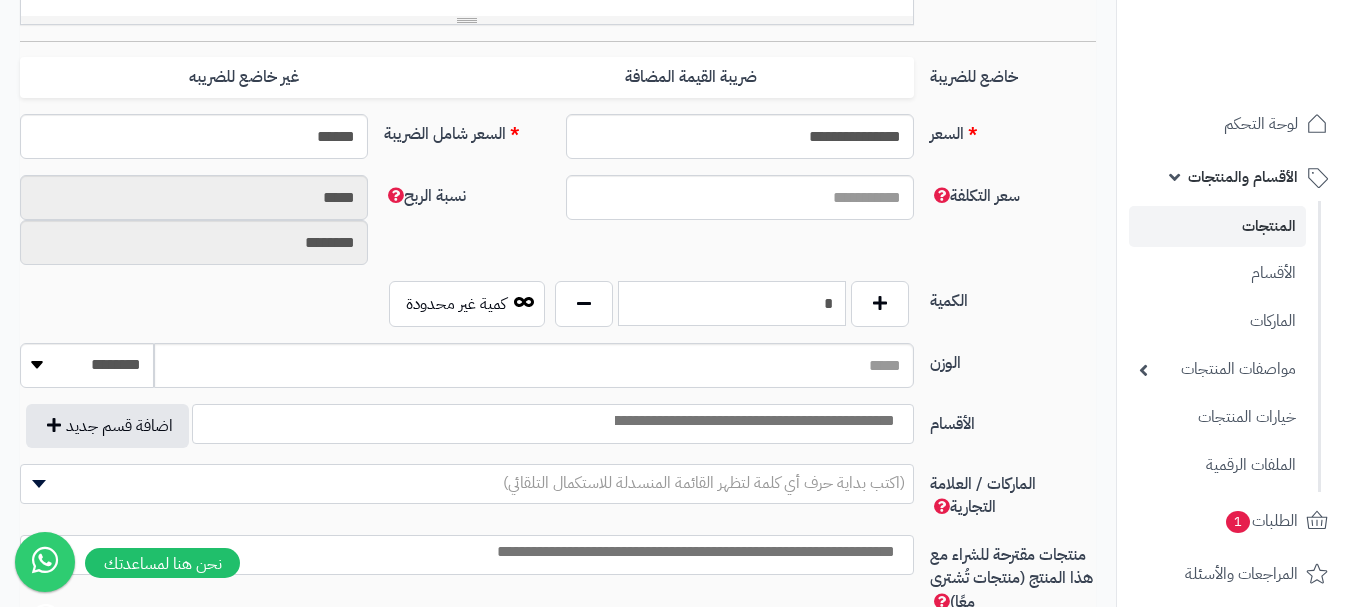 type on "*" 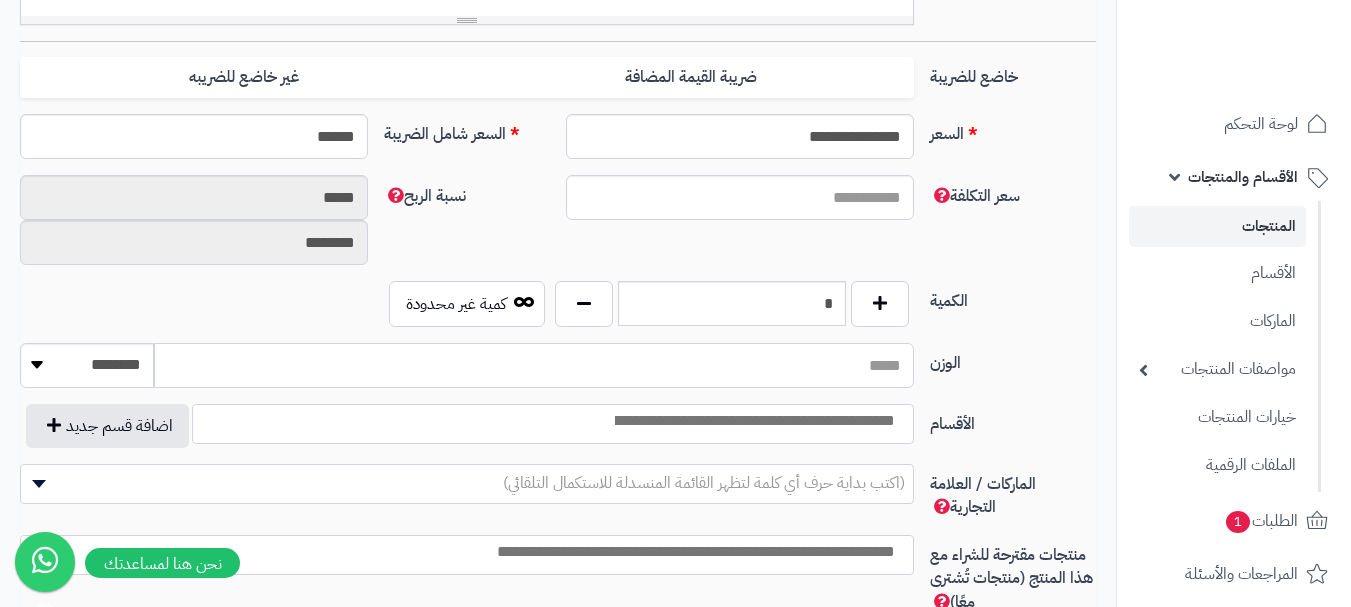 click on "الوزن" at bounding box center (534, 365) 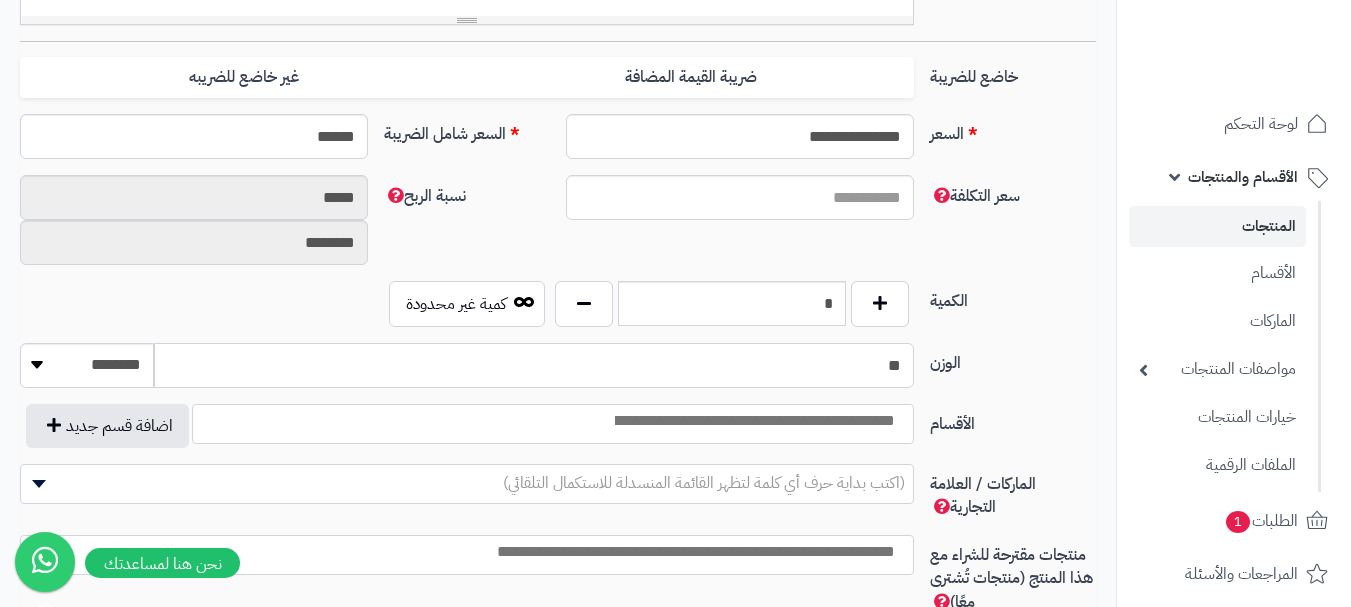 scroll, scrollTop: 1000, scrollLeft: 0, axis: vertical 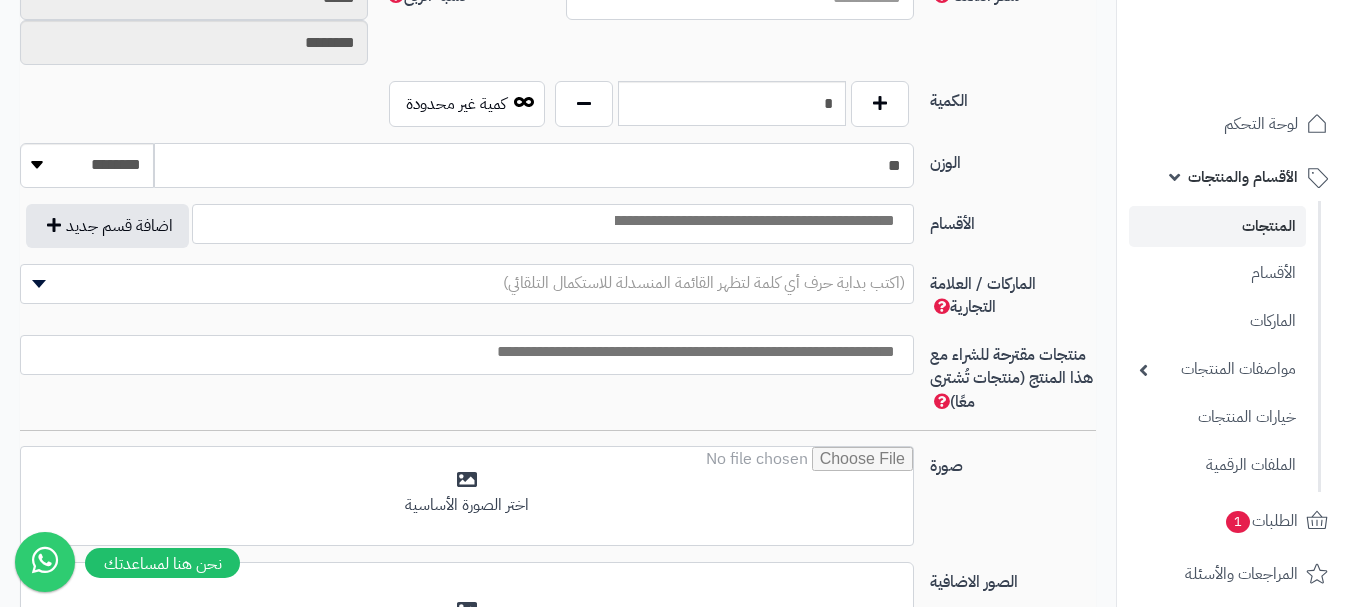 type on "**" 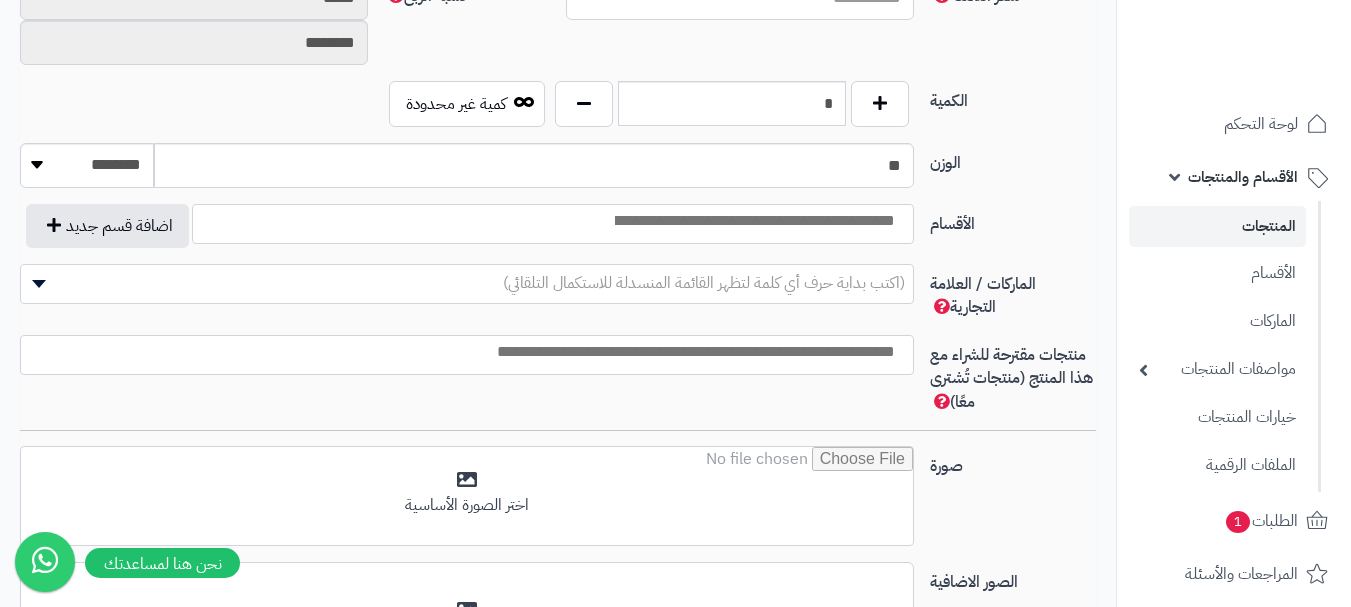 click at bounding box center (753, 221) 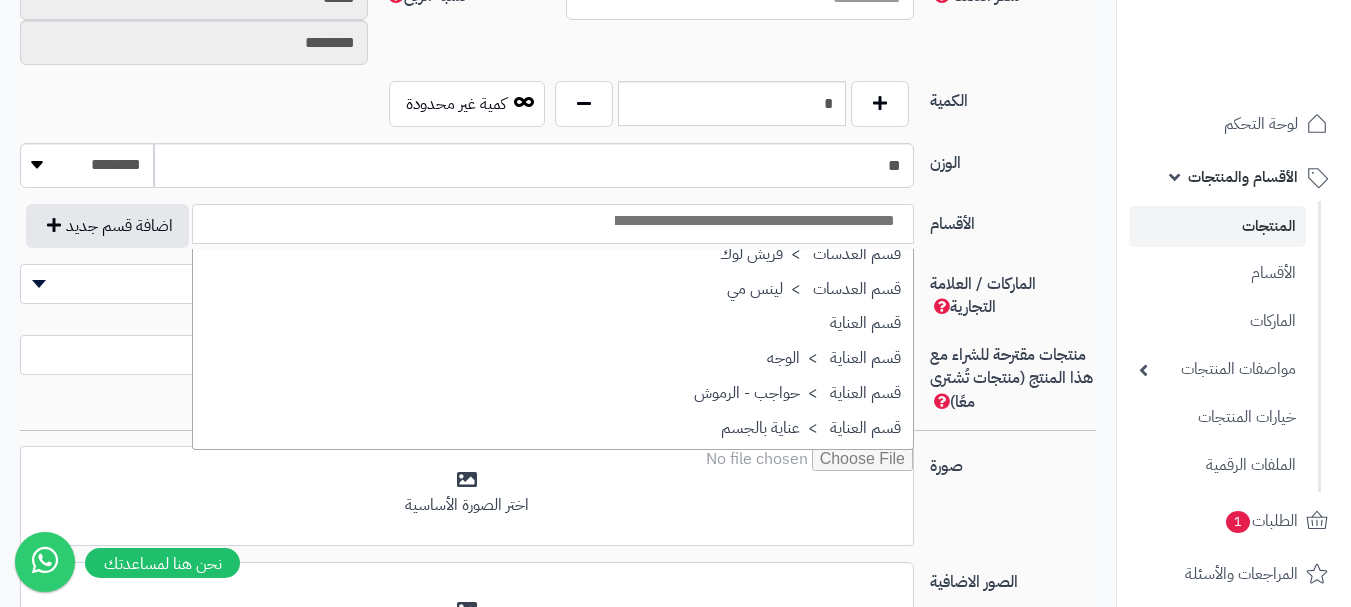 scroll, scrollTop: 1700, scrollLeft: 0, axis: vertical 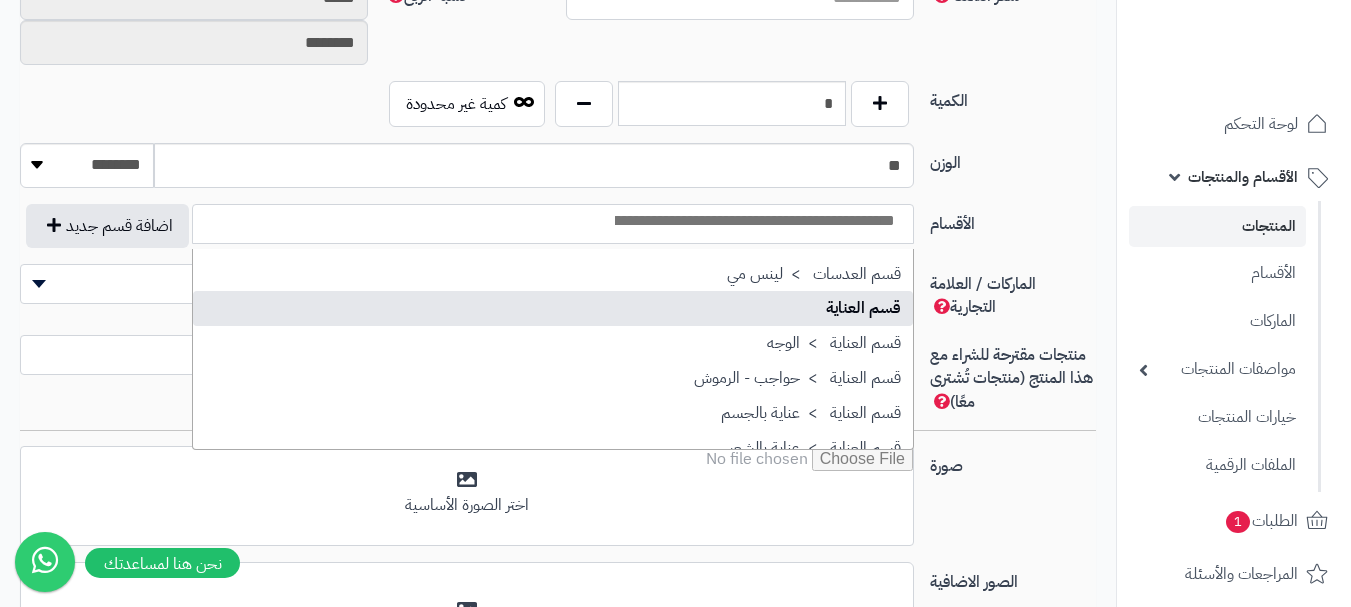 select on "**" 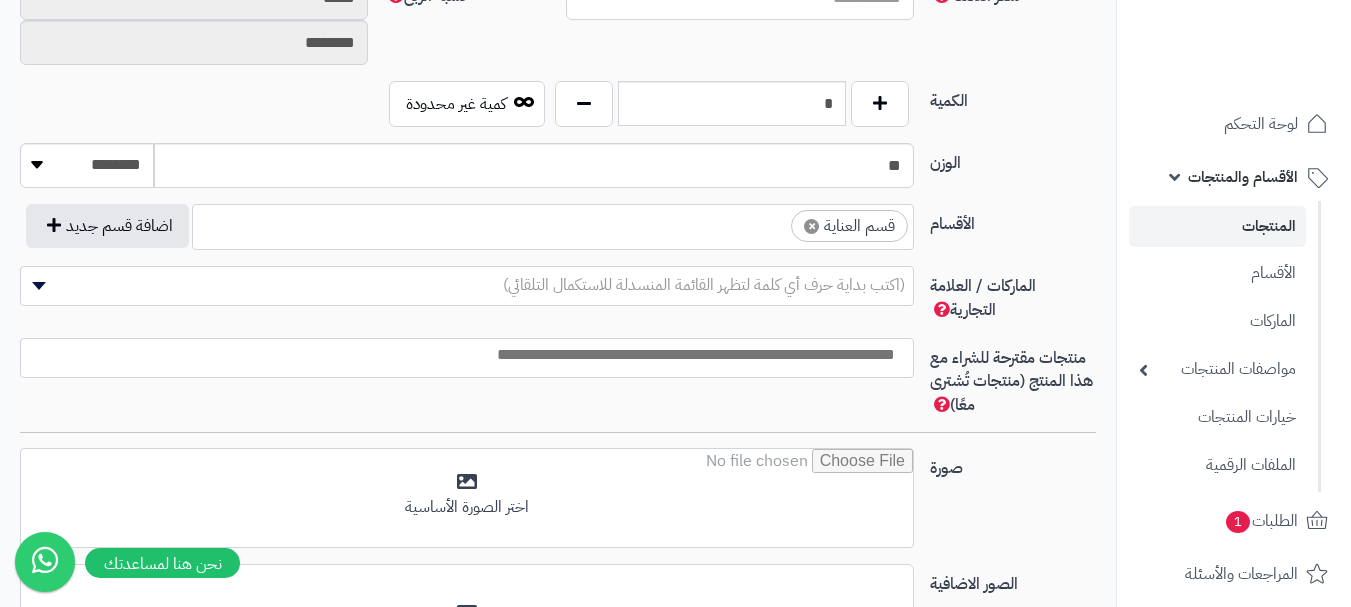 click on "× قسم العناية" at bounding box center [553, 224] 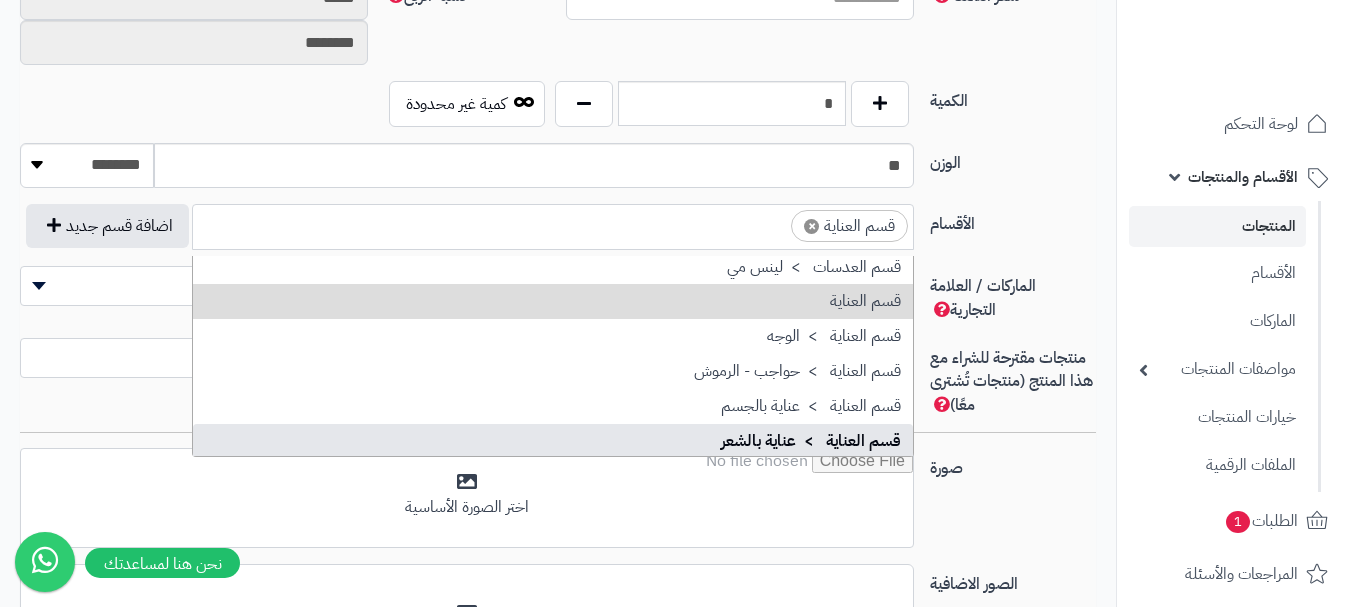 scroll, scrollTop: 1686, scrollLeft: 0, axis: vertical 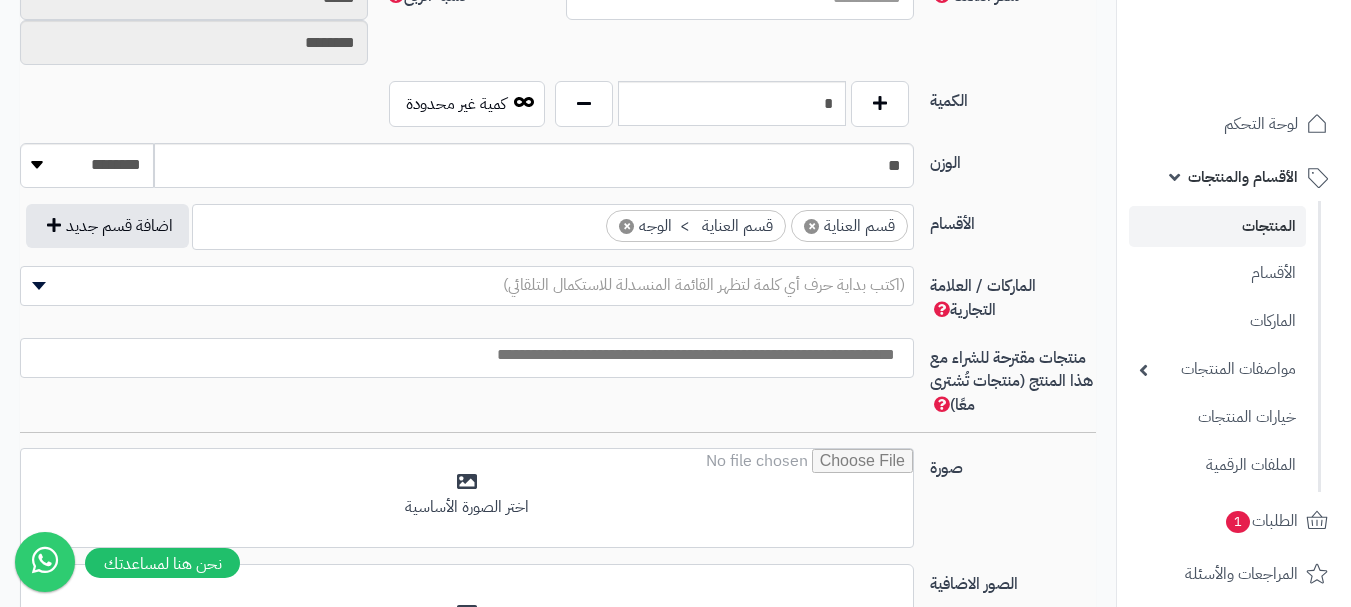 click on "(اكتب بداية حرف أي كلمة لتظهر القائمة المنسدلة للاستكمال التلقائي)" at bounding box center (704, 285) 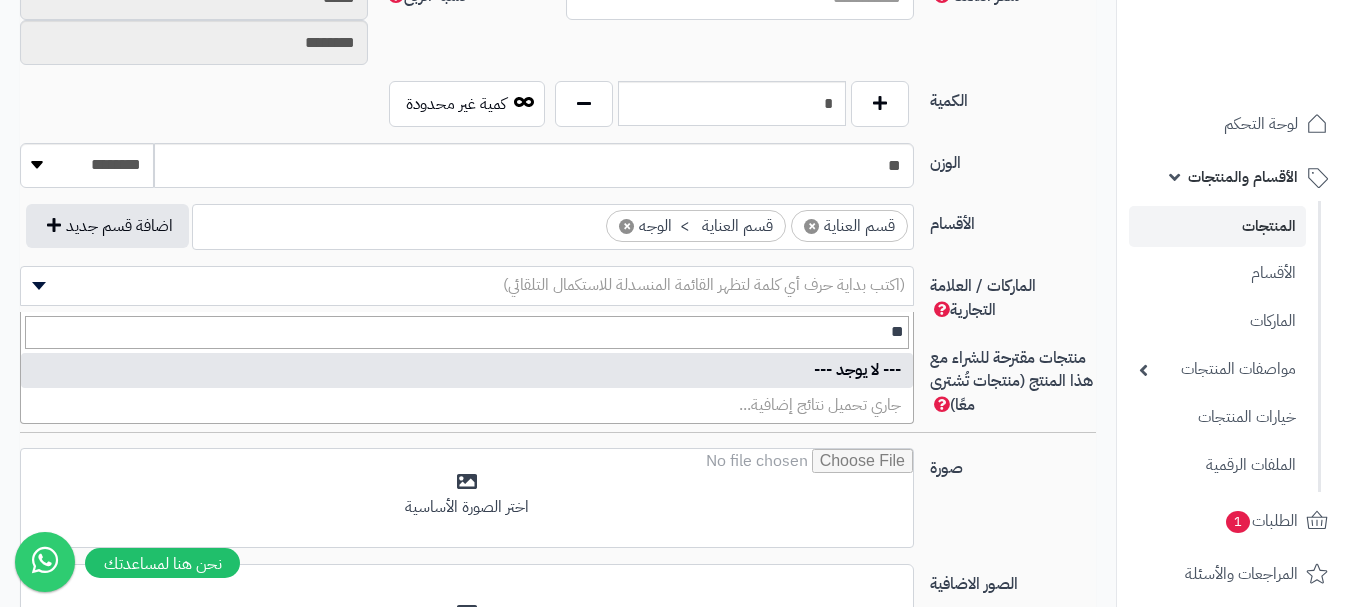 type on "*" 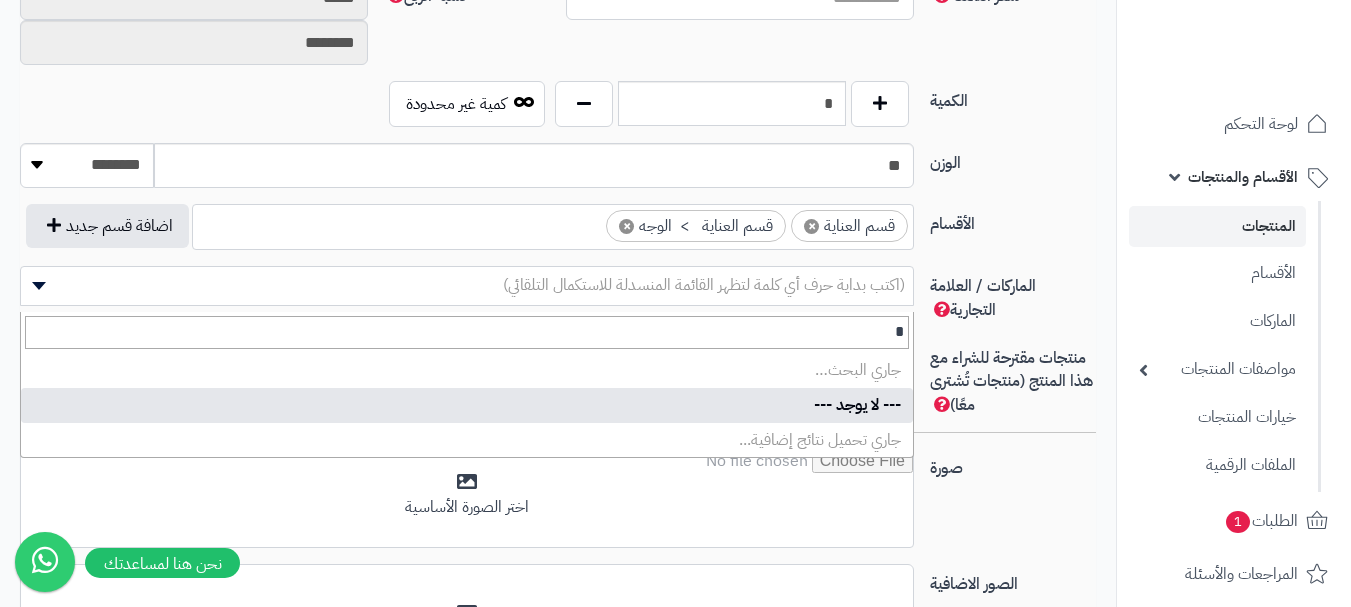 type 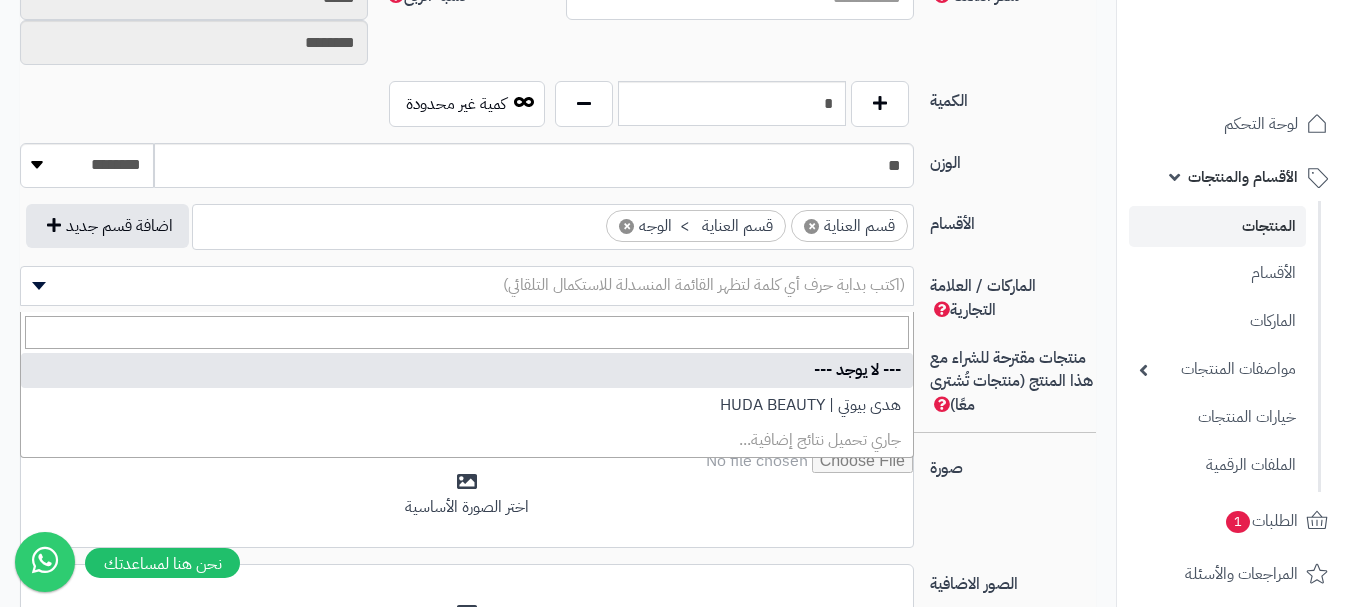 click on "صورة
اختر الصورة الأساسية" at bounding box center [558, 506] 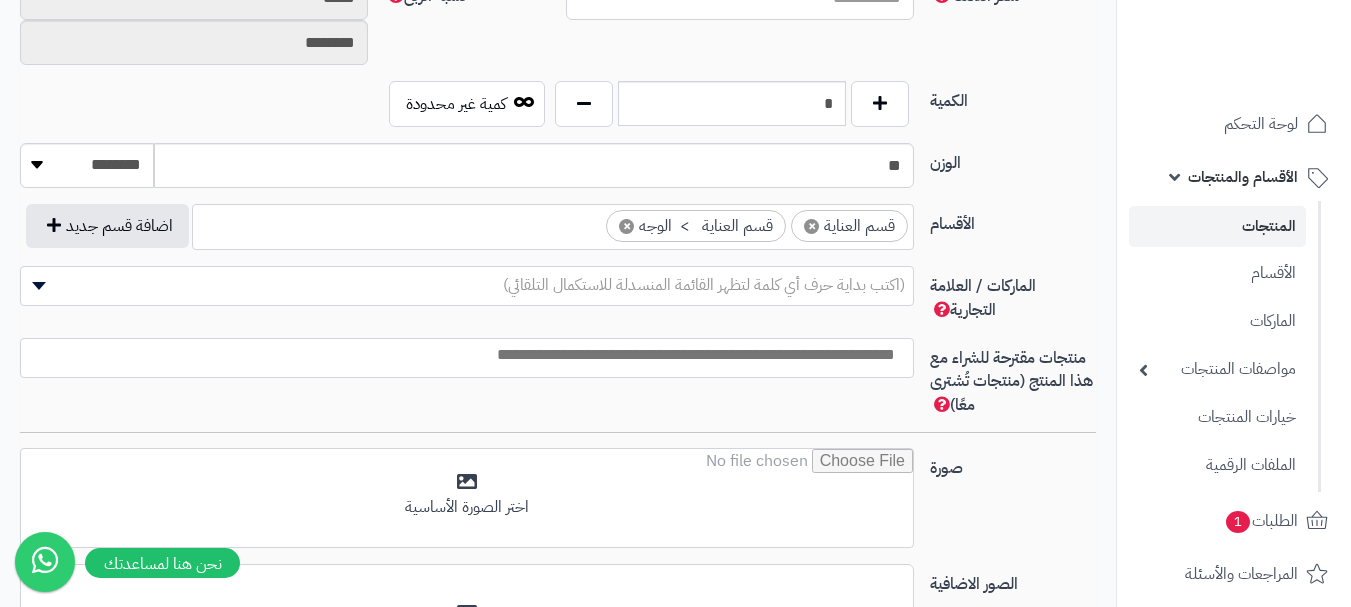 click at bounding box center (462, 355) 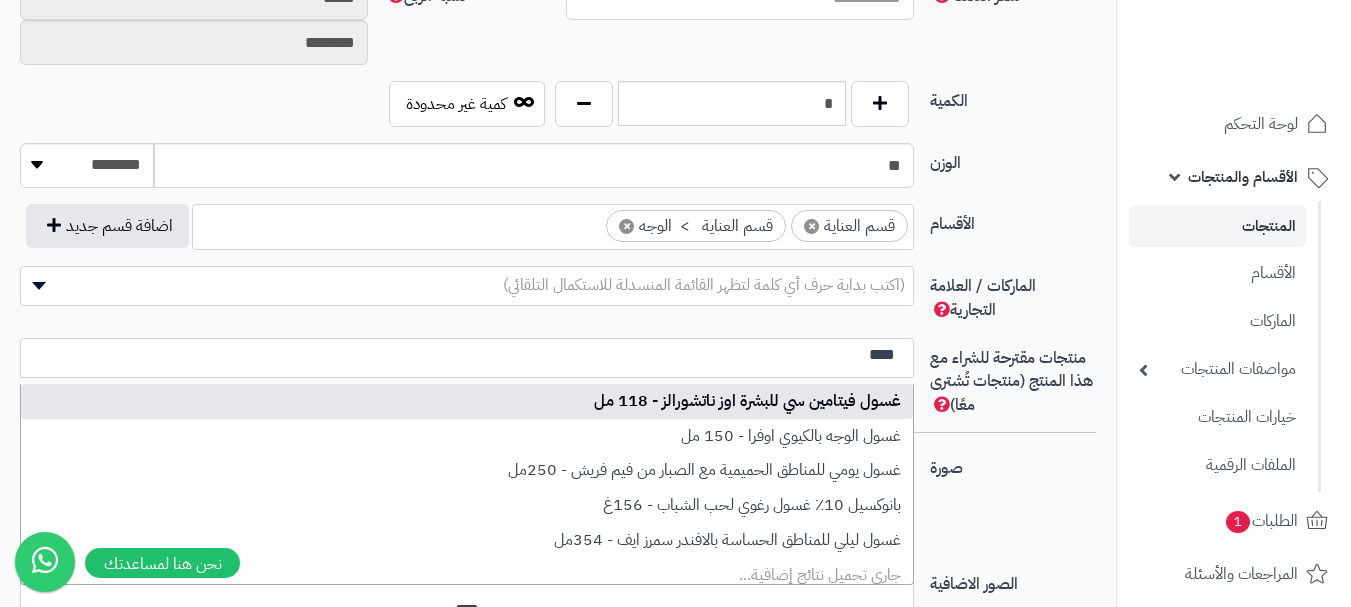 type on "****" 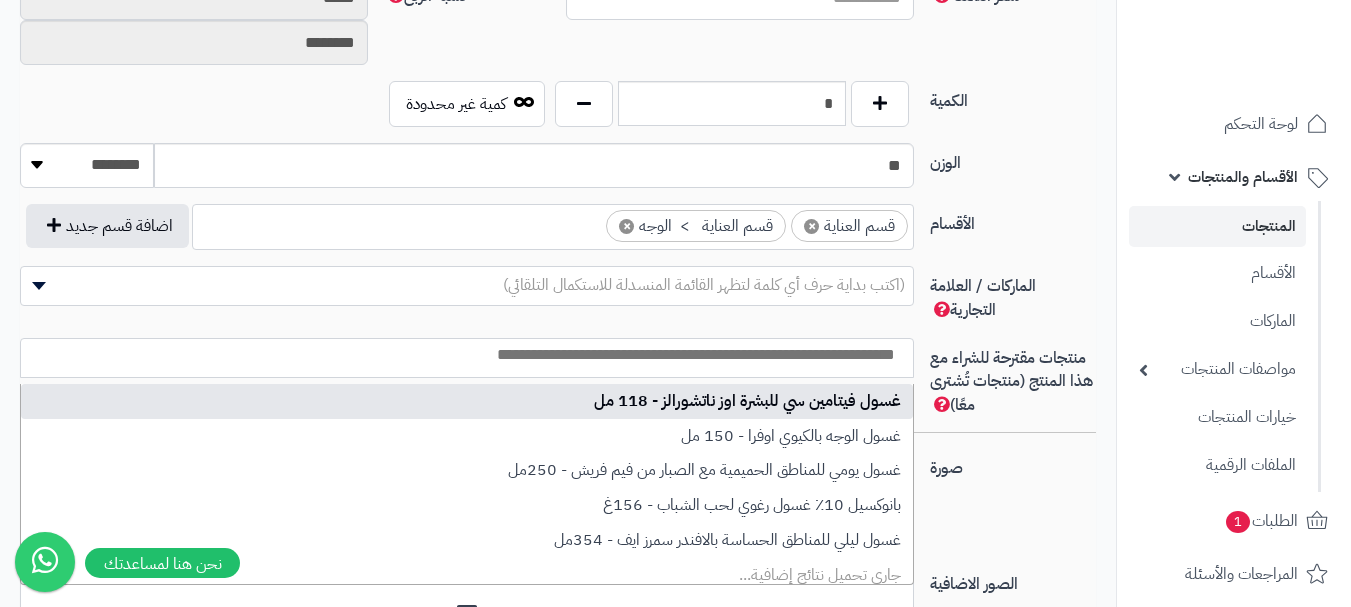 select on "**" 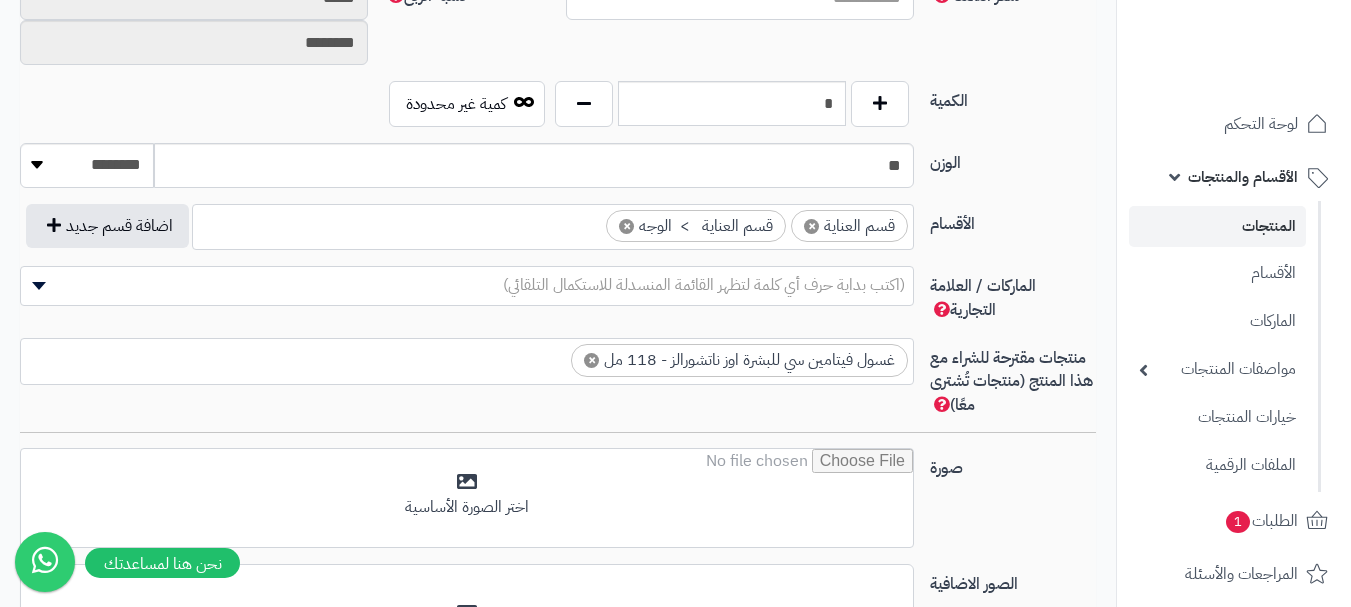 scroll, scrollTop: 0, scrollLeft: 0, axis: both 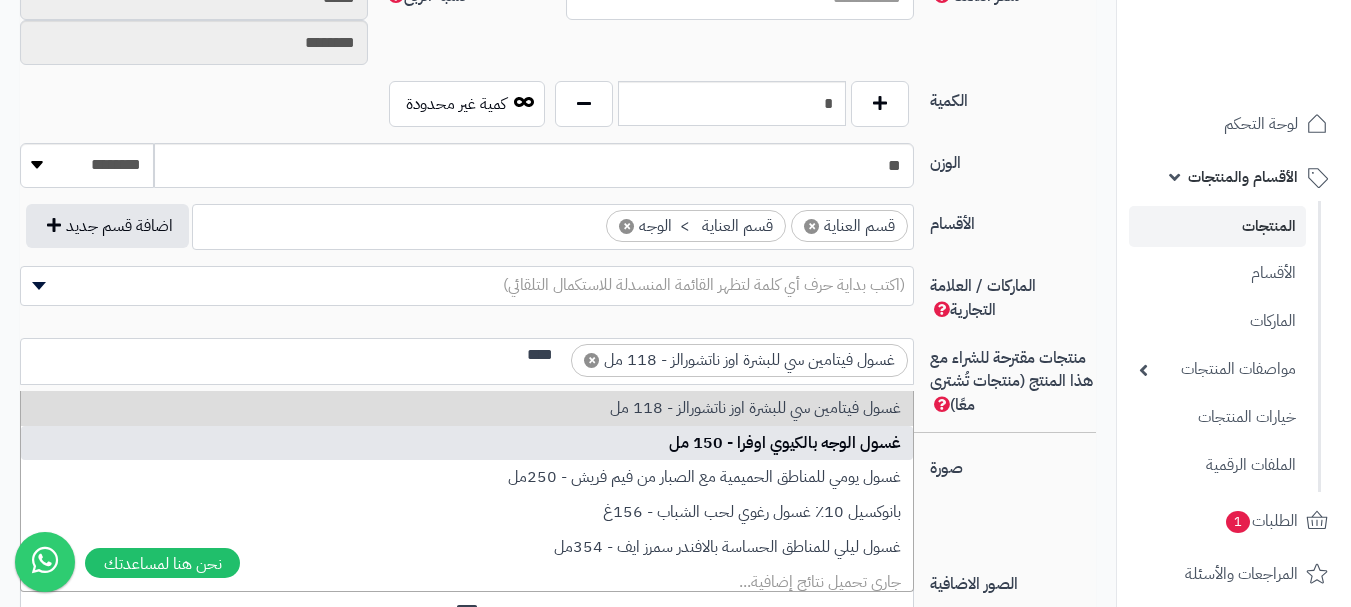 type on "****" 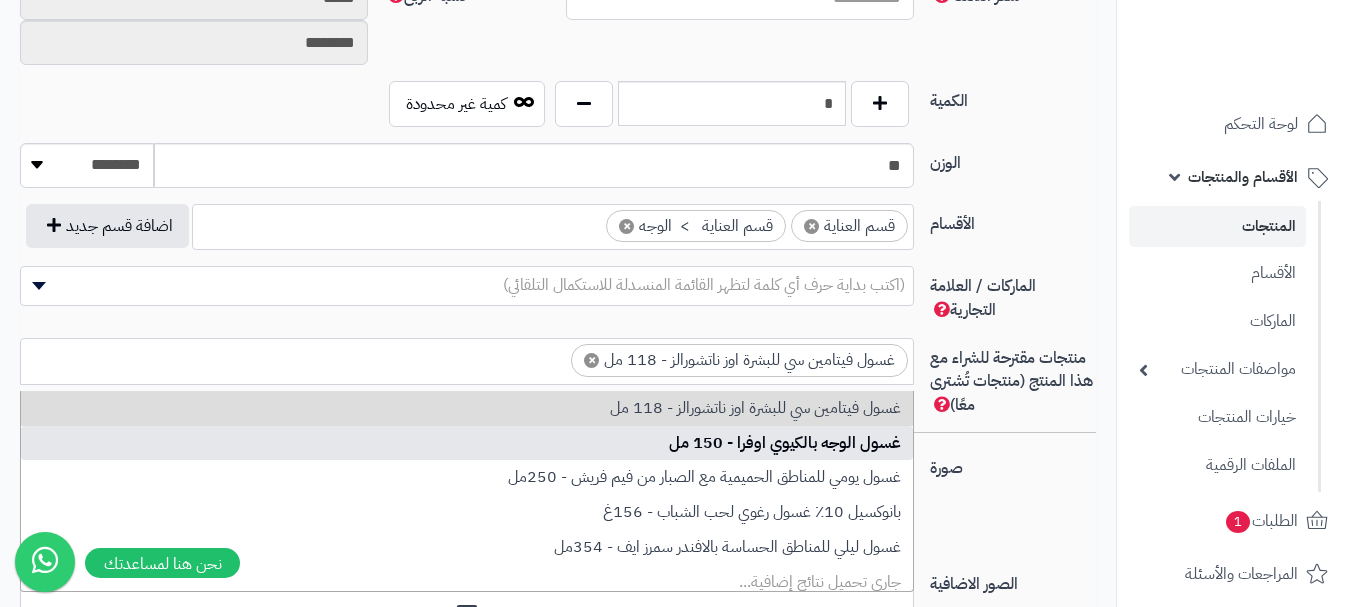 scroll, scrollTop: 0, scrollLeft: 0, axis: both 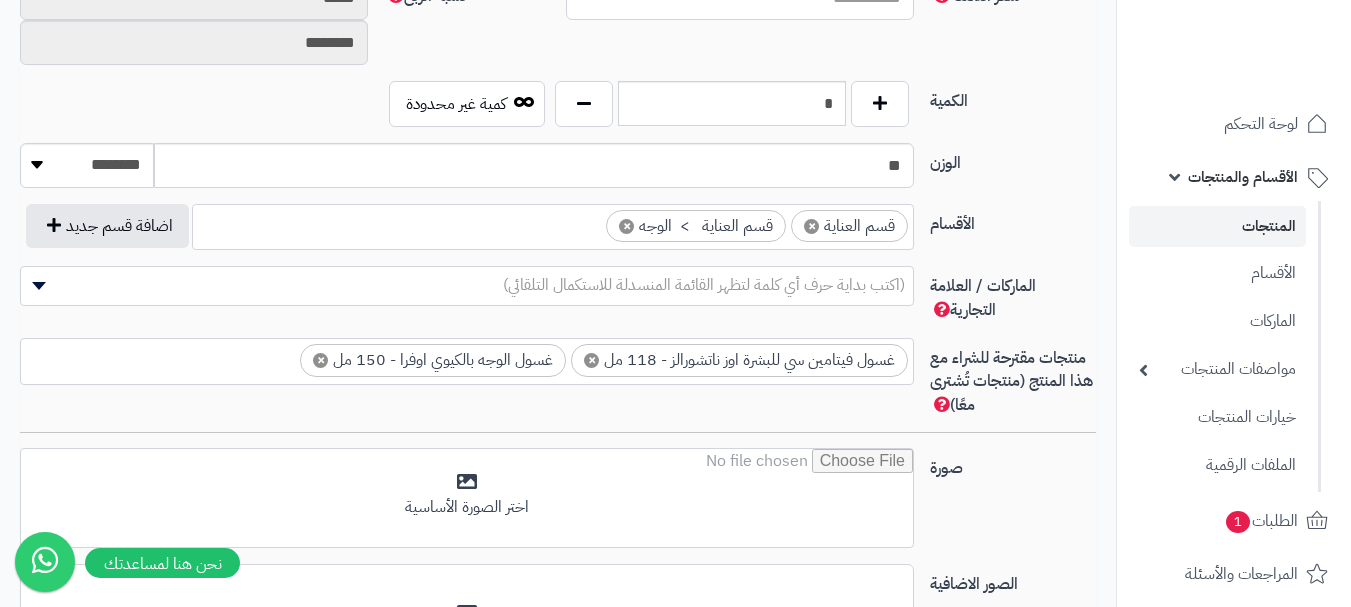 type on "*" 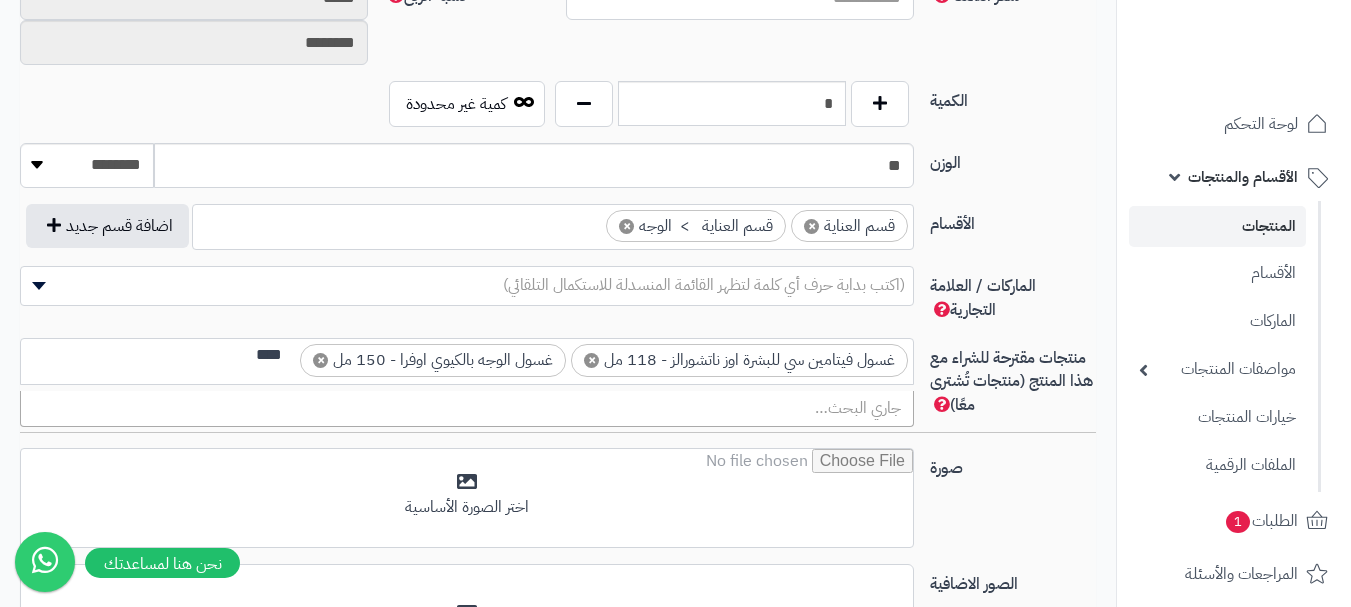 scroll, scrollTop: 0, scrollLeft: -8, axis: horizontal 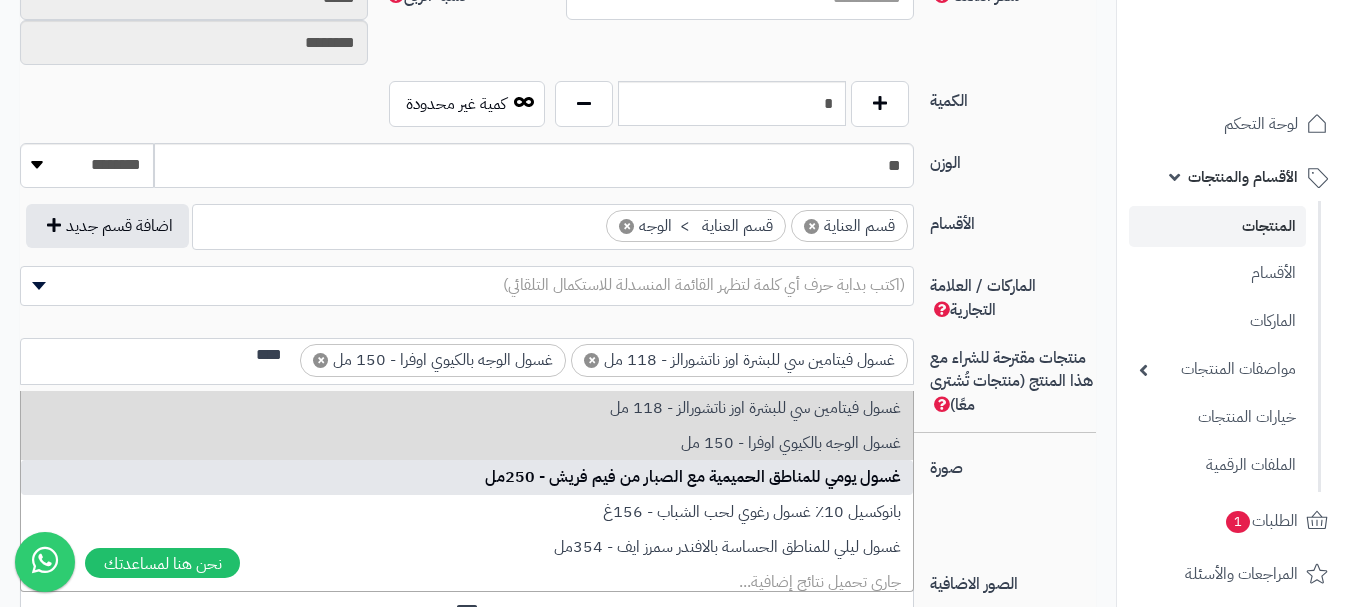 type on "****" 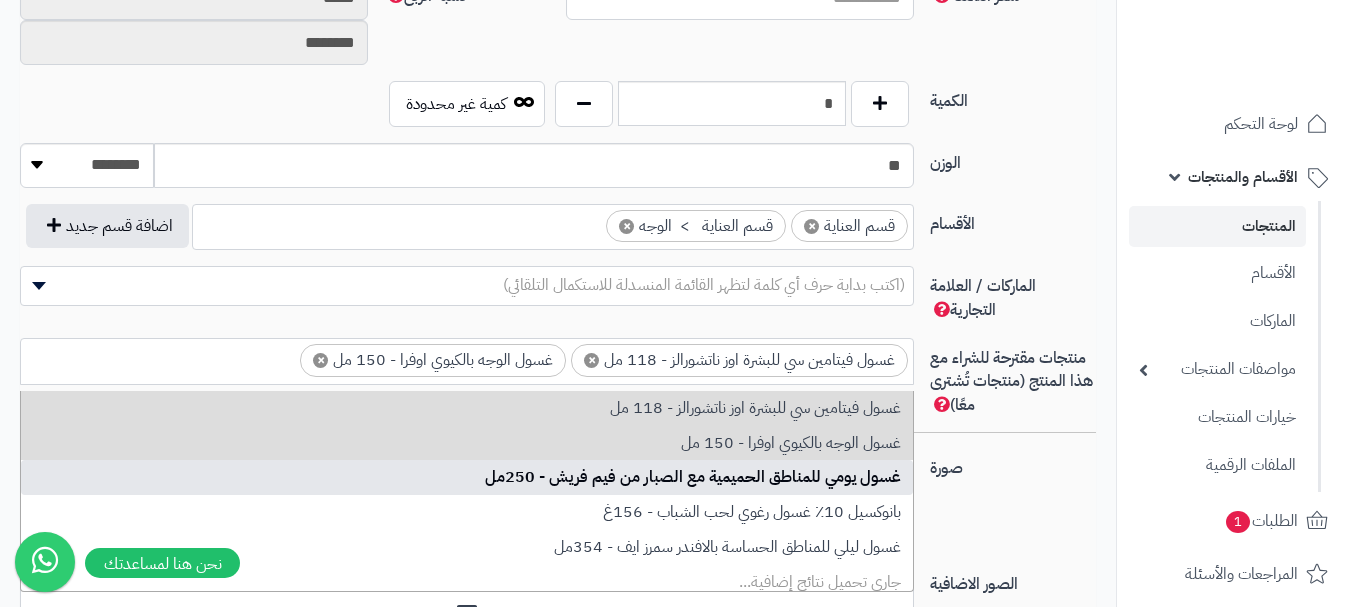 scroll, scrollTop: 0, scrollLeft: 0, axis: both 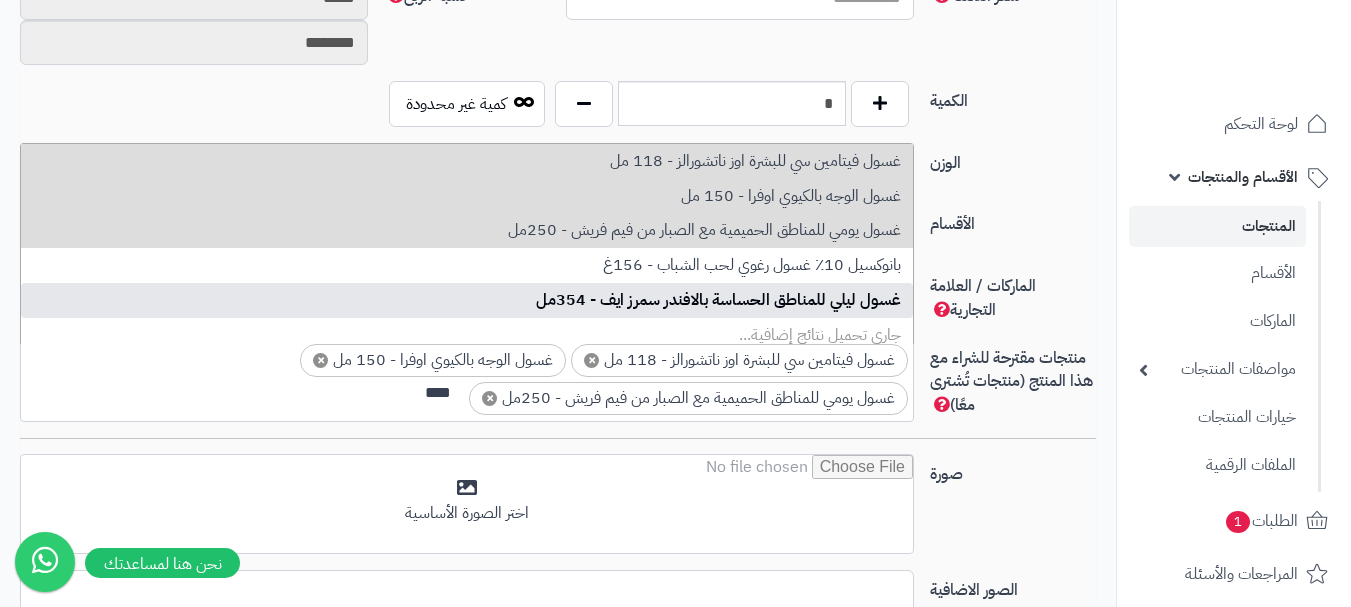 type on "****" 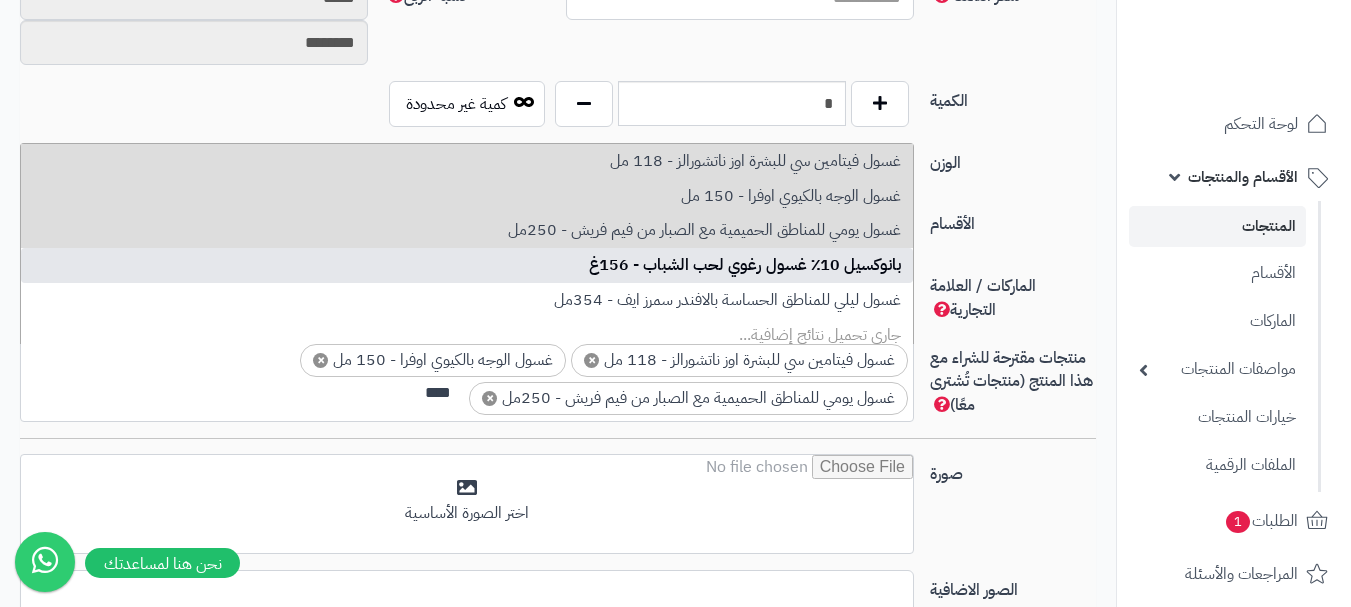 type 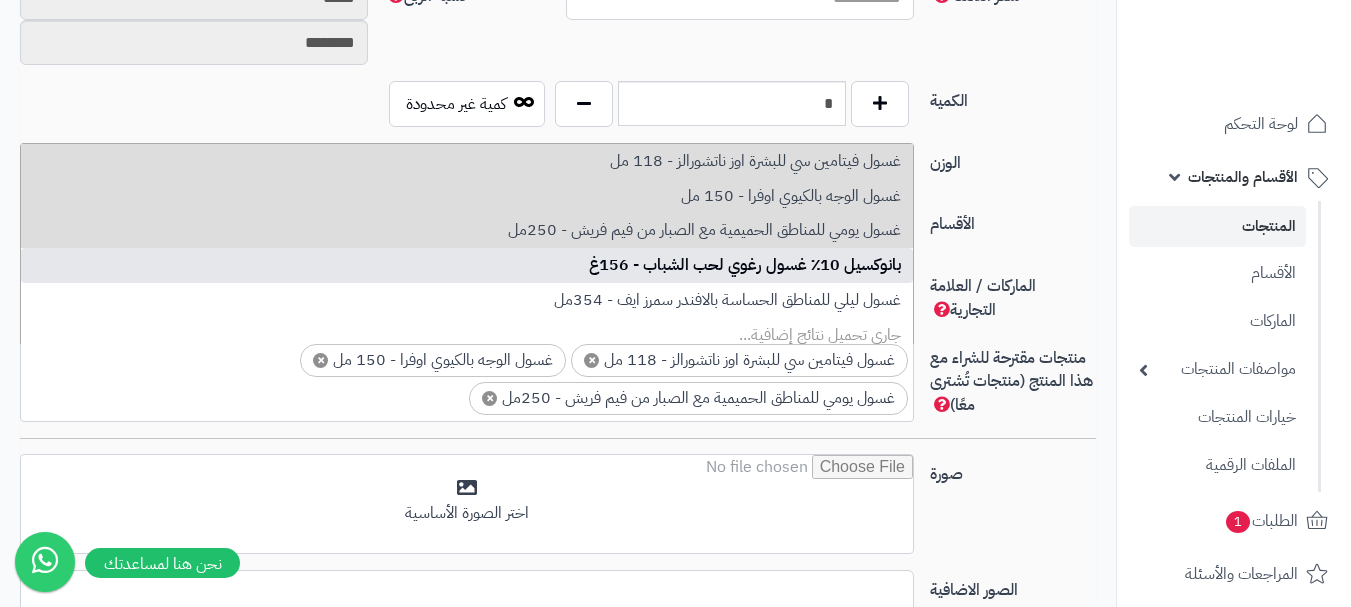 scroll, scrollTop: 0, scrollLeft: 0, axis: both 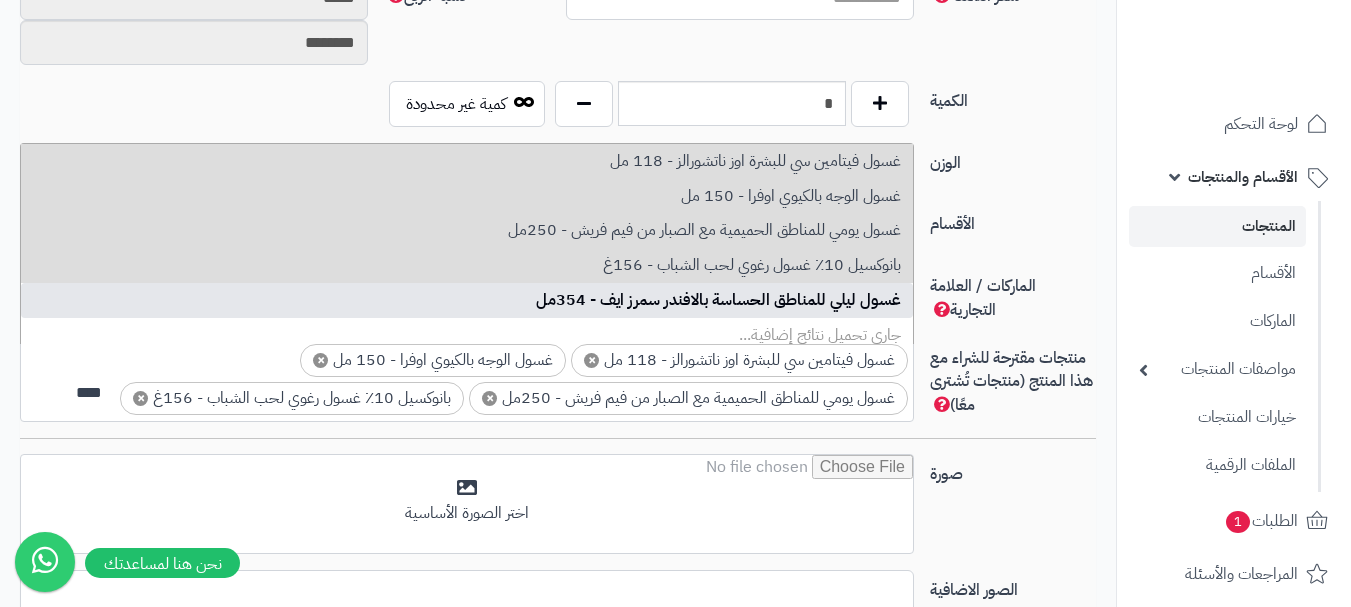 type on "****" 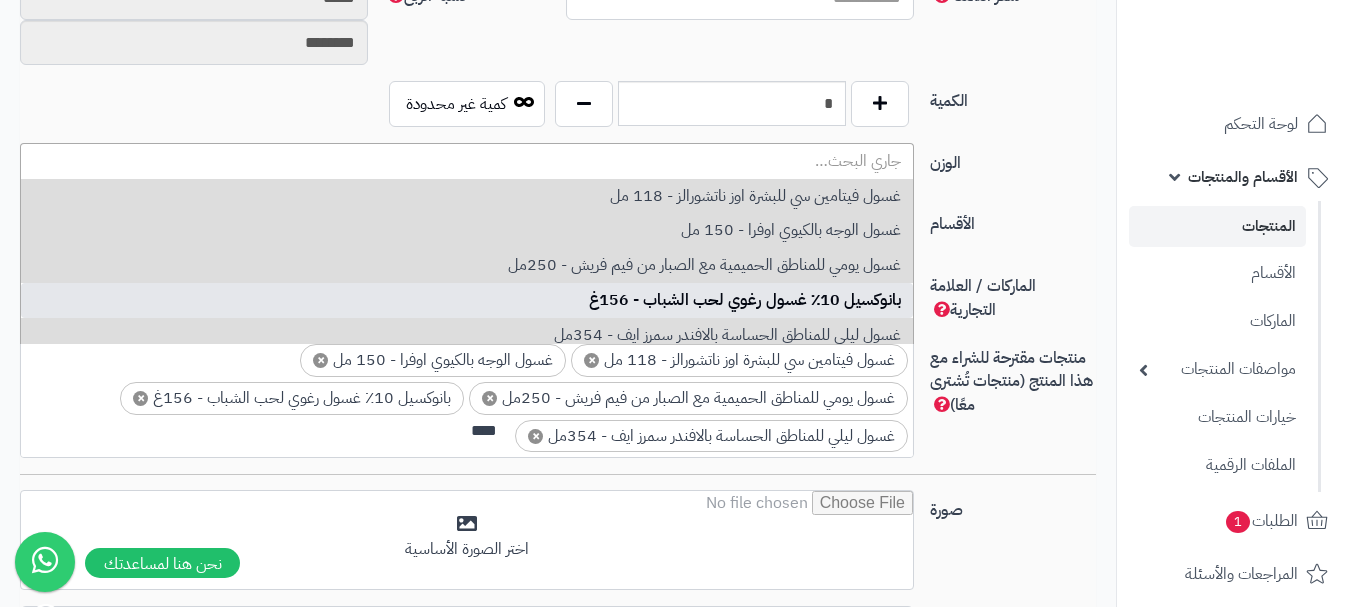 scroll, scrollTop: 0, scrollLeft: -8, axis: horizontal 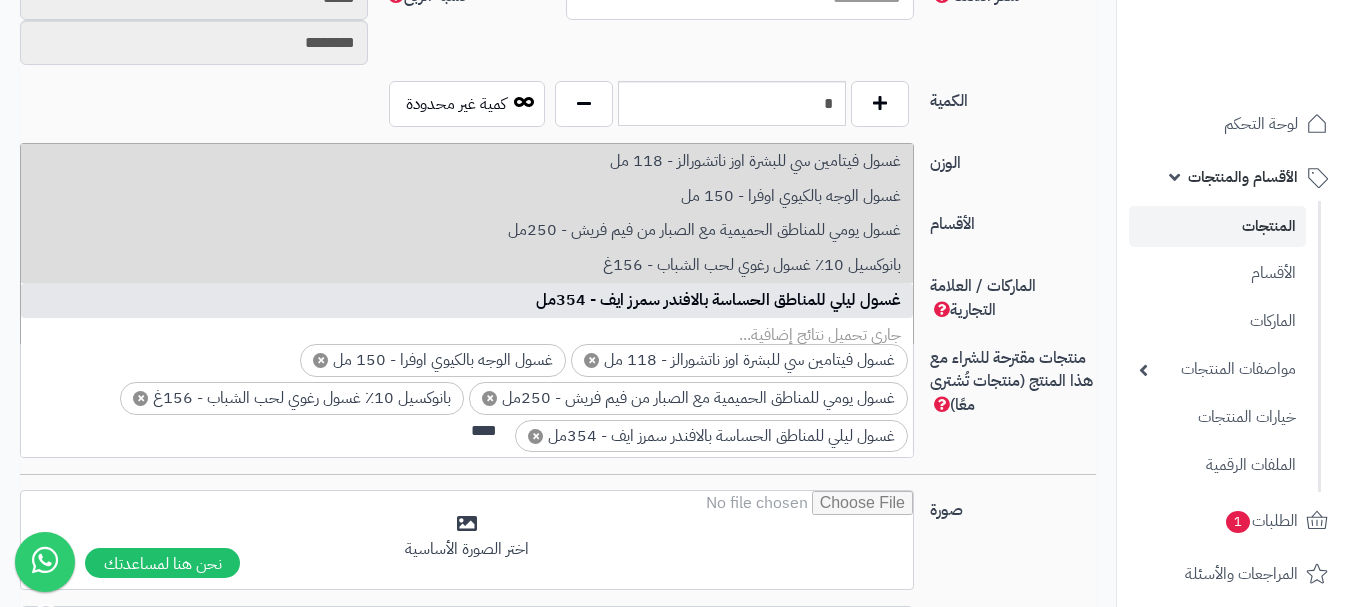 type on "****" 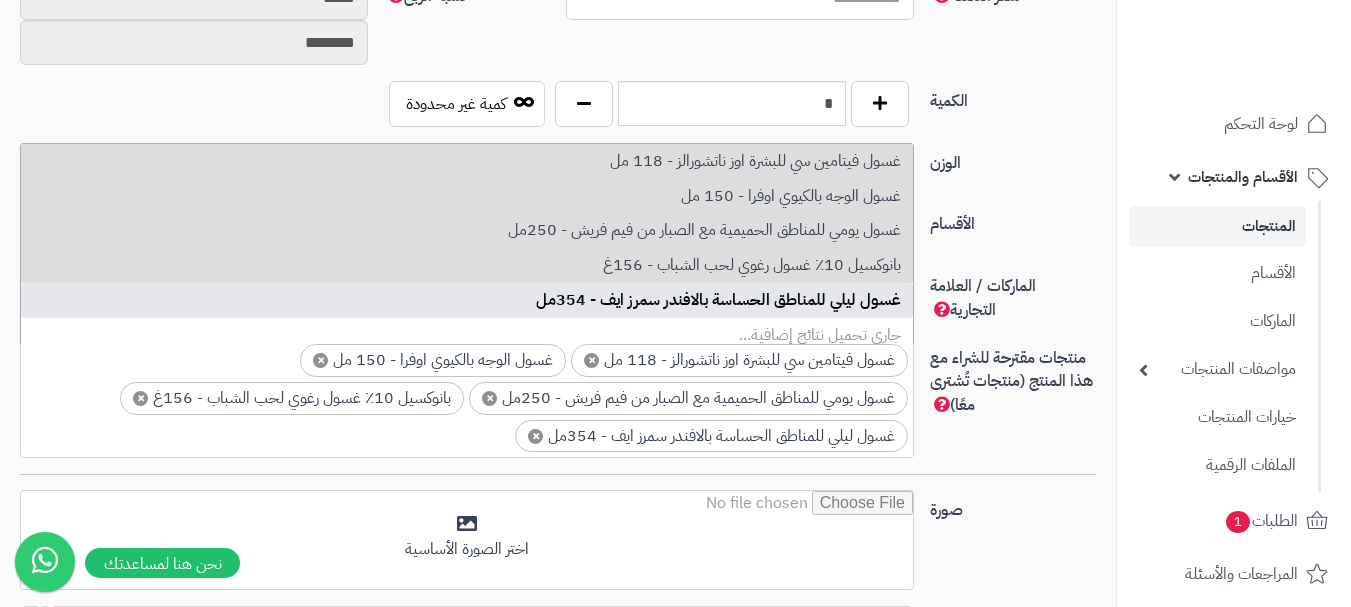 scroll, scrollTop: 0, scrollLeft: 0, axis: both 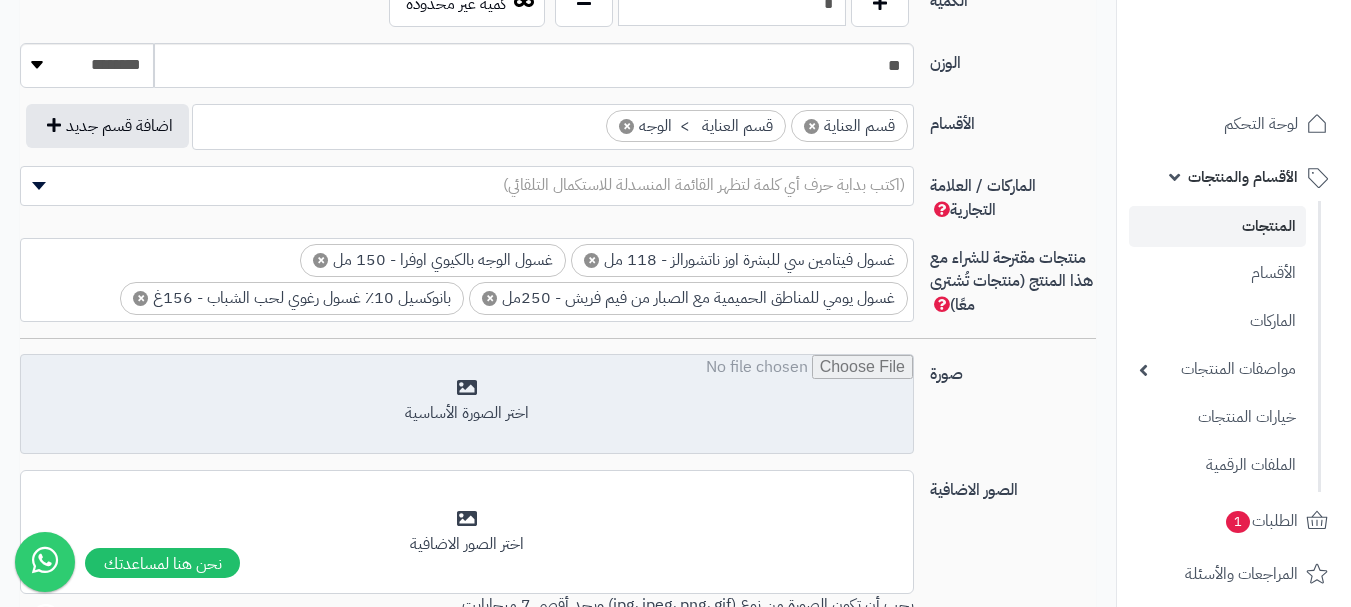 click at bounding box center (467, 405) 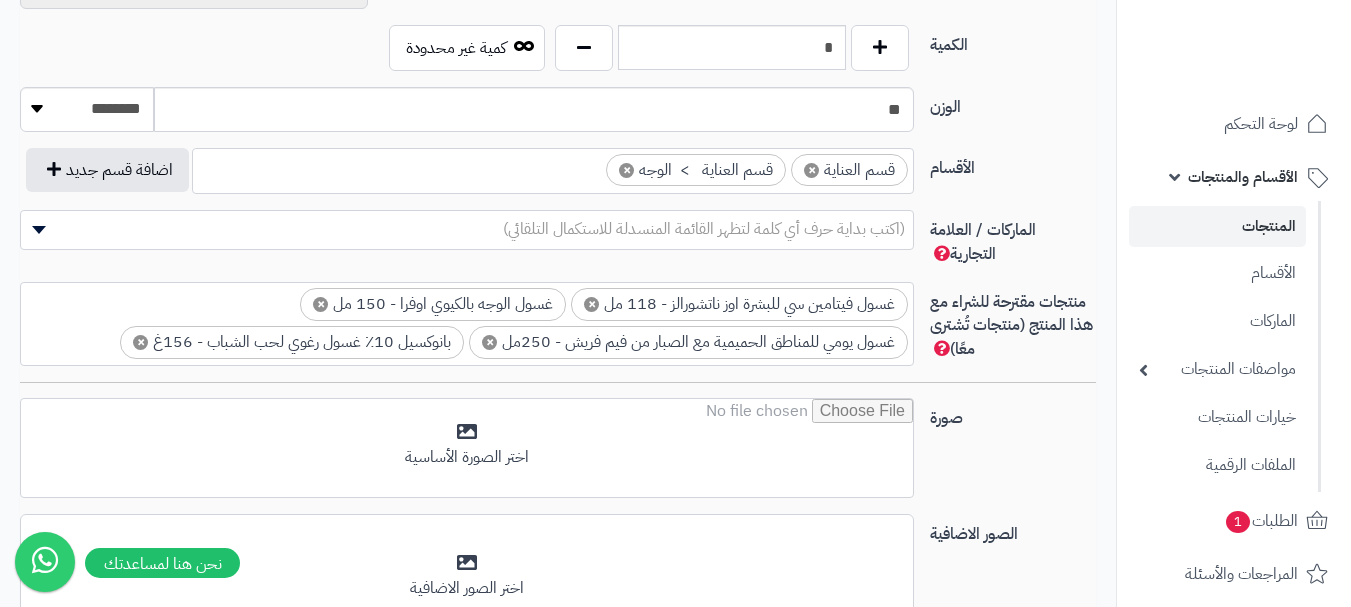 scroll, scrollTop: 1200, scrollLeft: 0, axis: vertical 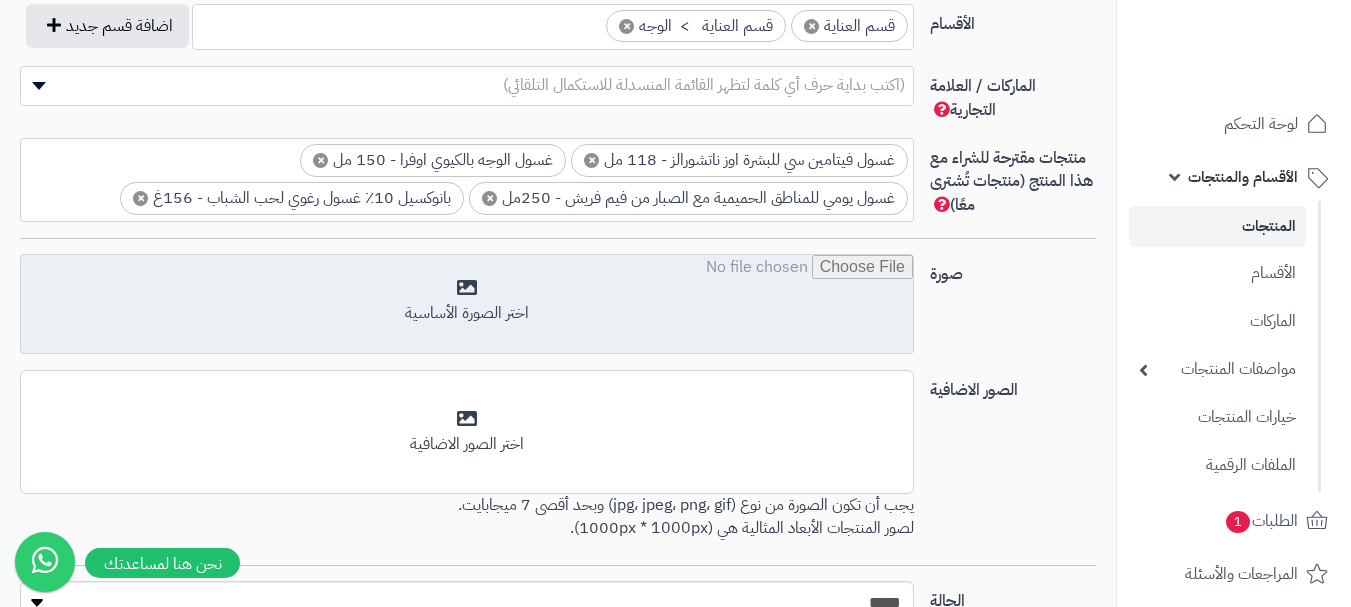 click at bounding box center [467, 305] 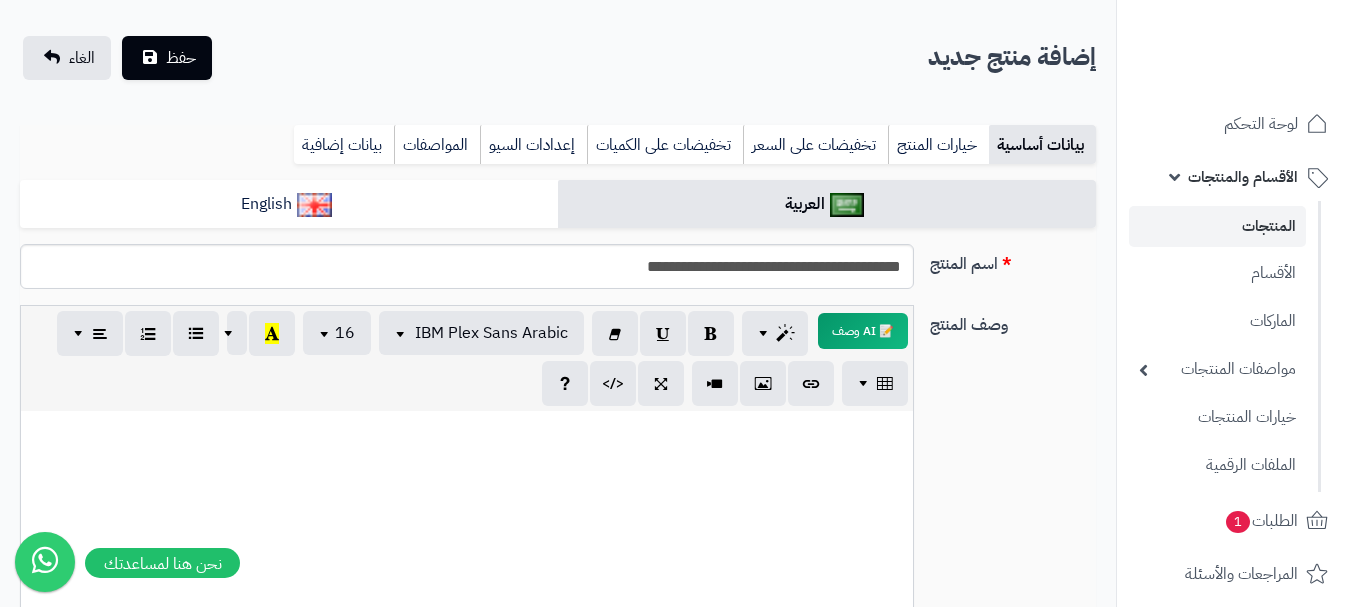 scroll, scrollTop: 0, scrollLeft: 0, axis: both 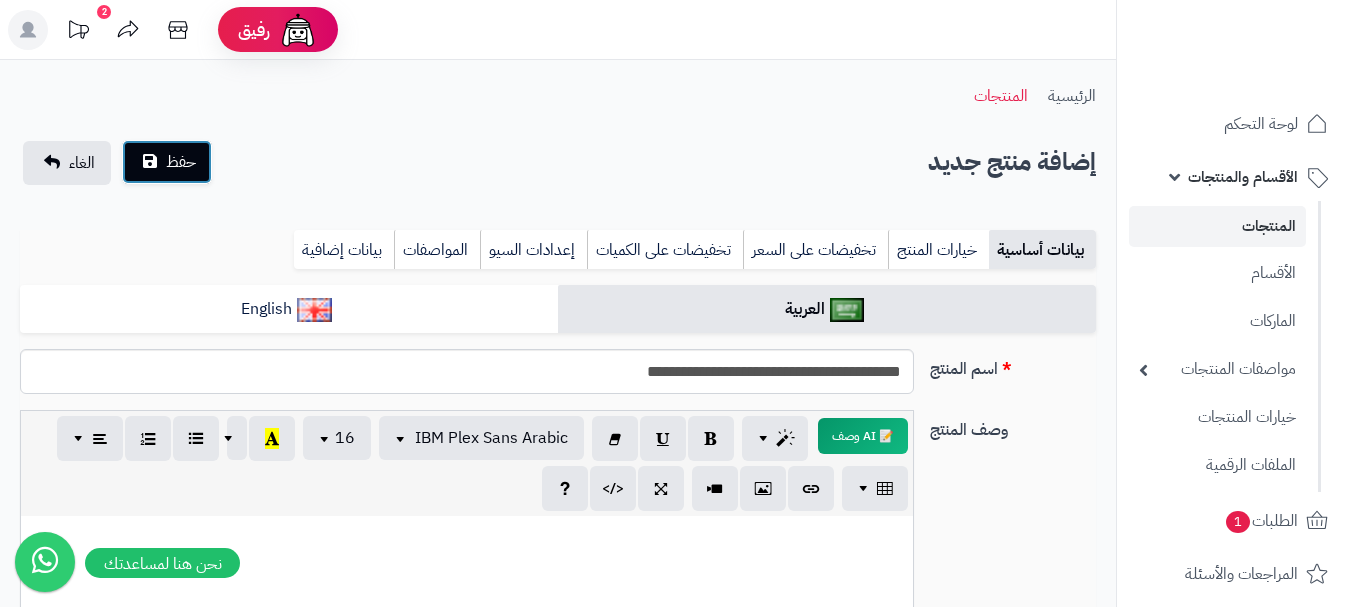 click on "حفظ" at bounding box center (181, 162) 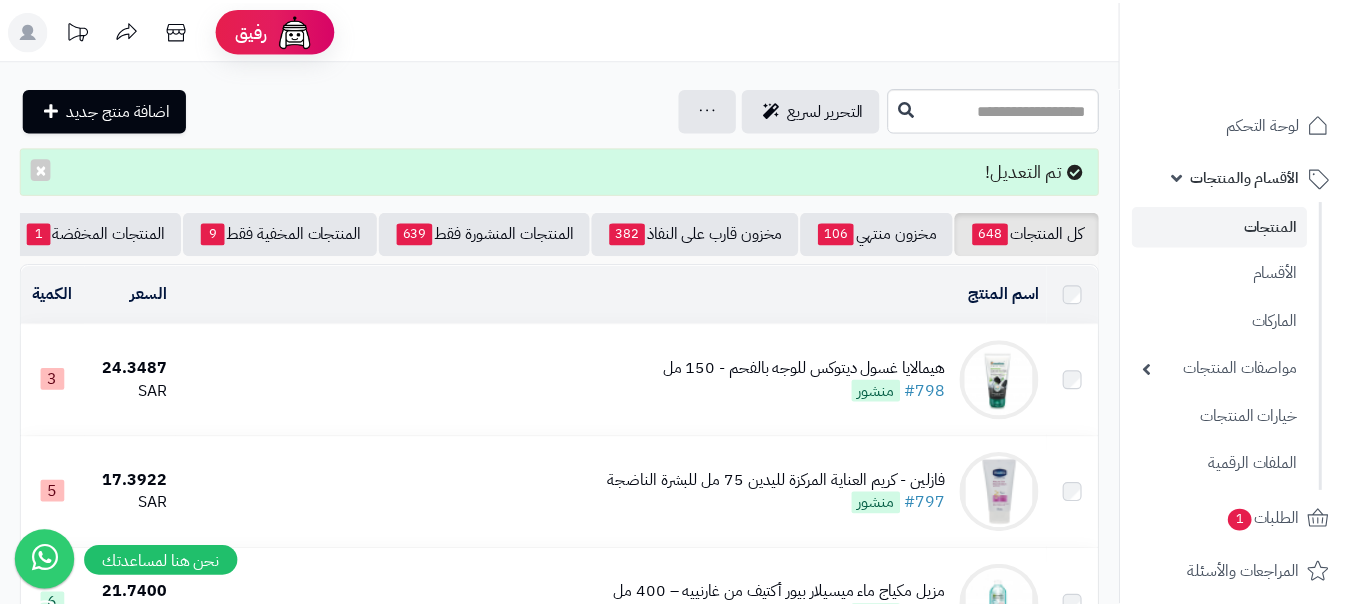 scroll, scrollTop: 0, scrollLeft: 0, axis: both 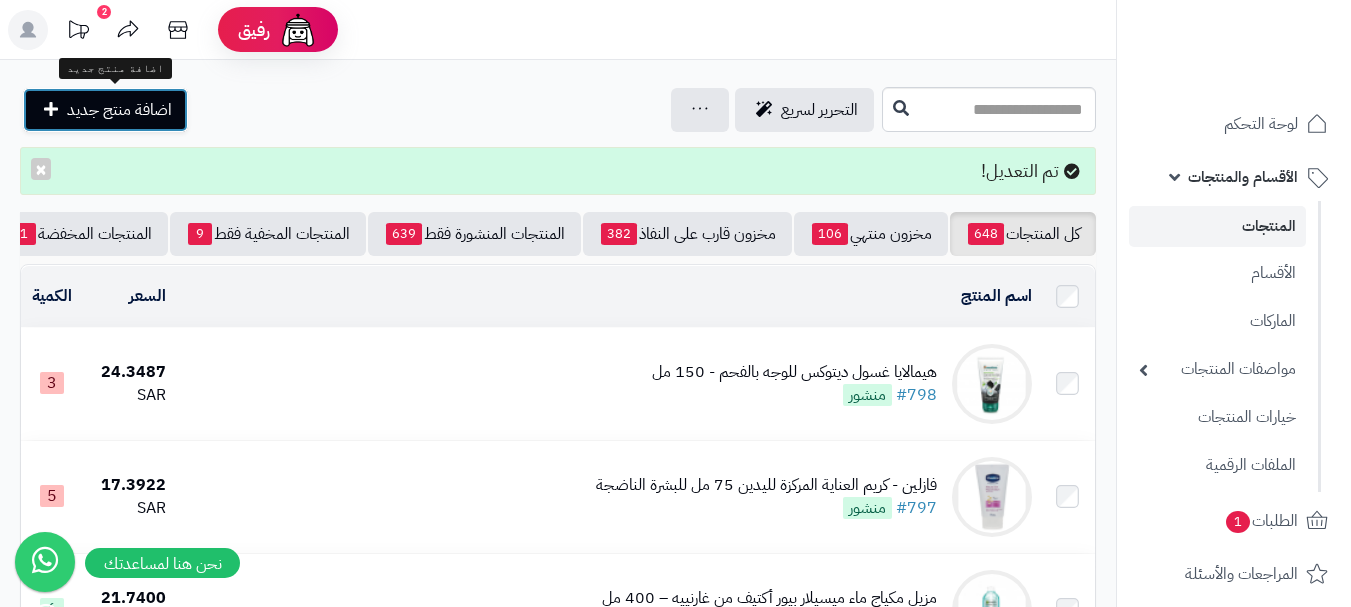 click on "اضافة منتج جديد" at bounding box center (119, 110) 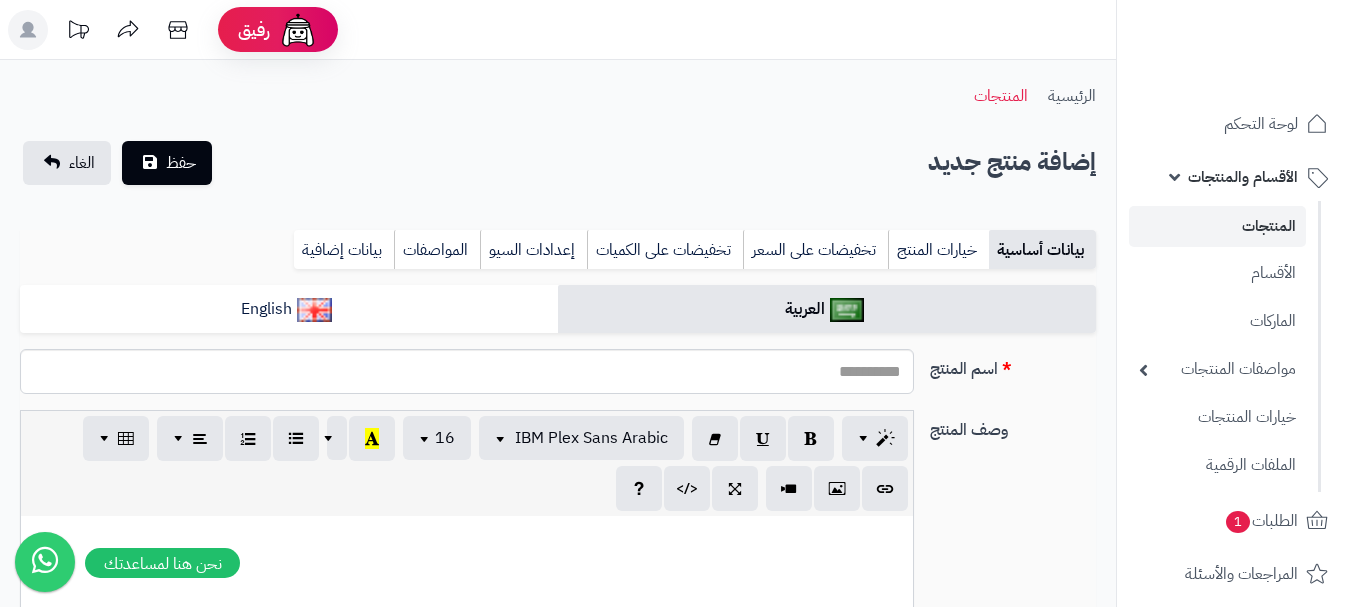 select 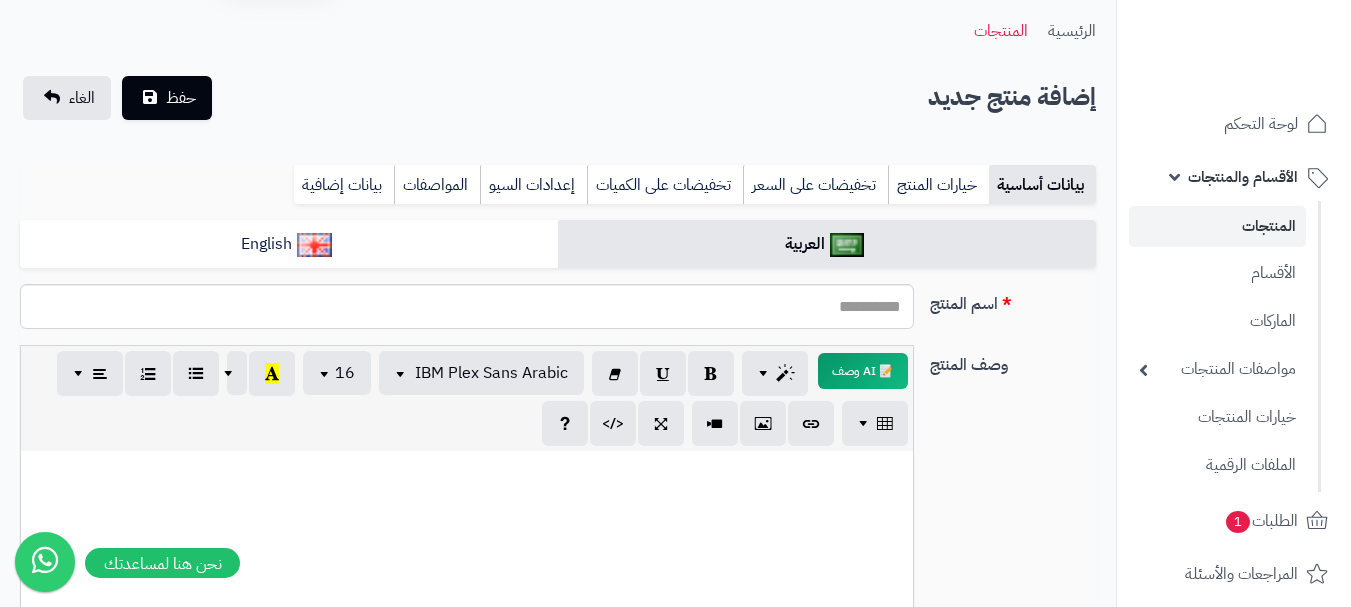 scroll, scrollTop: 100, scrollLeft: 0, axis: vertical 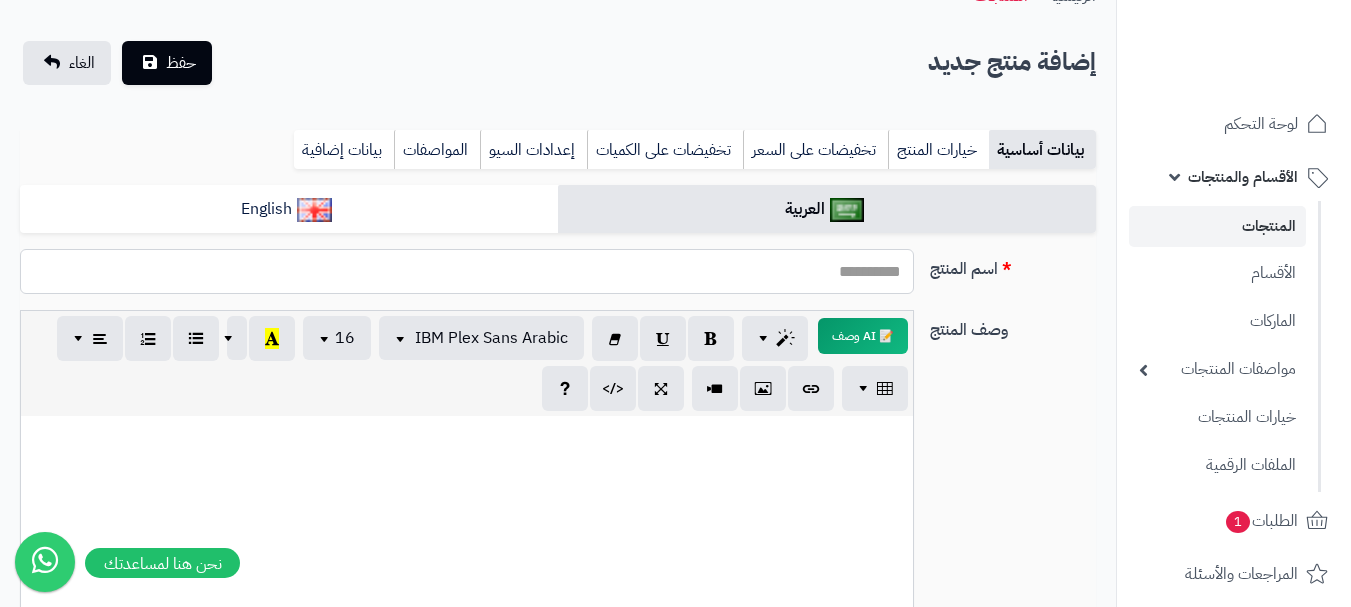 paste on "**********" 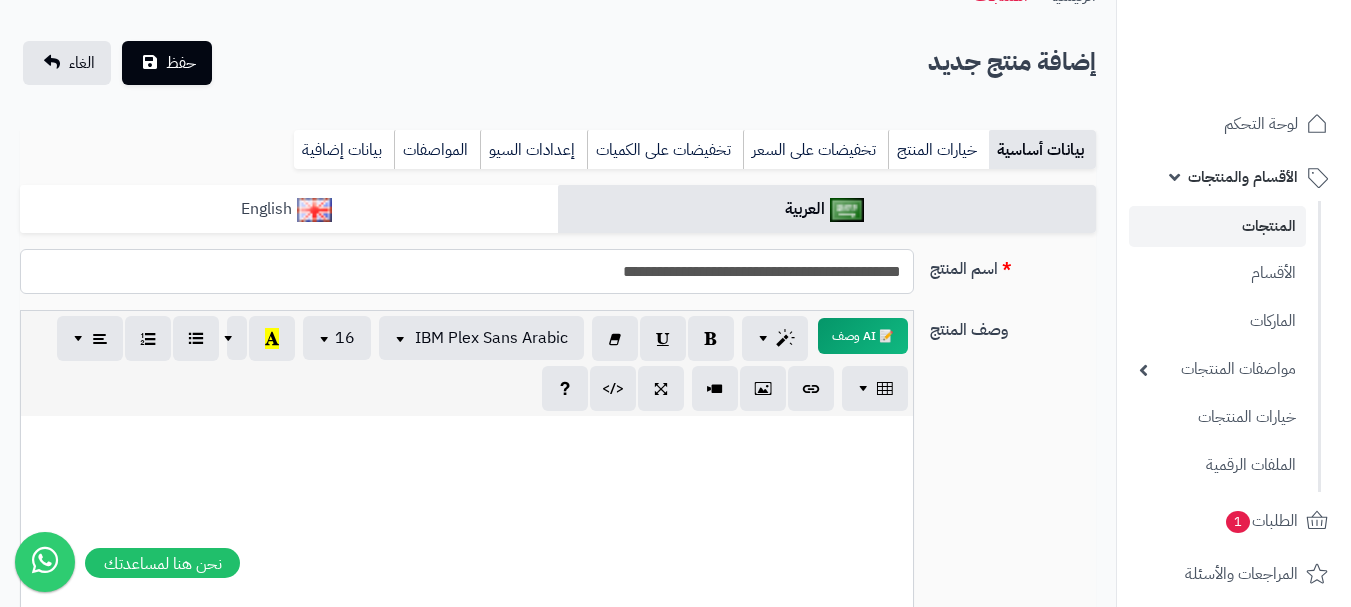 type on "**********" 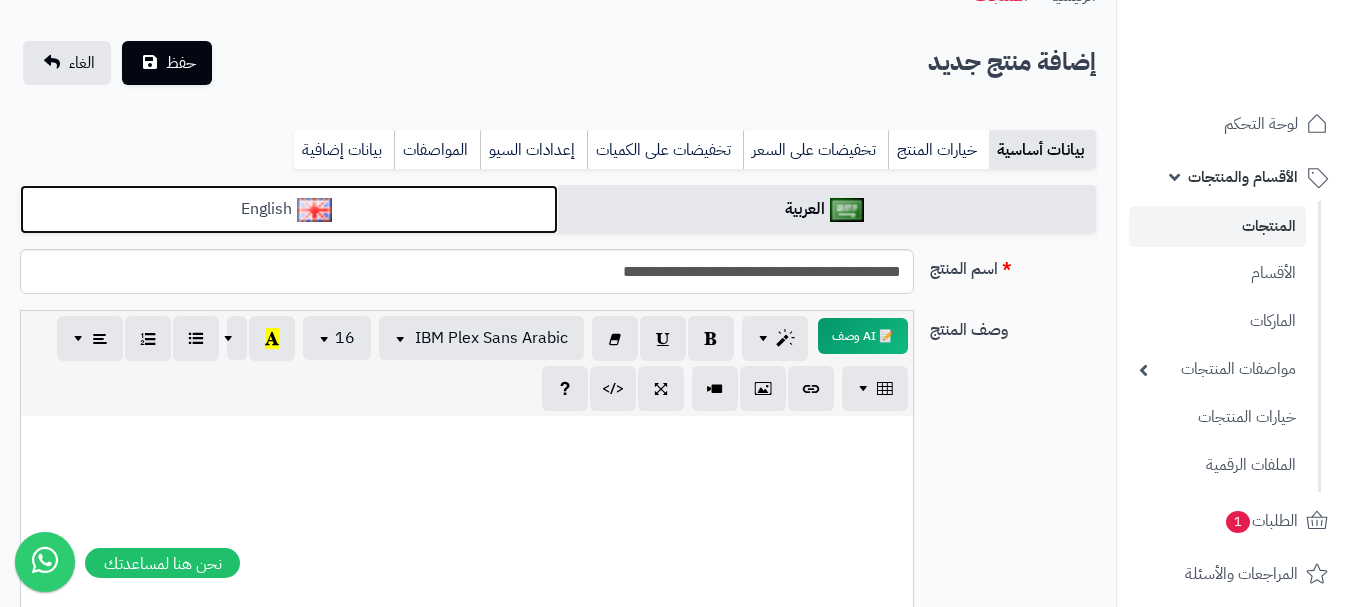 click on "English" at bounding box center [289, 209] 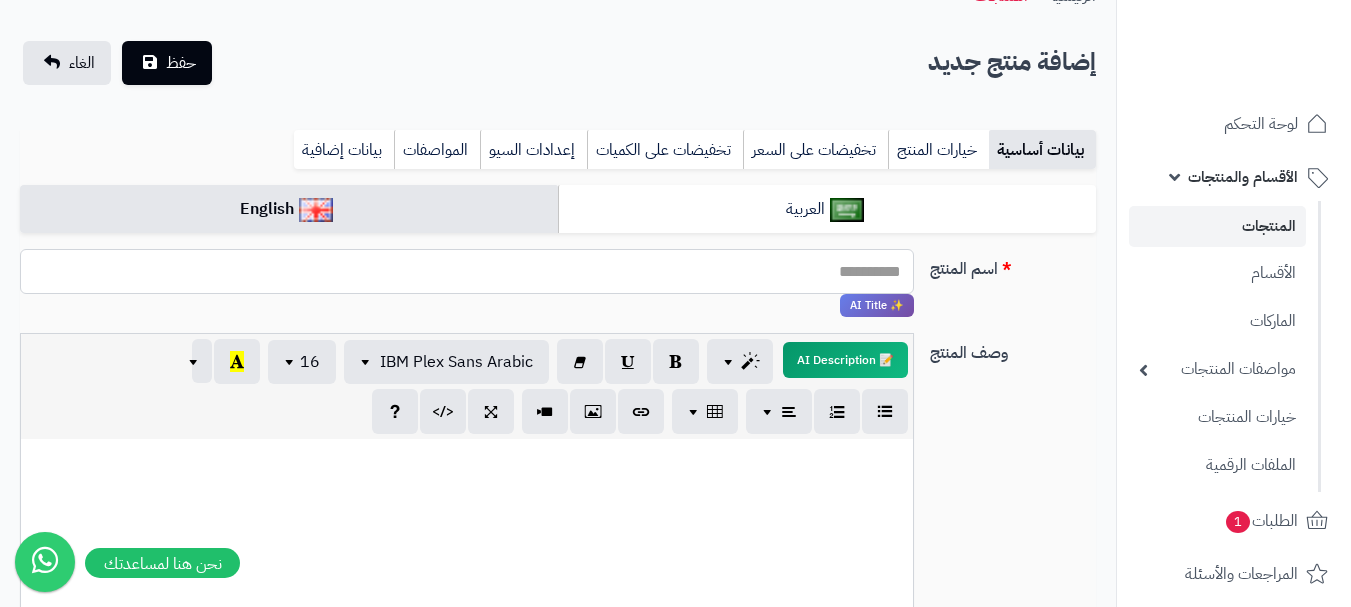 paste on "**********" 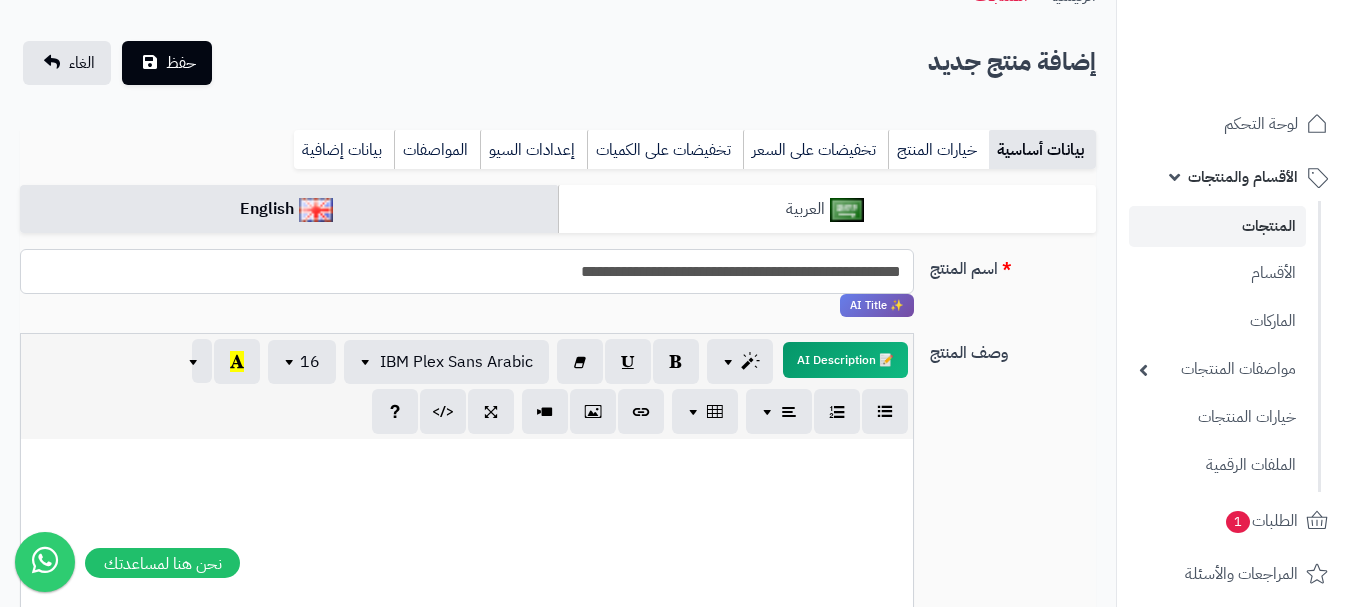 type on "**********" 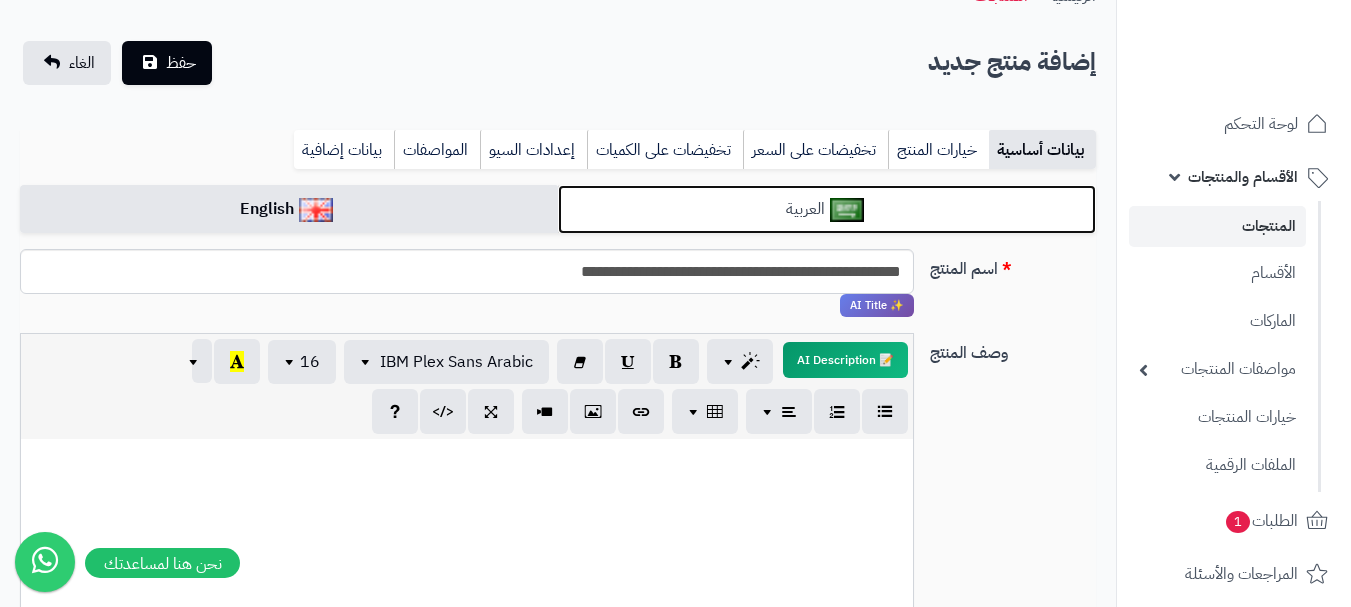 click on "العربية" at bounding box center (827, 209) 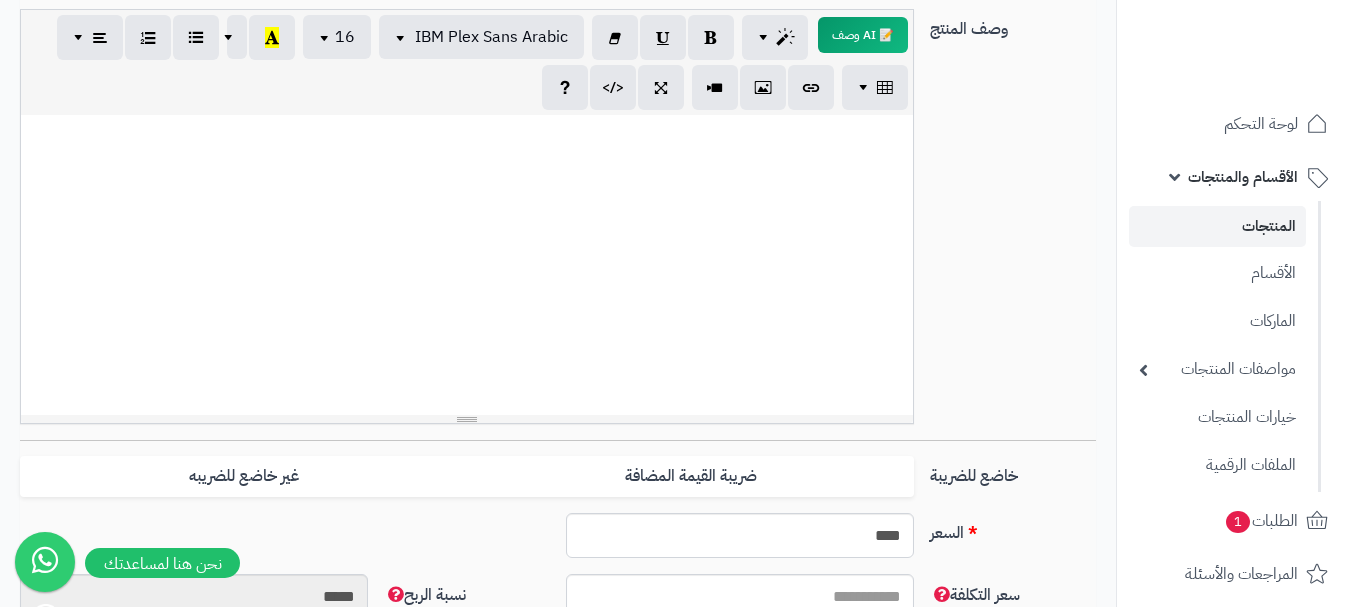 scroll, scrollTop: 600, scrollLeft: 0, axis: vertical 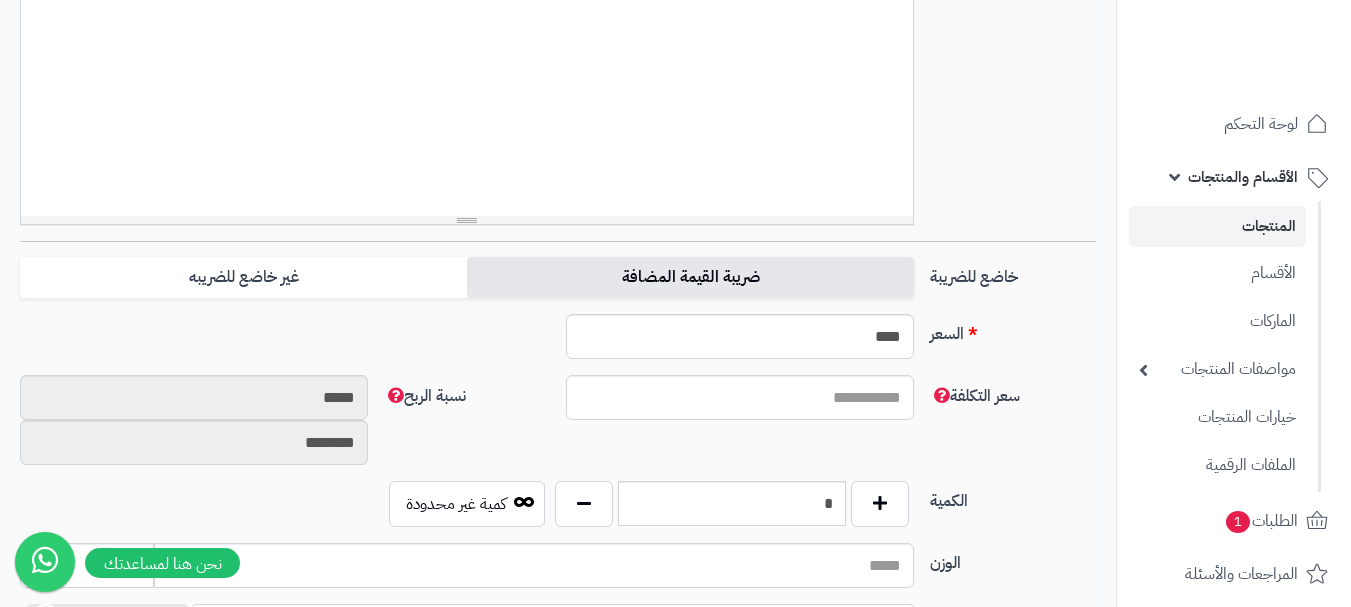 click on "ضريبة القيمة المضافة" at bounding box center [690, 277] 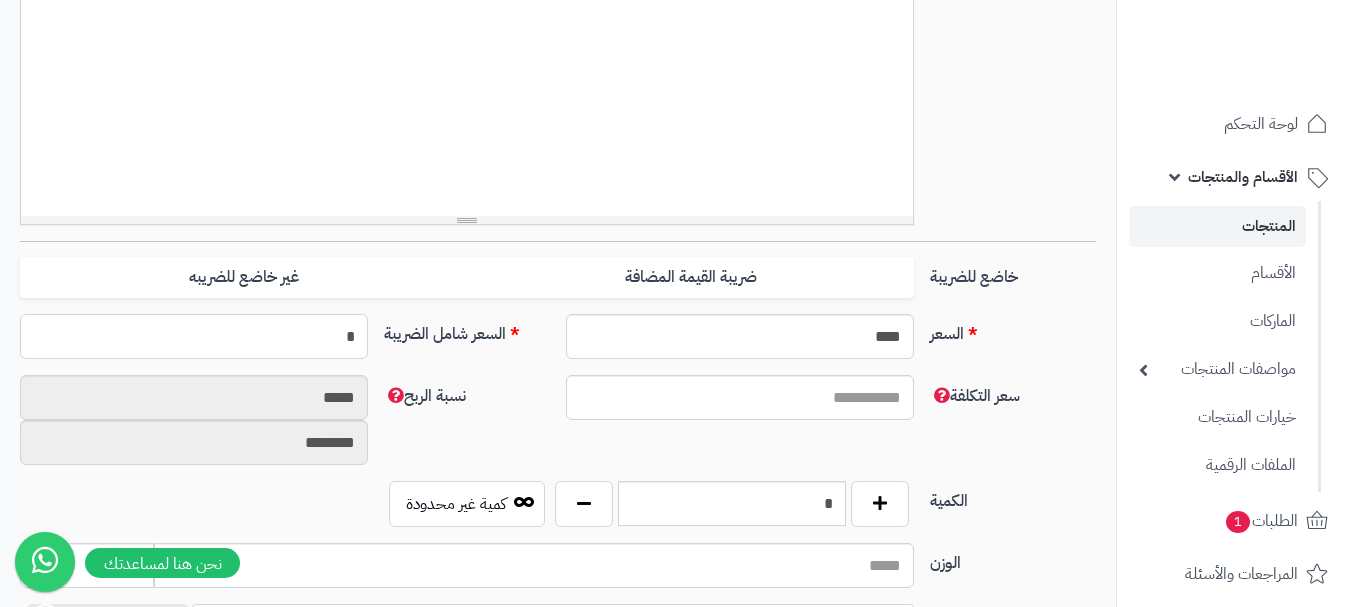 click on "*" at bounding box center (194, 336) 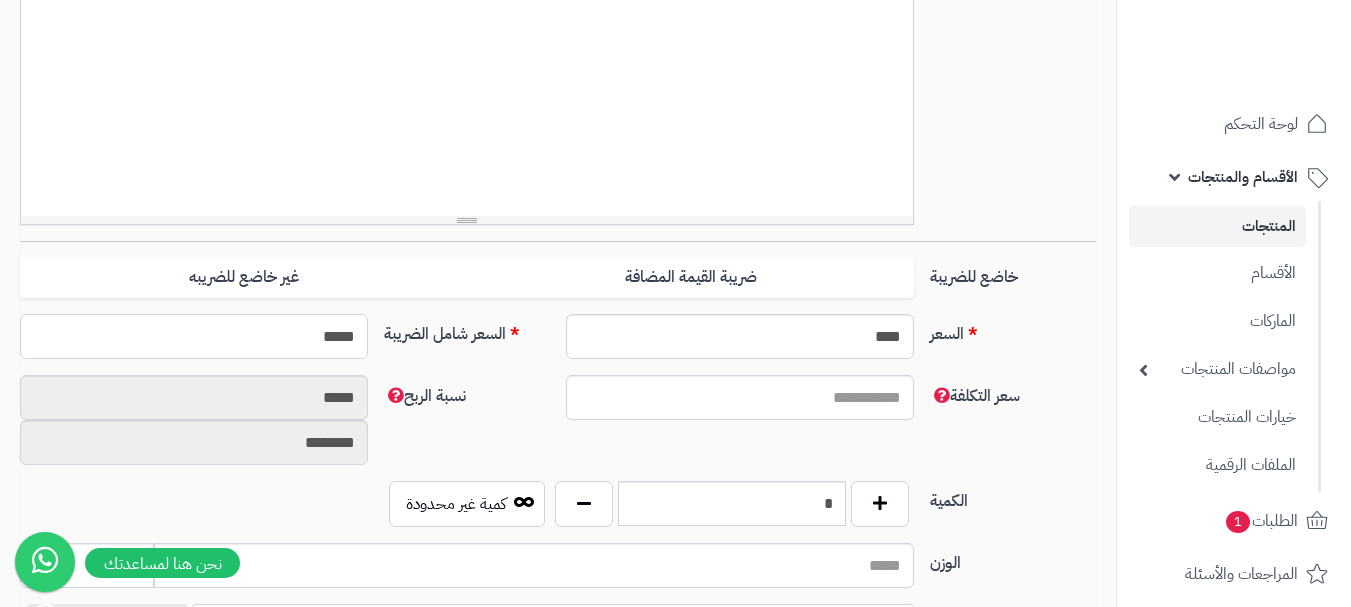 type on "******" 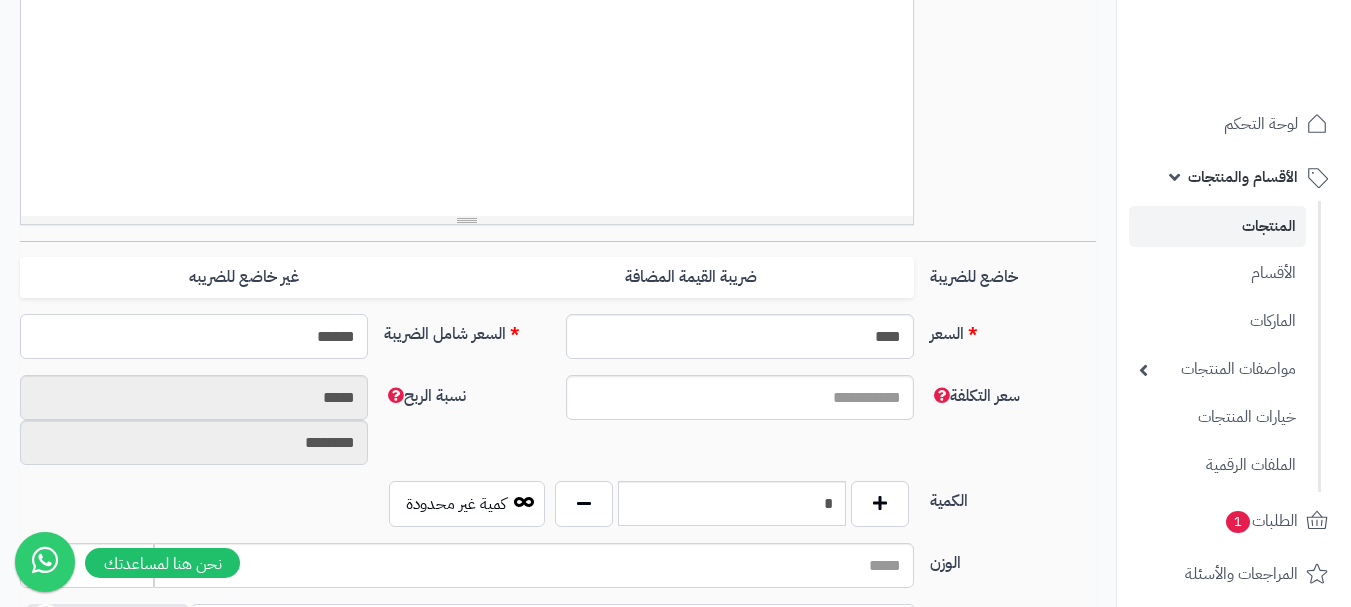 type on "**********" 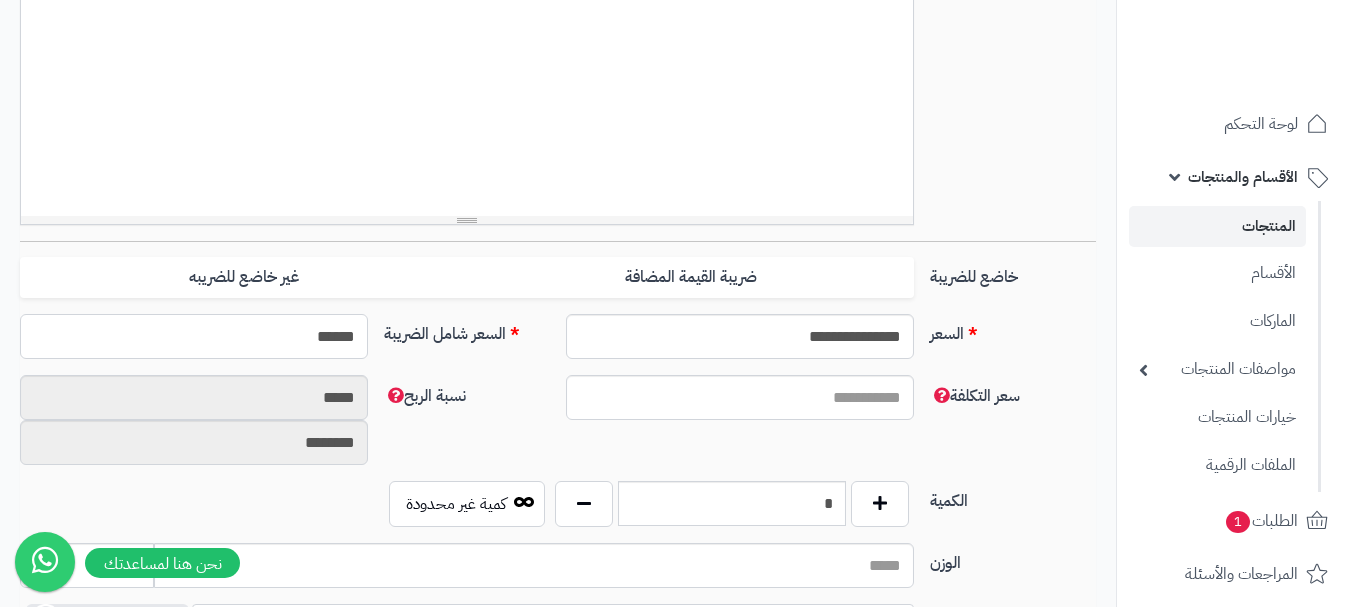 scroll, scrollTop: 800, scrollLeft: 0, axis: vertical 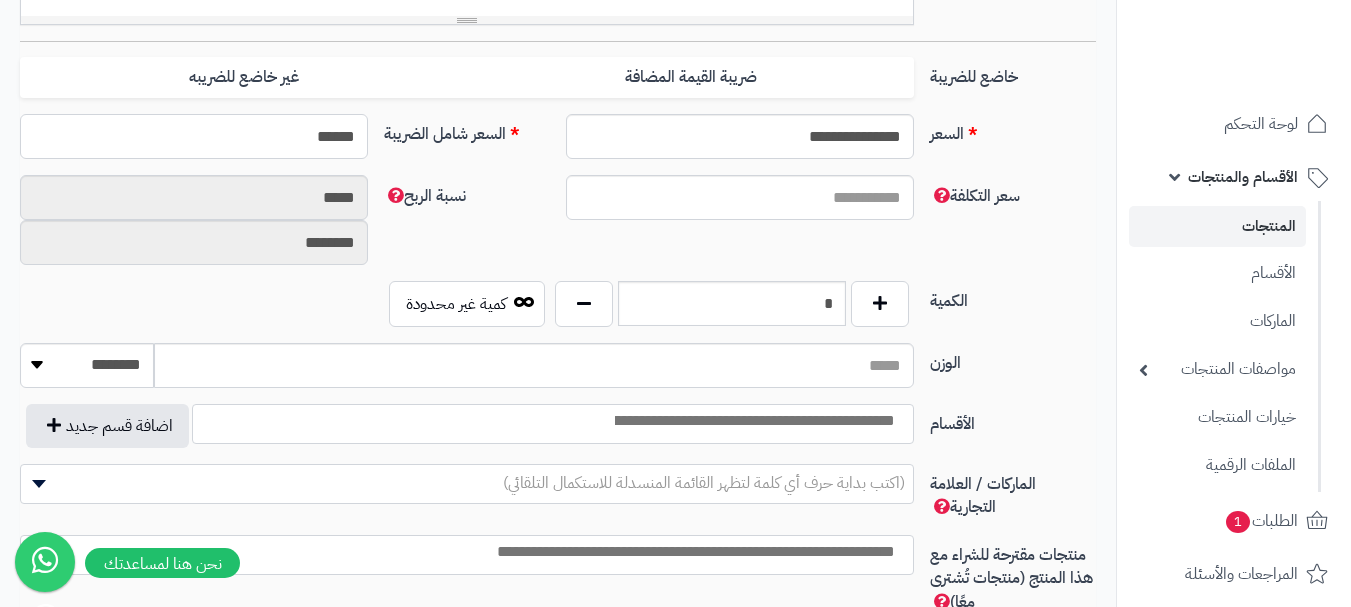 type on "******" 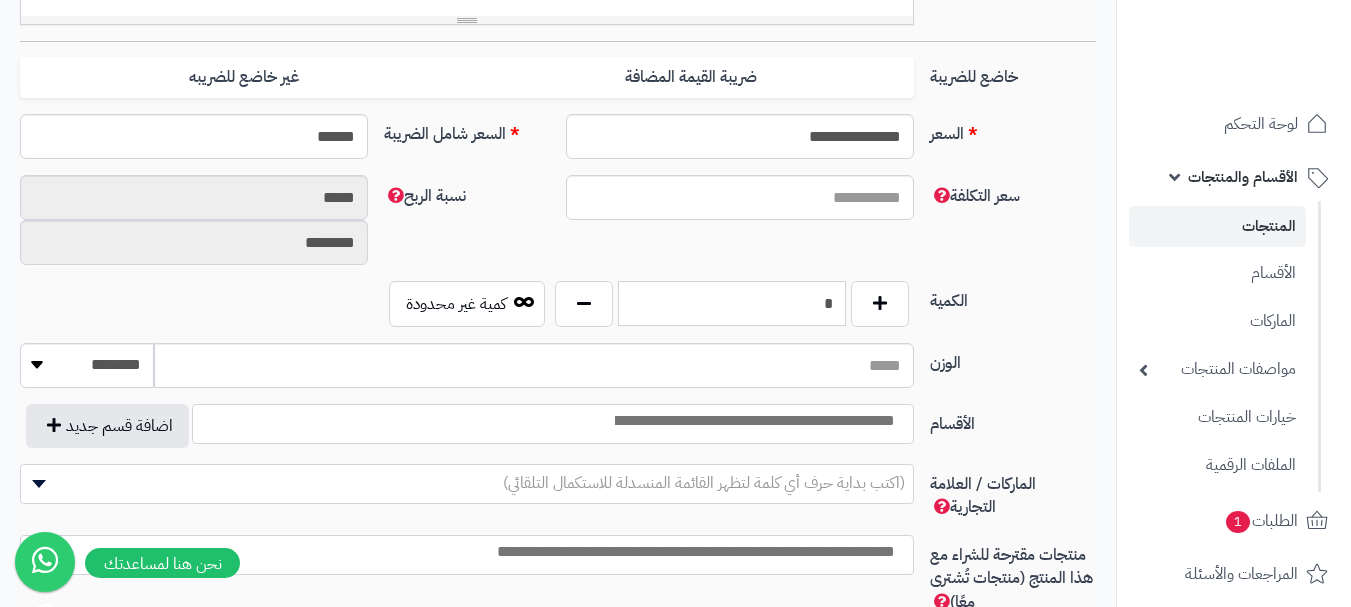 click on "*" at bounding box center [732, 303] 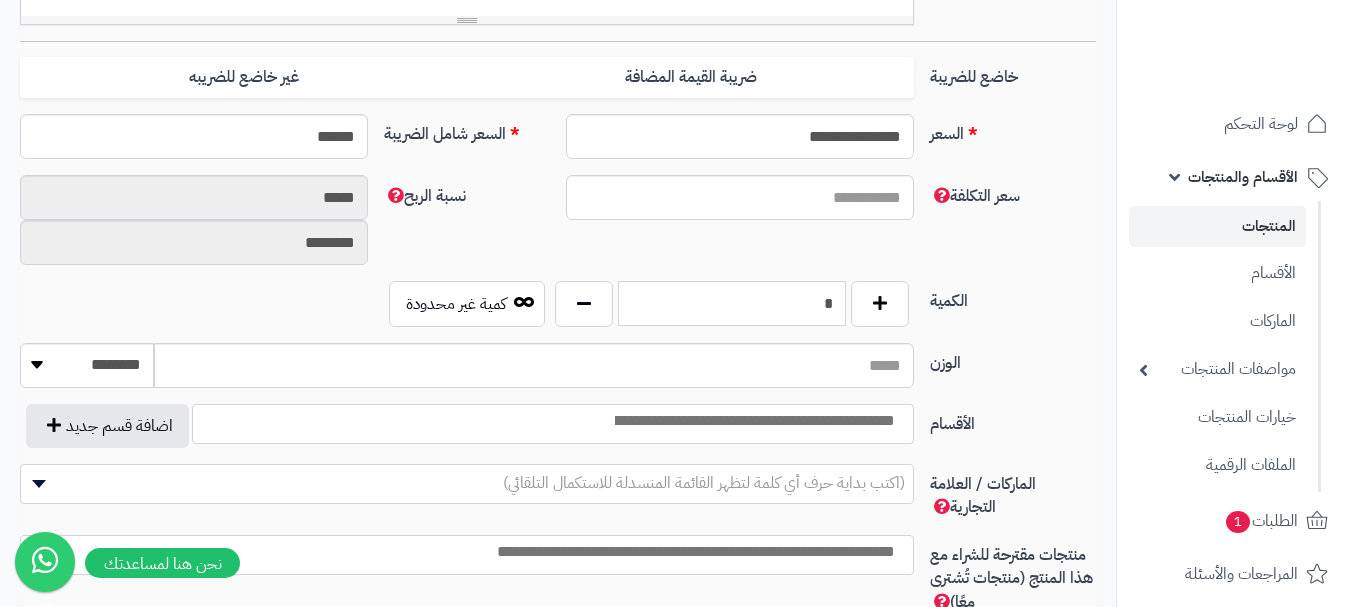 scroll, scrollTop: 1000, scrollLeft: 0, axis: vertical 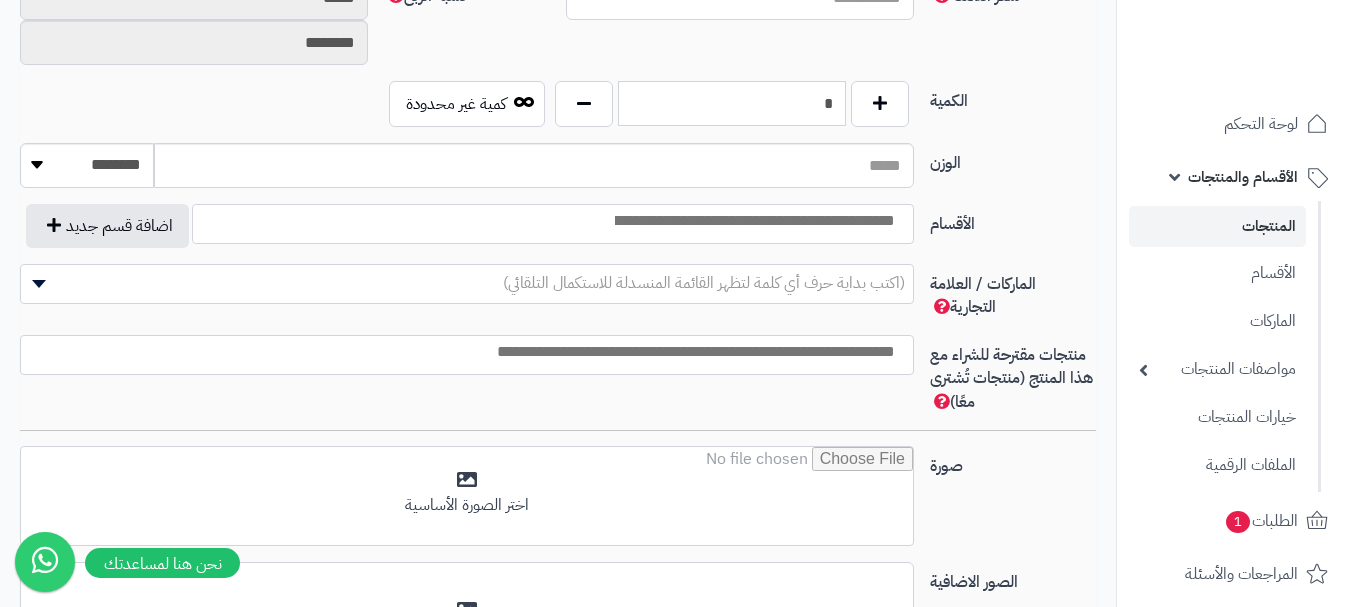 type on "*" 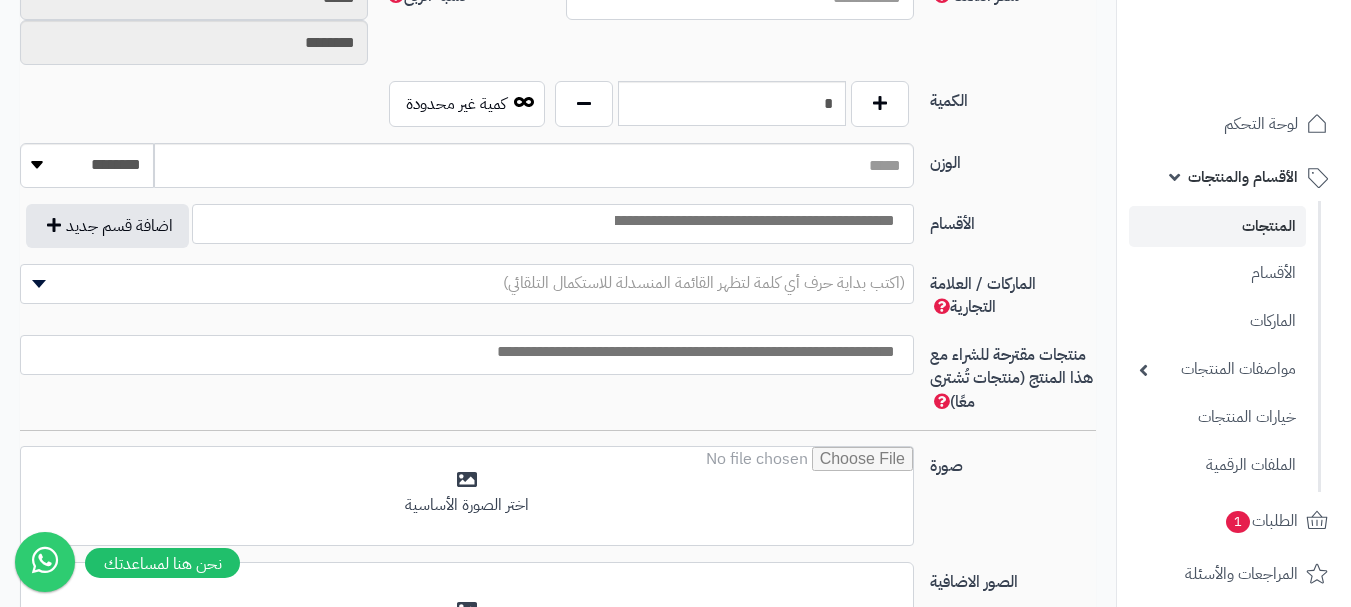 click at bounding box center (753, 221) 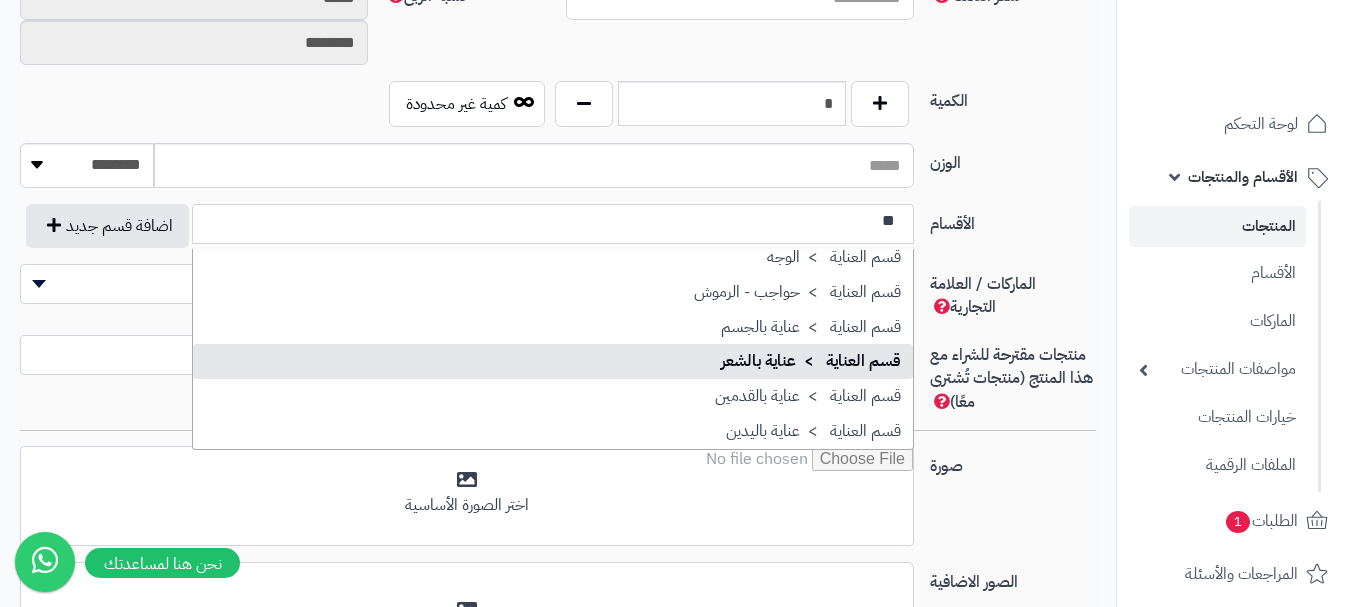 scroll, scrollTop: 0, scrollLeft: 0, axis: both 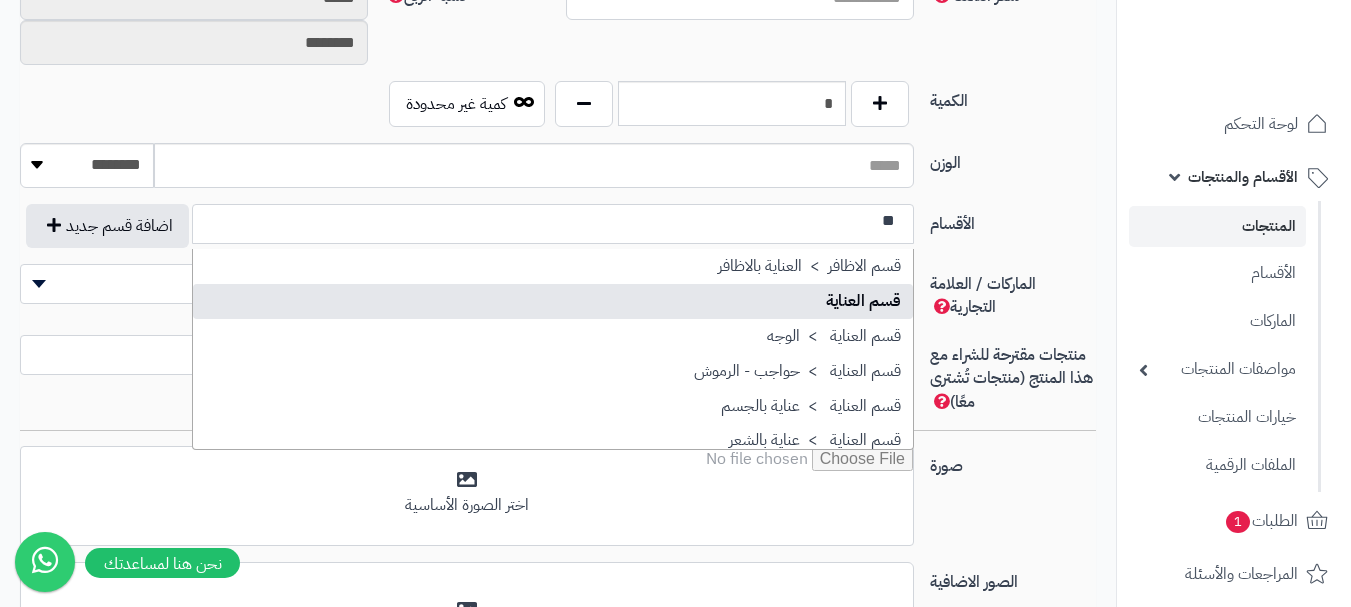type on "**" 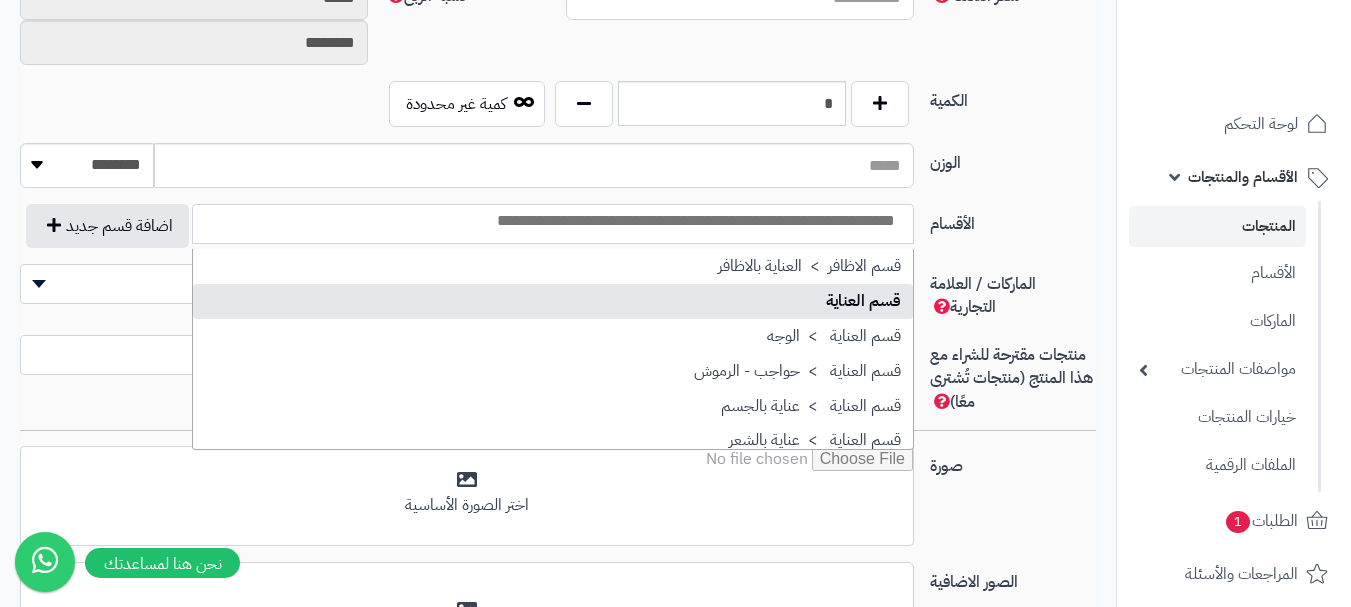 scroll, scrollTop: 0, scrollLeft: 0, axis: both 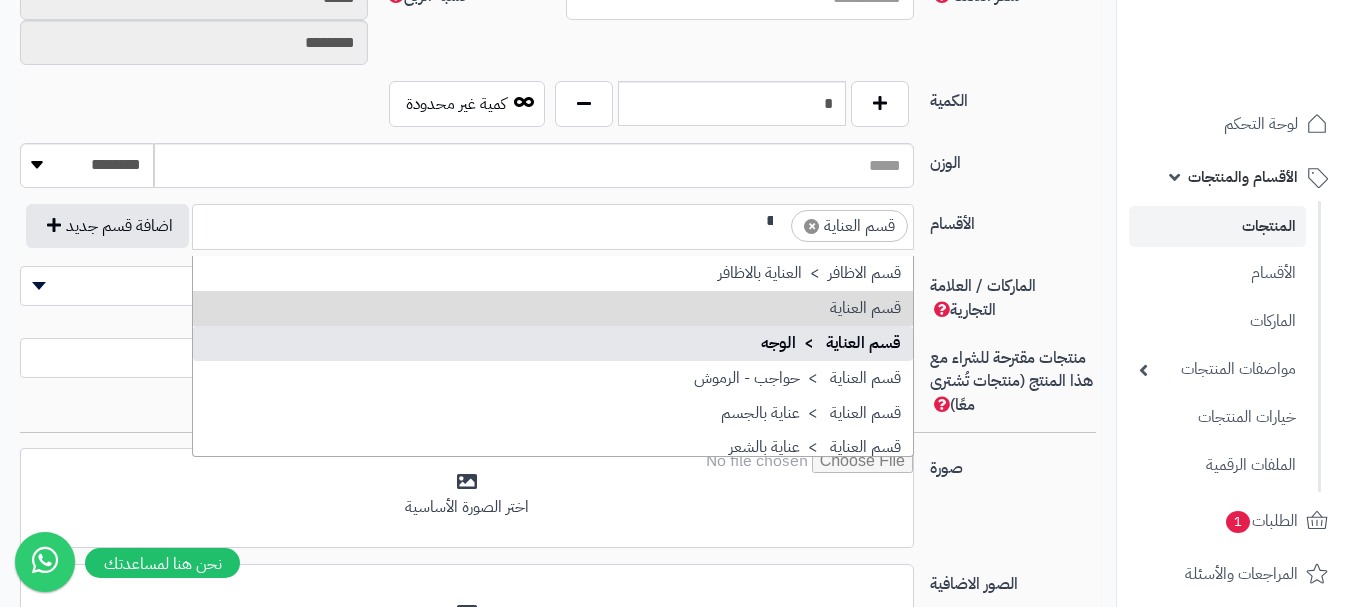 type on "**" 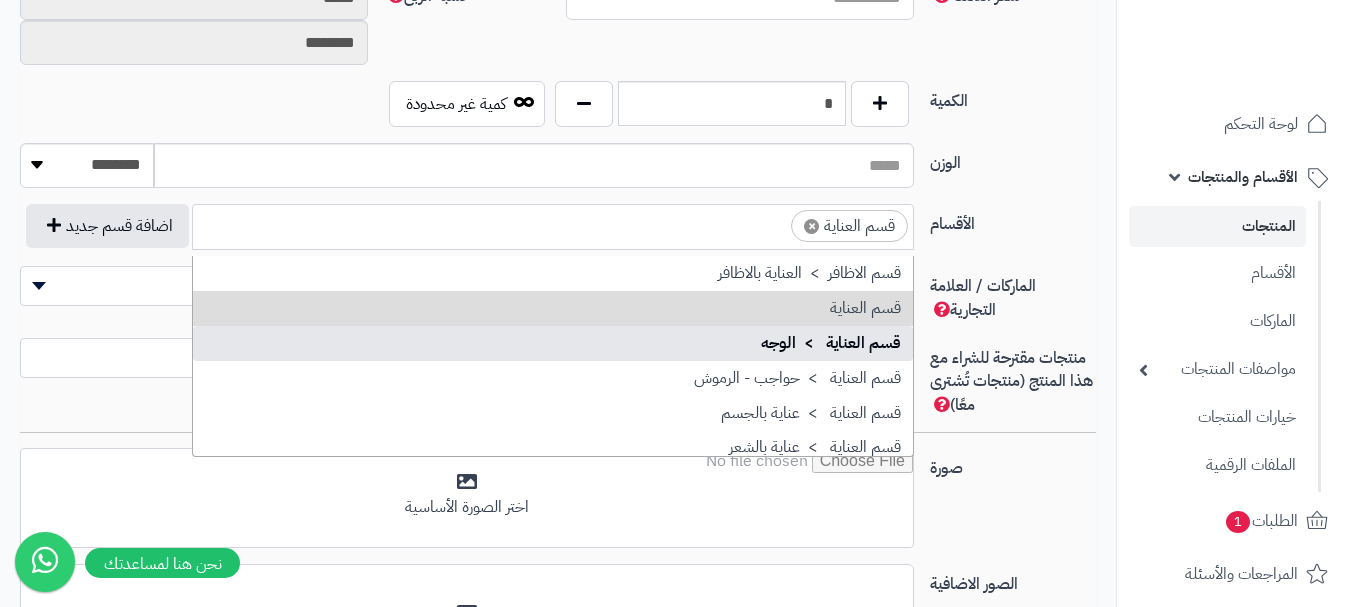 scroll, scrollTop: 0, scrollLeft: 0, axis: both 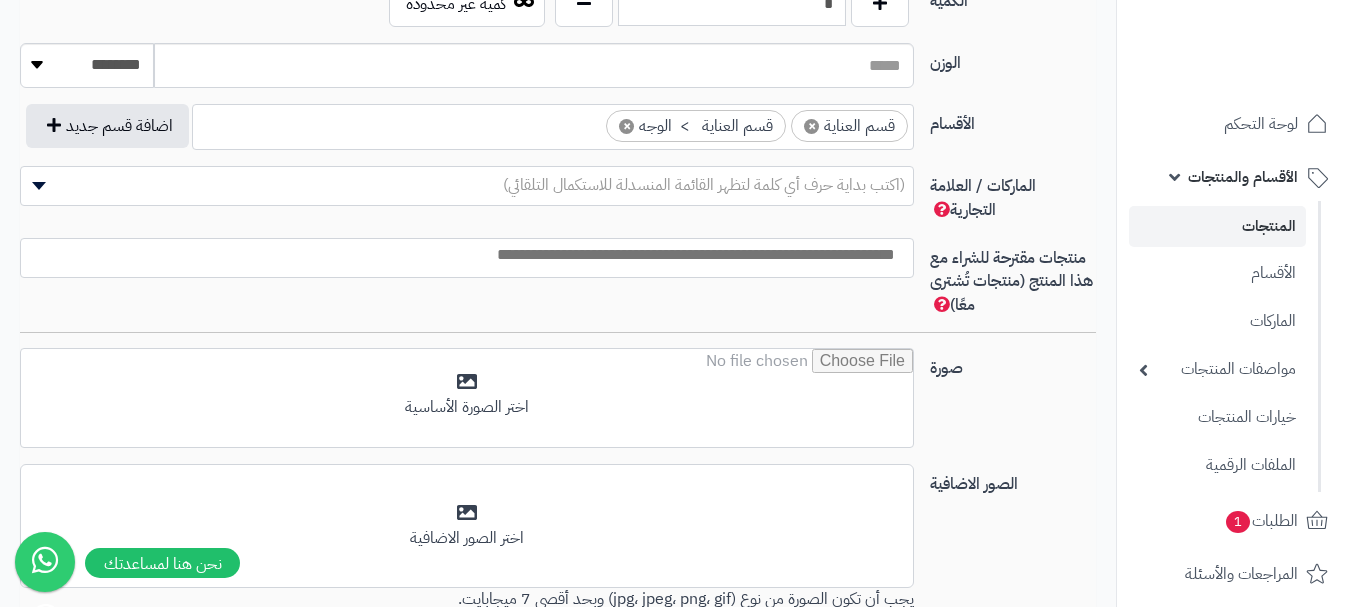 click at bounding box center (467, 258) 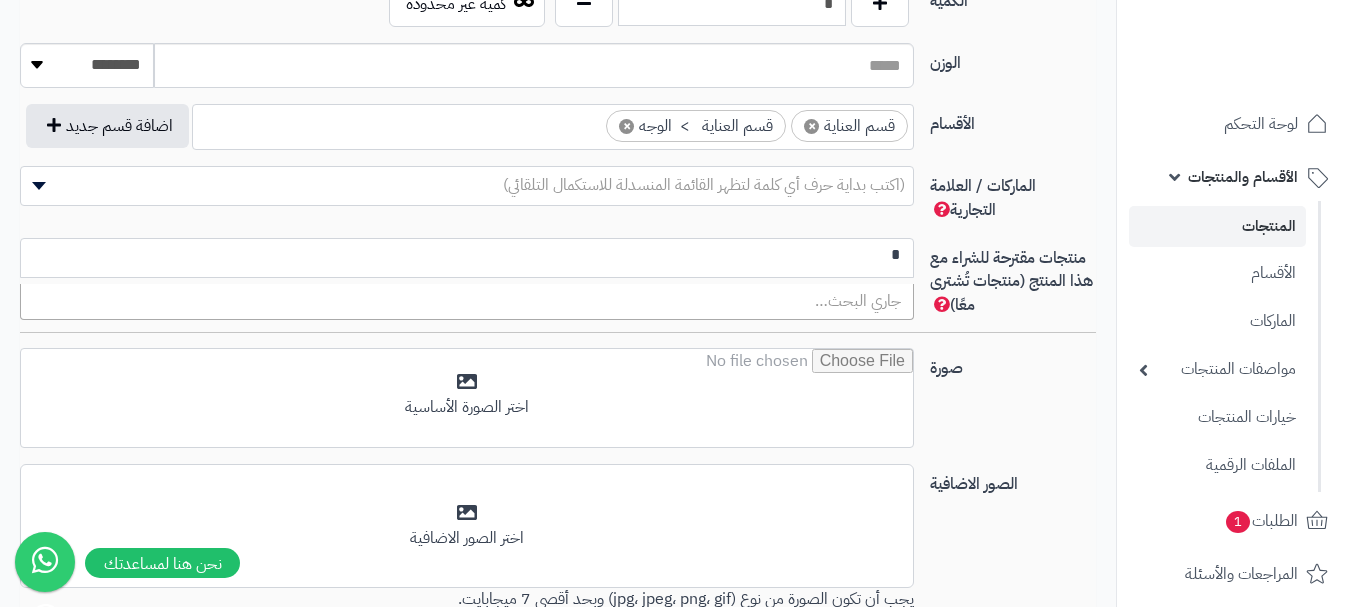 scroll, scrollTop: 0, scrollLeft: 0, axis: both 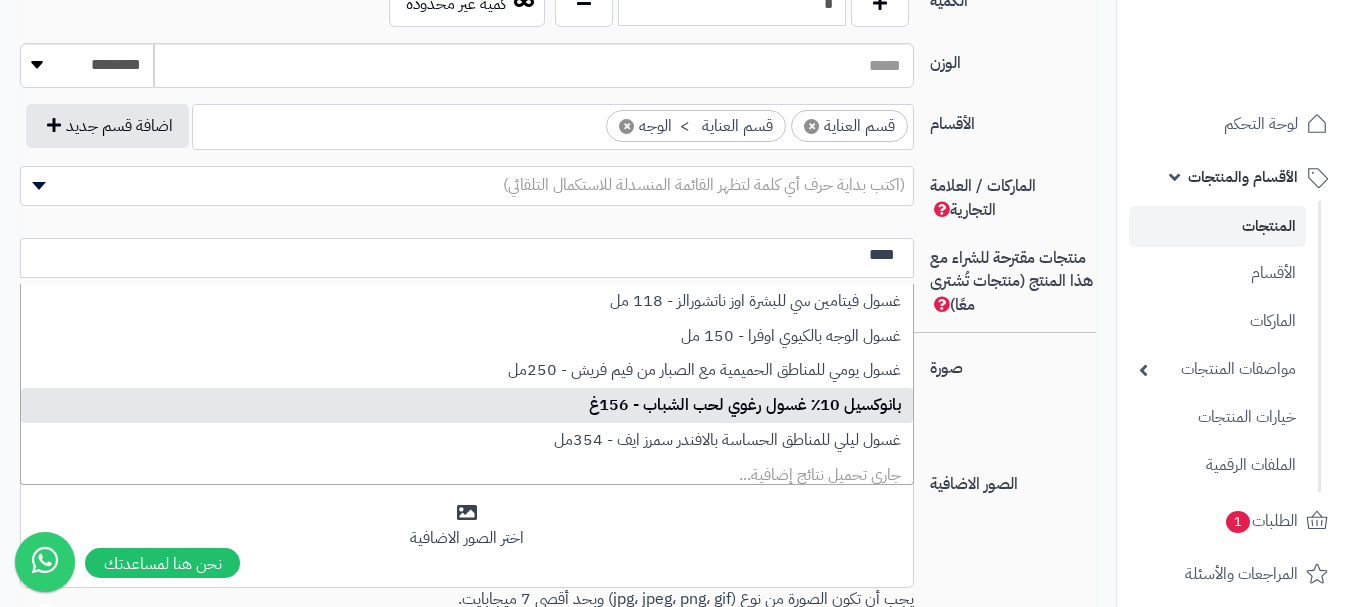type on "****" 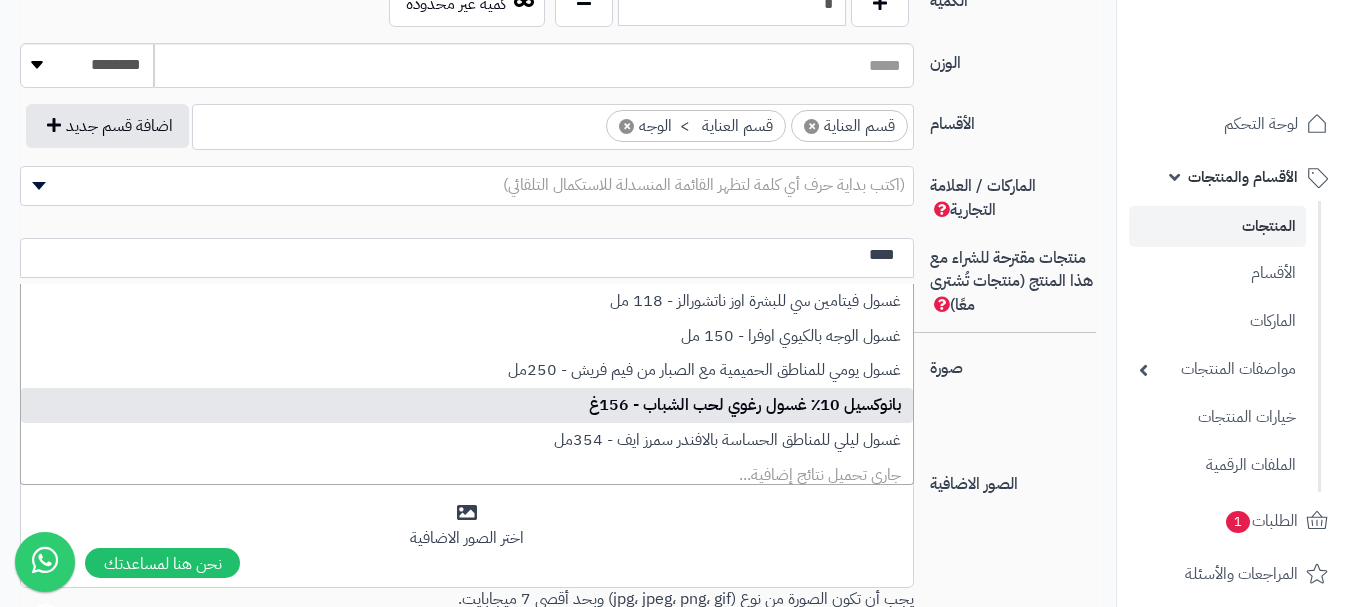 type 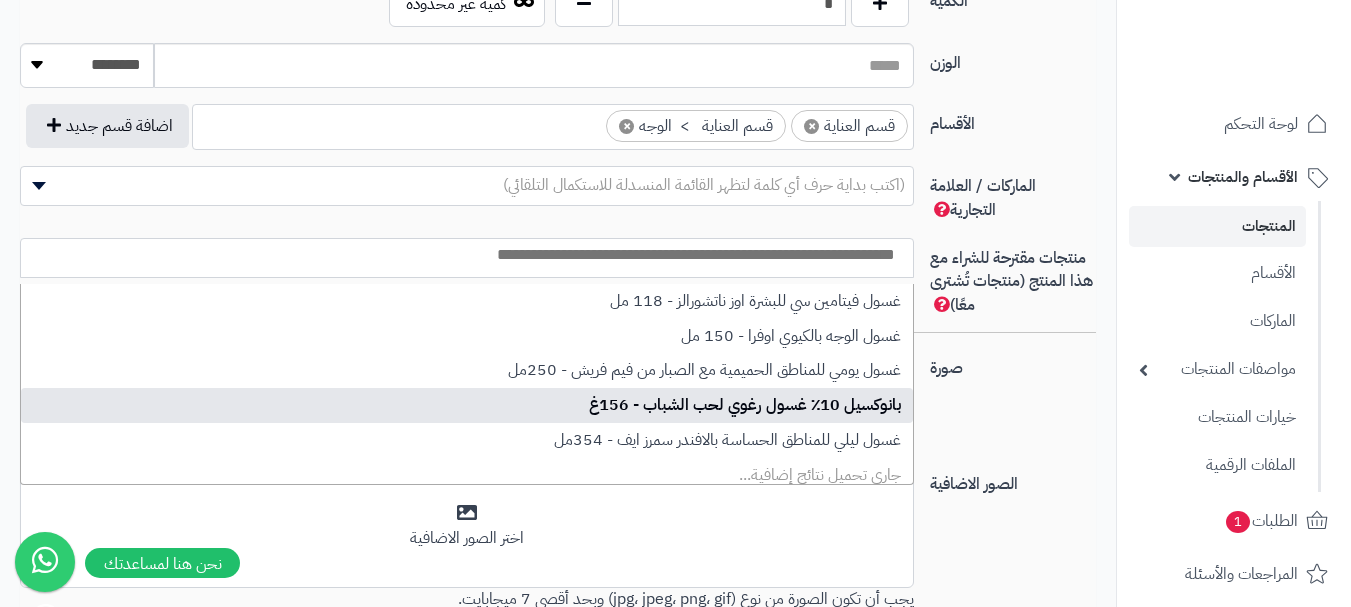 select on "***" 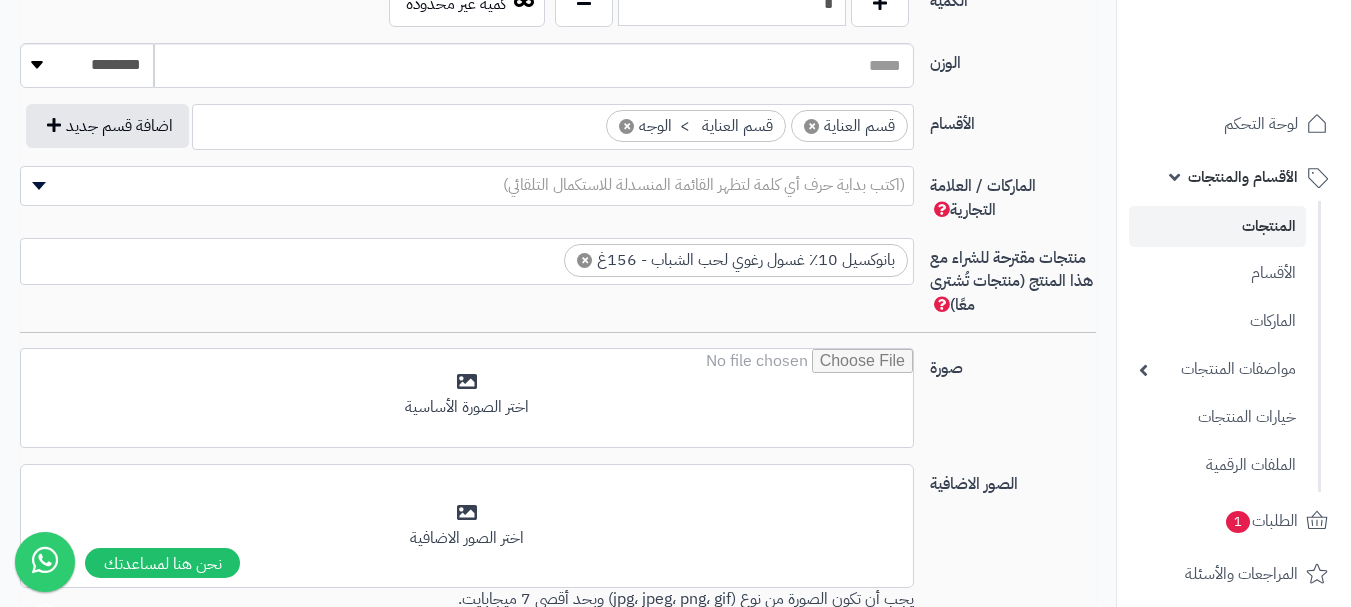 scroll, scrollTop: 0, scrollLeft: 0, axis: both 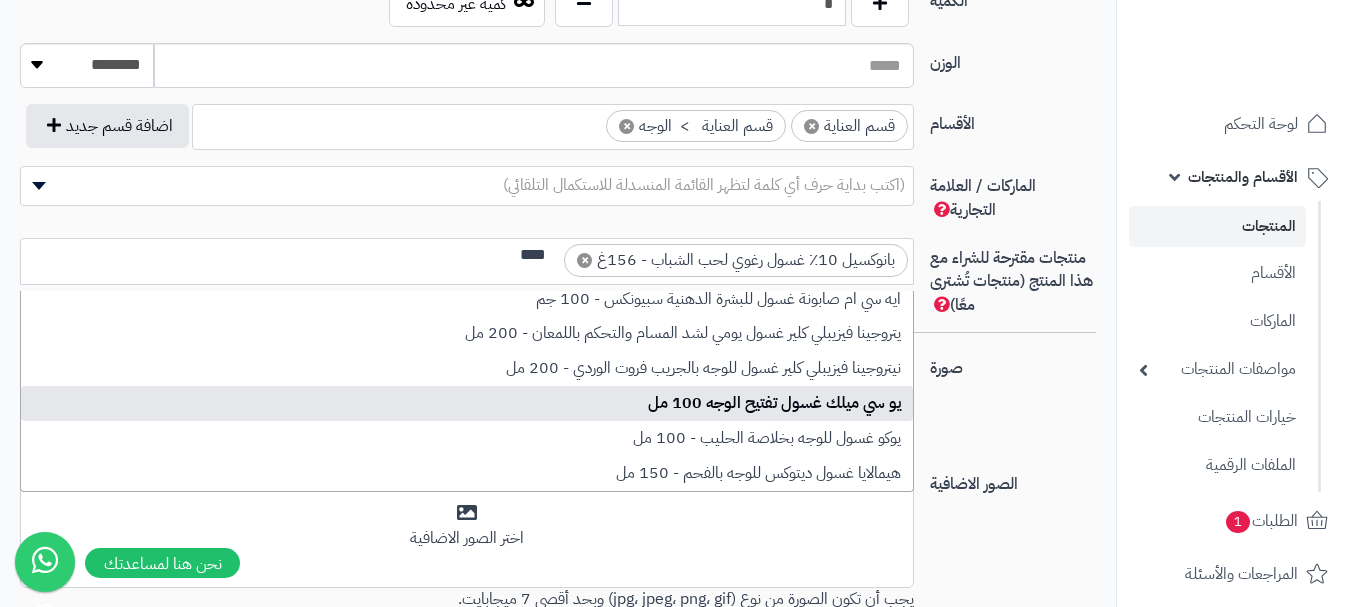 type on "****" 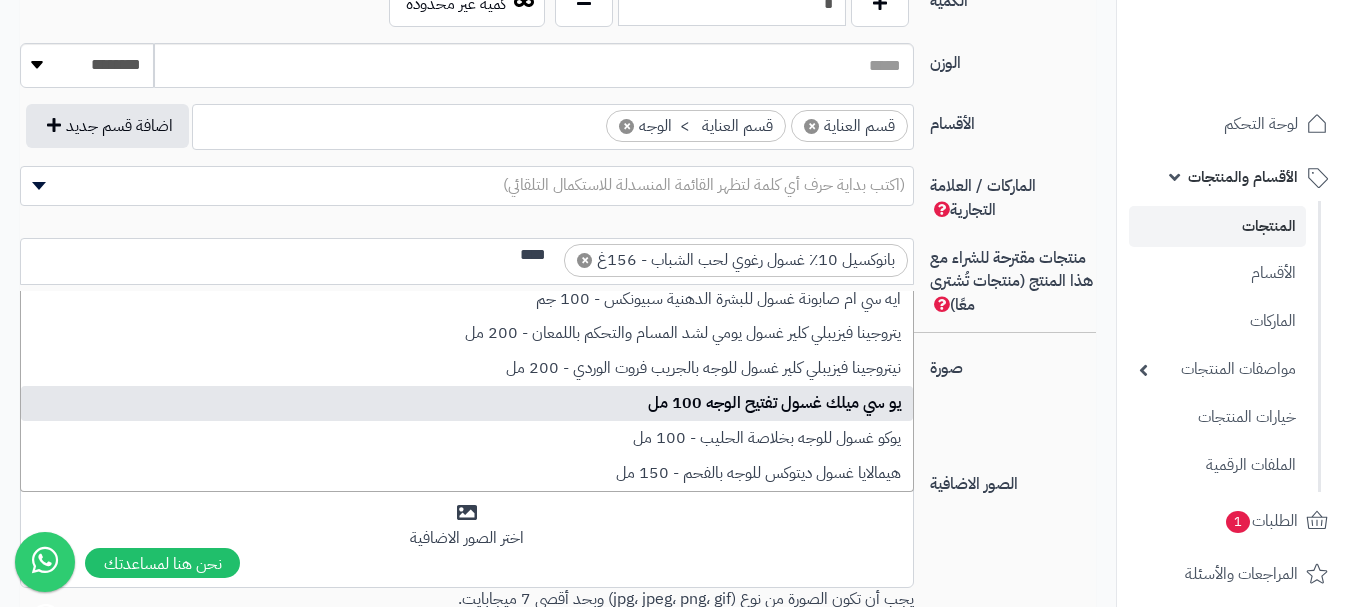 type 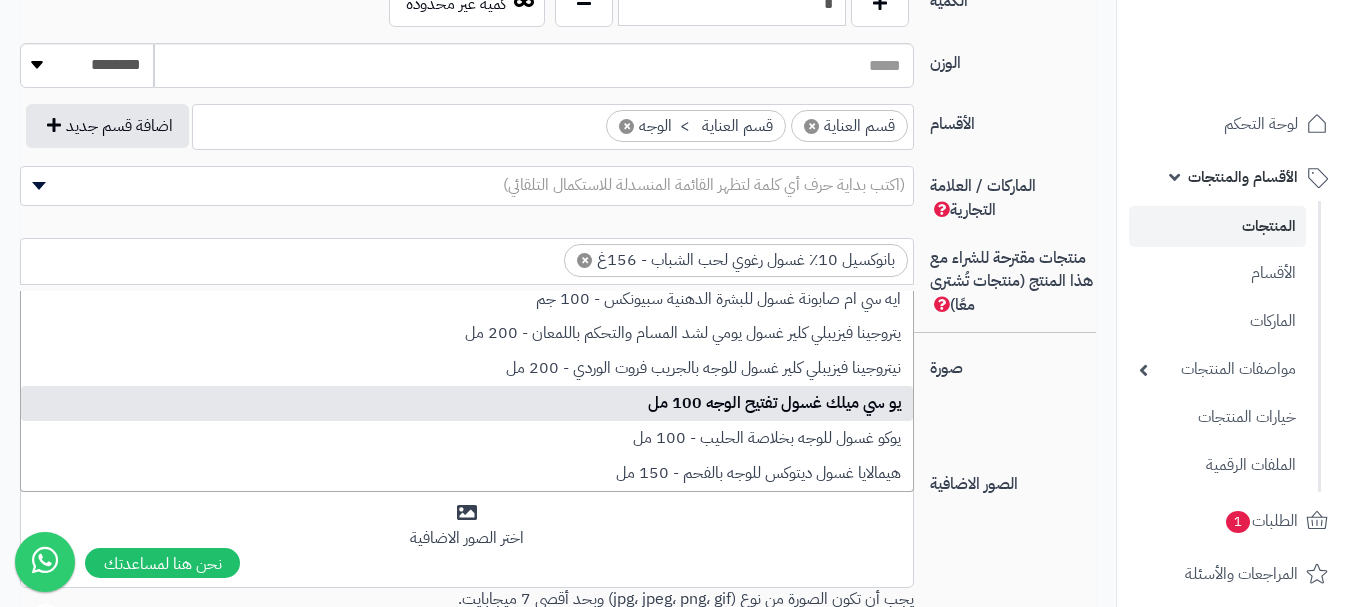 scroll, scrollTop: 0, scrollLeft: 0, axis: both 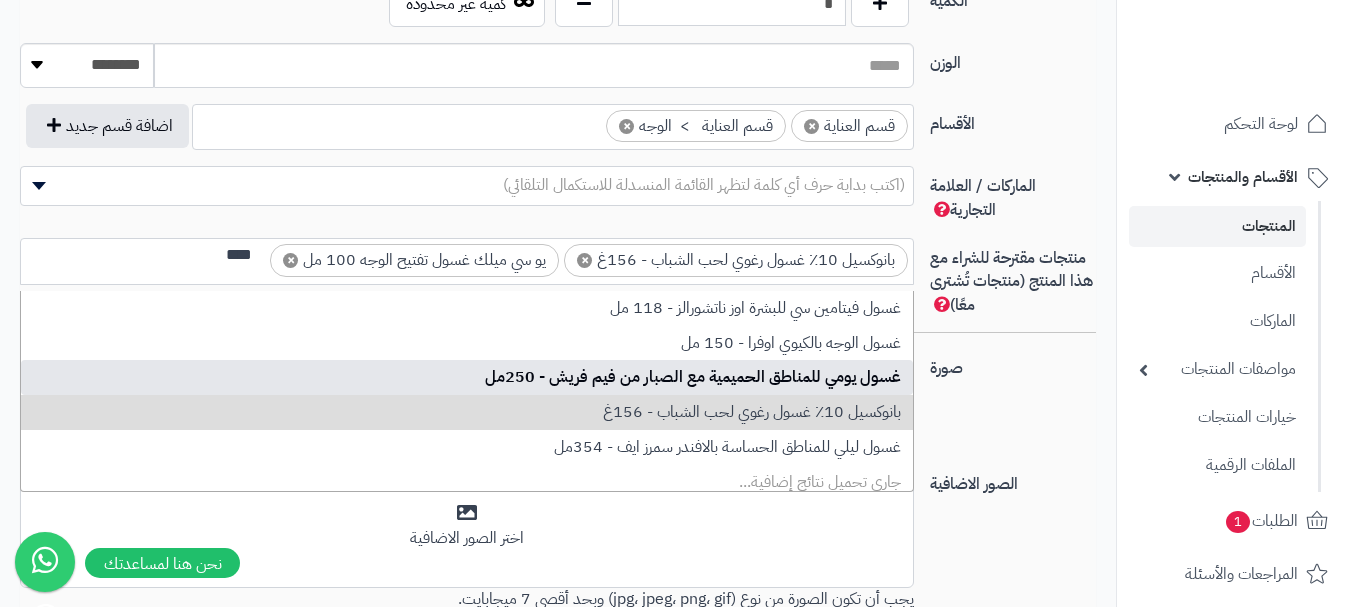 type on "****" 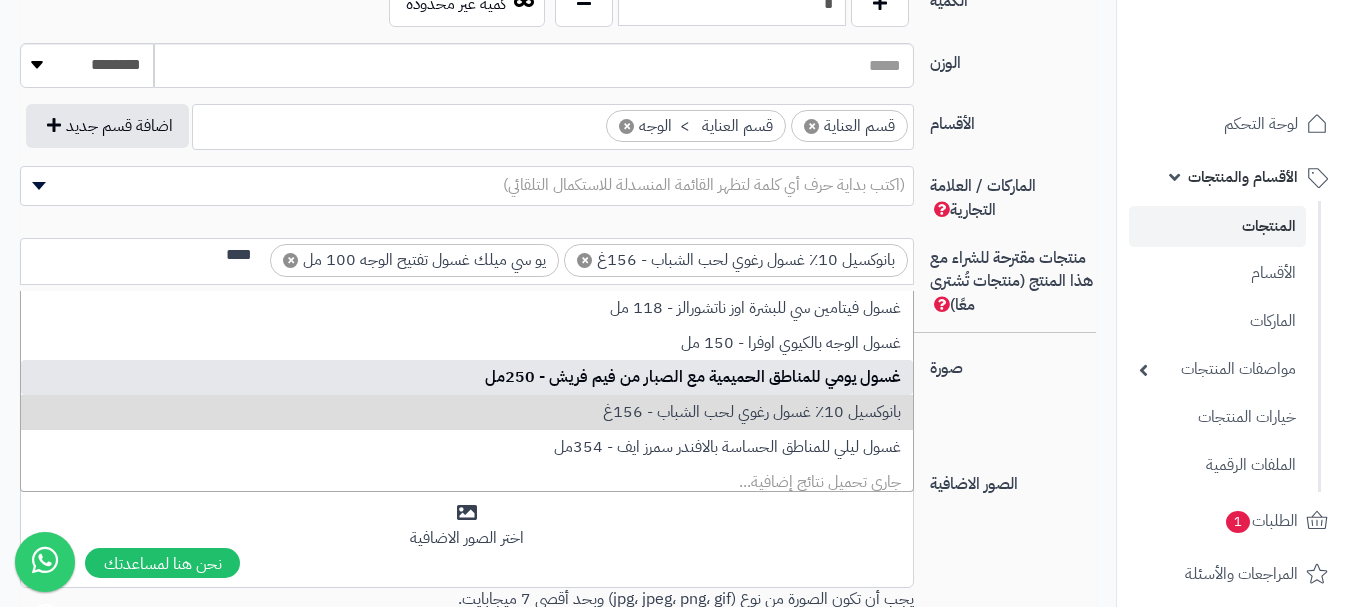 type 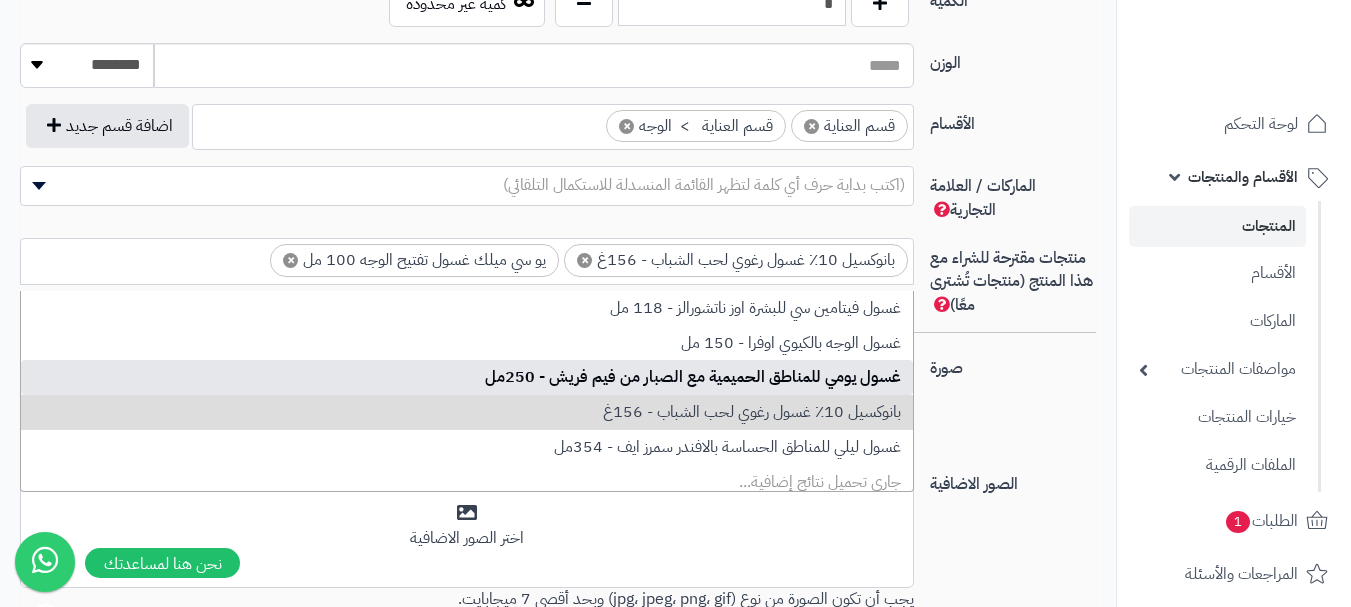 scroll, scrollTop: 0, scrollLeft: 0, axis: both 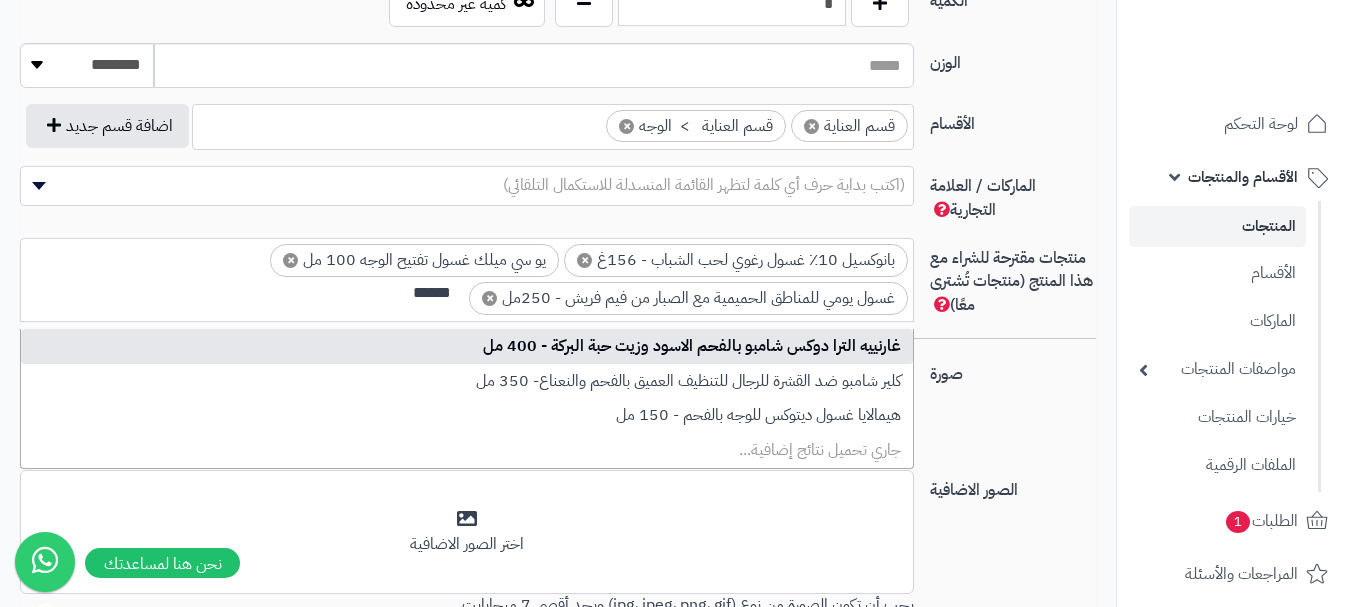 type on "******" 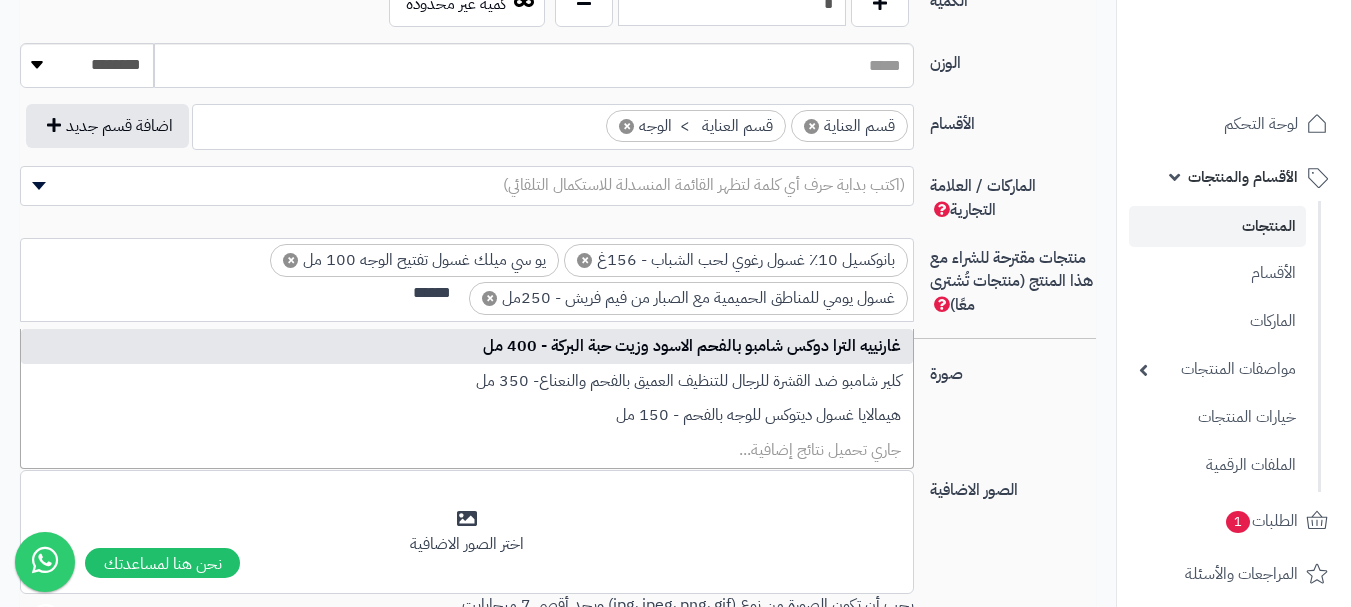 type 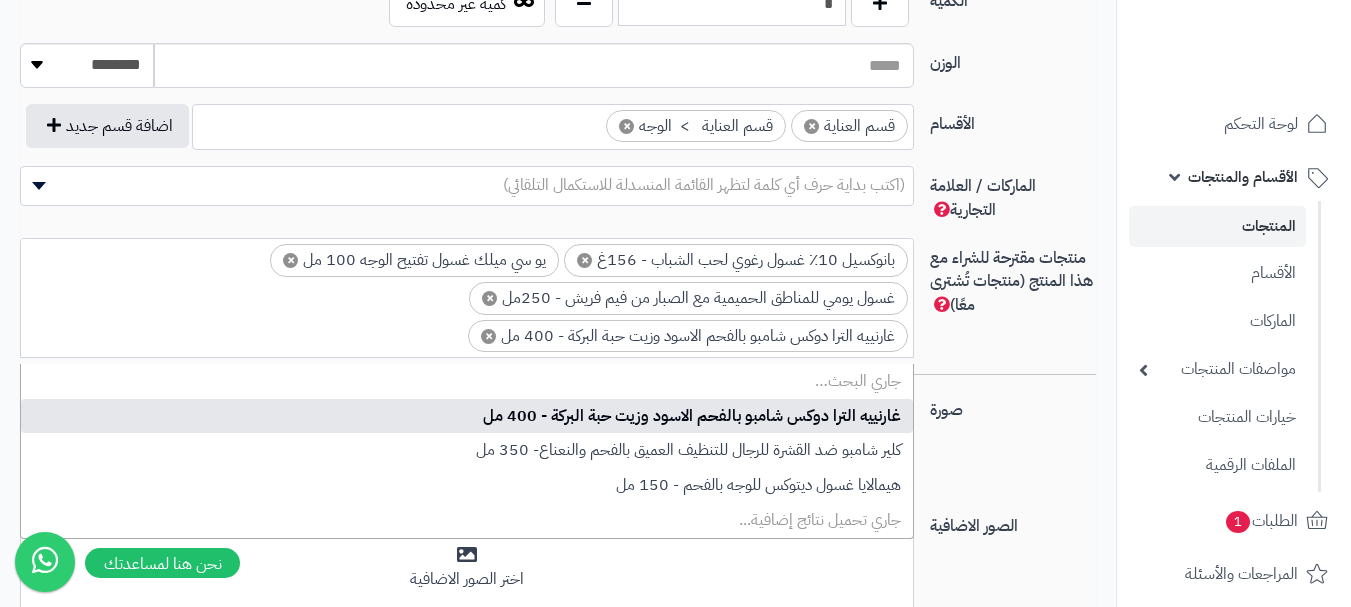 scroll, scrollTop: 0, scrollLeft: 0, axis: both 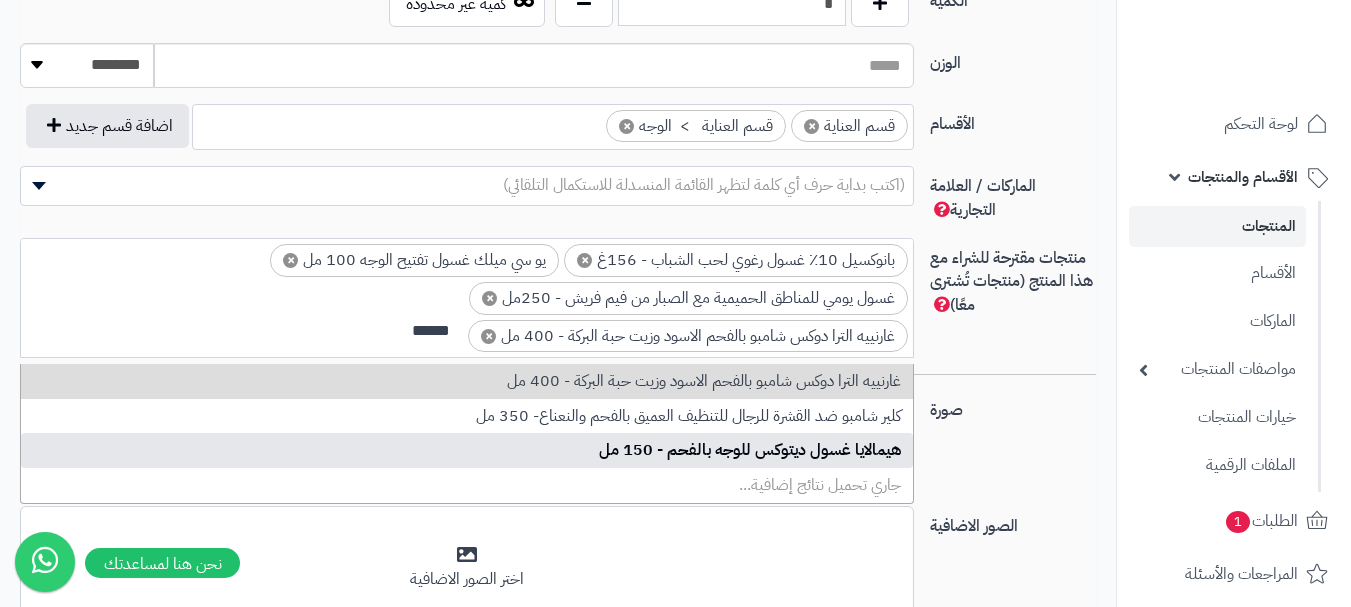 type on "******" 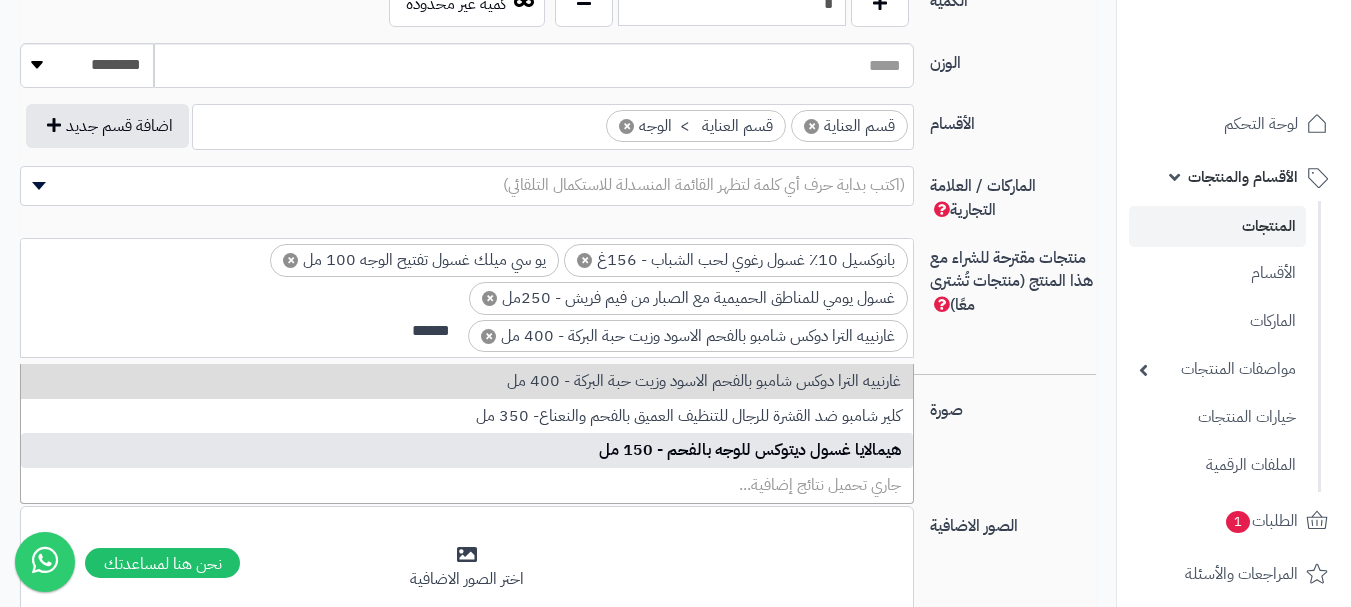 type 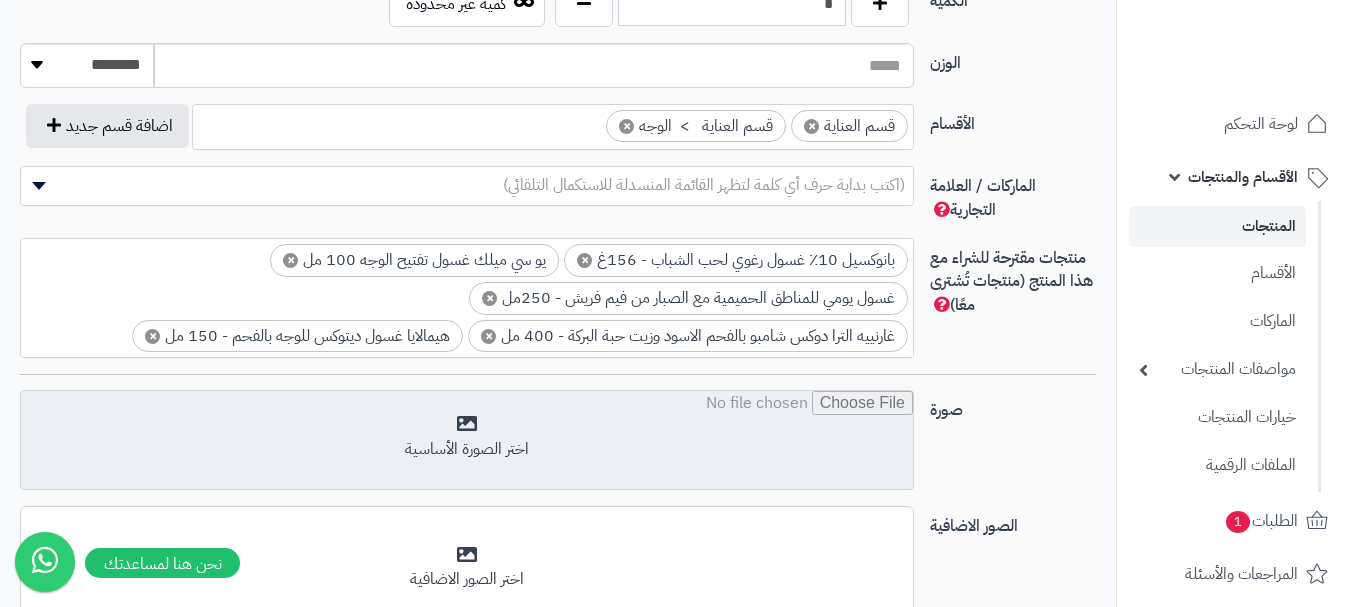 click at bounding box center (467, 441) 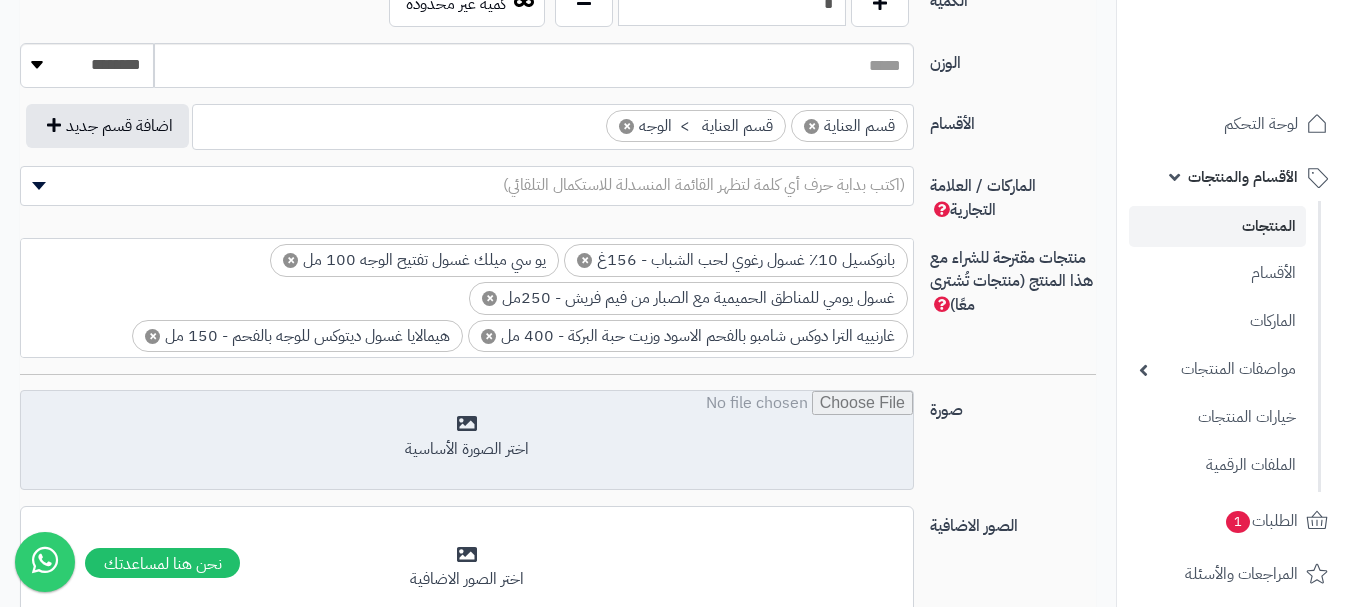 click at bounding box center (467, 441) 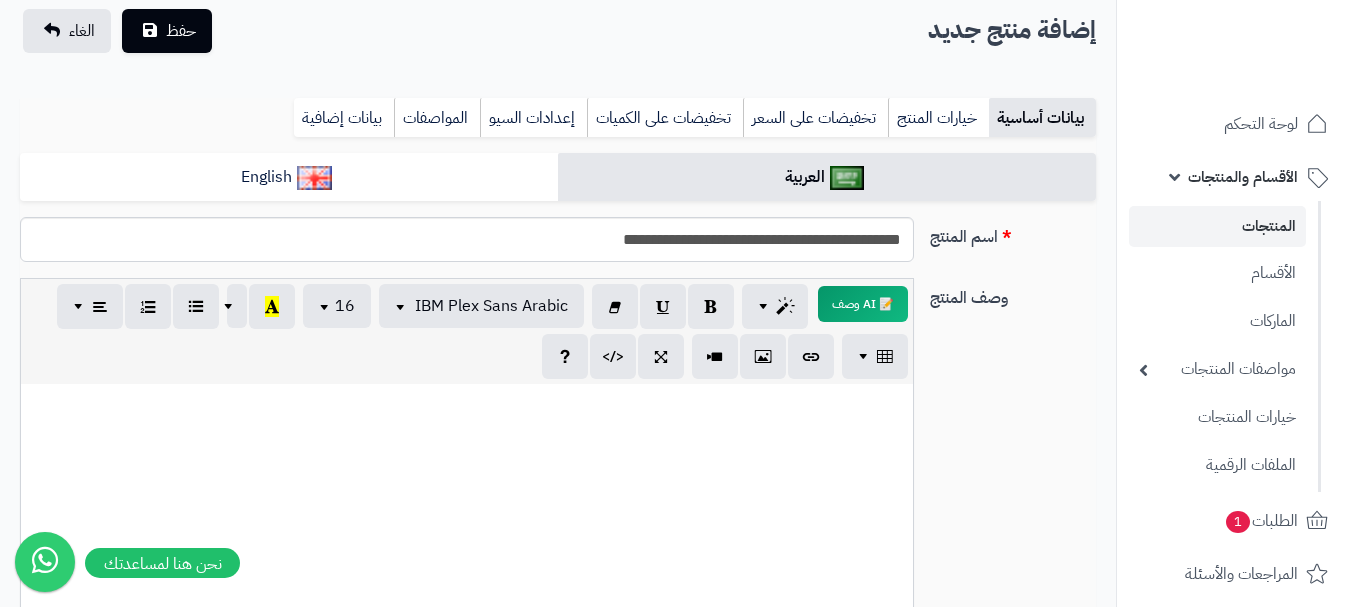scroll, scrollTop: 100, scrollLeft: 0, axis: vertical 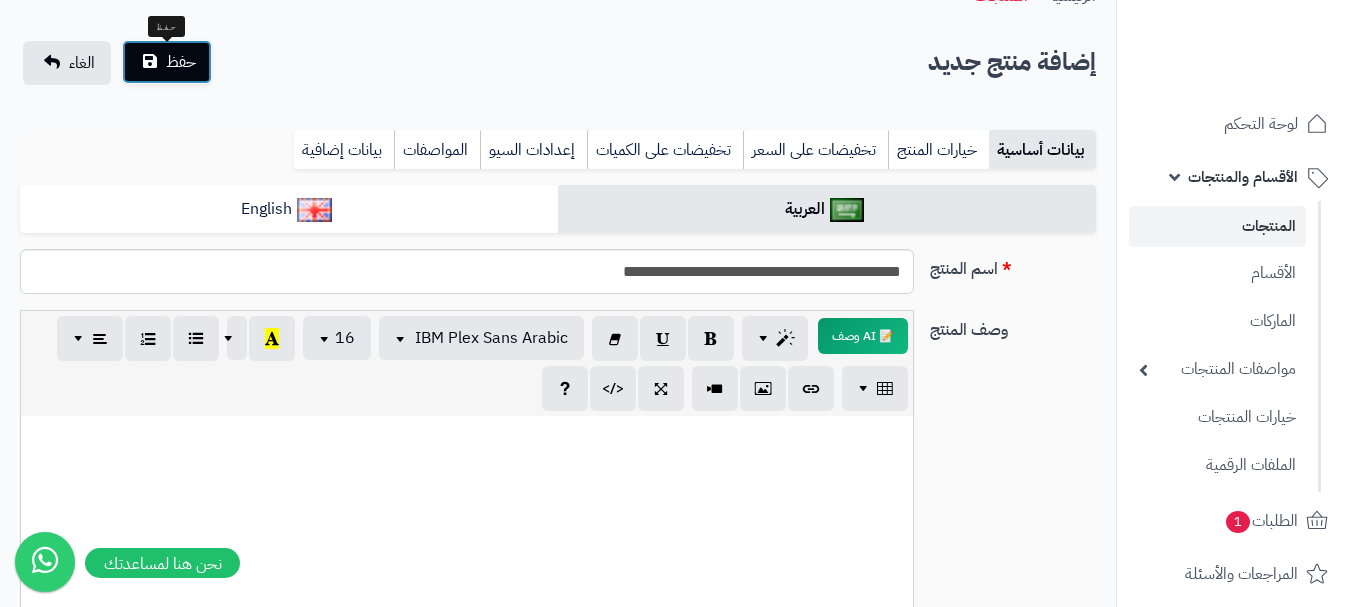 click on "حفظ" at bounding box center (167, 62) 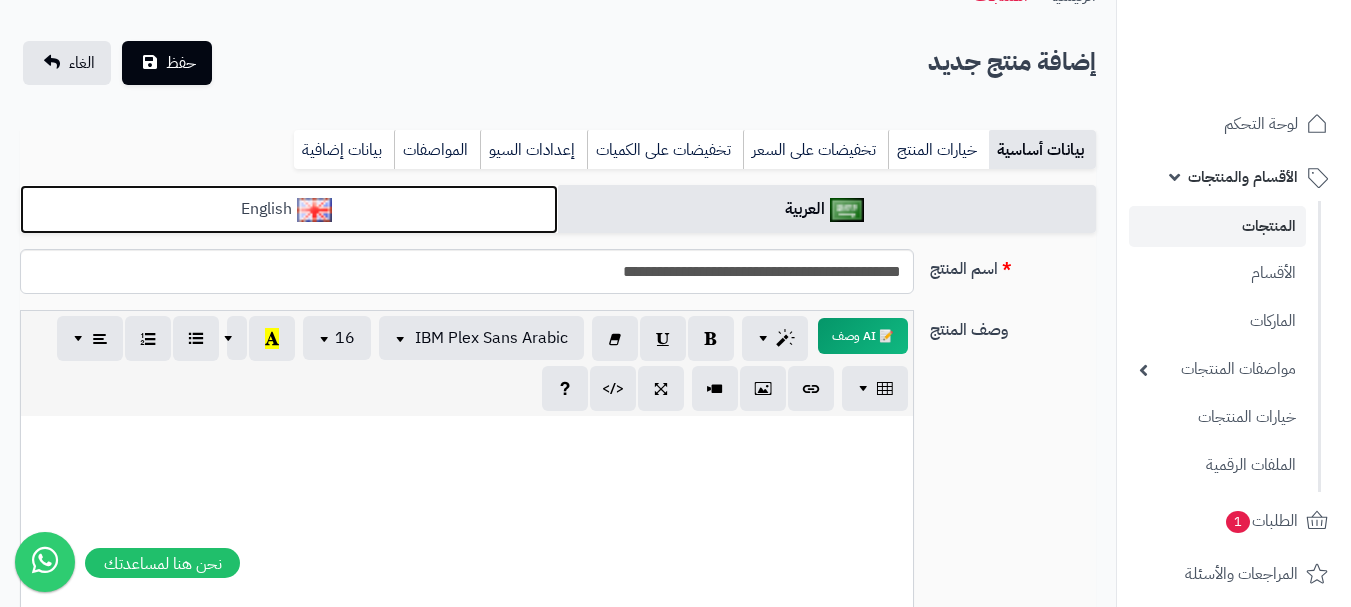 click on "English" at bounding box center (289, 209) 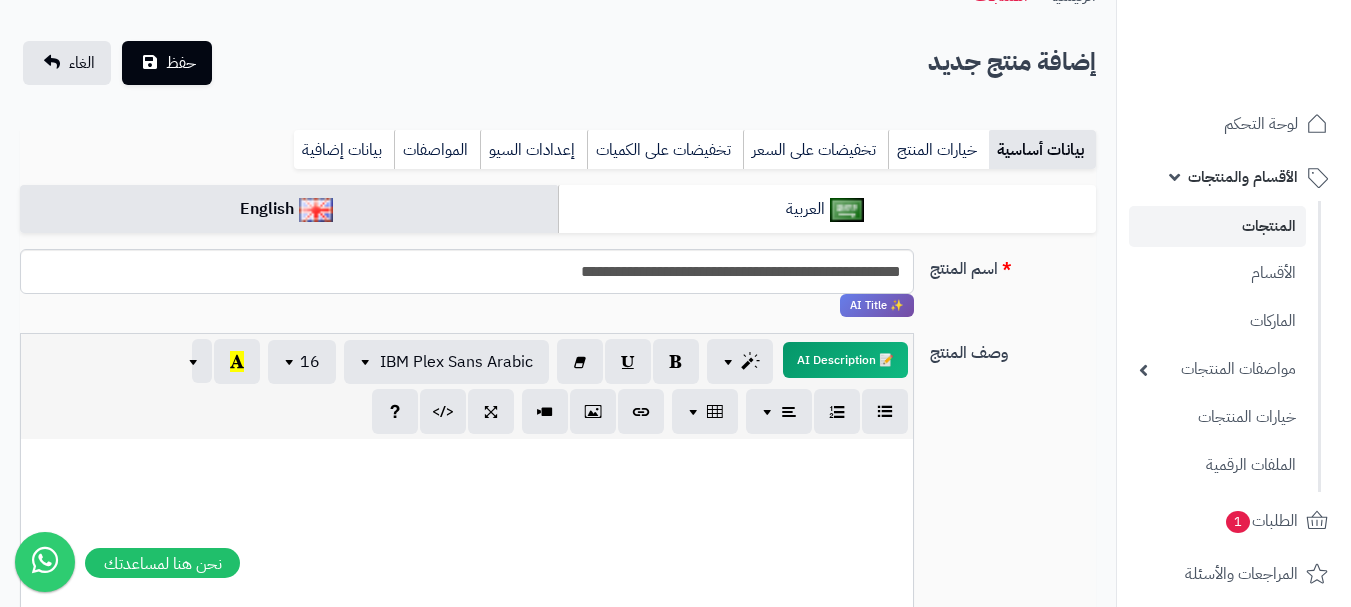 click on "بيانات أساسية خيارات المنتج تخفيضات على السعر تخفيضات على الكميات إعدادات السيو المواصفات نقاط المكافآت بيانات إضافية" at bounding box center [558, 157] 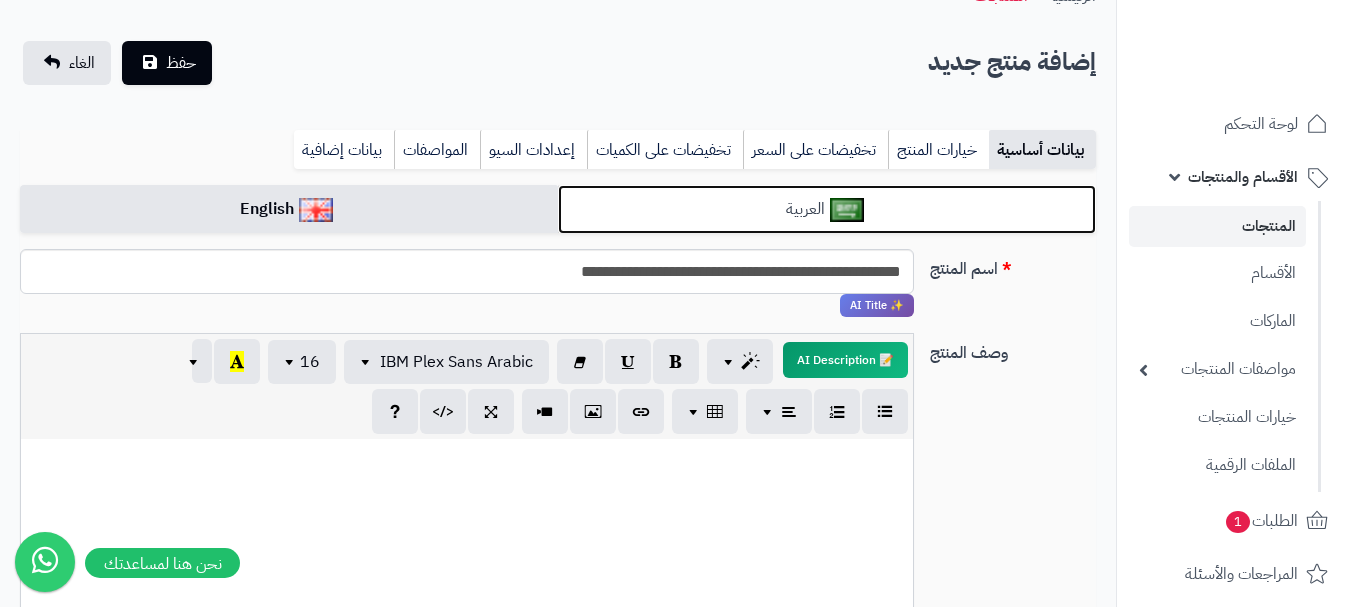 click on "العربية" at bounding box center [827, 209] 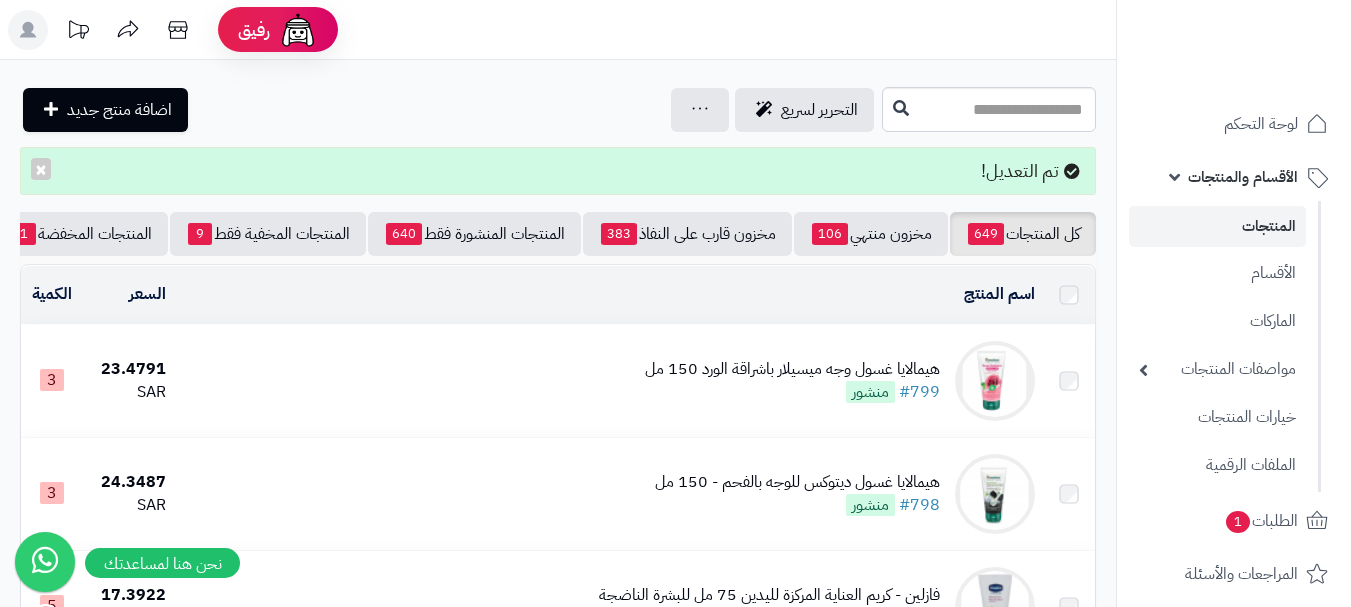 scroll, scrollTop: 0, scrollLeft: 0, axis: both 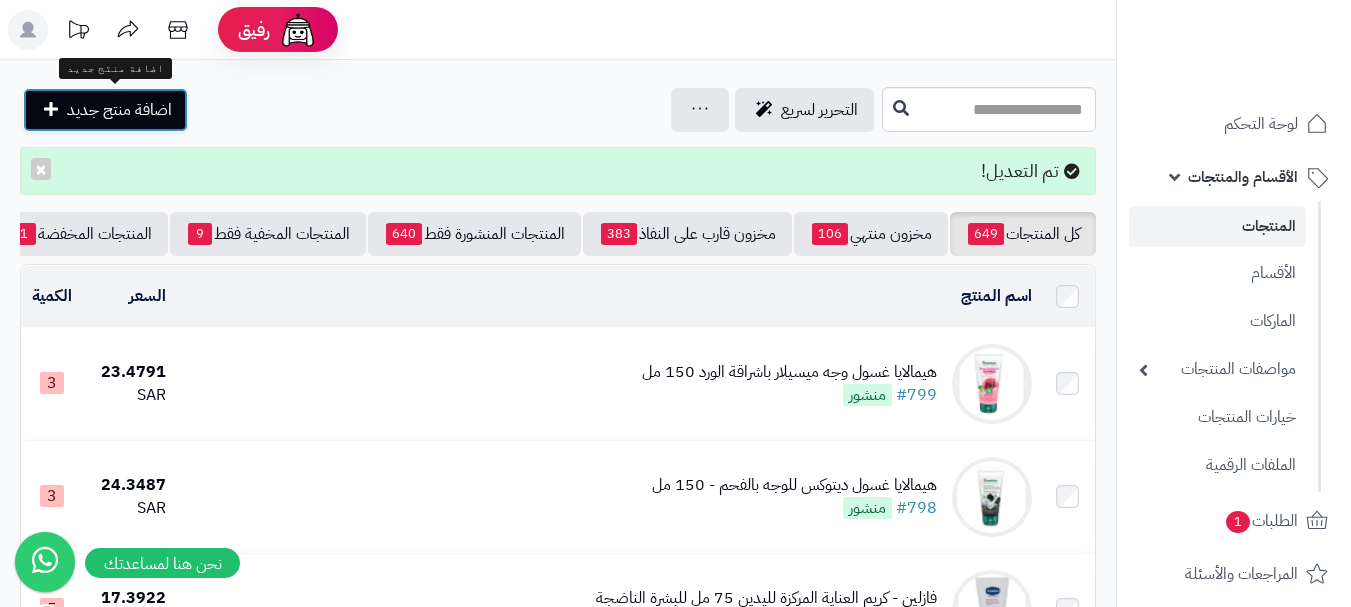 click on "اضافة منتج جديد" at bounding box center [119, 110] 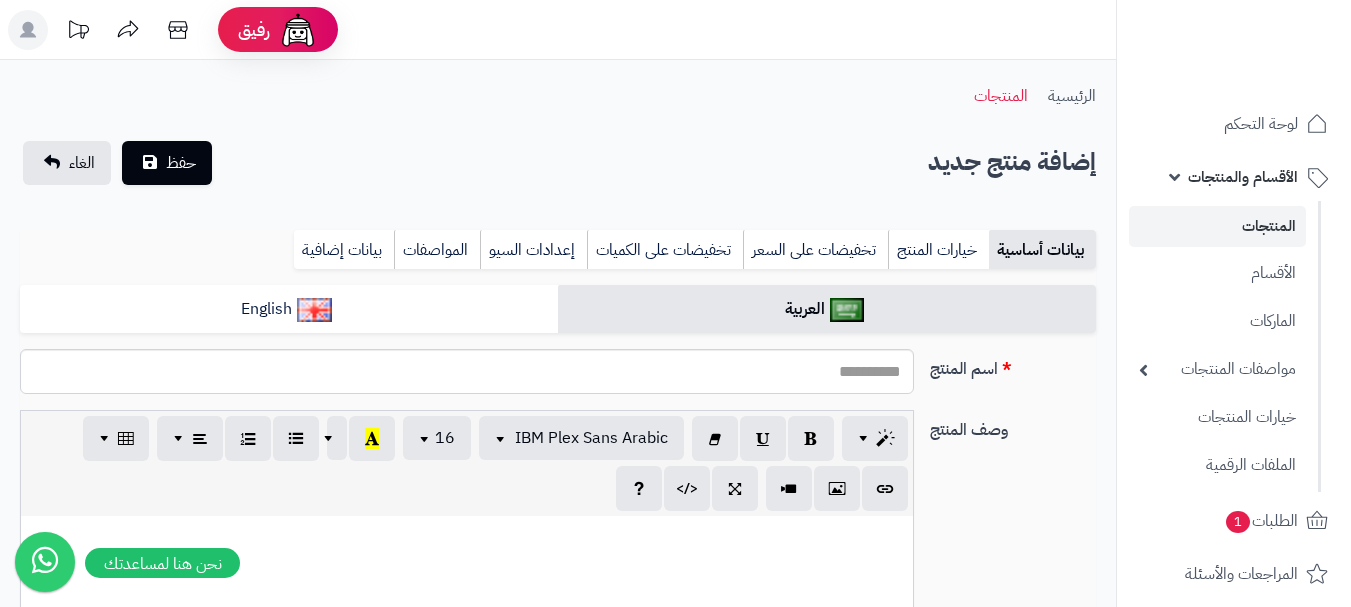 select 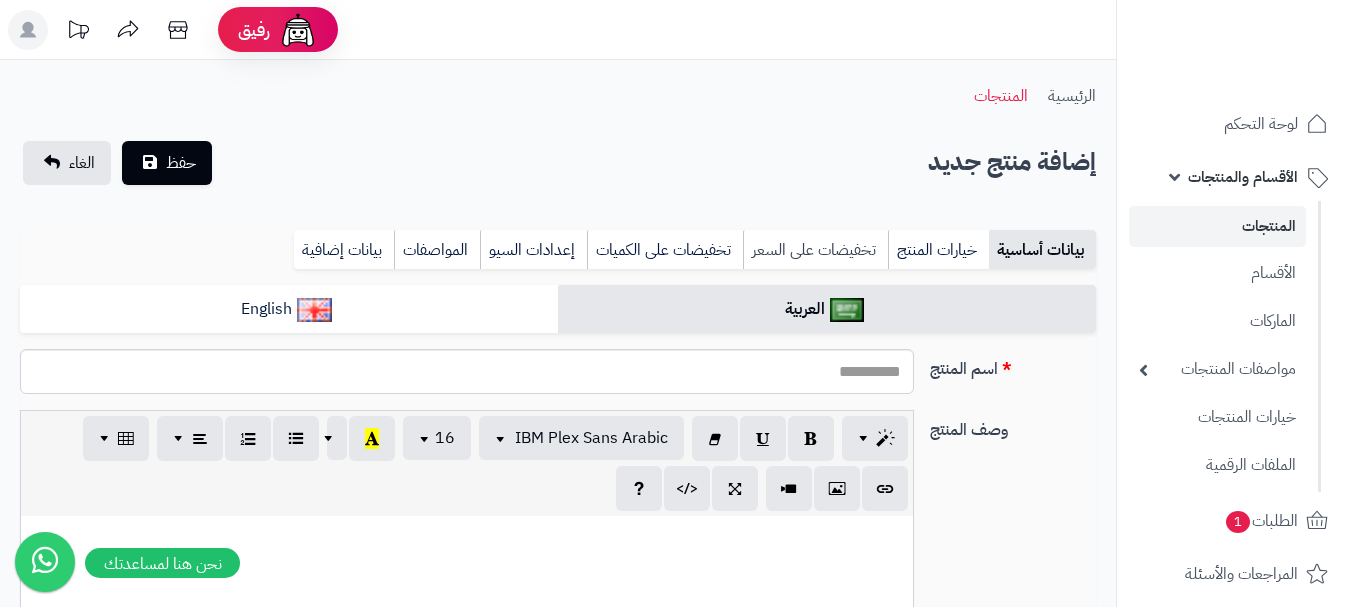 scroll, scrollTop: 0, scrollLeft: 0, axis: both 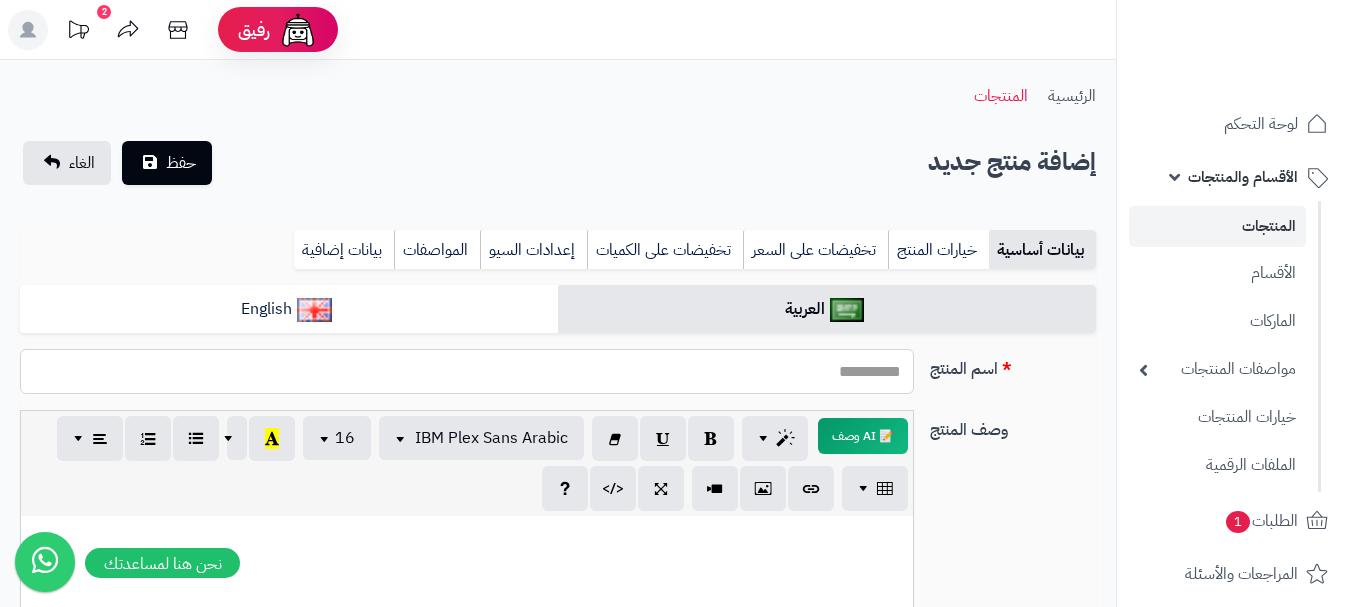 click on "اسم المنتج" at bounding box center [467, 371] 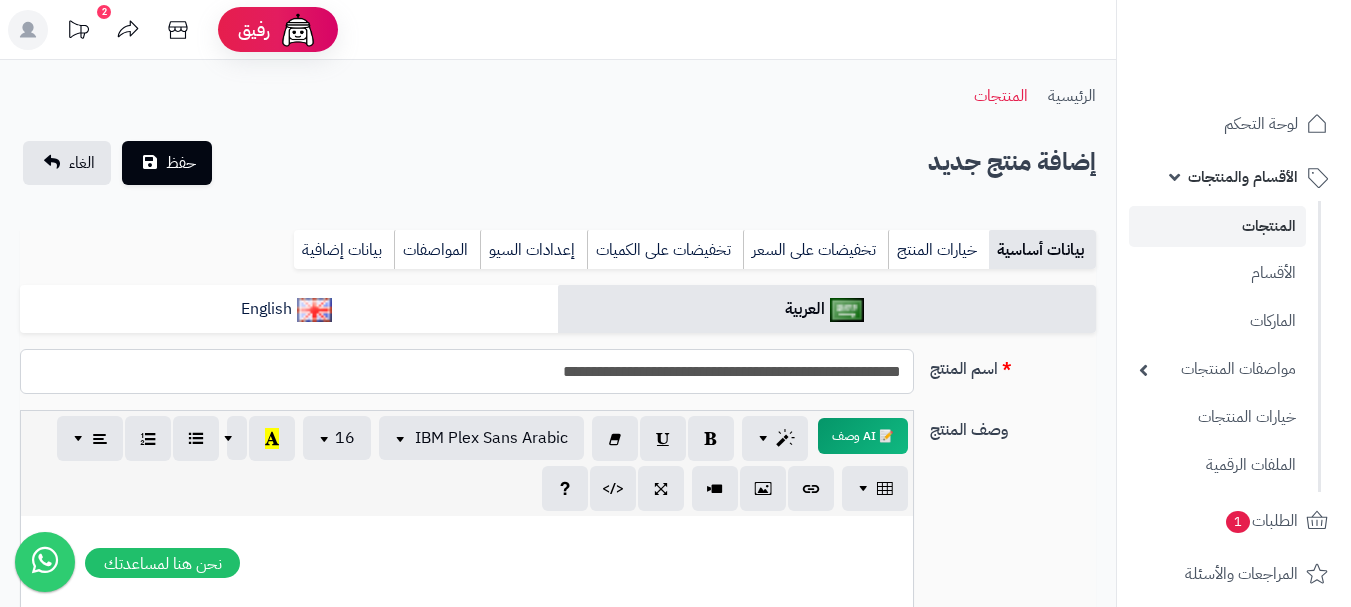 drag, startPoint x: 902, startPoint y: 382, endPoint x: 546, endPoint y: 383, distance: 356.0014 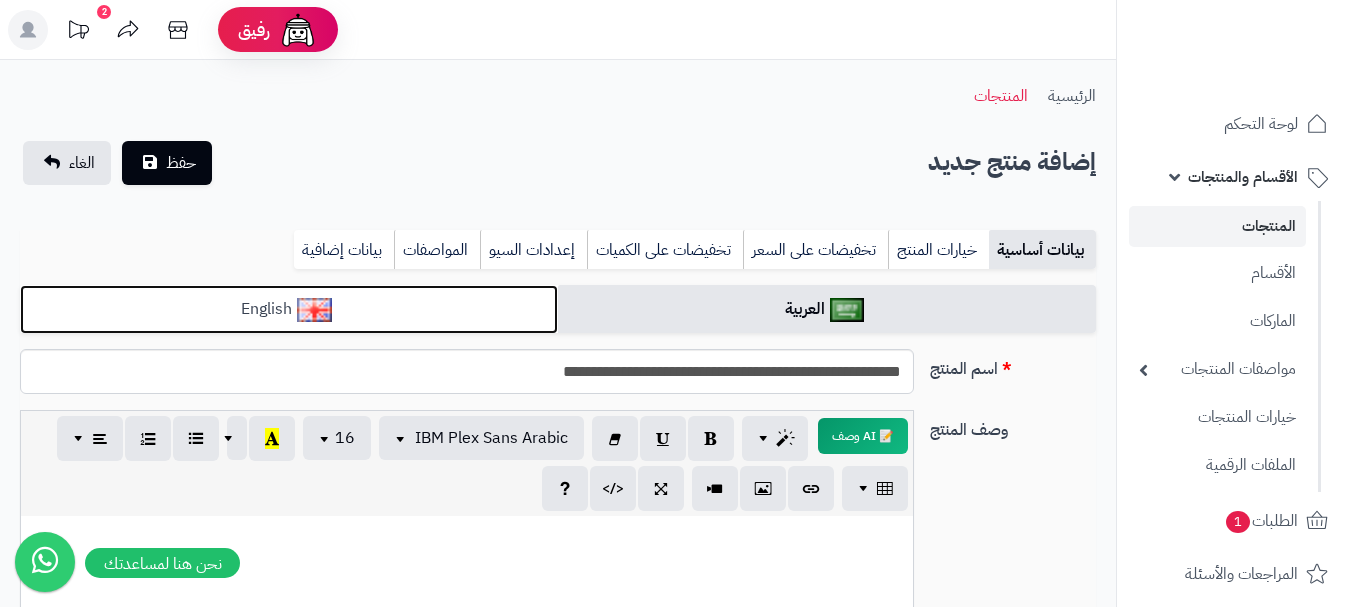 click on "English" at bounding box center [289, 309] 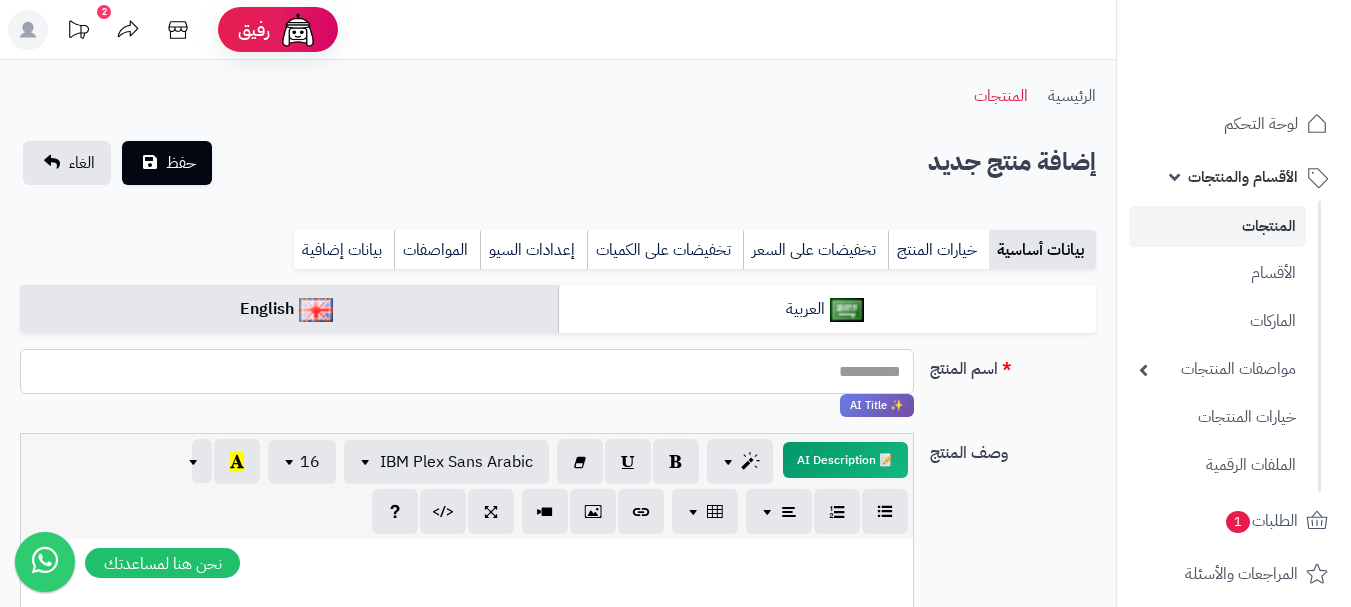 paste on "**********" 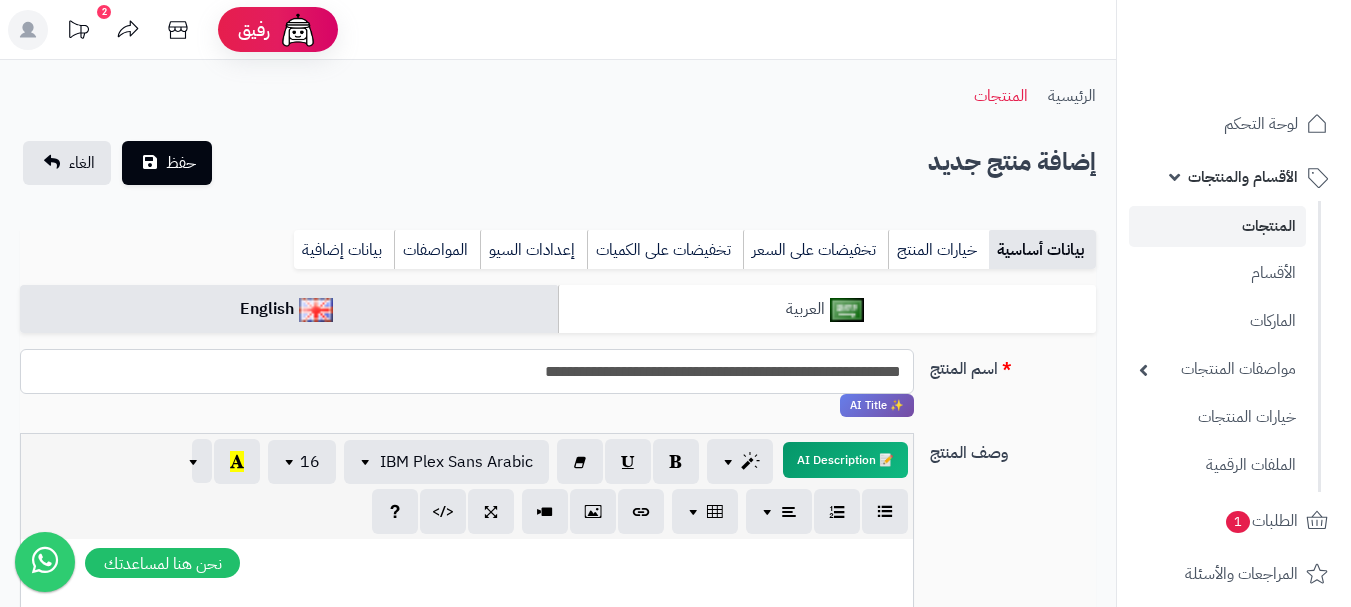 type on "**********" 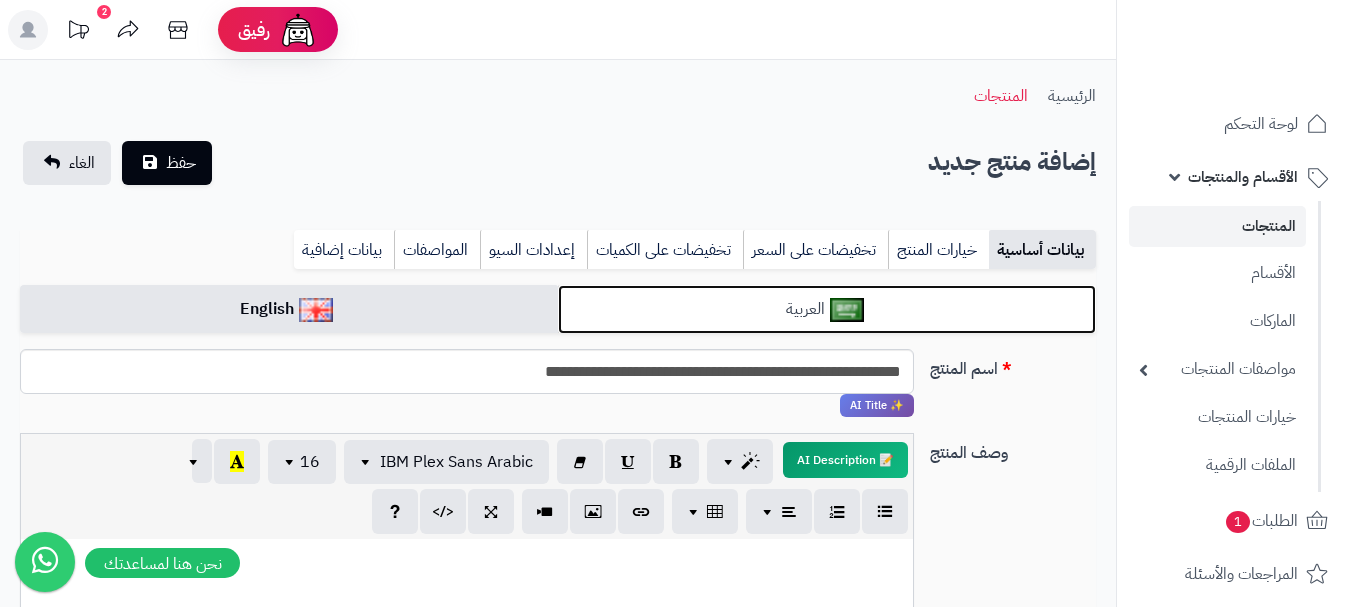 click at bounding box center (847, 310) 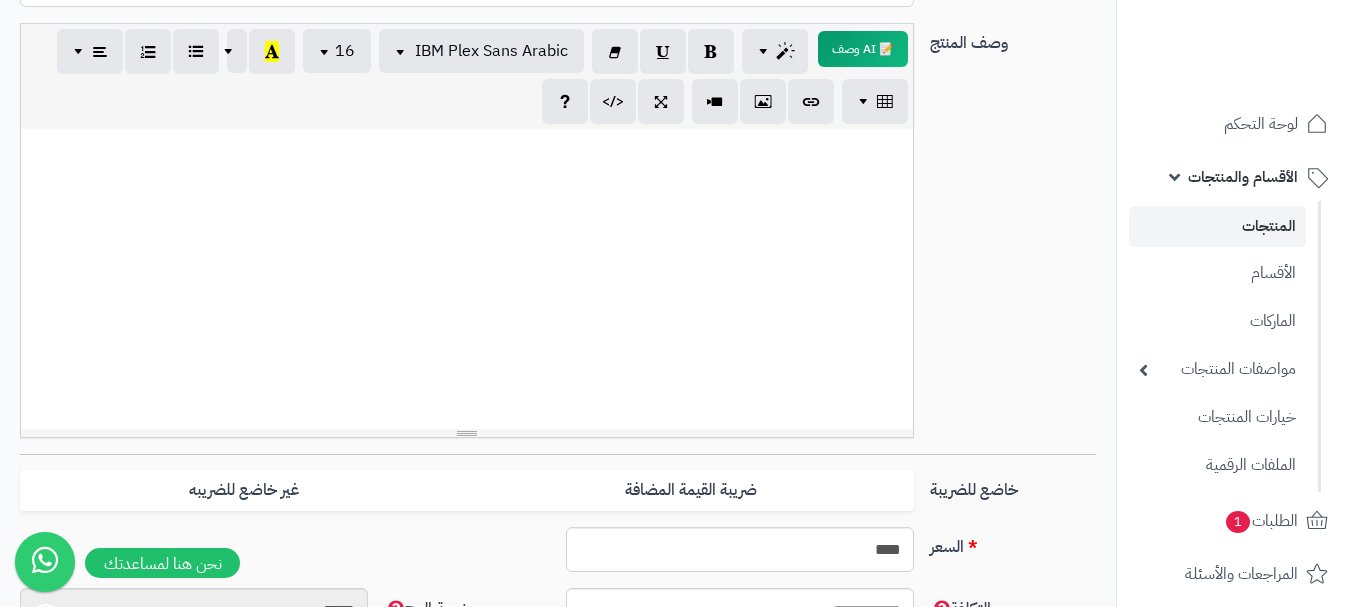 scroll, scrollTop: 400, scrollLeft: 0, axis: vertical 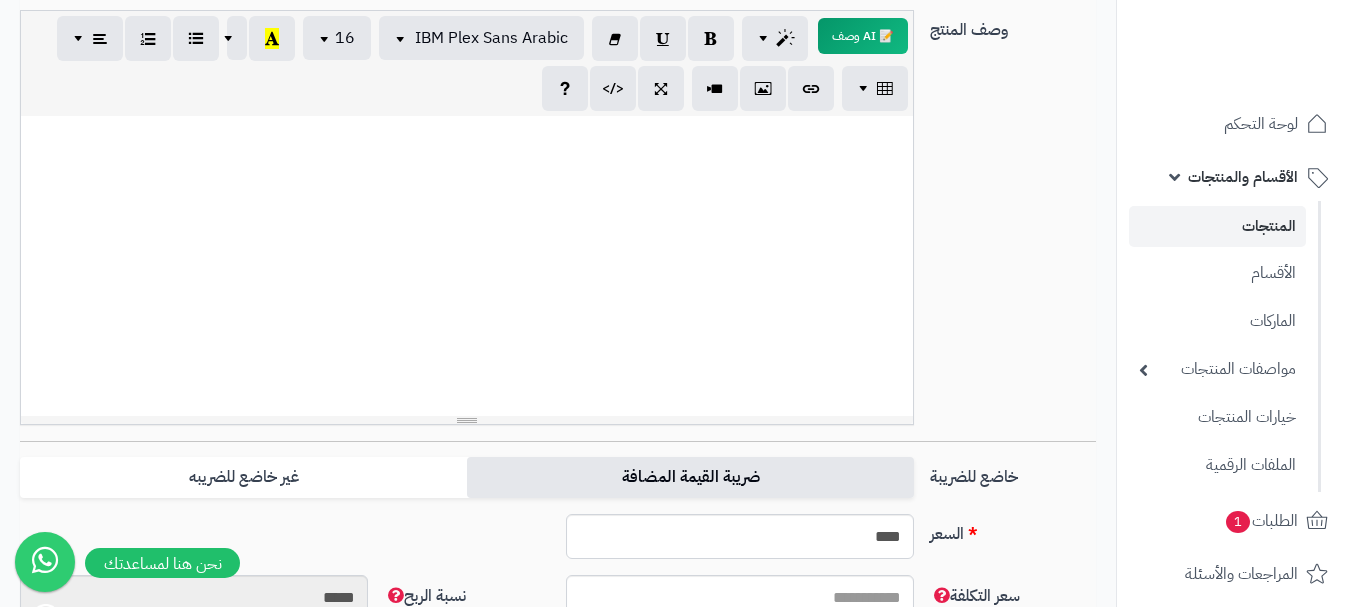 click on "ضريبة القيمة المضافة" at bounding box center [690, 477] 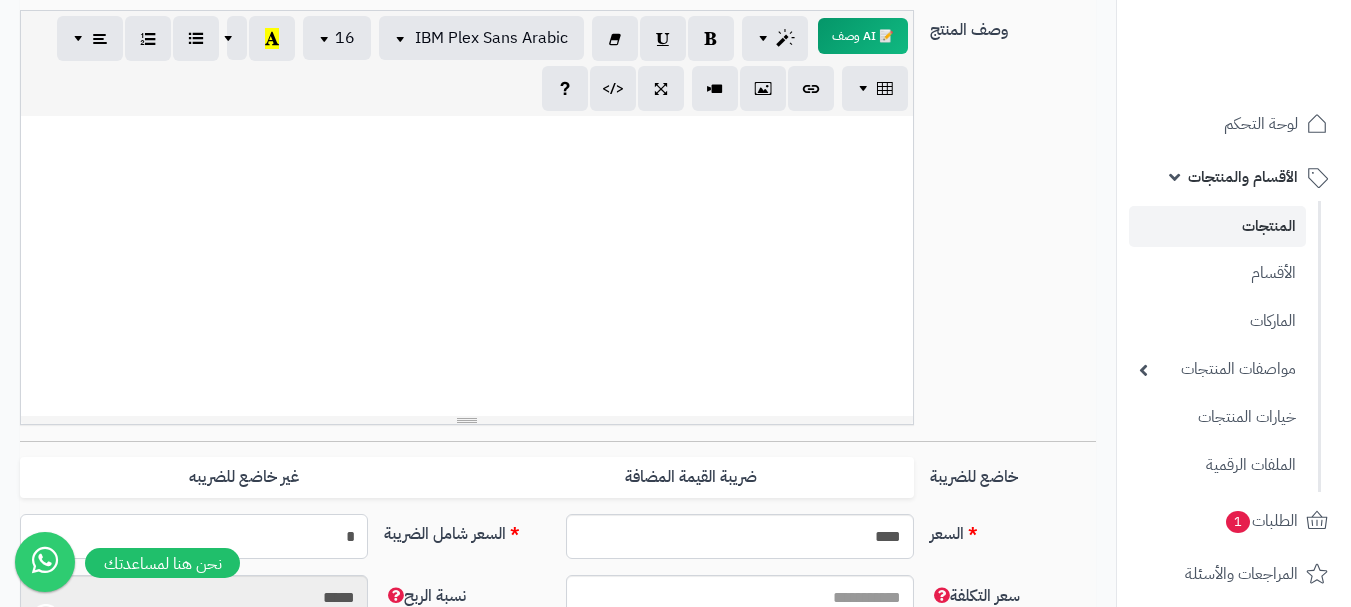 click on "*" at bounding box center (194, 536) 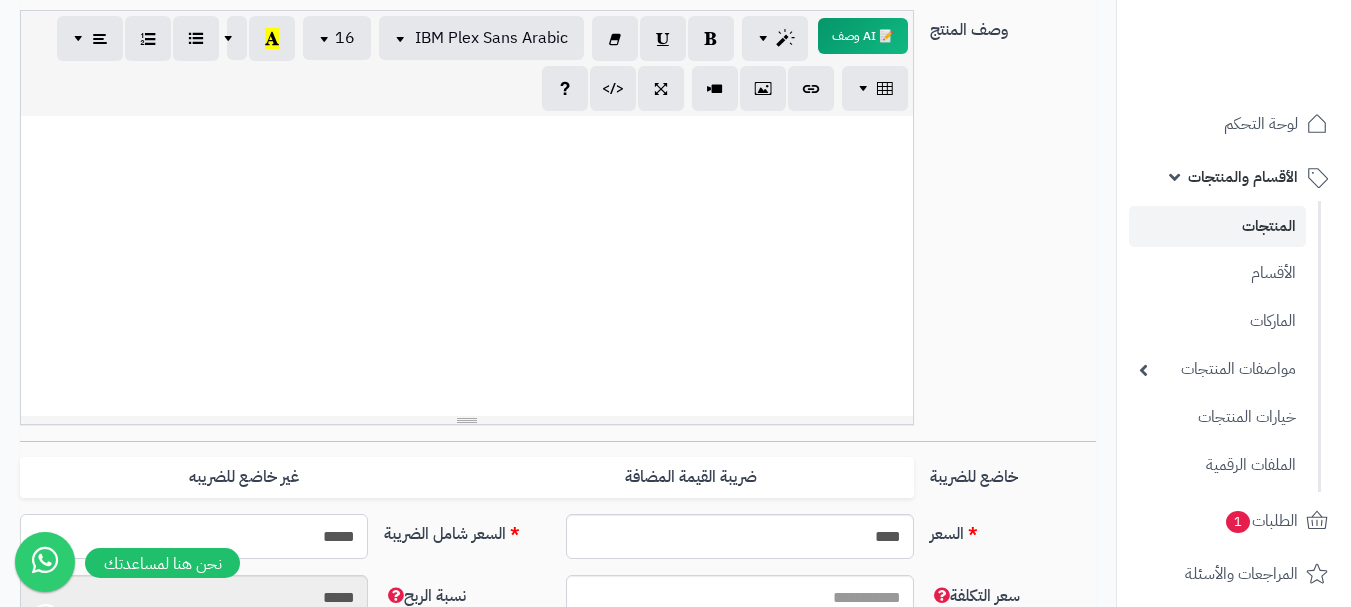type on "******" 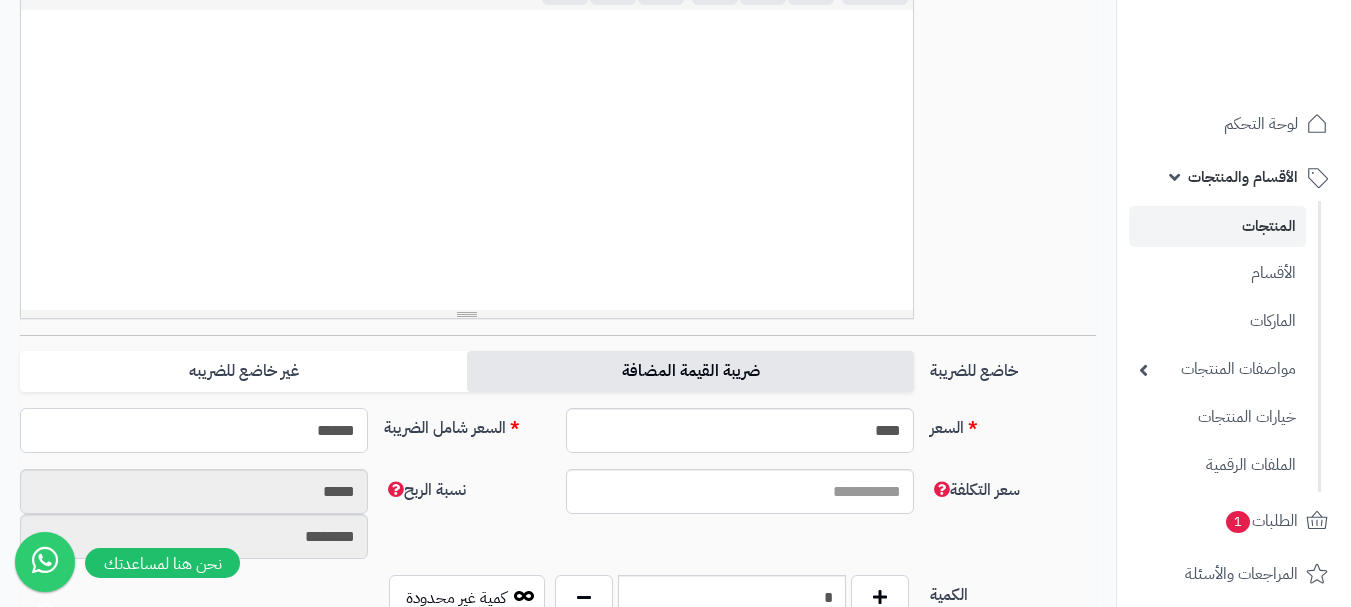 scroll, scrollTop: 600, scrollLeft: 0, axis: vertical 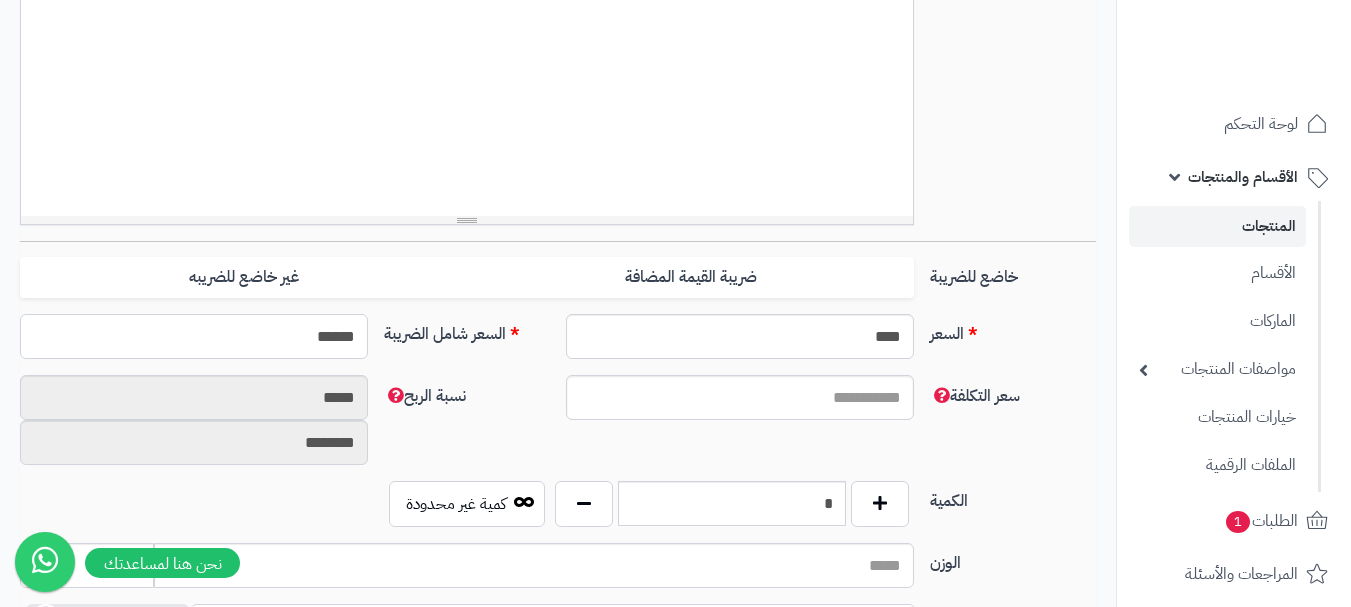 type on "**********" 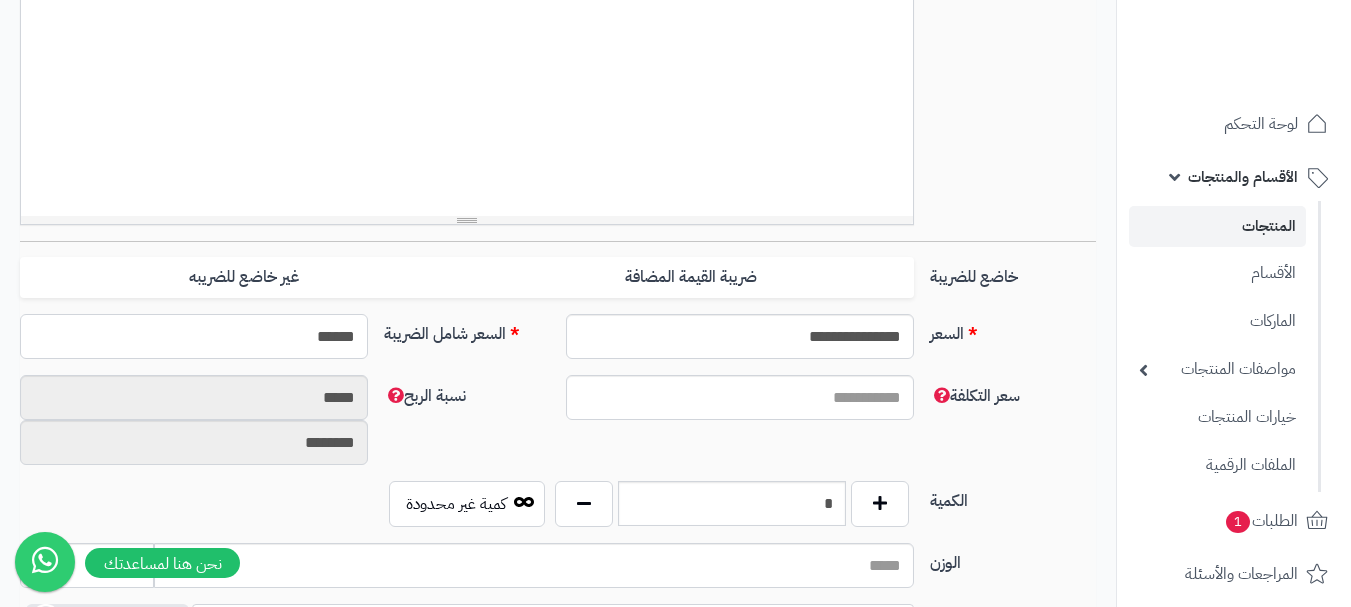type on "******" 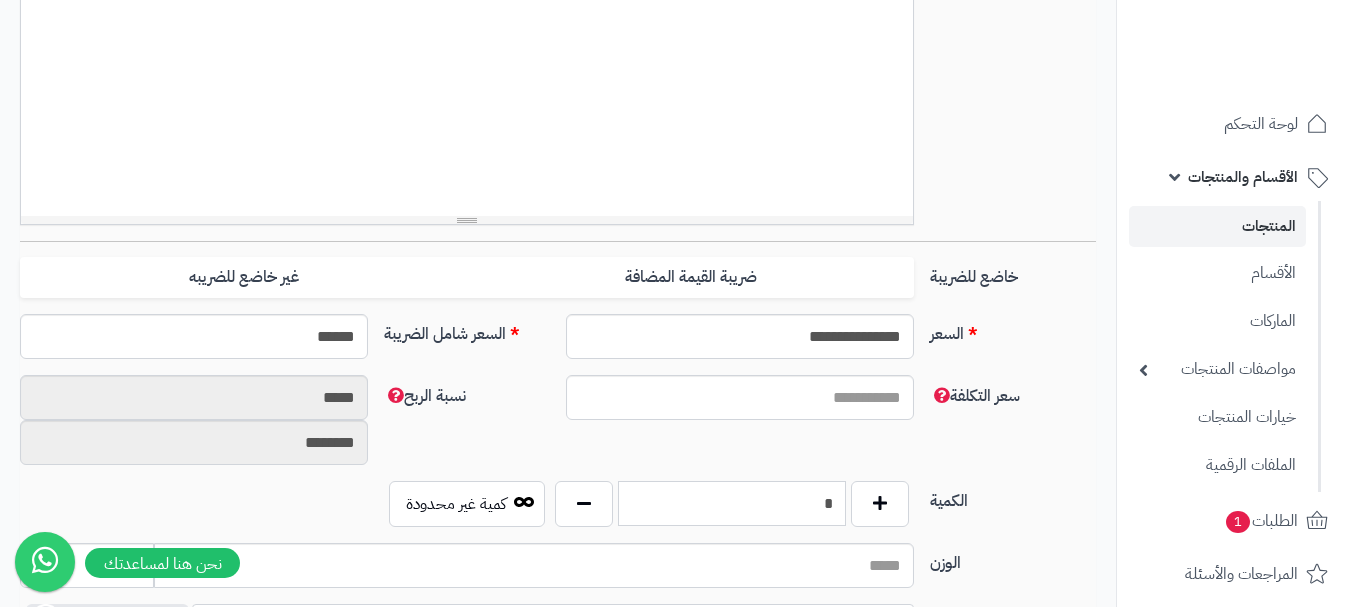 click on "*" at bounding box center [732, 503] 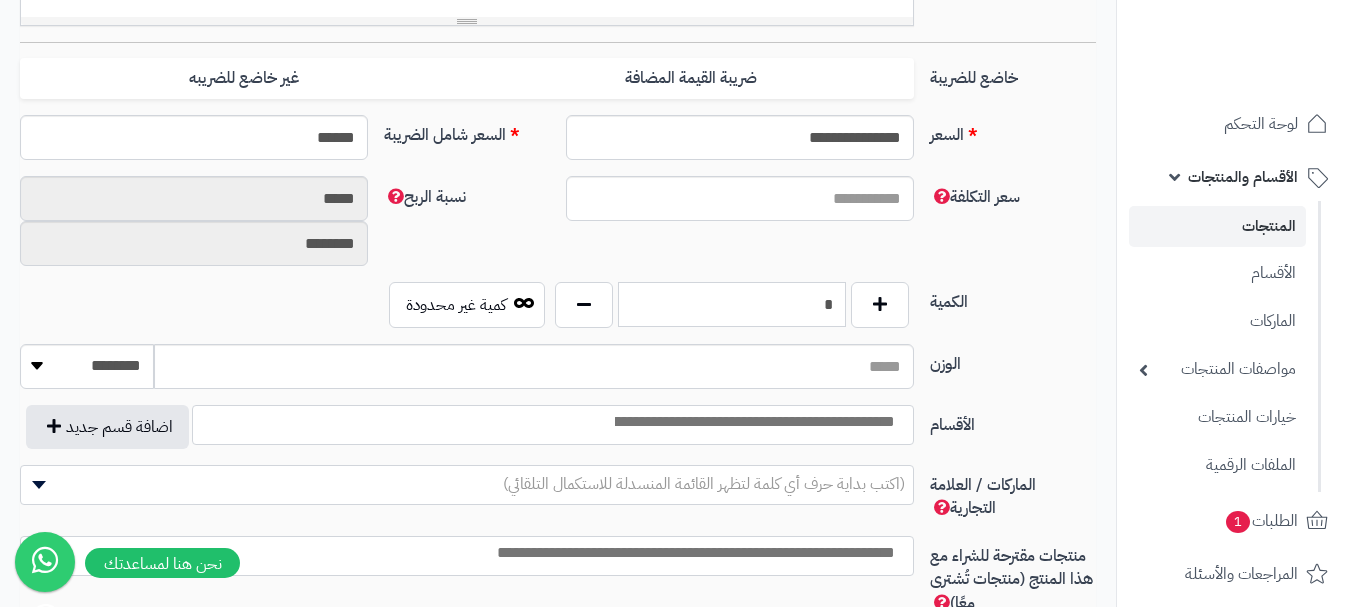 scroll, scrollTop: 800, scrollLeft: 0, axis: vertical 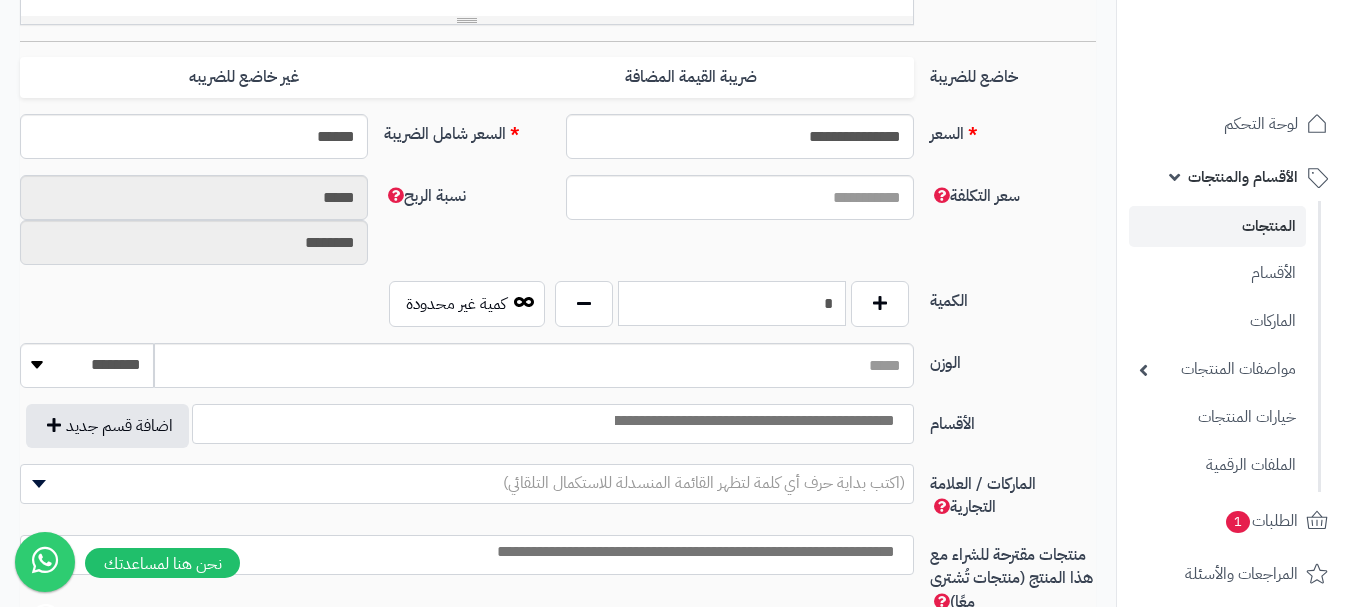 type on "*" 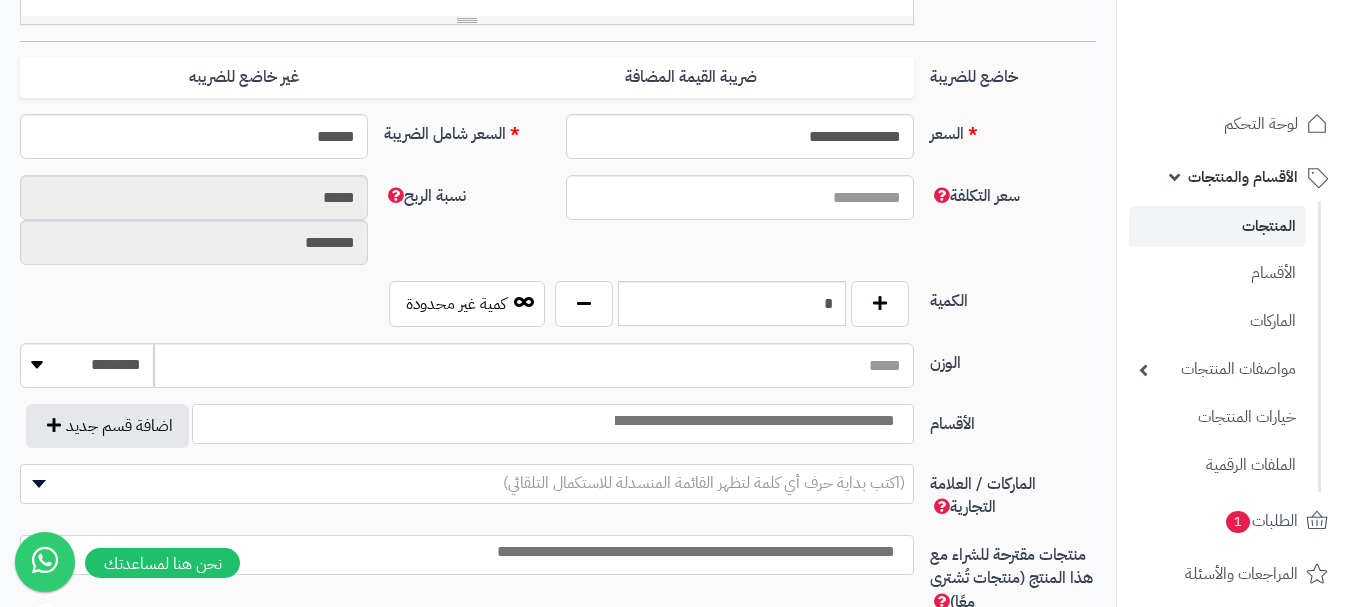 click at bounding box center (753, 421) 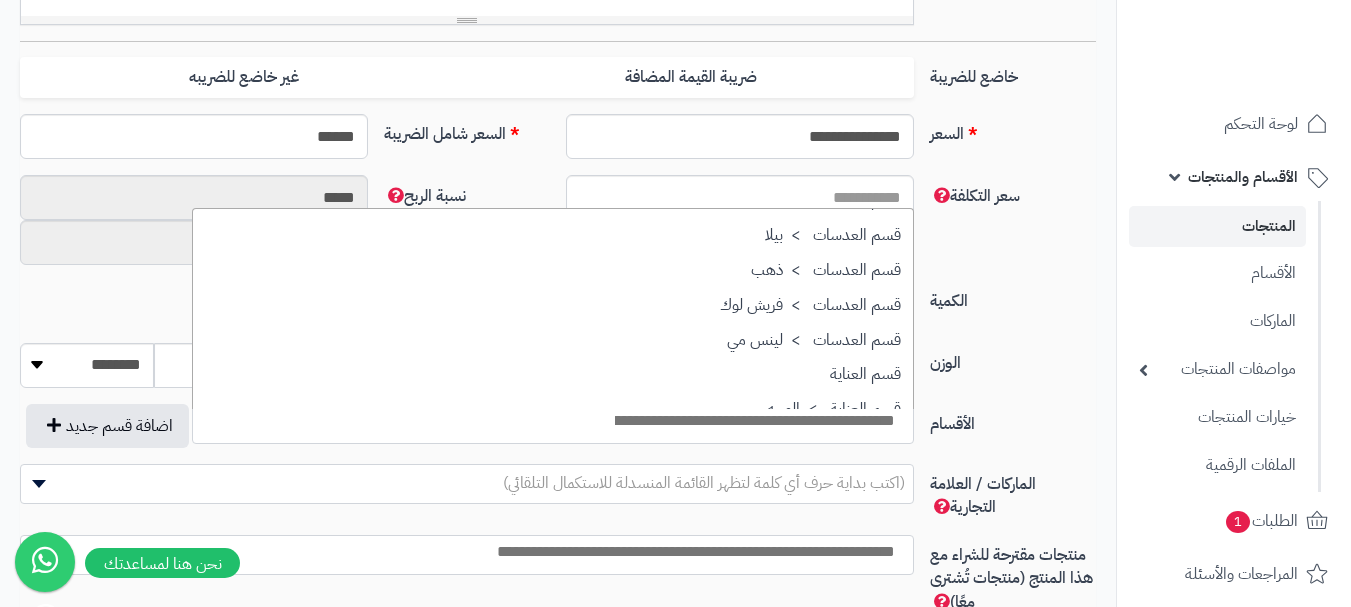 scroll, scrollTop: 1700, scrollLeft: 0, axis: vertical 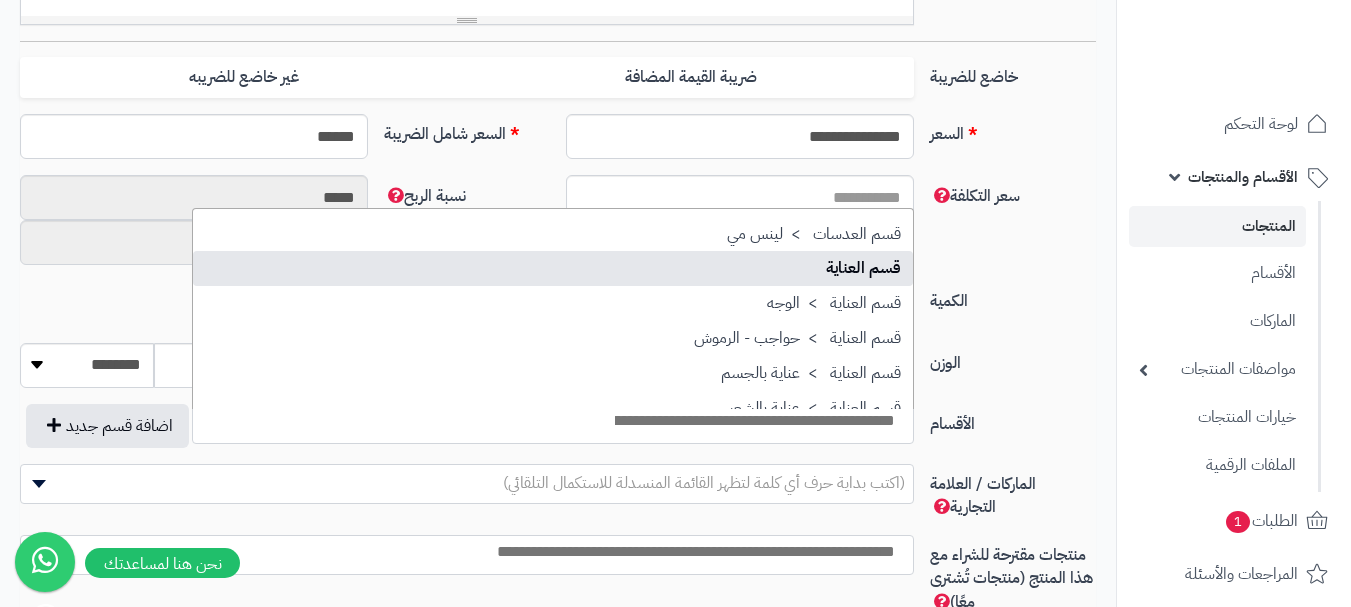 select on "**" 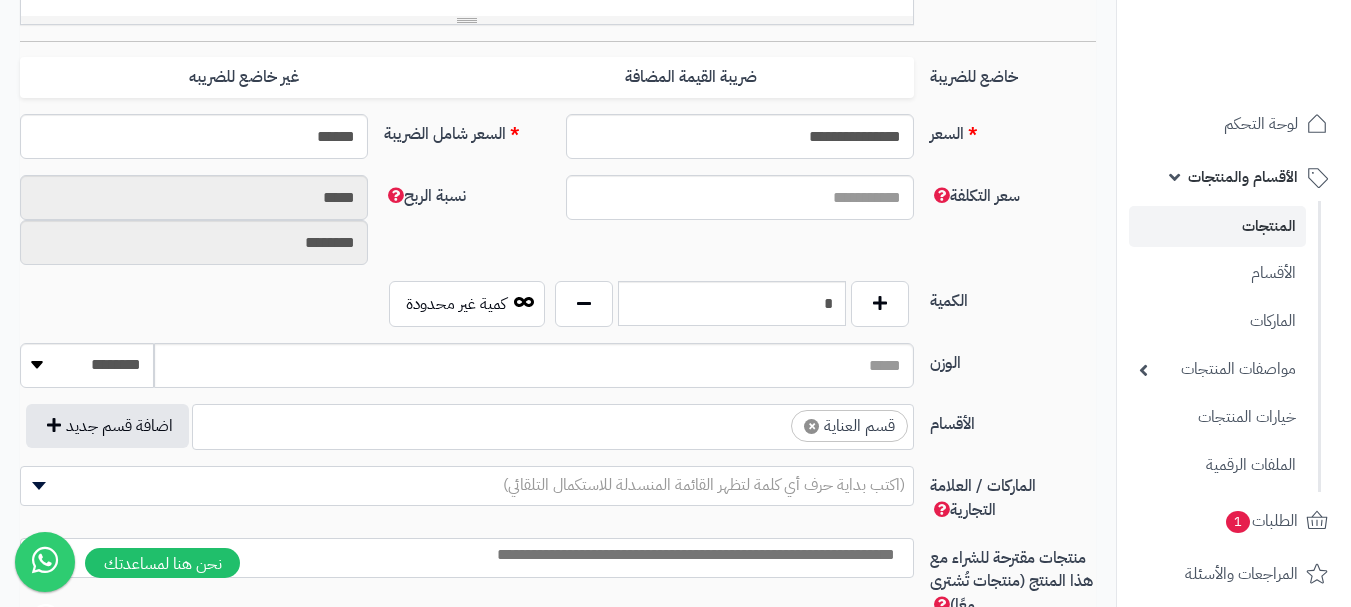 scroll, scrollTop: 1250, scrollLeft: 0, axis: vertical 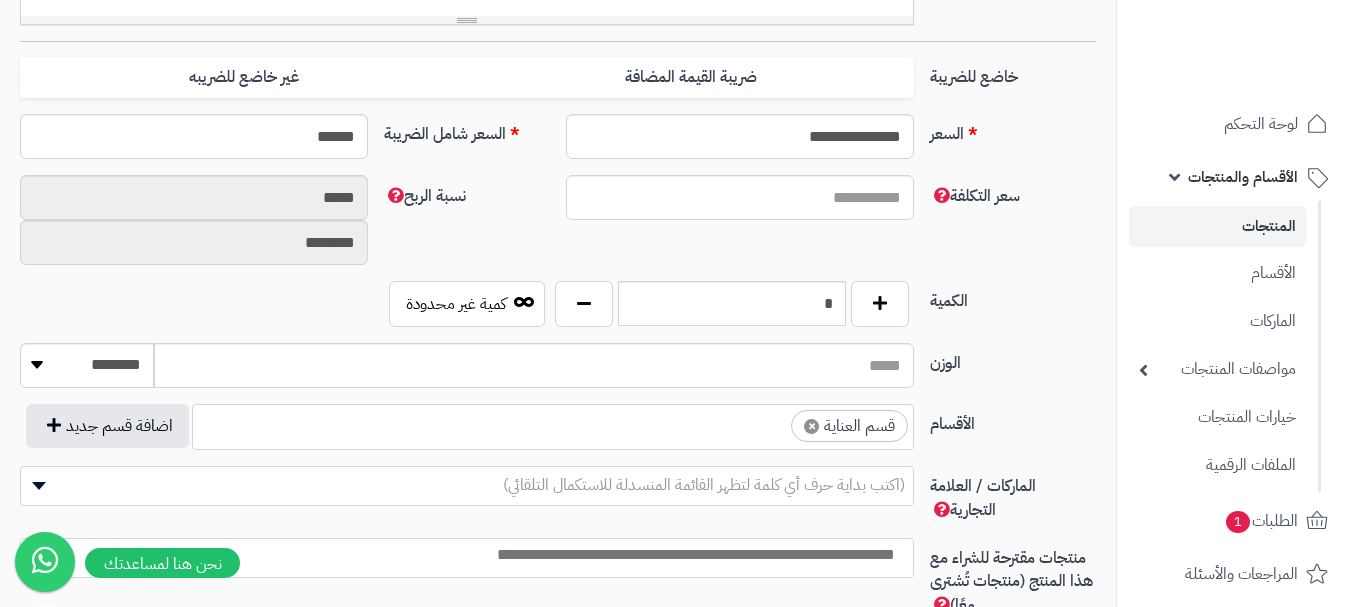click on "× قسم العناية" at bounding box center [553, 424] 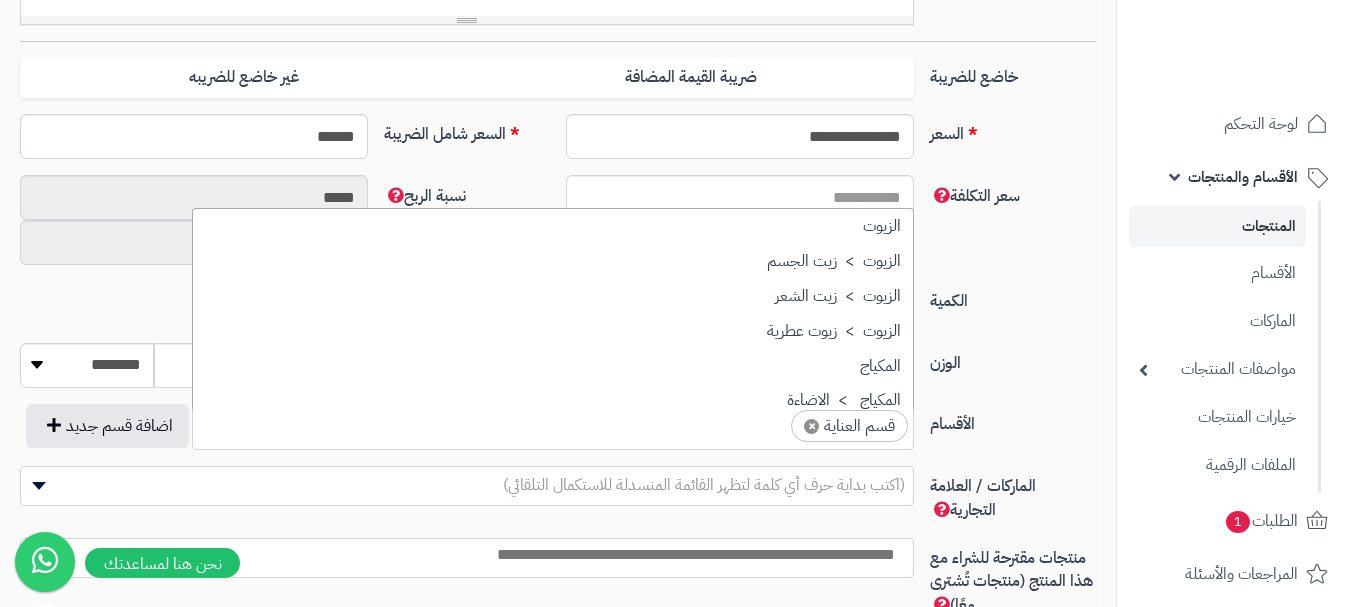 scroll, scrollTop: 1707, scrollLeft: 0, axis: vertical 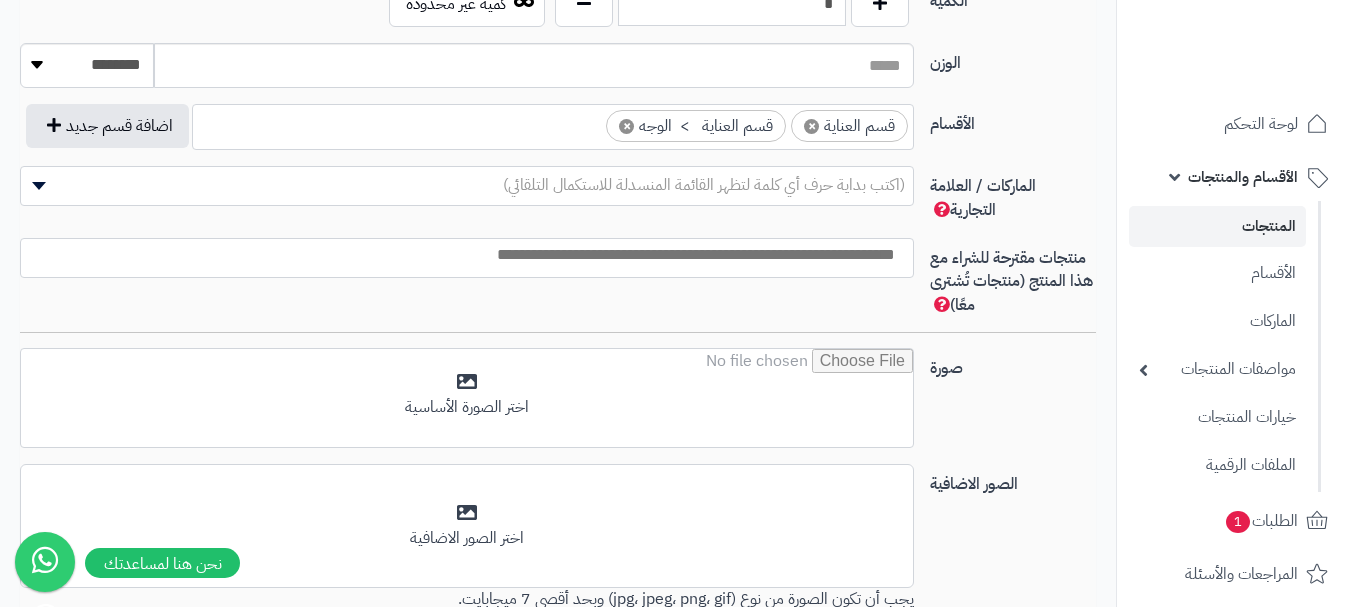 click at bounding box center (462, 255) 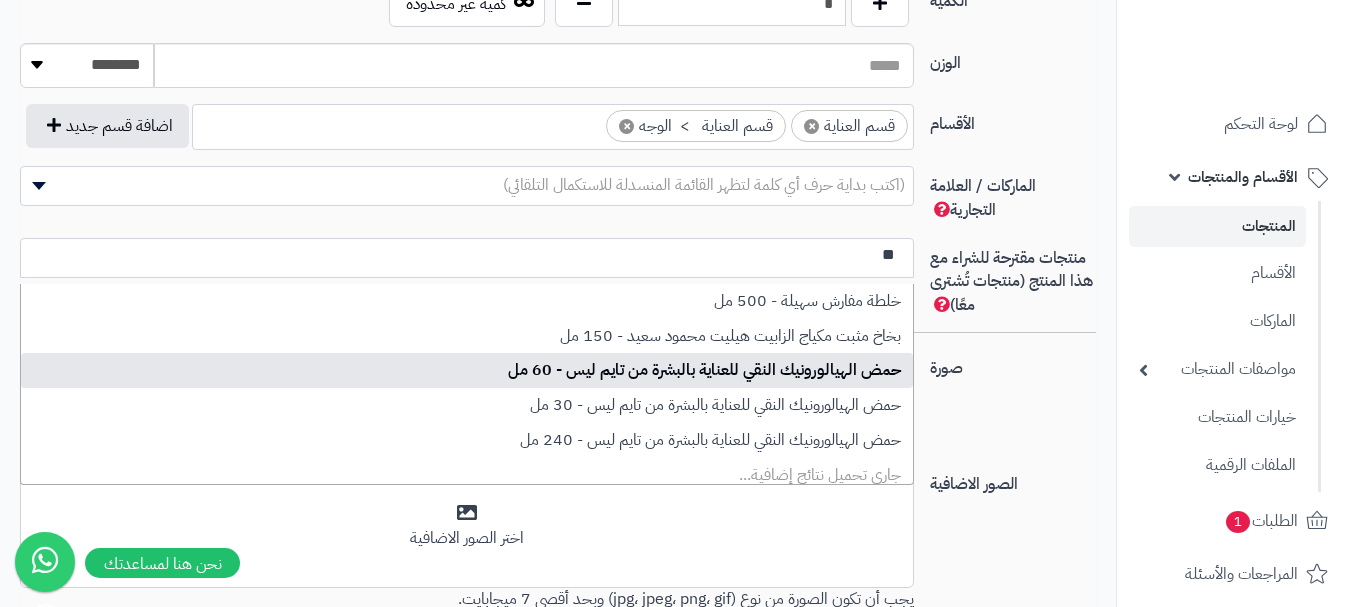 type on "**" 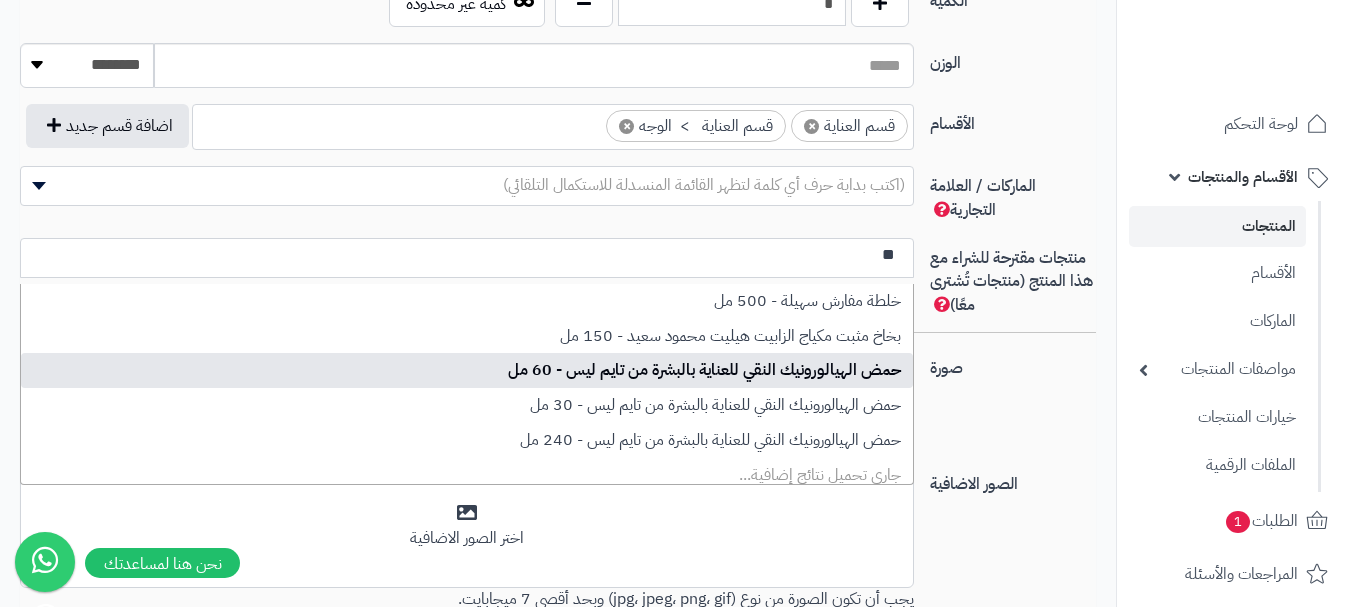 type 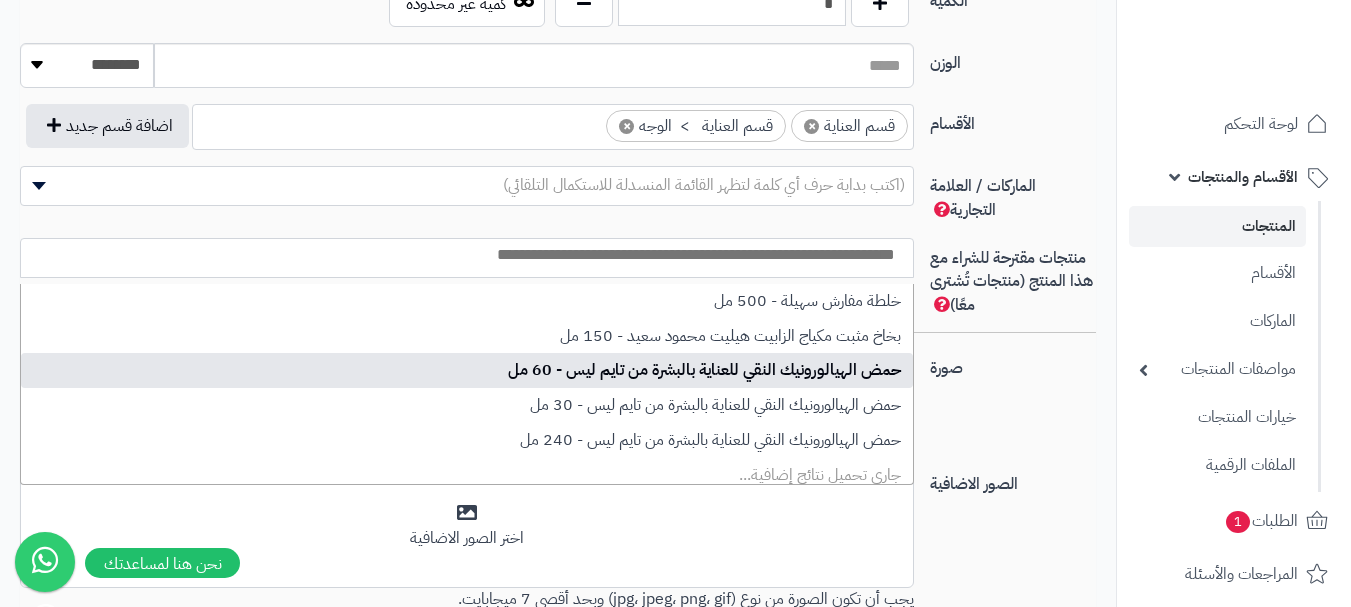 scroll, scrollTop: 0, scrollLeft: 0, axis: both 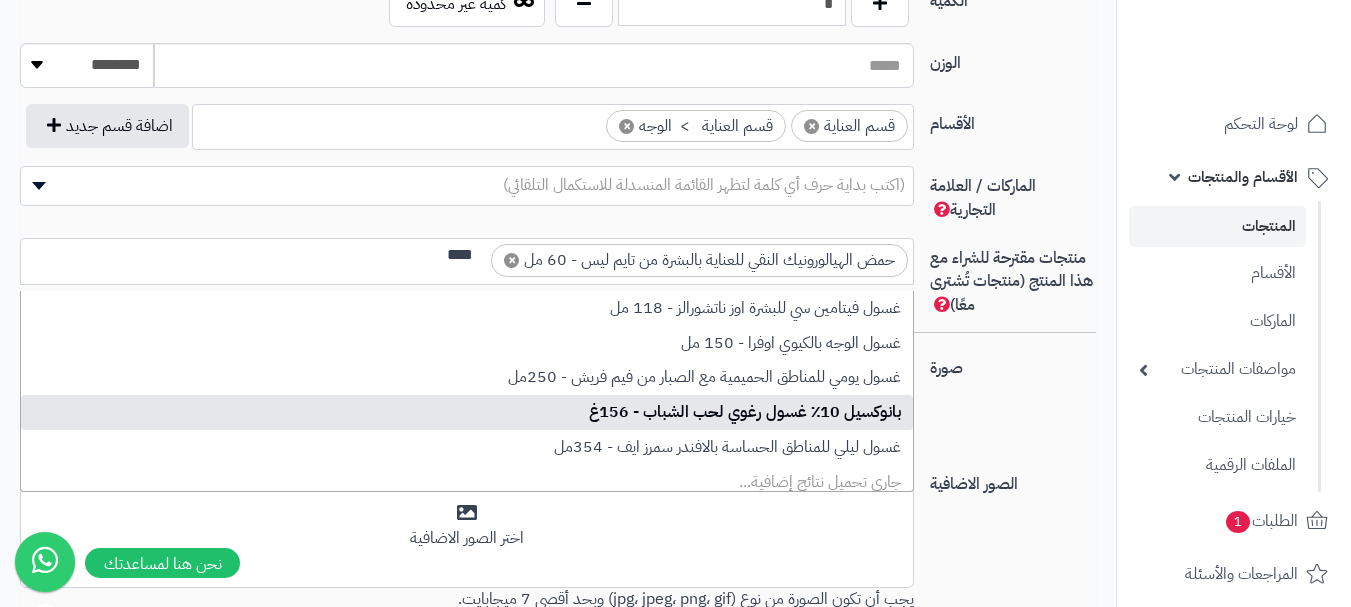 type on "****" 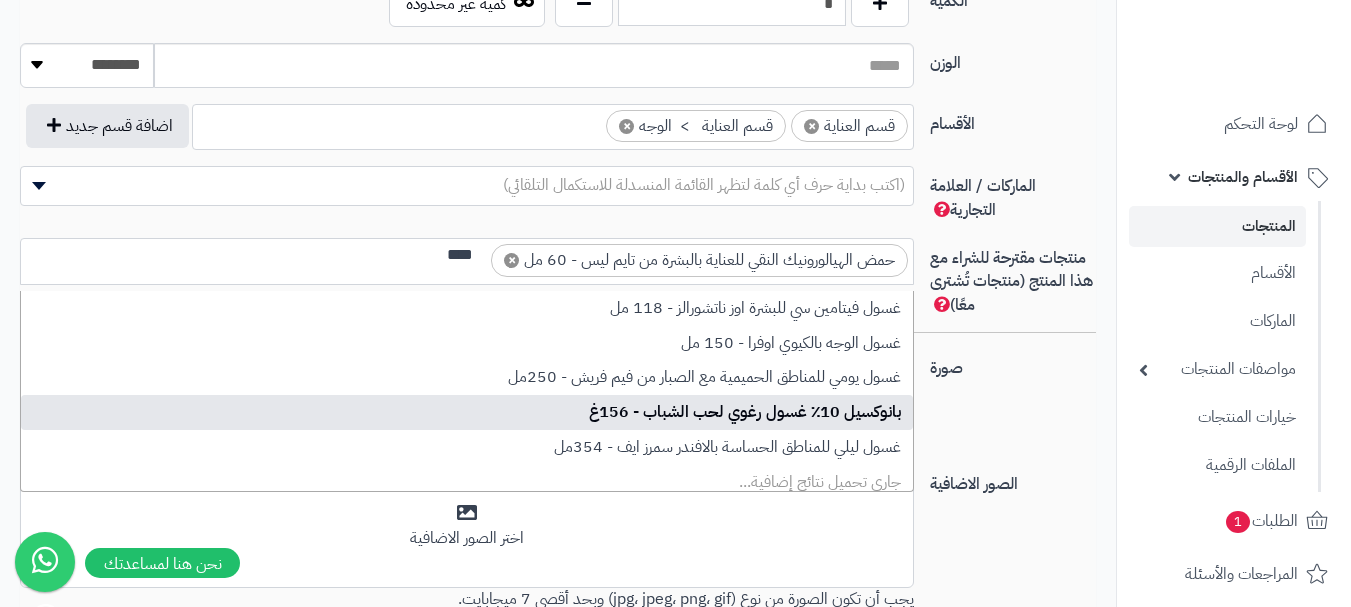 type 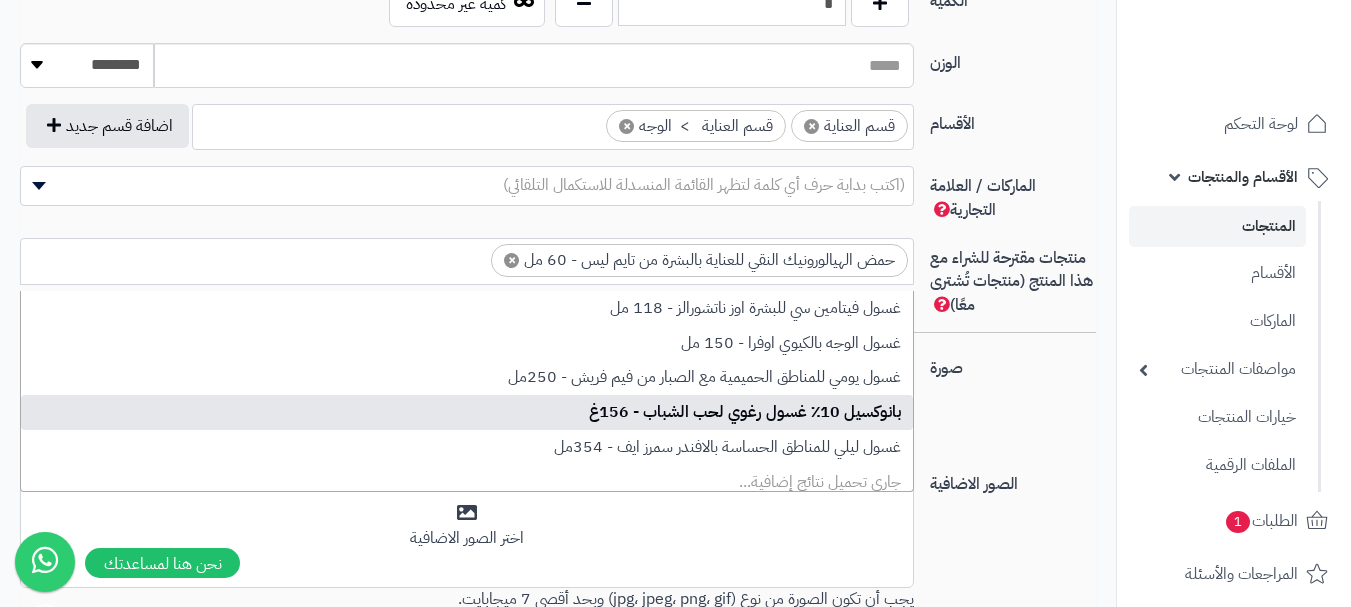scroll, scrollTop: 0, scrollLeft: 0, axis: both 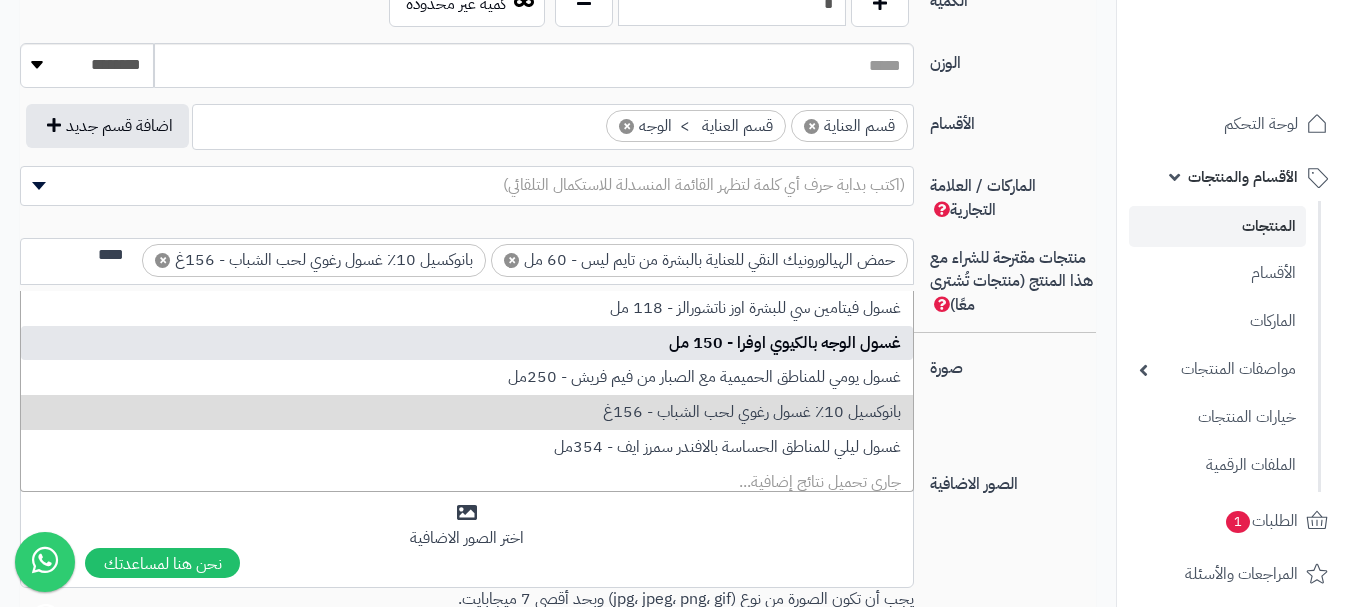 type on "****" 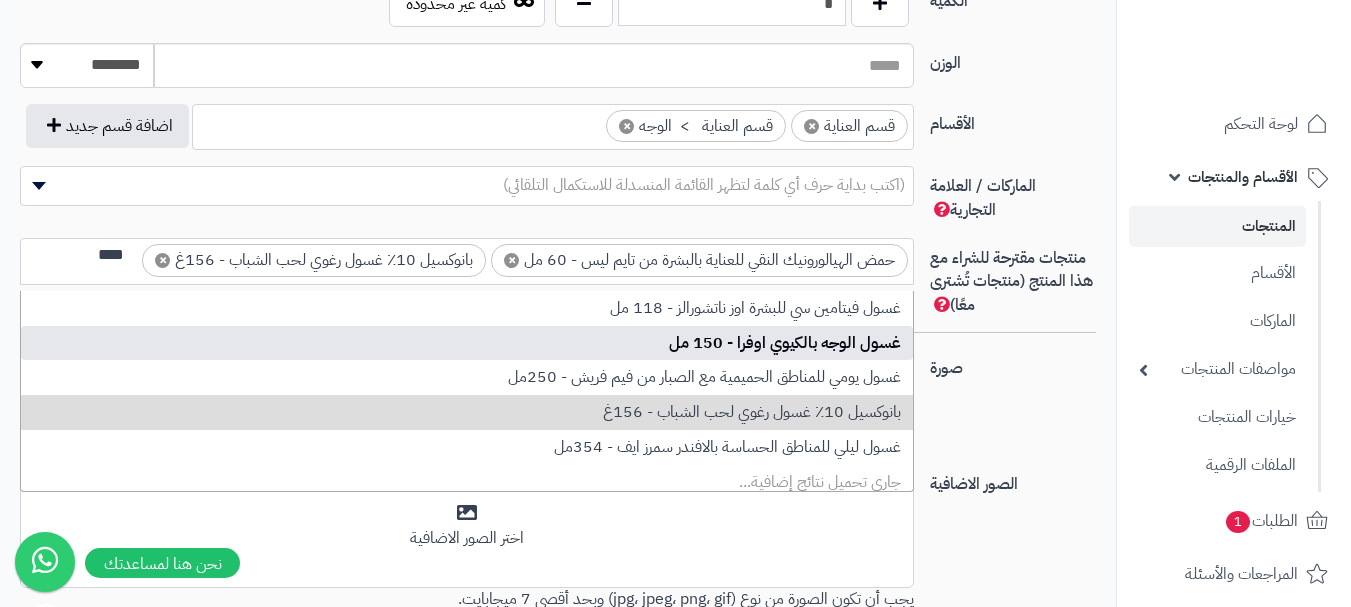 scroll, scrollTop: 0, scrollLeft: 0, axis: both 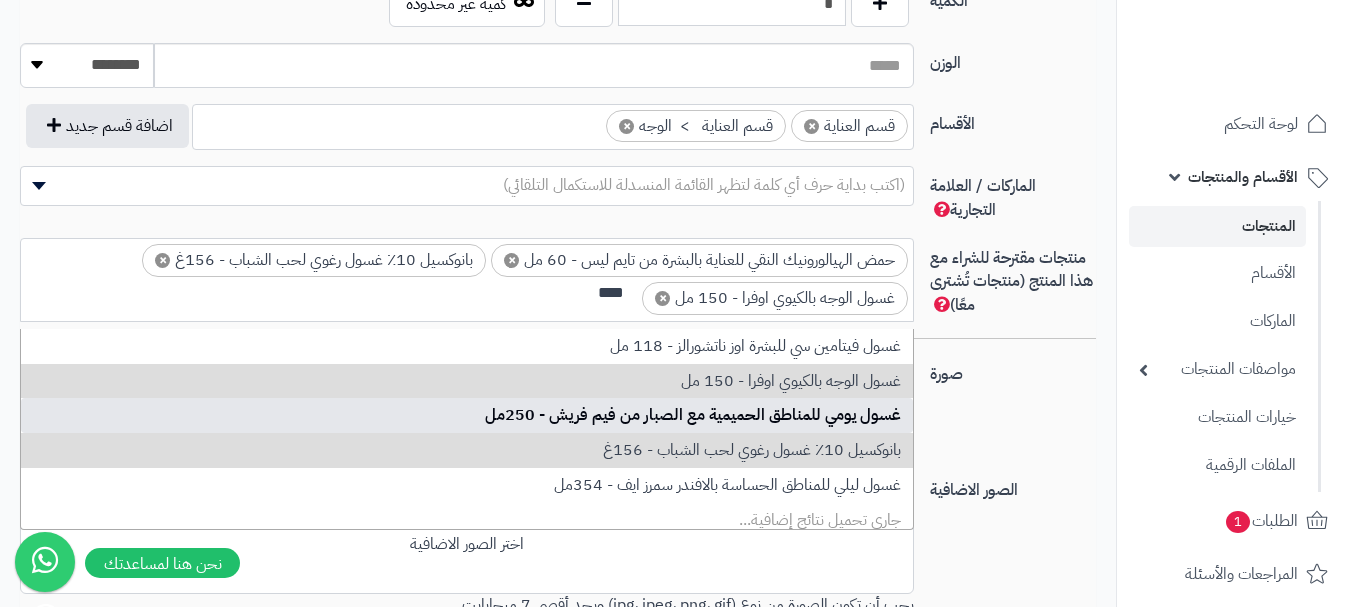 type on "****" 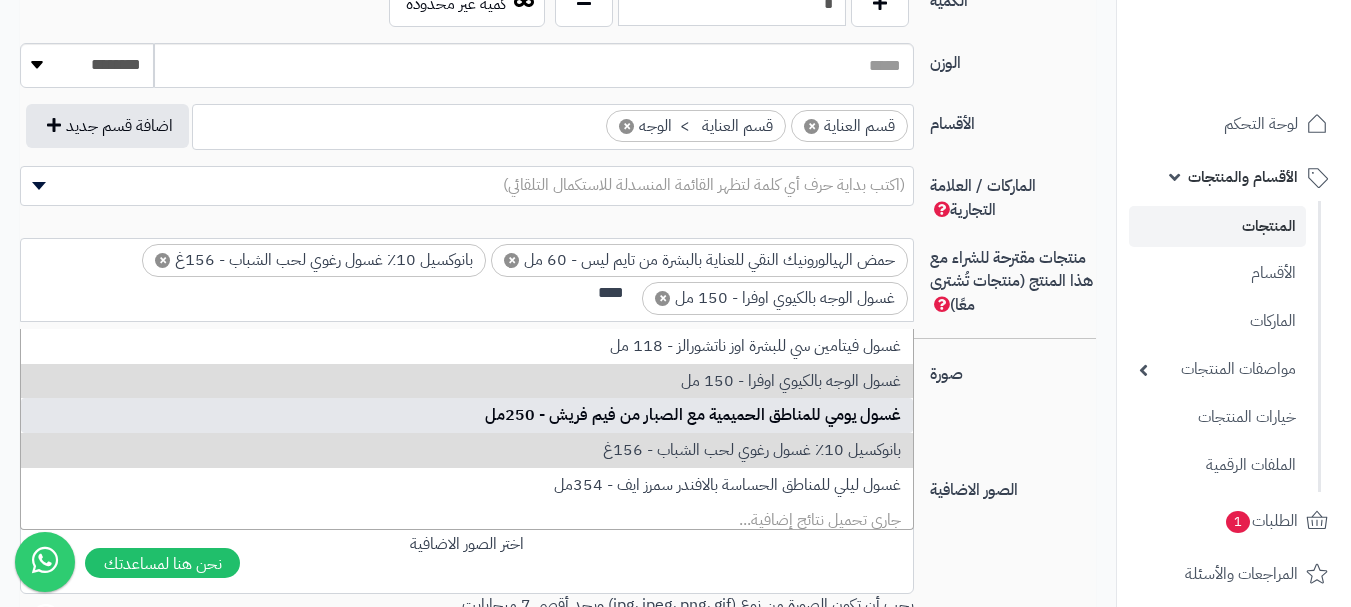 scroll, scrollTop: 0, scrollLeft: 0, axis: both 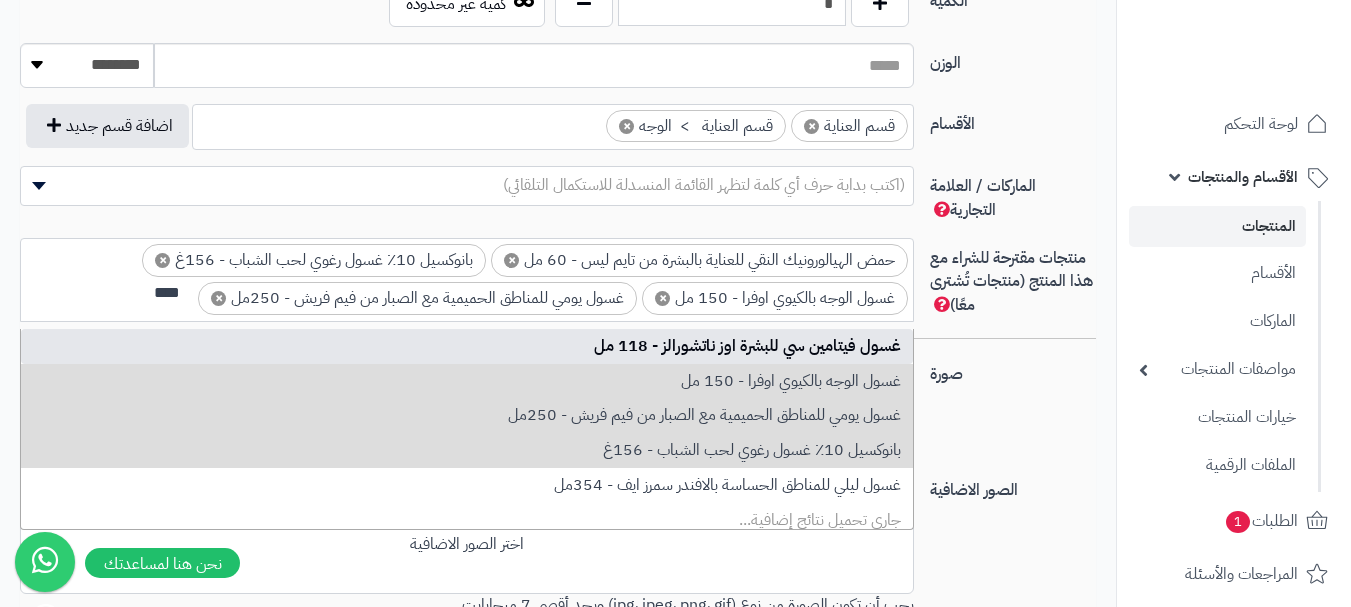 type on "****" 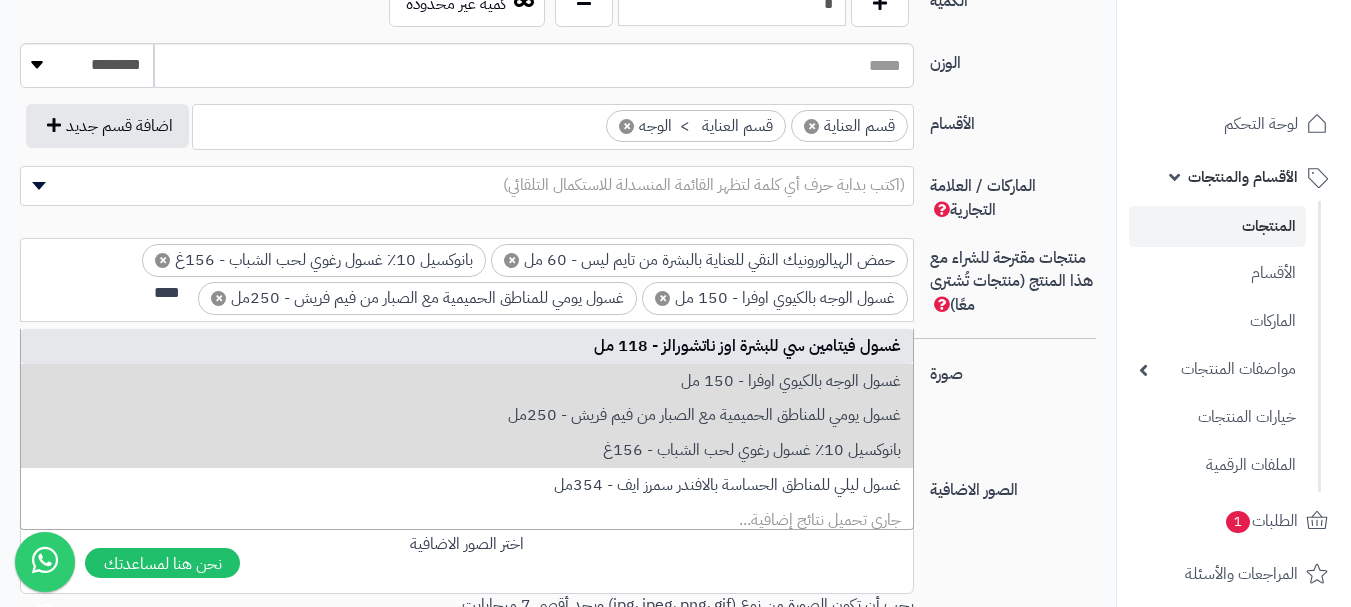 type 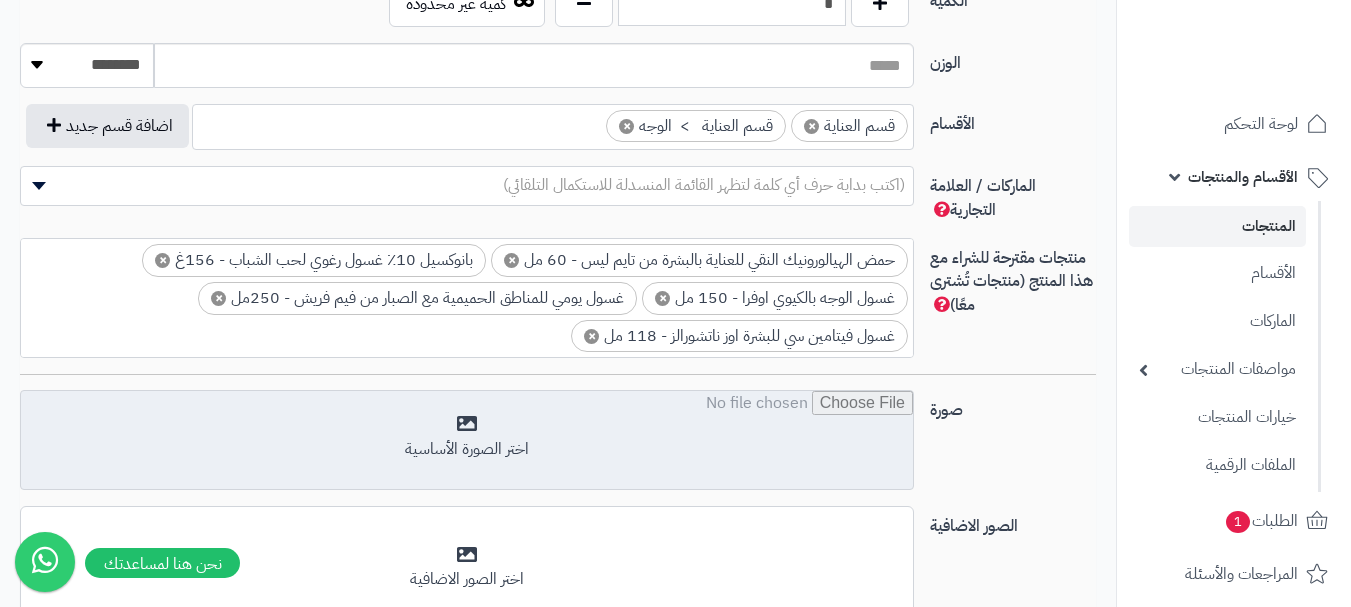 click at bounding box center (467, 441) 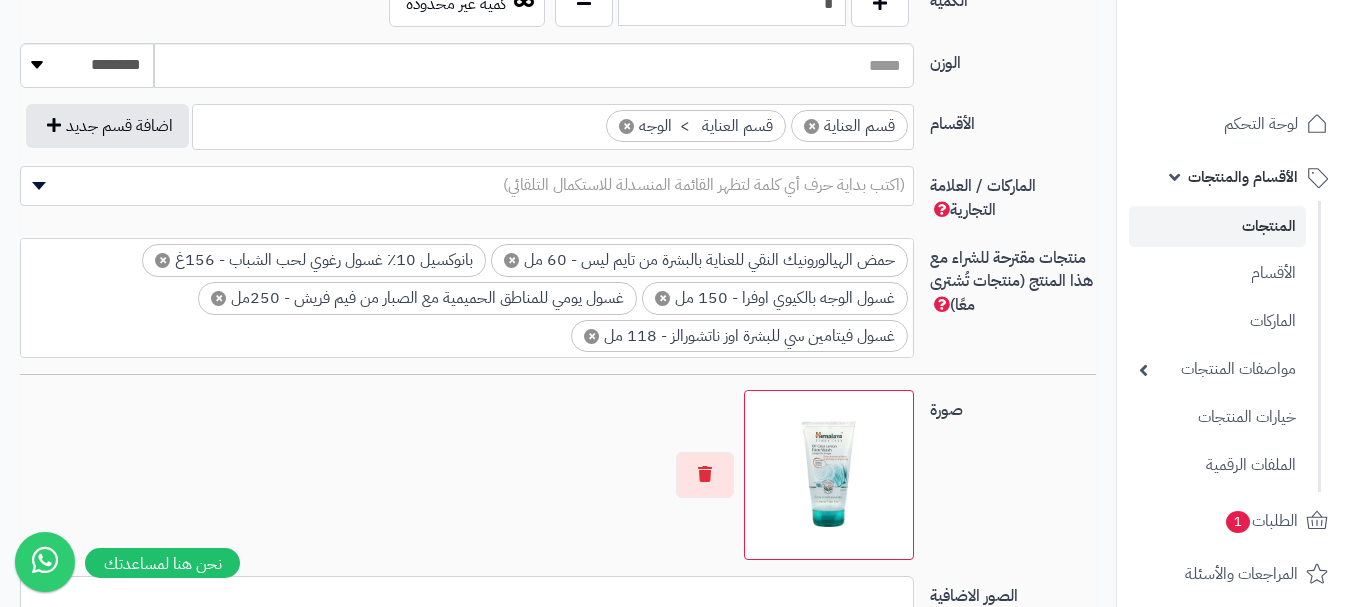 scroll, scrollTop: 2, scrollLeft: 0, axis: vertical 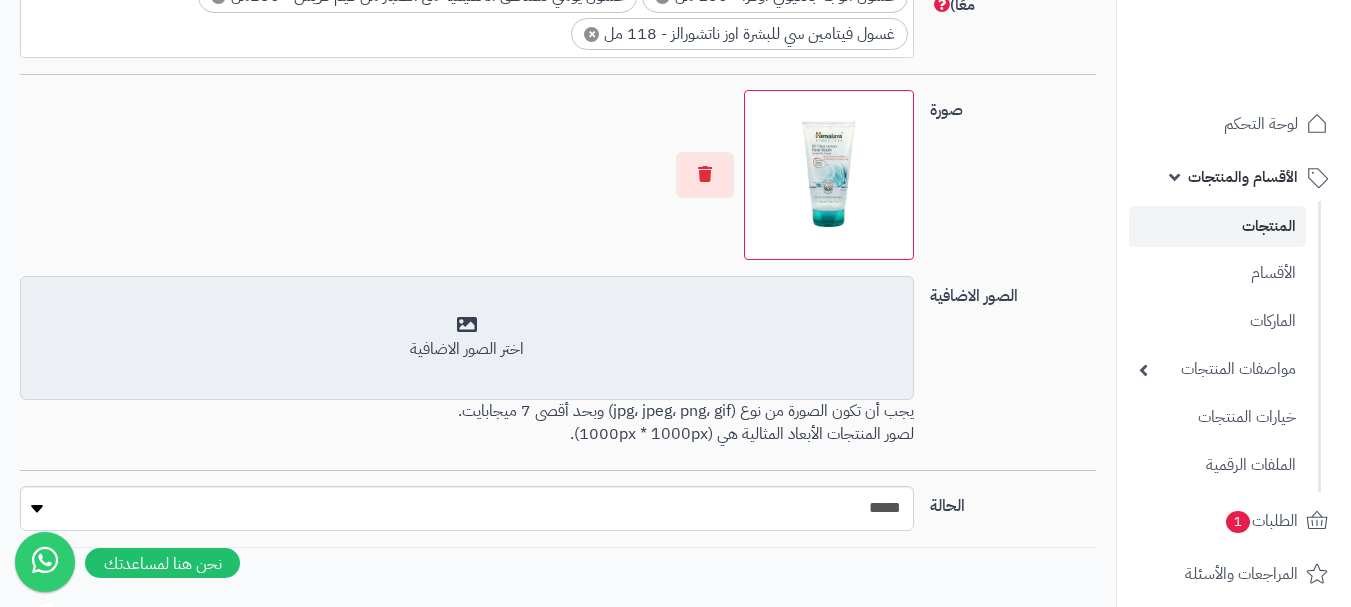 click on "اختر الصور الاضافية" at bounding box center [467, 349] 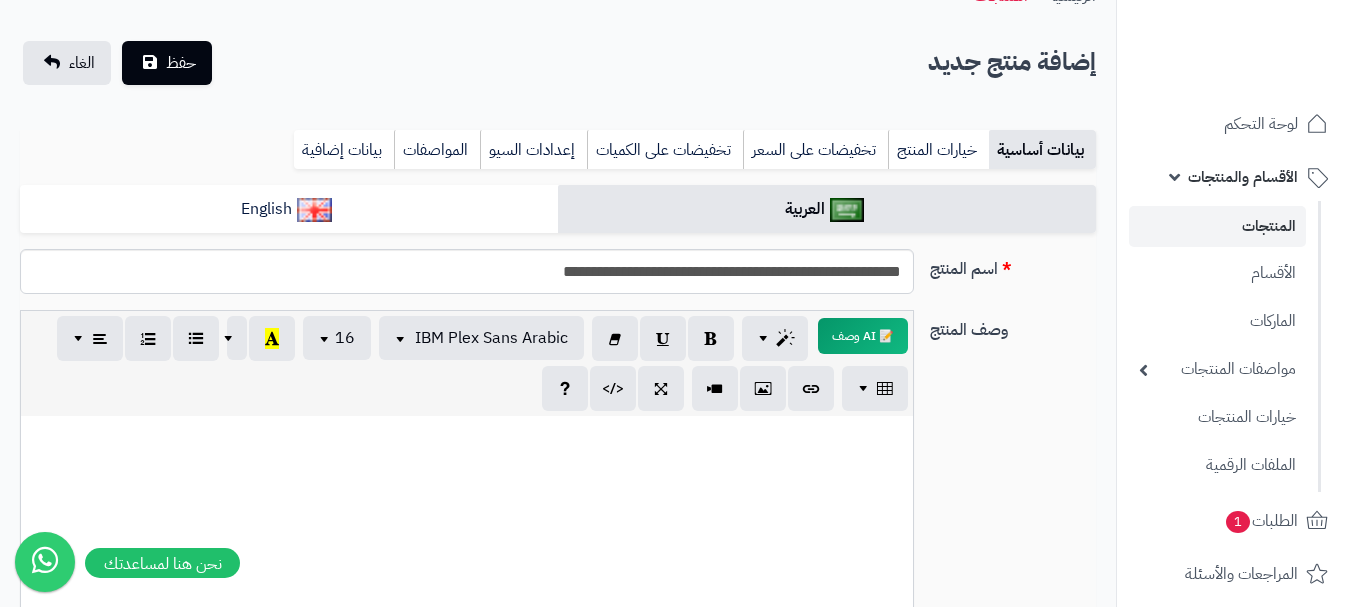 scroll, scrollTop: 0, scrollLeft: 0, axis: both 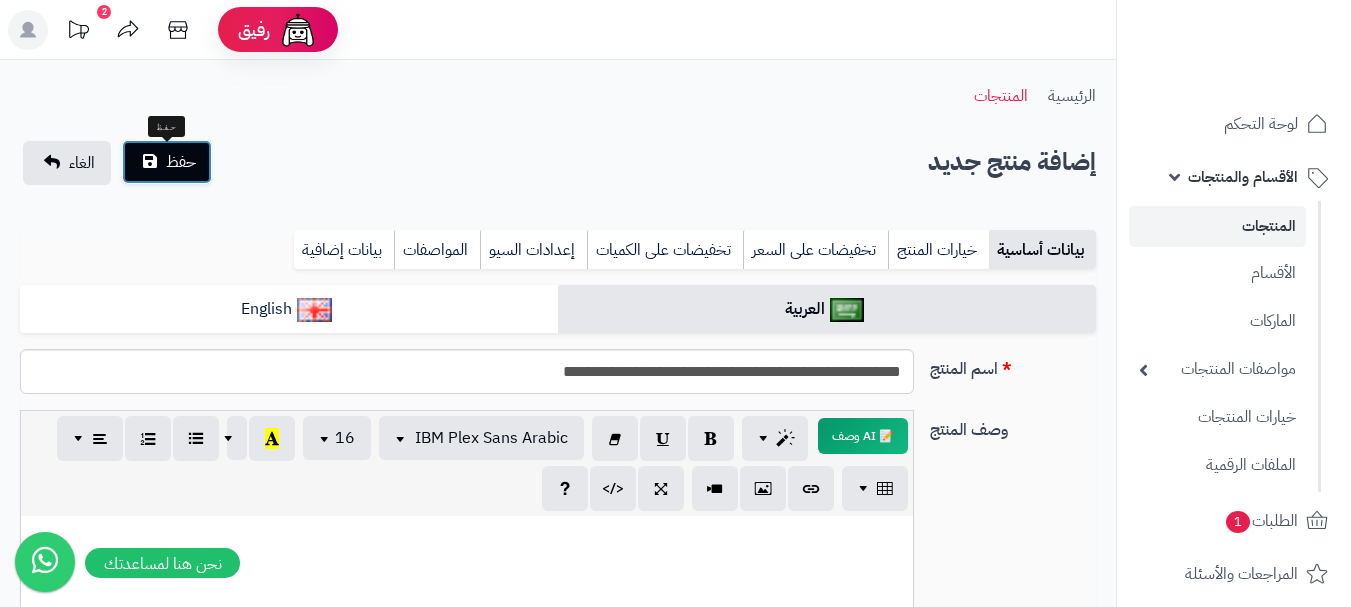 click on "حفظ" at bounding box center (167, 162) 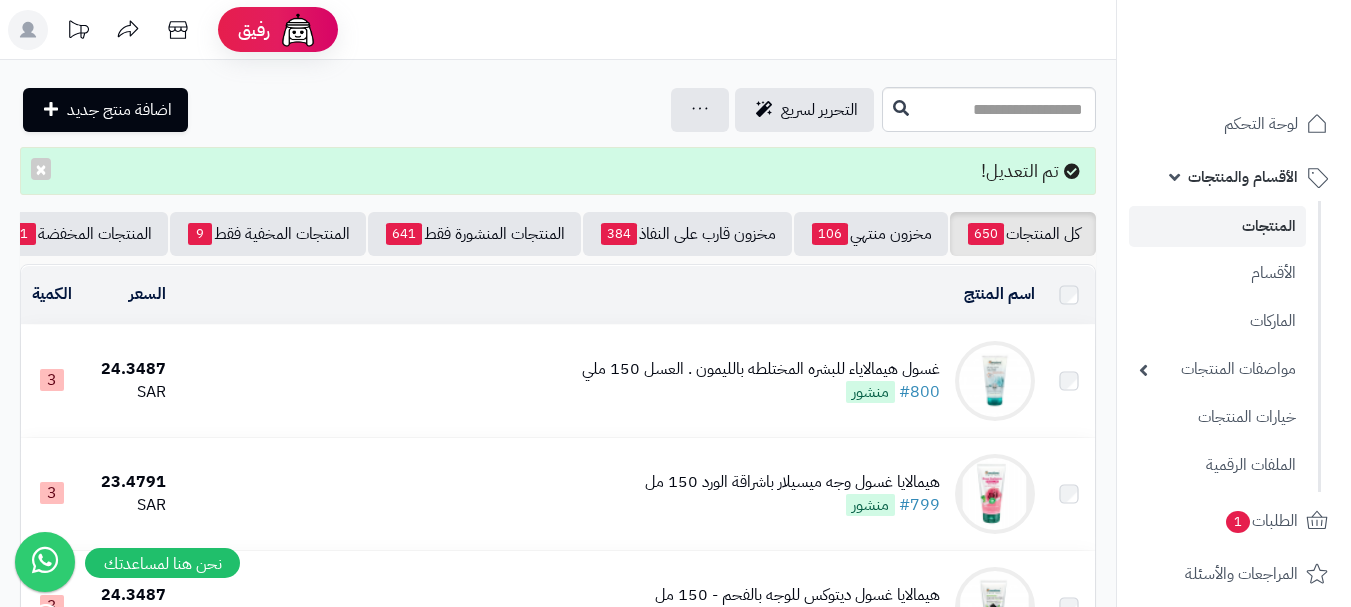 scroll, scrollTop: 0, scrollLeft: 0, axis: both 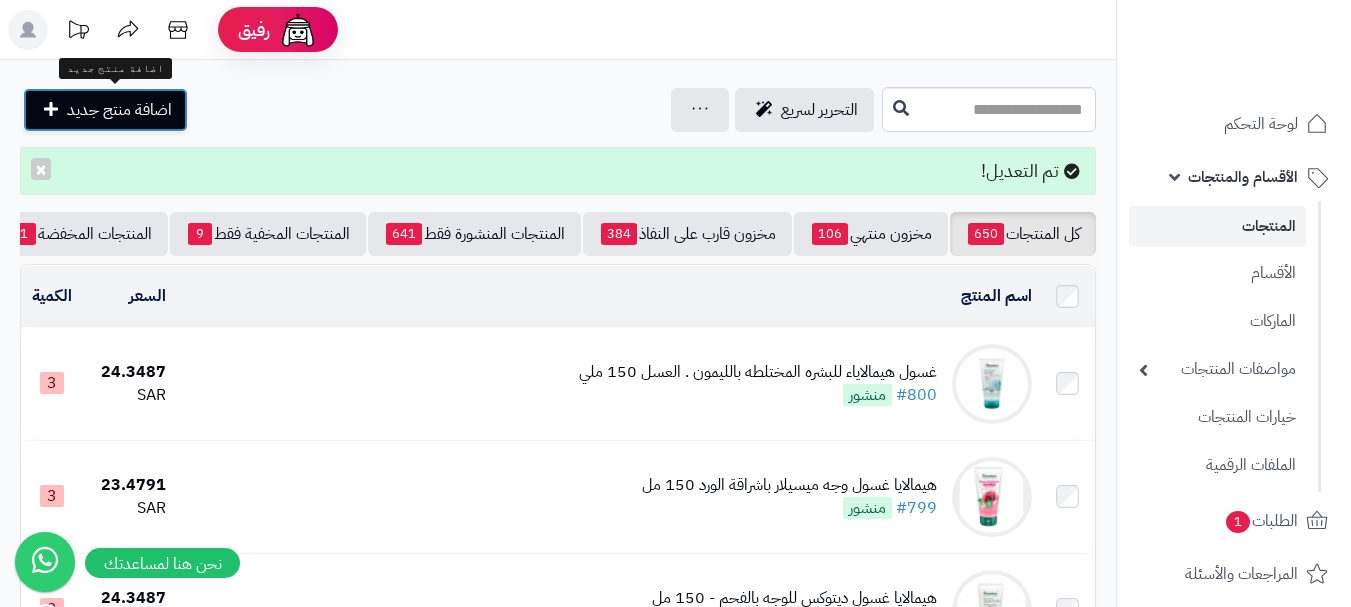 click on "اضافة منتج جديد" at bounding box center (119, 110) 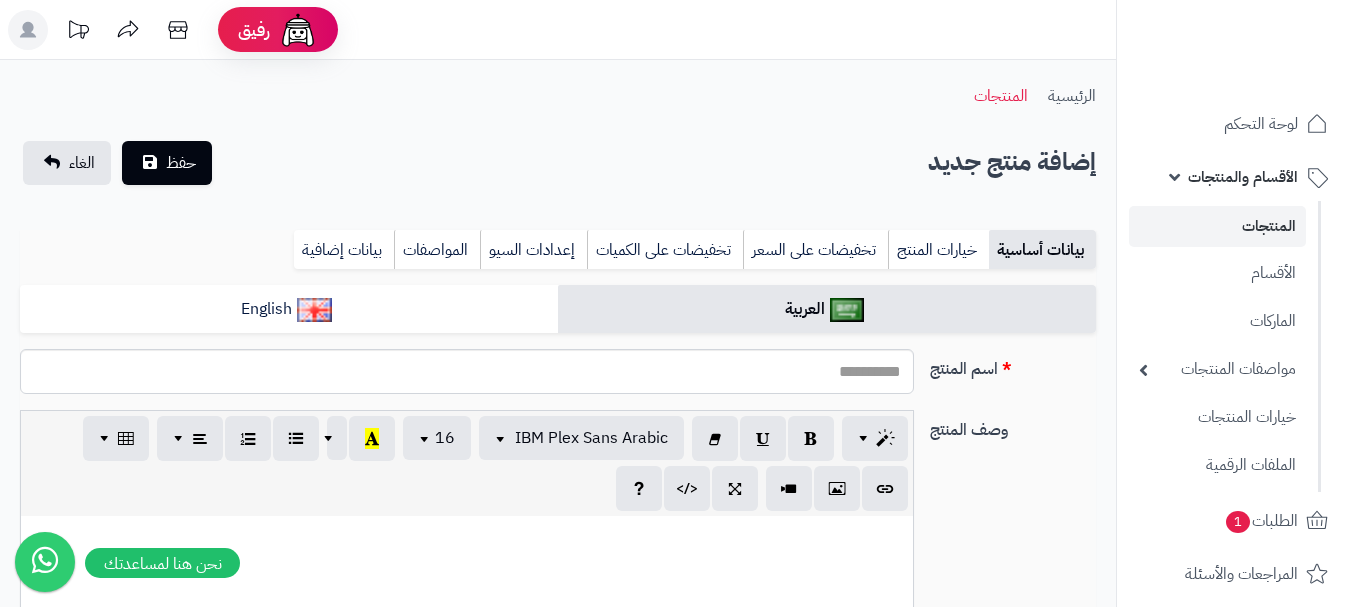 select 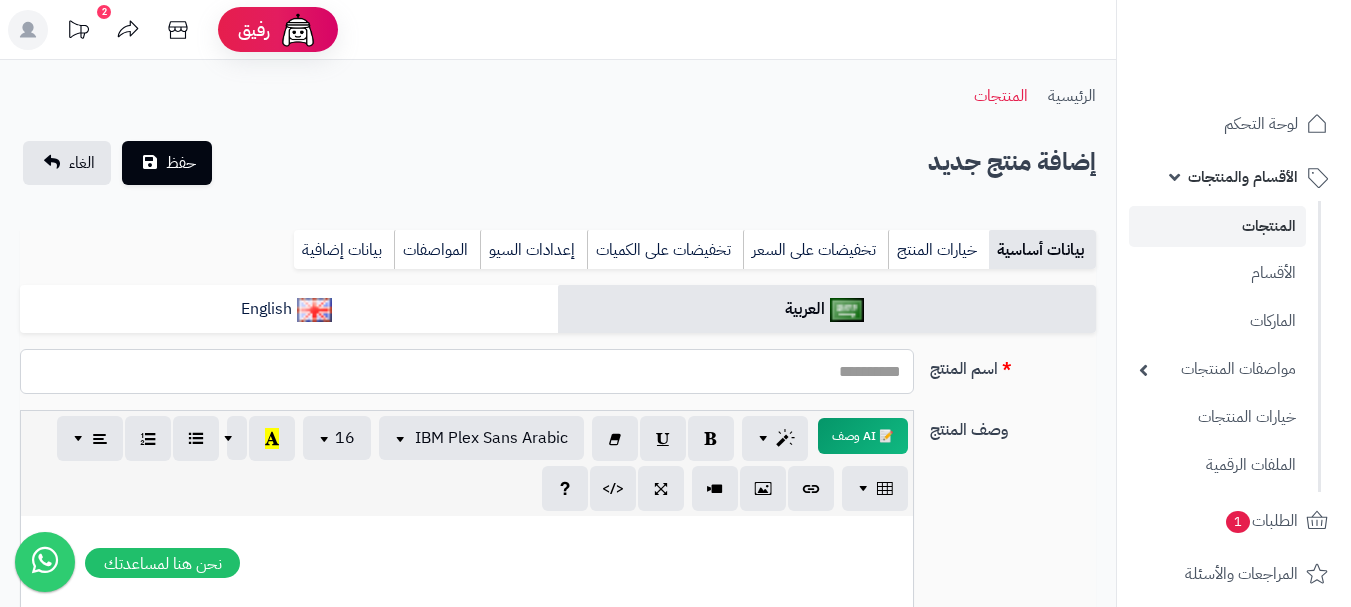 click on "اسم المنتج" at bounding box center (467, 371) 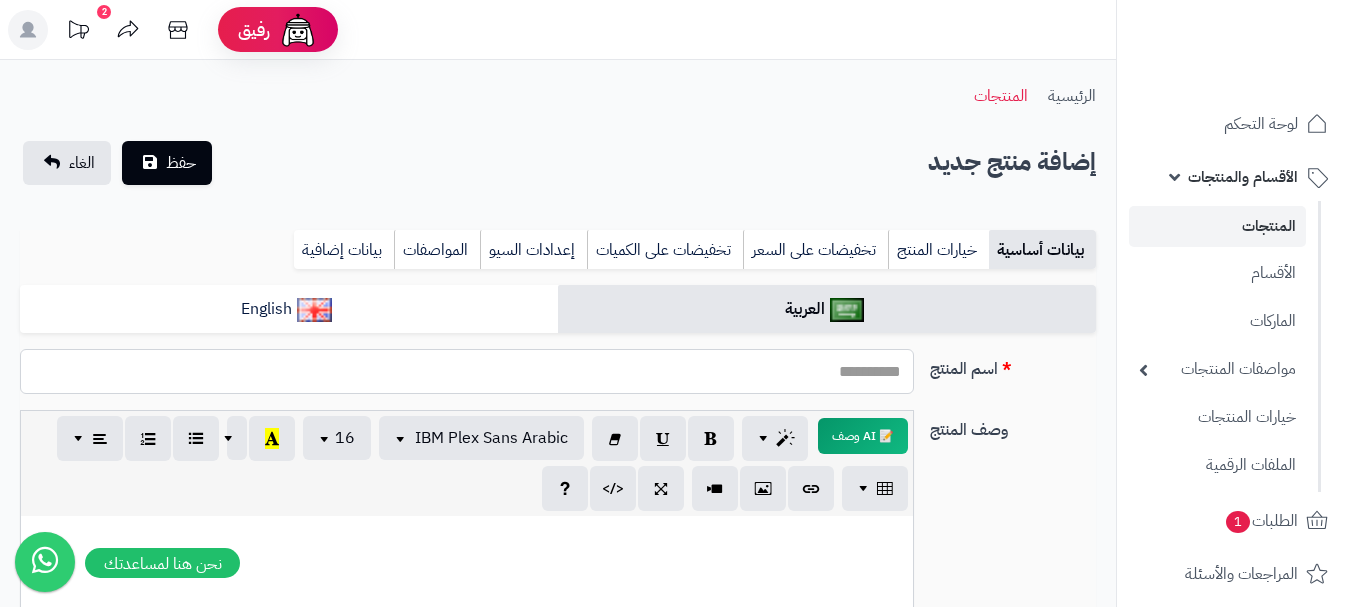paste on "**********" 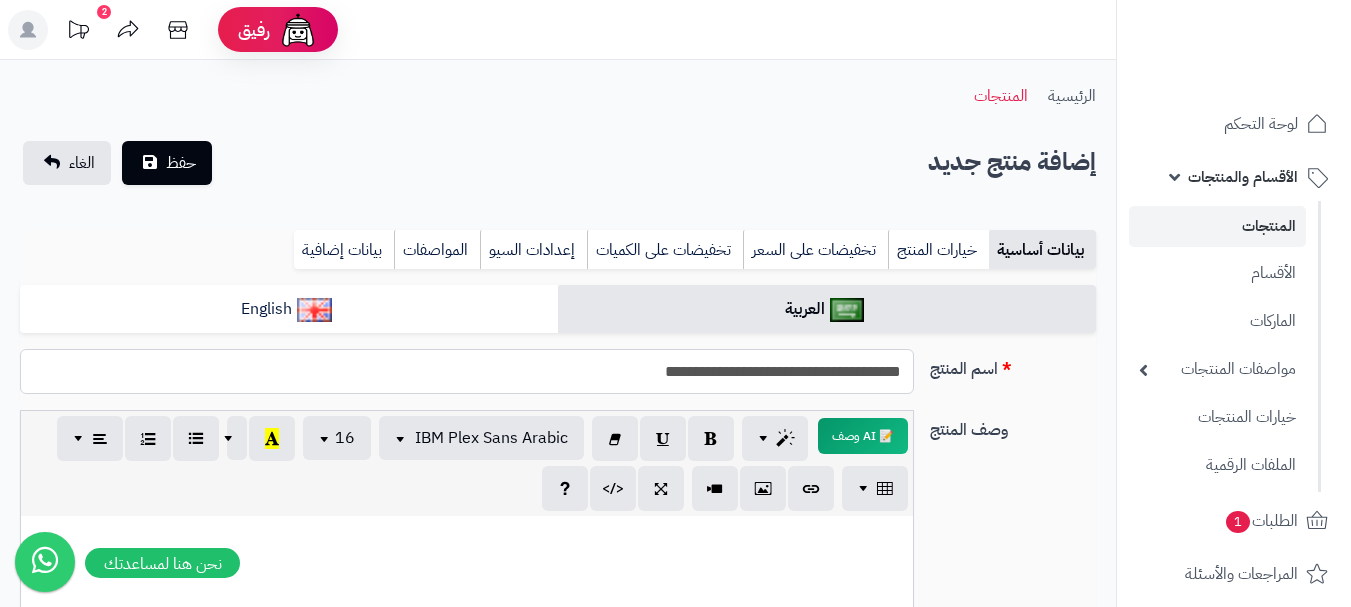 type on "**********" 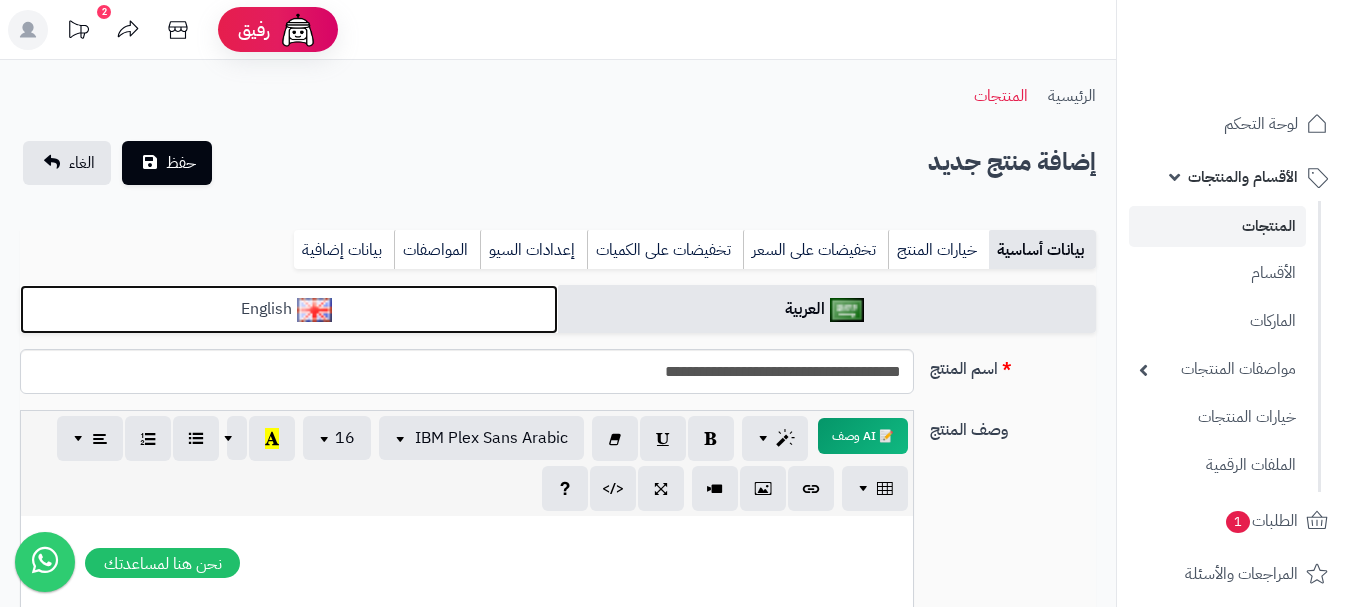 click on "English" at bounding box center (289, 309) 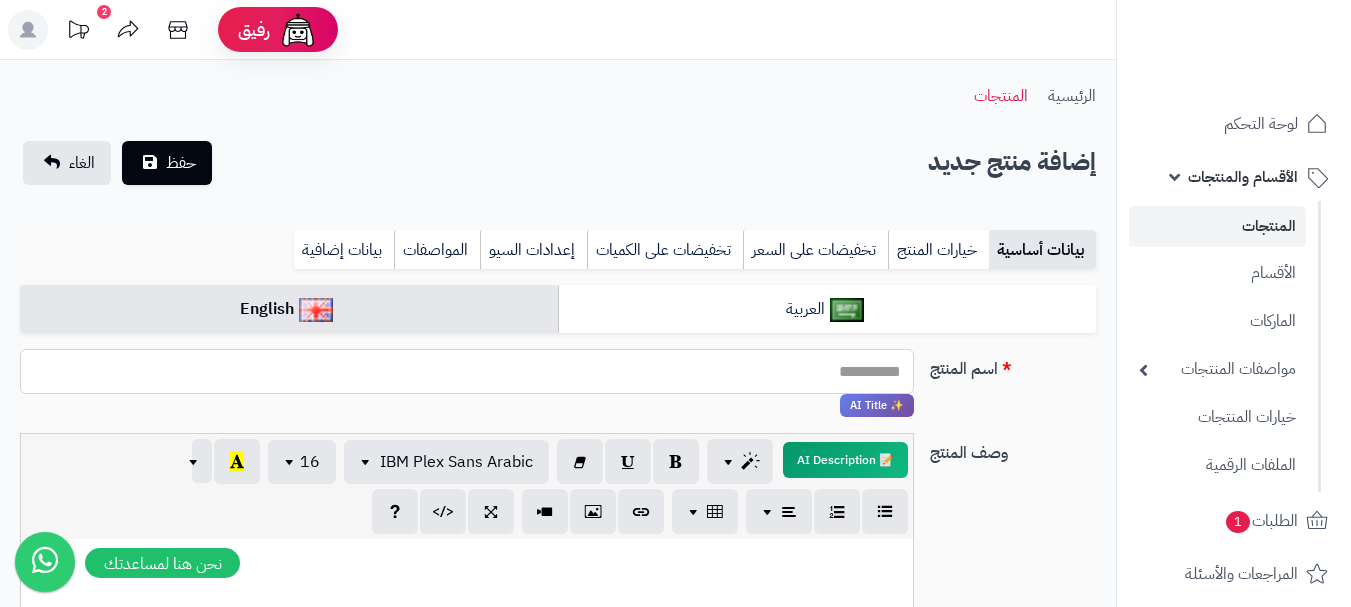 paste on "**********" 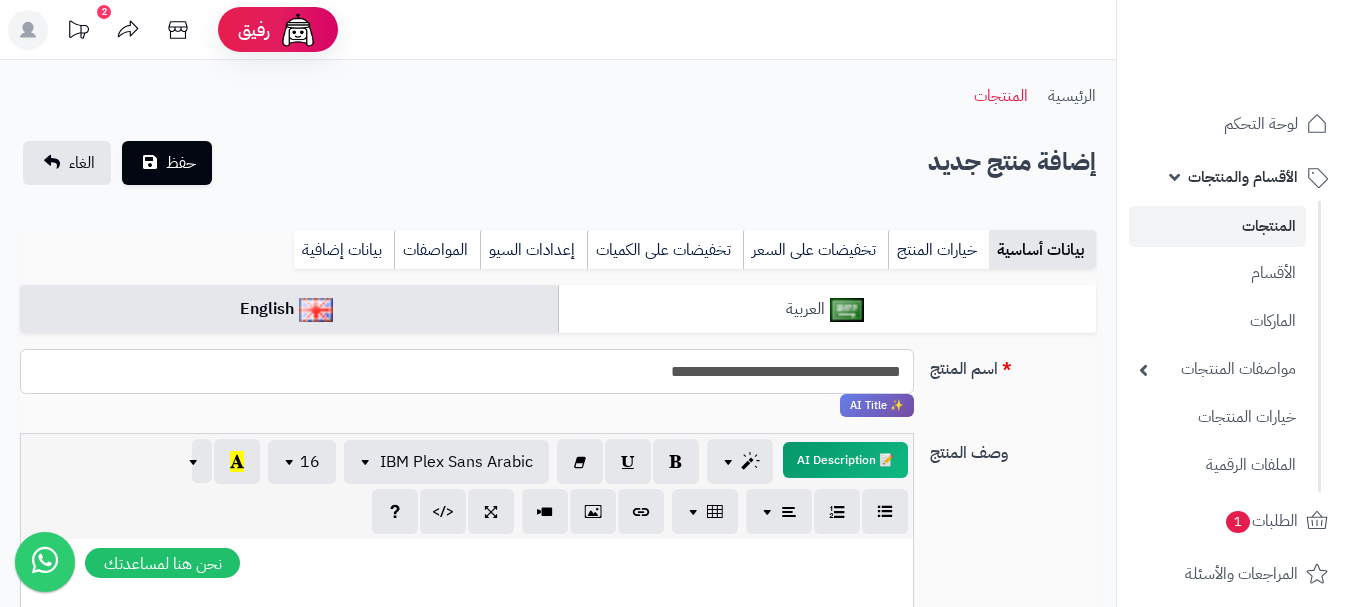 type on "**********" 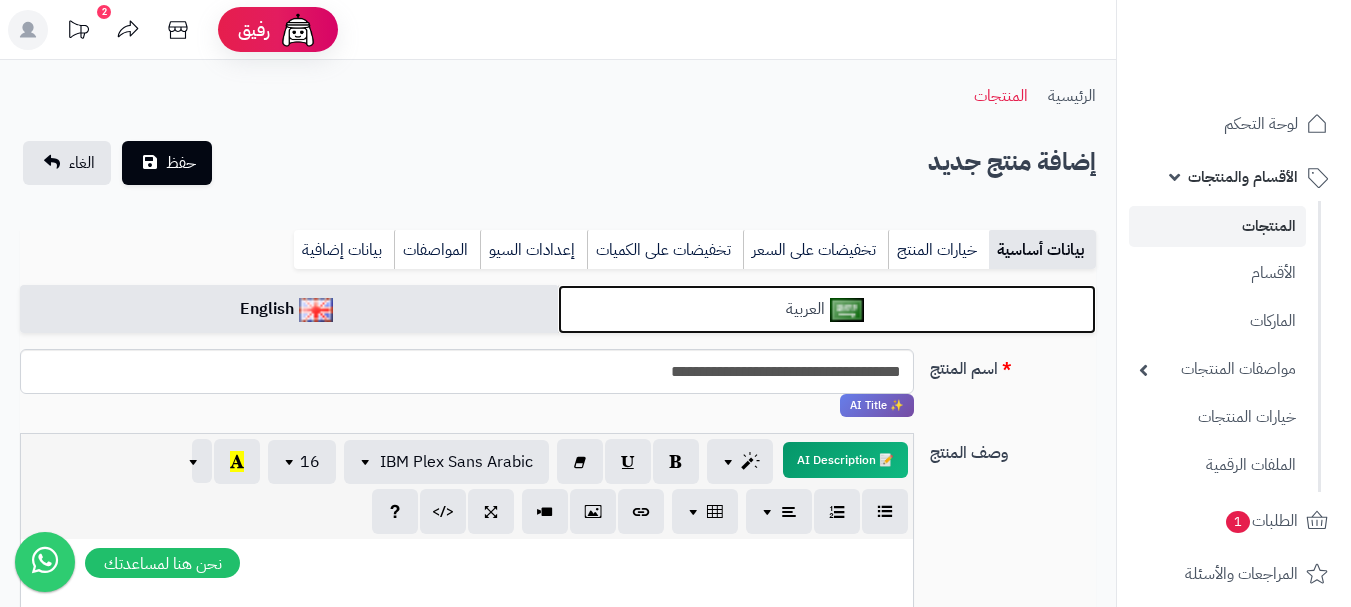 click on "العربية" at bounding box center [827, 309] 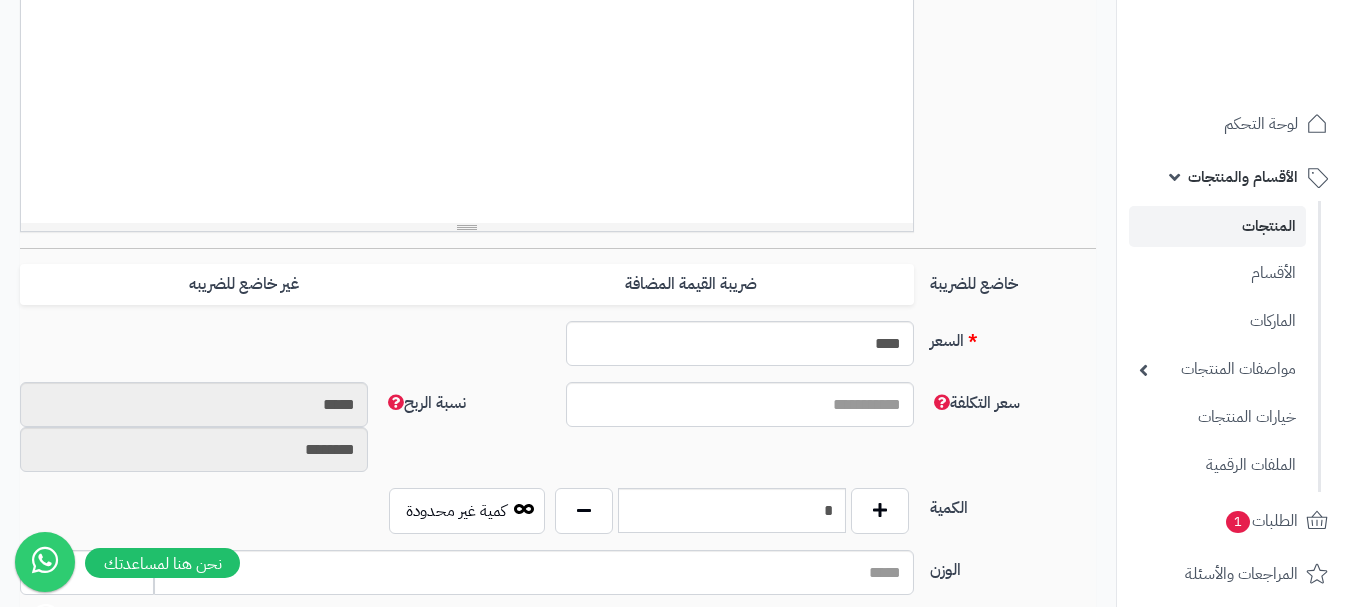 scroll, scrollTop: 600, scrollLeft: 0, axis: vertical 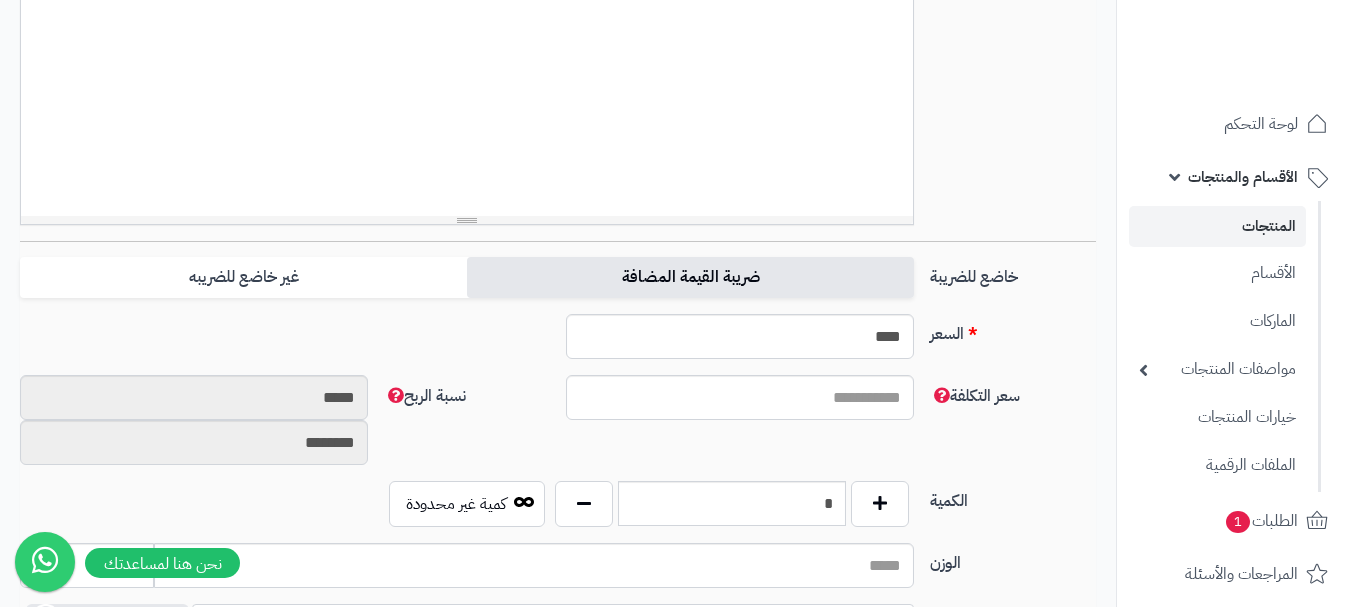 click on "ضريبة القيمة المضافة" at bounding box center [690, 277] 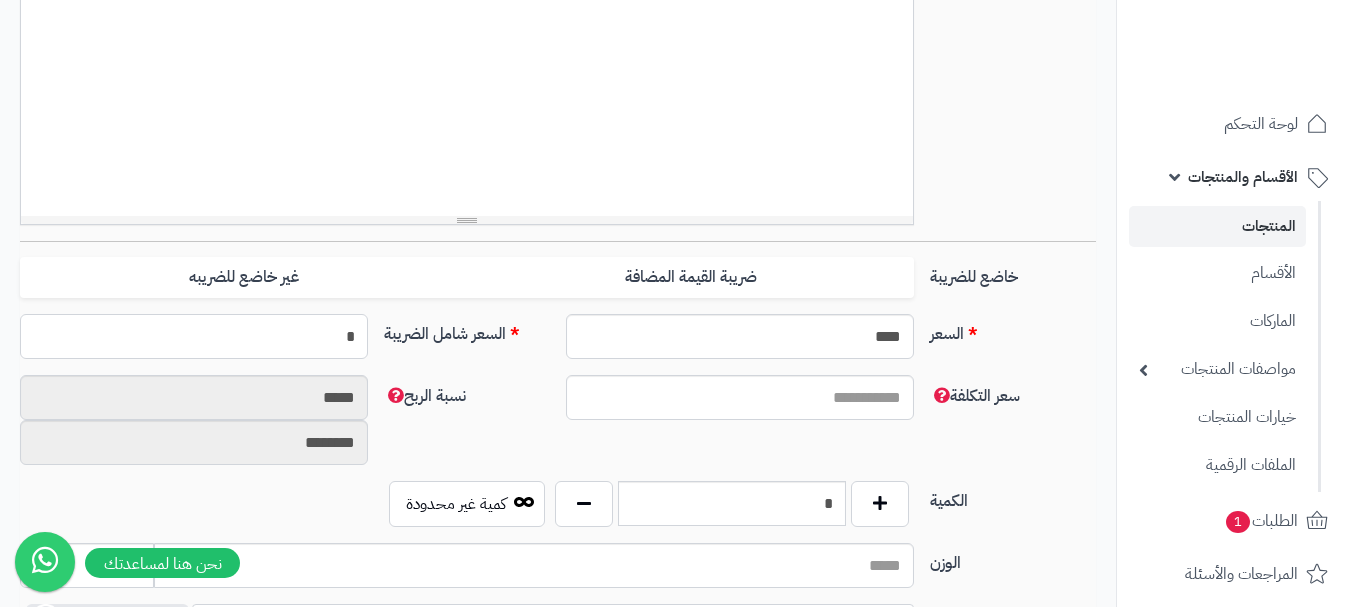 click on "*" at bounding box center [194, 336] 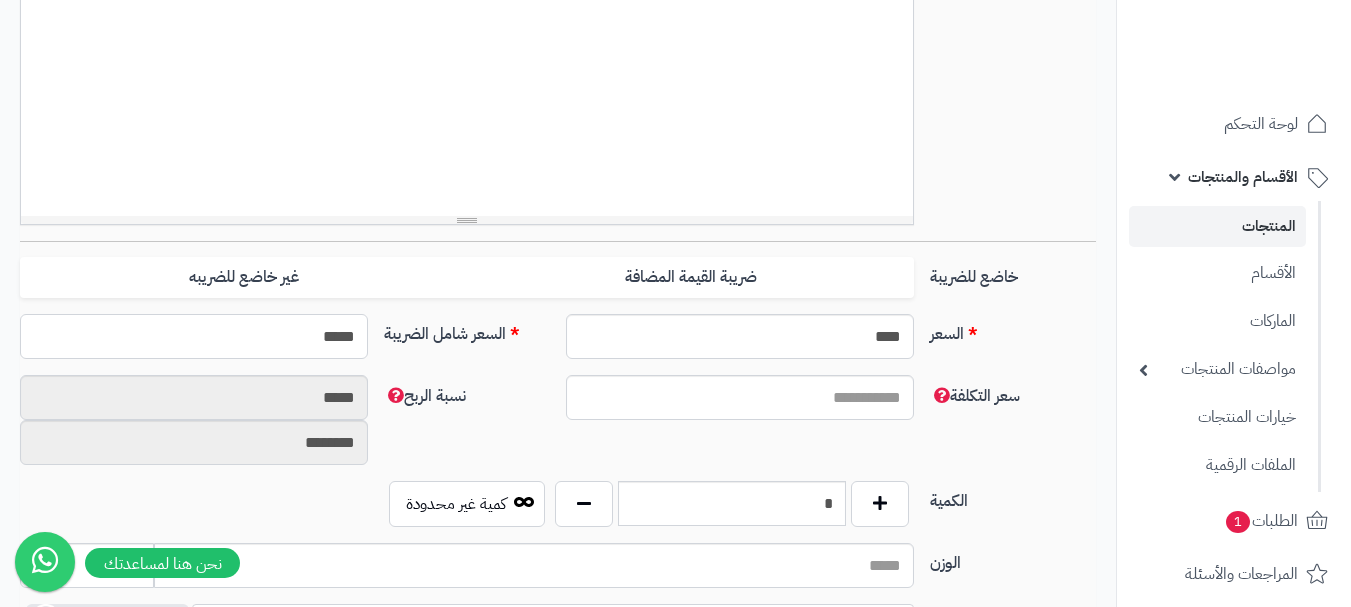type on "******" 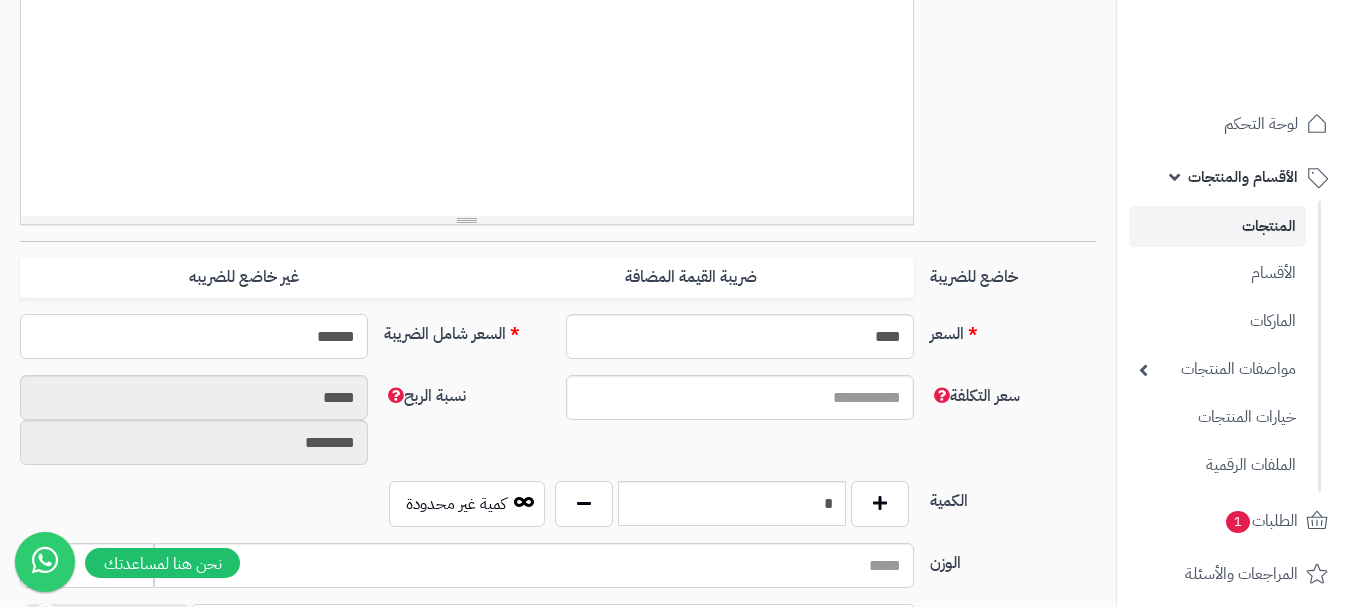 scroll, scrollTop: 800, scrollLeft: 0, axis: vertical 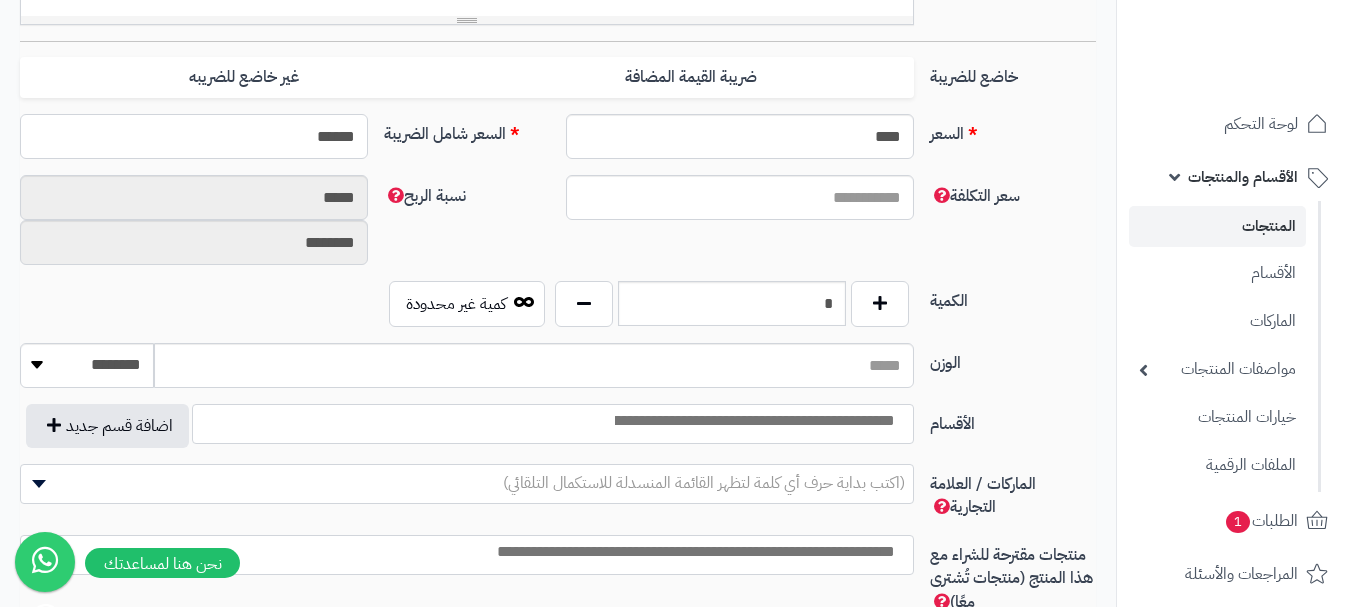 type on "**********" 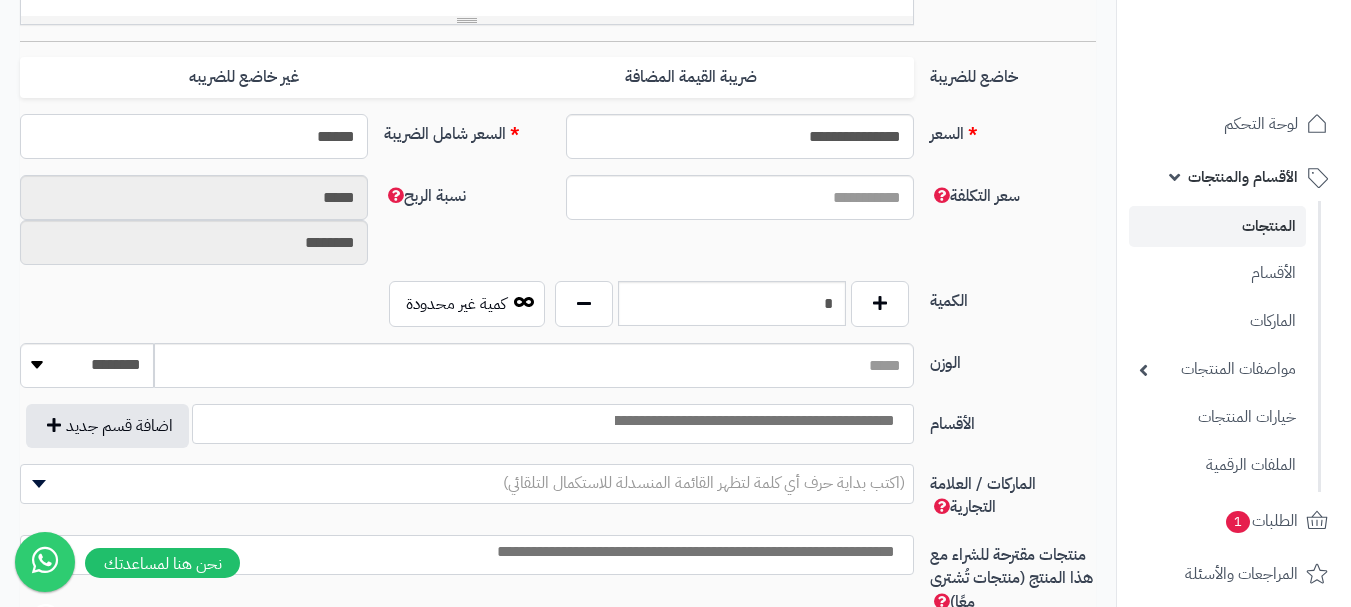 type on "******" 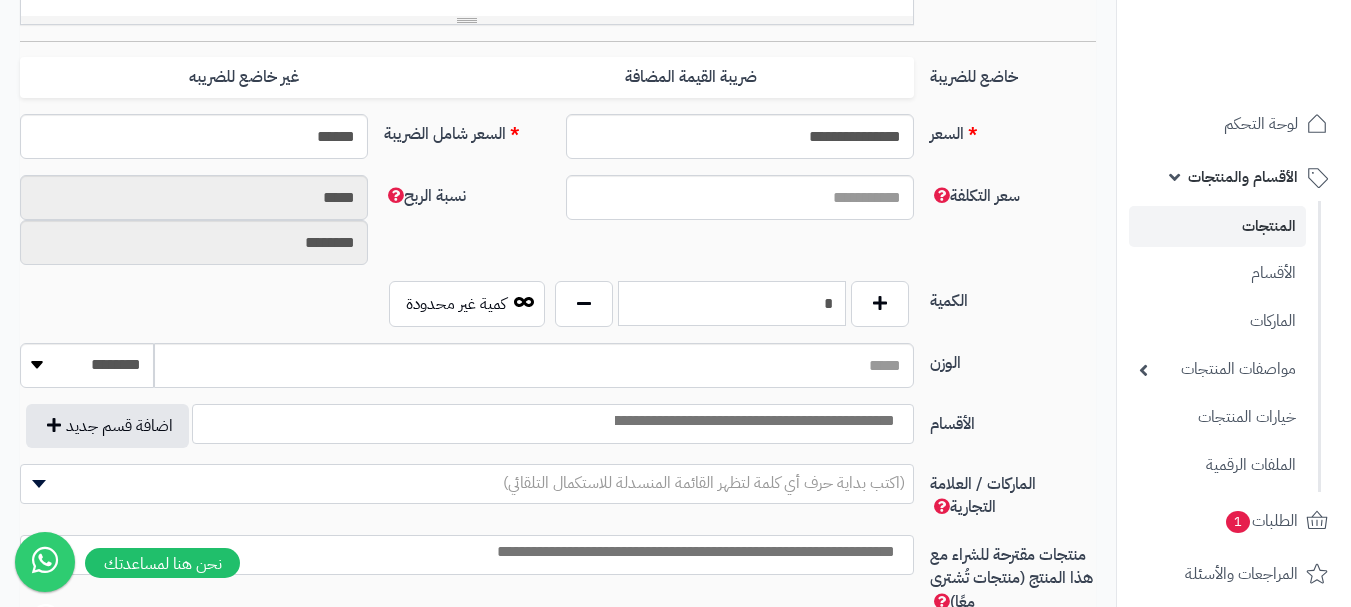 click on "*" at bounding box center (732, 303) 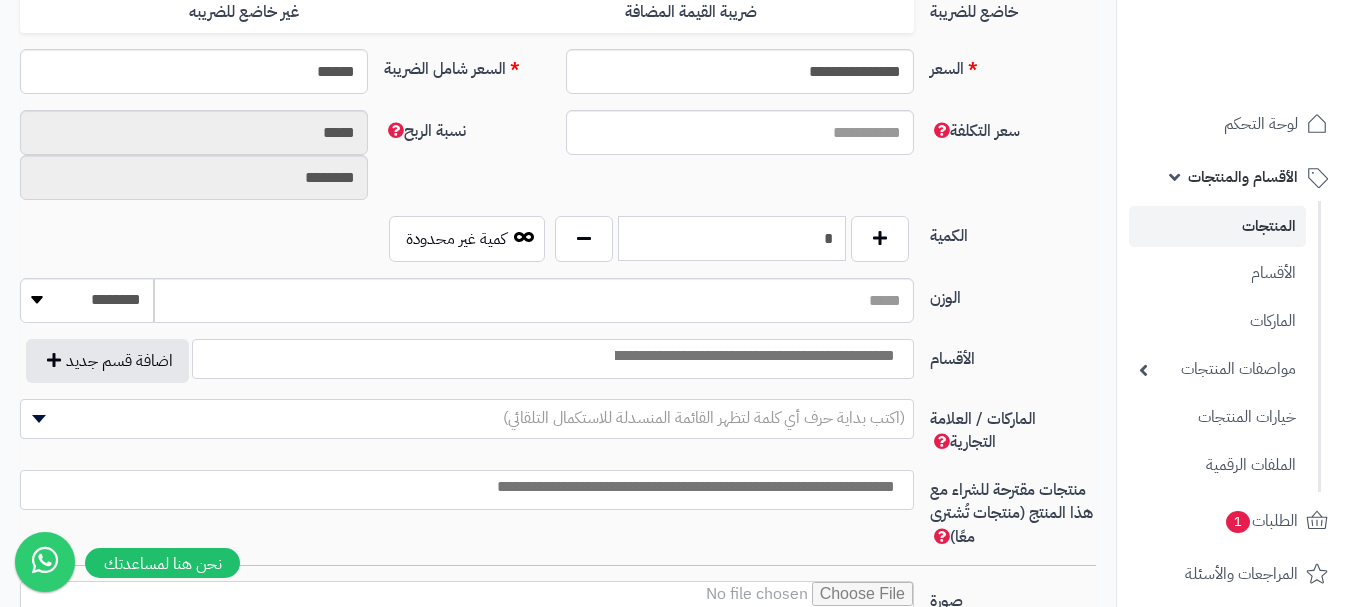 scroll, scrollTop: 900, scrollLeft: 0, axis: vertical 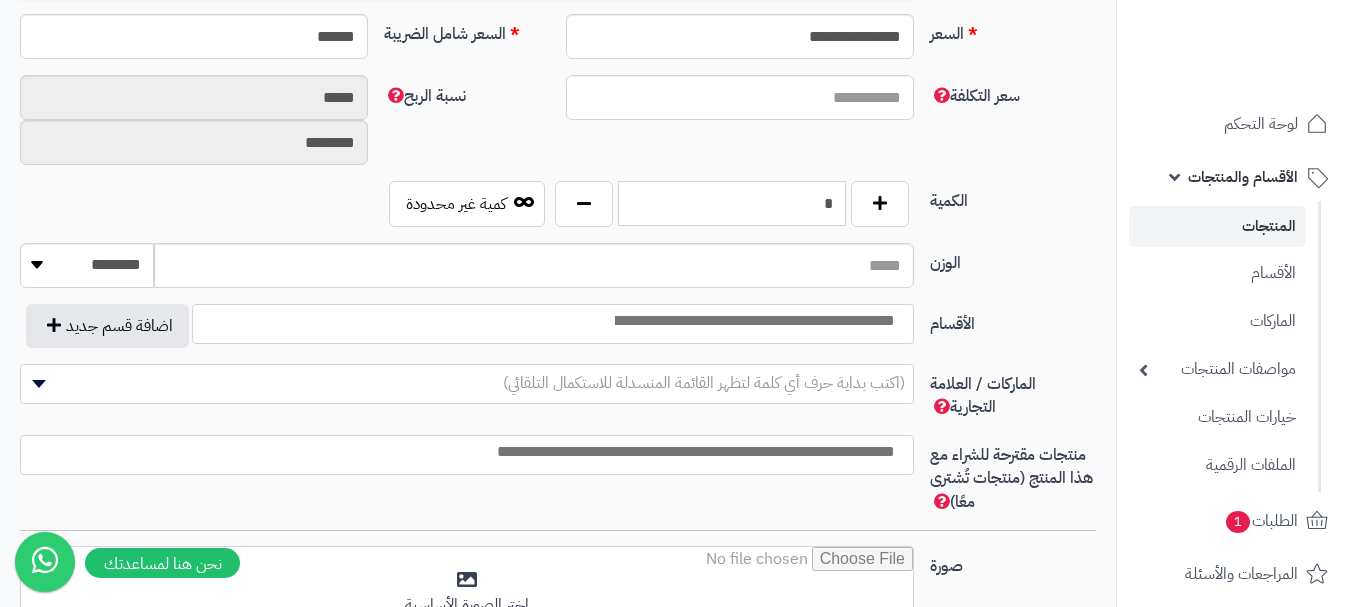 type on "*" 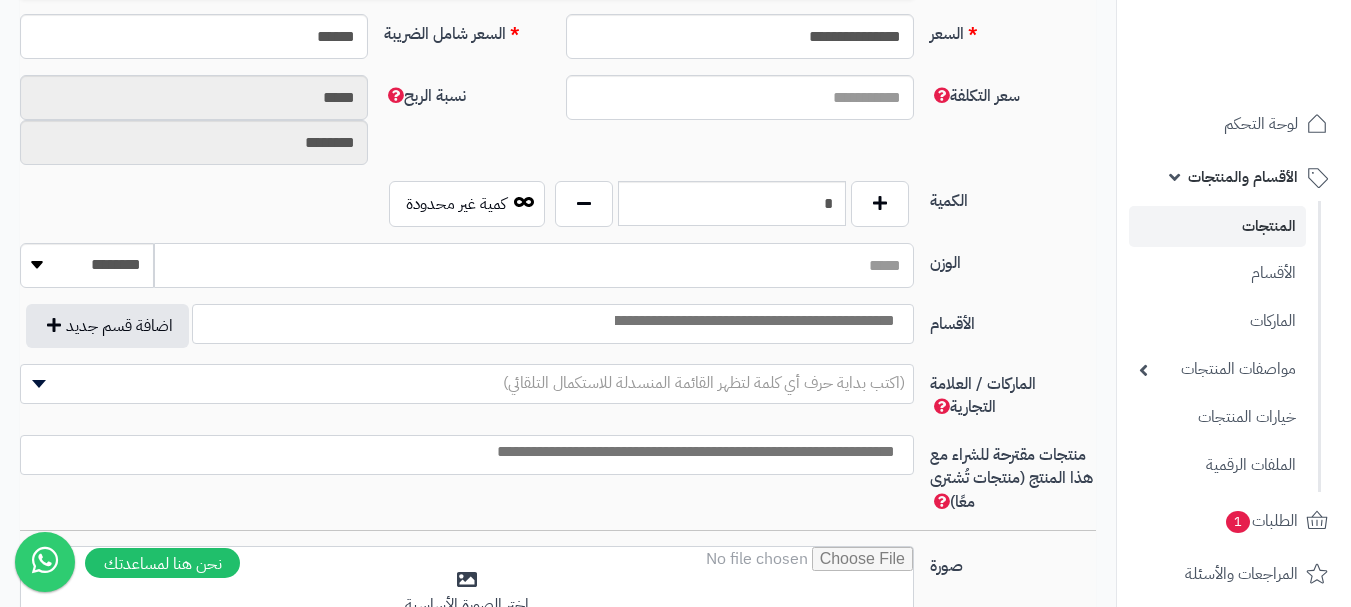 click on "الوزن" at bounding box center (534, 265) 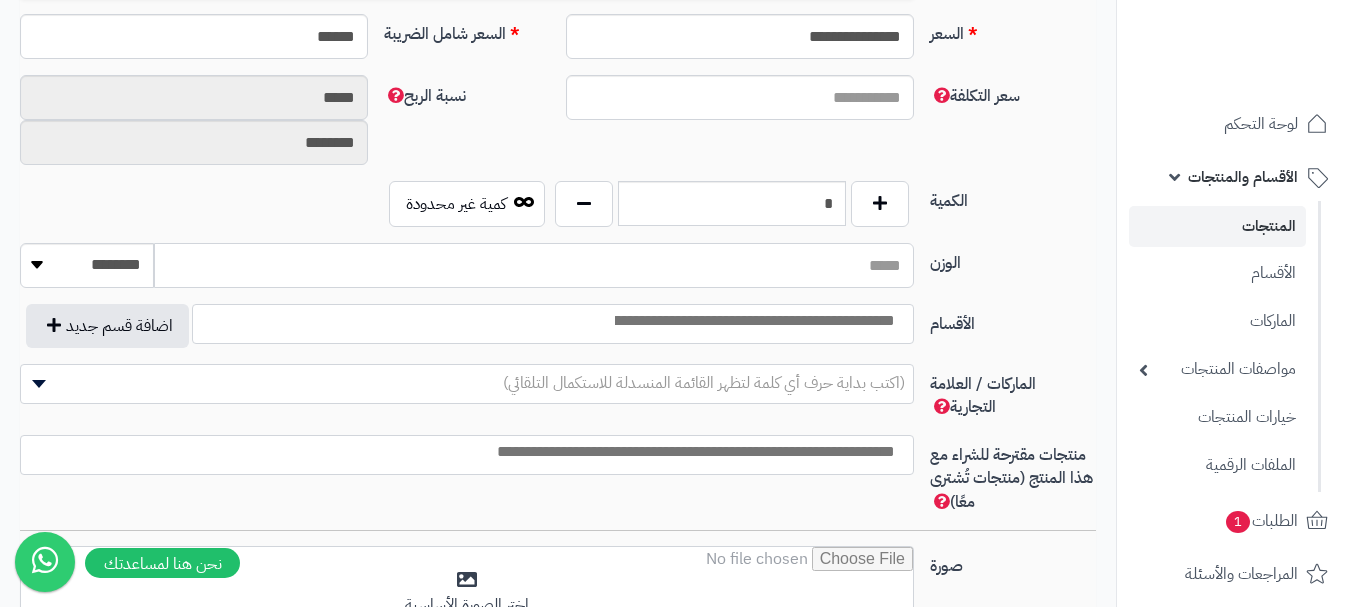 type on "**" 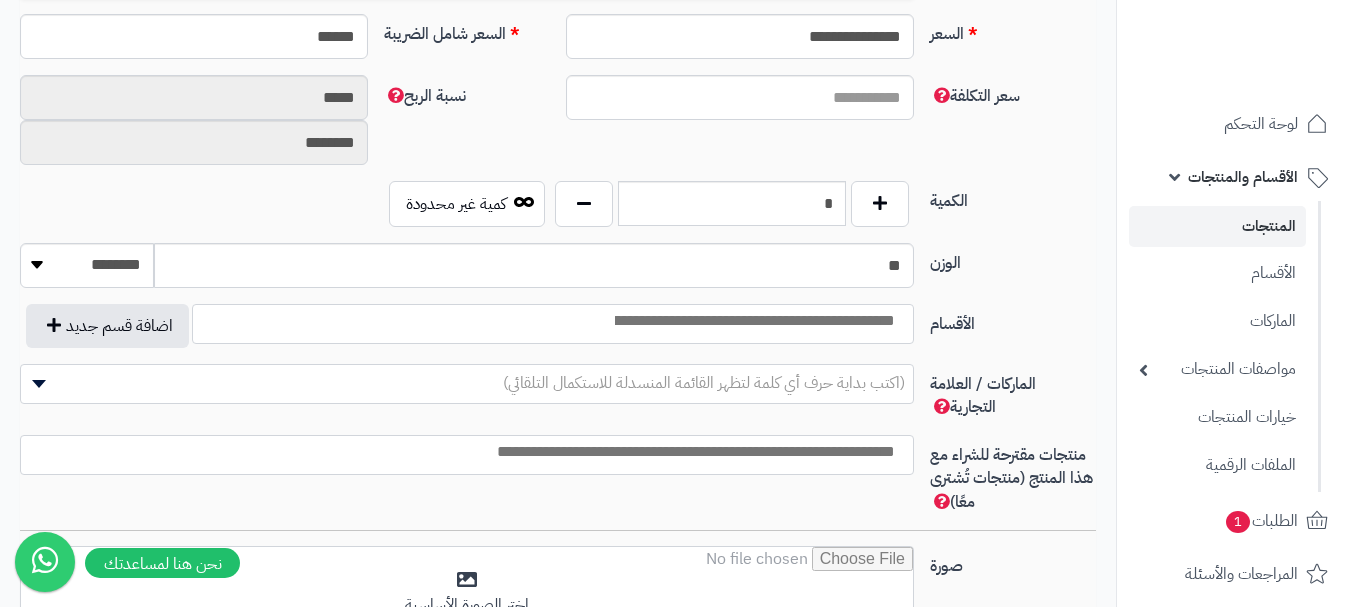 click at bounding box center (753, 321) 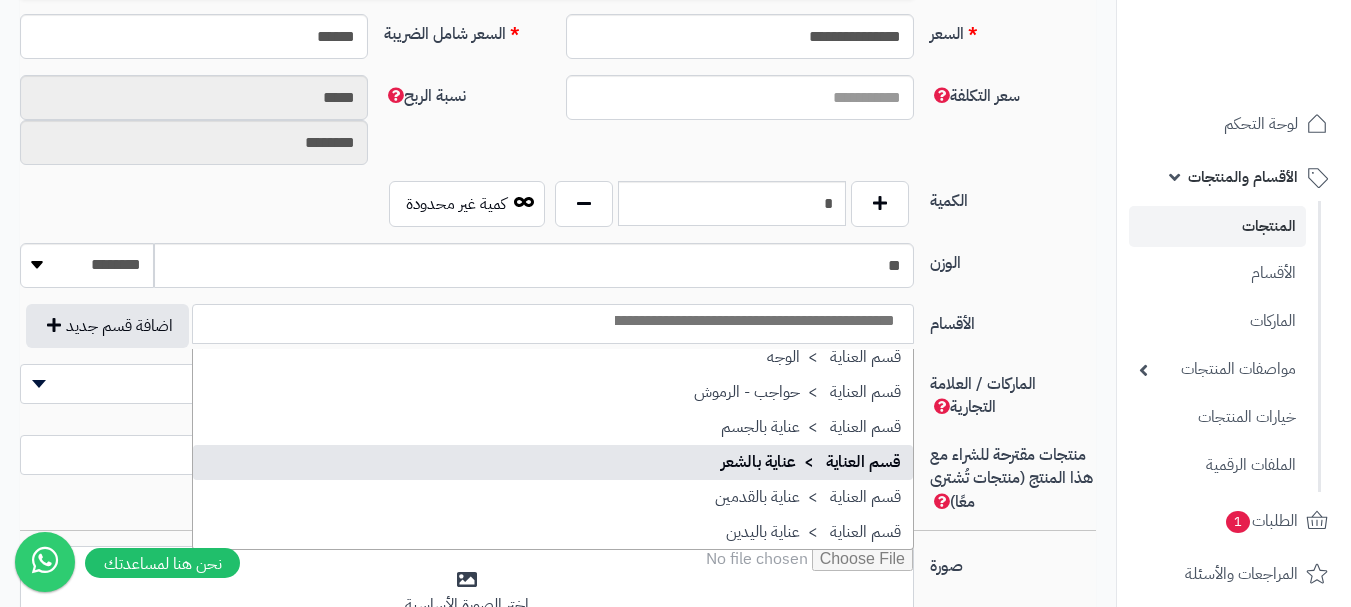 scroll, scrollTop: 1686, scrollLeft: 0, axis: vertical 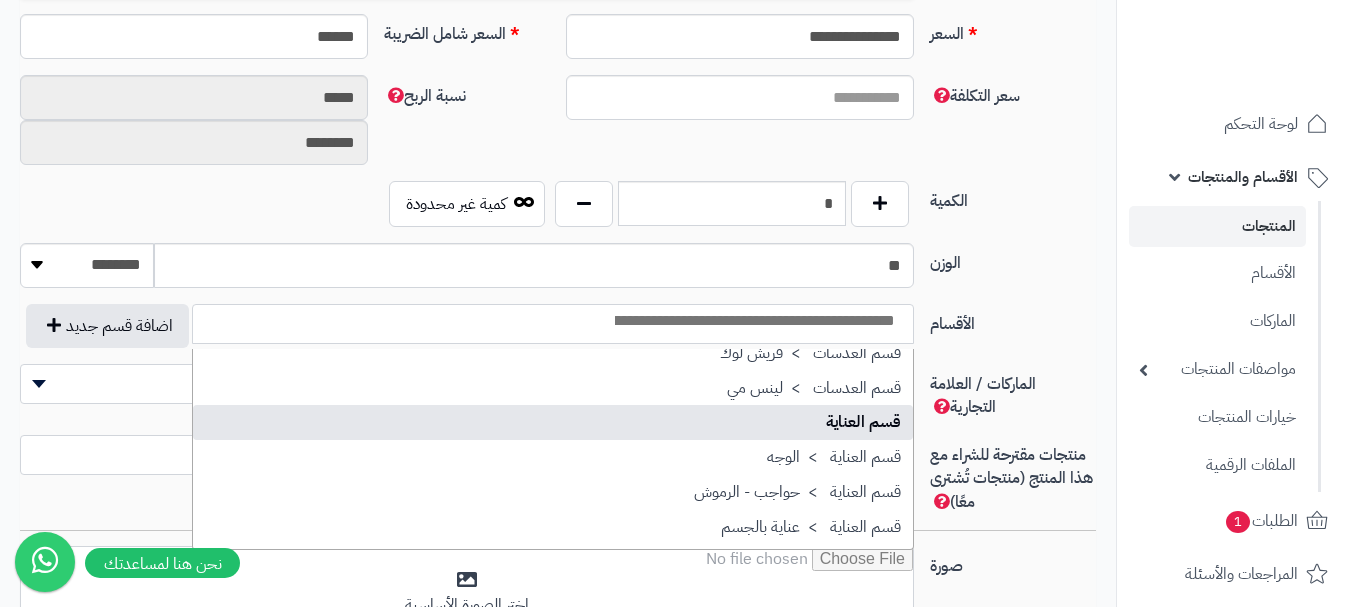 select on "**" 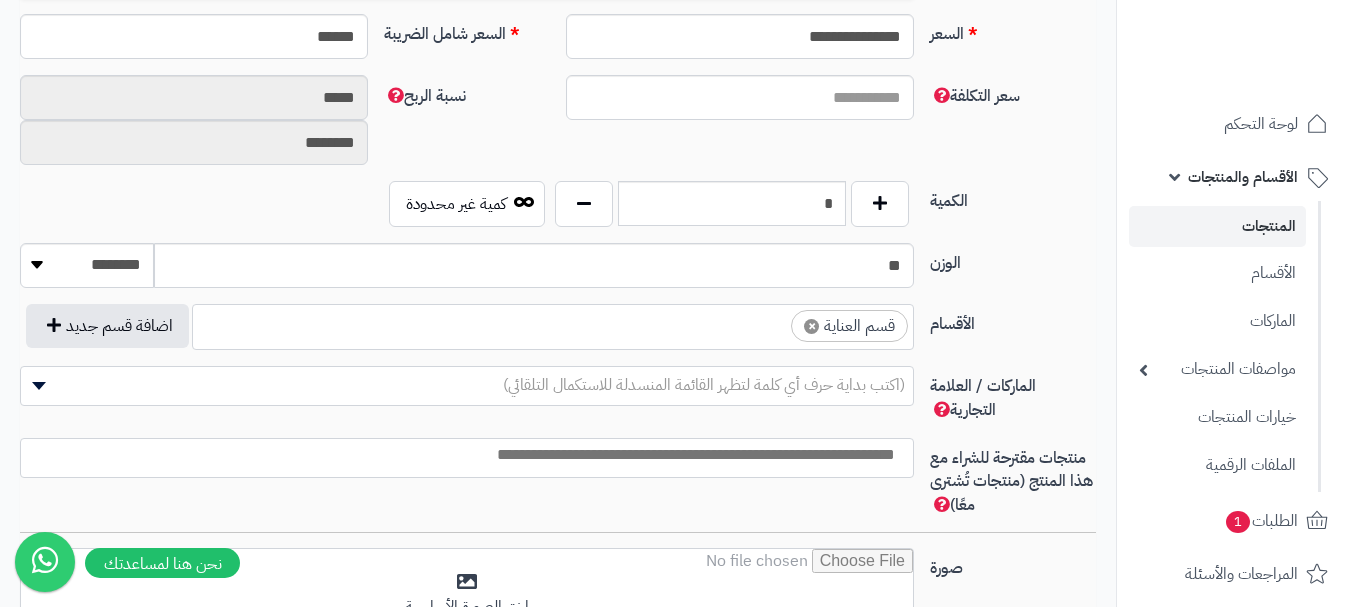 scroll, scrollTop: 1250, scrollLeft: 0, axis: vertical 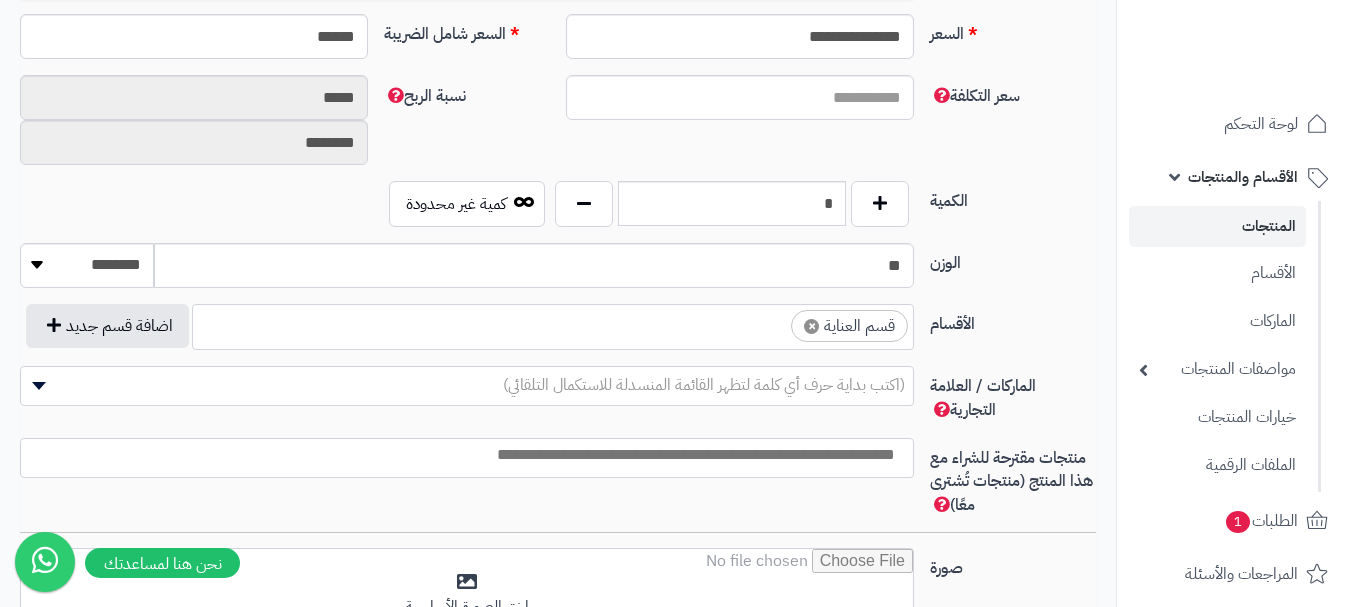 click on "× قسم العناية" at bounding box center (553, 324) 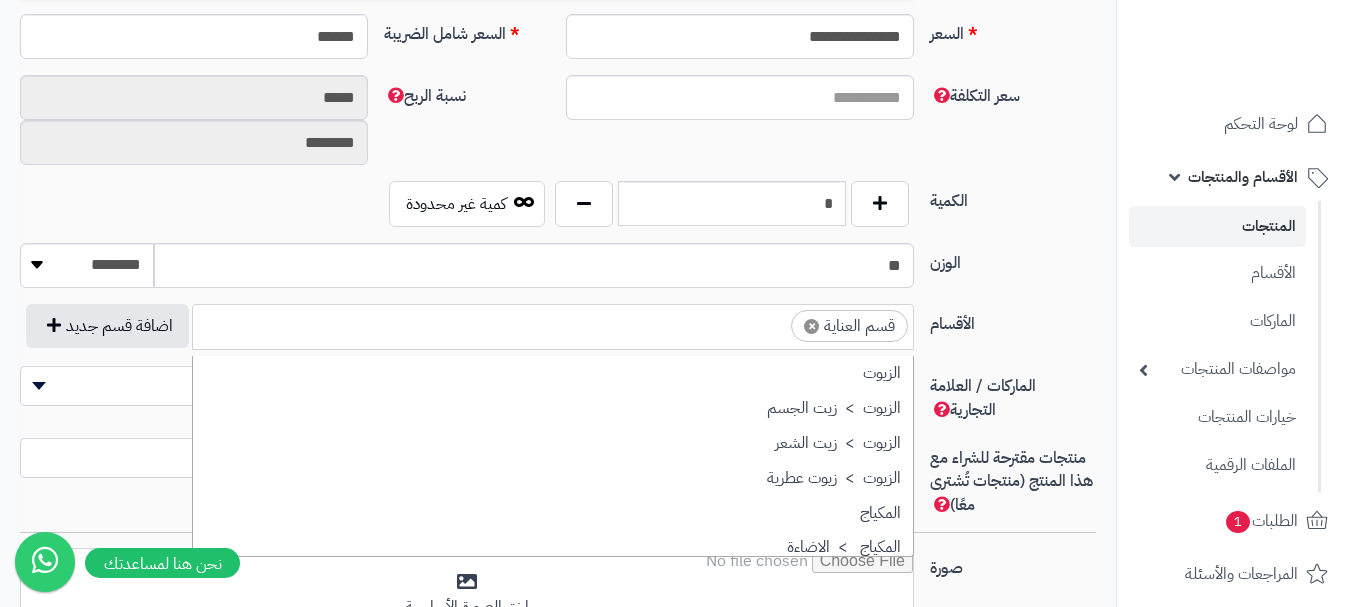 scroll, scrollTop: 1707, scrollLeft: 0, axis: vertical 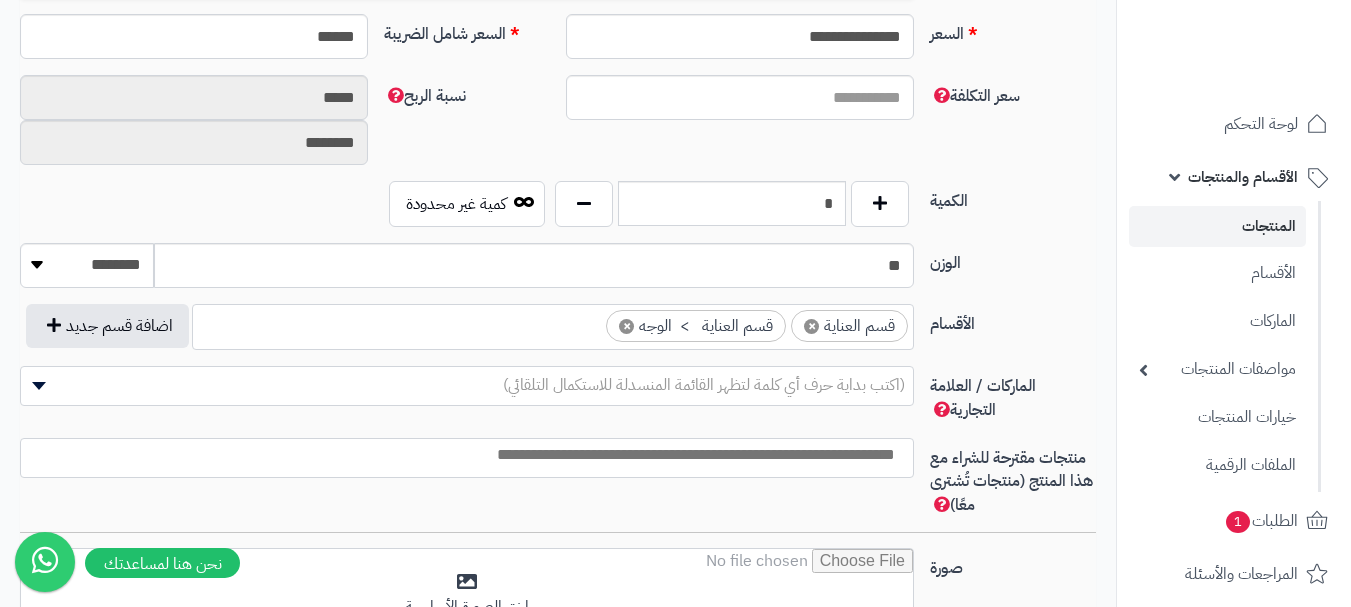 click at bounding box center (462, 455) 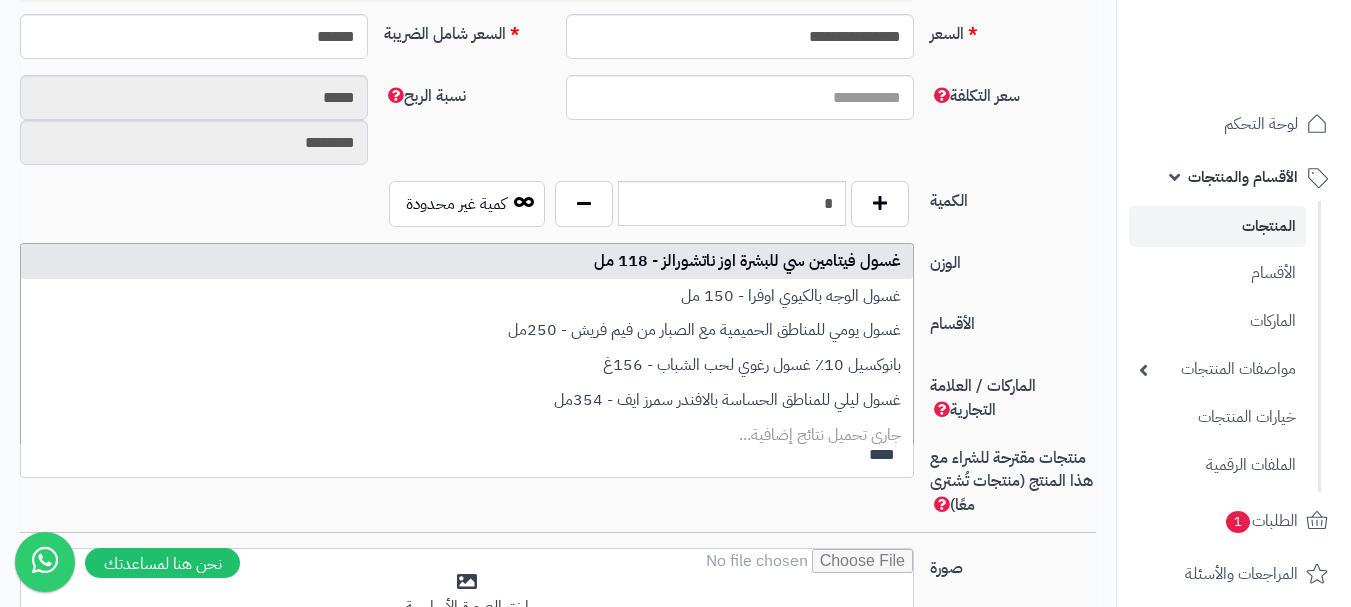 type on "****" 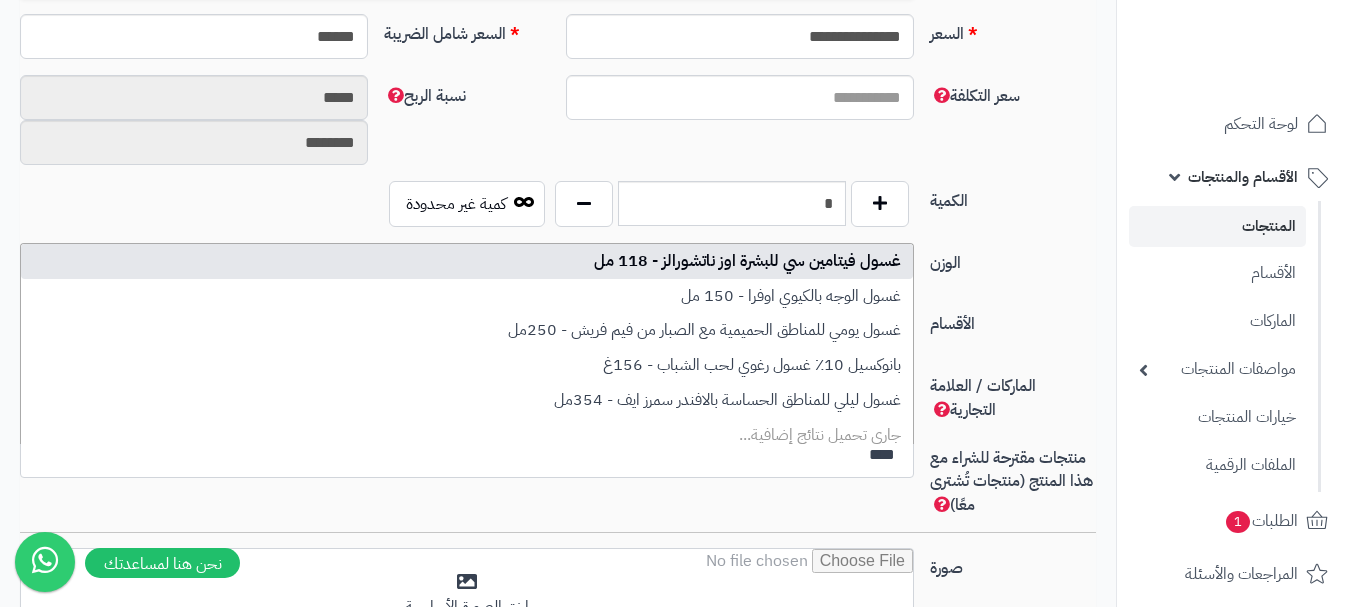 type 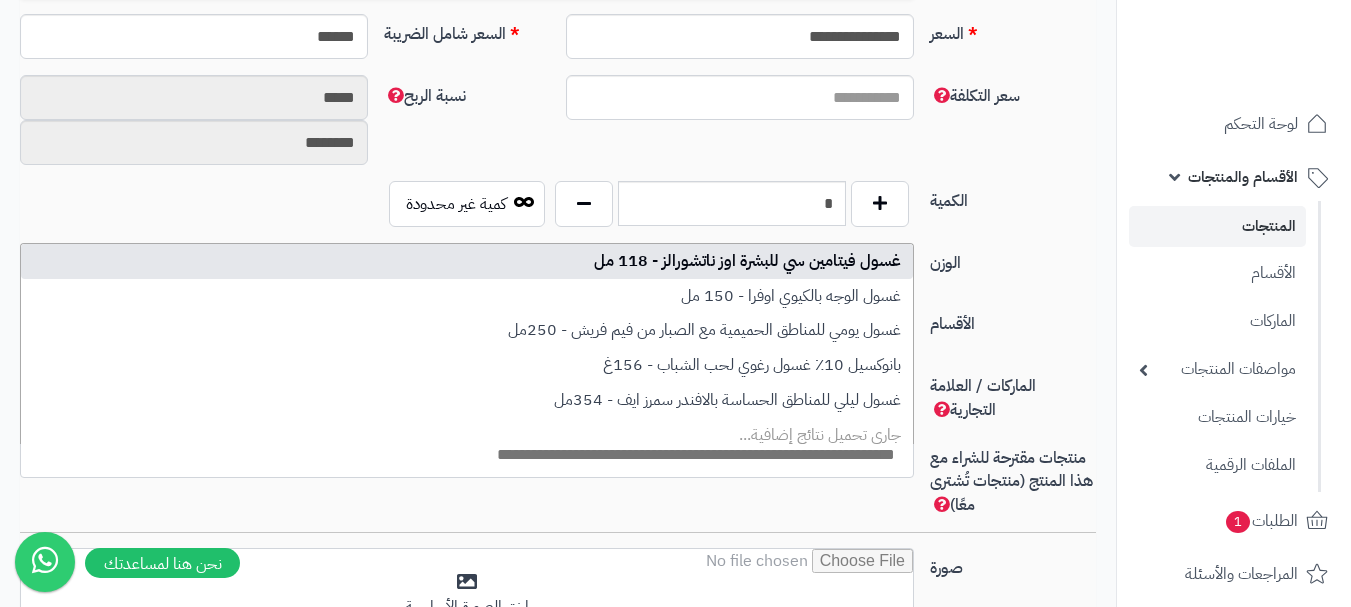 select on "**" 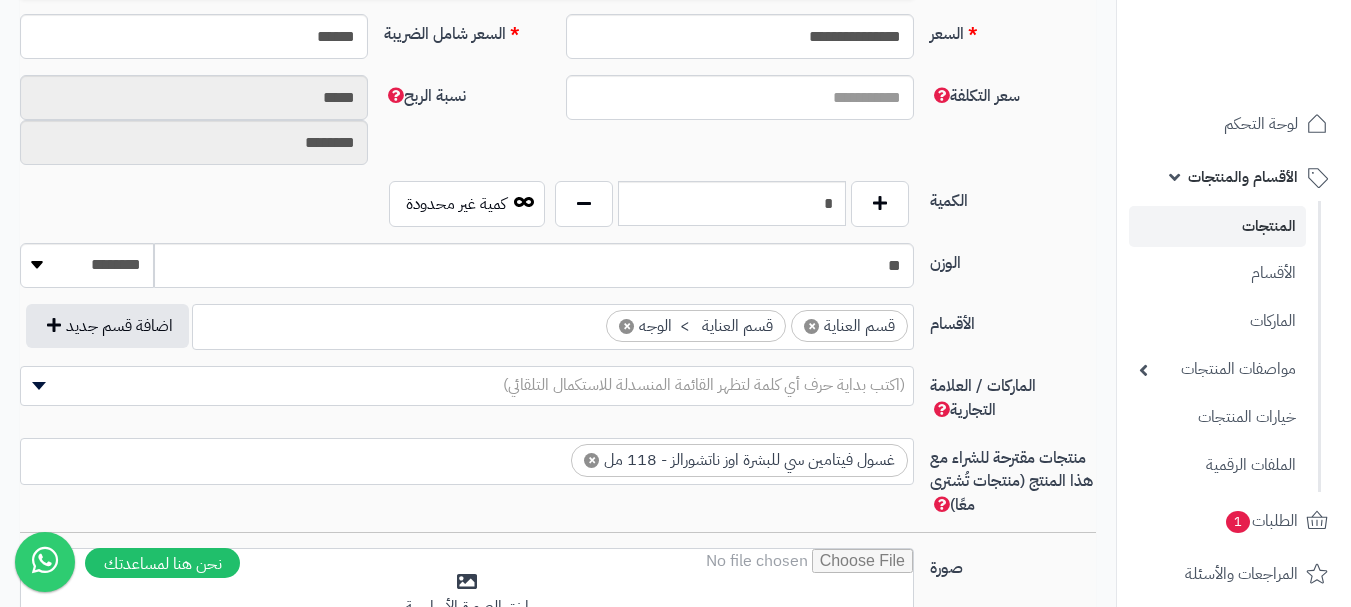 scroll, scrollTop: 0, scrollLeft: 0, axis: both 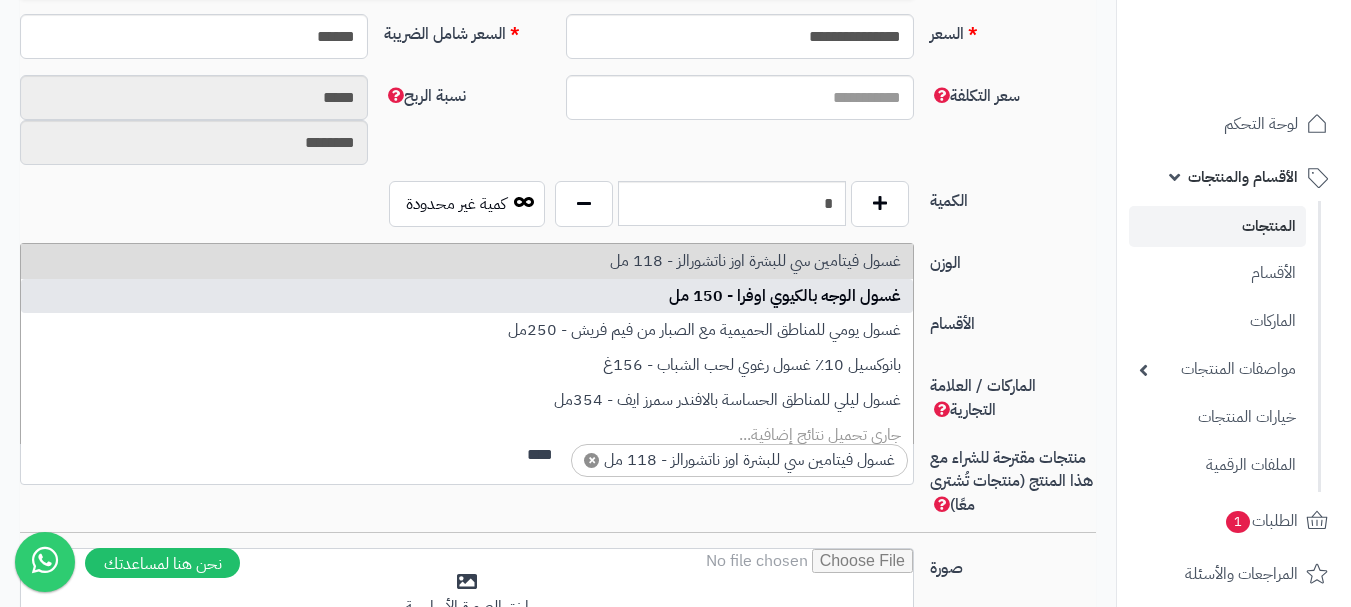 type on "****" 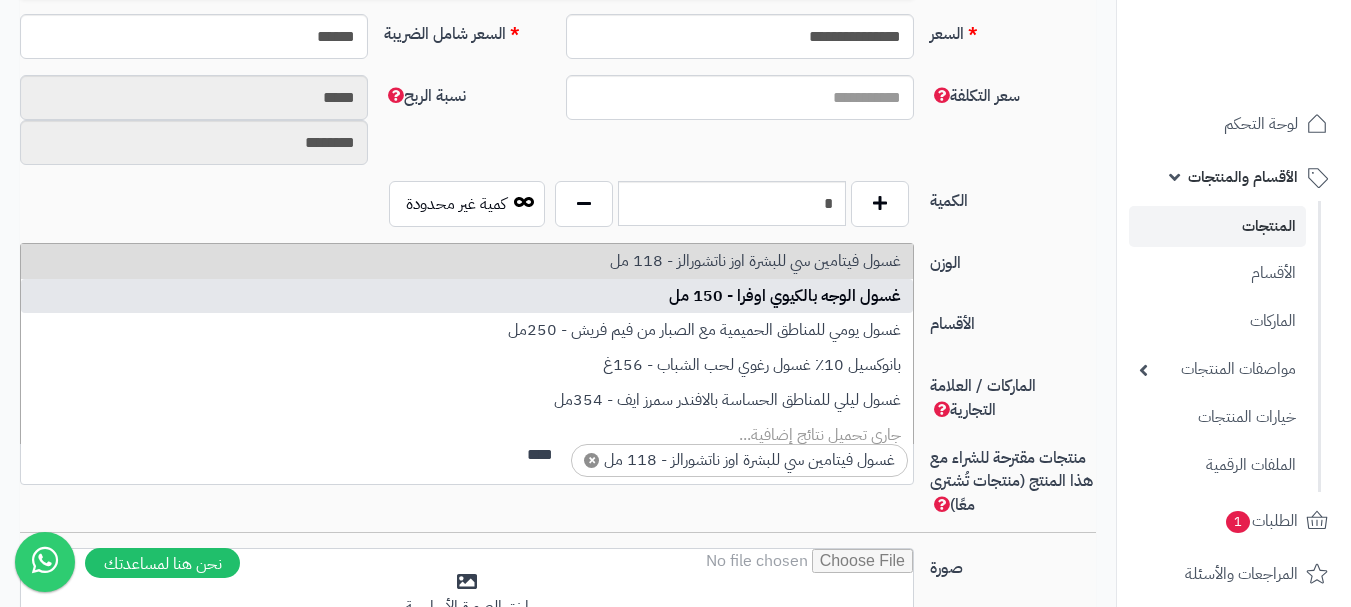 type 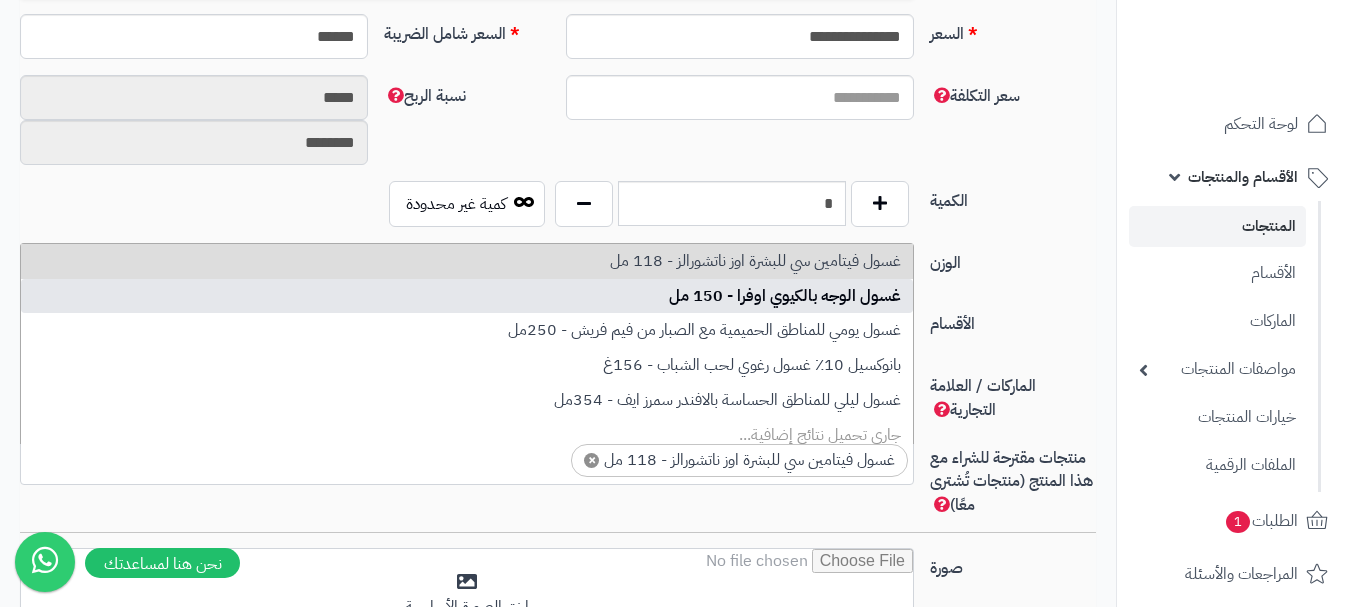 scroll, scrollTop: 0, scrollLeft: 0, axis: both 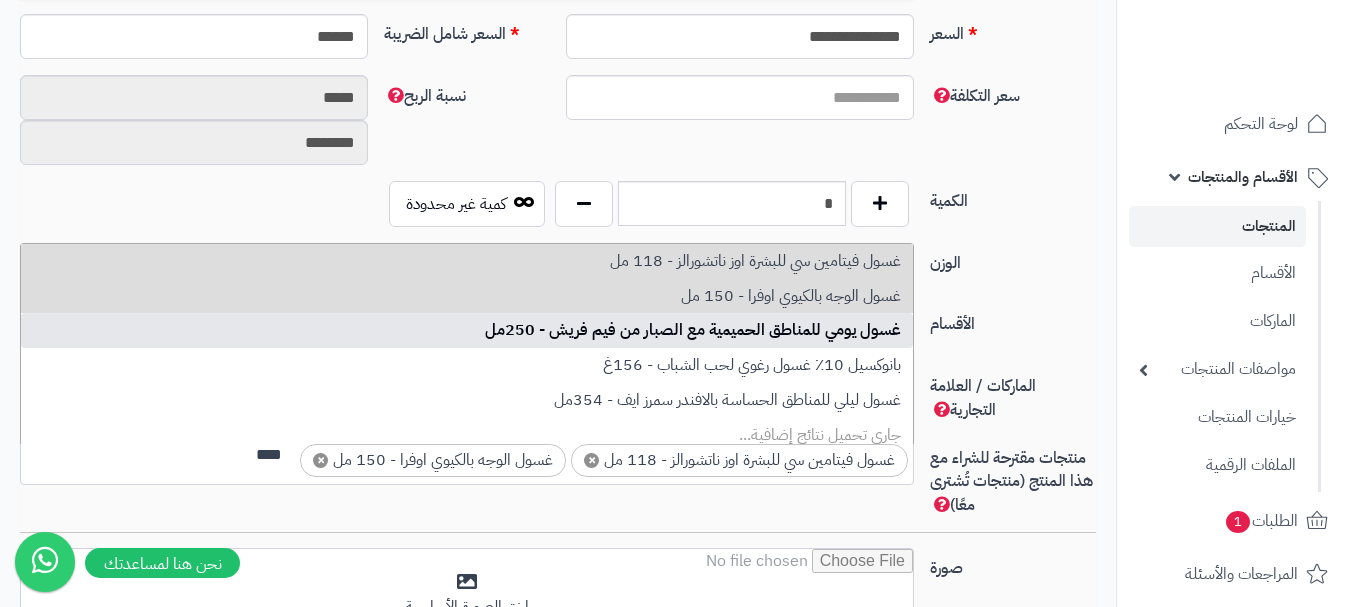 type on "****" 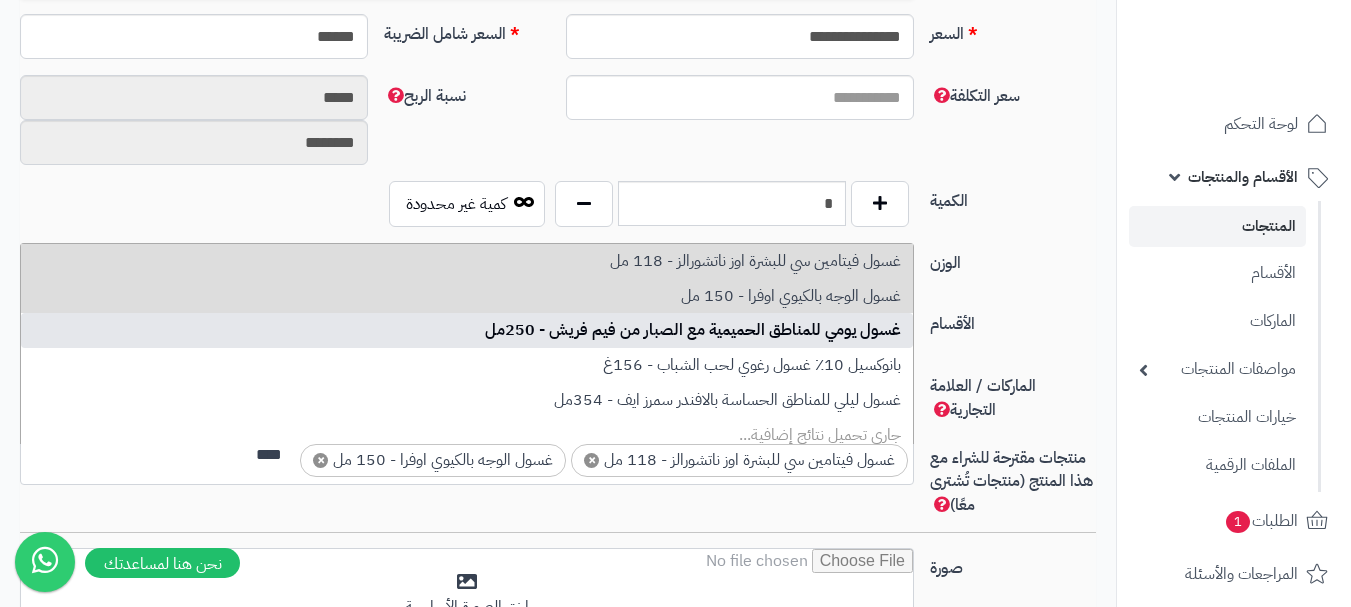 type 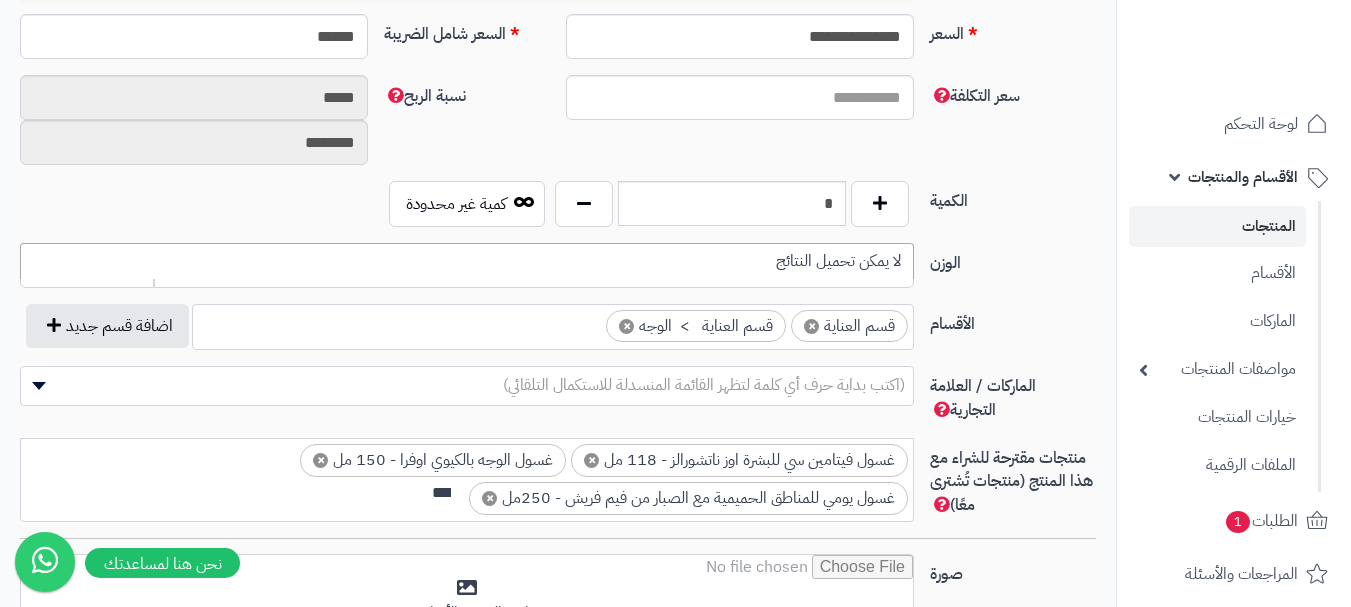 scroll, scrollTop: 0, scrollLeft: -8, axis: horizontal 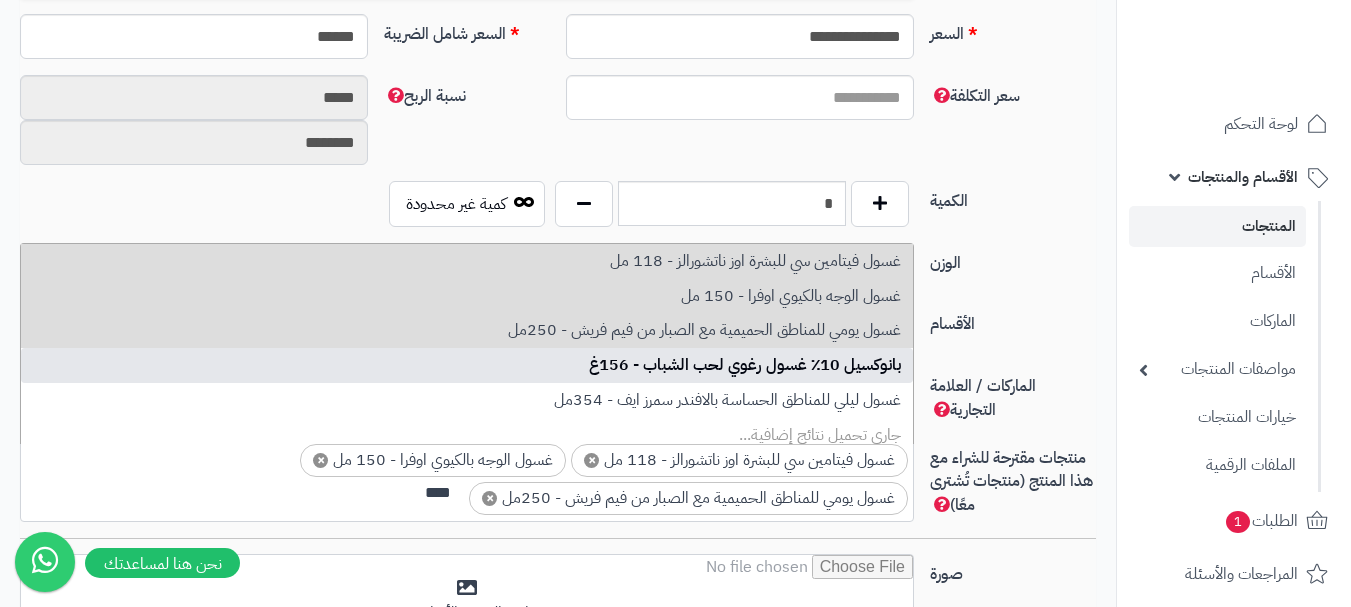 type on "****" 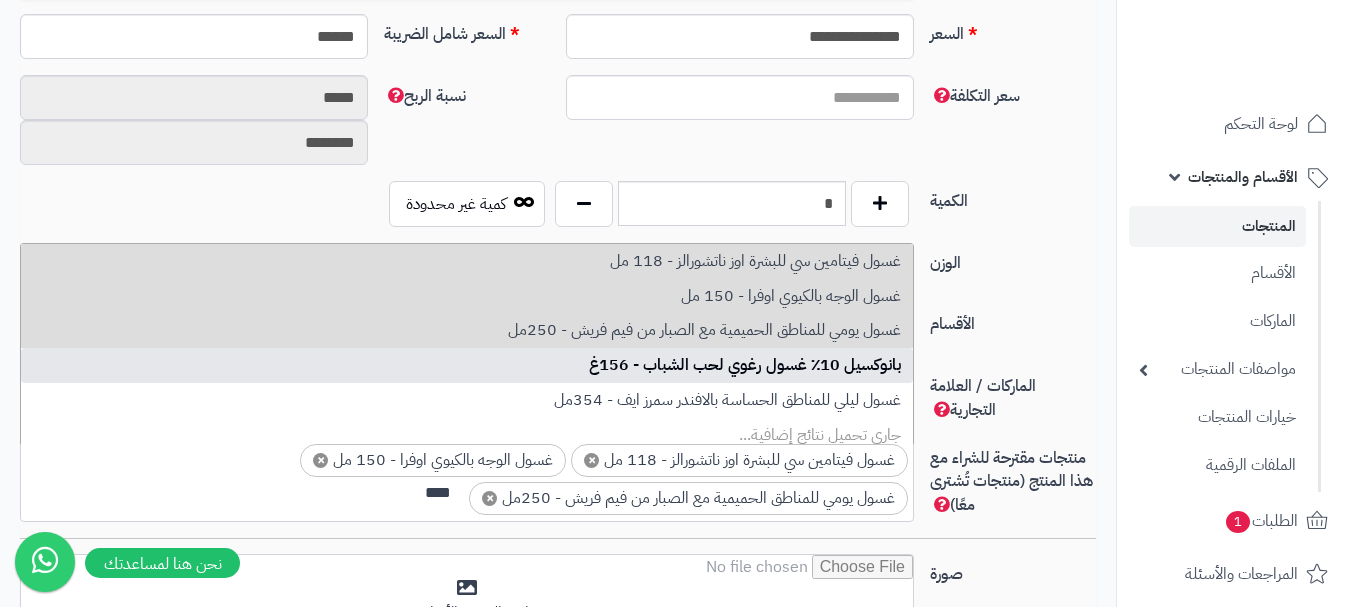type 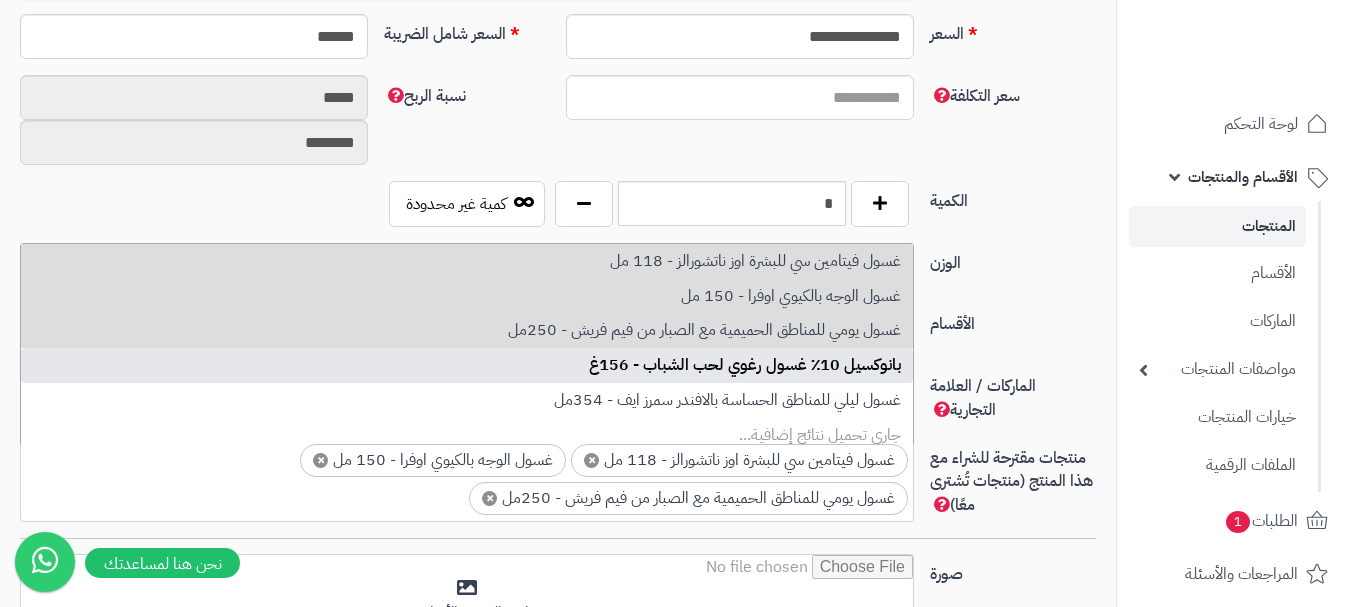 scroll, scrollTop: 0, scrollLeft: 0, axis: both 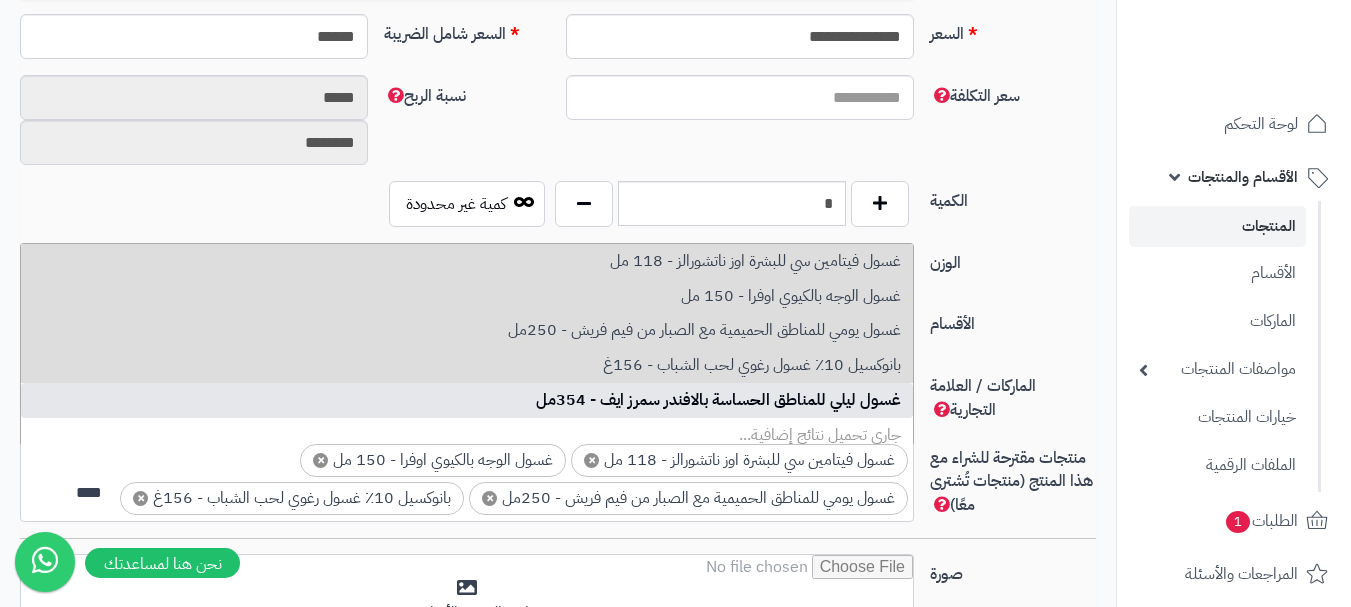 type on "****" 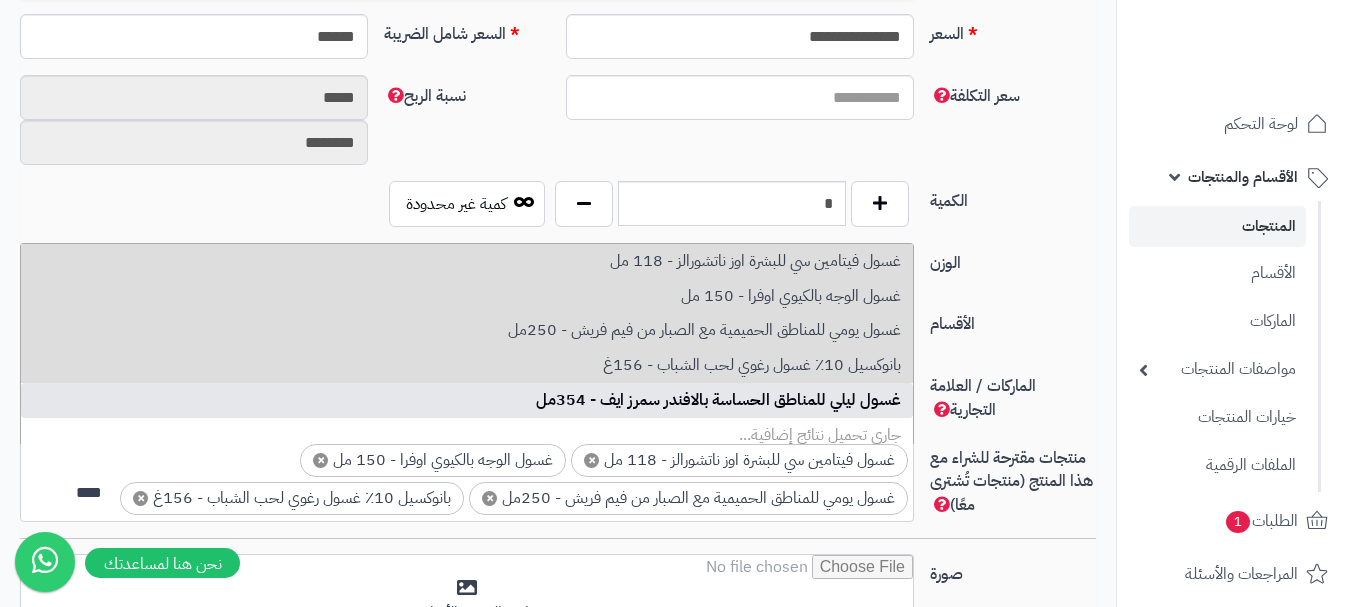 type 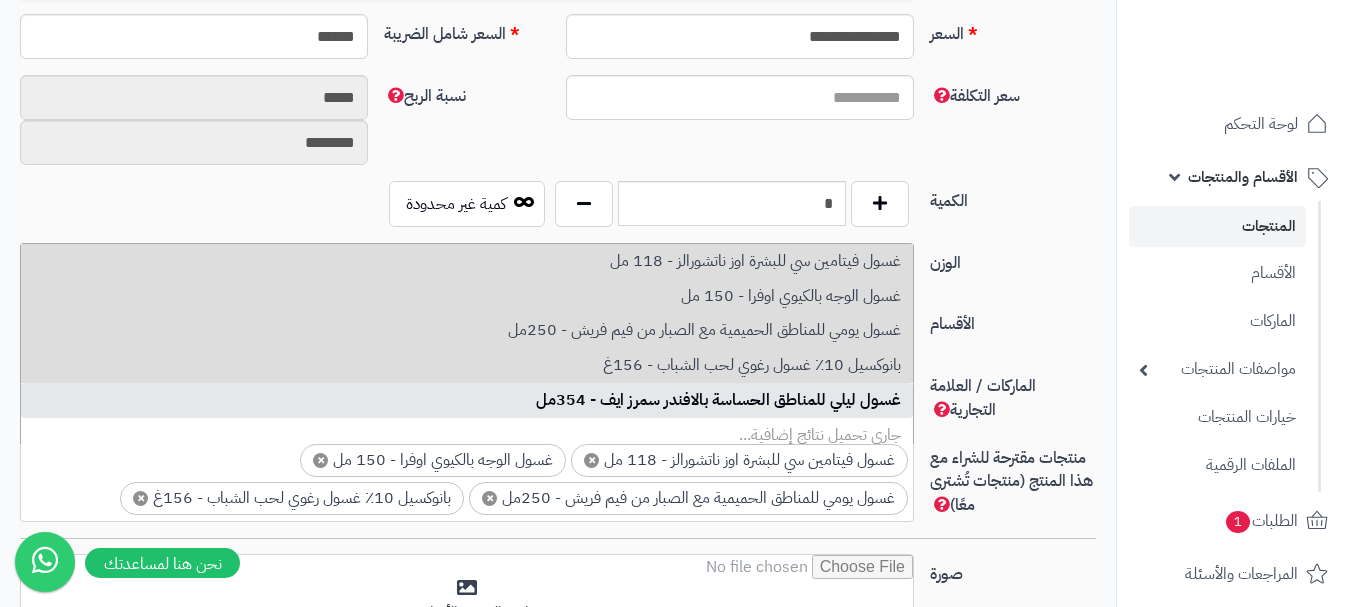 scroll, scrollTop: 0, scrollLeft: 0, axis: both 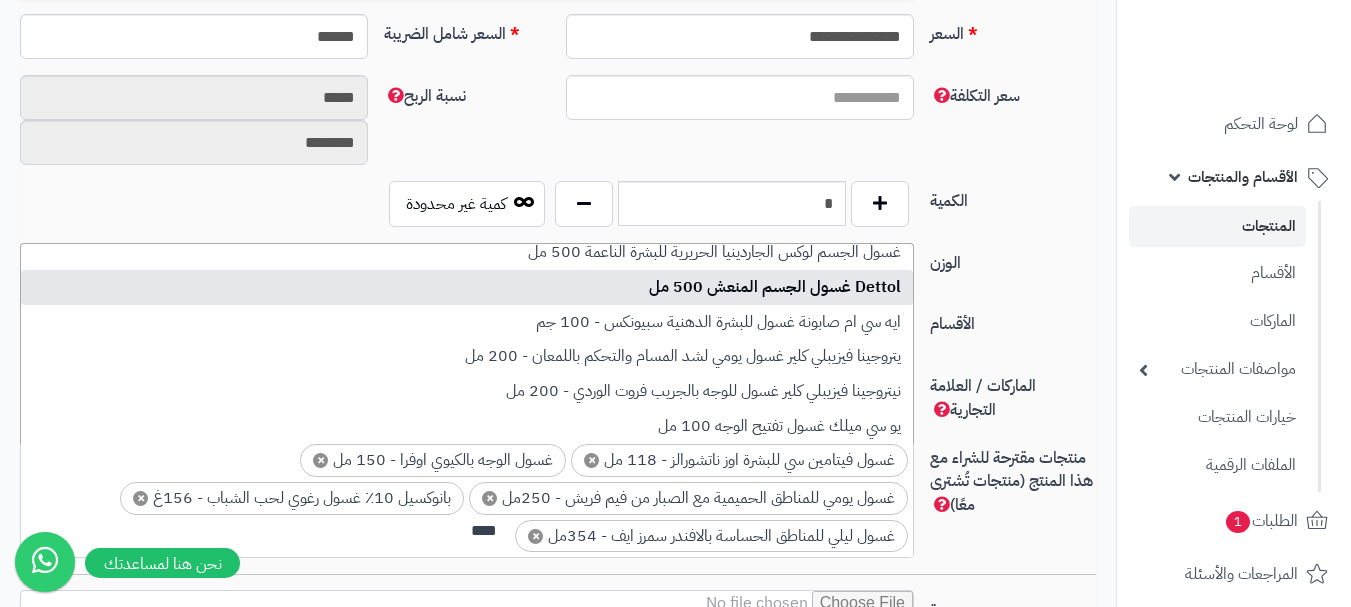 type on "****" 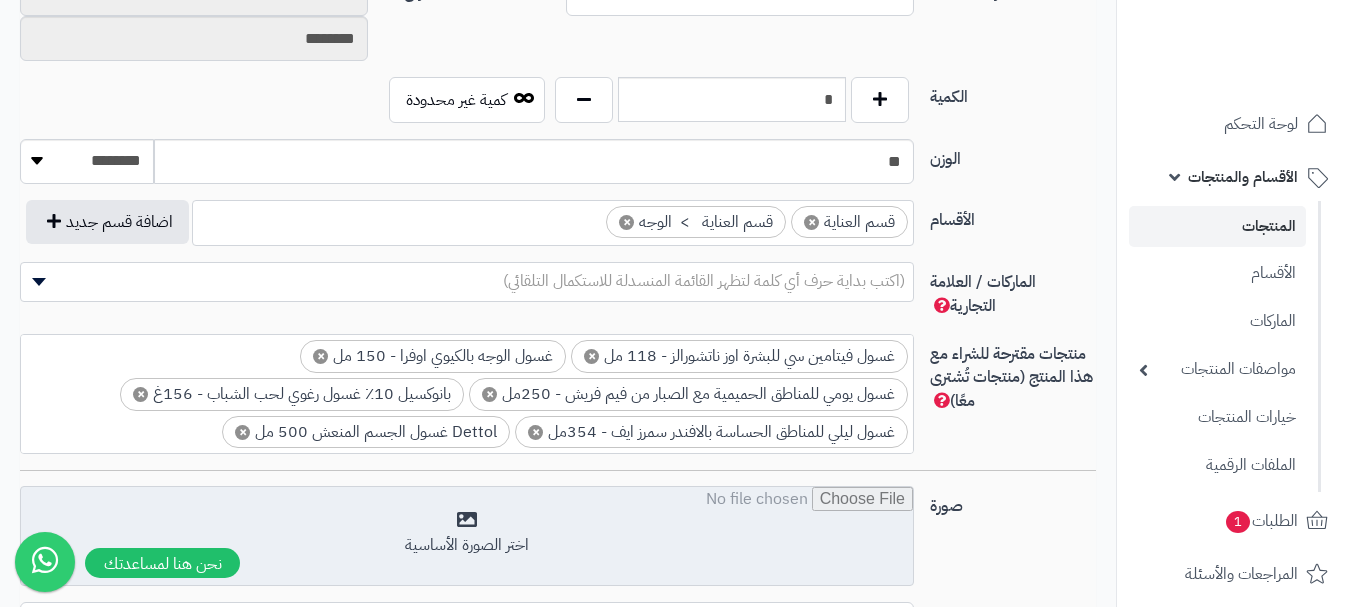 scroll, scrollTop: 1200, scrollLeft: 0, axis: vertical 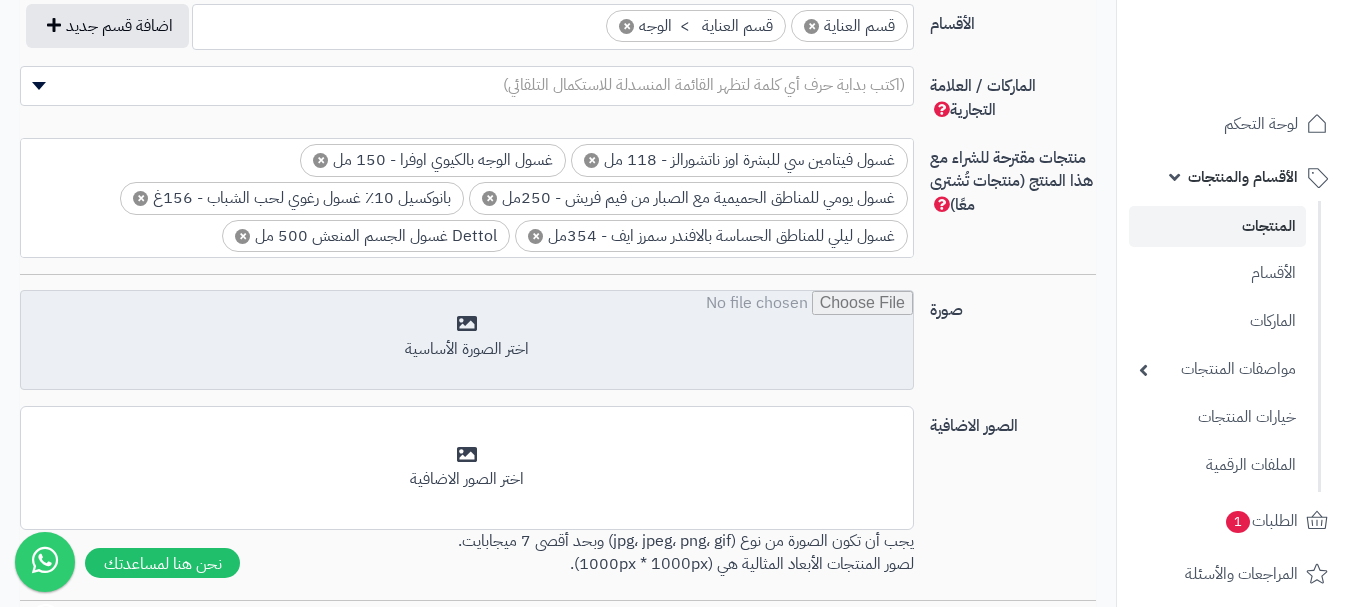 click at bounding box center (467, 341) 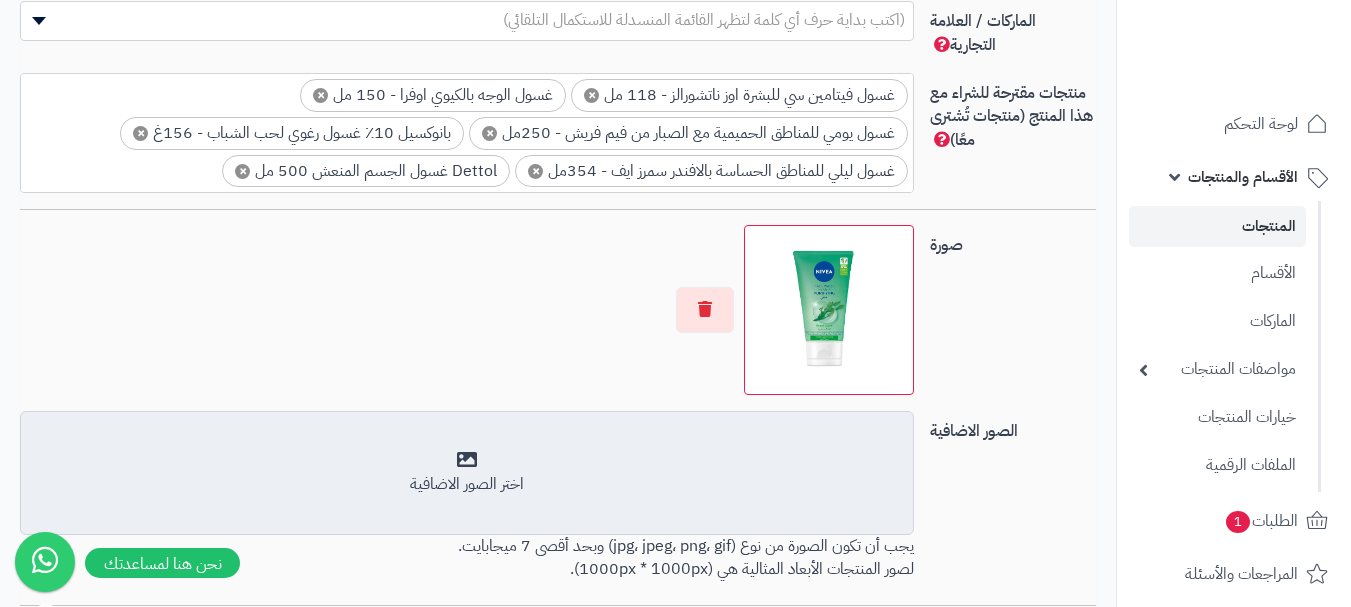 scroll, scrollTop: 1300, scrollLeft: 0, axis: vertical 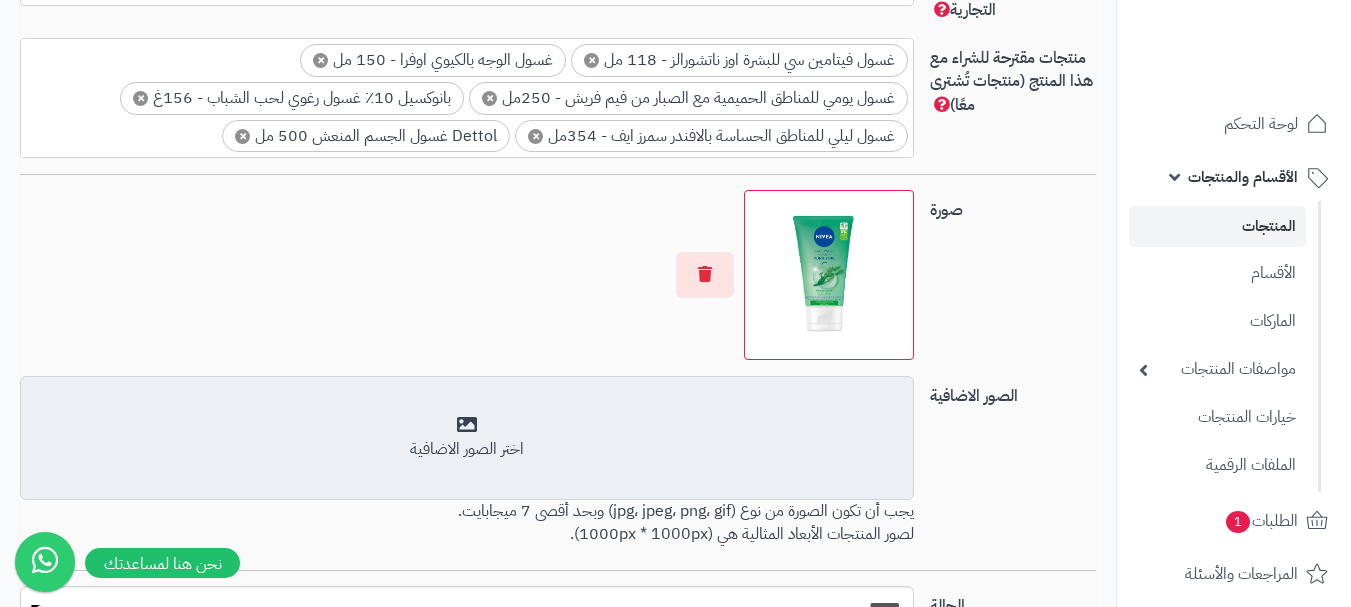 click on "أضف الصور الاضافية
اختر الصور الاضافية" at bounding box center [467, 438] 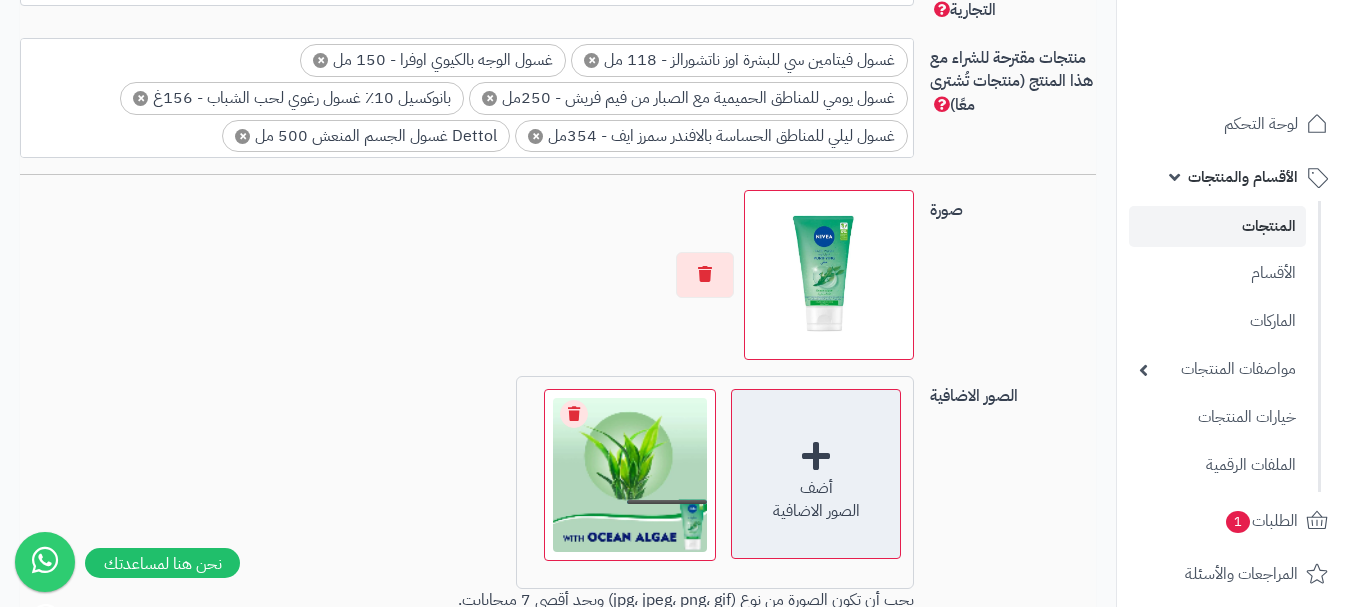 click on "أضف الصور الاضافية" at bounding box center [816, 474] 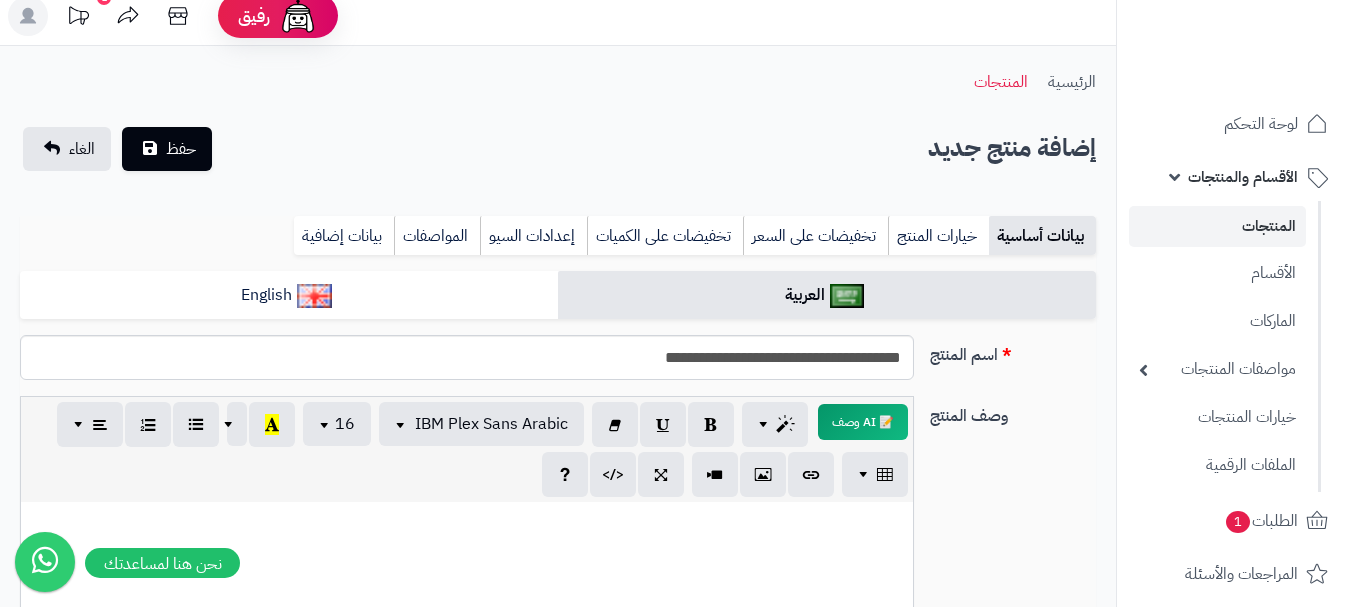 scroll, scrollTop: 0, scrollLeft: 0, axis: both 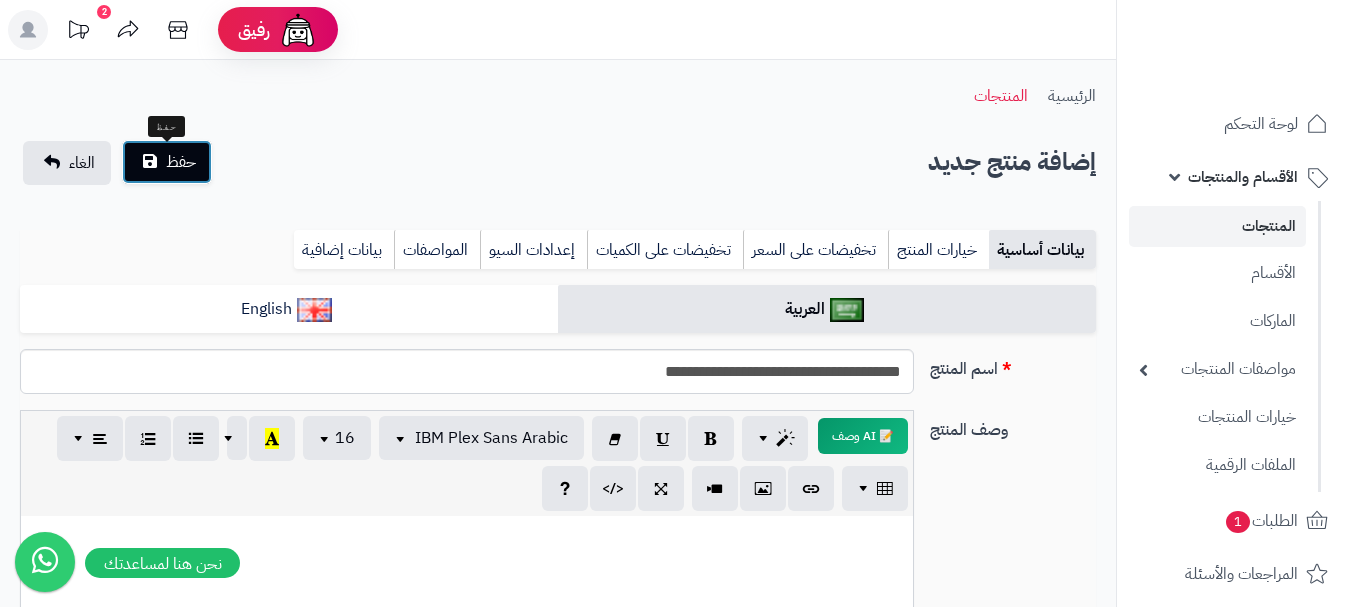 click on "حفظ" at bounding box center [181, 162] 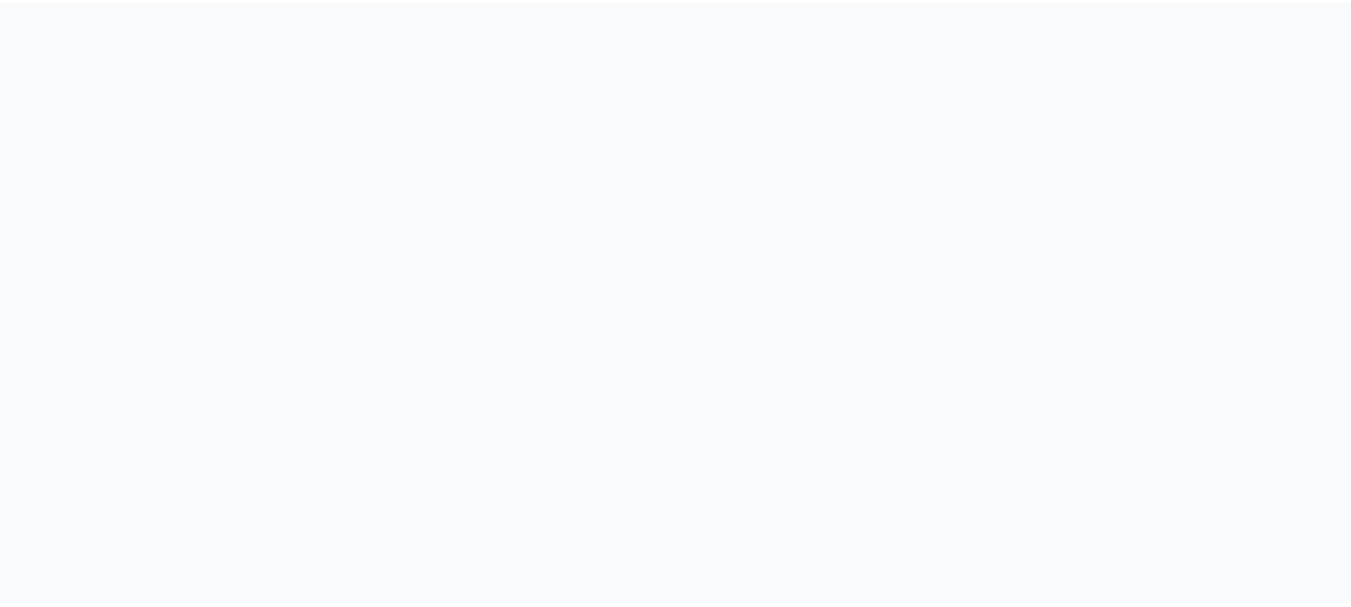 scroll, scrollTop: 0, scrollLeft: 0, axis: both 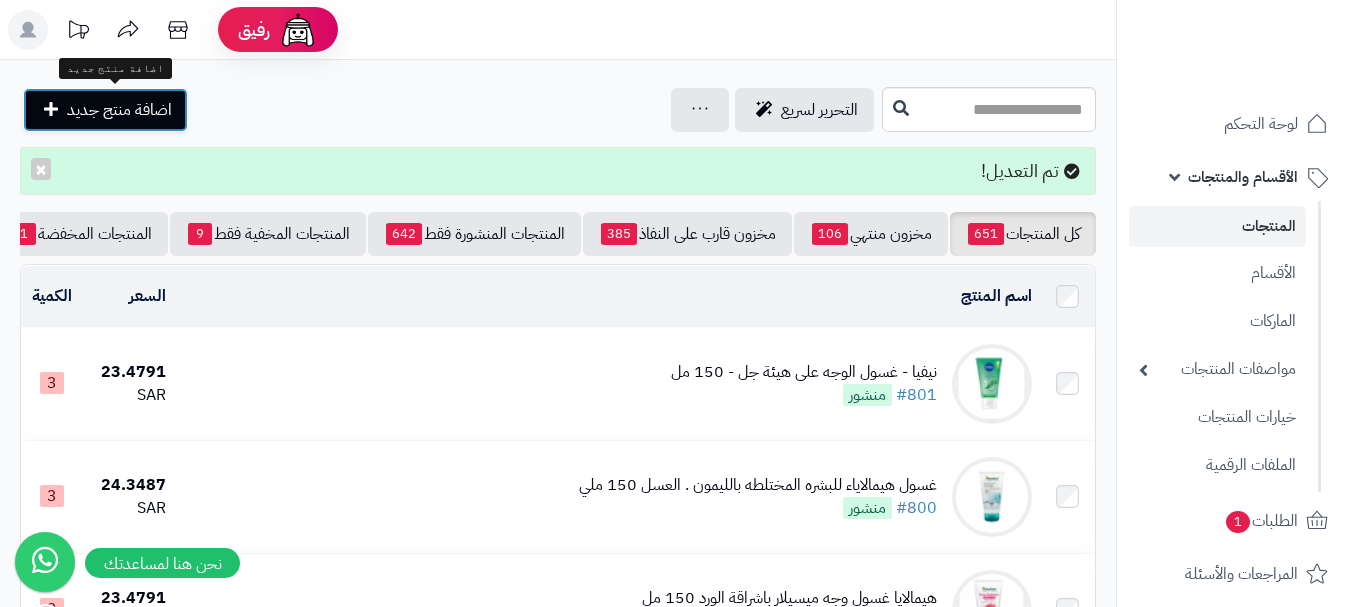 click on "اضافة منتج جديد" at bounding box center (105, 110) 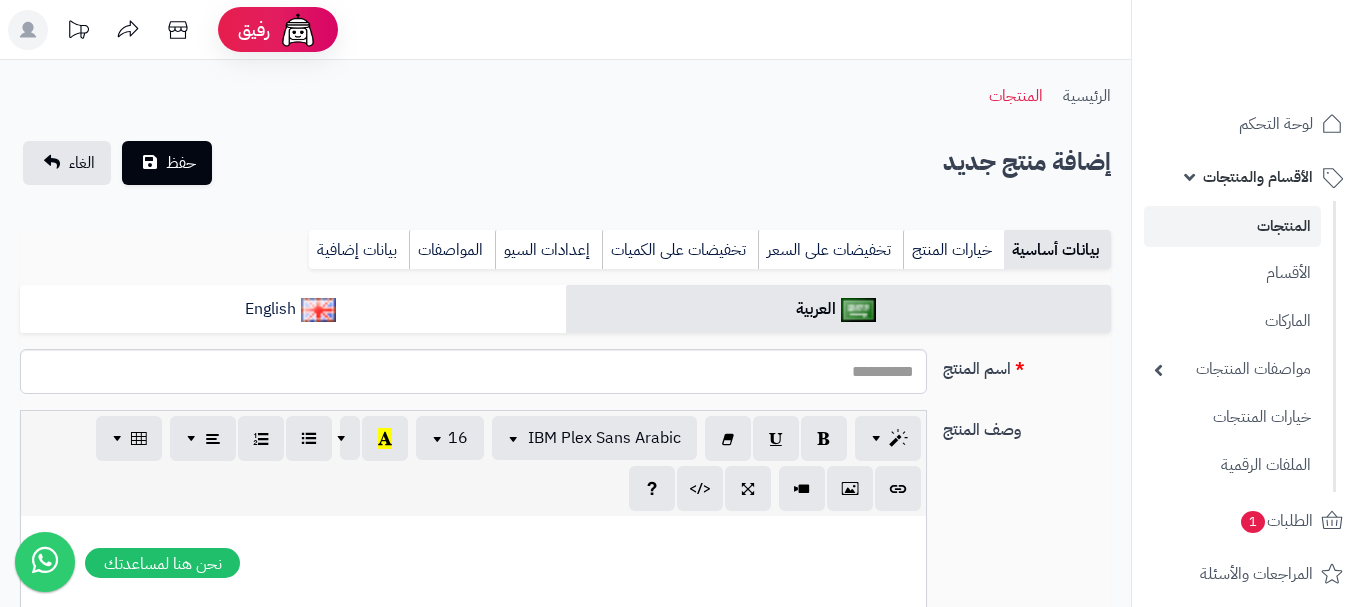 select 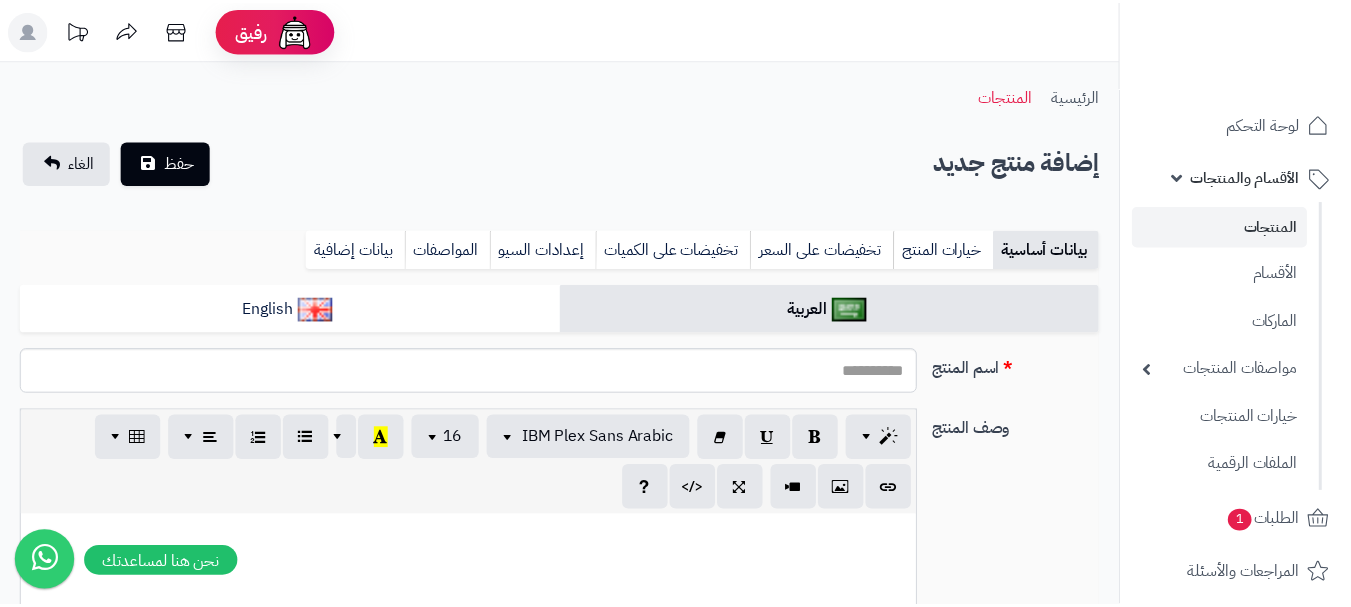 scroll, scrollTop: 0, scrollLeft: 0, axis: both 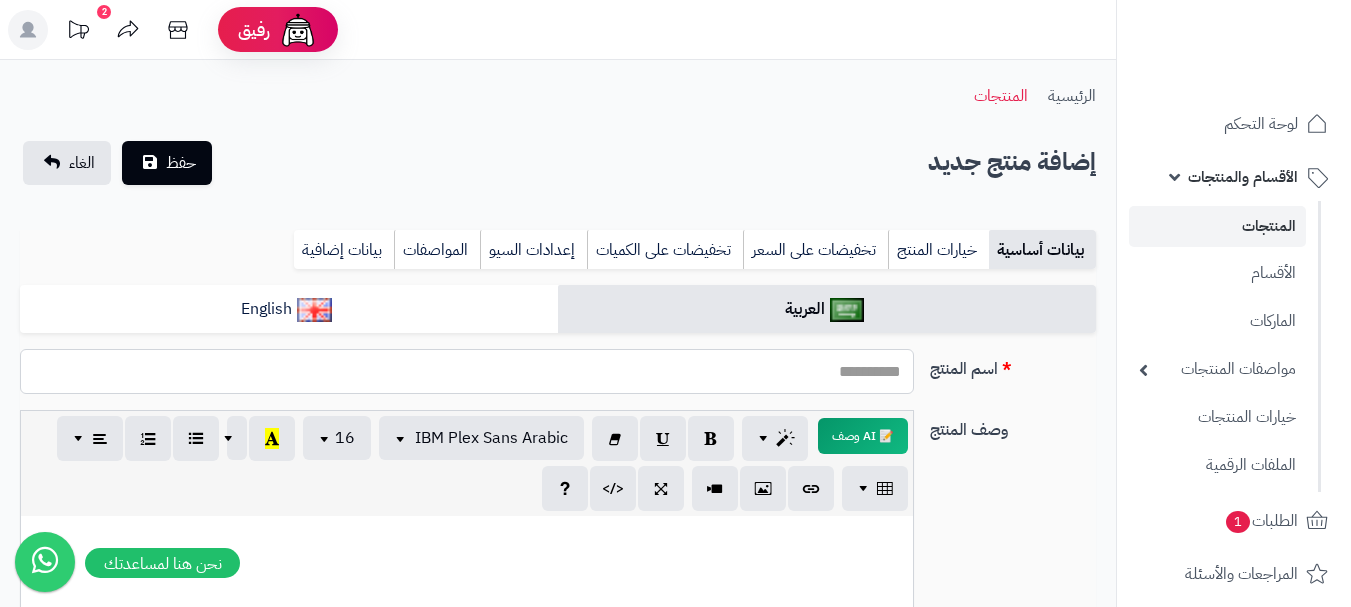 paste on "**********" 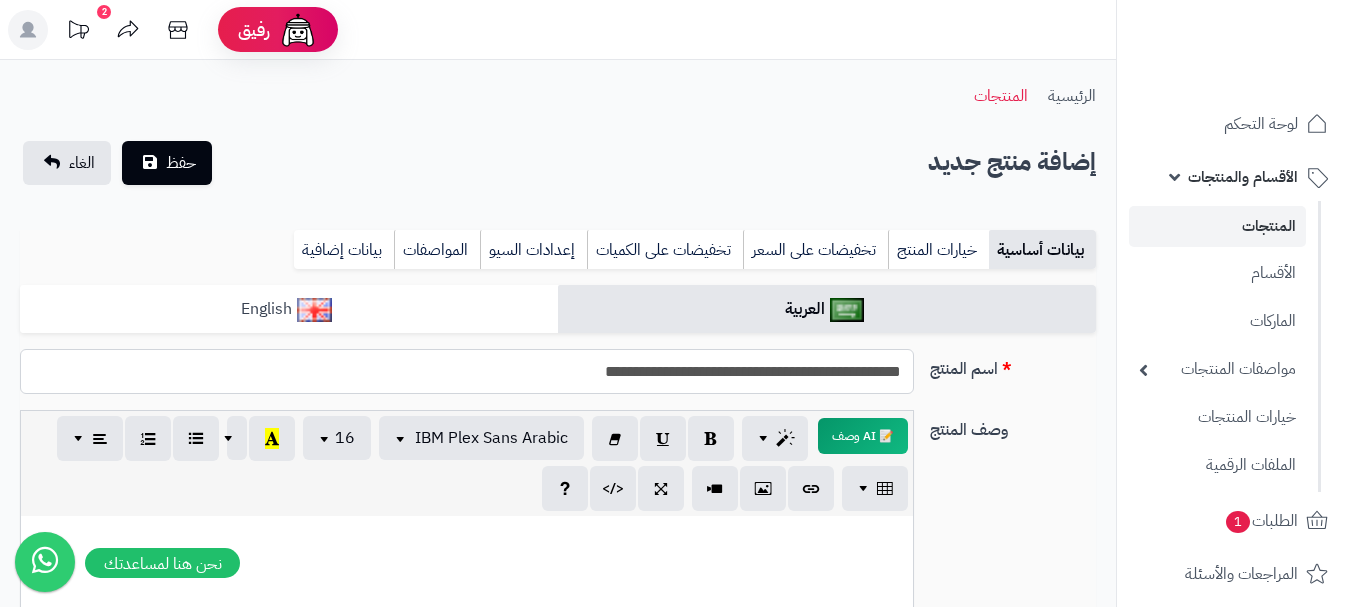 type on "**********" 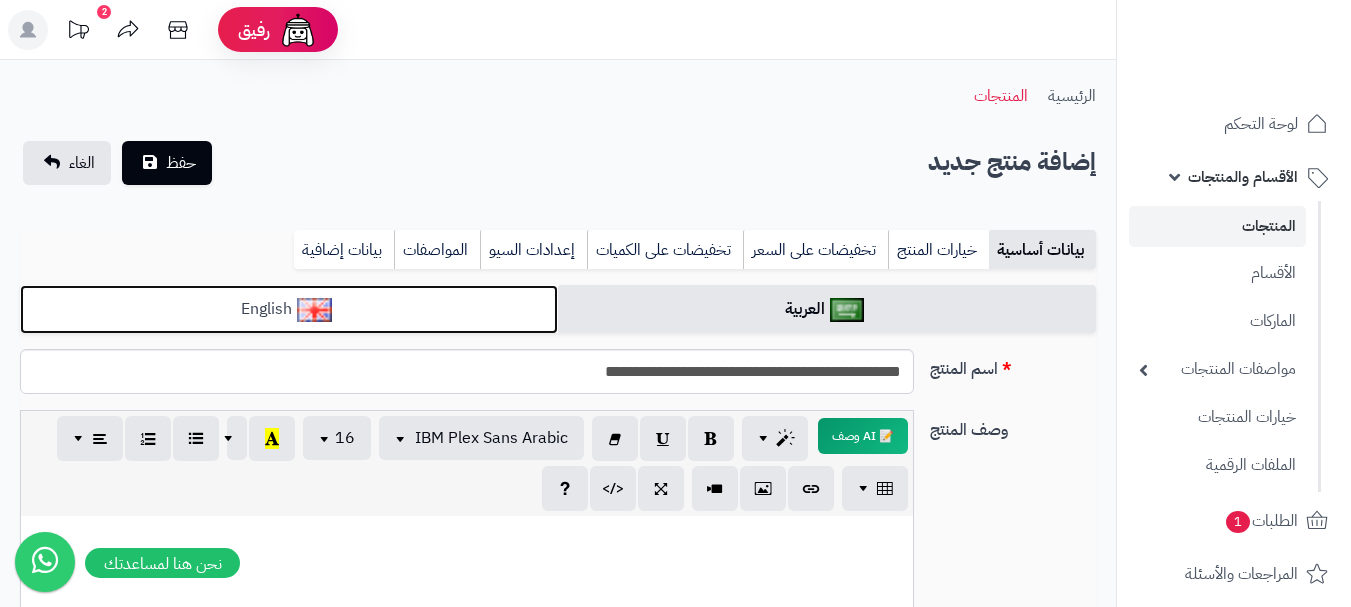 click on "English" at bounding box center [289, 309] 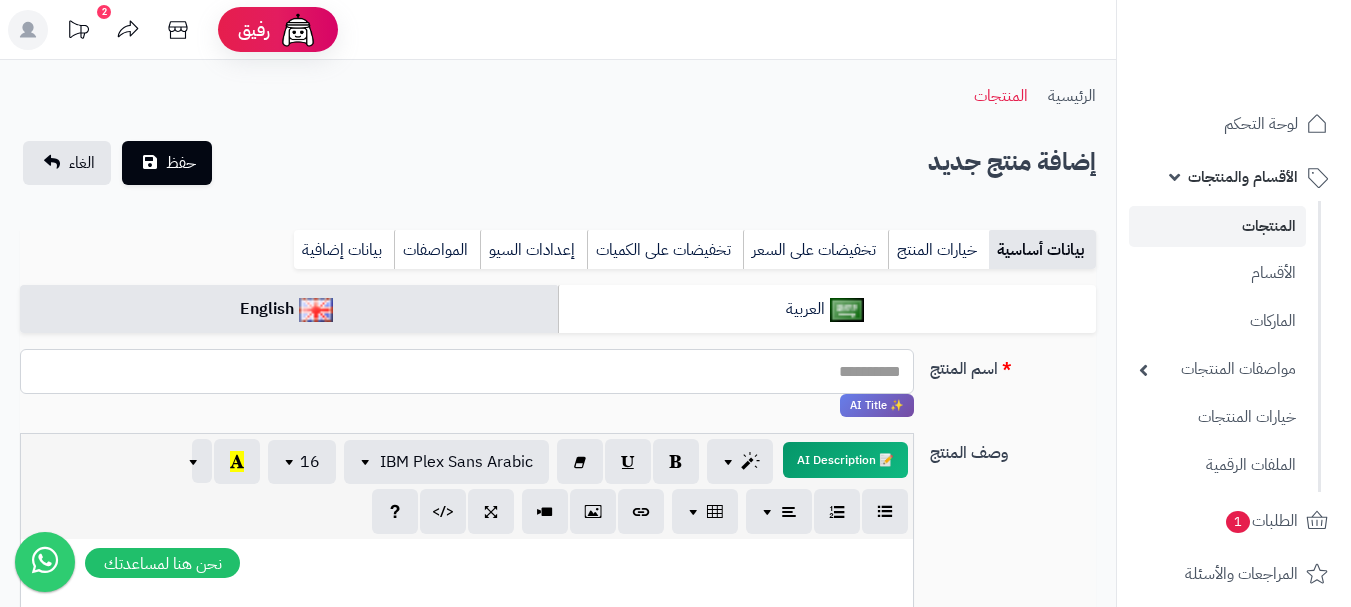 paste on "**********" 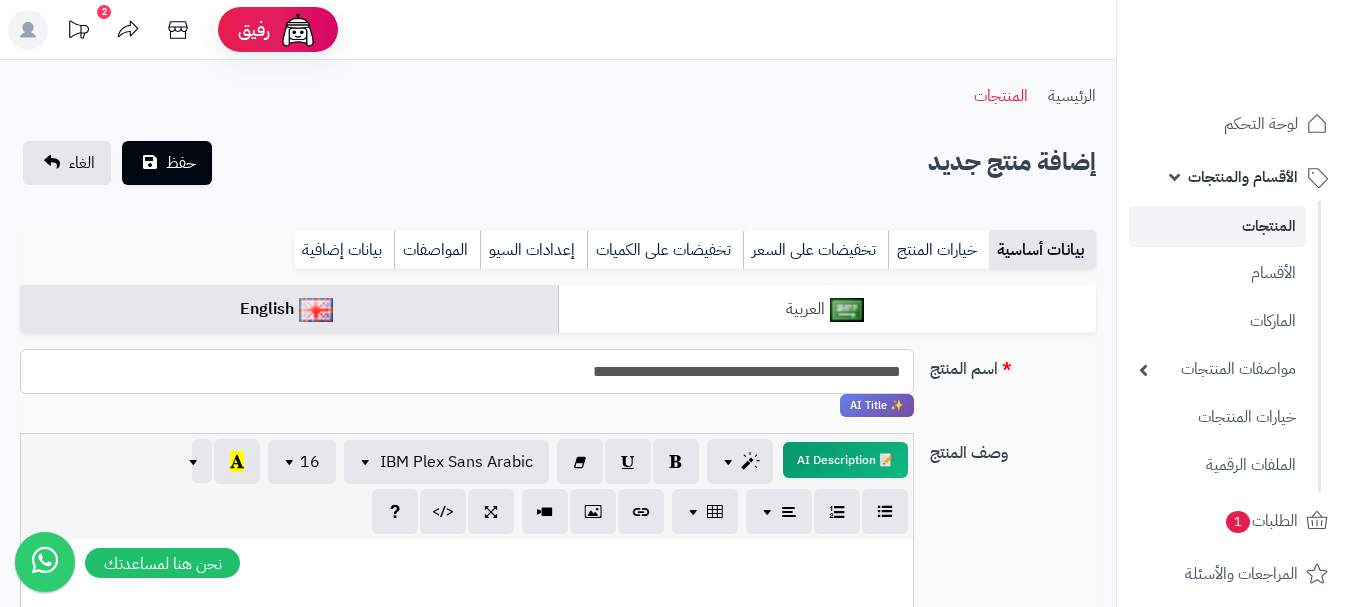 type on "**********" 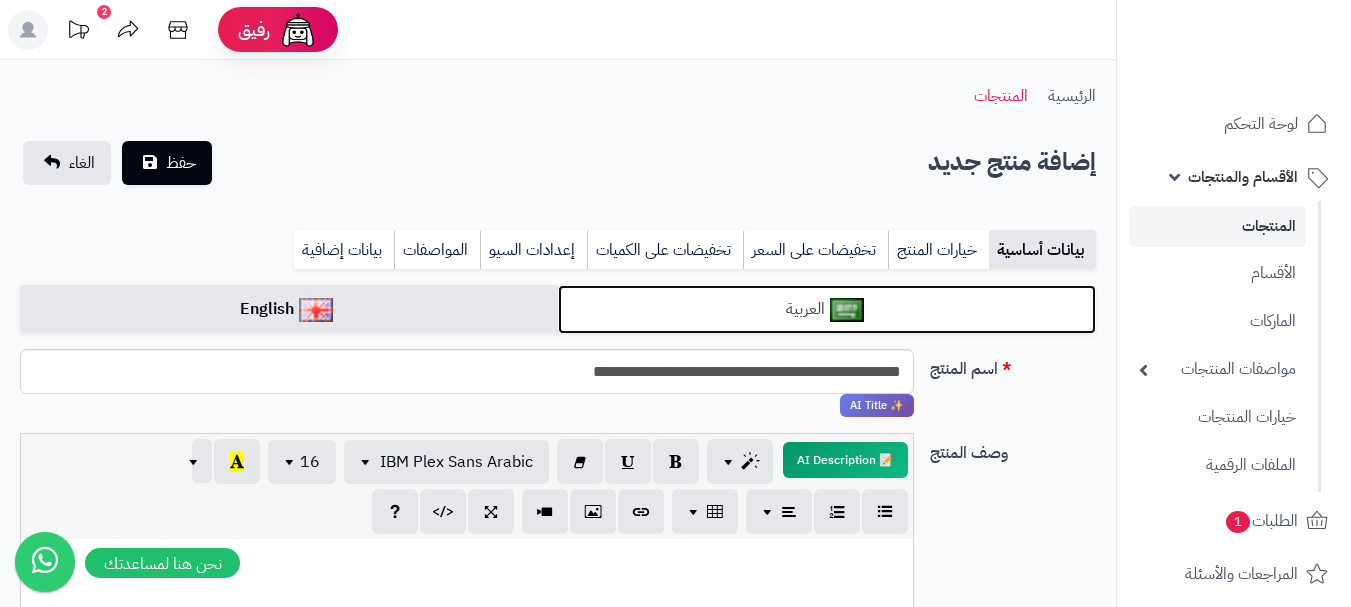 click at bounding box center (847, 310) 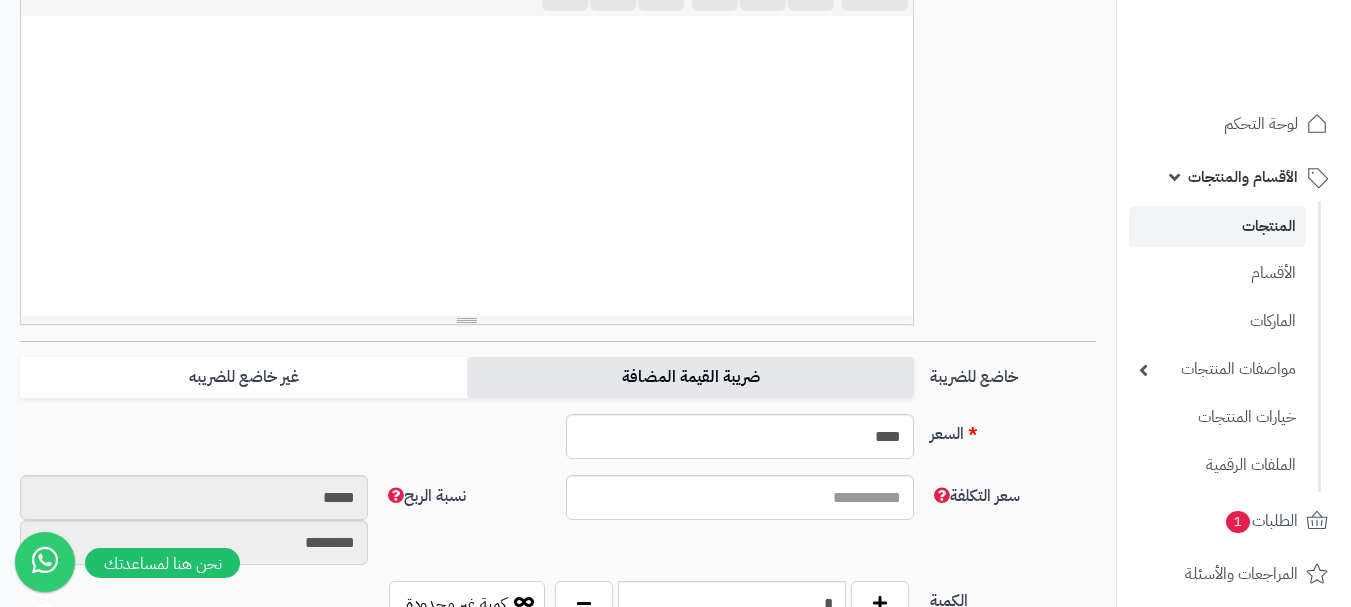 click on "ضريبة القيمة المضافة" at bounding box center (690, 377) 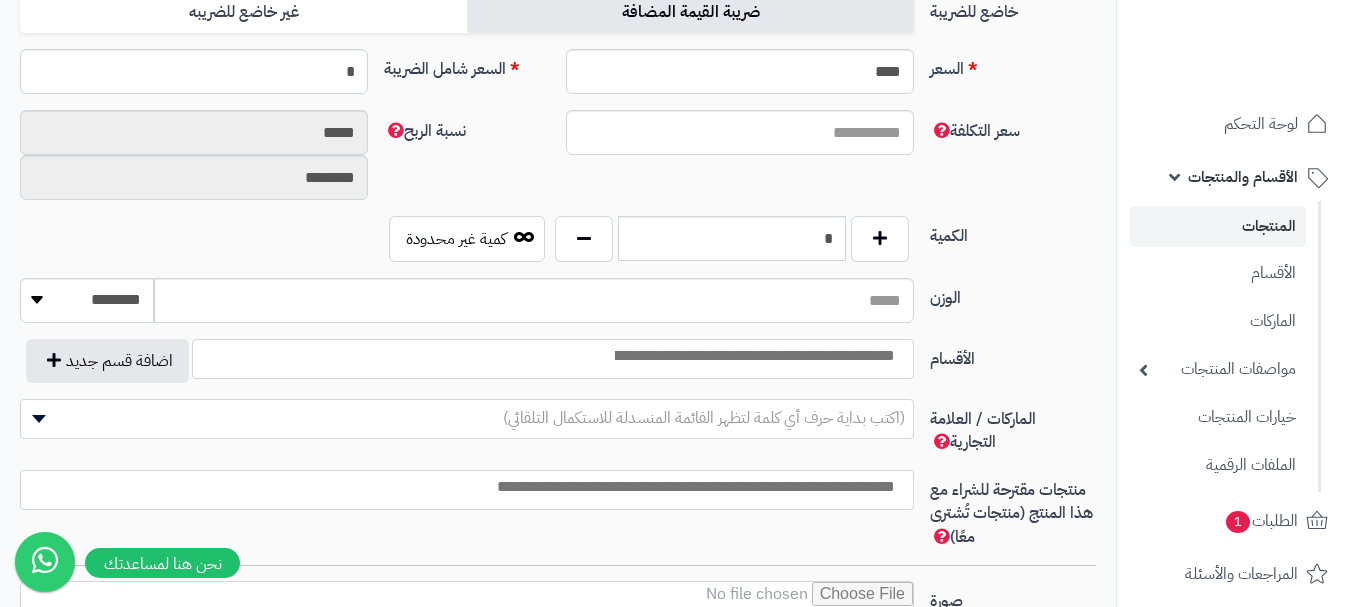 scroll, scrollTop: 900, scrollLeft: 0, axis: vertical 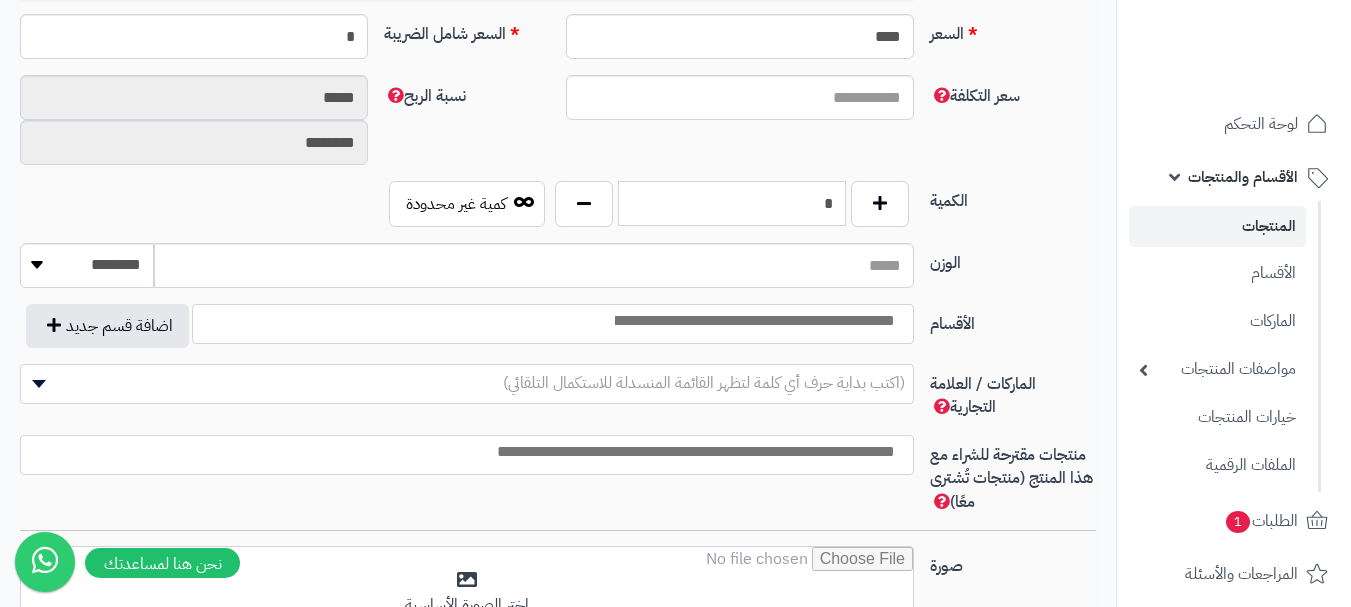 click on "*" at bounding box center (732, 203) 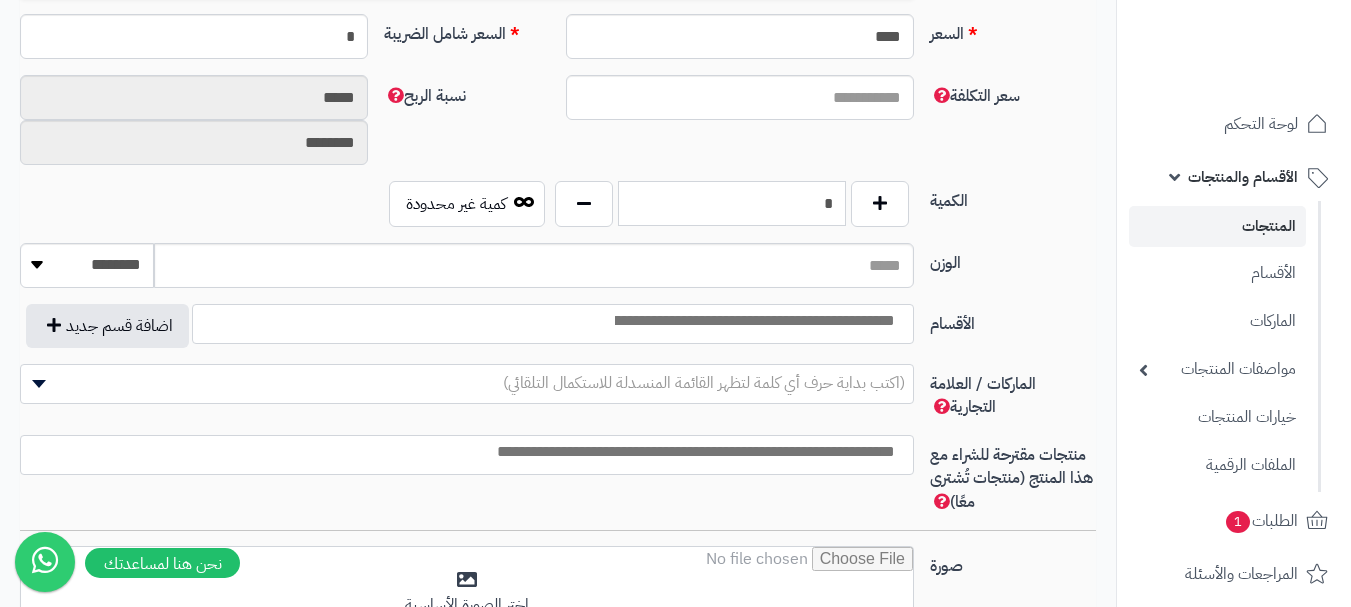 type on "*" 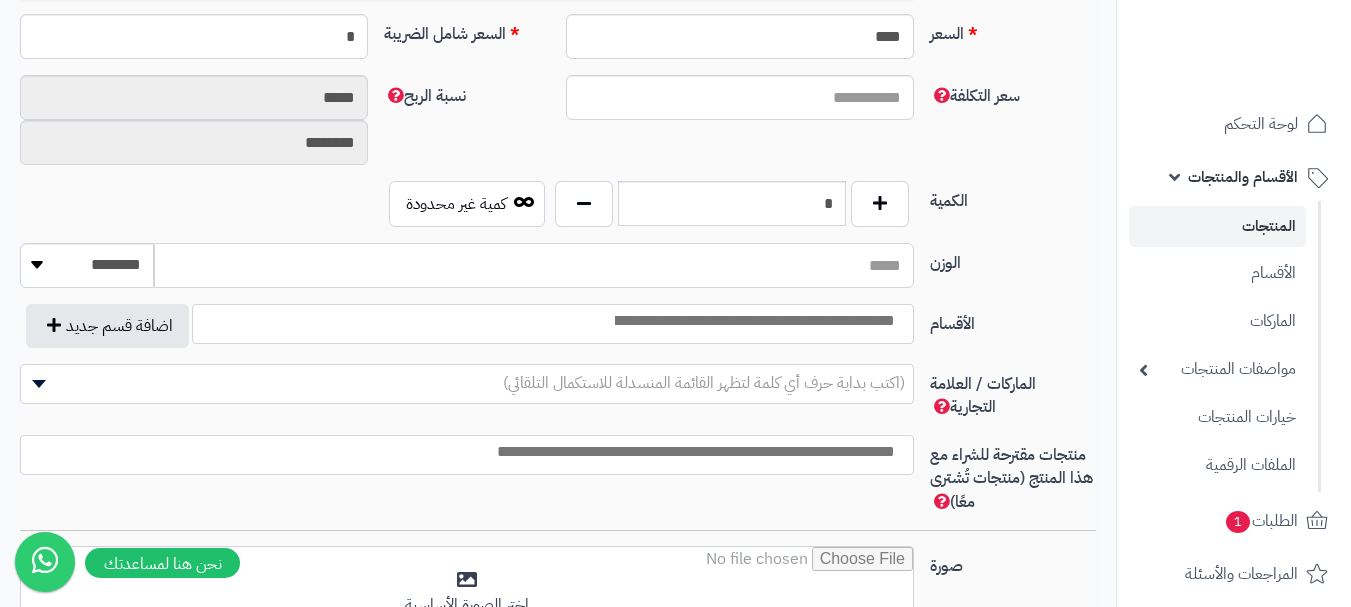 click on "الوزن" at bounding box center (534, 265) 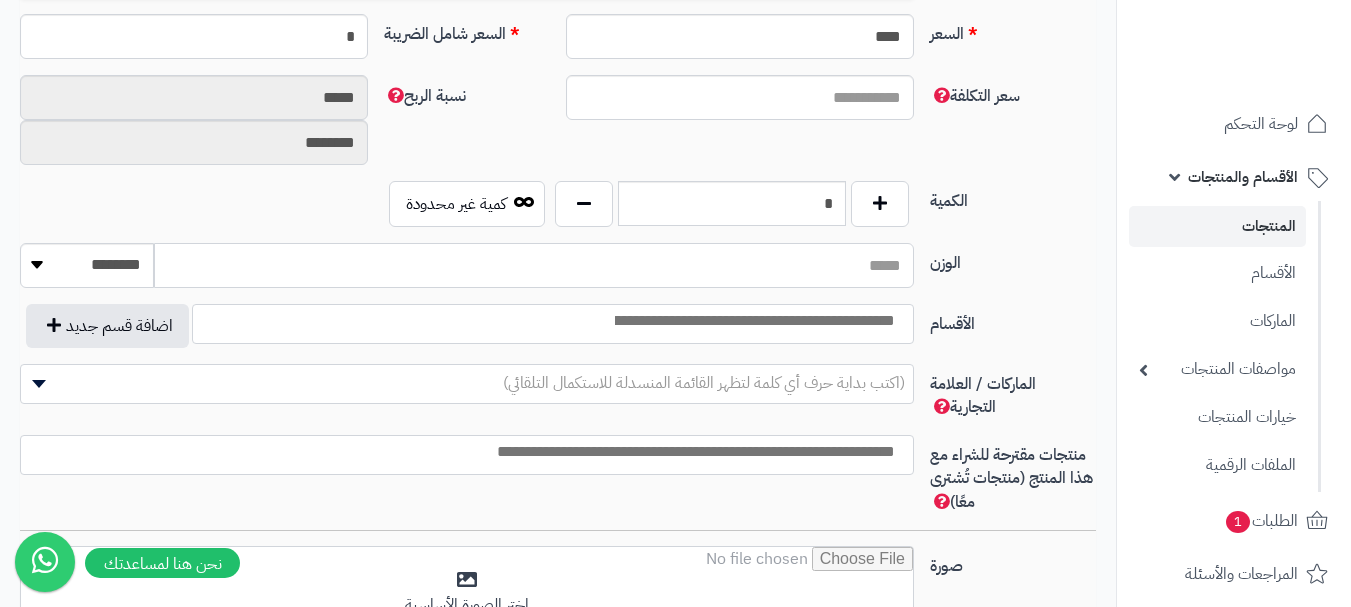 type on "**" 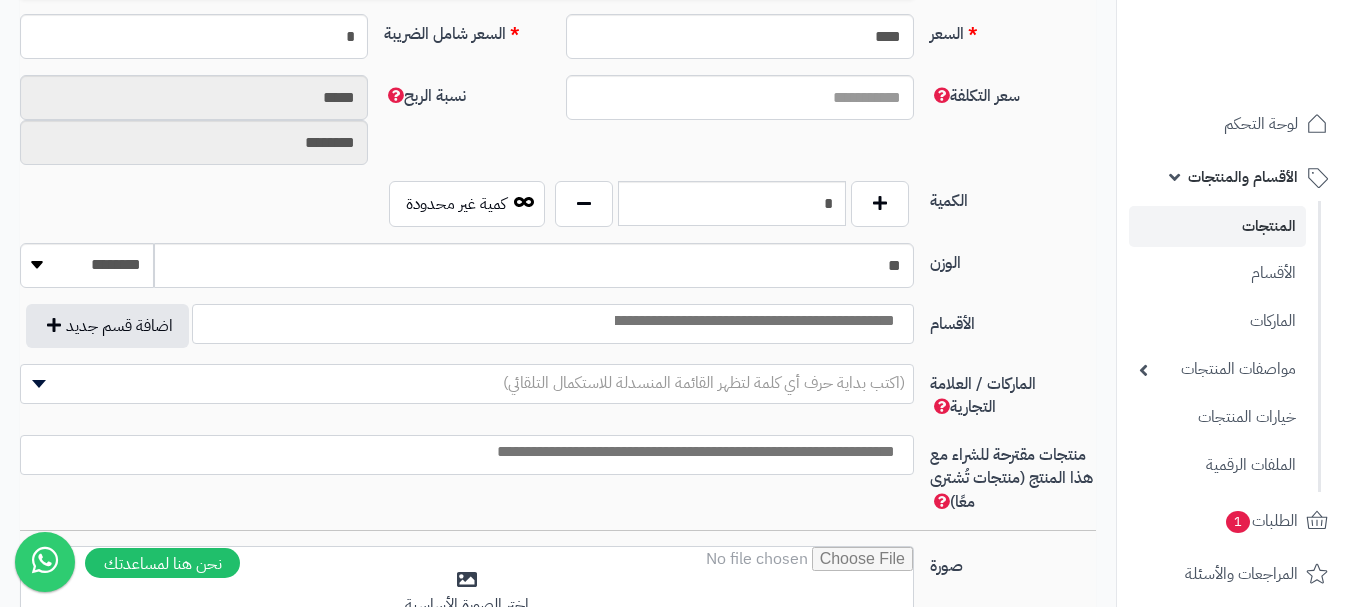 click at bounding box center [753, 321] 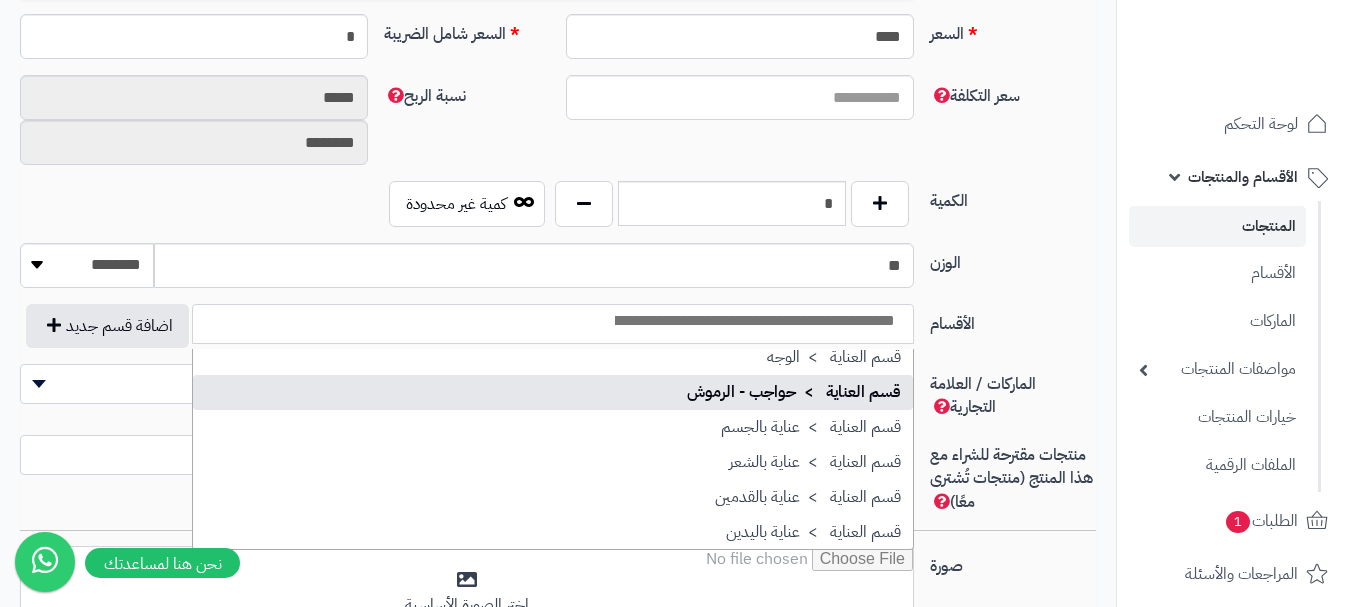 scroll, scrollTop: 1686, scrollLeft: 0, axis: vertical 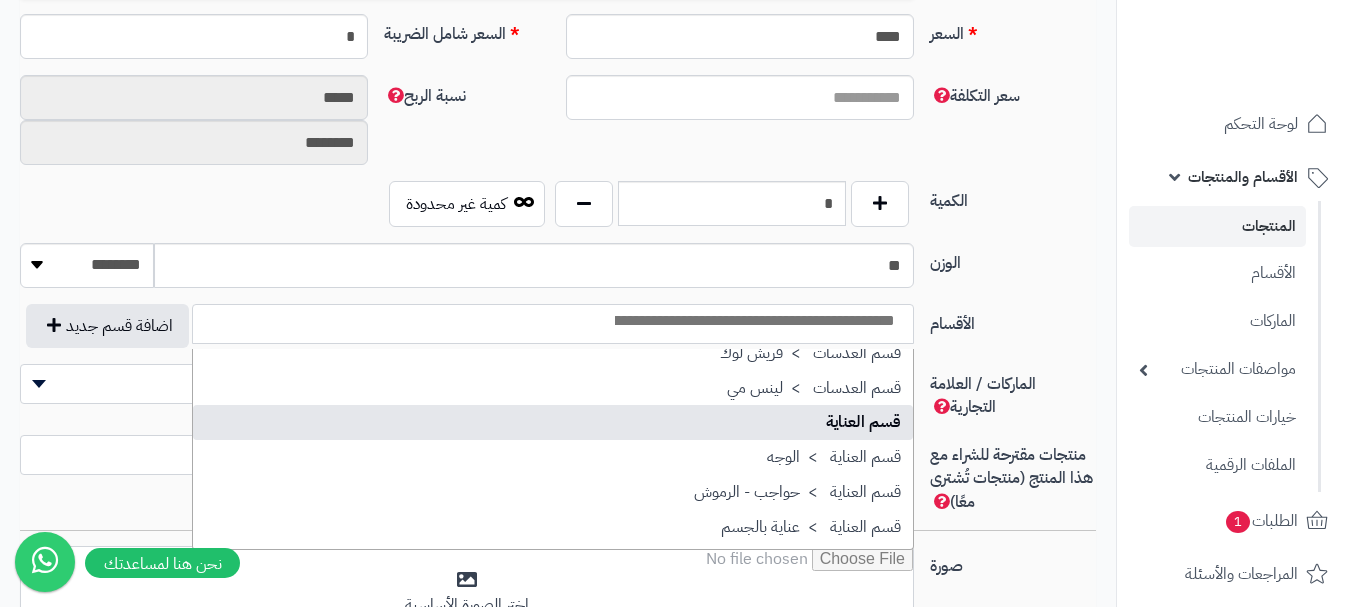 select on "**" 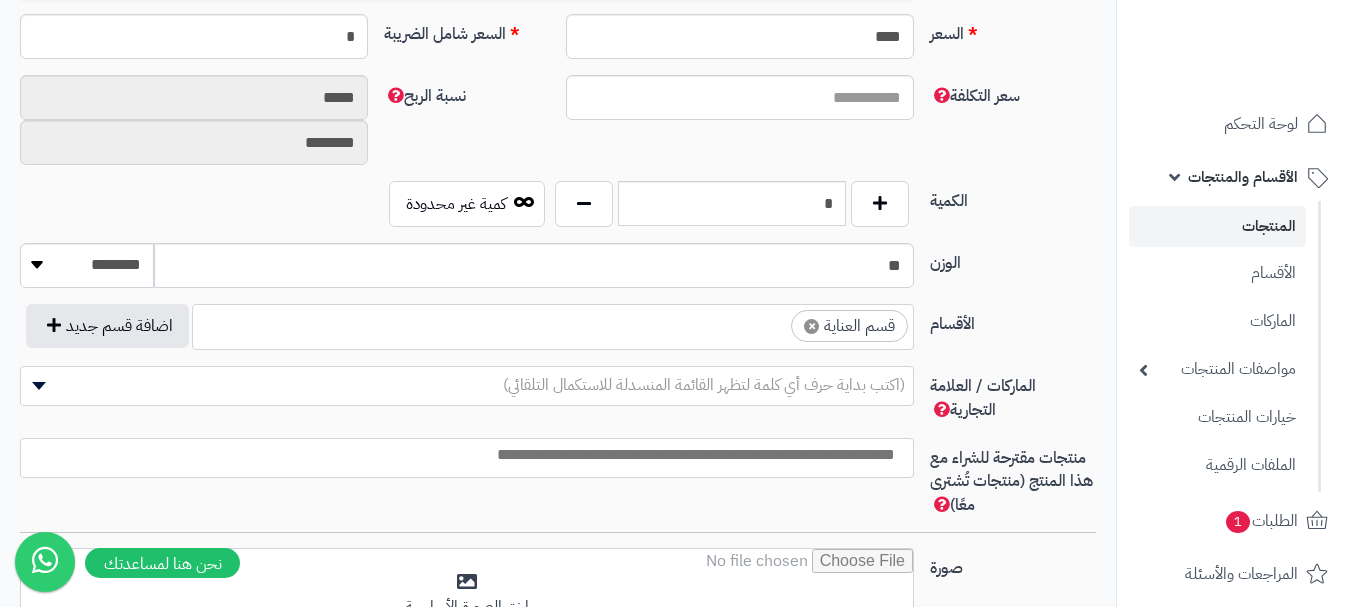 scroll, scrollTop: 1250, scrollLeft: 0, axis: vertical 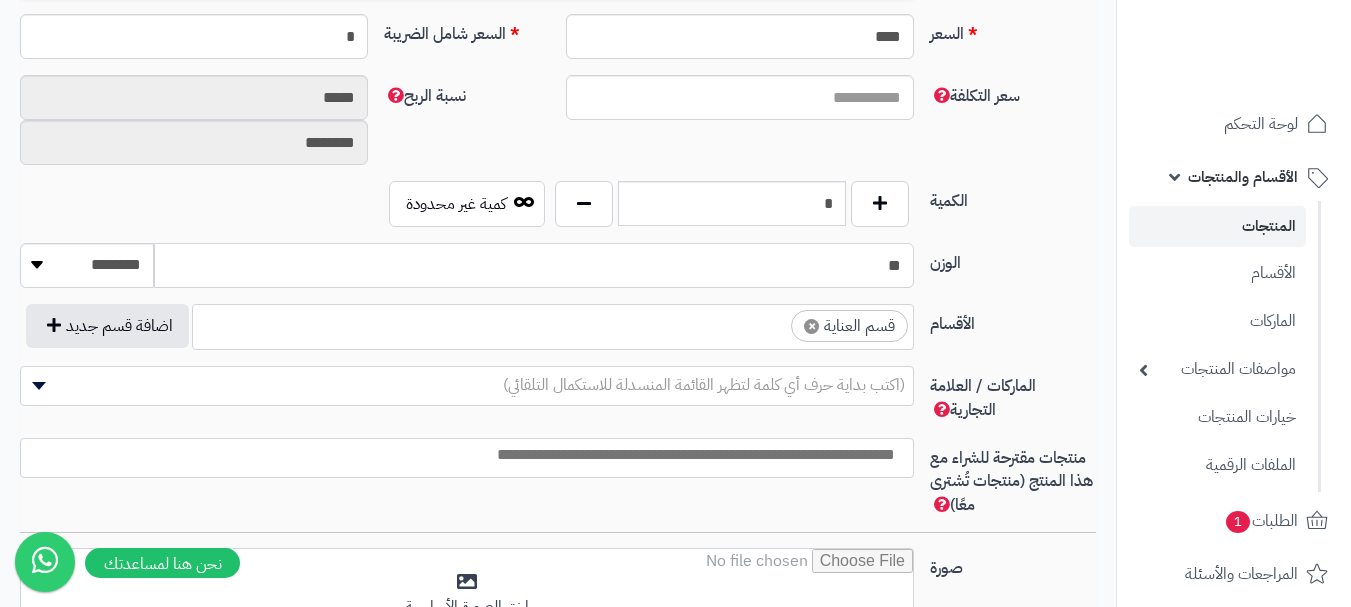 click on "**" at bounding box center (534, 265) 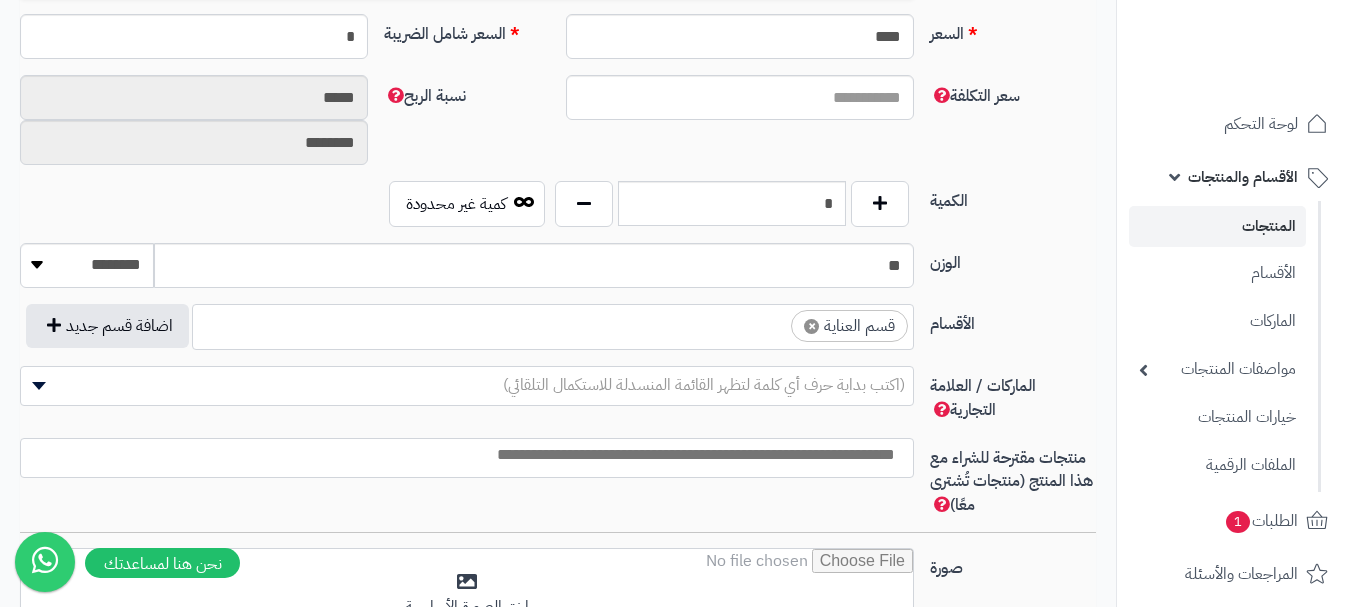 click on "× قسم العناية" at bounding box center (553, 324) 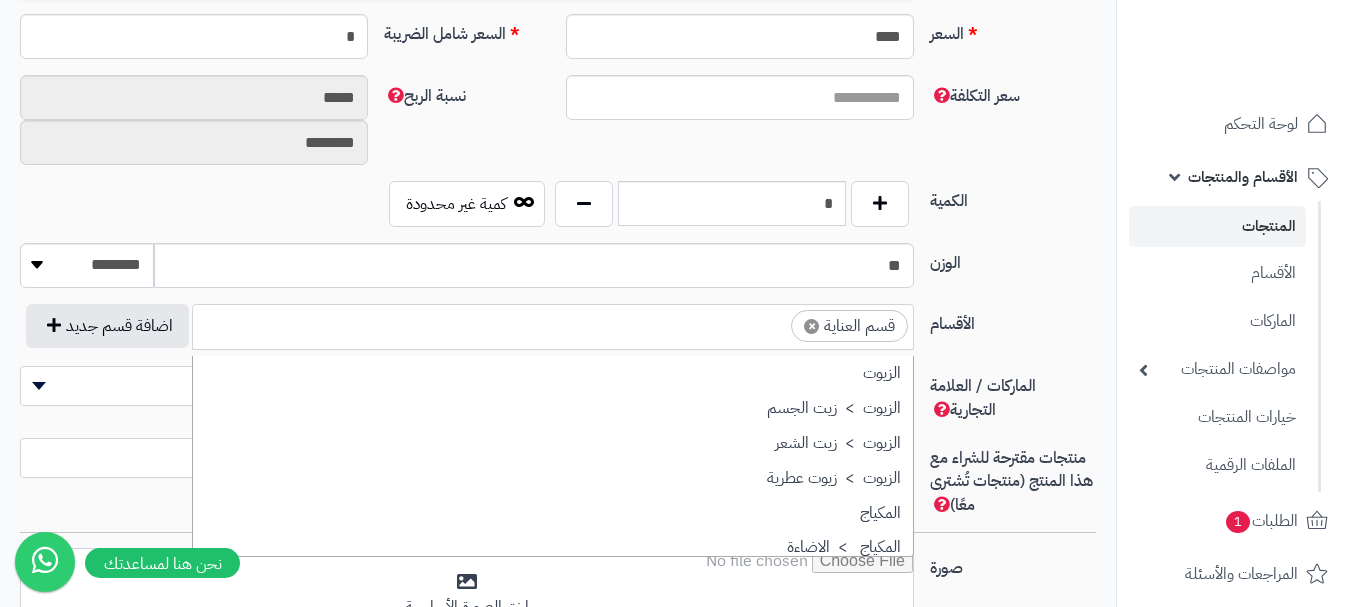 scroll, scrollTop: 1707, scrollLeft: 0, axis: vertical 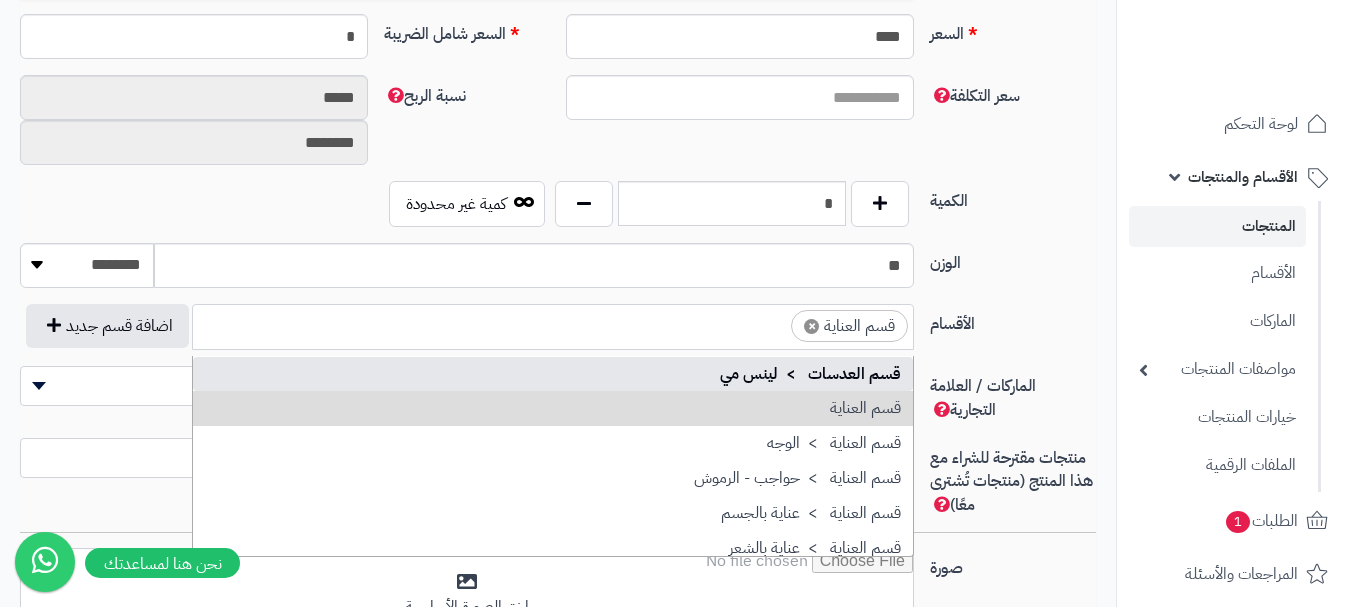 click on "× قسم العناية" at bounding box center (553, 324) 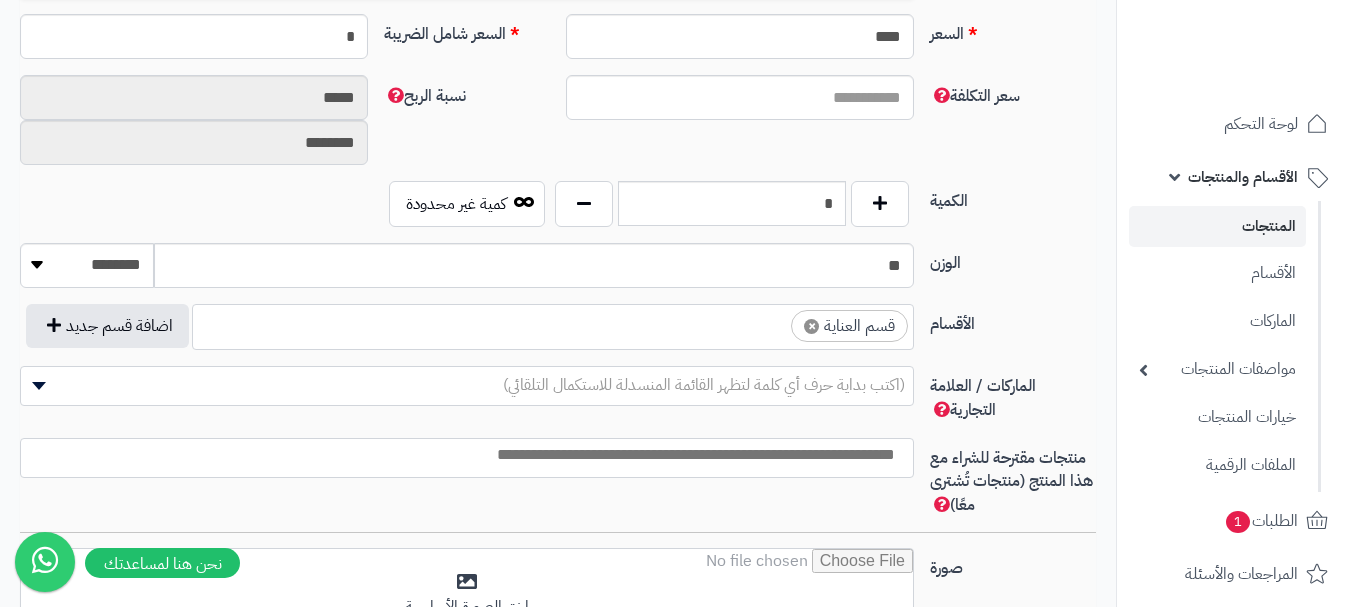 click at bounding box center [773, 321] 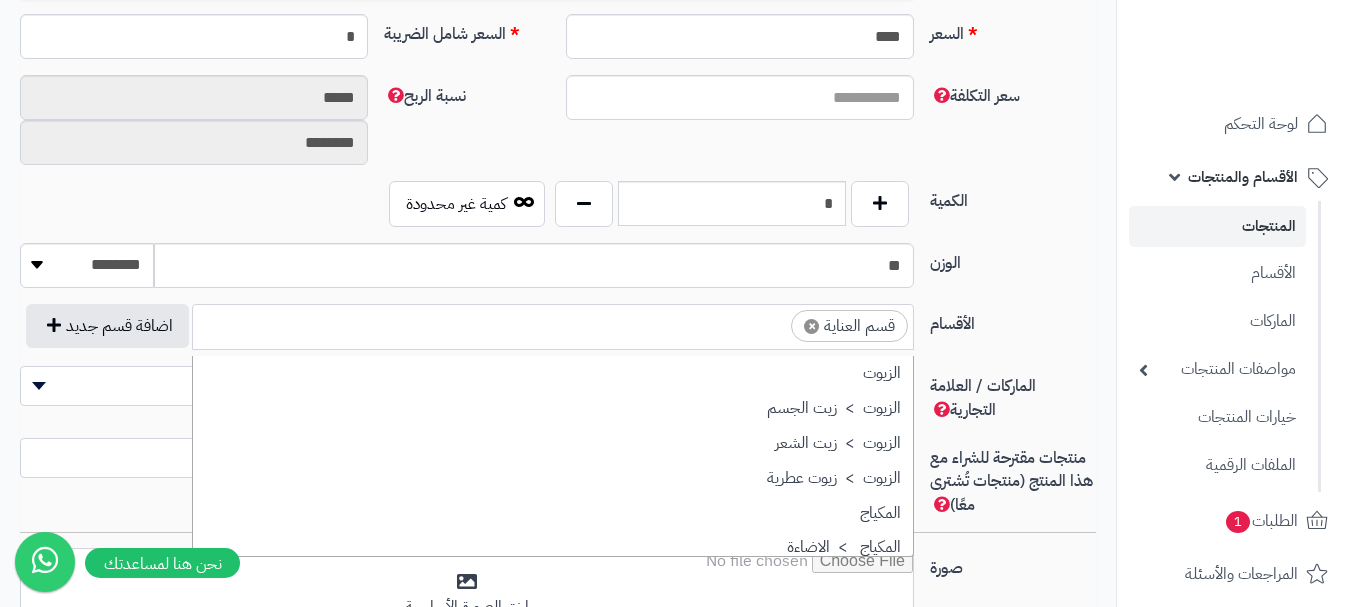 scroll, scrollTop: 1707, scrollLeft: 0, axis: vertical 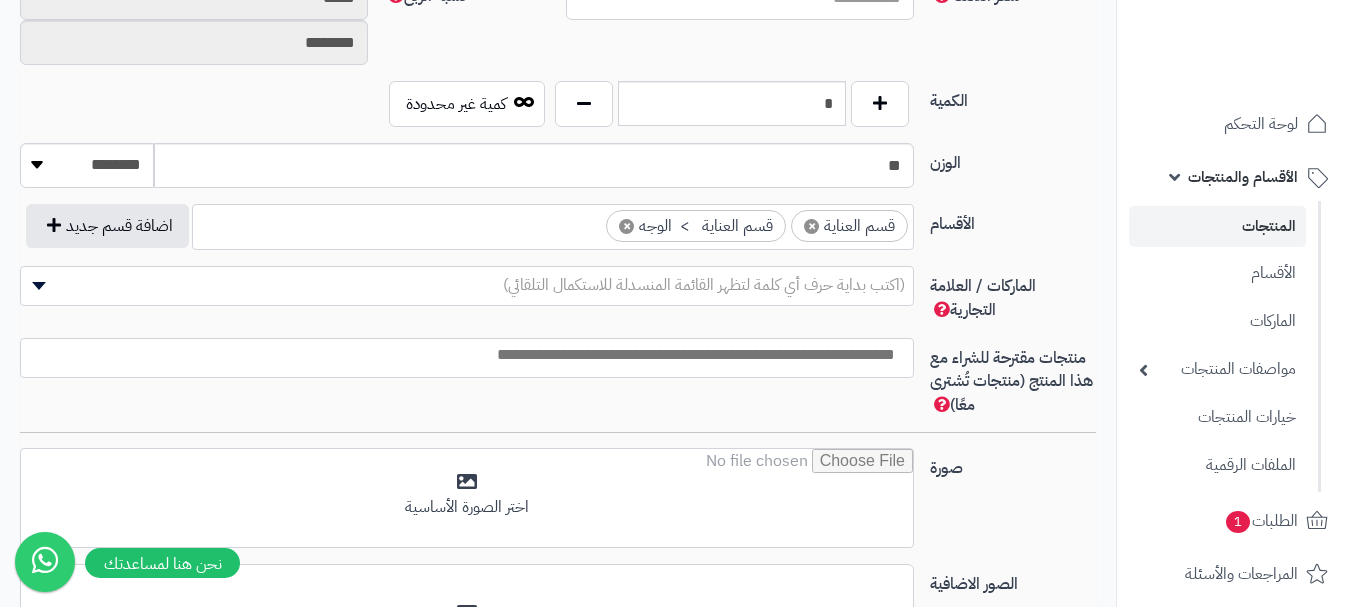 click at bounding box center [462, 355] 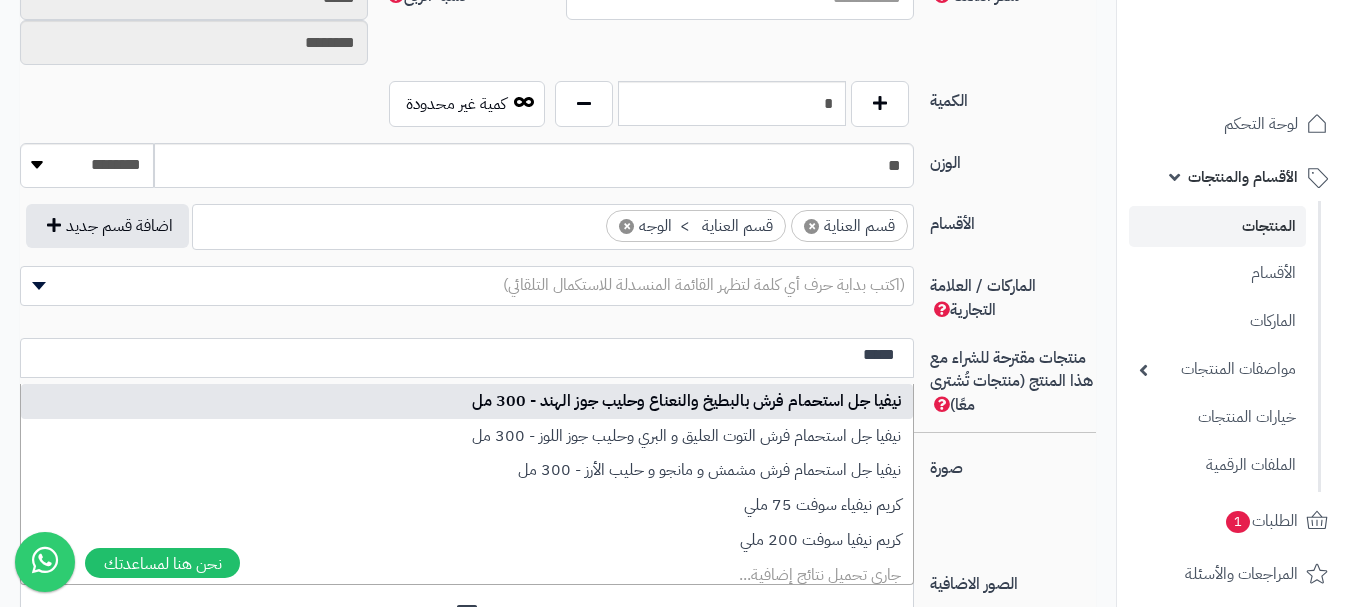 type on "*****" 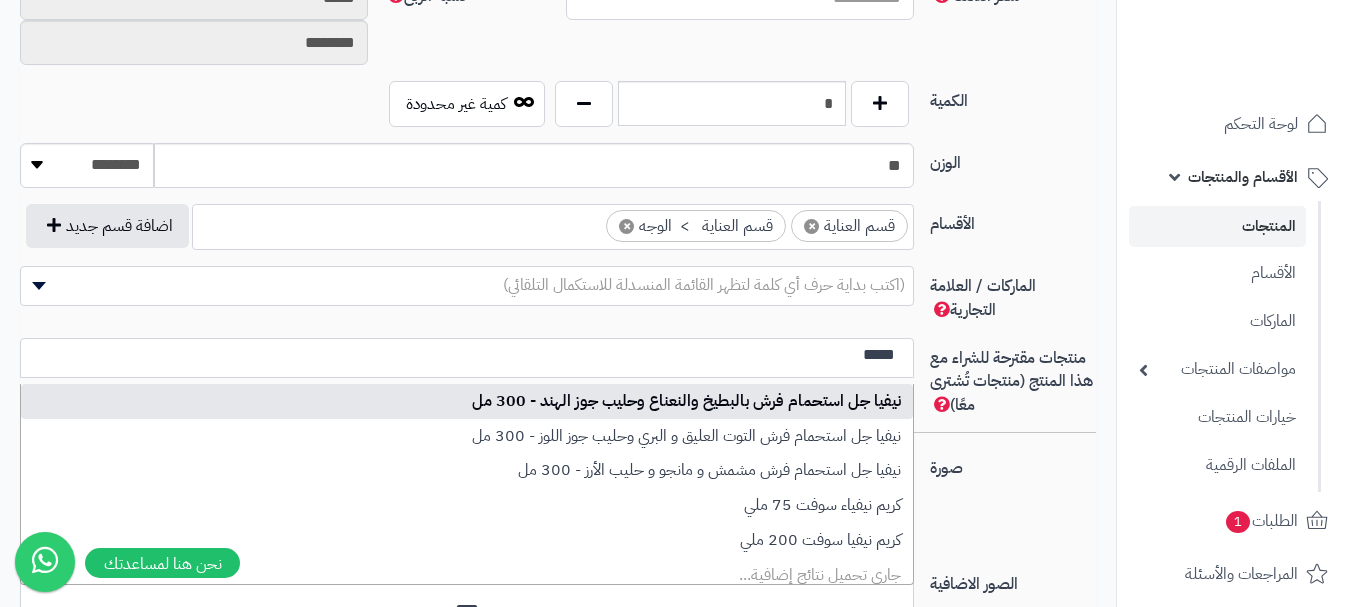 type 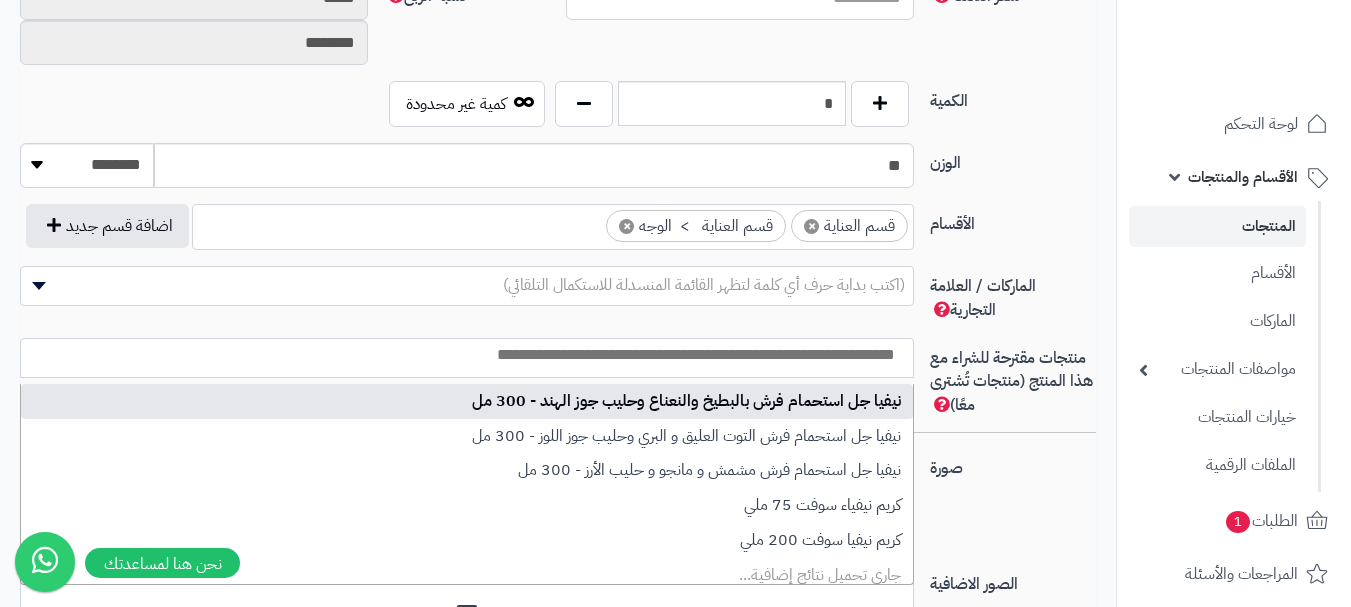 scroll, scrollTop: 0, scrollLeft: 0, axis: both 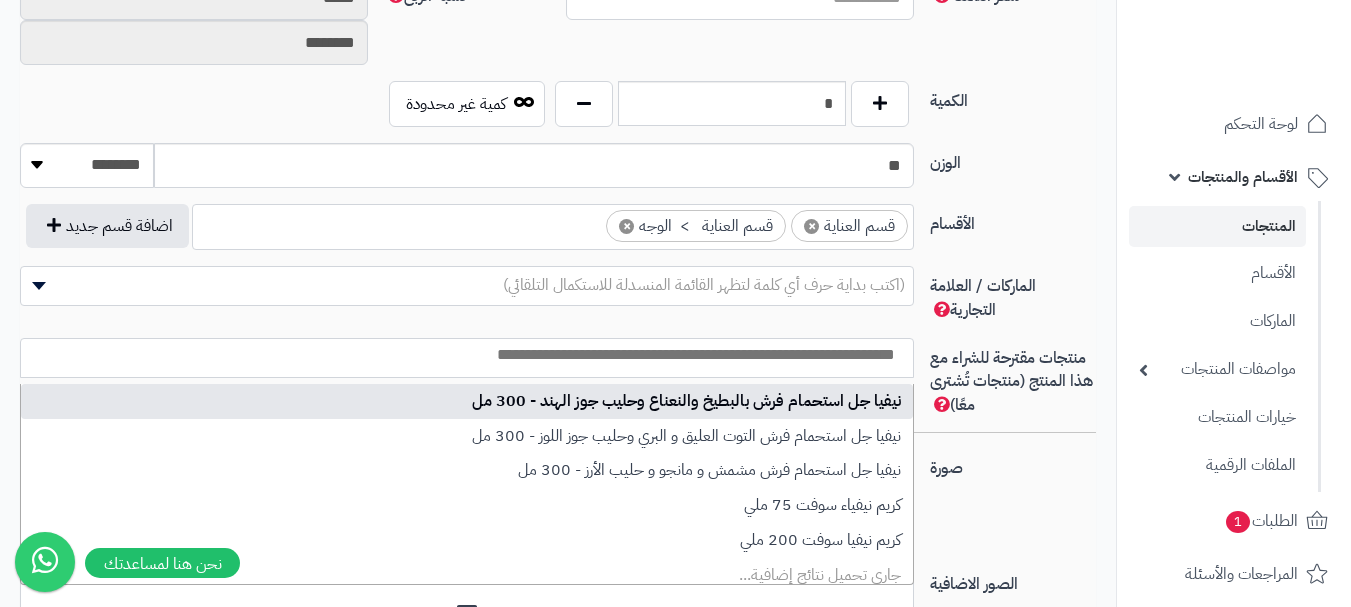 select on "***" 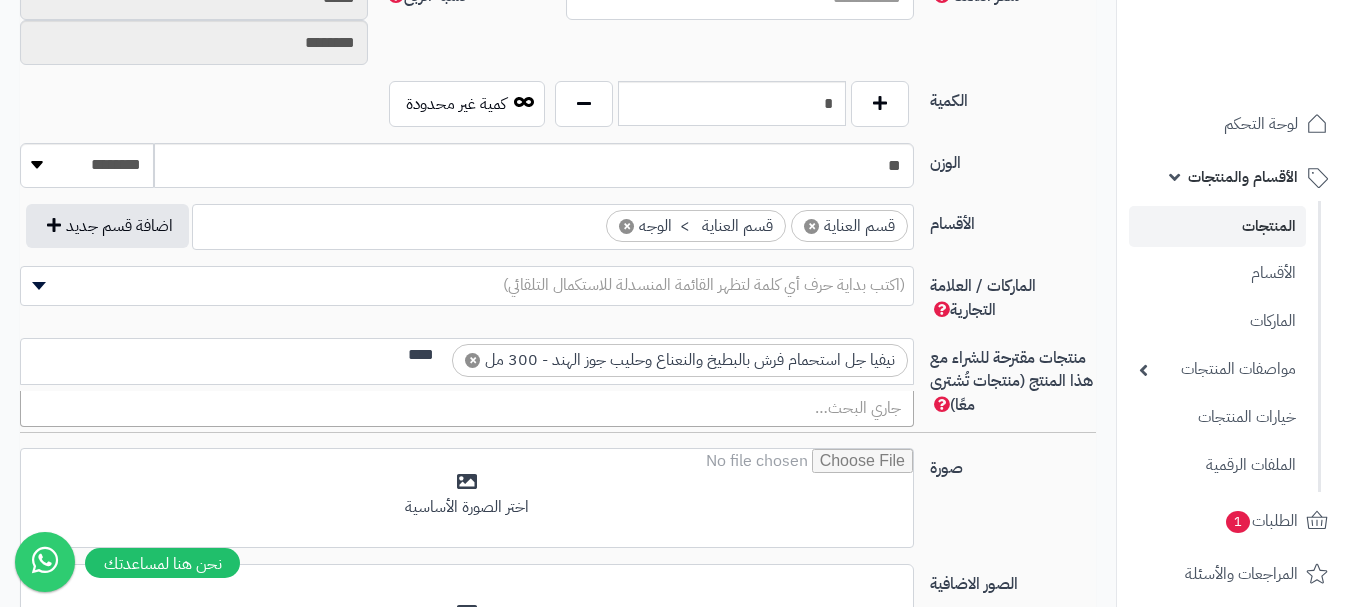 scroll, scrollTop: 0, scrollLeft: 0, axis: both 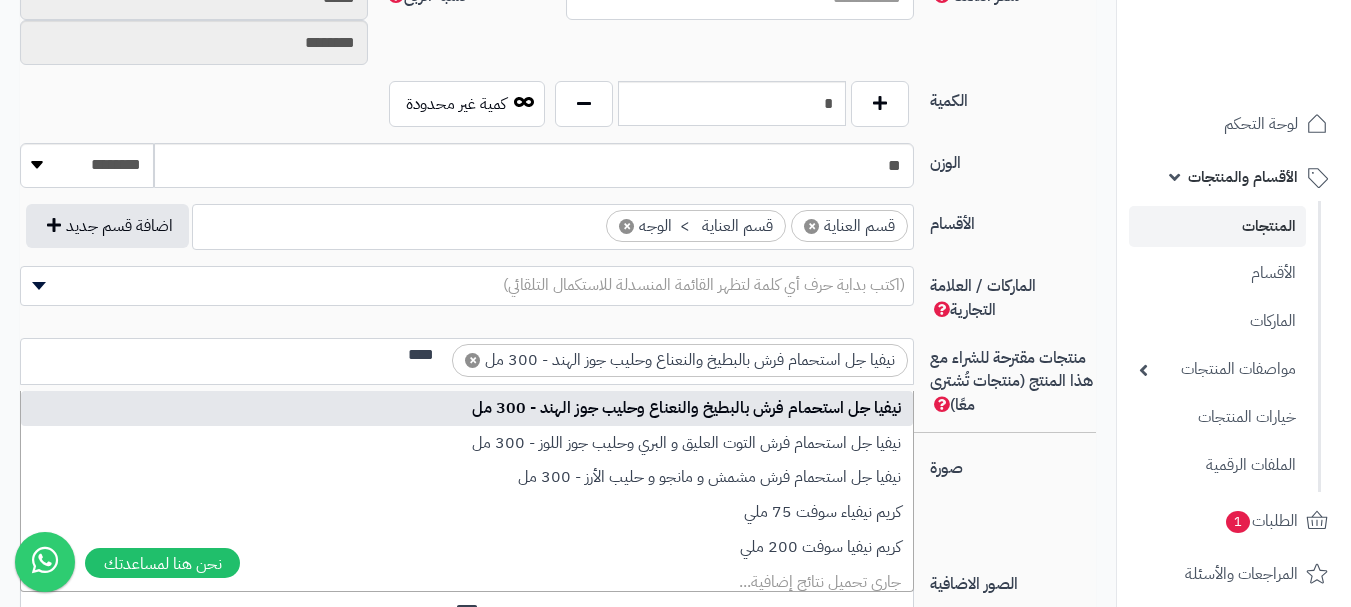 type on "****" 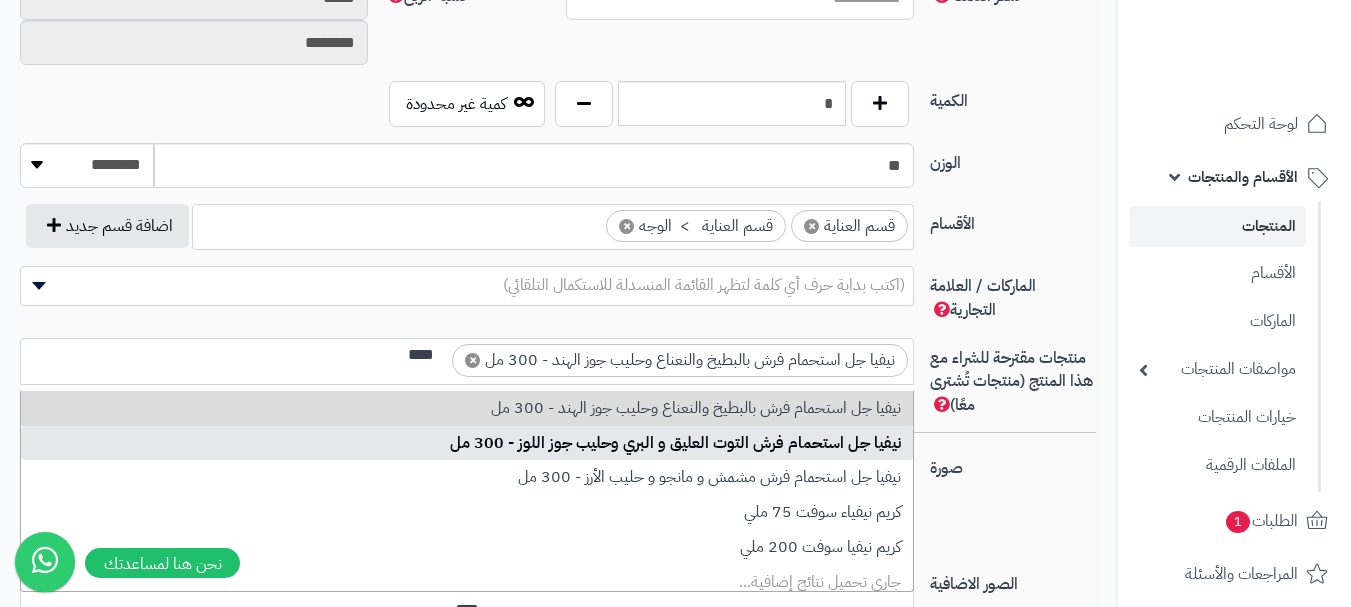 type 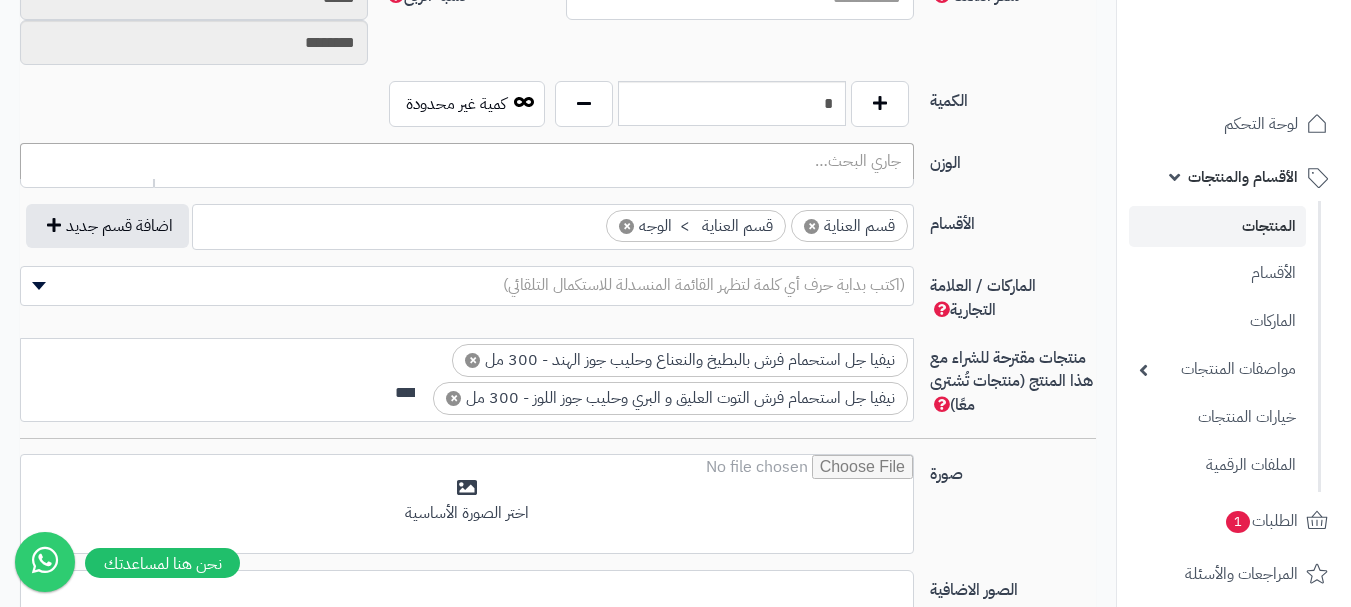 scroll, scrollTop: 0, scrollLeft: 0, axis: both 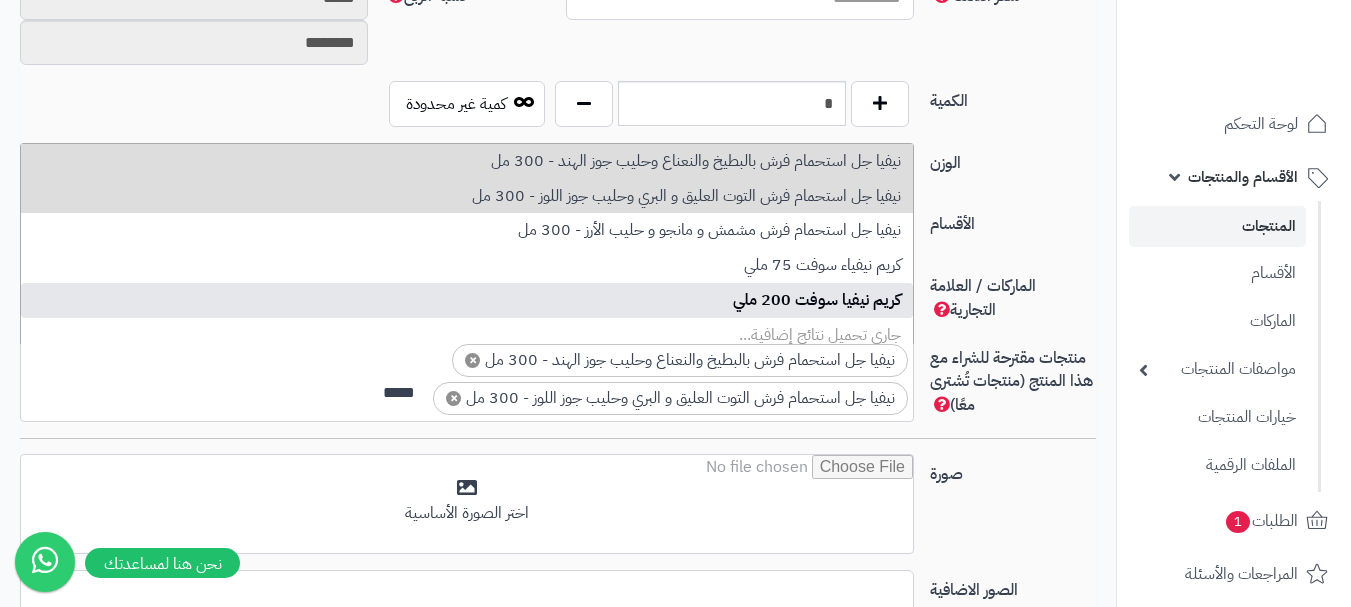 type on "*****" 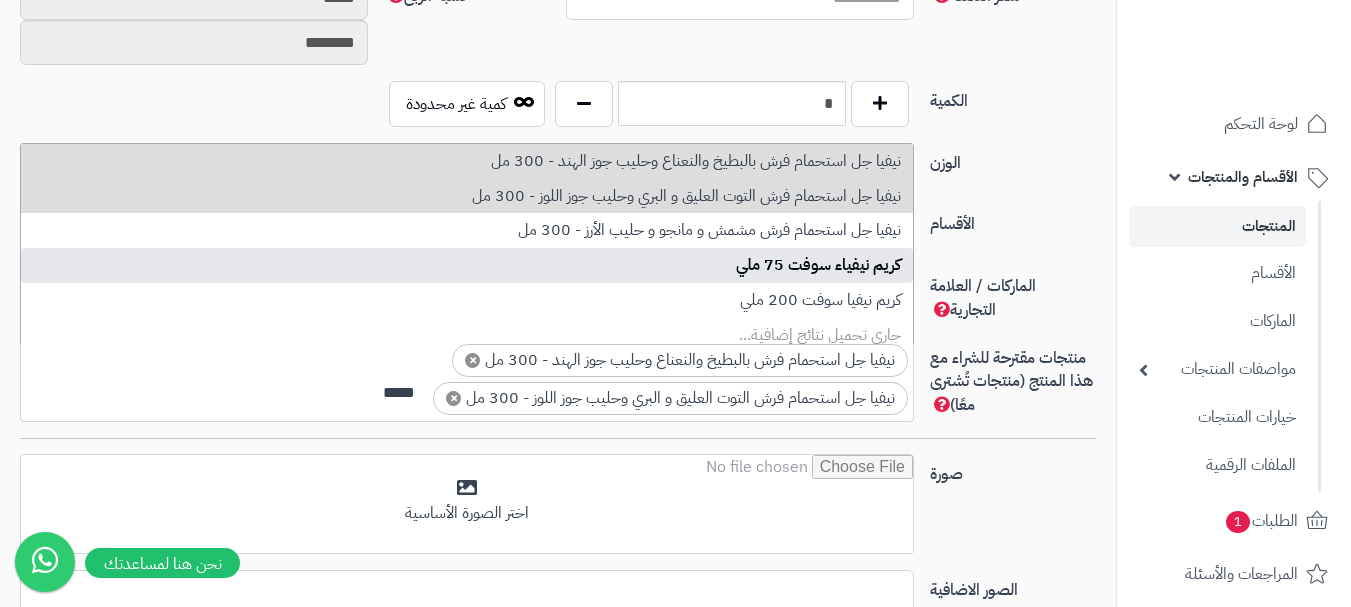 type 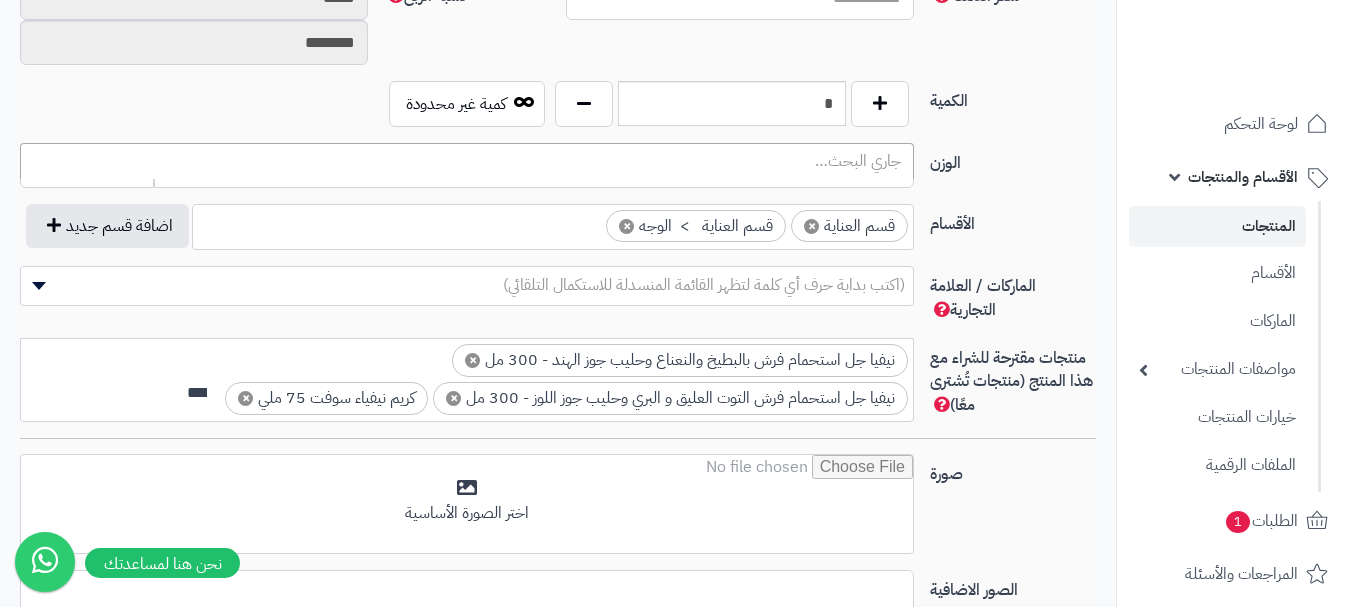 scroll, scrollTop: 0, scrollLeft: 0, axis: both 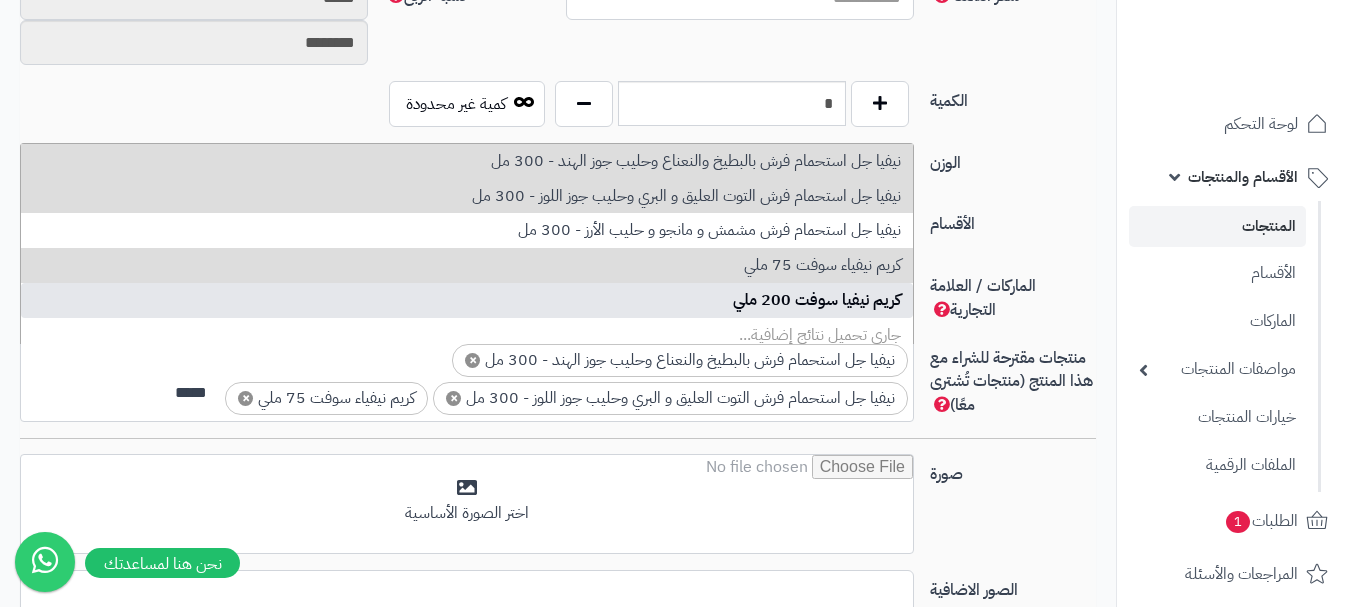 type on "*****" 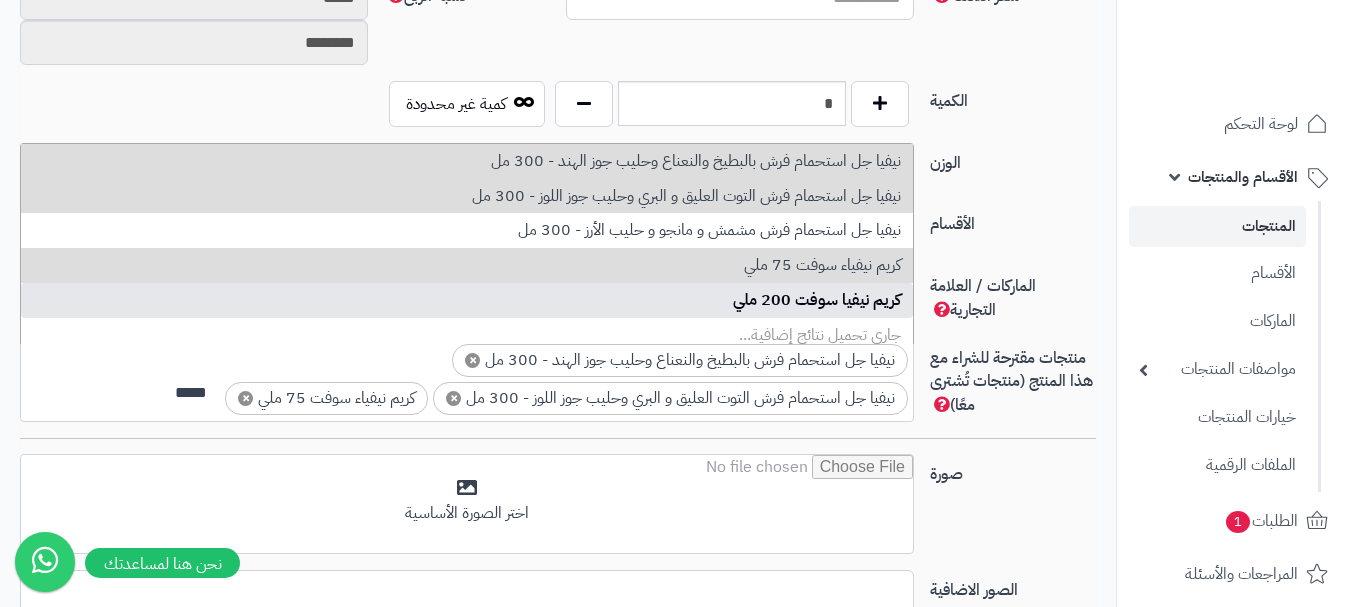 type 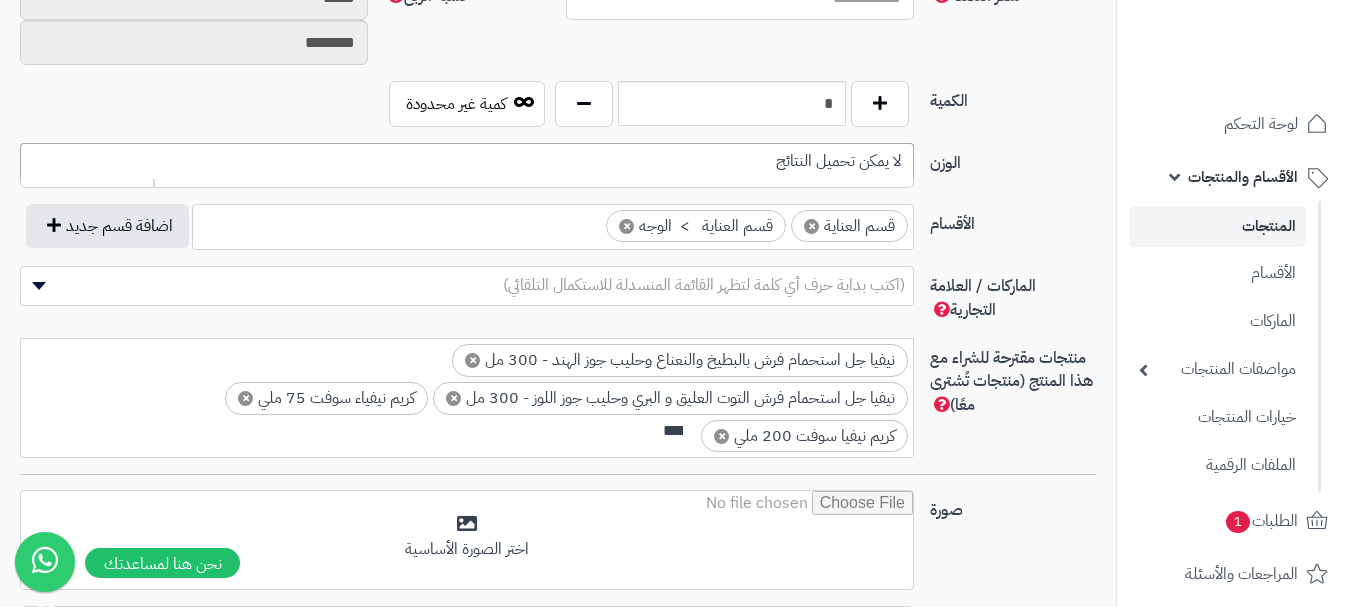 scroll, scrollTop: 0, scrollLeft: 0, axis: both 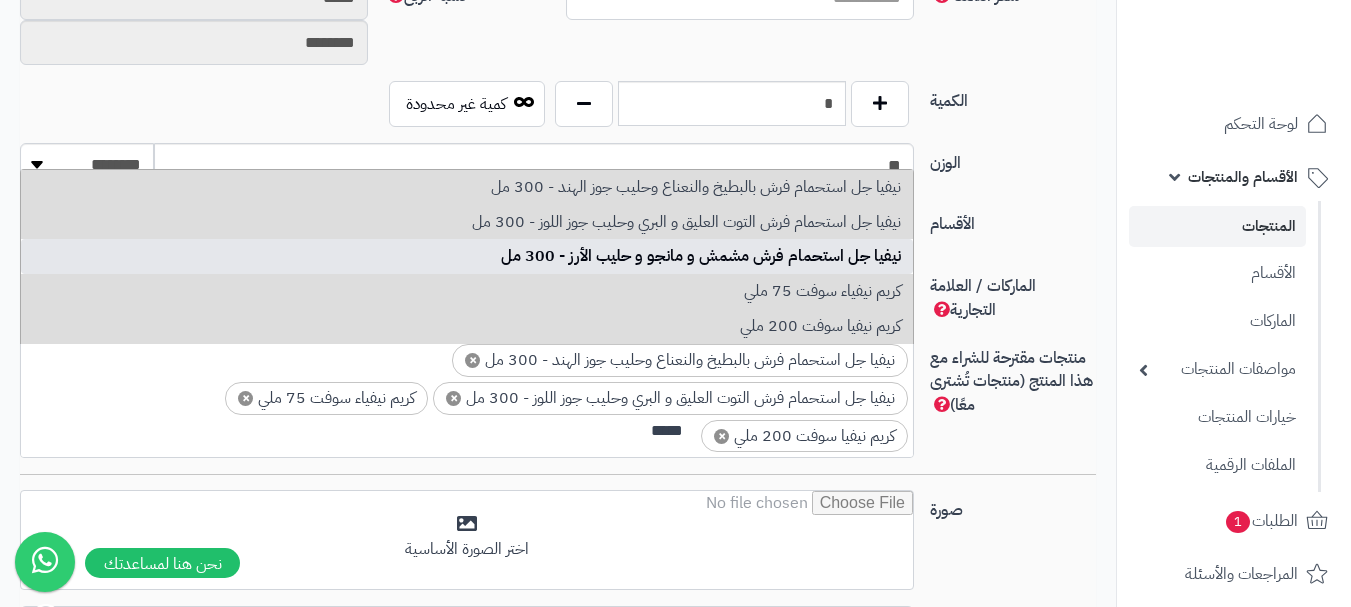 type on "*****" 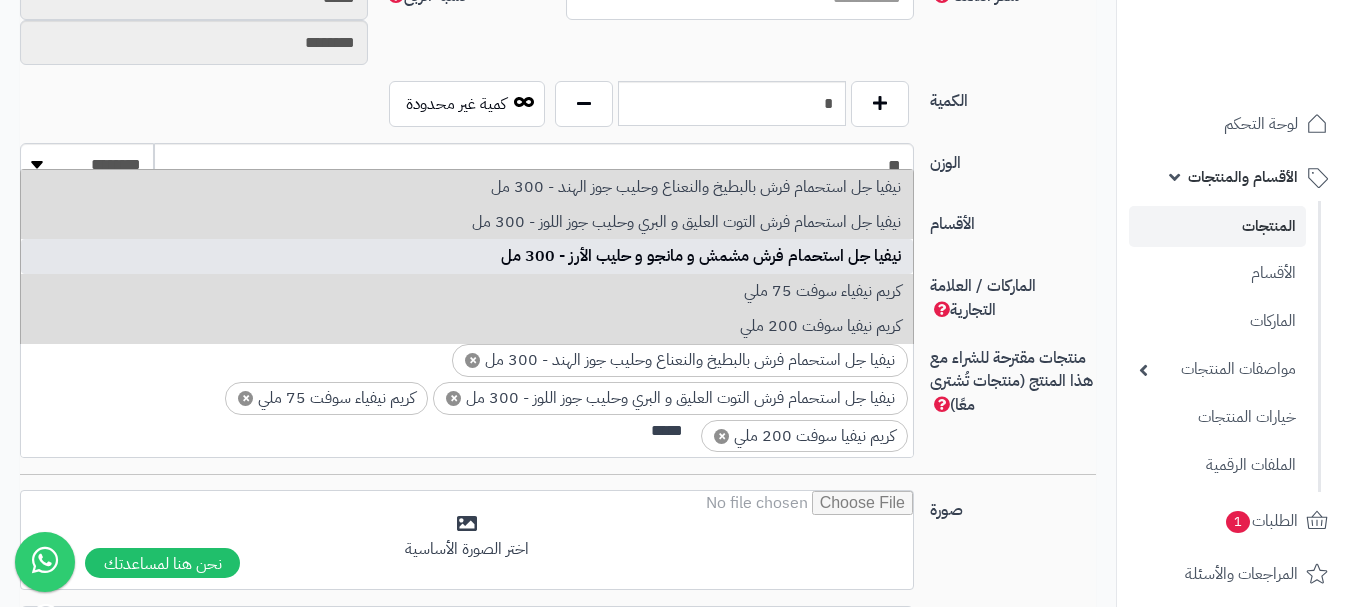 type 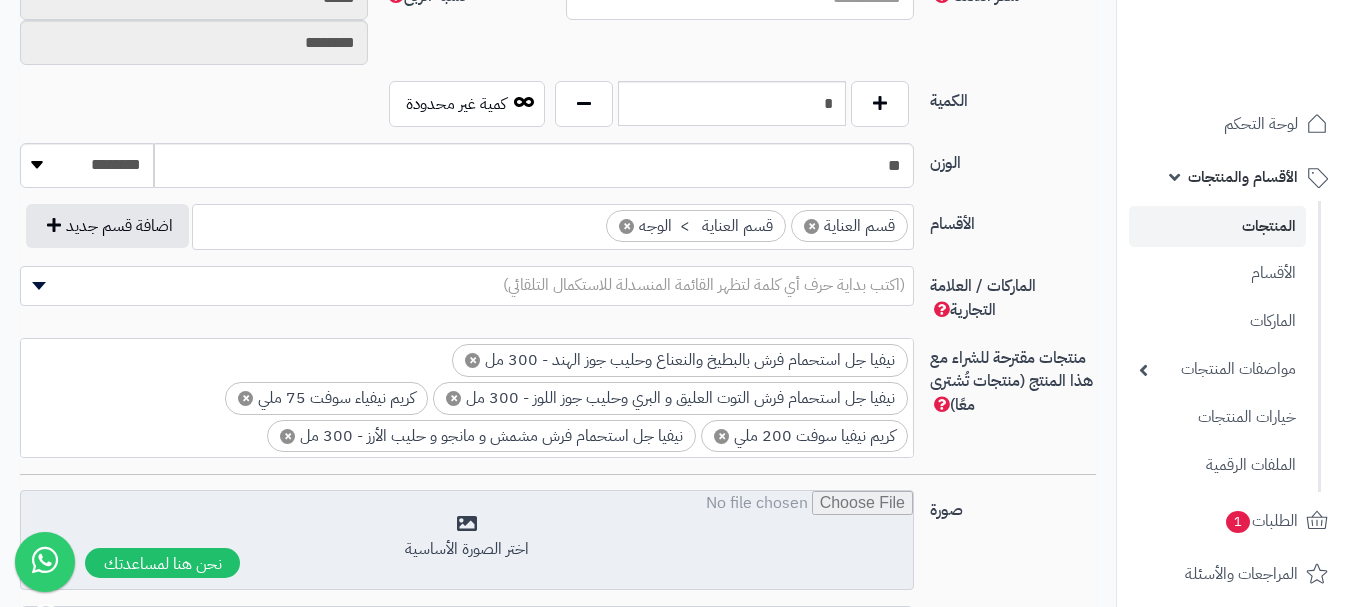click at bounding box center (467, 541) 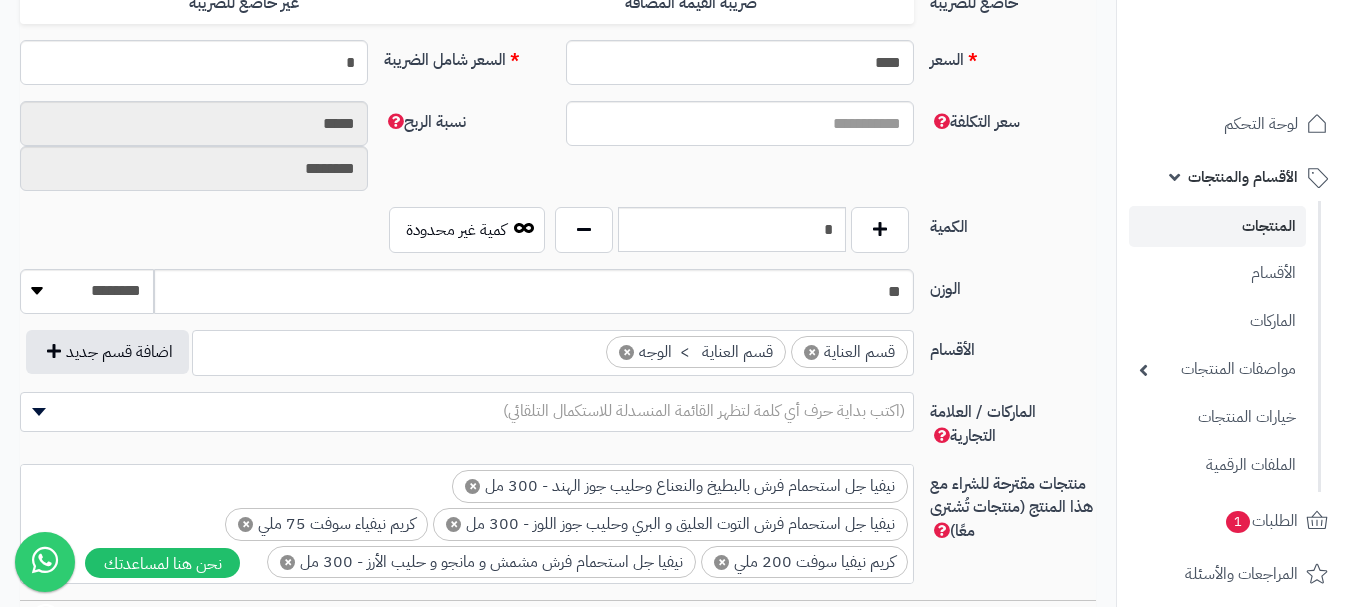 scroll, scrollTop: 700, scrollLeft: 0, axis: vertical 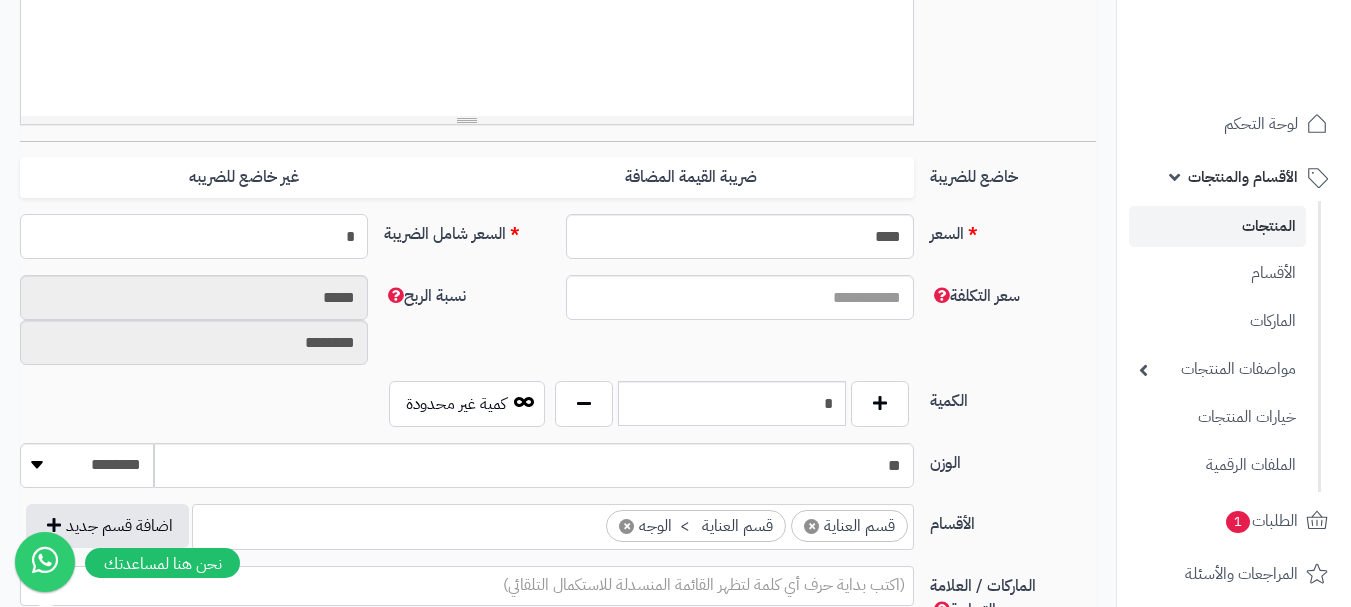click on "*" at bounding box center [194, 236] 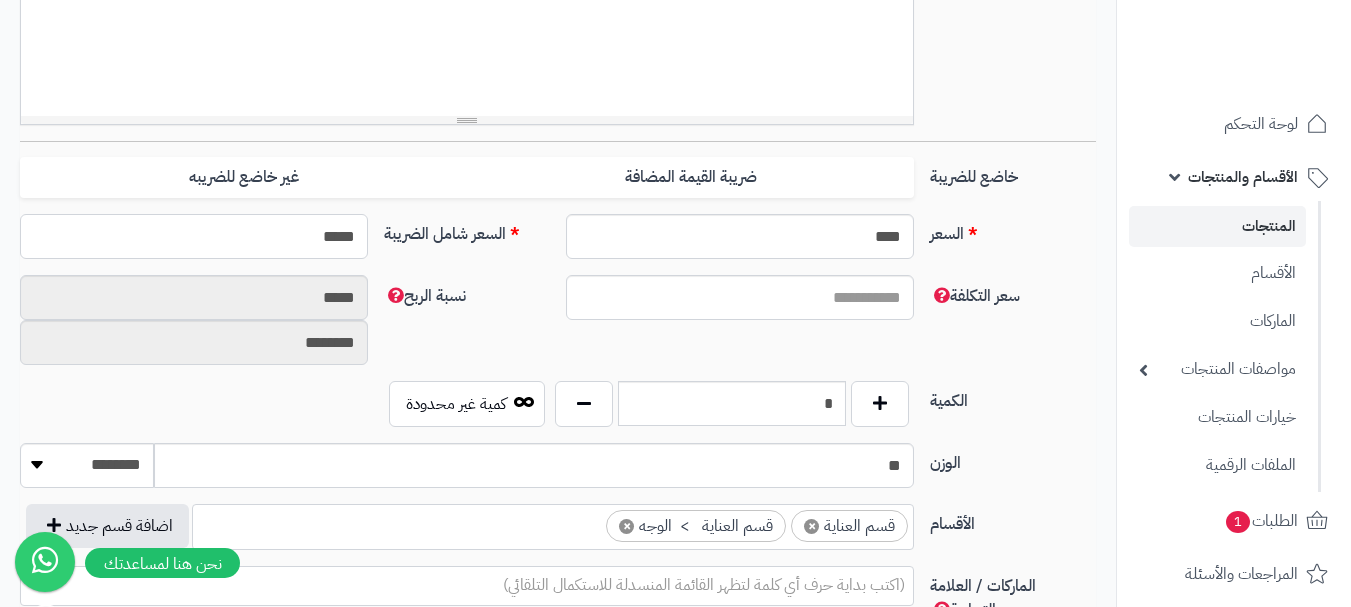 type on "******" 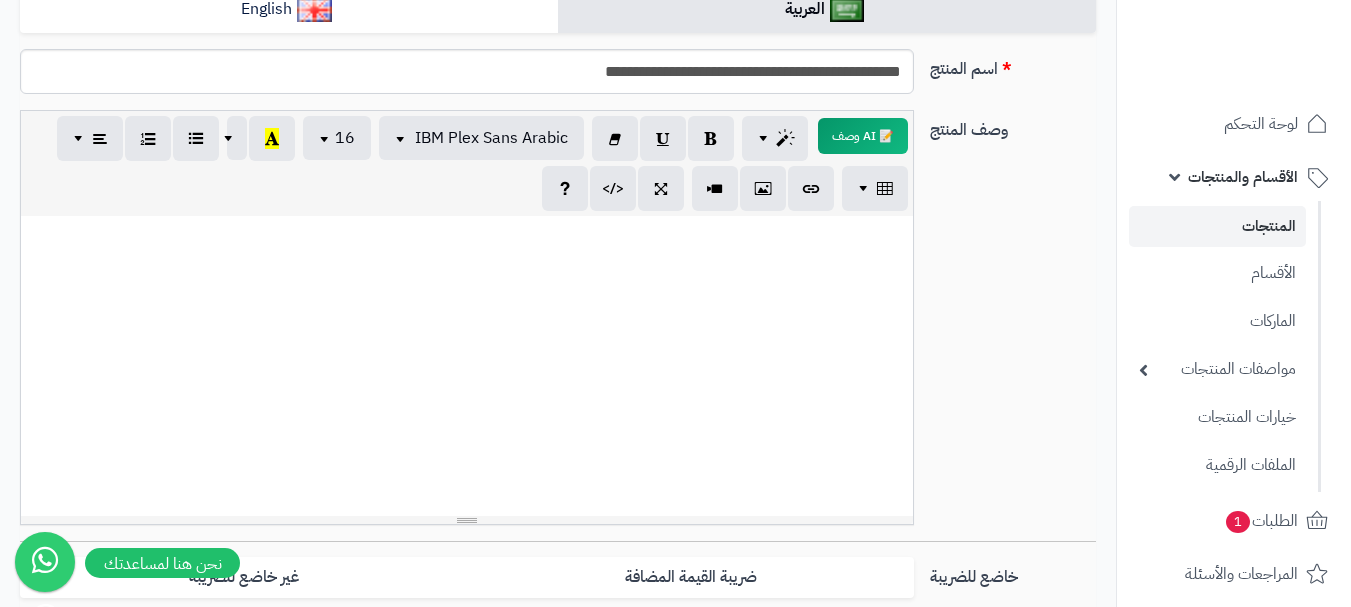 scroll, scrollTop: 131, scrollLeft: 0, axis: vertical 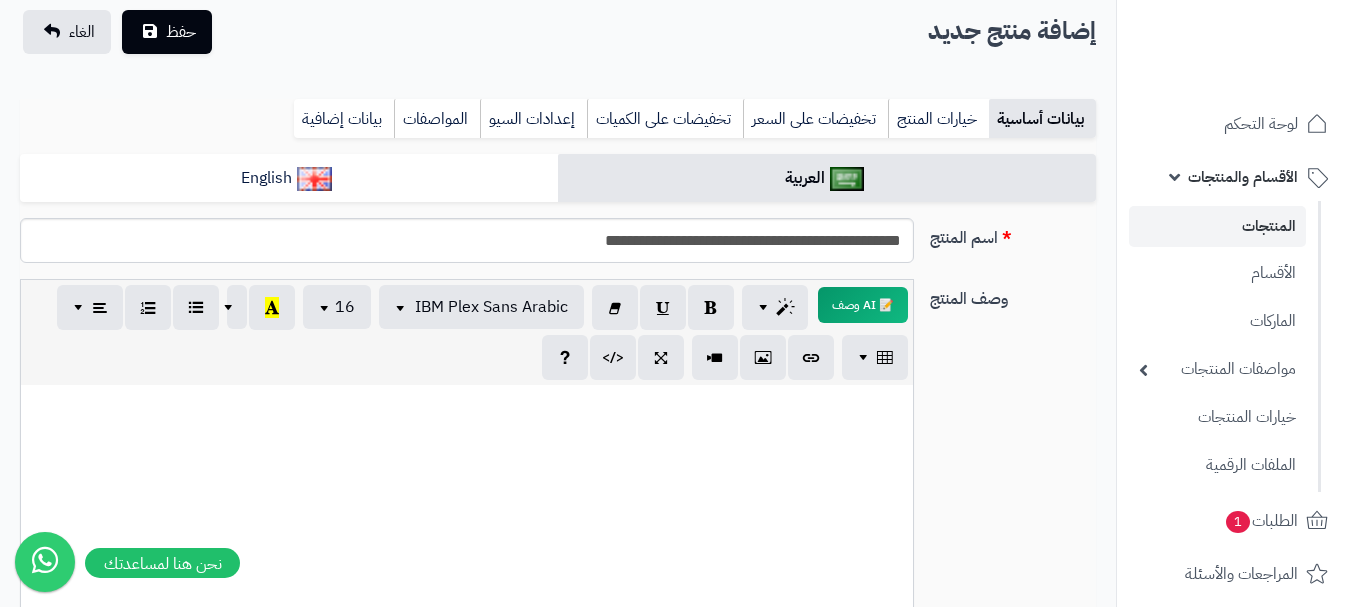 type on "**********" 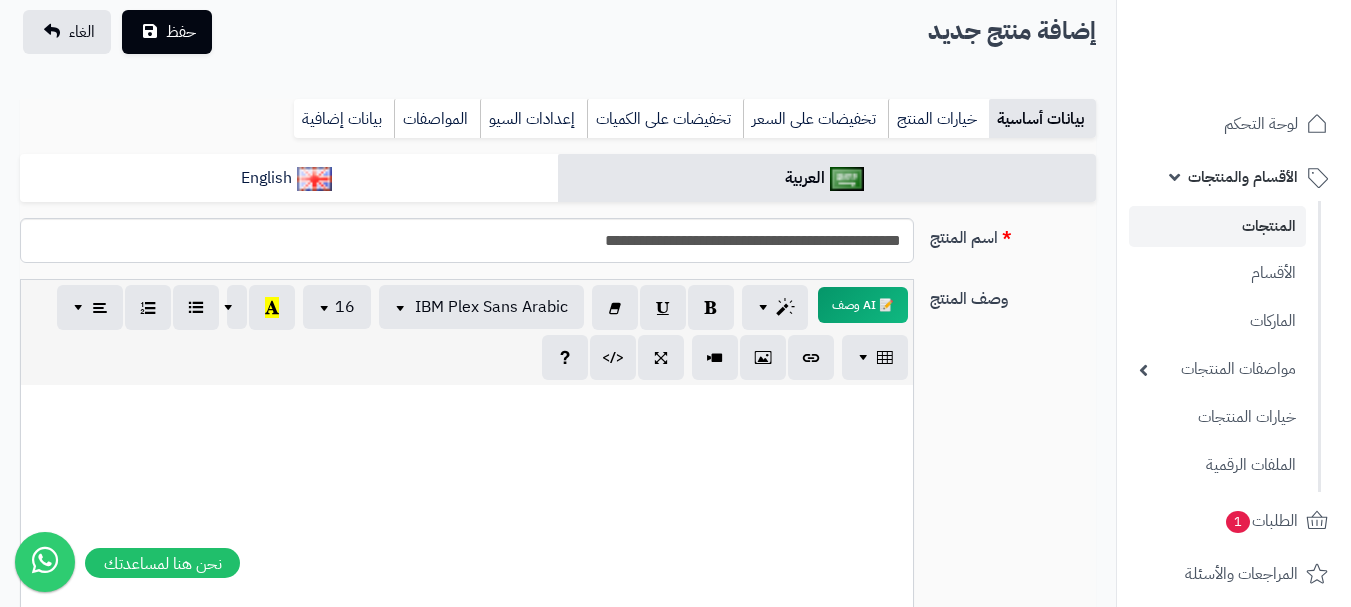 scroll, scrollTop: 0, scrollLeft: 0, axis: both 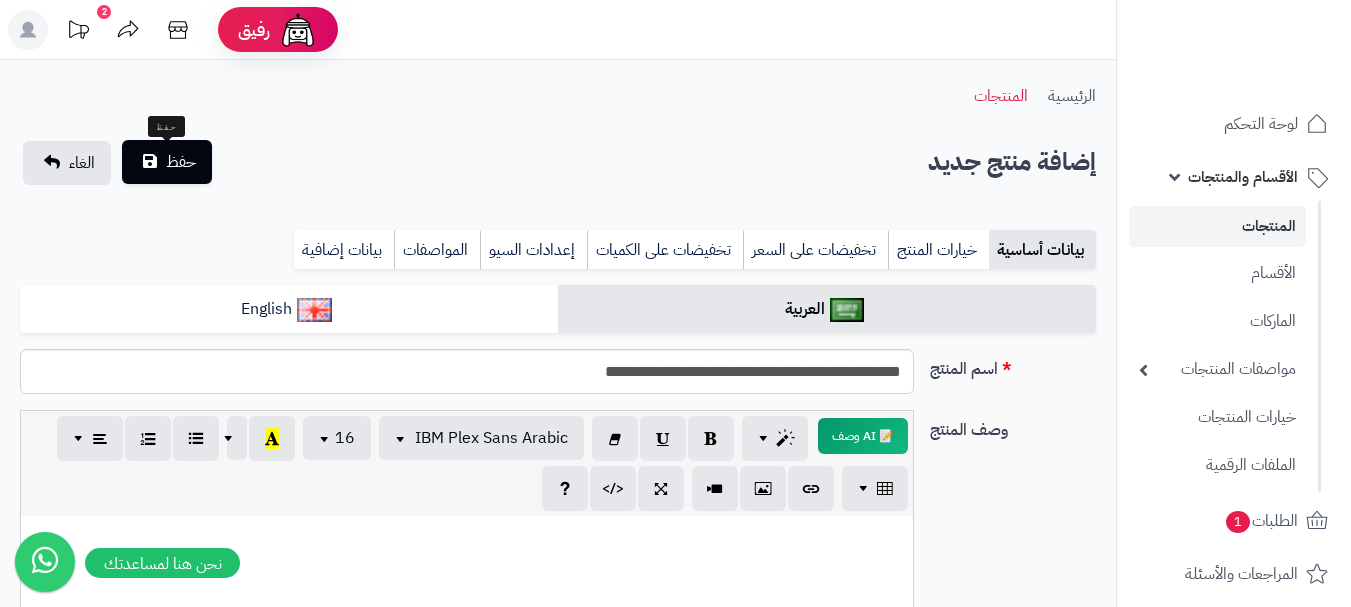 type on "******" 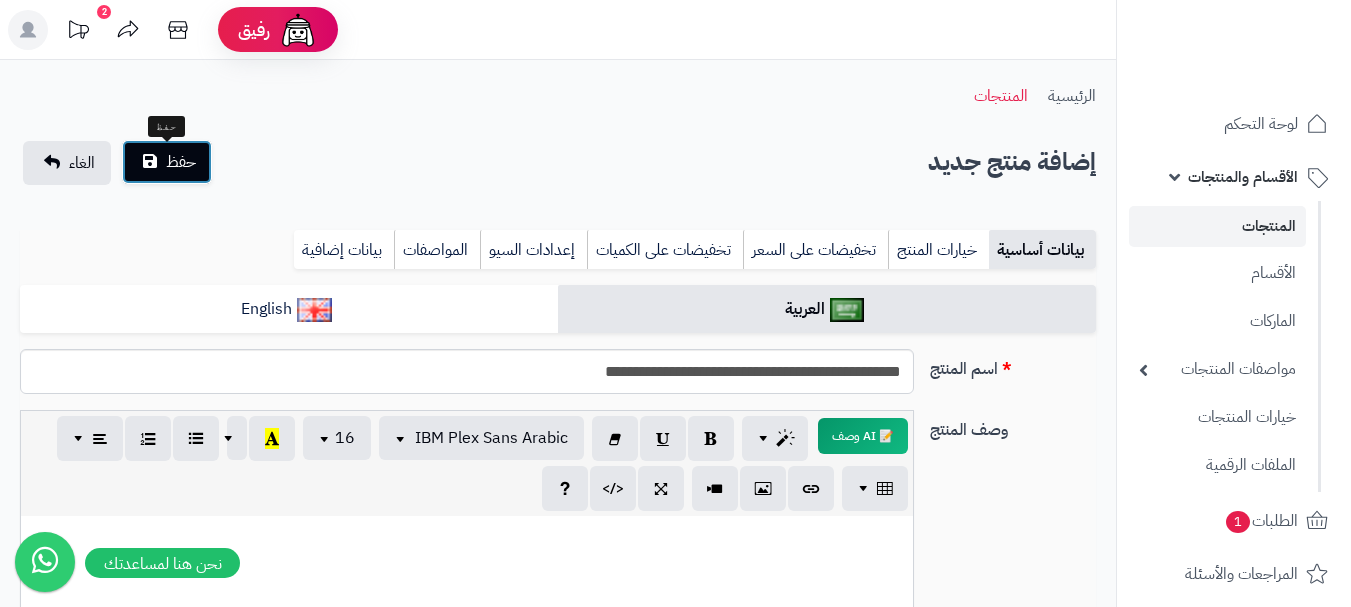 click on "حفظ" at bounding box center [181, 162] 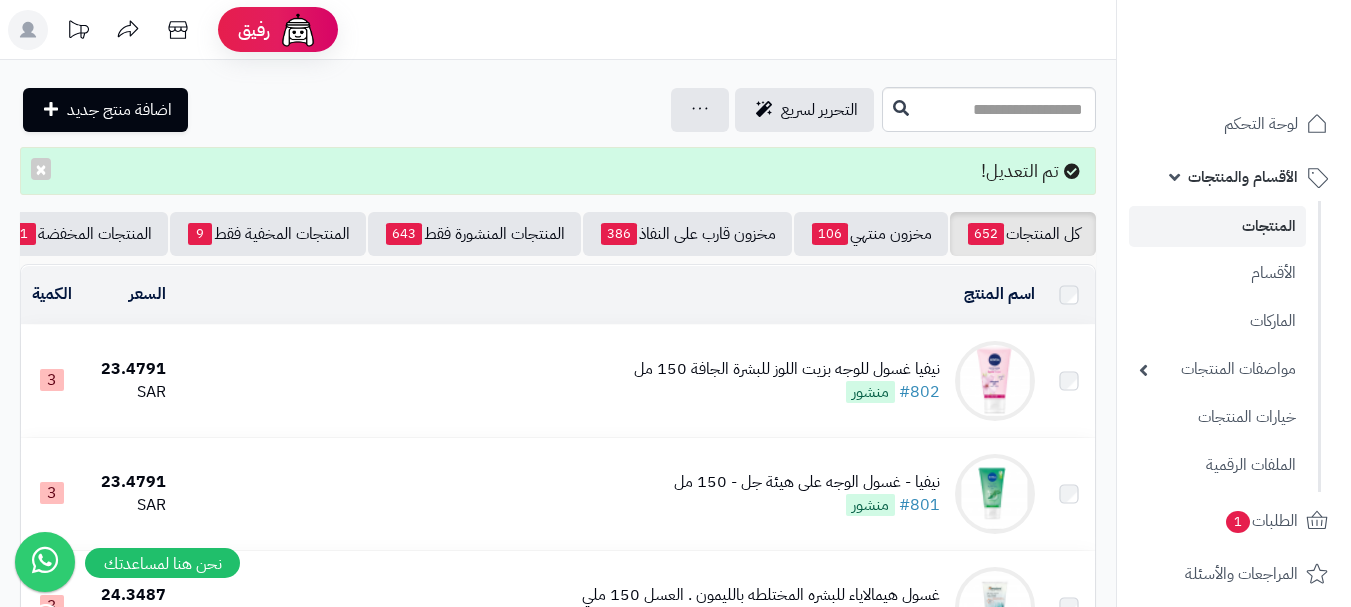 scroll, scrollTop: 0, scrollLeft: 0, axis: both 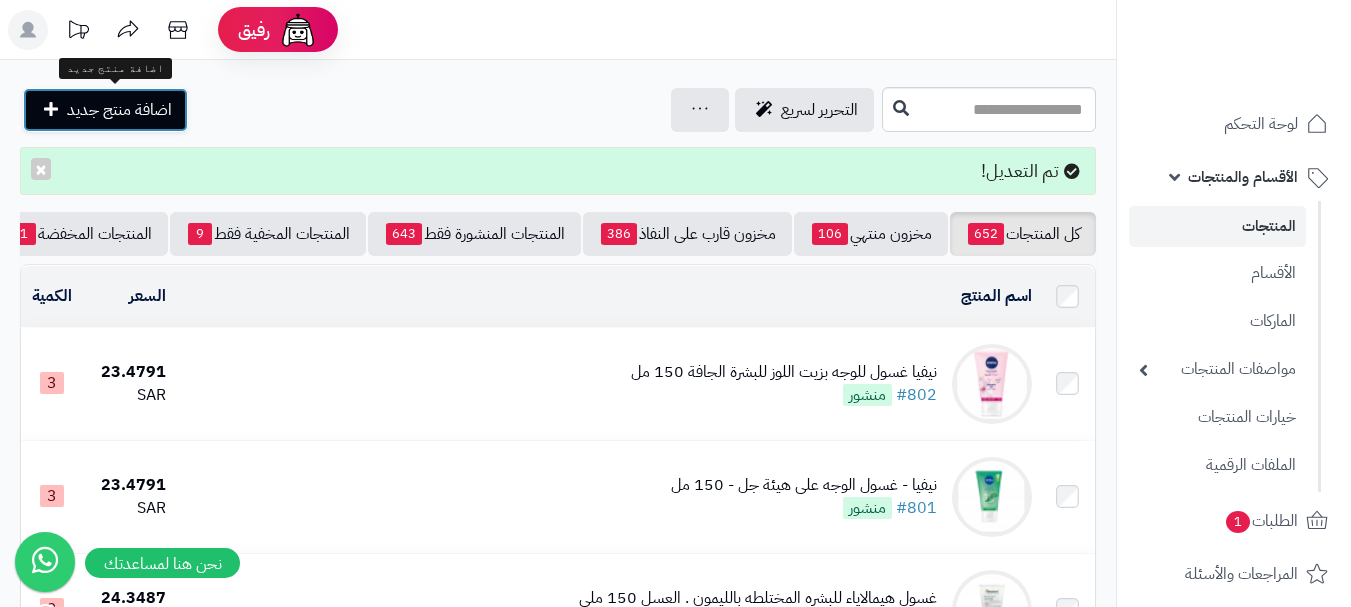 click on "اضافة منتج جديد" at bounding box center (119, 110) 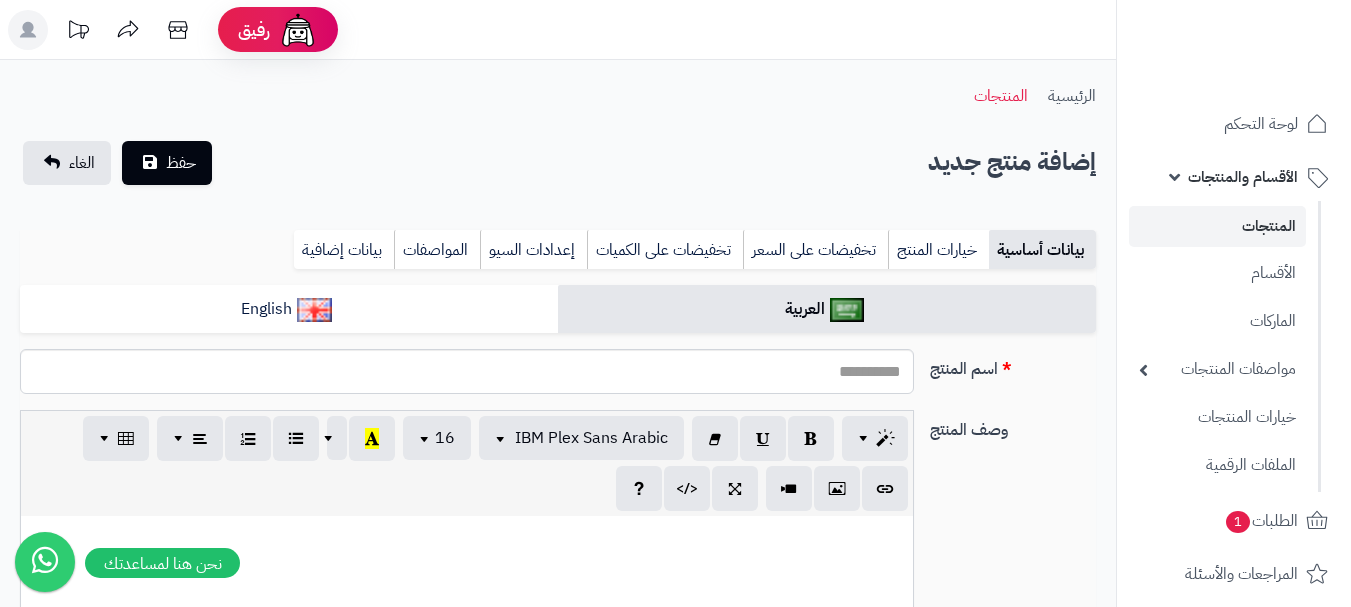 select 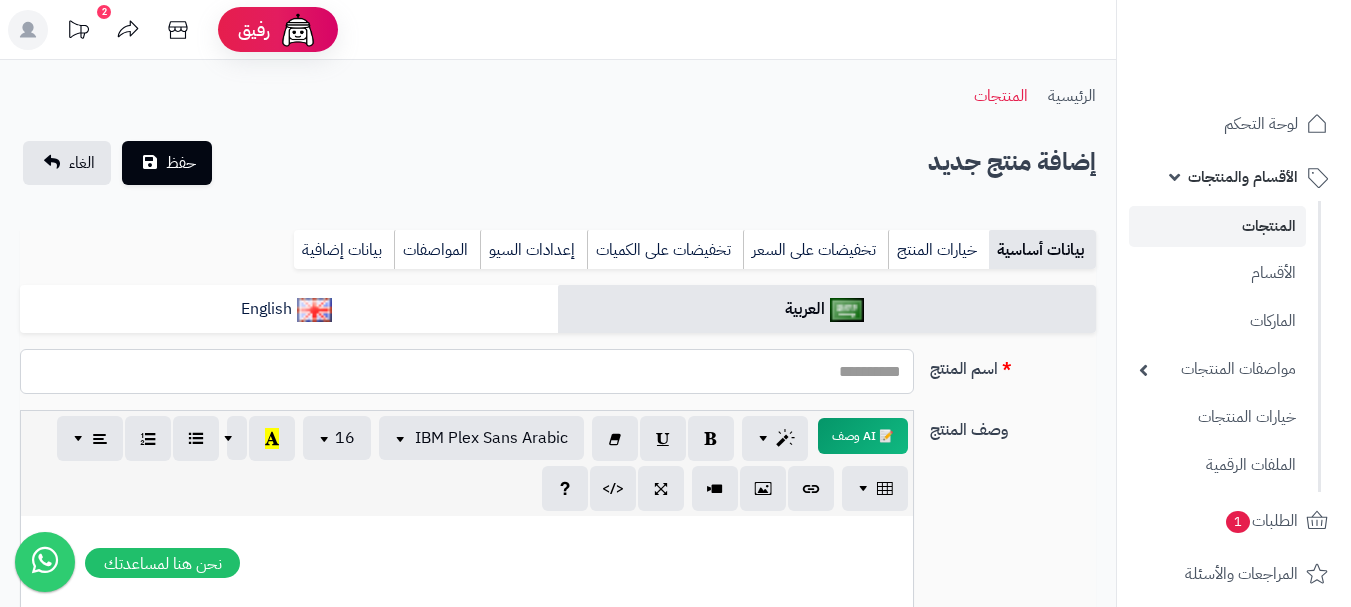 paste on "**********" 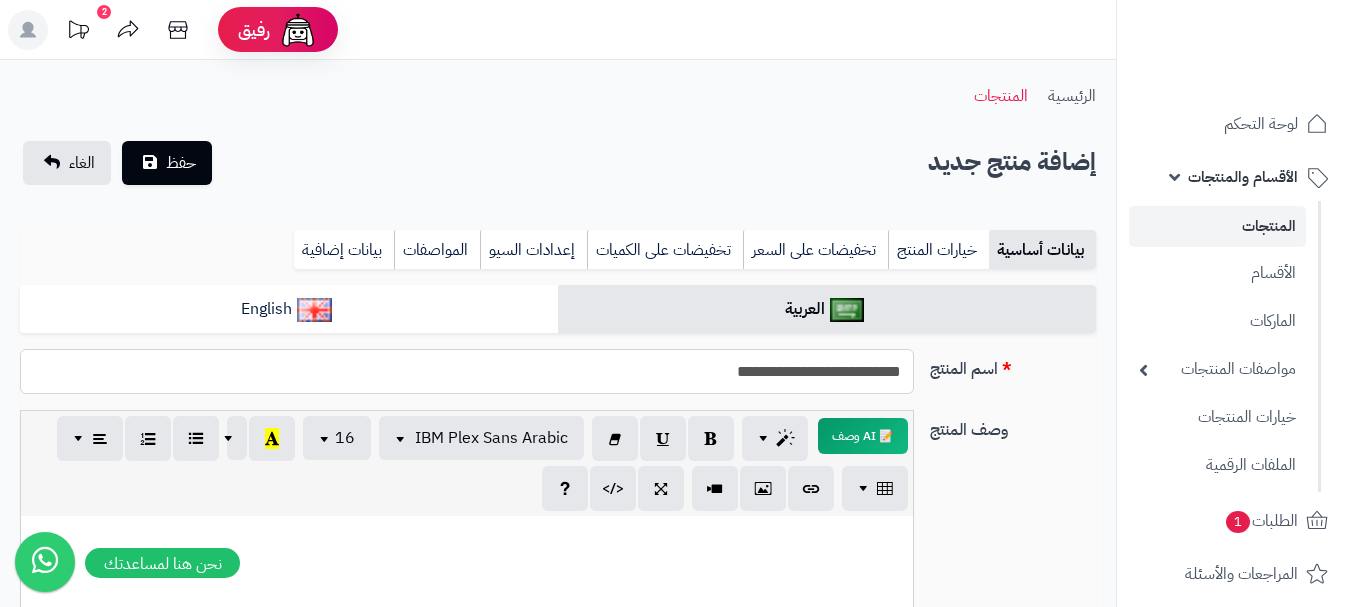 click on "**********" at bounding box center (467, 371) 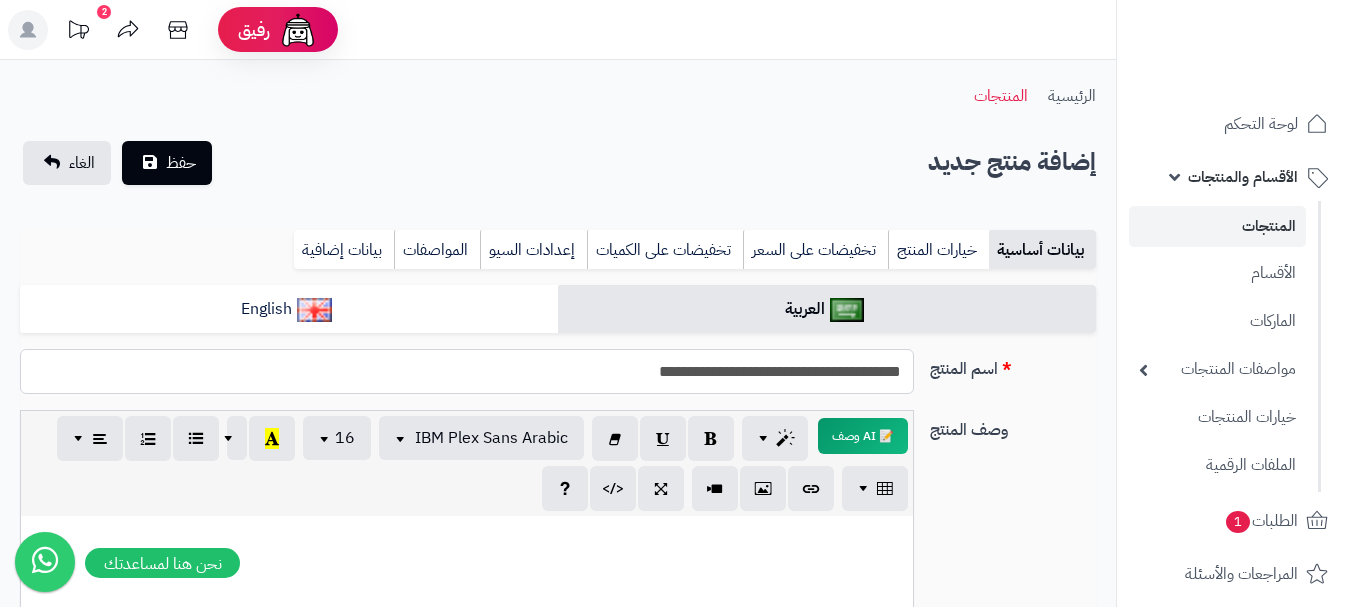 drag, startPoint x: 719, startPoint y: 374, endPoint x: 653, endPoint y: 381, distance: 66.37017 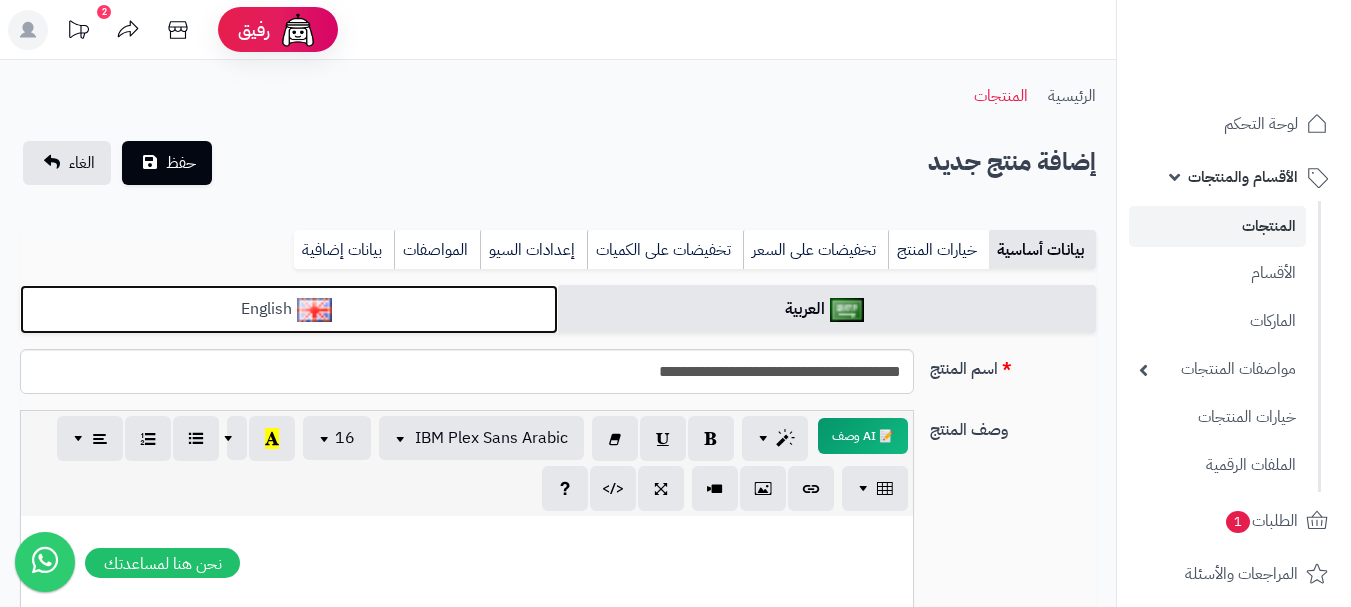 click on "English" at bounding box center (289, 309) 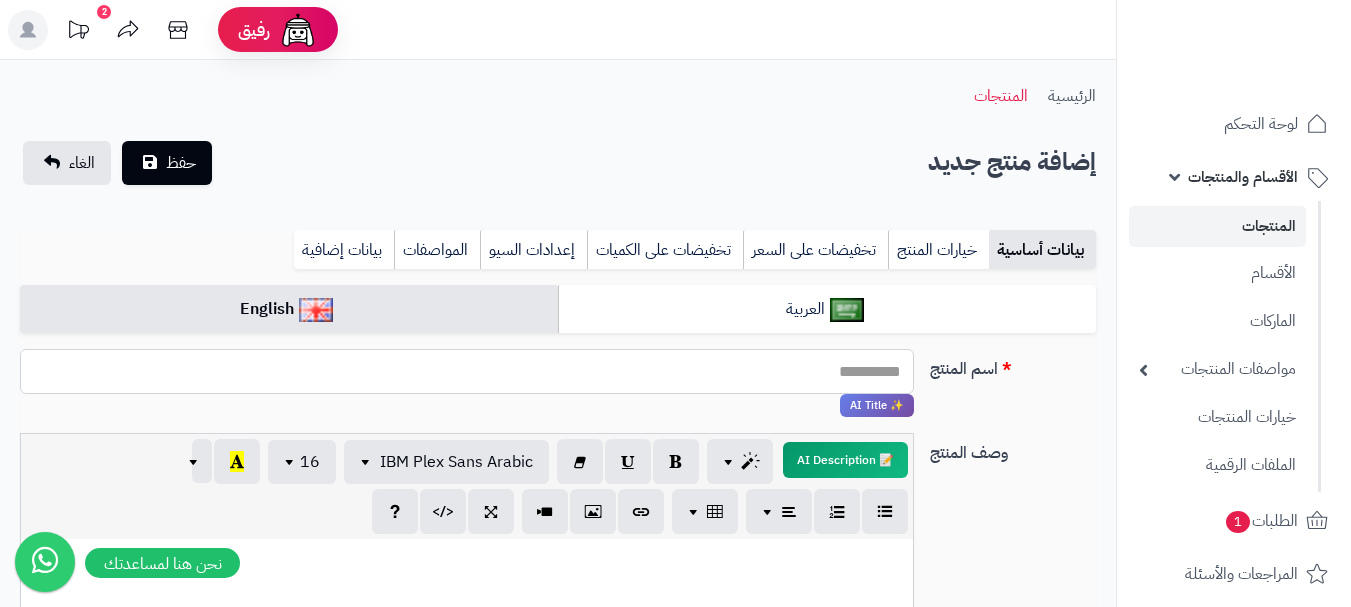 paste on "**********" 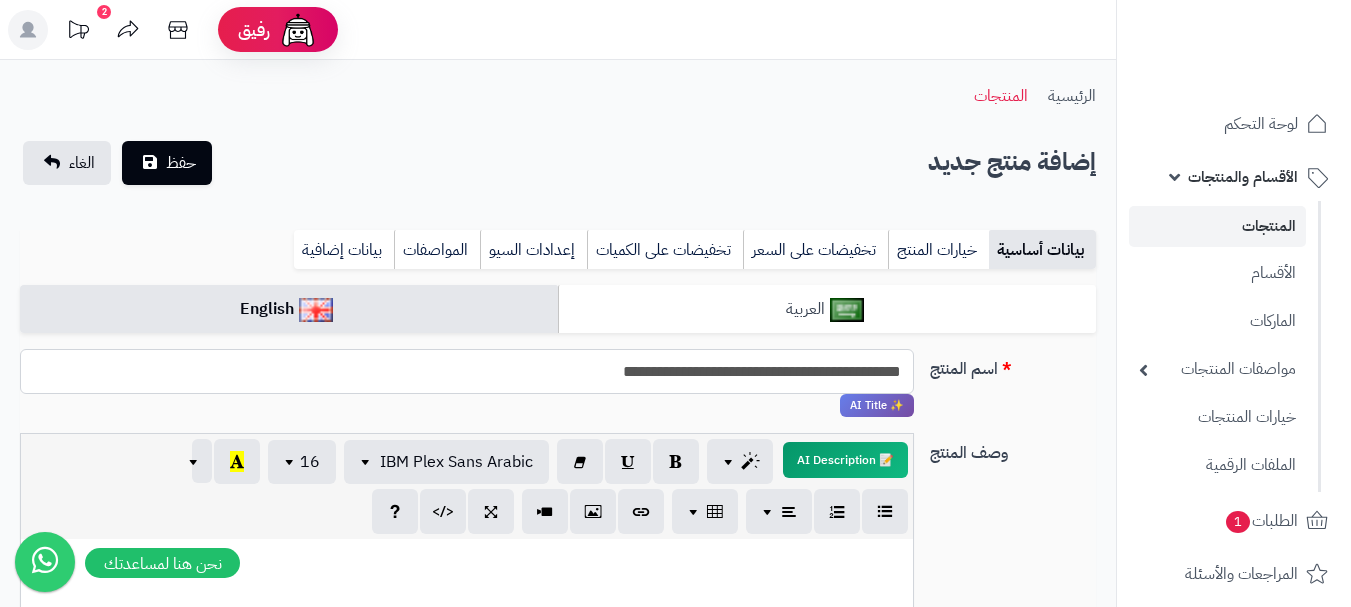 type on "**********" 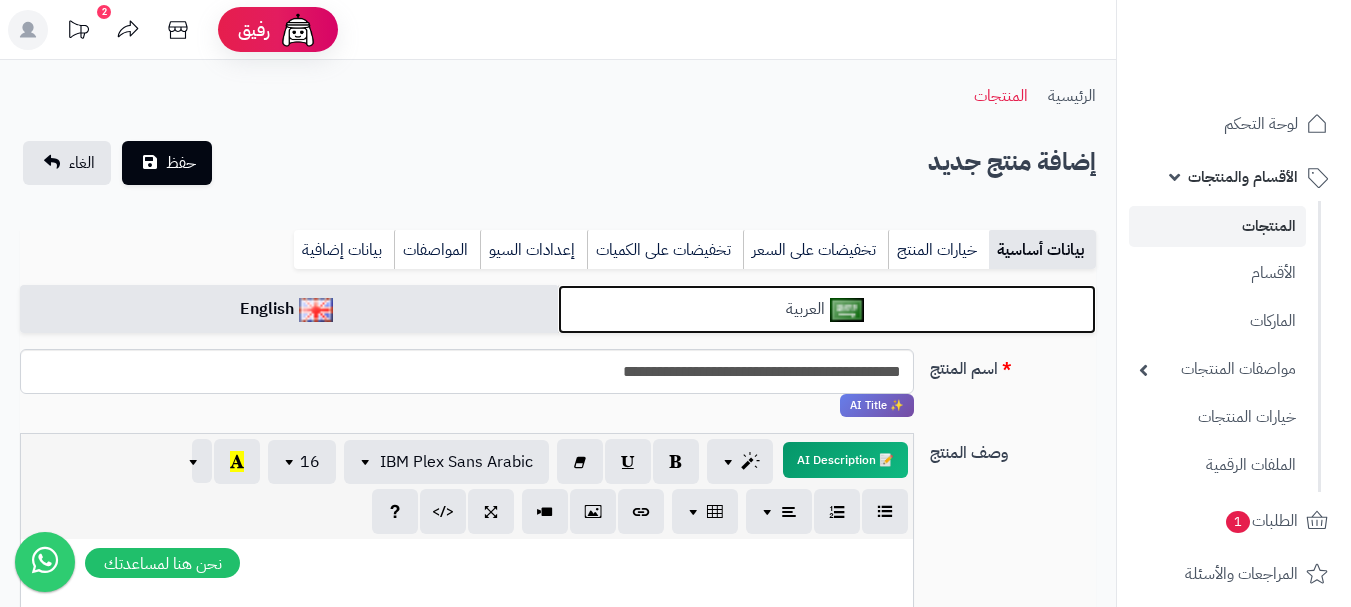click at bounding box center (847, 310) 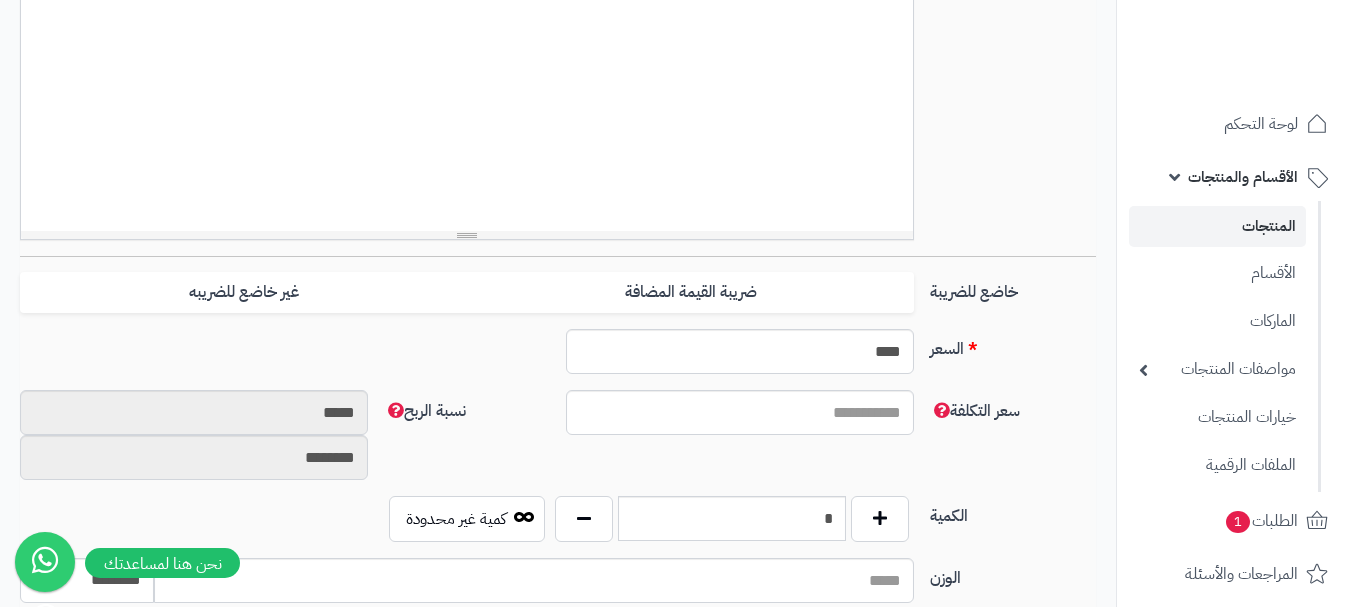 scroll, scrollTop: 700, scrollLeft: 0, axis: vertical 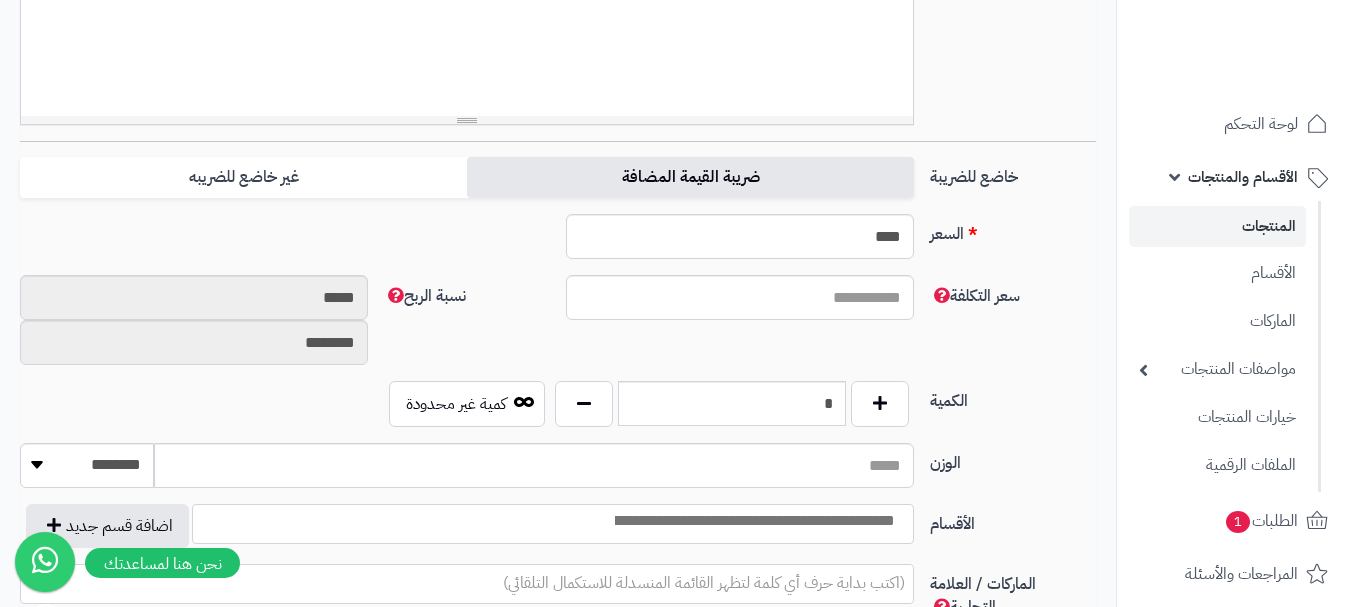 click on "ضريبة القيمة المضافة" at bounding box center [690, 177] 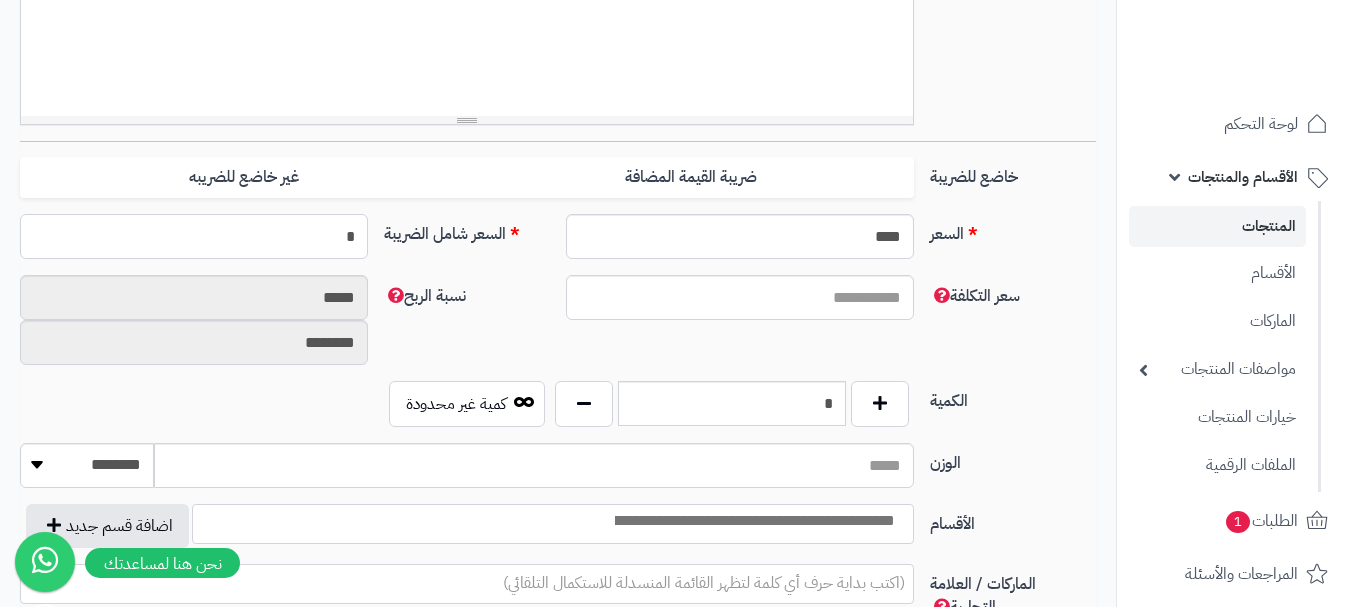 click on "*" at bounding box center (194, 236) 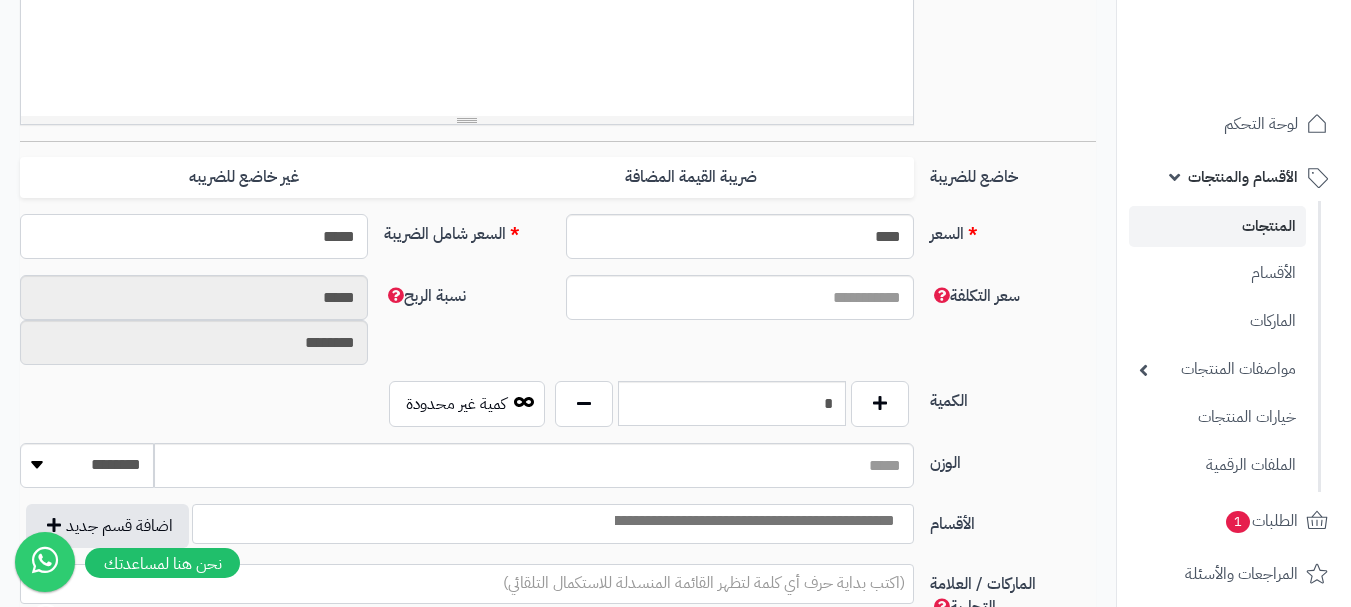 type on "******" 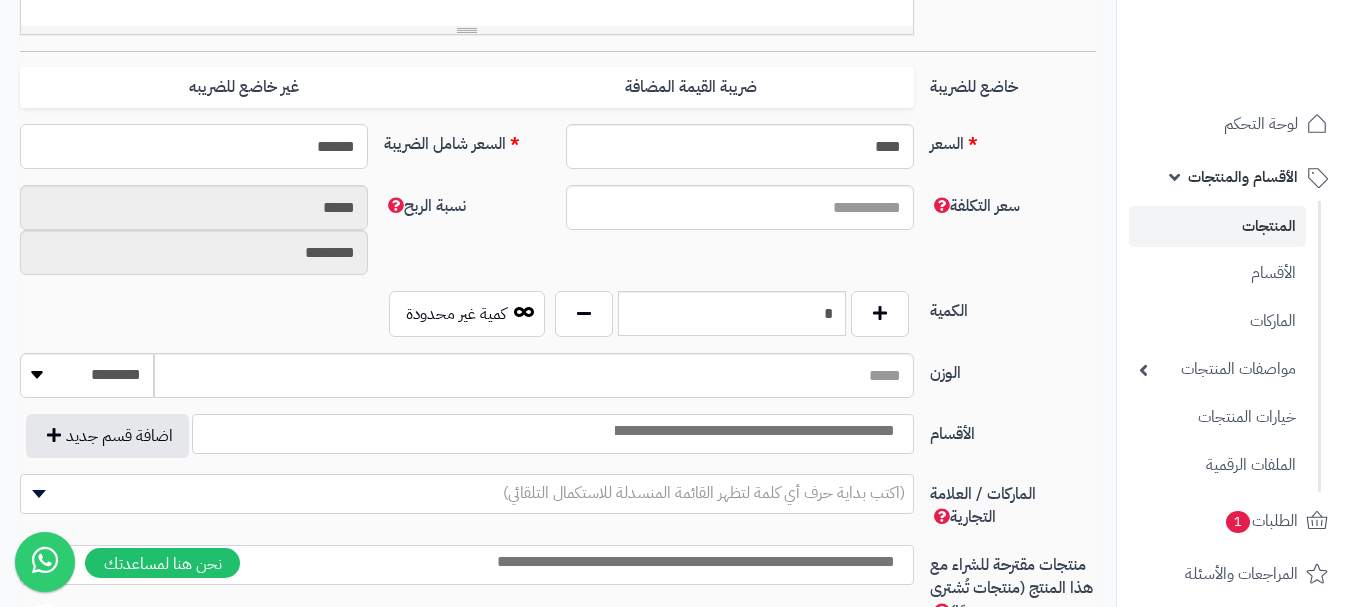 scroll, scrollTop: 900, scrollLeft: 0, axis: vertical 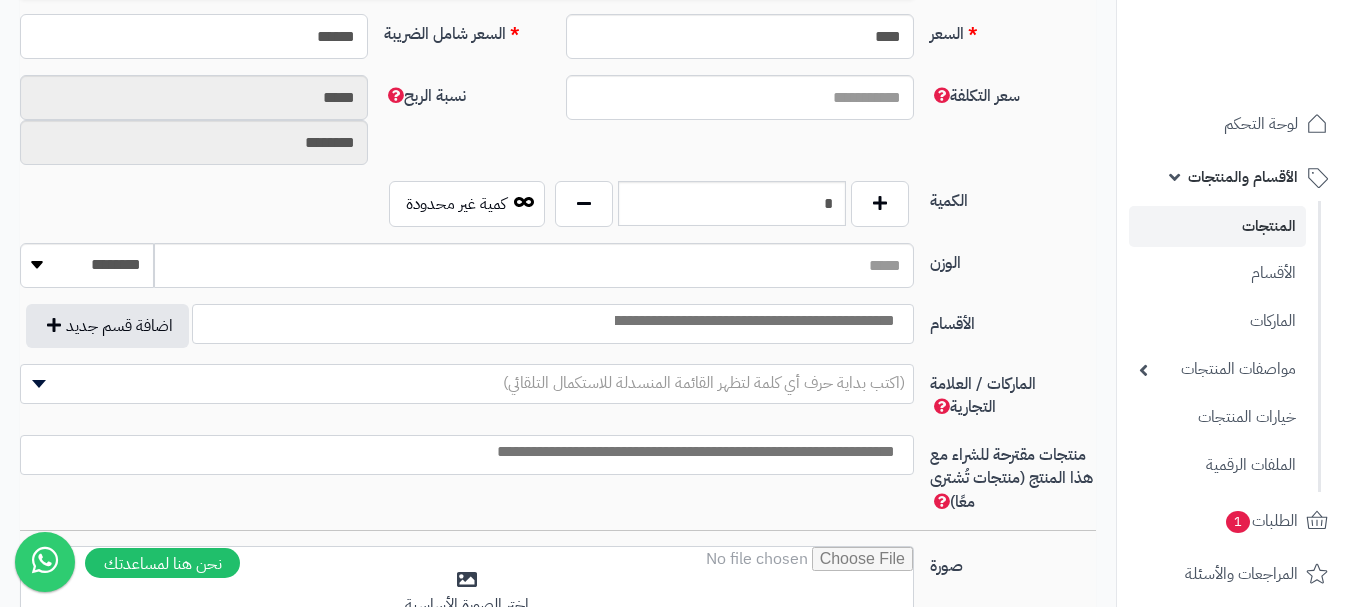 type on "**********" 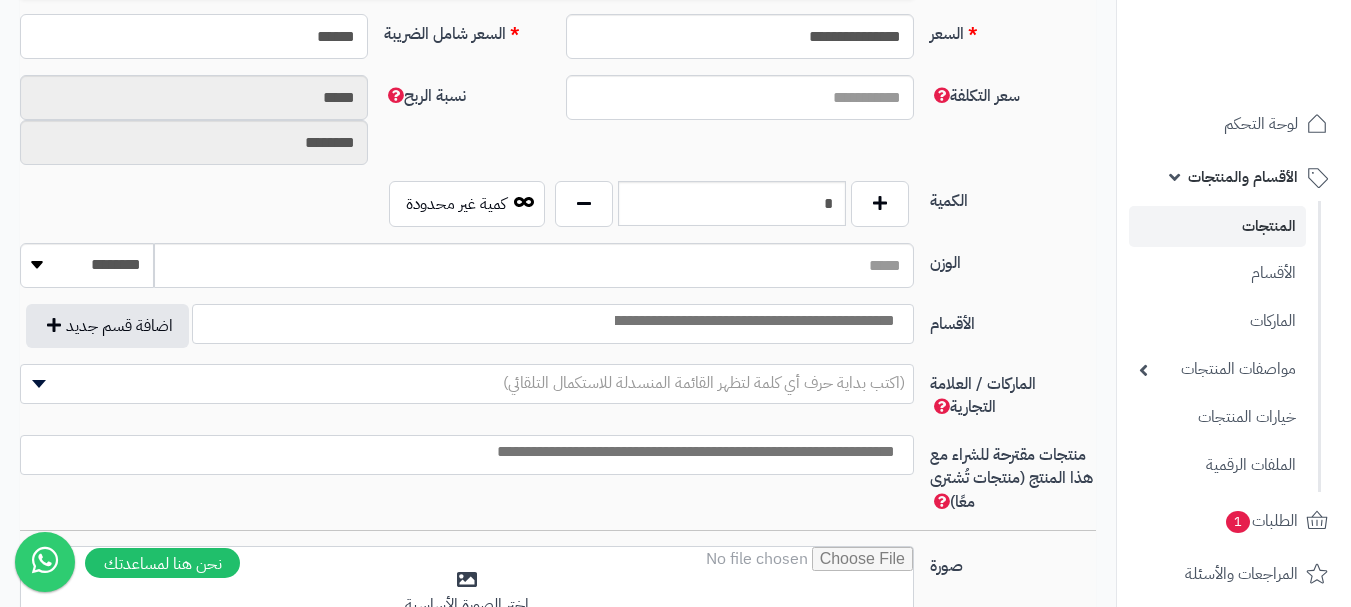 type on "******" 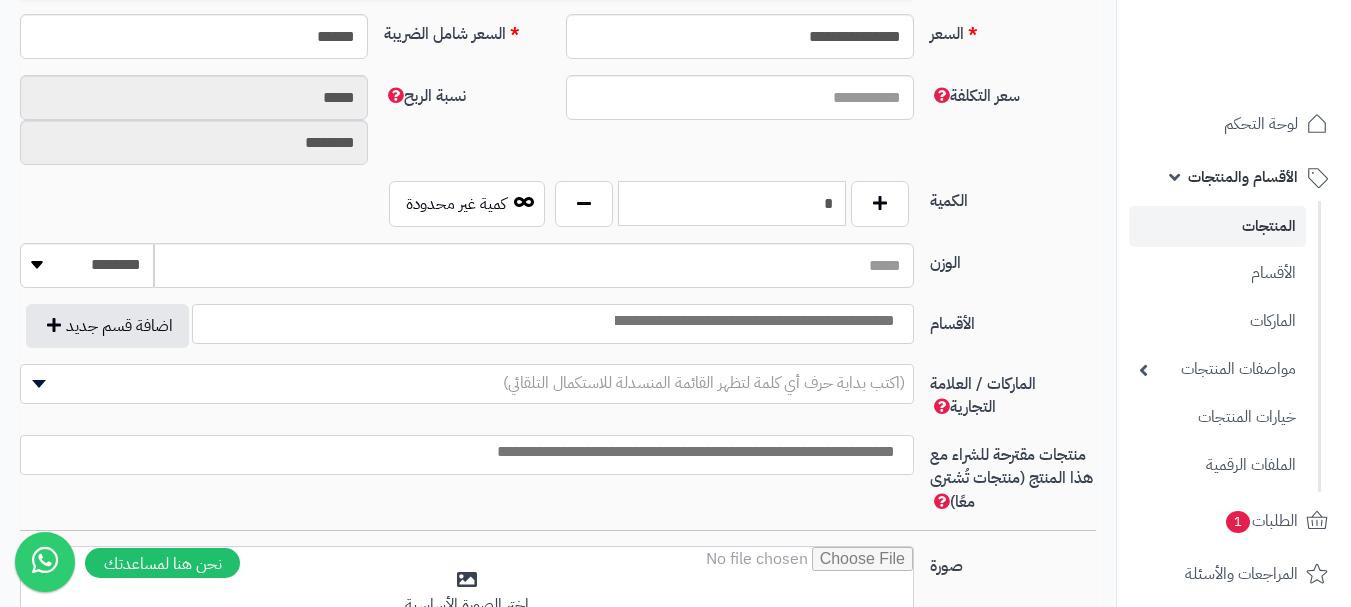 click on "*" at bounding box center (732, 203) 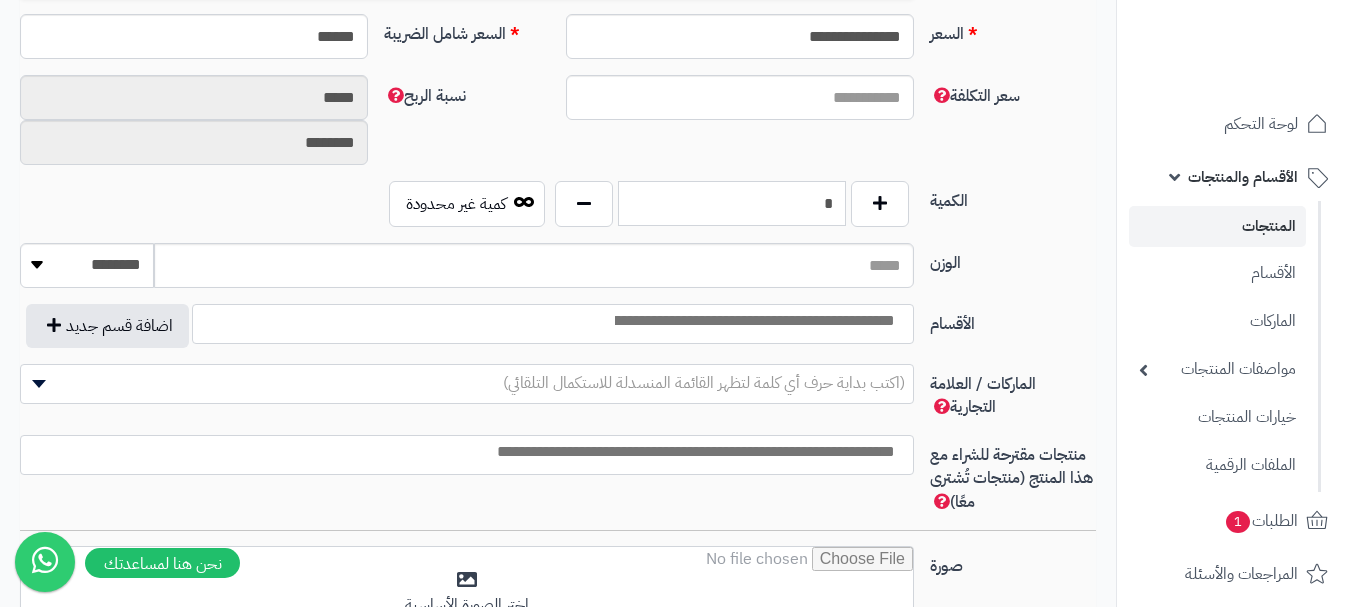 type on "*" 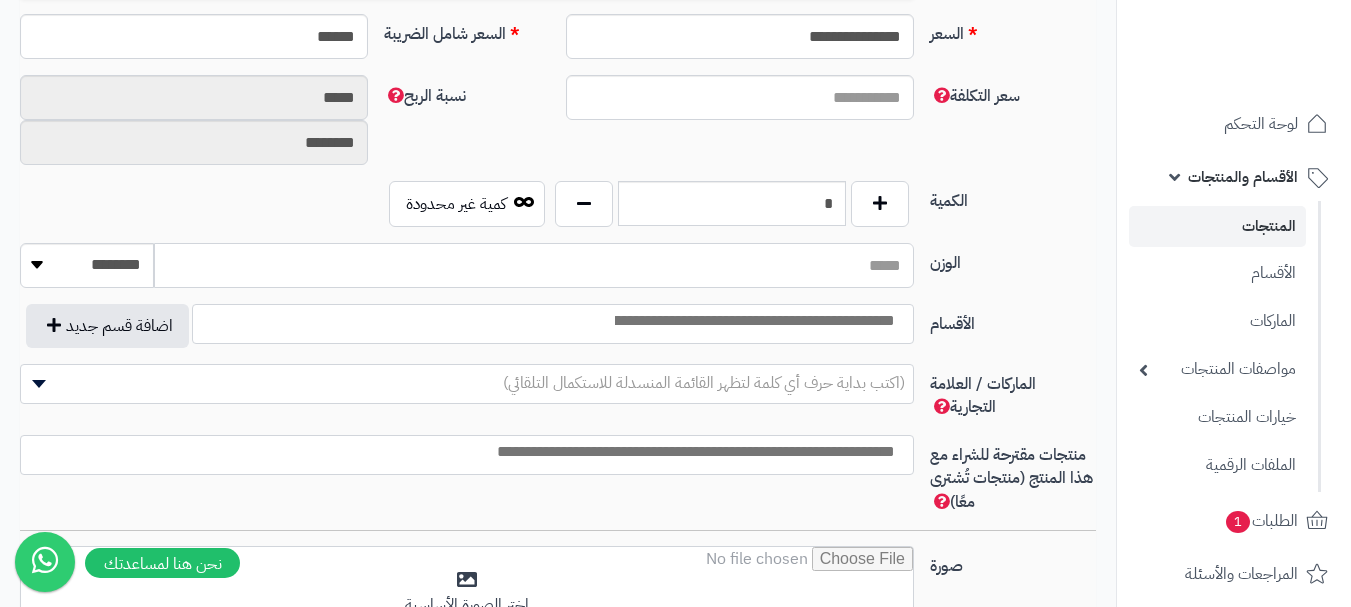 click on "الوزن" at bounding box center (534, 265) 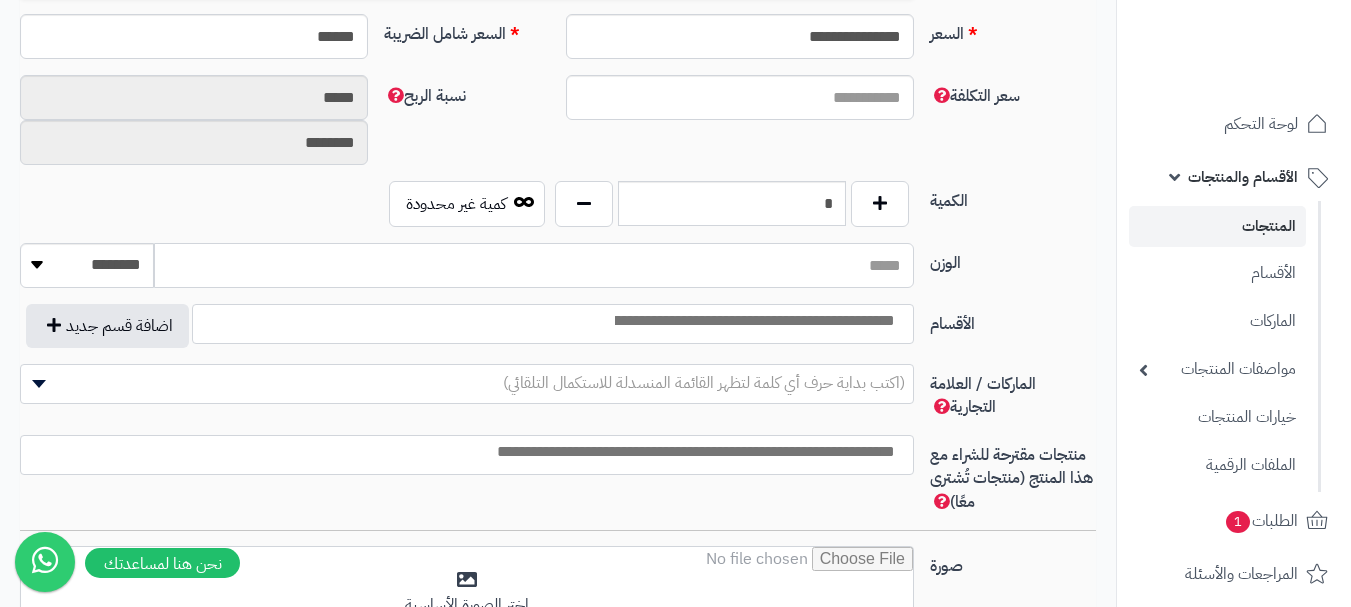 type on "**" 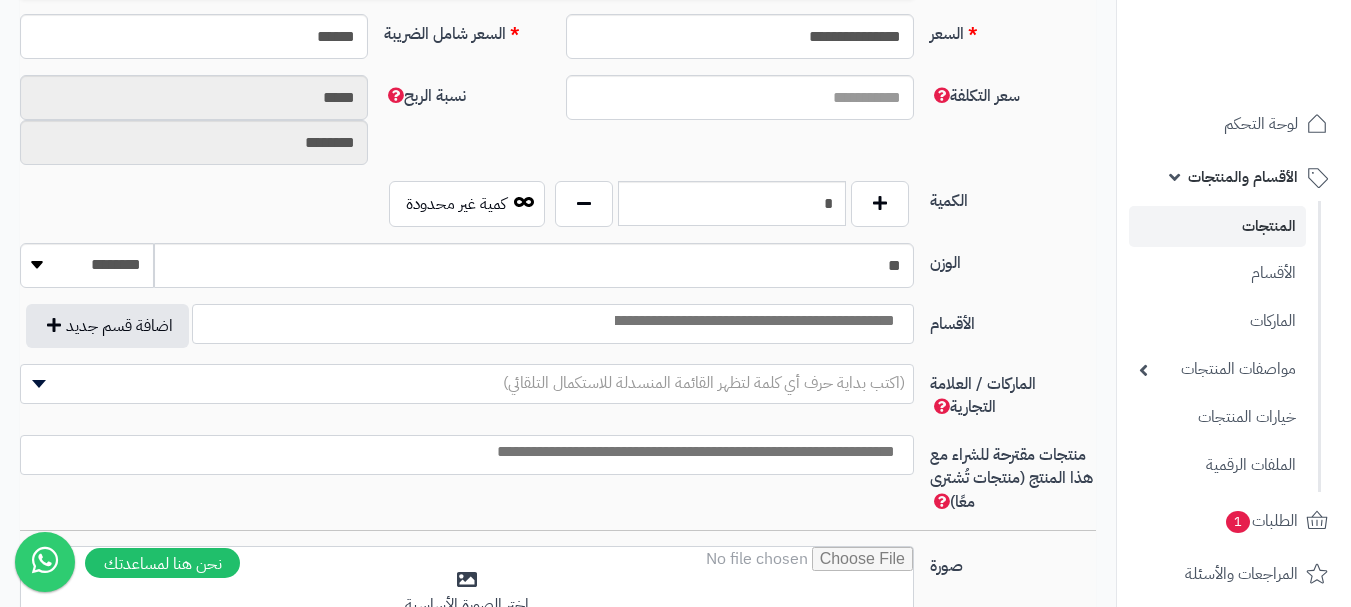click at bounding box center (753, 321) 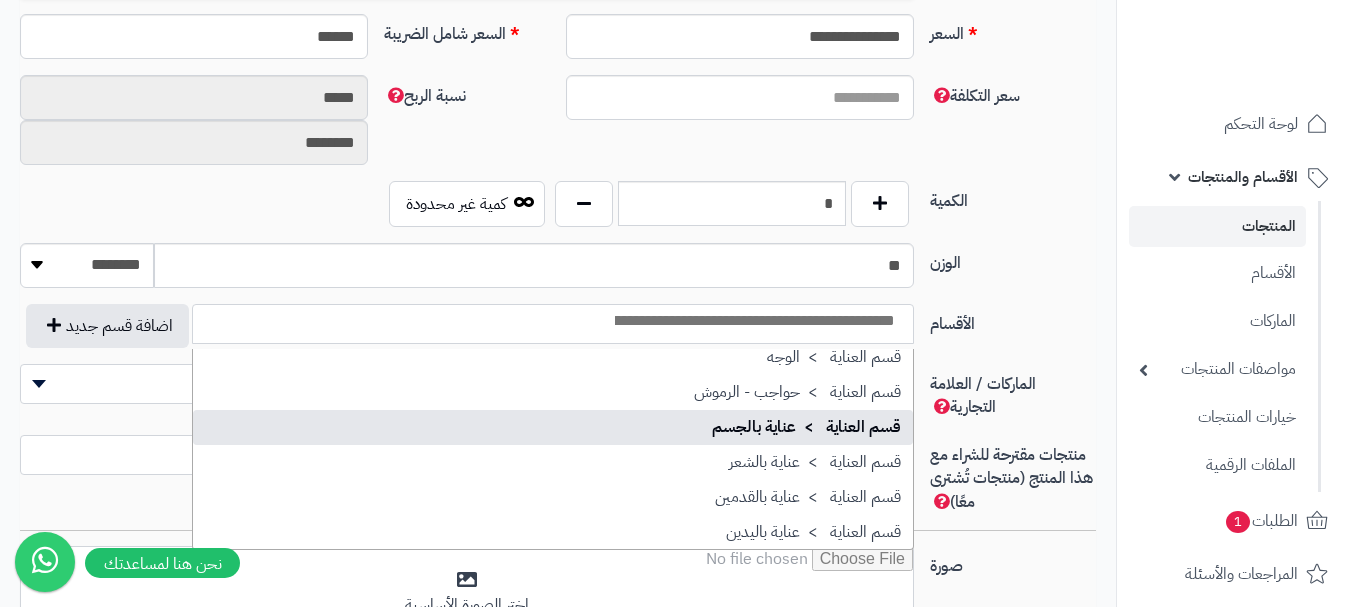 scroll, scrollTop: 1686, scrollLeft: 0, axis: vertical 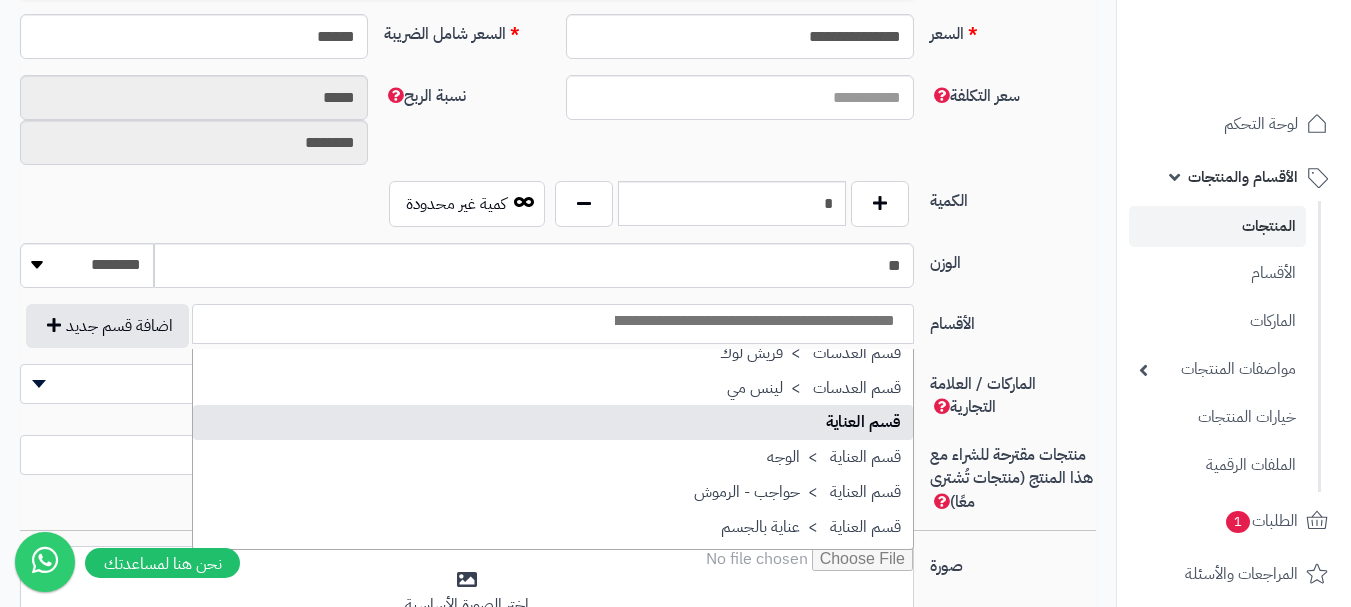 select on "**" 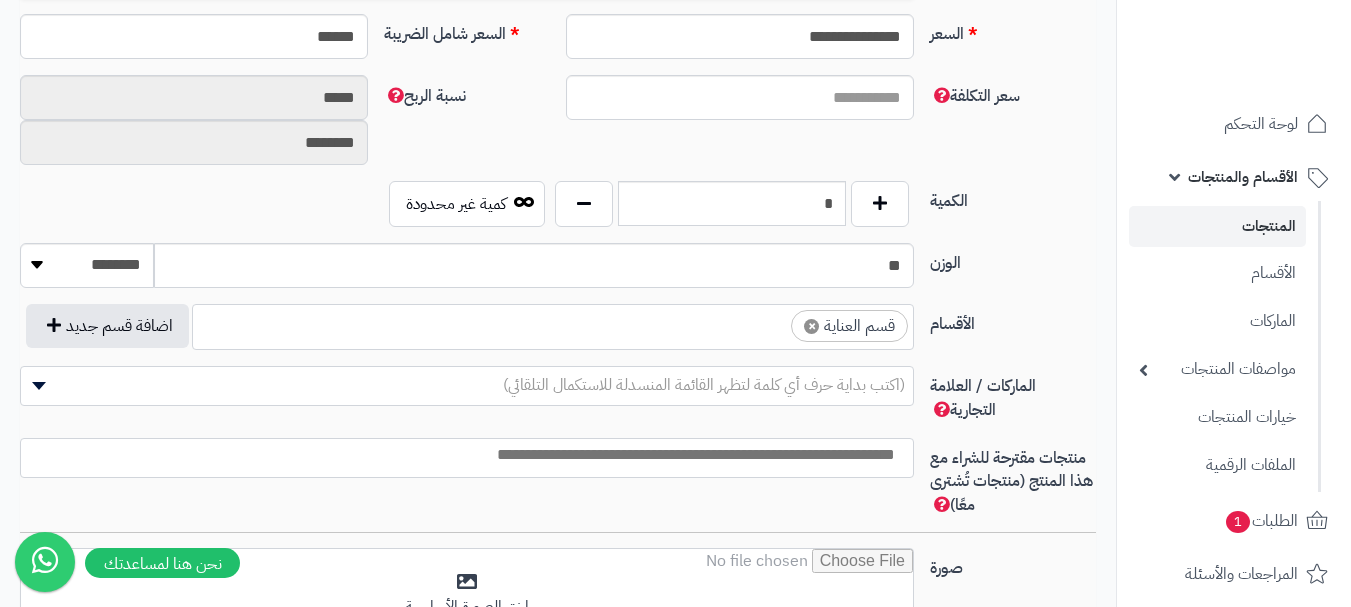 scroll, scrollTop: 1250, scrollLeft: 0, axis: vertical 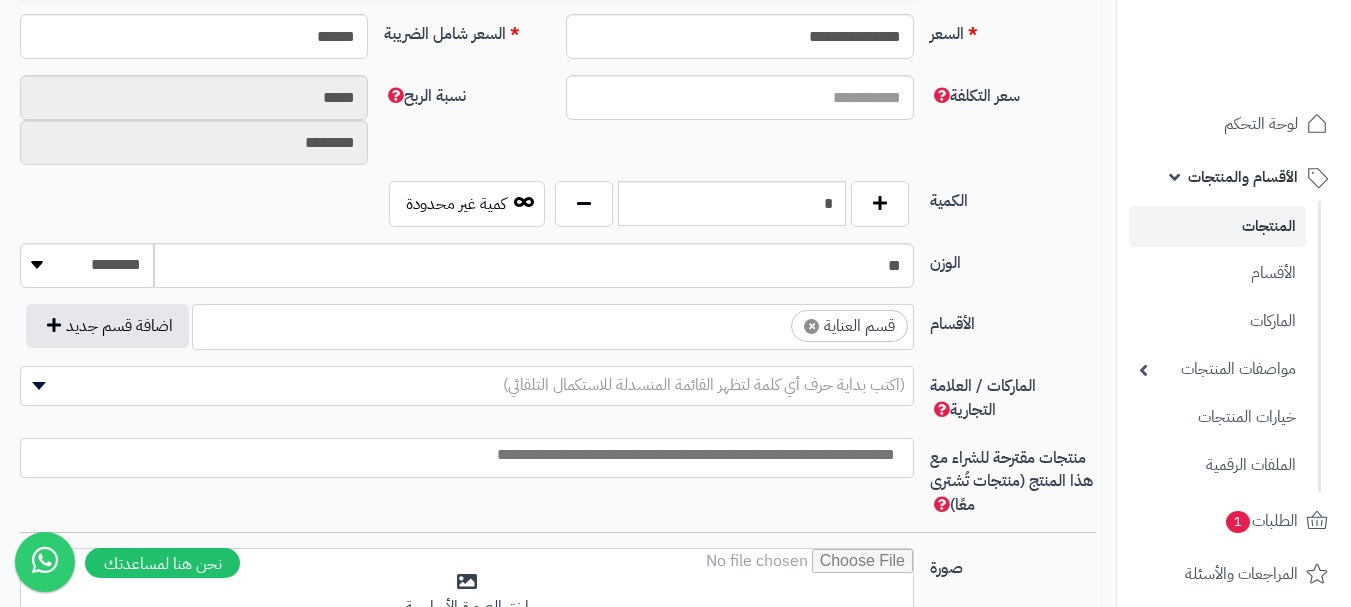 click on "× قسم العناية" at bounding box center (553, 324) 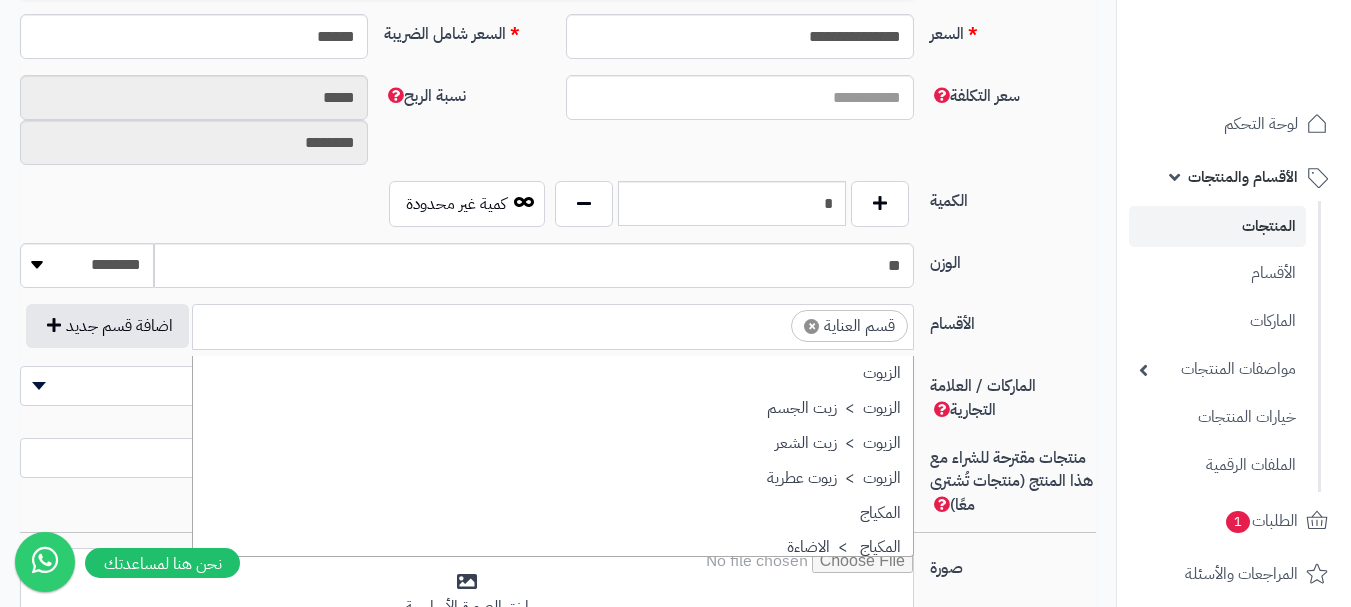 scroll, scrollTop: 1707, scrollLeft: 0, axis: vertical 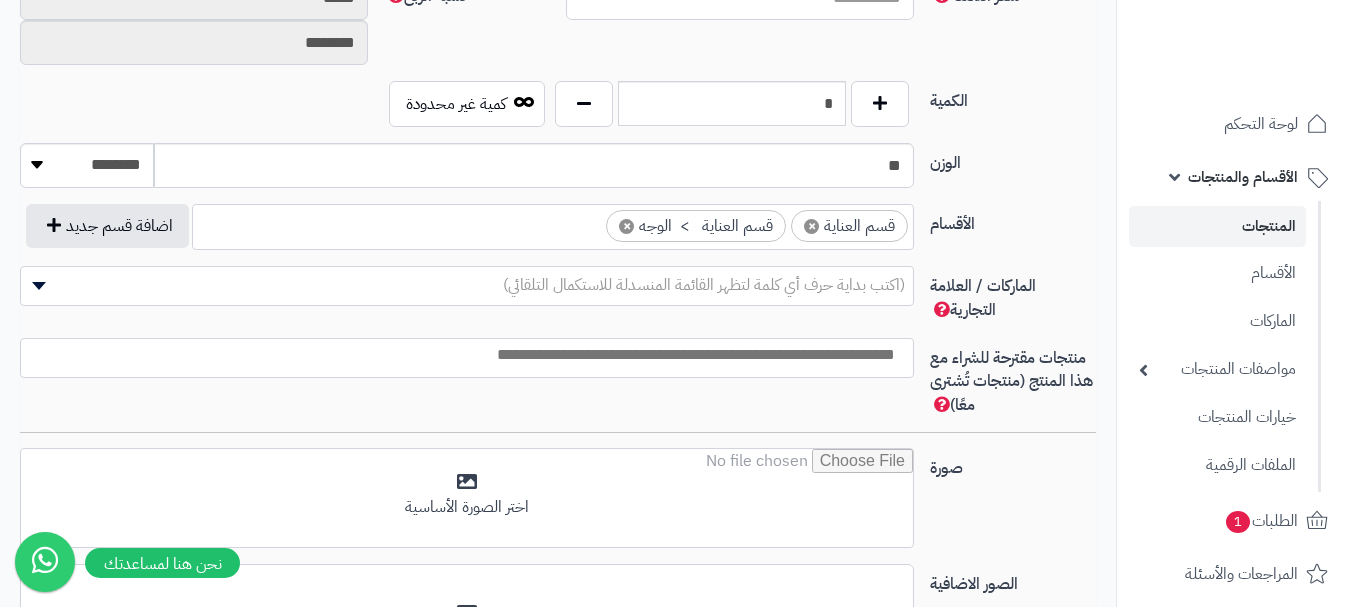 click at bounding box center [462, 355] 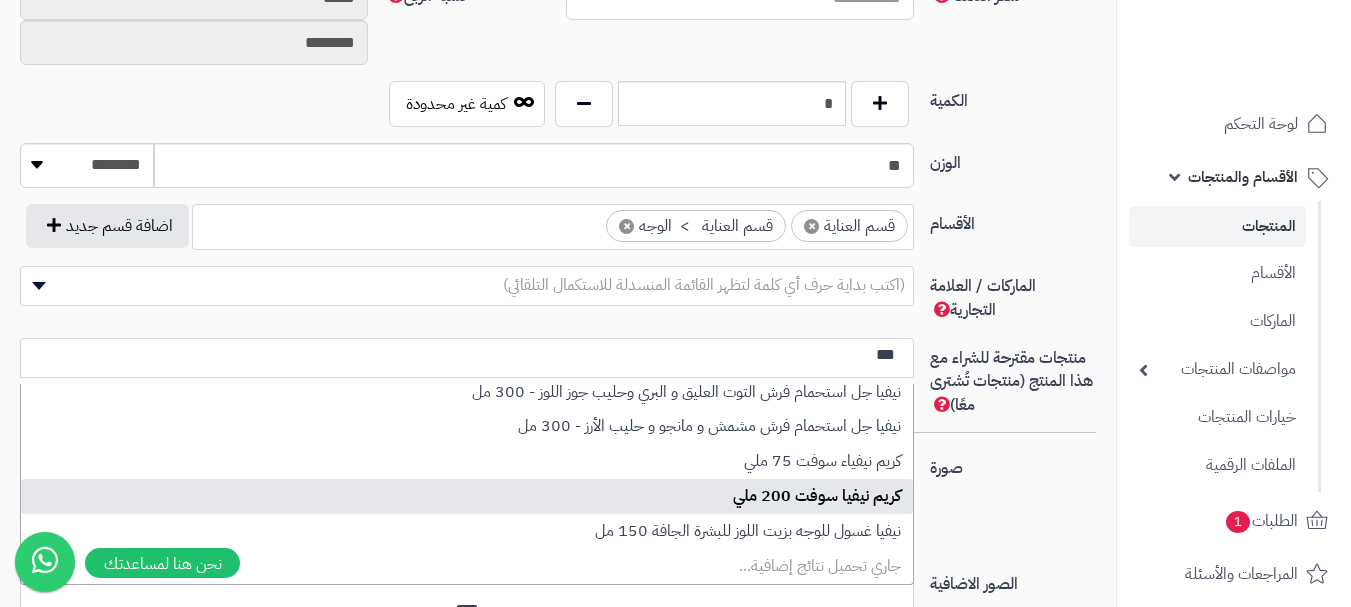 scroll, scrollTop: 9, scrollLeft: 0, axis: vertical 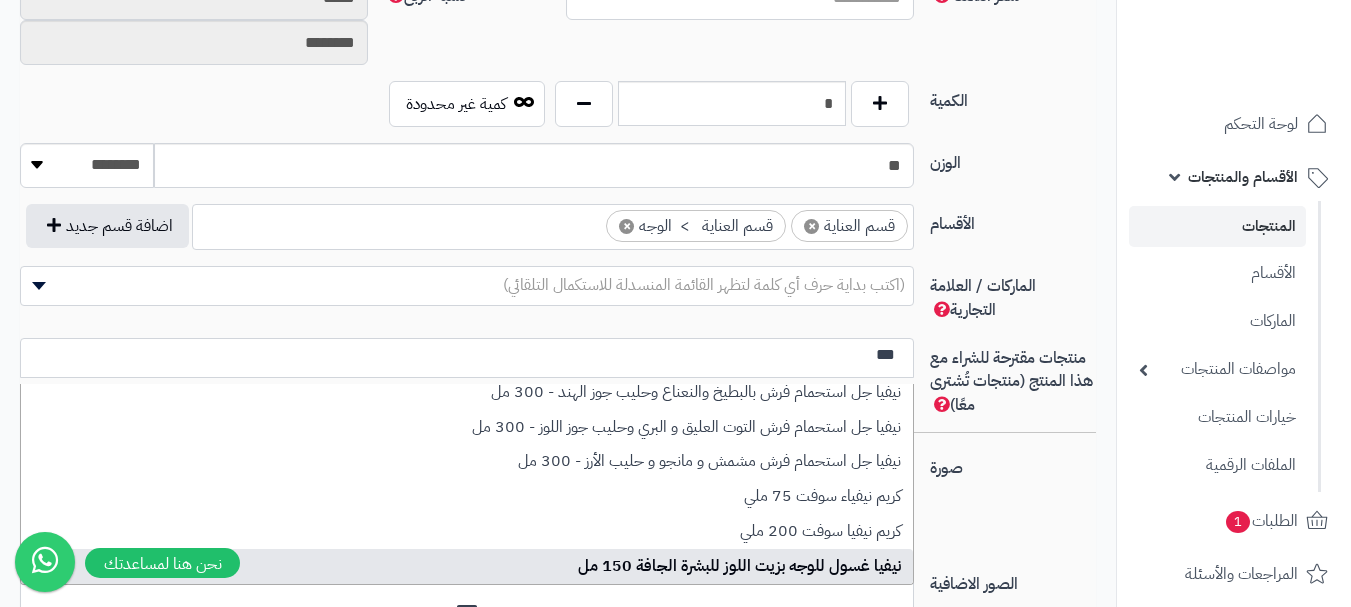 type on "***" 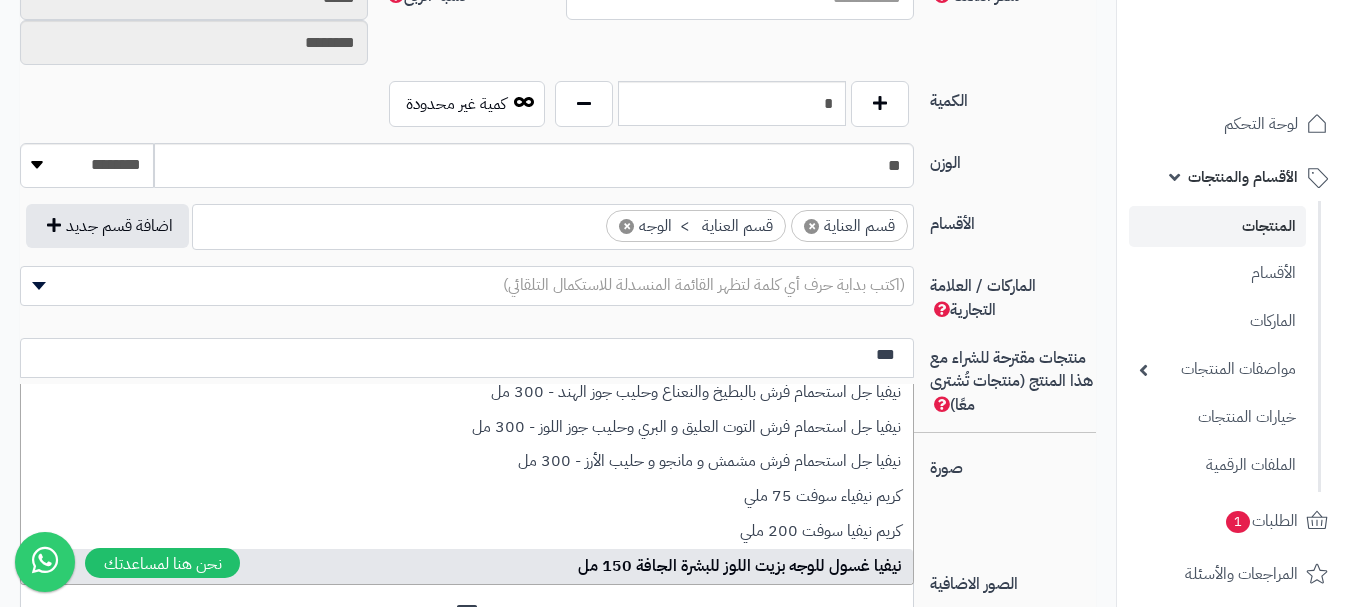 type 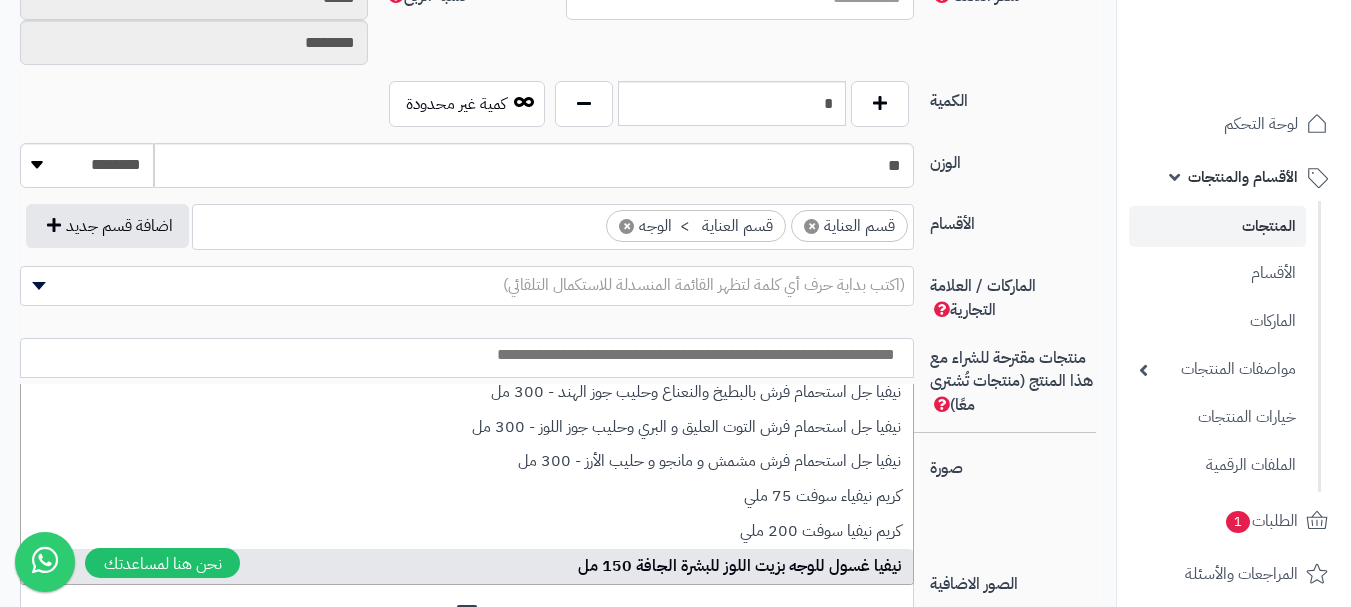 scroll, scrollTop: 0, scrollLeft: 0, axis: both 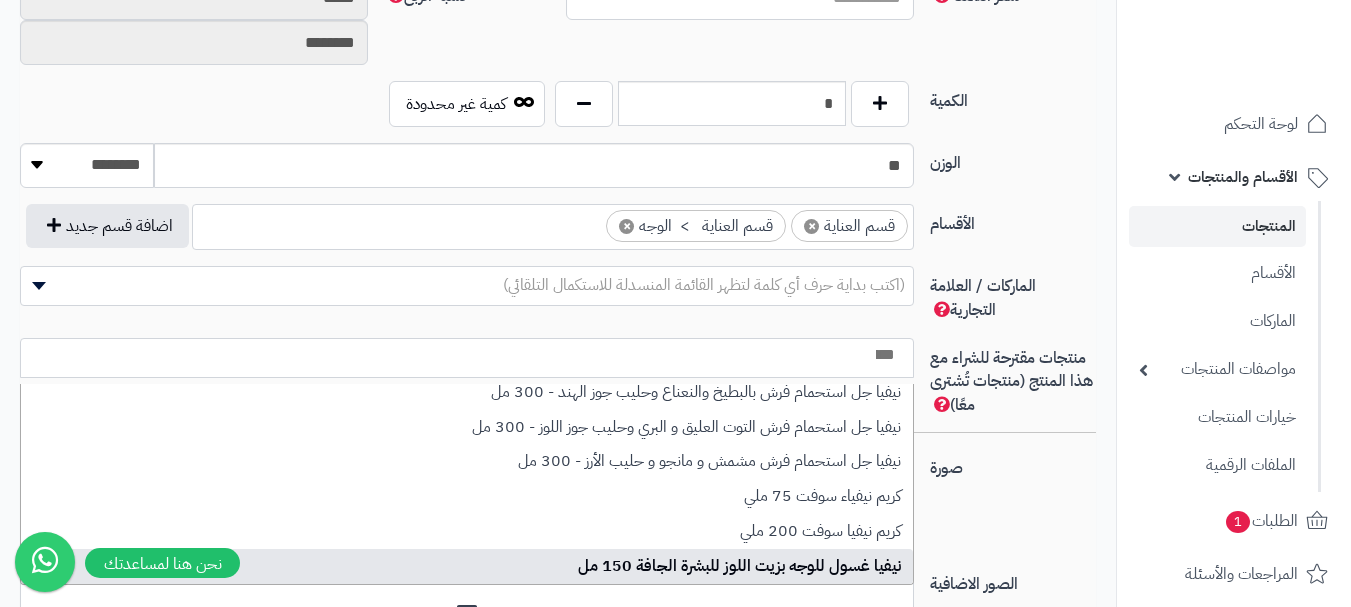 select on "***" 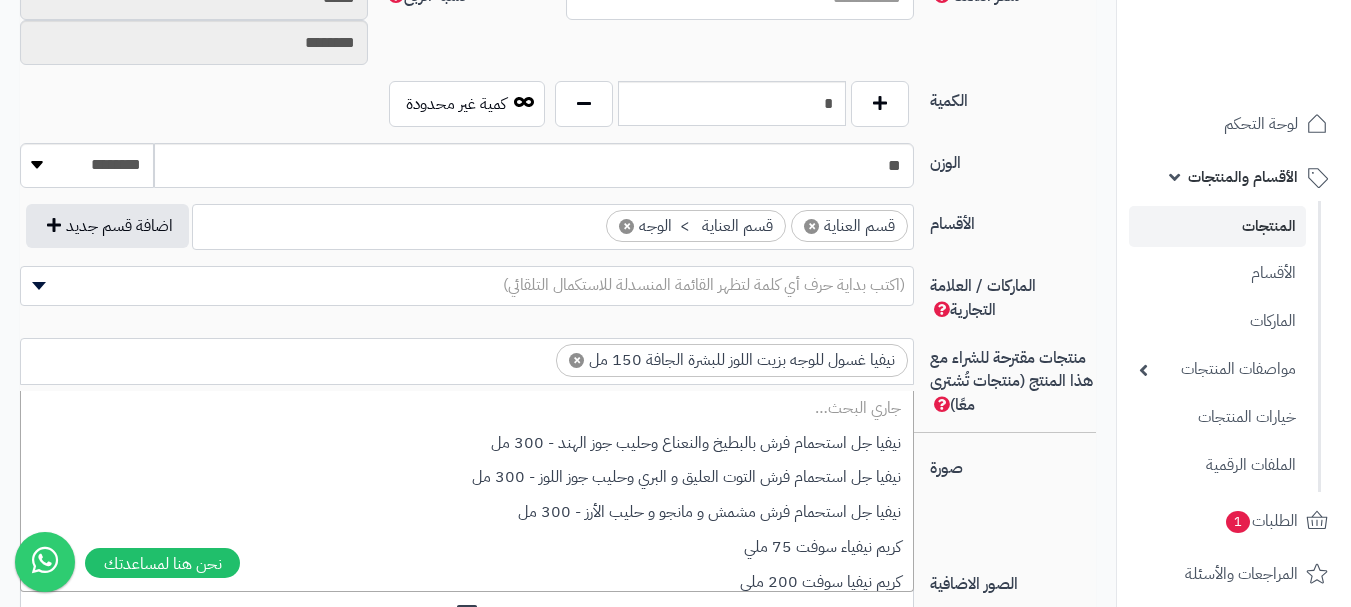 scroll, scrollTop: 0, scrollLeft: -9, axis: horizontal 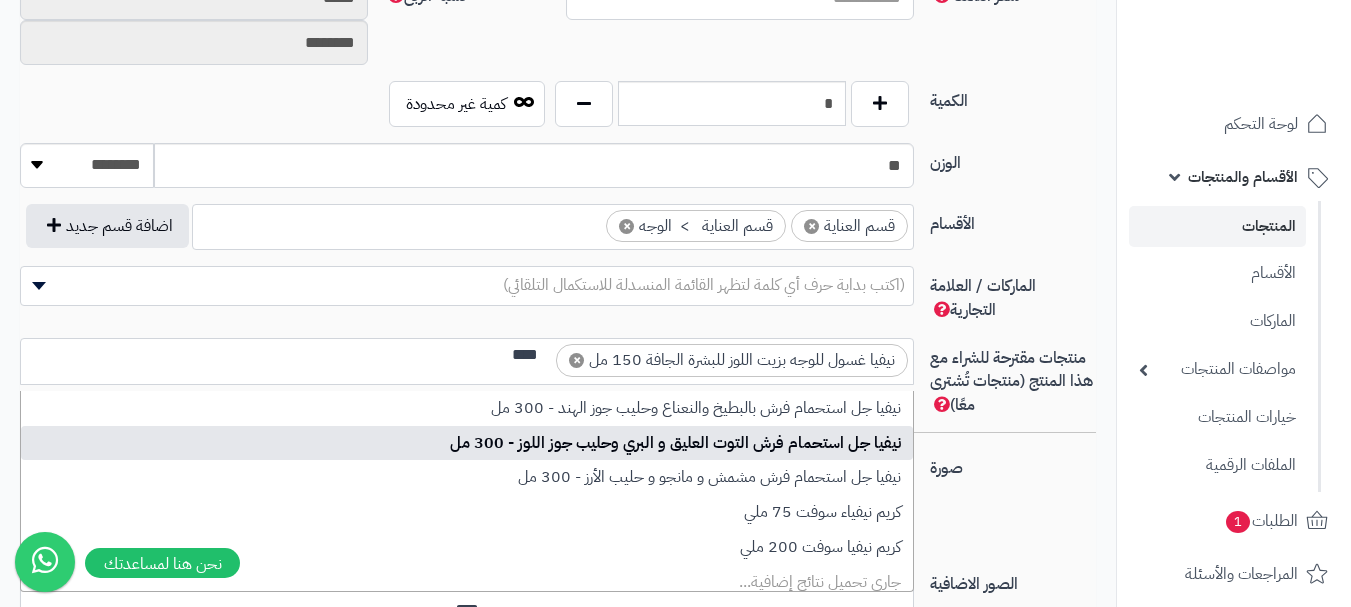 type on "****" 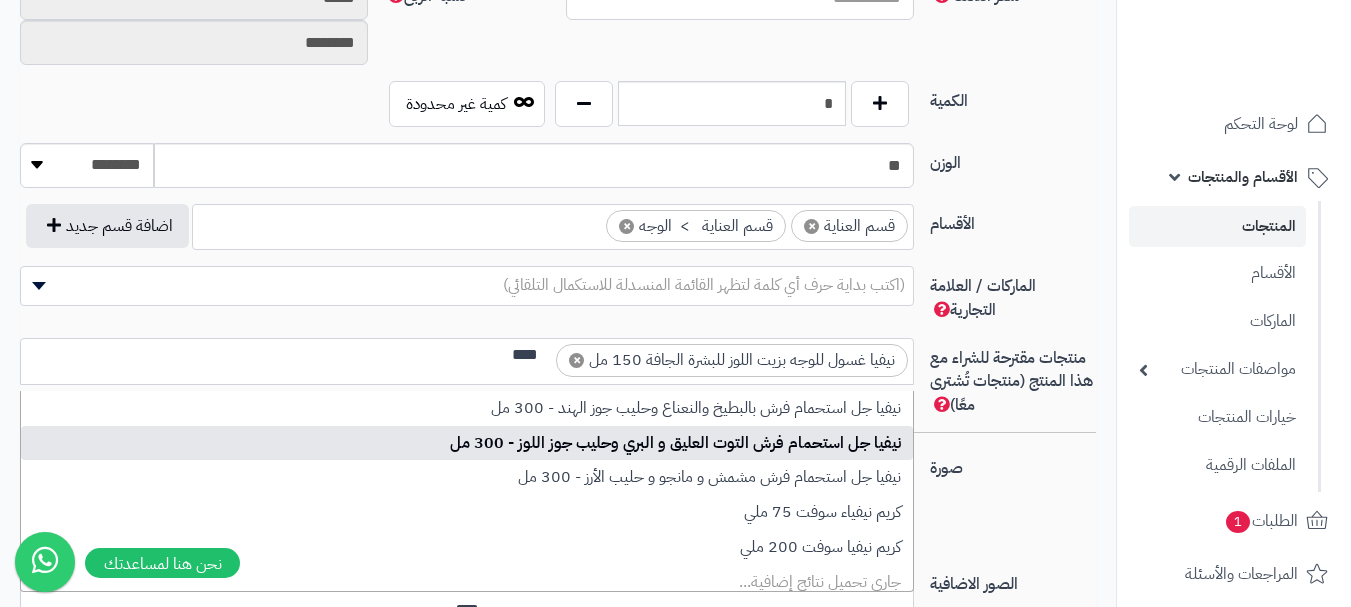 type 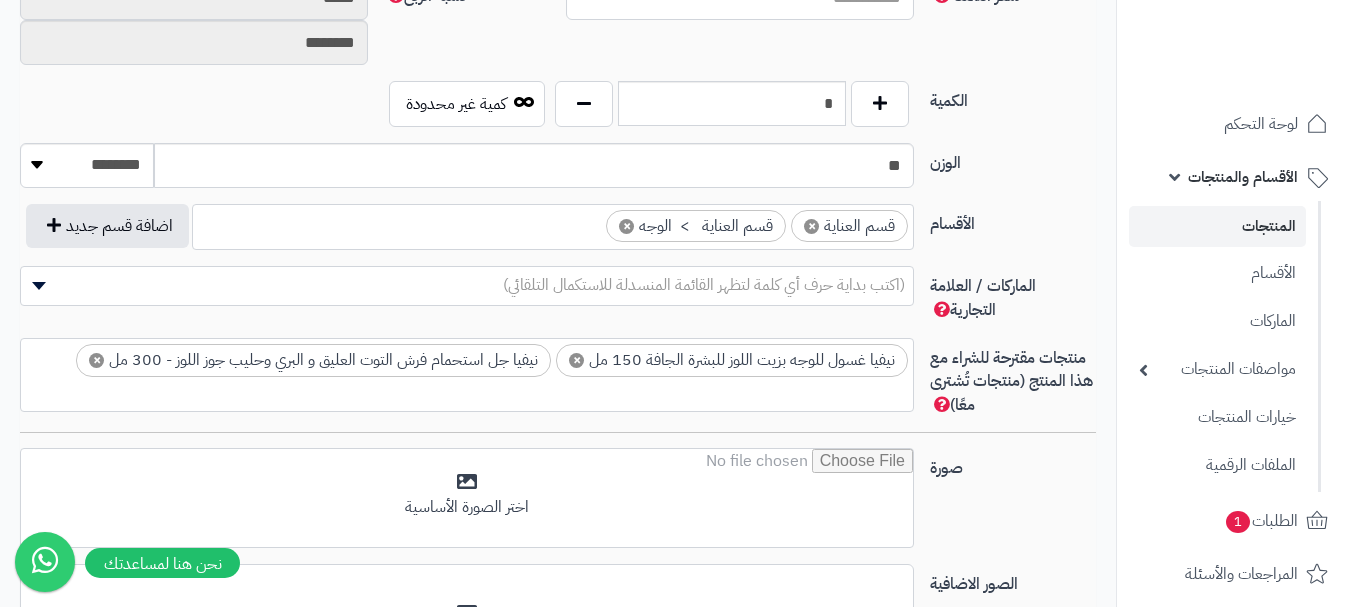 type on "*" 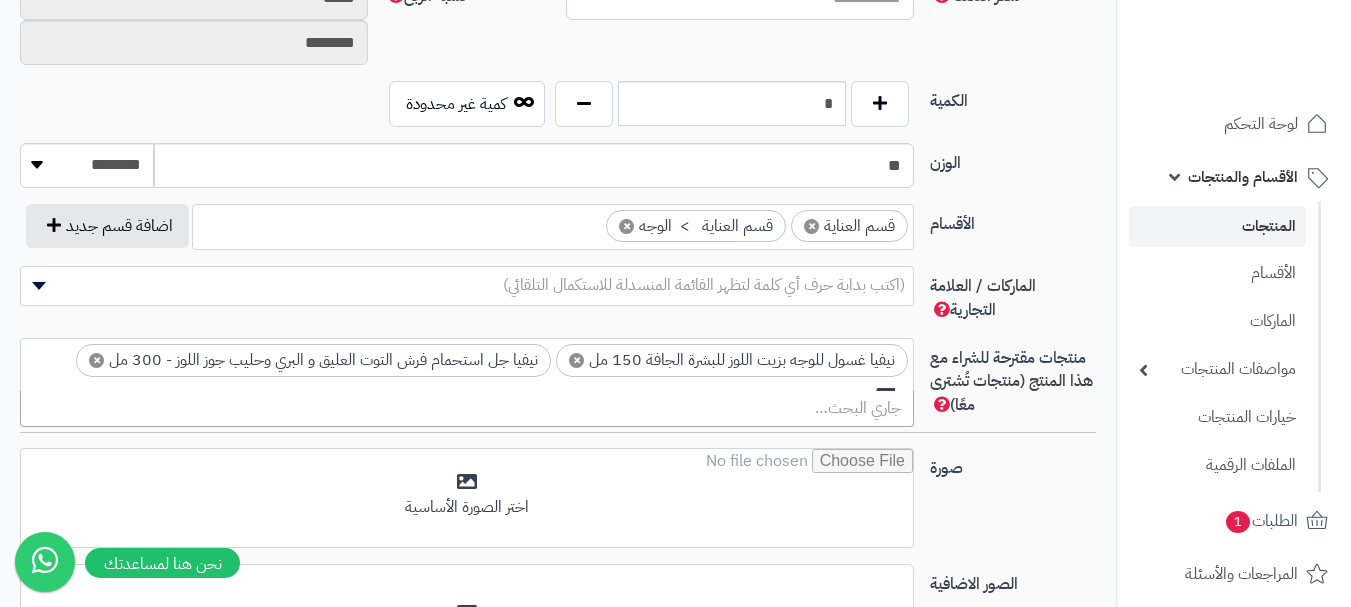 scroll, scrollTop: 0, scrollLeft: 0, axis: both 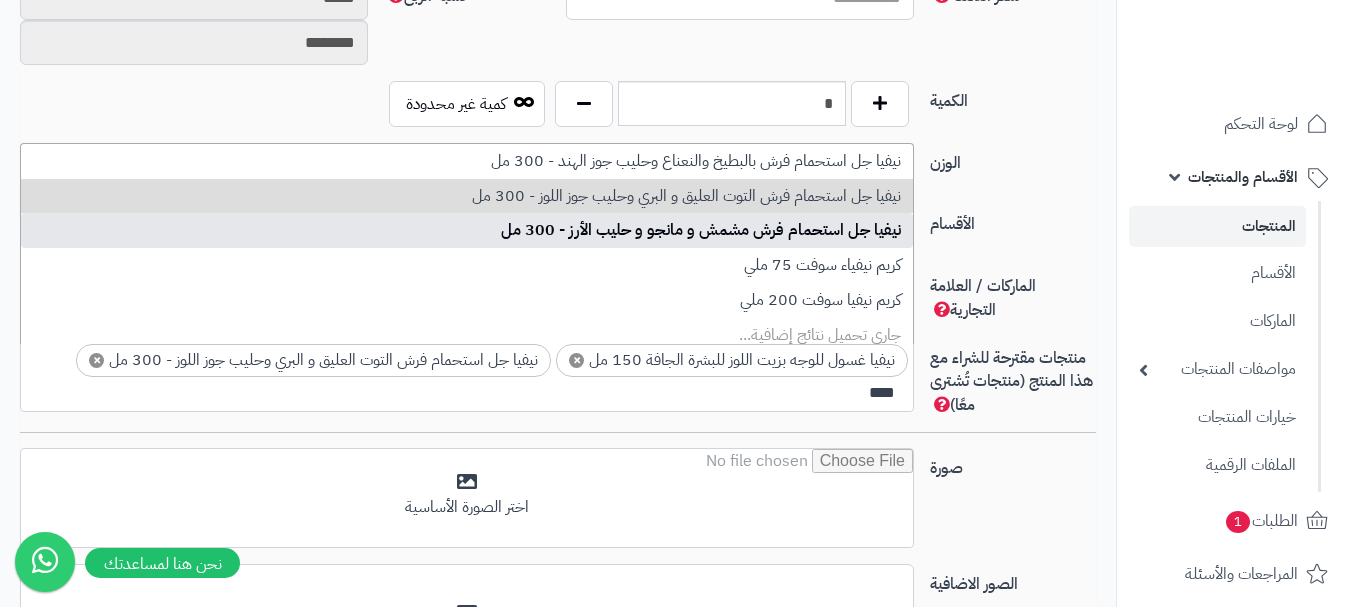 type on "****" 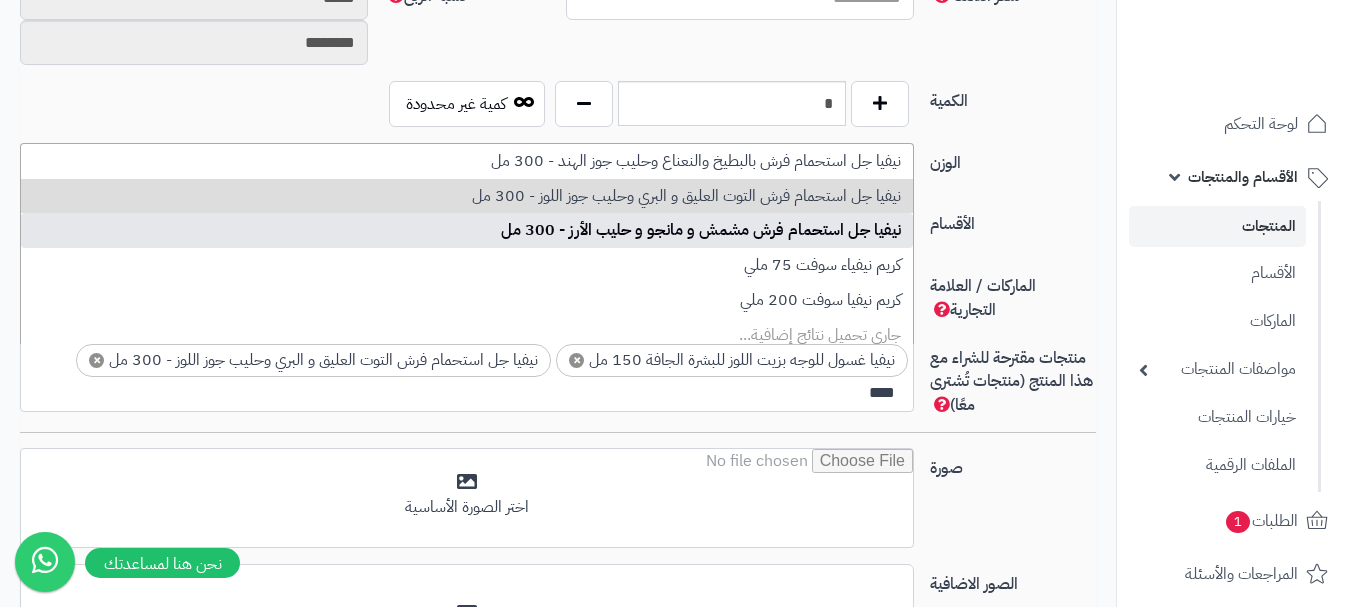 type 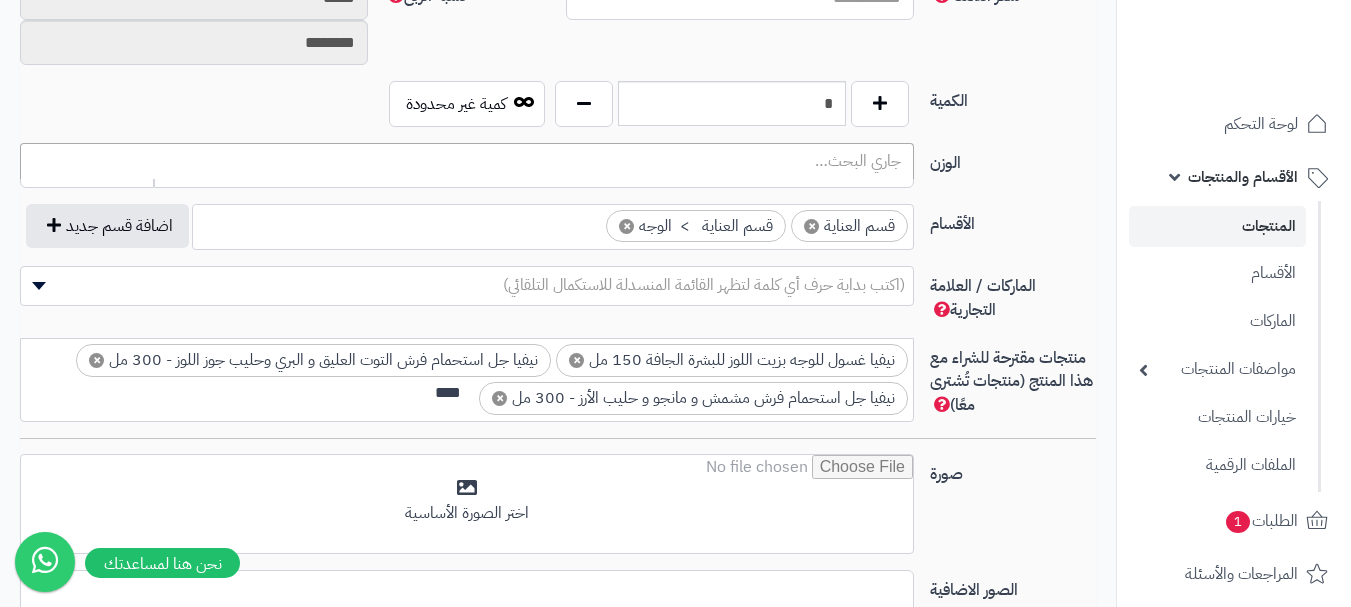 scroll, scrollTop: 0, scrollLeft: 0, axis: both 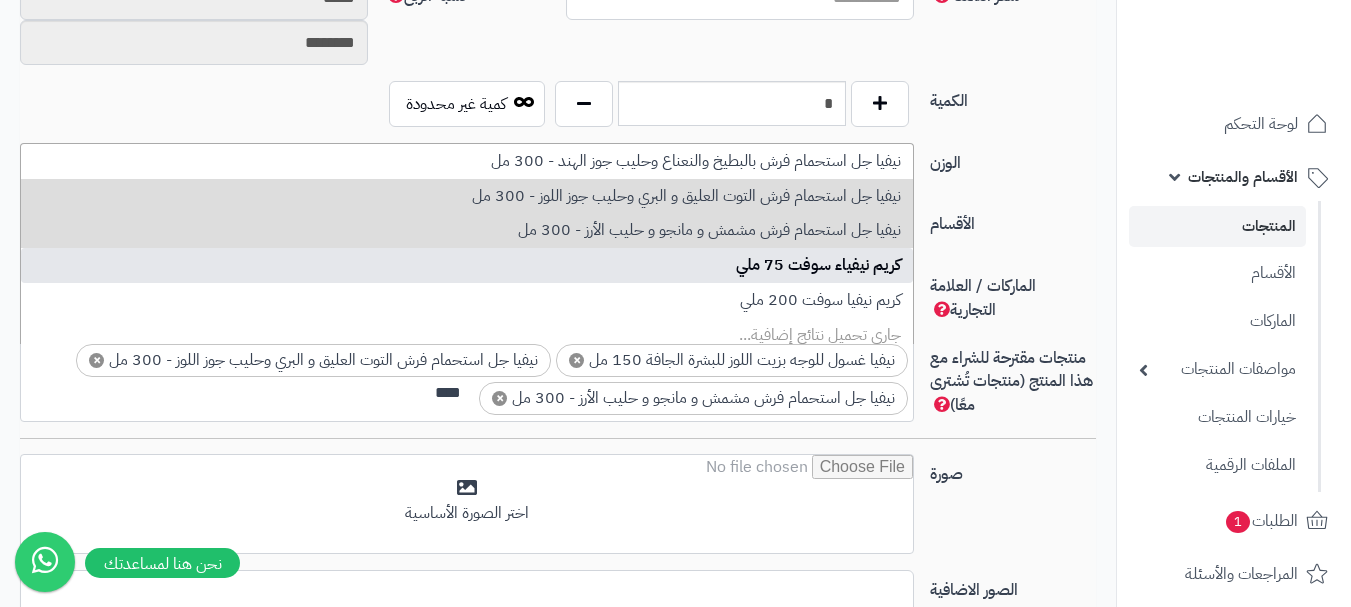 type on "****" 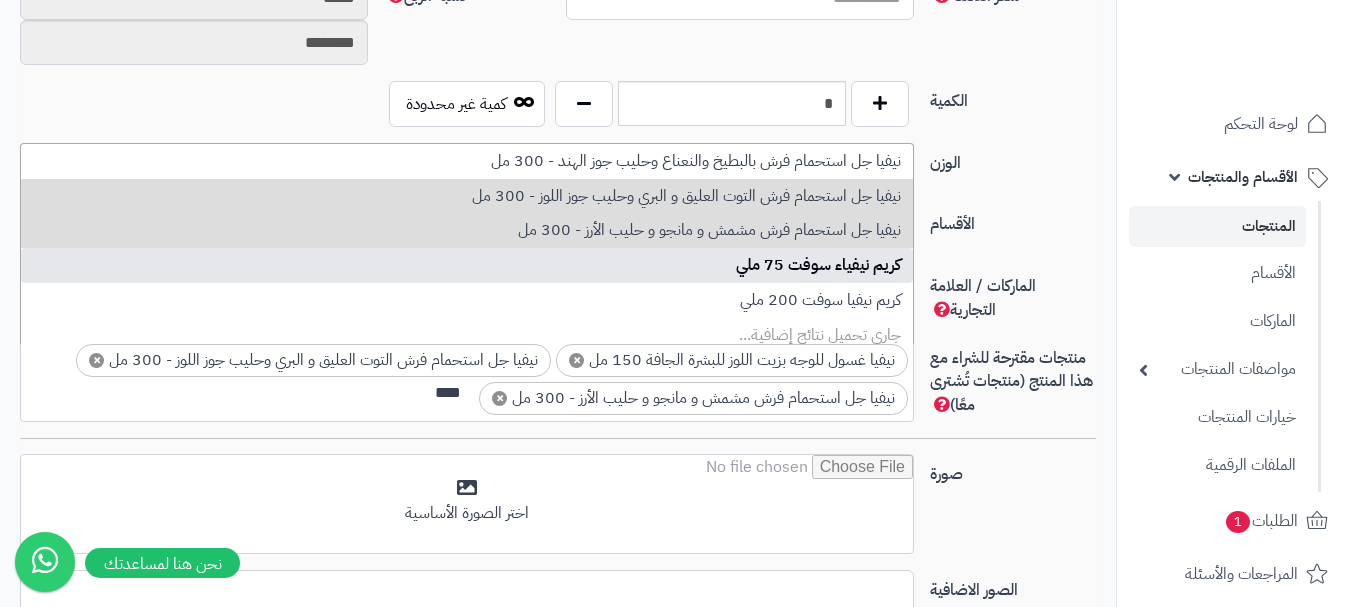 type 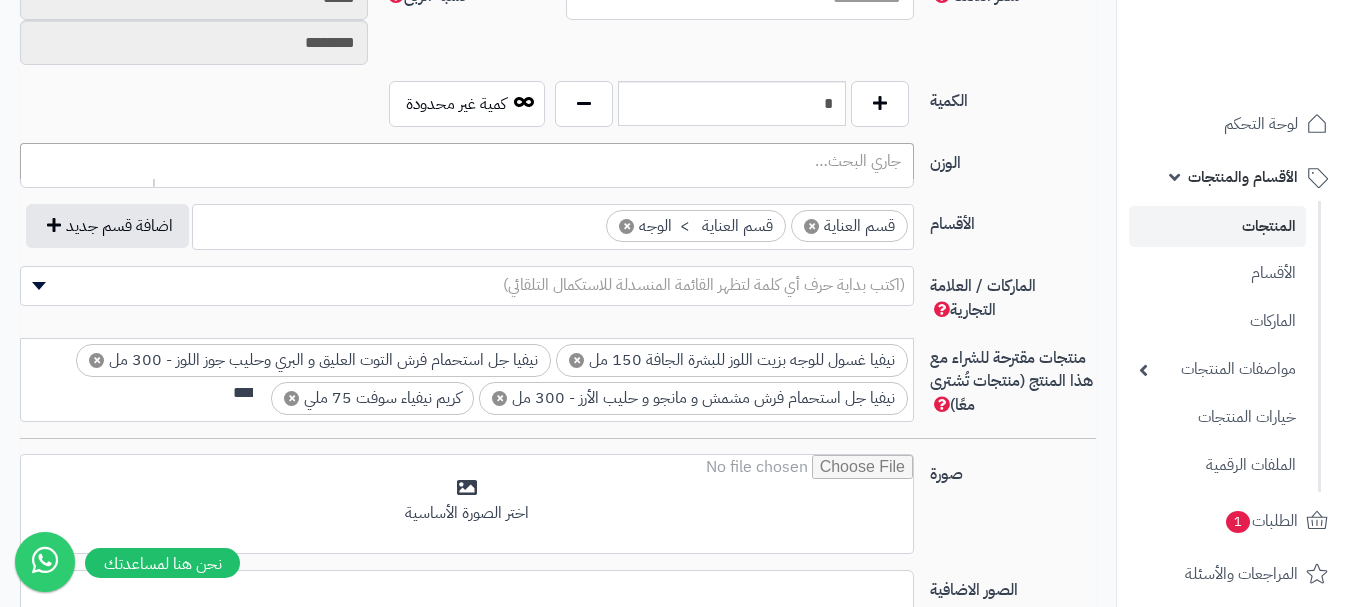 scroll, scrollTop: 0, scrollLeft: 0, axis: both 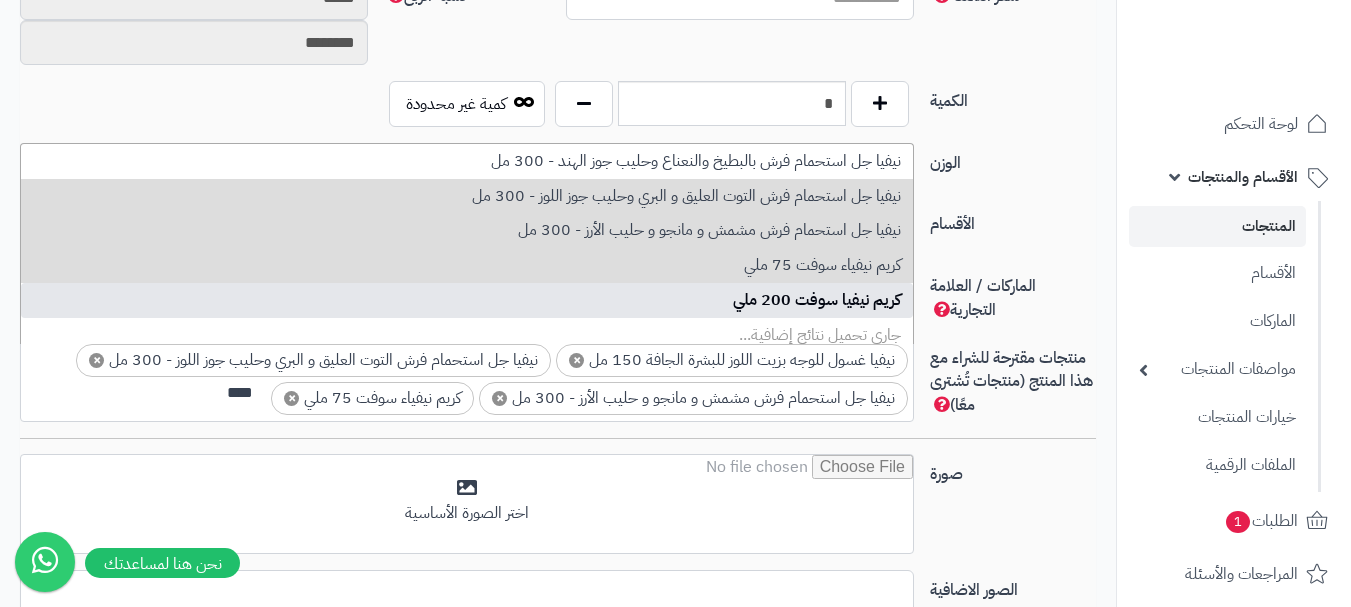 type on "****" 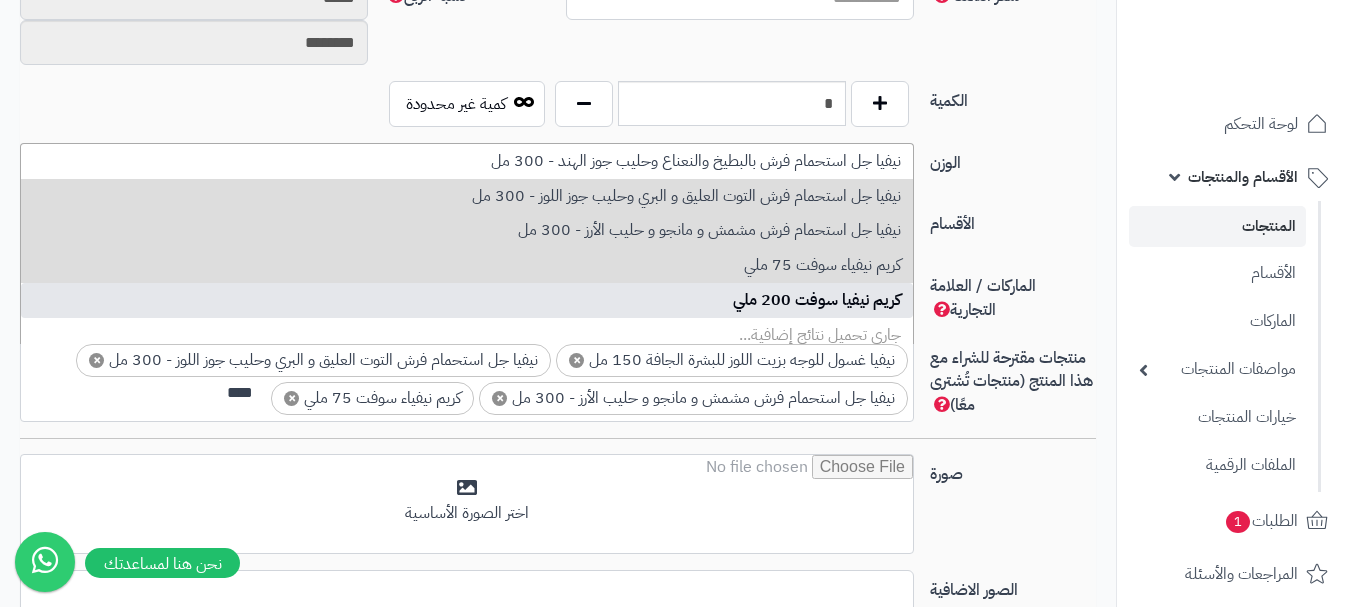 type 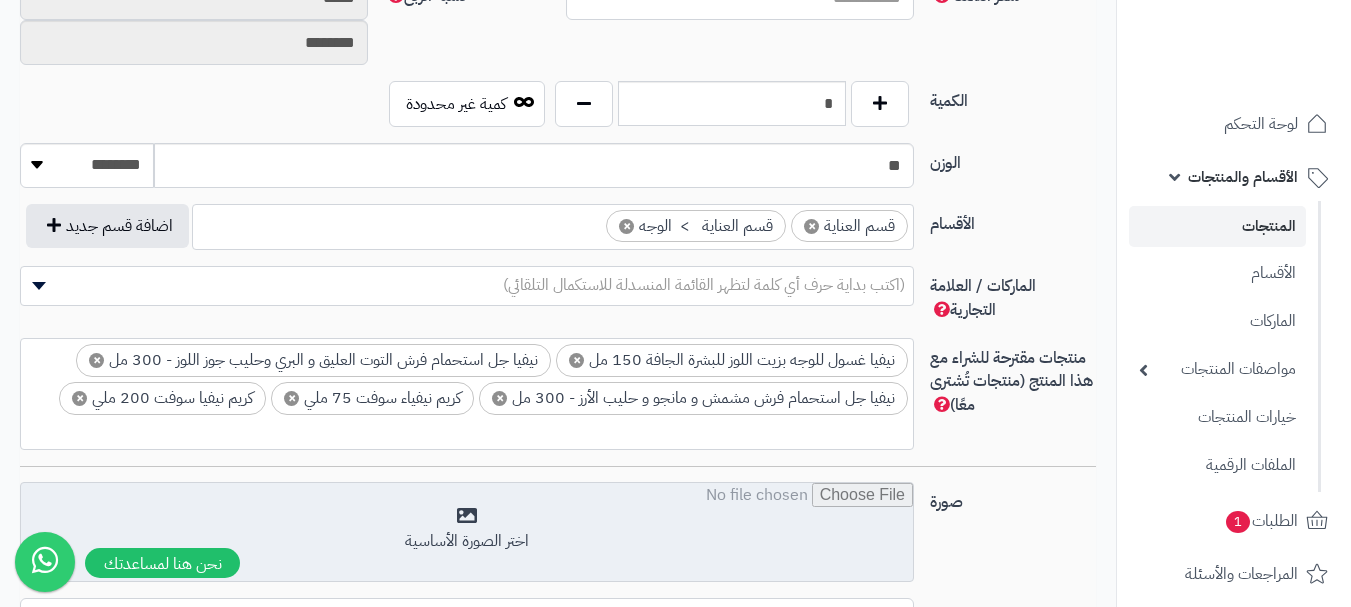 click at bounding box center [467, 533] 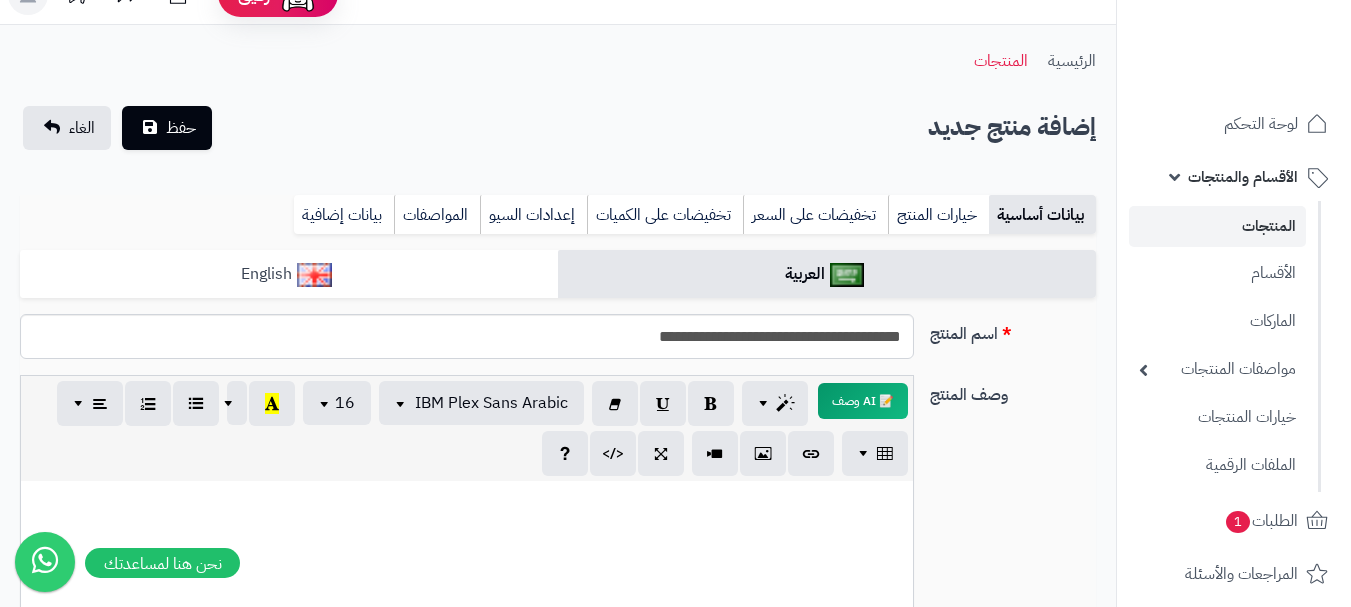scroll, scrollTop: 0, scrollLeft: 0, axis: both 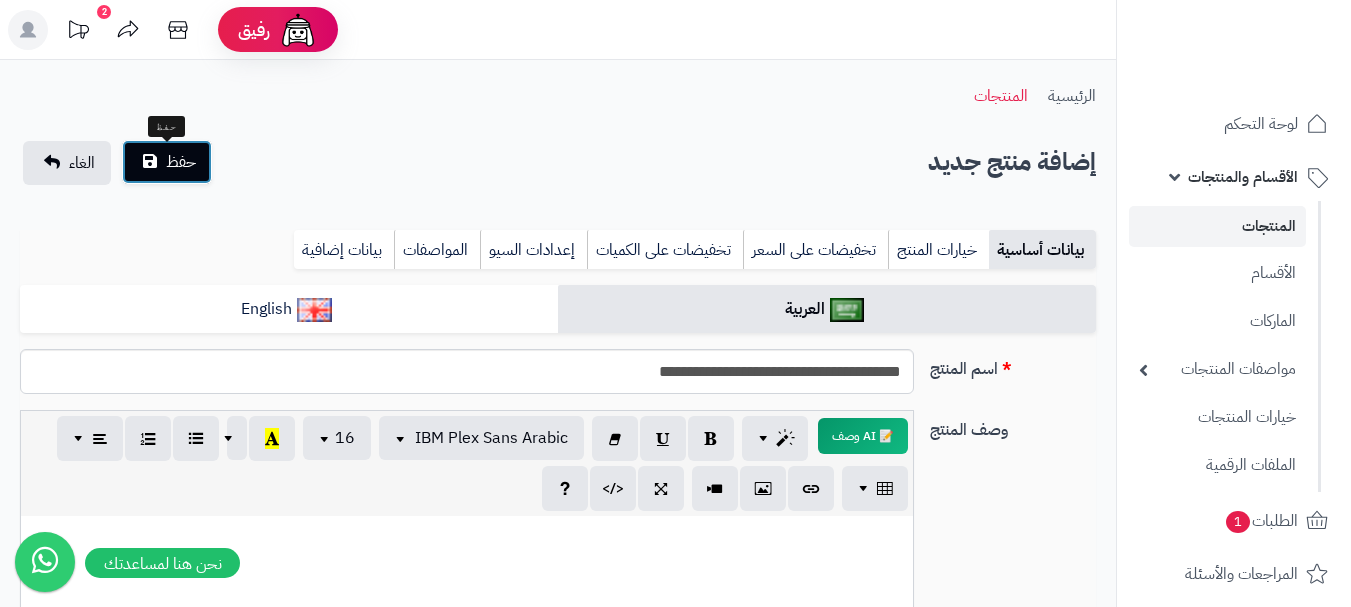 click on "حفظ" at bounding box center [181, 162] 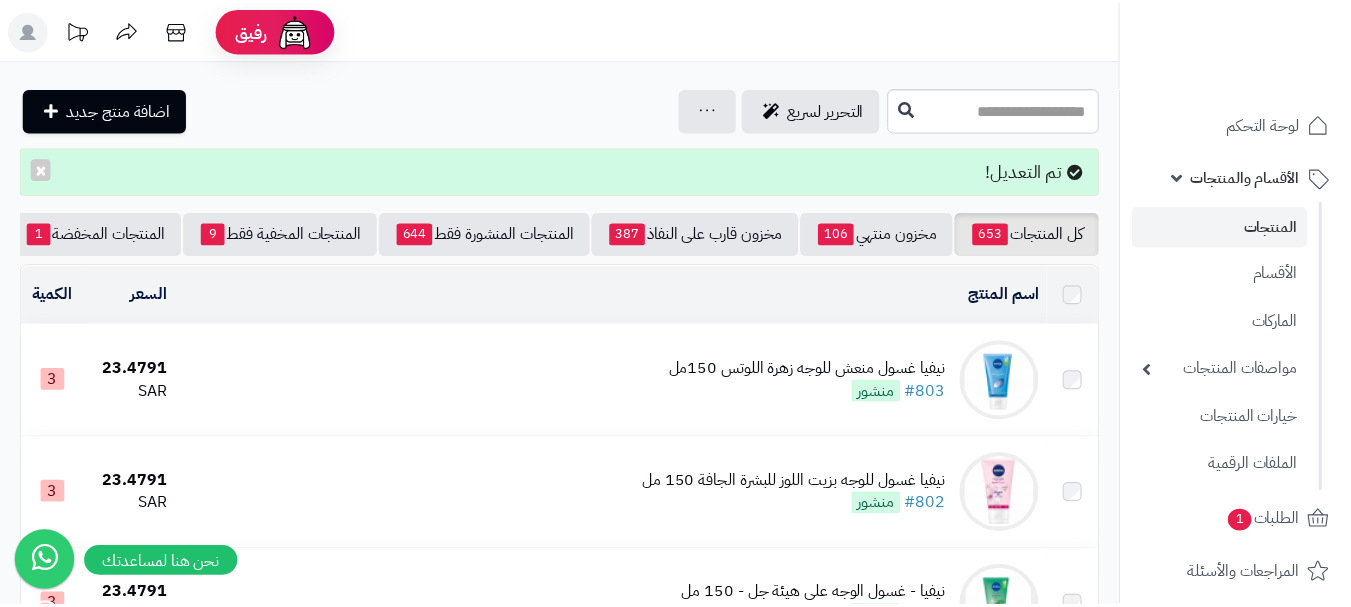 scroll, scrollTop: 0, scrollLeft: 0, axis: both 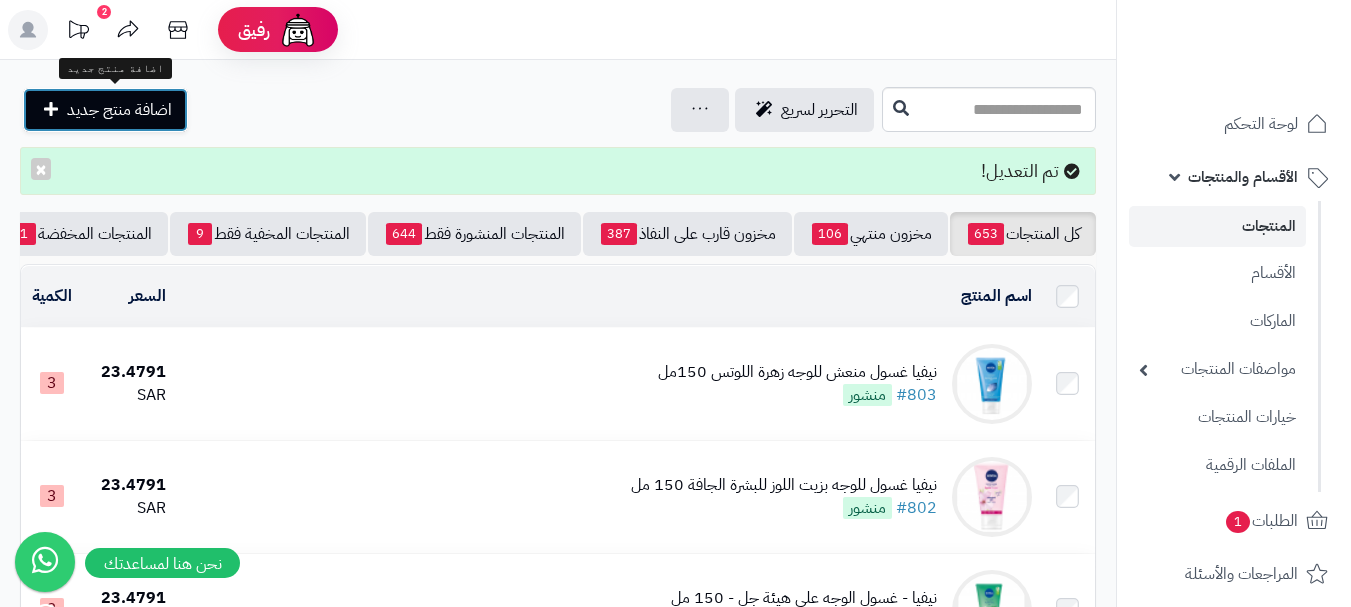 click on "اضافة منتج جديد" at bounding box center [119, 110] 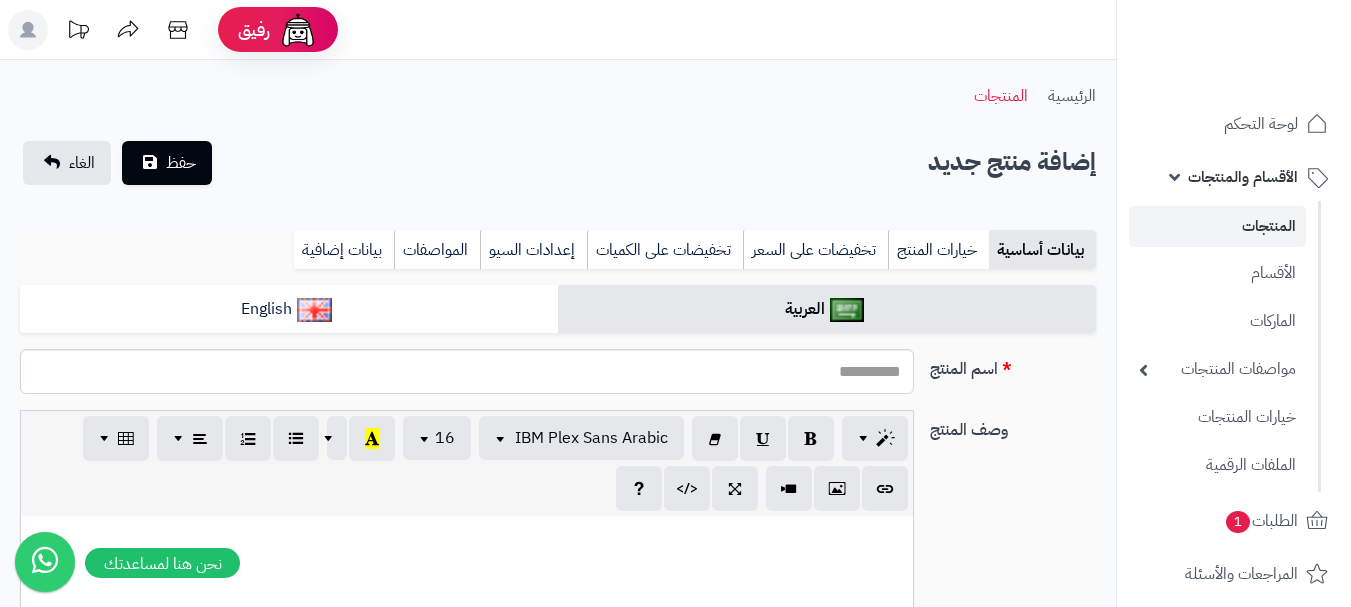 select 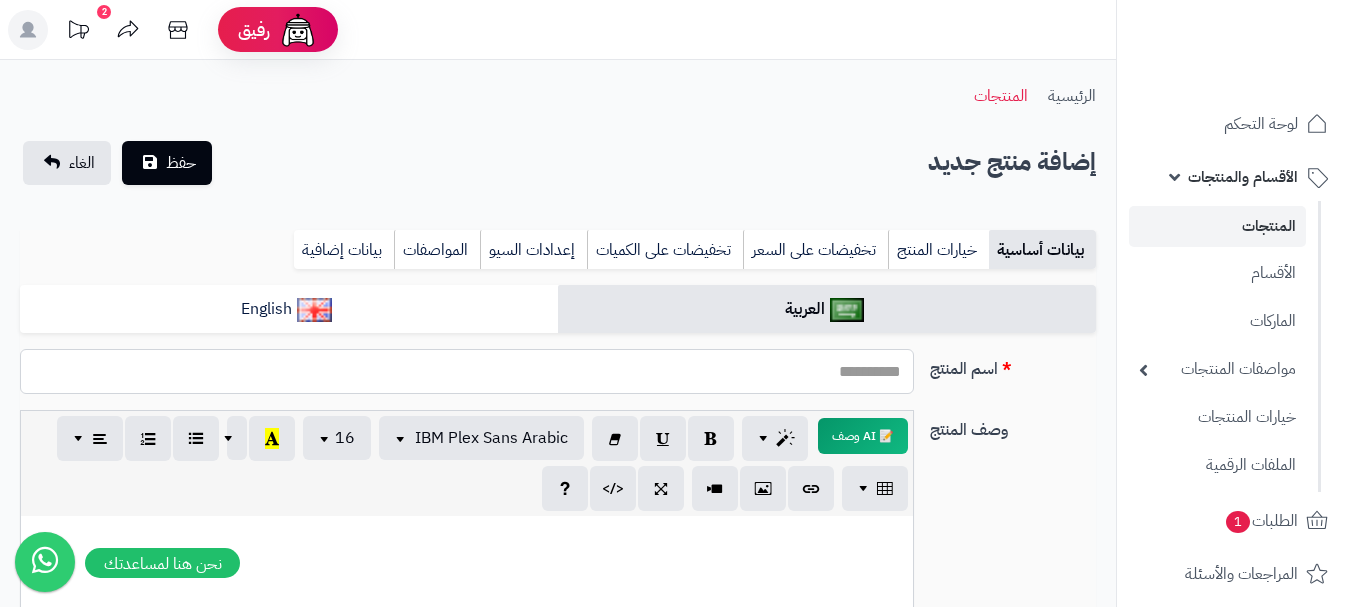 paste on "**********" 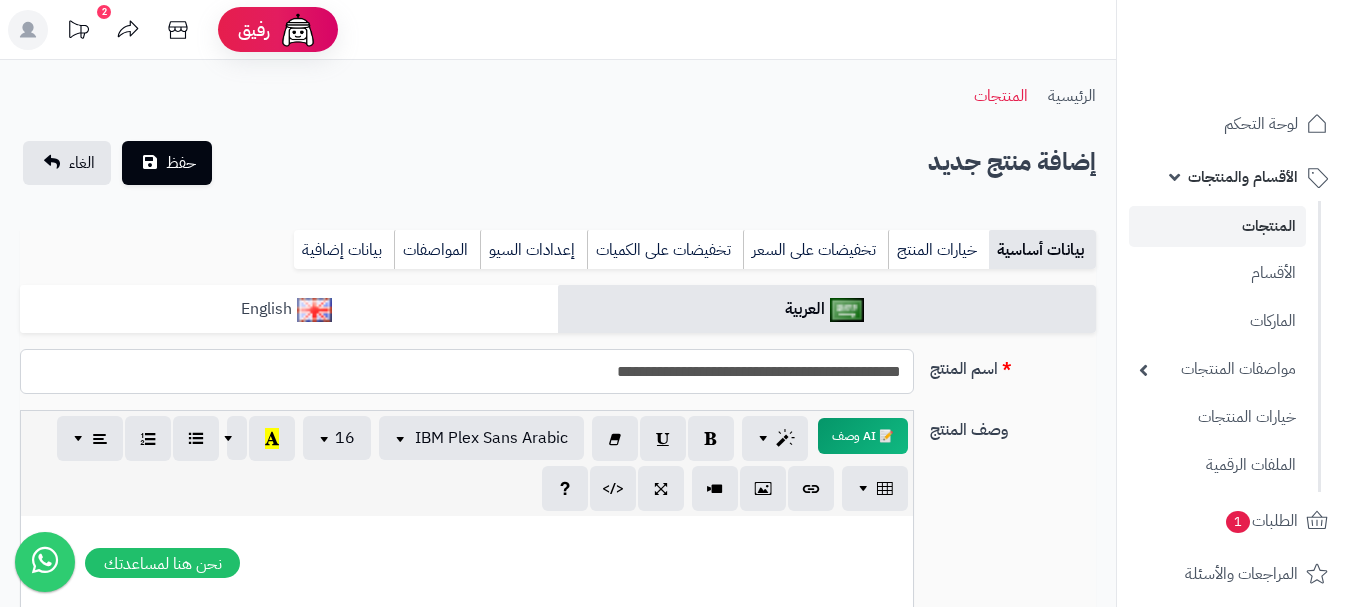 type on "**********" 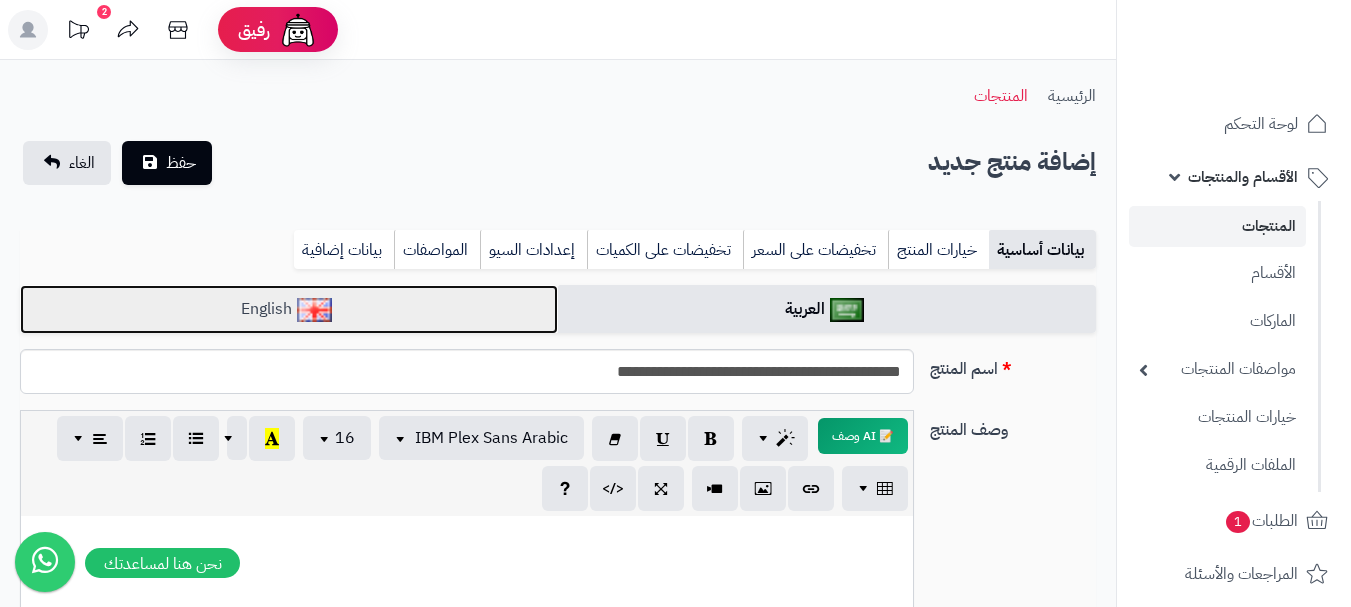 drag, startPoint x: 497, startPoint y: 320, endPoint x: 841, endPoint y: 126, distance: 394.9329 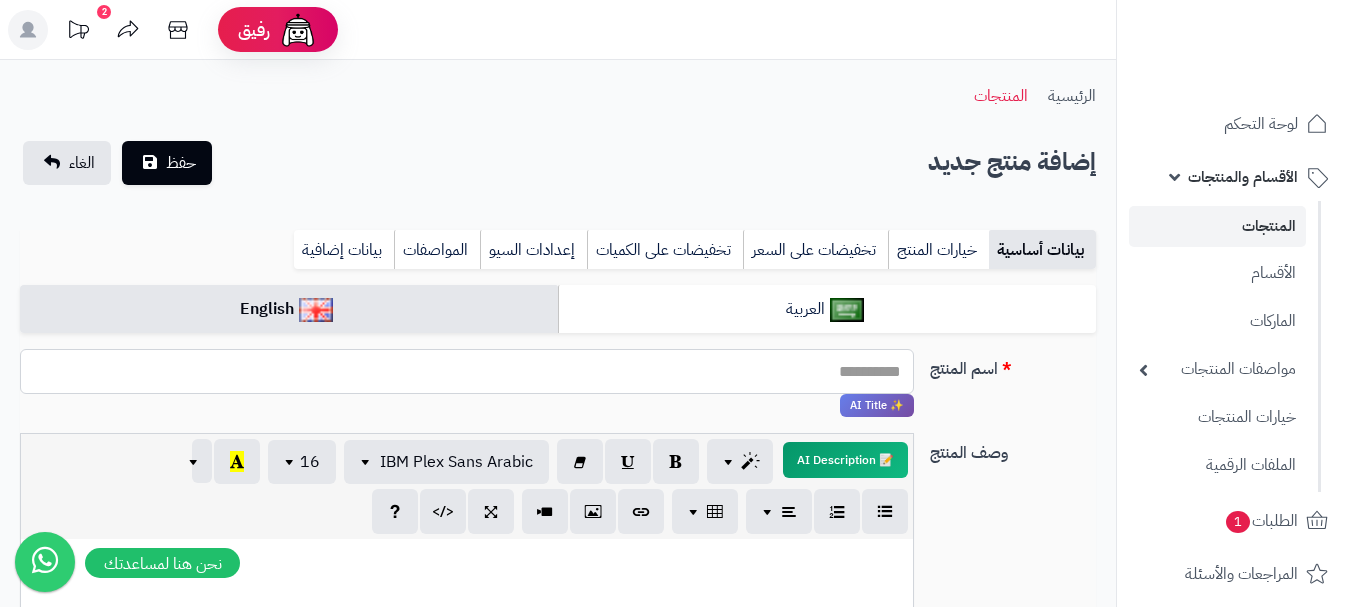 paste on "**********" 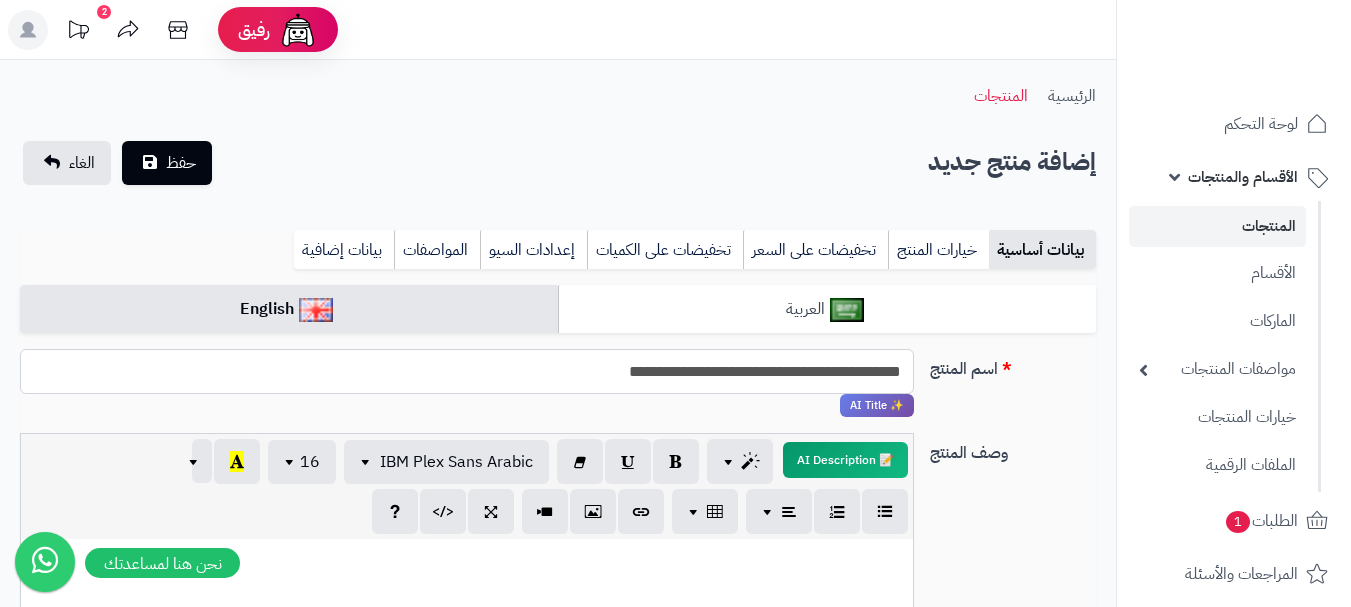 type on "**********" 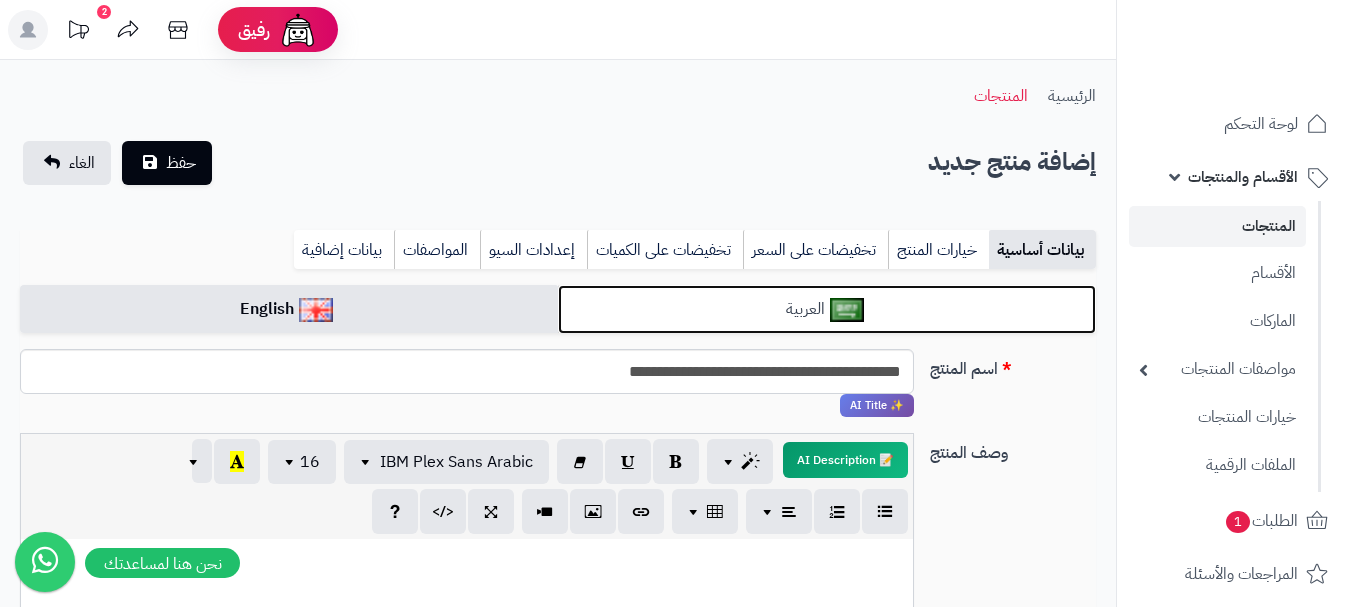 click on "العربية" at bounding box center [827, 309] 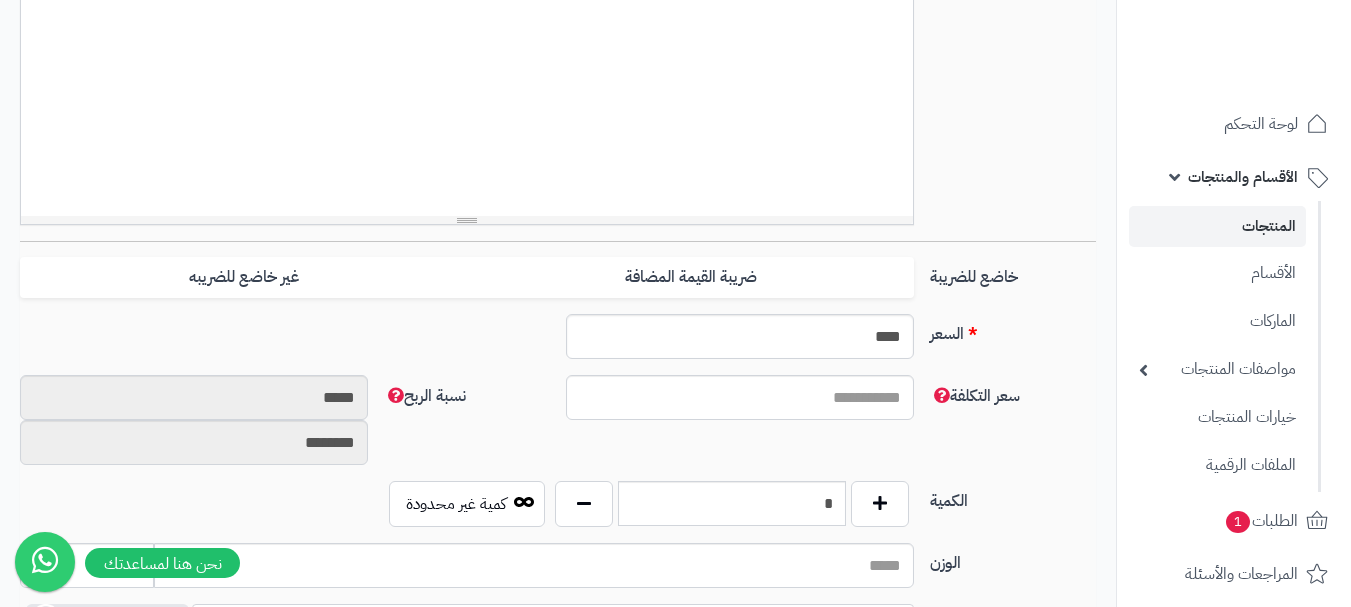scroll, scrollTop: 700, scrollLeft: 0, axis: vertical 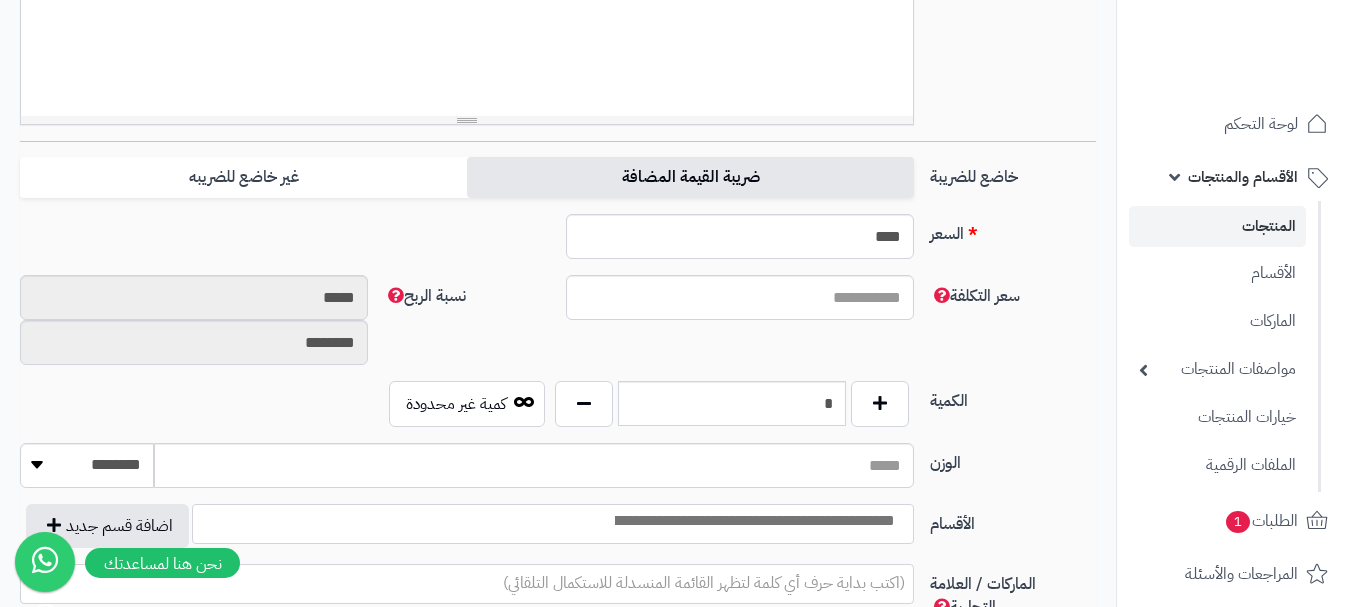 click on "ضريبة القيمة المضافة" at bounding box center (690, 177) 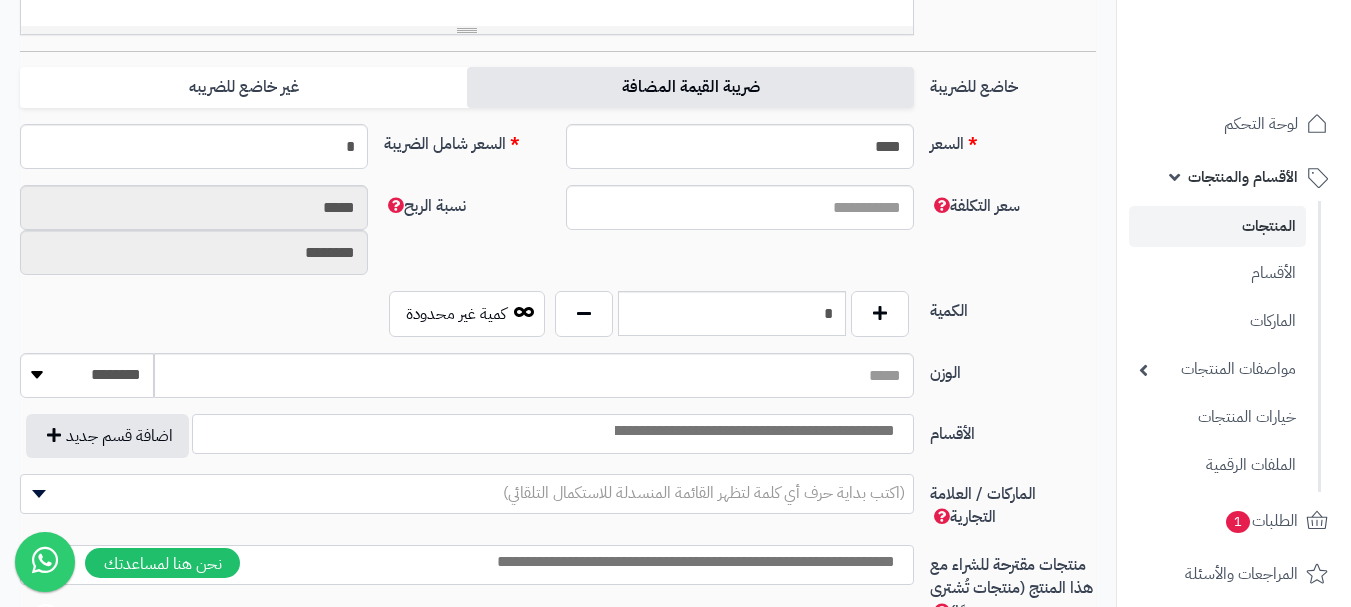 scroll, scrollTop: 900, scrollLeft: 0, axis: vertical 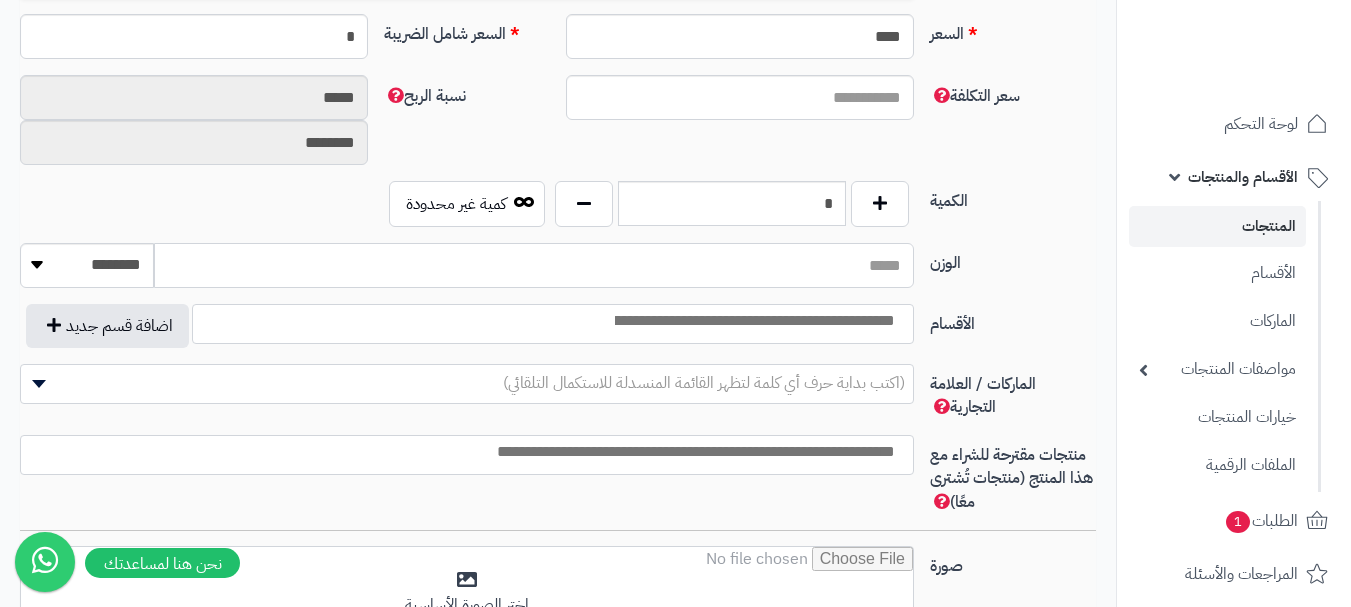 click on "الوزن" at bounding box center (534, 265) 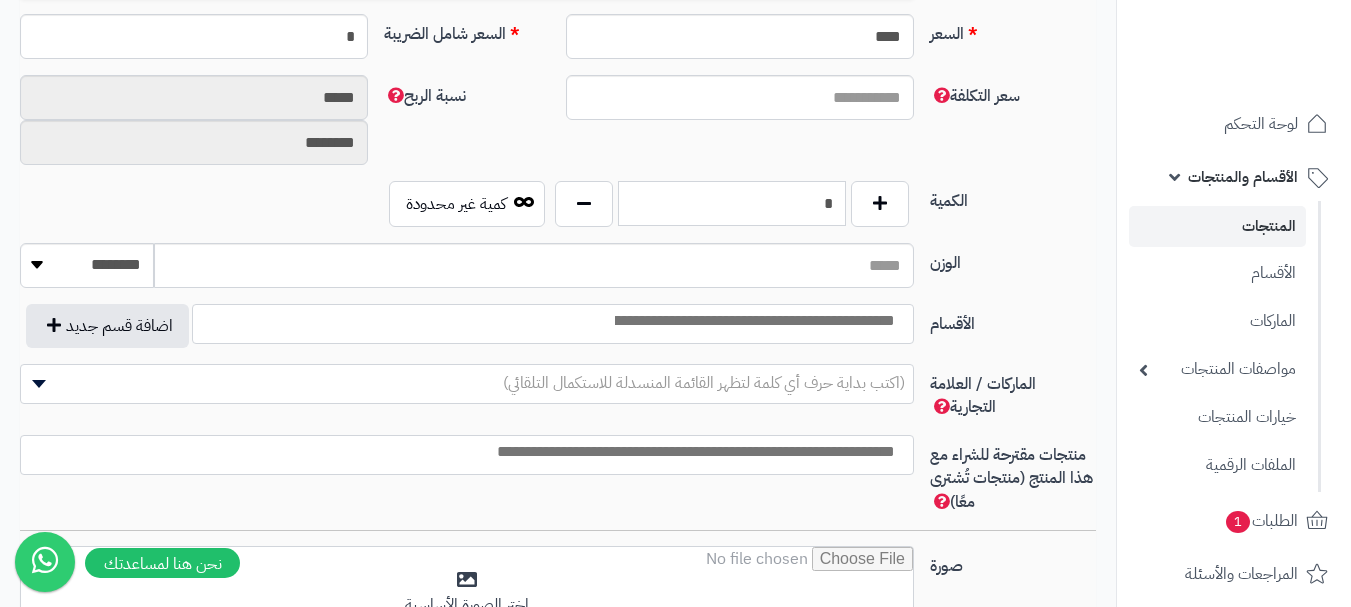 click on "*" at bounding box center [732, 203] 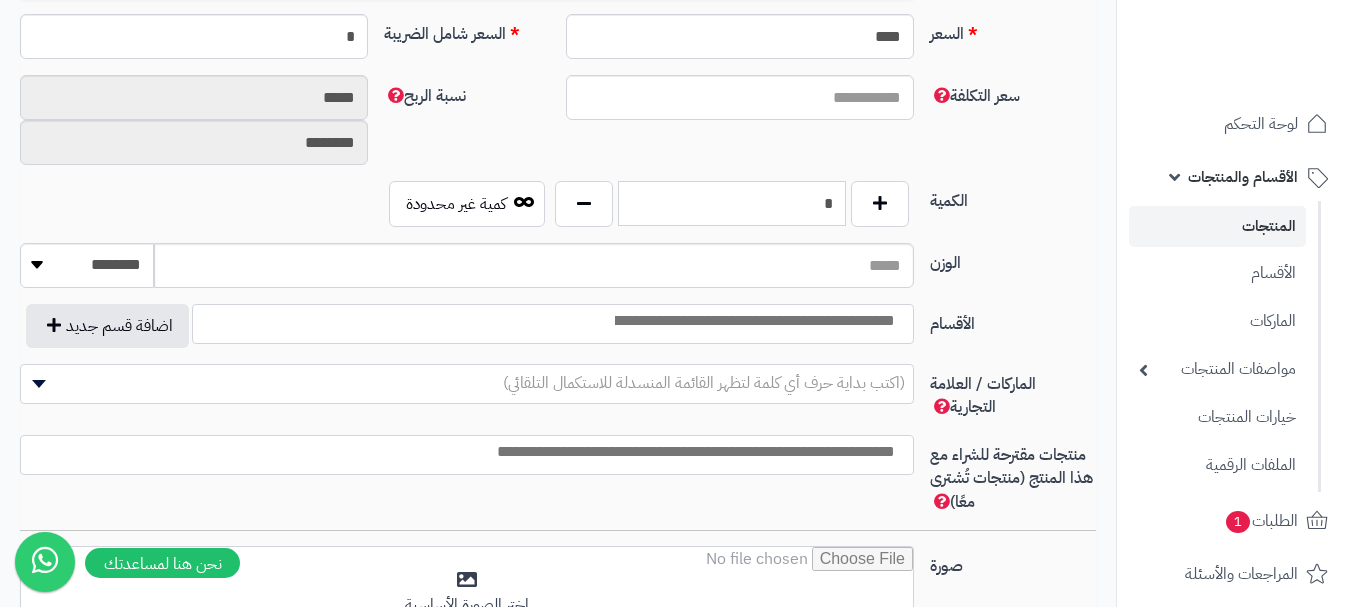 type on "*" 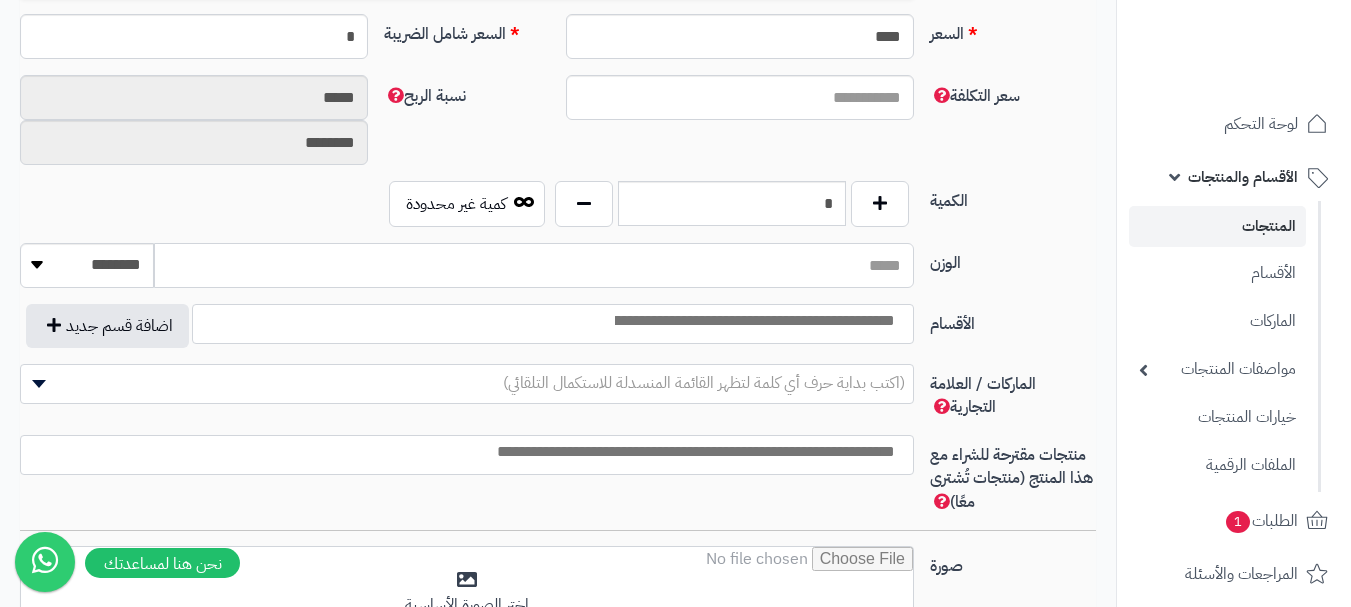 click on "الوزن" at bounding box center [534, 265] 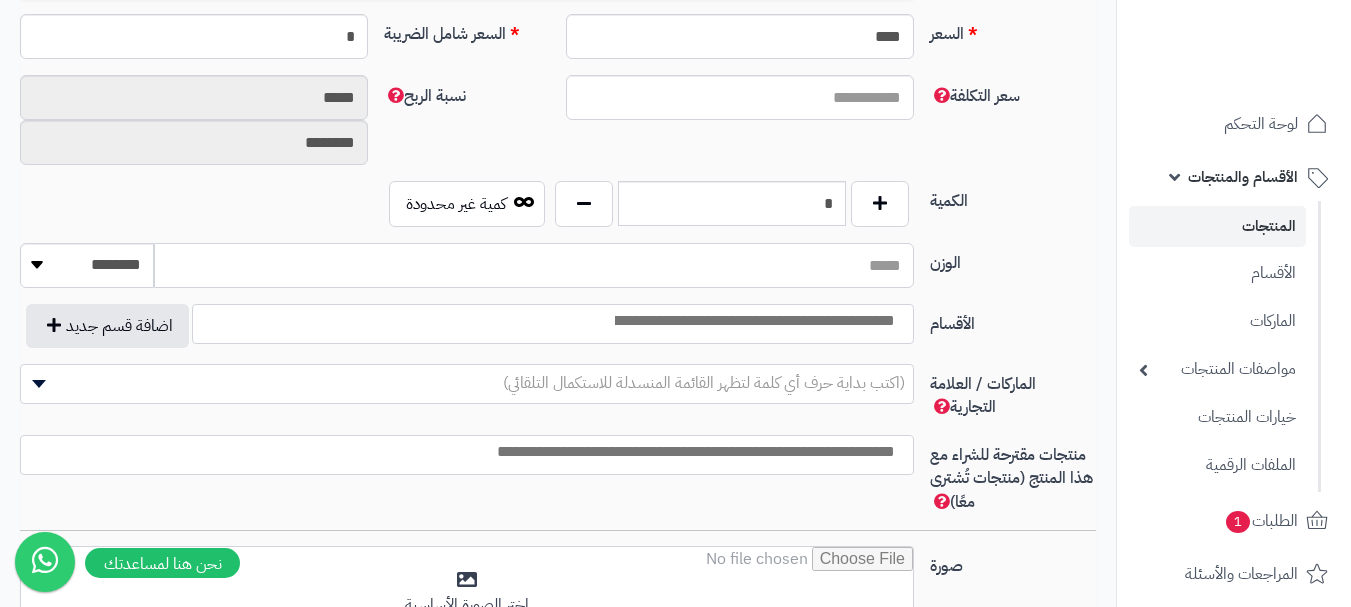 type on "**" 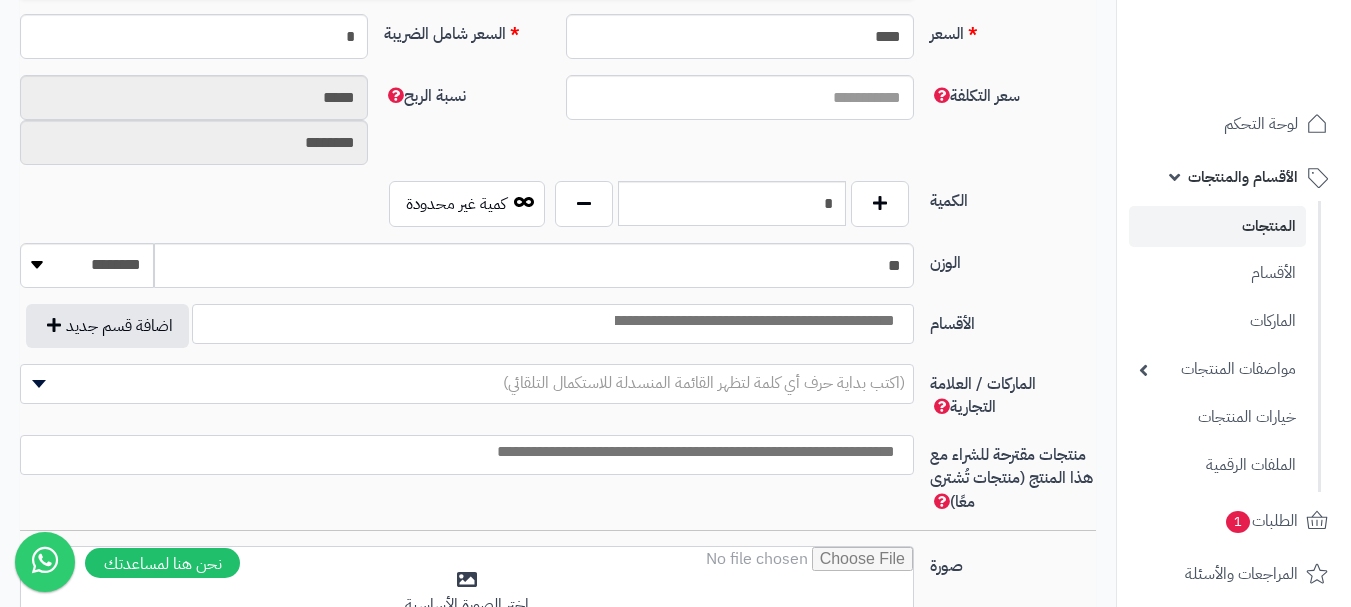 click at bounding box center [753, 321] 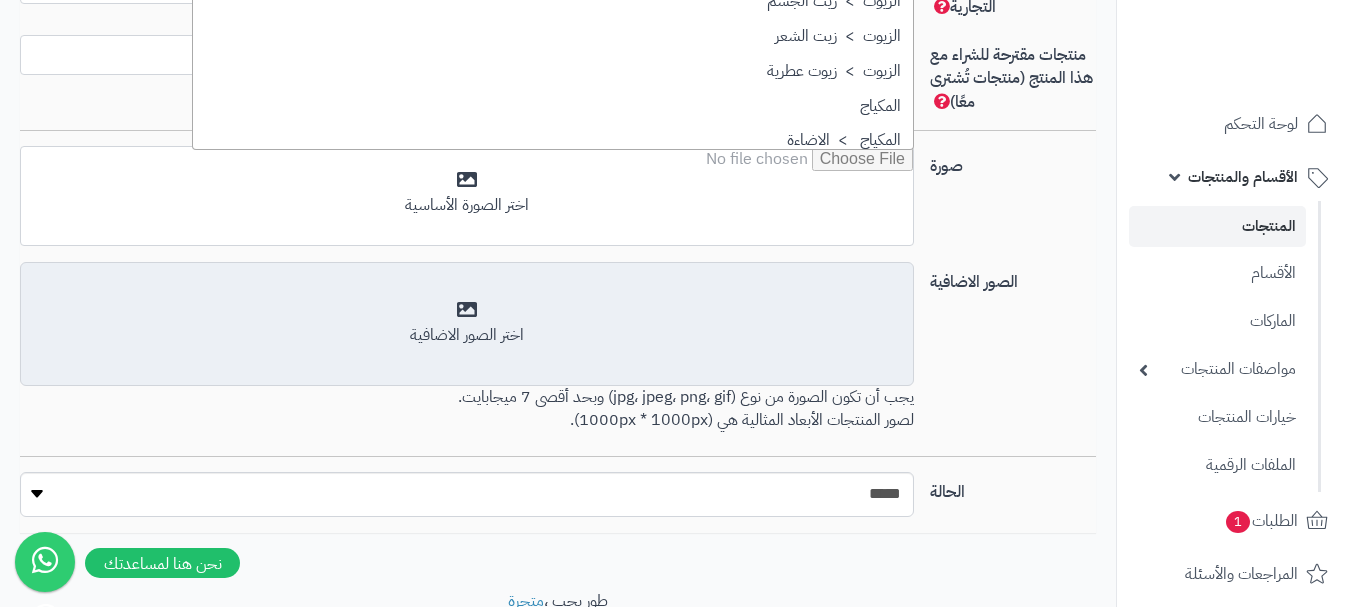 scroll, scrollTop: 1215, scrollLeft: 0, axis: vertical 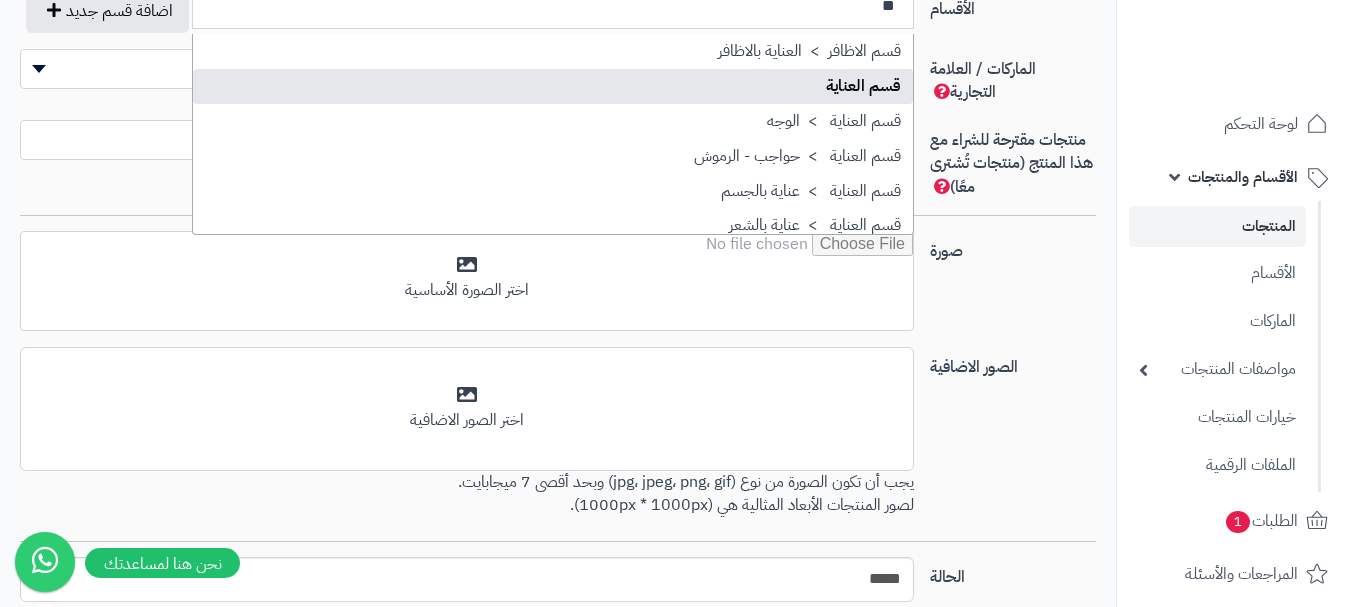 type on "**" 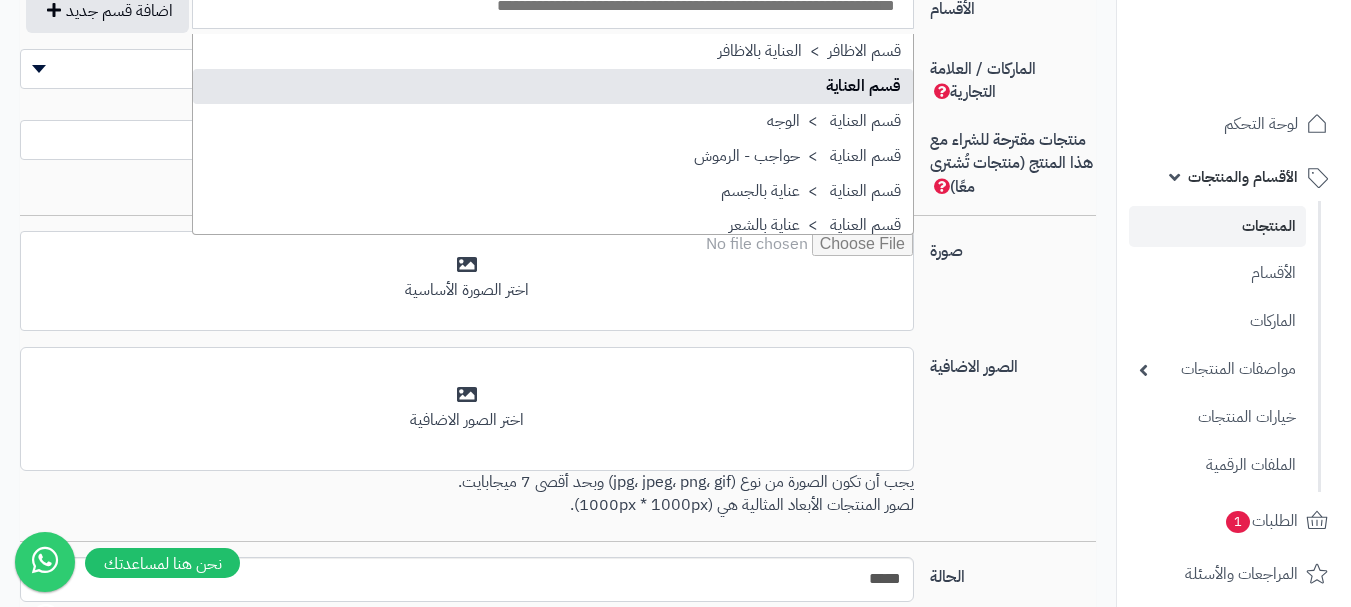 scroll, scrollTop: 1210, scrollLeft: 0, axis: vertical 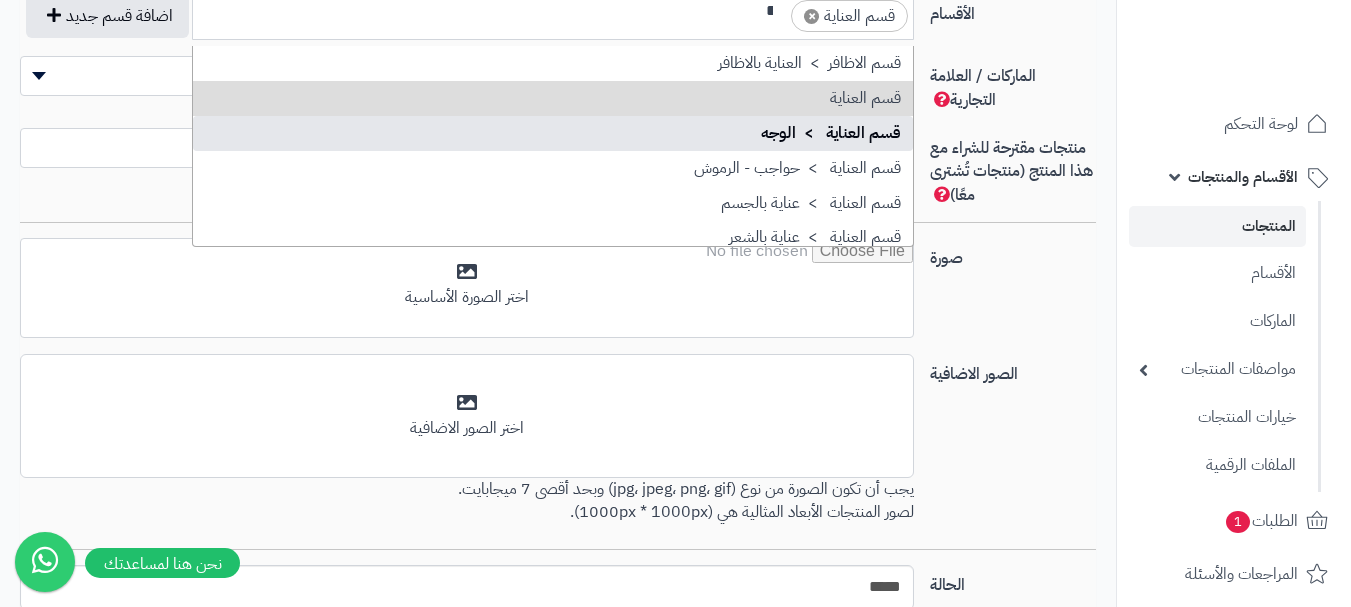 type on "**" 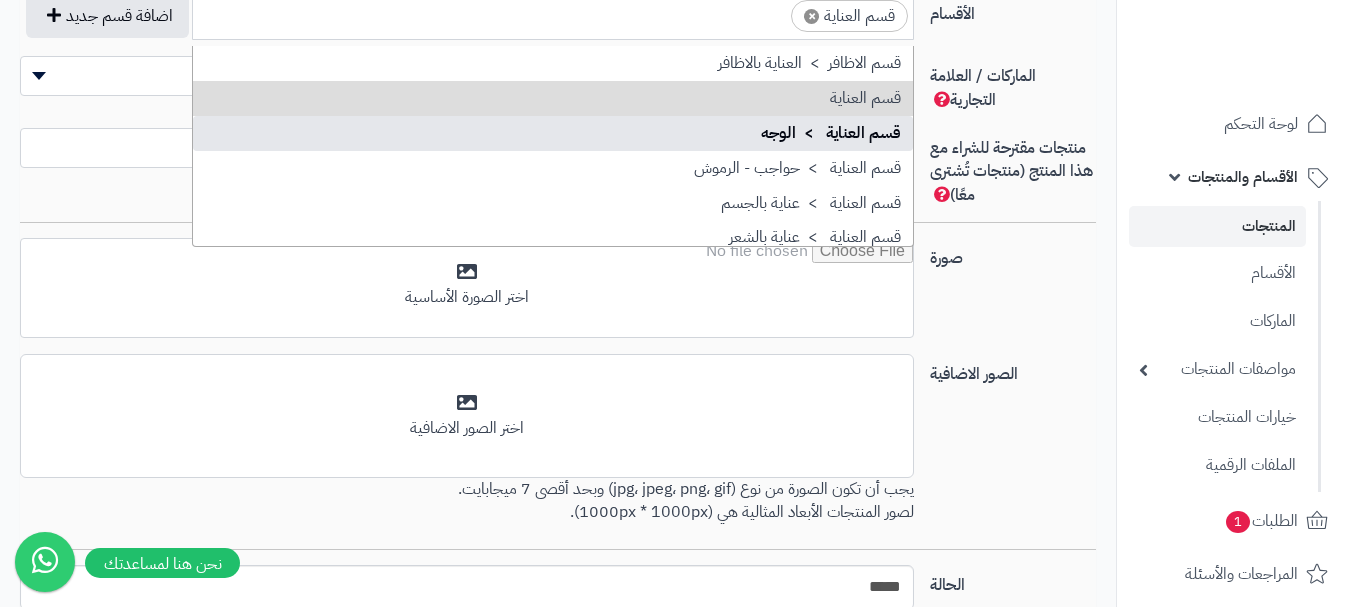 scroll, scrollTop: 0, scrollLeft: 0, axis: both 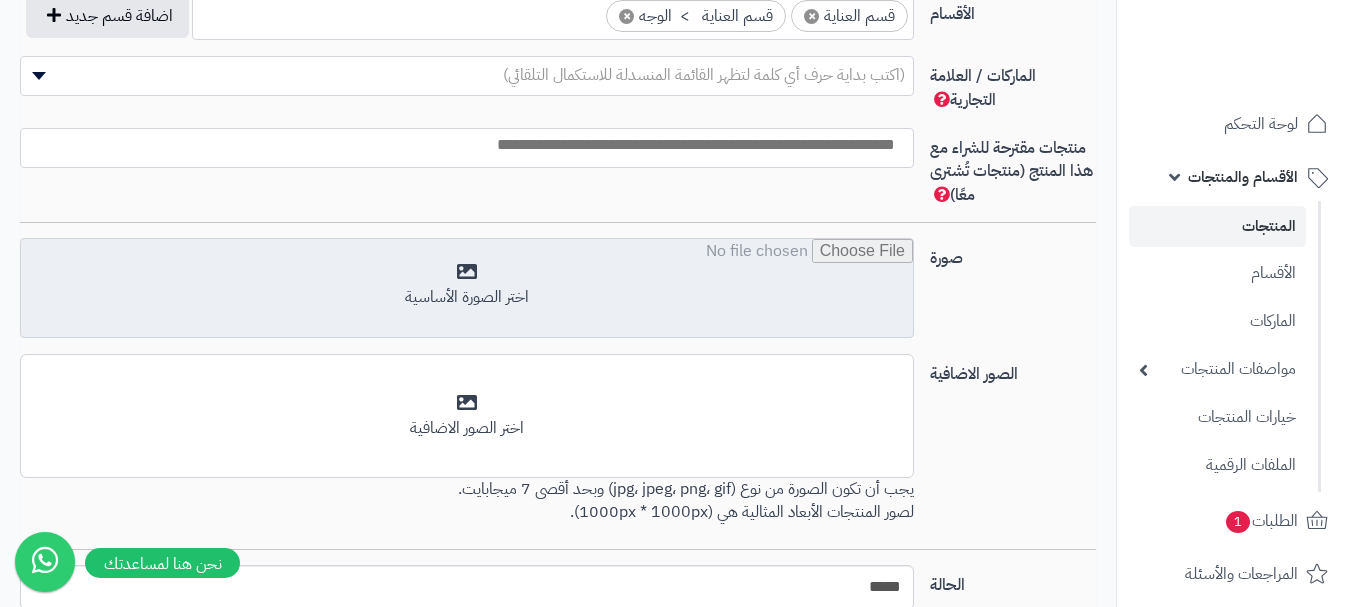 click at bounding box center (467, 289) 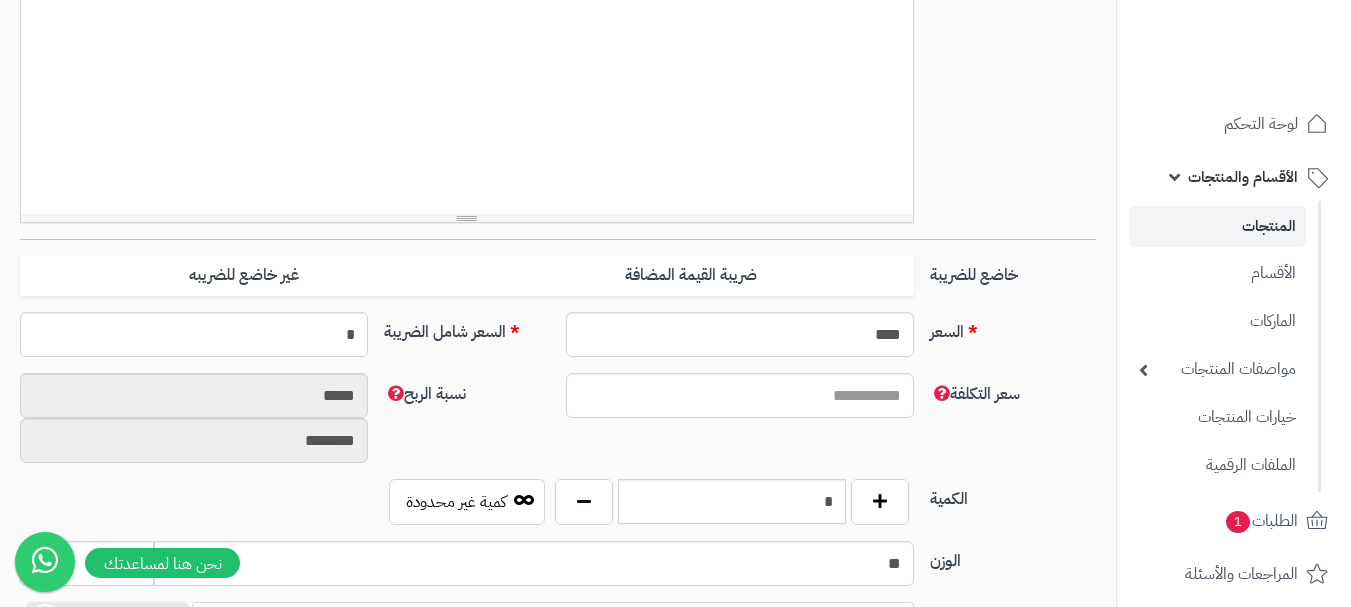 scroll, scrollTop: 710, scrollLeft: 0, axis: vertical 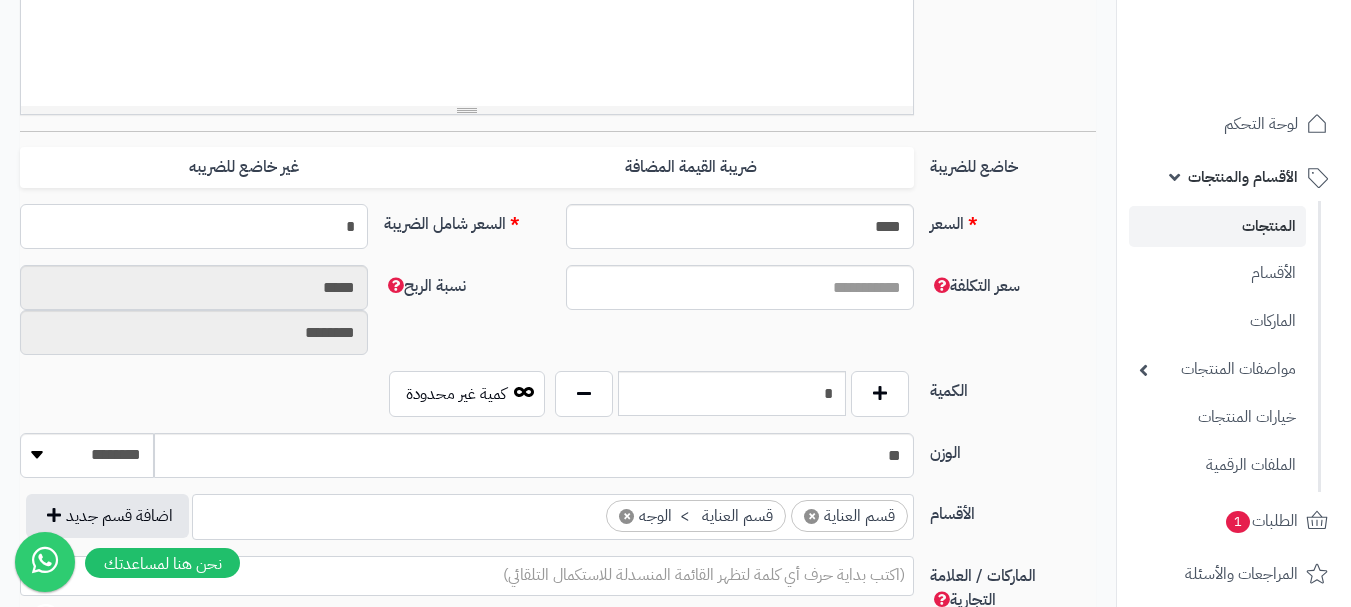 click on "*" at bounding box center [194, 226] 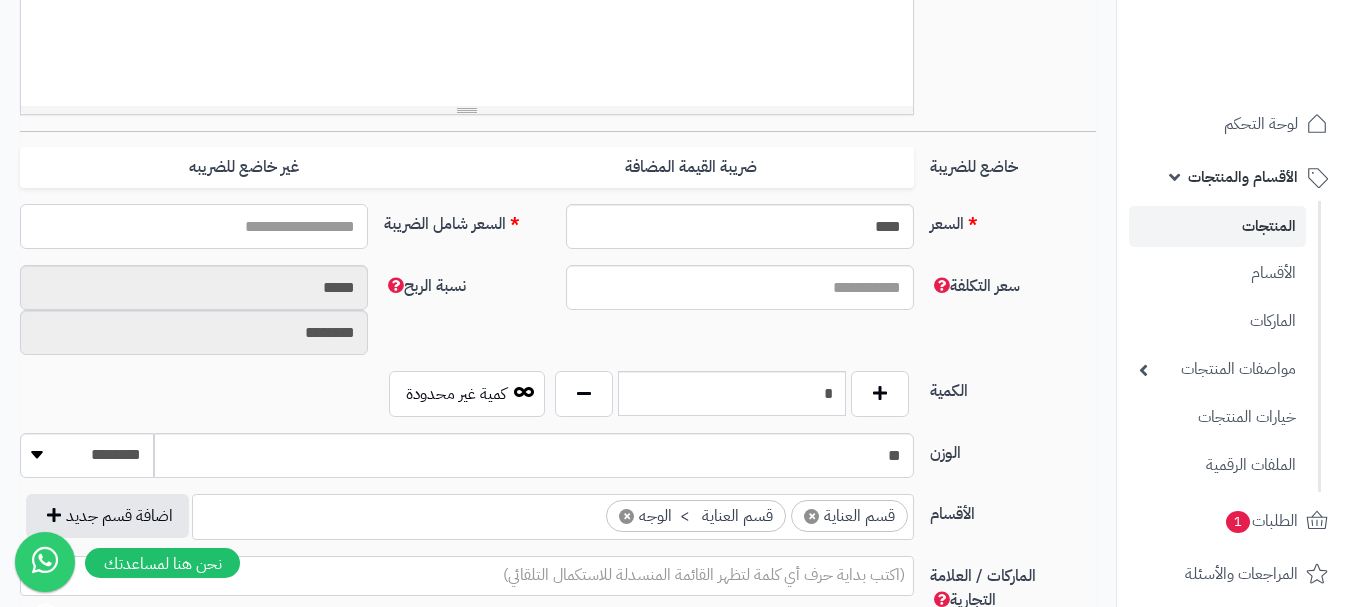 type on "*" 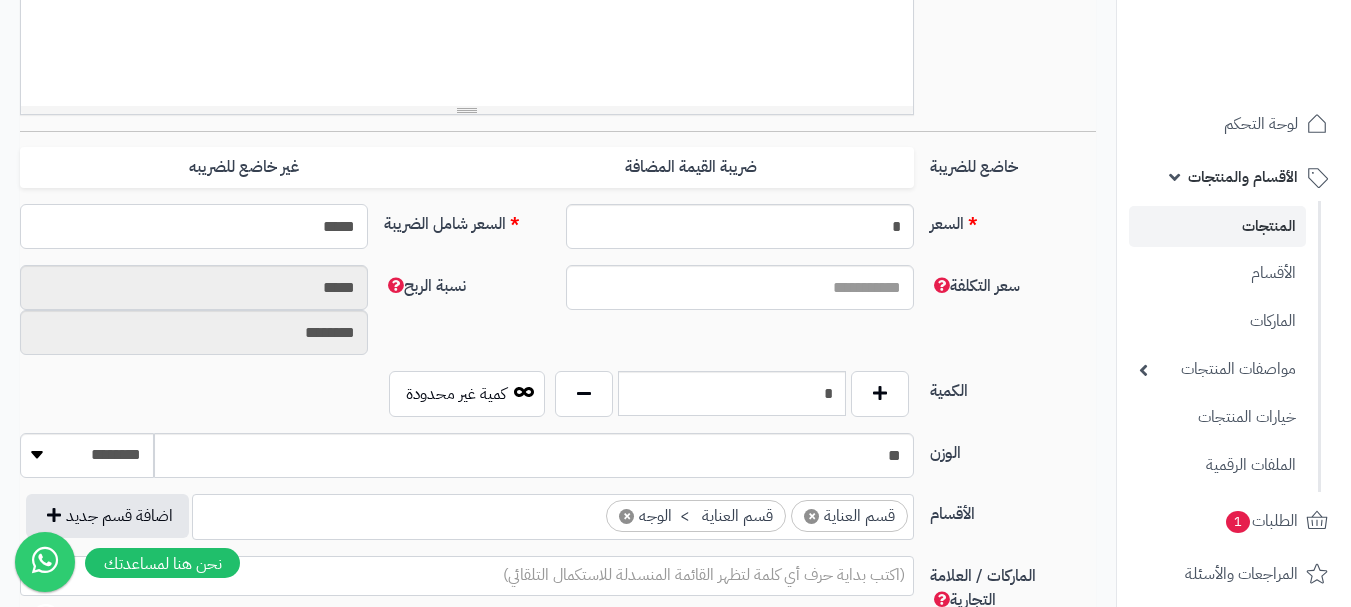 type on "******" 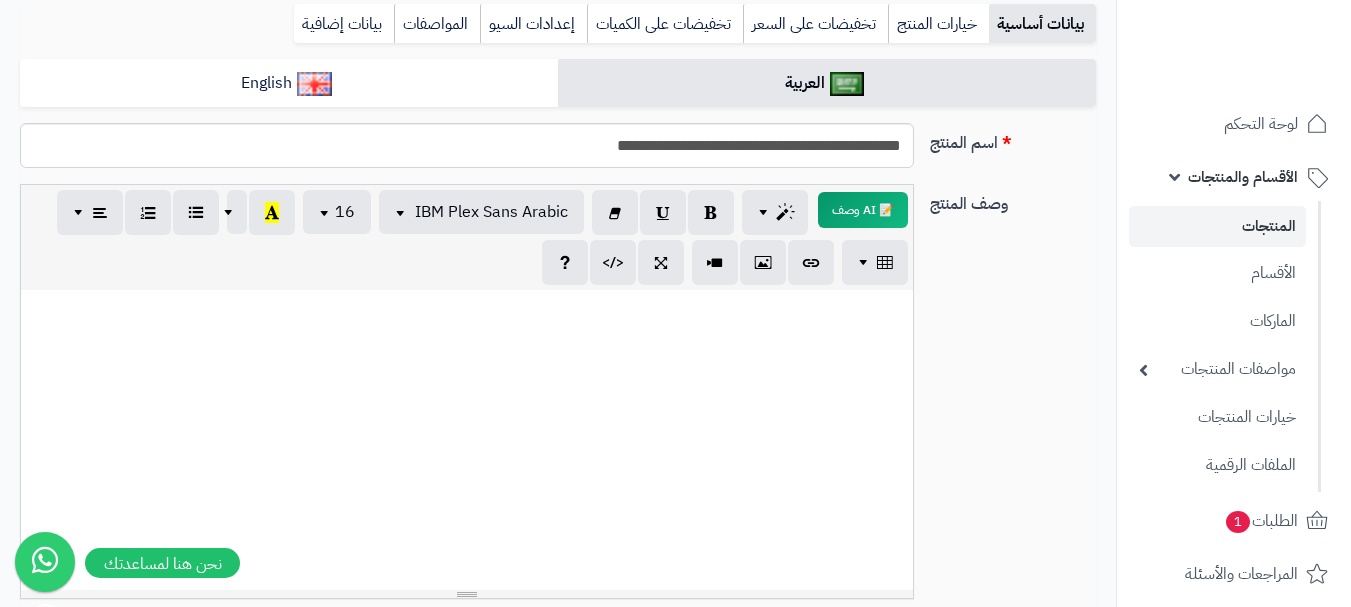 scroll, scrollTop: 110, scrollLeft: 0, axis: vertical 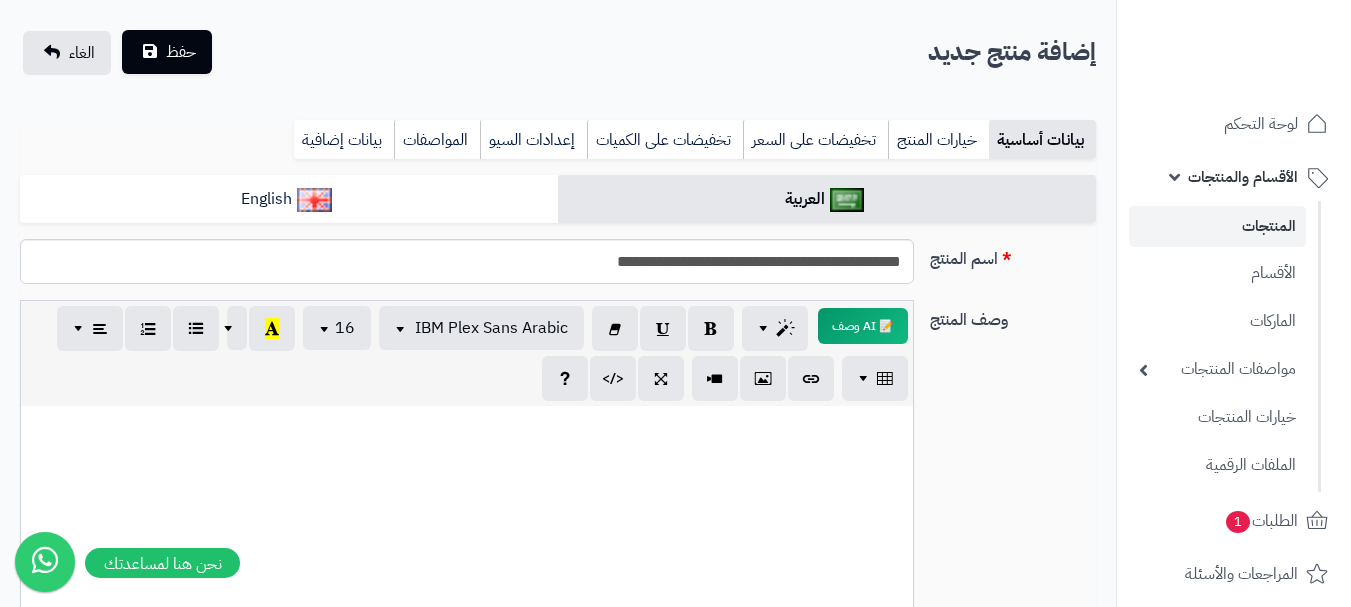 type on "*****" 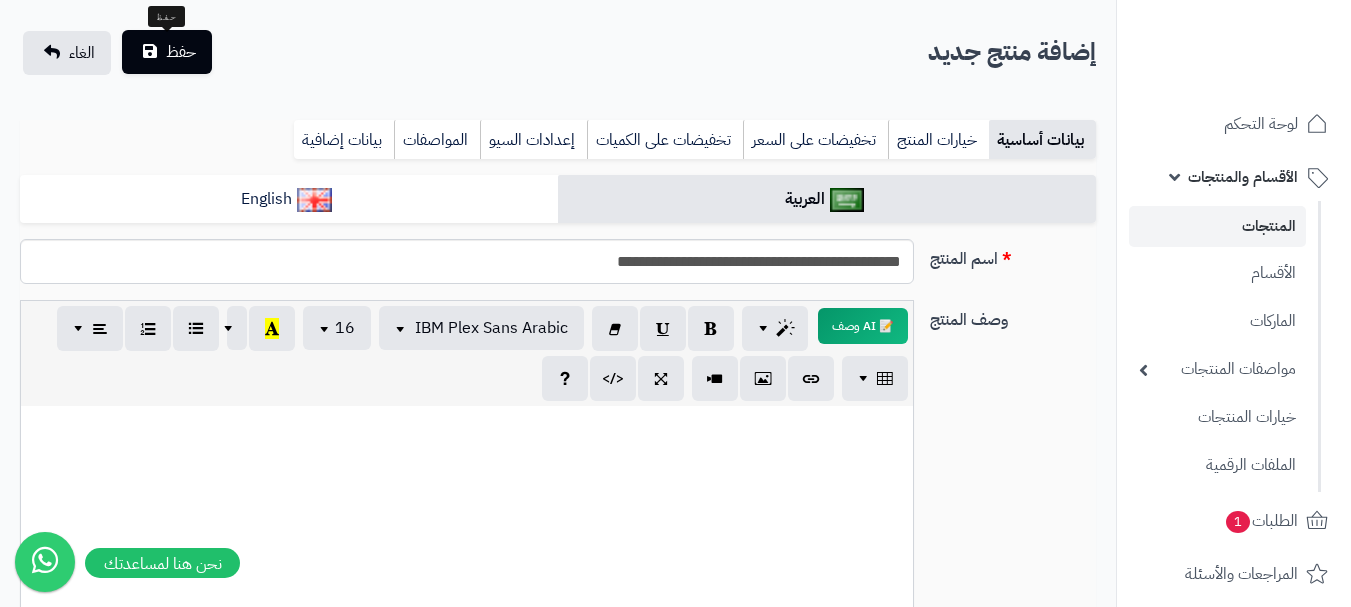 type on "******" 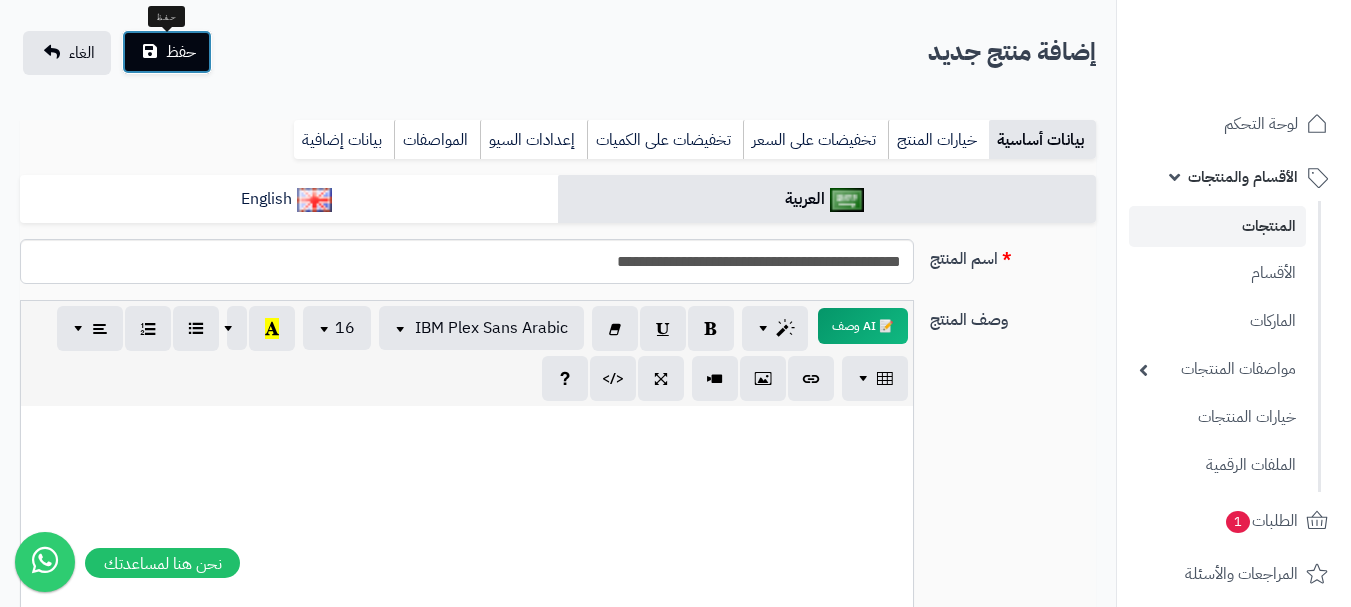 click on "حفظ" at bounding box center [181, 52] 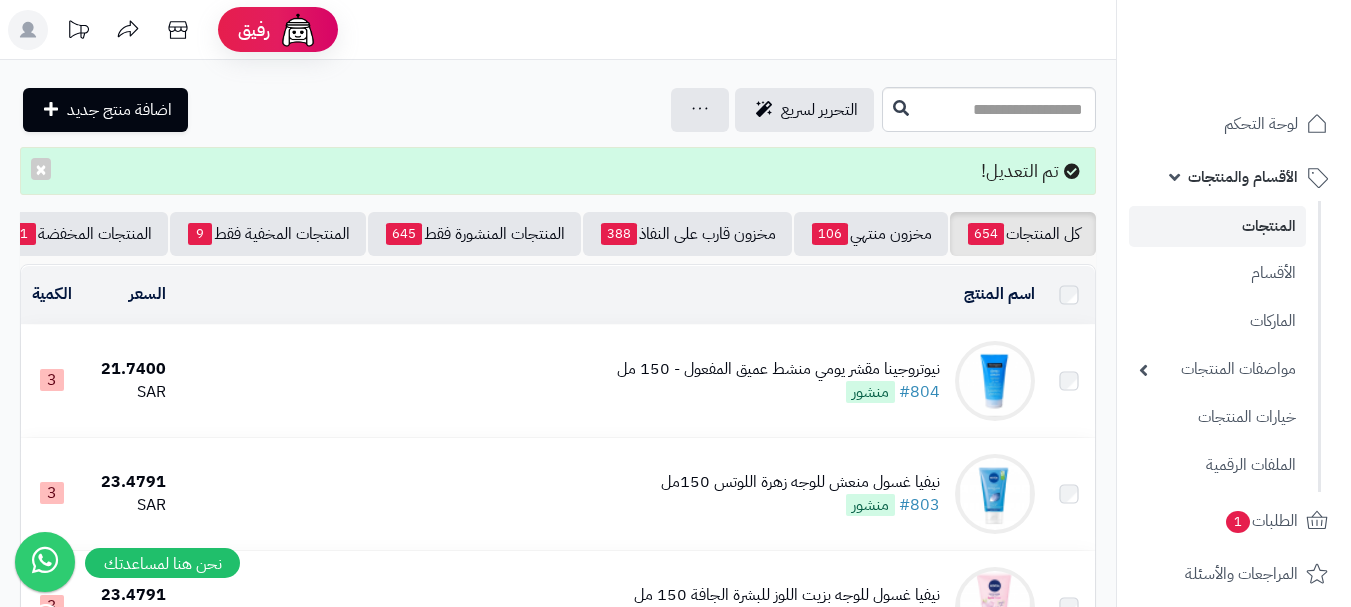 scroll, scrollTop: 0, scrollLeft: 0, axis: both 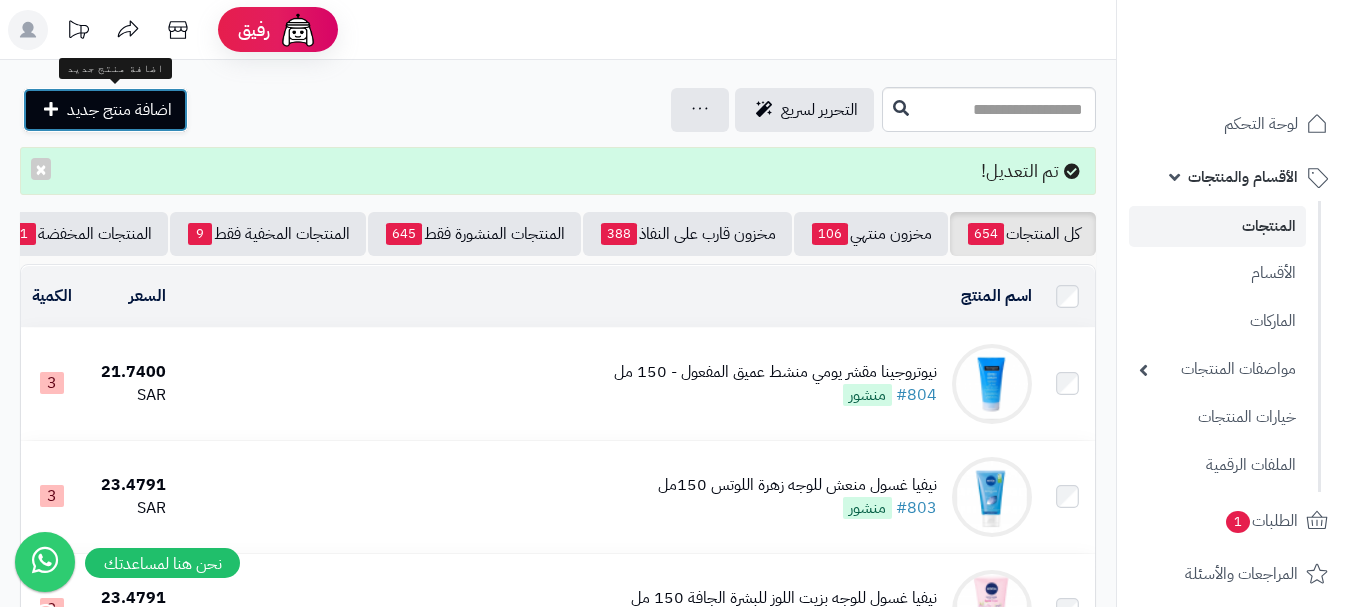 click on "اضافة منتج جديد" at bounding box center (119, 110) 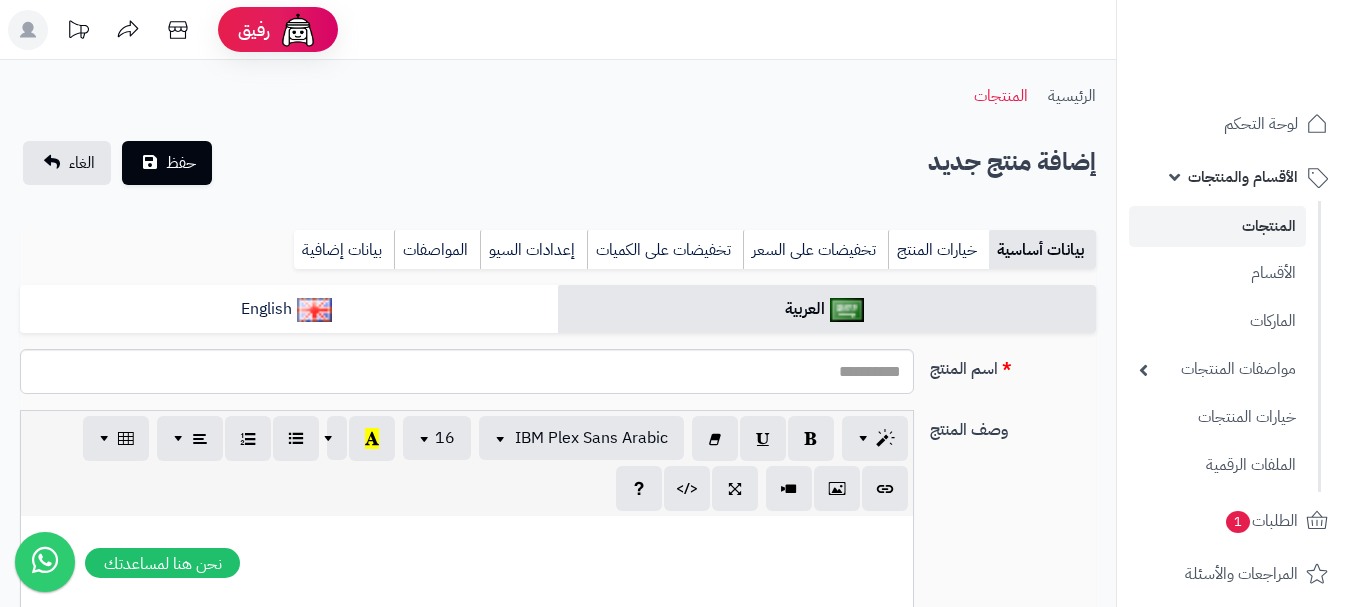 select 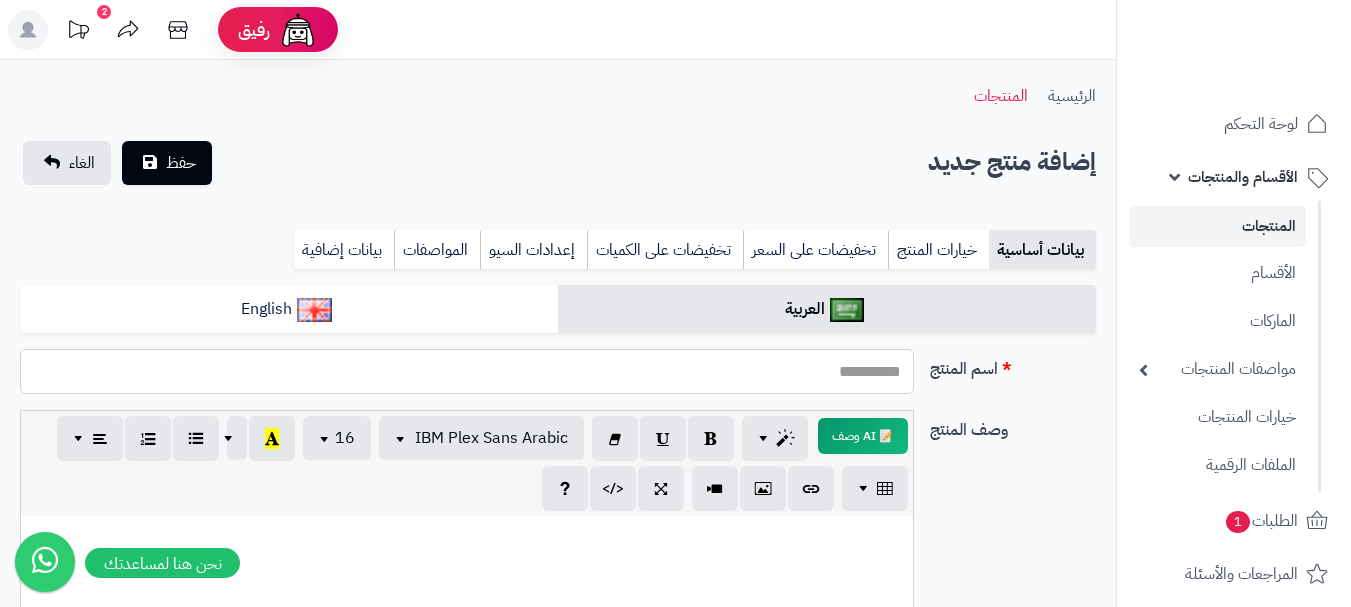 paste on "**********" 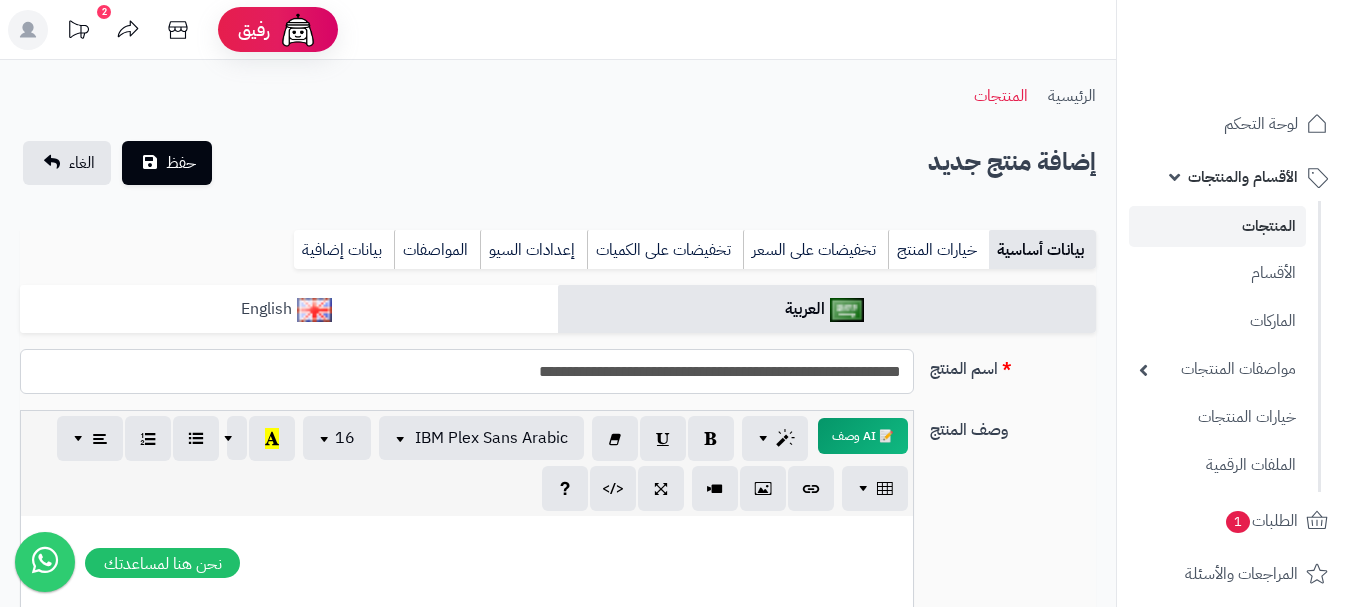 type on "**********" 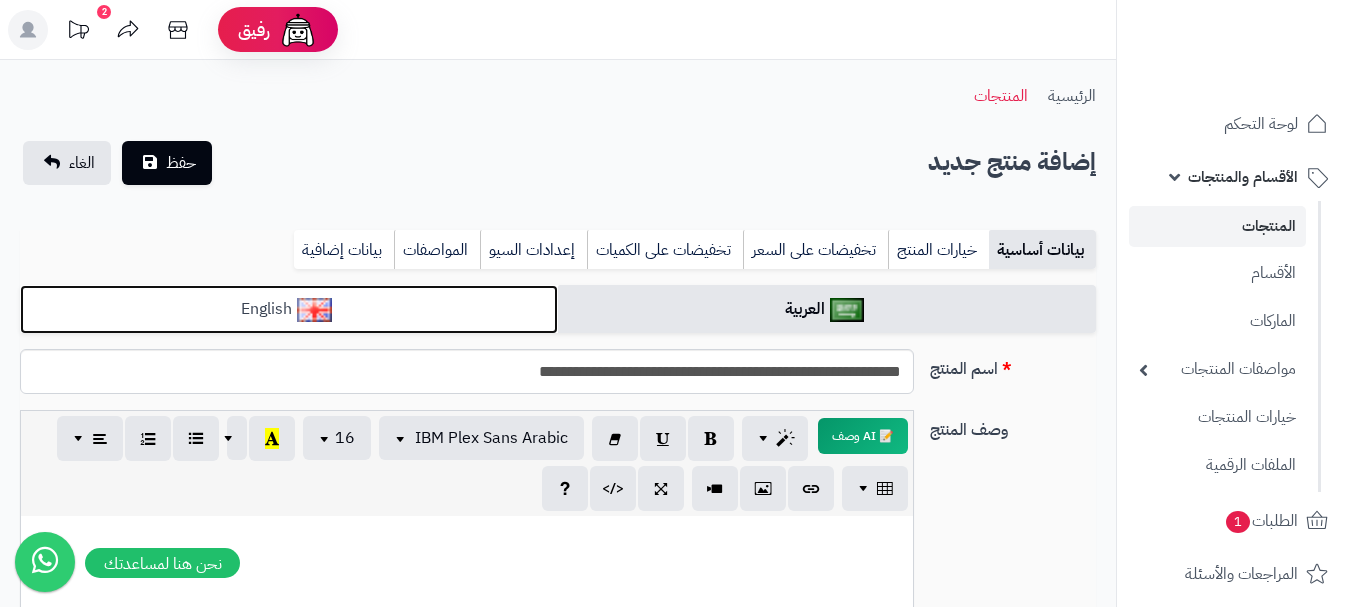click on "English" at bounding box center (289, 309) 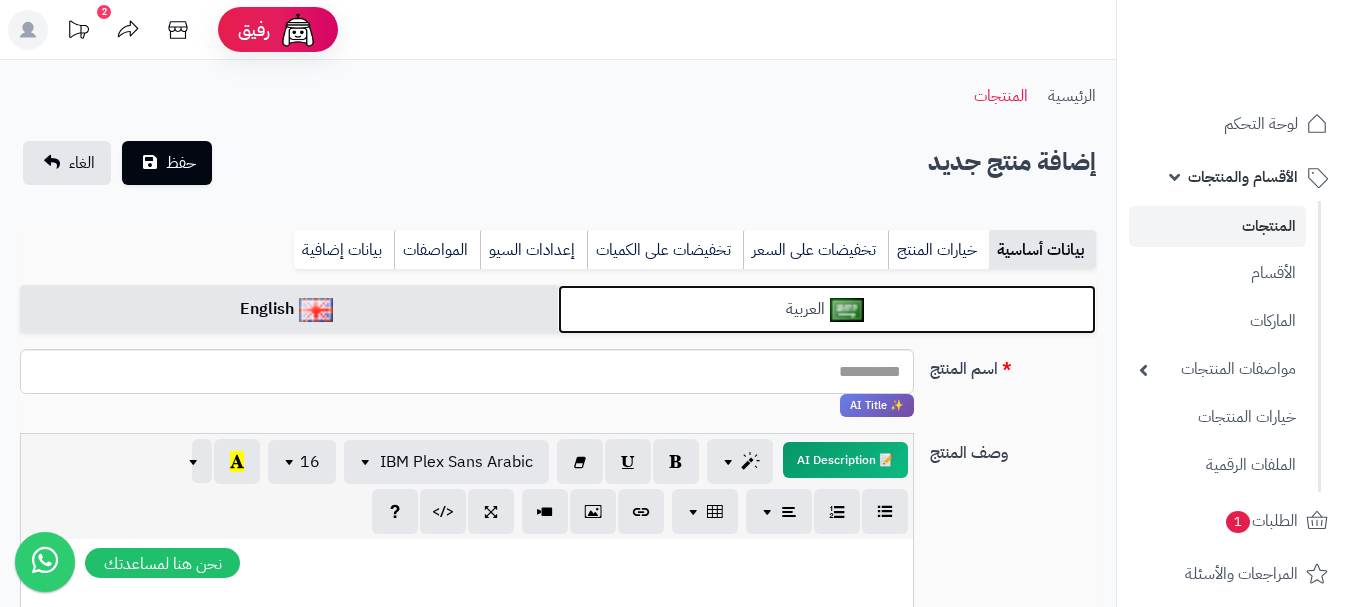 click on "العربية" at bounding box center (827, 309) 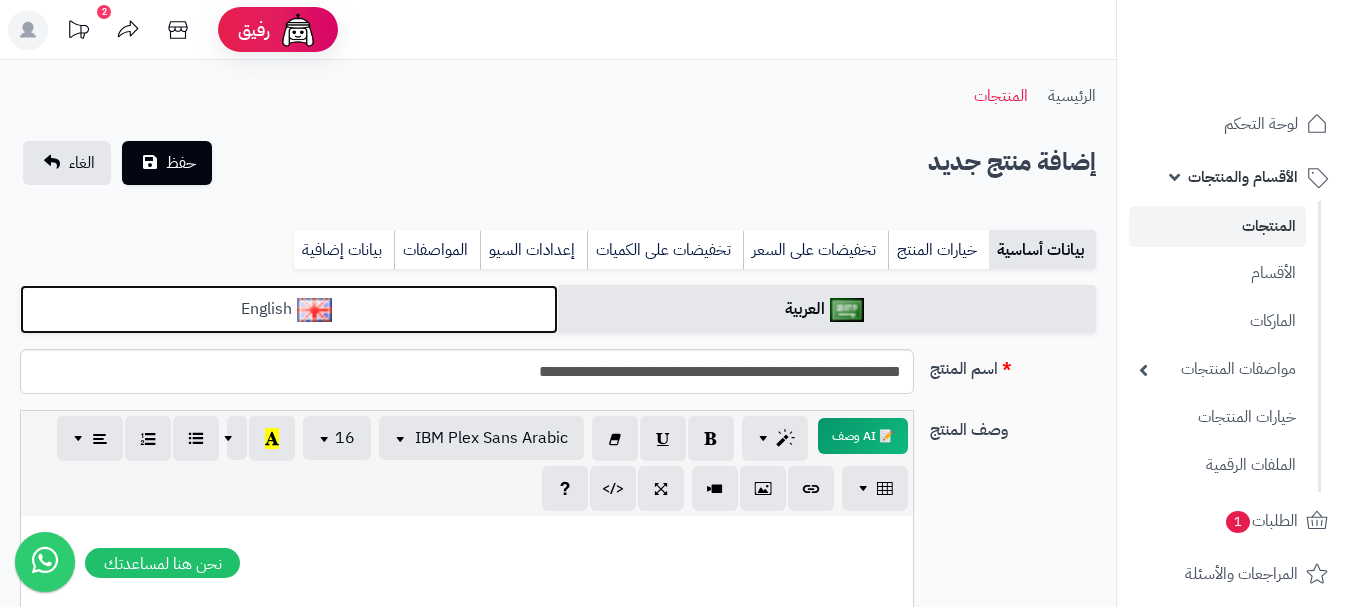 click on "English" at bounding box center [289, 309] 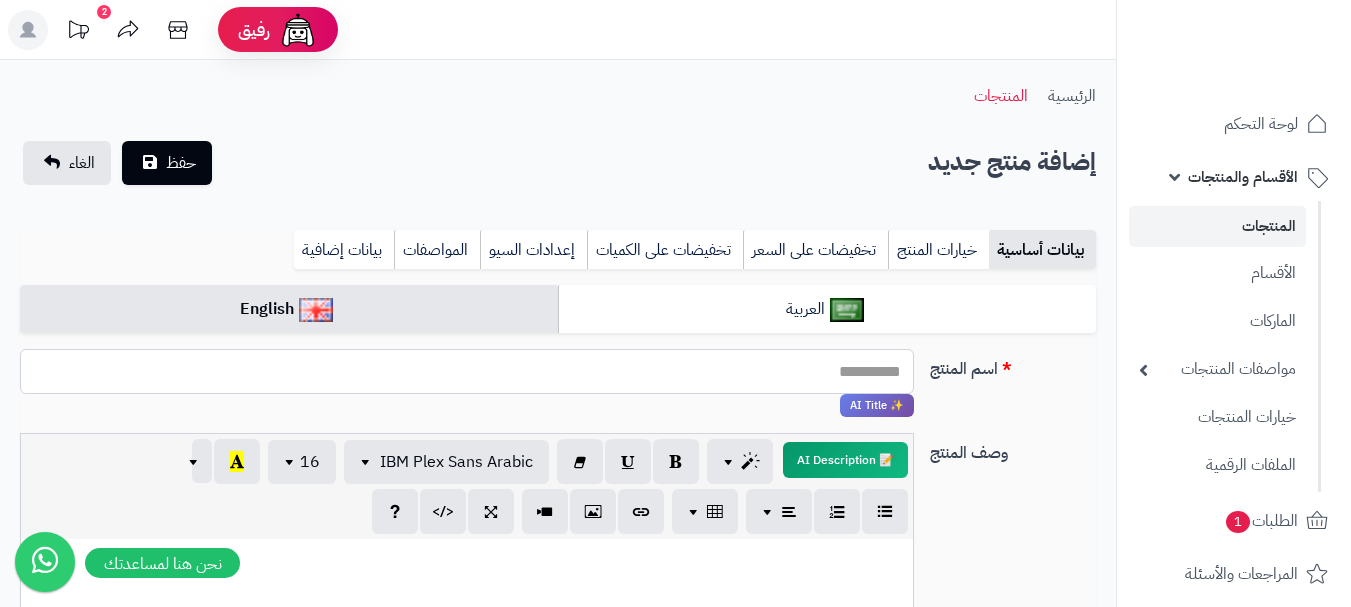 paste on "**********" 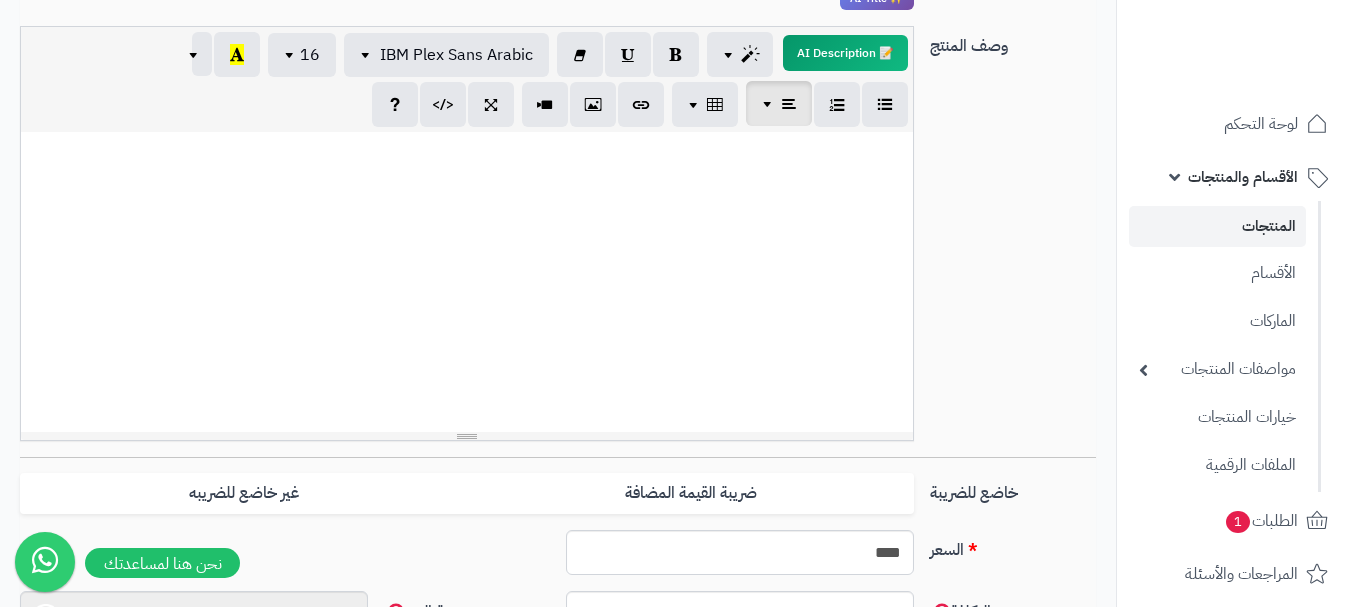 scroll, scrollTop: 500, scrollLeft: 0, axis: vertical 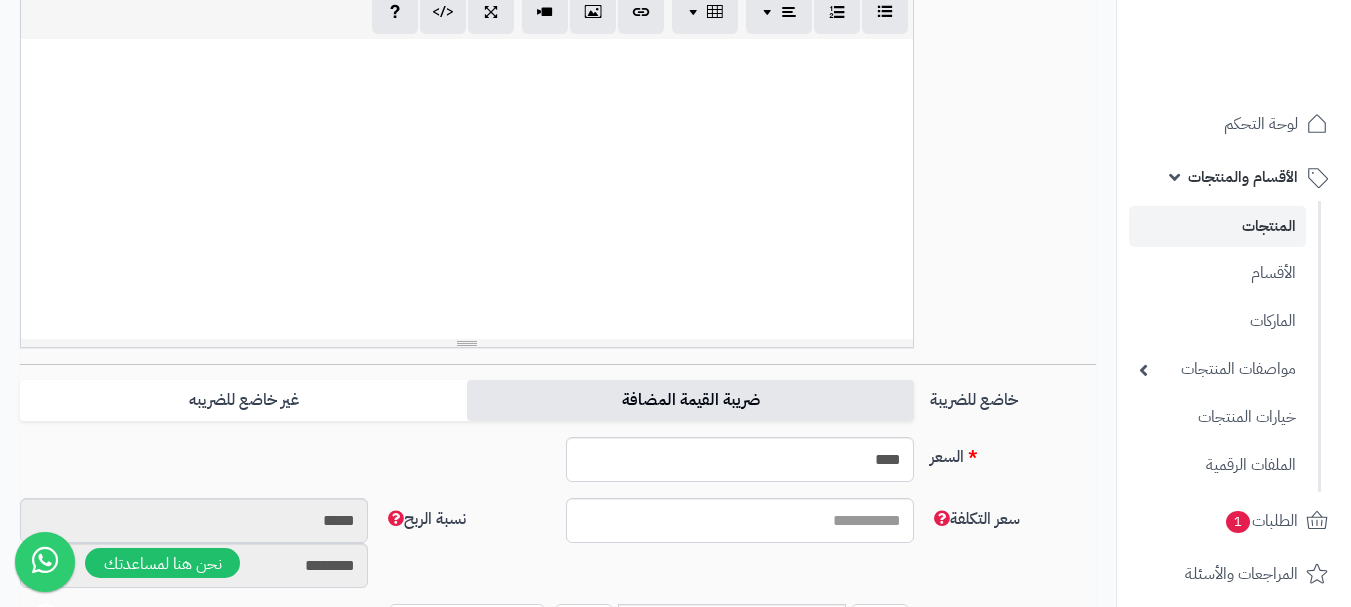 type on "**********" 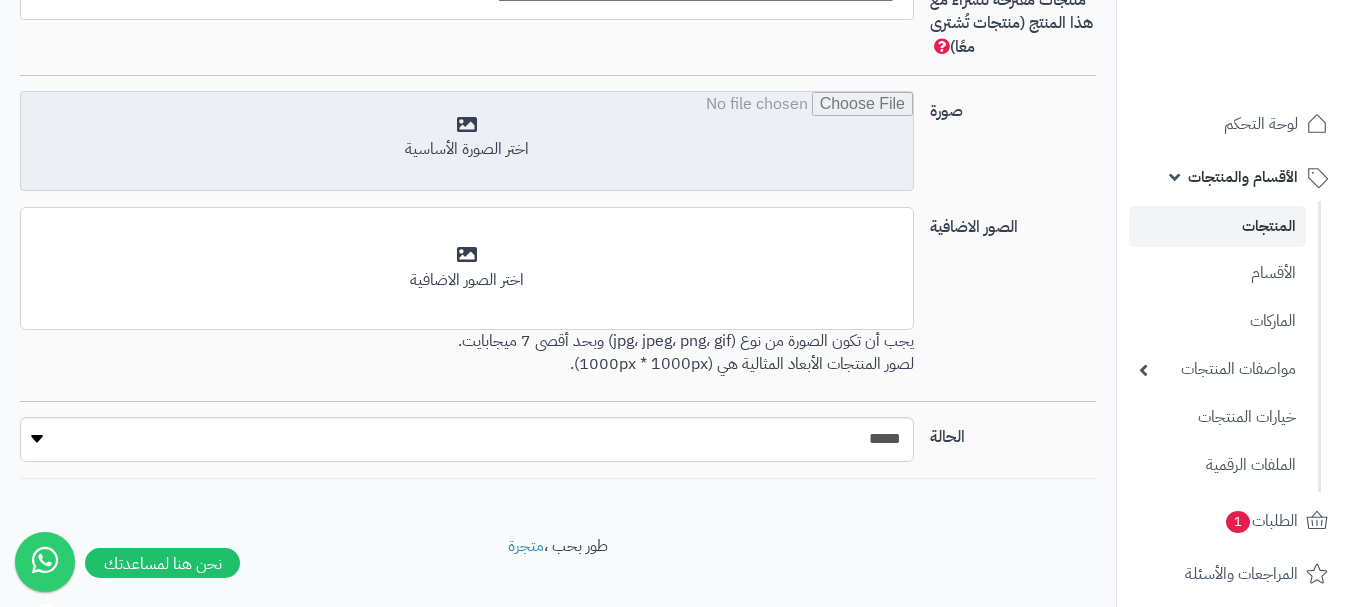 scroll, scrollTop: 1412, scrollLeft: 0, axis: vertical 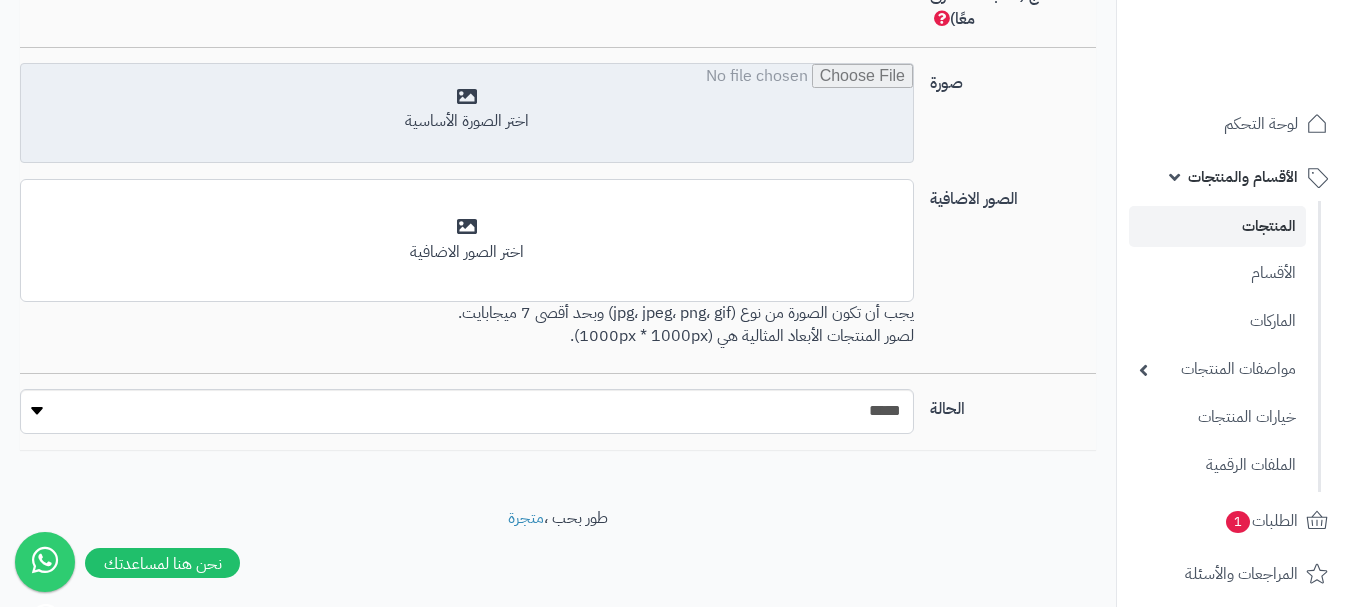 click at bounding box center [467, 114] 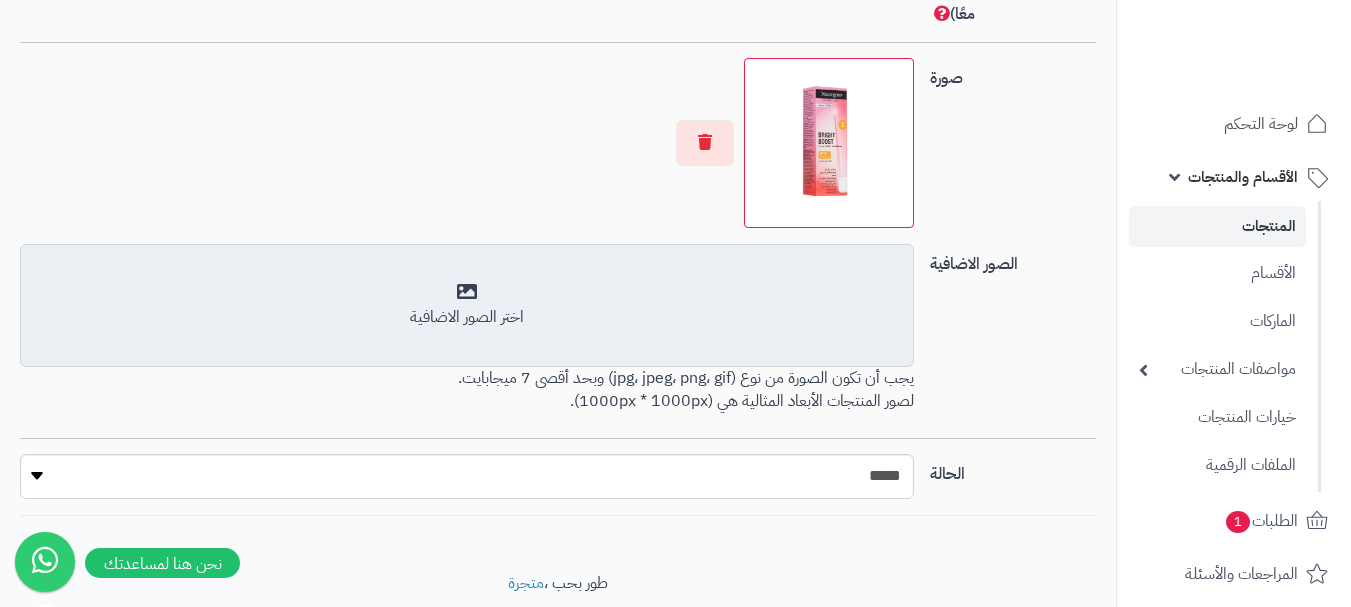 click on "اختر الصور الاضافية" at bounding box center (467, 305) 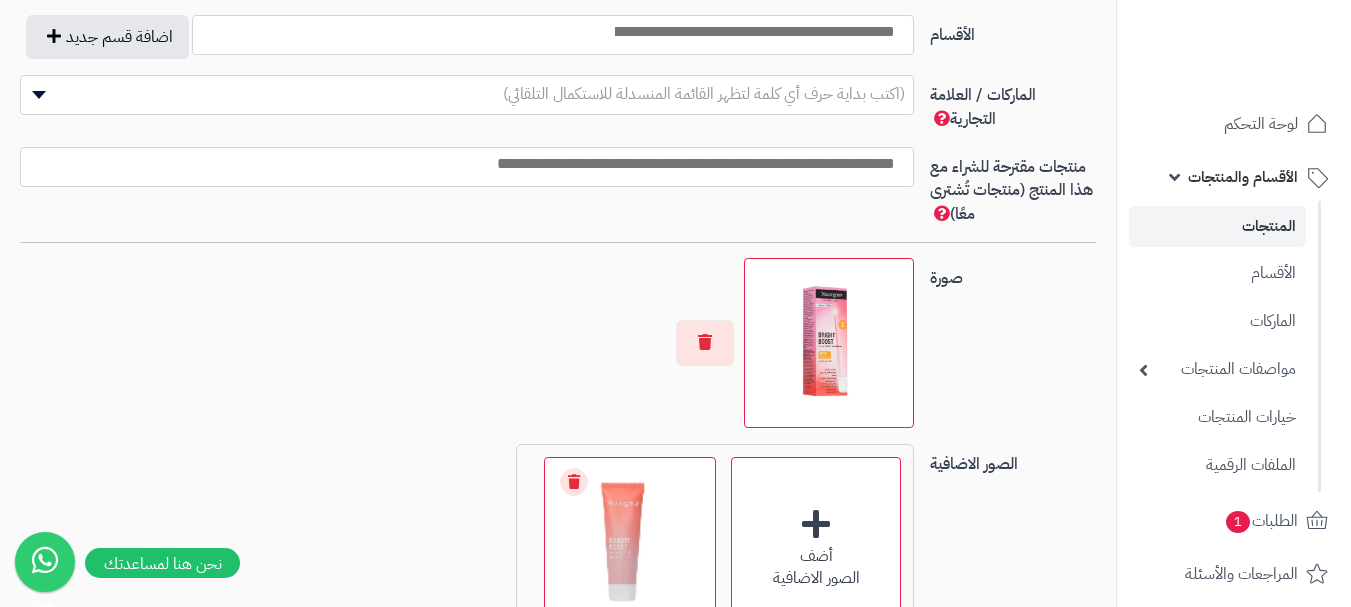 scroll, scrollTop: 1112, scrollLeft: 0, axis: vertical 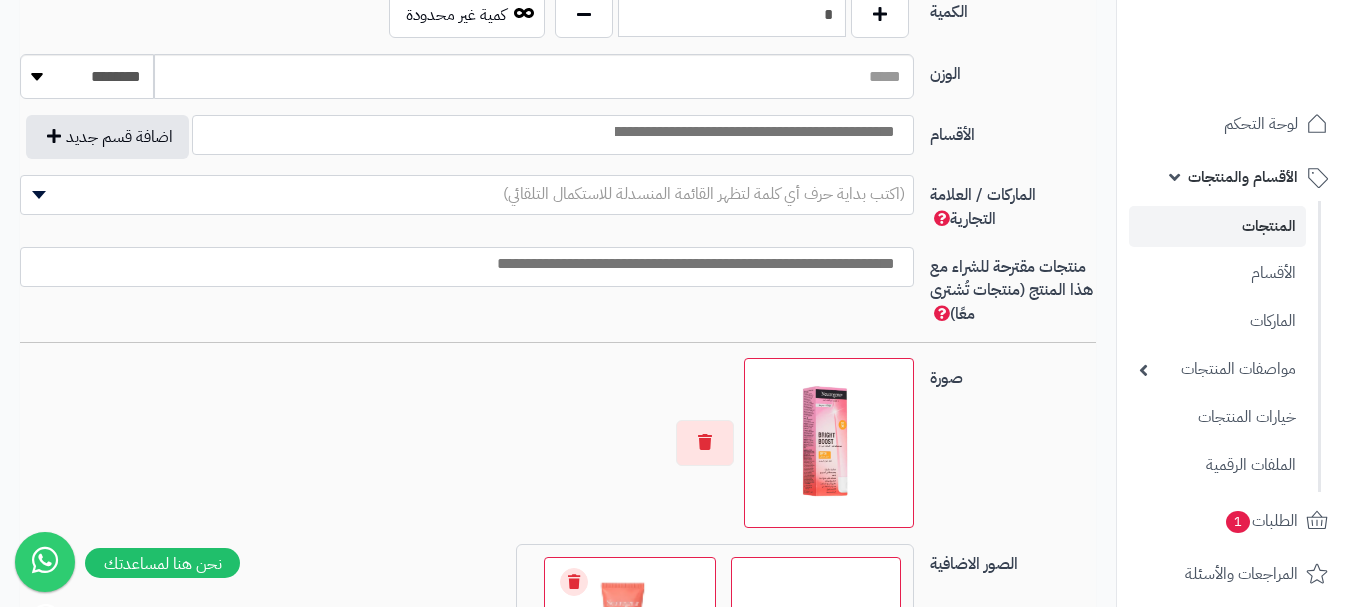 click at bounding box center [462, 264] 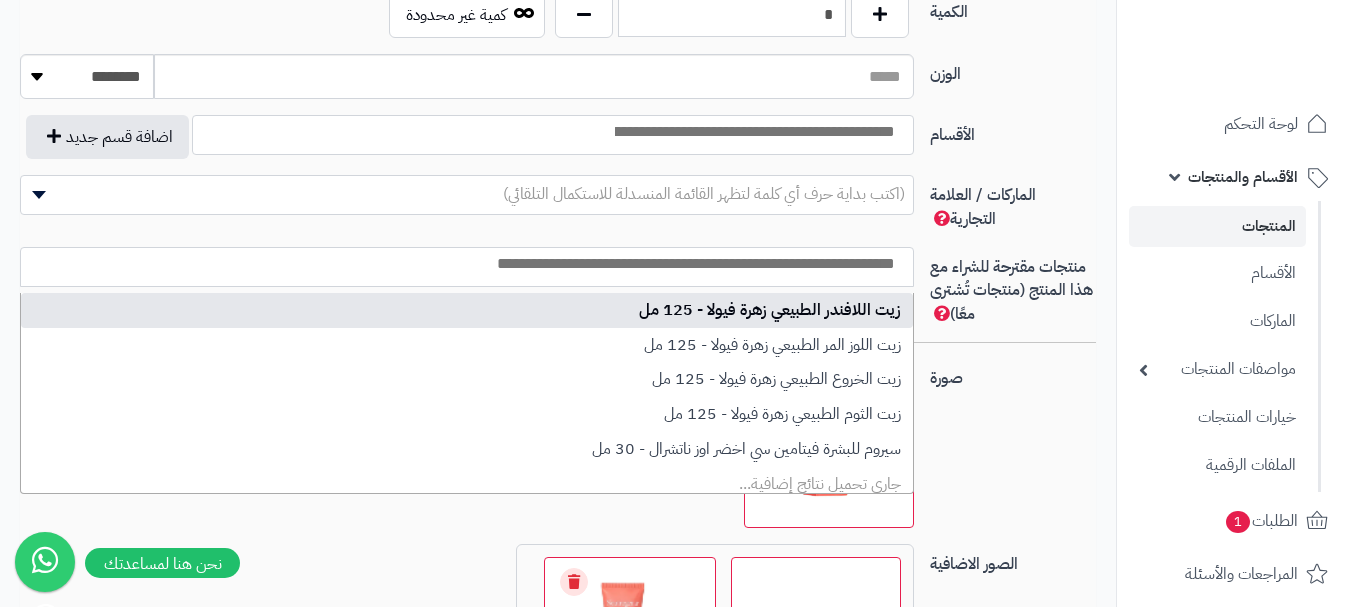 click at bounding box center [753, 132] 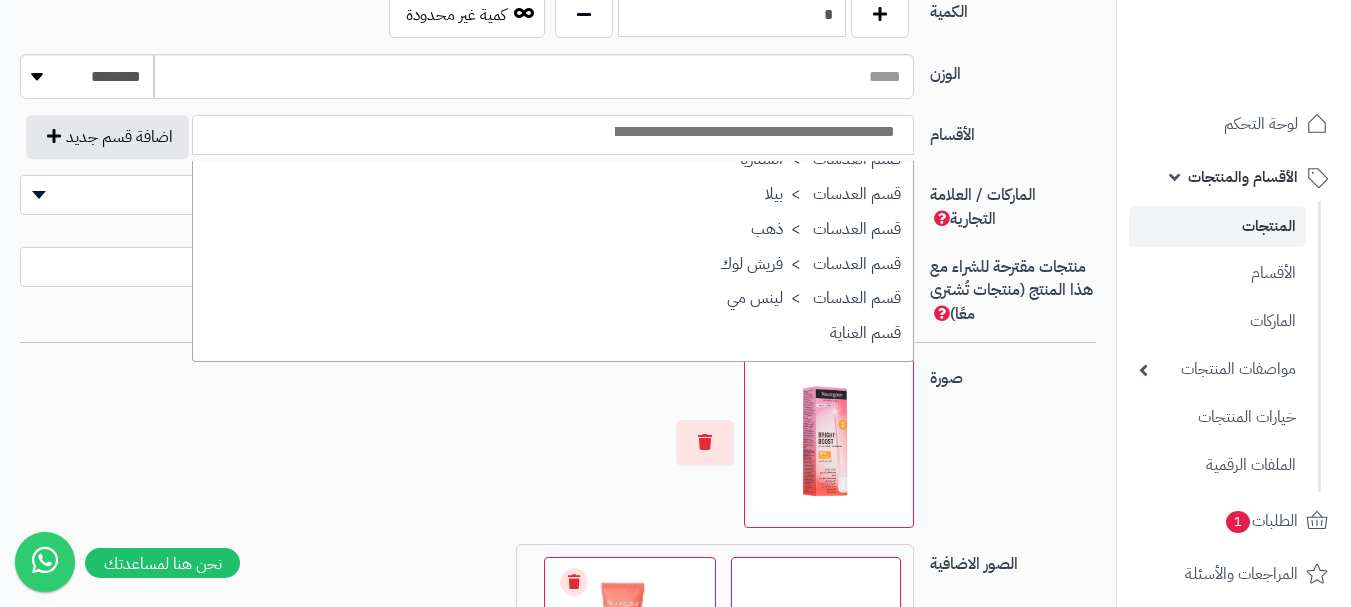 scroll, scrollTop: 1600, scrollLeft: 0, axis: vertical 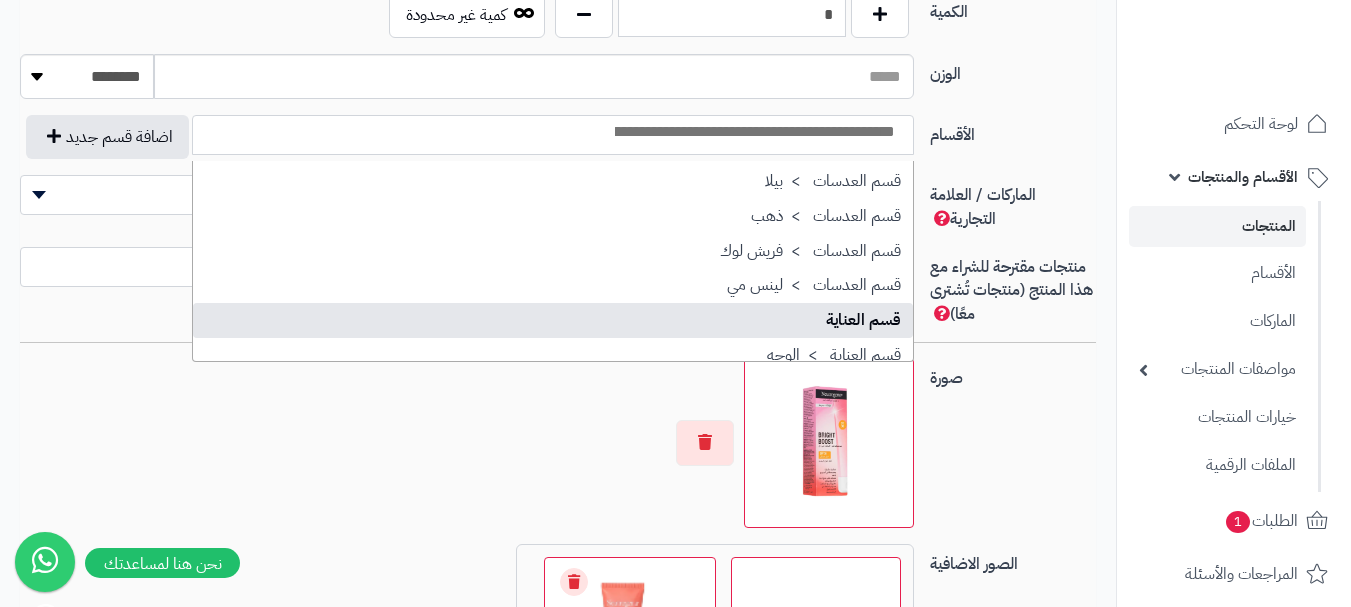 select on "**" 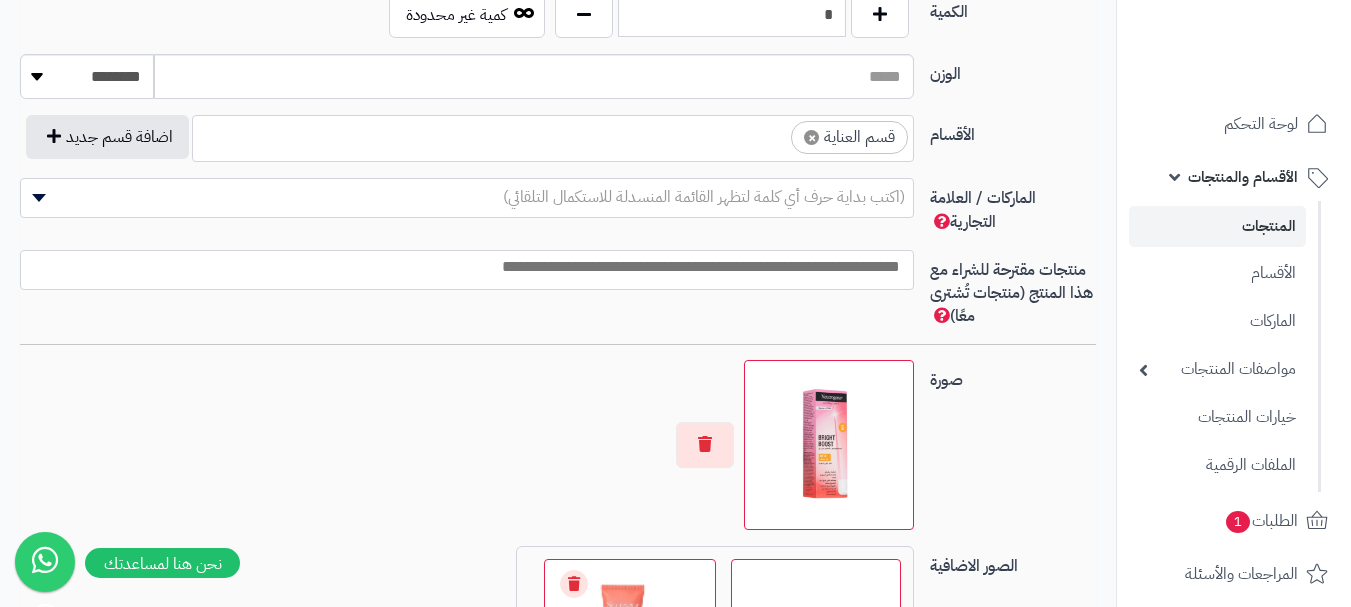 click on "× قسم العناية" at bounding box center (553, 135) 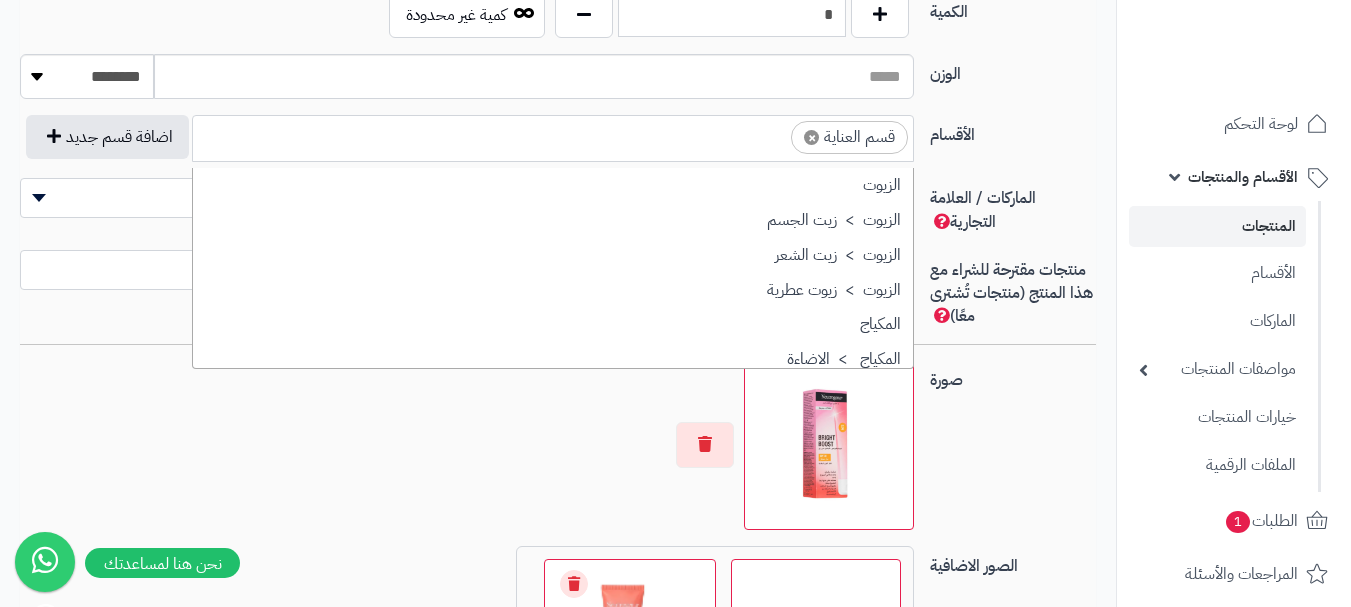 scroll, scrollTop: 1707, scrollLeft: 0, axis: vertical 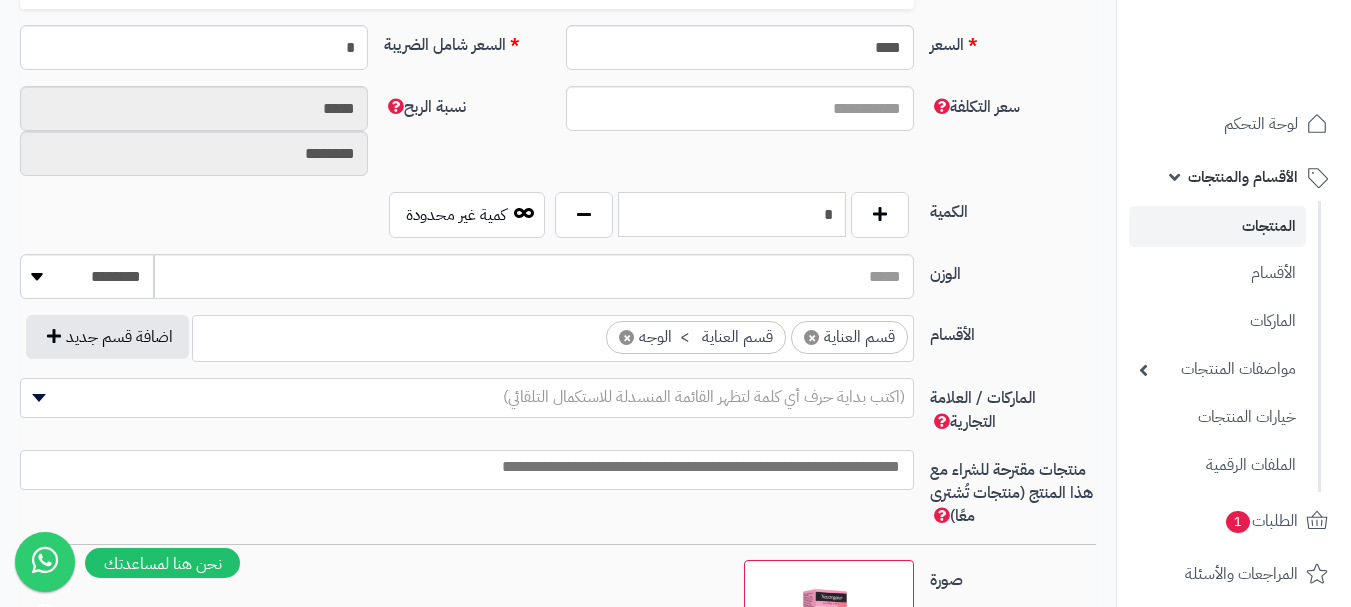 click on "*" at bounding box center (732, 214) 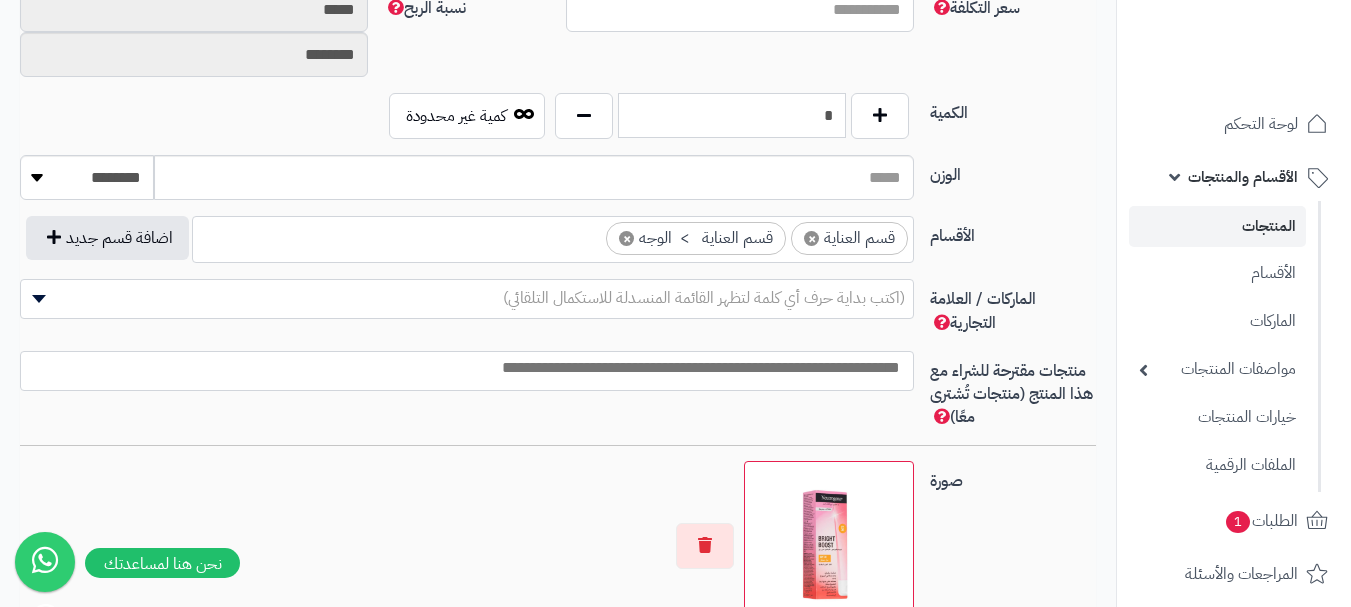 scroll, scrollTop: 1012, scrollLeft: 0, axis: vertical 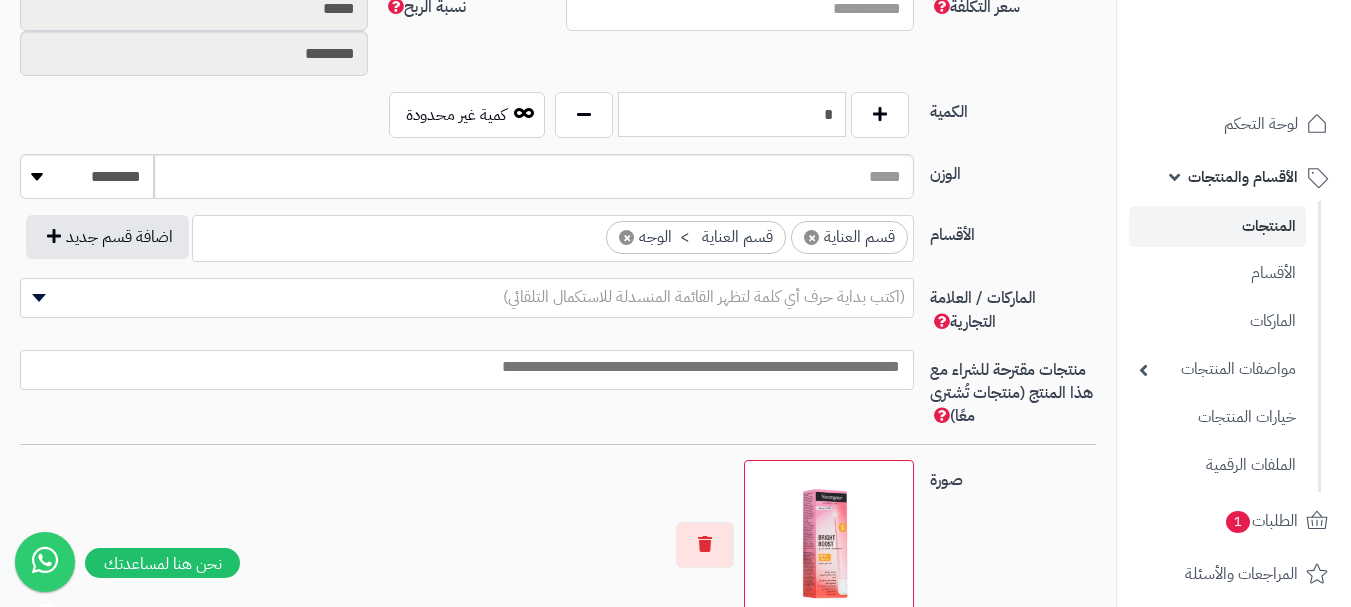 type on "*" 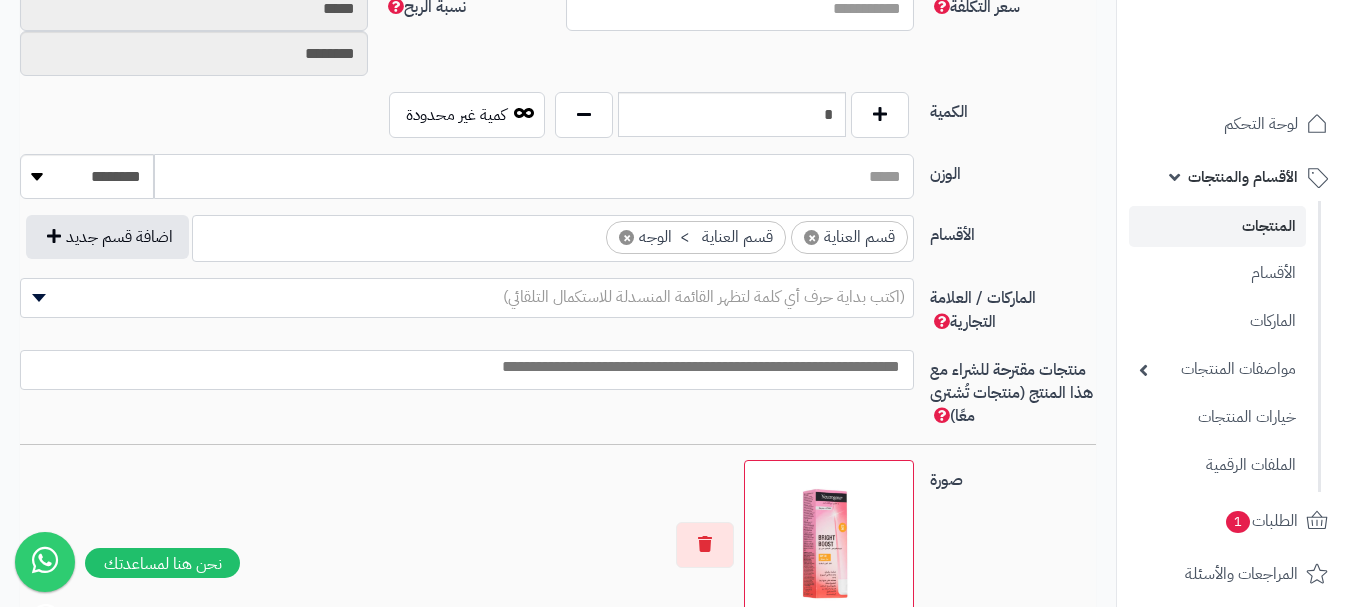 click on "الوزن" at bounding box center (534, 176) 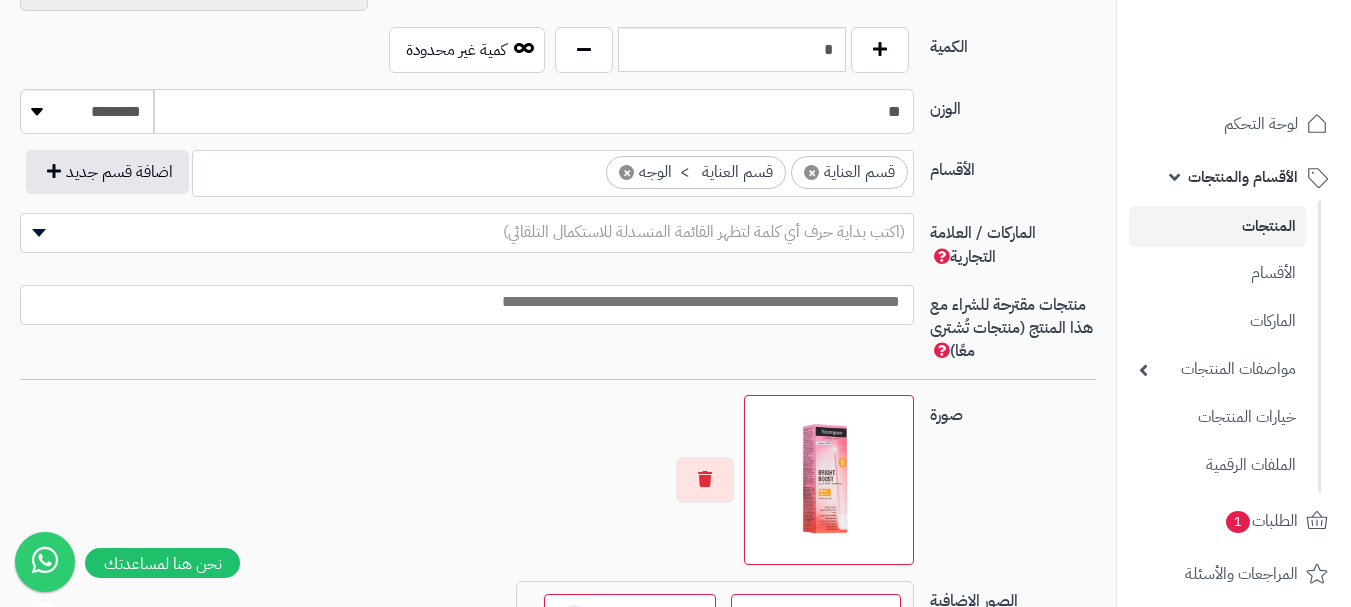 scroll, scrollTop: 1112, scrollLeft: 0, axis: vertical 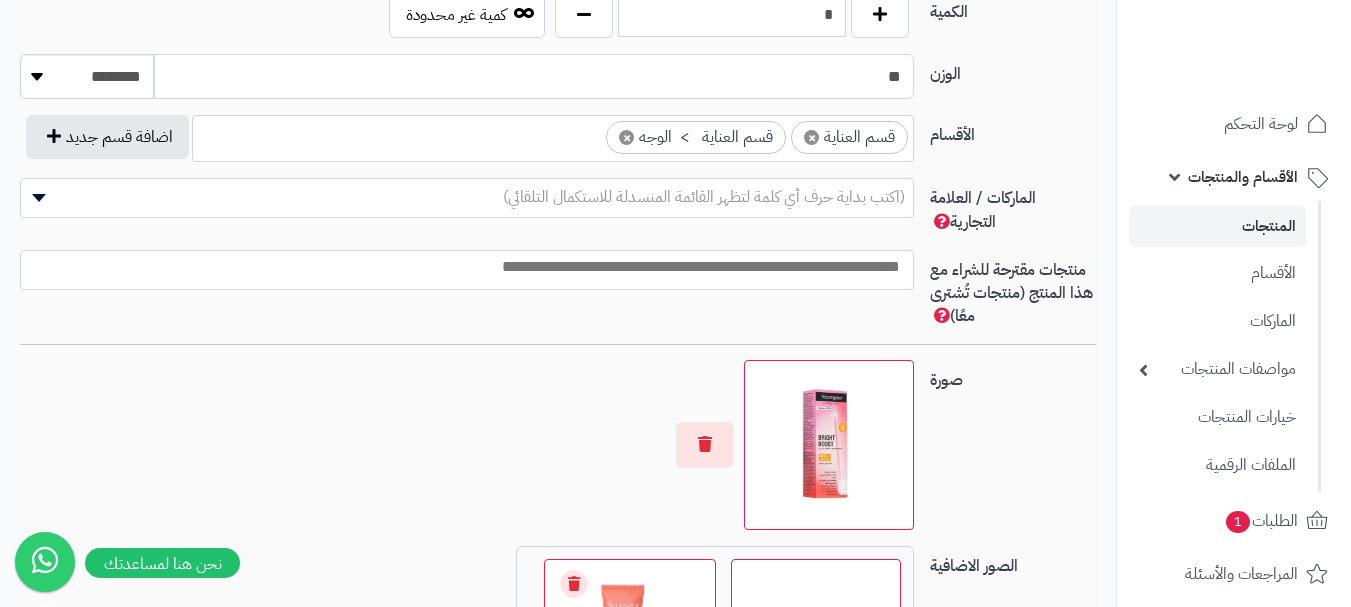 type on "**" 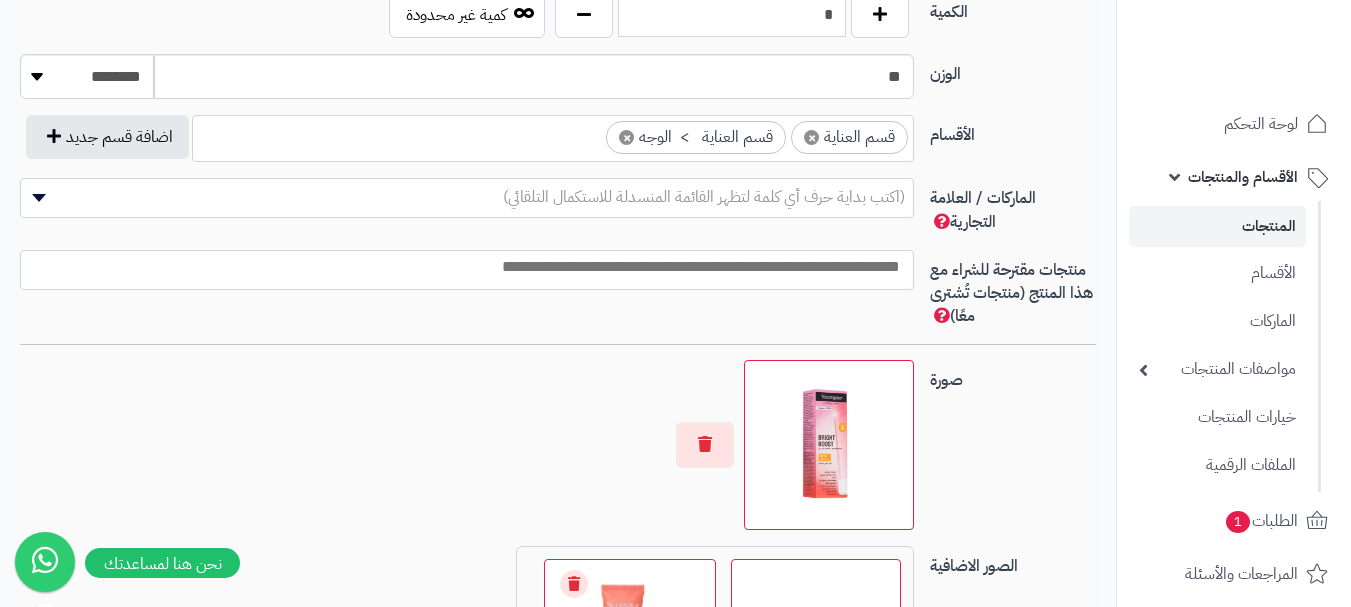 click on "**********" at bounding box center (558, 146) 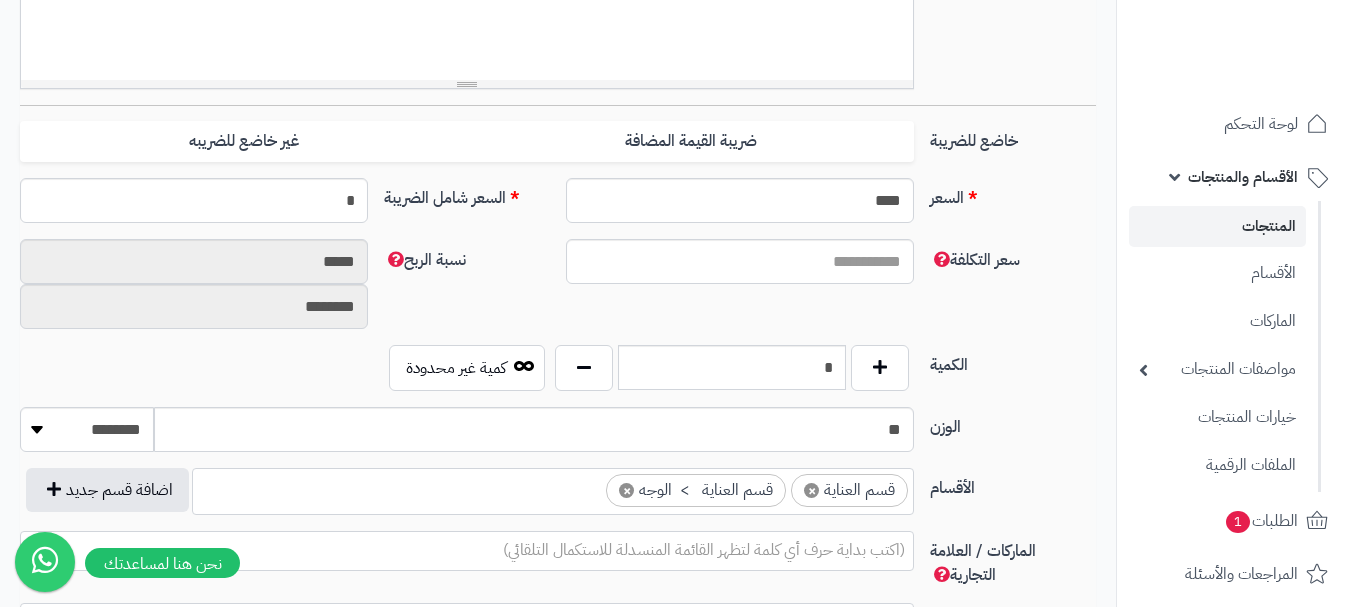 scroll, scrollTop: 712, scrollLeft: 0, axis: vertical 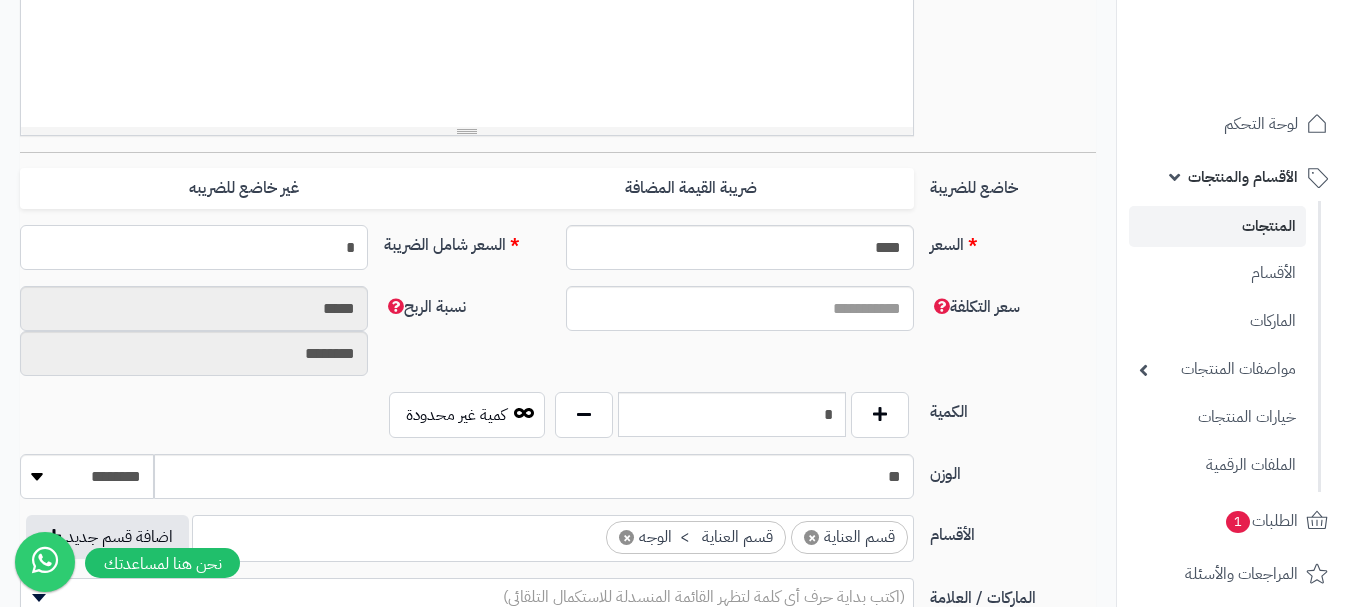 click on "*" at bounding box center [194, 247] 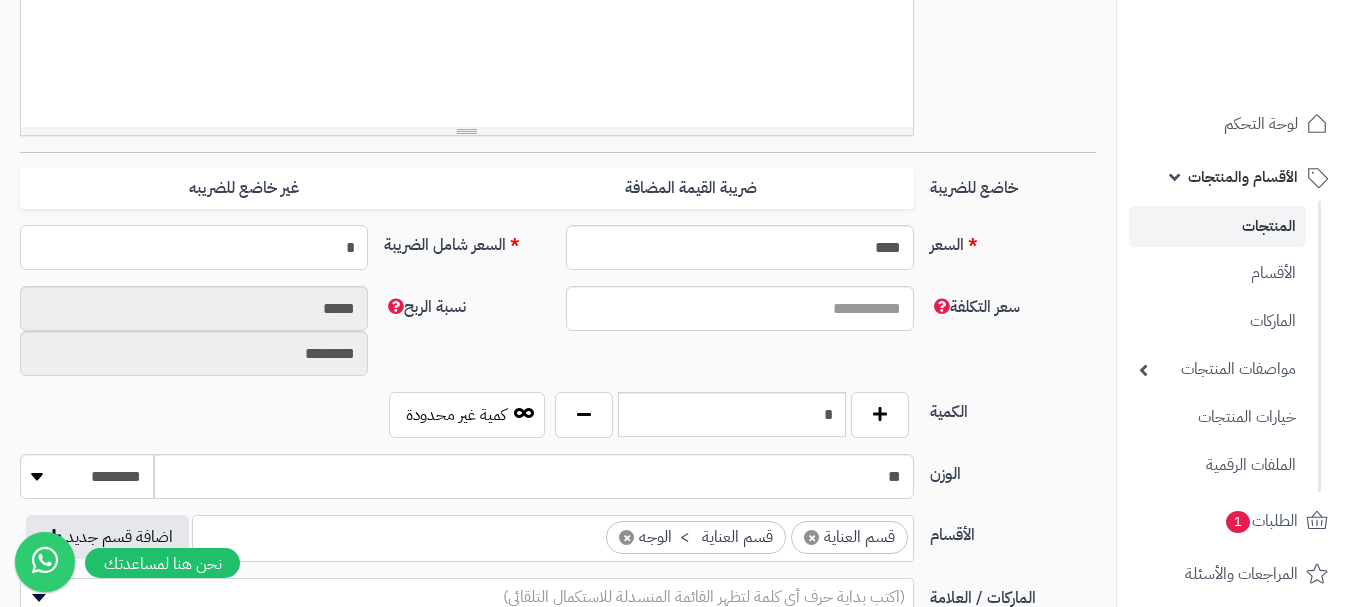 click on "*" at bounding box center [194, 247] 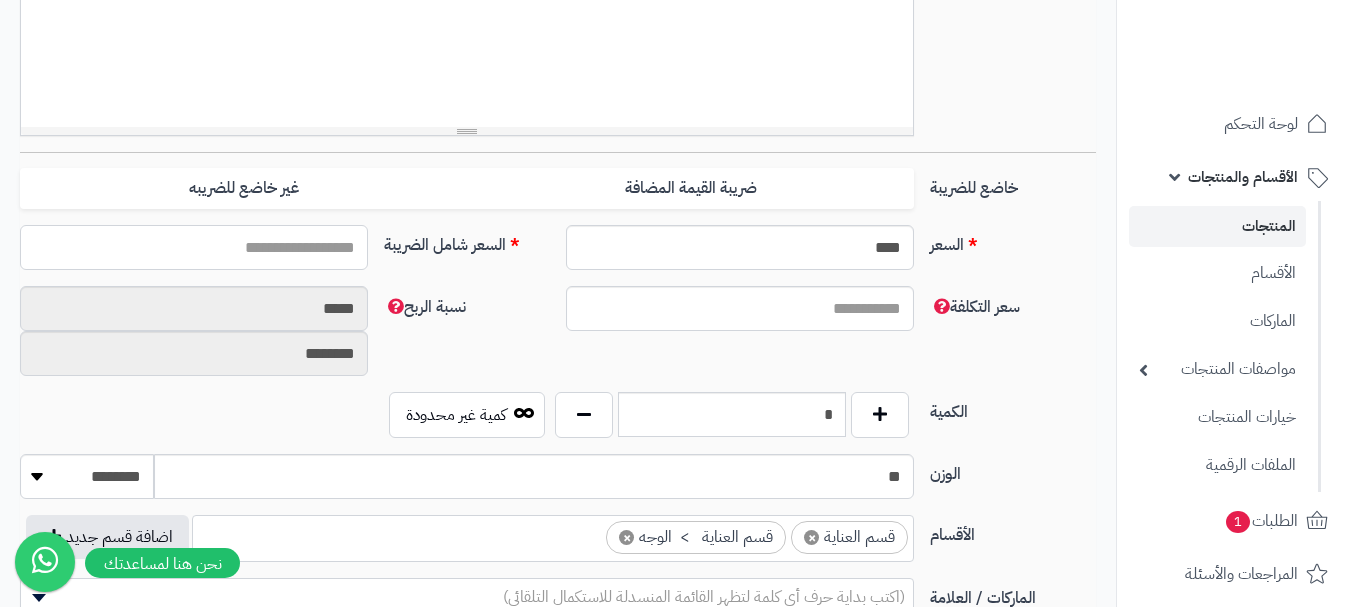 type on "*" 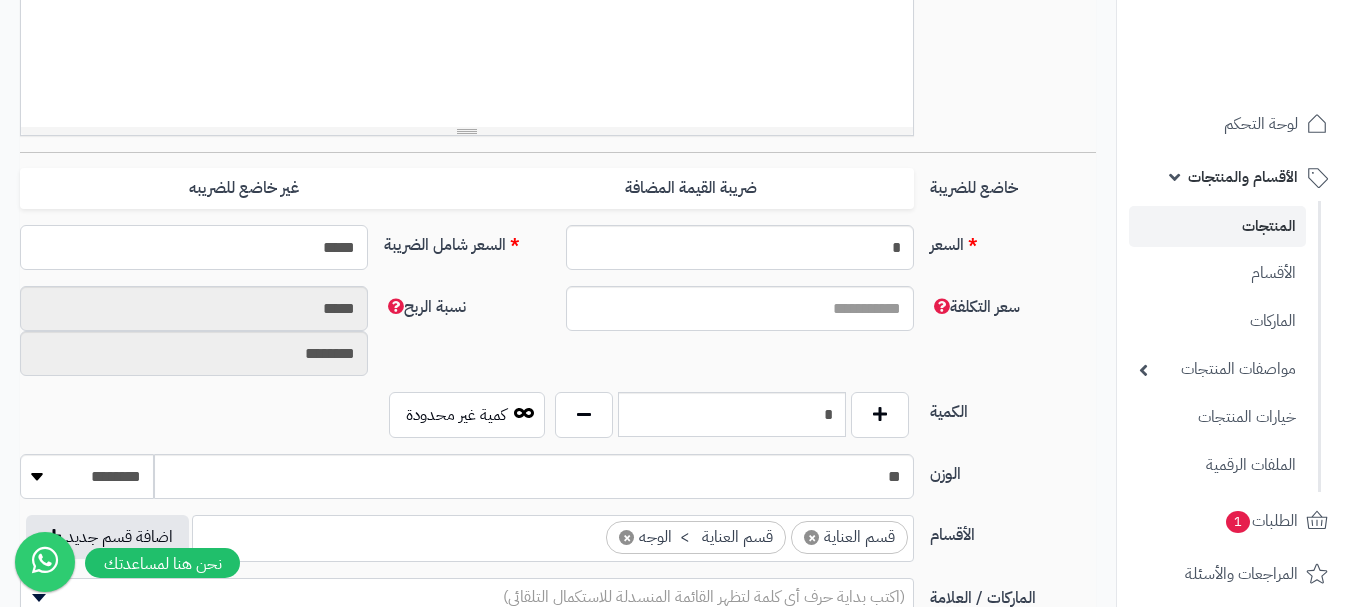 type on "******" 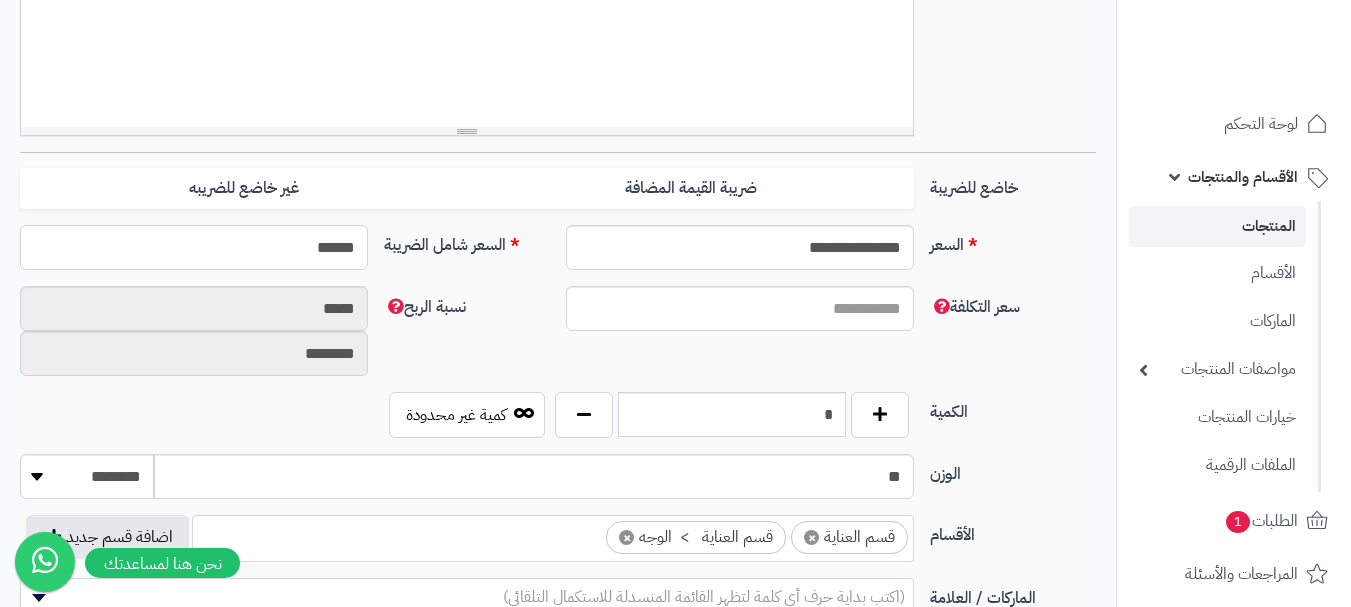 type on "**********" 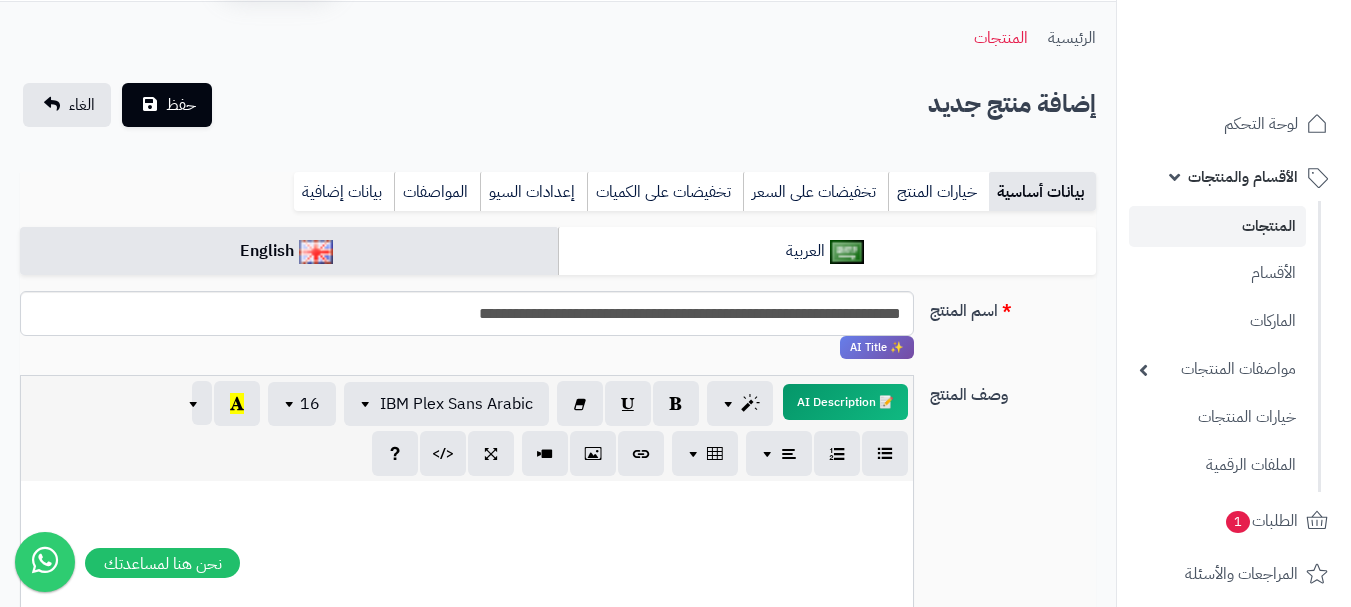 scroll, scrollTop: 12, scrollLeft: 0, axis: vertical 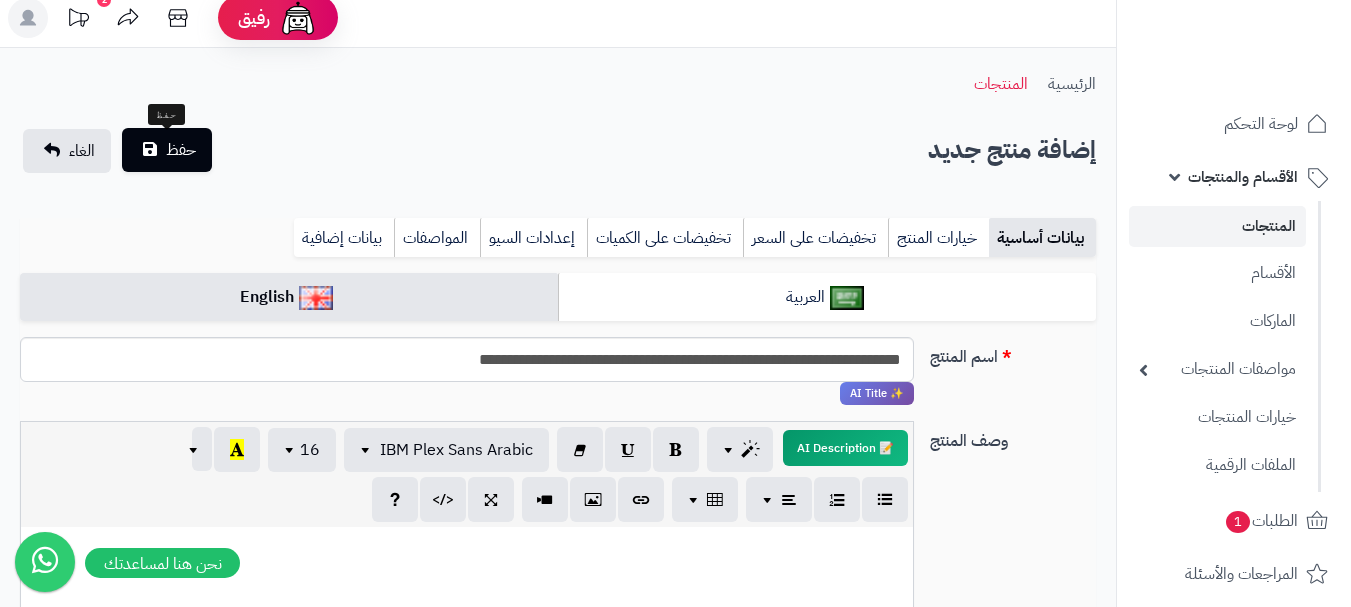 type on "******" 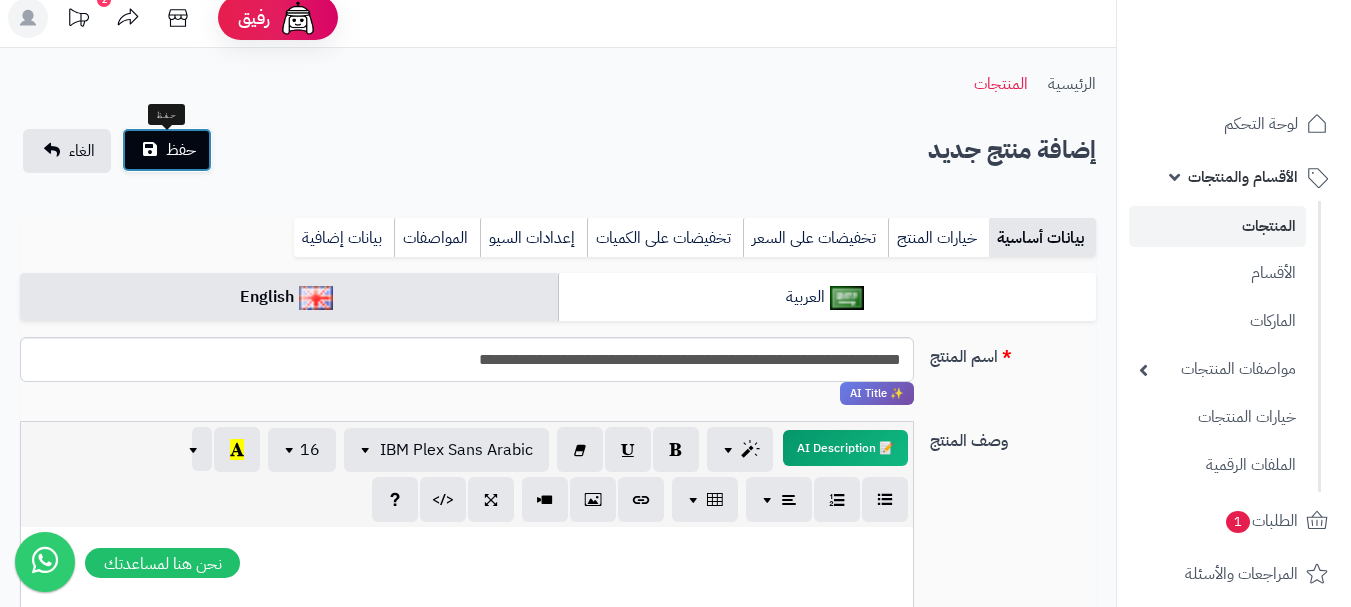 click on "حفظ" at bounding box center [181, 150] 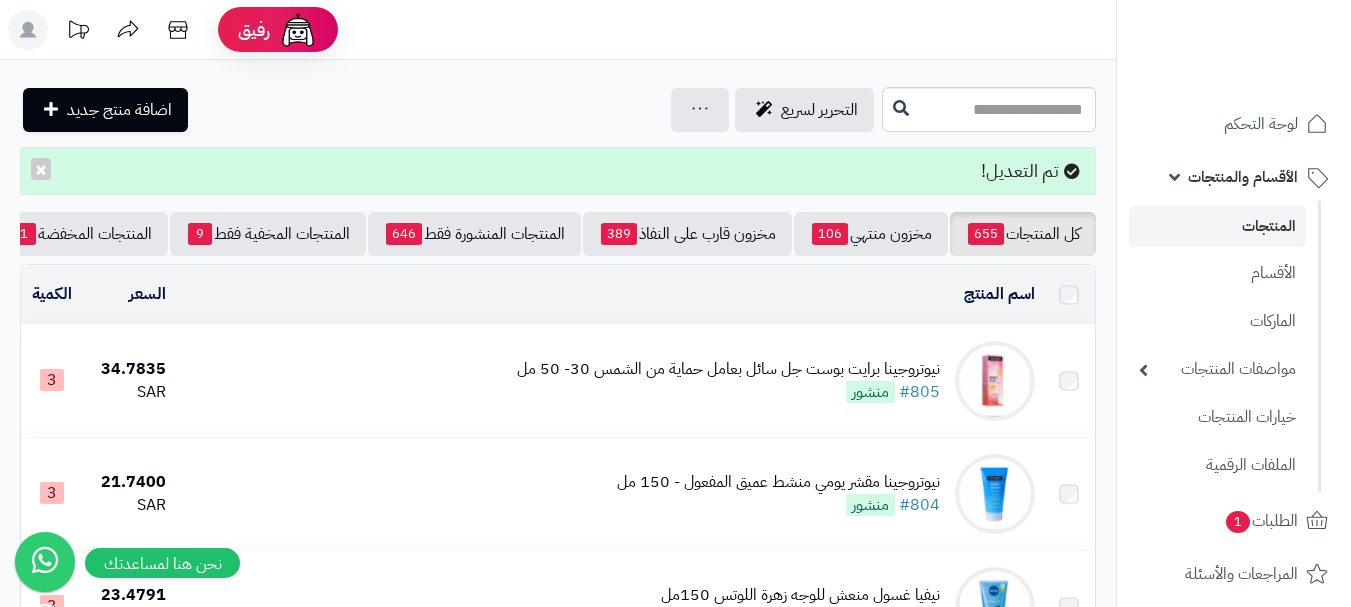 scroll, scrollTop: 0, scrollLeft: 0, axis: both 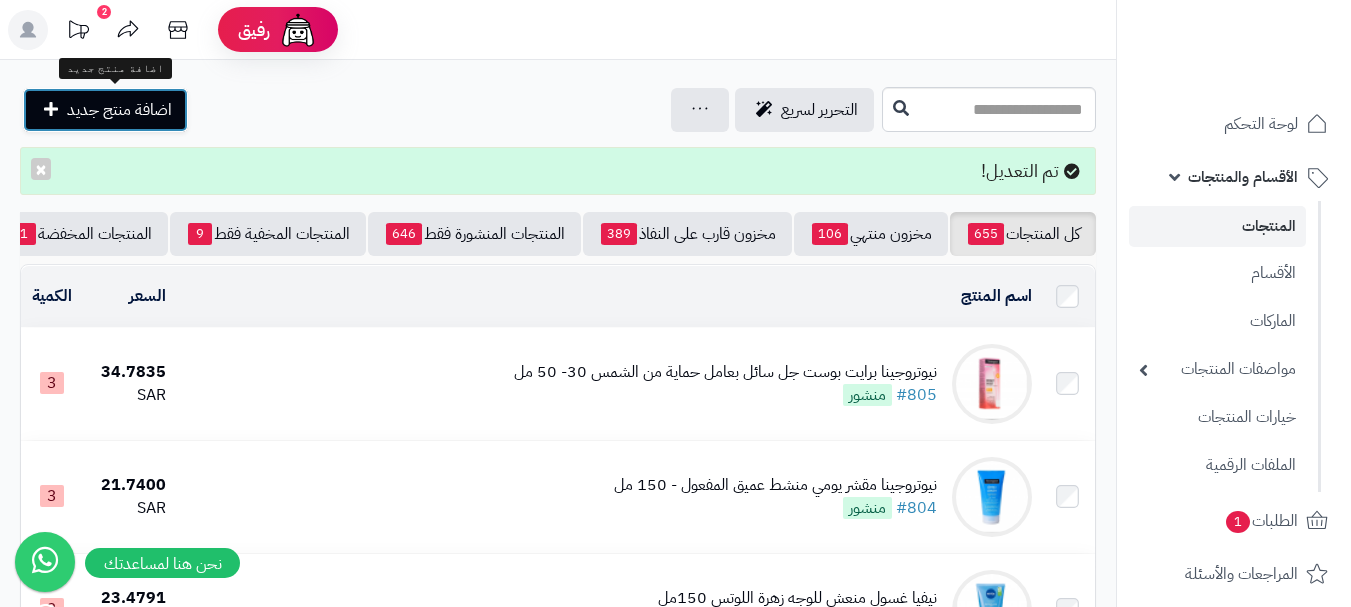 click on "اضافة منتج جديد" at bounding box center (119, 110) 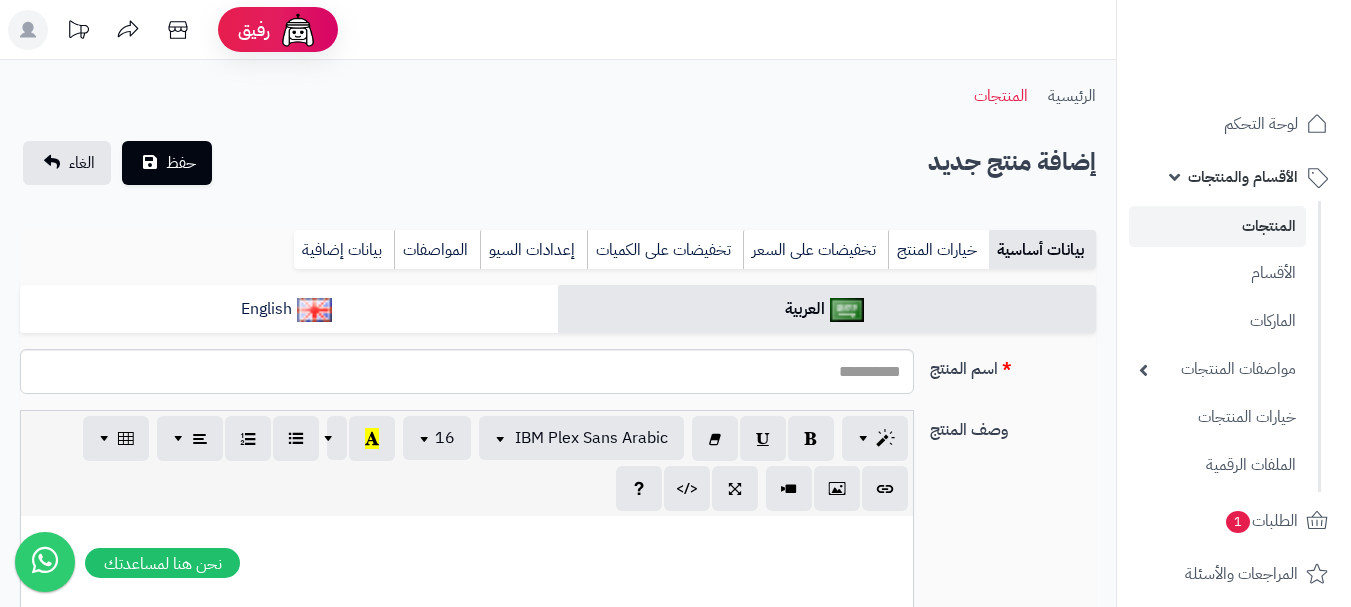select 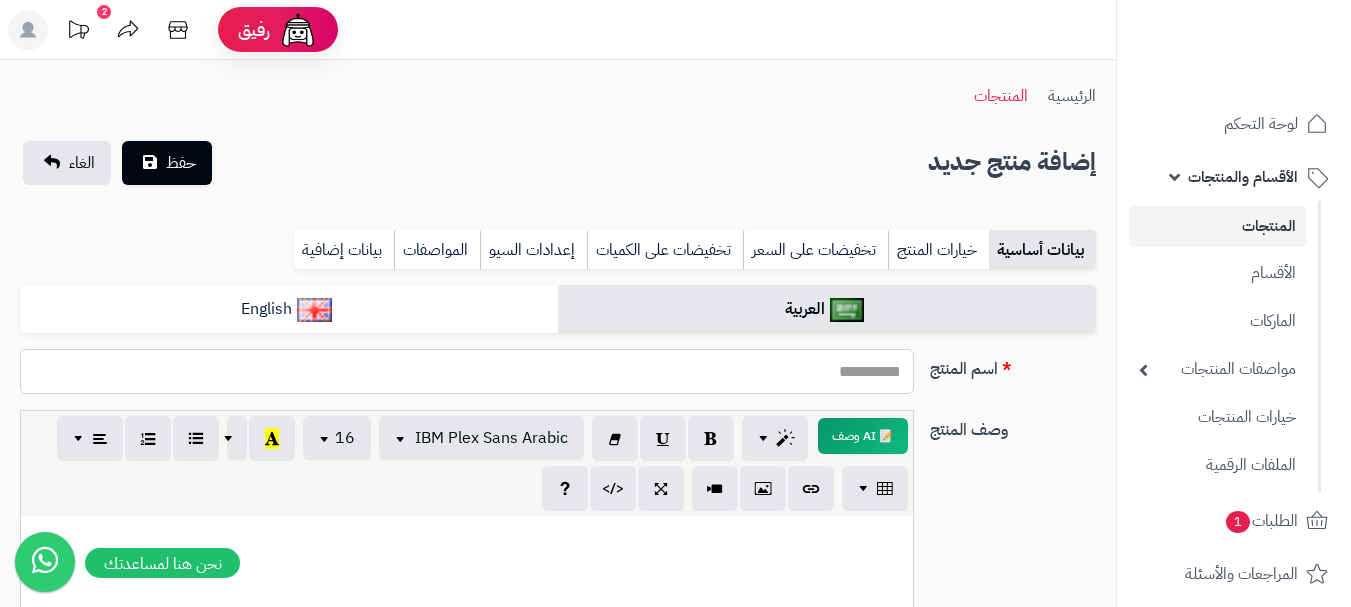 paste on "**********" 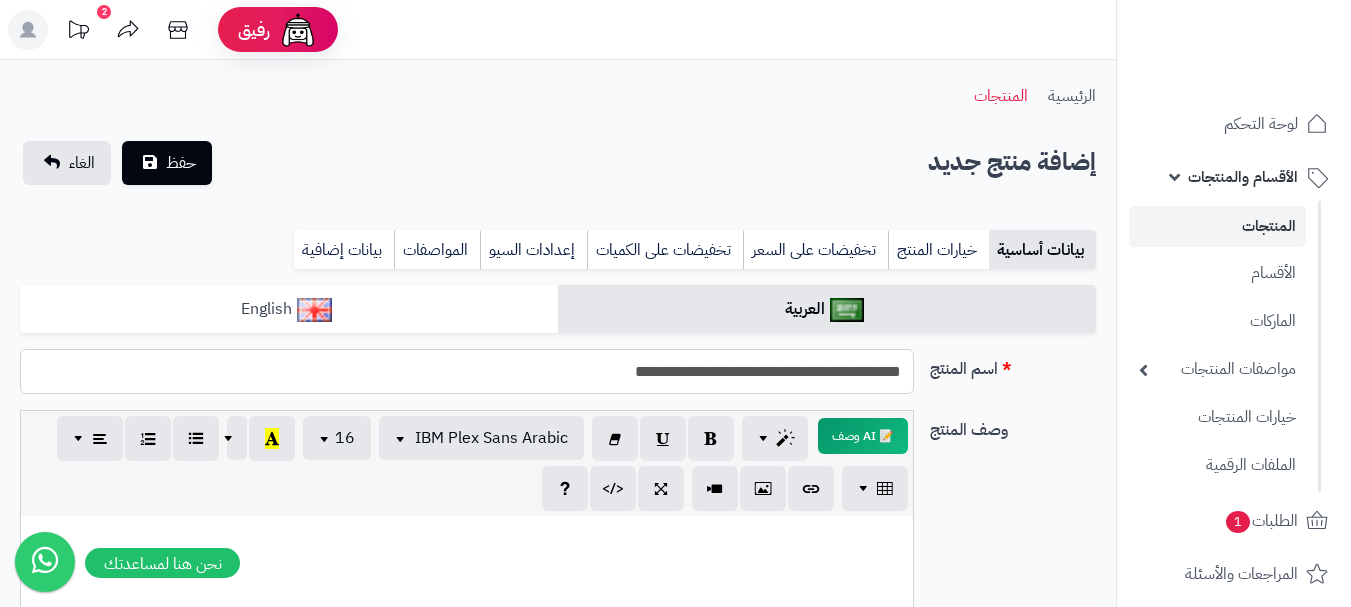 type on "**********" 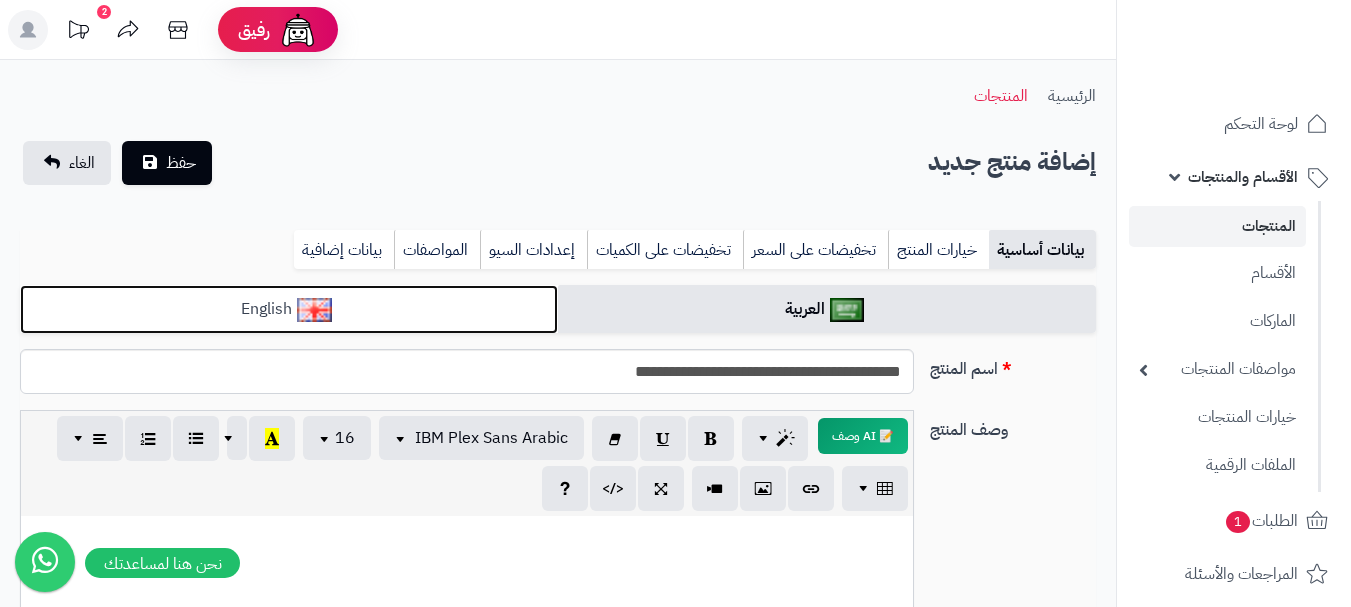 click on "English" at bounding box center [289, 309] 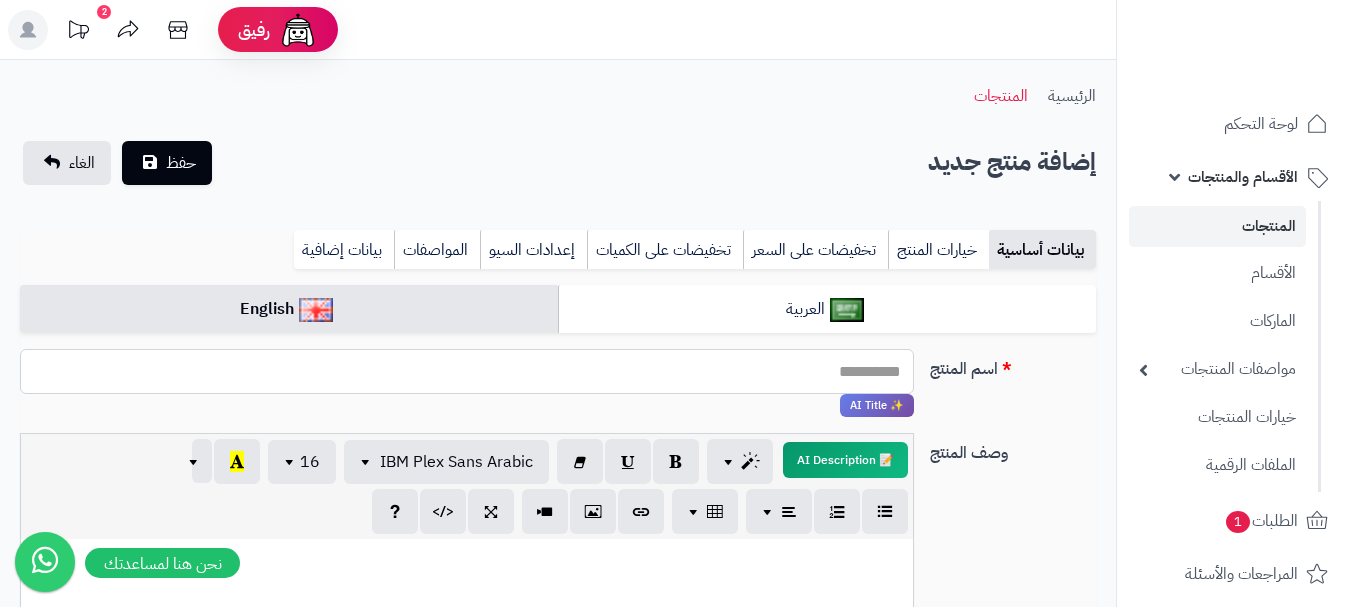 paste on "**********" 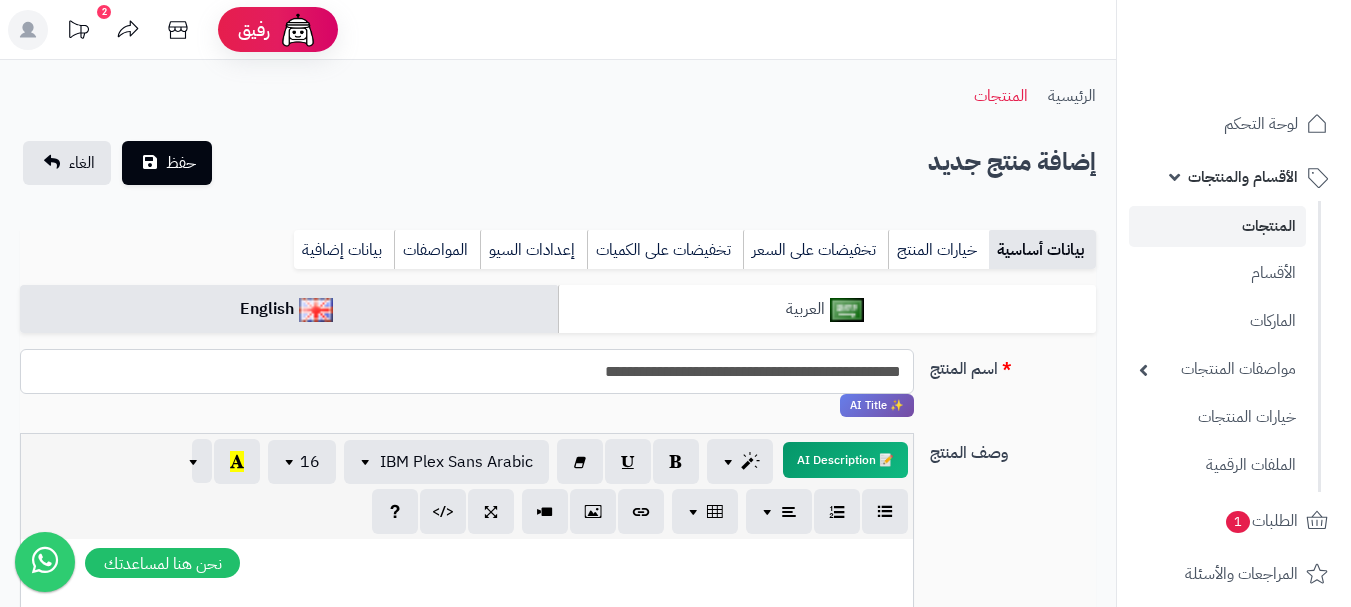 type on "**********" 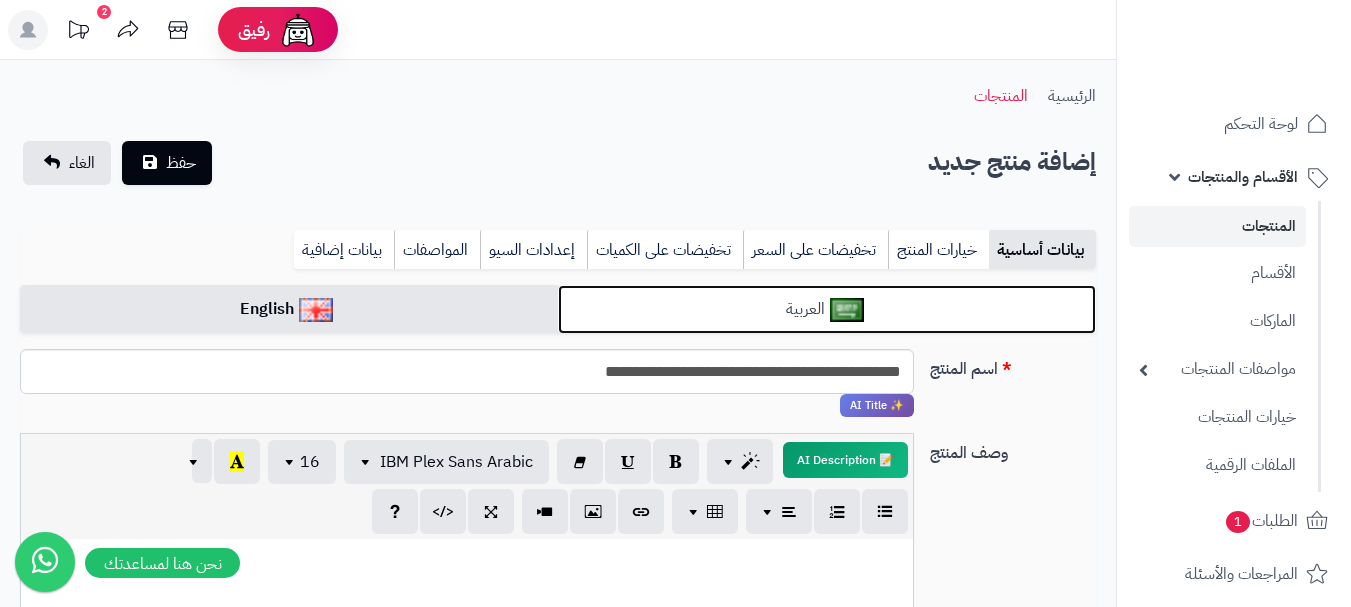 click on "العربية" at bounding box center (827, 309) 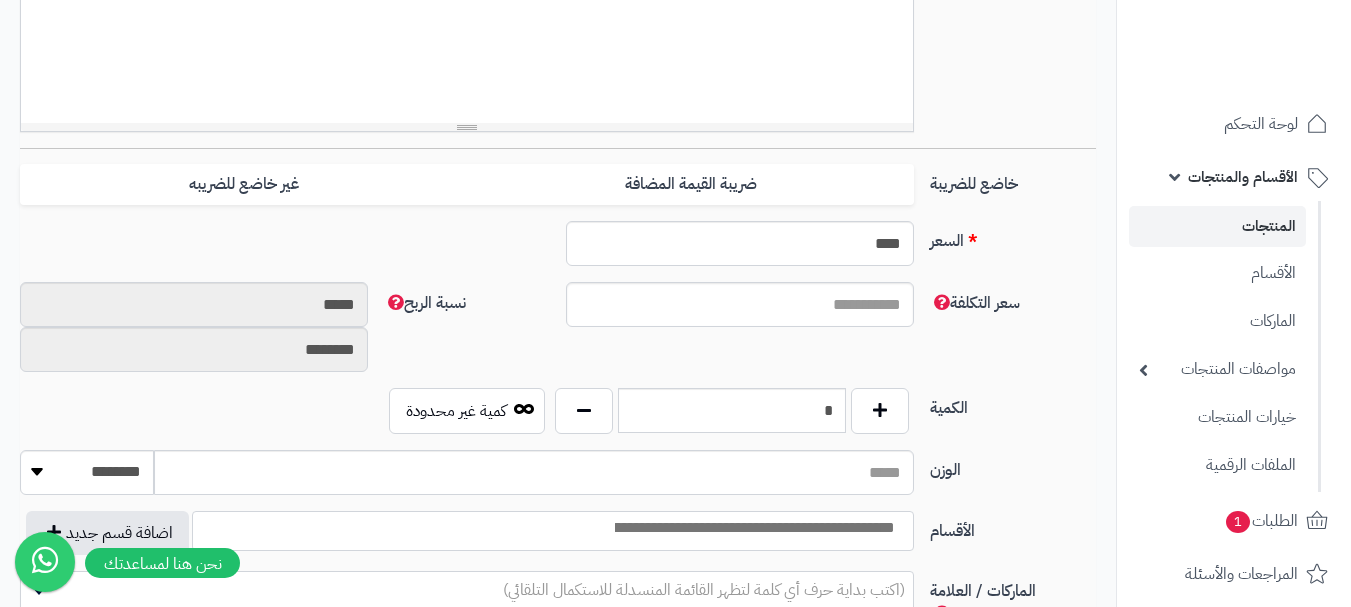 scroll, scrollTop: 700, scrollLeft: 0, axis: vertical 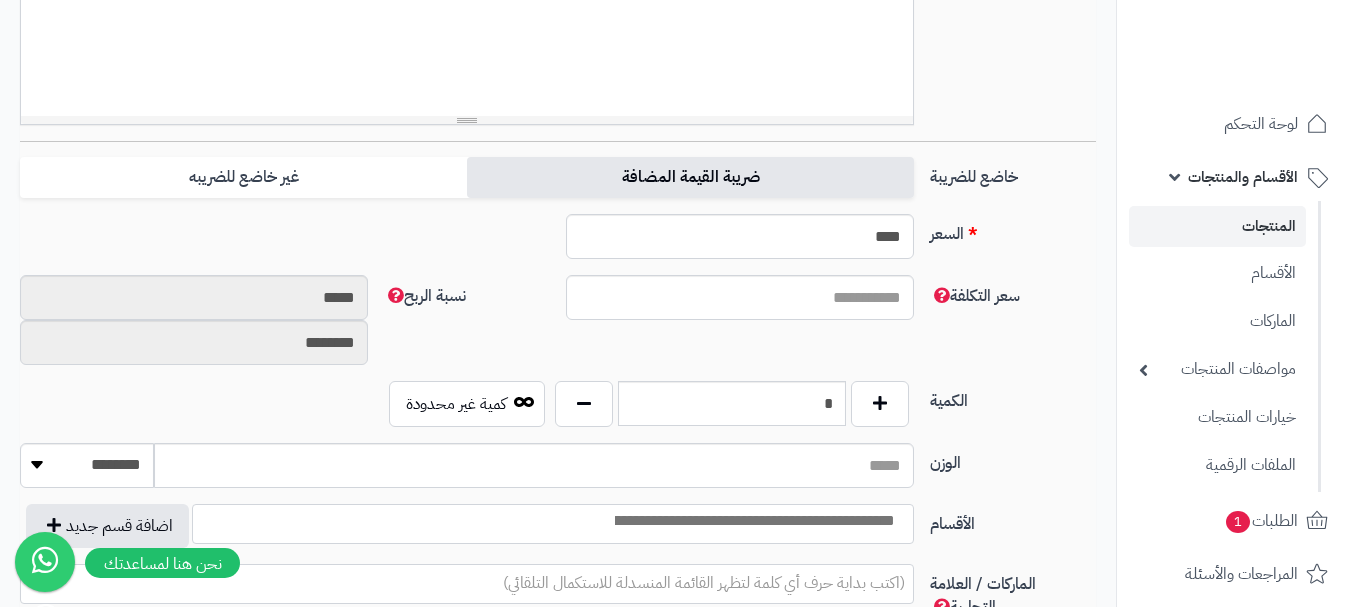 click on "ضريبة القيمة المضافة" at bounding box center (690, 177) 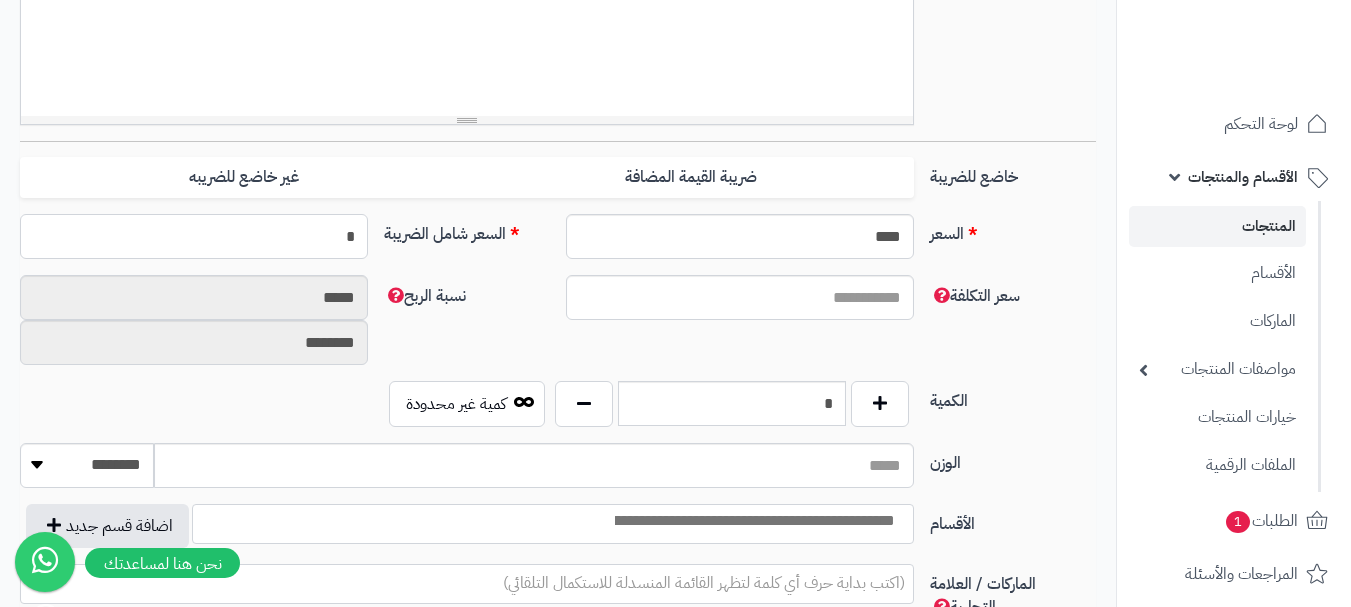 click on "*" at bounding box center (194, 236) 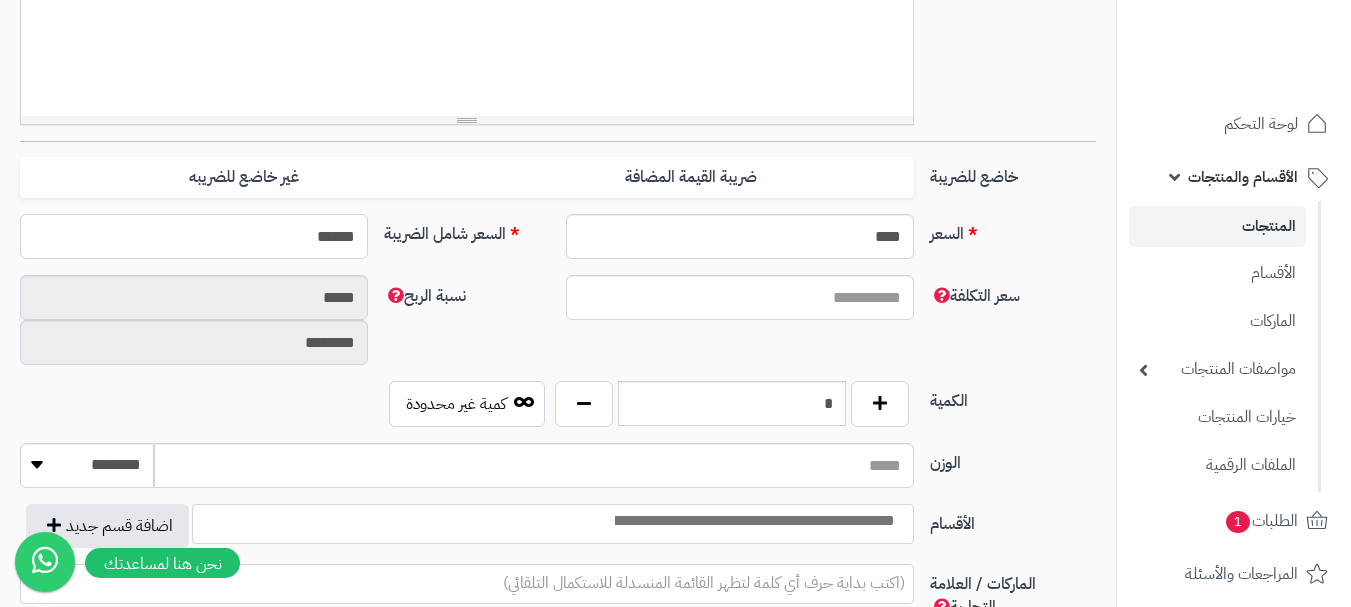scroll, scrollTop: 800, scrollLeft: 0, axis: vertical 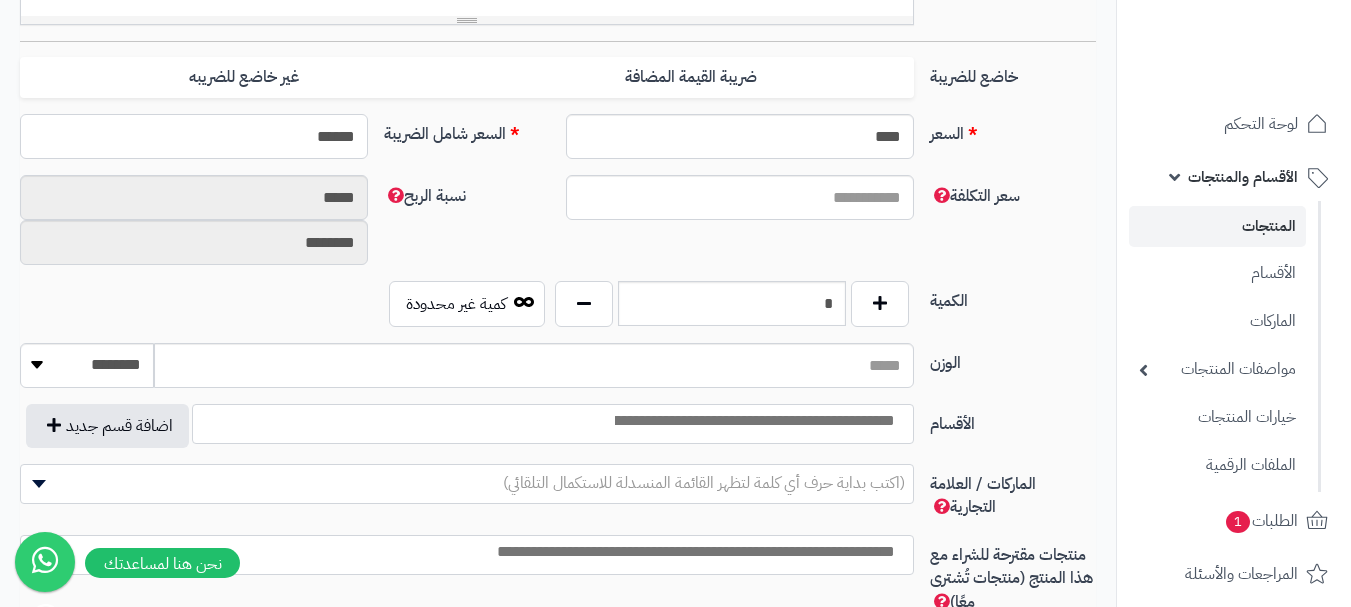 type on "******" 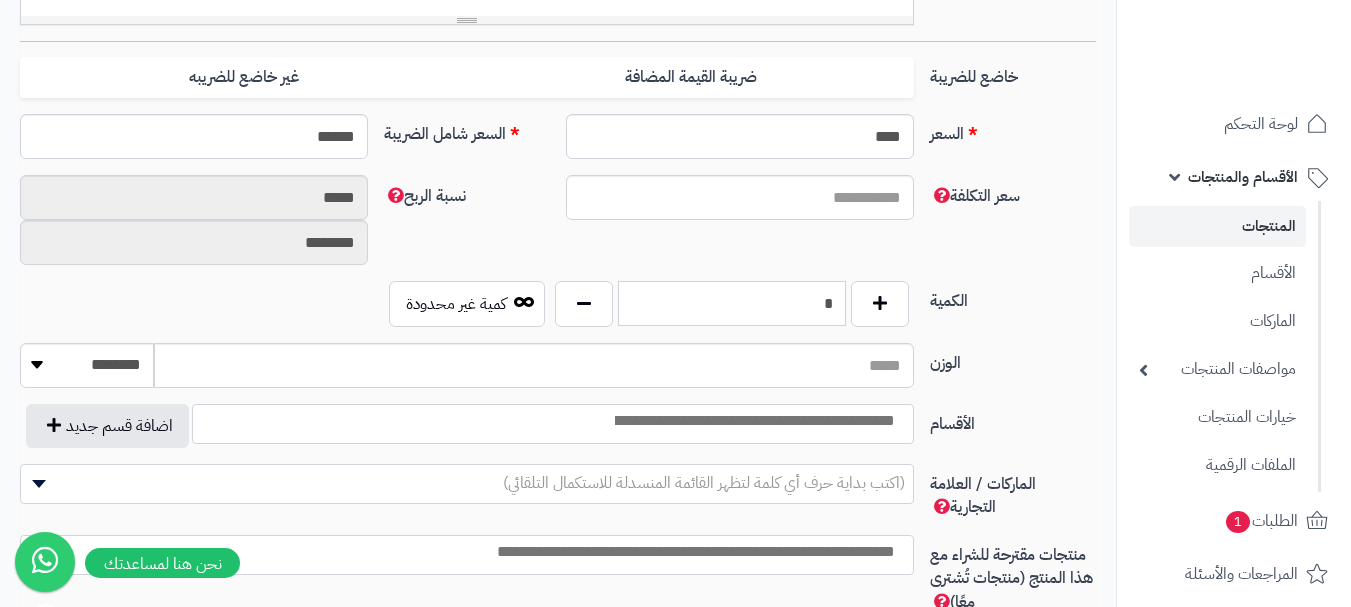 type on "**********" 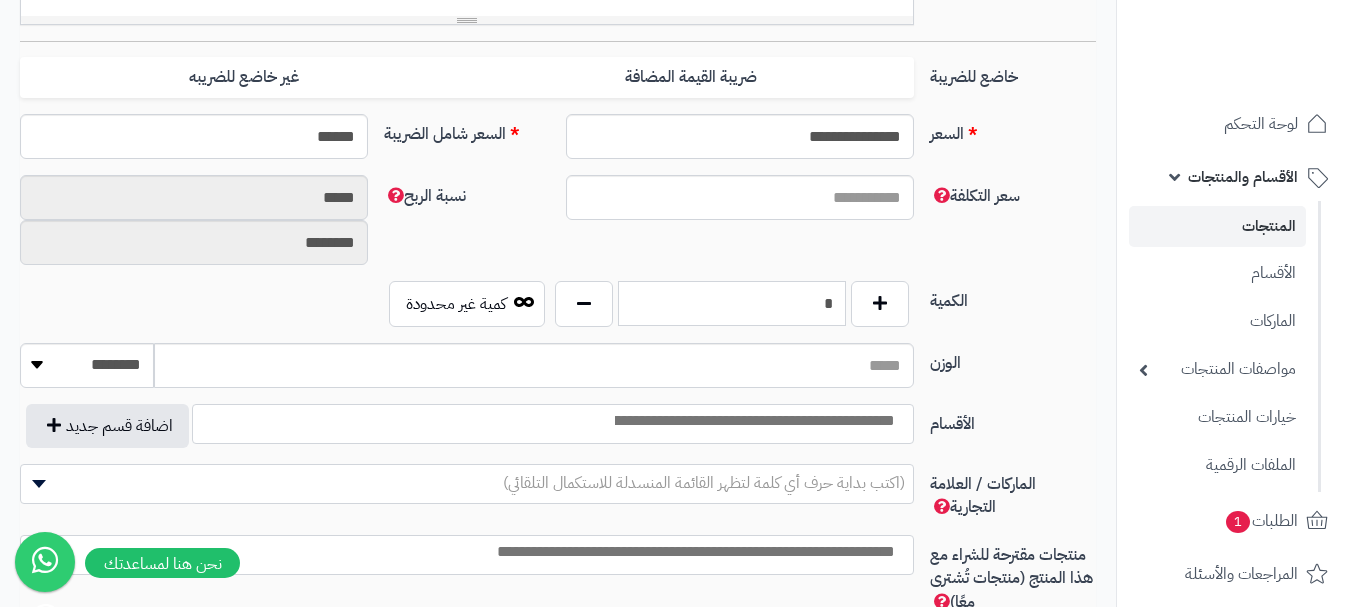click on "*" at bounding box center (732, 303) 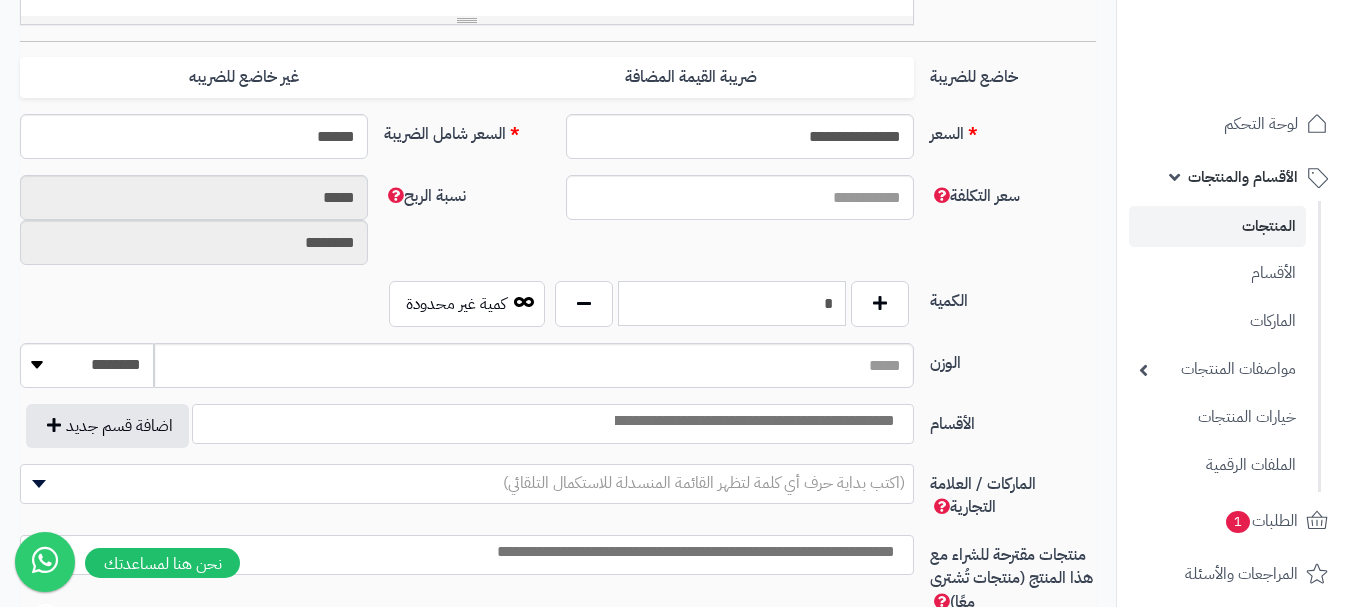 type on "*" 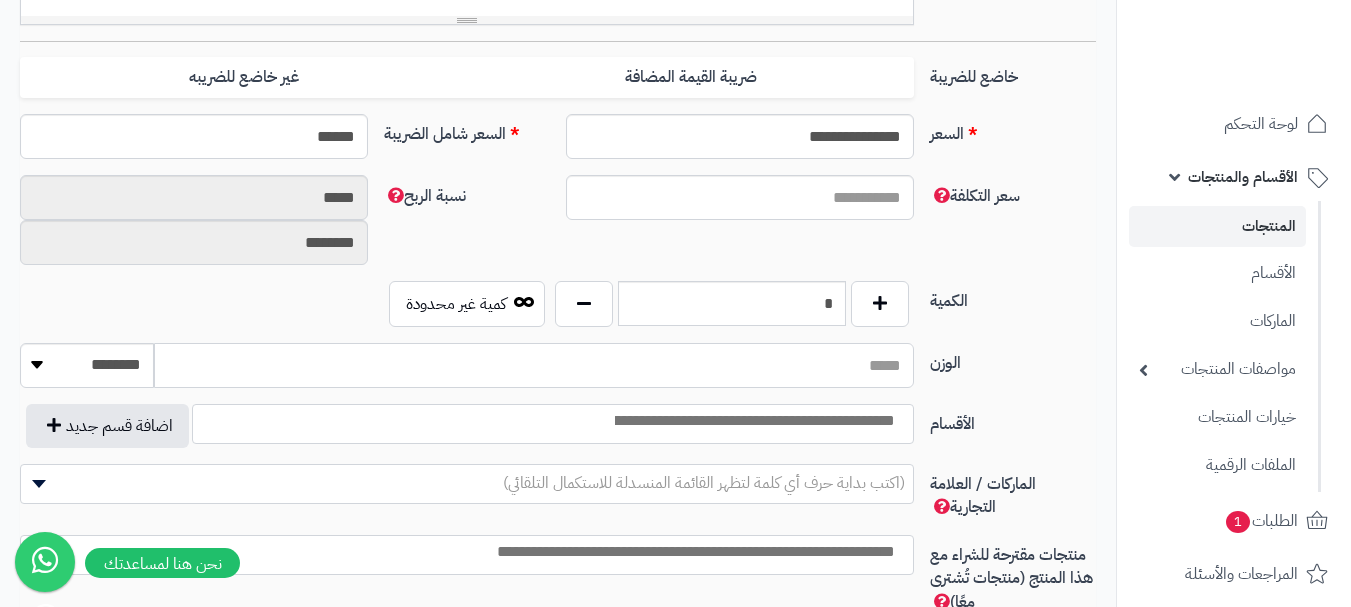 click on "الوزن" at bounding box center [534, 365] 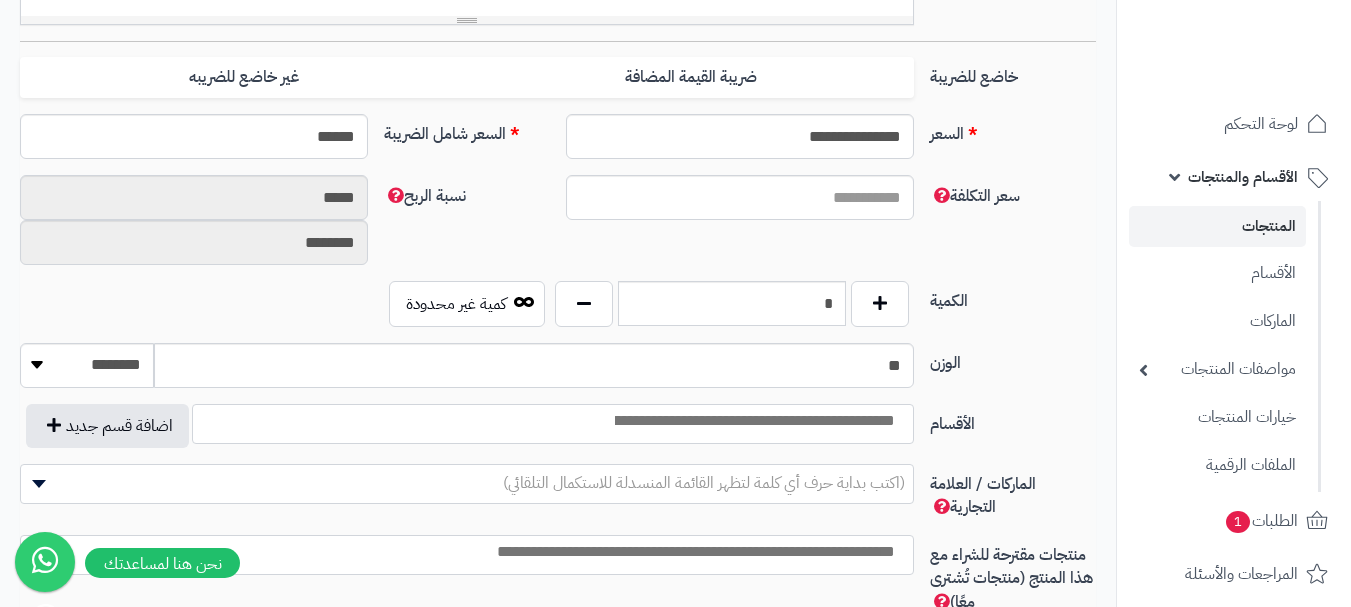 click at bounding box center [753, 421] 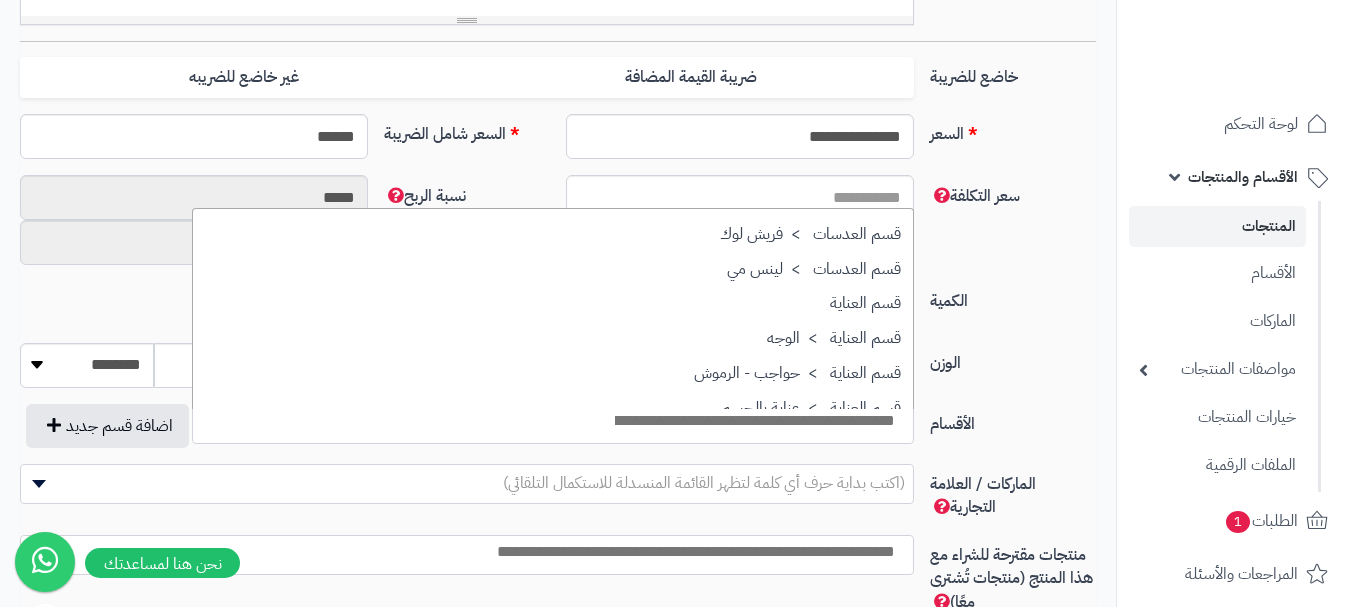 scroll, scrollTop: 1700, scrollLeft: 0, axis: vertical 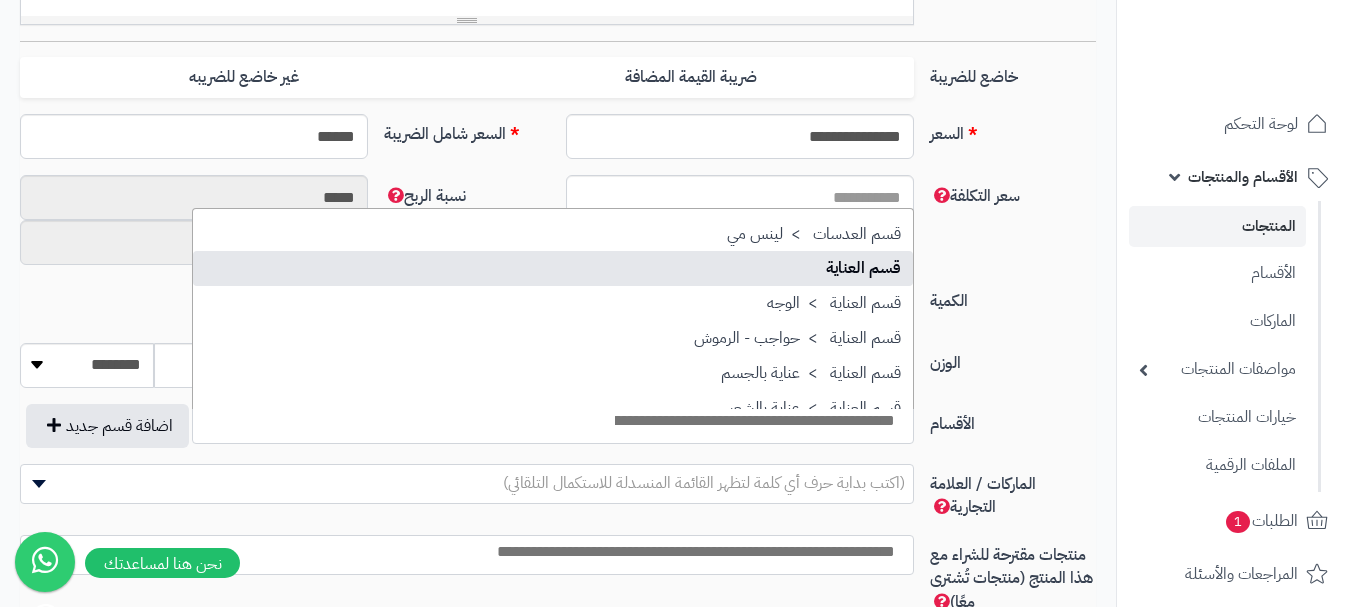 select on "**" 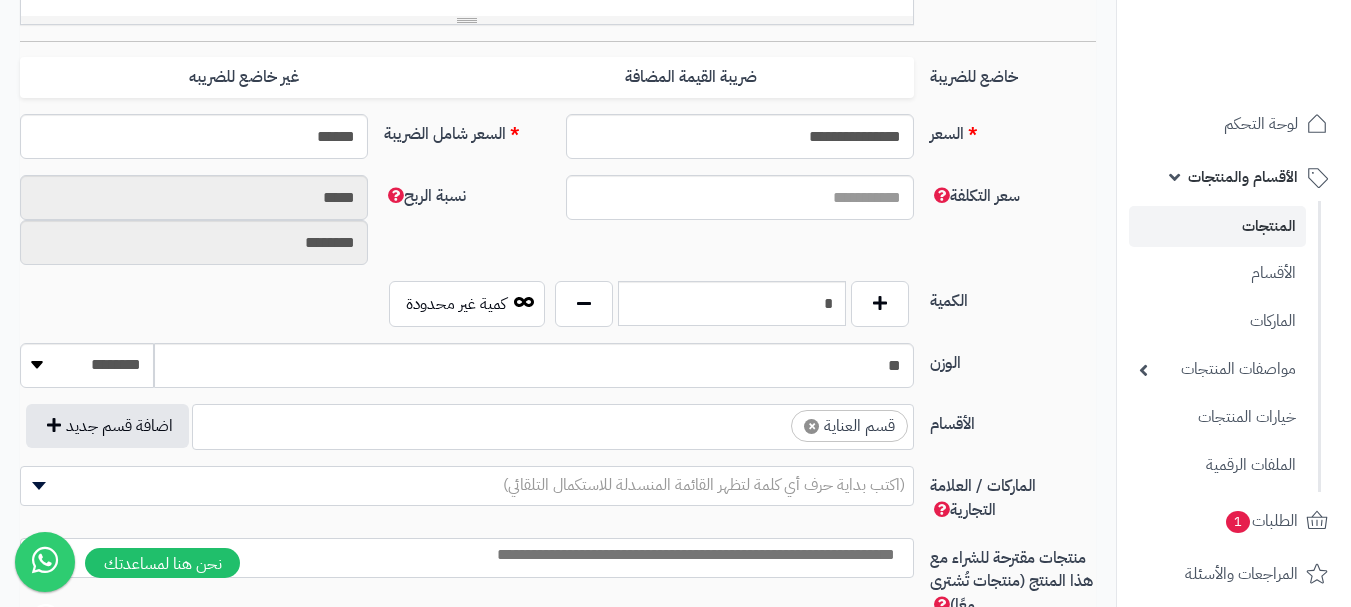 scroll, scrollTop: 1250, scrollLeft: 0, axis: vertical 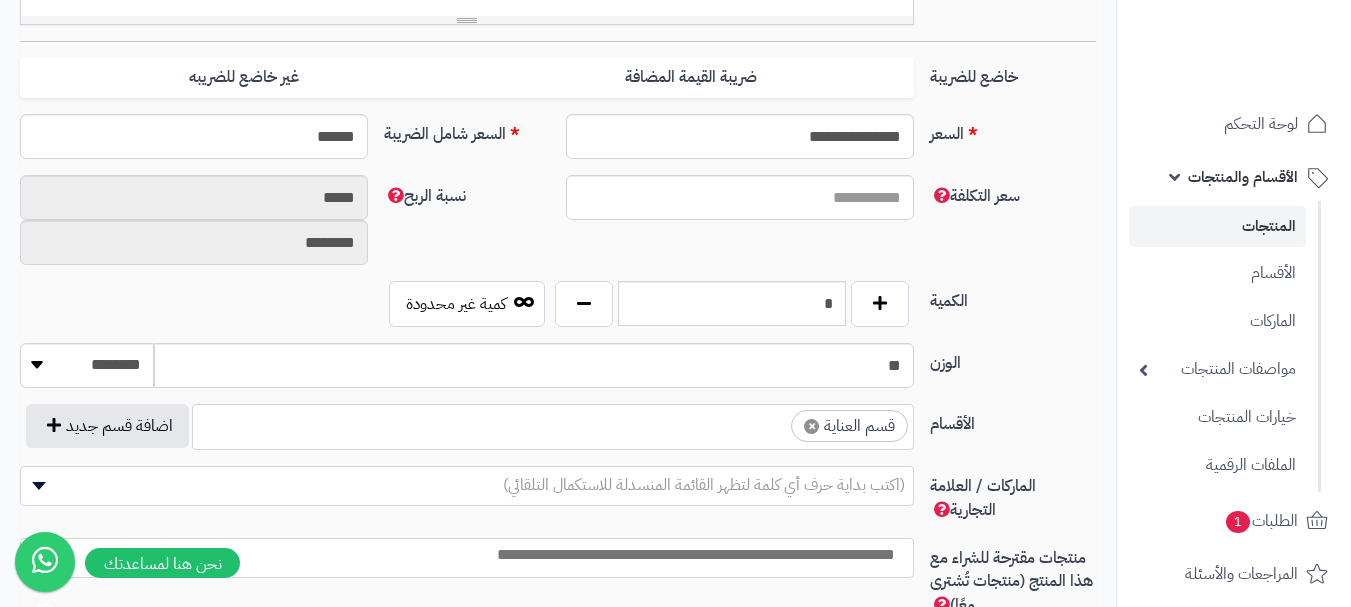 click on "× قسم العناية" at bounding box center (553, 424) 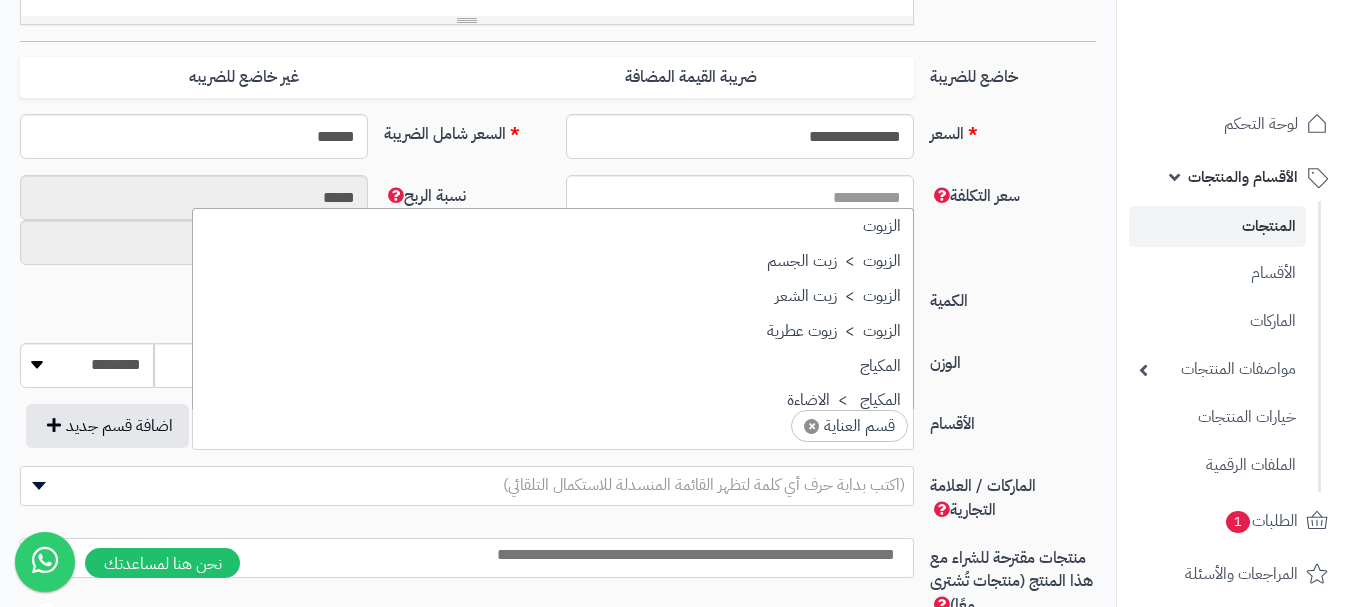 scroll, scrollTop: 1707, scrollLeft: 0, axis: vertical 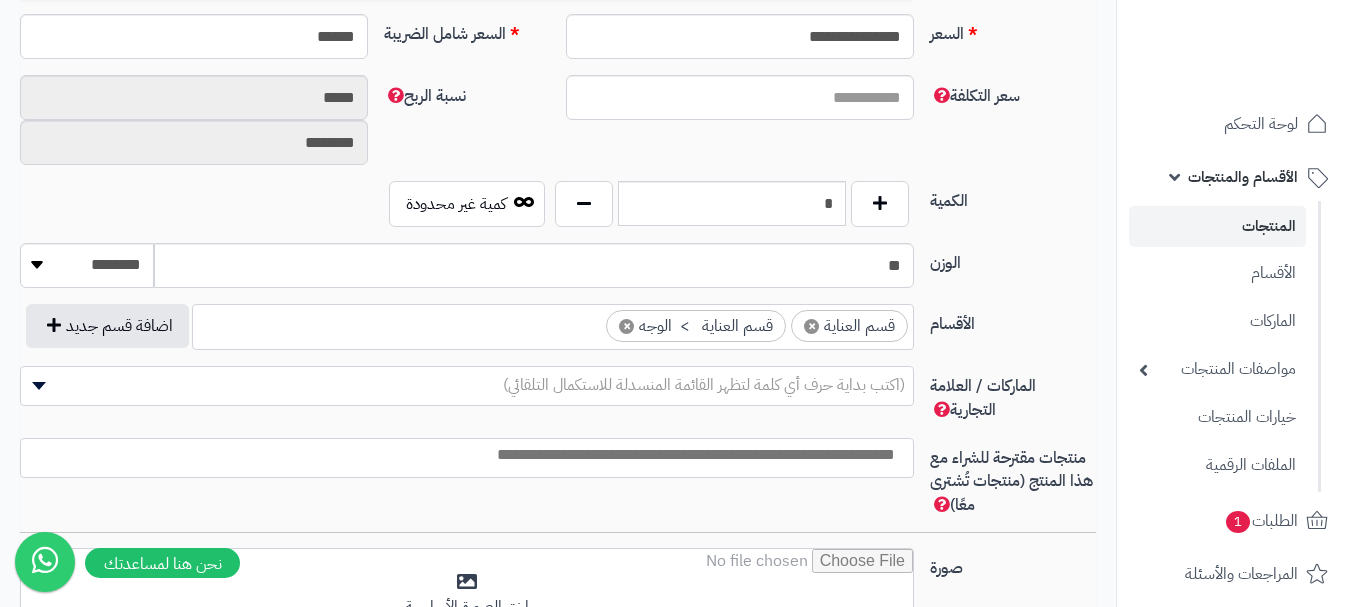 click at bounding box center (462, 455) 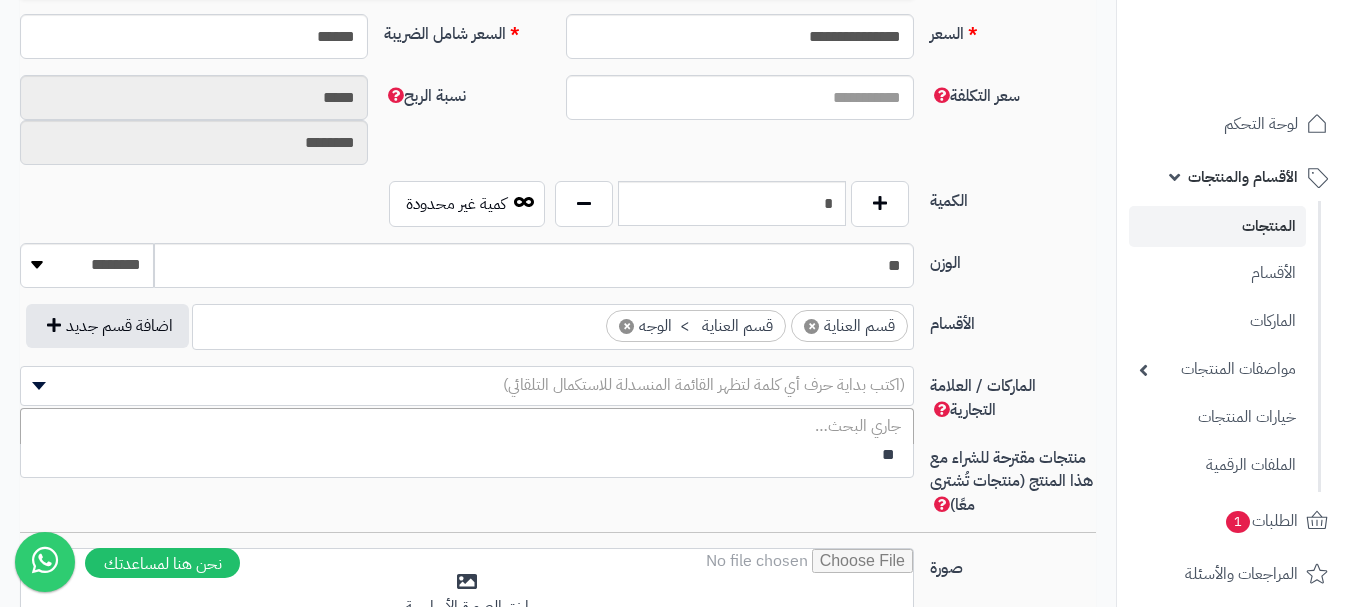 type on "*" 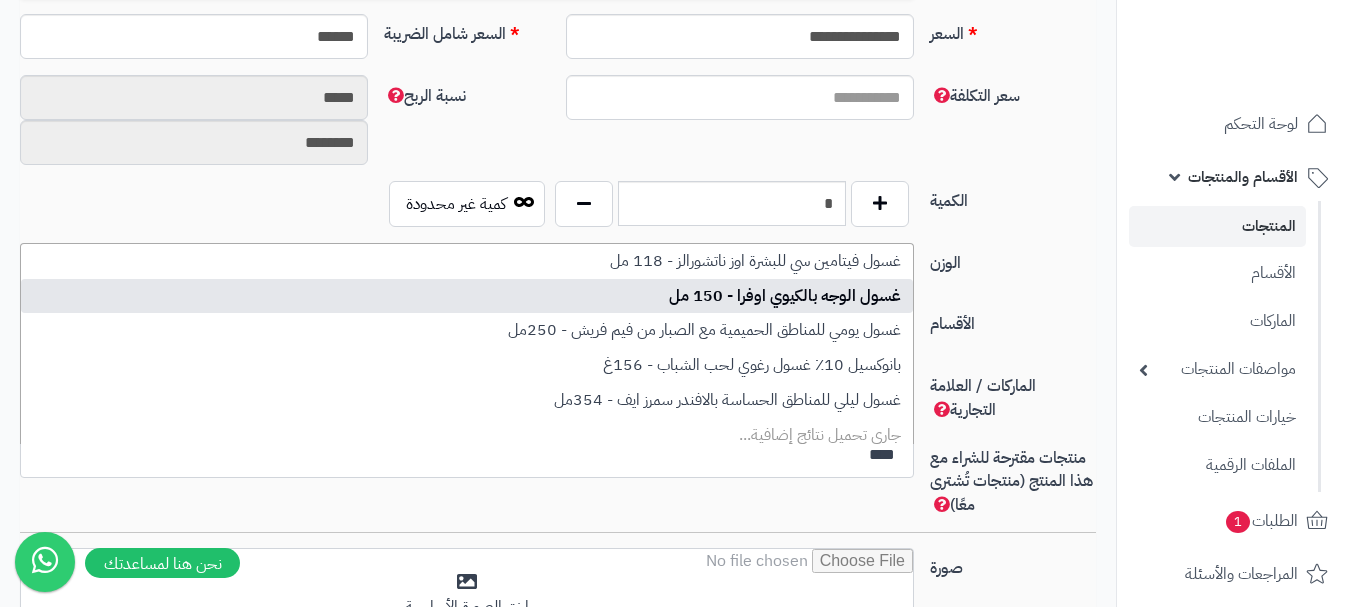 type on "****" 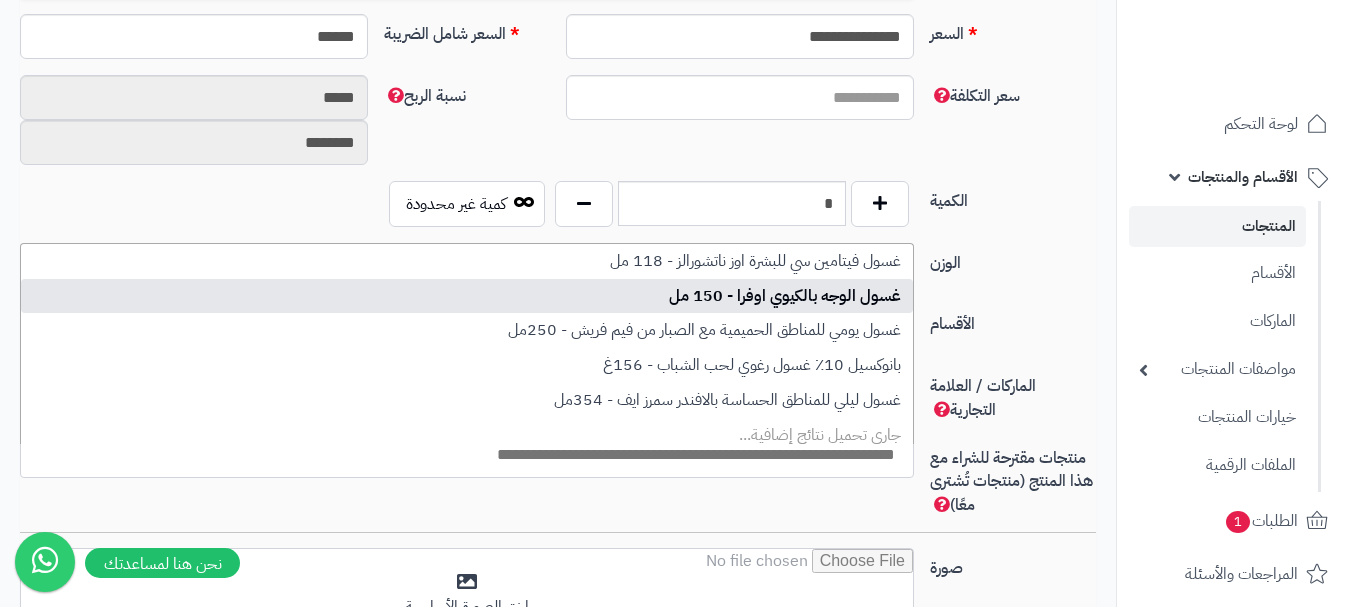 select on "***" 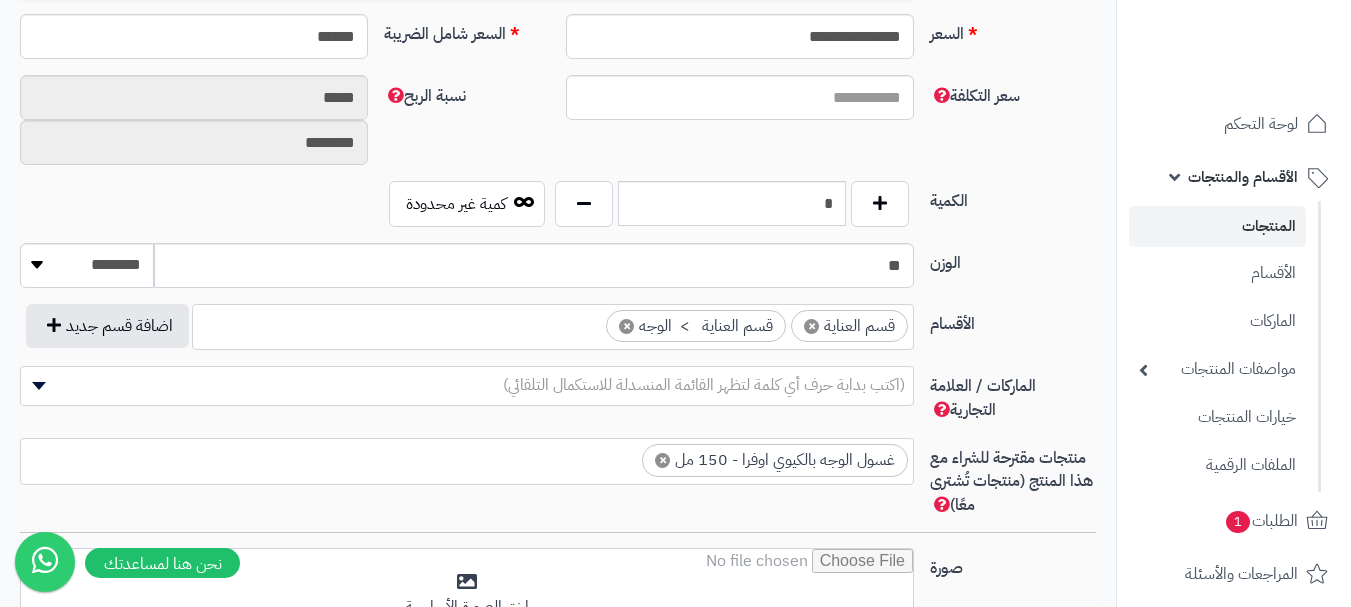scroll, scrollTop: 0, scrollLeft: 0, axis: both 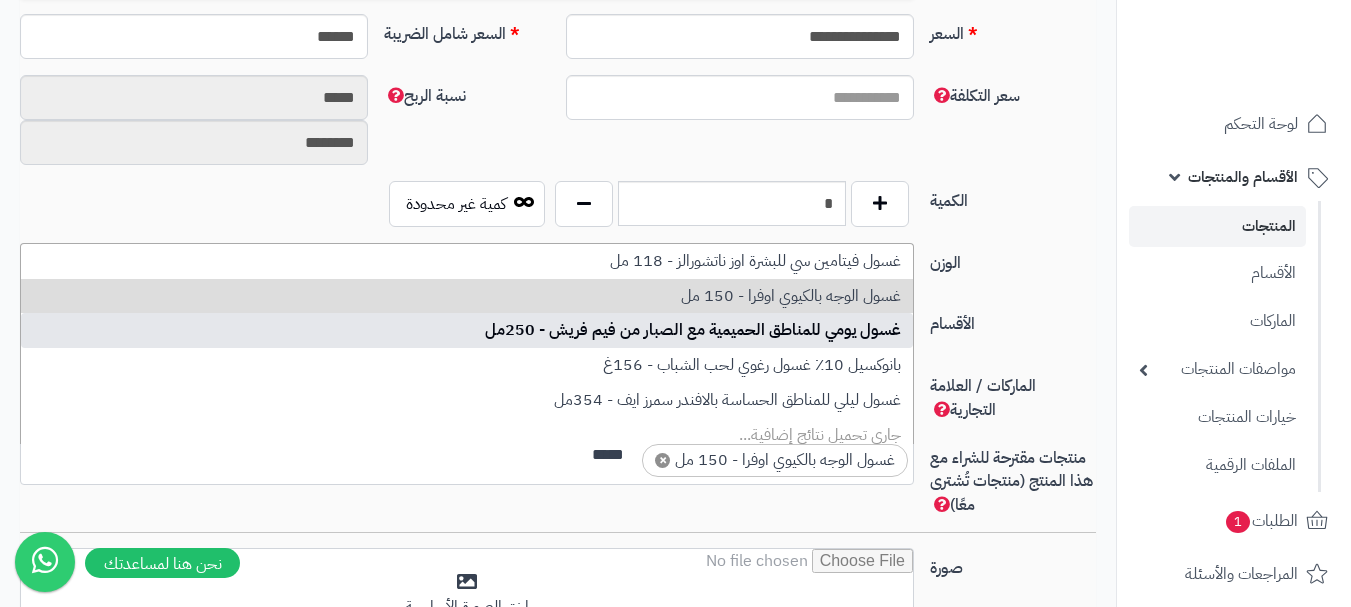 type on "****" 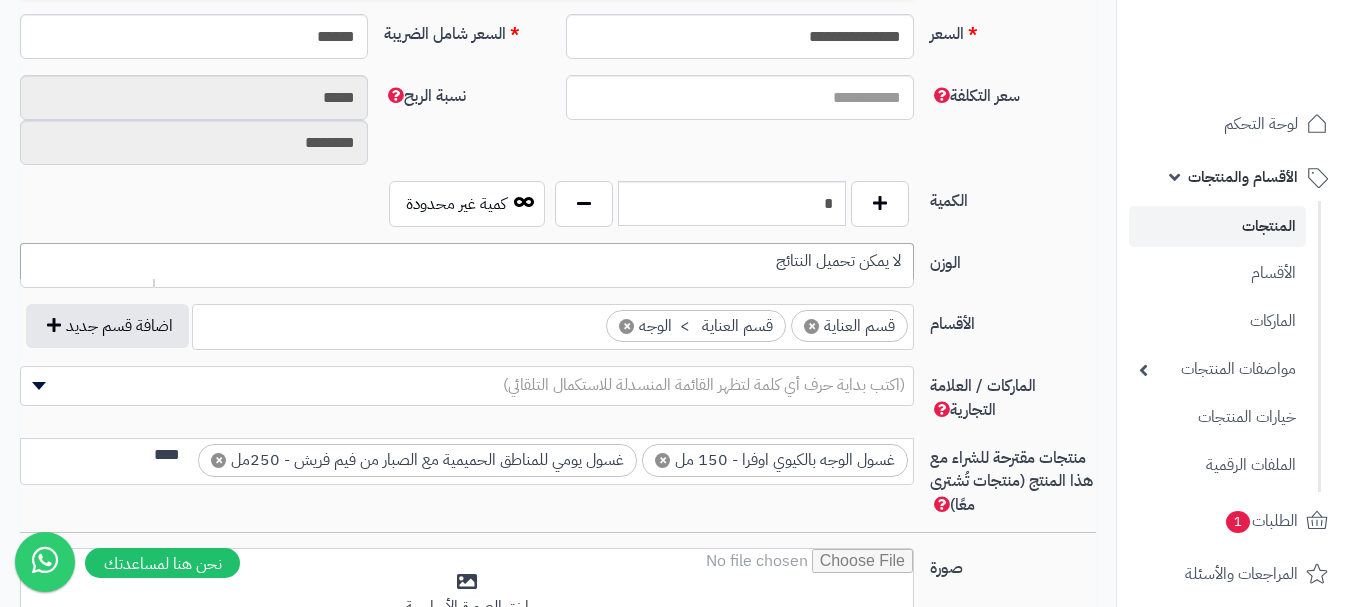 scroll, scrollTop: 0, scrollLeft: -8, axis: horizontal 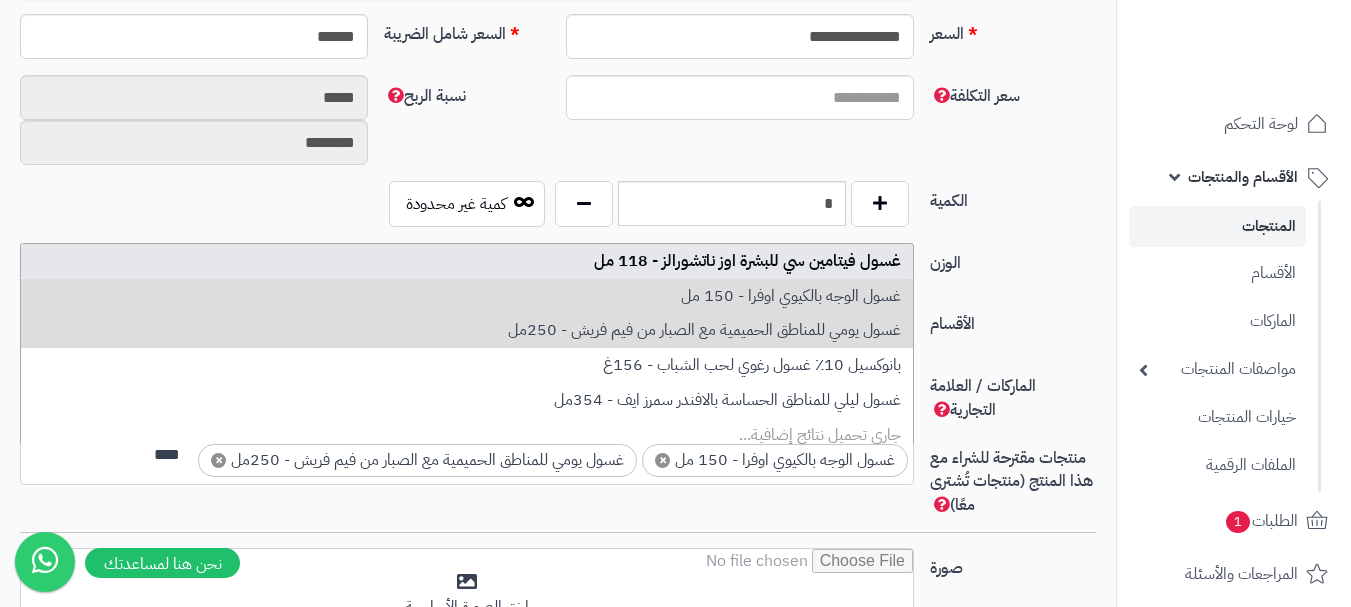 type on "****" 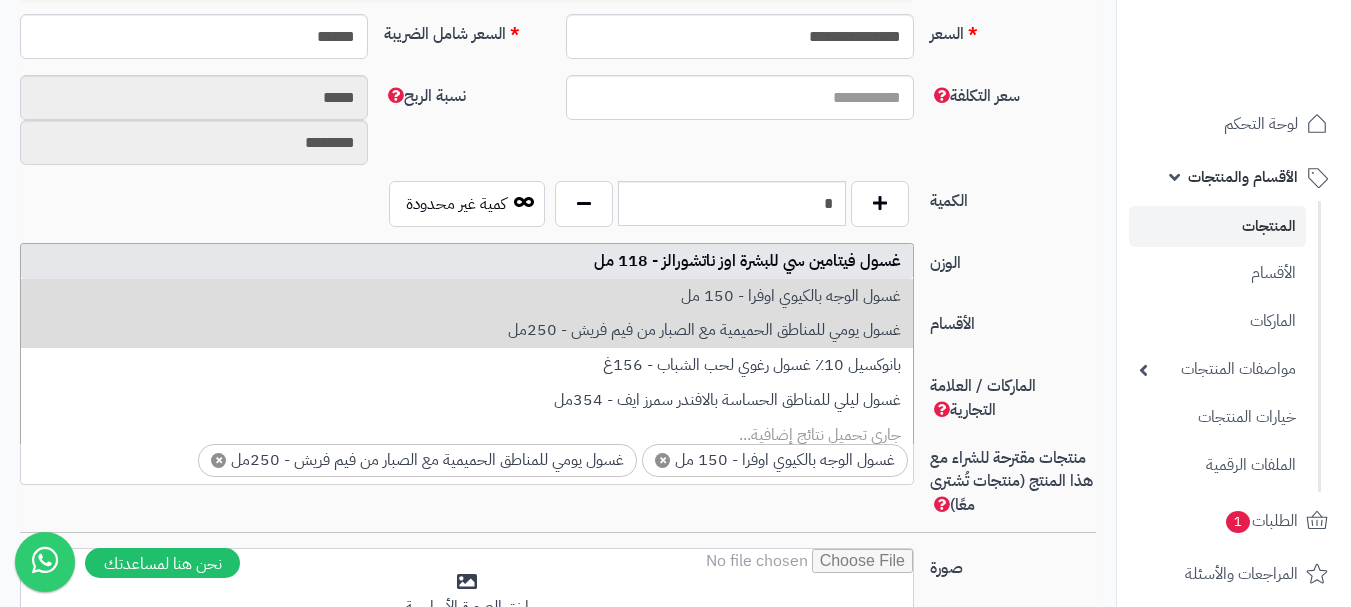 scroll, scrollTop: 0, scrollLeft: 0, axis: both 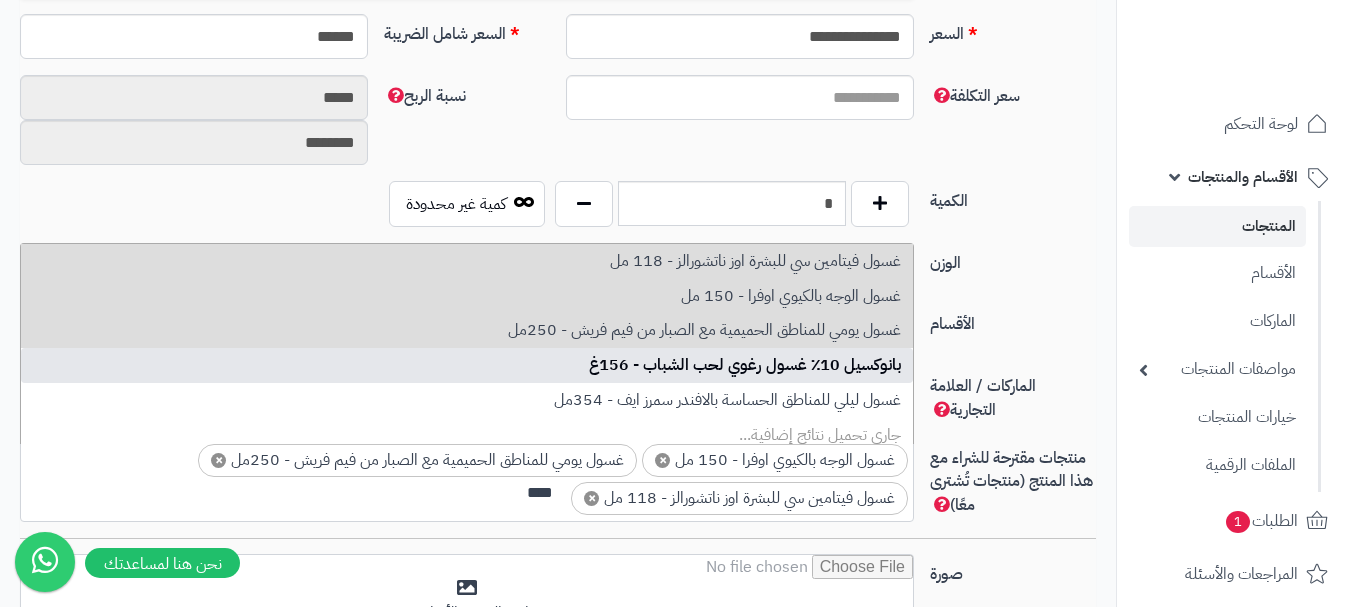 type on "****" 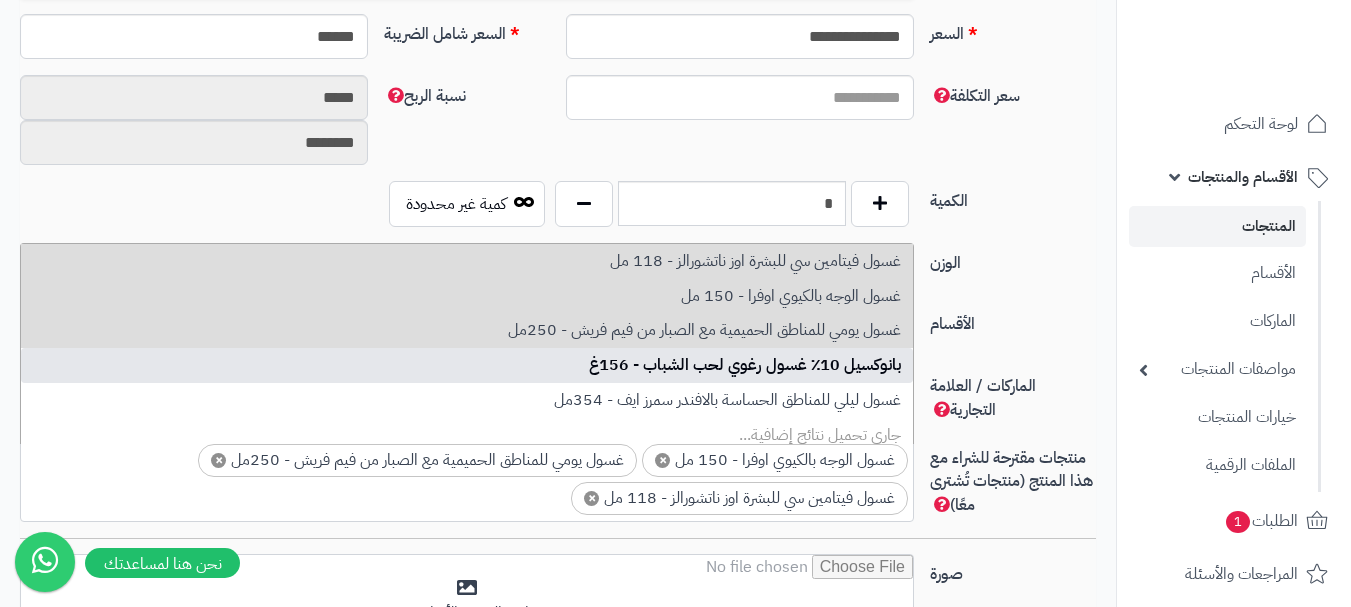 scroll, scrollTop: 0, scrollLeft: 0, axis: both 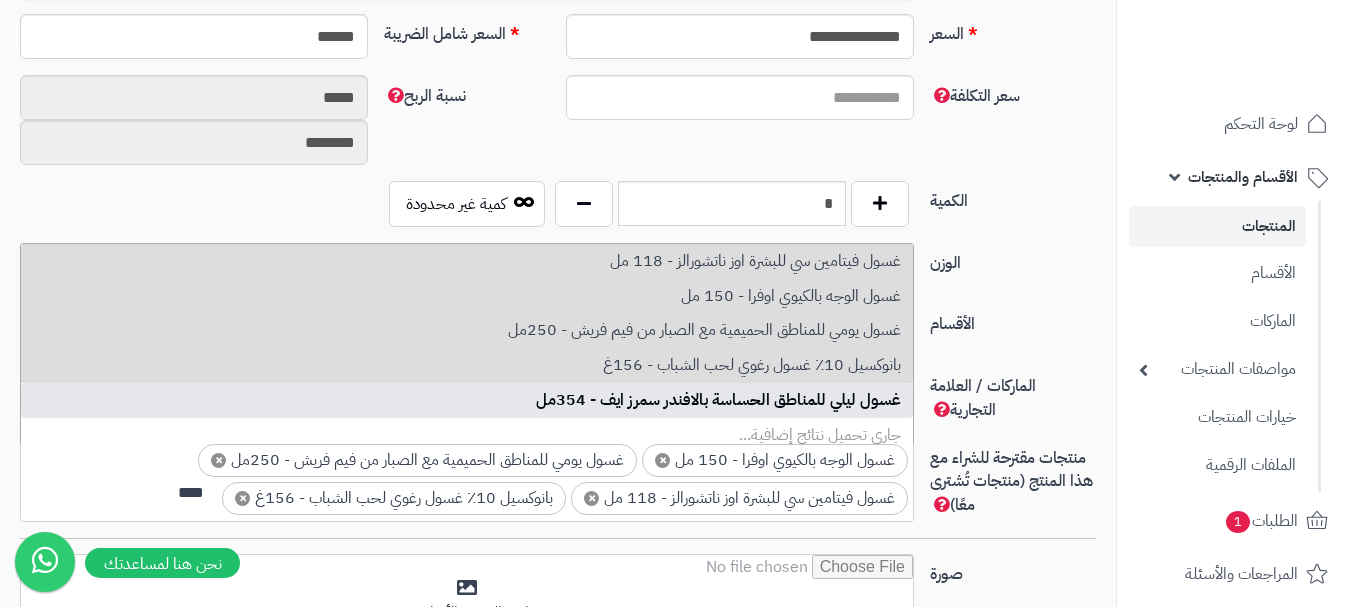 type on "****" 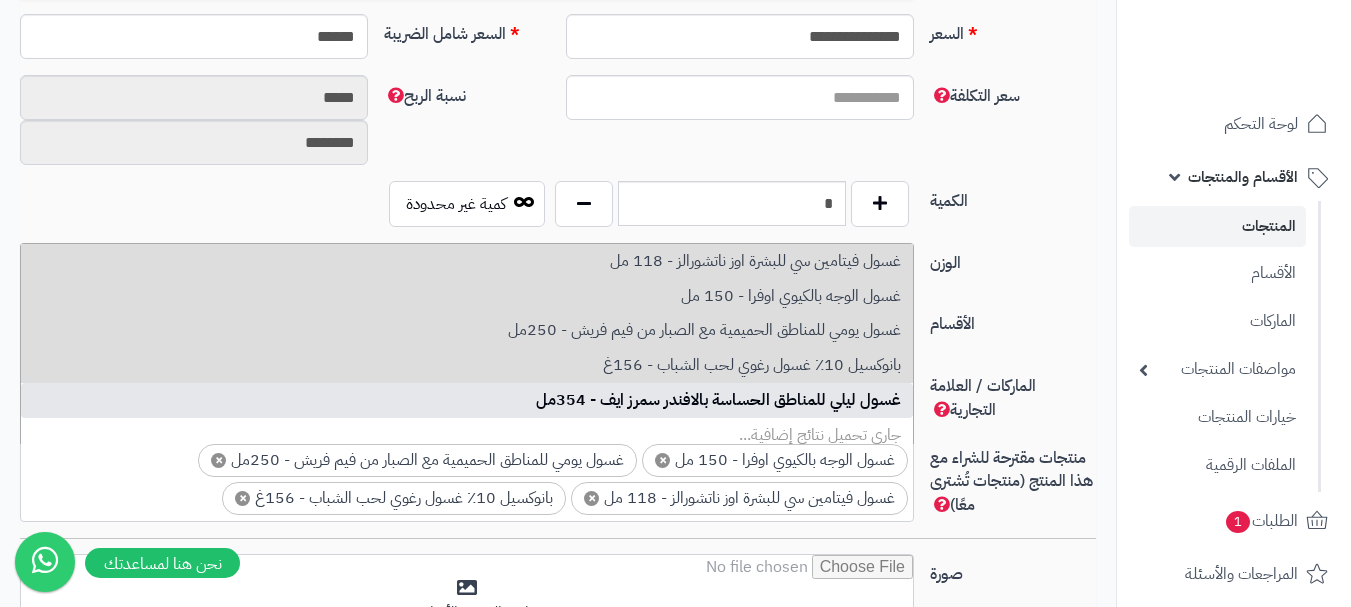 scroll, scrollTop: 0, scrollLeft: 0, axis: both 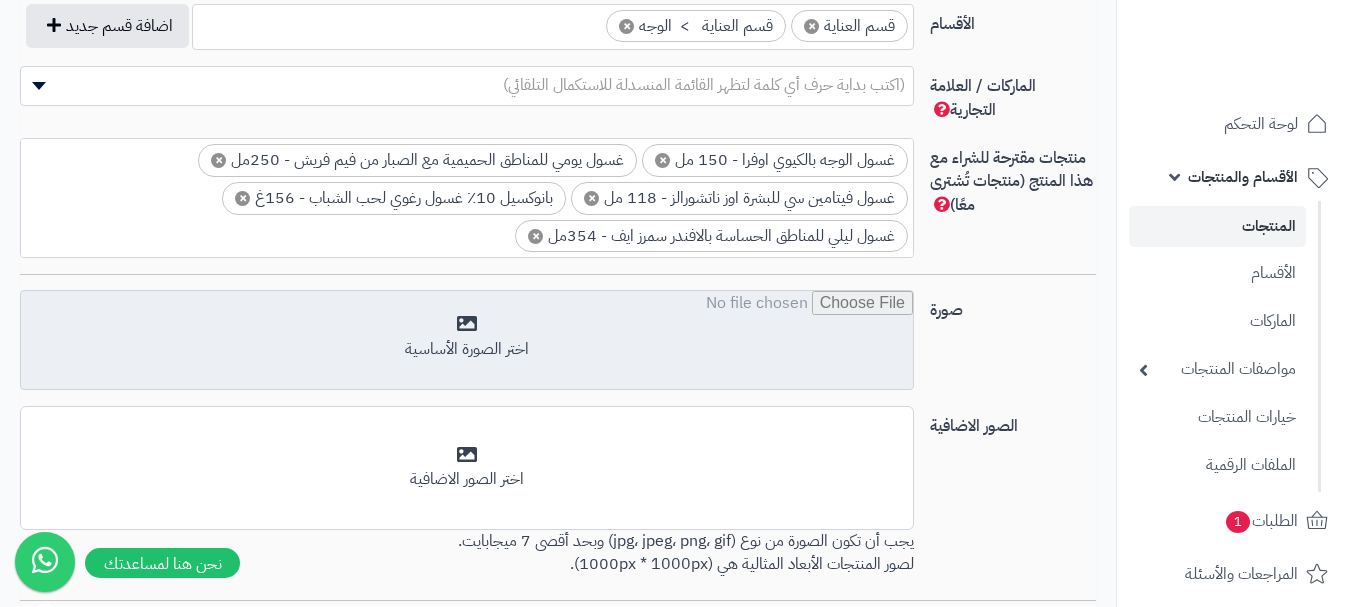 click at bounding box center (467, 341) 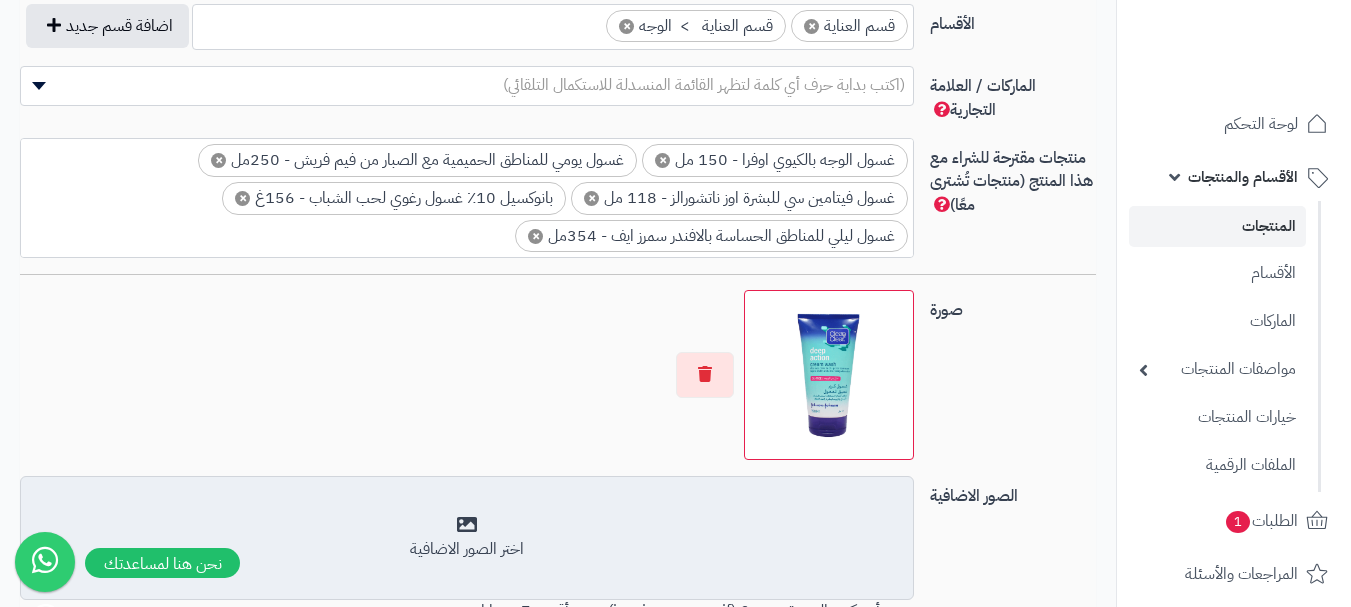 click on "اختر الصور الاضافية" at bounding box center (467, 538) 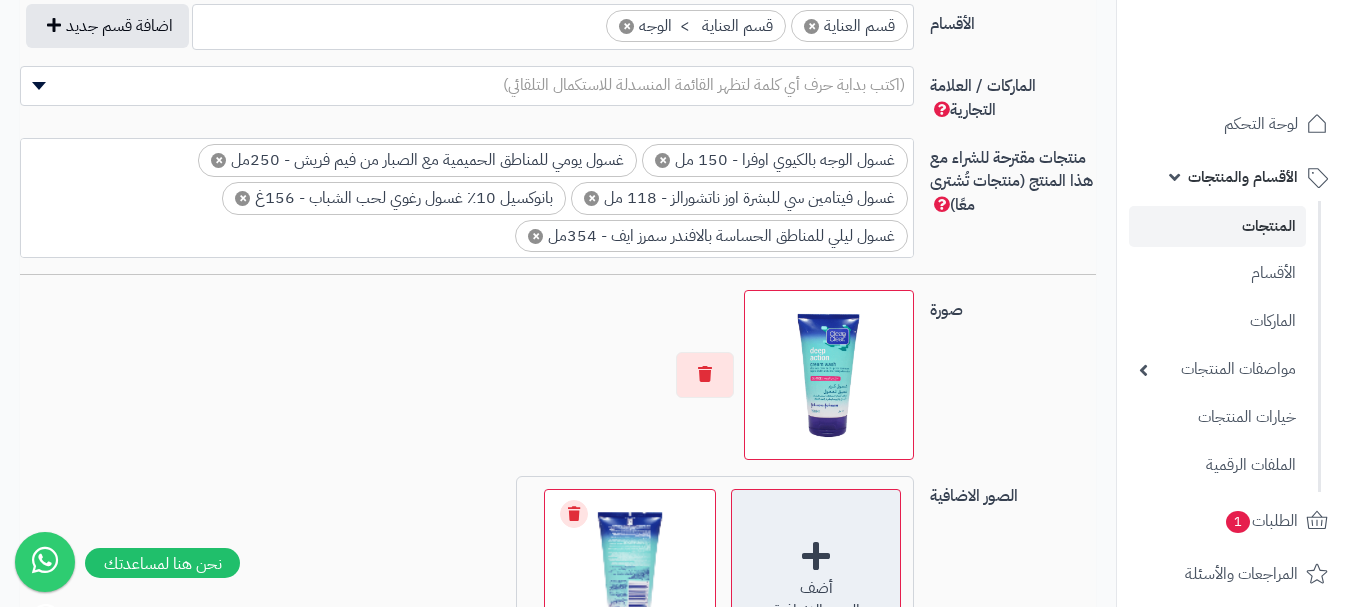 click on "أضف الصور الاضافية" at bounding box center (816, 574) 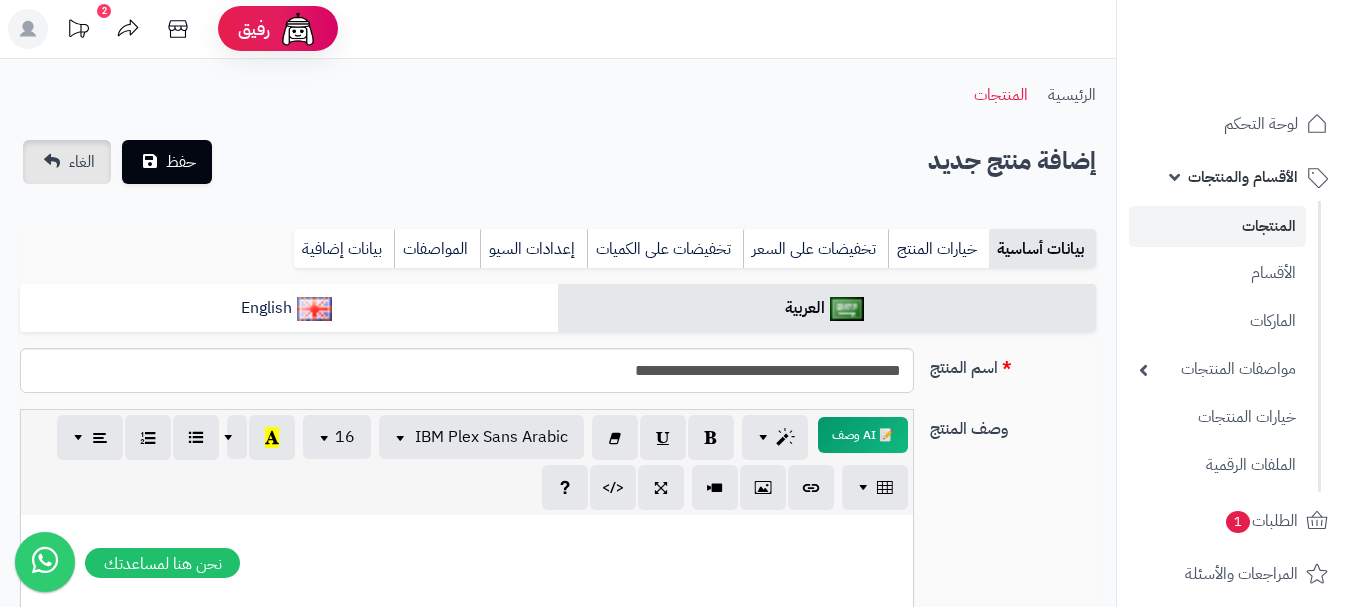 scroll, scrollTop: 0, scrollLeft: 0, axis: both 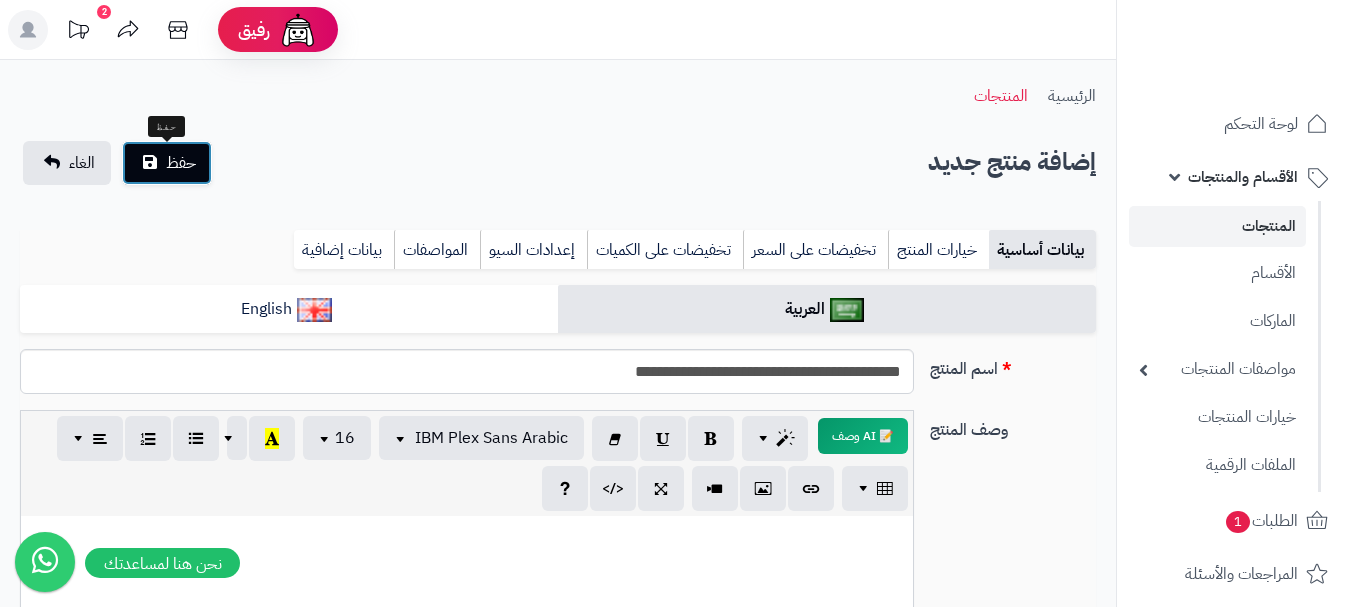 drag, startPoint x: 150, startPoint y: 168, endPoint x: 183, endPoint y: 197, distance: 43.931767 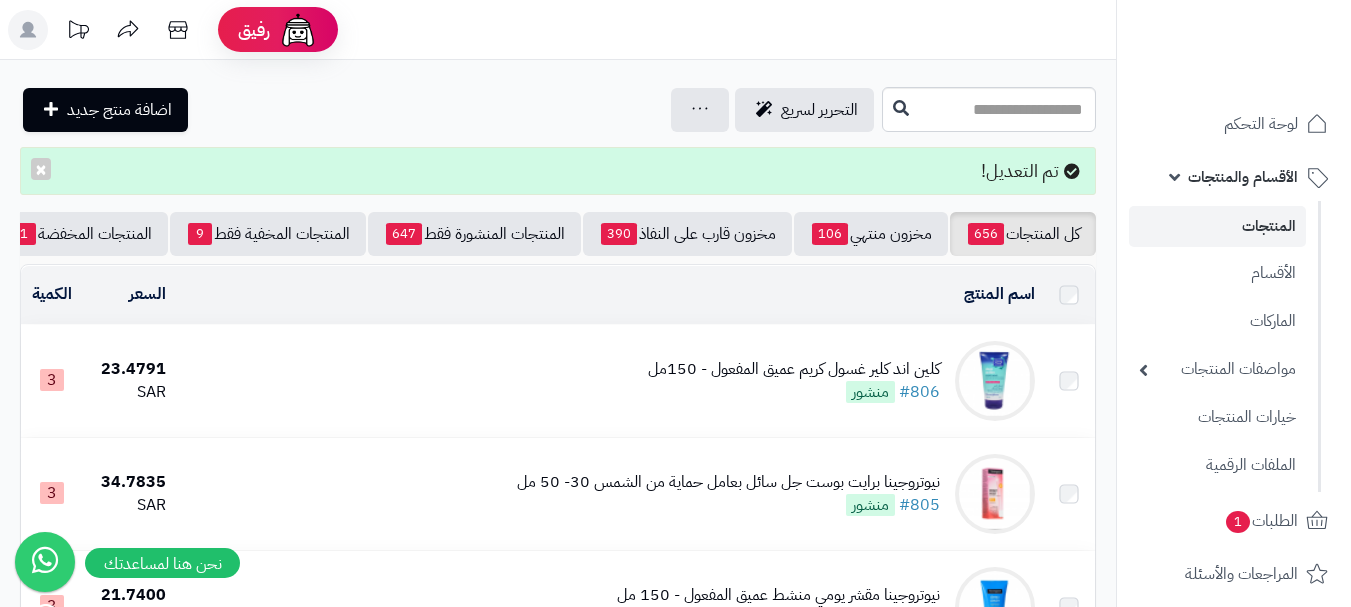 scroll, scrollTop: 0, scrollLeft: 0, axis: both 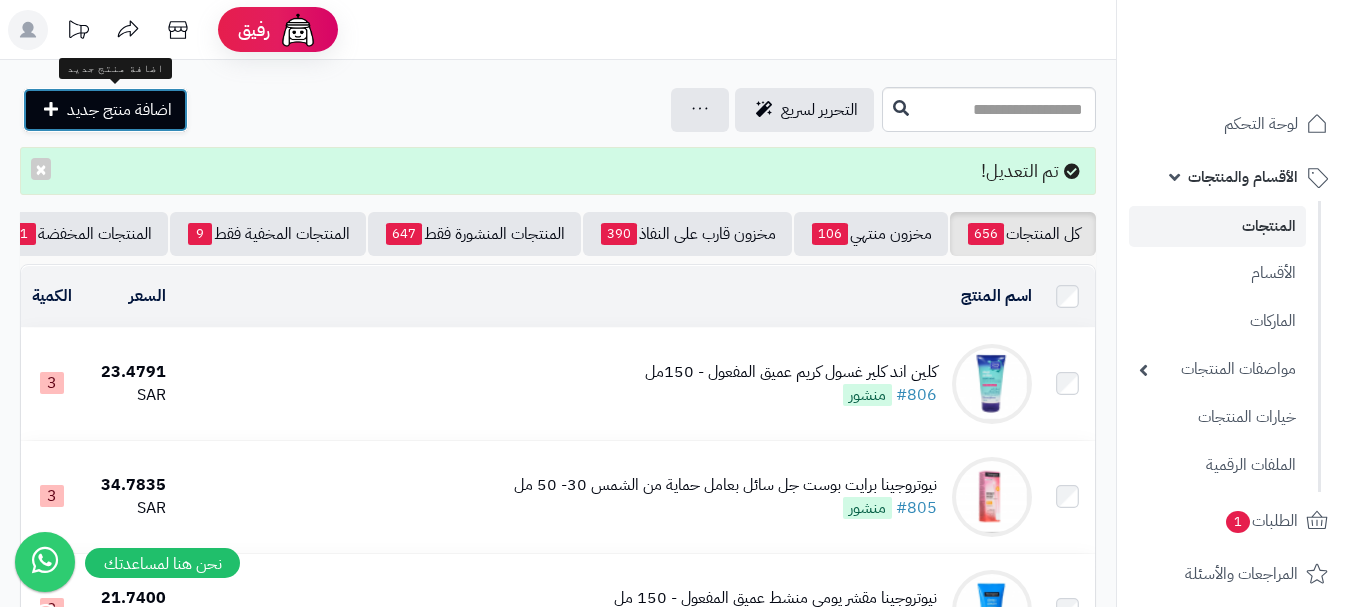 click on "اضافة منتج جديد" at bounding box center (119, 110) 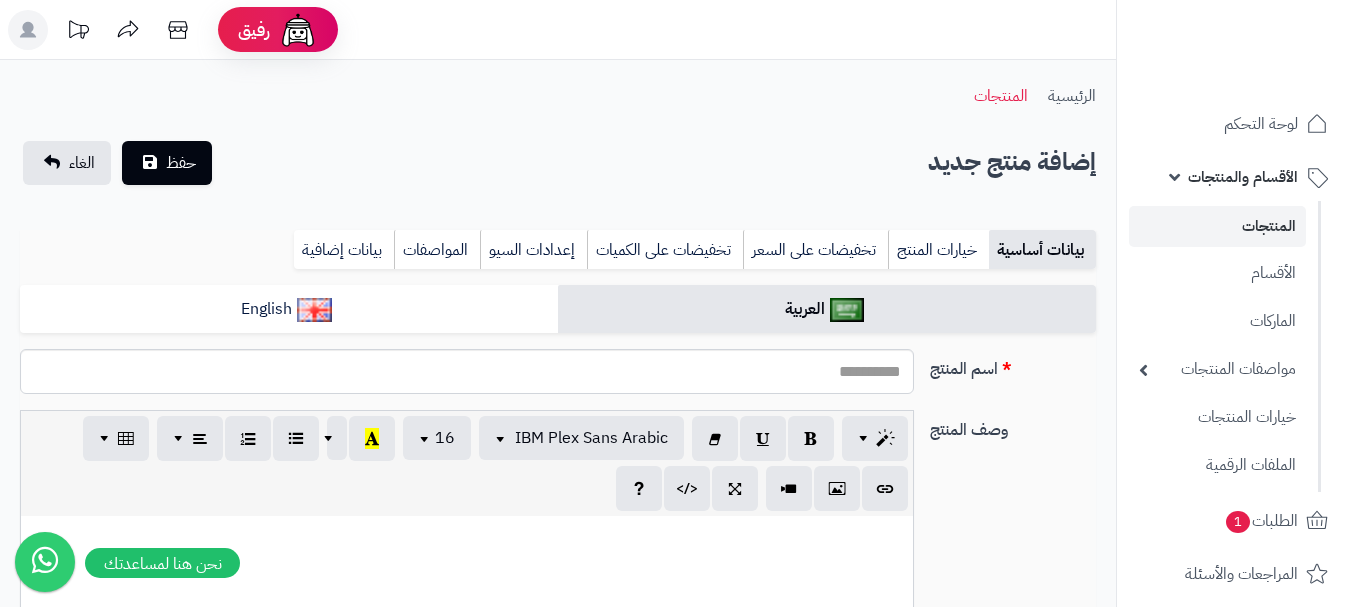 select 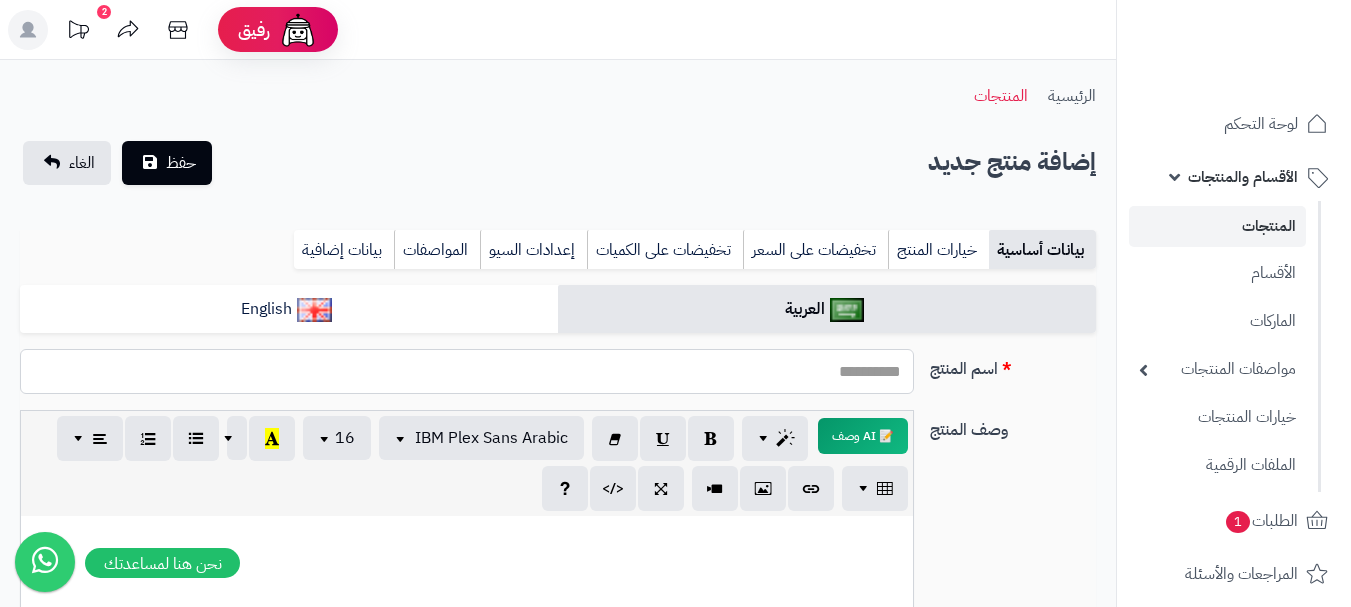 paste on "**********" 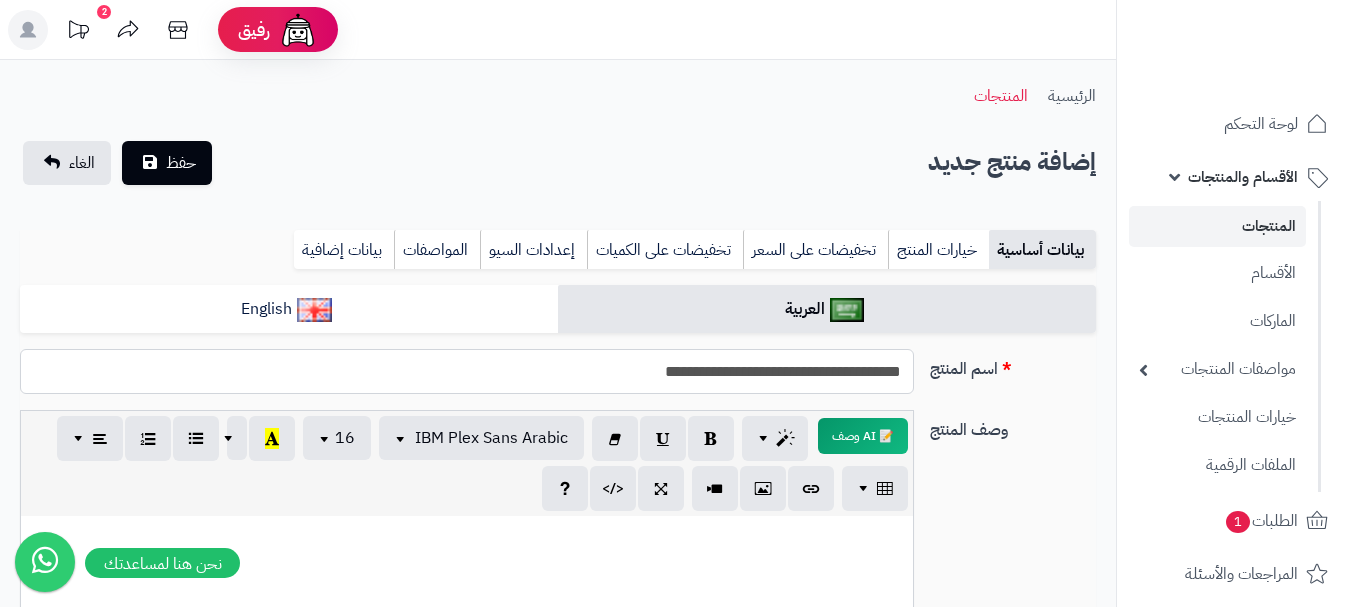 type on "**********" 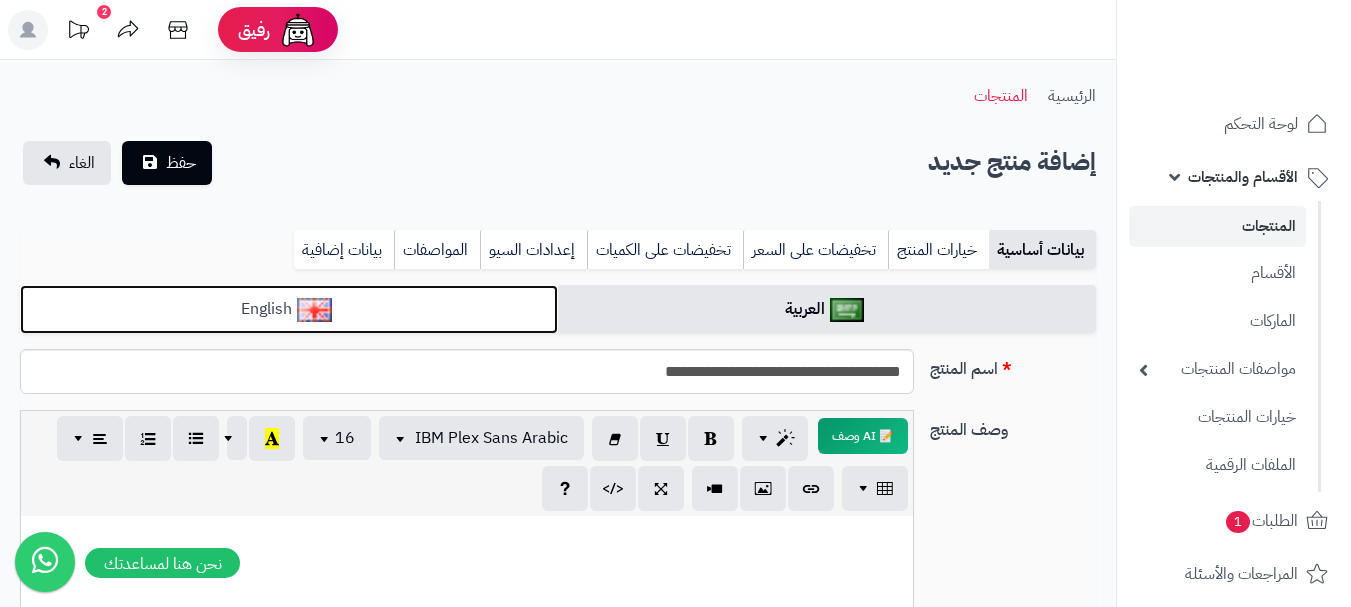 click on "English" at bounding box center [289, 309] 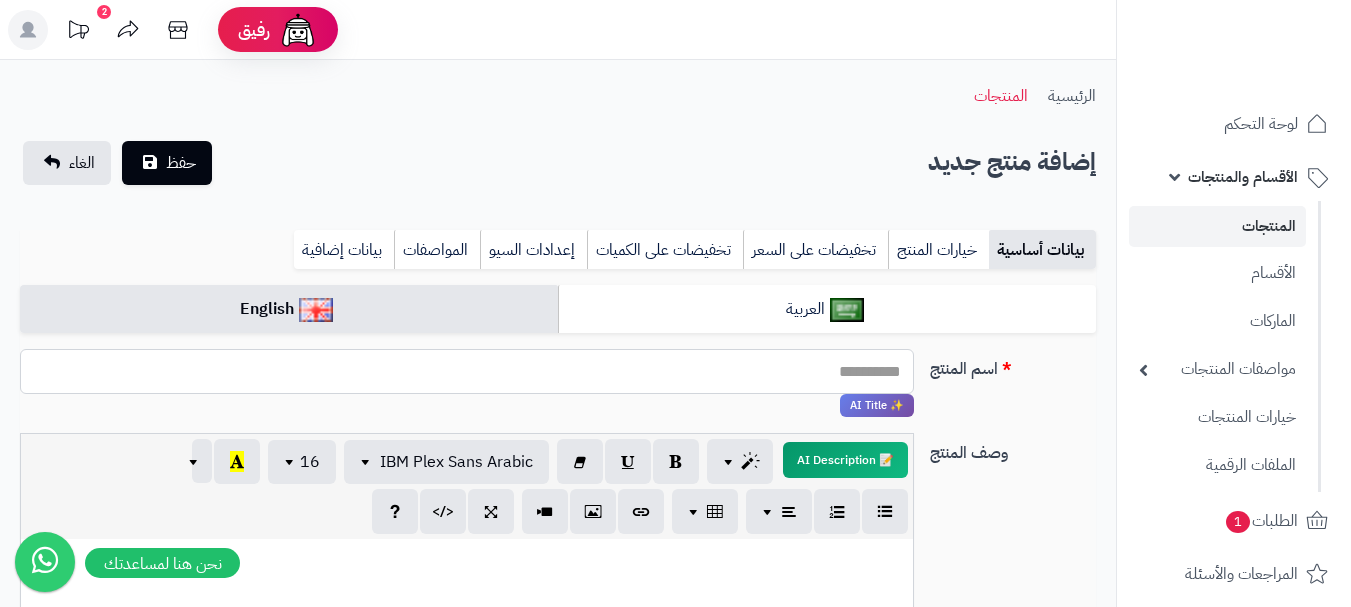 paste on "**********" 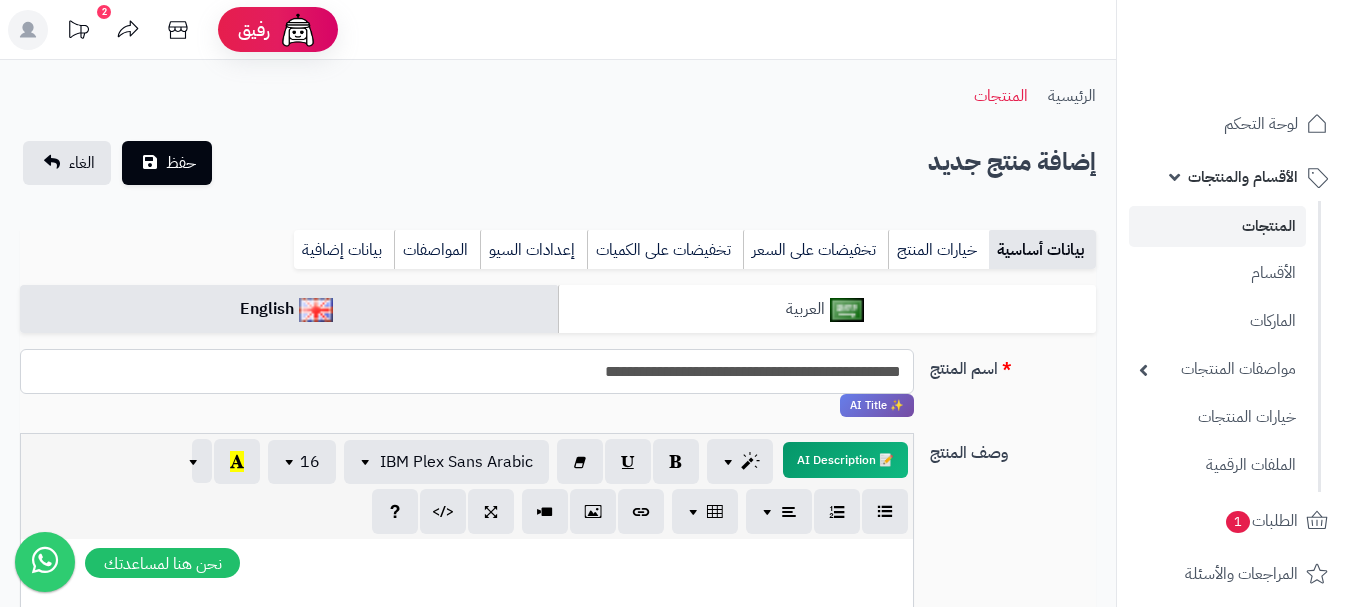 type on "**********" 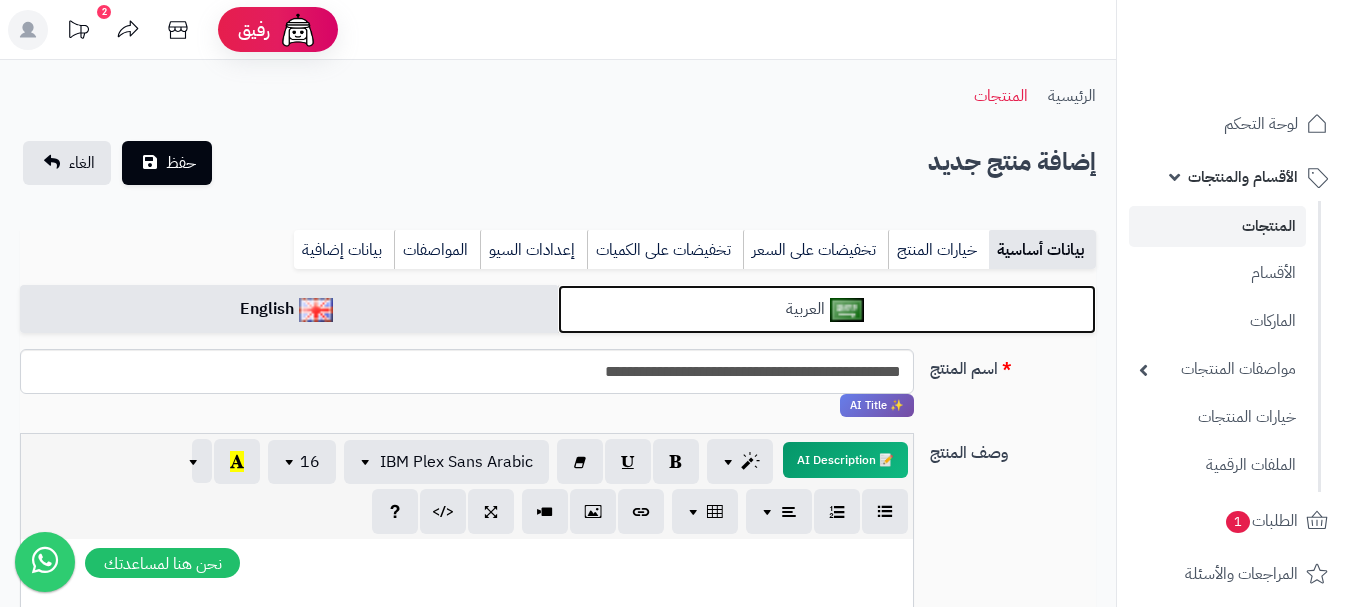 click at bounding box center (847, 310) 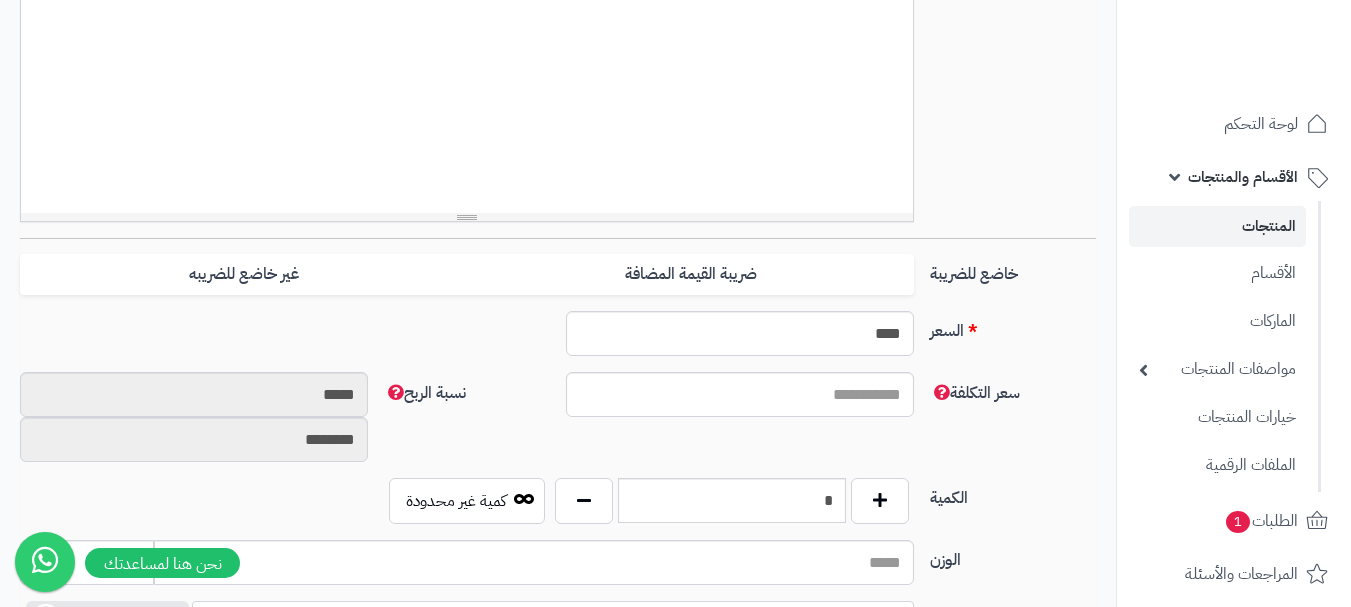 scroll, scrollTop: 700, scrollLeft: 0, axis: vertical 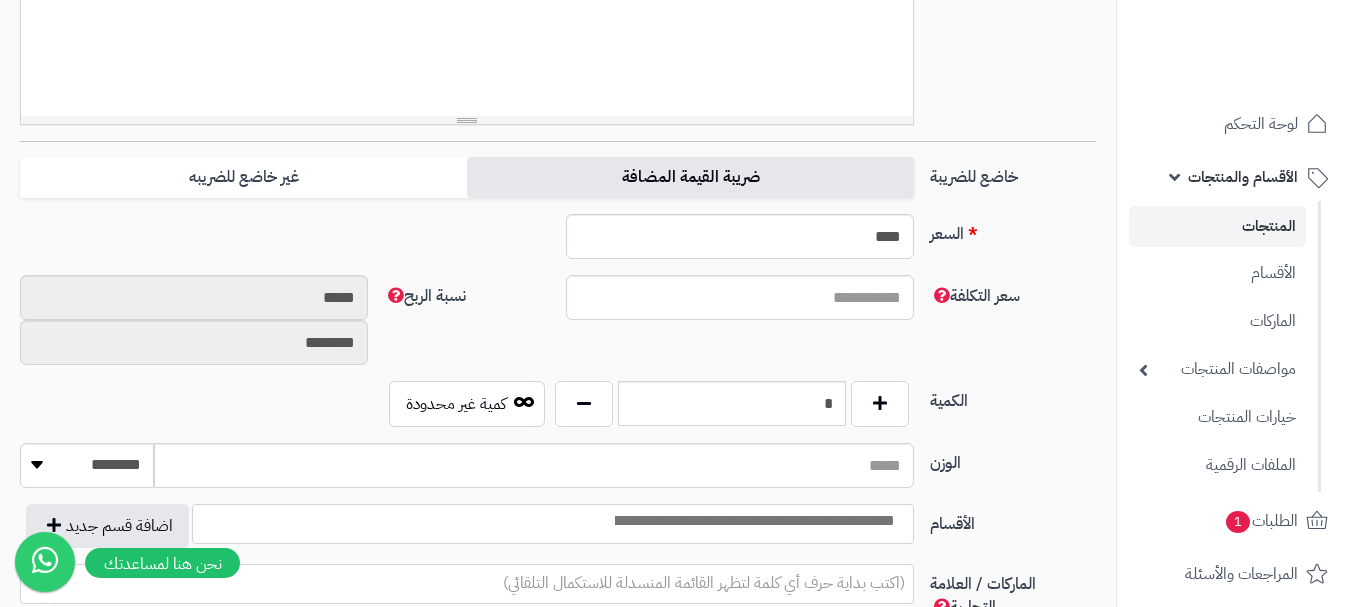 click on "ضريبة القيمة المضافة" at bounding box center [690, 177] 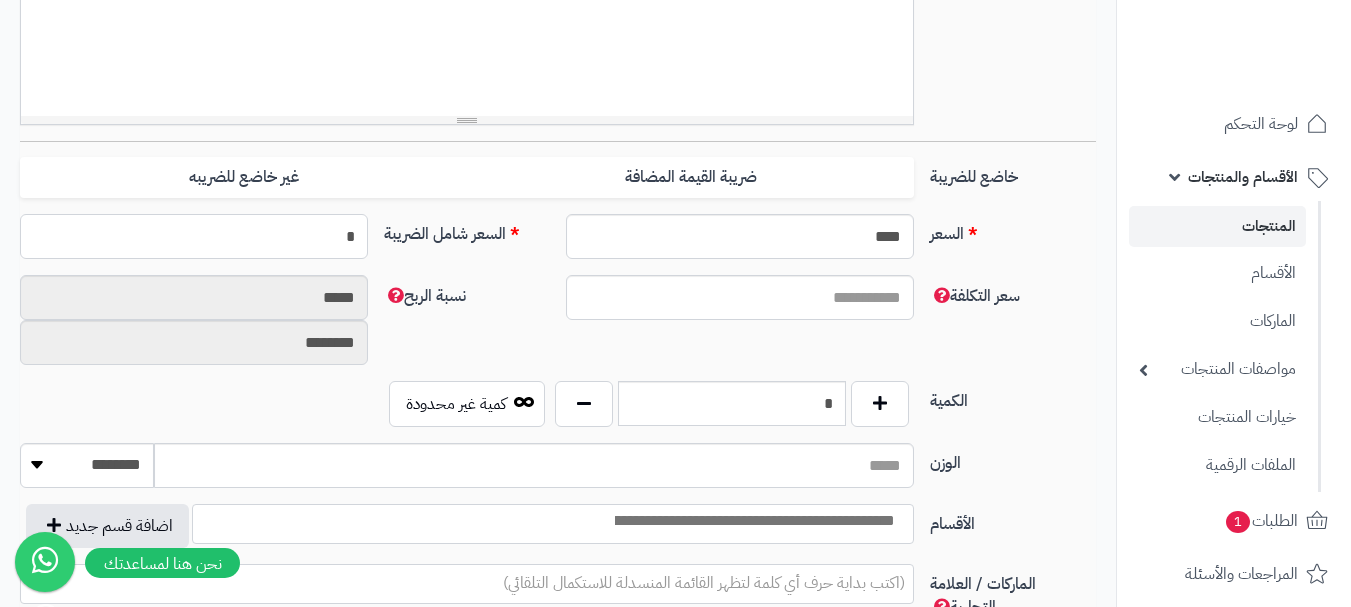click on "*" at bounding box center (194, 236) 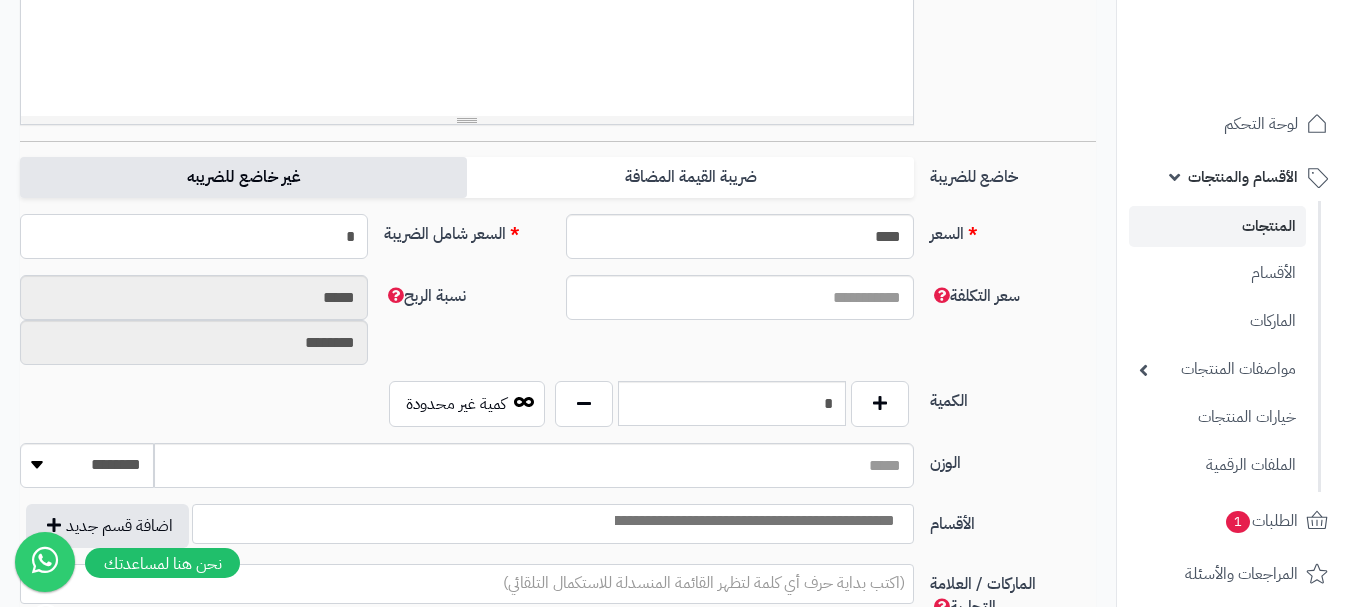 type on "*" 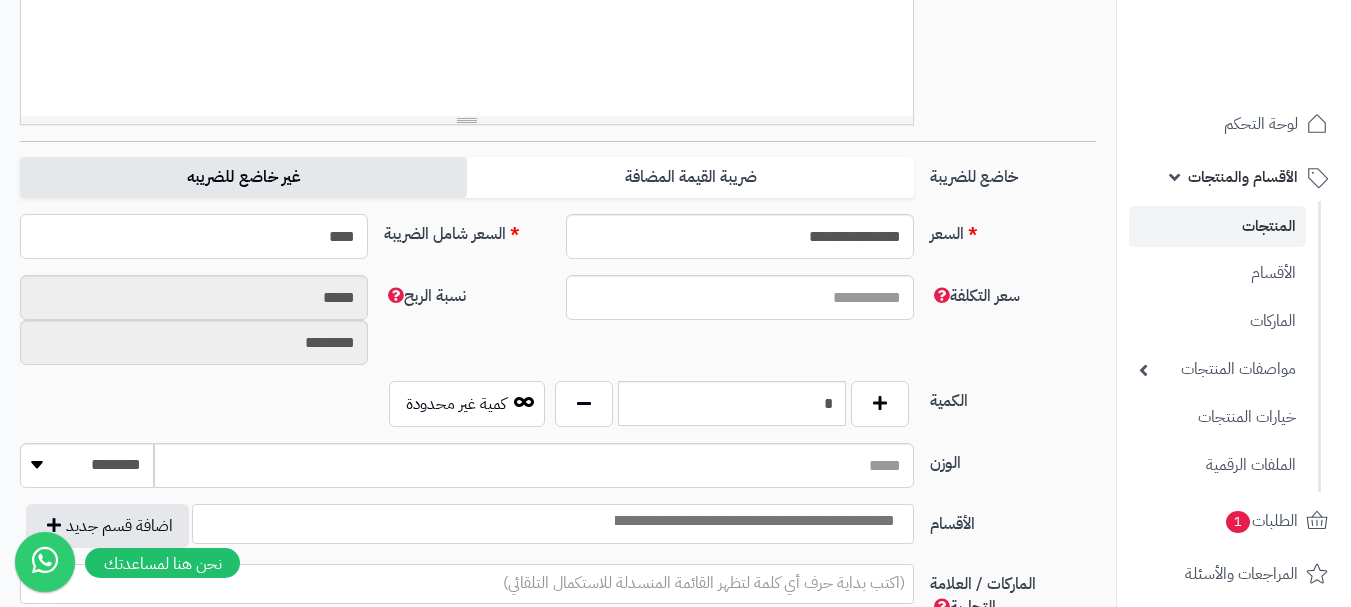 type on "*****" 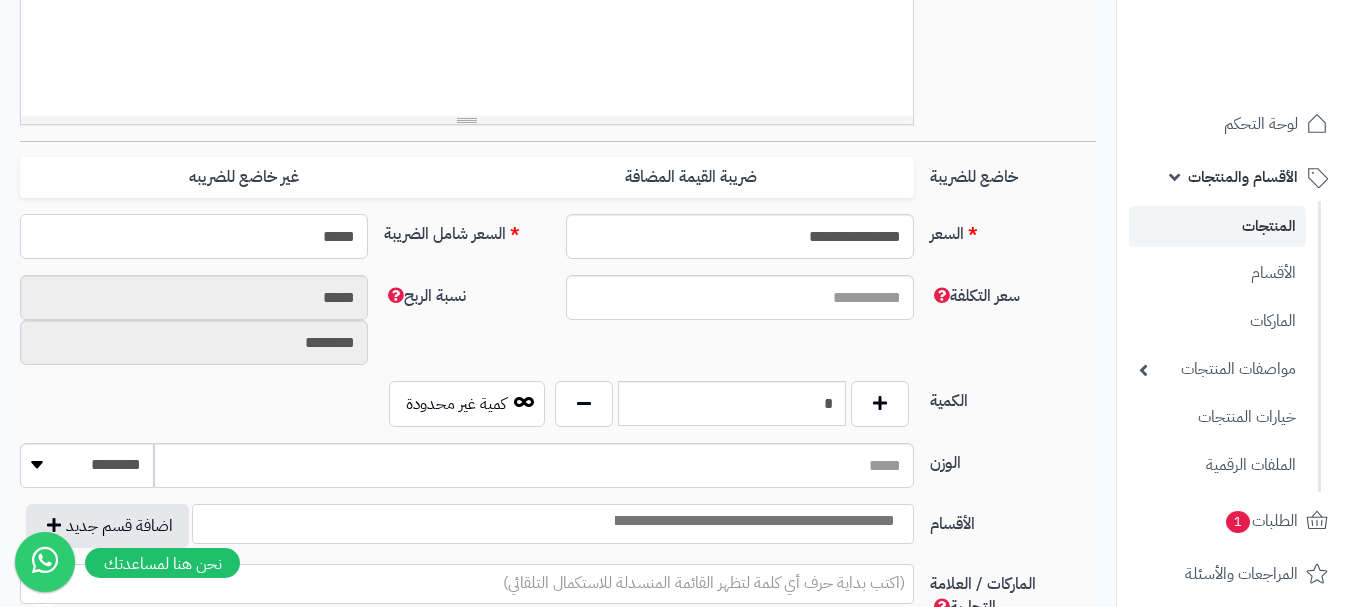 scroll, scrollTop: 800, scrollLeft: 0, axis: vertical 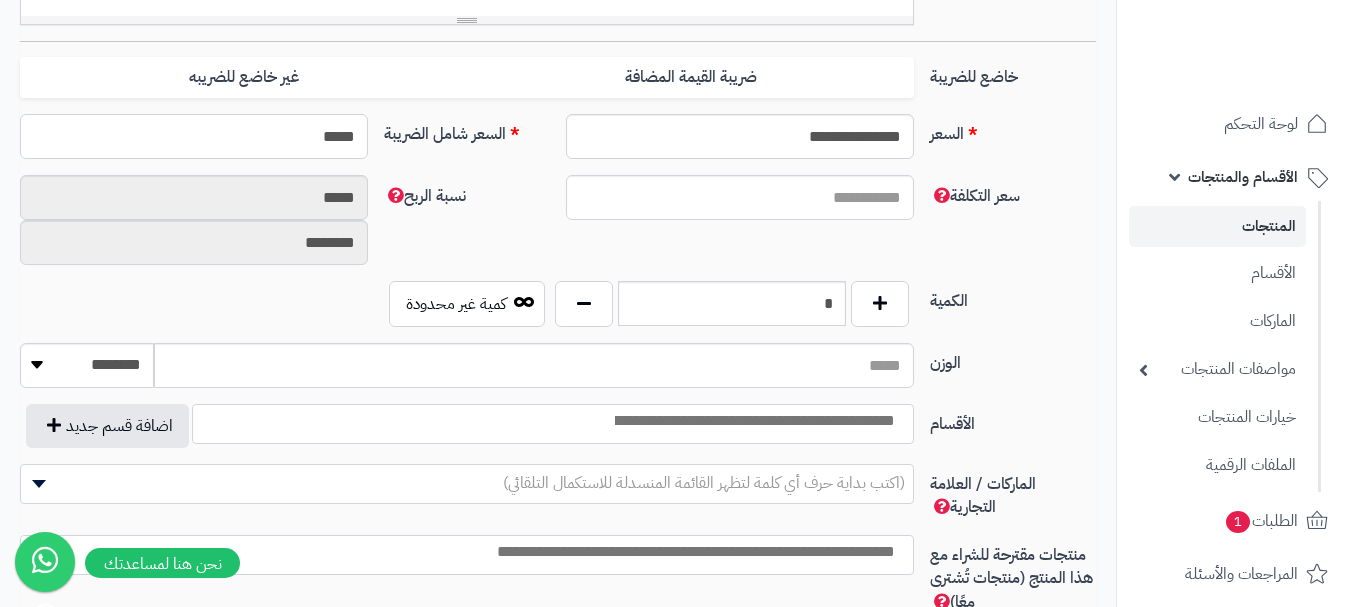 type on "**********" 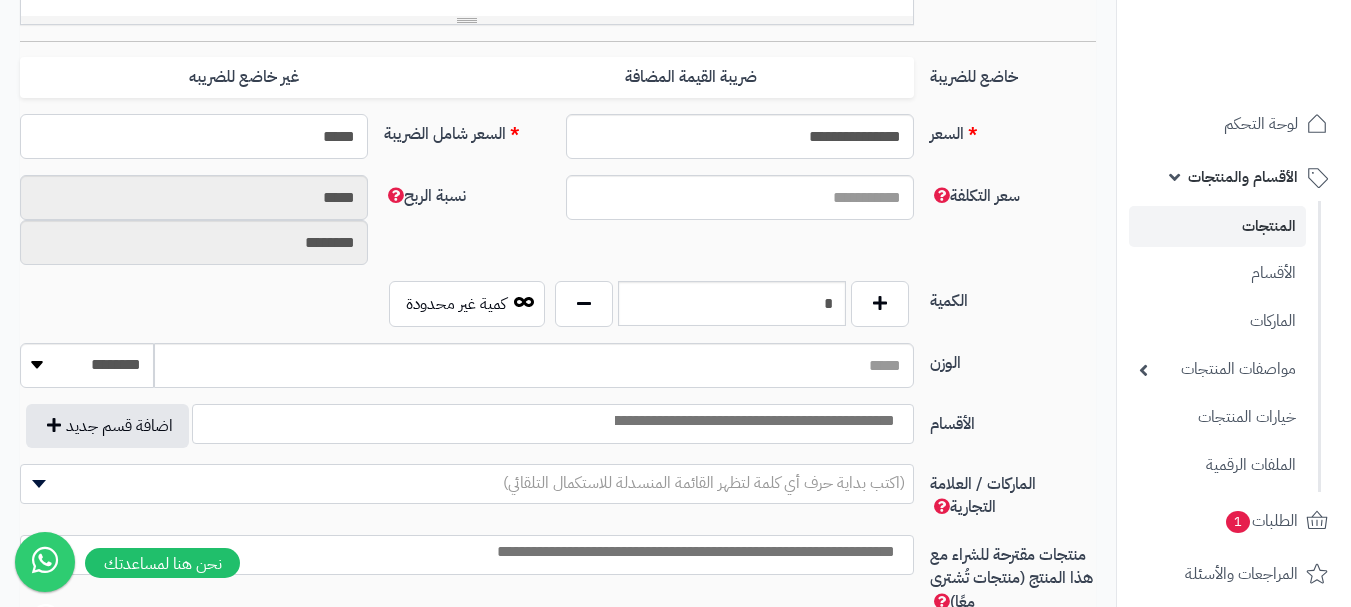 type on "*****" 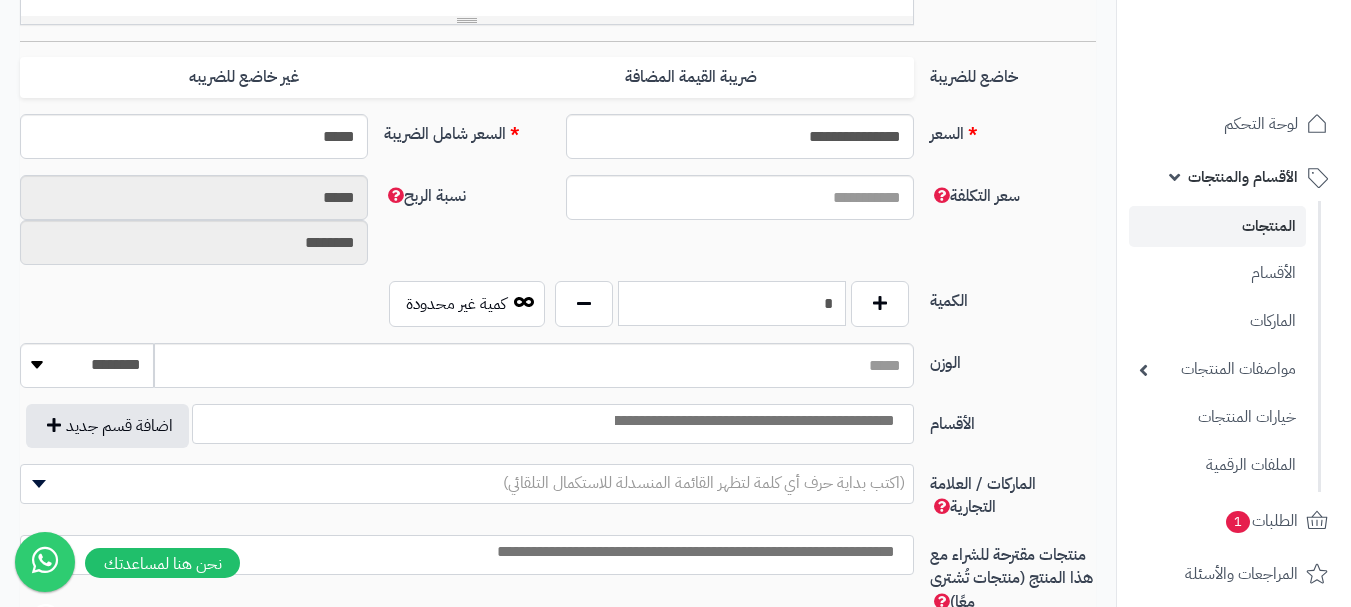 click on "*" at bounding box center [732, 303] 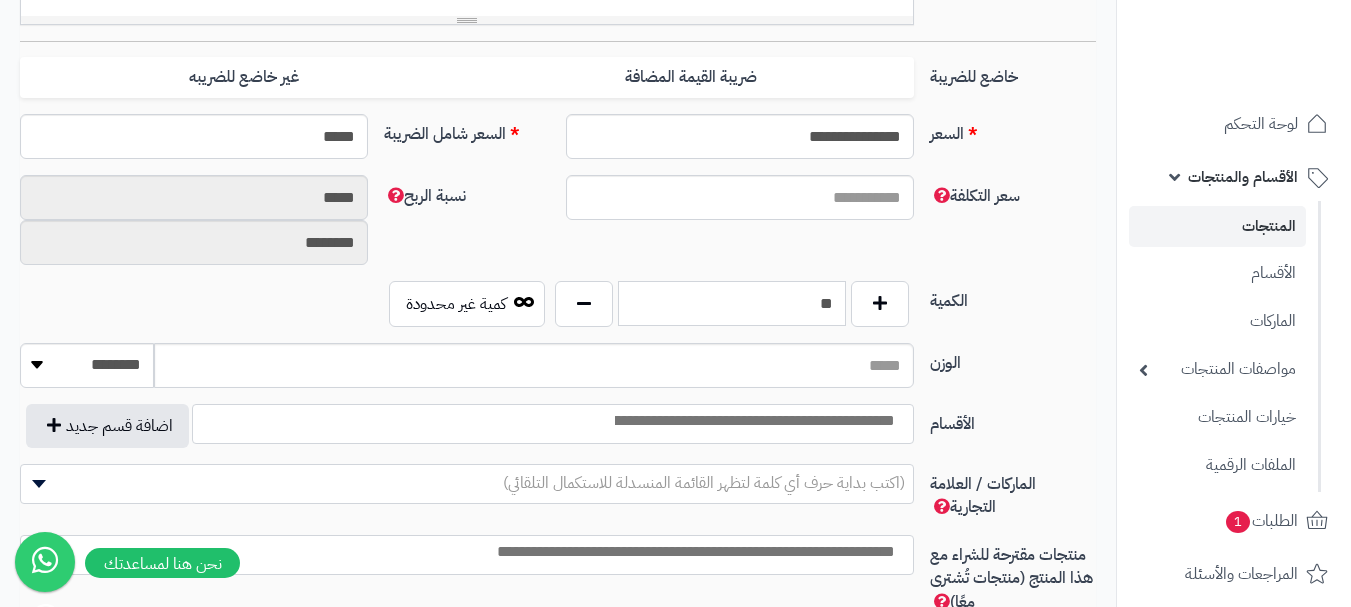 type on "**" 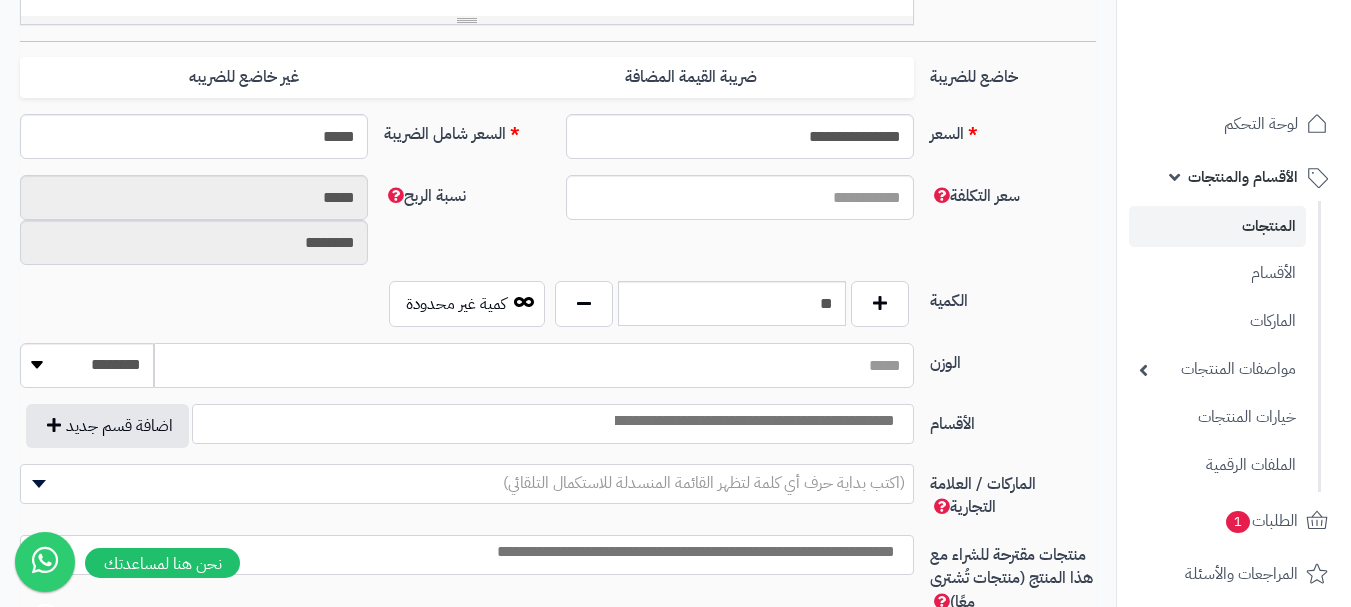 click on "الوزن" at bounding box center (534, 365) 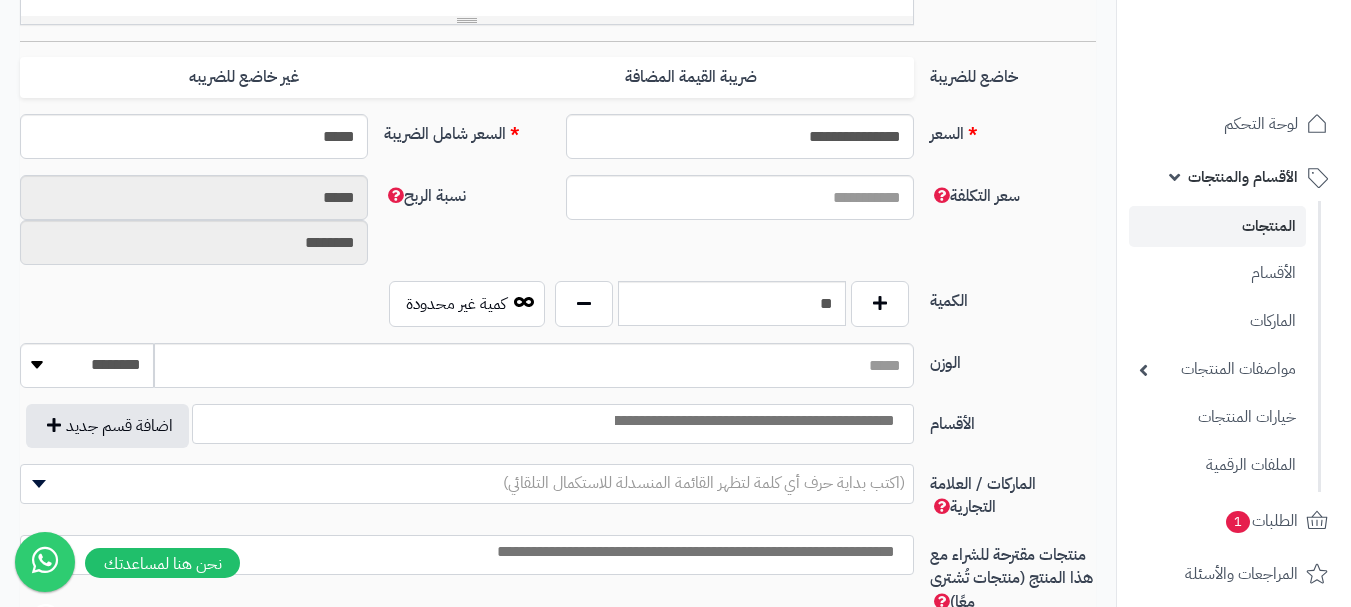 click at bounding box center [753, 421] 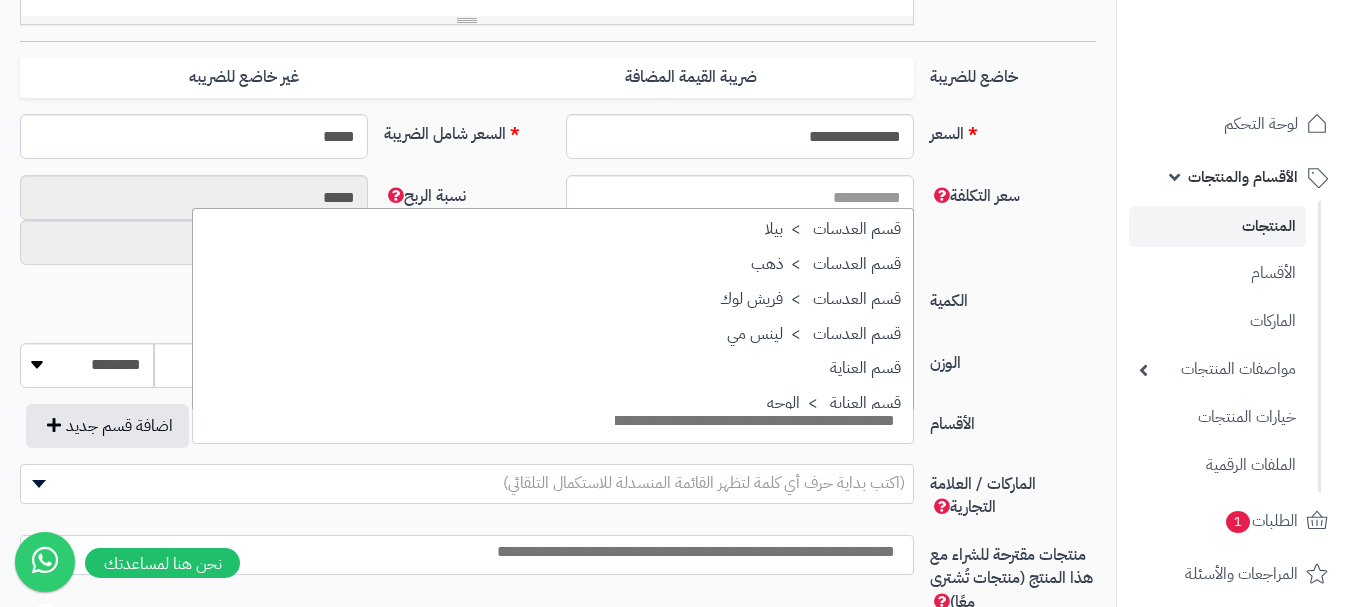 scroll, scrollTop: 1700, scrollLeft: 0, axis: vertical 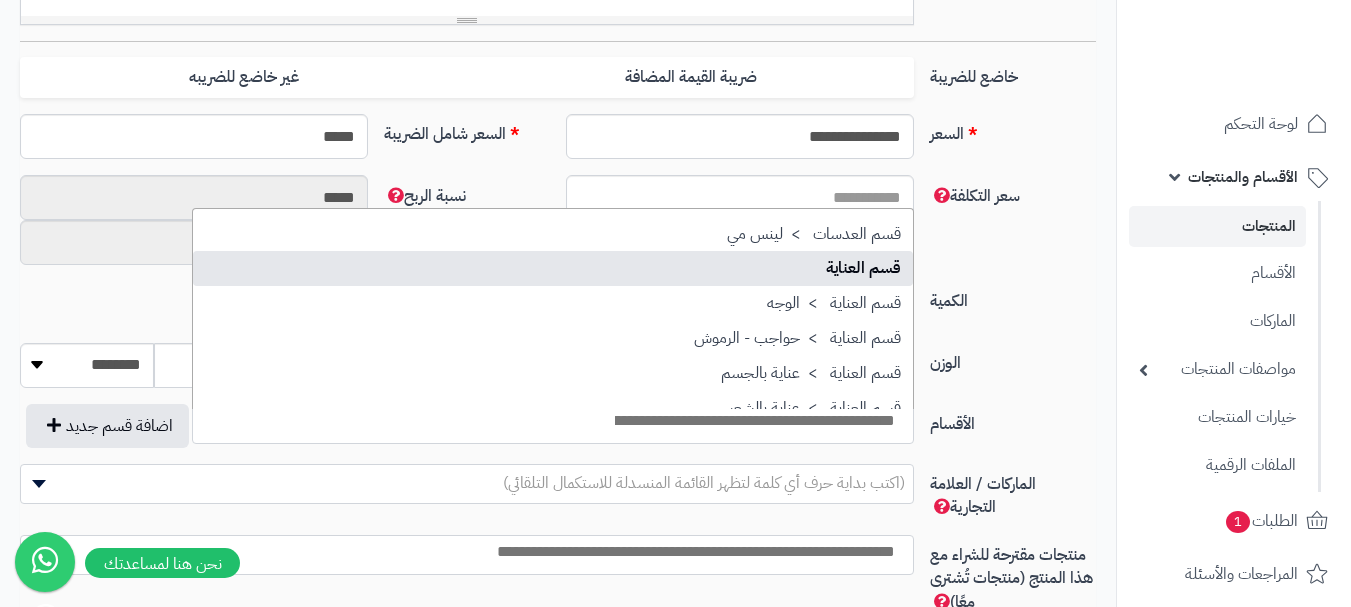 select on "**" 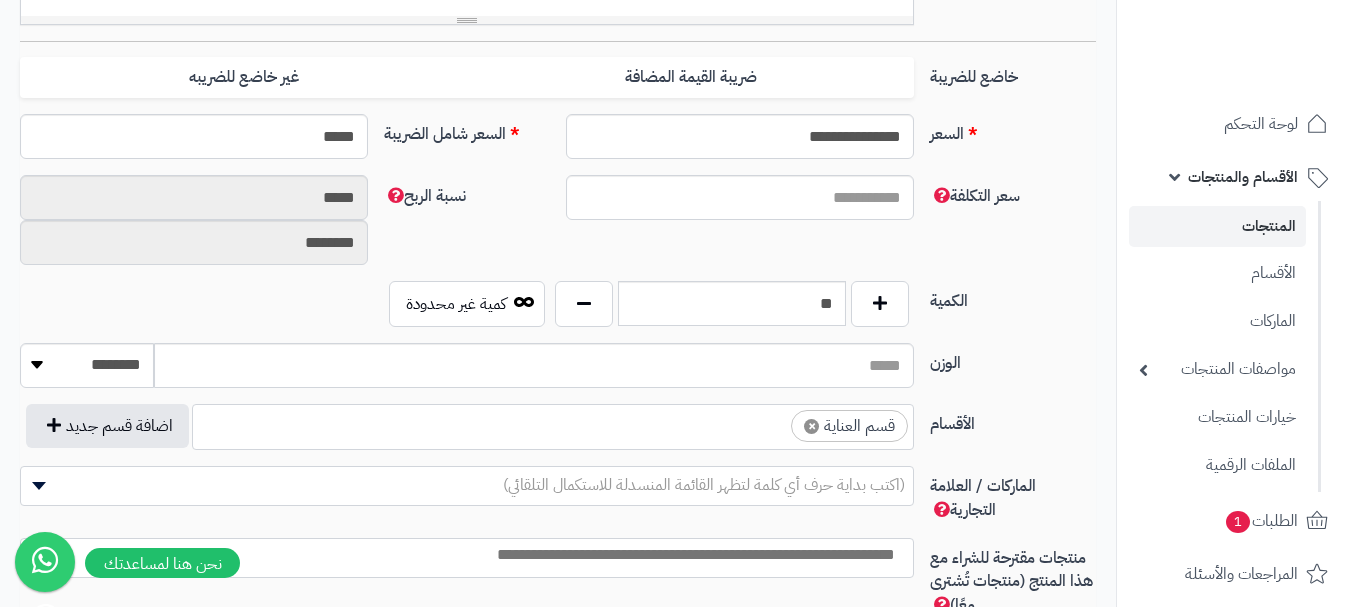 click at bounding box center [773, 421] 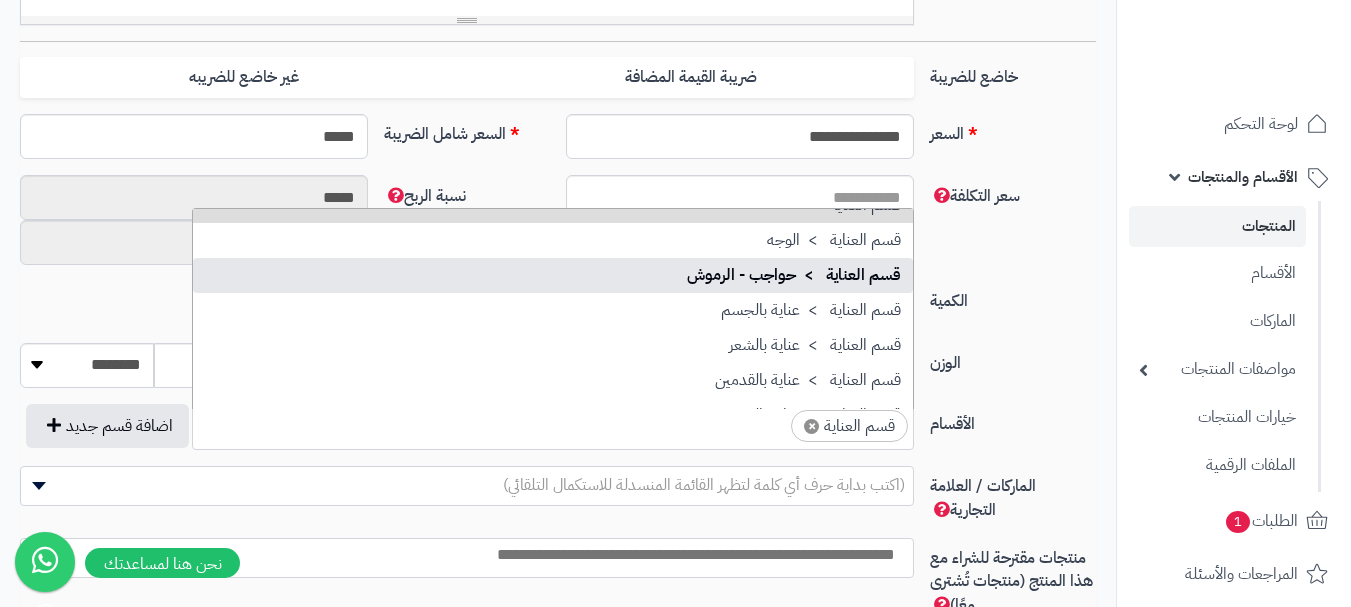 scroll, scrollTop: 1786, scrollLeft: 0, axis: vertical 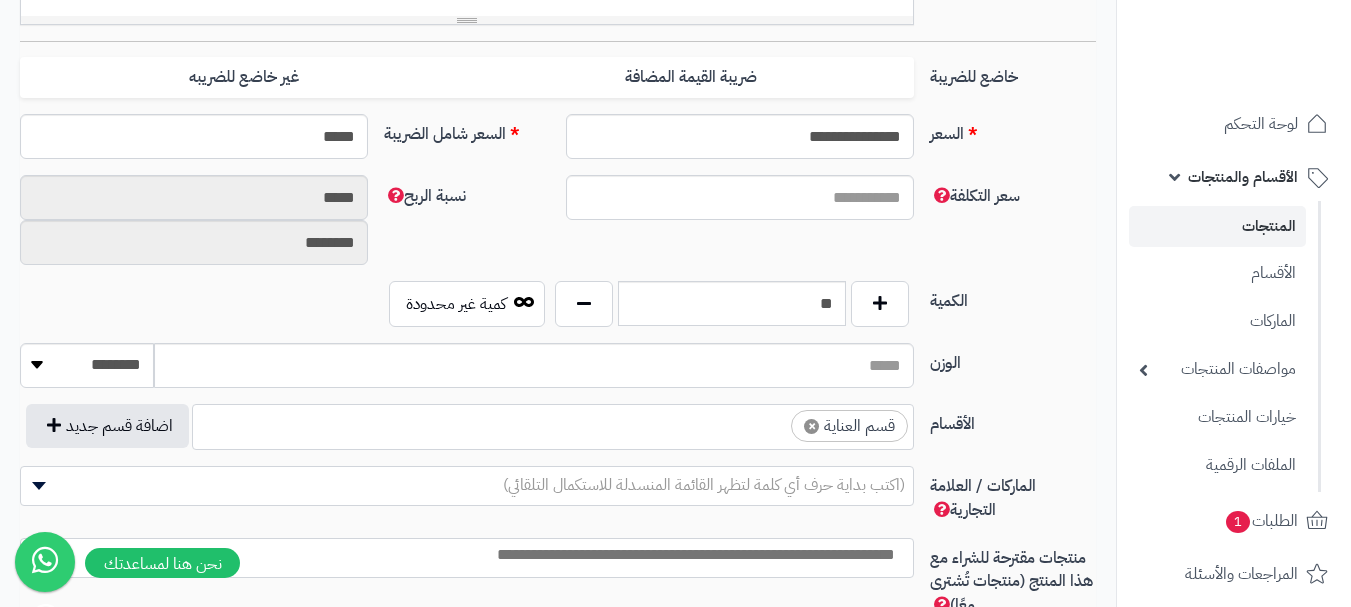 click on "الوزن" at bounding box center (1013, 359) 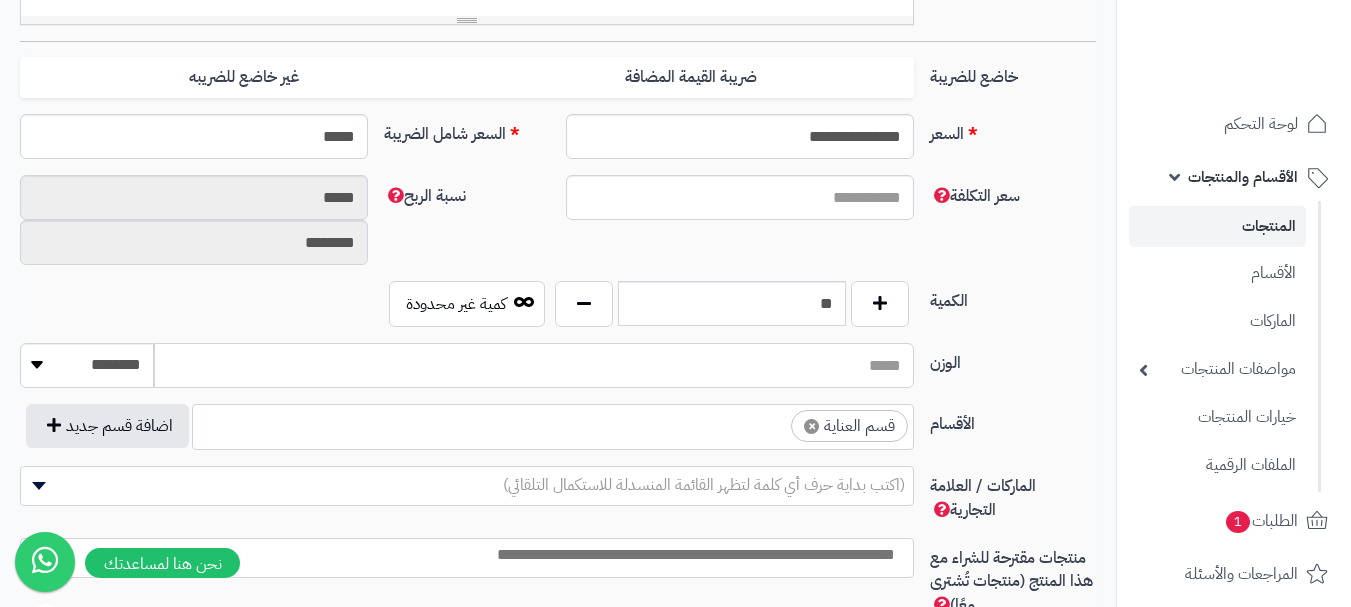 click on "الوزن" at bounding box center (534, 365) 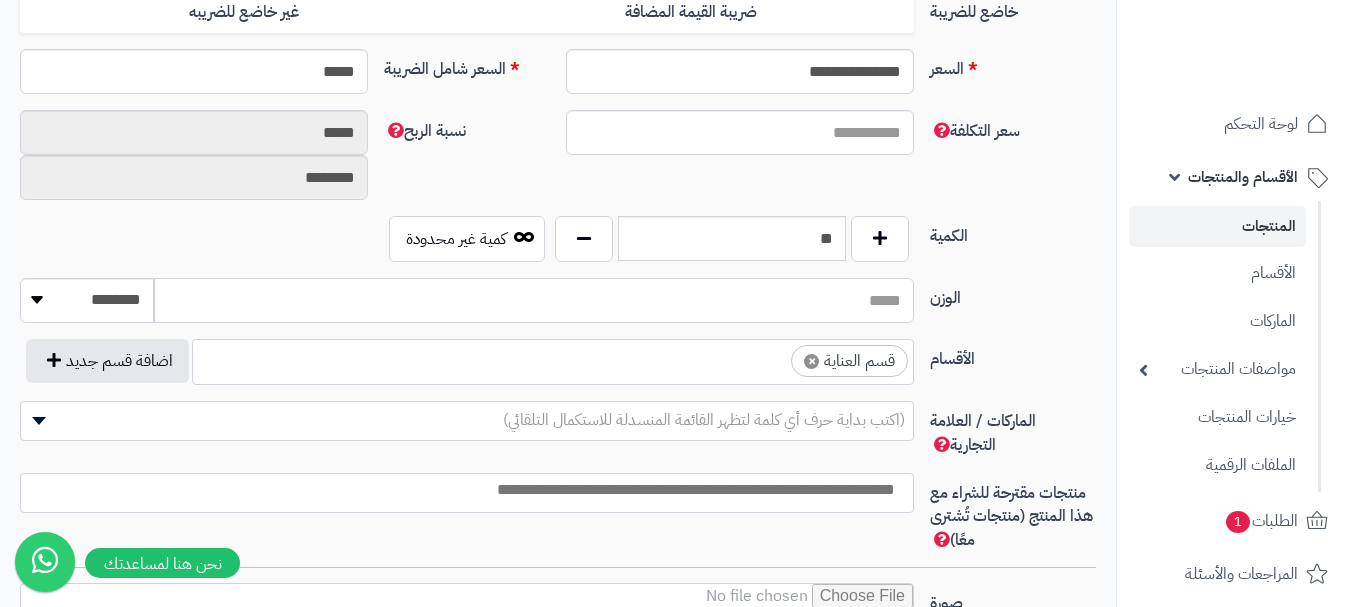 scroll, scrollTop: 900, scrollLeft: 0, axis: vertical 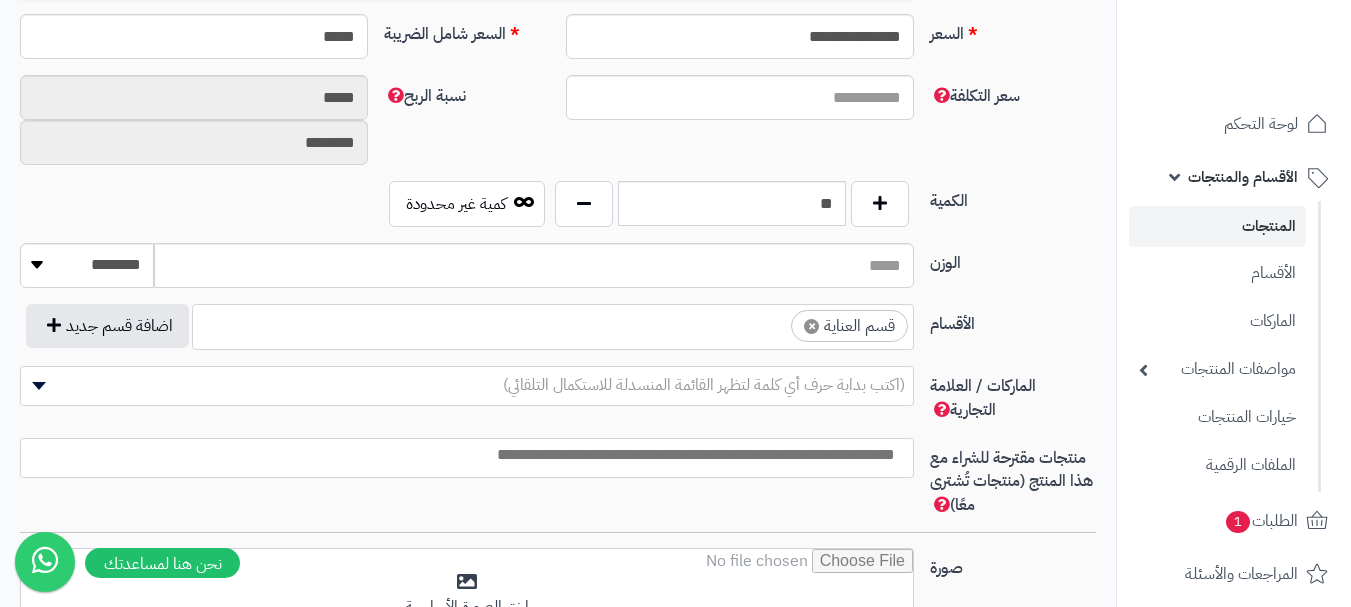 click at bounding box center (462, 455) 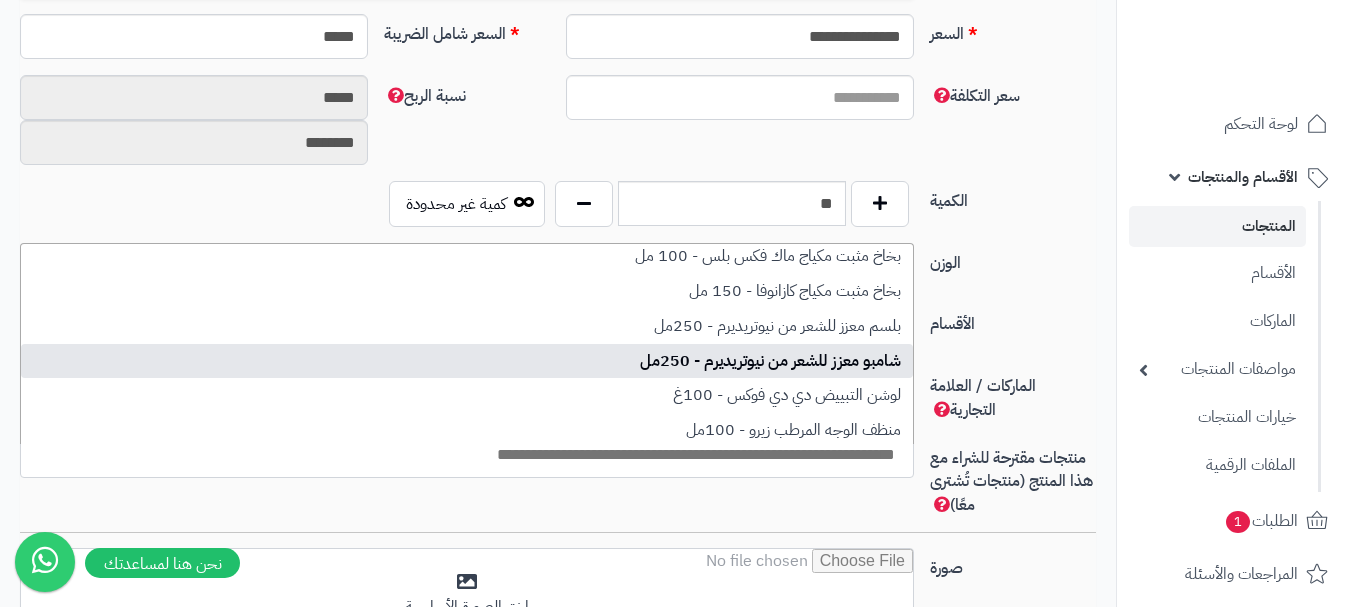 scroll, scrollTop: 880, scrollLeft: 0, axis: vertical 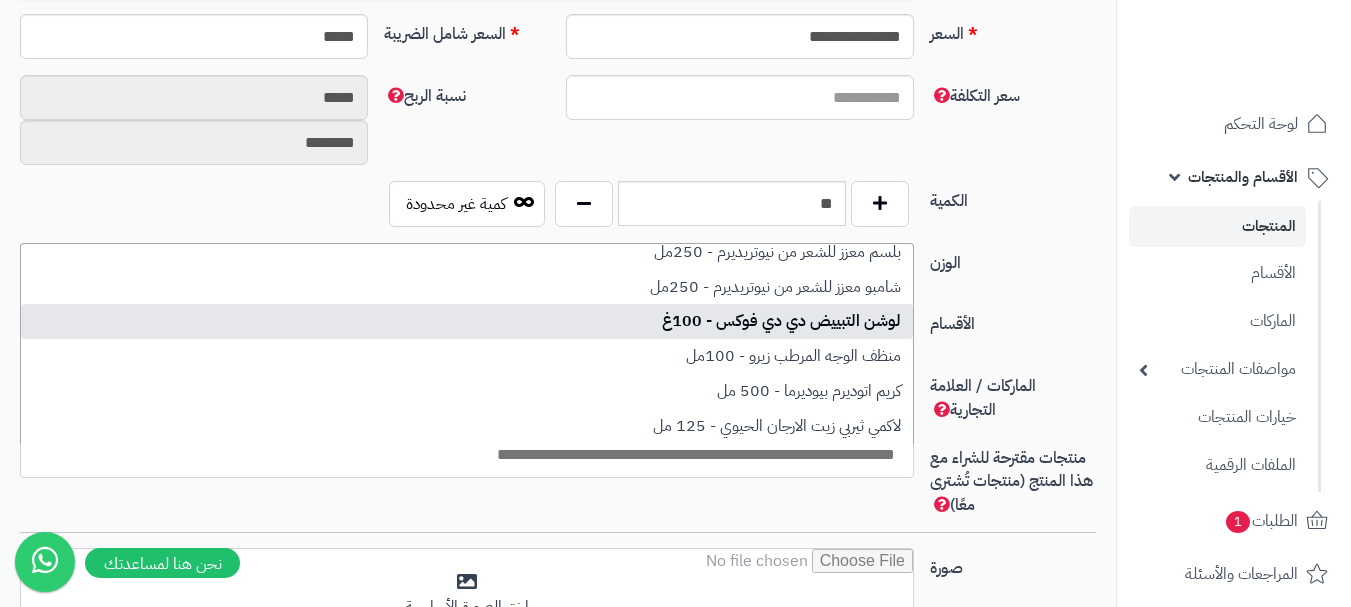 select on "***" 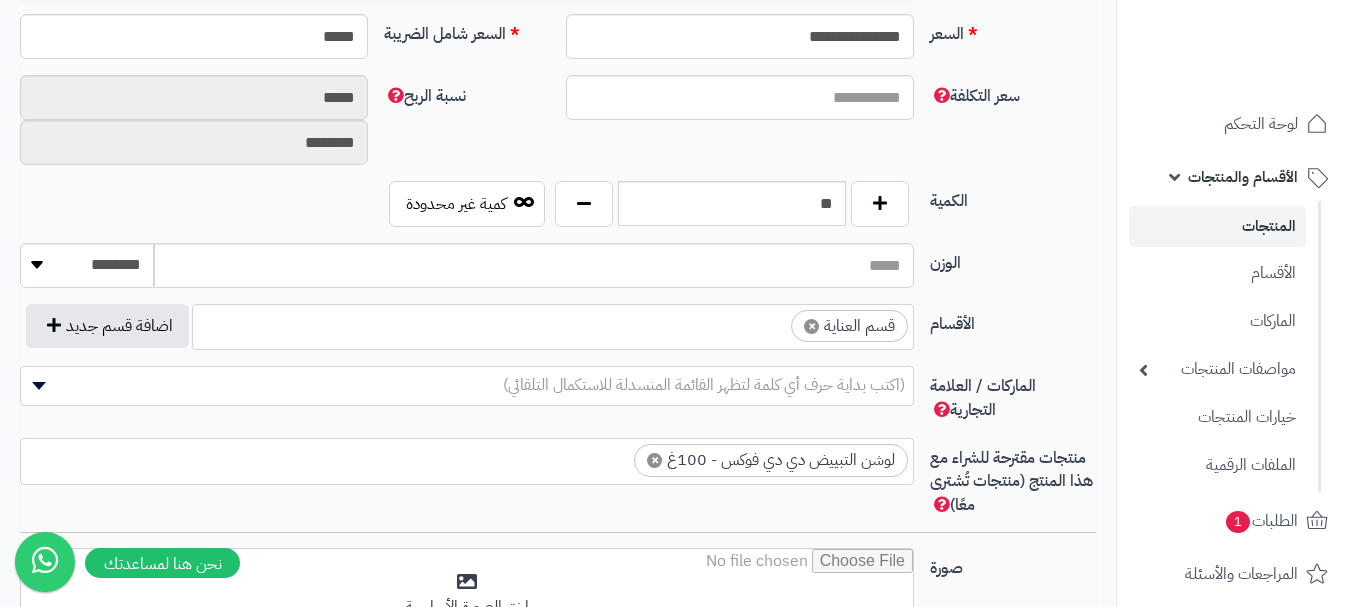 click at bounding box center [616, 455] 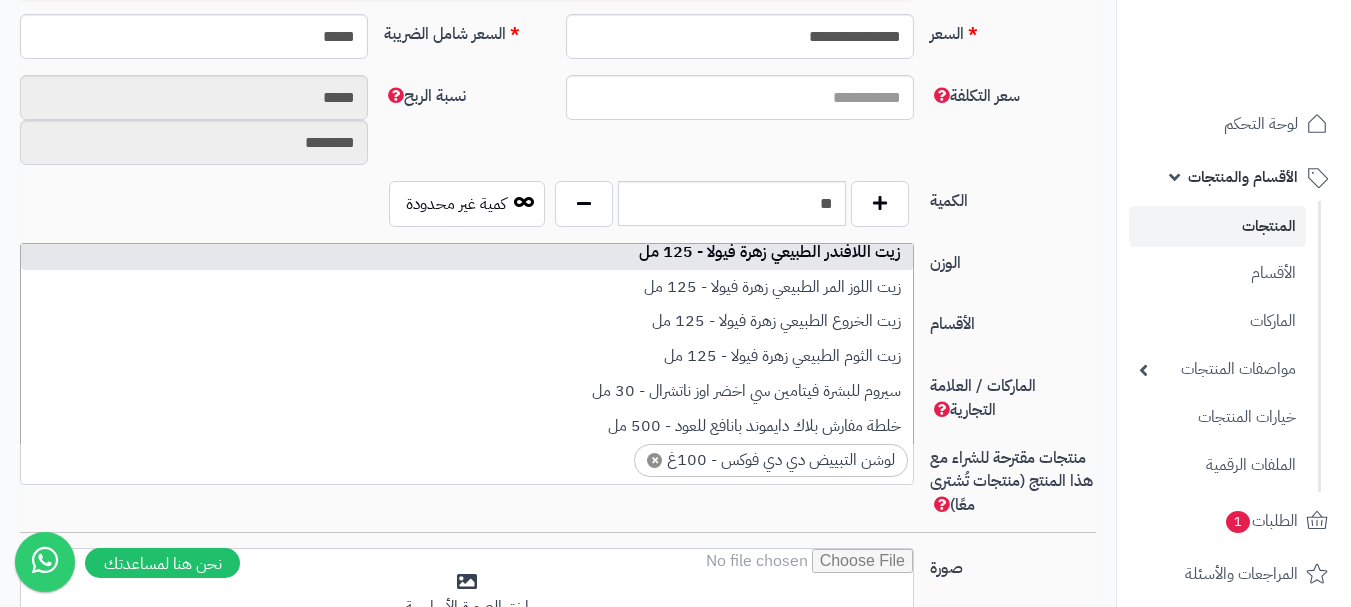 scroll, scrollTop: 183, scrollLeft: 0, axis: vertical 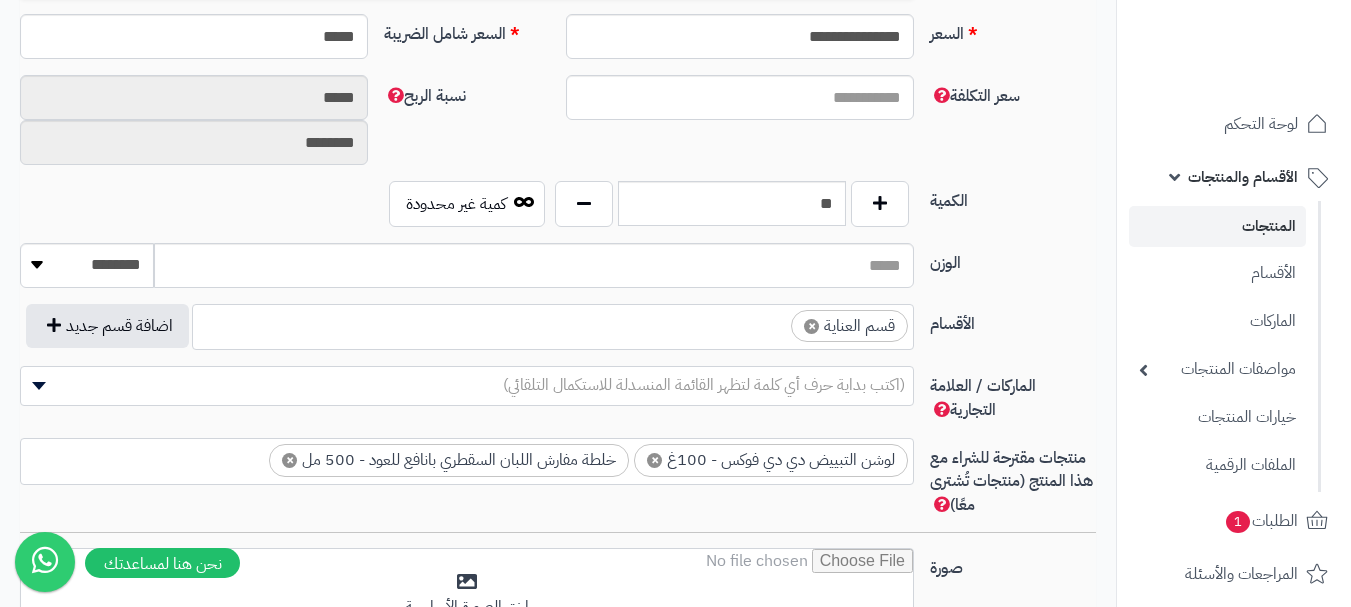 click on "× لوشن التبييض دي دي  فوكس - 100غ × خلطة مفارش اللبان السقطري بانافع للعود - 500 مل" at bounding box center (467, 458) 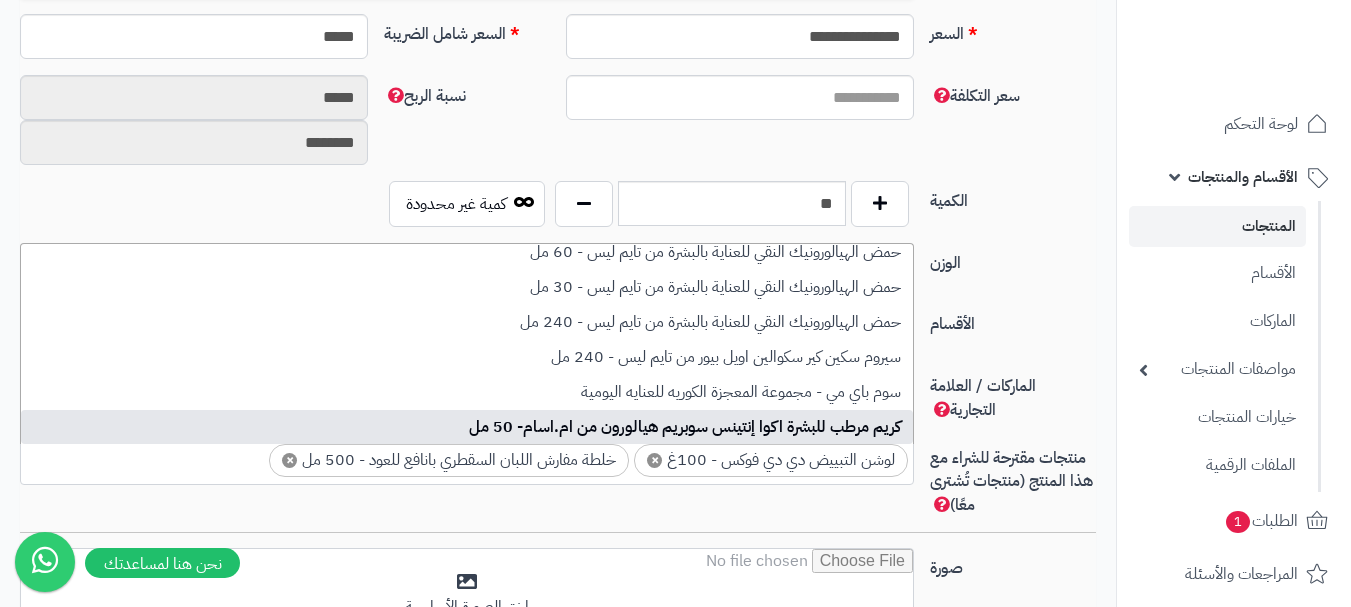 scroll, scrollTop: 1577, scrollLeft: 0, axis: vertical 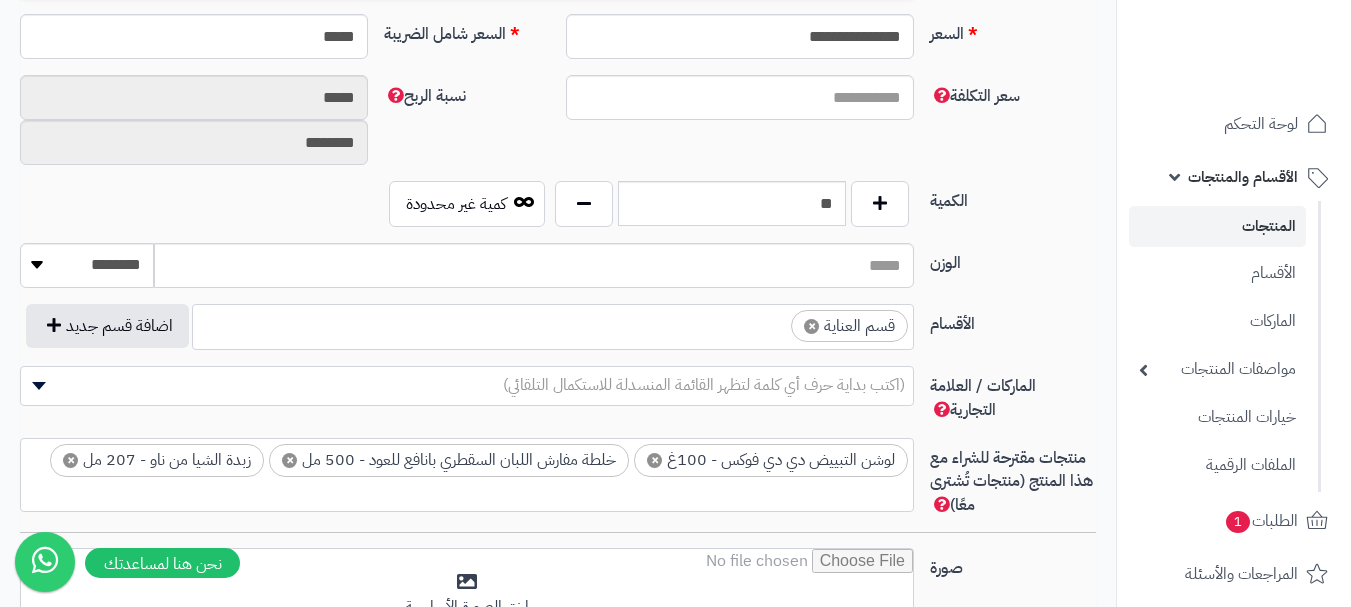 click on "× لوشن التبييض دي دي  فوكس - 100غ × خلطة مفارش اللبان السقطري بانافع للعود - 500 مل  × زبدة الشيا من ناو - 207 مل" at bounding box center [467, 472] 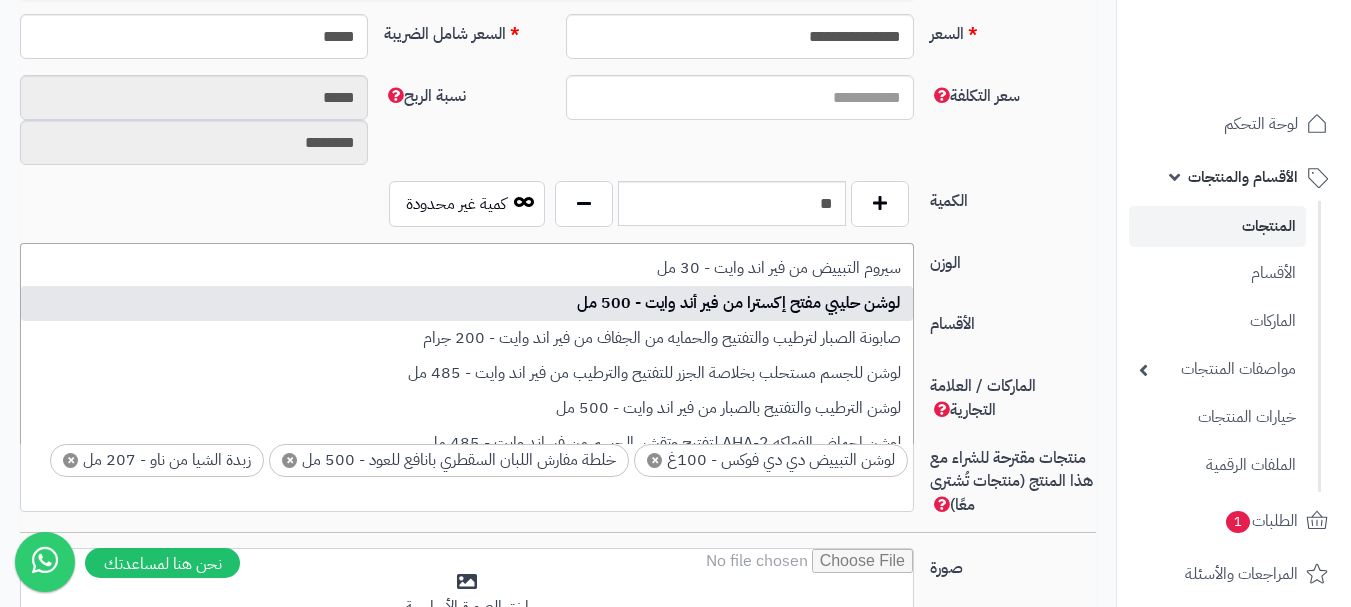 scroll, scrollTop: 1925, scrollLeft: 0, axis: vertical 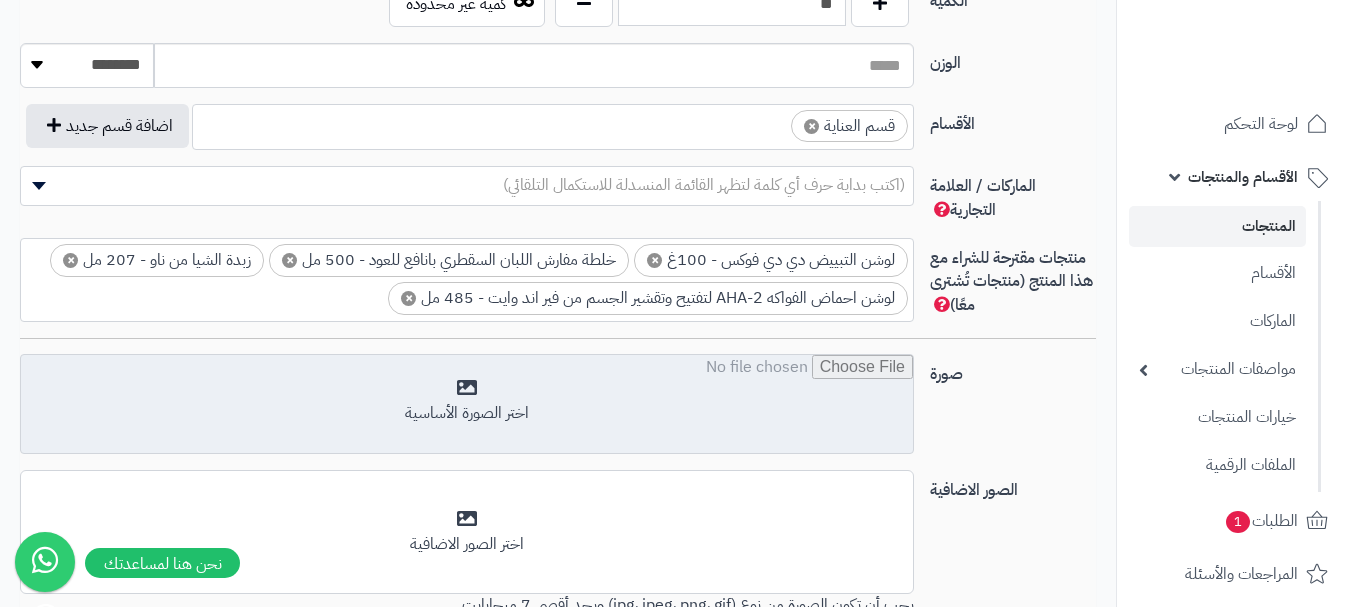 click at bounding box center [467, 405] 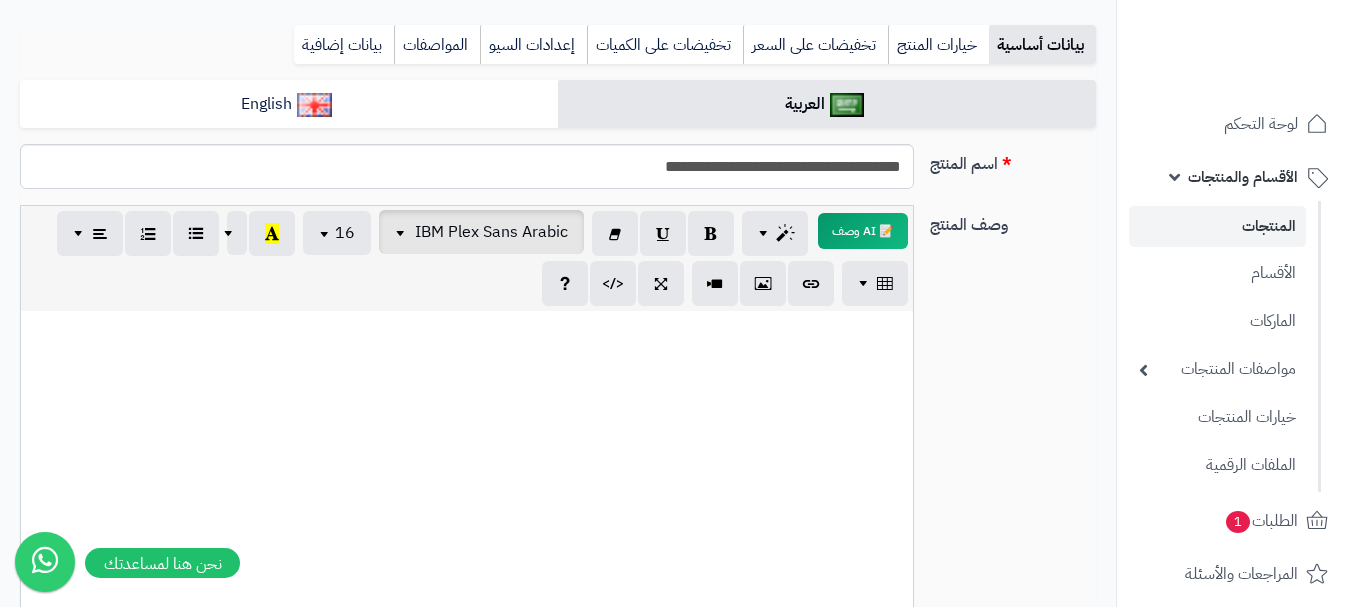scroll, scrollTop: 200, scrollLeft: 0, axis: vertical 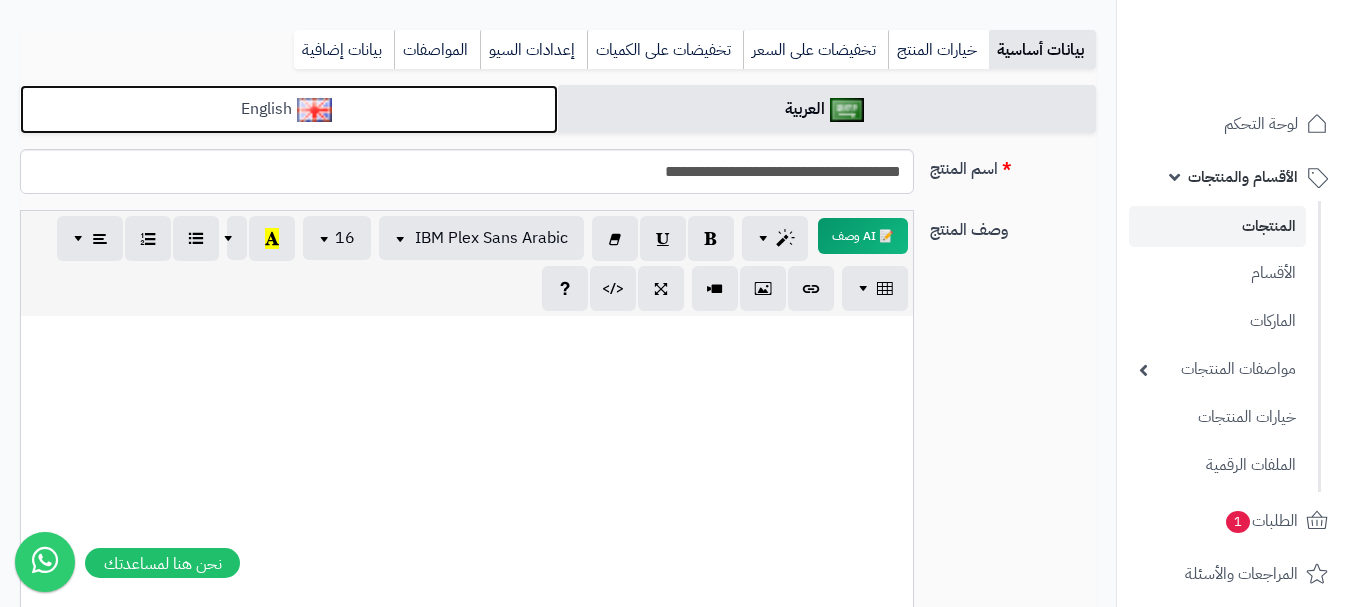 click on "English" at bounding box center [289, 109] 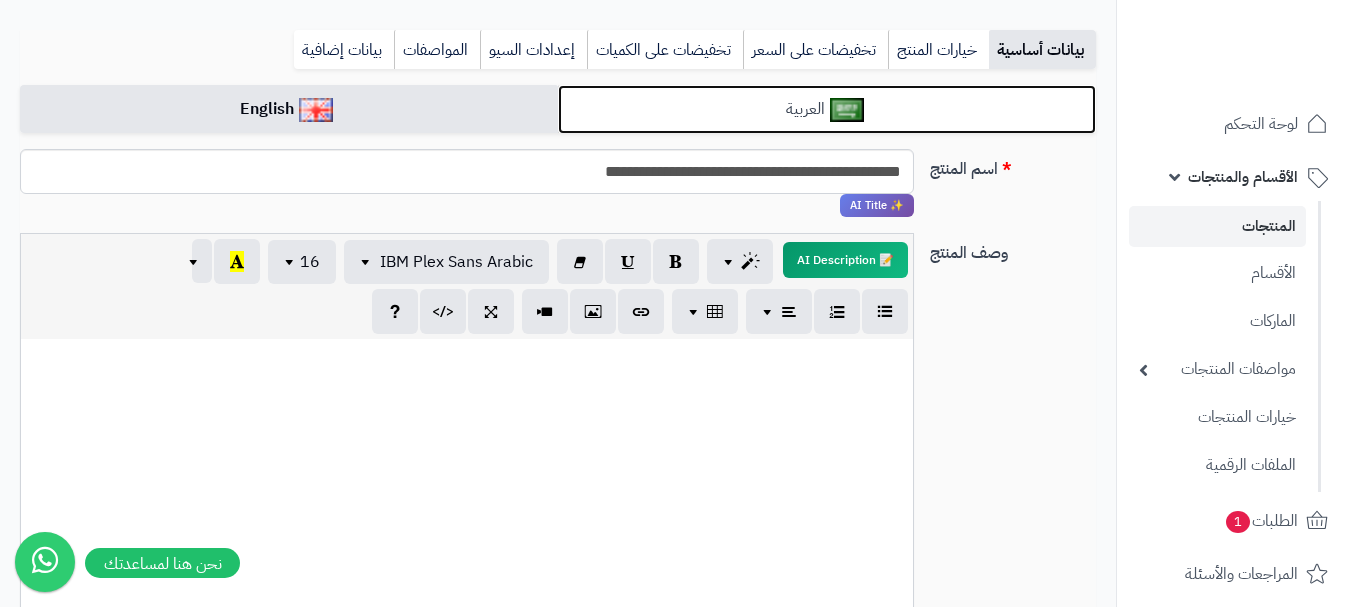 click on "العربية" at bounding box center [827, 109] 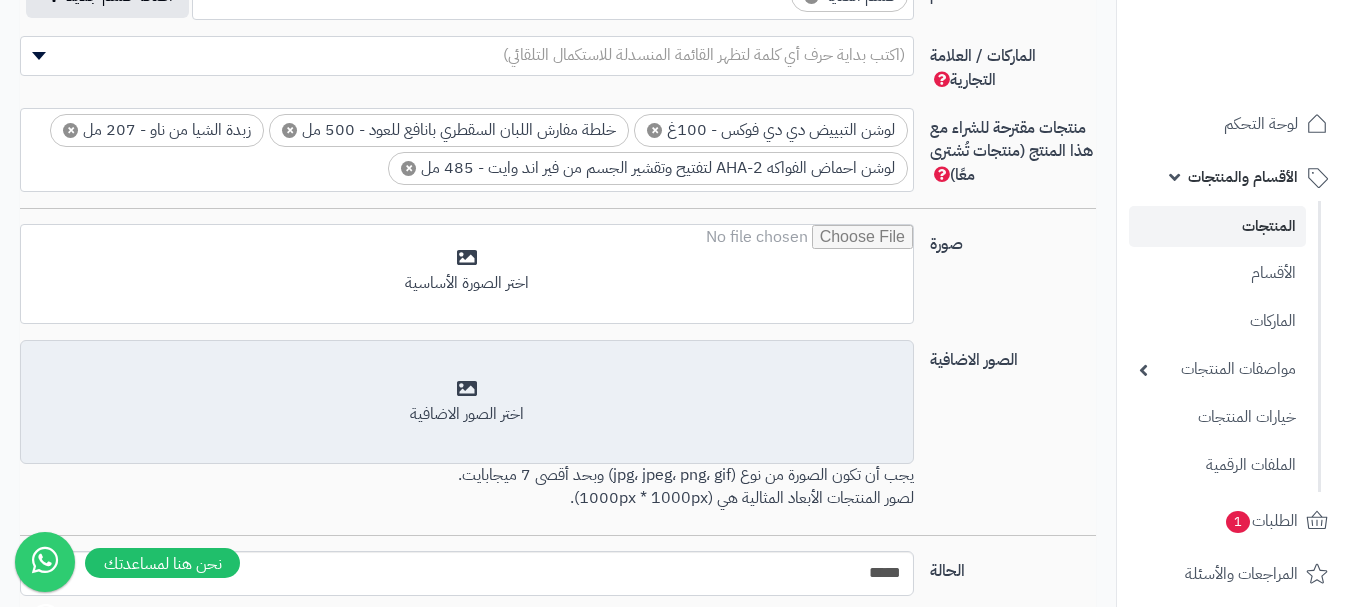 scroll, scrollTop: 1397, scrollLeft: 0, axis: vertical 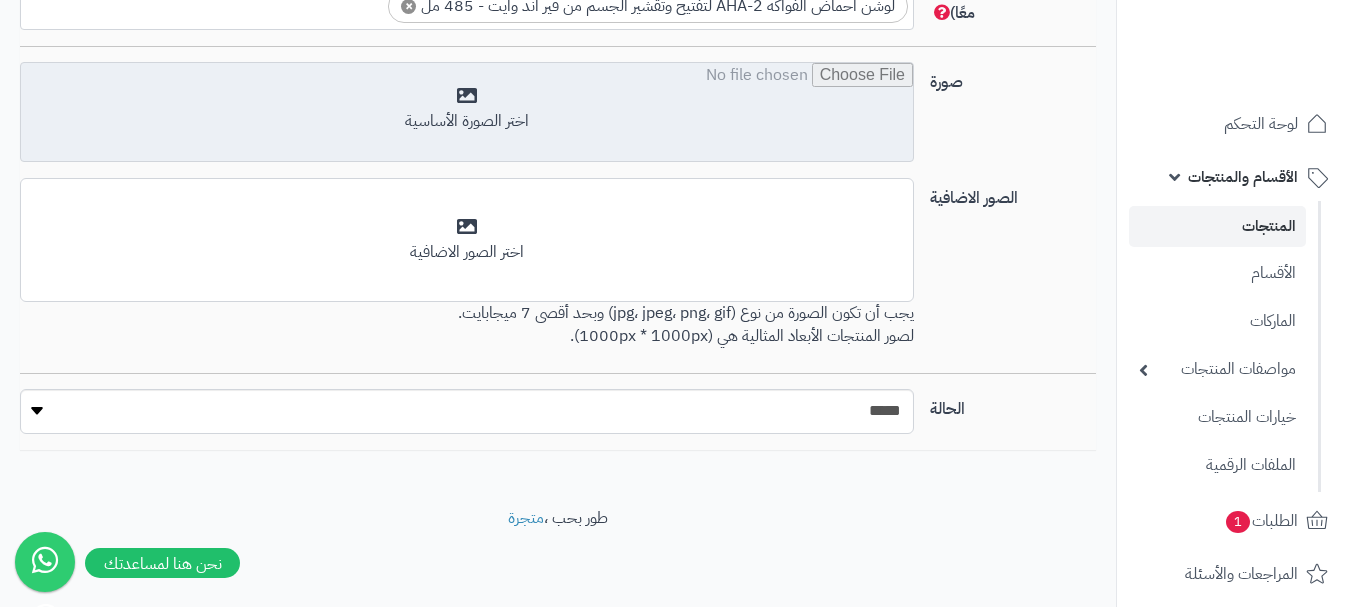 click at bounding box center (467, 113) 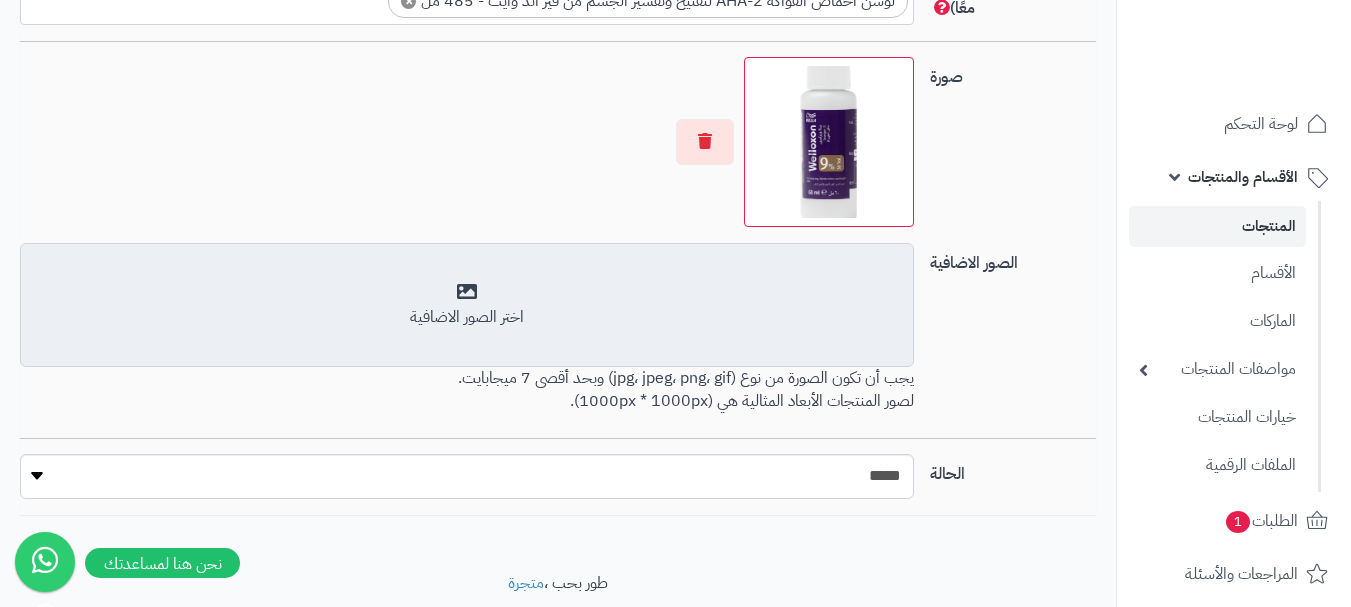 click on "اختر الصور الاضافية" at bounding box center (467, 305) 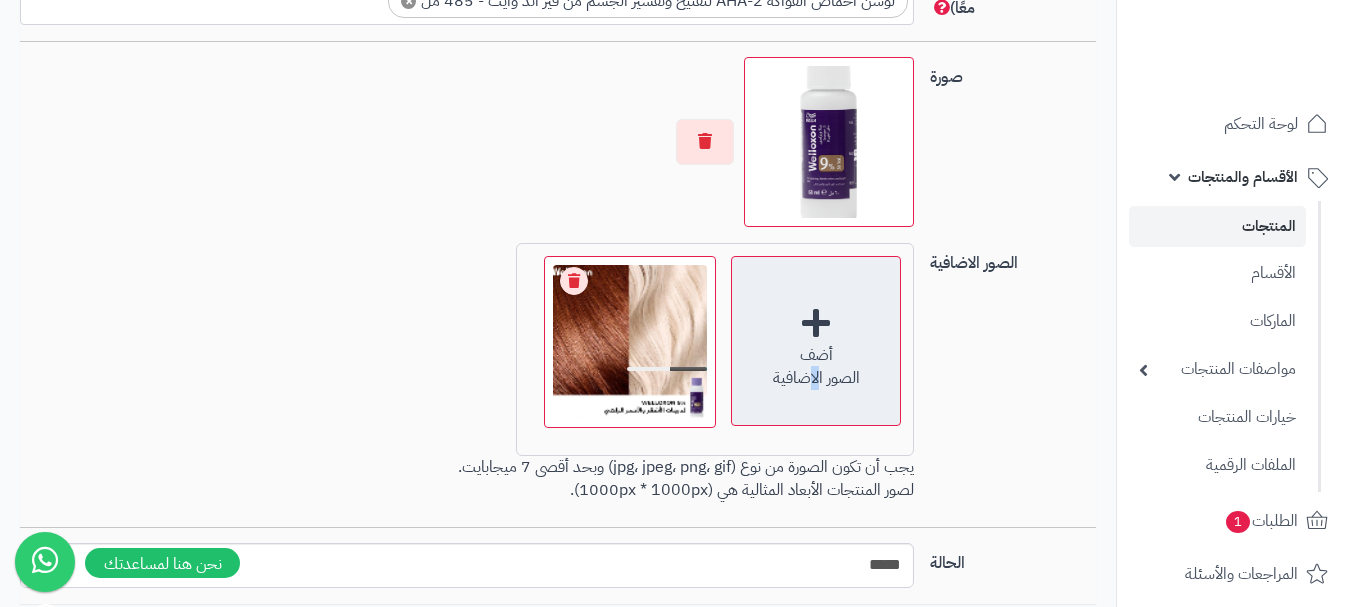 click on "الصور الاضافية" at bounding box center (816, 378) 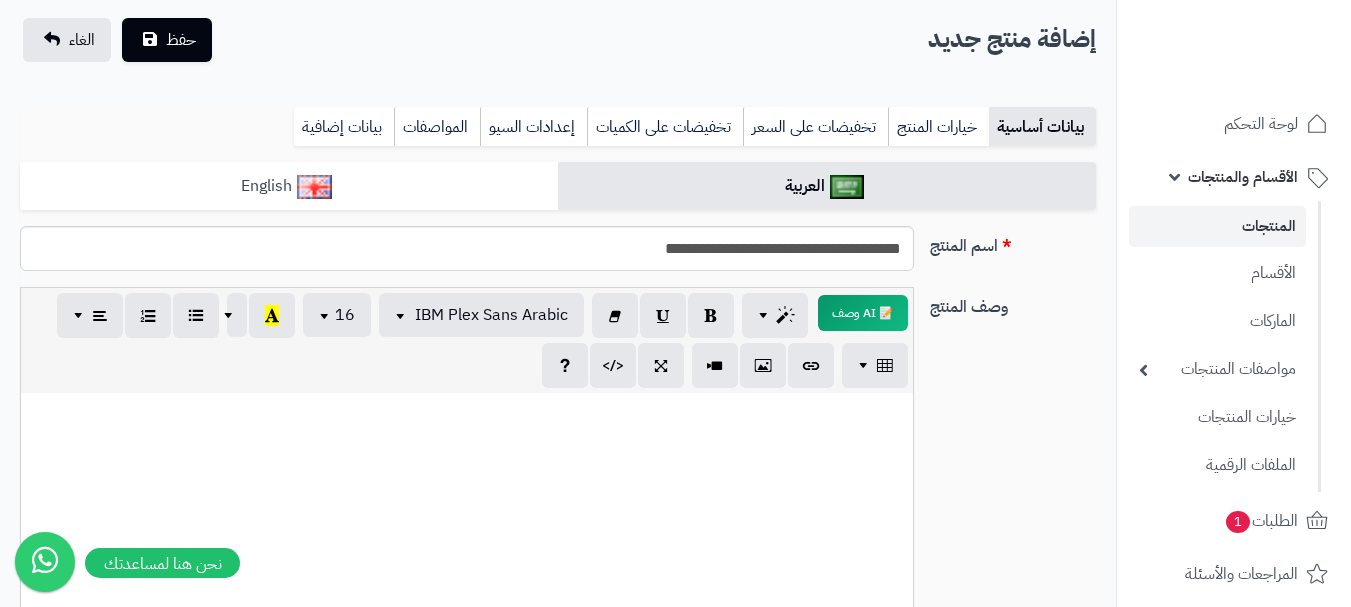 scroll, scrollTop: 0, scrollLeft: 0, axis: both 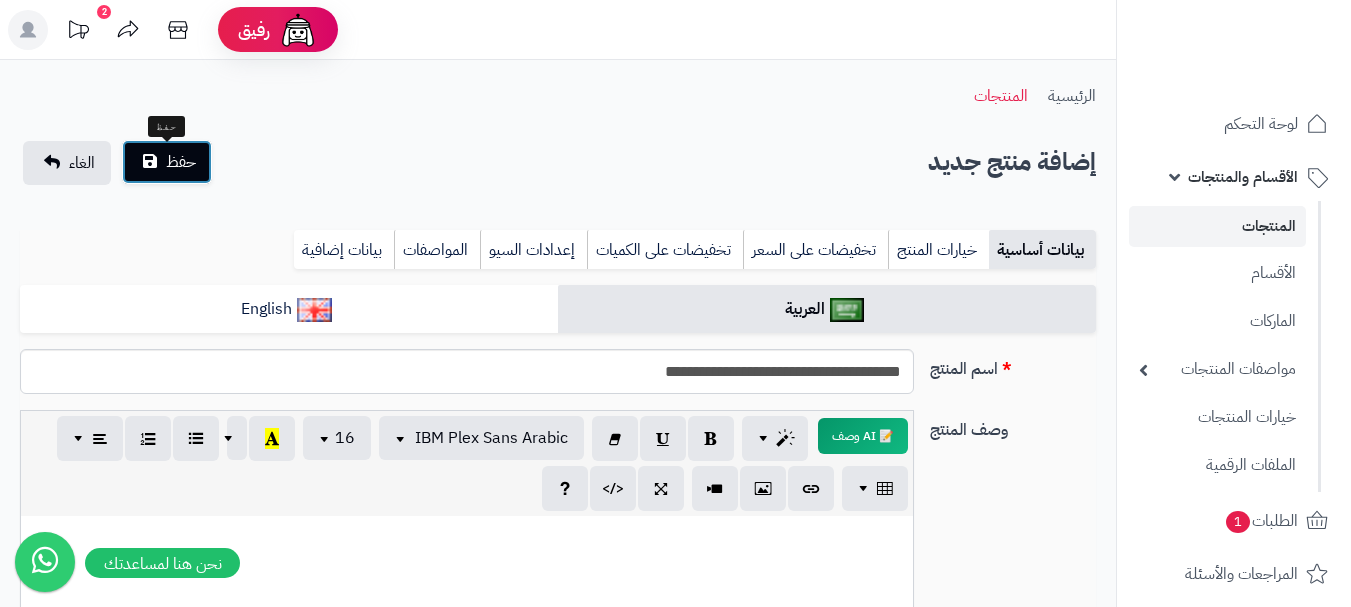 click on "حفظ" at bounding box center [181, 162] 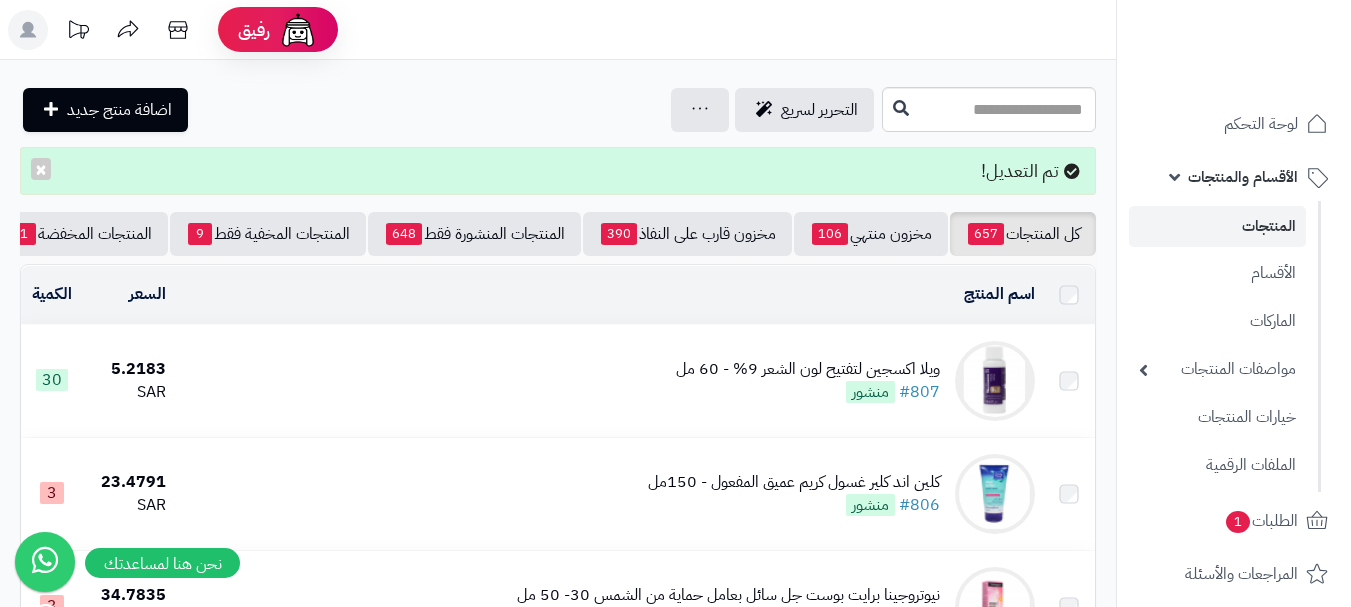 scroll, scrollTop: 0, scrollLeft: 0, axis: both 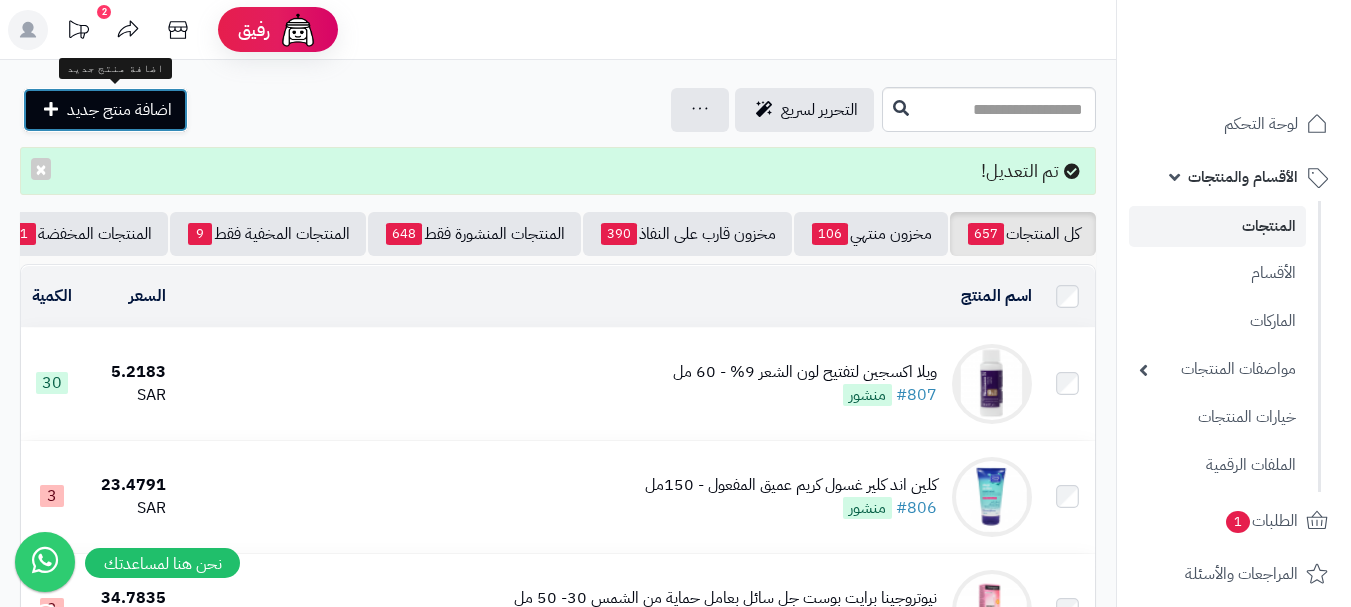 click on "اضافة منتج جديد" at bounding box center [119, 110] 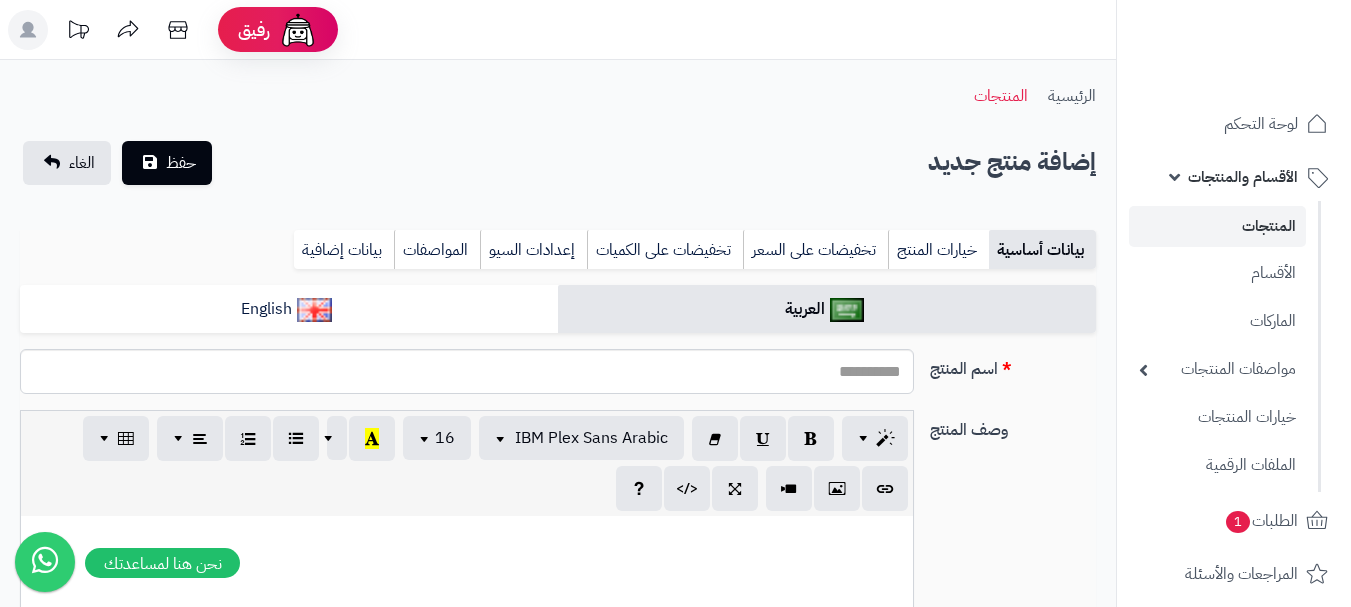 select 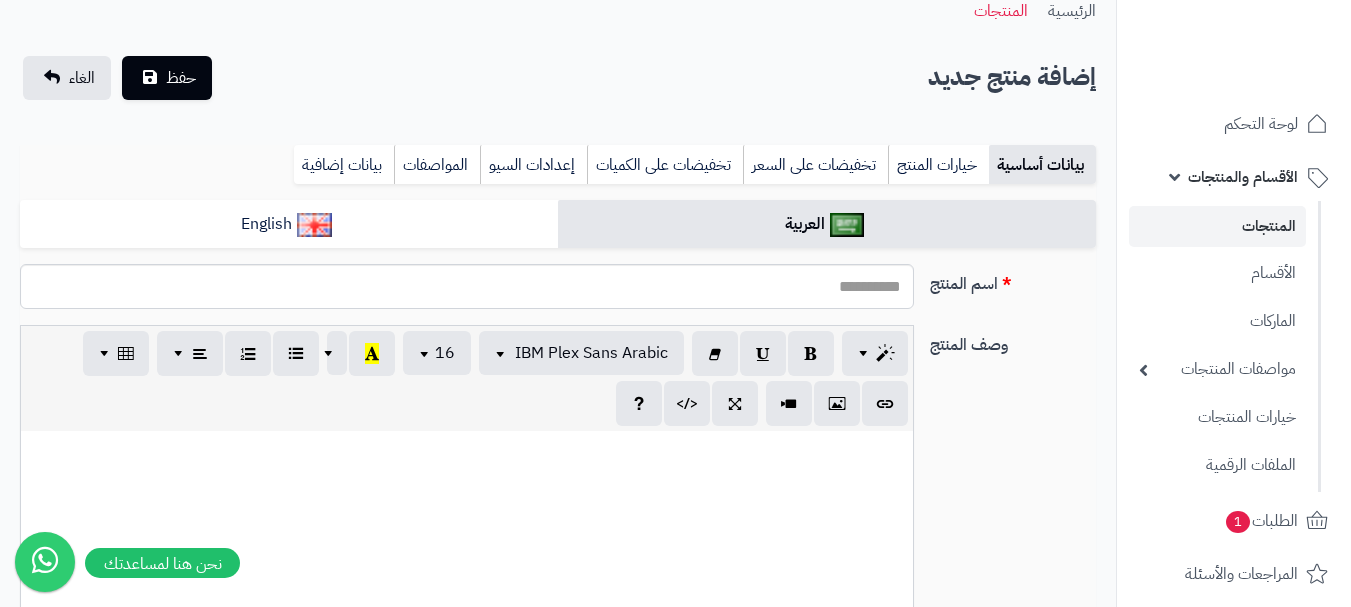 scroll, scrollTop: 200, scrollLeft: 0, axis: vertical 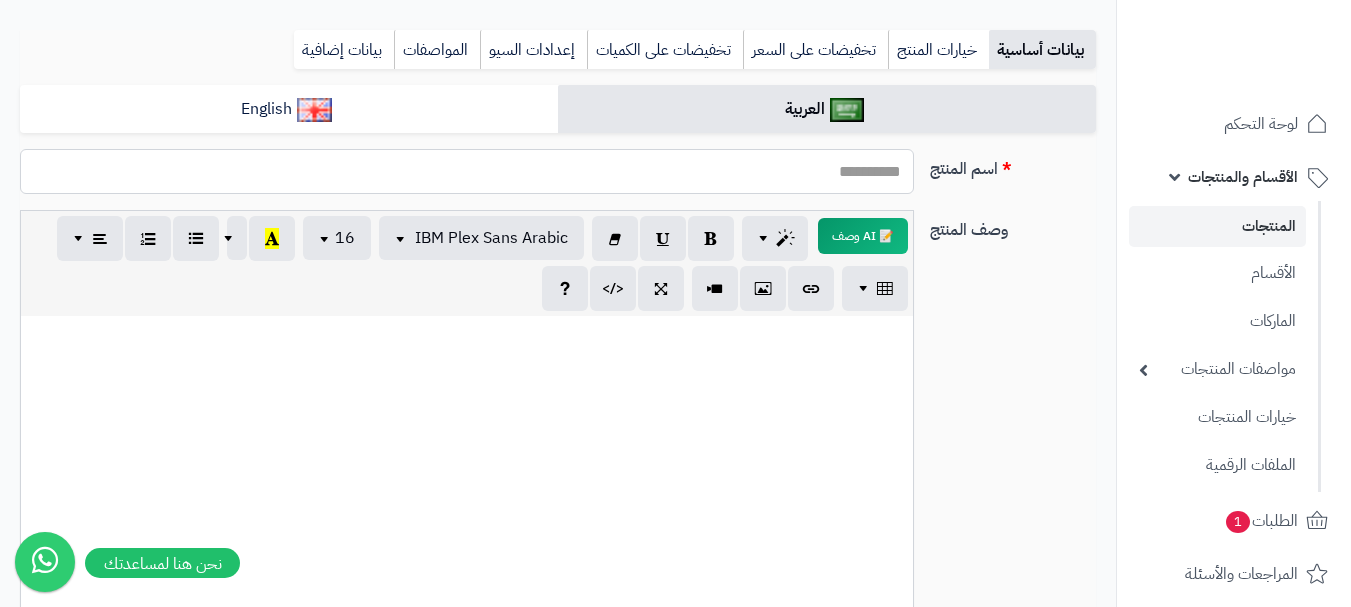 paste on "**********" 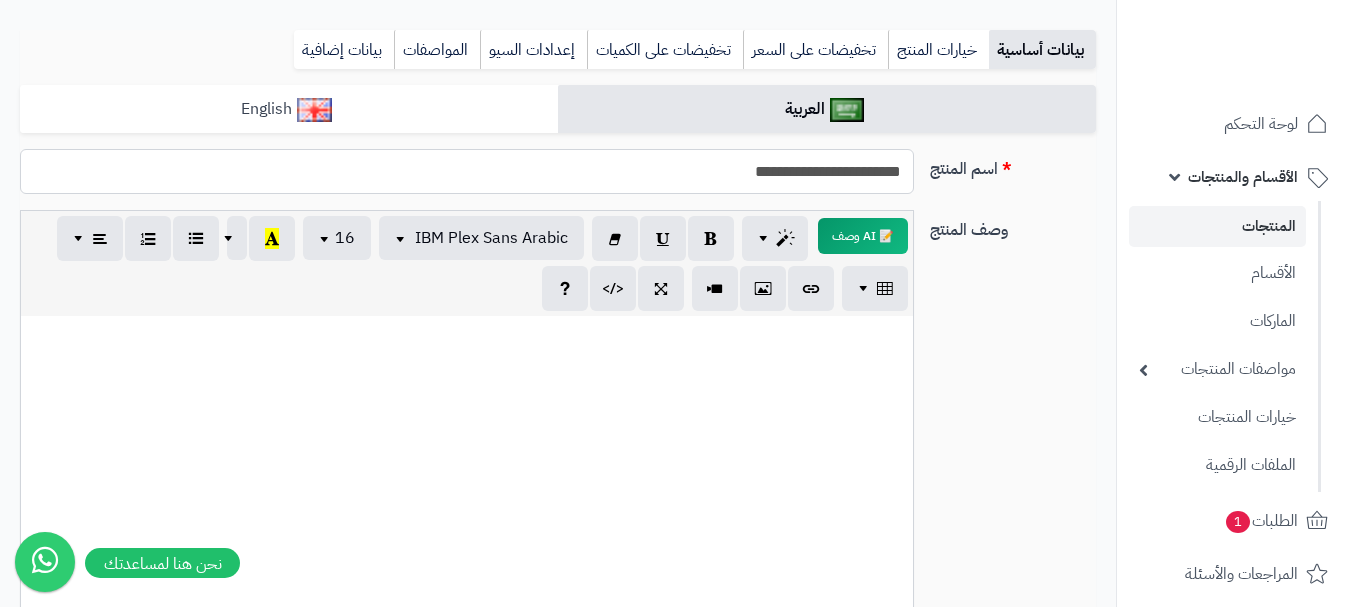 type on "**********" 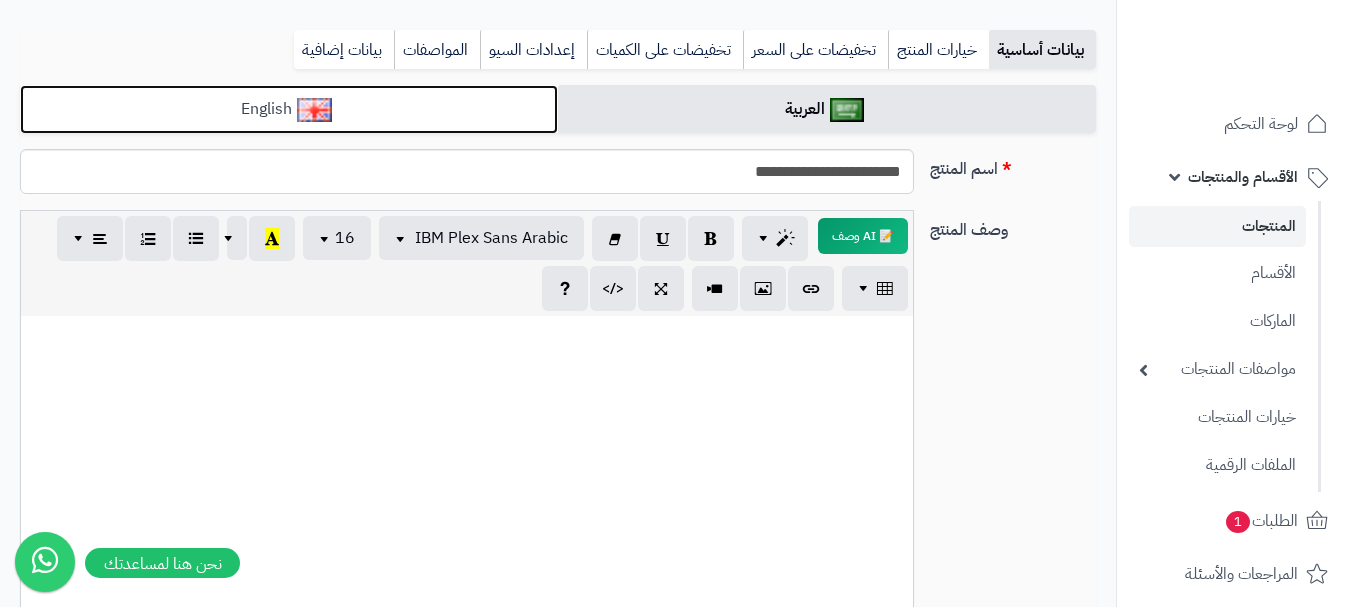 click on "English" at bounding box center (289, 109) 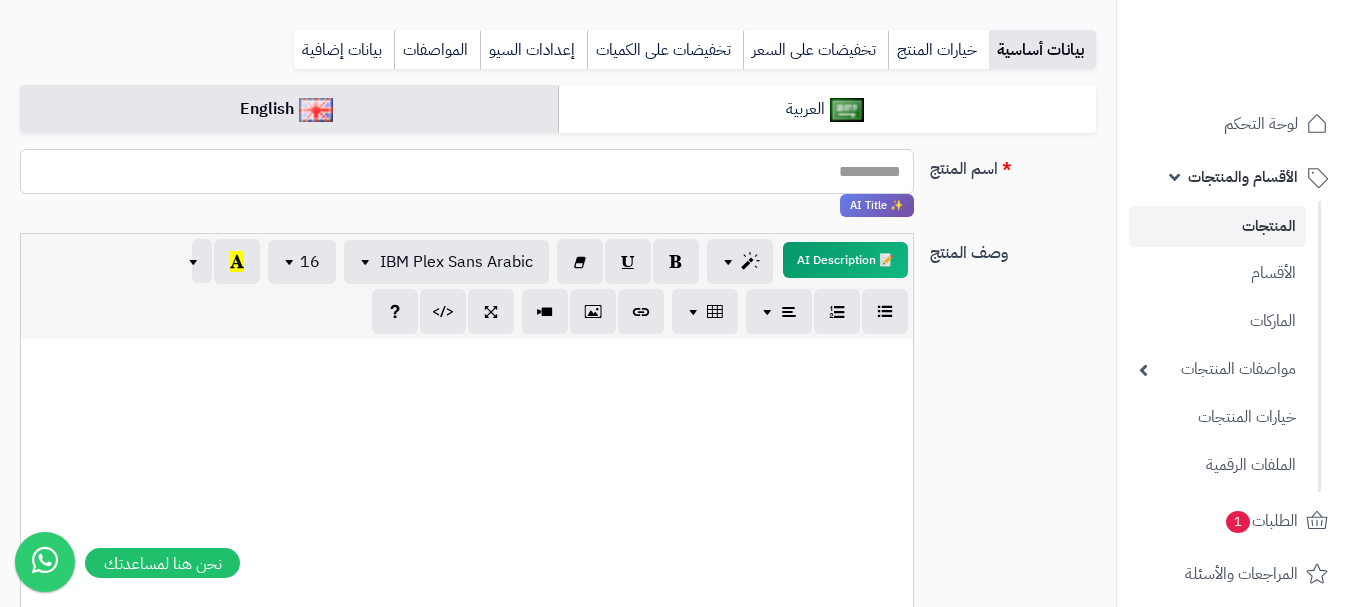 paste on "**********" 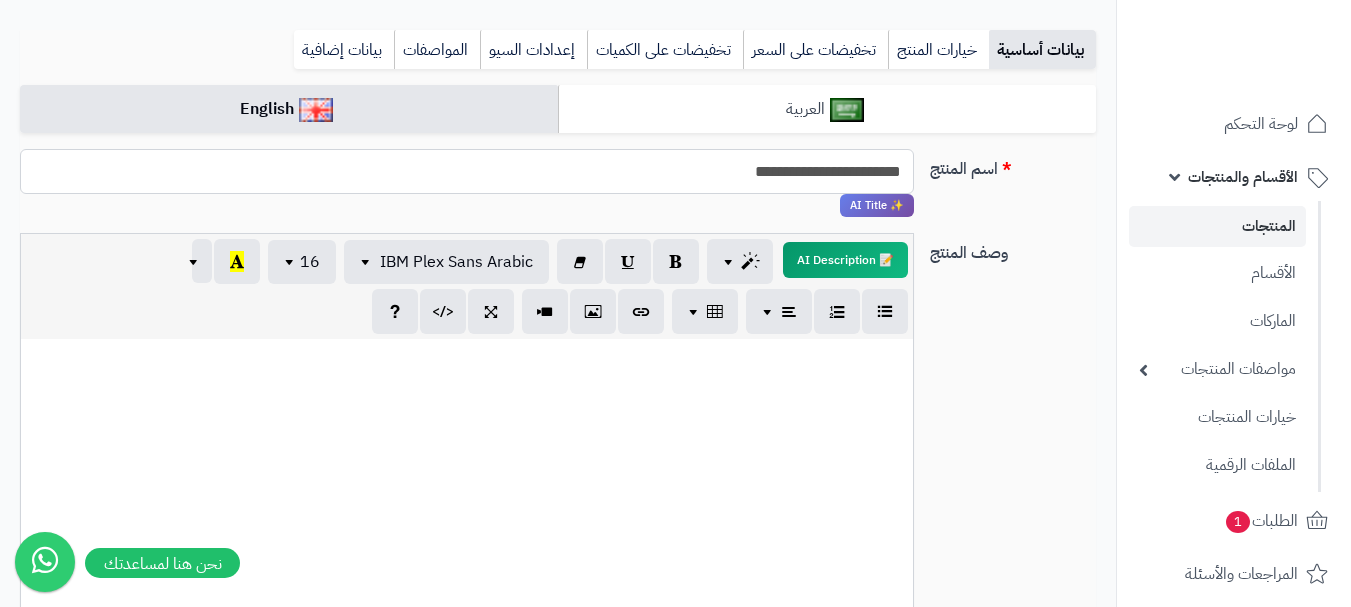 type on "**********" 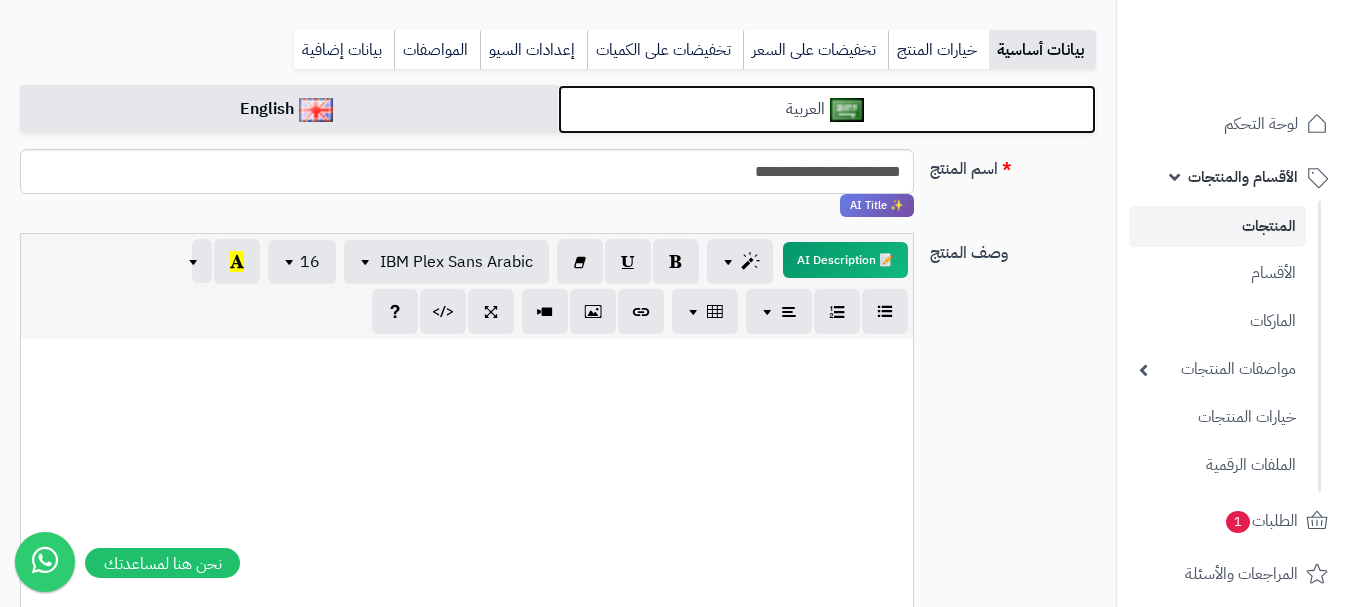 click on "العربية" at bounding box center [827, 109] 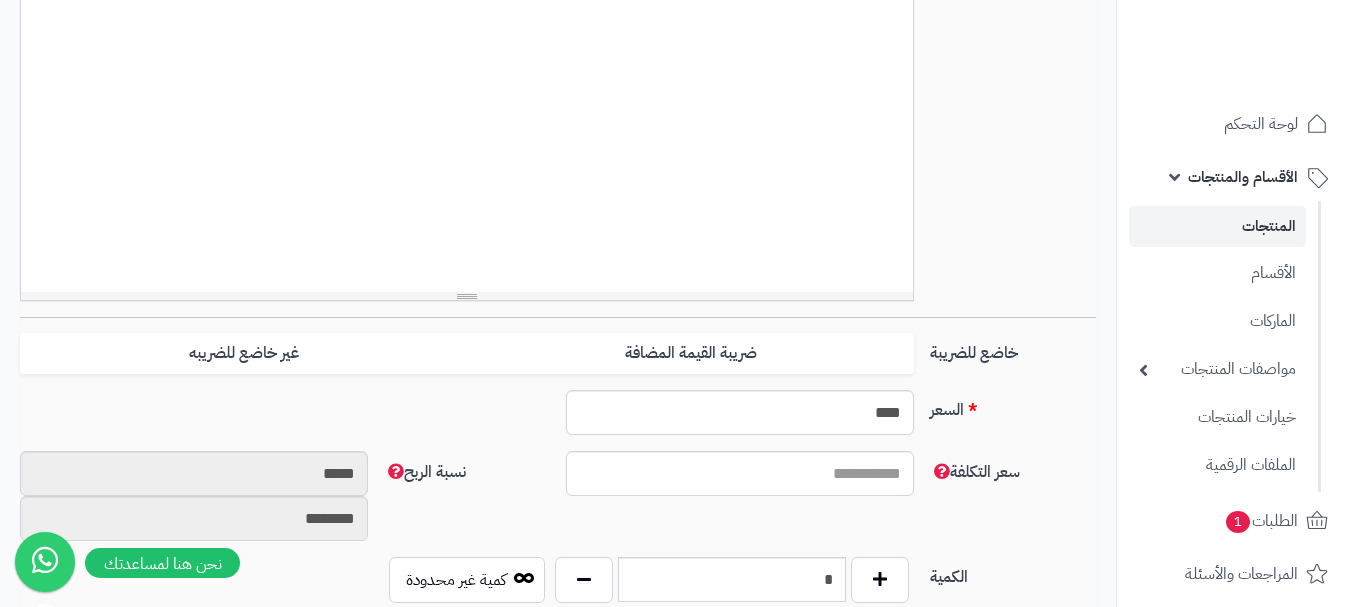 scroll, scrollTop: 700, scrollLeft: 0, axis: vertical 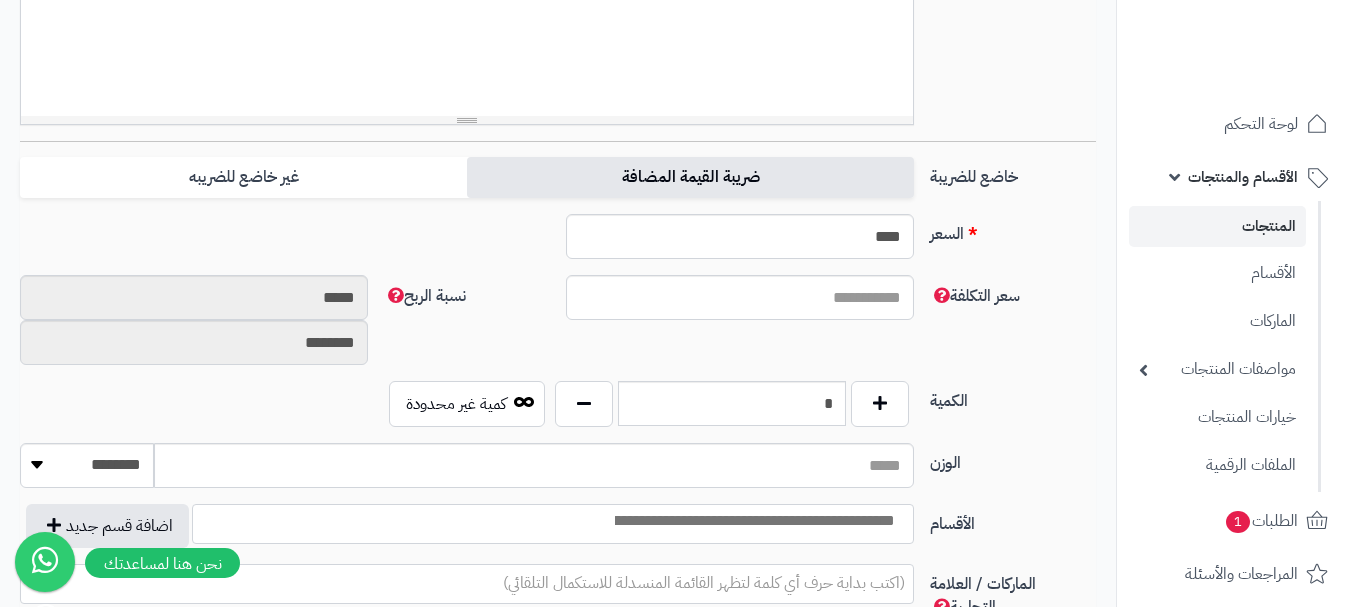 click on "ضريبة القيمة المضافة" at bounding box center (690, 177) 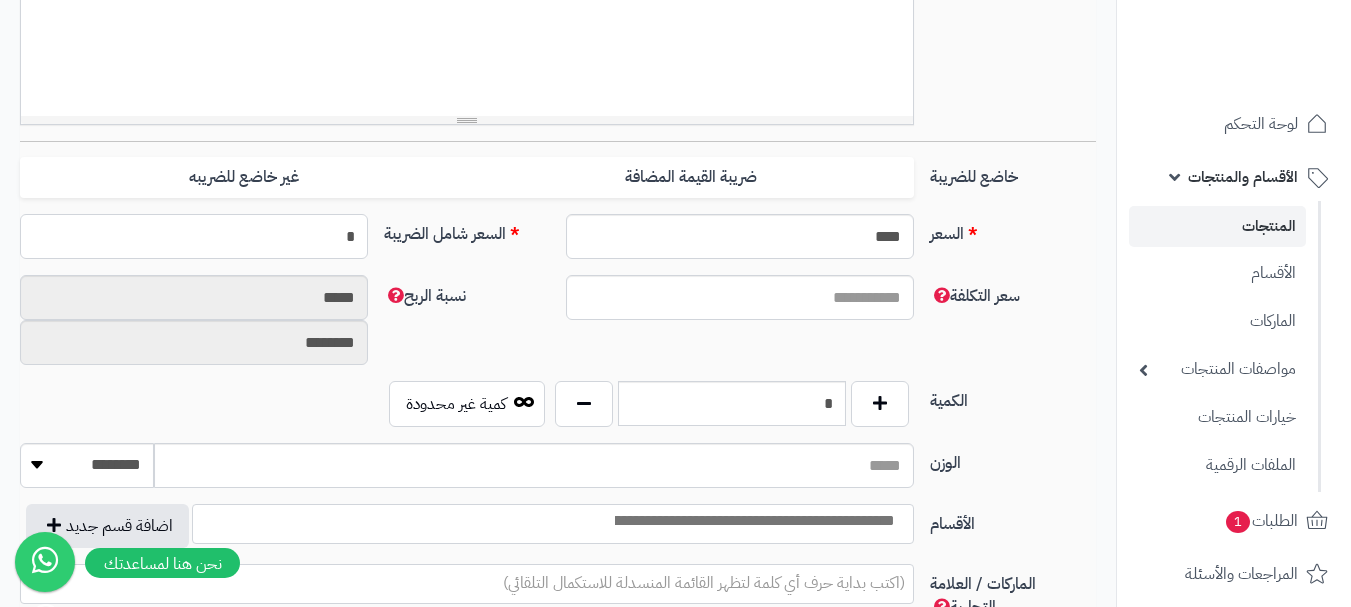 click on "*" at bounding box center [194, 236] 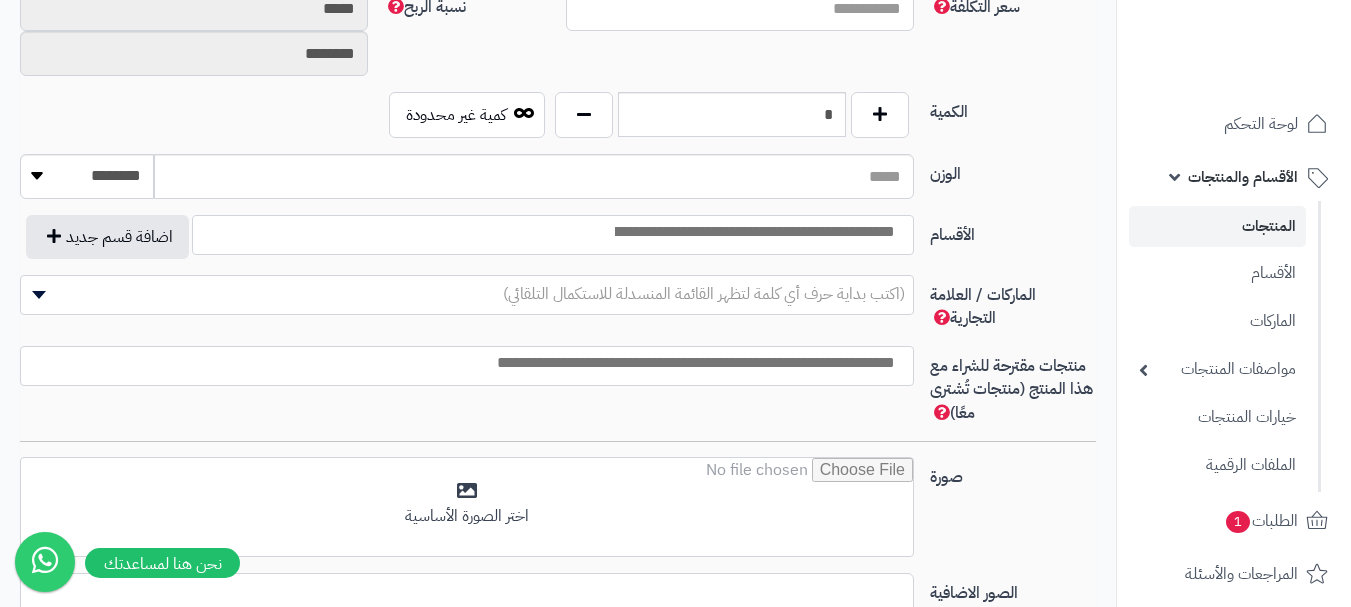 scroll, scrollTop: 1000, scrollLeft: 0, axis: vertical 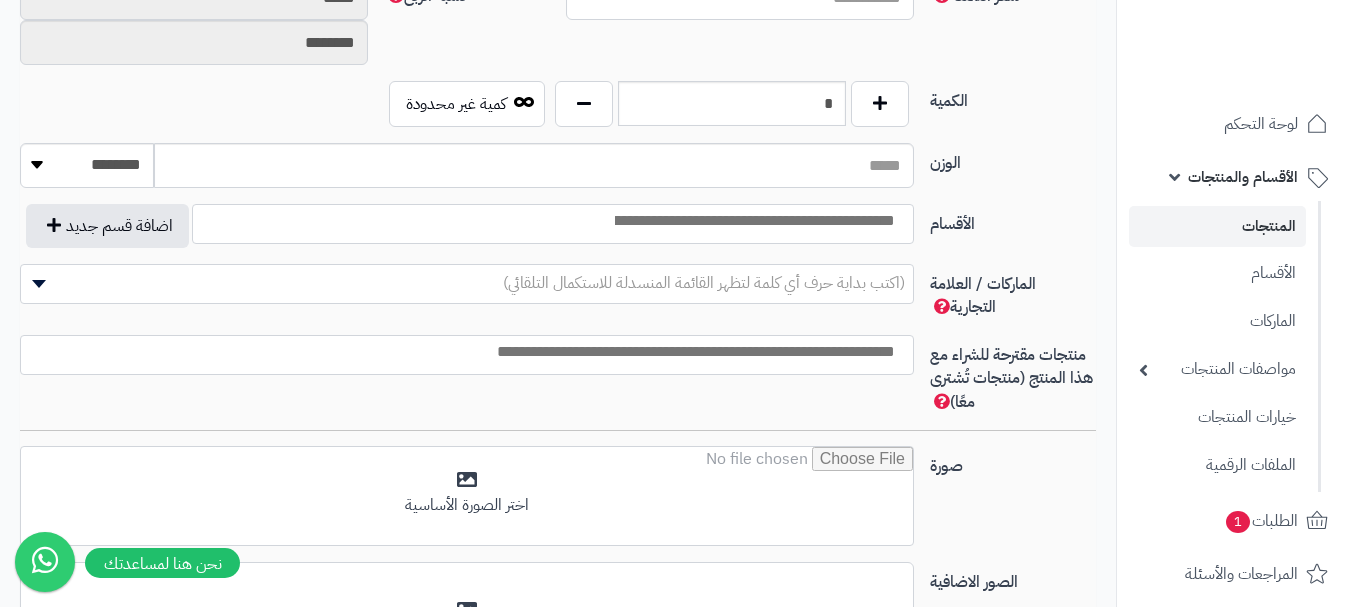 type on "*****" 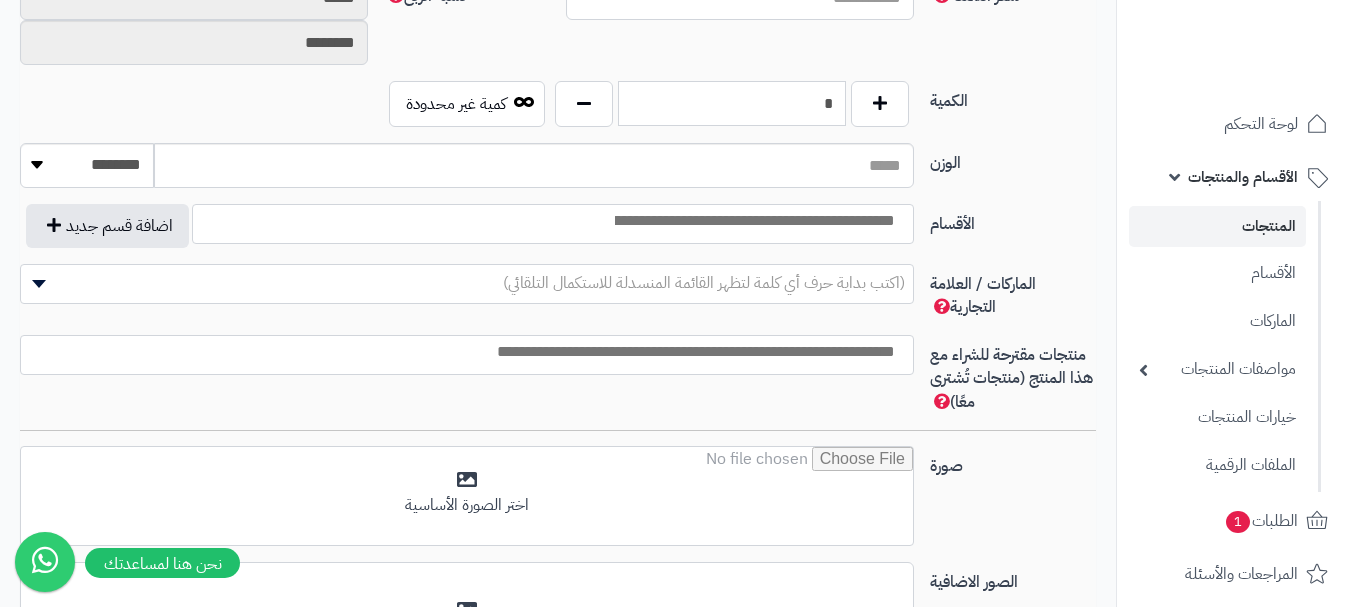 click on "*" at bounding box center [732, 103] 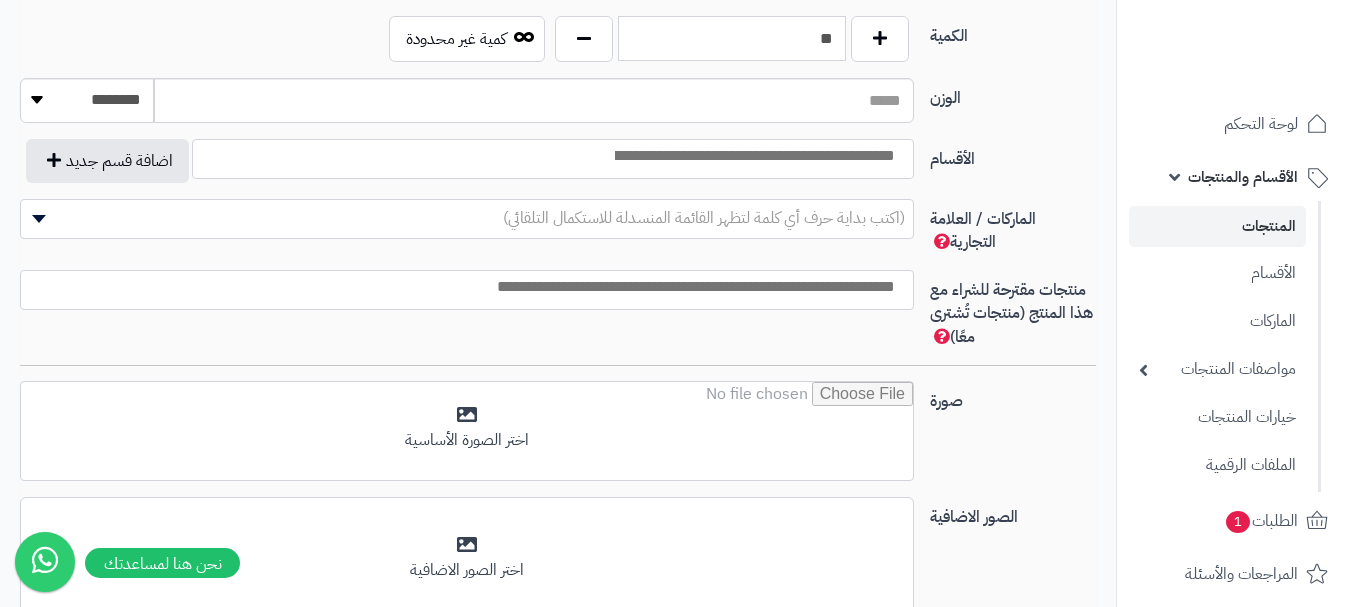 scroll, scrollTop: 1100, scrollLeft: 0, axis: vertical 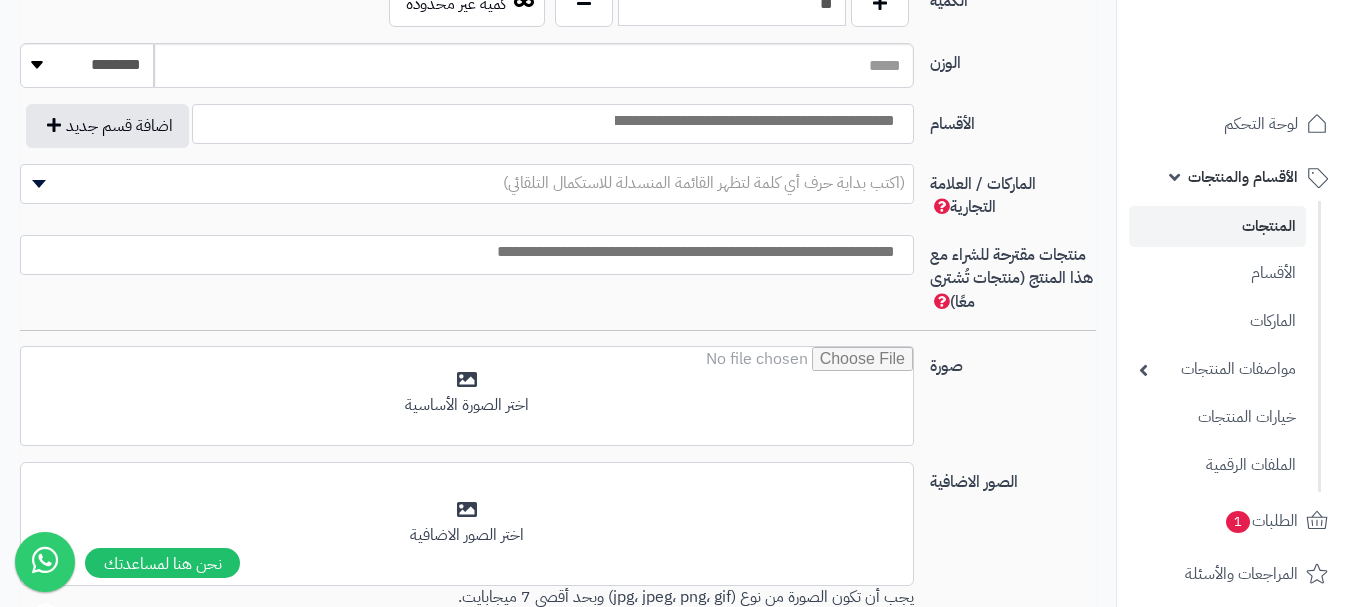 type on "**" 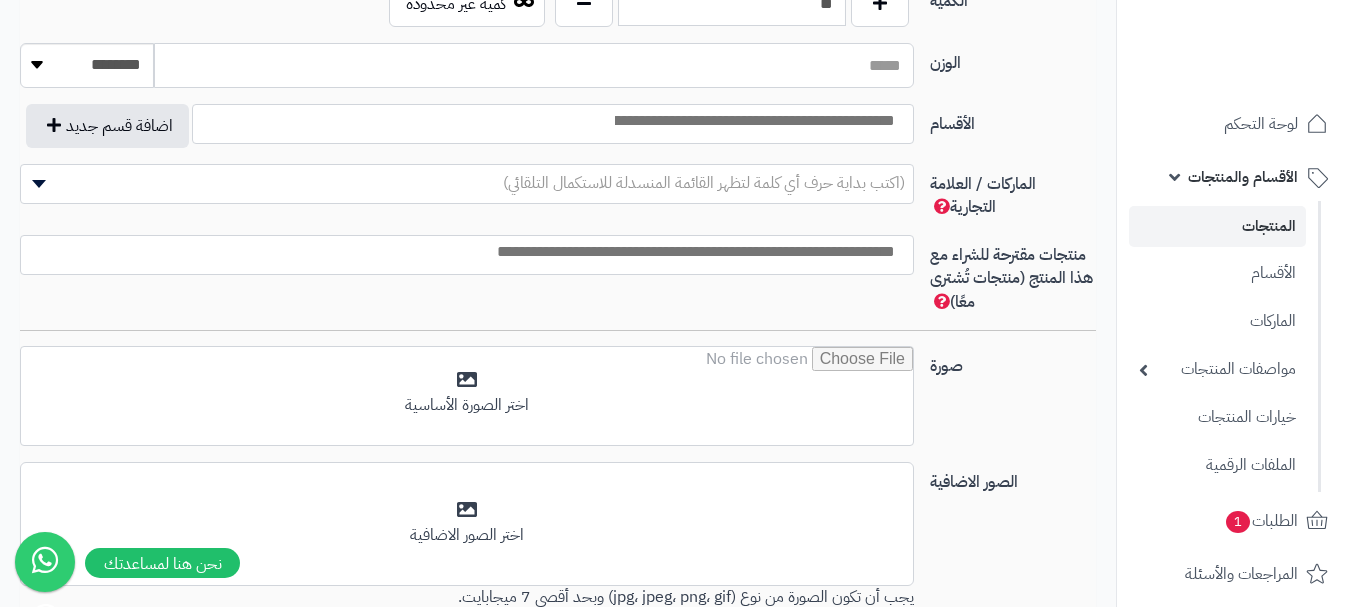 click on "الوزن" at bounding box center [534, 65] 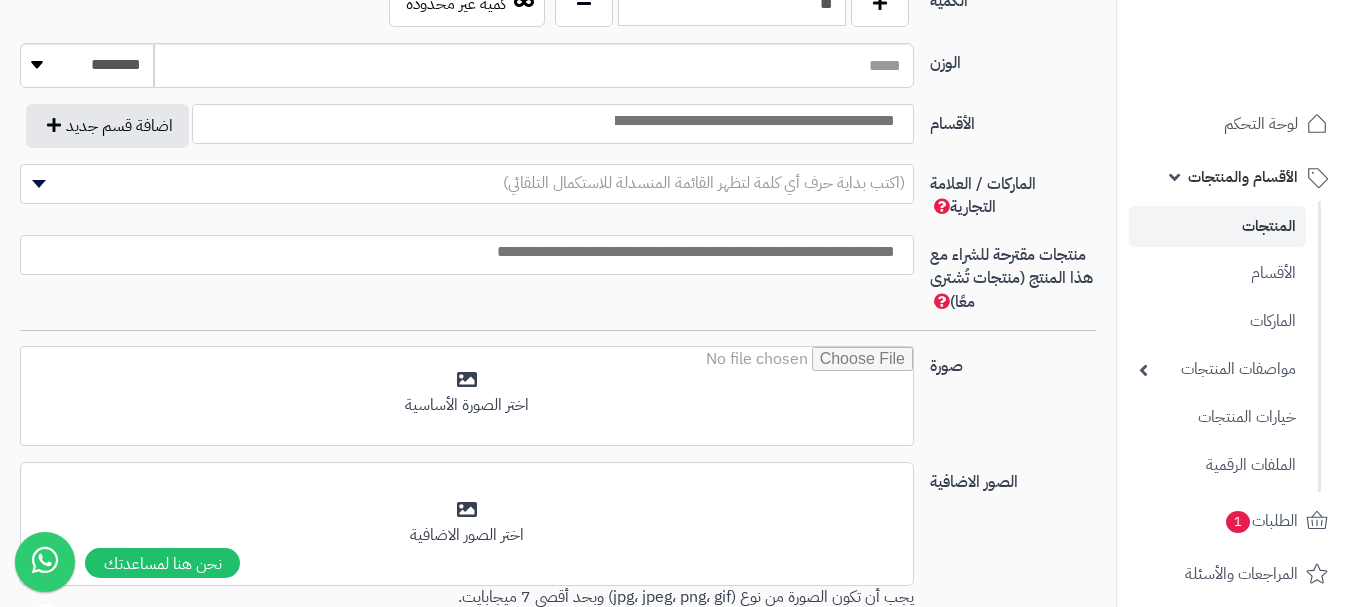 click at bounding box center [753, 121] 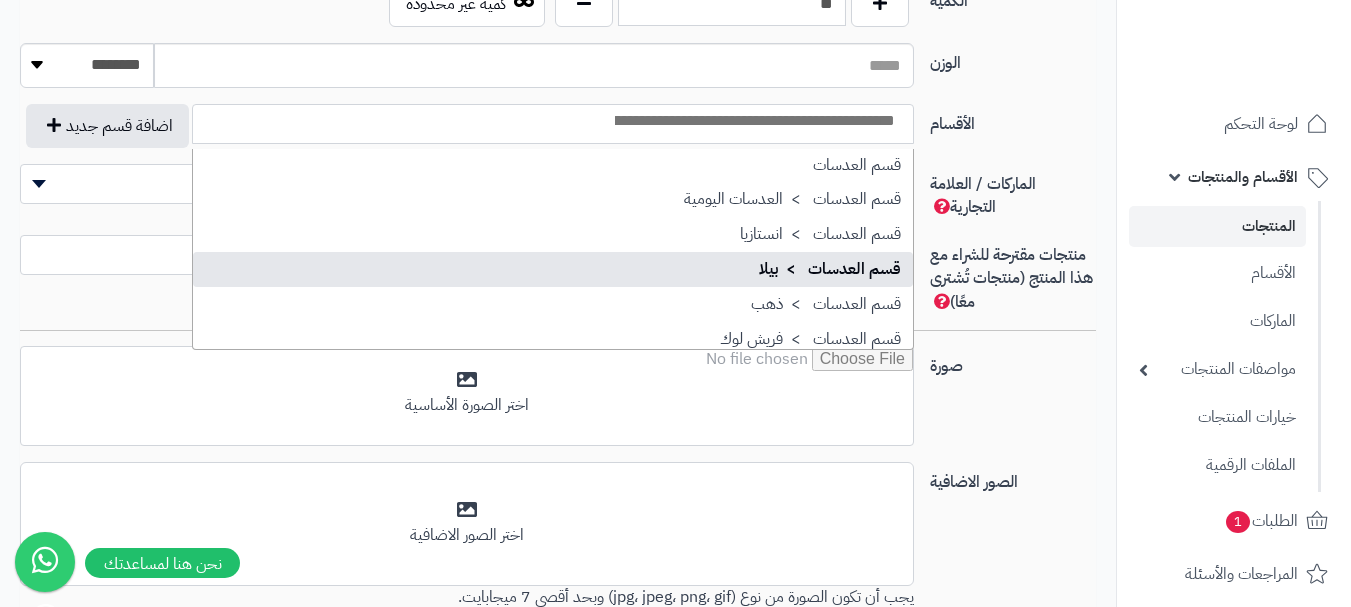 scroll, scrollTop: 1786, scrollLeft: 0, axis: vertical 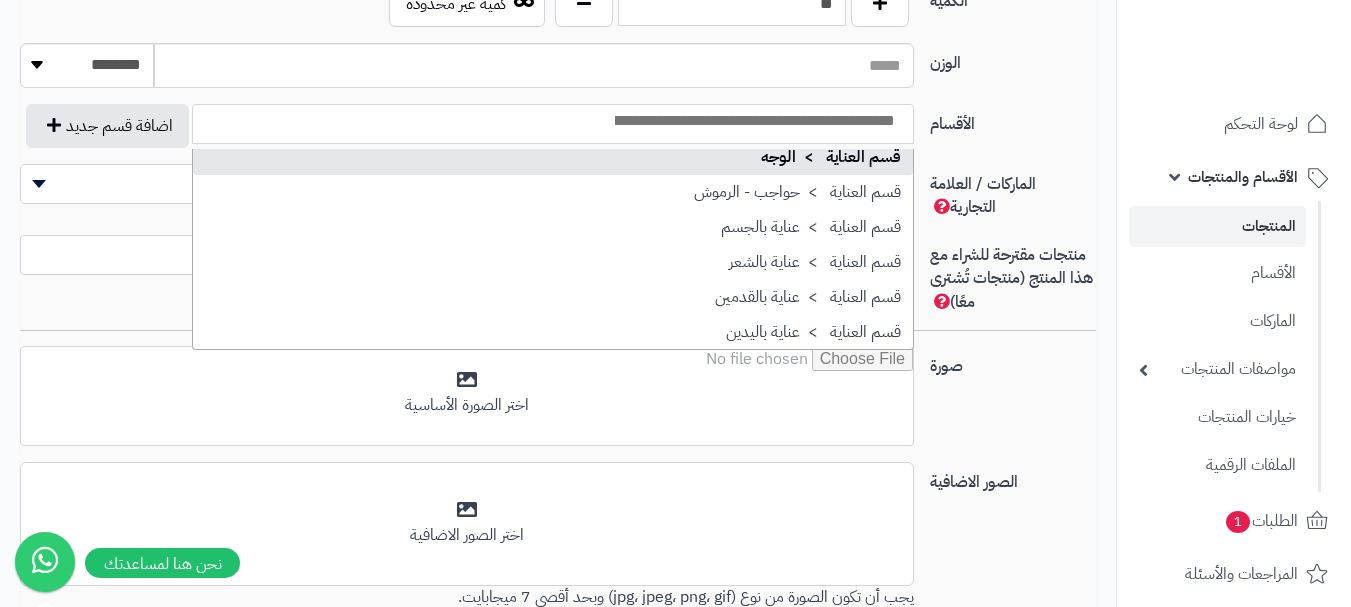 select on "***" 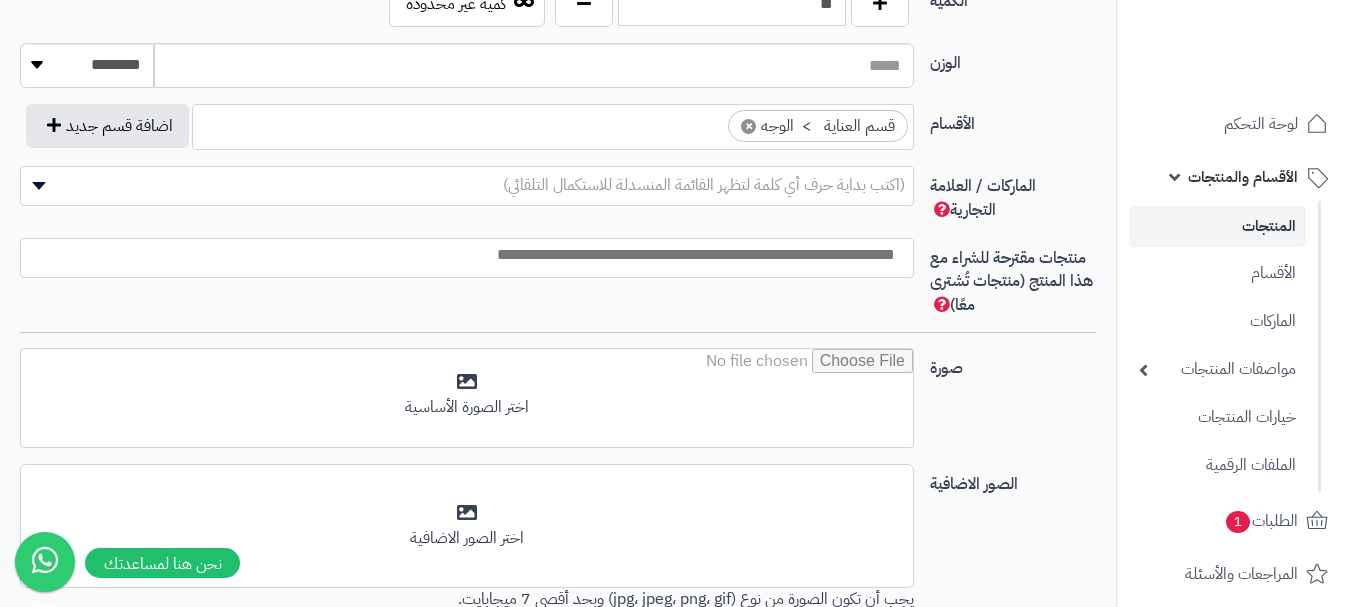 scroll, scrollTop: 1275, scrollLeft: 0, axis: vertical 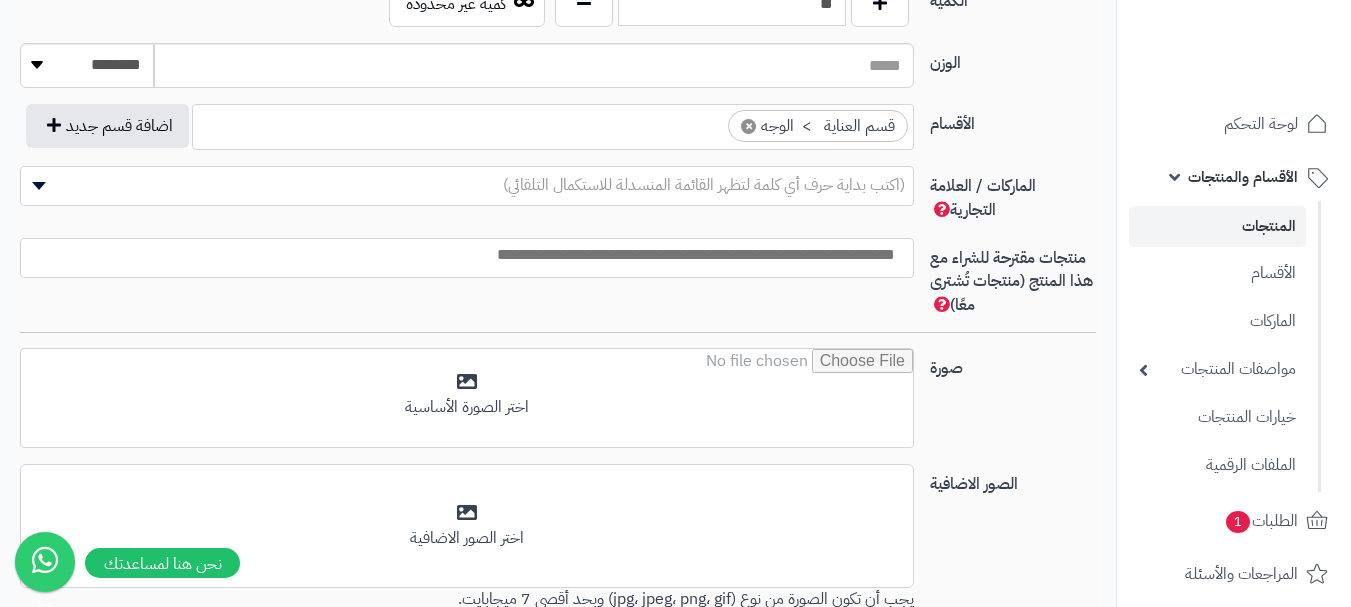 click on "× قسم العناية   >  الوجه" at bounding box center [553, 124] 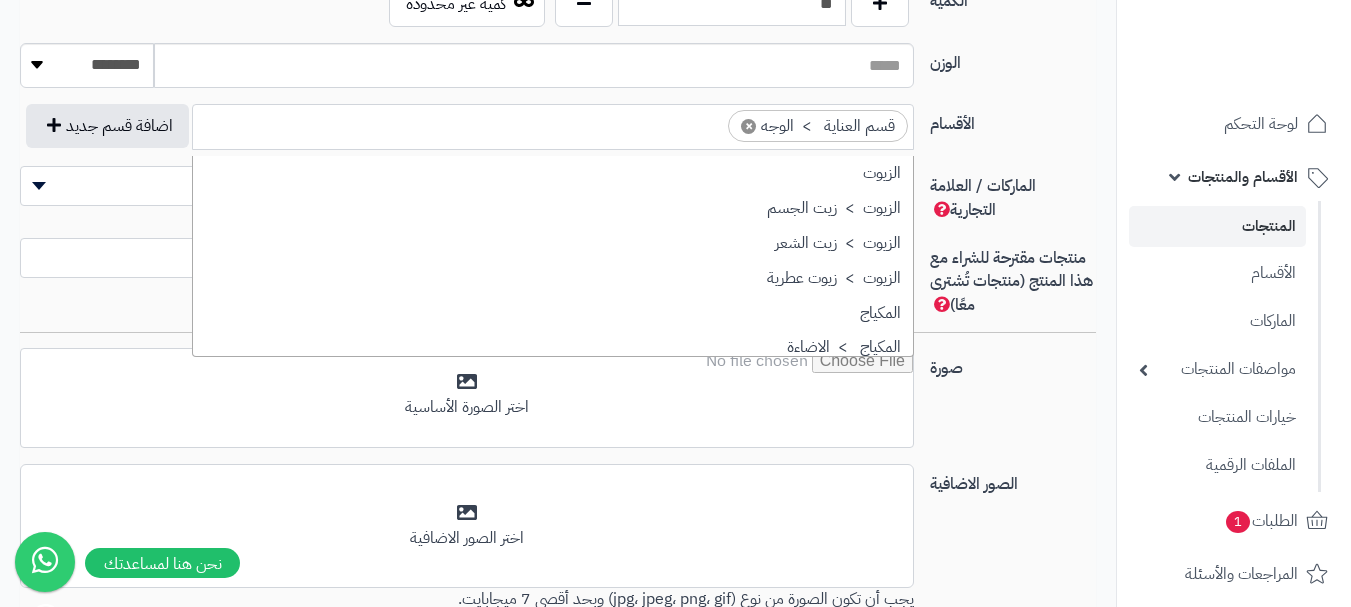scroll, scrollTop: 1742, scrollLeft: 0, axis: vertical 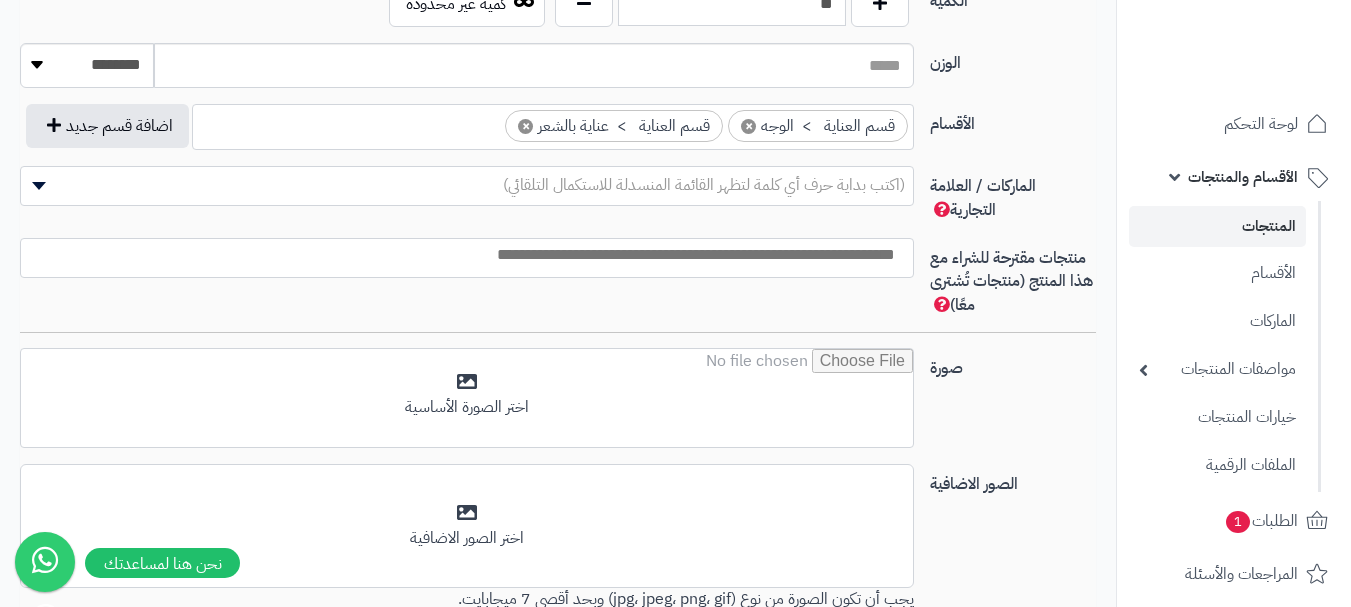 click at bounding box center (462, 255) 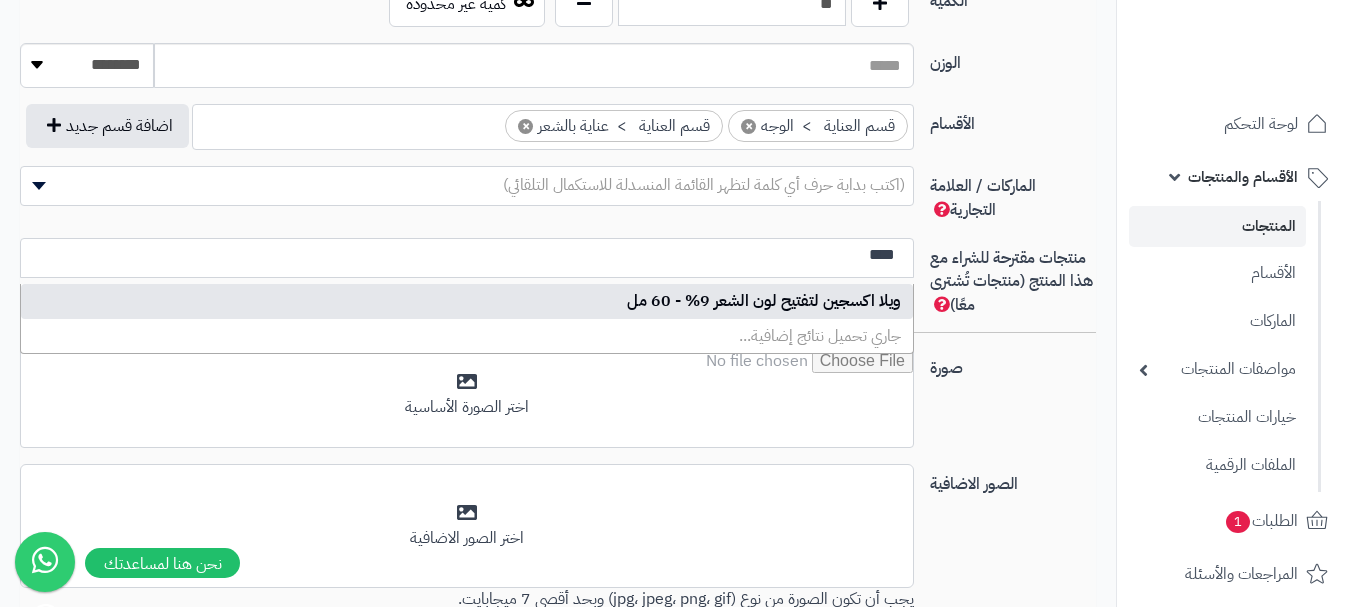 type on "****" 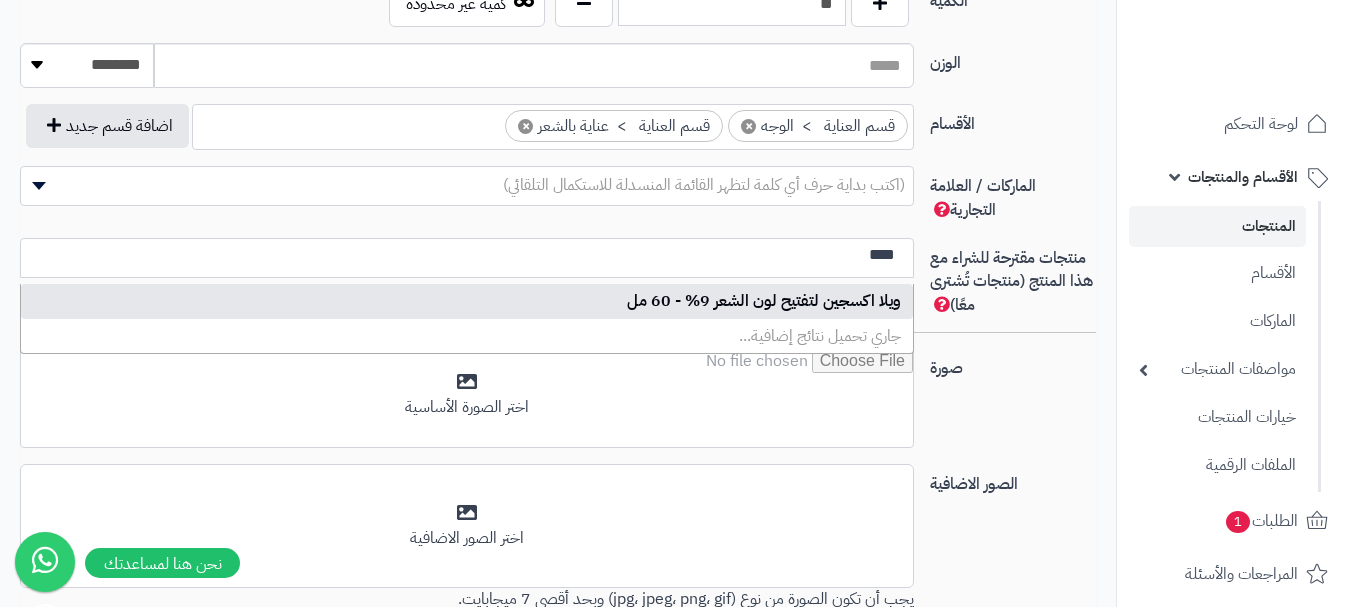 type 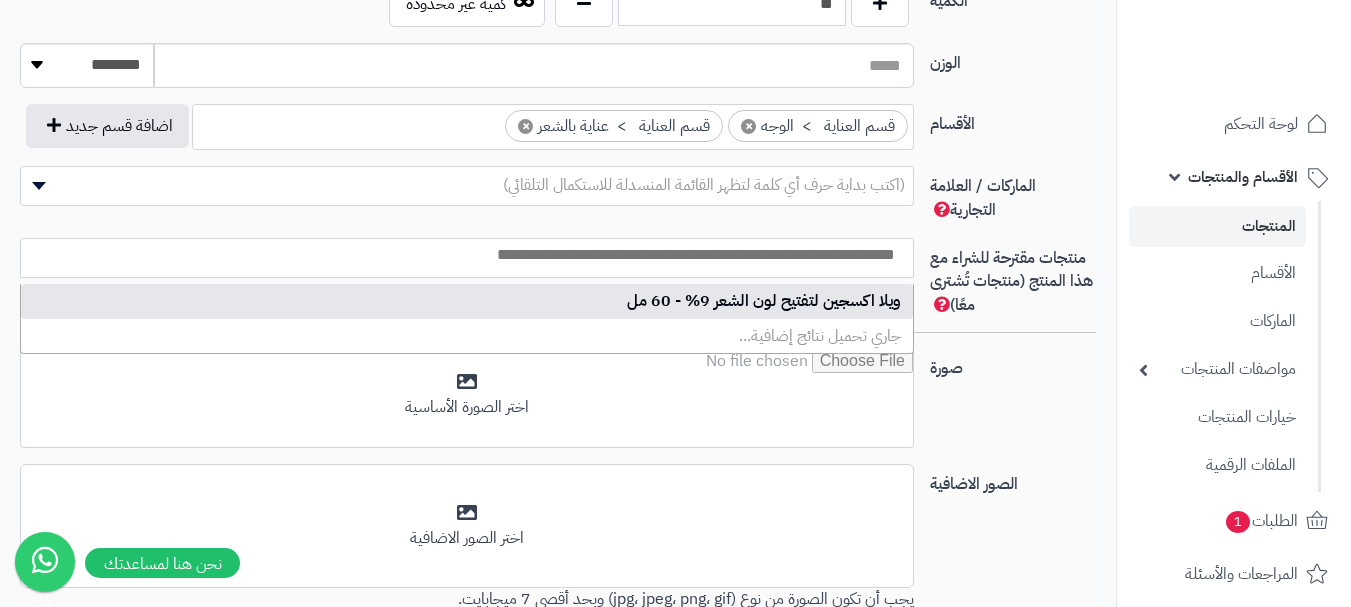 select on "***" 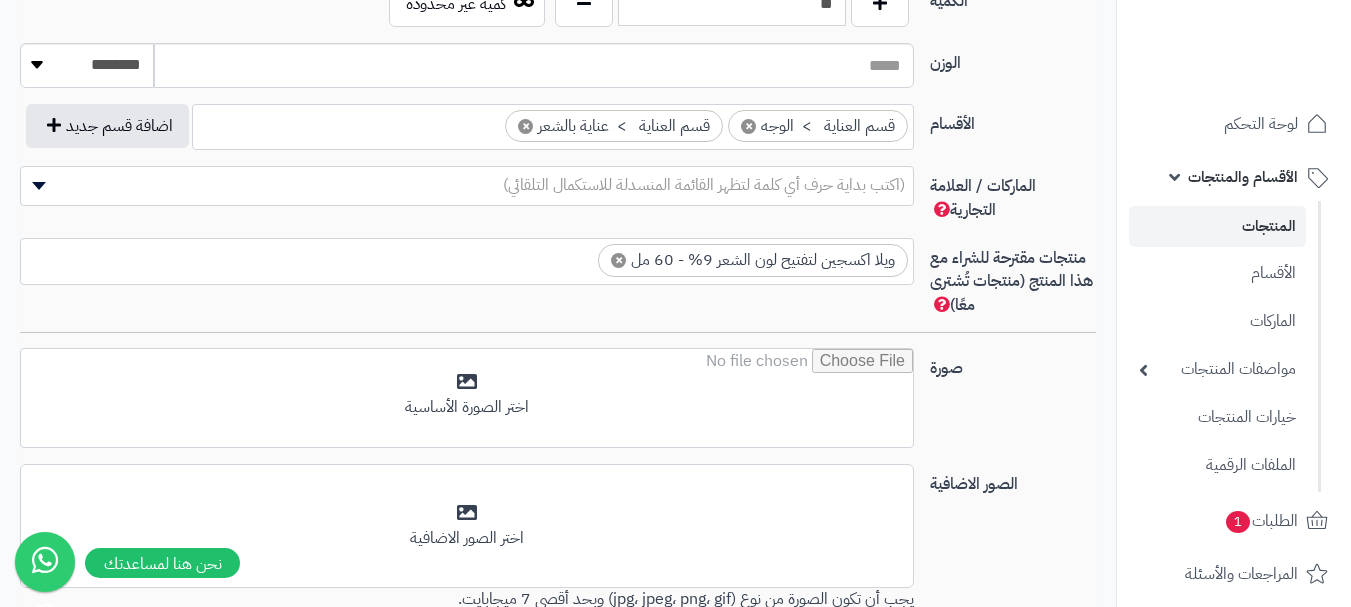 scroll, scrollTop: 0, scrollLeft: 0, axis: both 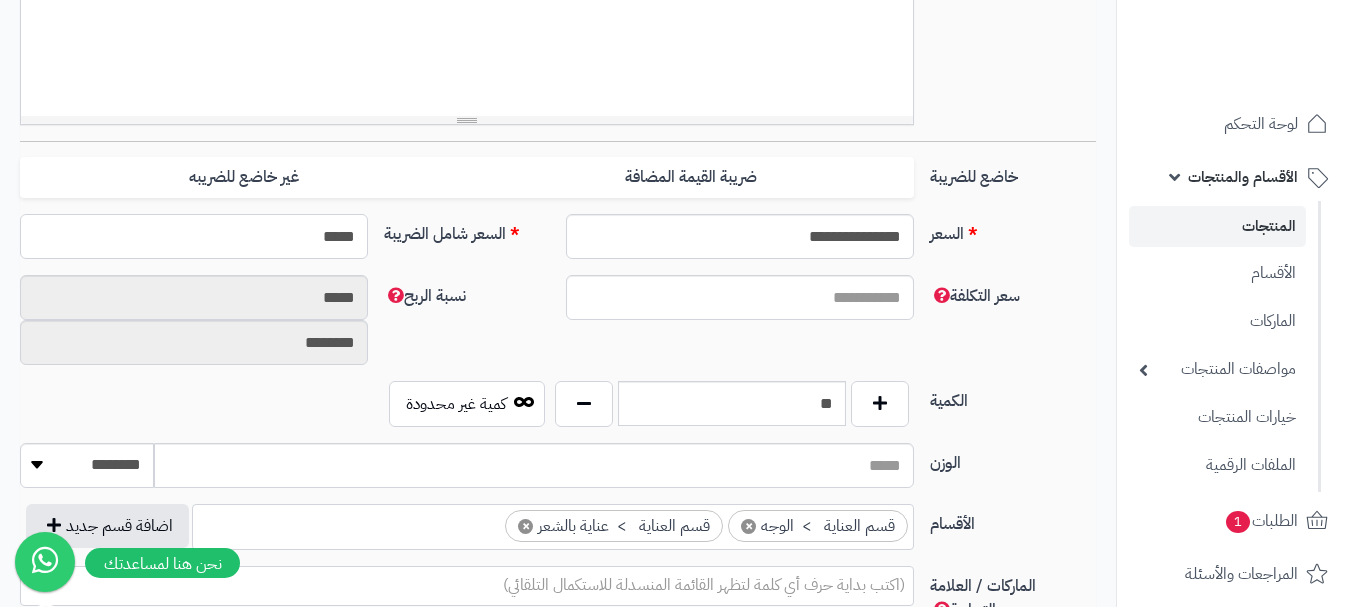 click on "*****" at bounding box center [194, 236] 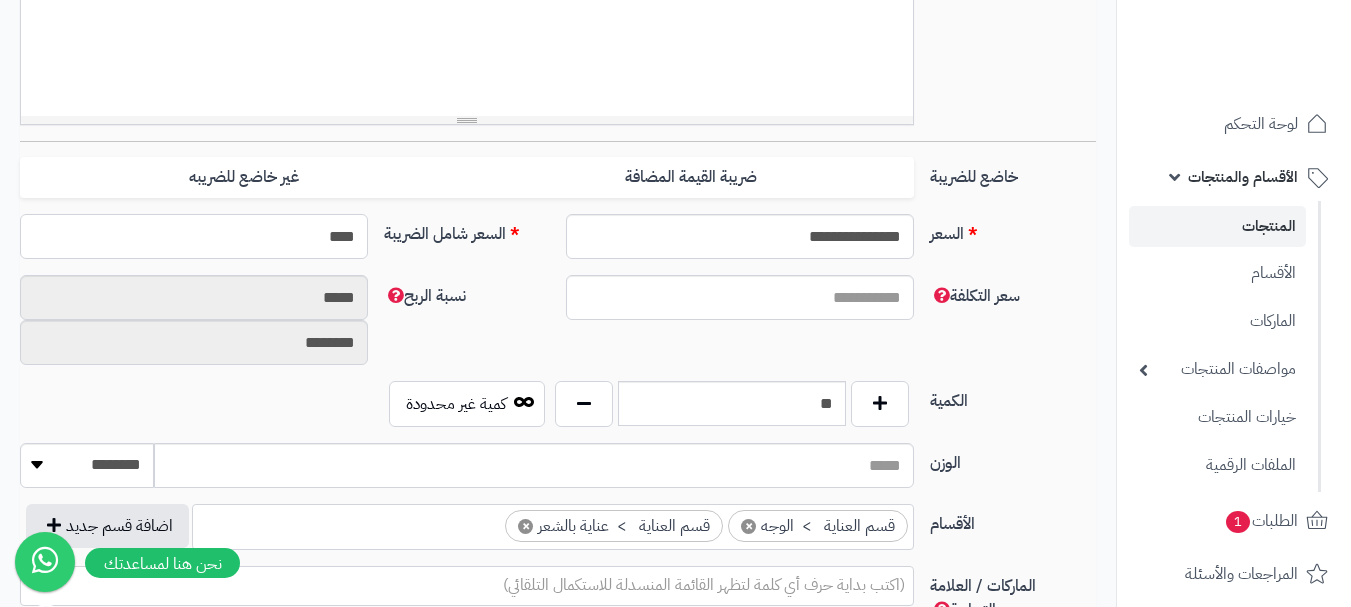 type on "*****" 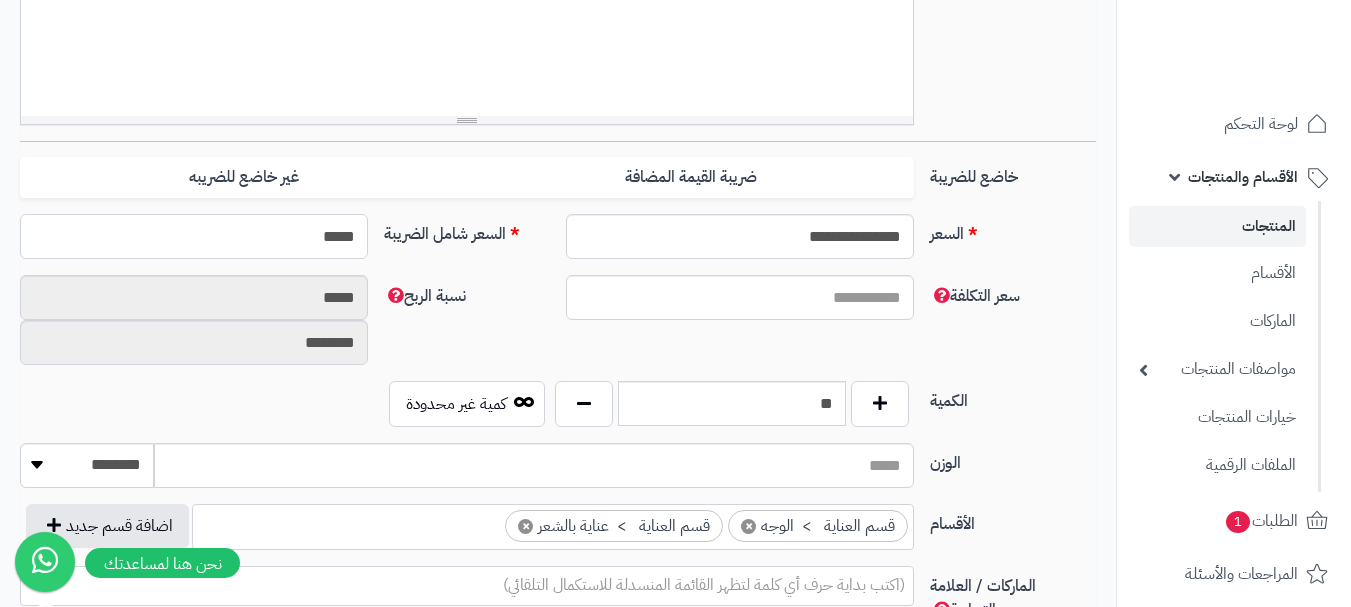 type on "**********" 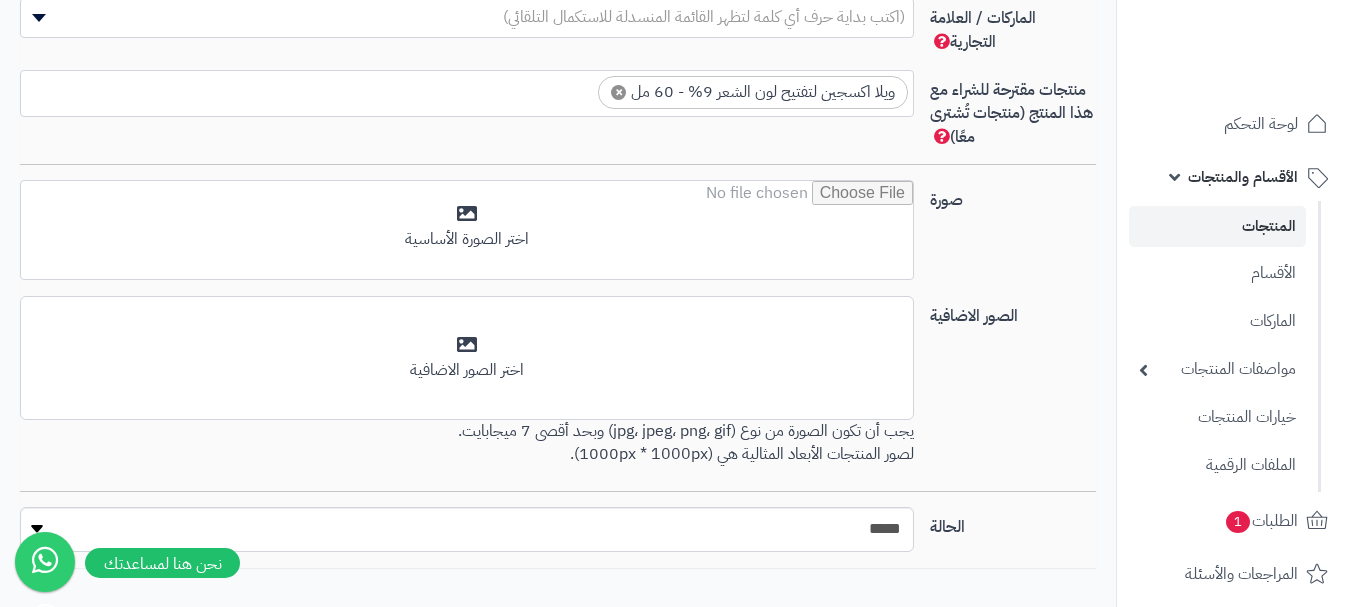 scroll, scrollTop: 1391, scrollLeft: 0, axis: vertical 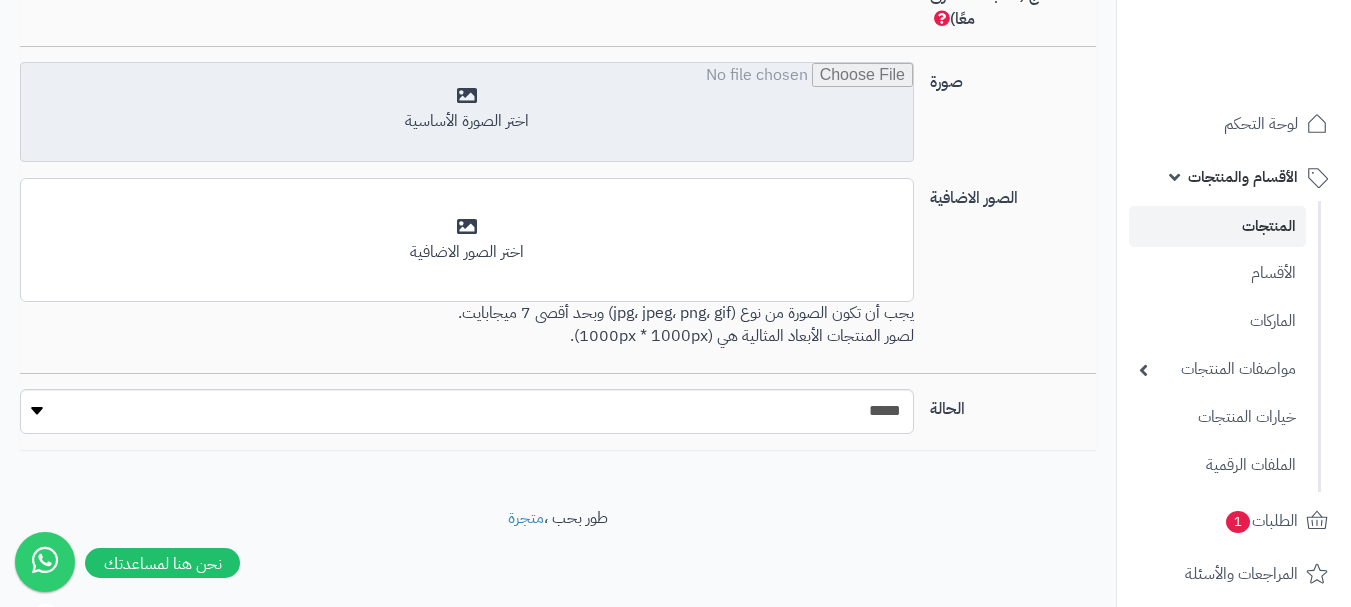 type on "*****" 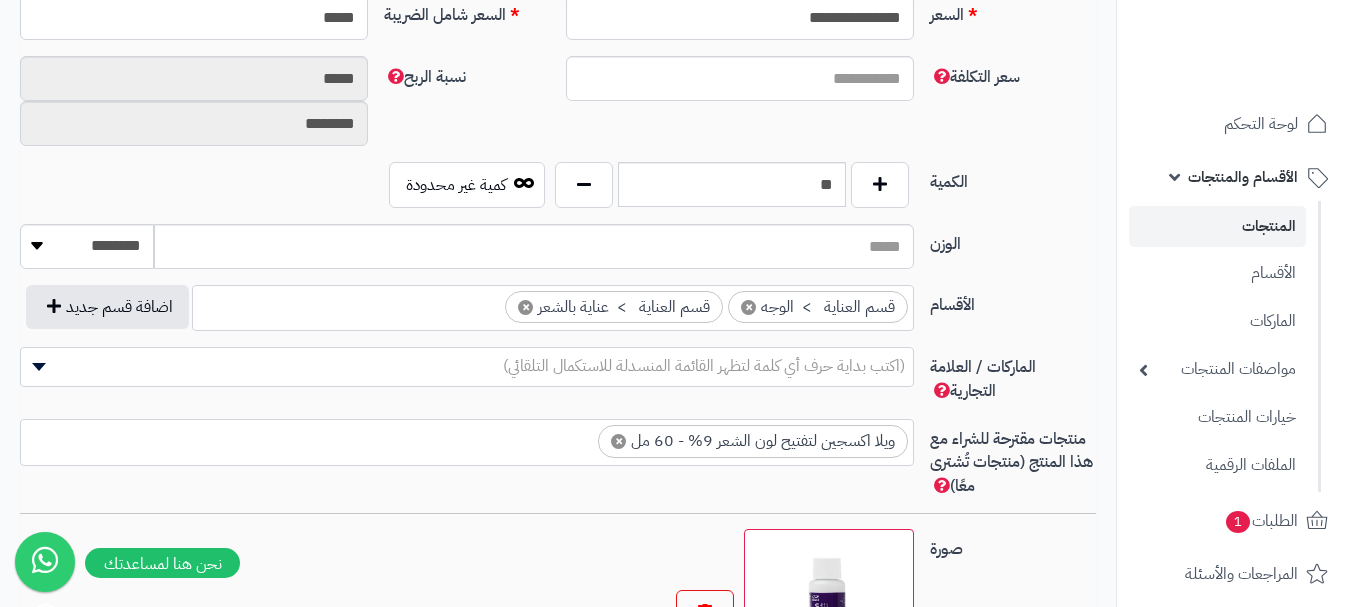scroll, scrollTop: 991, scrollLeft: 0, axis: vertical 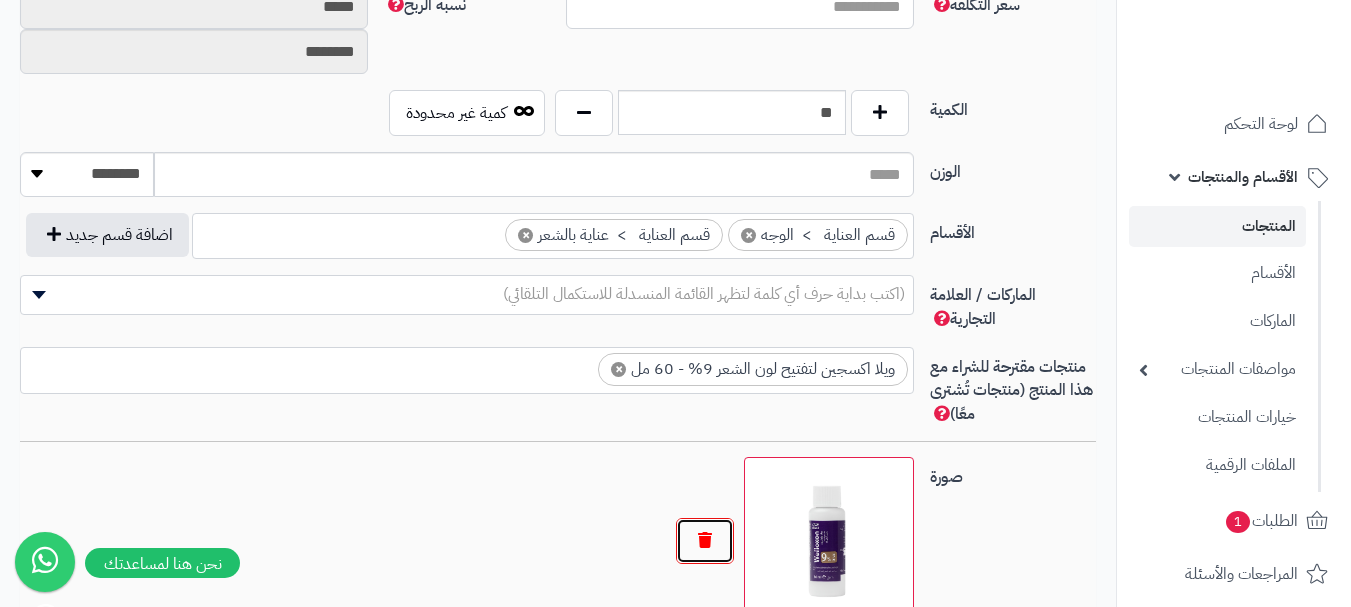 click at bounding box center [705, 541] 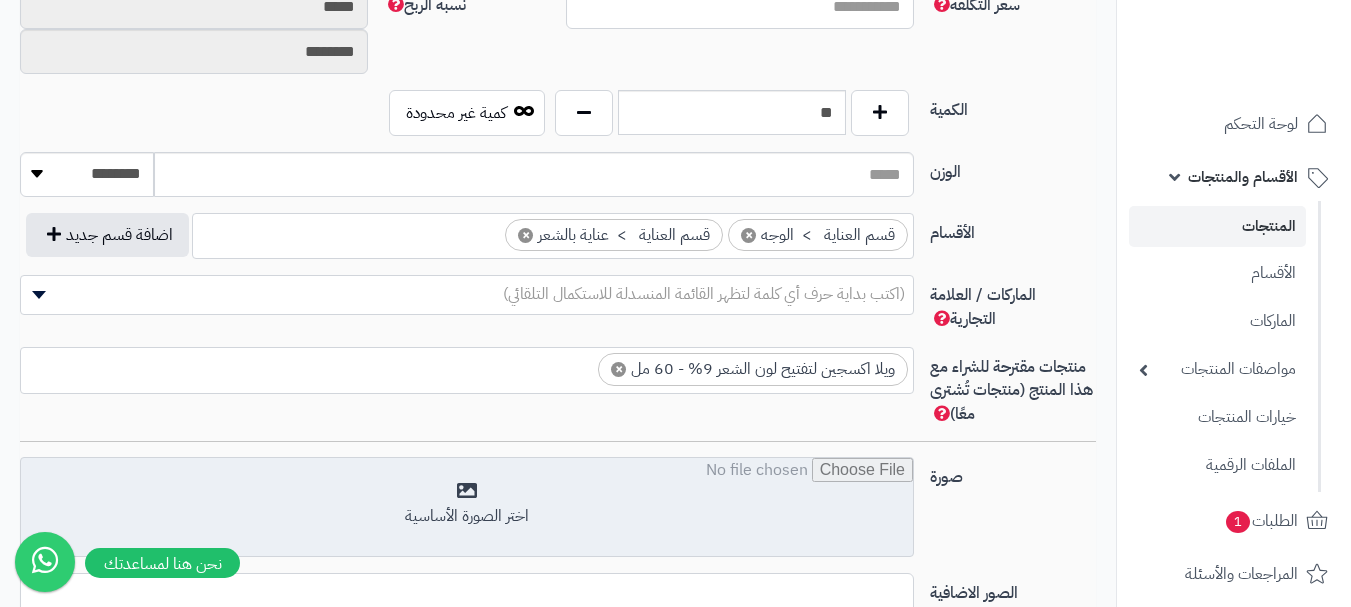 click at bounding box center [467, 508] 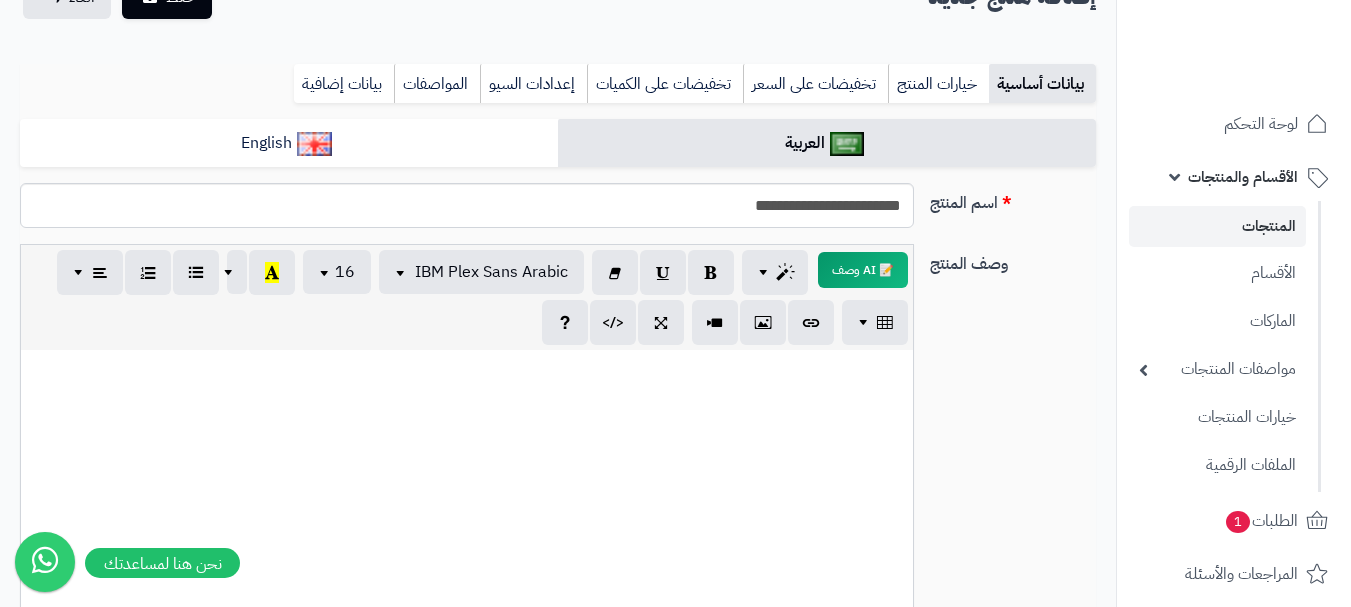 scroll, scrollTop: 0, scrollLeft: 0, axis: both 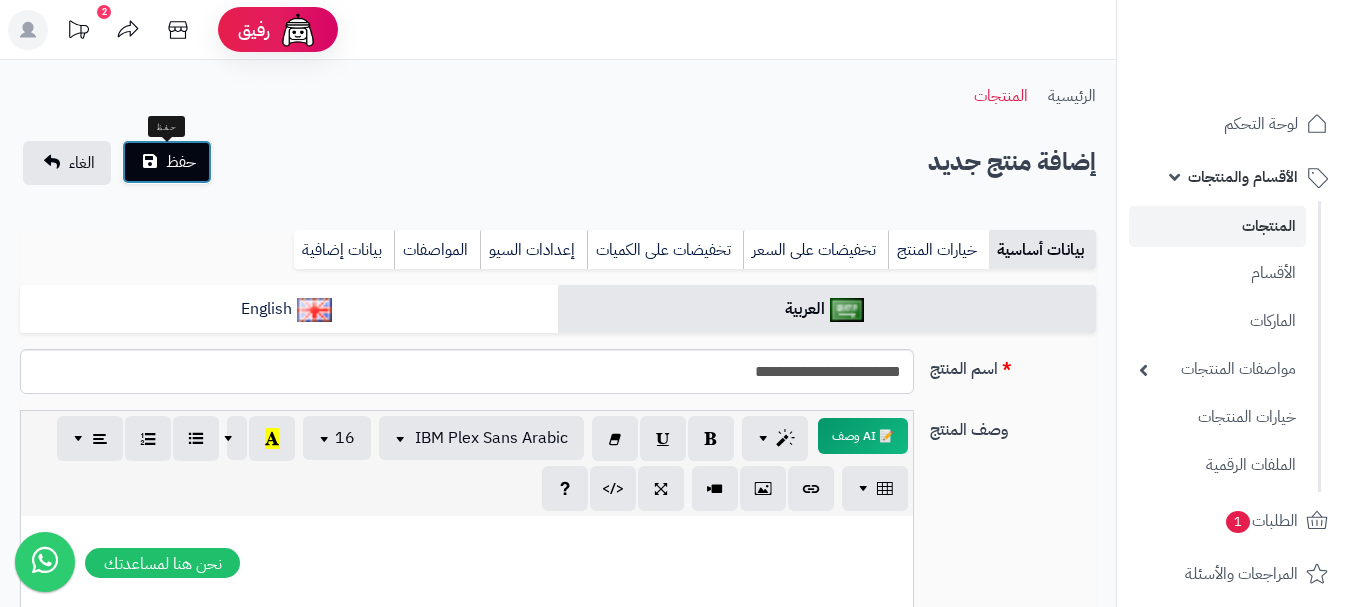 click on "حفظ" at bounding box center (181, 162) 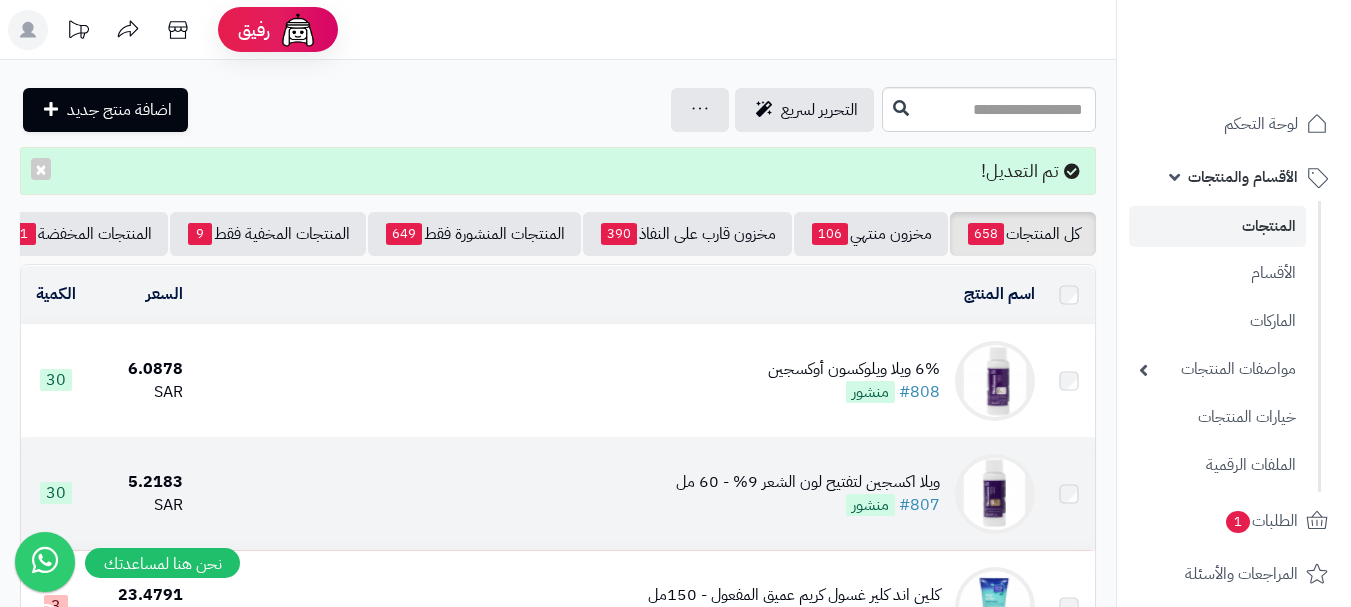 scroll, scrollTop: 0, scrollLeft: 0, axis: both 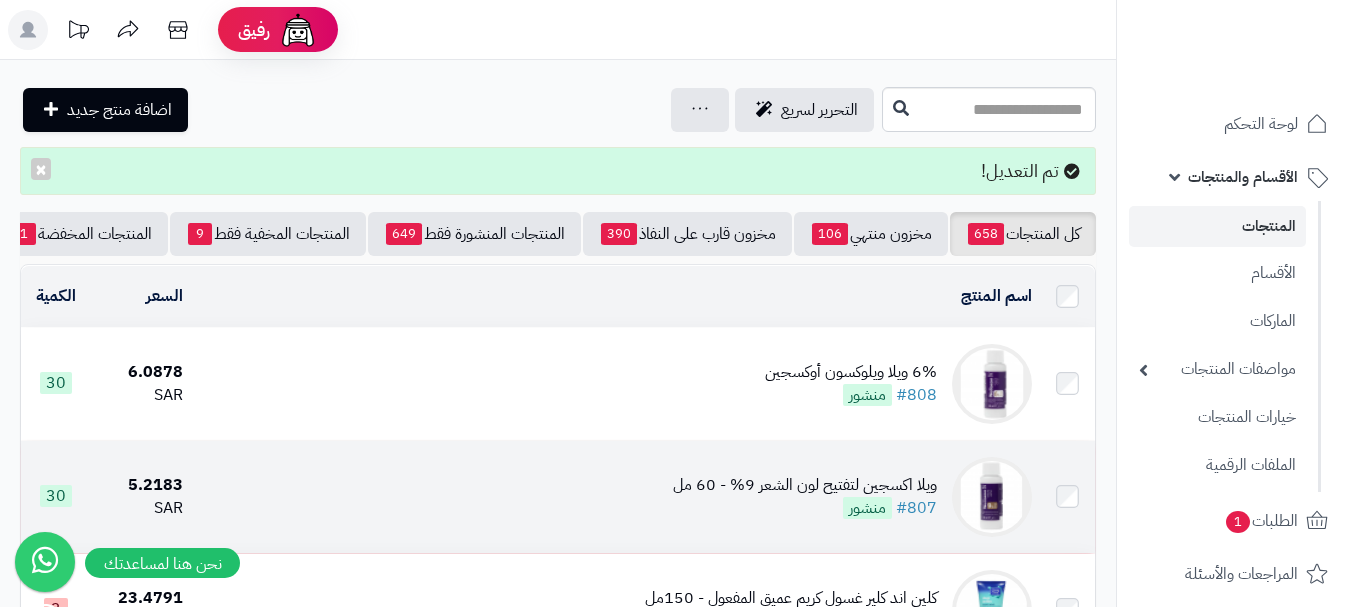 click on "ويلا اكسجين لتفتيح لون الشعر 9% - 60 مل
#807
منشور" at bounding box center (805, 497) 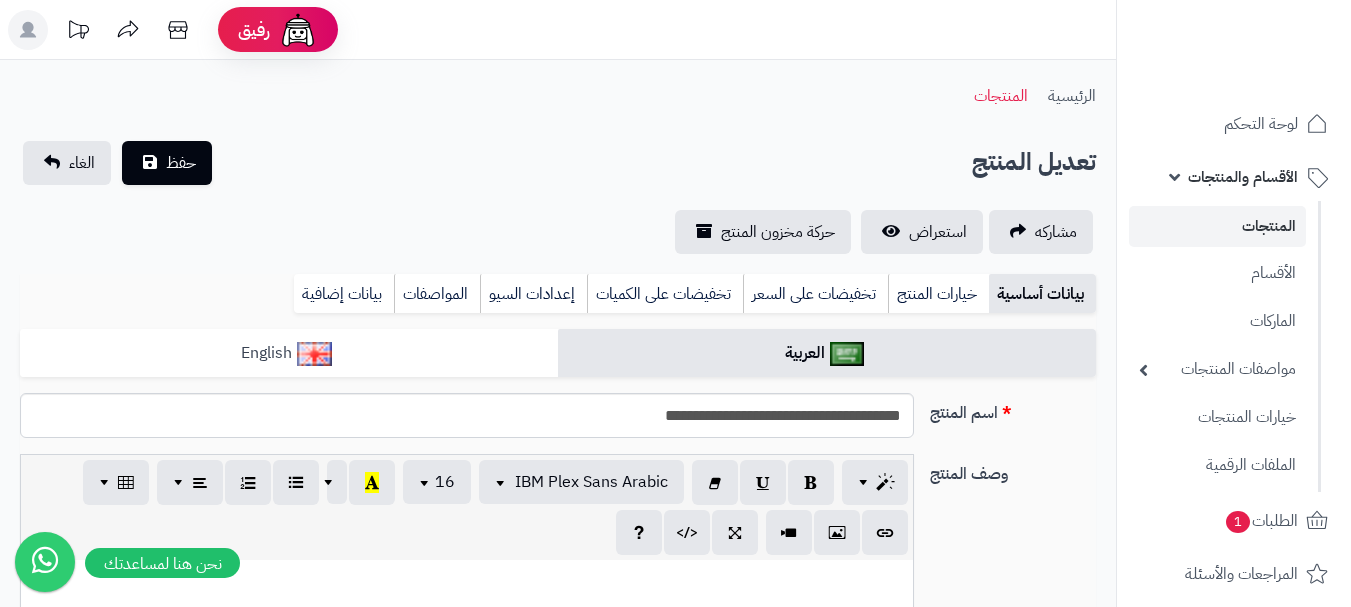 scroll, scrollTop: 0, scrollLeft: 0, axis: both 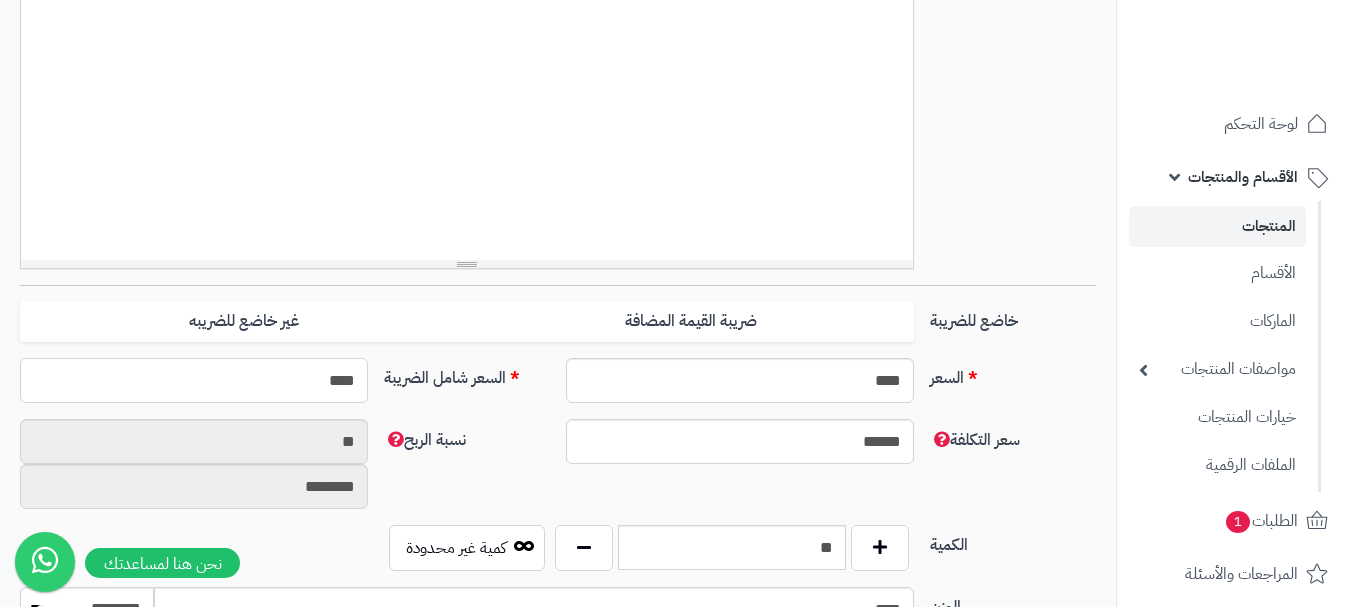 click on "****" at bounding box center (194, 380) 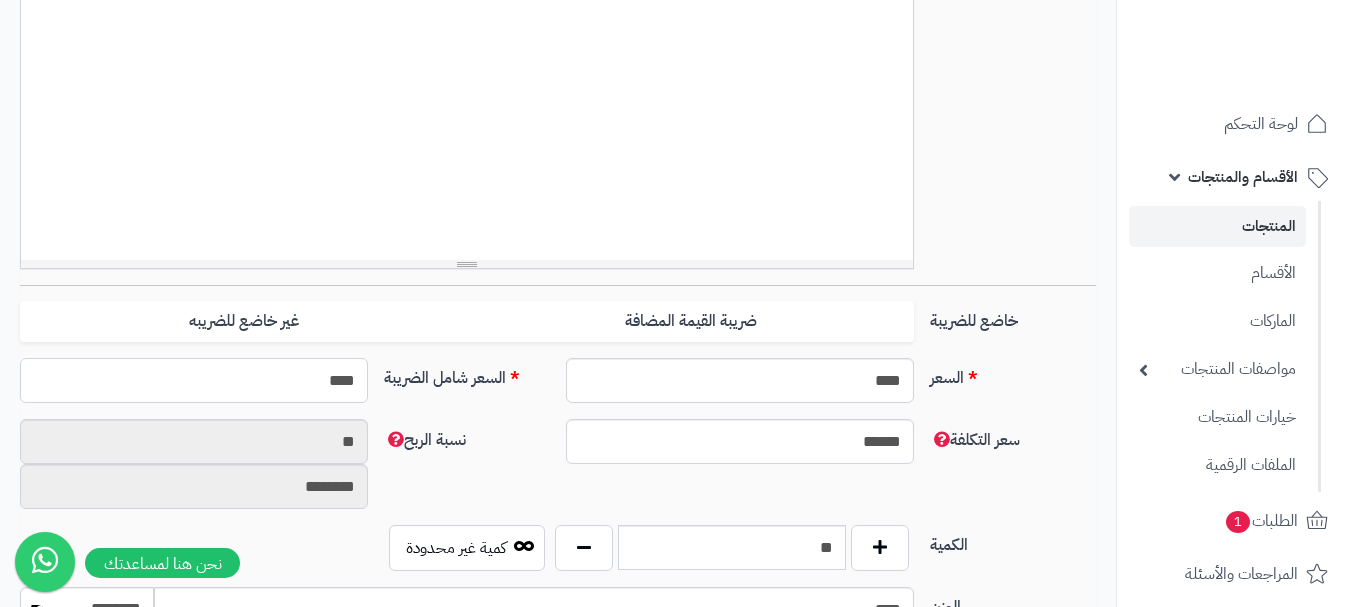 type on "*****" 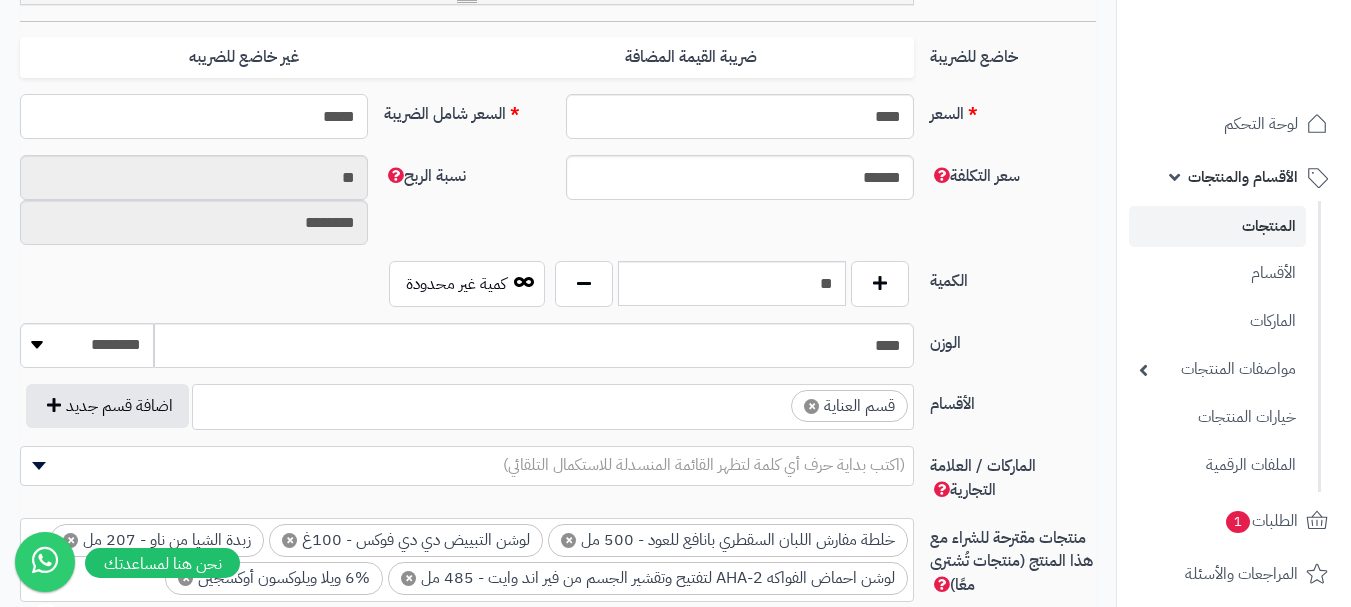 scroll, scrollTop: 900, scrollLeft: 0, axis: vertical 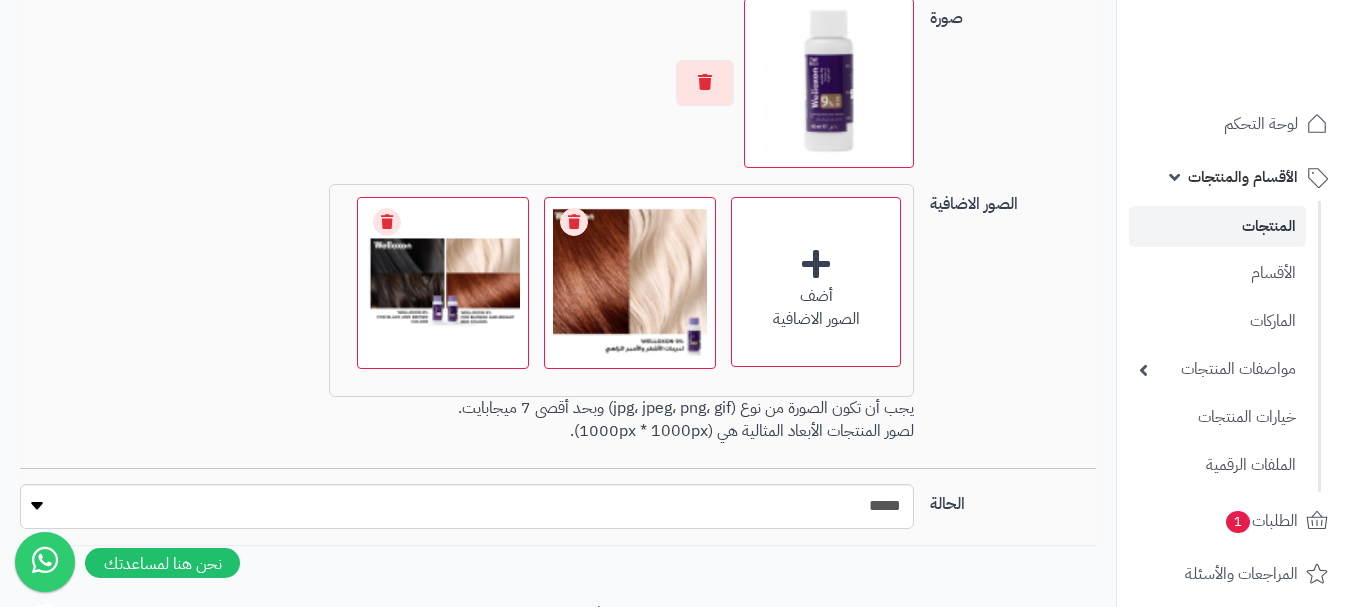 type on "**********" 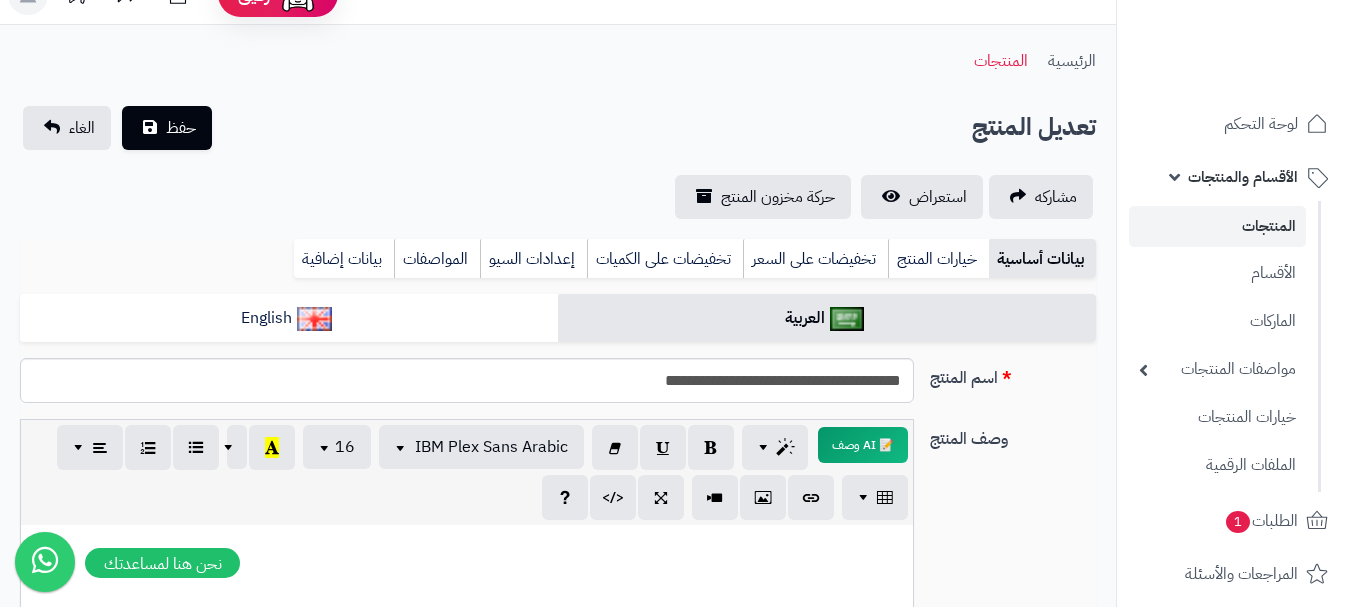 scroll, scrollTop: 0, scrollLeft: 0, axis: both 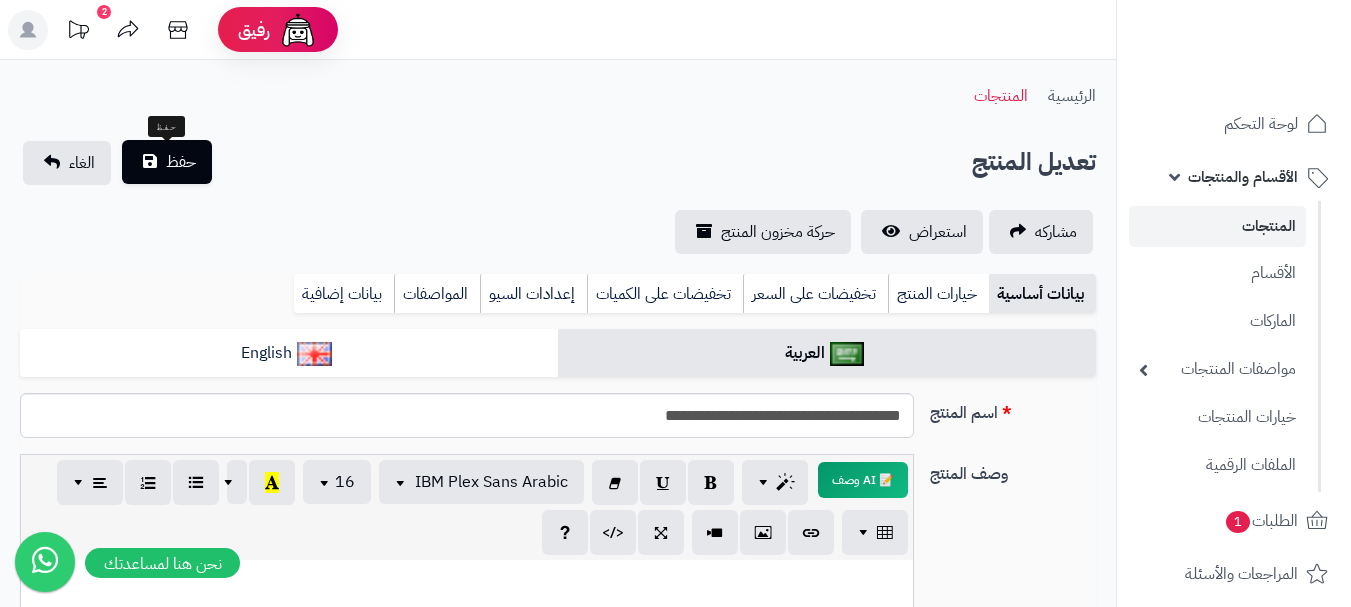 type on "*****" 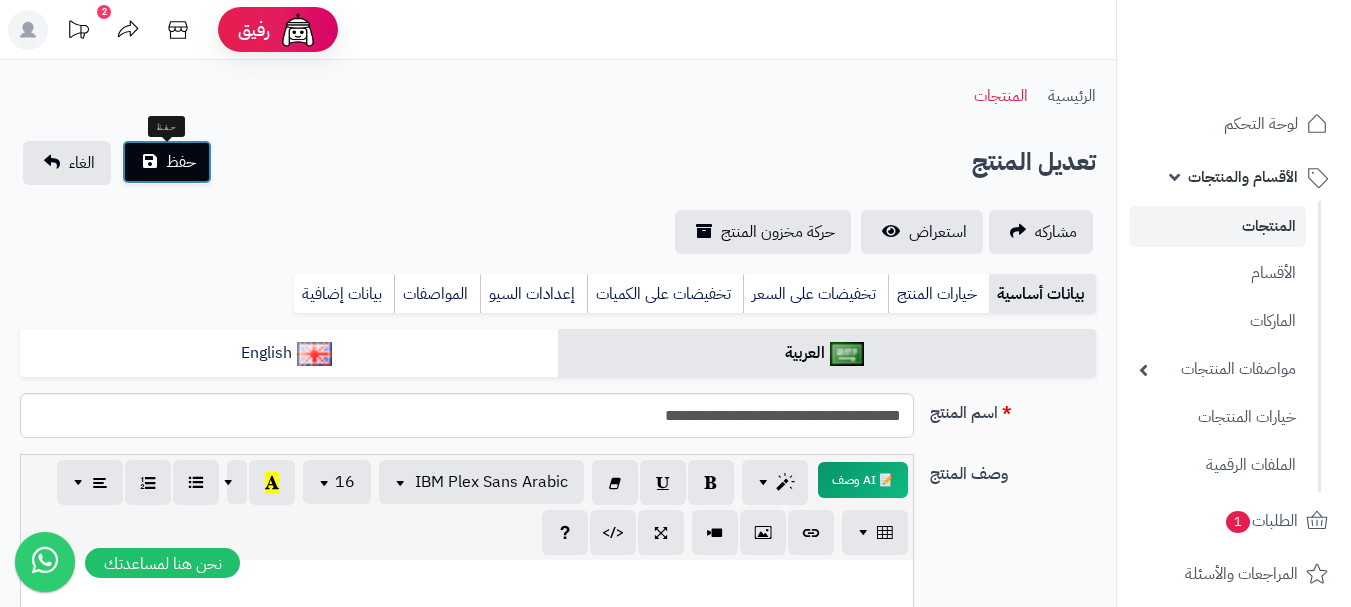 click on "حفظ" at bounding box center (181, 162) 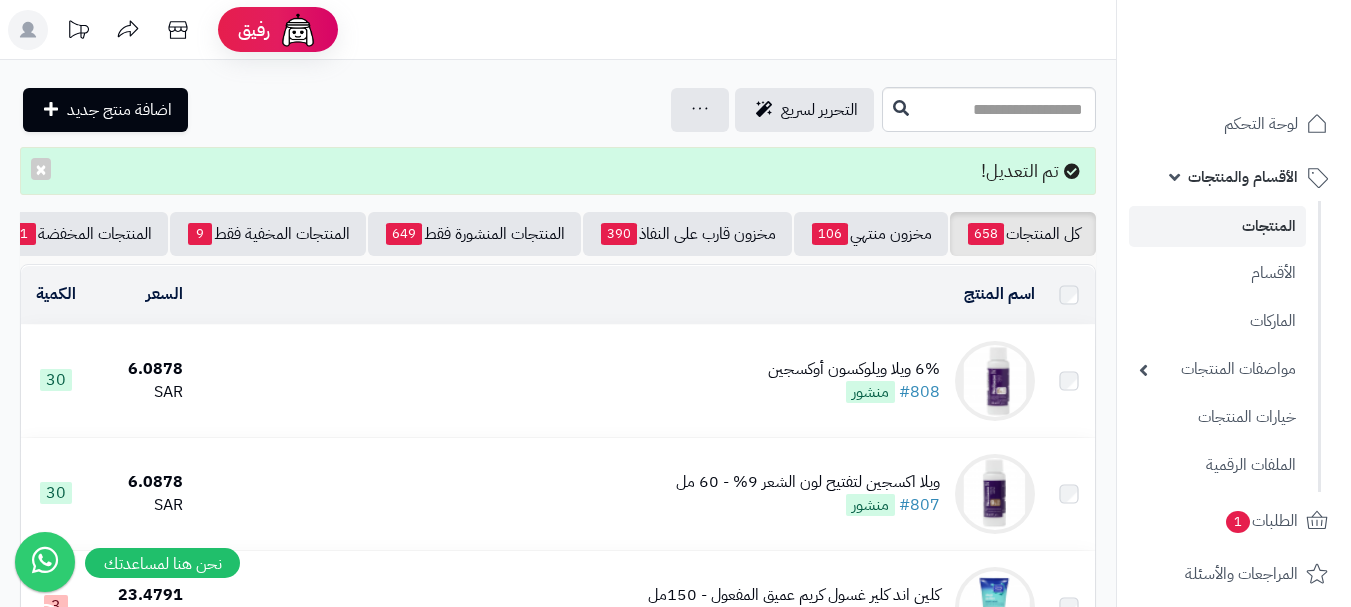 scroll, scrollTop: 0, scrollLeft: 0, axis: both 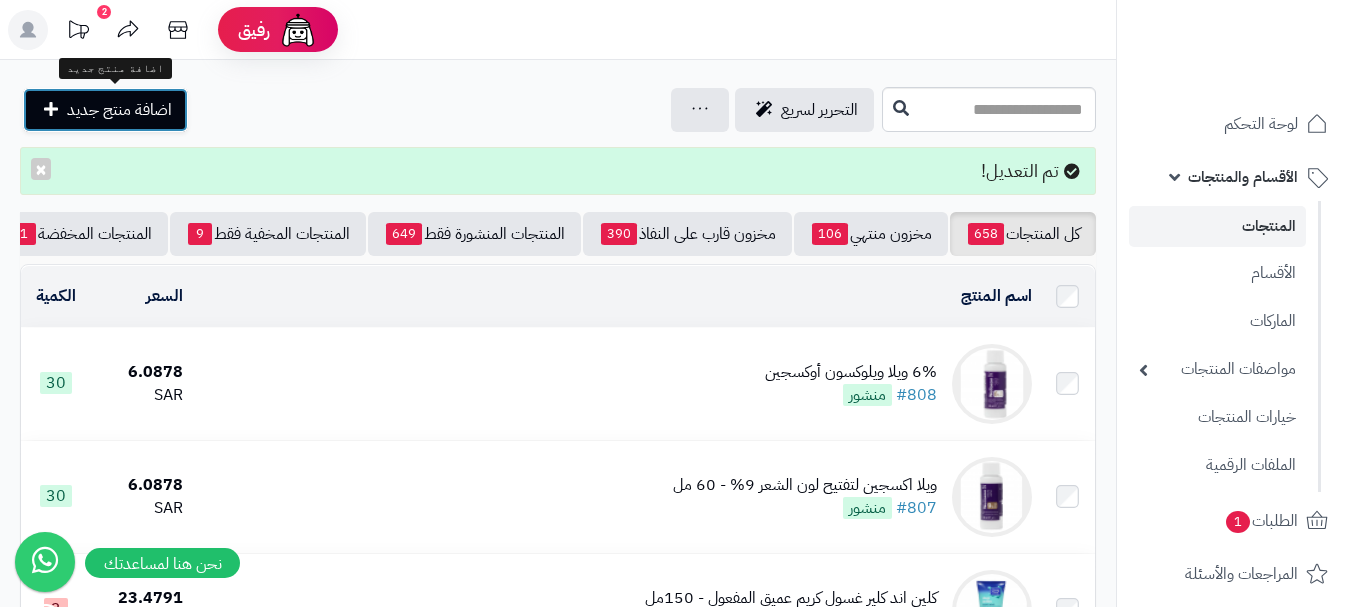 click on "اضافة منتج جديد" at bounding box center [119, 110] 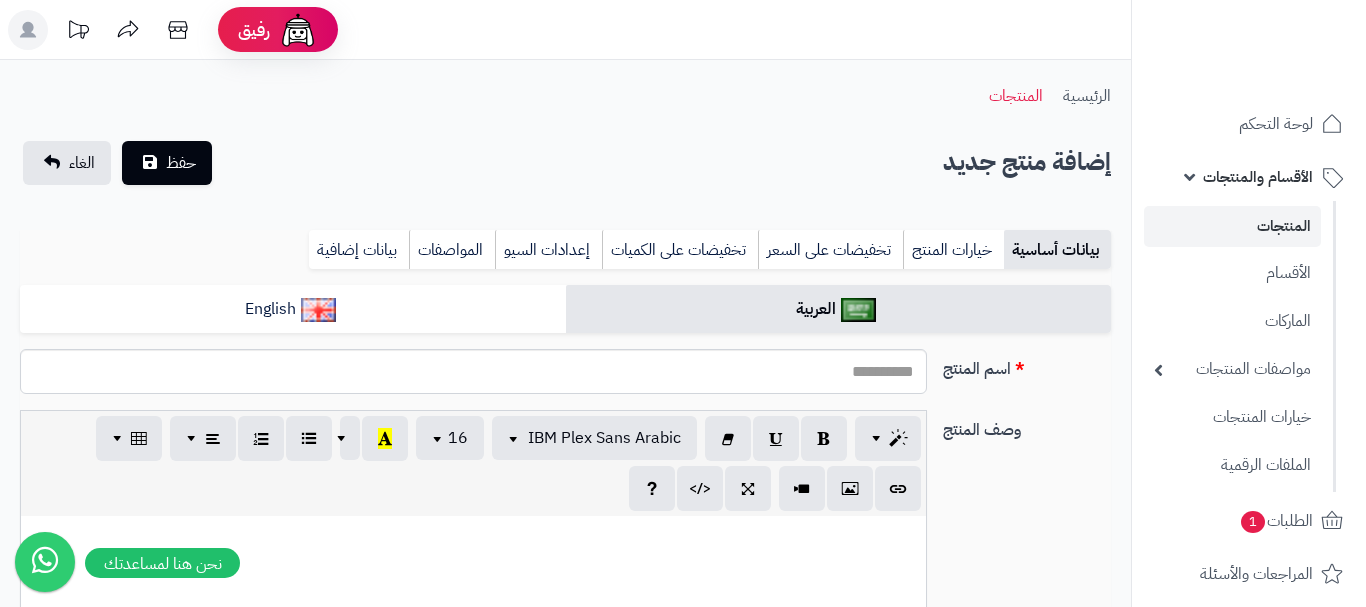 select 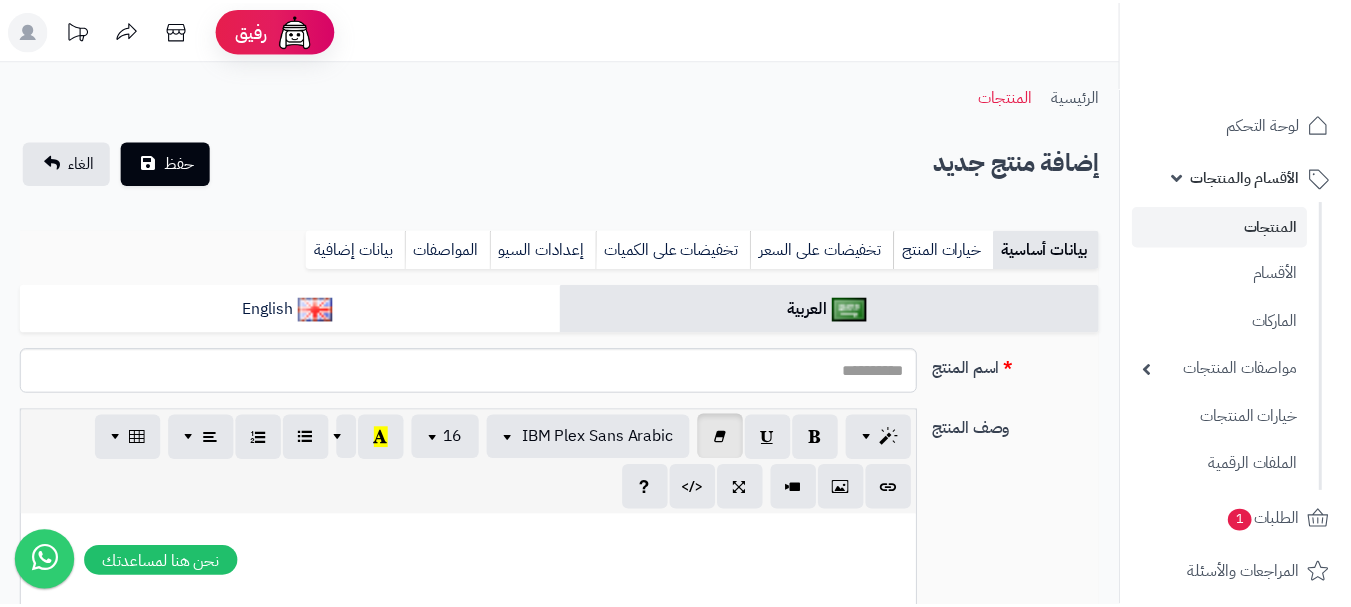 scroll, scrollTop: 0, scrollLeft: 0, axis: both 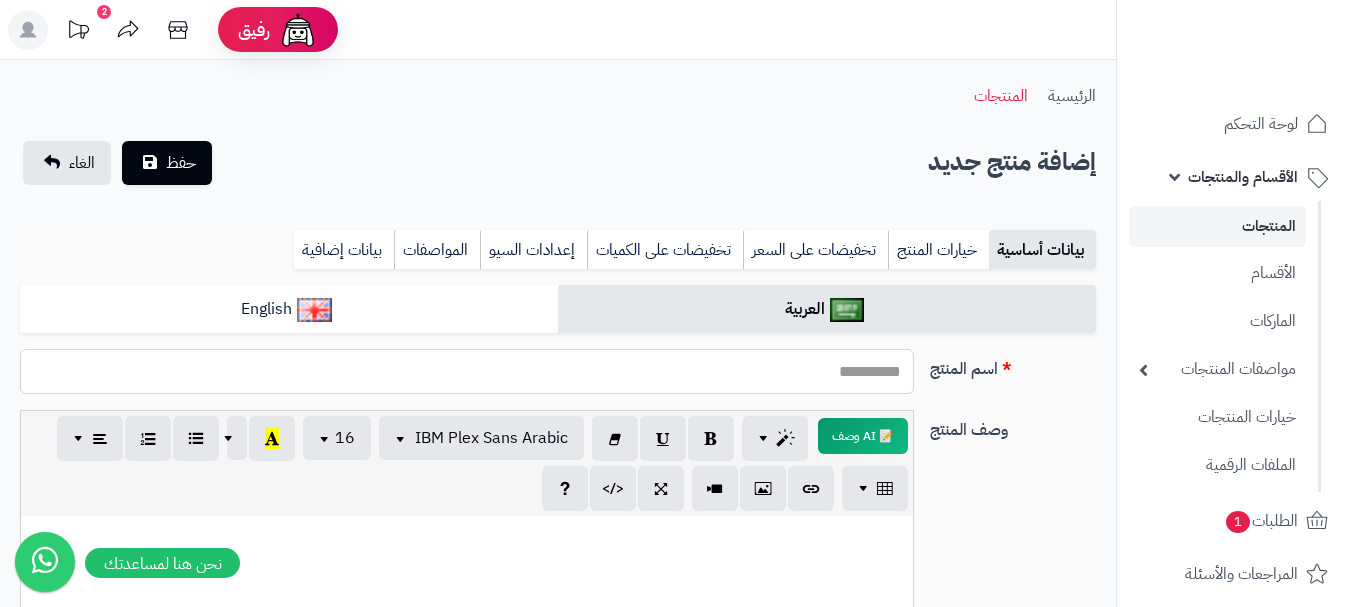 paste on "**********" 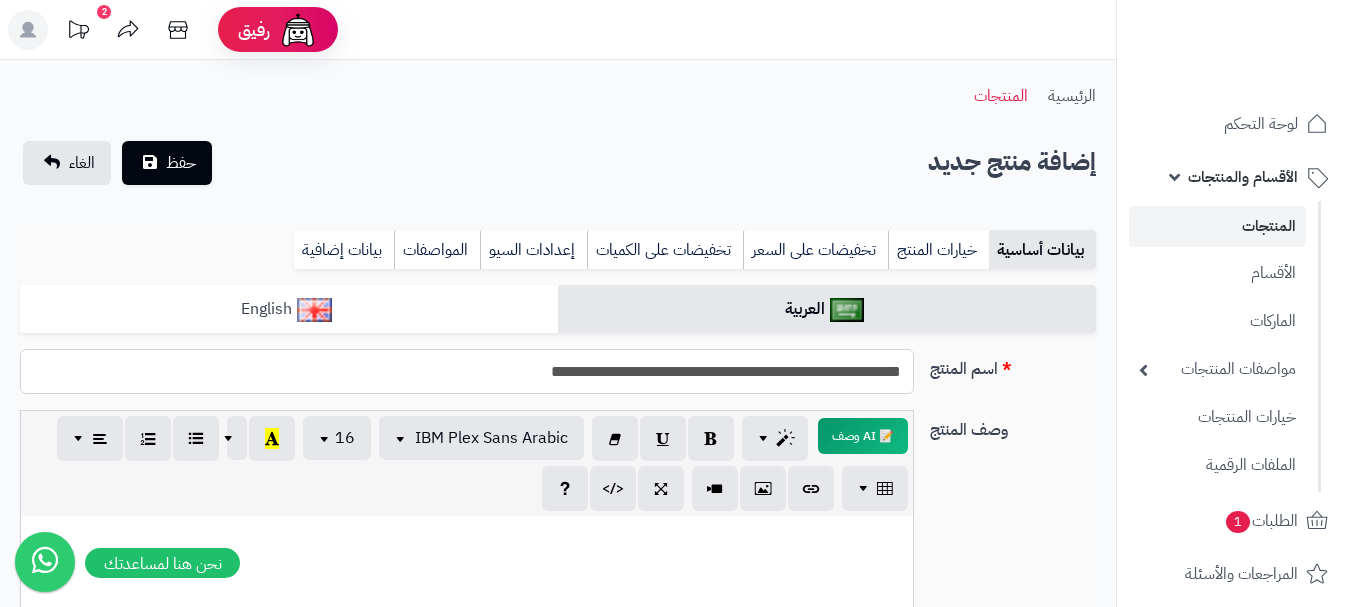 type on "**********" 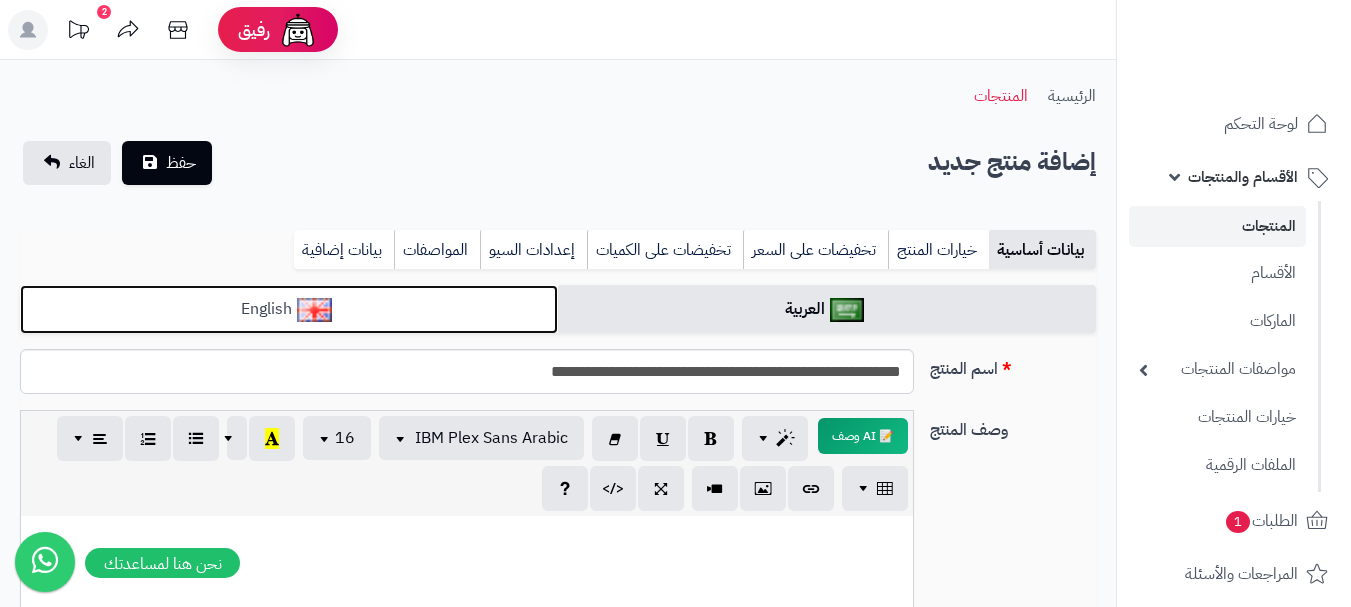 click on "English" at bounding box center (289, 309) 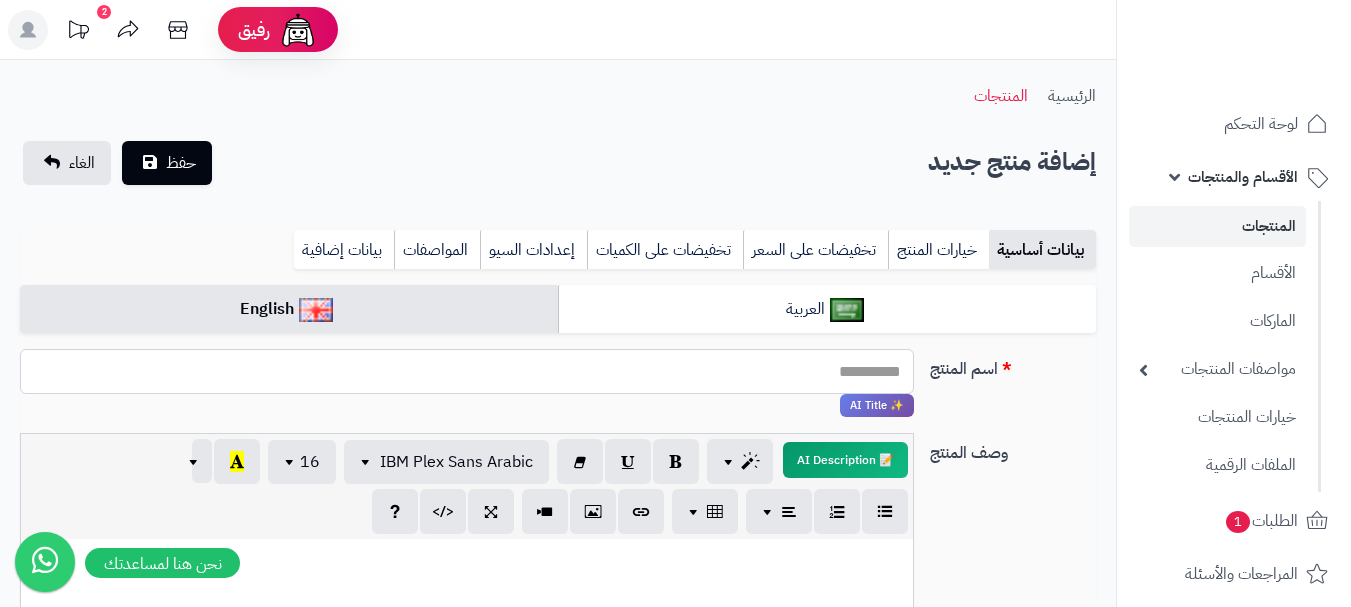 paste on "**********" 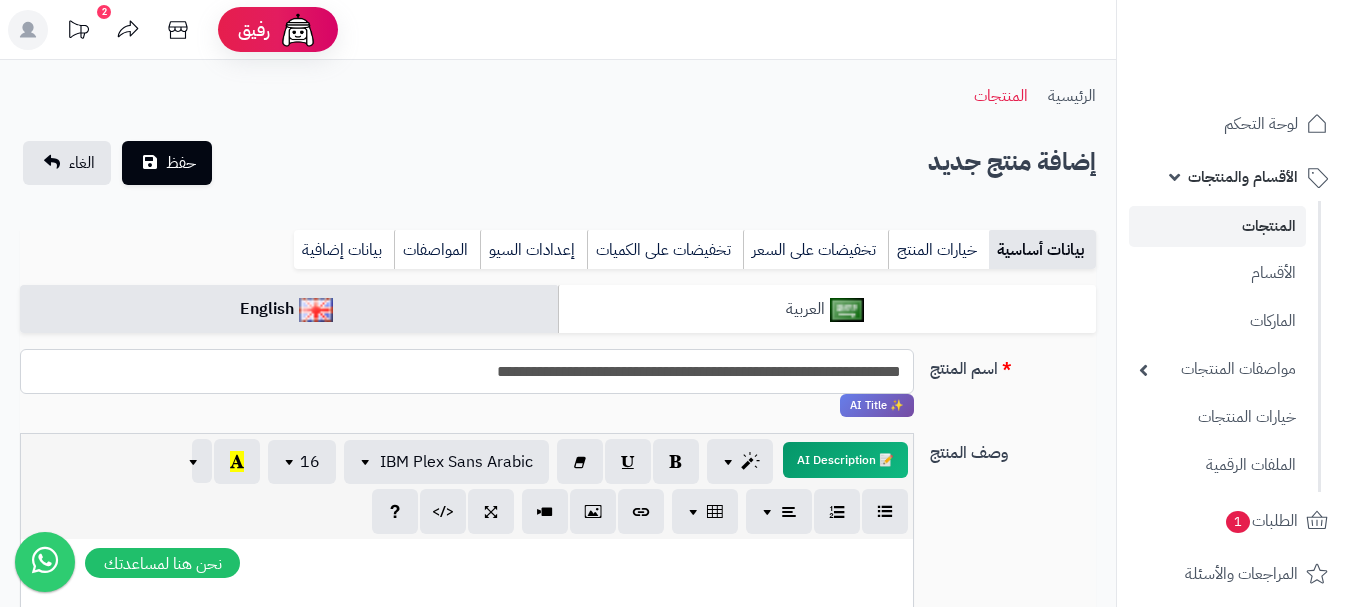 type on "**********" 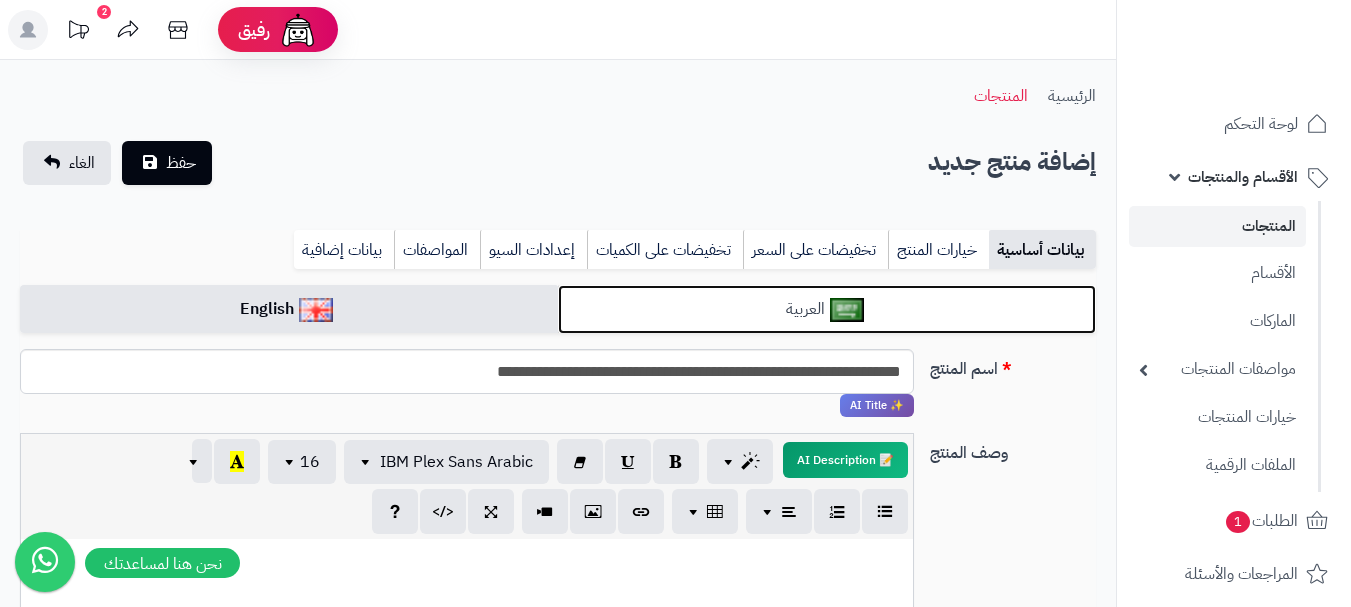 click on "العربية" at bounding box center [827, 309] 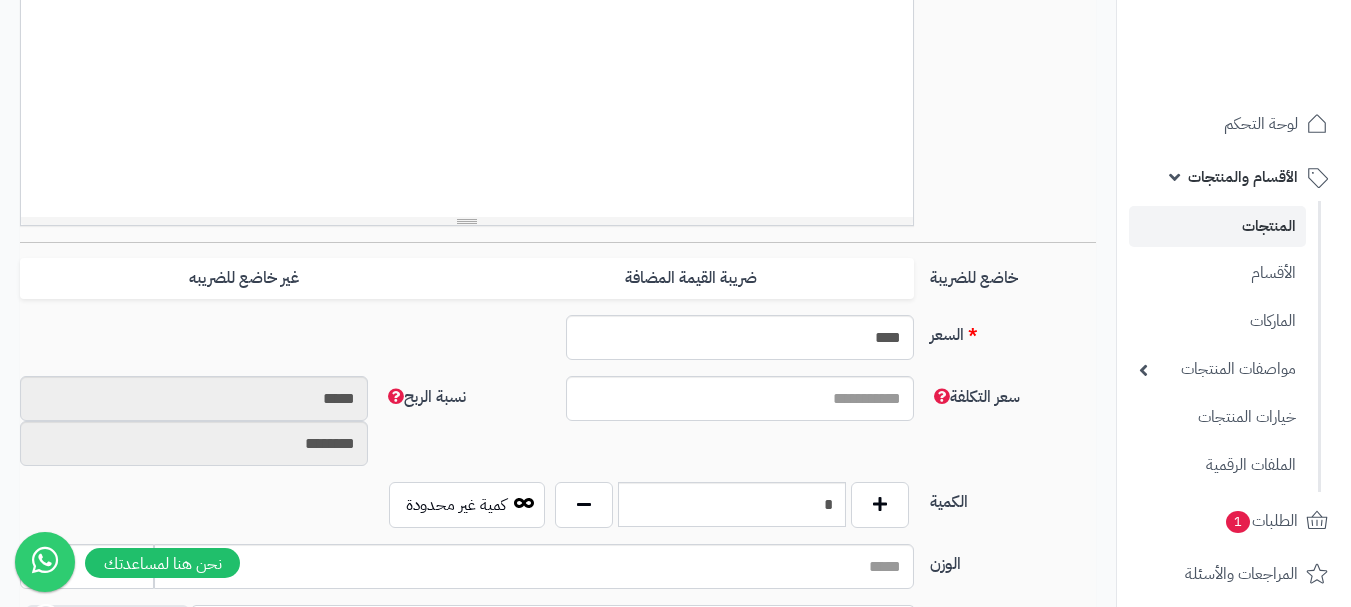 scroll, scrollTop: 600, scrollLeft: 0, axis: vertical 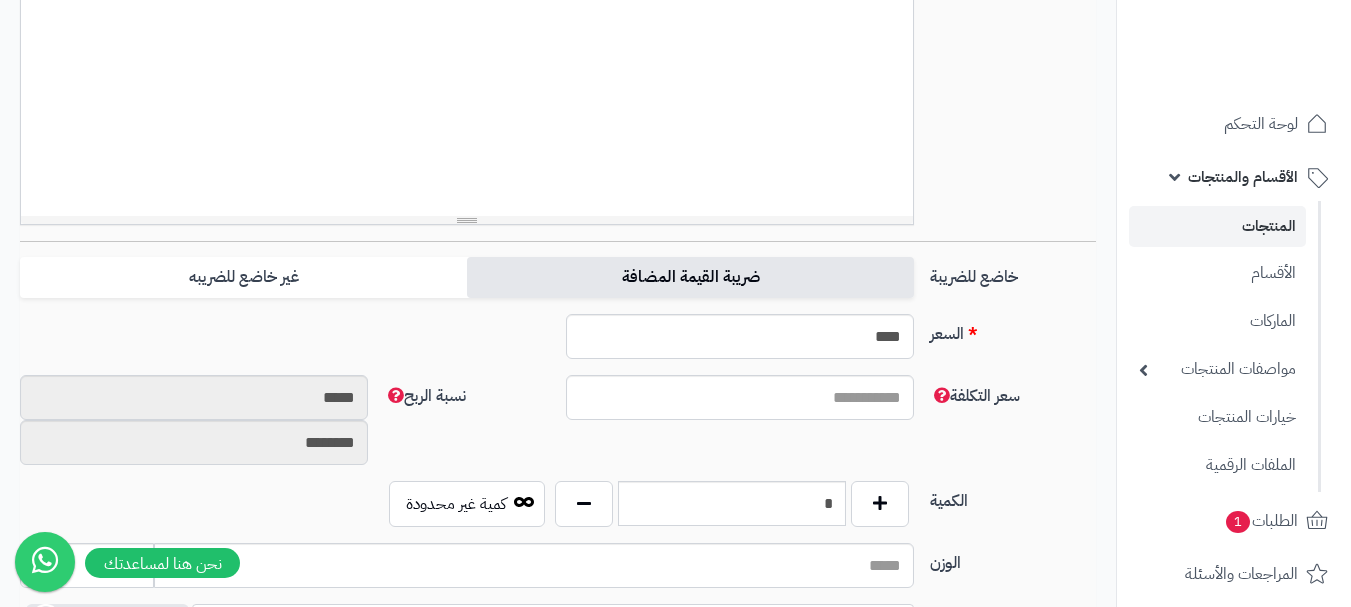 click on "ضريبة القيمة المضافة" at bounding box center [690, 277] 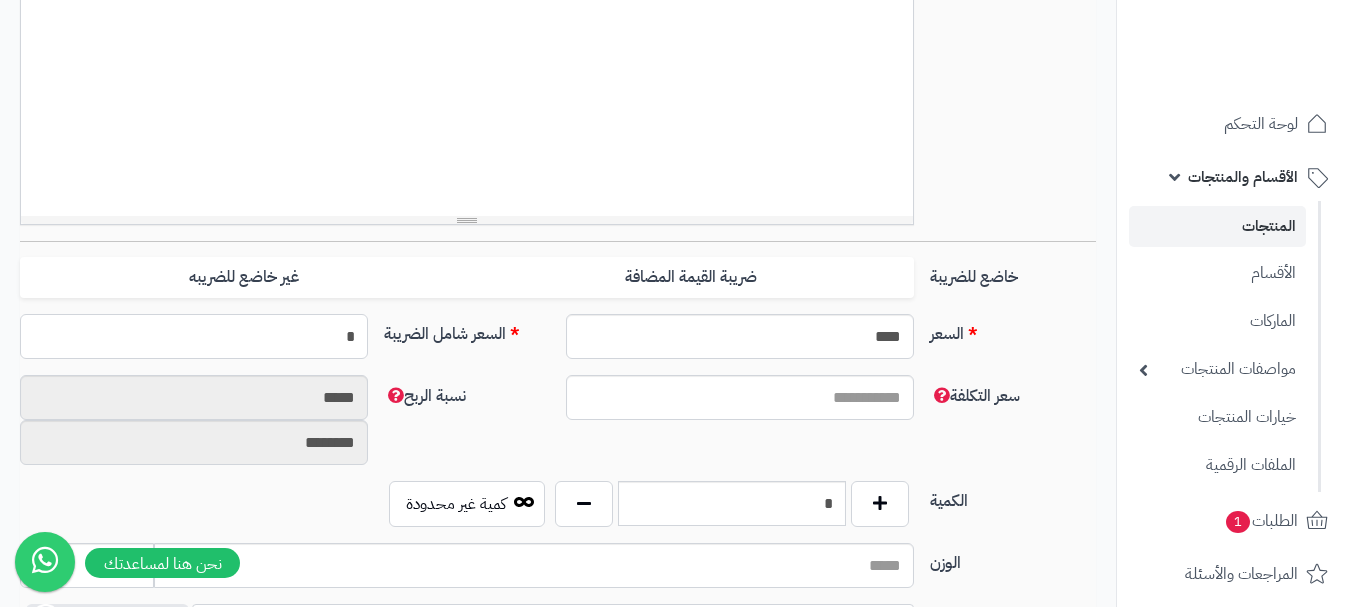 click on "*" at bounding box center (194, 336) 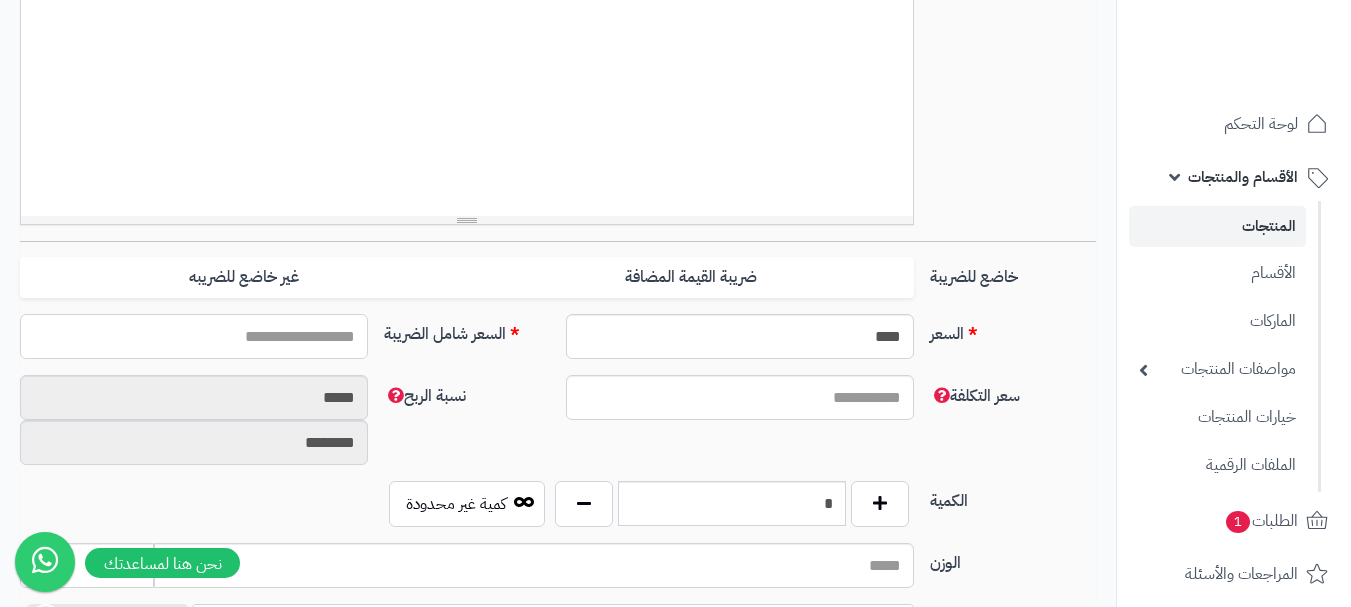 type on "*" 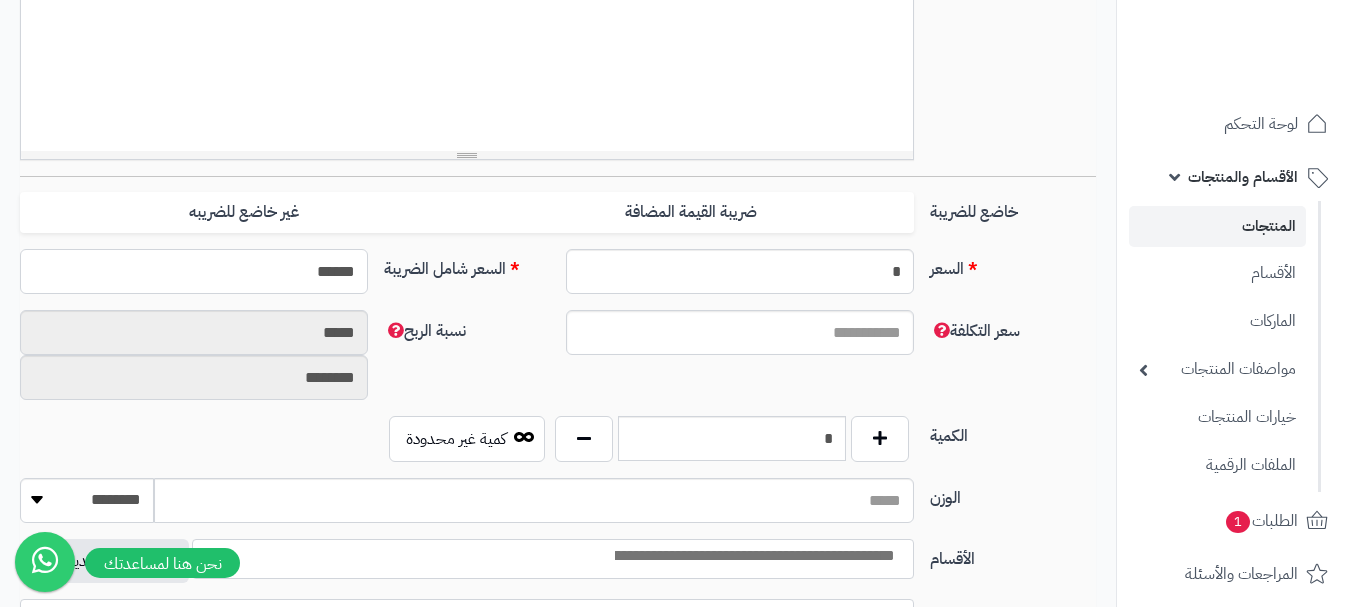 scroll, scrollTop: 700, scrollLeft: 0, axis: vertical 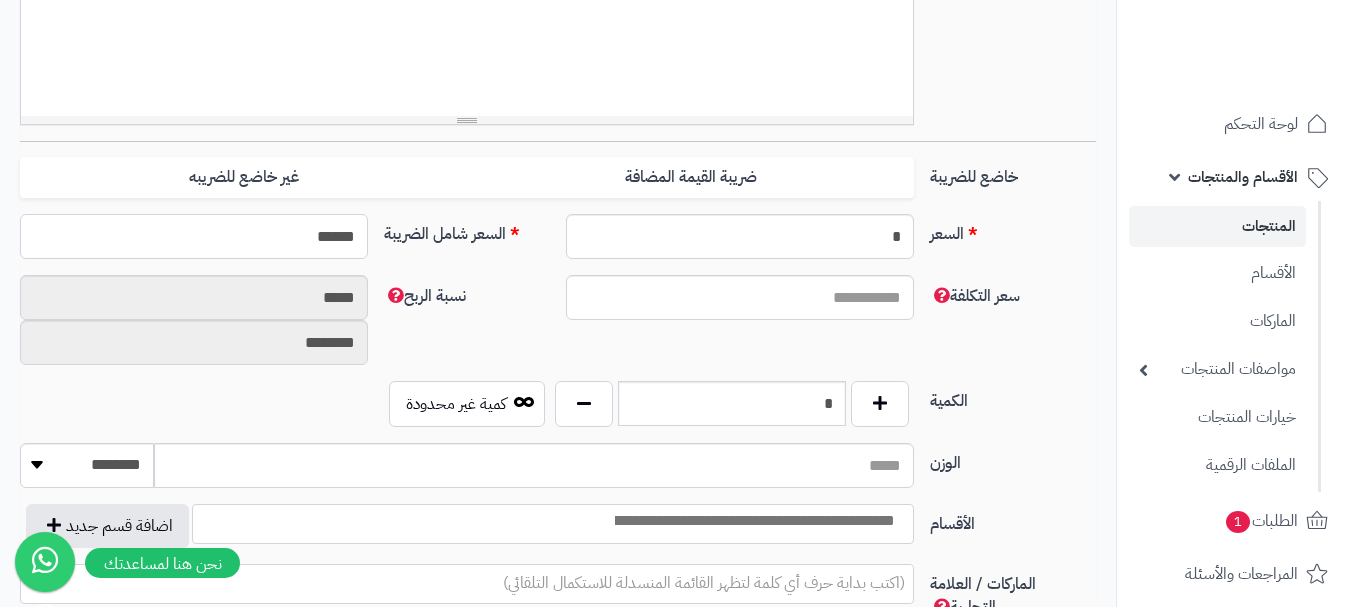 type on "******" 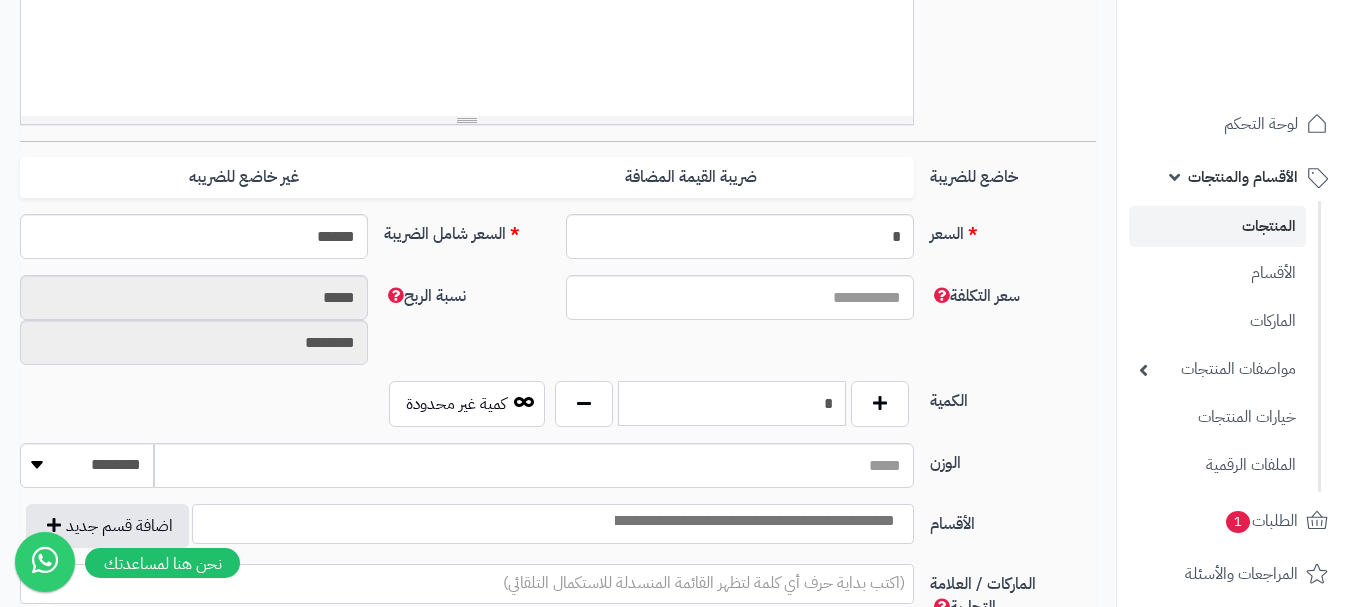 click on "*" at bounding box center [732, 403] 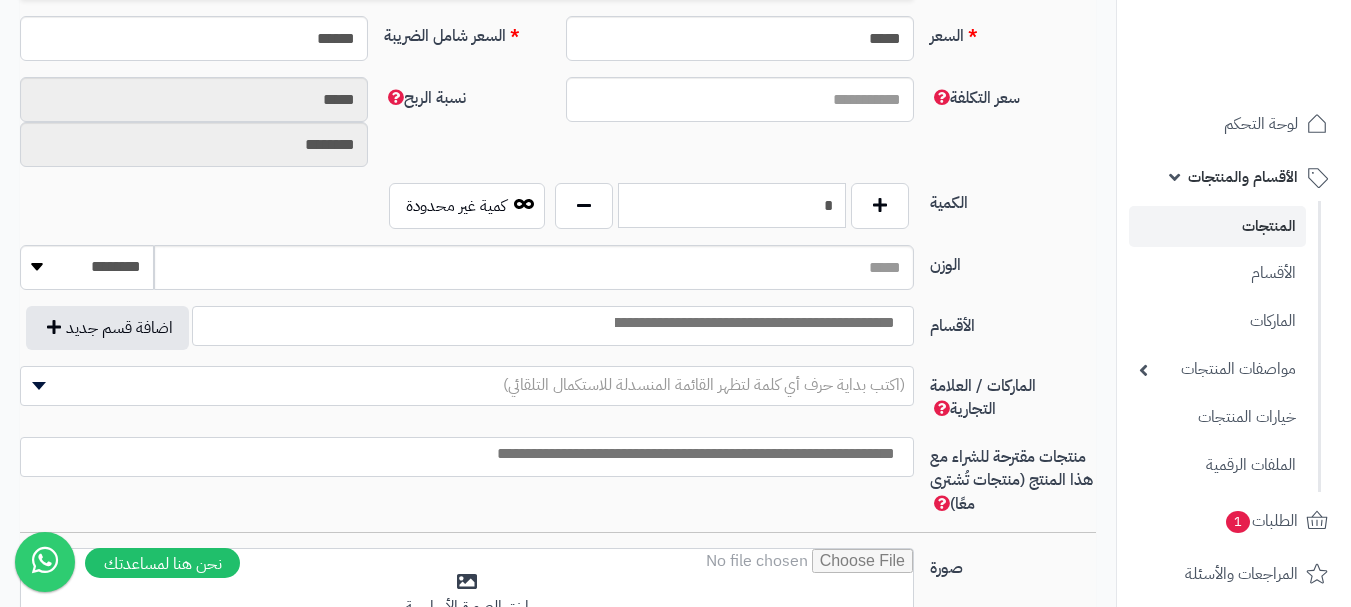 scroll, scrollTop: 900, scrollLeft: 0, axis: vertical 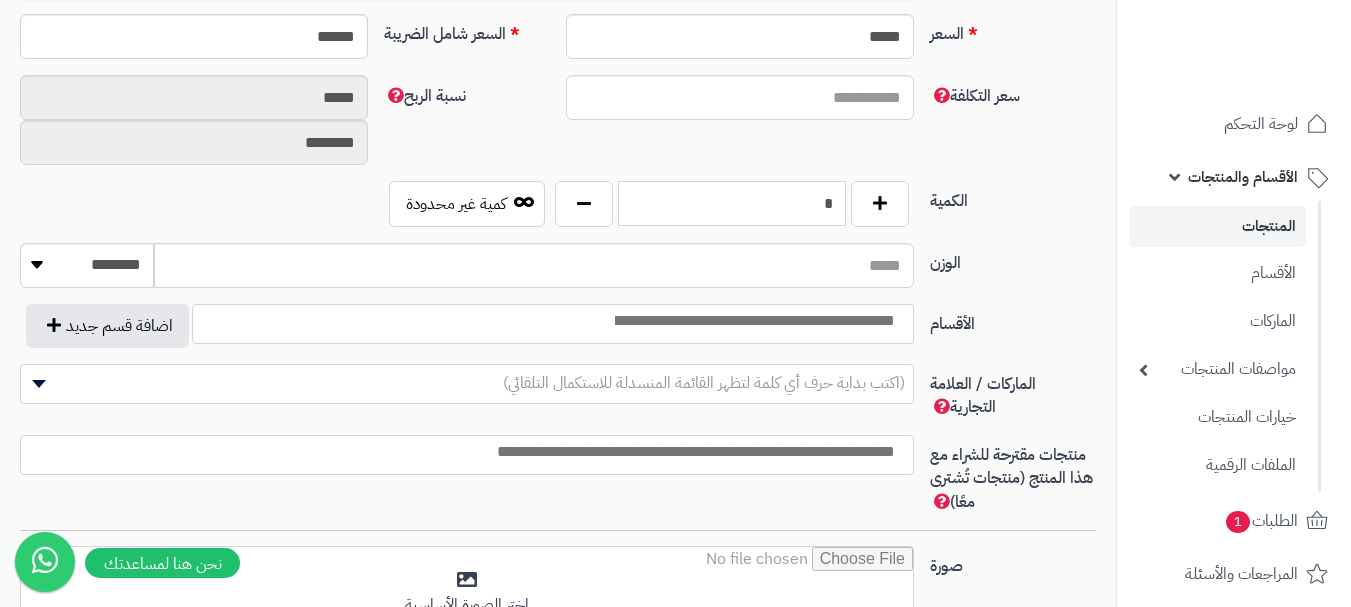 type on "*" 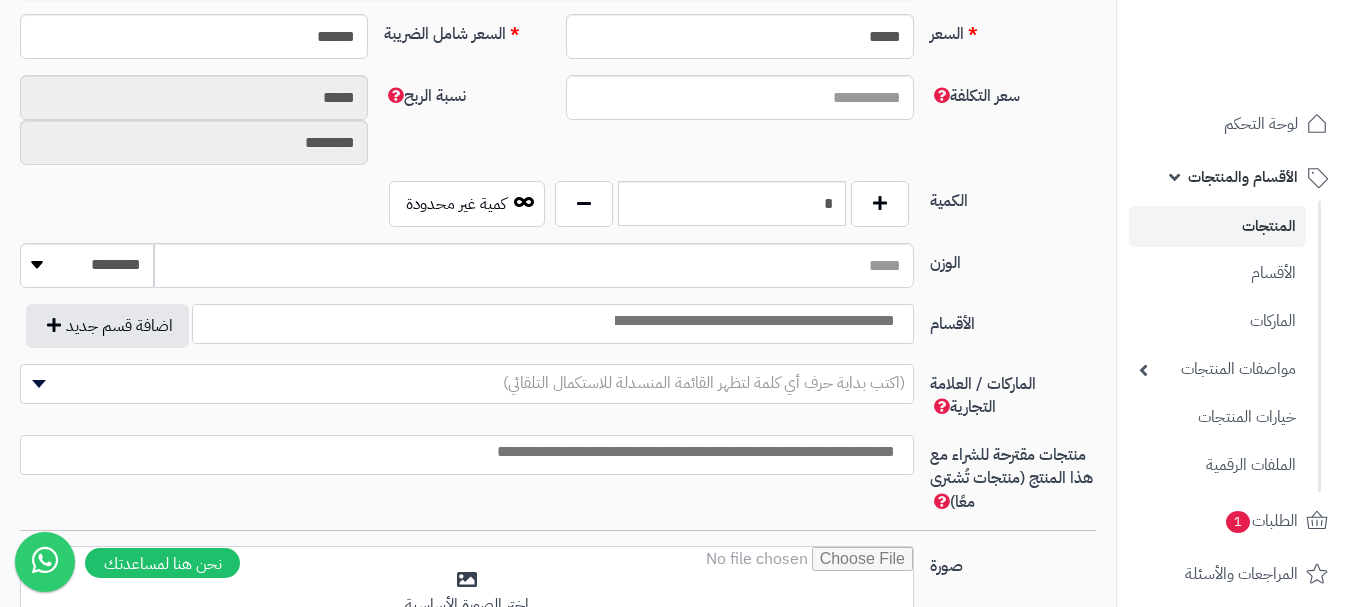 click at bounding box center (753, 321) 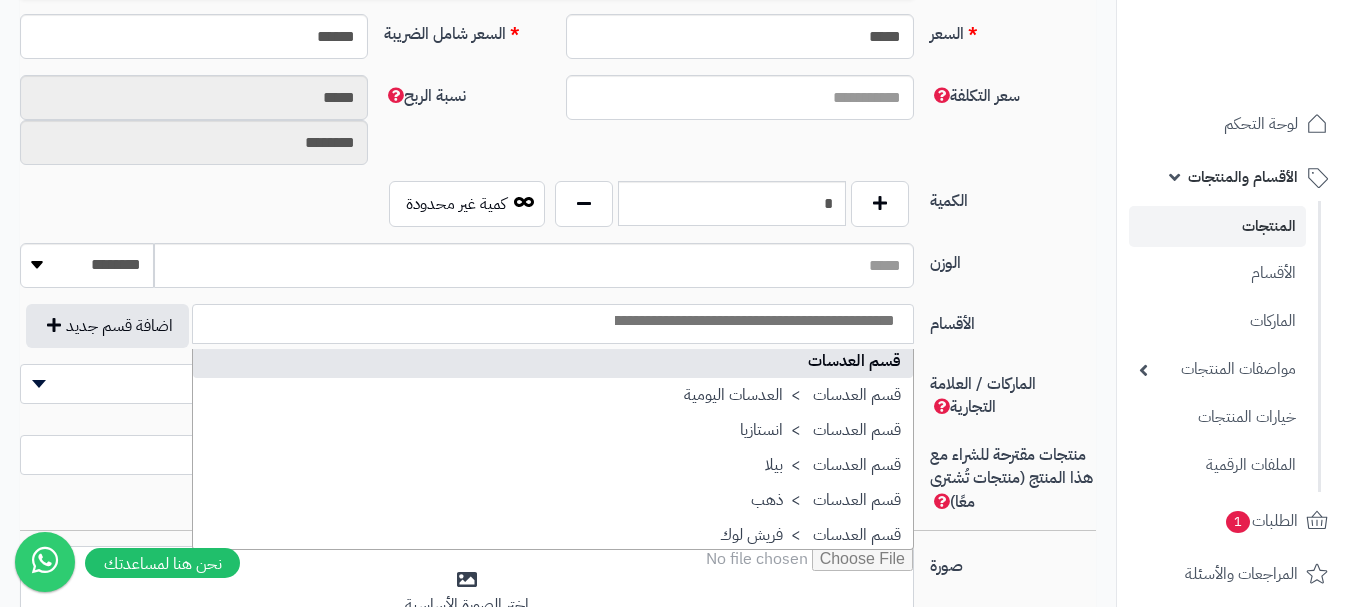 scroll, scrollTop: 1600, scrollLeft: 0, axis: vertical 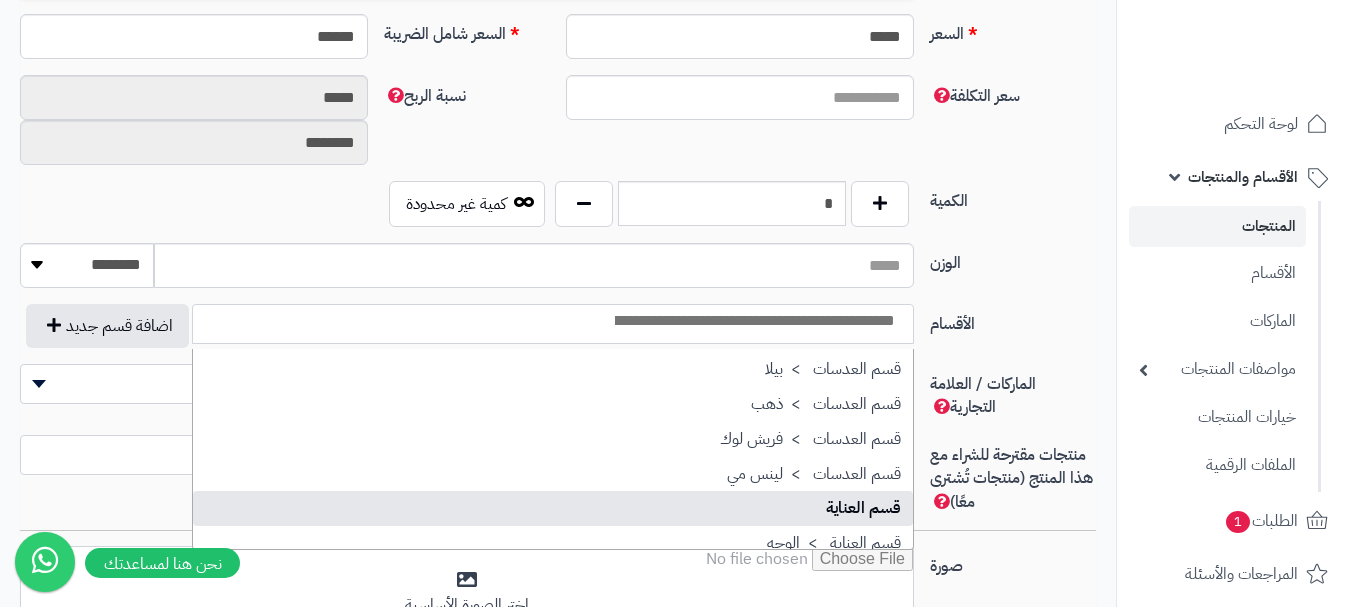 select on "**" 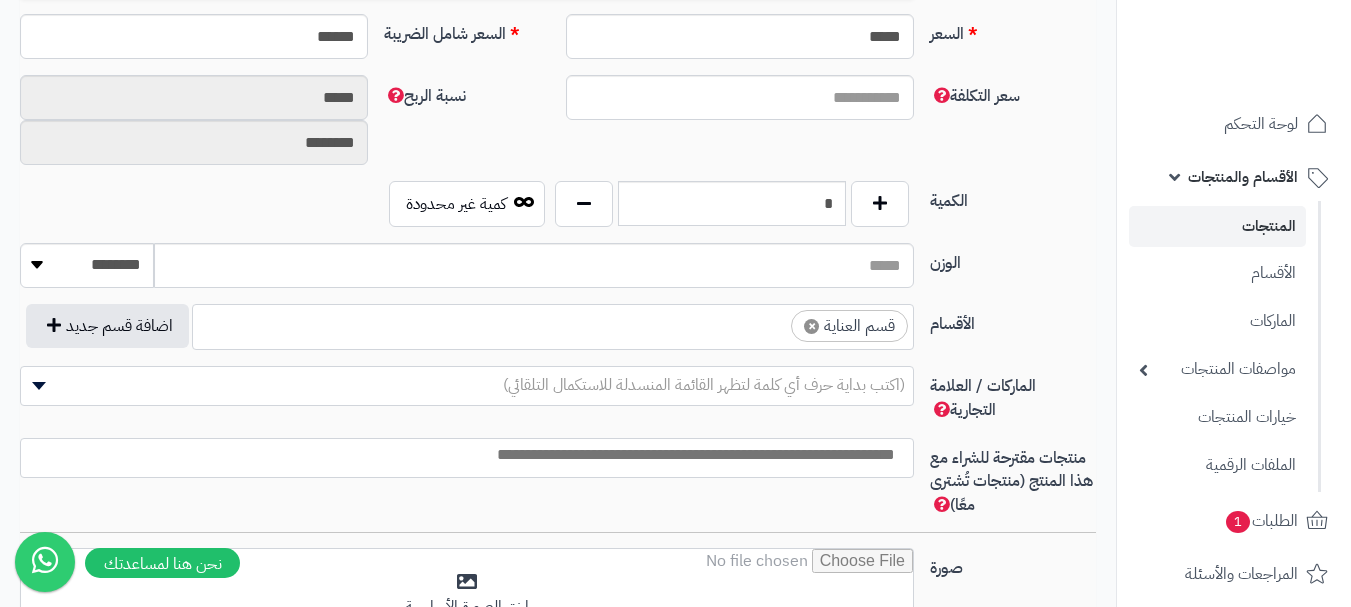 scroll, scrollTop: 1250, scrollLeft: 0, axis: vertical 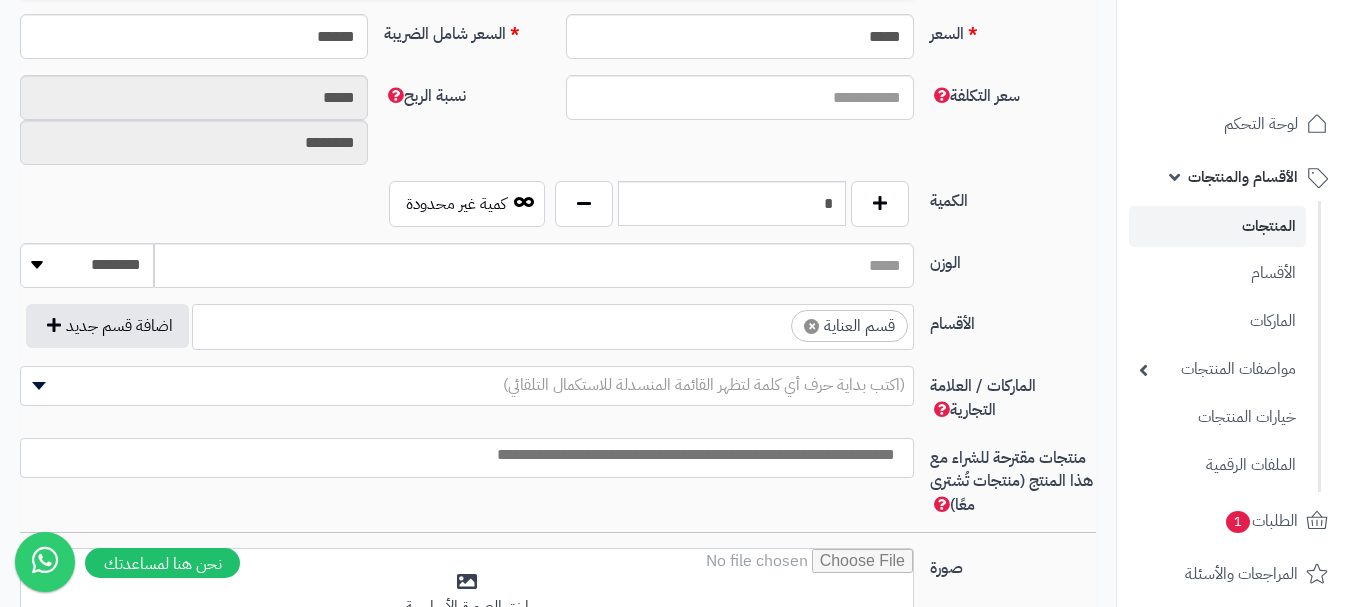 click at bounding box center [773, 321] 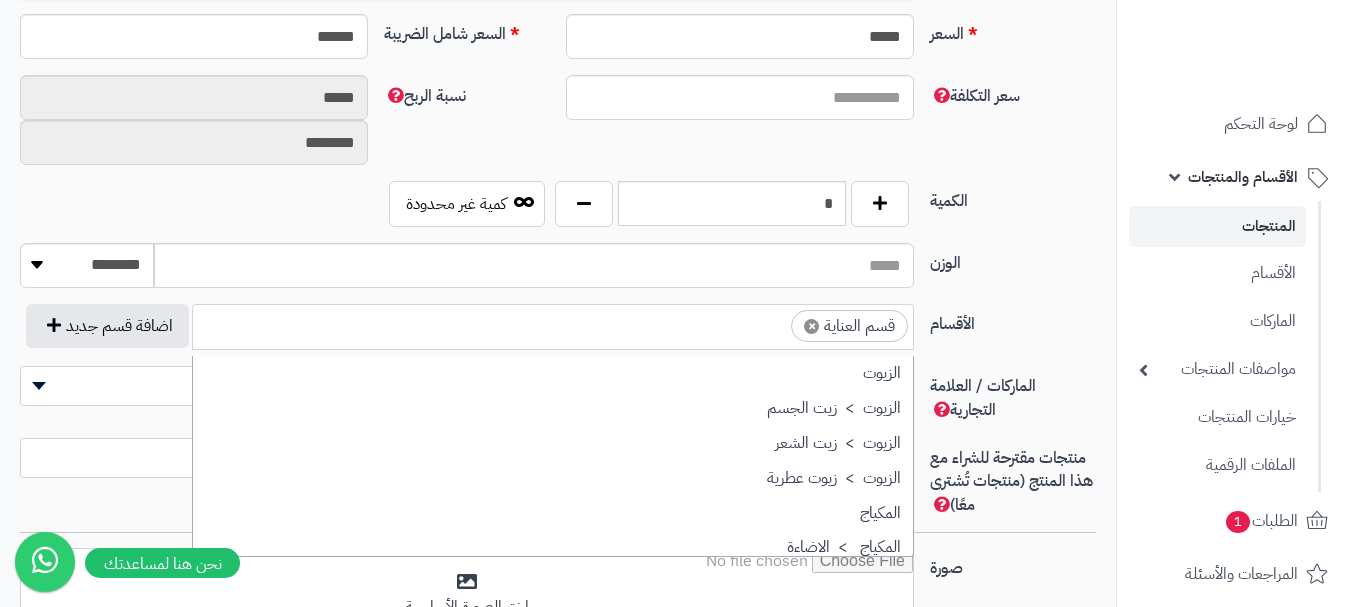 scroll, scrollTop: 1707, scrollLeft: 0, axis: vertical 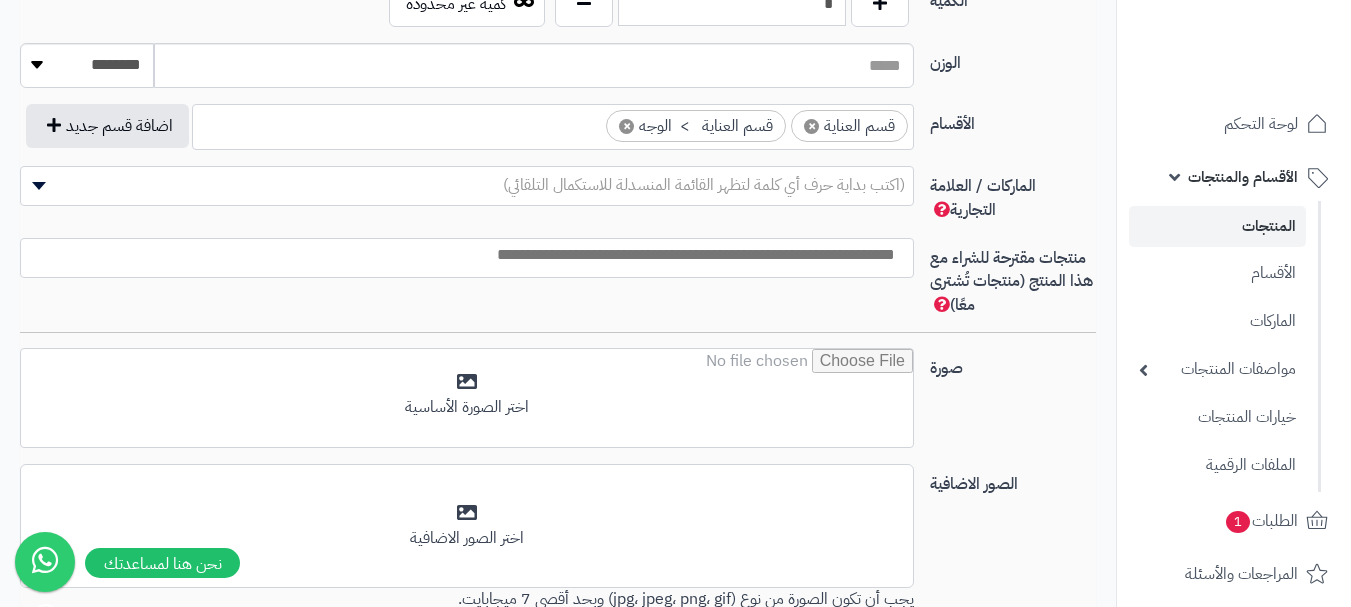click at bounding box center (462, 255) 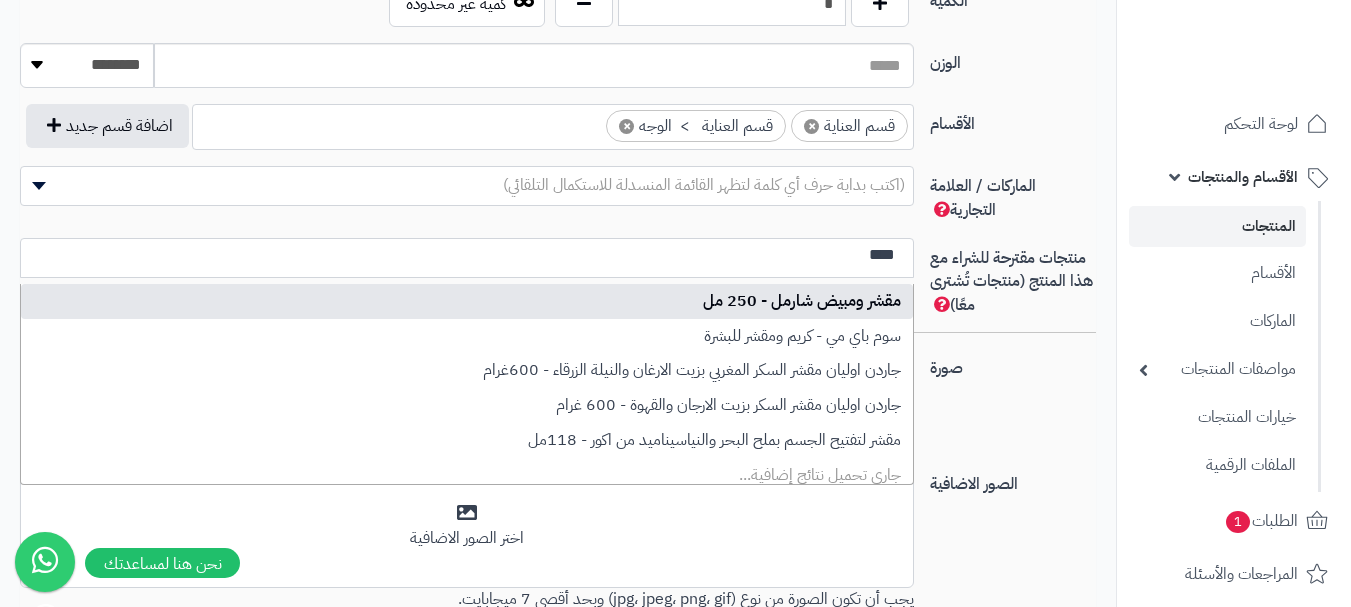type on "****" 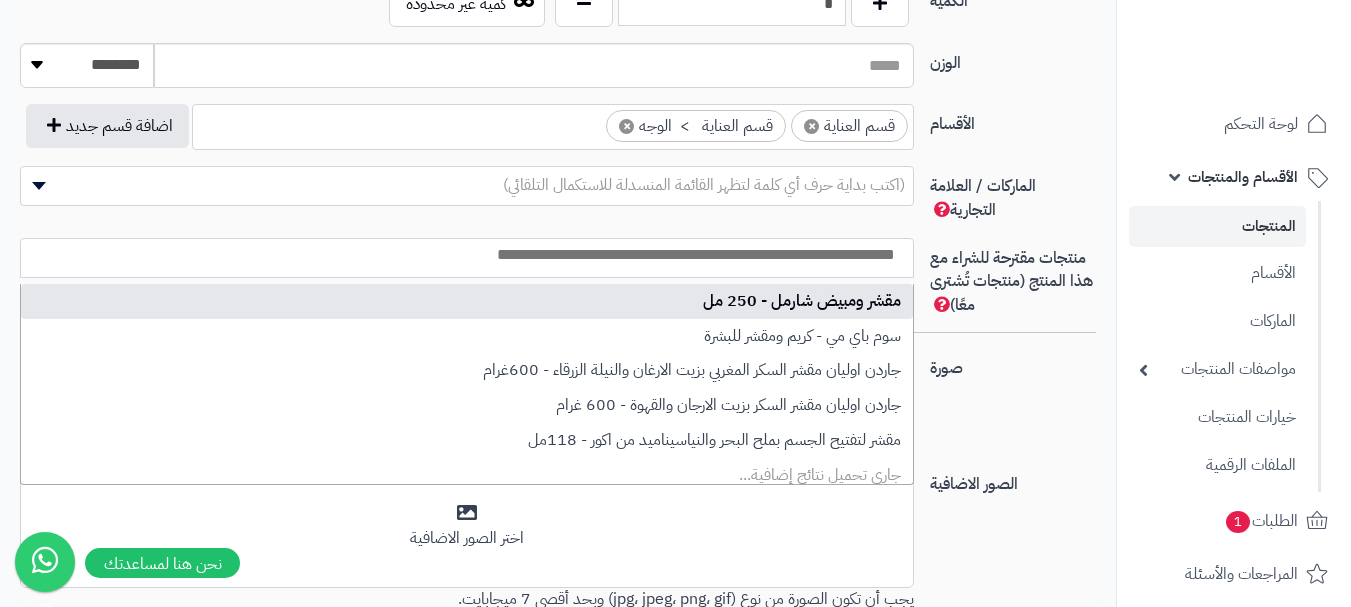 scroll, scrollTop: 0, scrollLeft: 0, axis: both 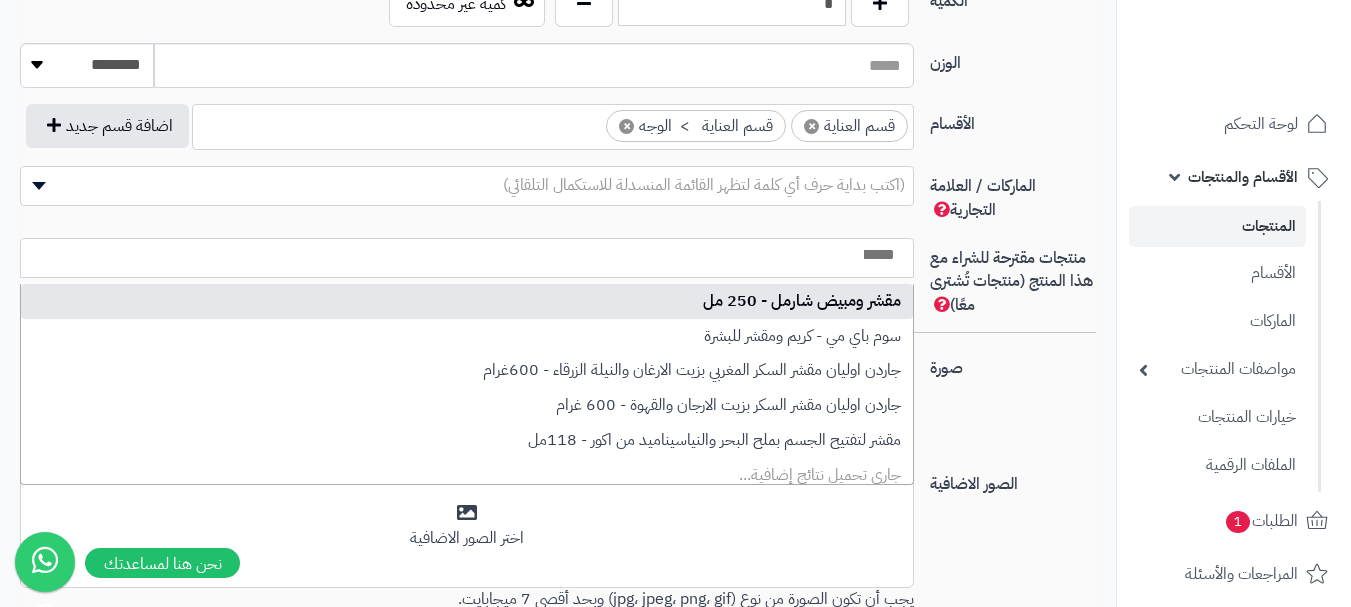 select on "***" 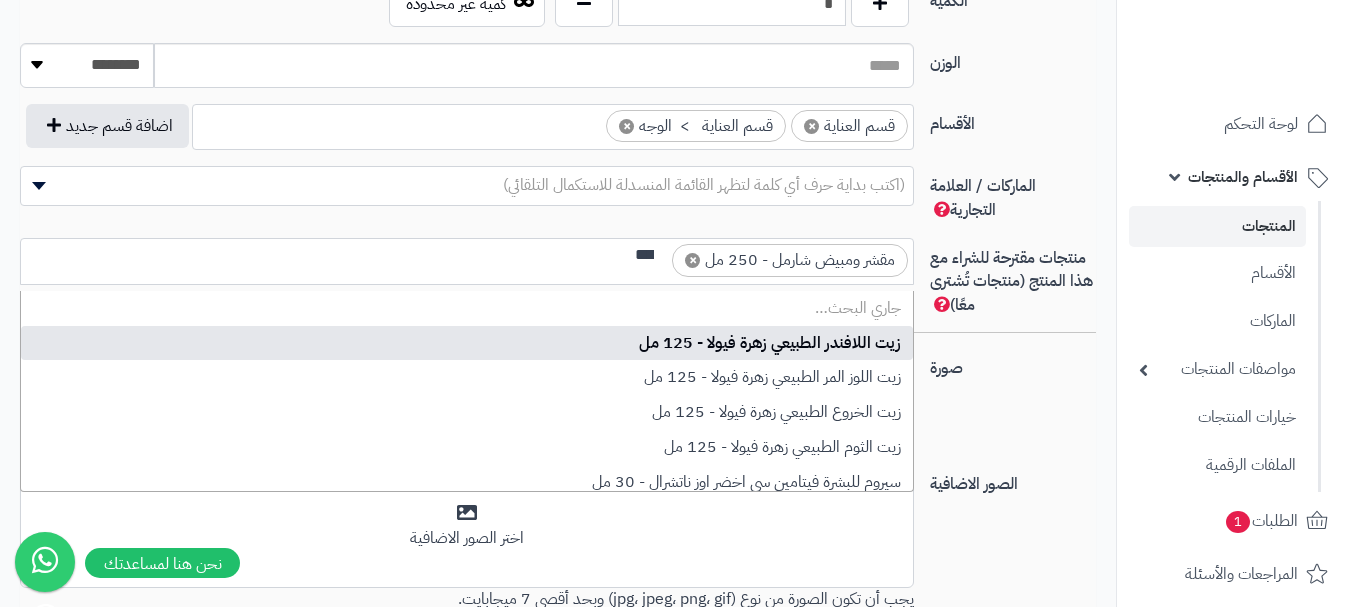 scroll, scrollTop: 0, scrollLeft: -1, axis: horizontal 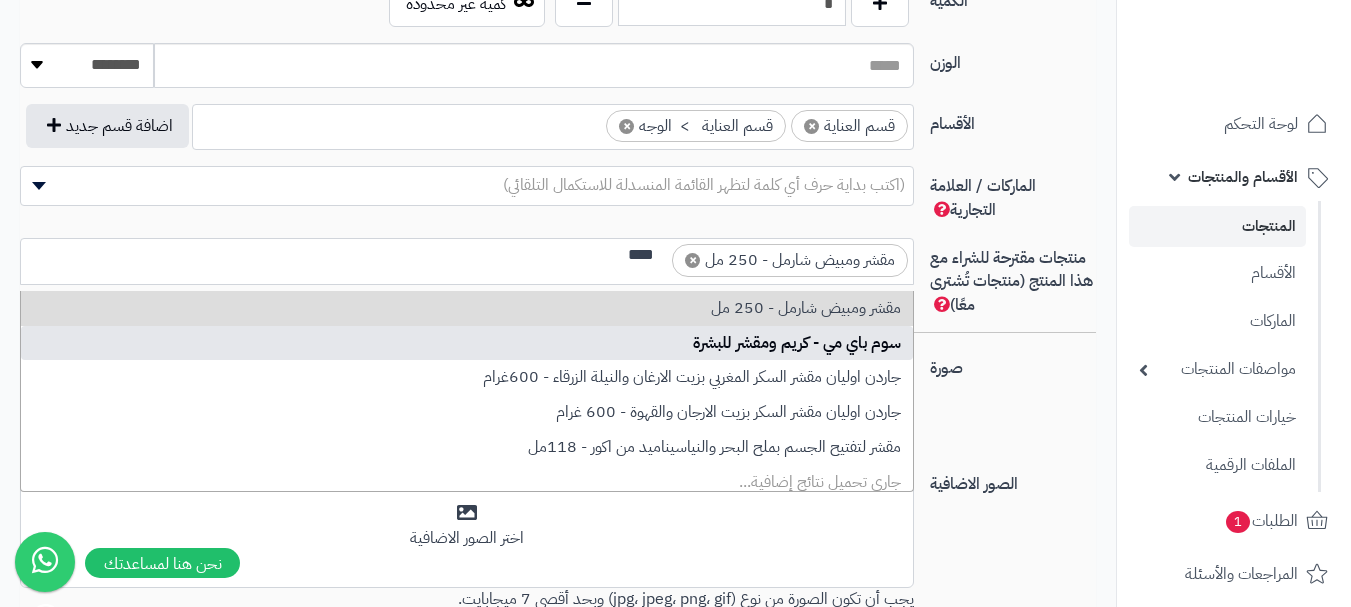 type on "****" 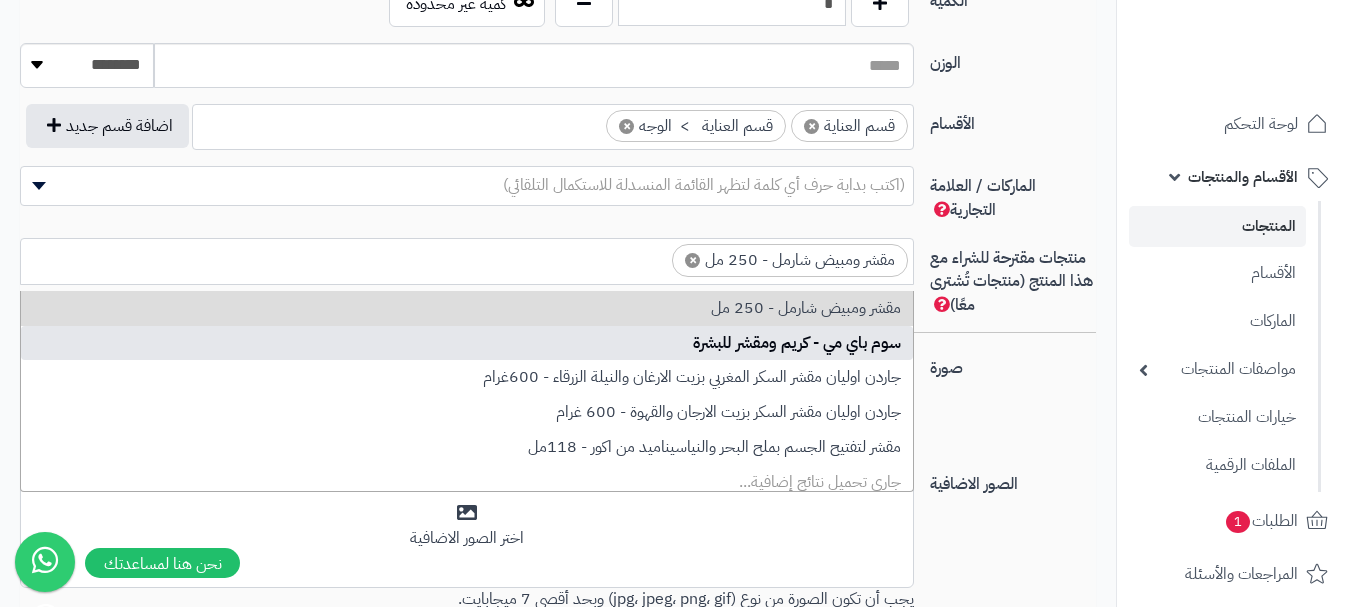 scroll, scrollTop: 0, scrollLeft: 0, axis: both 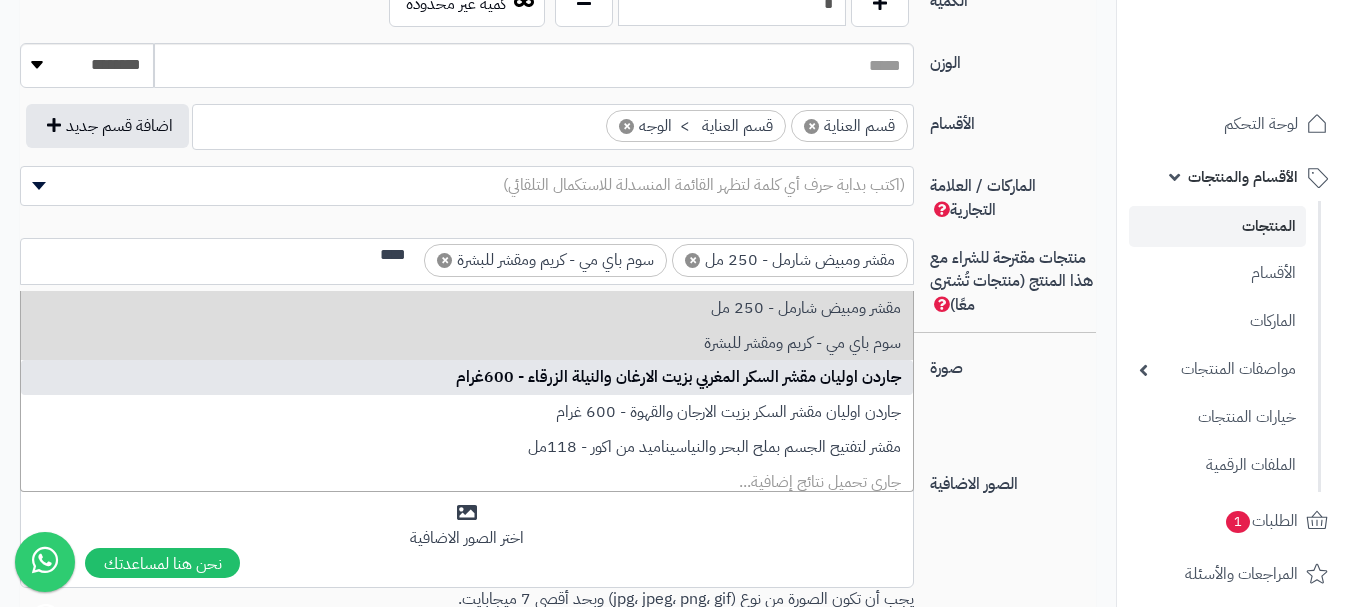type on "****" 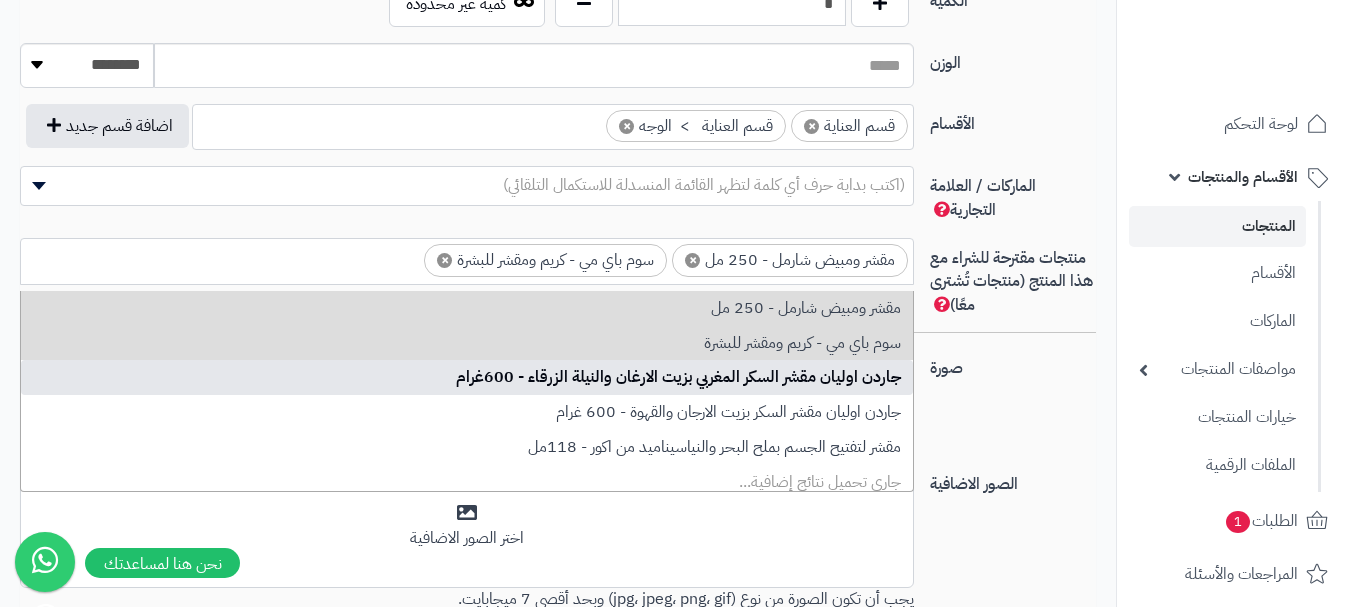 scroll, scrollTop: 0, scrollLeft: 0, axis: both 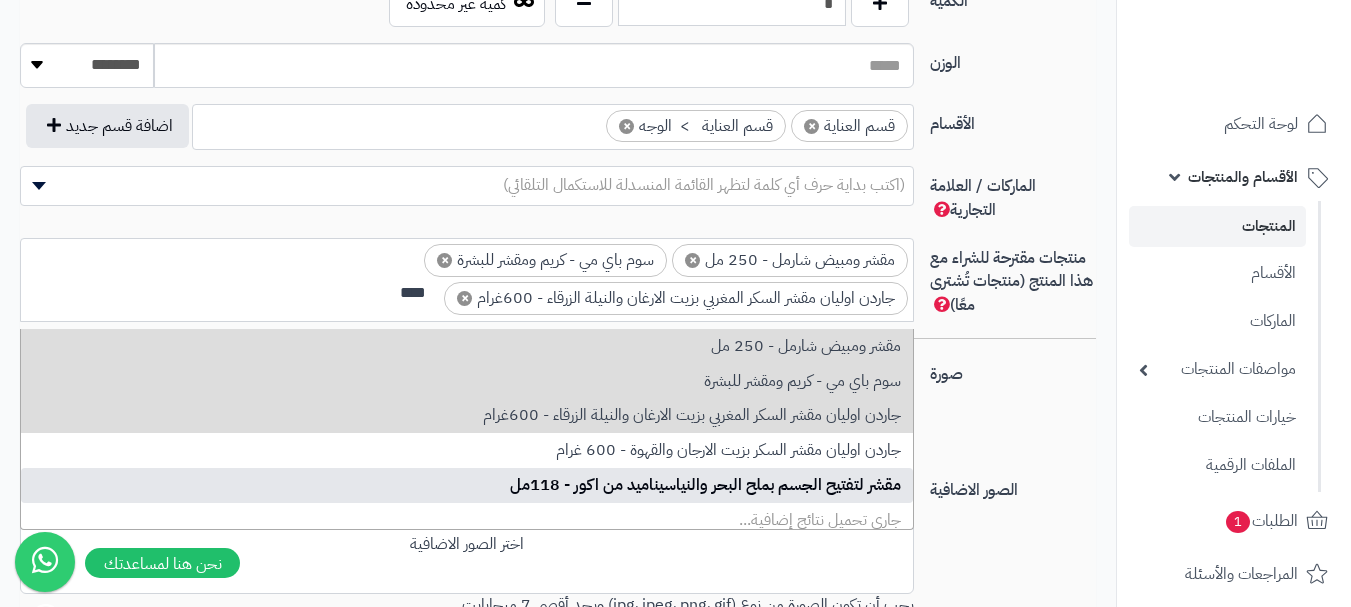 type on "****" 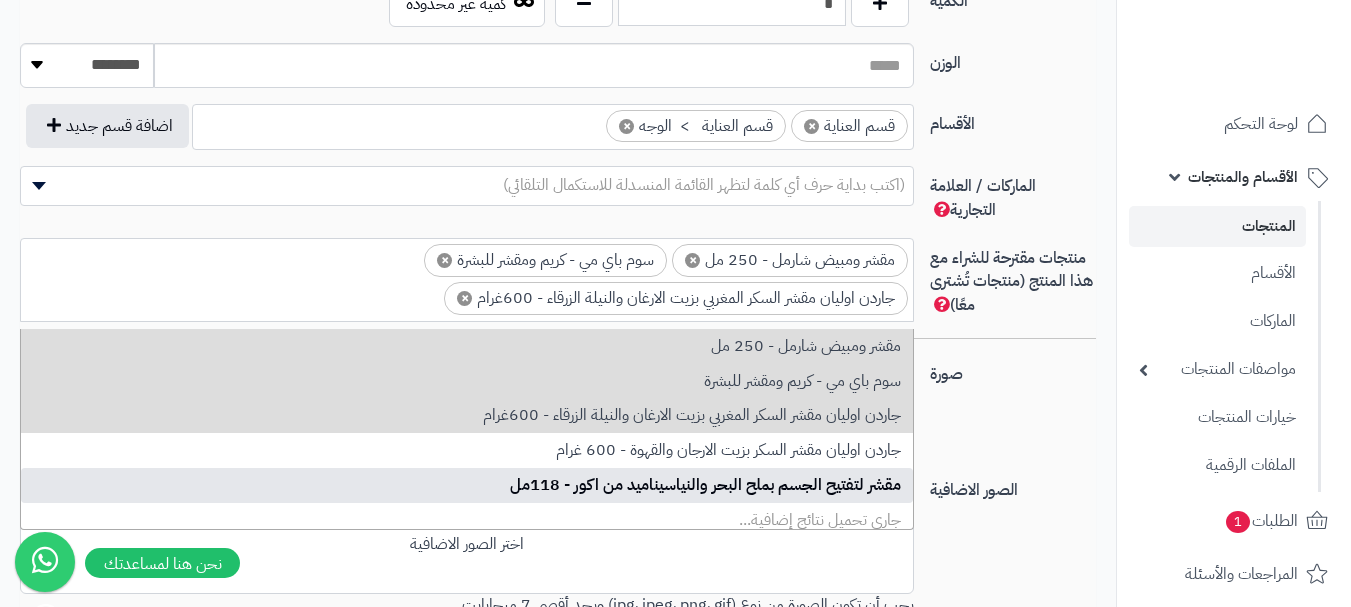 scroll, scrollTop: 0, scrollLeft: 0, axis: both 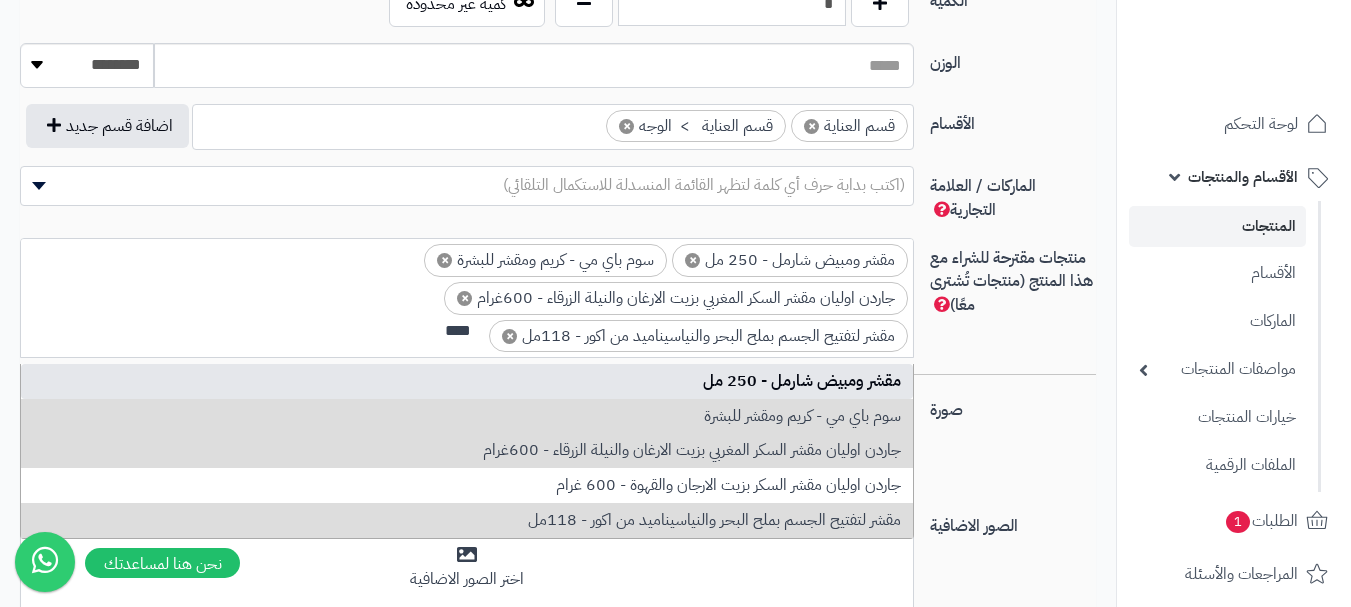 type on "****" 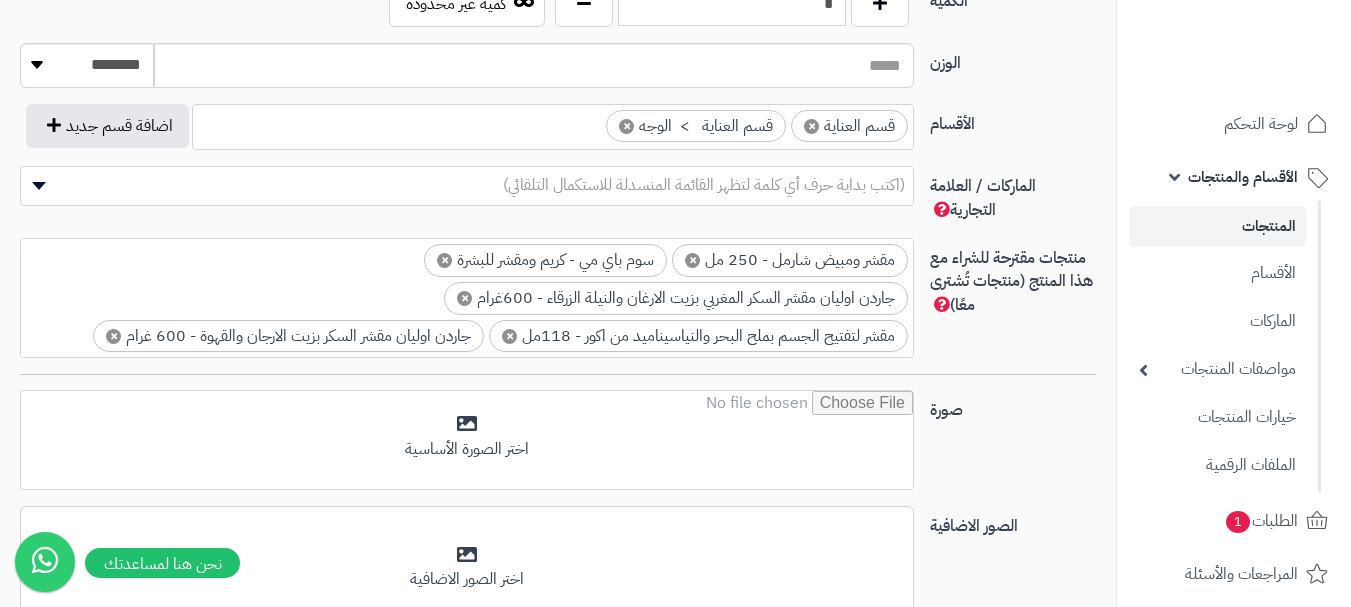 scroll, scrollTop: 30, scrollLeft: 0, axis: vertical 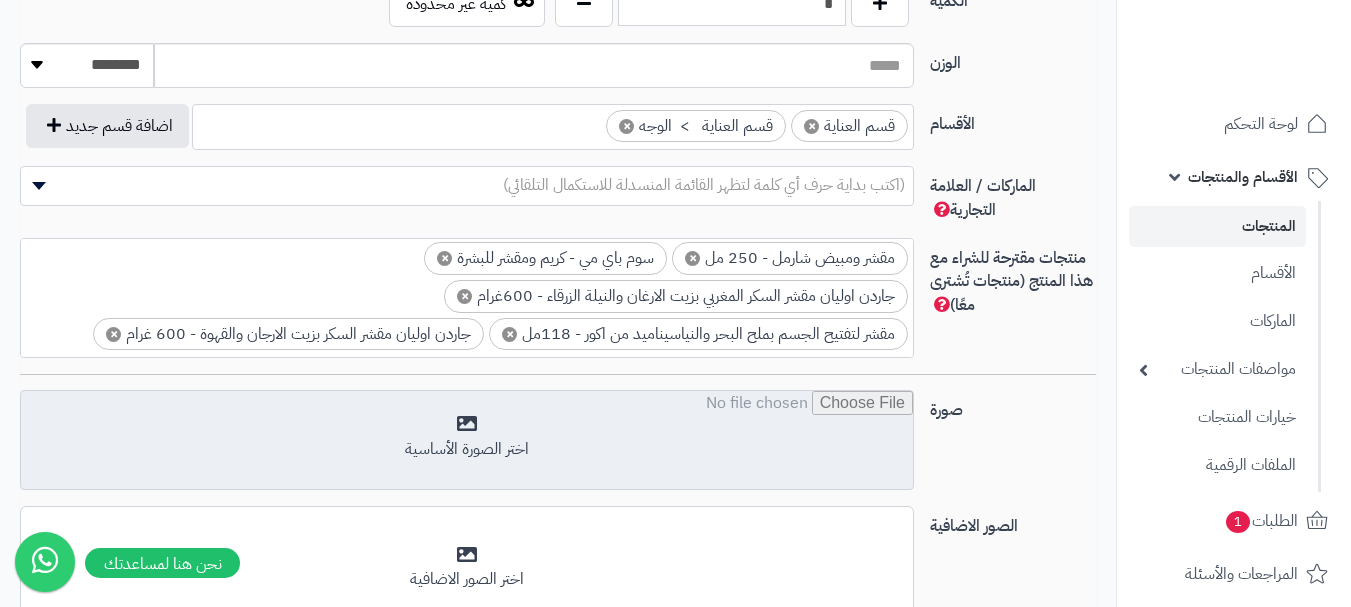 click at bounding box center [467, 441] 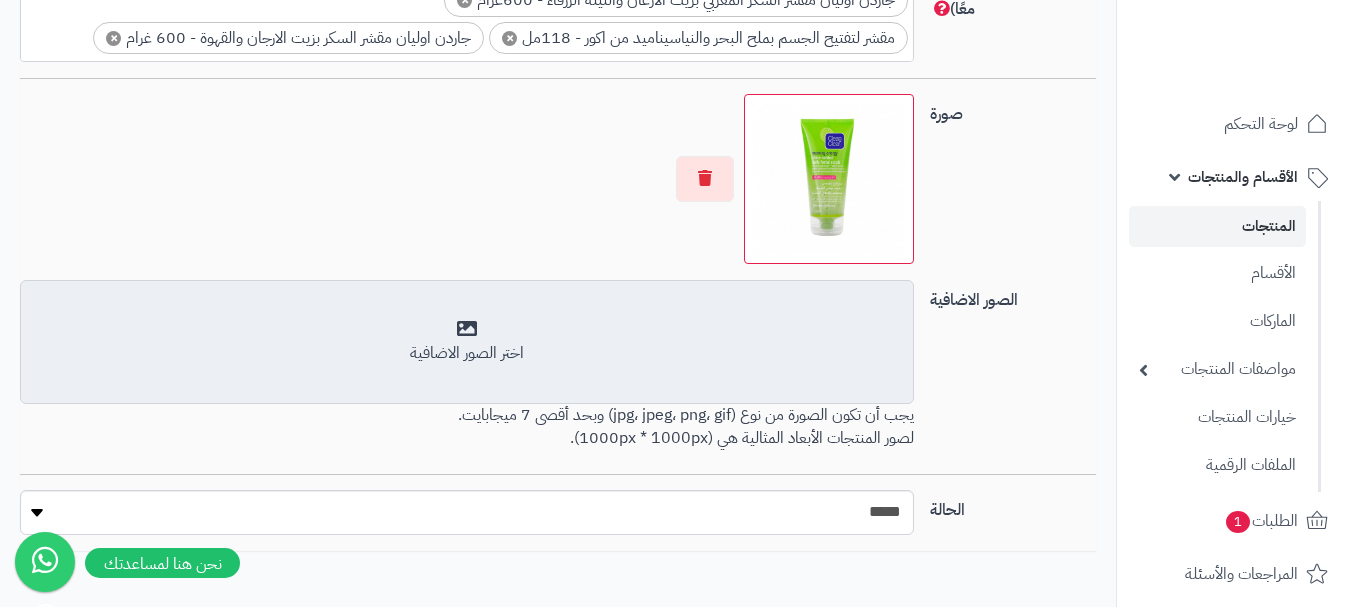 scroll, scrollTop: 1400, scrollLeft: 0, axis: vertical 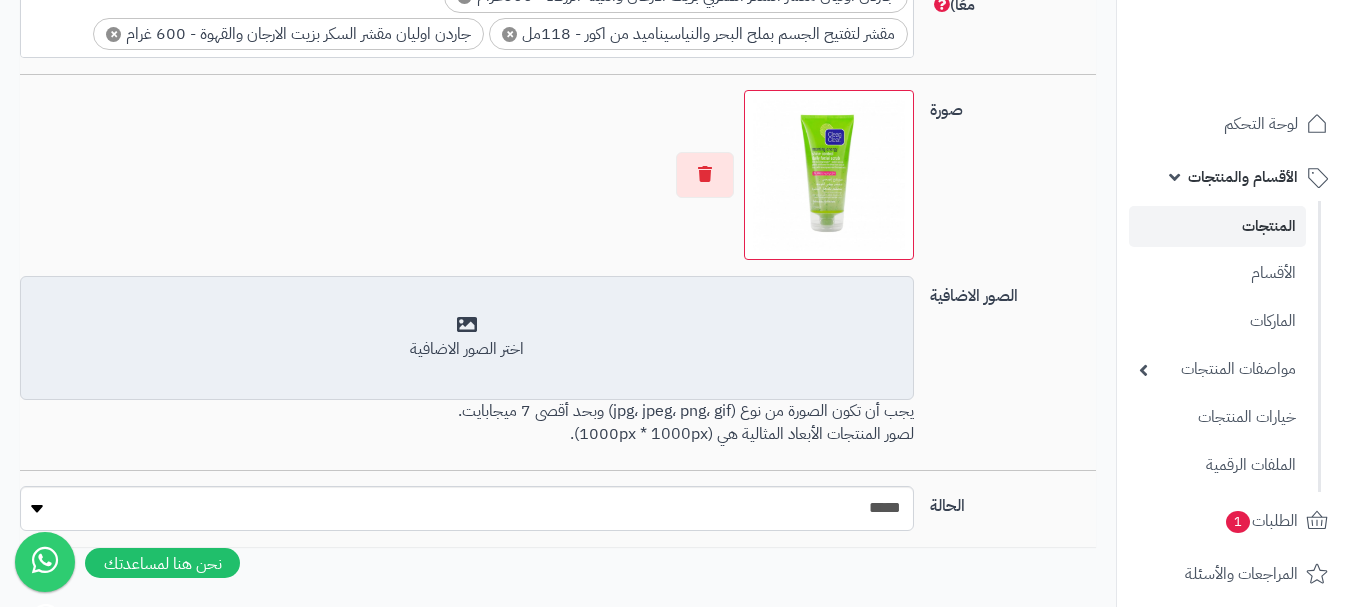click on "اختر الصور الاضافية" at bounding box center (467, 349) 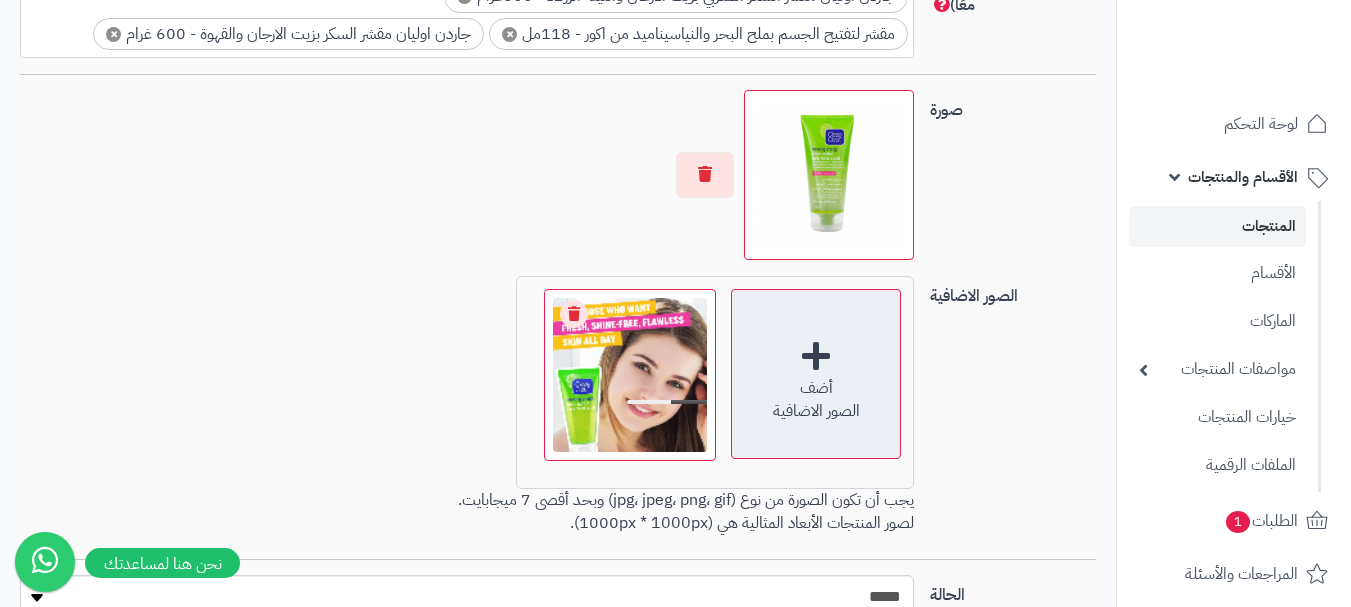 click on "الصور الاضافية" at bounding box center (816, 411) 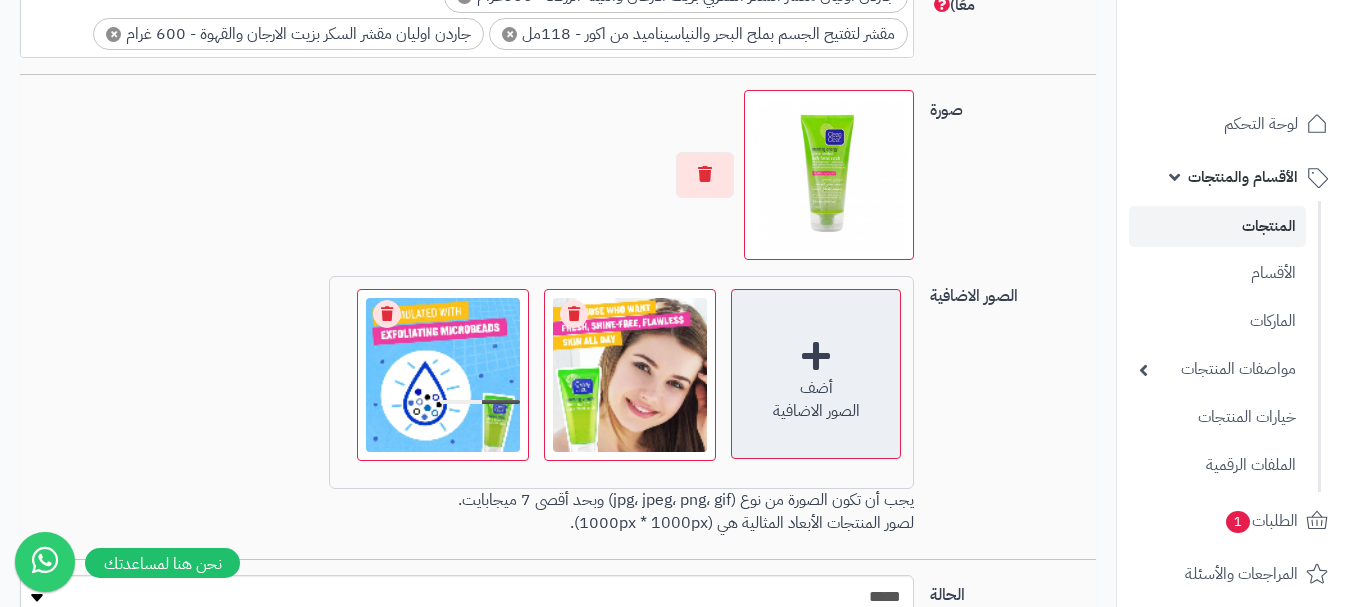 click on "أضف الصور الاضافية" at bounding box center (816, 374) 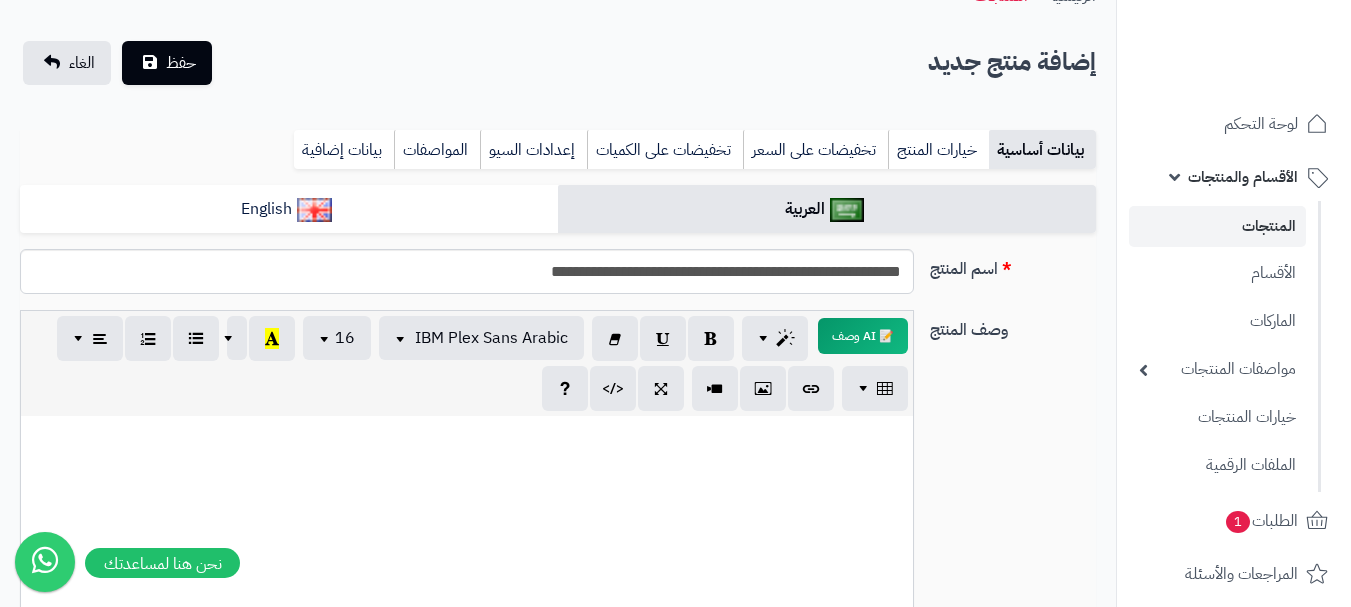 scroll, scrollTop: 0, scrollLeft: 0, axis: both 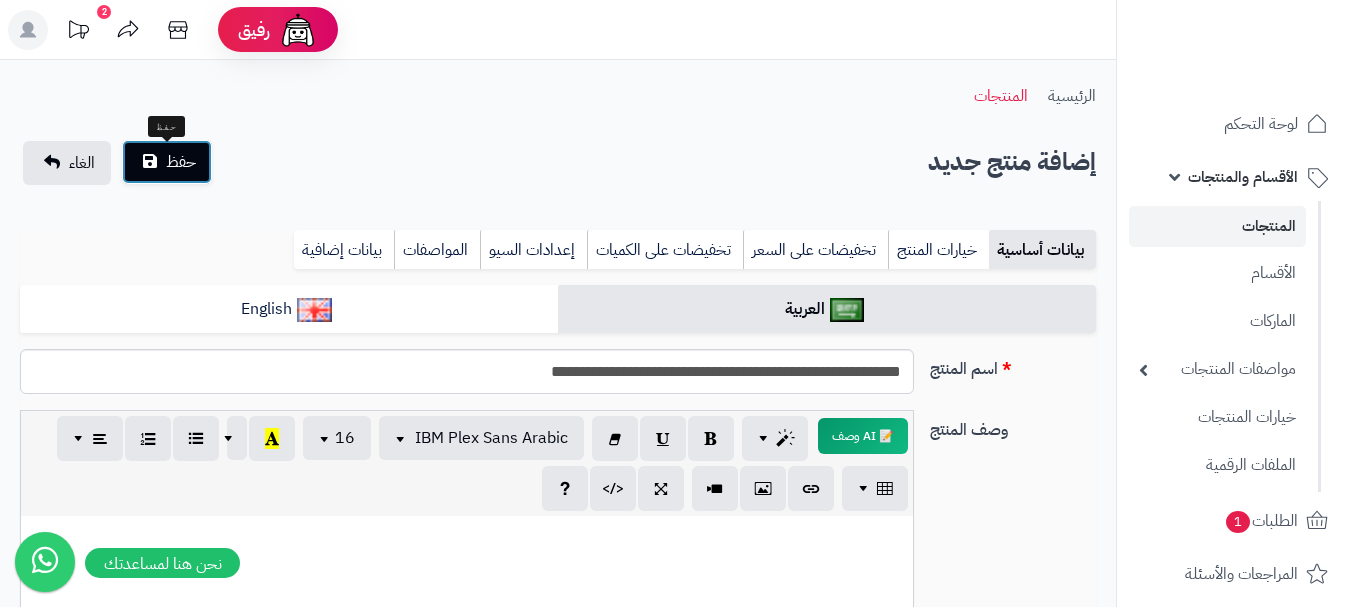 click on "حفظ" at bounding box center (167, 162) 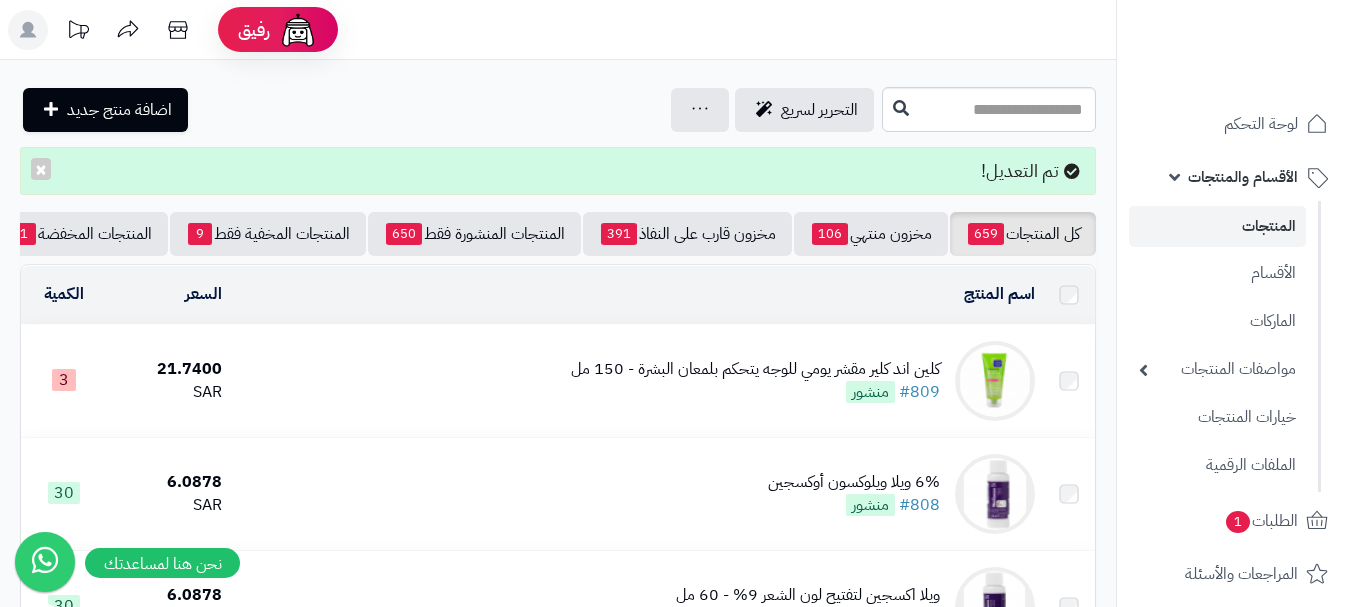 scroll, scrollTop: 0, scrollLeft: 0, axis: both 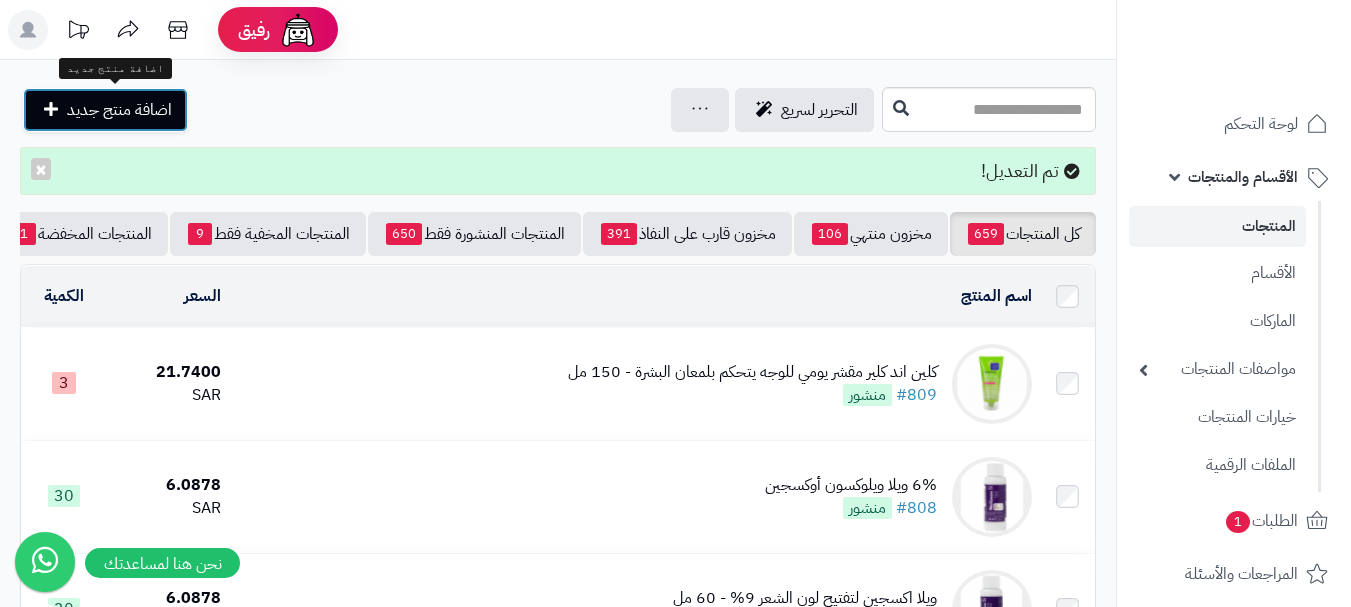 click on "اضافة منتج جديد" at bounding box center [105, 110] 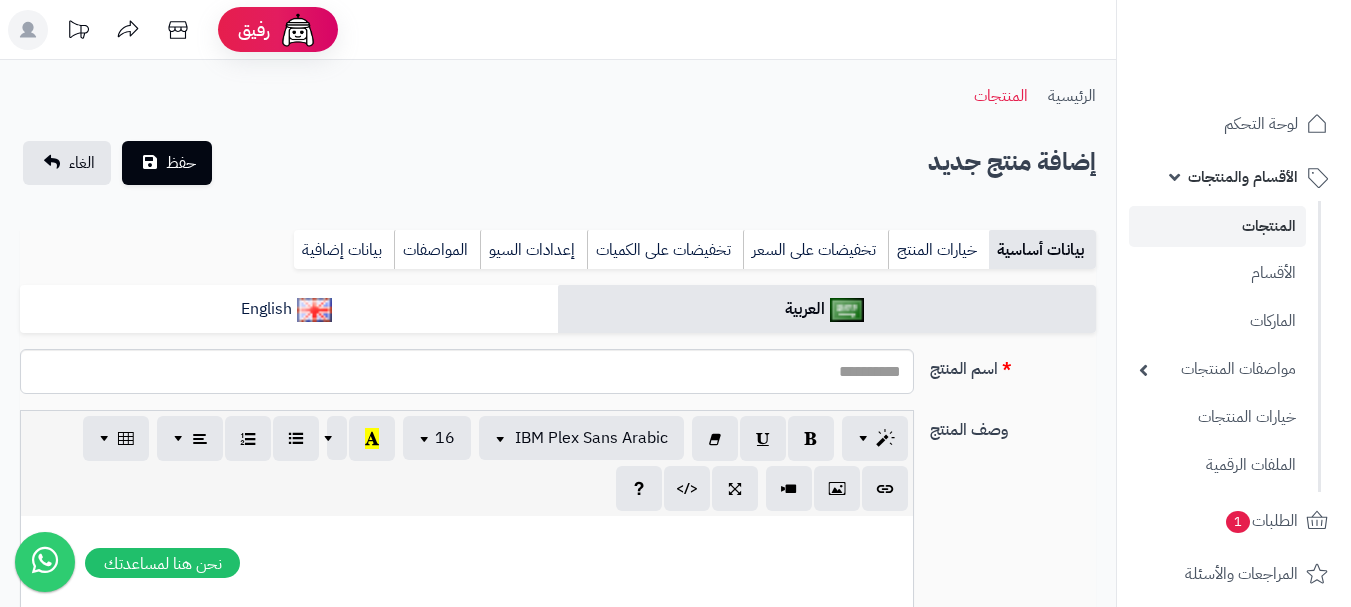 select 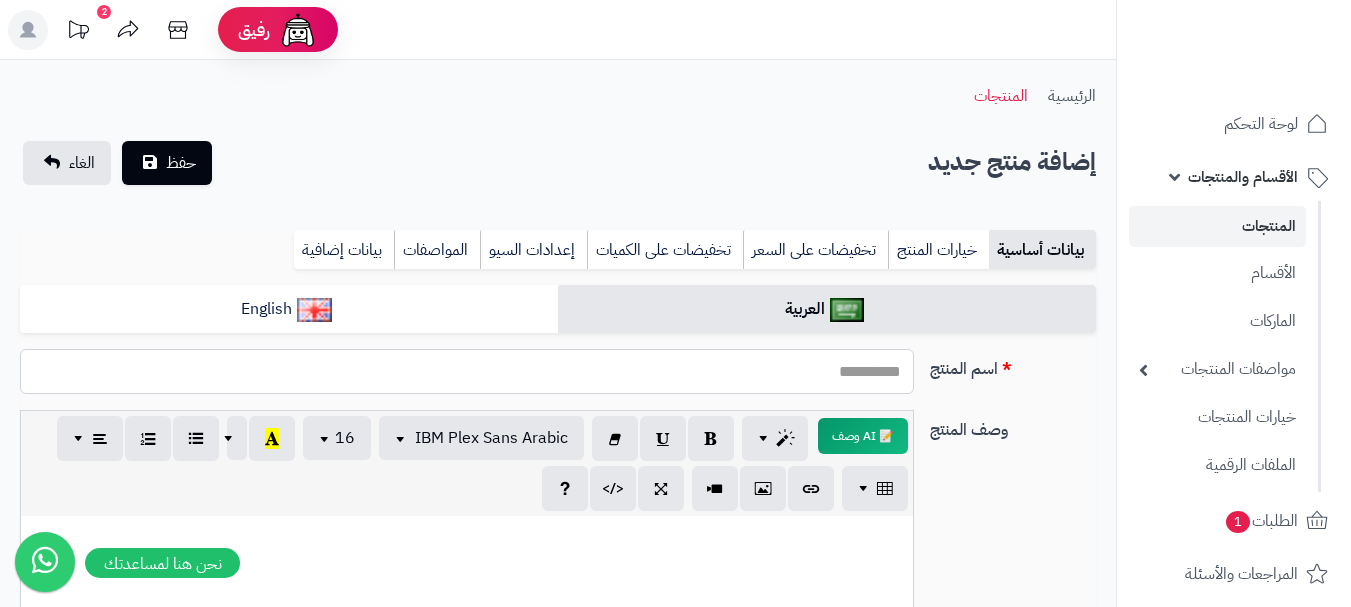 paste on "**********" 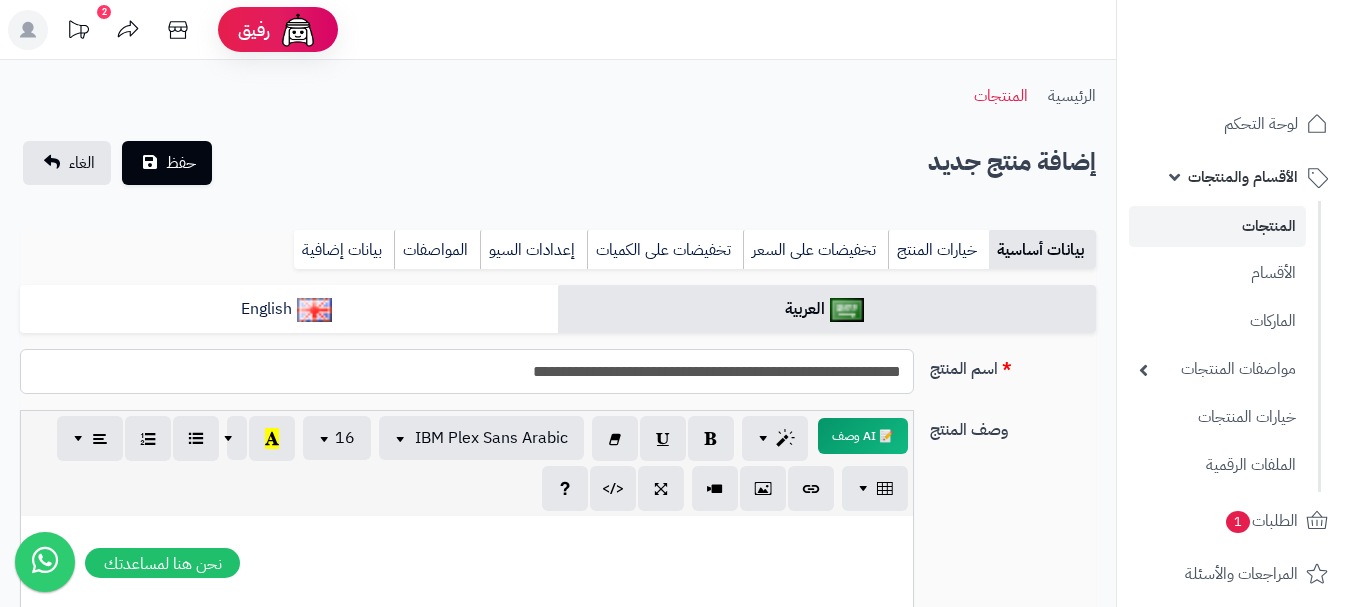 type on "**********" 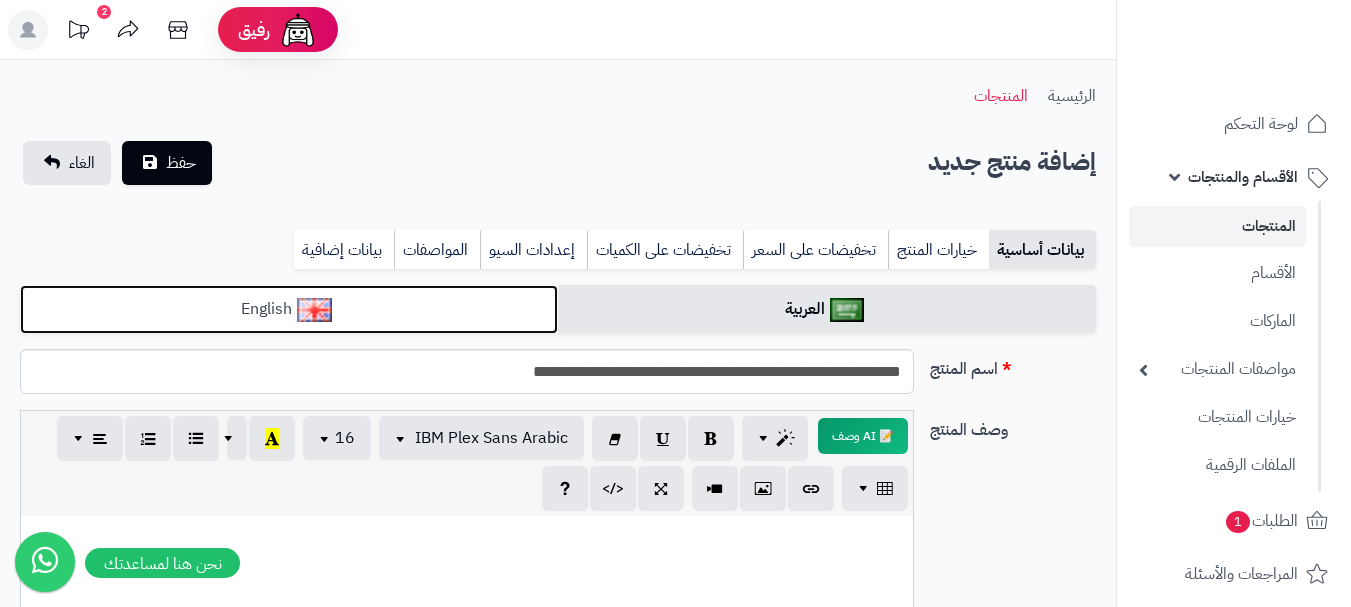 click on "English" at bounding box center [289, 309] 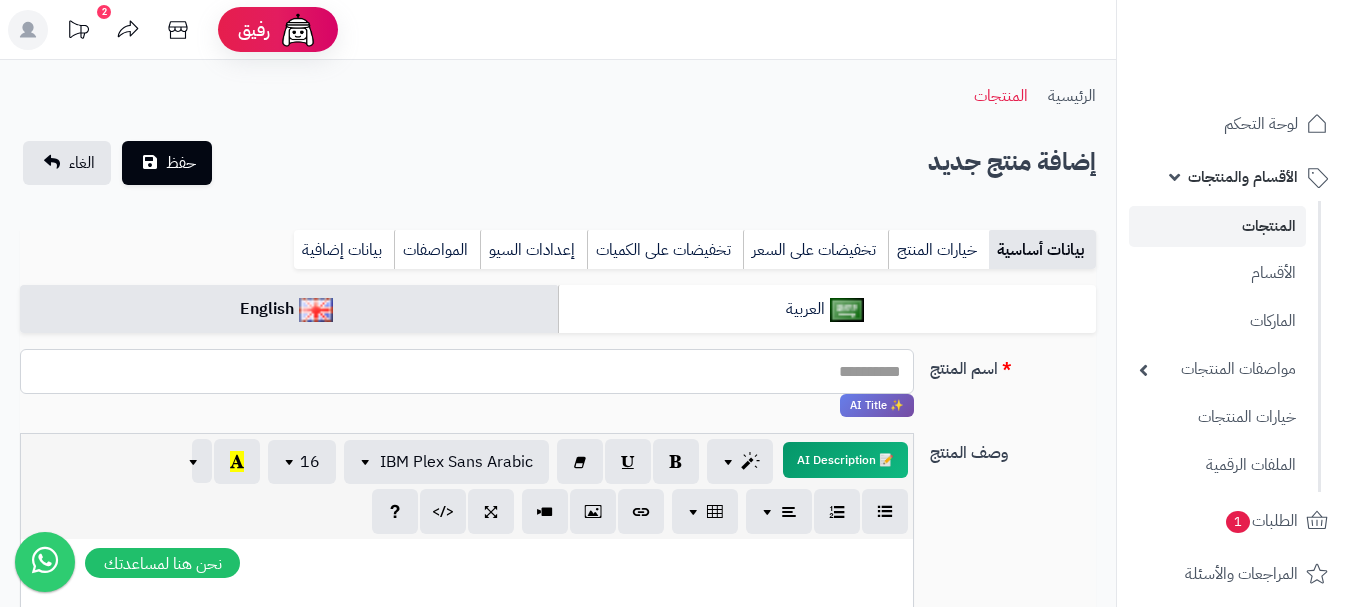 paste on "**********" 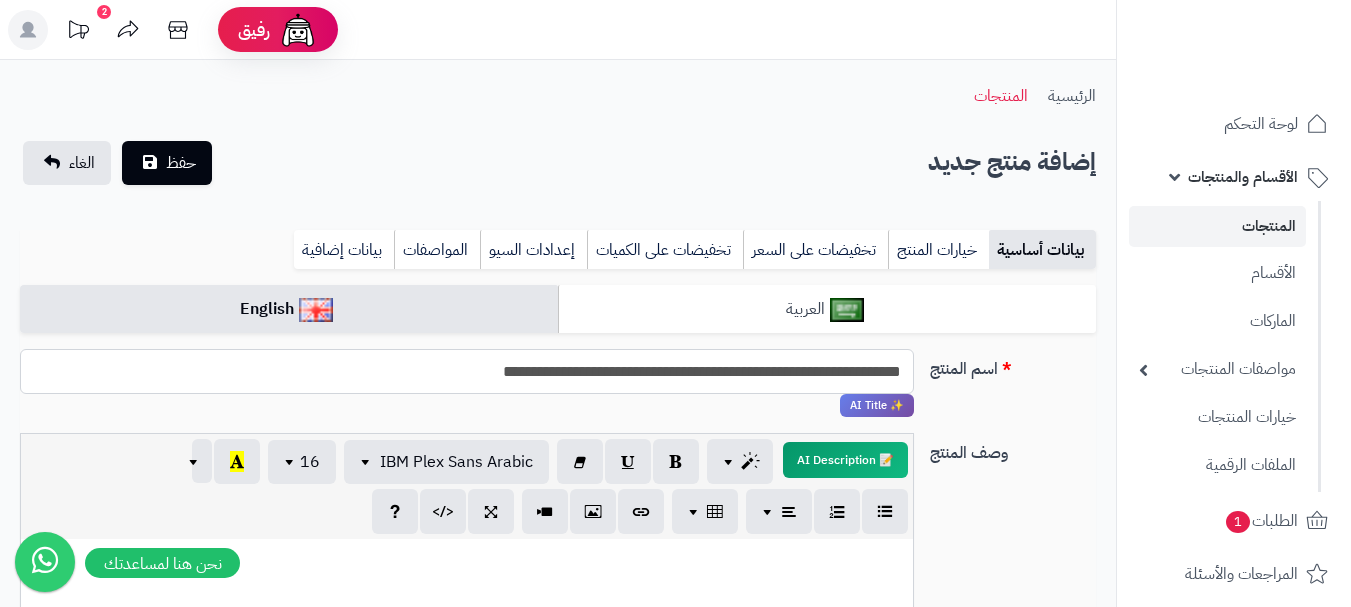 type on "**********" 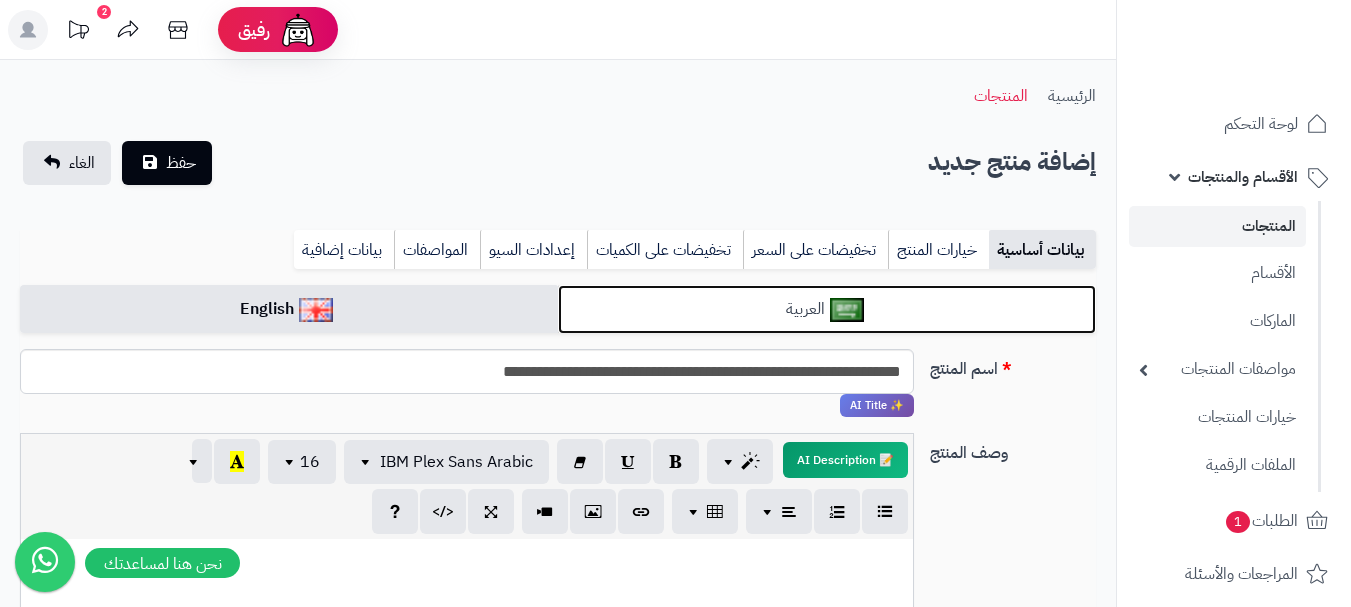 click on "العربية" at bounding box center (827, 309) 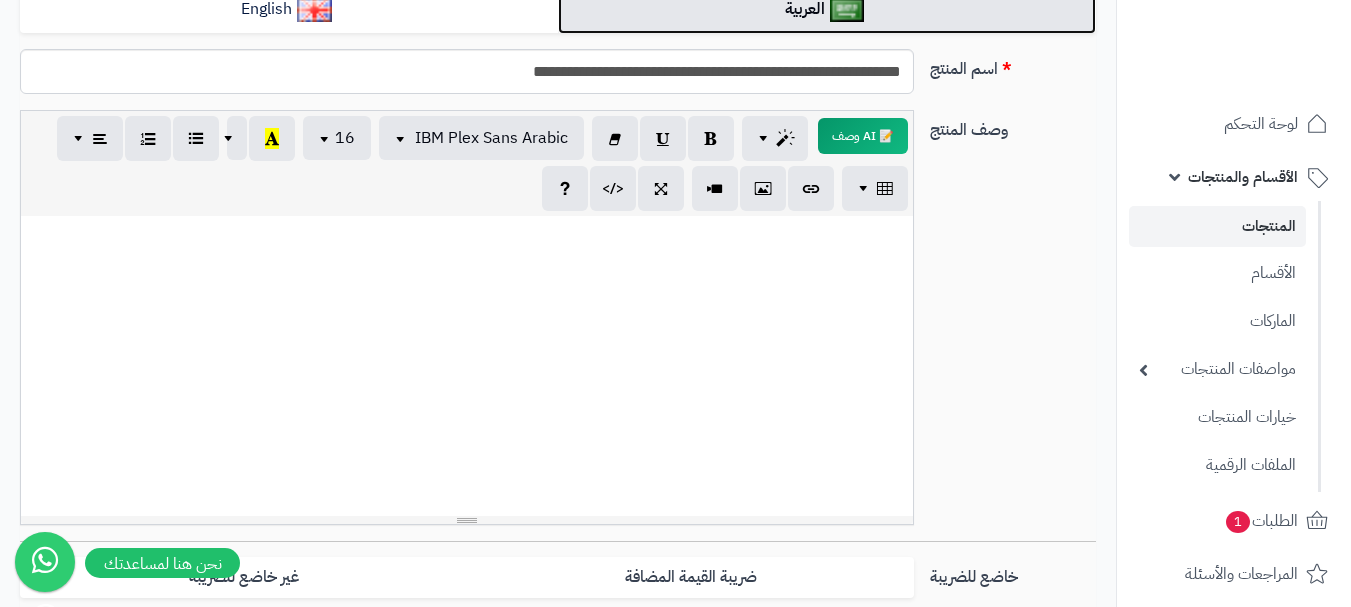 scroll, scrollTop: 500, scrollLeft: 0, axis: vertical 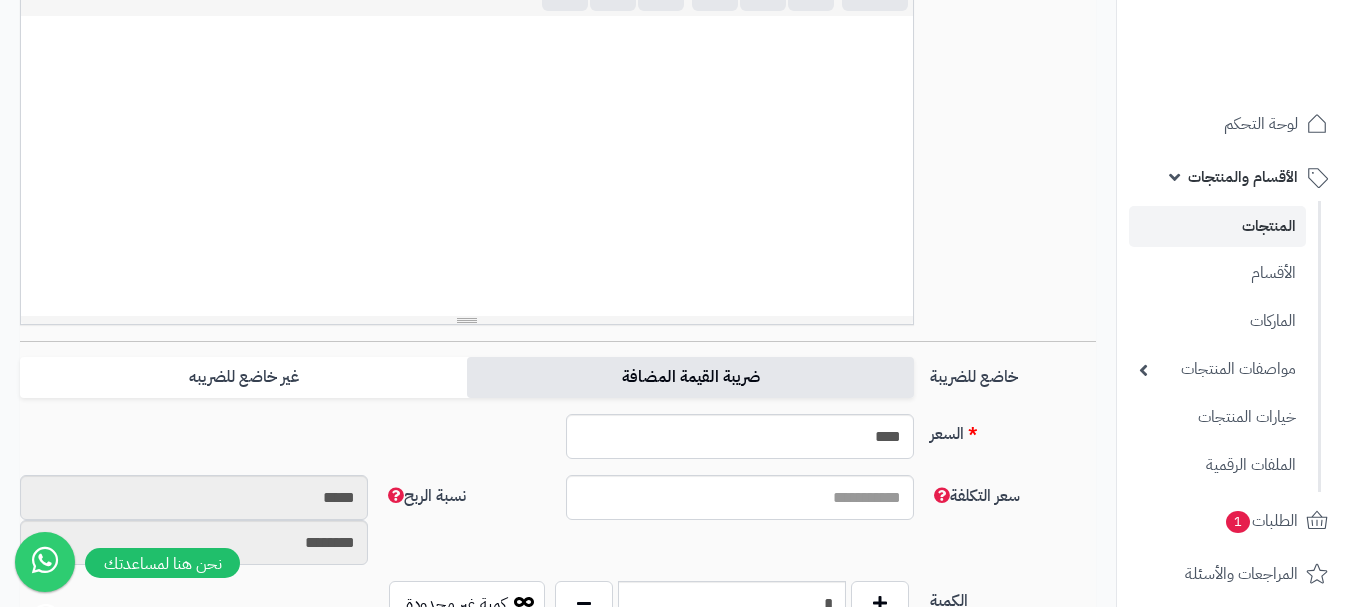 click on "ضريبة القيمة المضافة" at bounding box center (690, 377) 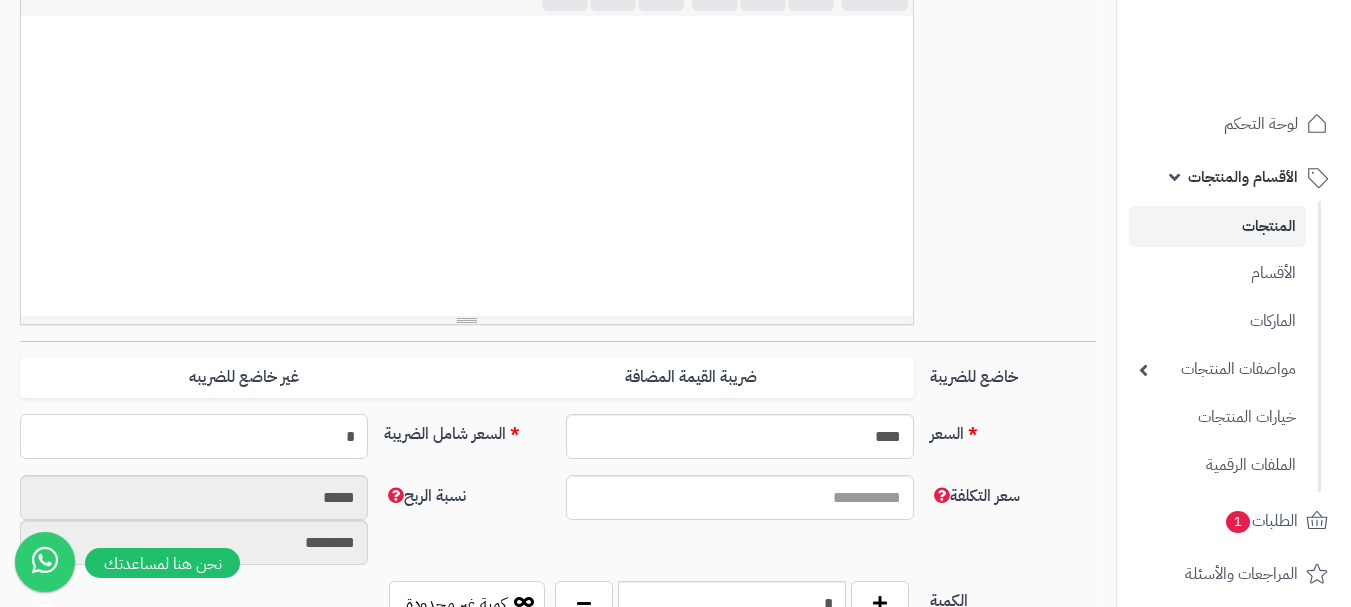 click on "*" at bounding box center (194, 436) 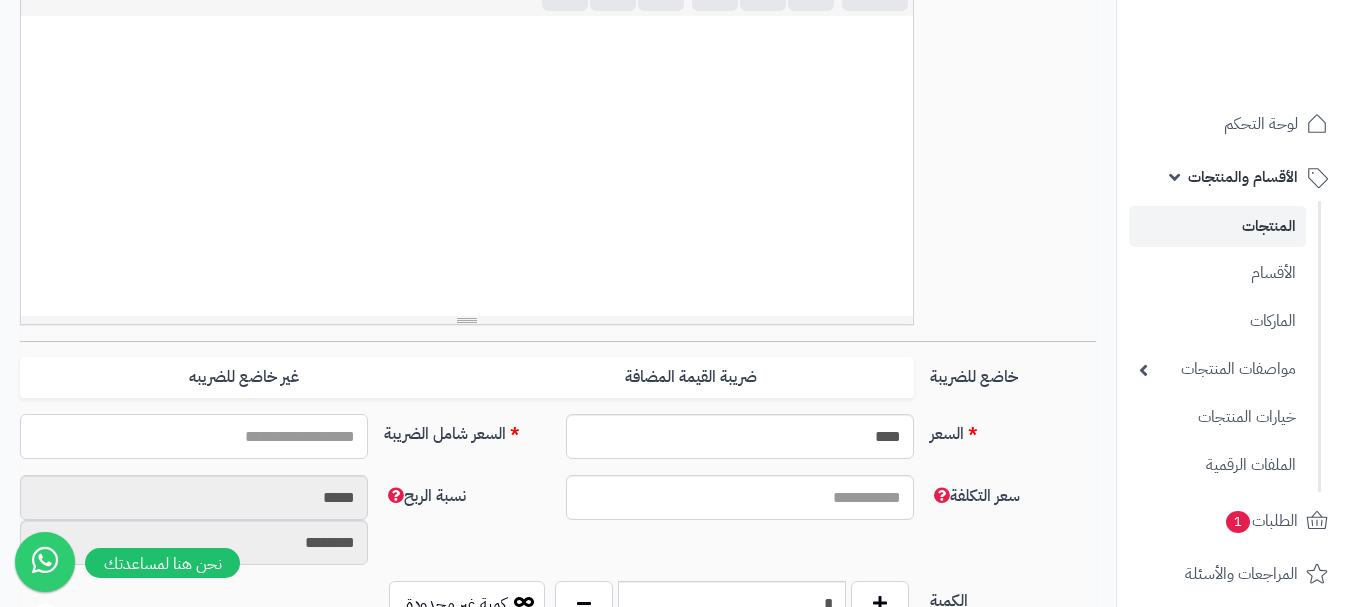 type on "*" 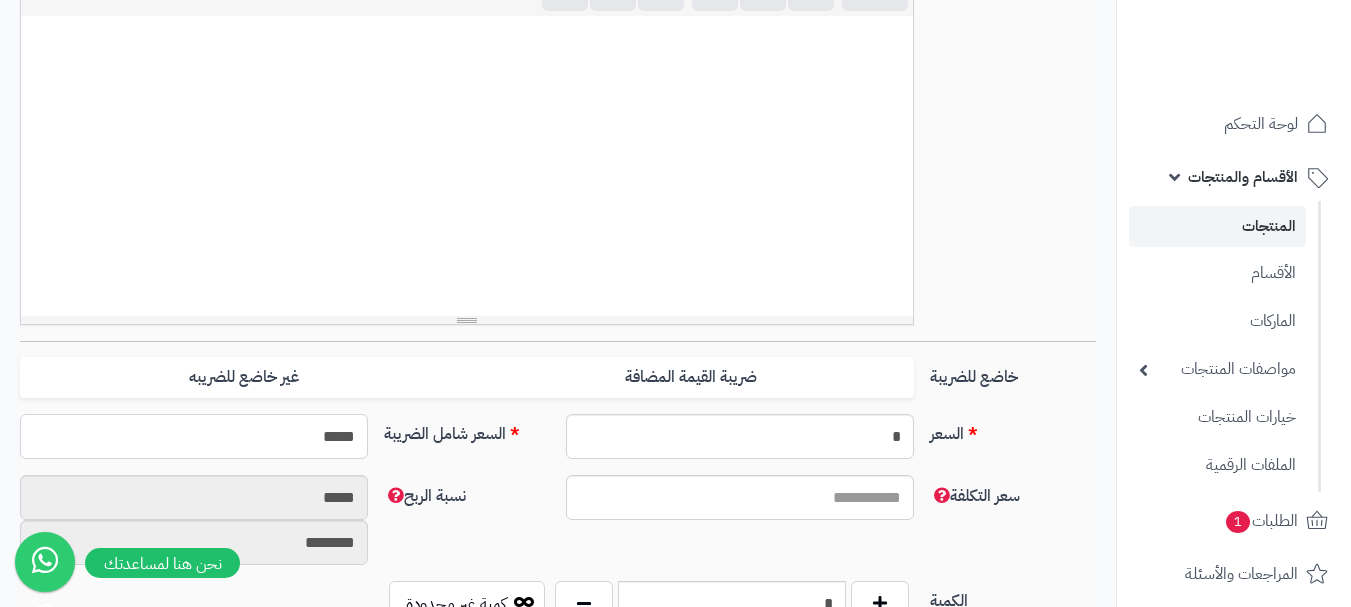 type on "******" 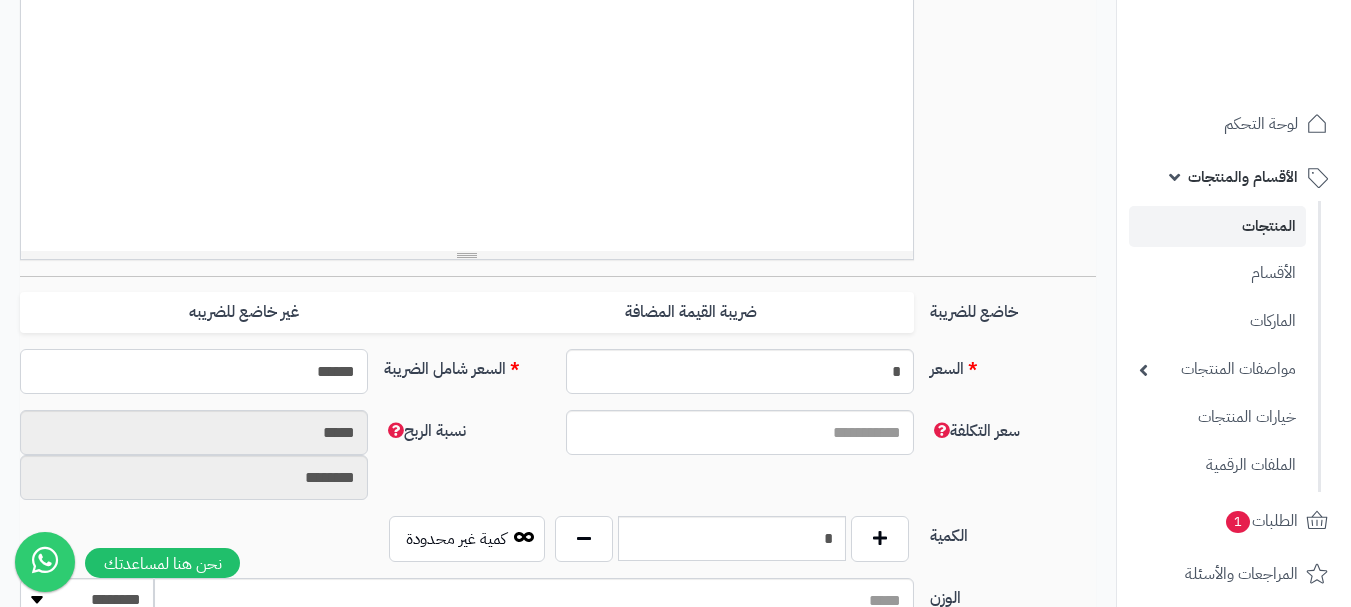 scroll, scrollTop: 600, scrollLeft: 0, axis: vertical 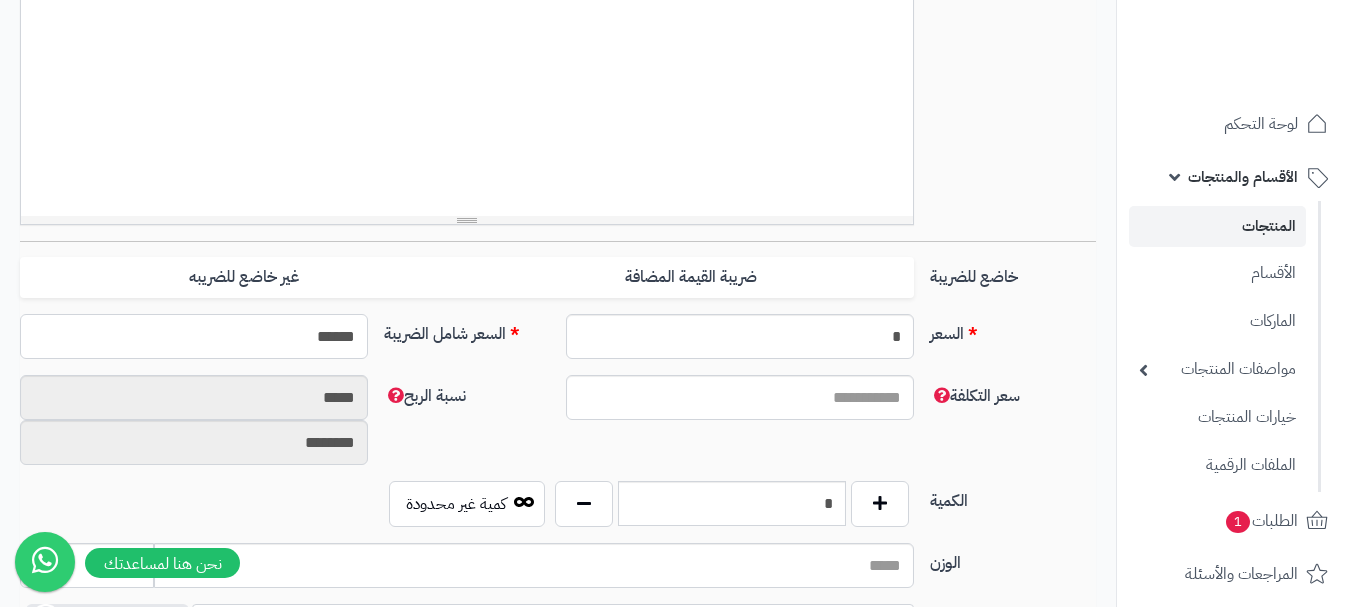 type on "**********" 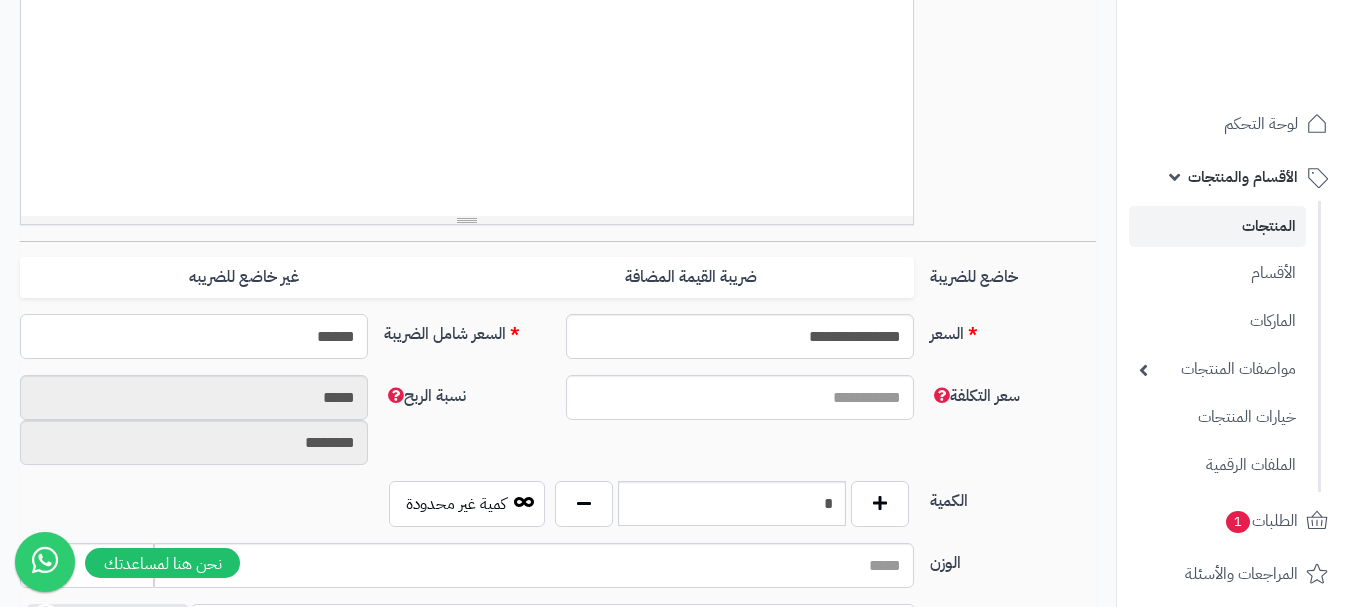type on "******" 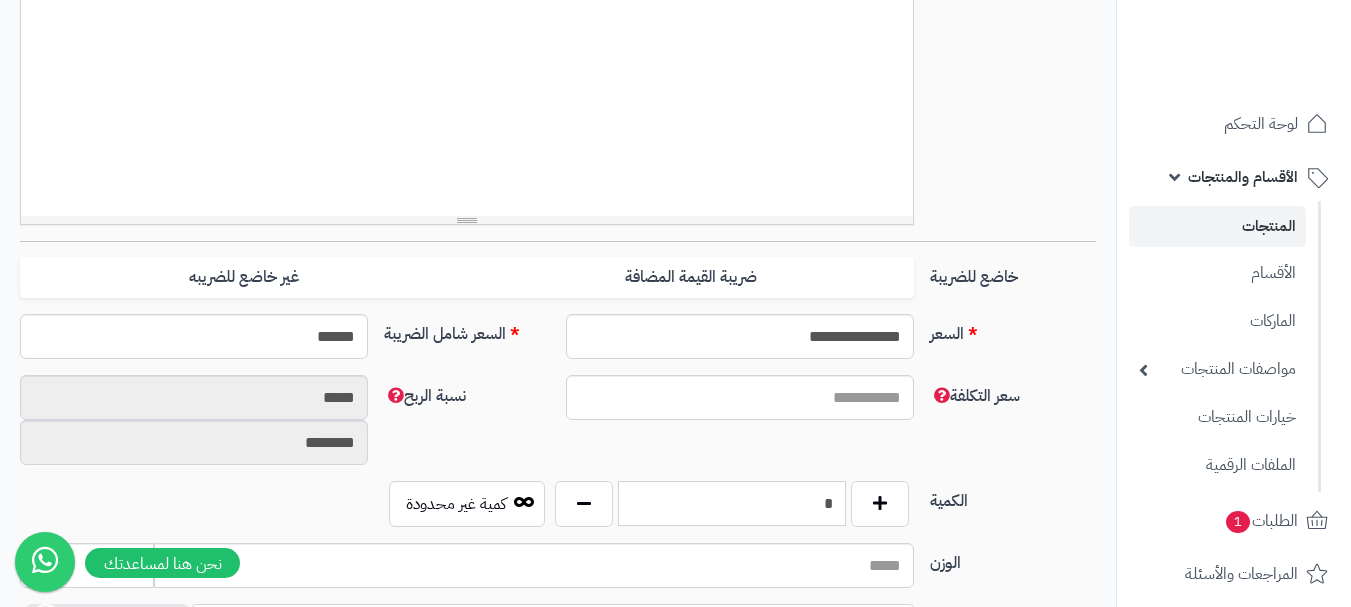 click on "*" at bounding box center [732, 503] 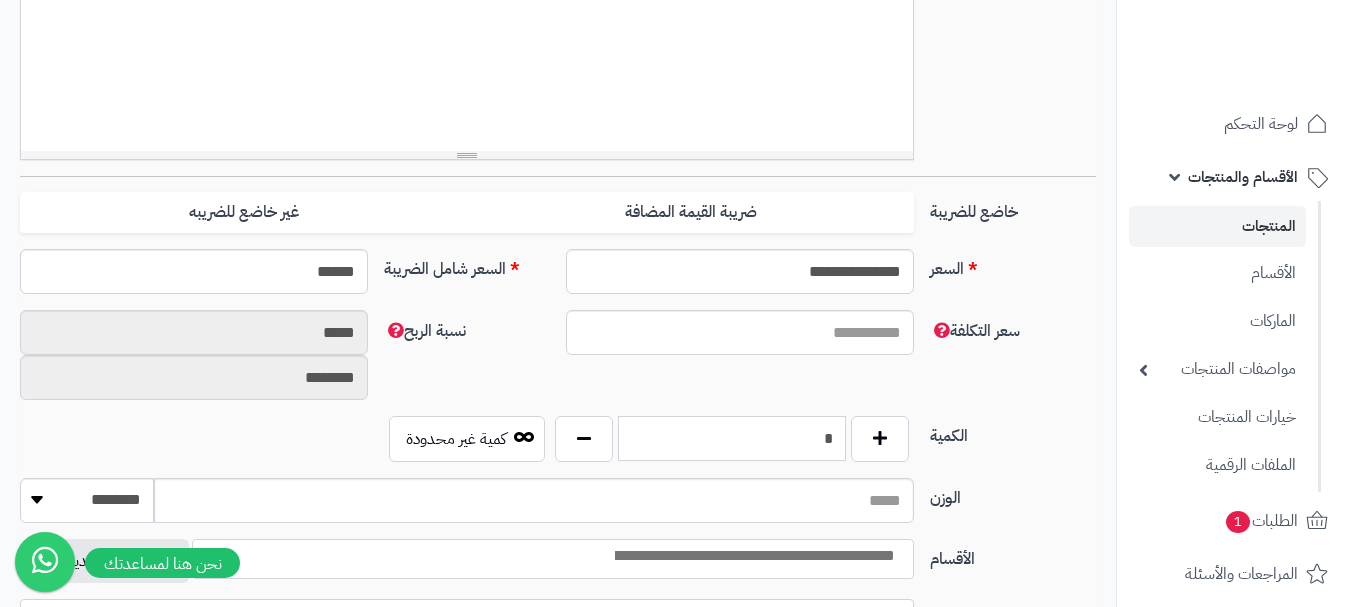 scroll, scrollTop: 700, scrollLeft: 0, axis: vertical 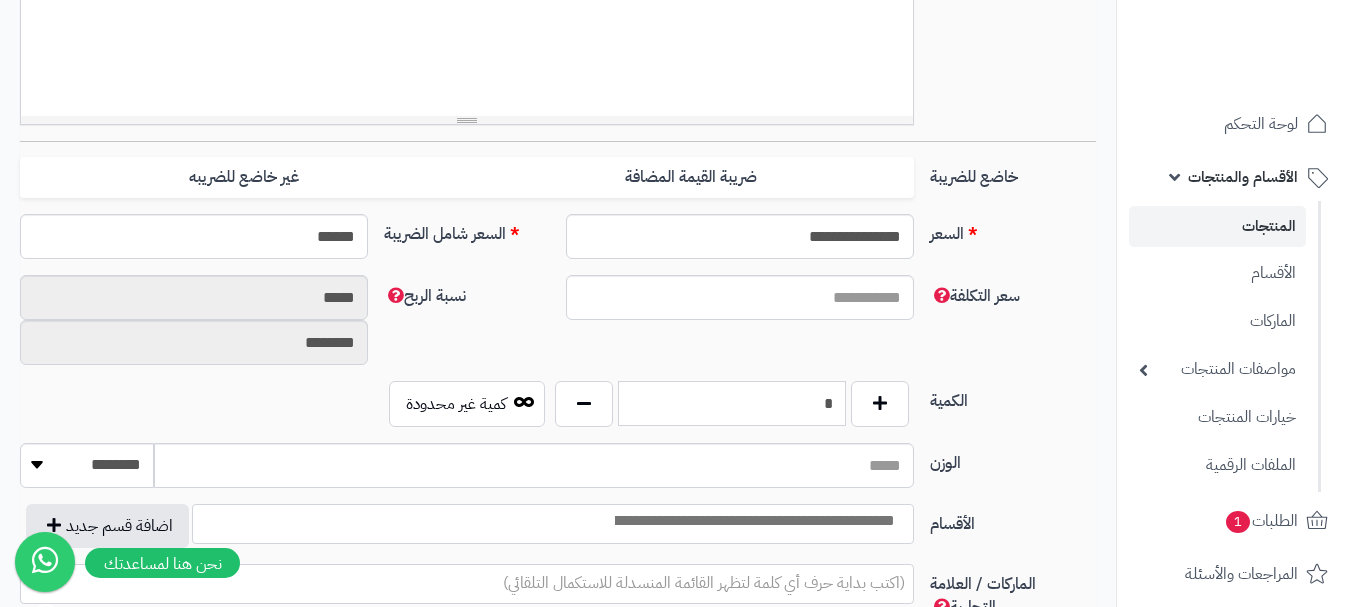 type on "*" 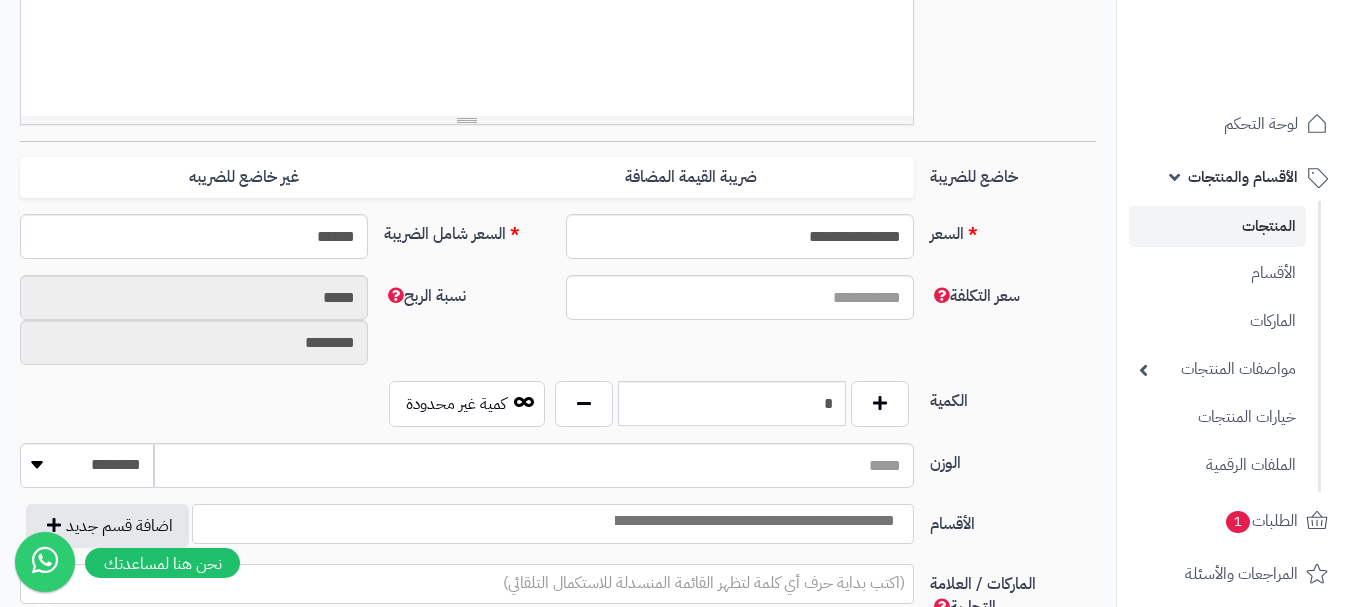 click at bounding box center (753, 521) 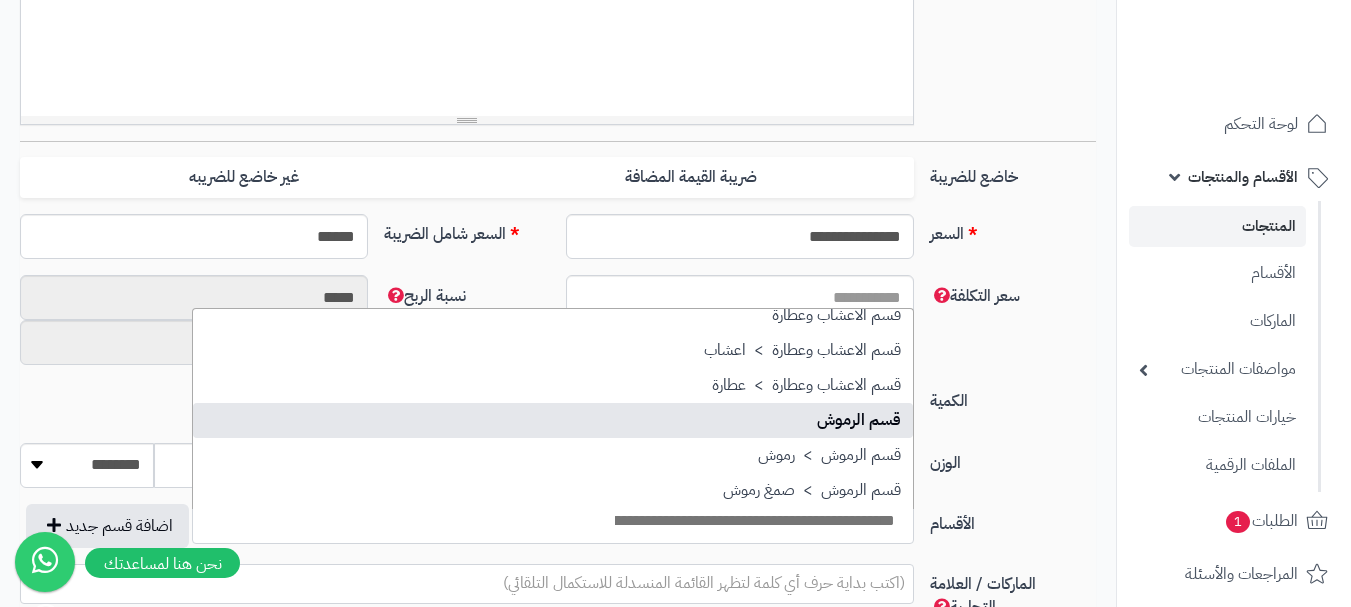 scroll, scrollTop: 1600, scrollLeft: 0, axis: vertical 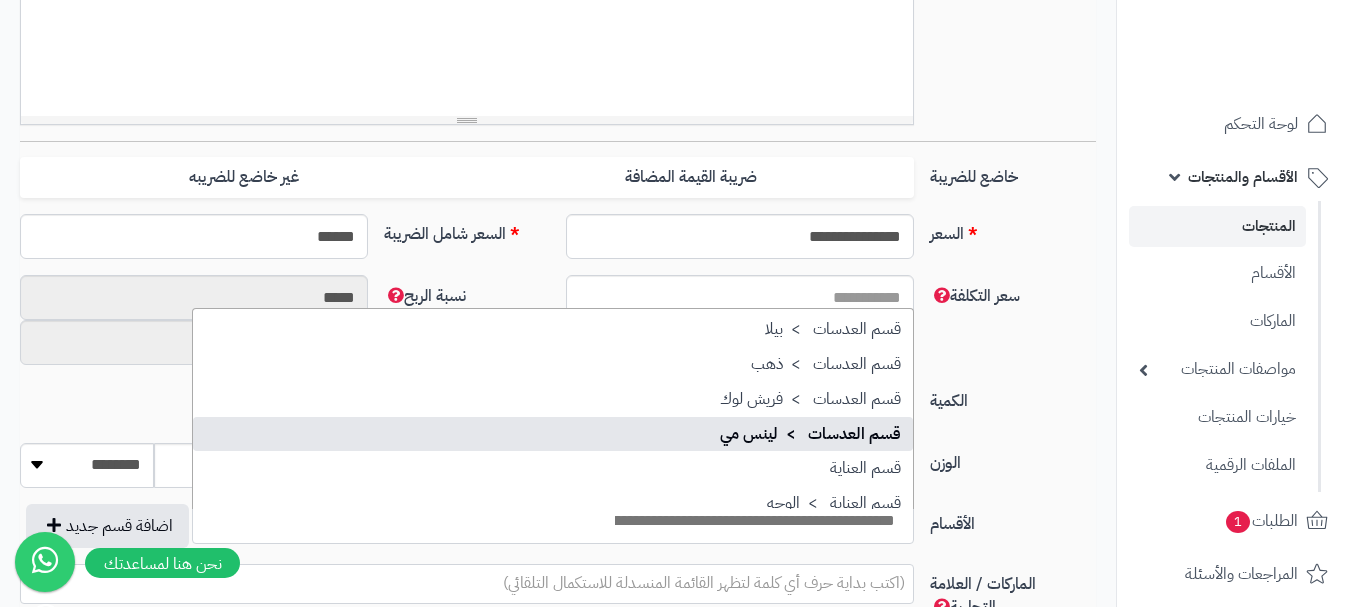 select on "**" 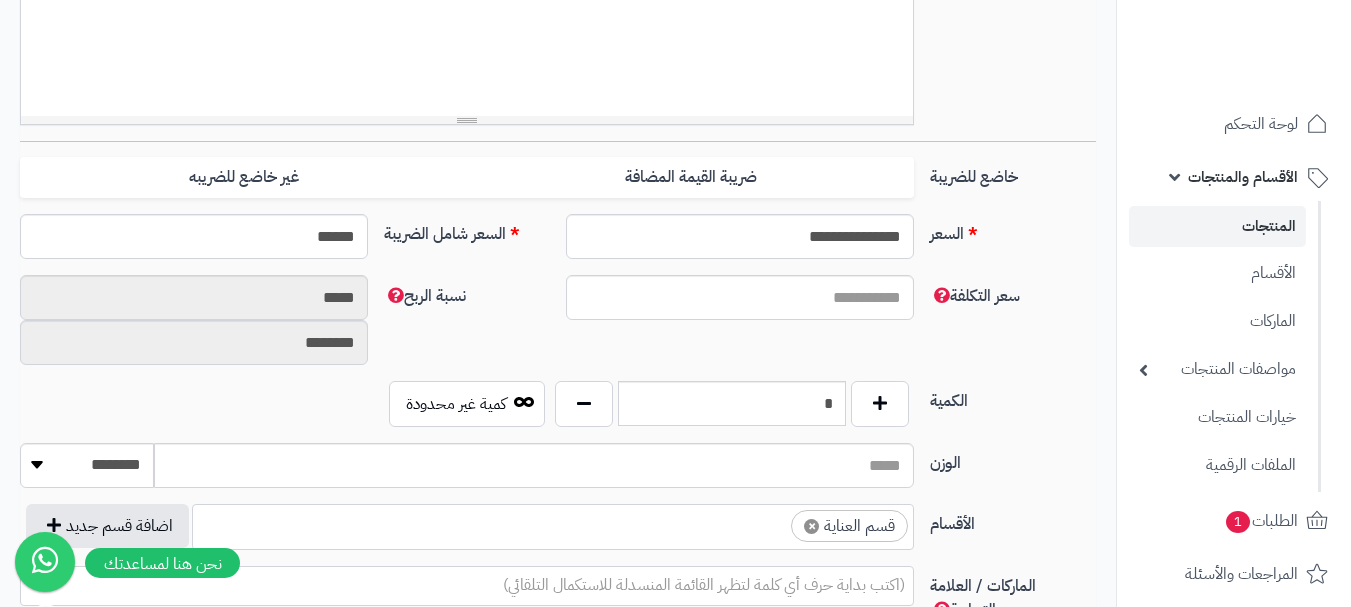 scroll, scrollTop: 1250, scrollLeft: 0, axis: vertical 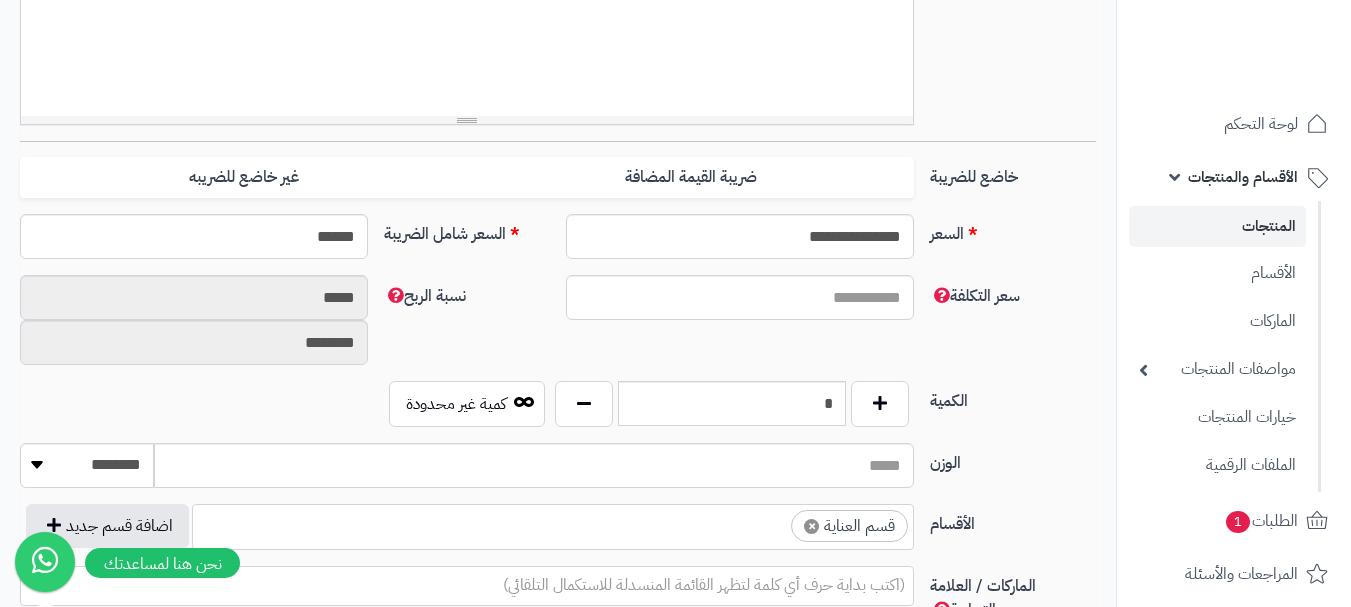 click at bounding box center (773, 521) 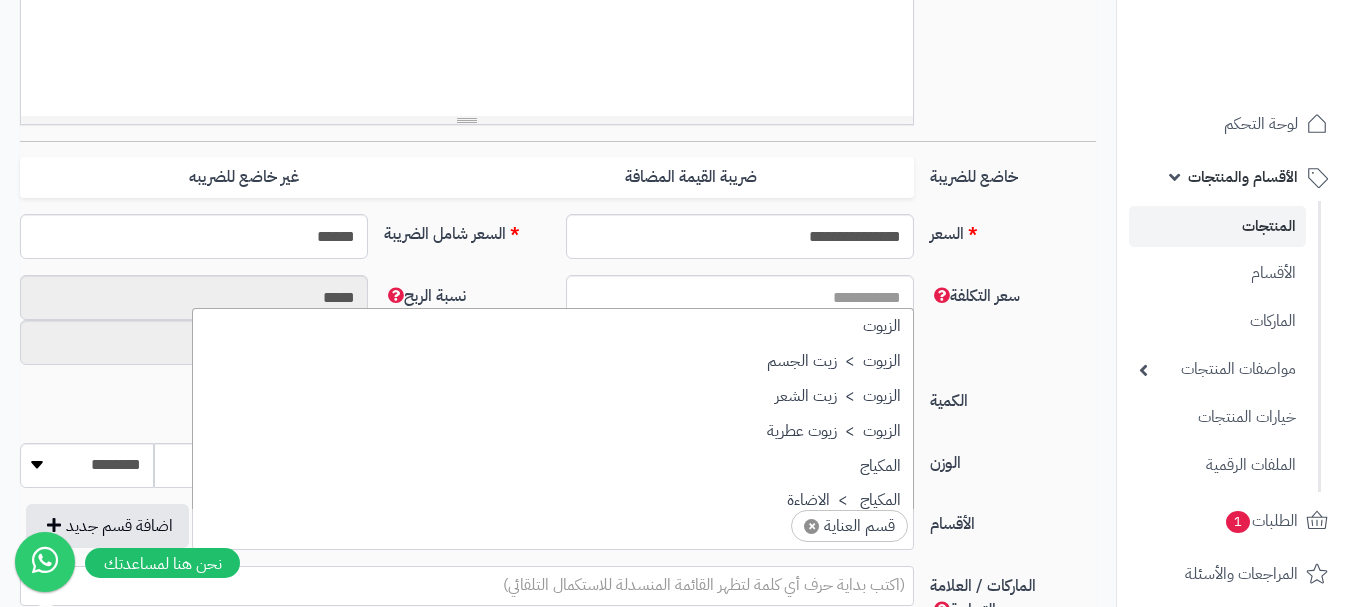 scroll, scrollTop: 1707, scrollLeft: 0, axis: vertical 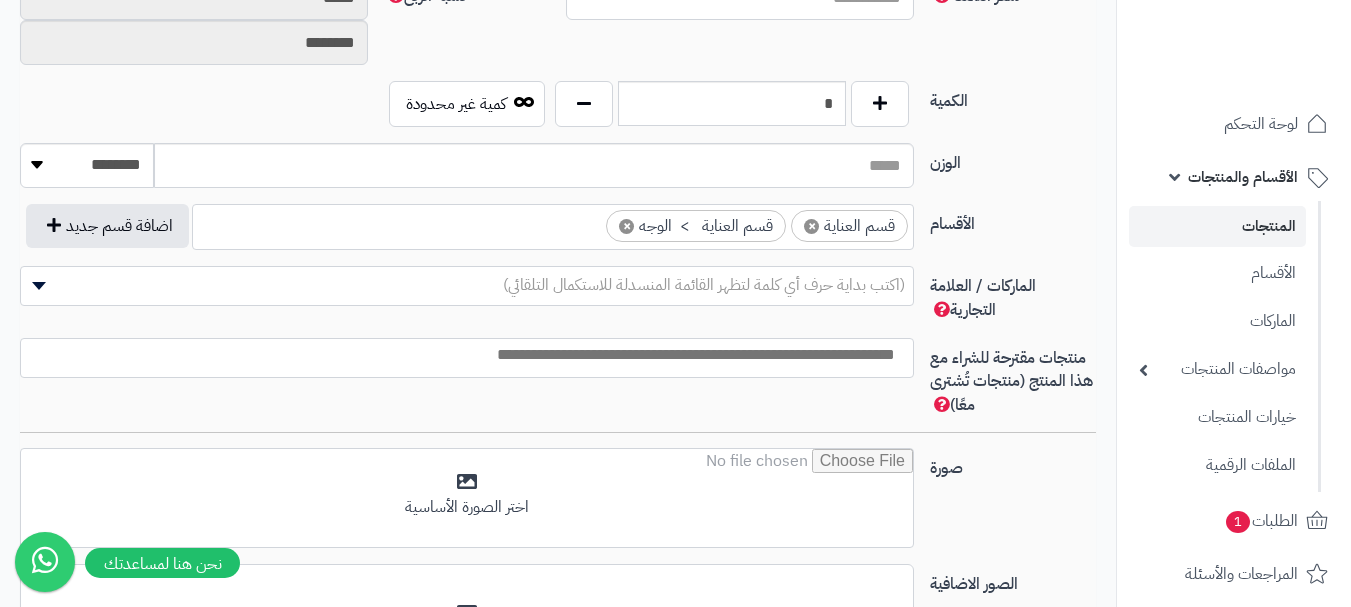 click at bounding box center (462, 355) 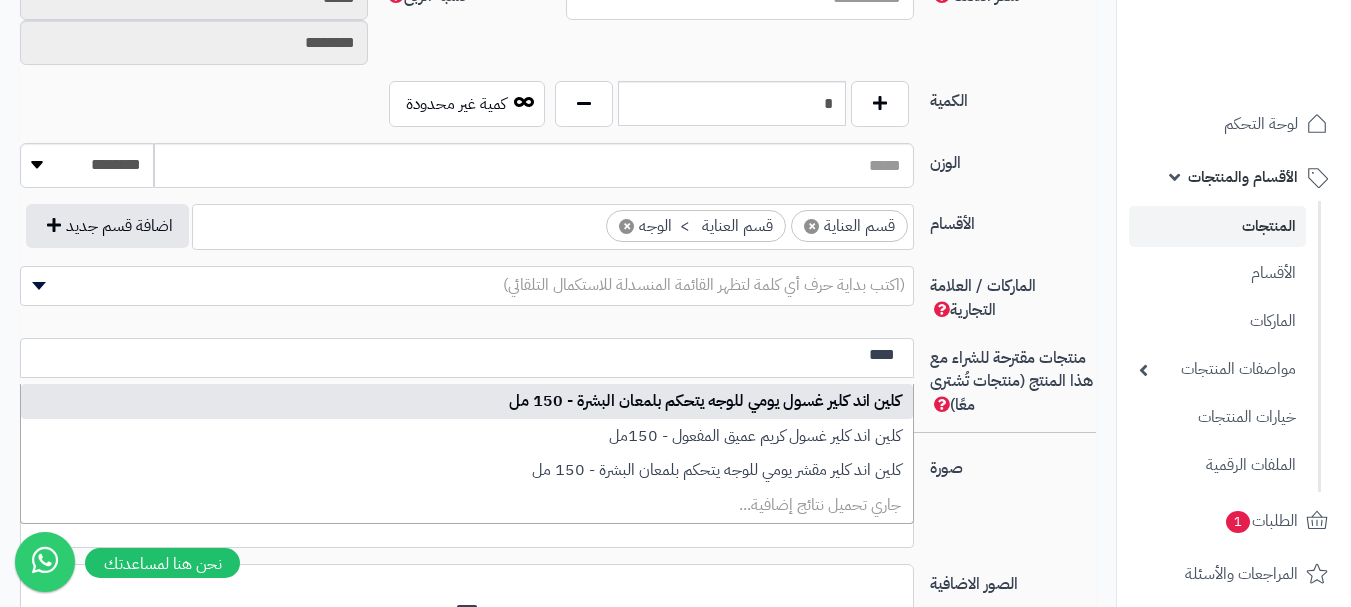 type on "****" 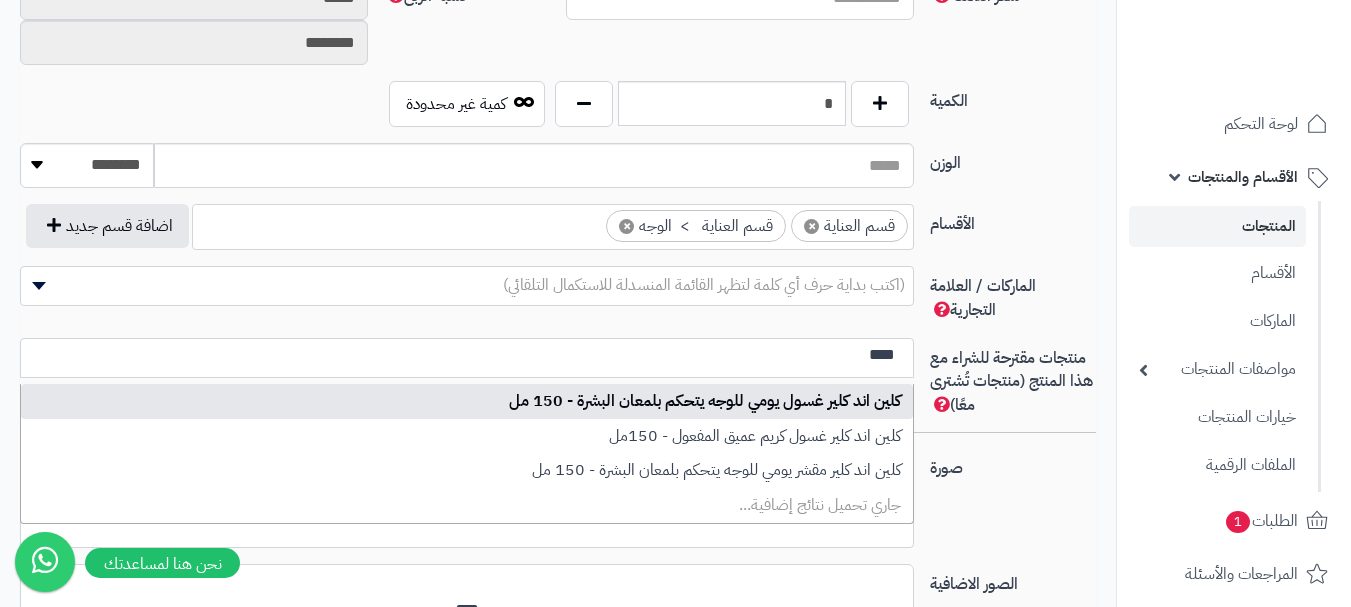 type 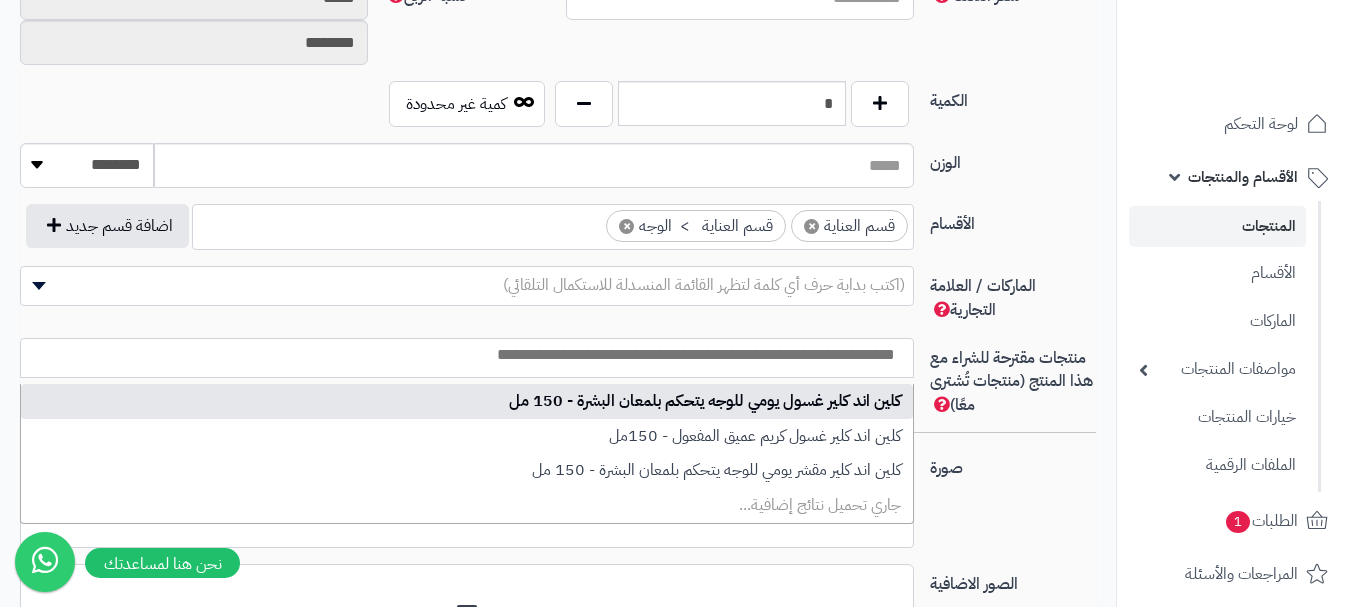 select on "***" 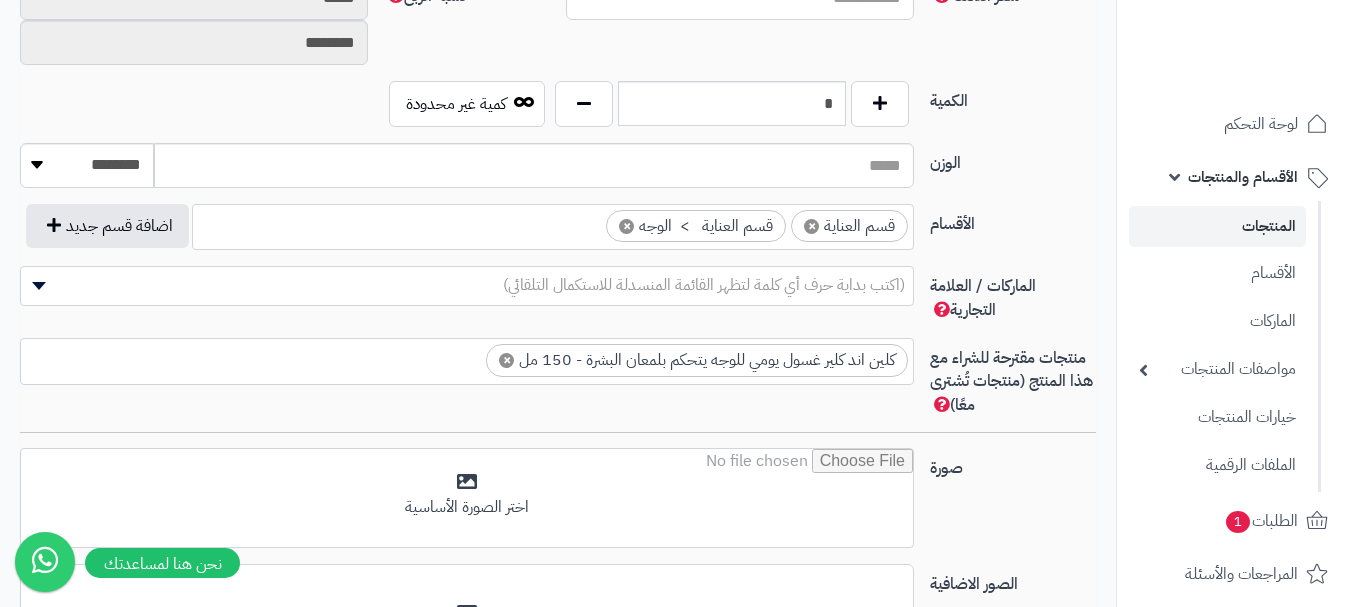scroll, scrollTop: 0, scrollLeft: 0, axis: both 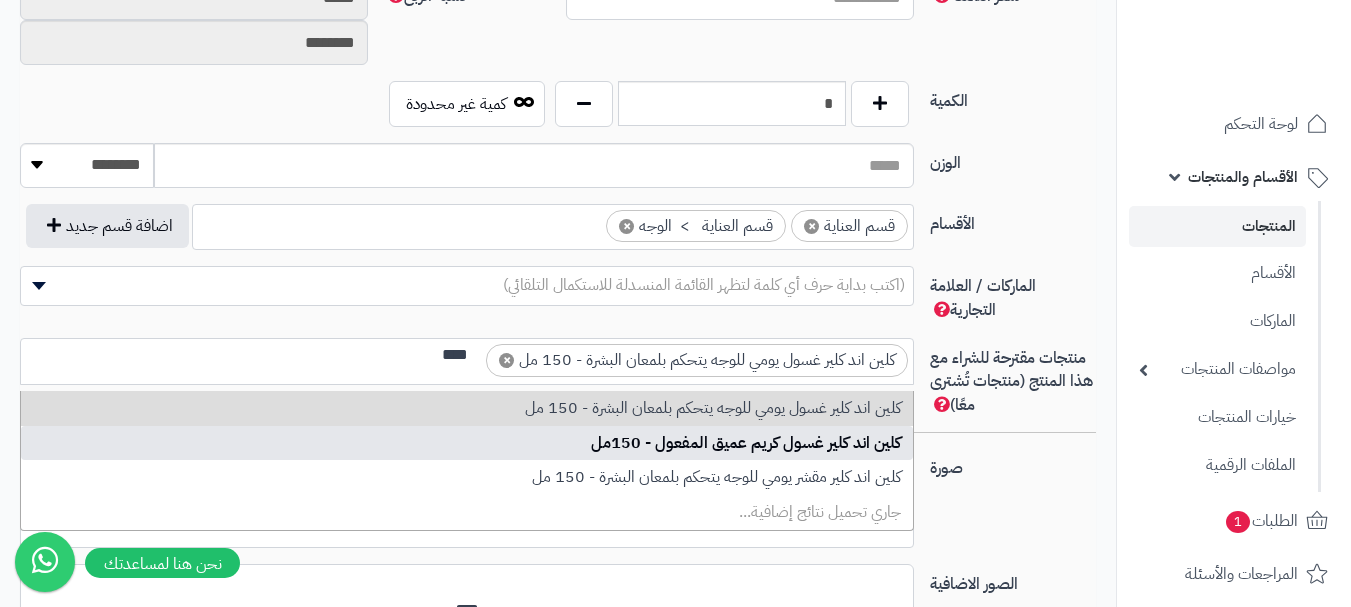 type on "****" 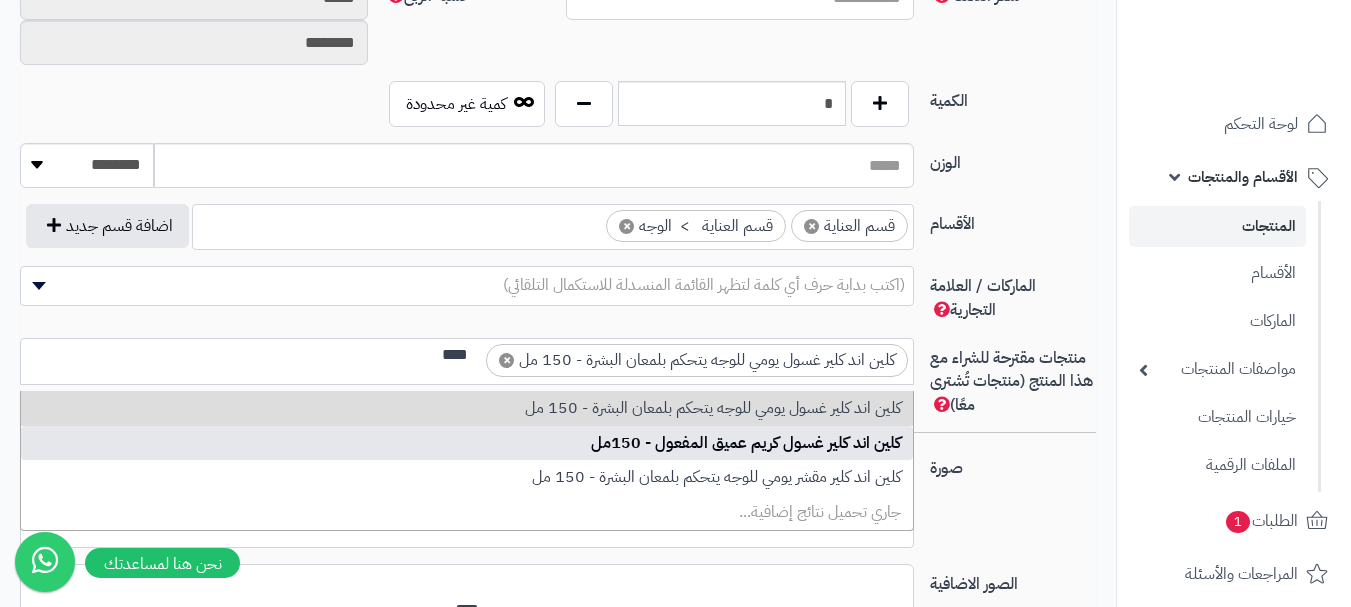 type 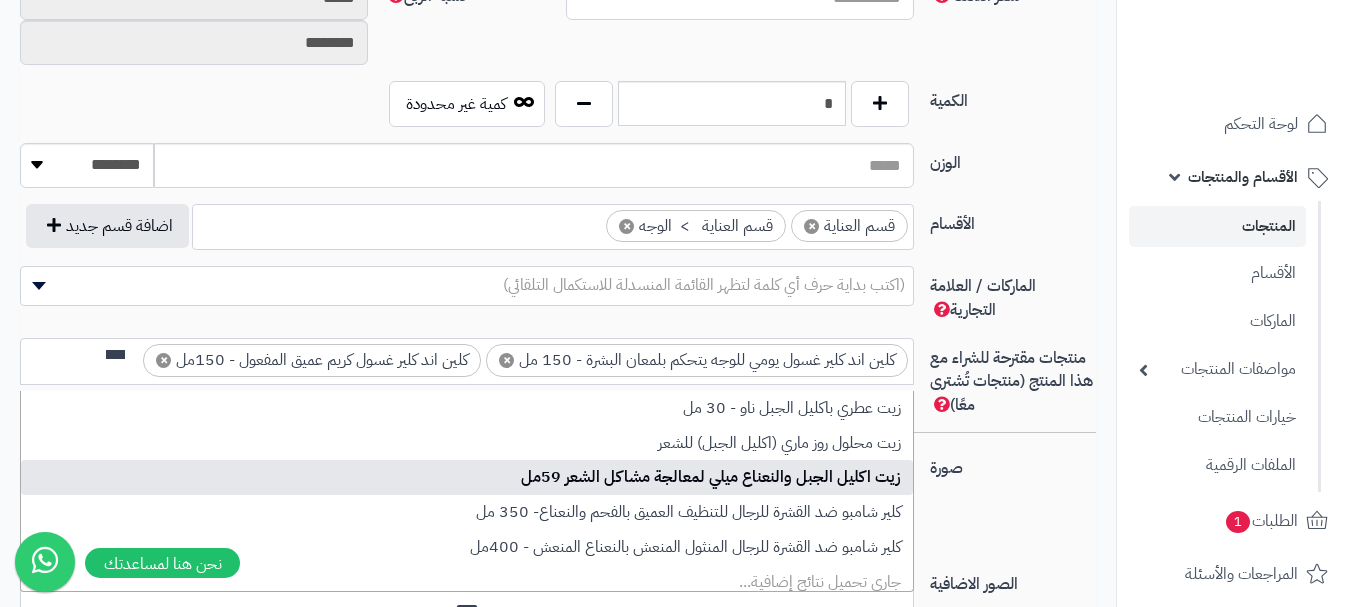 scroll, scrollTop: 0, scrollLeft: 0, axis: both 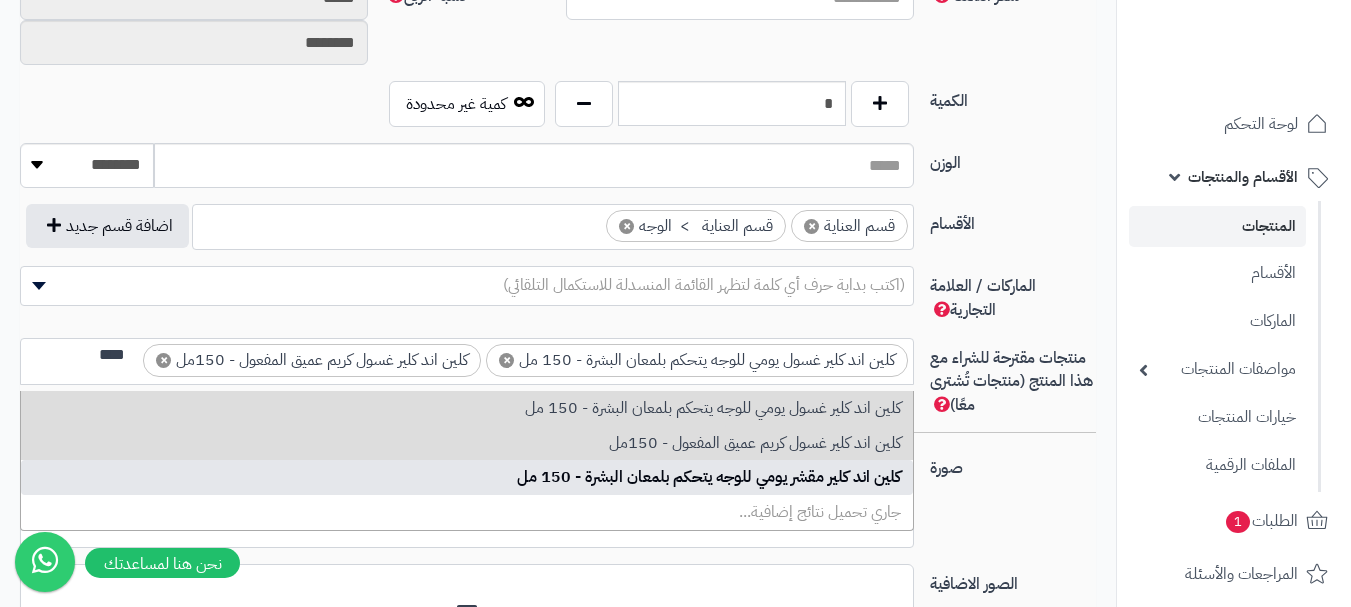 type on "****" 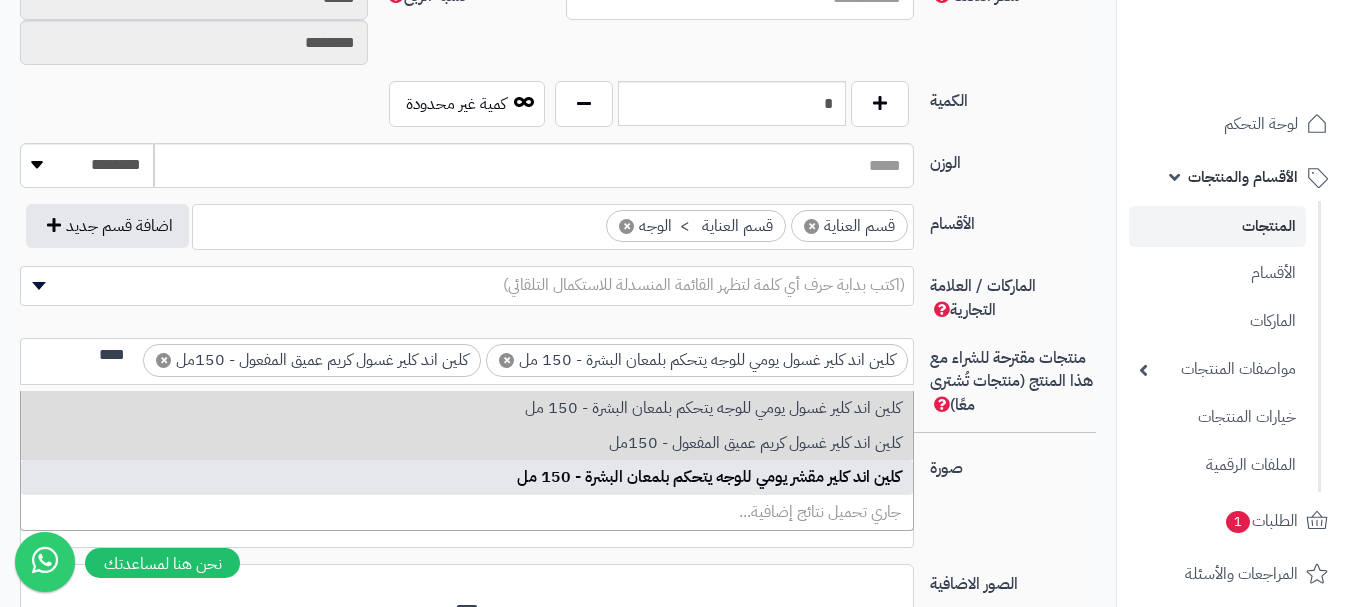 type 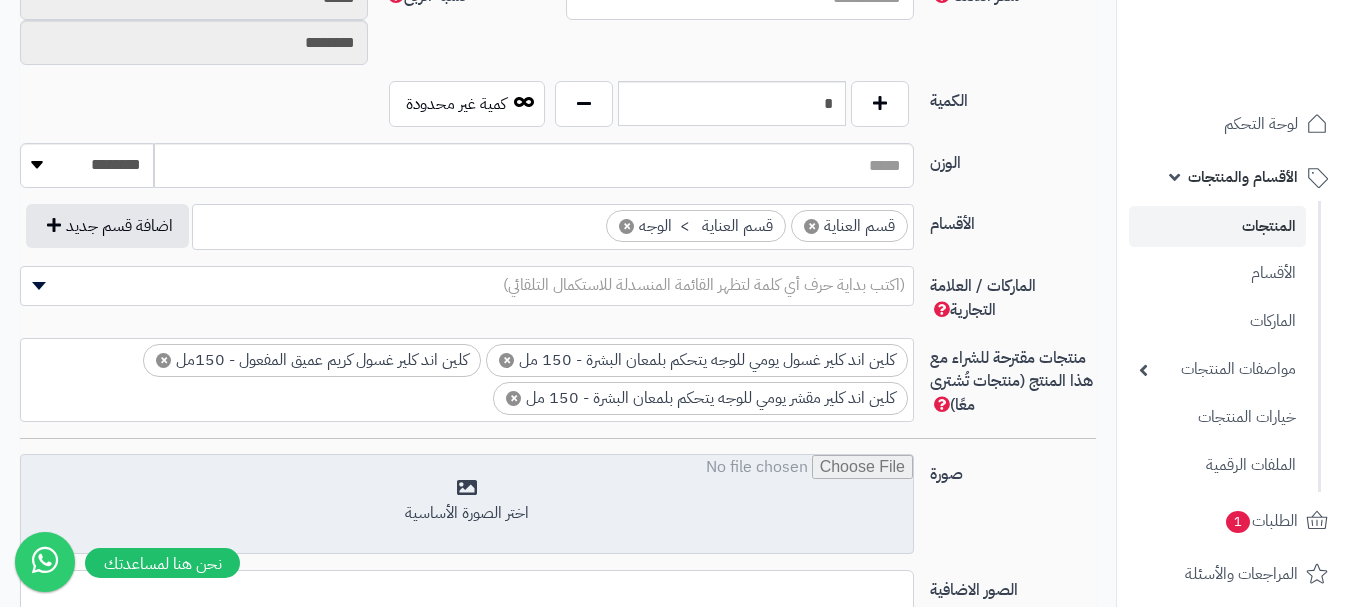 click at bounding box center [467, 505] 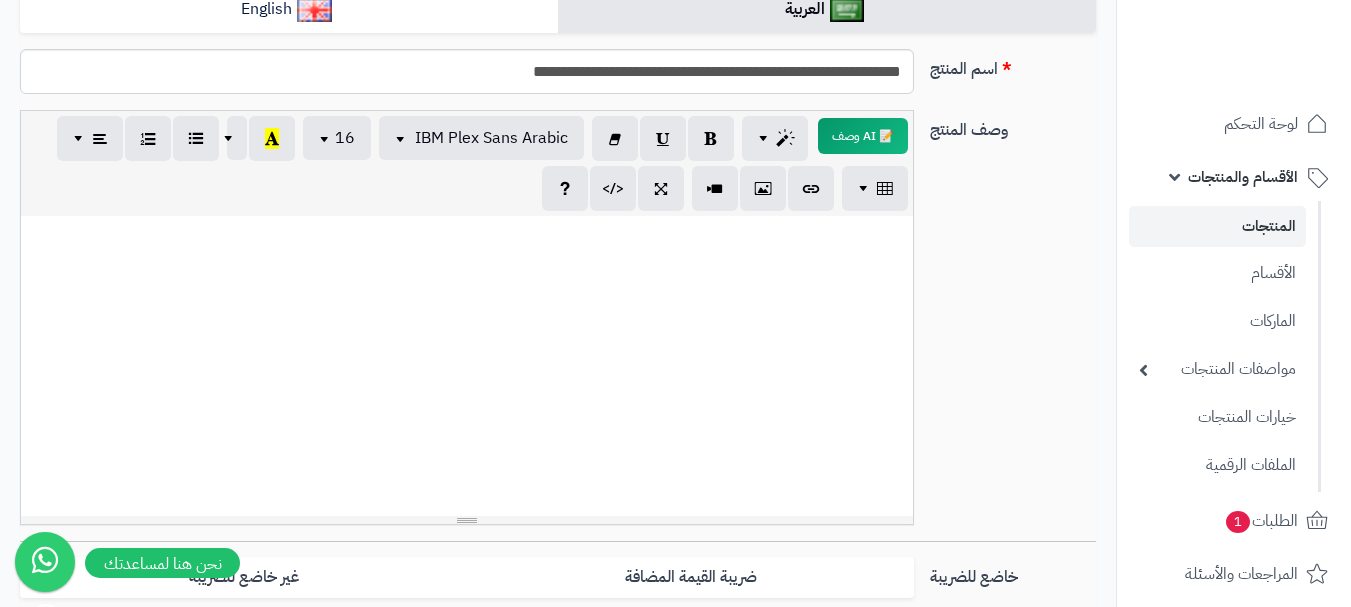 scroll, scrollTop: 0, scrollLeft: 0, axis: both 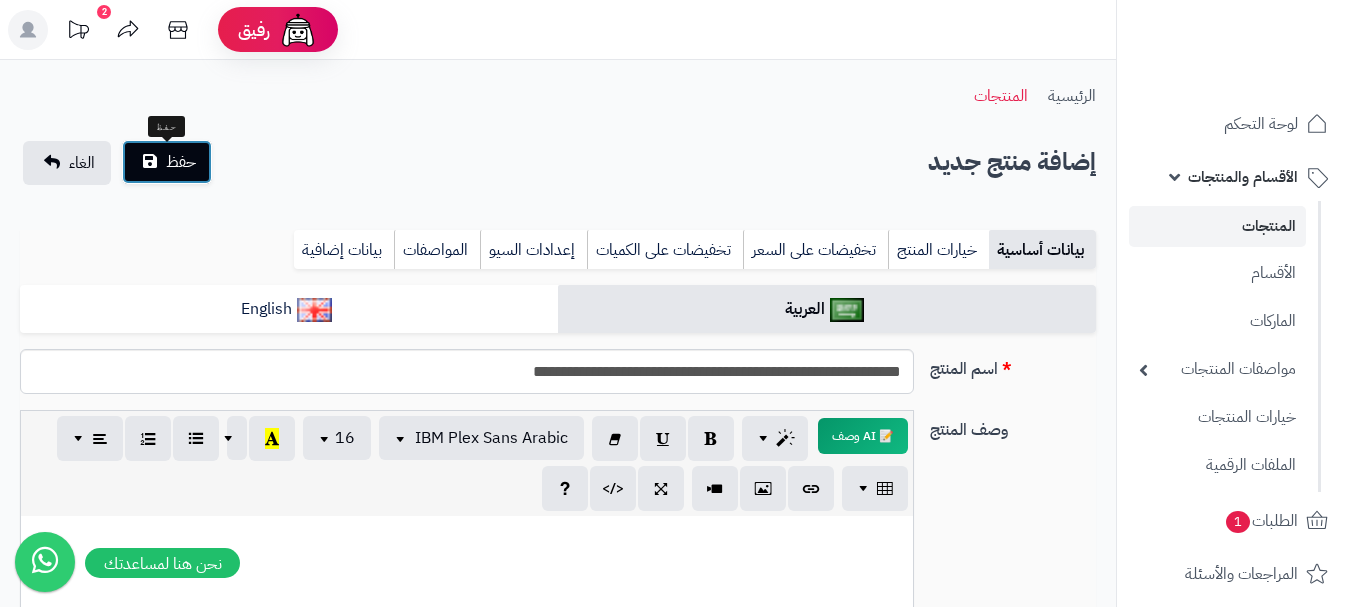 click on "حفظ" at bounding box center (167, 162) 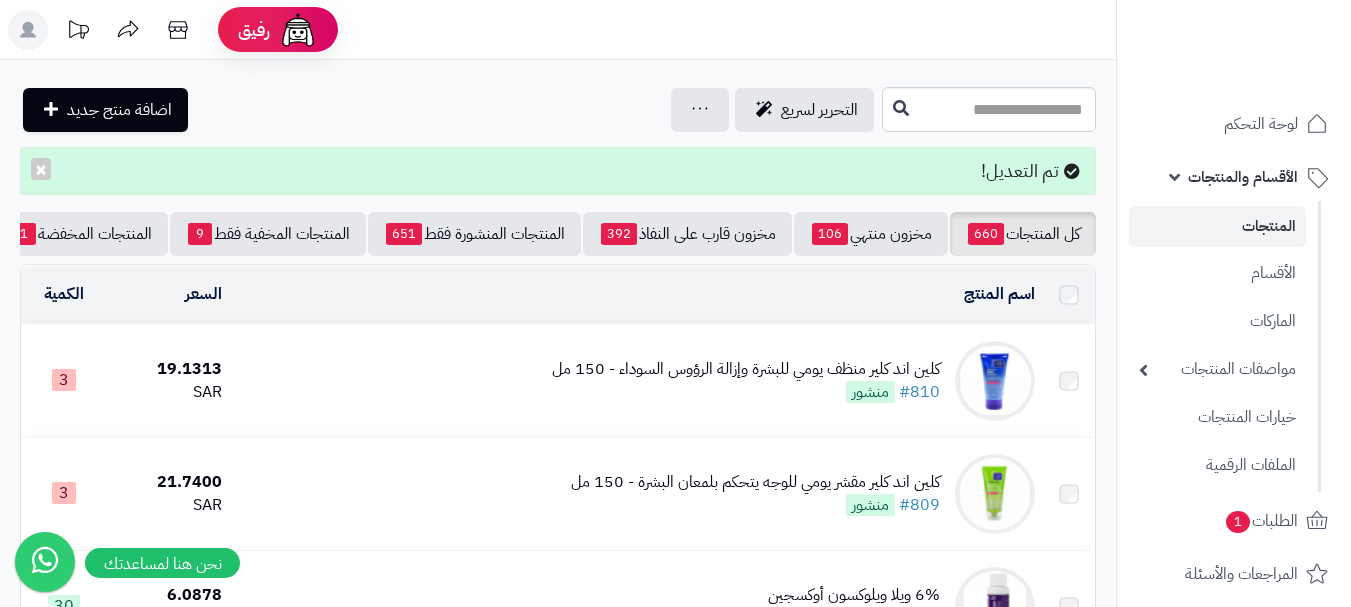 scroll, scrollTop: 0, scrollLeft: 0, axis: both 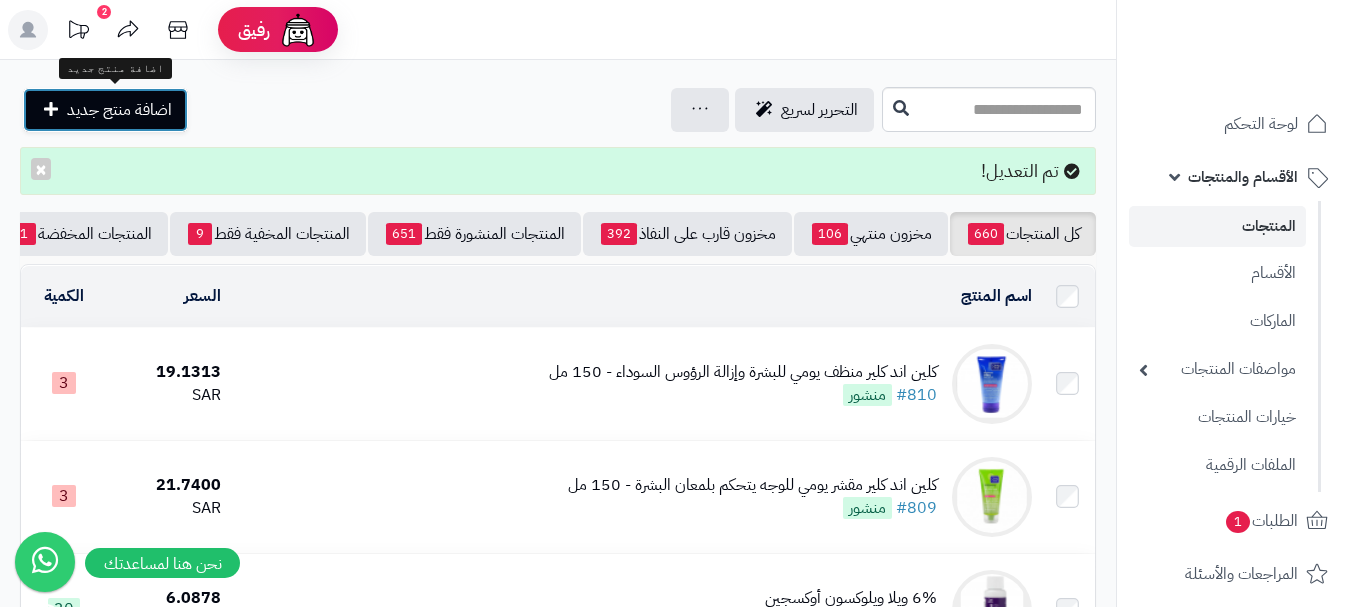 click on "اضافة منتج جديد" at bounding box center [119, 110] 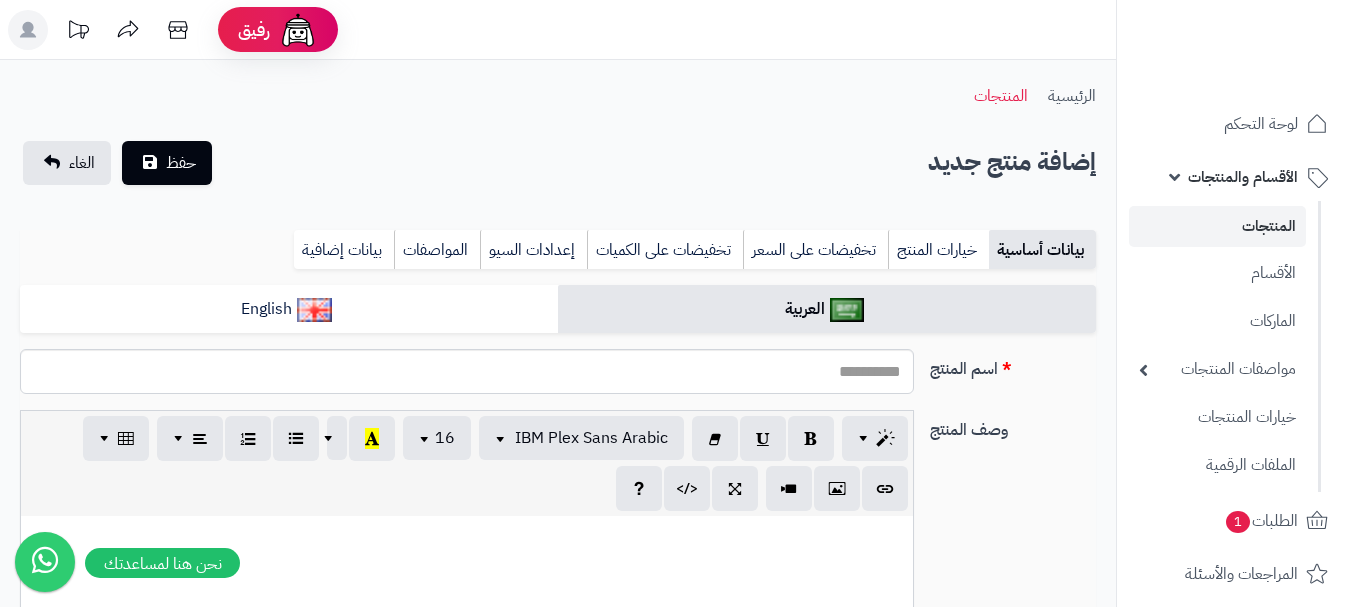 select 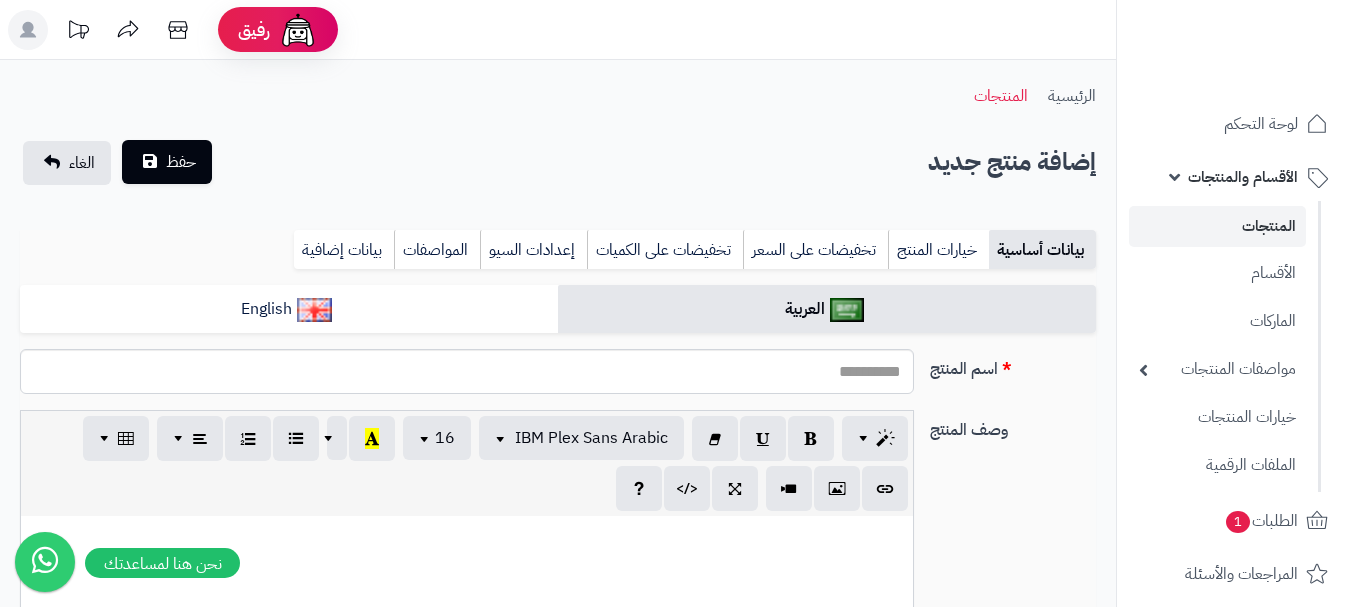 scroll, scrollTop: 0, scrollLeft: 0, axis: both 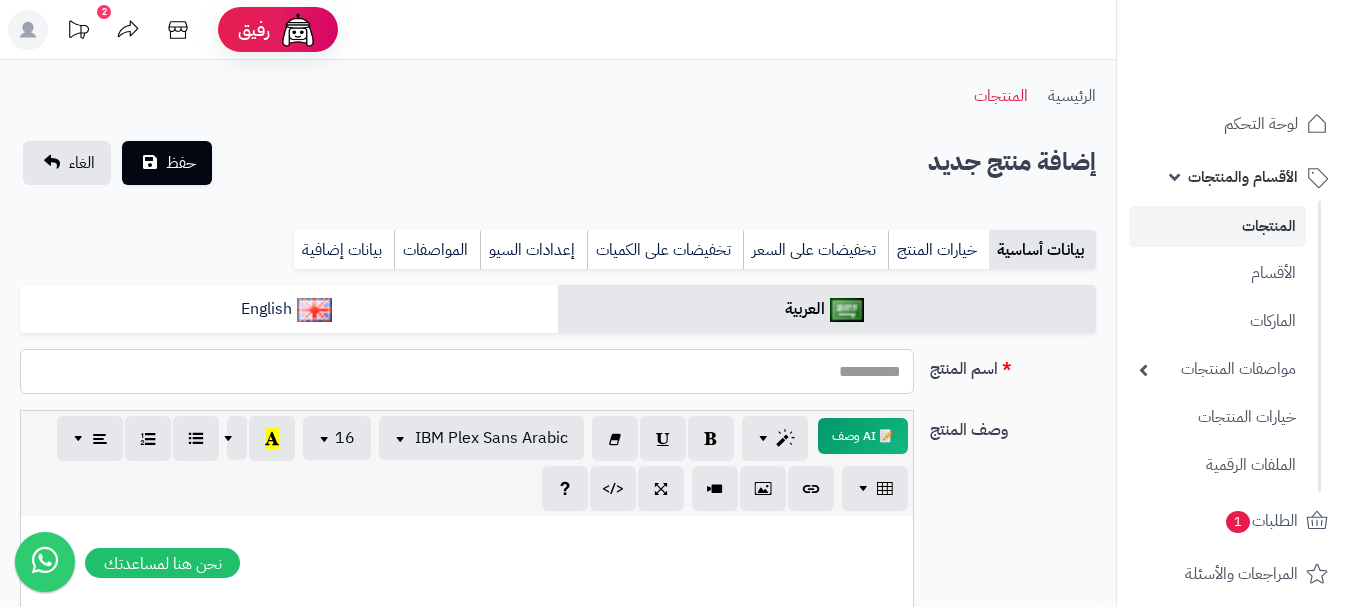 paste on "**********" 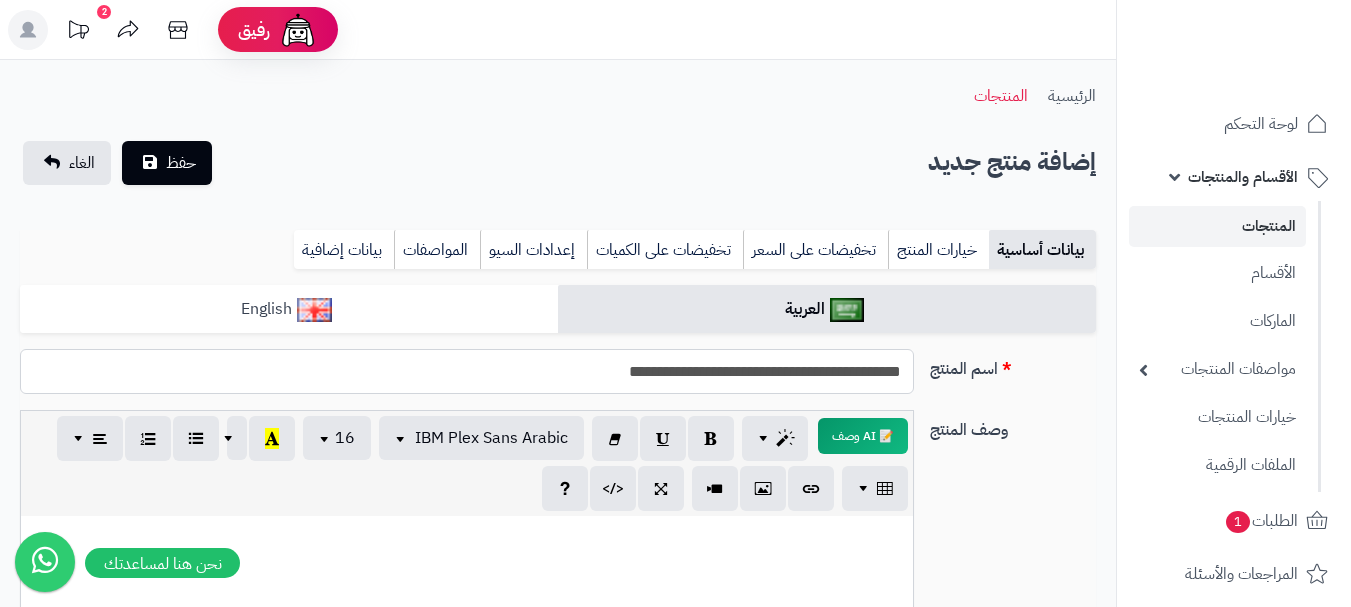 type on "**********" 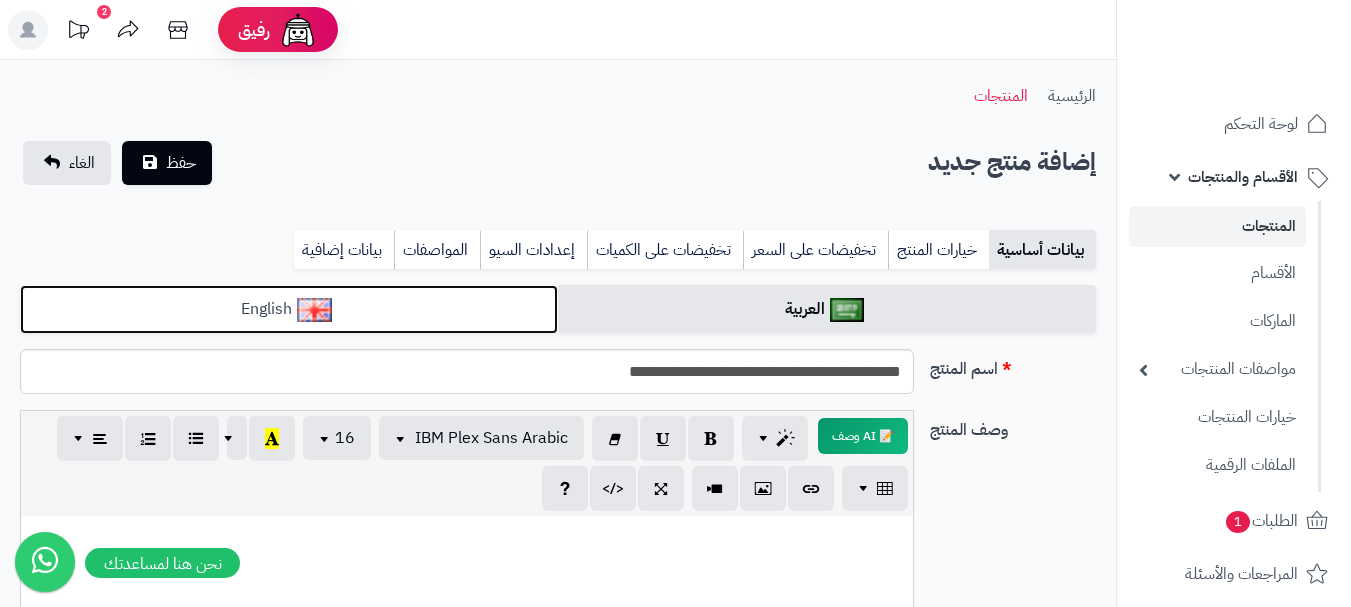 click on "English" at bounding box center [289, 309] 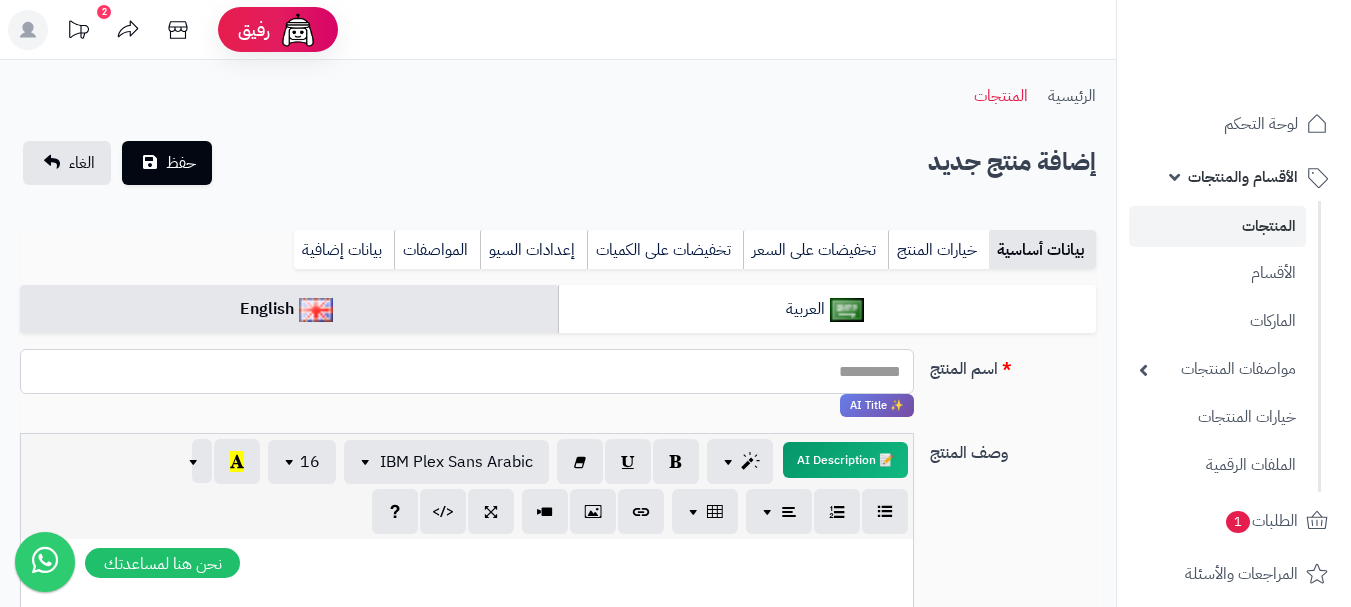 paste on "**********" 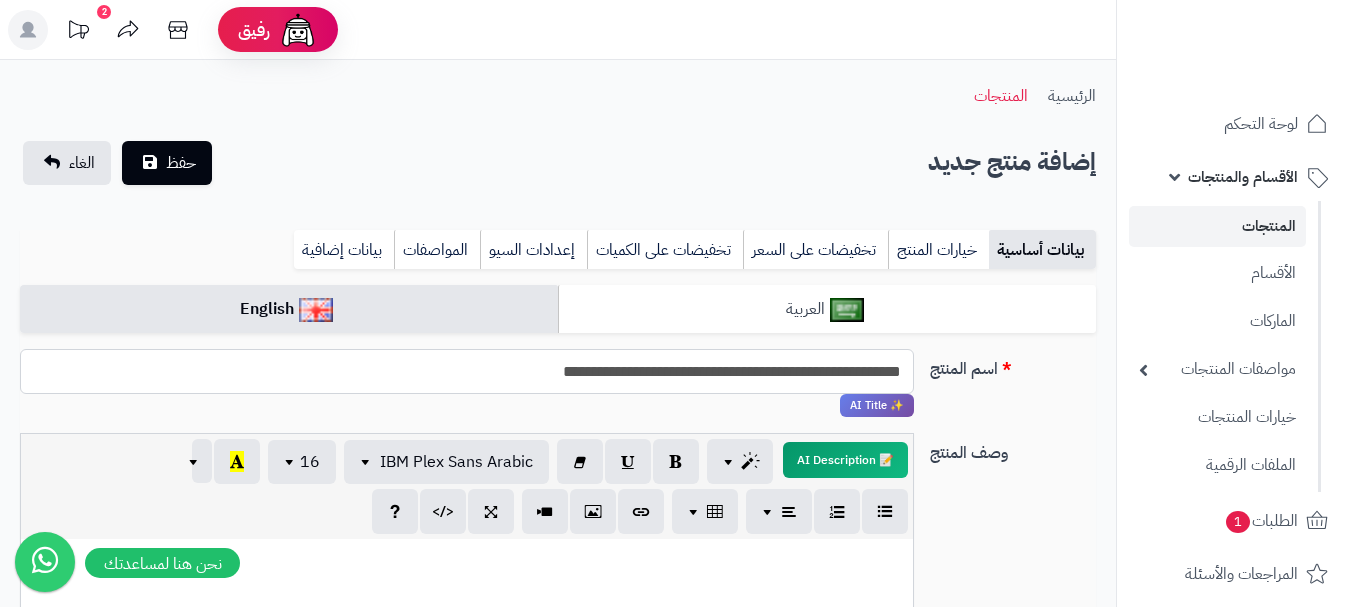 type on "**********" 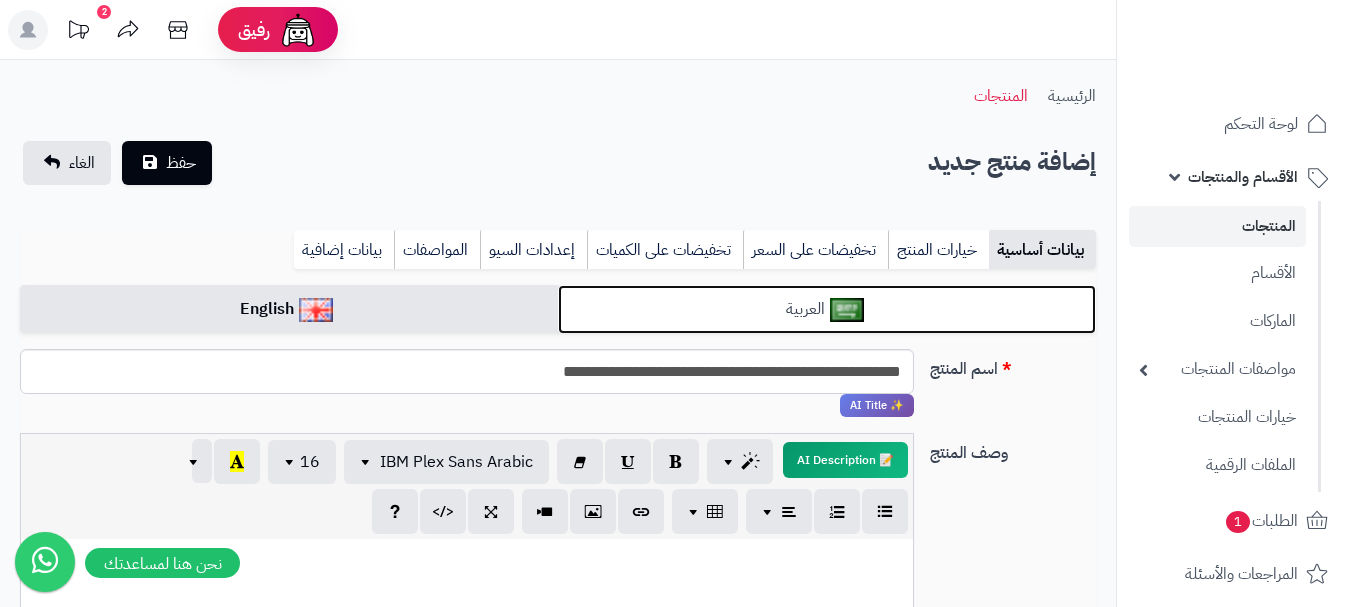 click on "العربية" at bounding box center (827, 309) 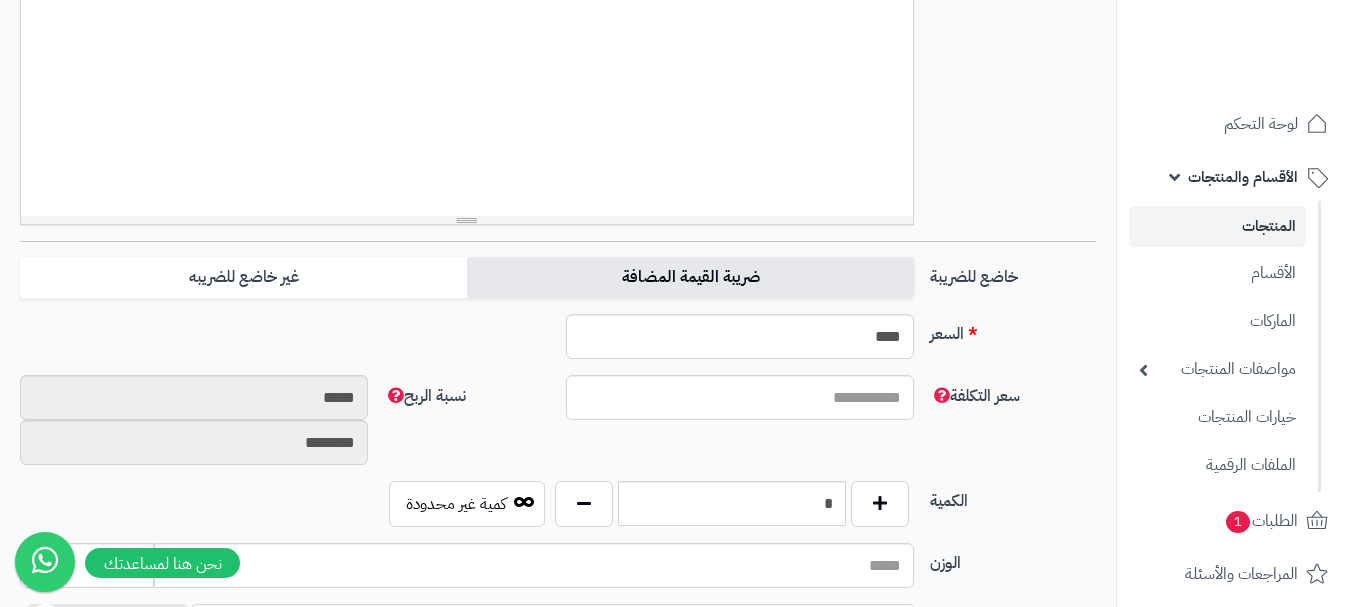 drag, startPoint x: 834, startPoint y: 287, endPoint x: 822, endPoint y: 298, distance: 16.27882 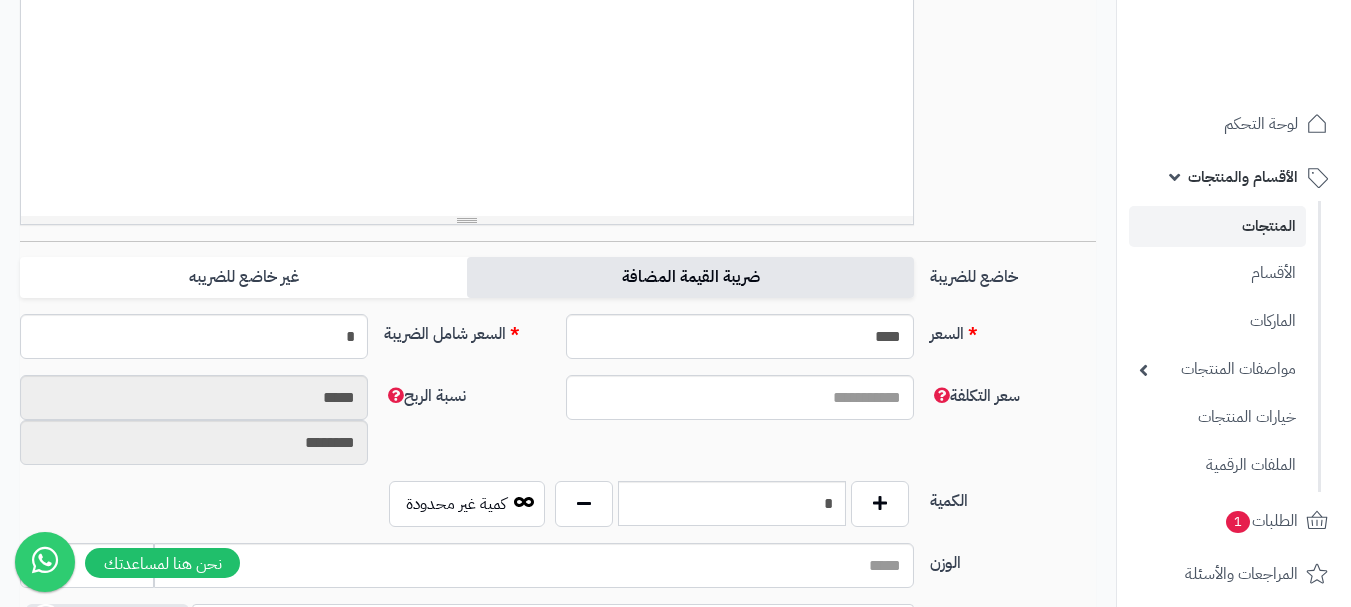 scroll, scrollTop: 900, scrollLeft: 0, axis: vertical 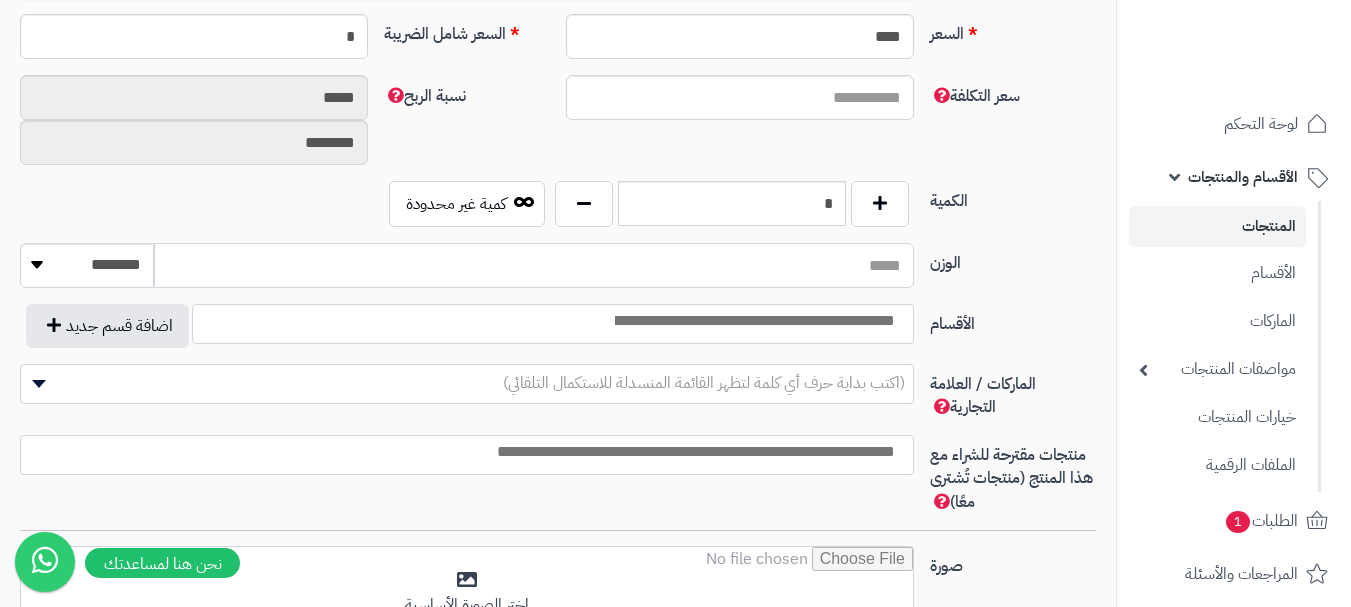 click on "الوزن" at bounding box center (534, 265) 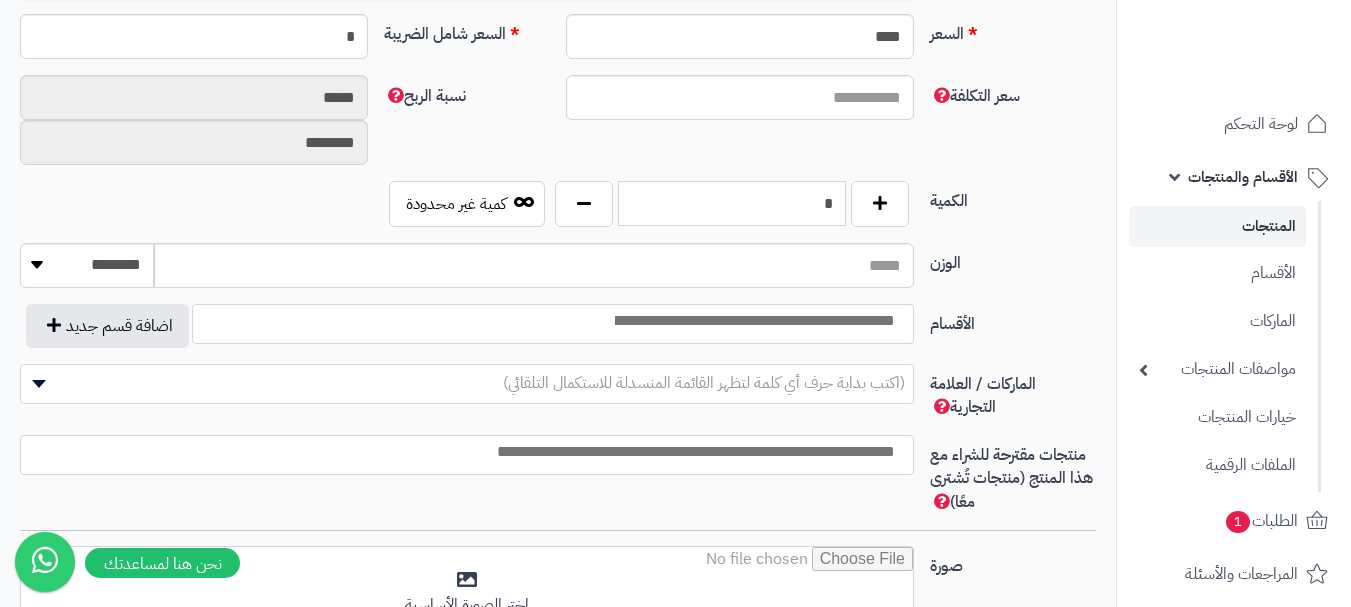 click on "*" at bounding box center (732, 203) 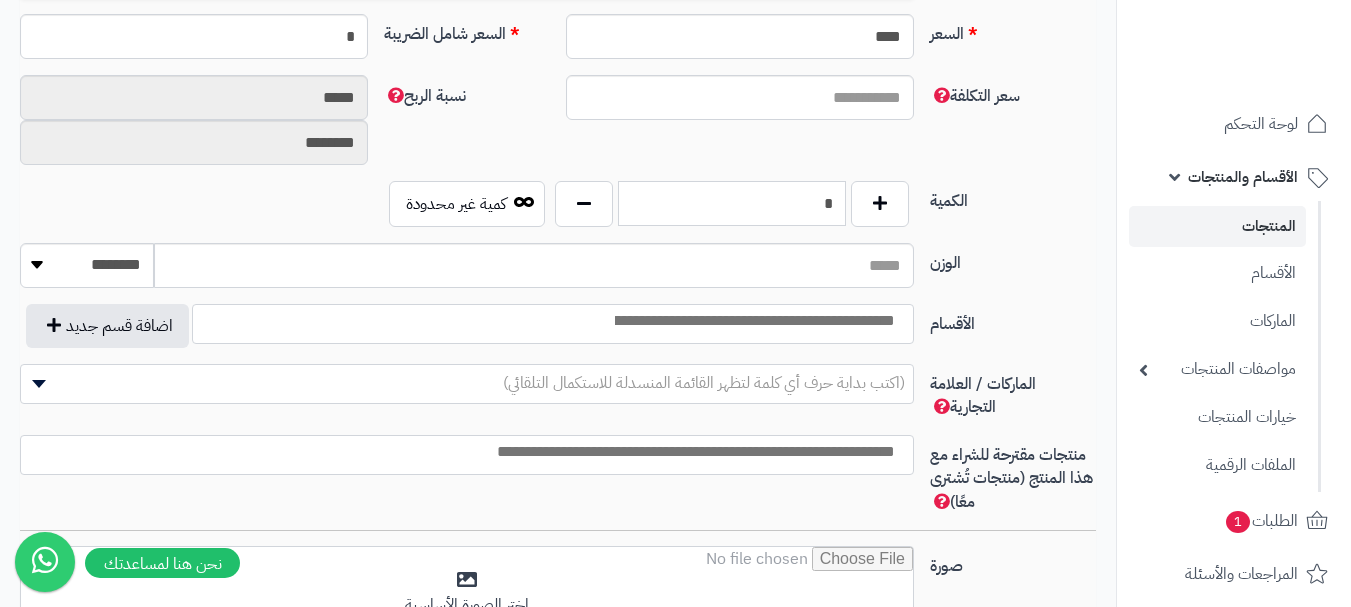 click on "*" at bounding box center [732, 203] 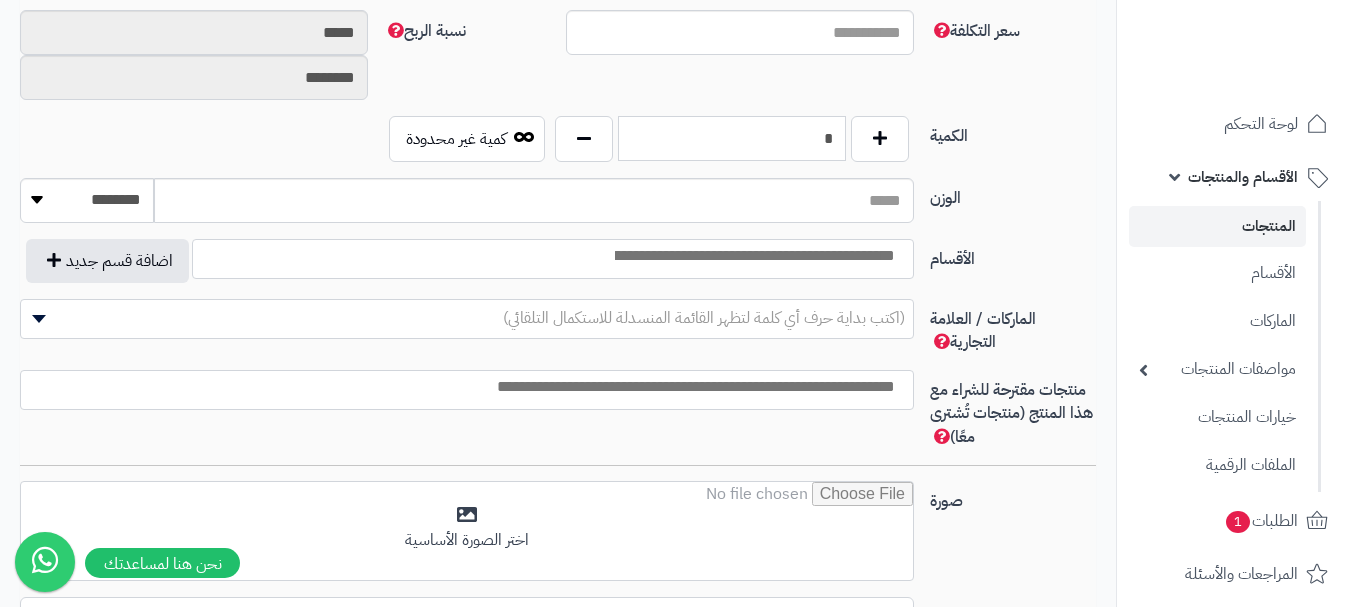 scroll, scrollTop: 1000, scrollLeft: 0, axis: vertical 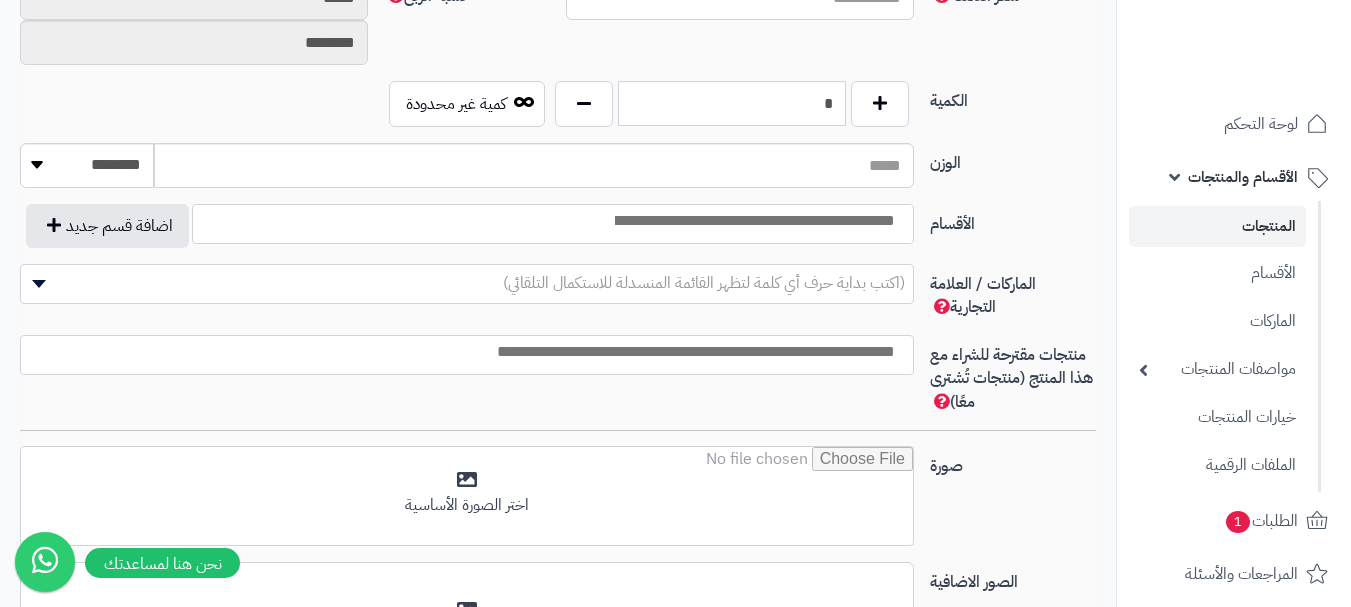type on "*" 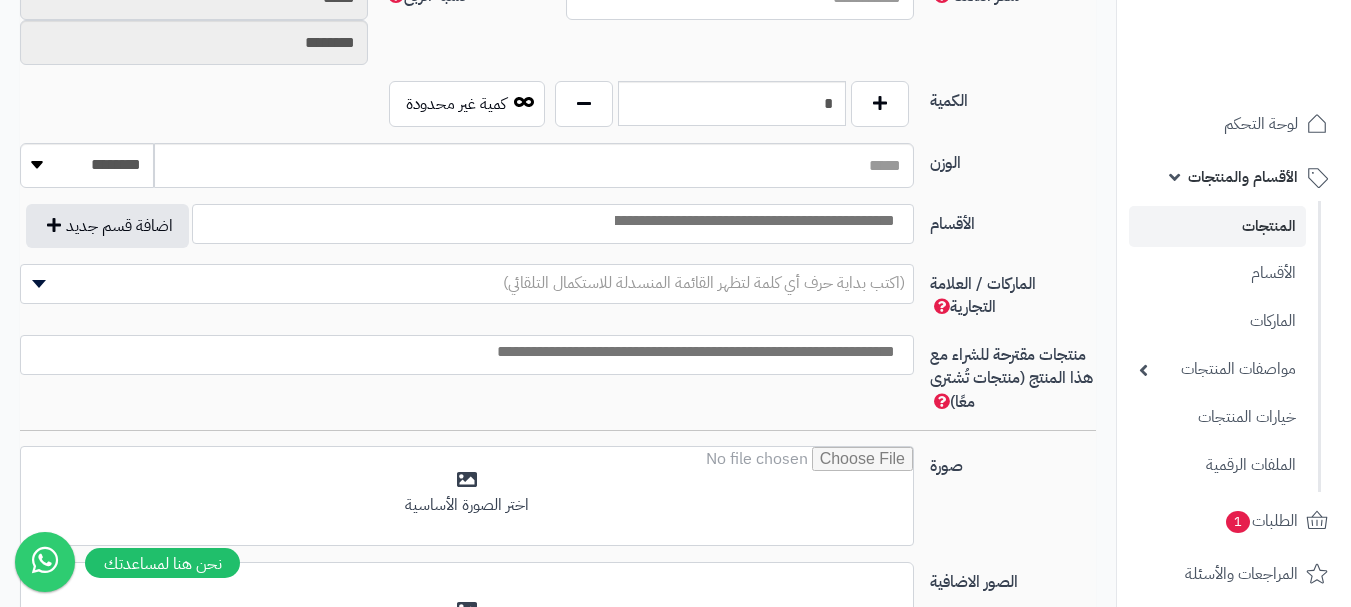 click at bounding box center (753, 221) 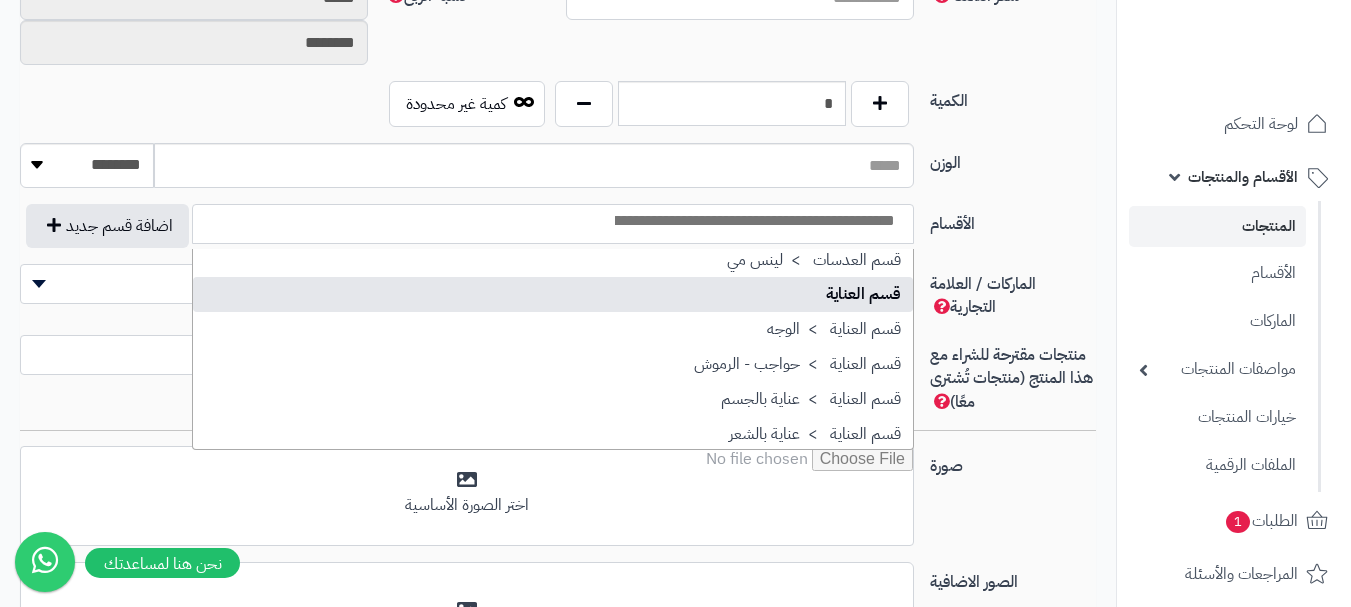 scroll, scrollTop: 1686, scrollLeft: 0, axis: vertical 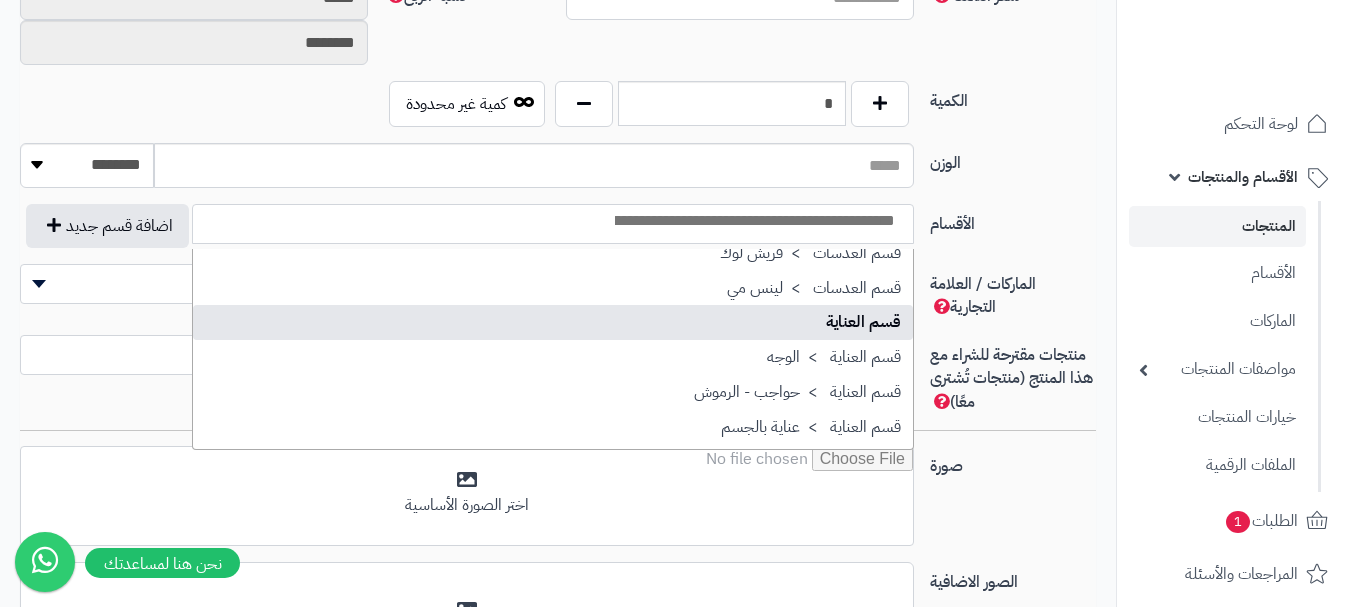 select on "**" 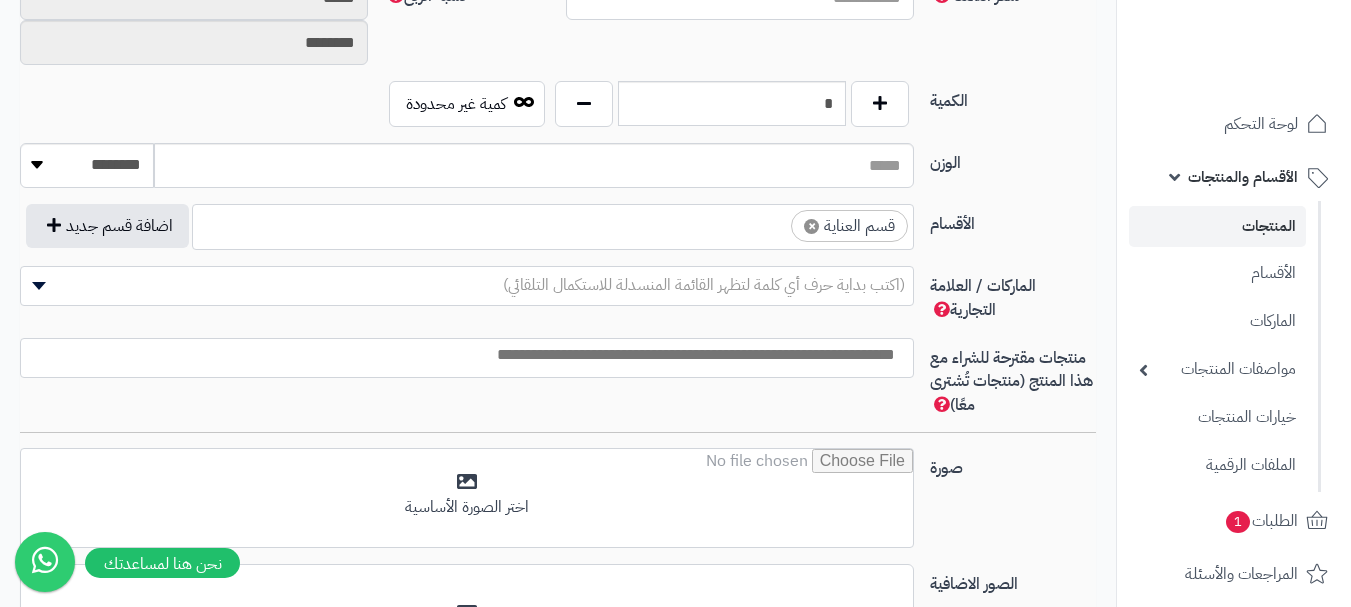 click on "× قسم العناية" at bounding box center [553, 224] 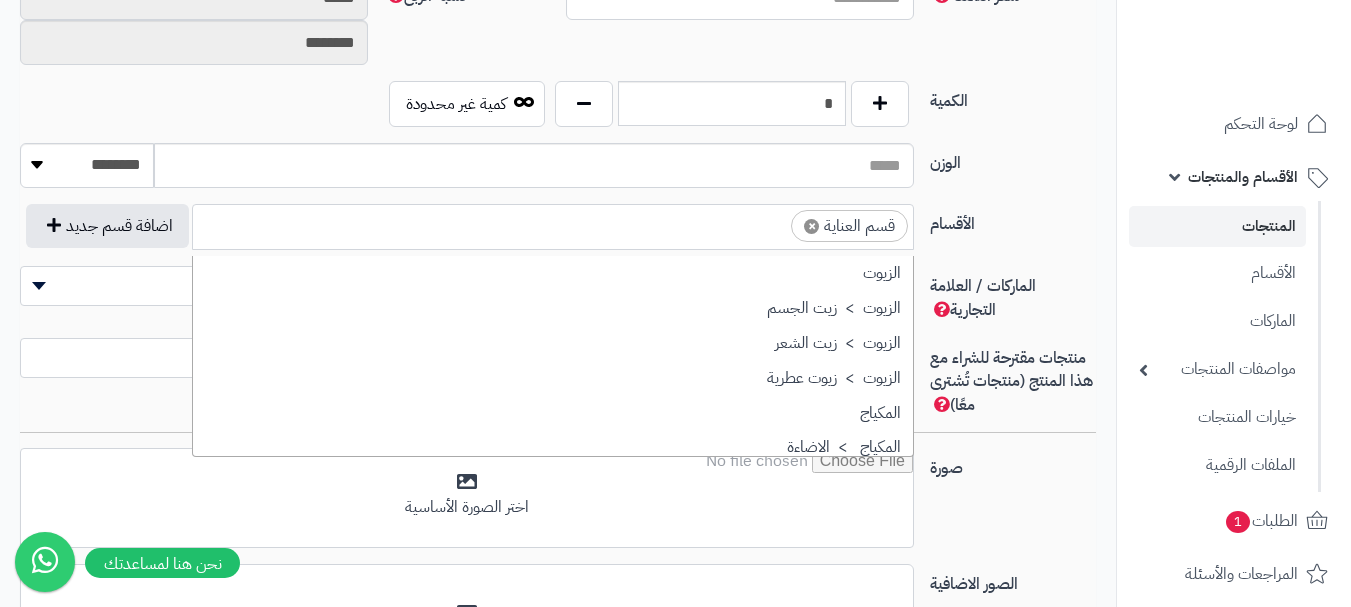 scroll, scrollTop: 1707, scrollLeft: 0, axis: vertical 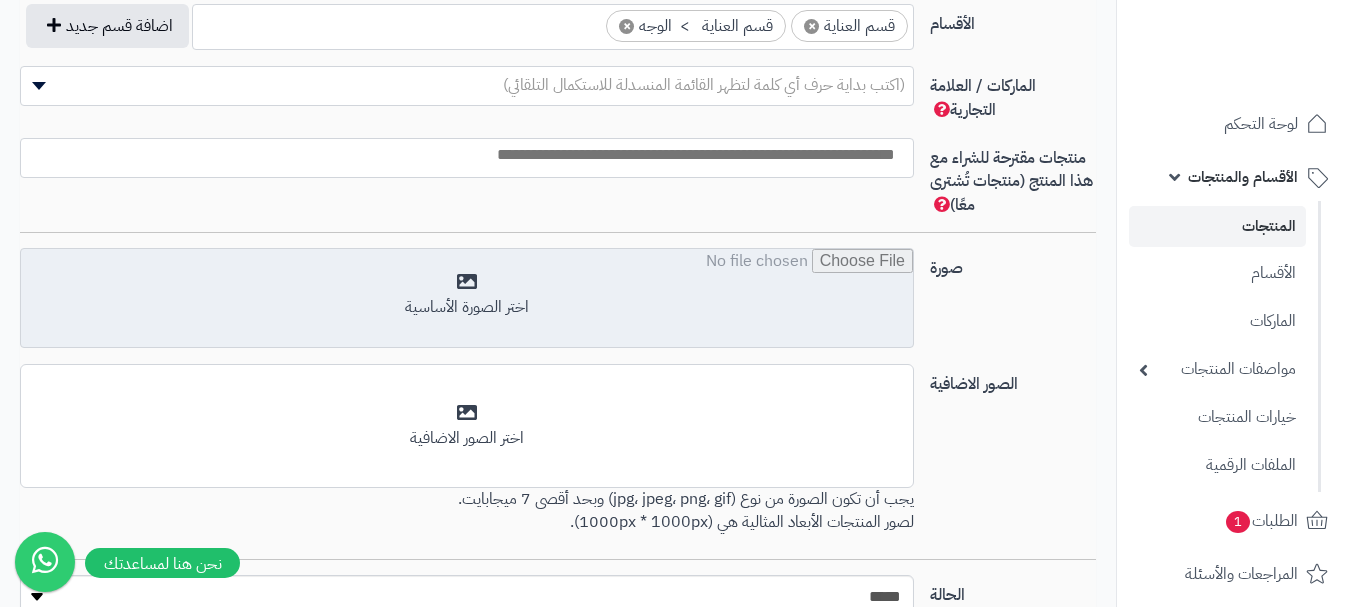 click at bounding box center (467, 299) 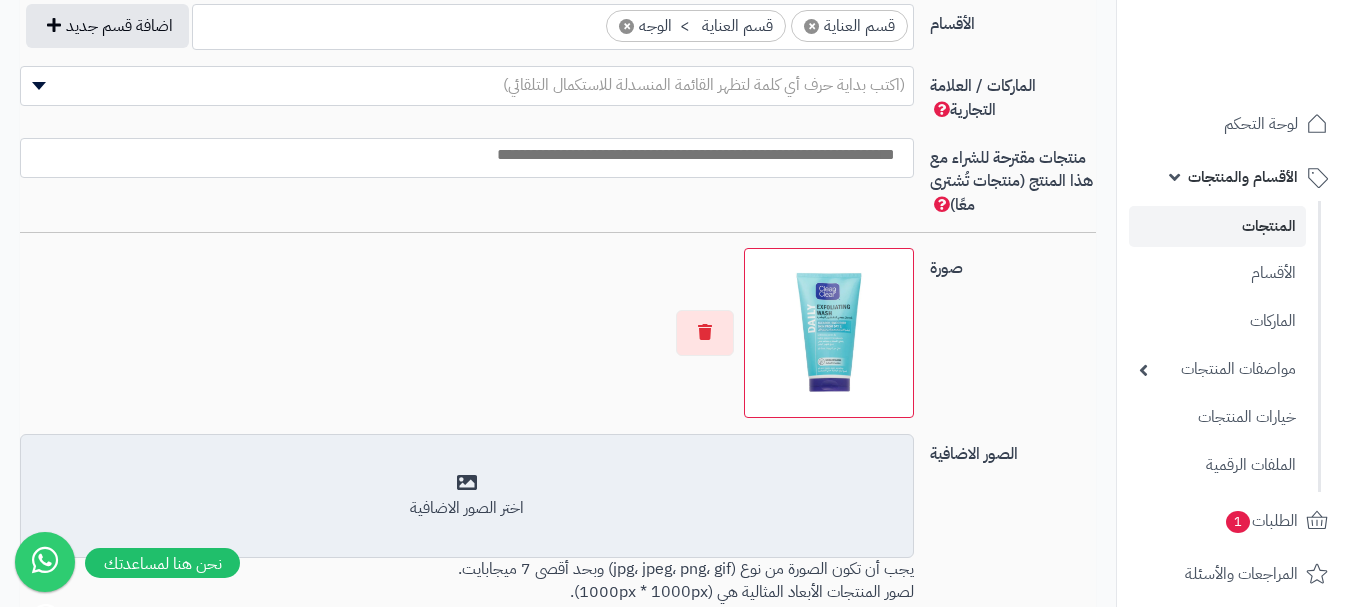 click on "اختر الصور الاضافية" at bounding box center (467, 508) 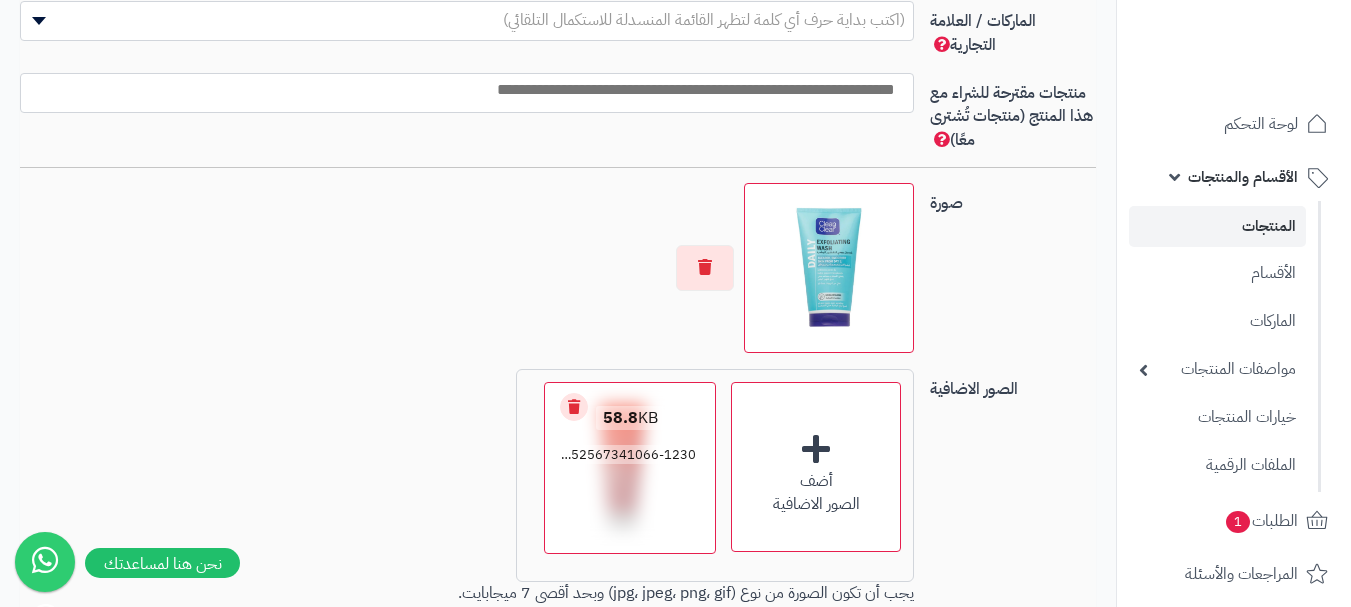 scroll, scrollTop: 1300, scrollLeft: 0, axis: vertical 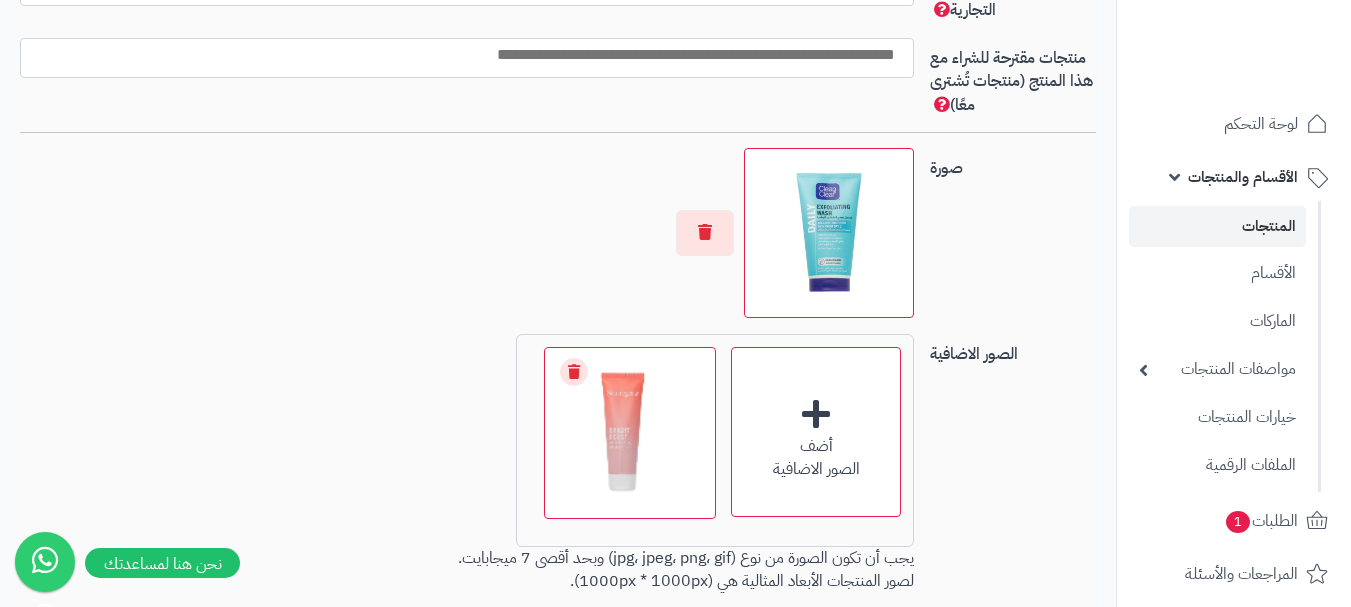 click on "Remove file" at bounding box center [574, 372] 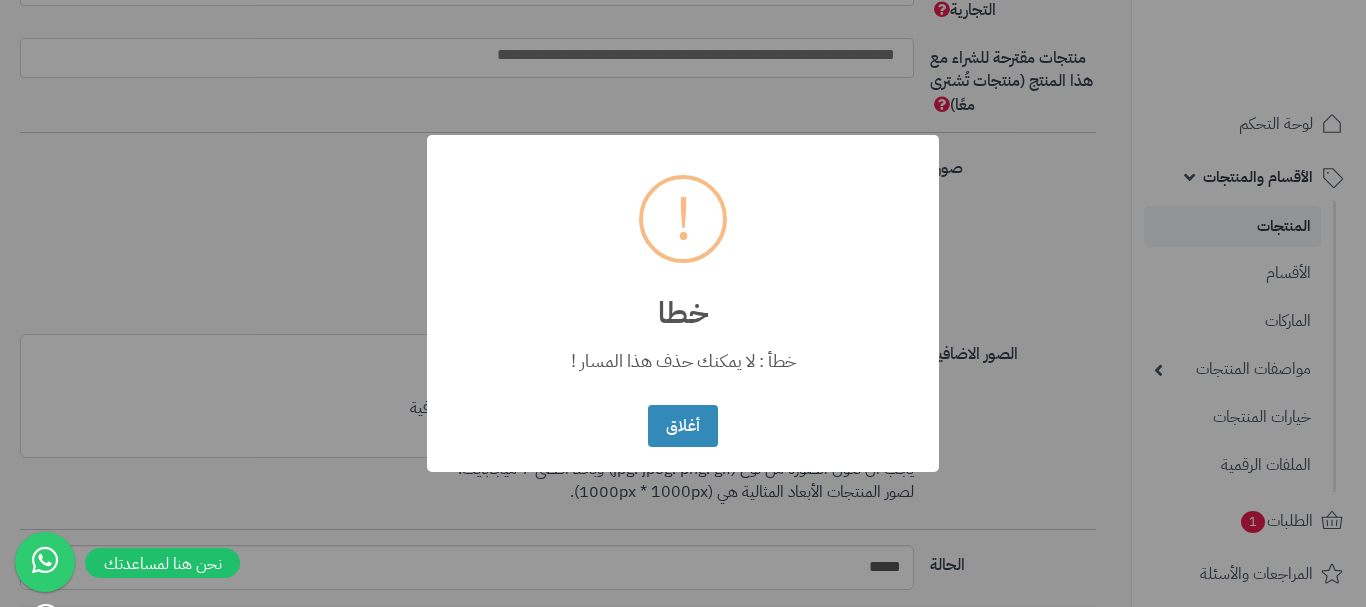 click on "أغلاق" at bounding box center [682, 426] 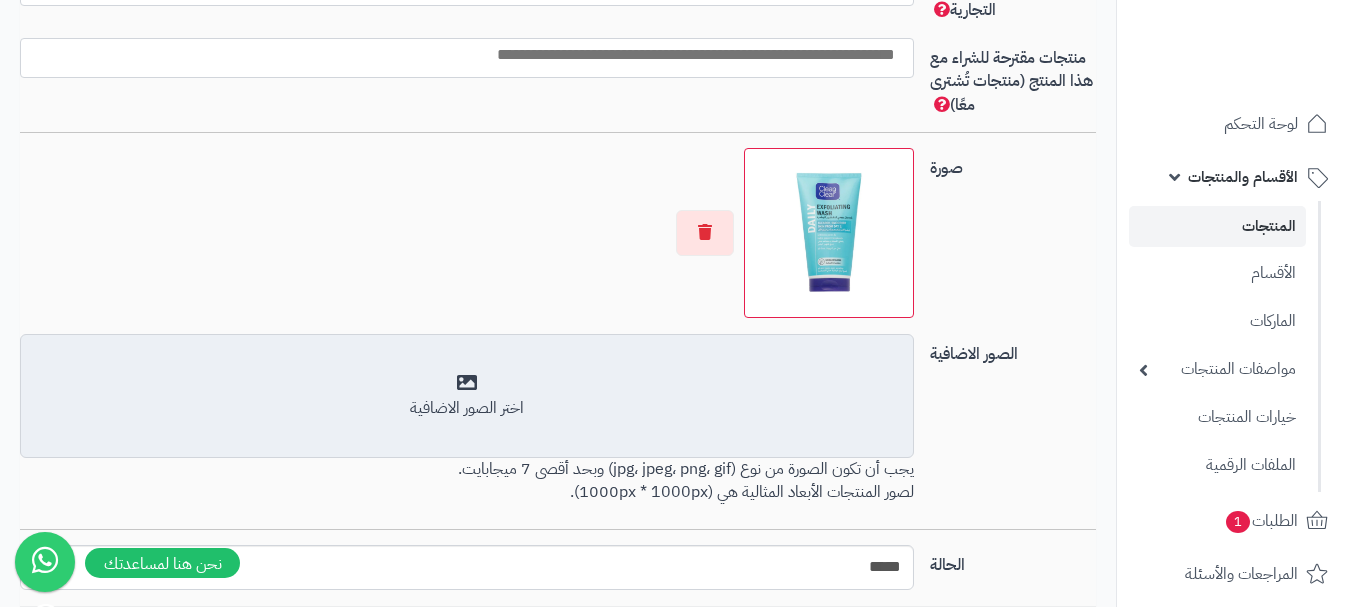 click on "أضف الصور الاضافية
اختر الصور الاضافية" at bounding box center [467, 396] 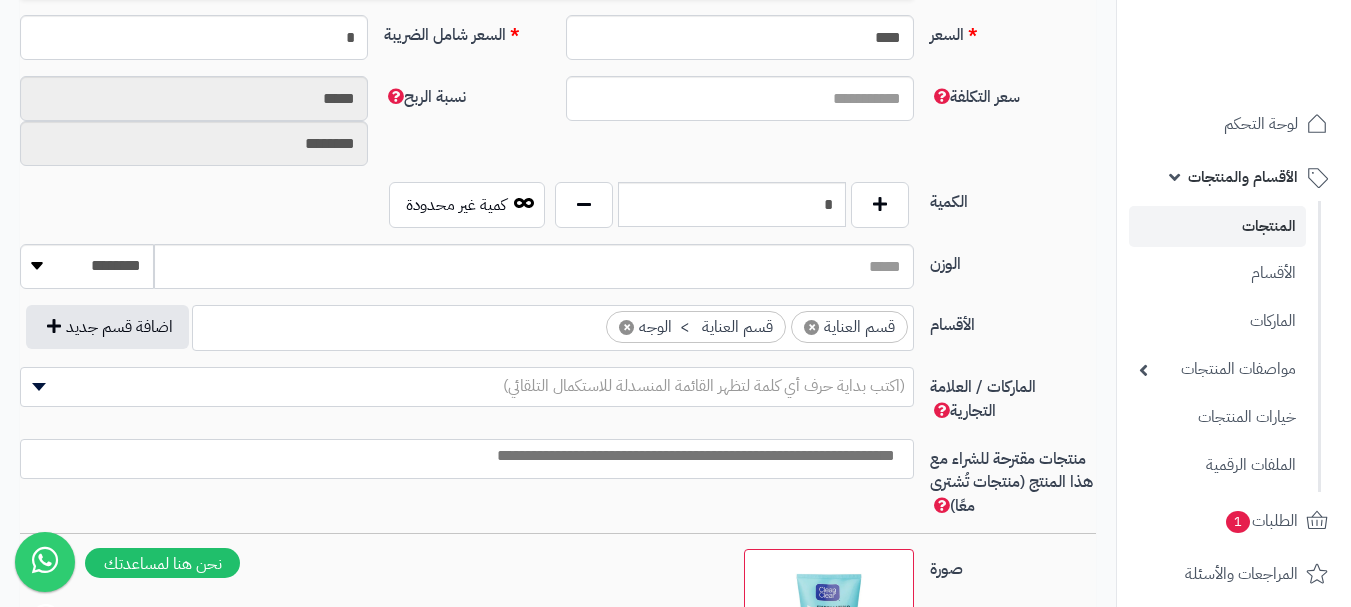 scroll, scrollTop: 1000, scrollLeft: 0, axis: vertical 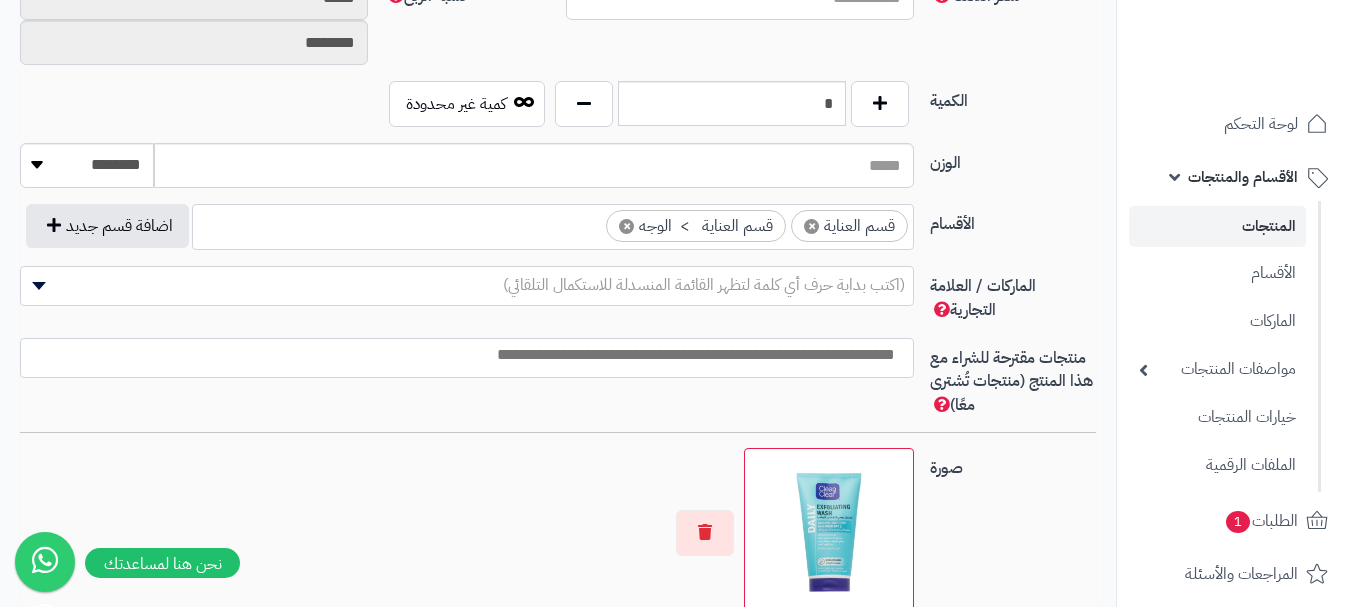 click at bounding box center (462, 355) 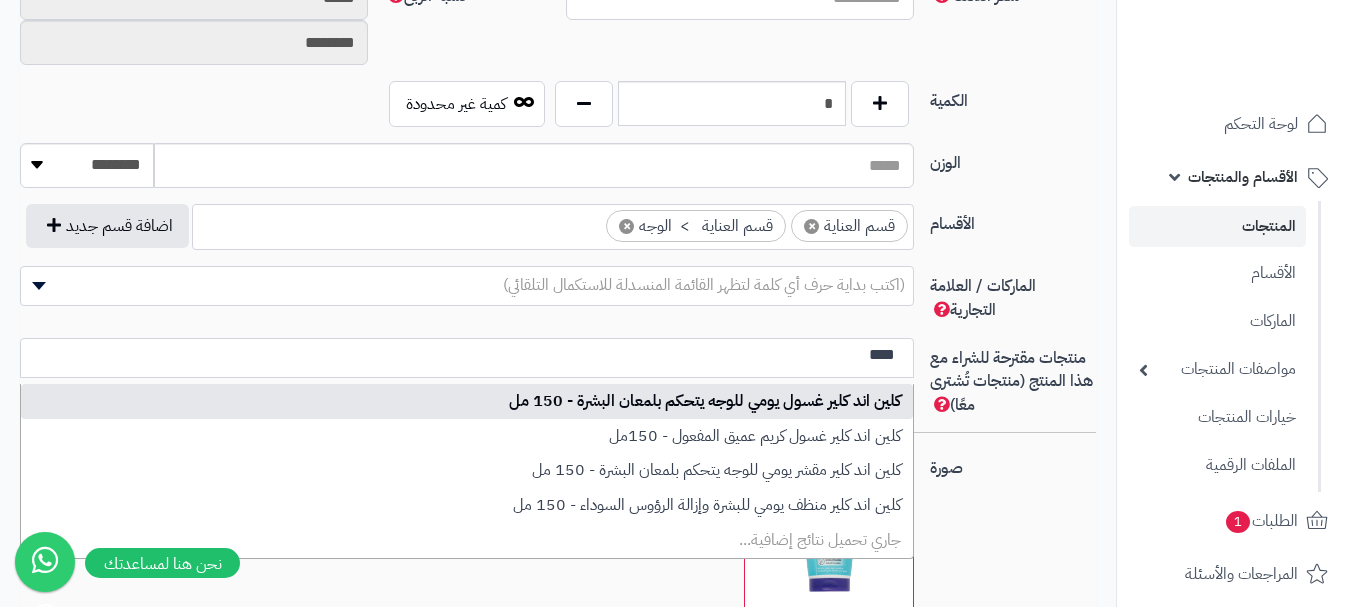 type on "****" 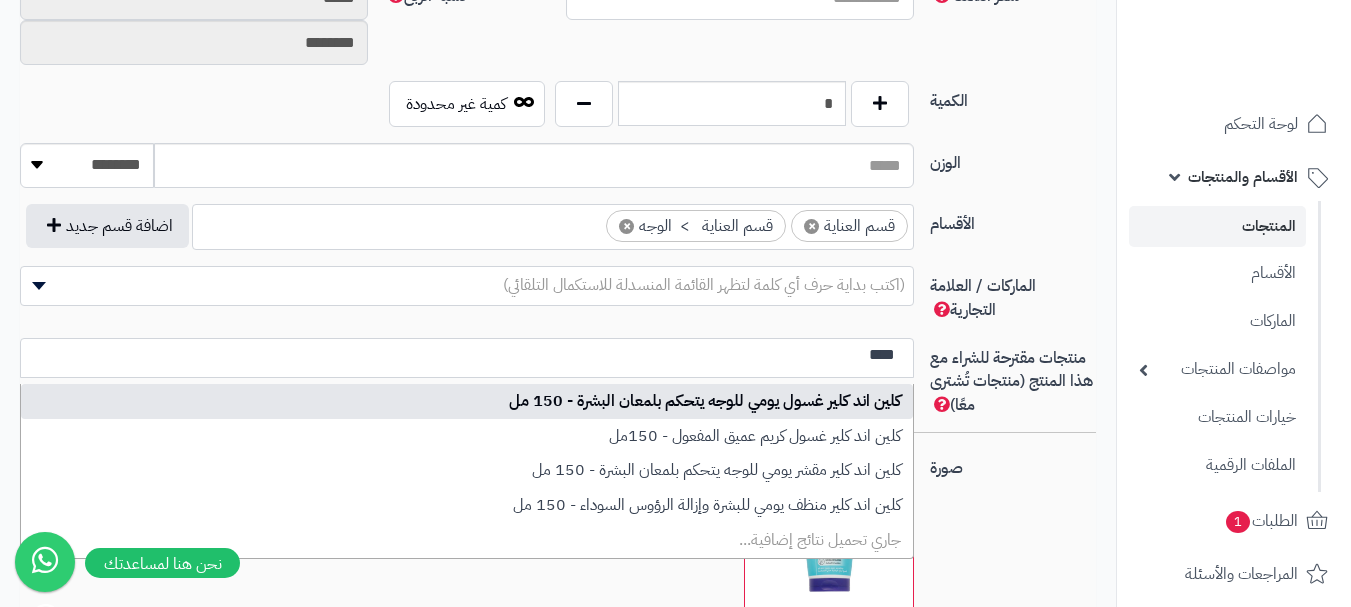 type 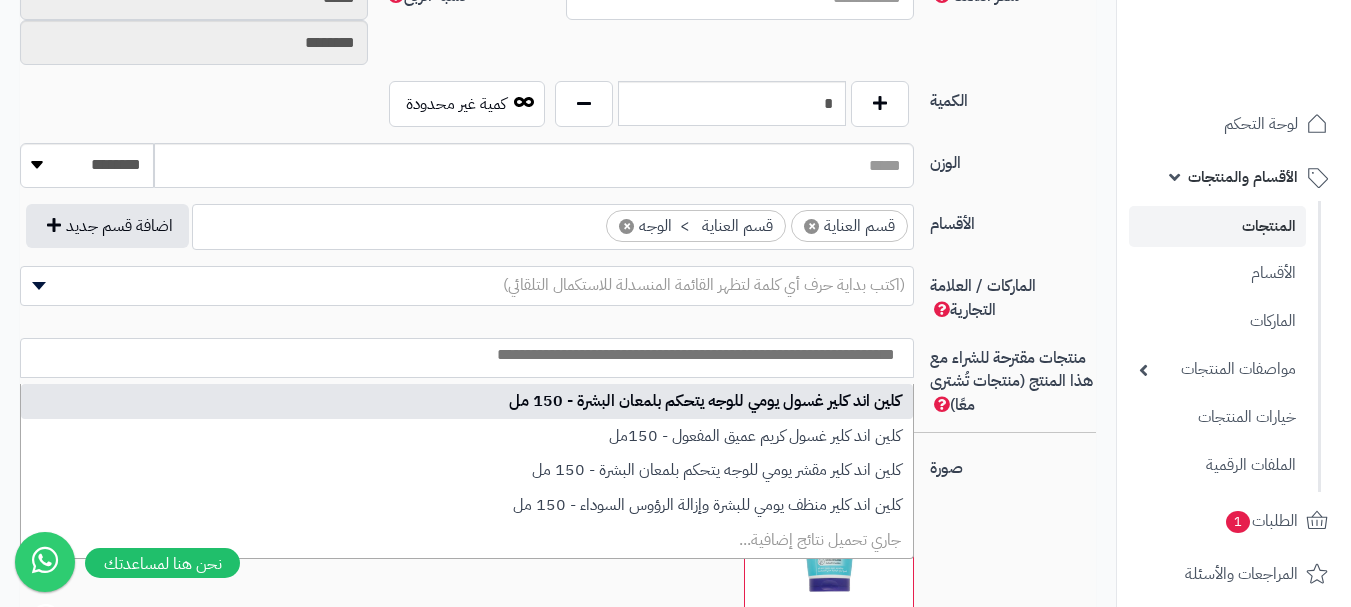 select on "***" 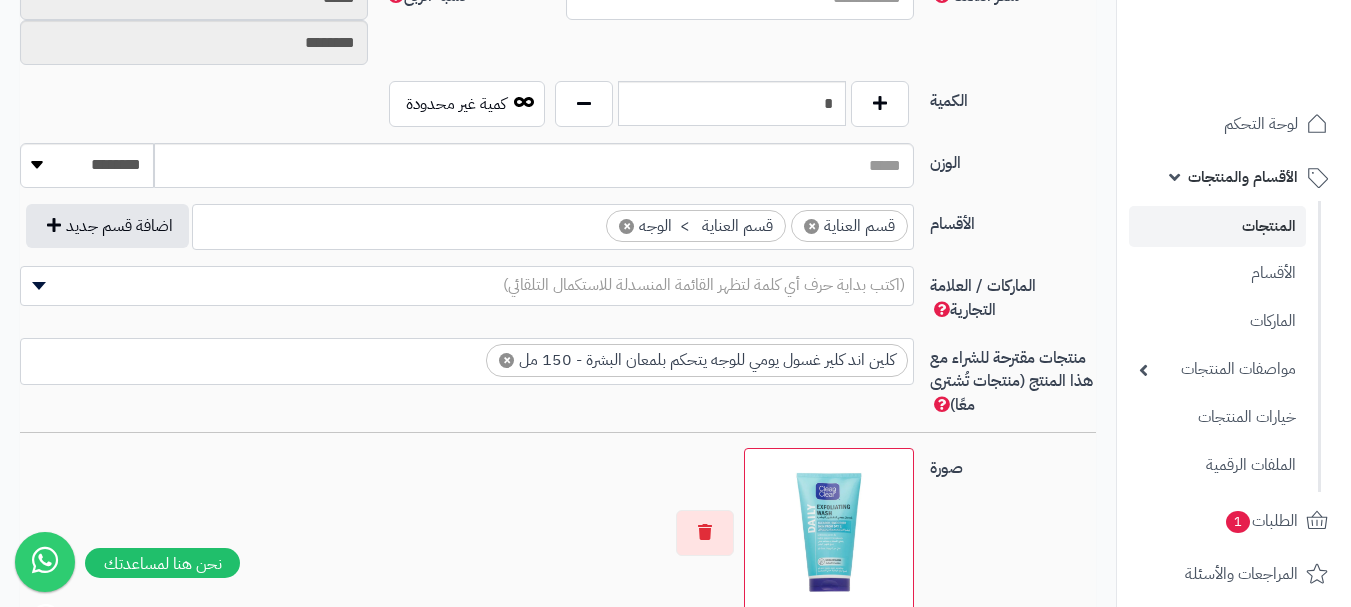 scroll, scrollTop: 0, scrollLeft: 0, axis: both 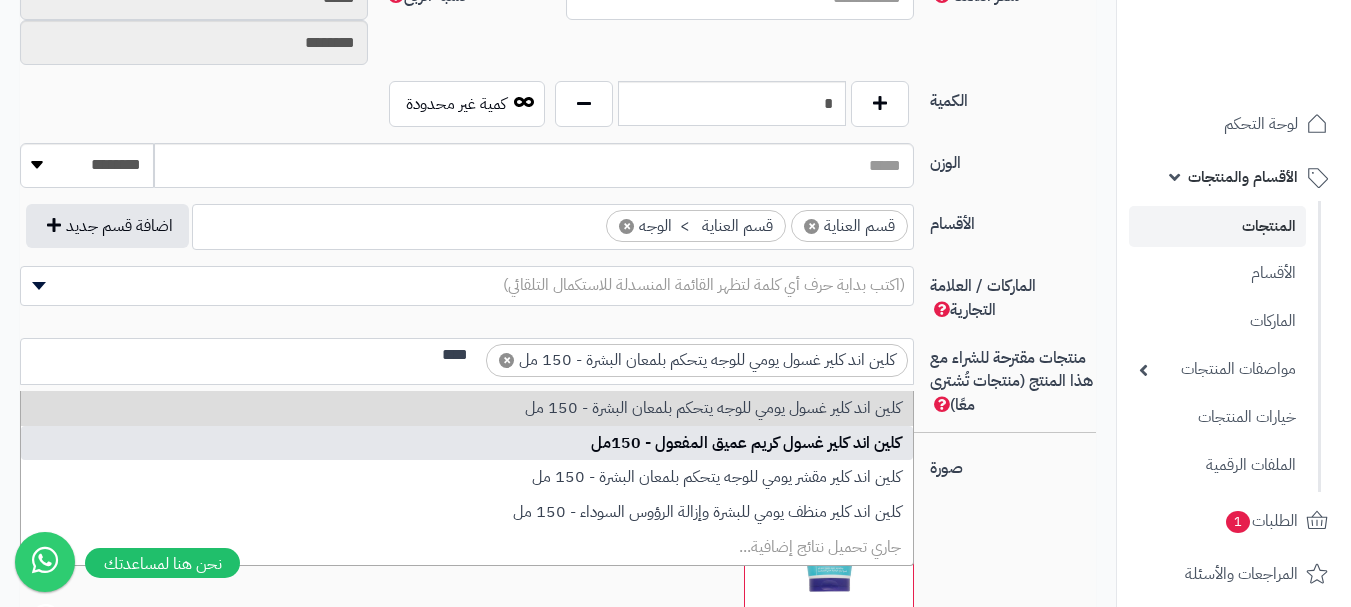 type on "****" 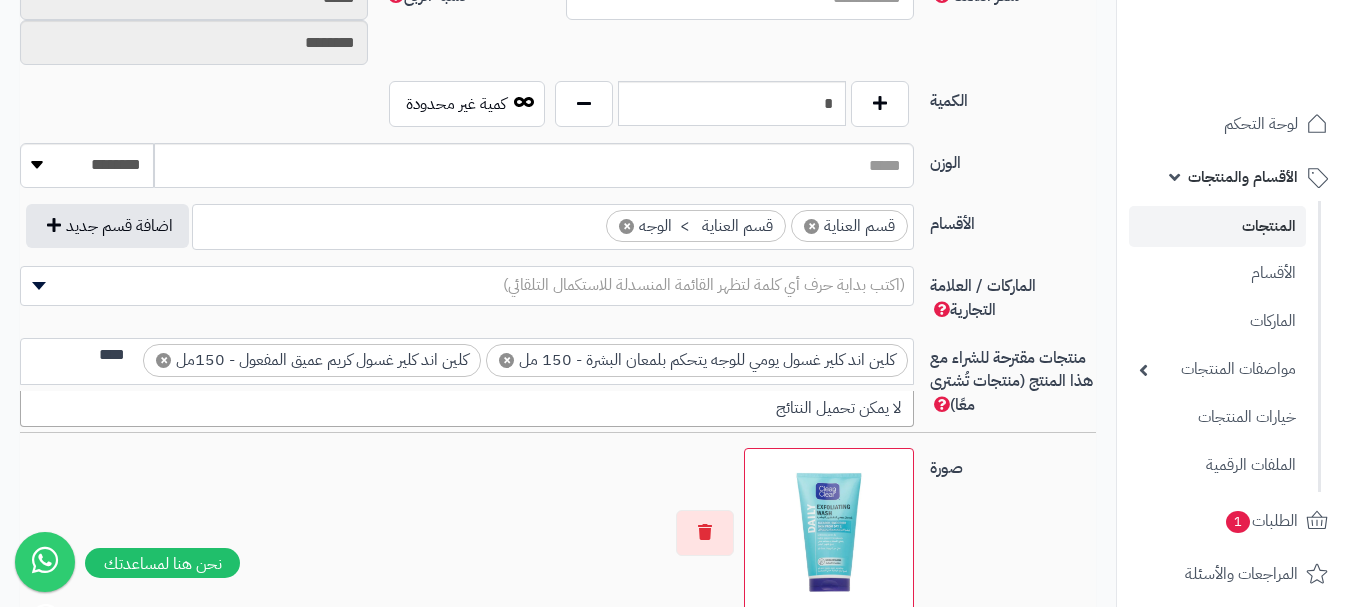 scroll, scrollTop: 0, scrollLeft: 0, axis: both 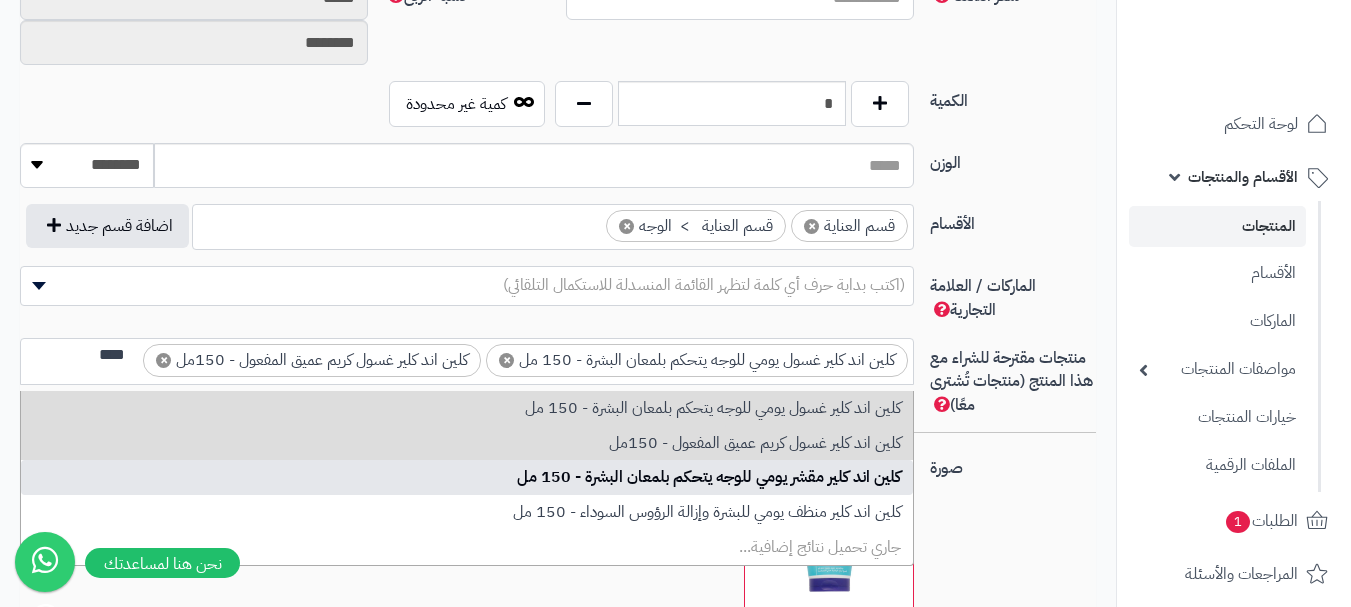 type on "****" 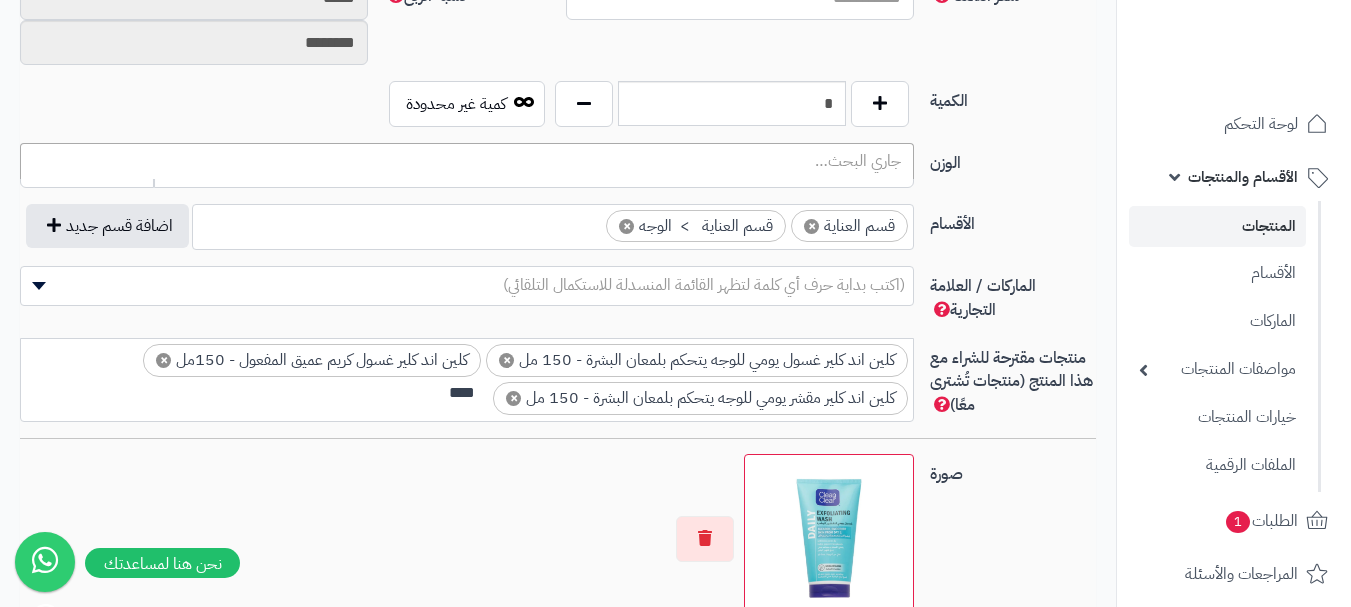 scroll, scrollTop: 0, scrollLeft: 0, axis: both 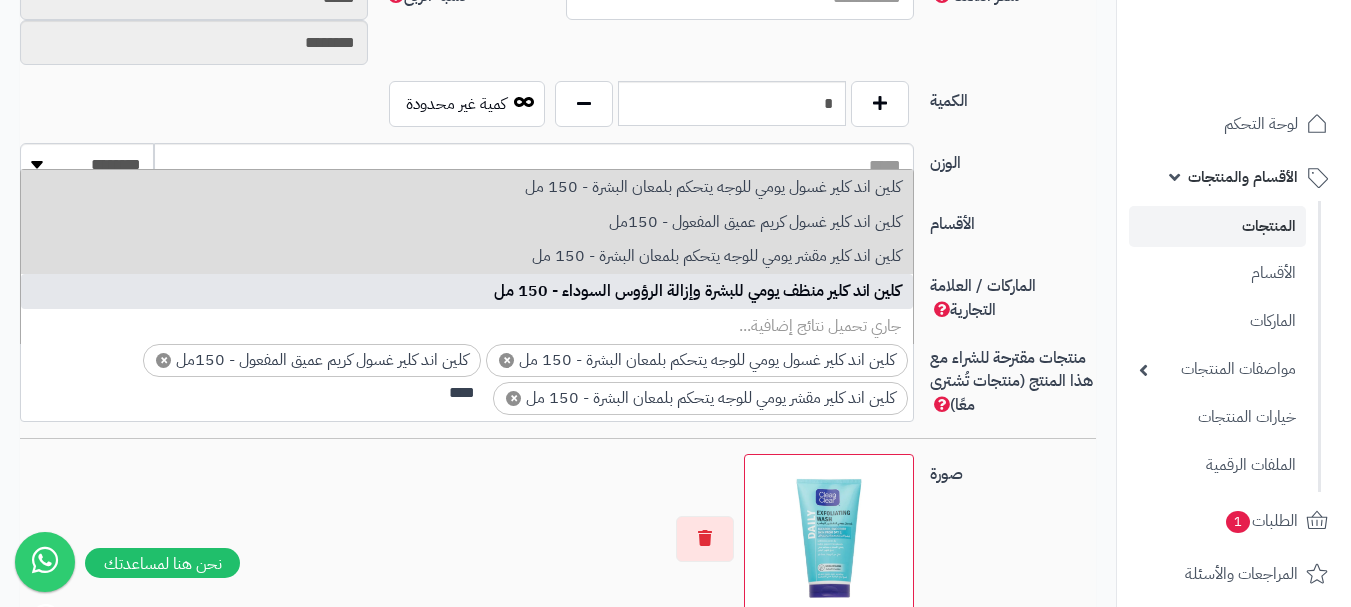 type on "****" 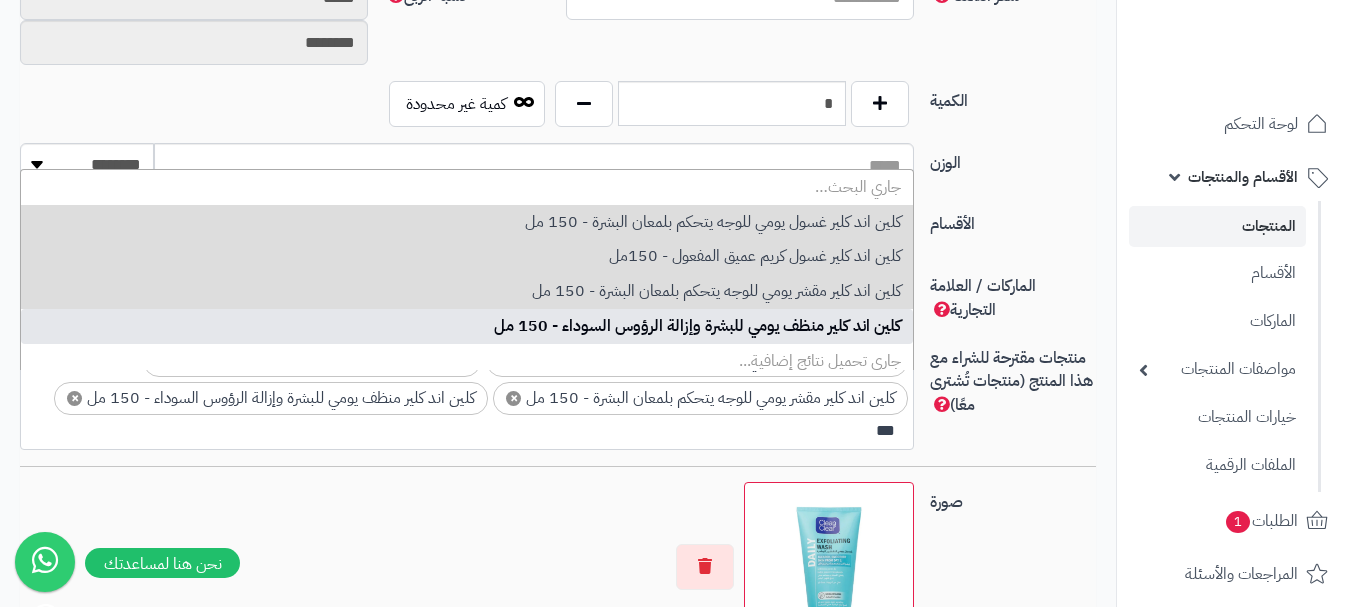 scroll, scrollTop: 0, scrollLeft: -3, axis: horizontal 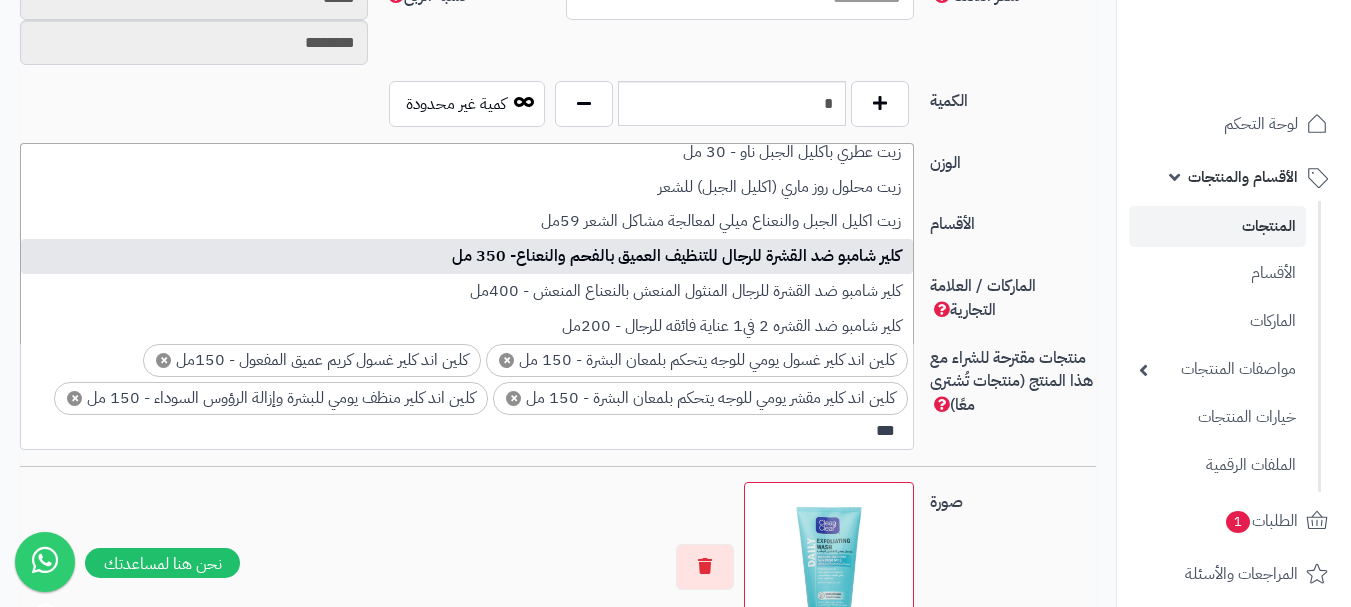 type on "***" 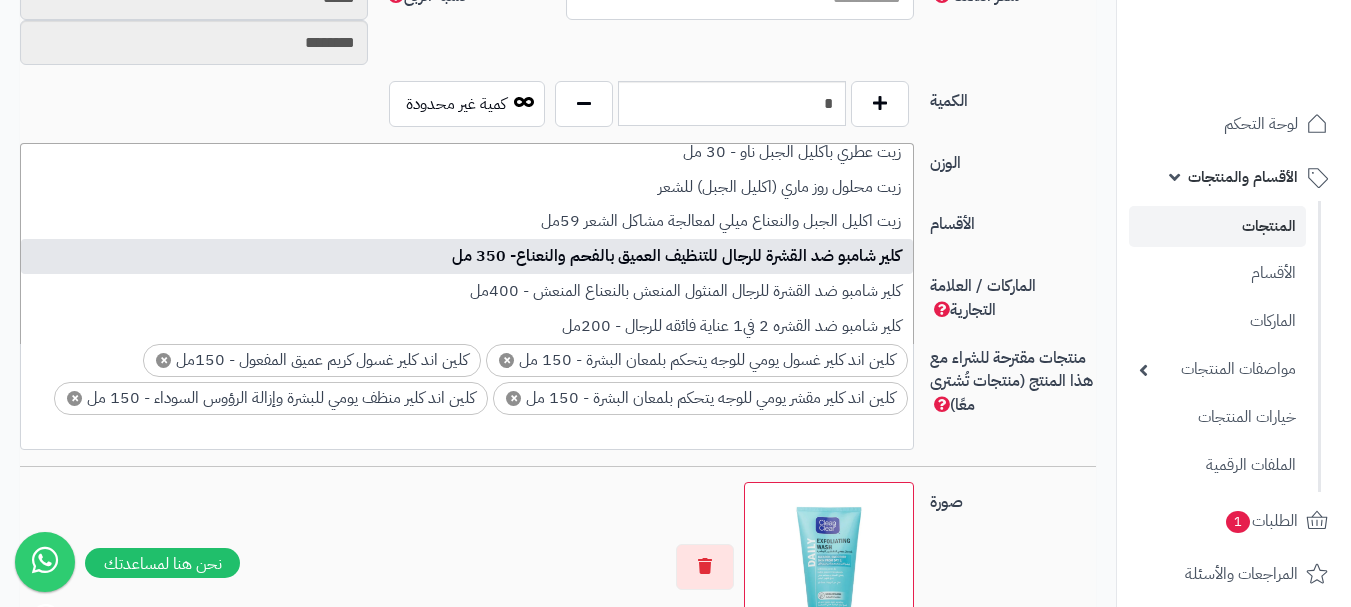 scroll, scrollTop: 0, scrollLeft: 0, axis: both 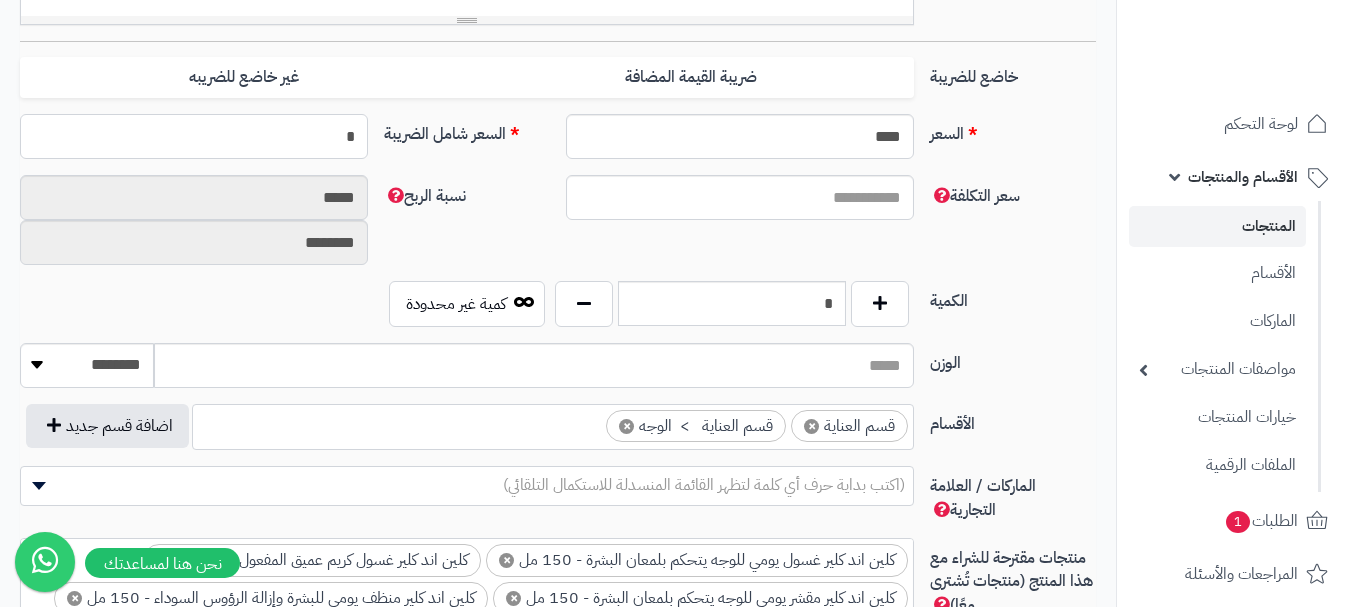 click on "*" at bounding box center (194, 136) 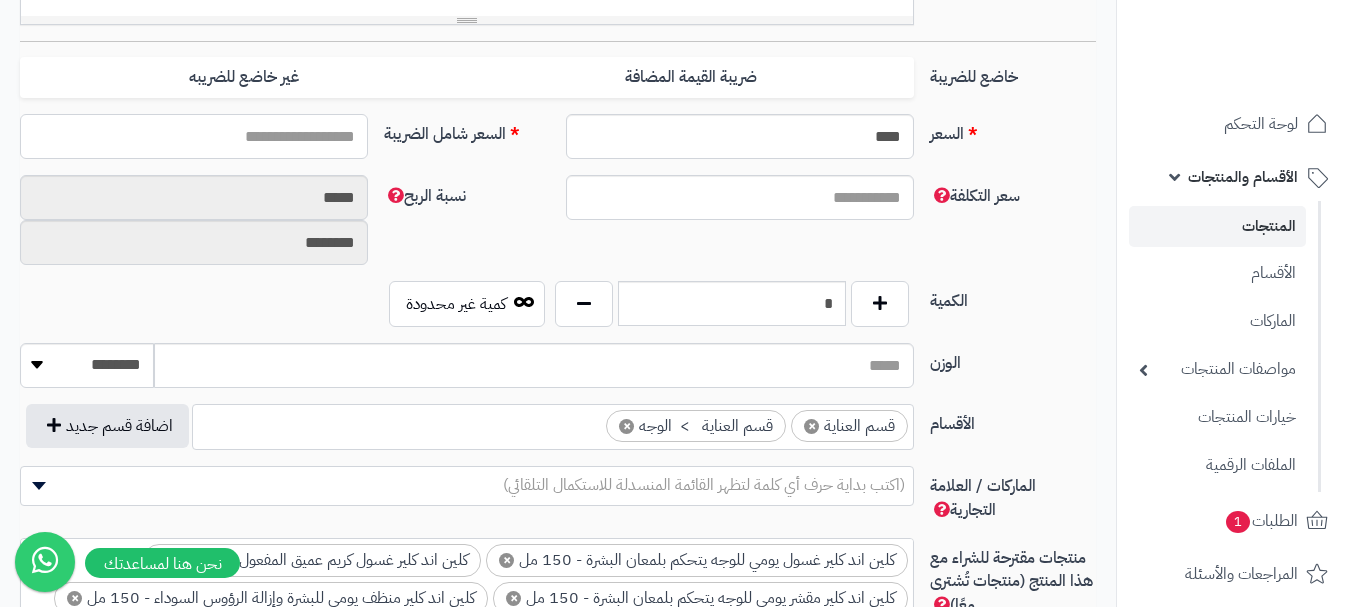 type on "*" 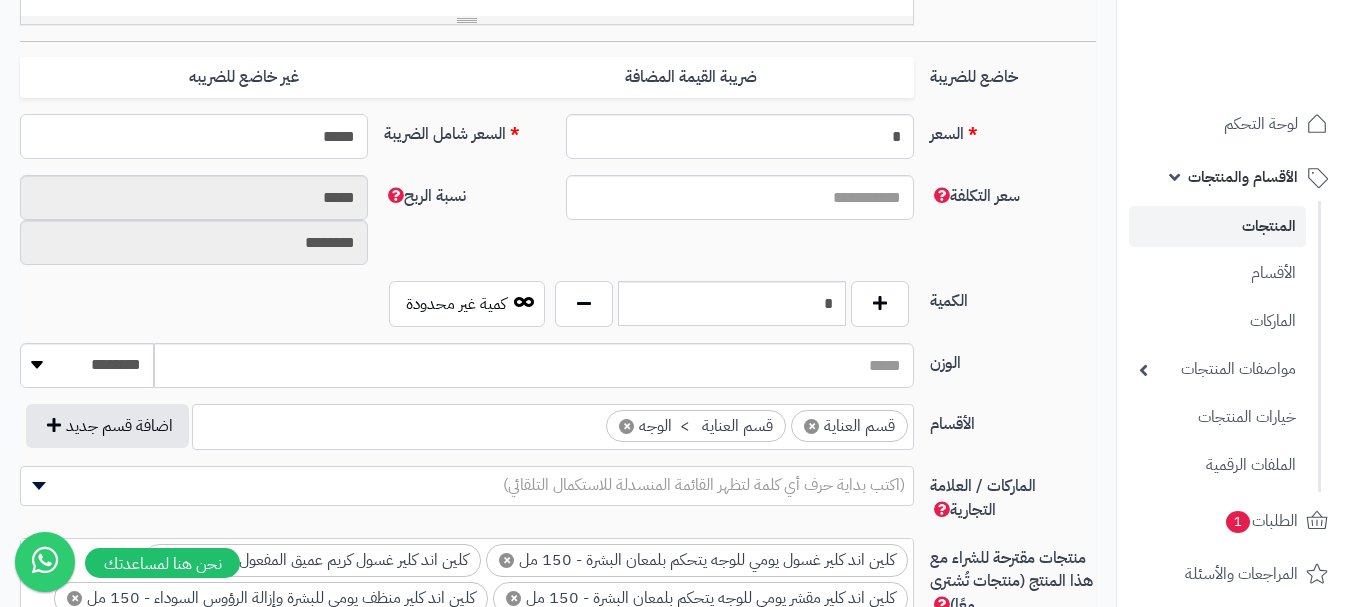 type on "******" 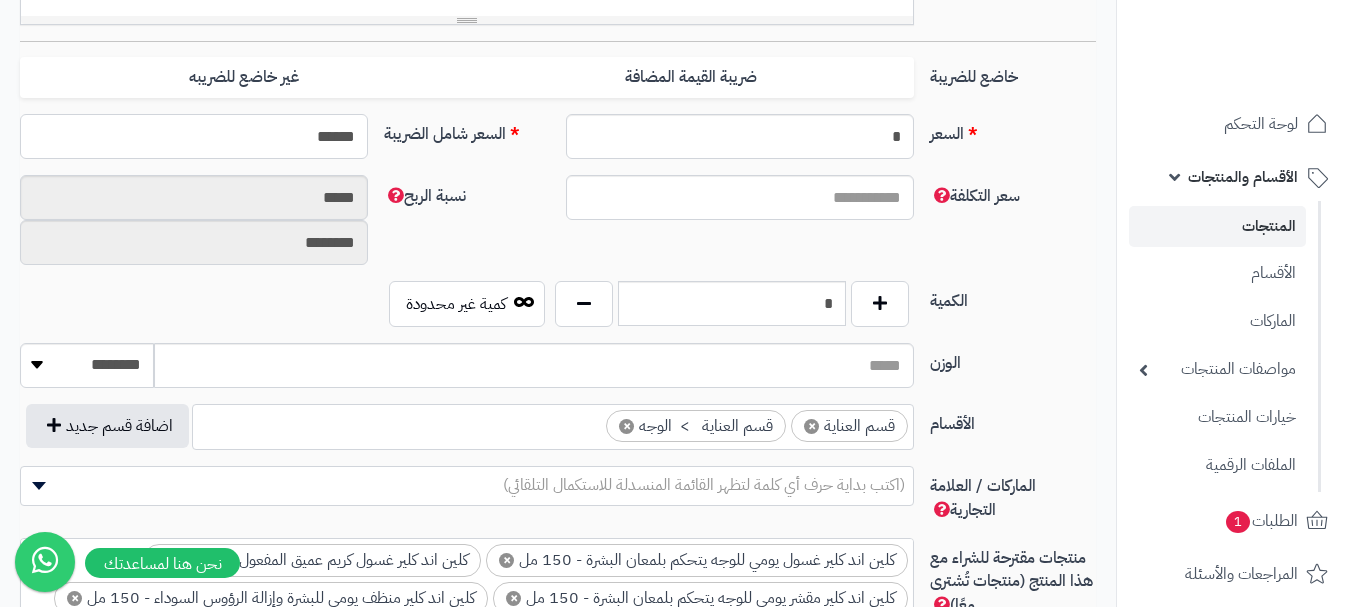 type on "*****" 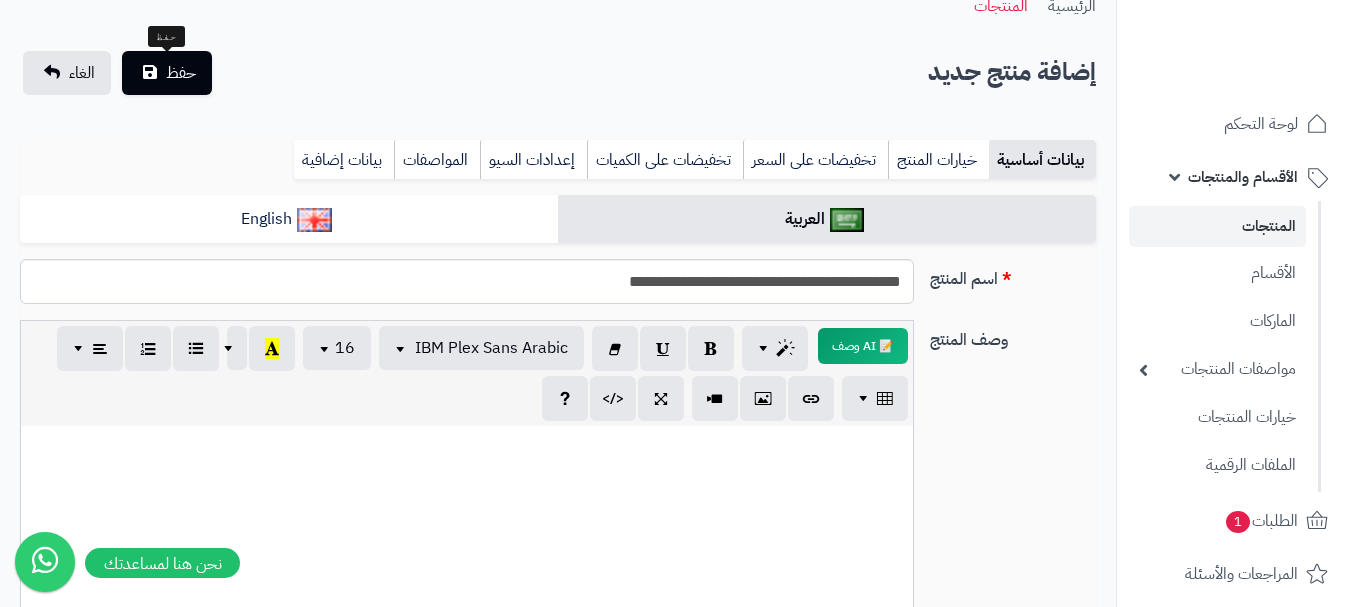 scroll, scrollTop: 0, scrollLeft: 0, axis: both 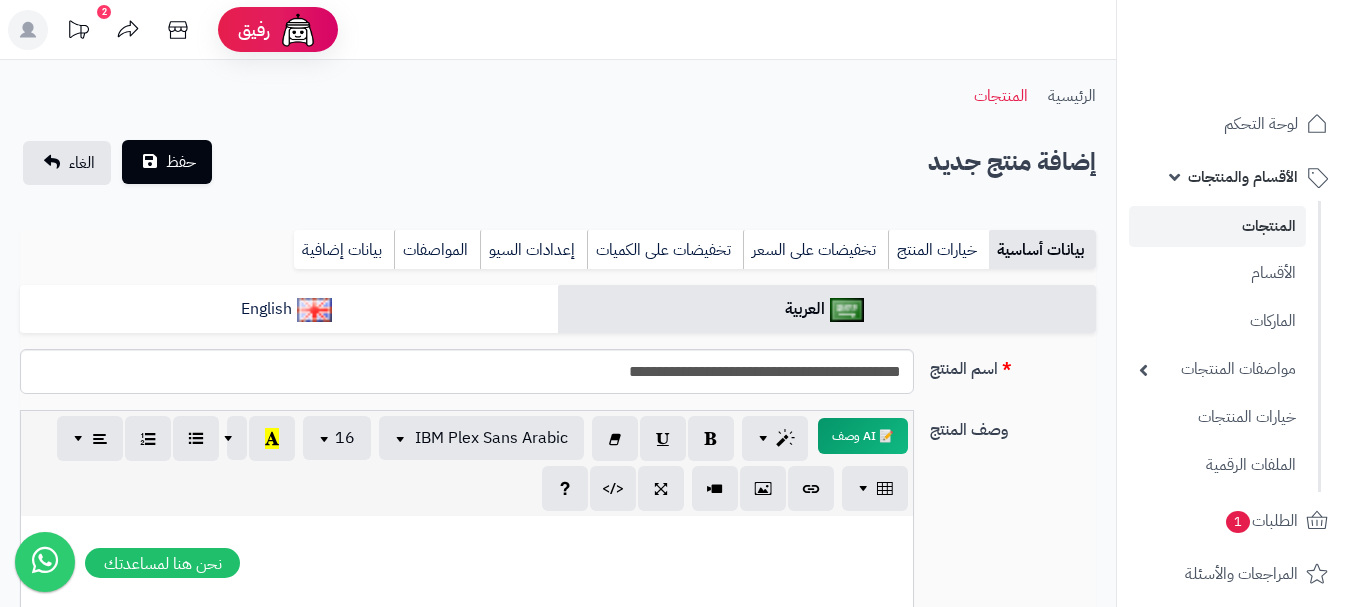 type on "******" 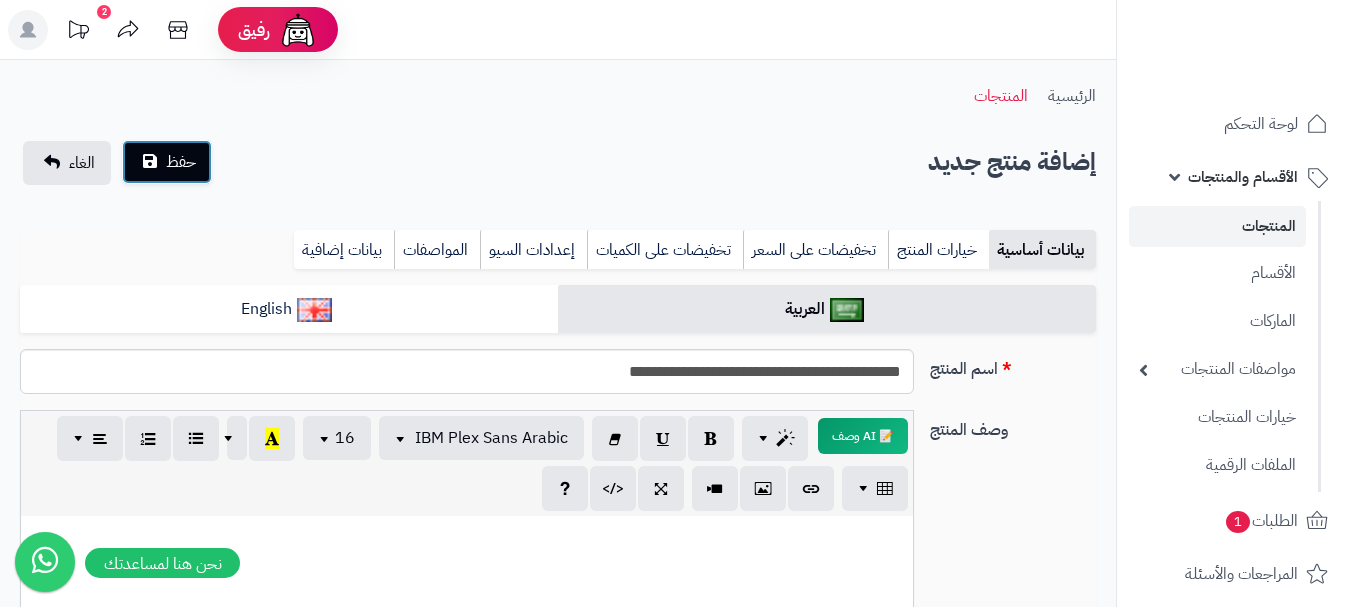 click on "حفظ" at bounding box center (181, 162) 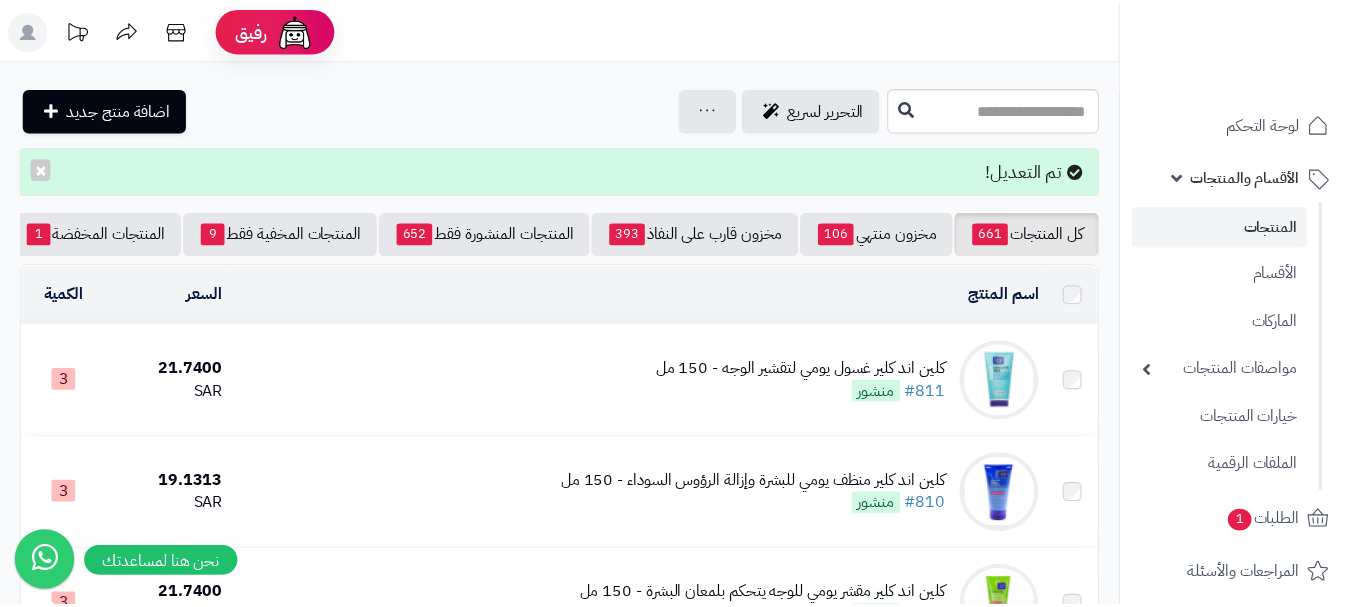 scroll, scrollTop: 0, scrollLeft: 0, axis: both 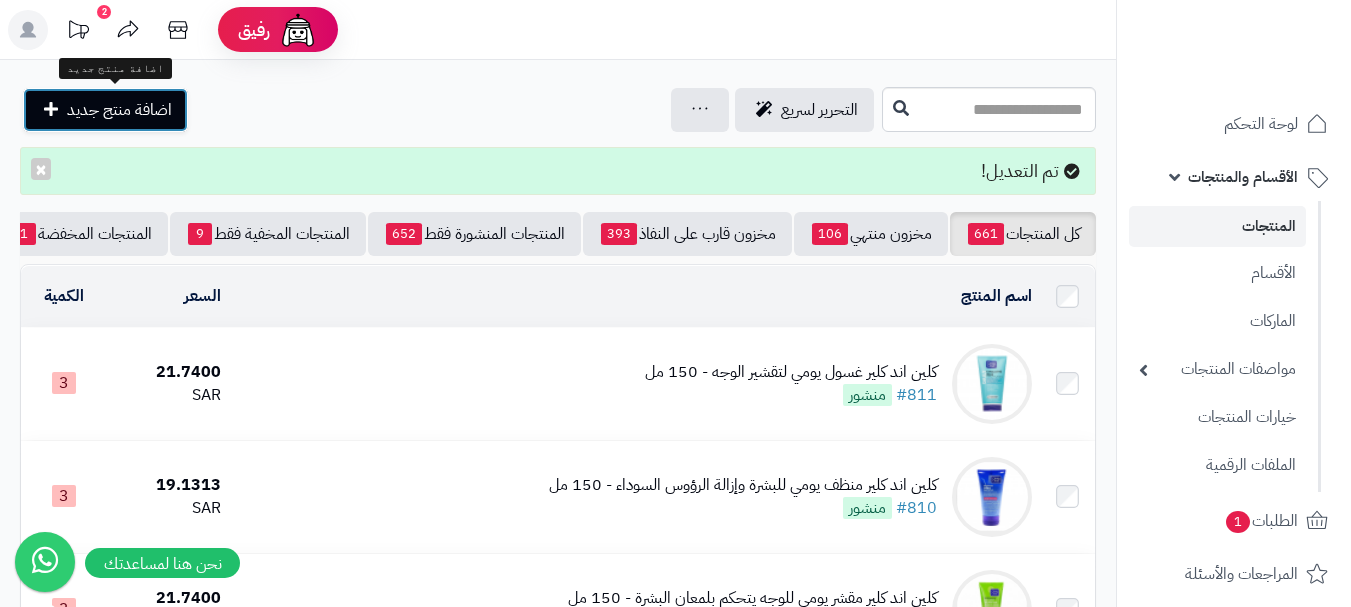 click at bounding box center (51, 109) 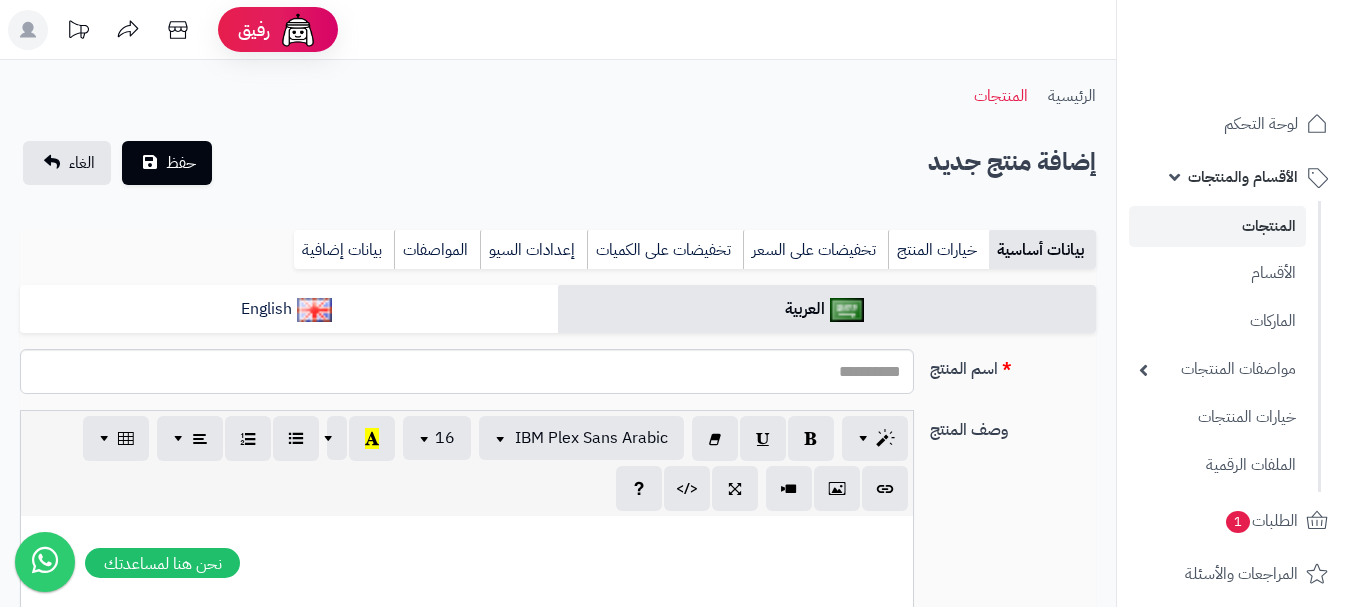 select 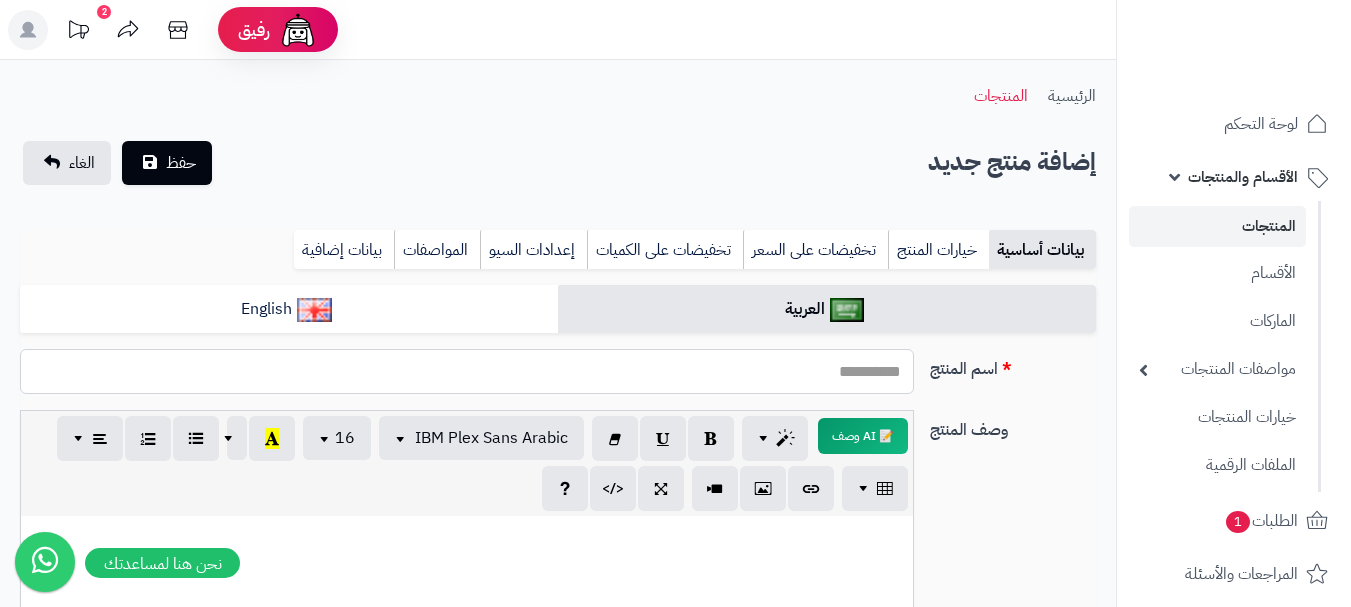 paste on "**********" 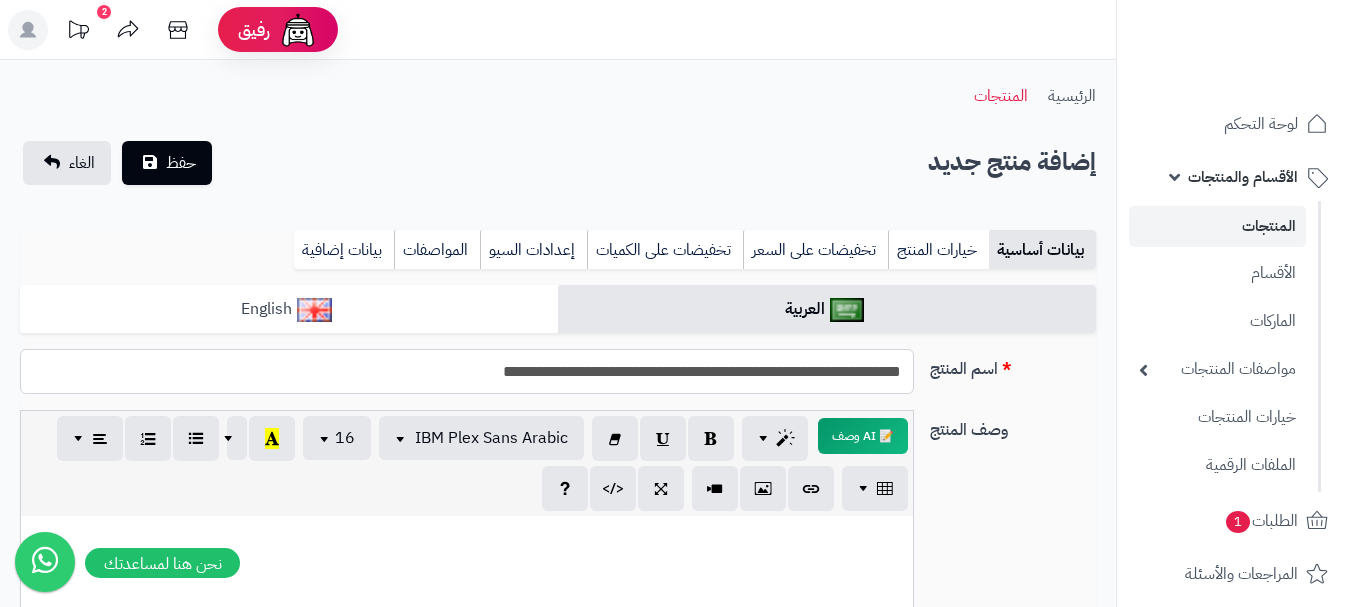 type on "**********" 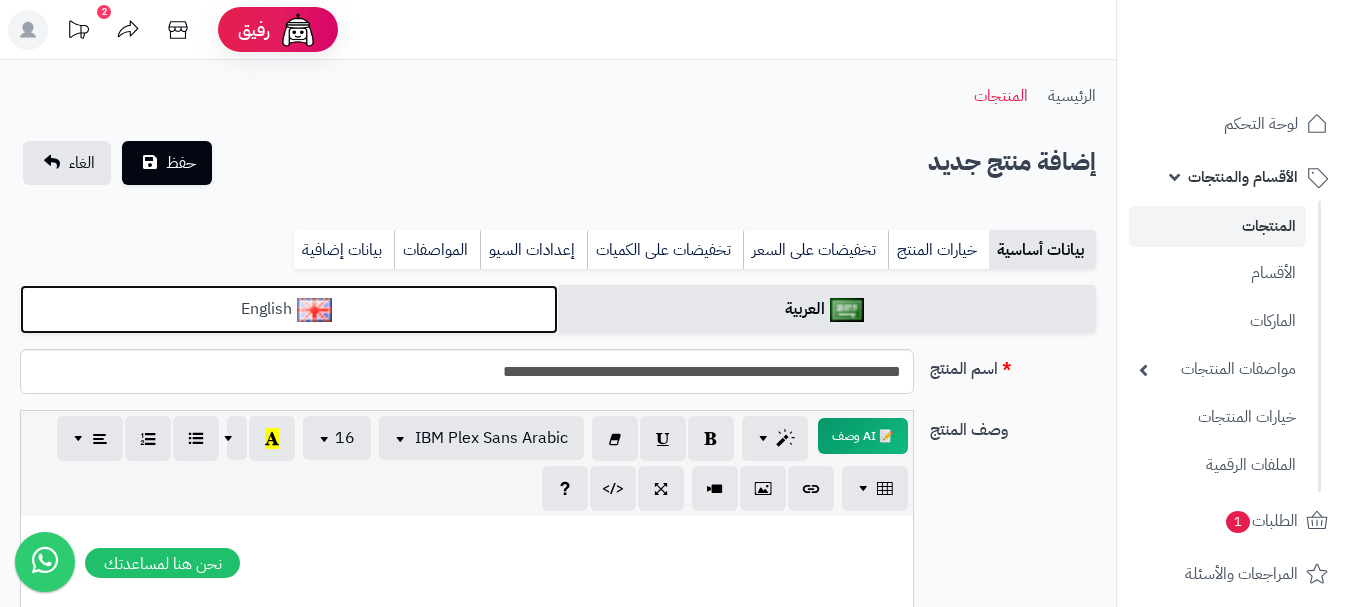 click on "English" at bounding box center (289, 309) 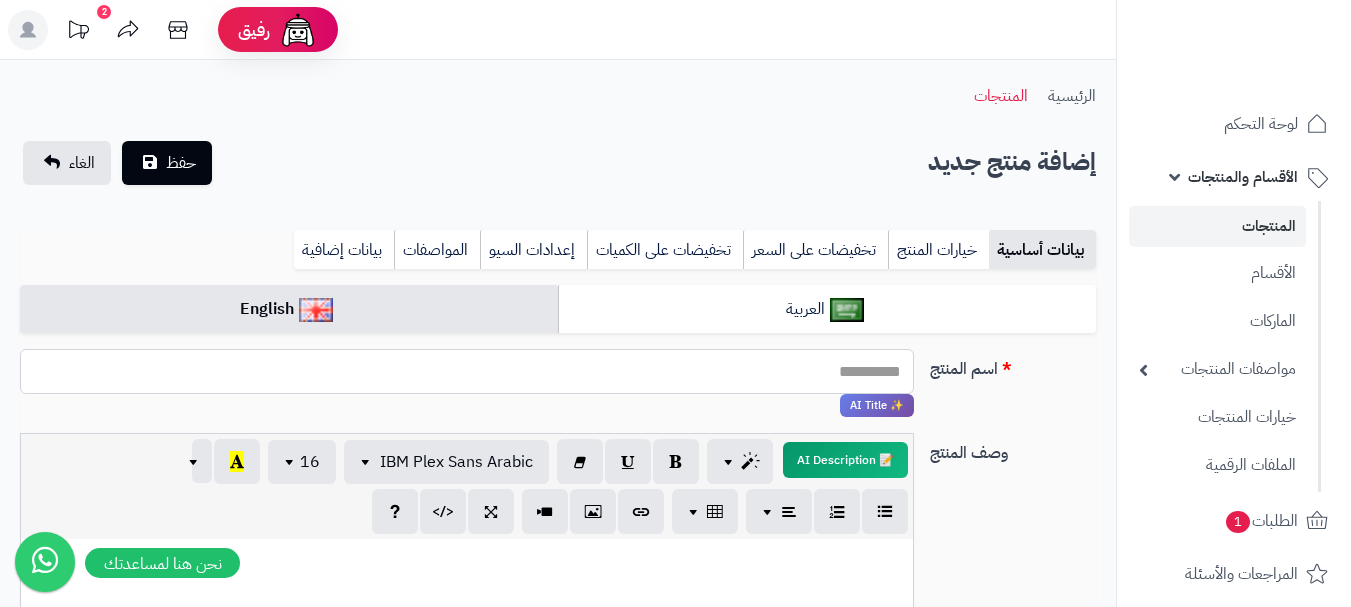 paste on "**********" 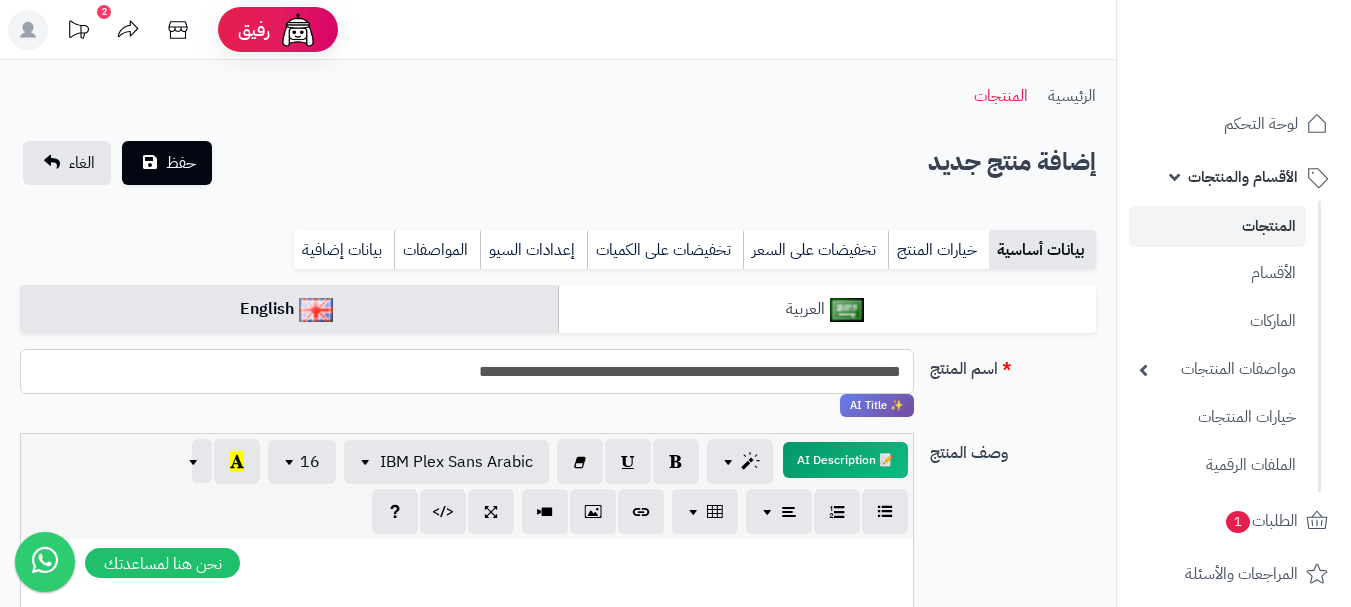 type on "**********" 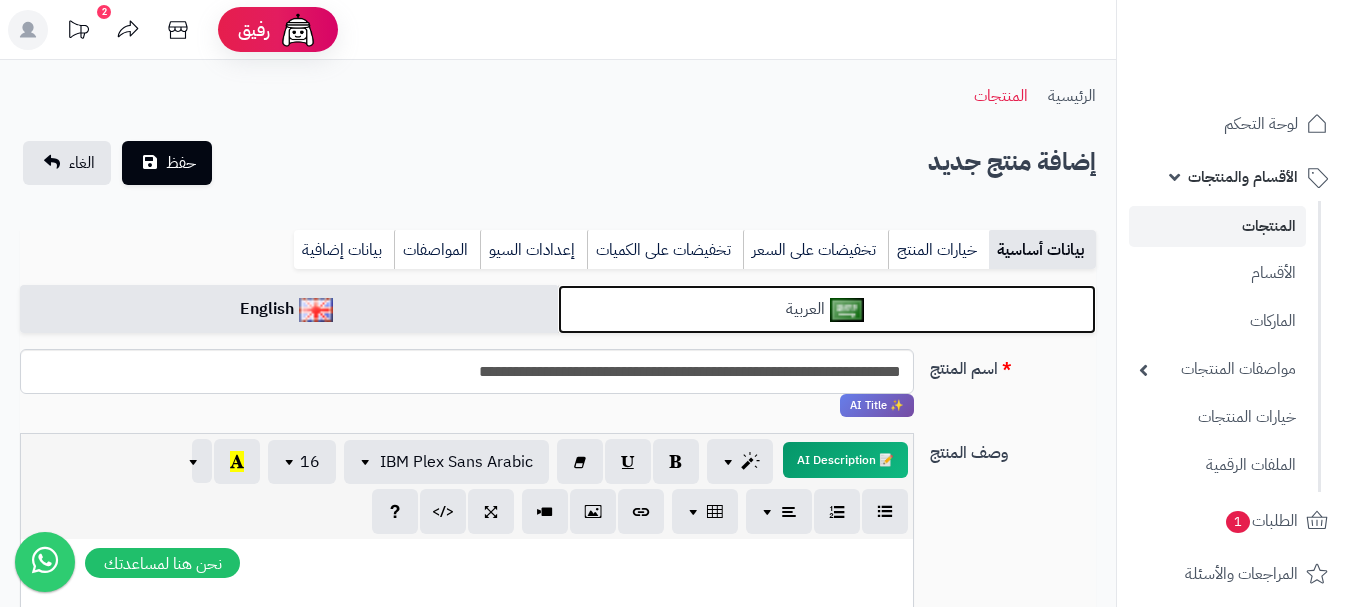 click on "العربية" 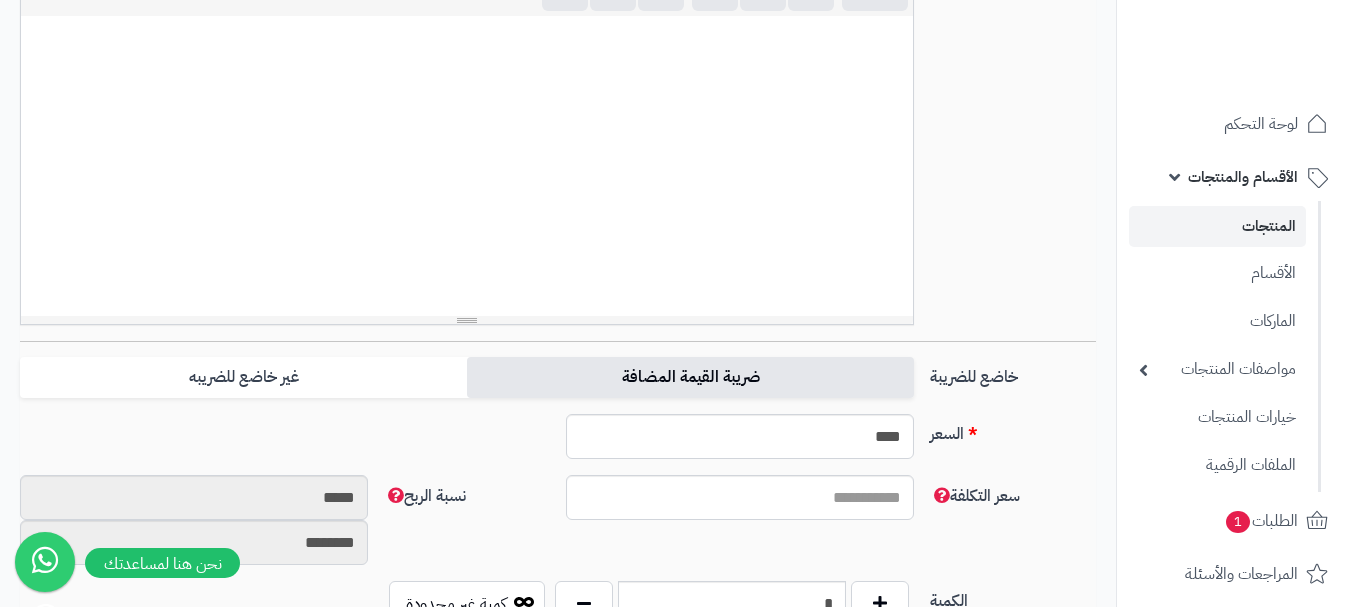 click on "ضريبة القيمة المضافة" 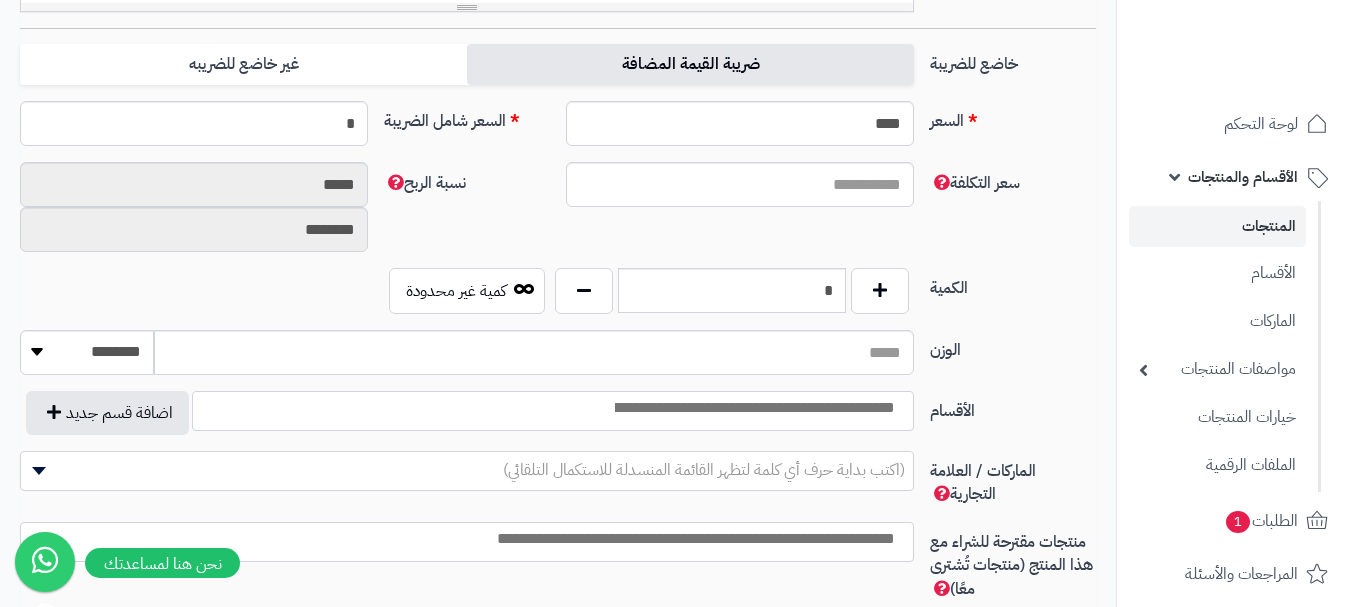 scroll, scrollTop: 900, scrollLeft: 0, axis: vertical 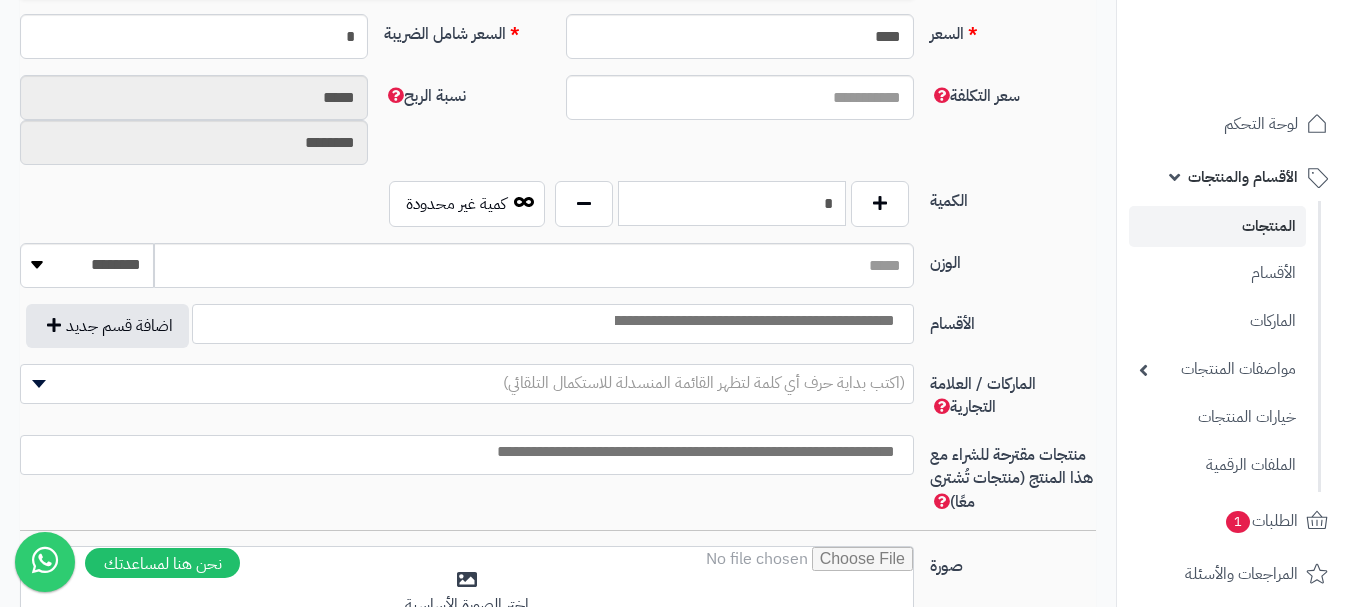 click on "*" 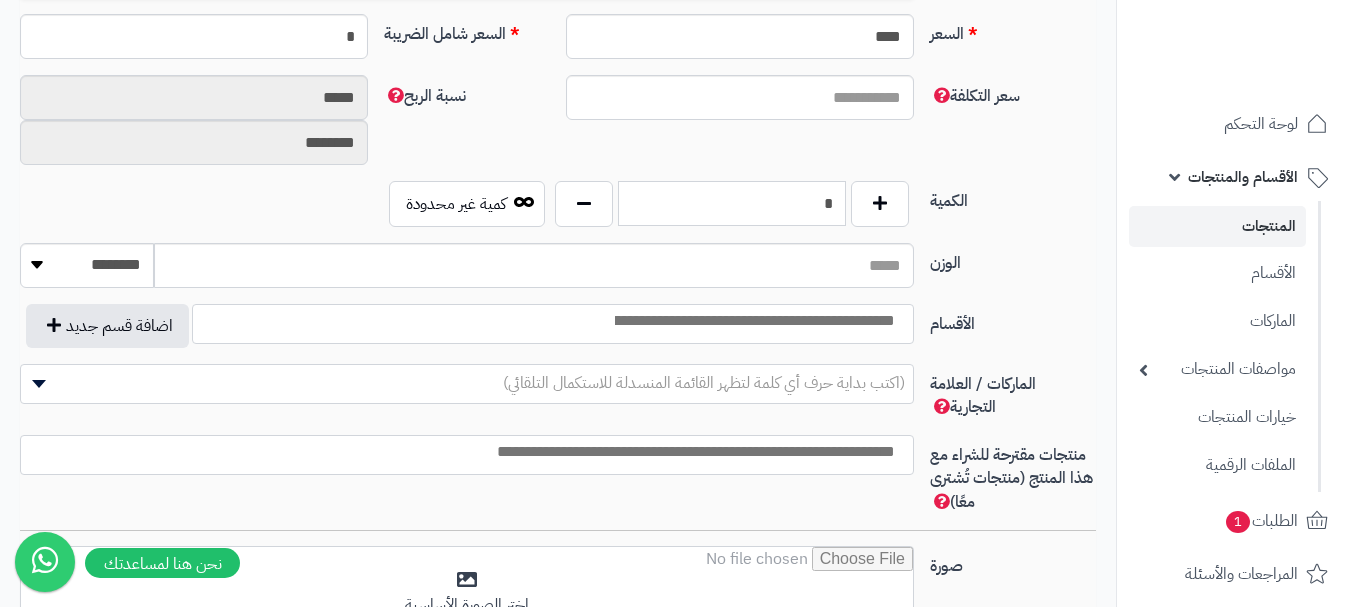 type on "*" 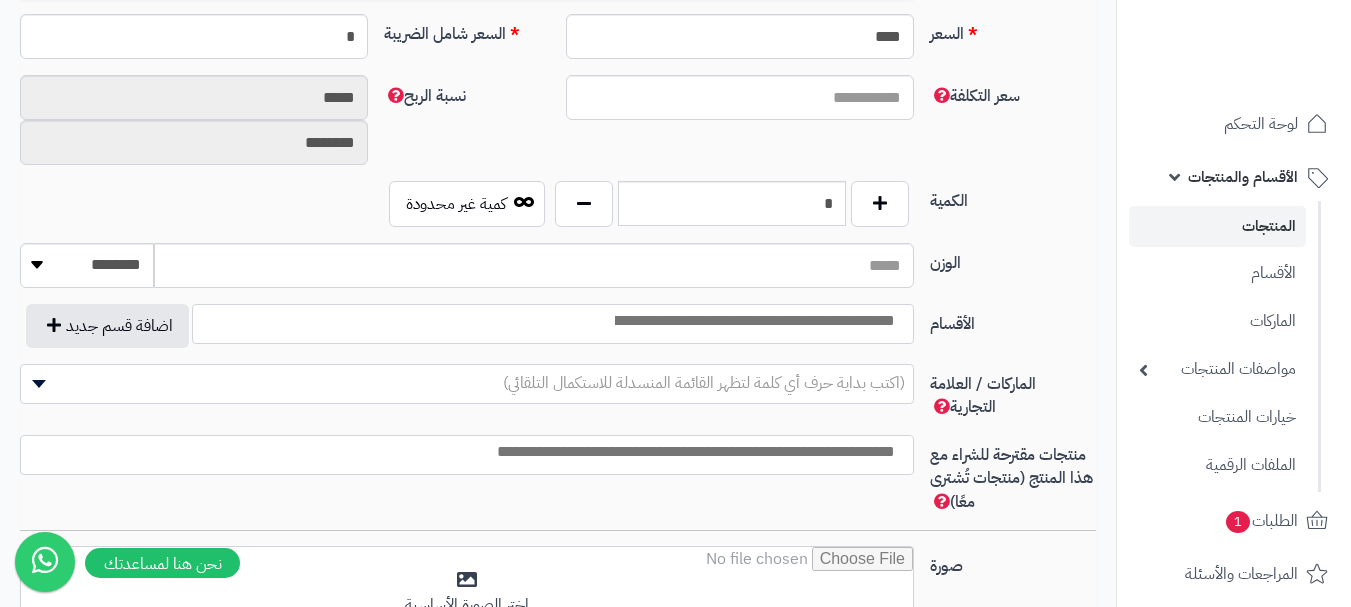 click on "(اكتب بداية حرف أي كلمة لتظهر القائمة المنسدلة للاستكمال التلقائي)" 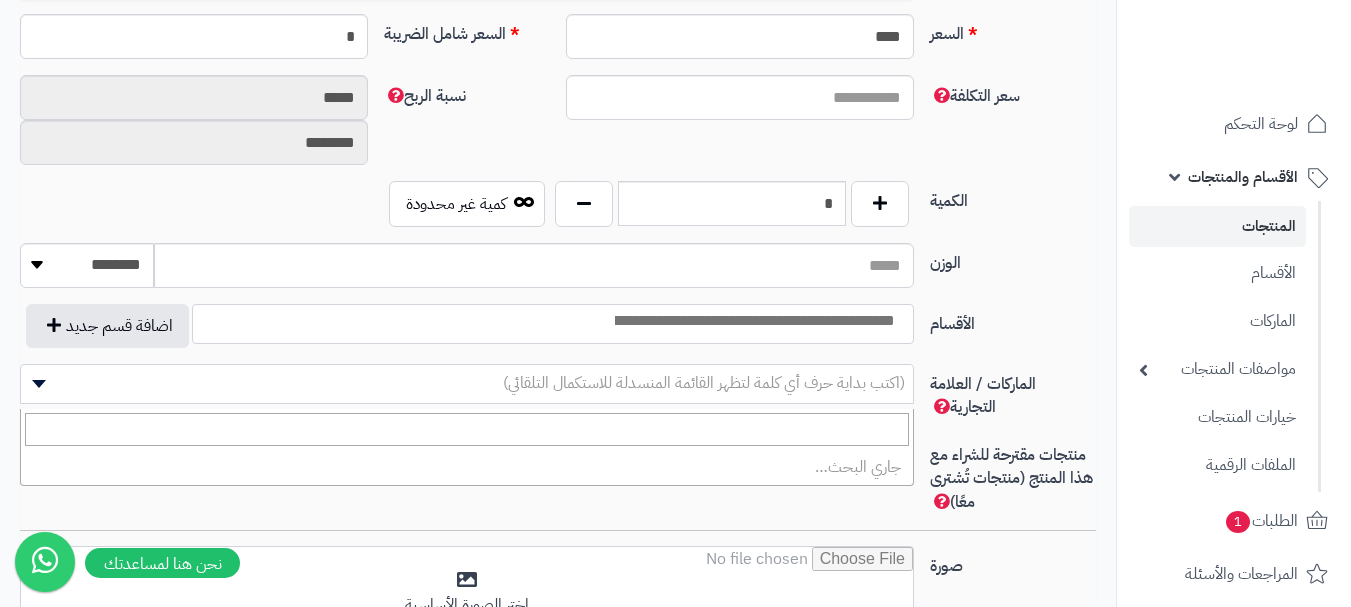 click 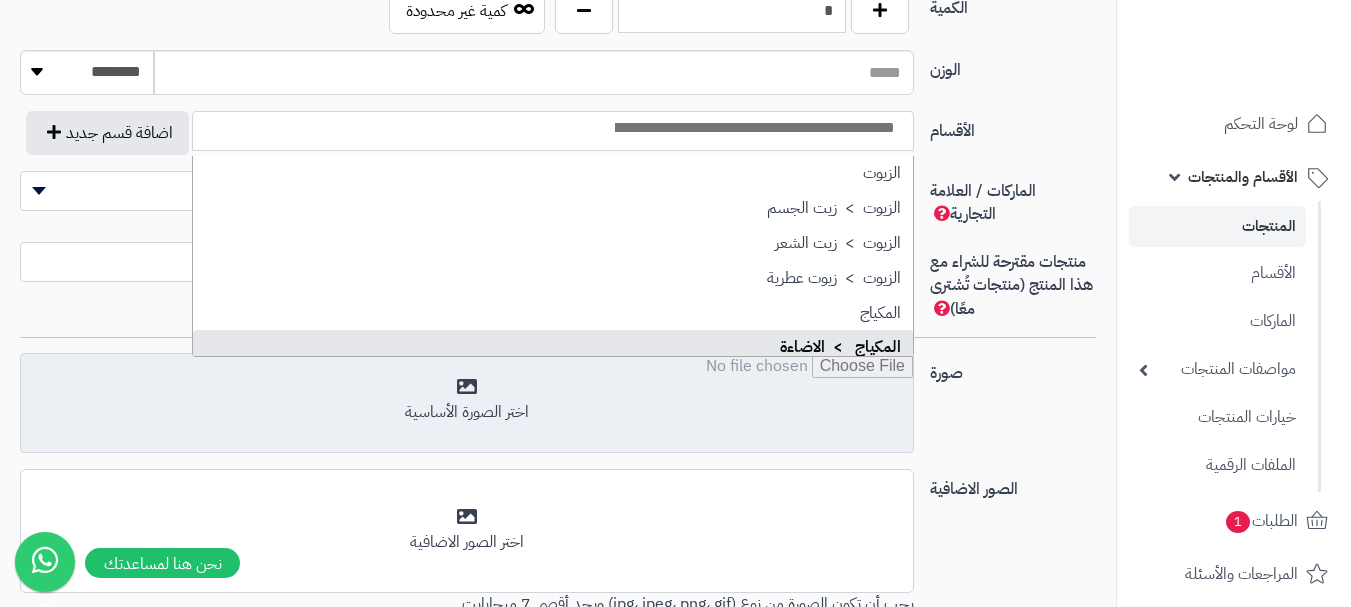scroll, scrollTop: 1100, scrollLeft: 0, axis: vertical 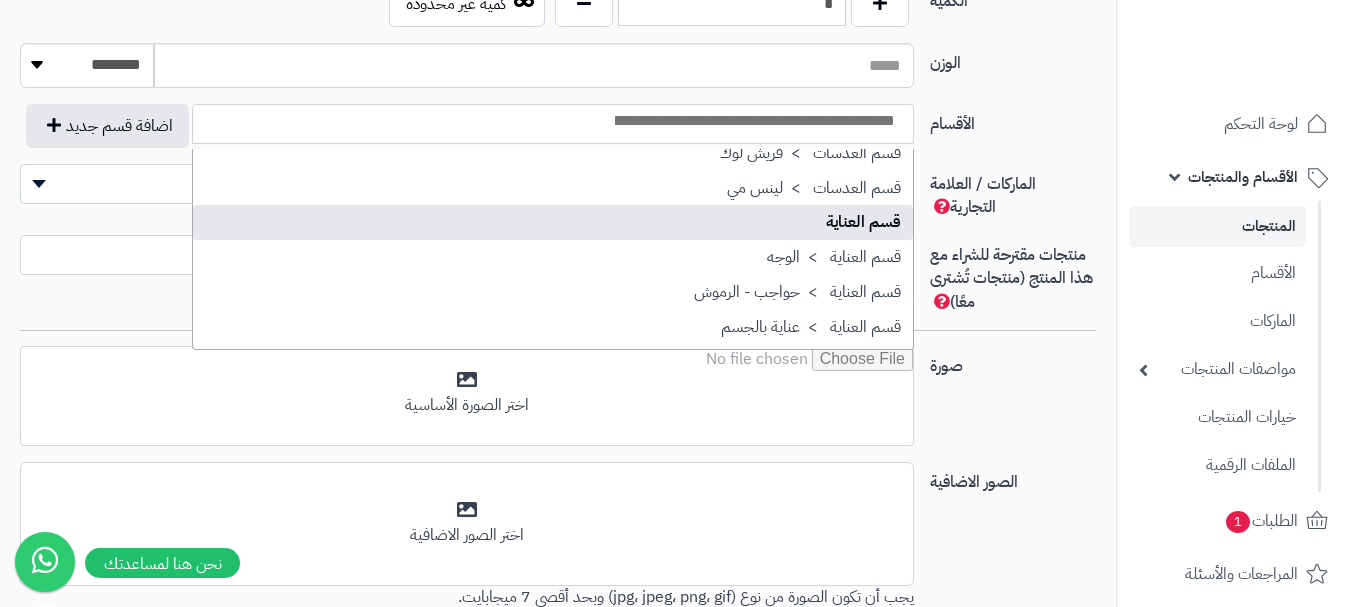 select on "**" 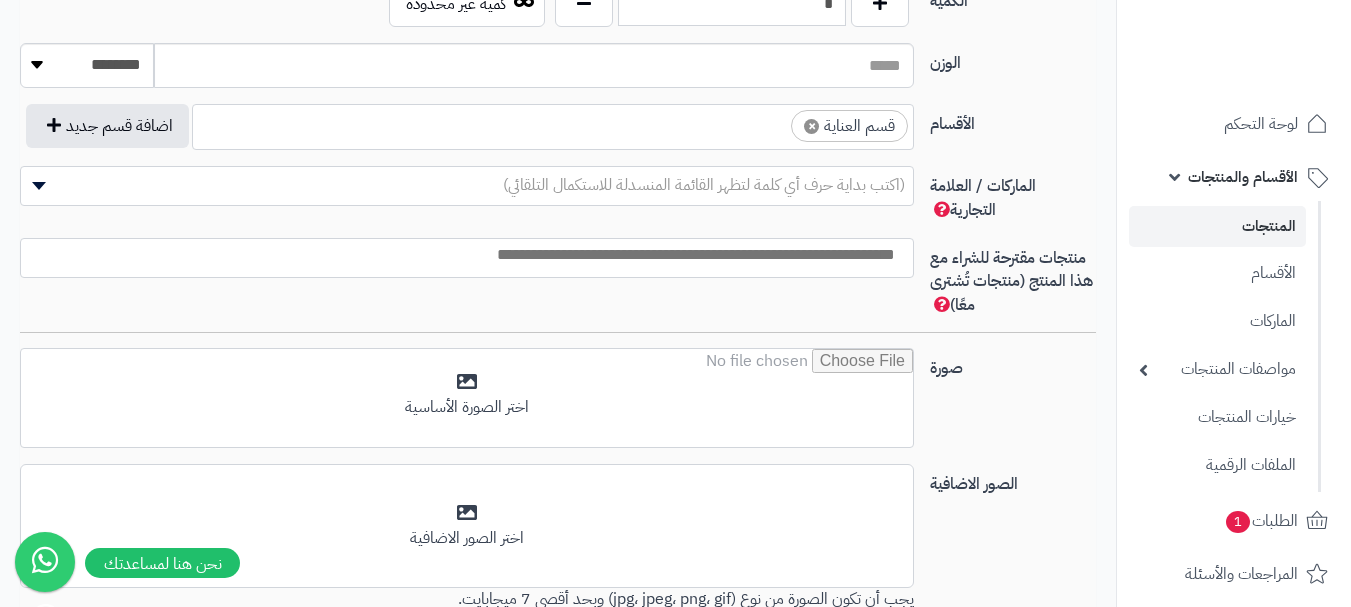 click on "× قسم العناية" 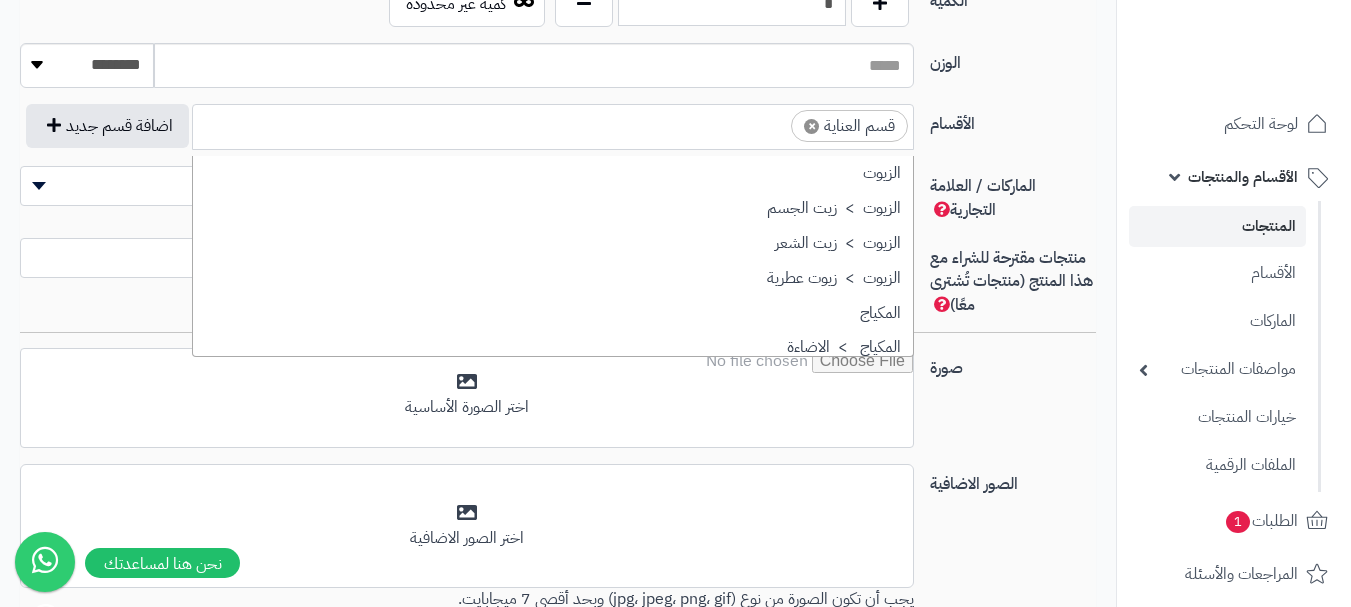 scroll, scrollTop: 1707, scrollLeft: 0, axis: vertical 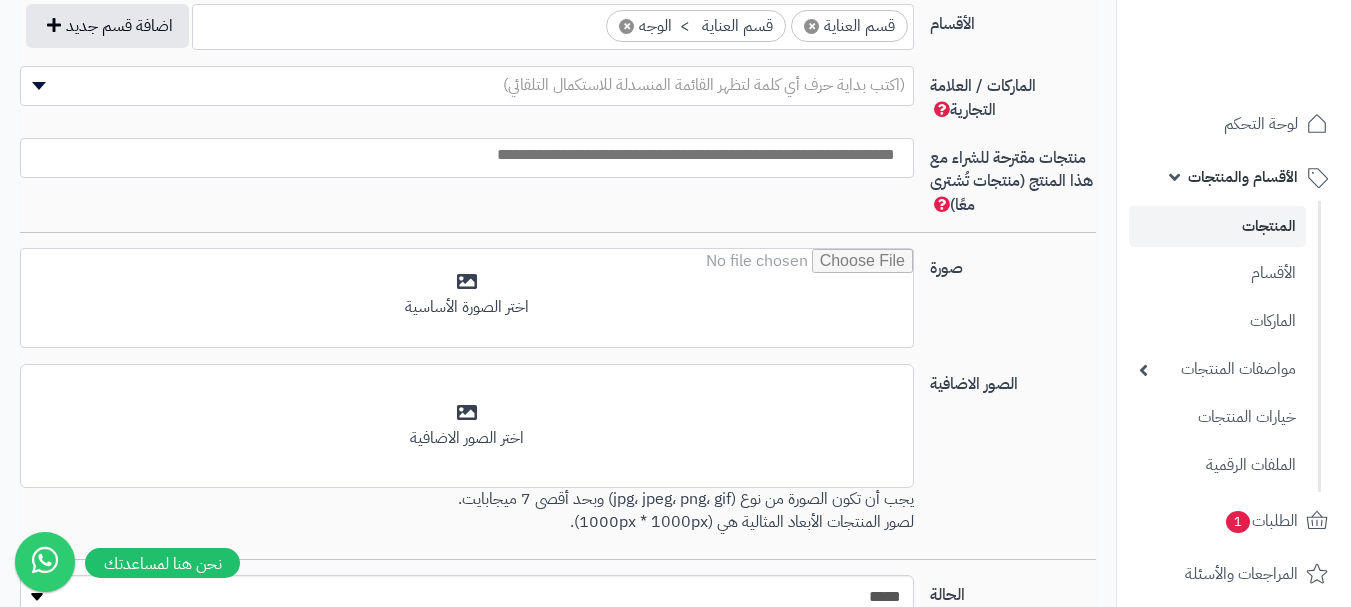 click 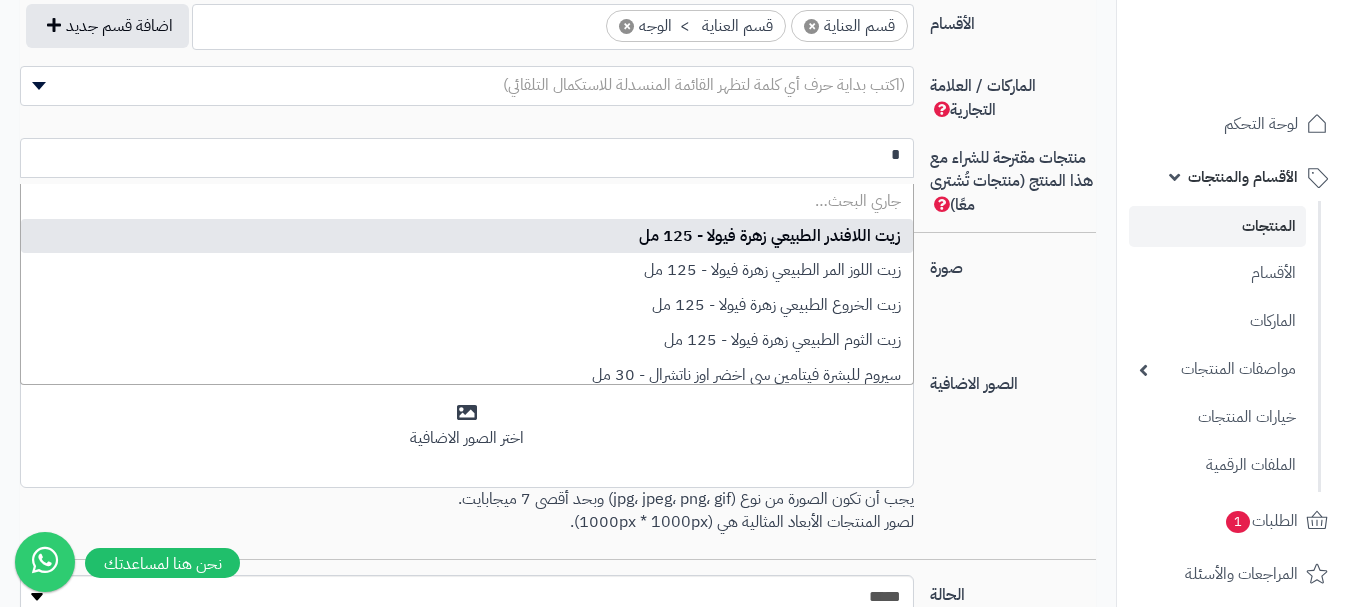 scroll, scrollTop: 0, scrollLeft: 0, axis: both 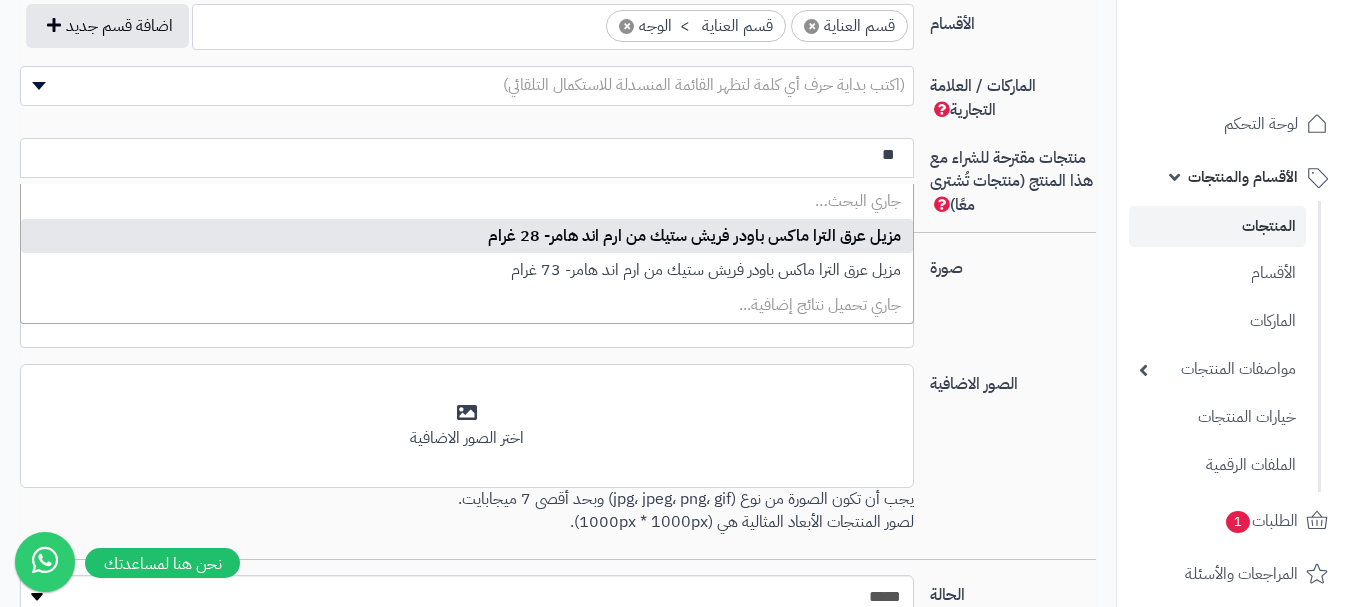 type on "*" 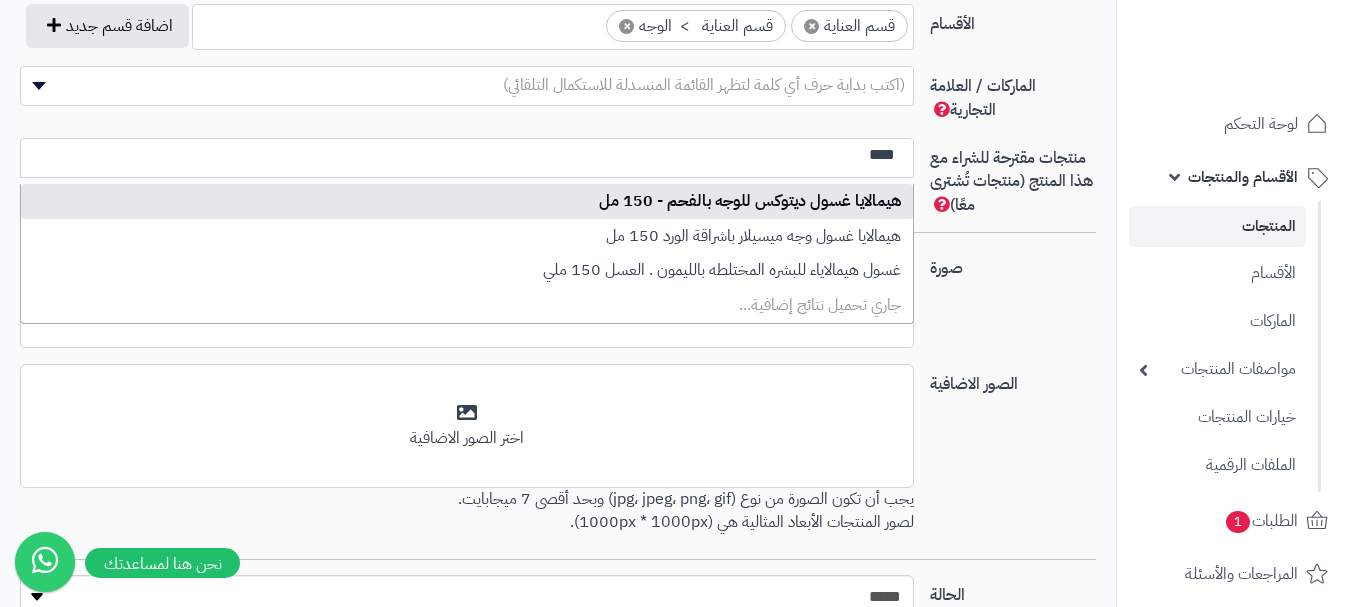 type on "****" 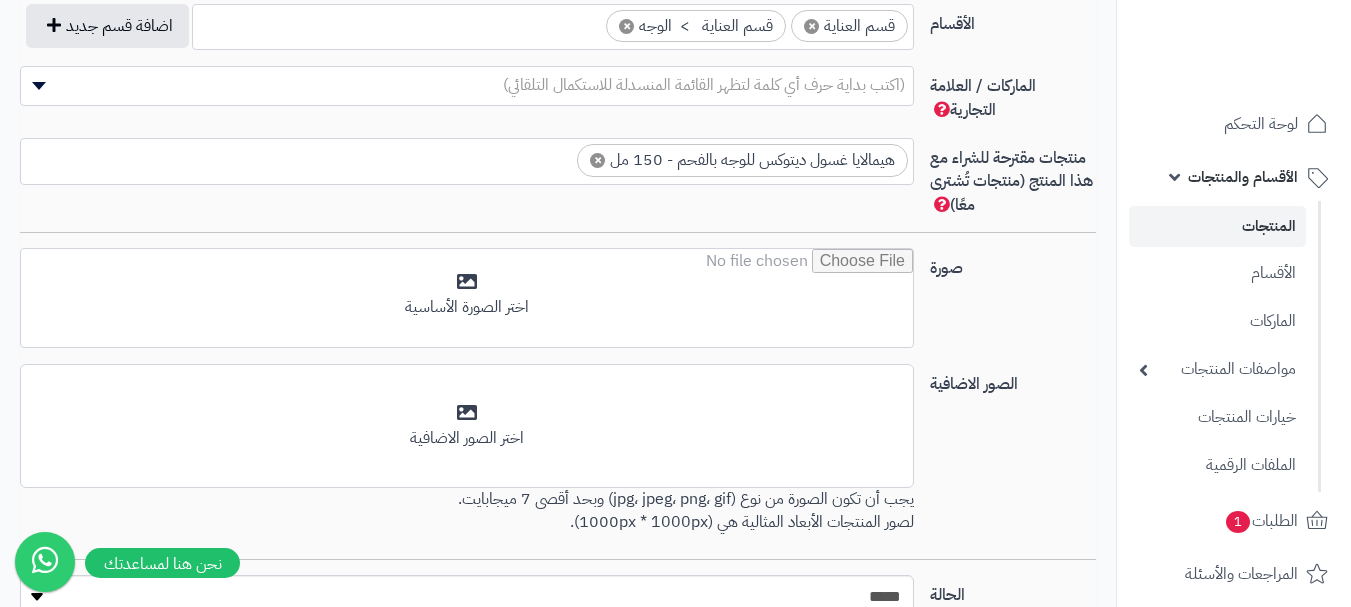 scroll, scrollTop: 0, scrollLeft: 0, axis: both 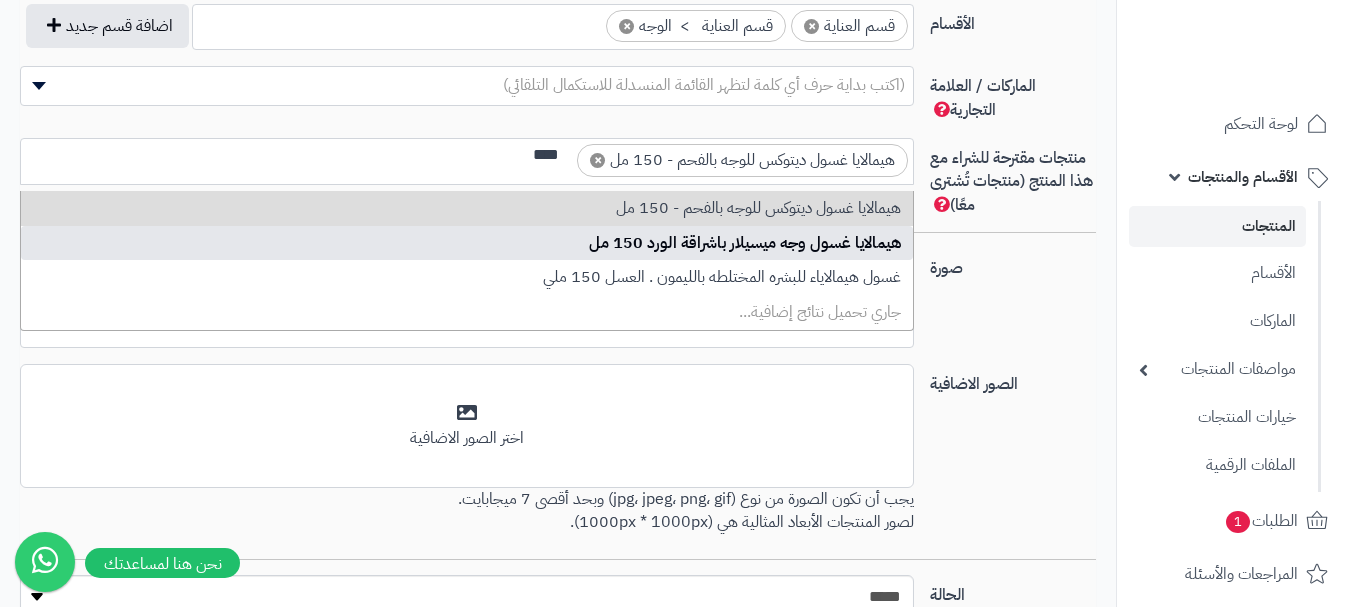 type on "****" 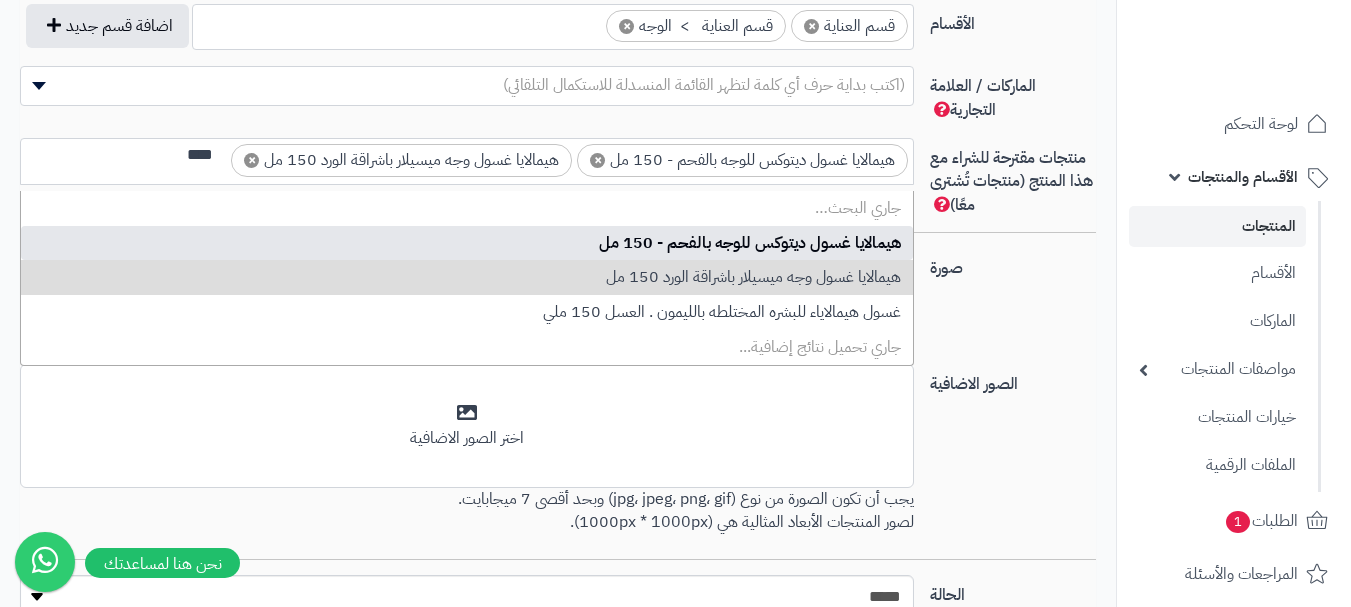 scroll, scrollTop: 0, scrollLeft: 0, axis: both 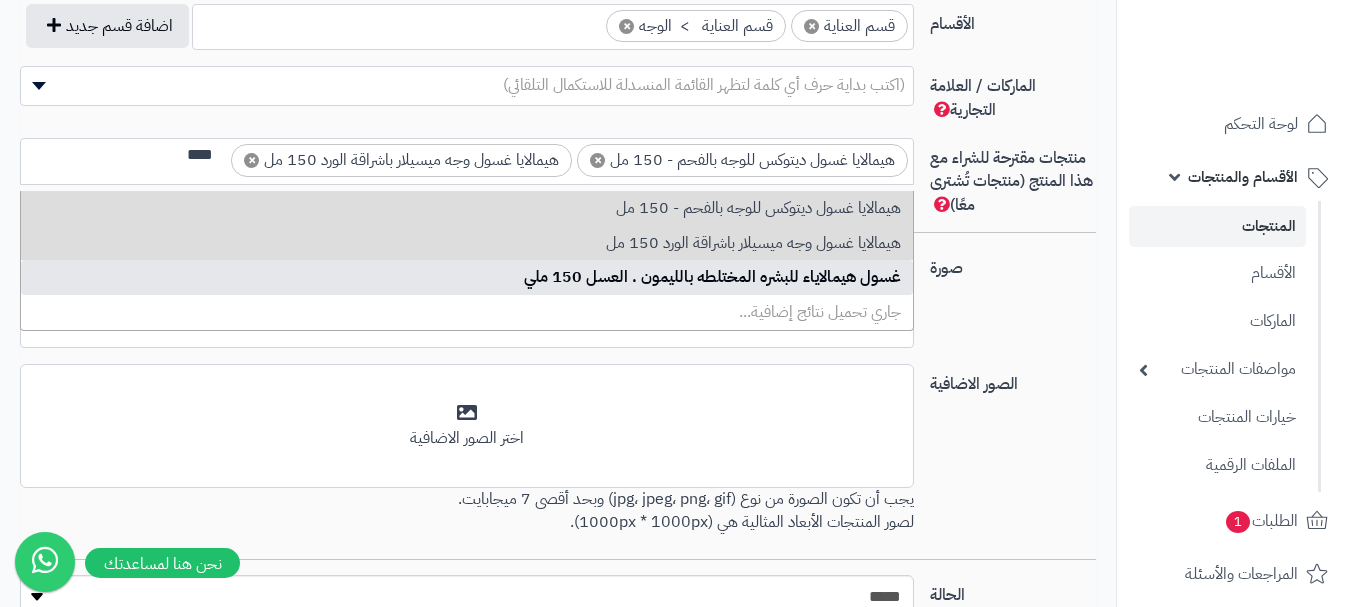 type on "****" 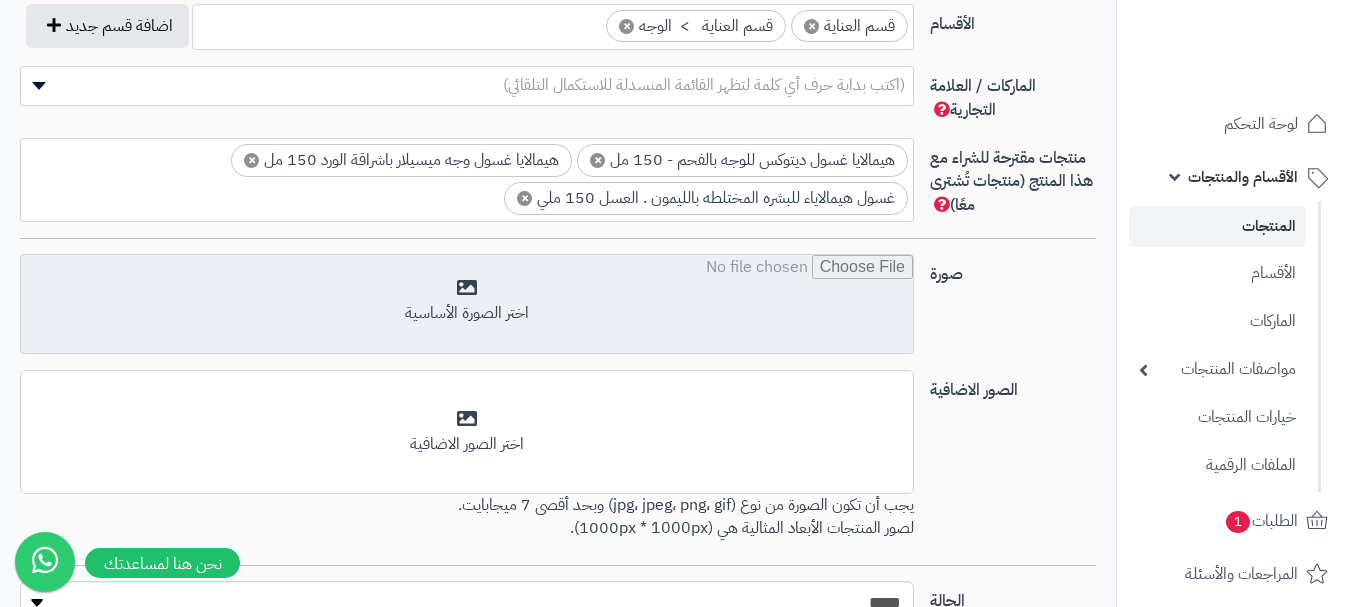 click 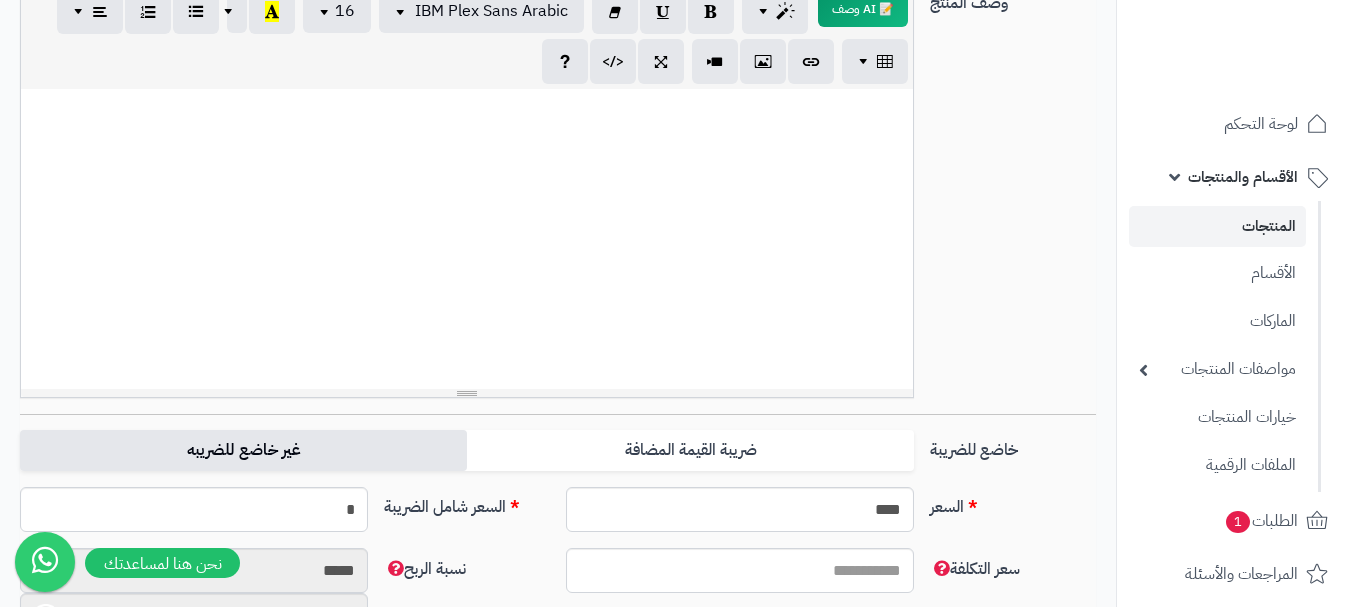 scroll, scrollTop: 500, scrollLeft: 0, axis: vertical 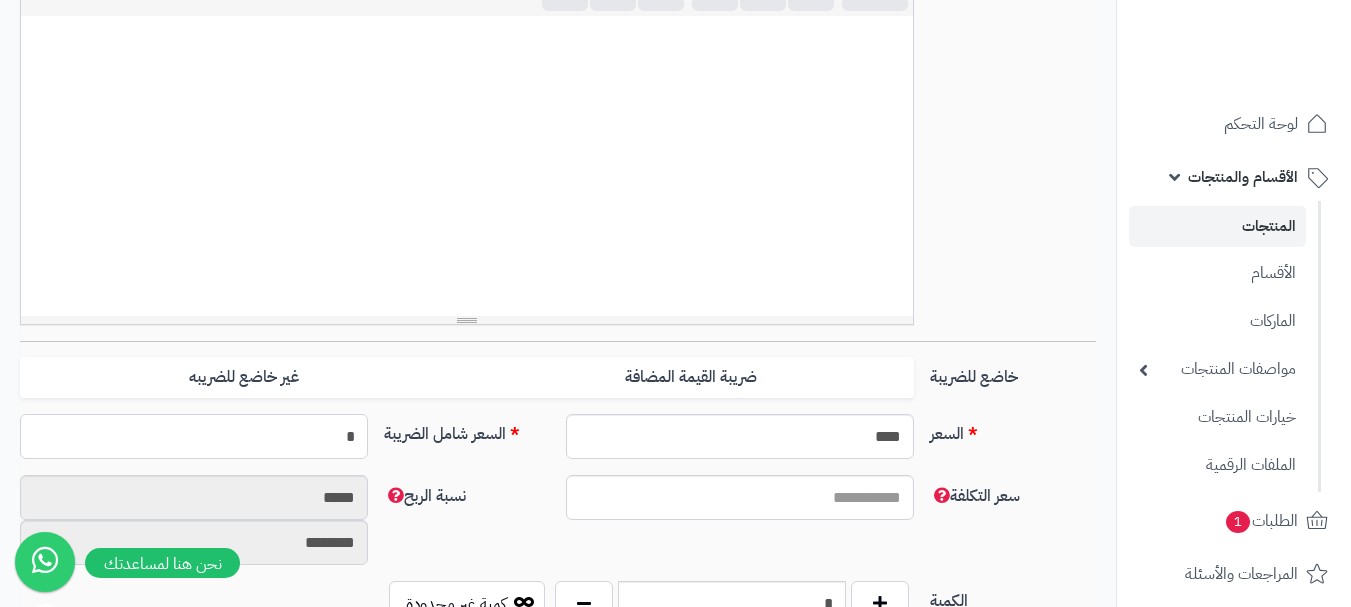 click on "*" 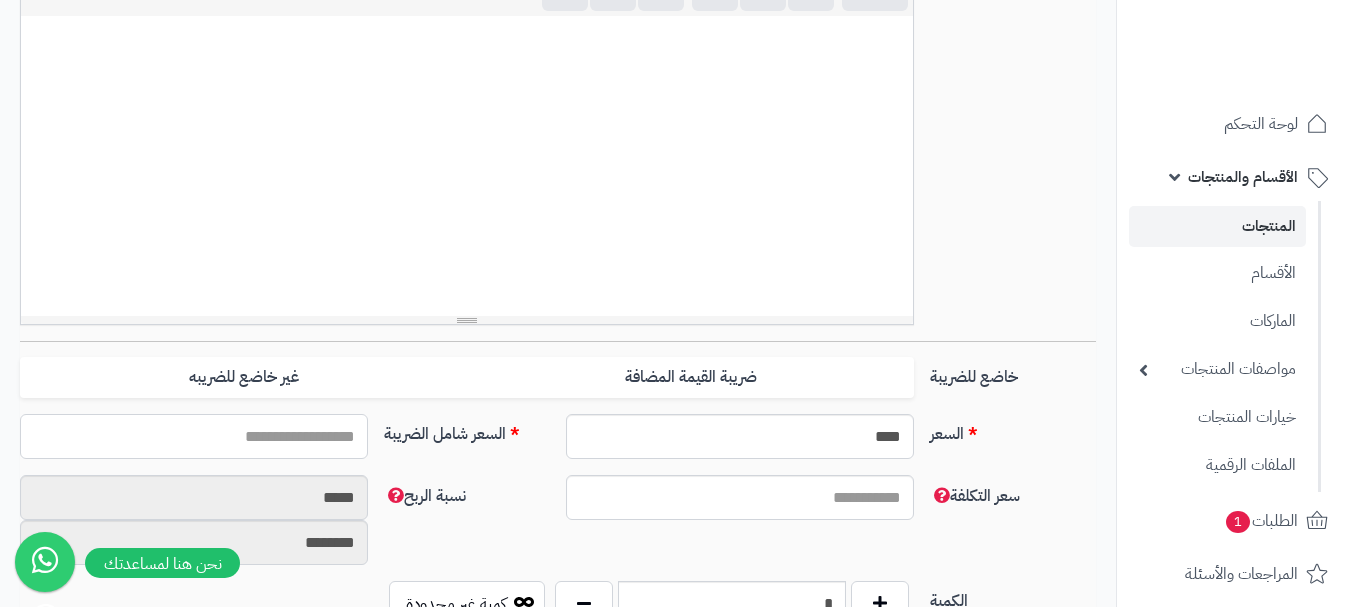 type on "*" 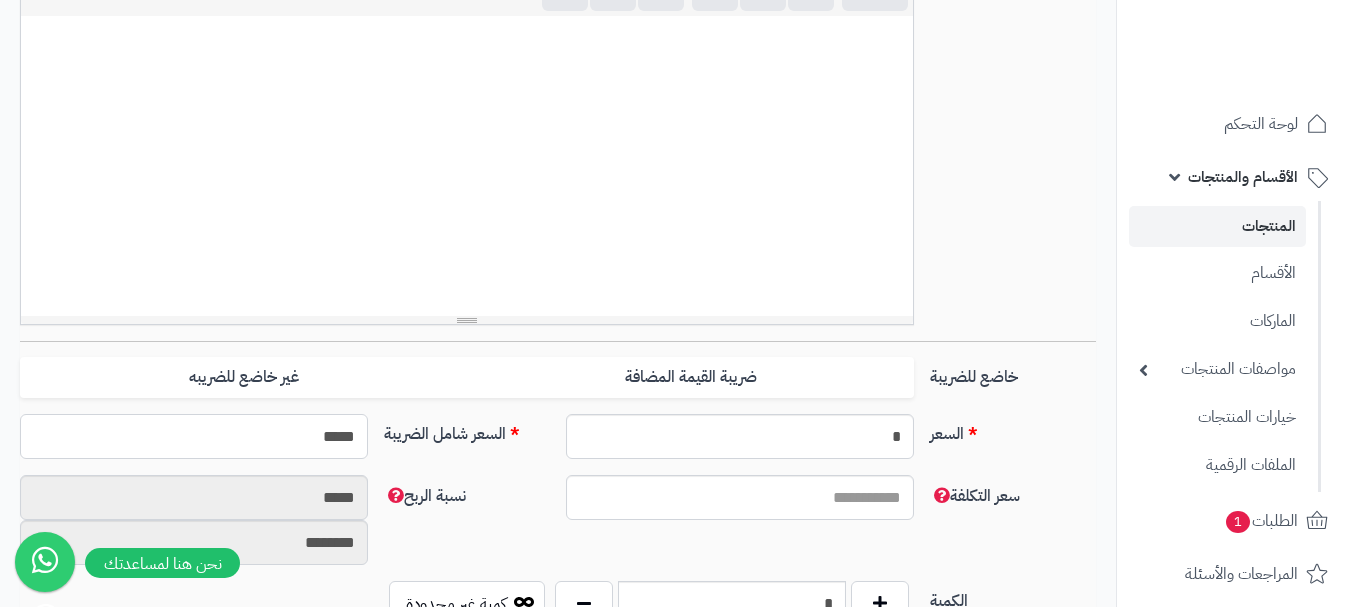 type on "******" 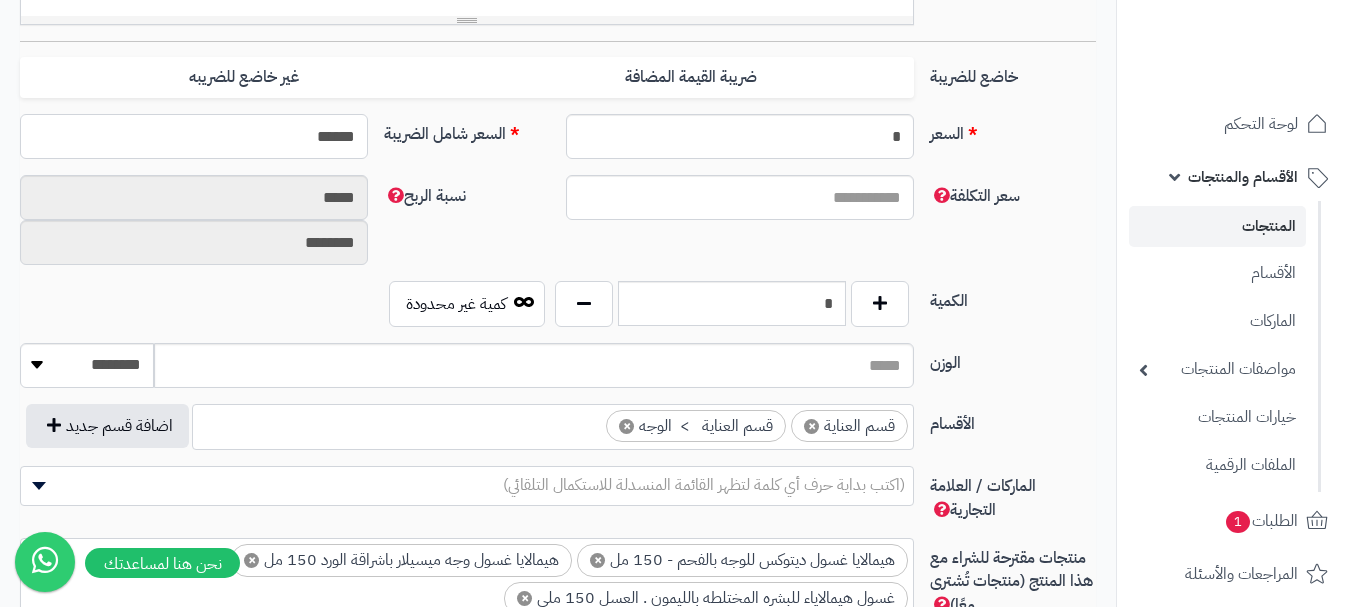 type on "**********" 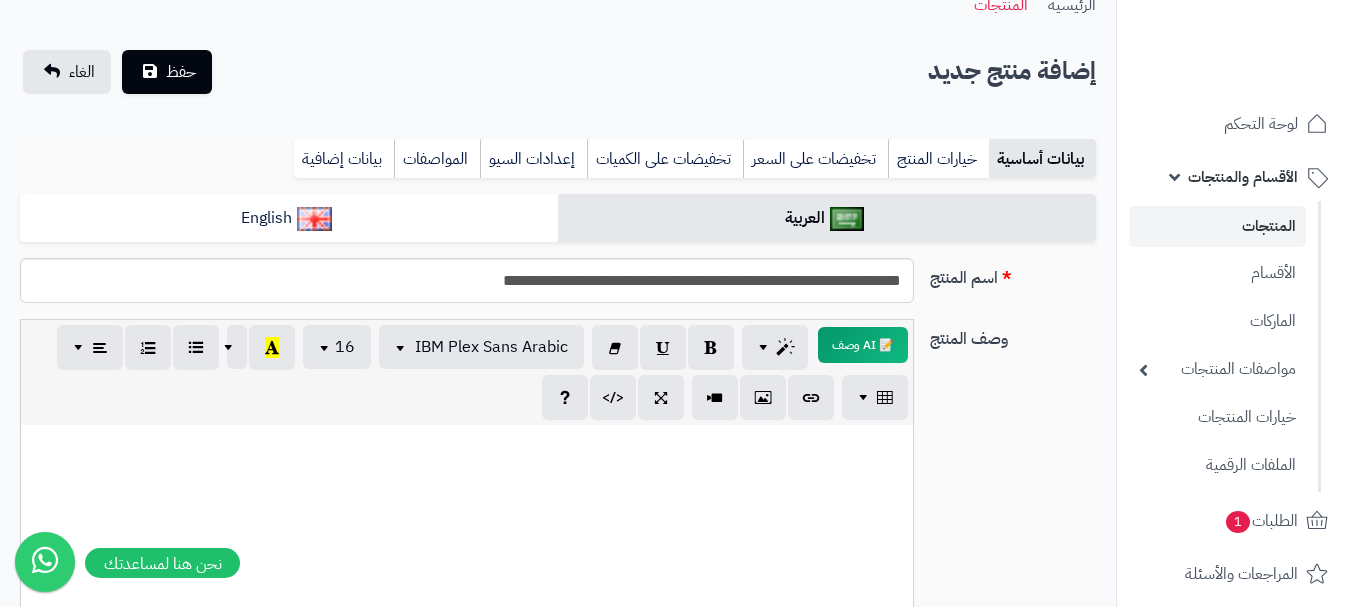 scroll, scrollTop: 0, scrollLeft: 0, axis: both 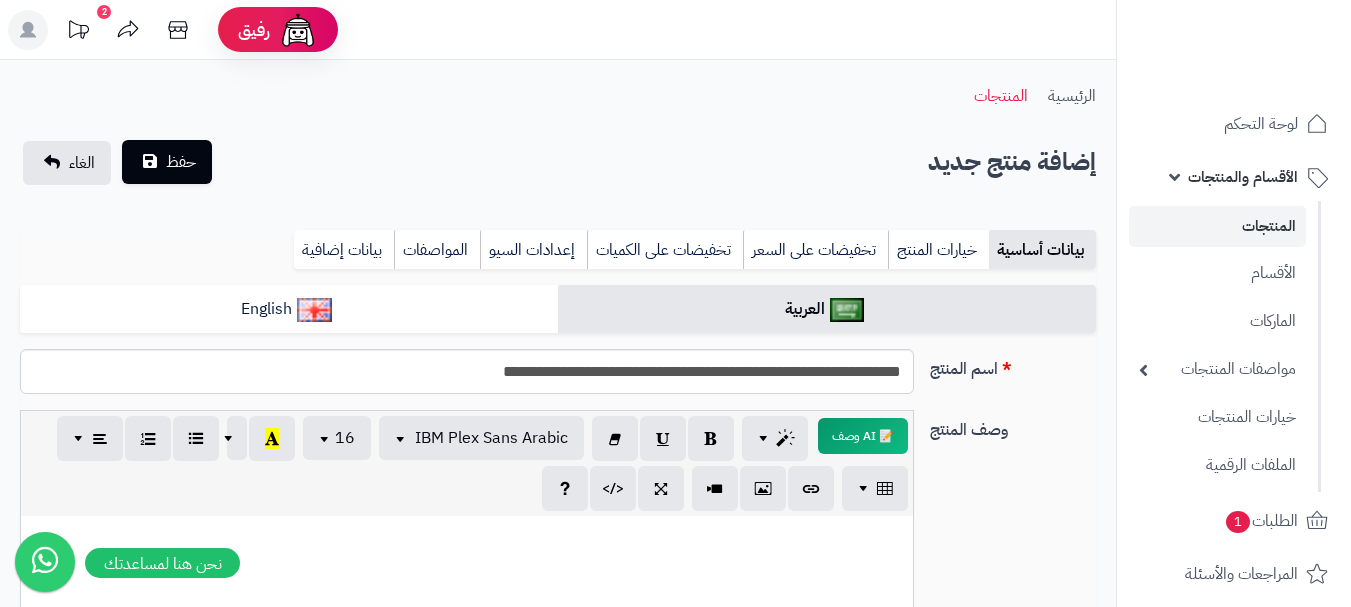 type on "******" 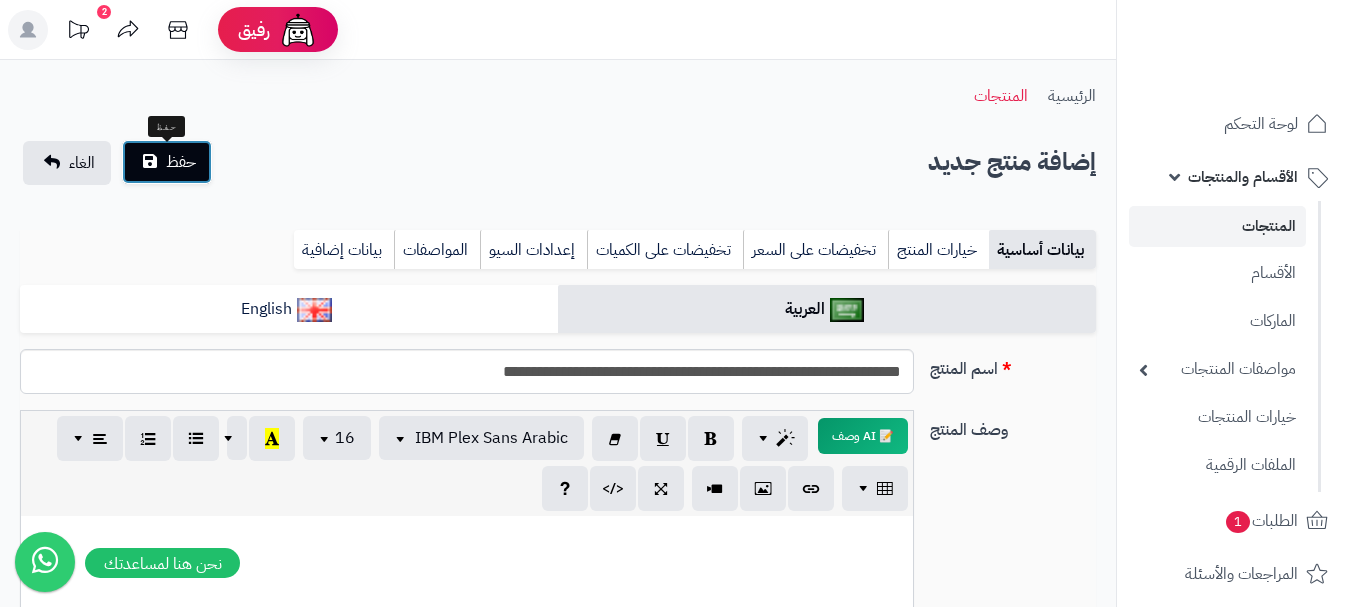 click on "حفظ" 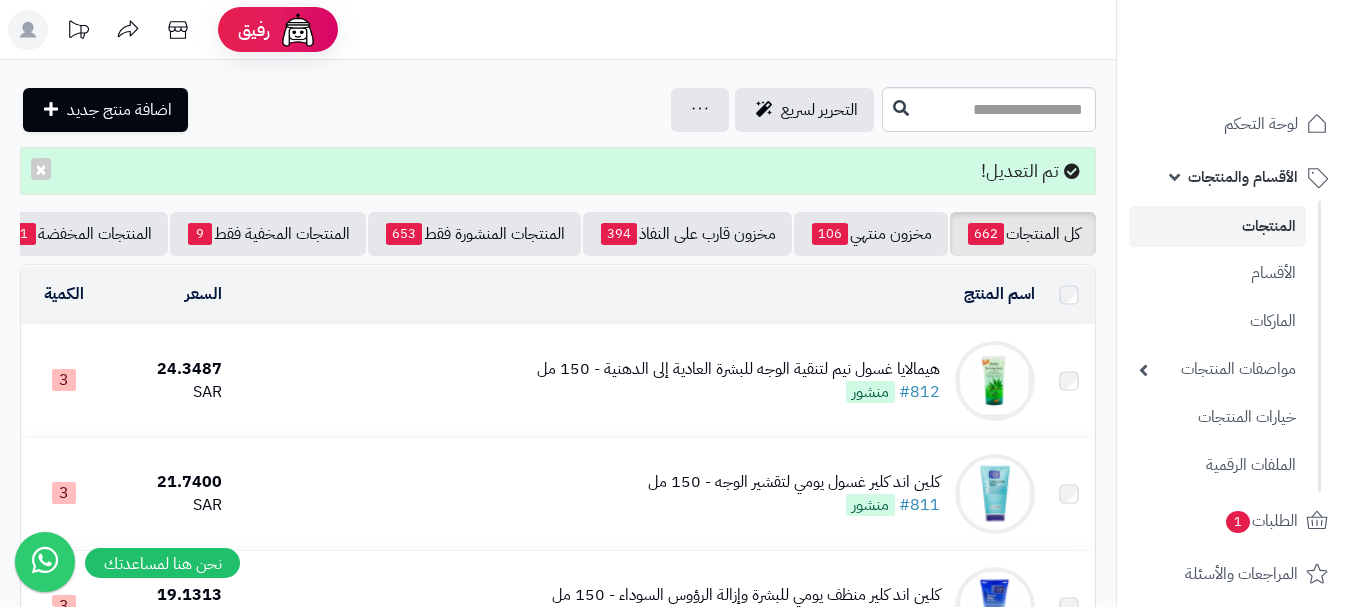 scroll, scrollTop: 0, scrollLeft: 0, axis: both 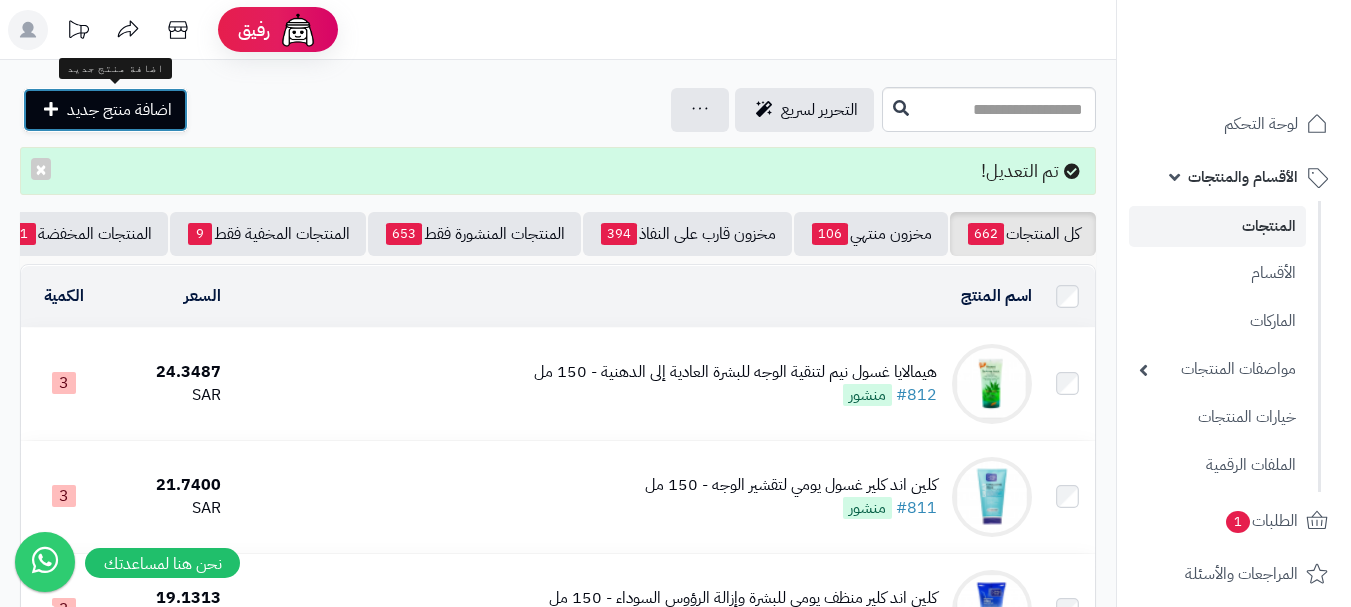 click on "اضافة منتج جديد" at bounding box center (105, 110) 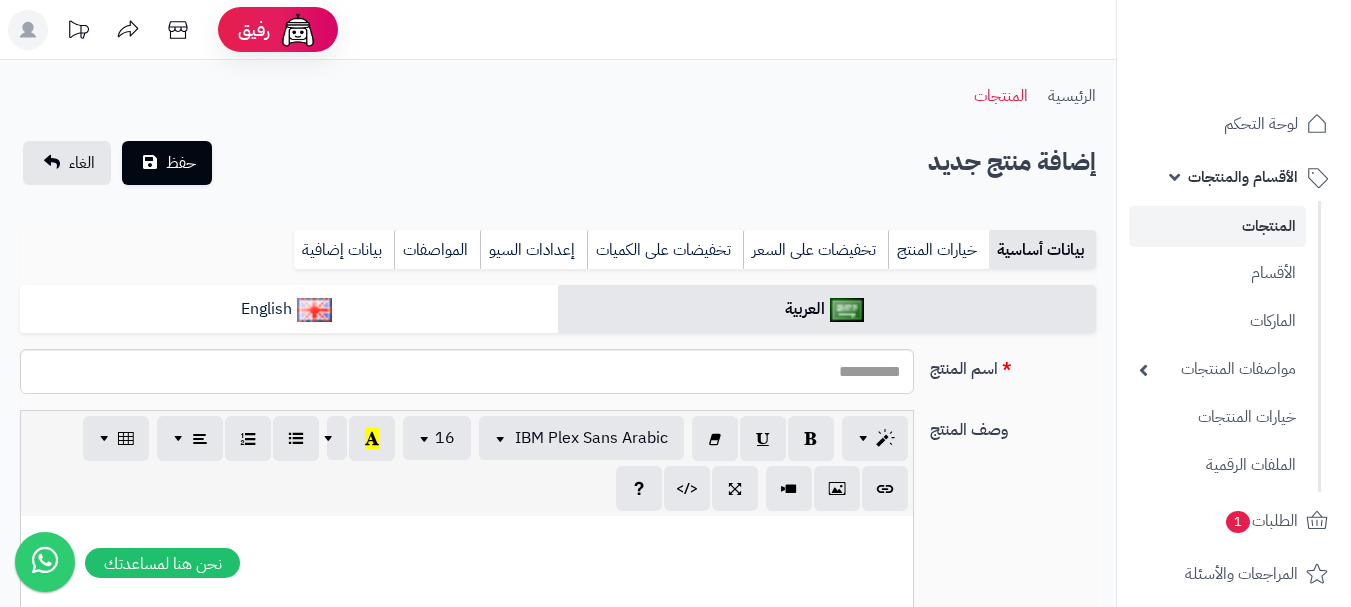 select 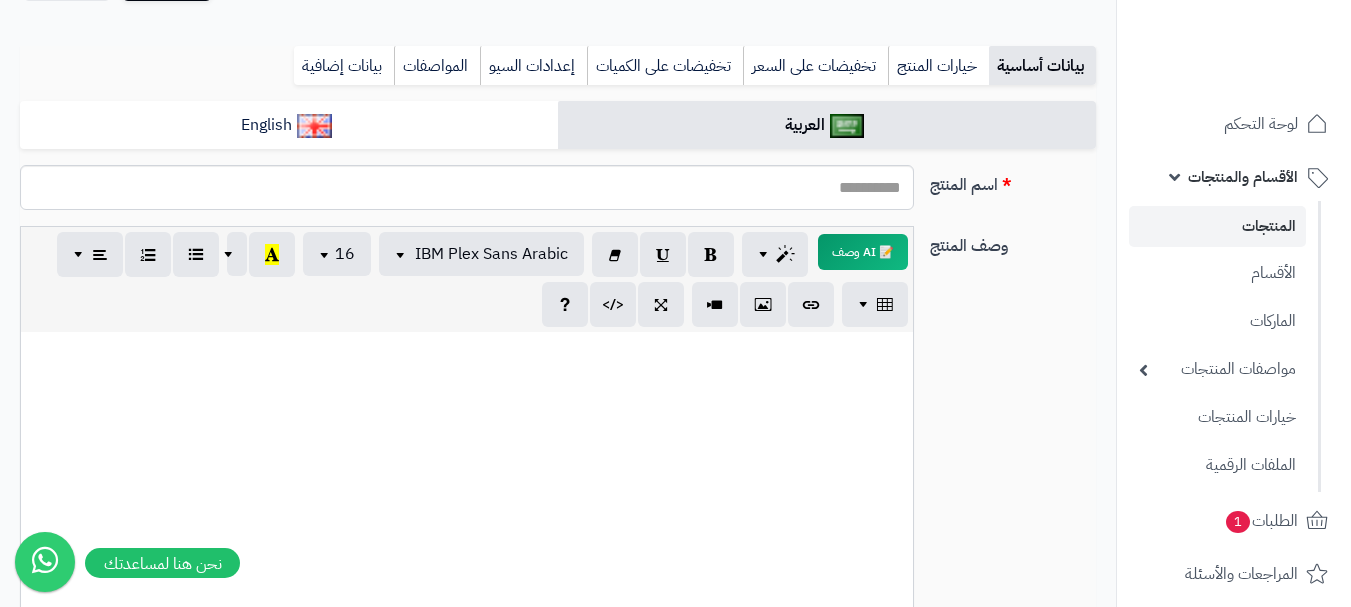 scroll, scrollTop: 0, scrollLeft: 0, axis: both 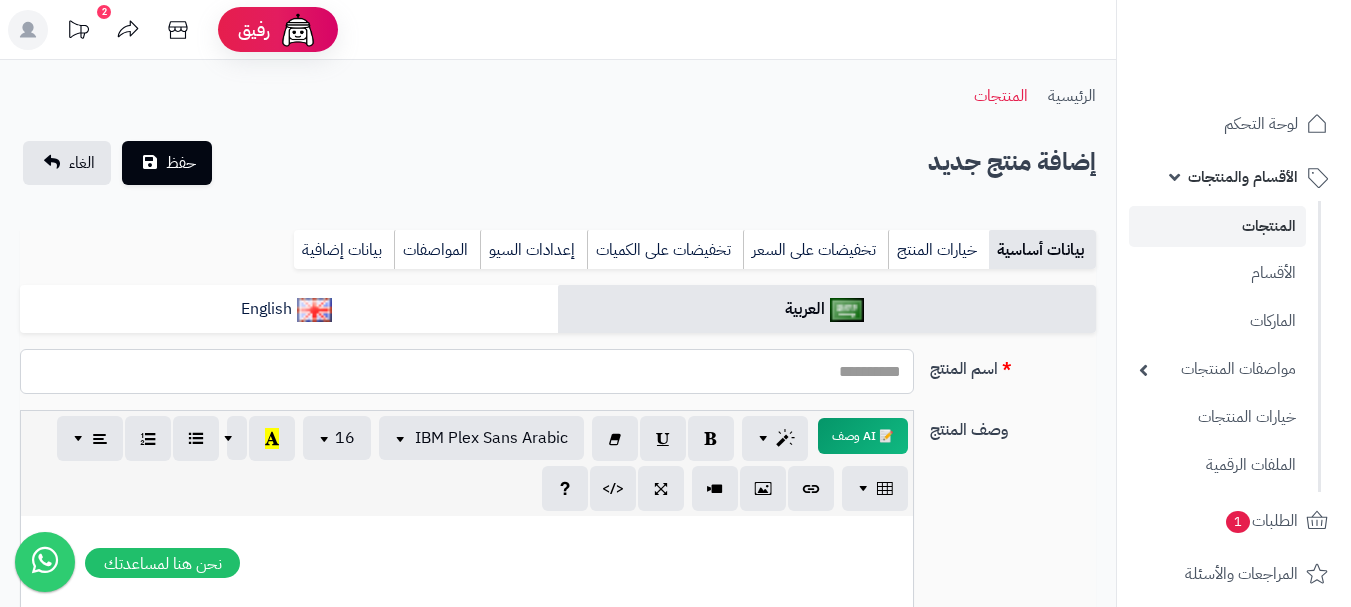 paste on "**********" 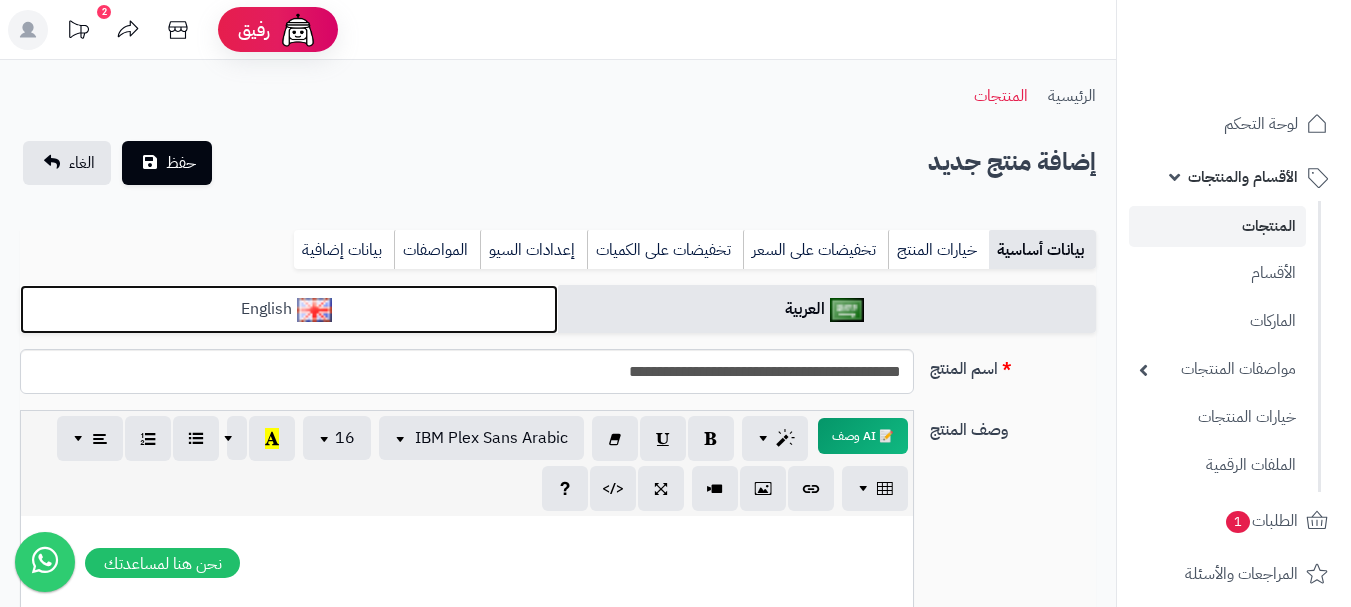 click on "English" at bounding box center (289, 309) 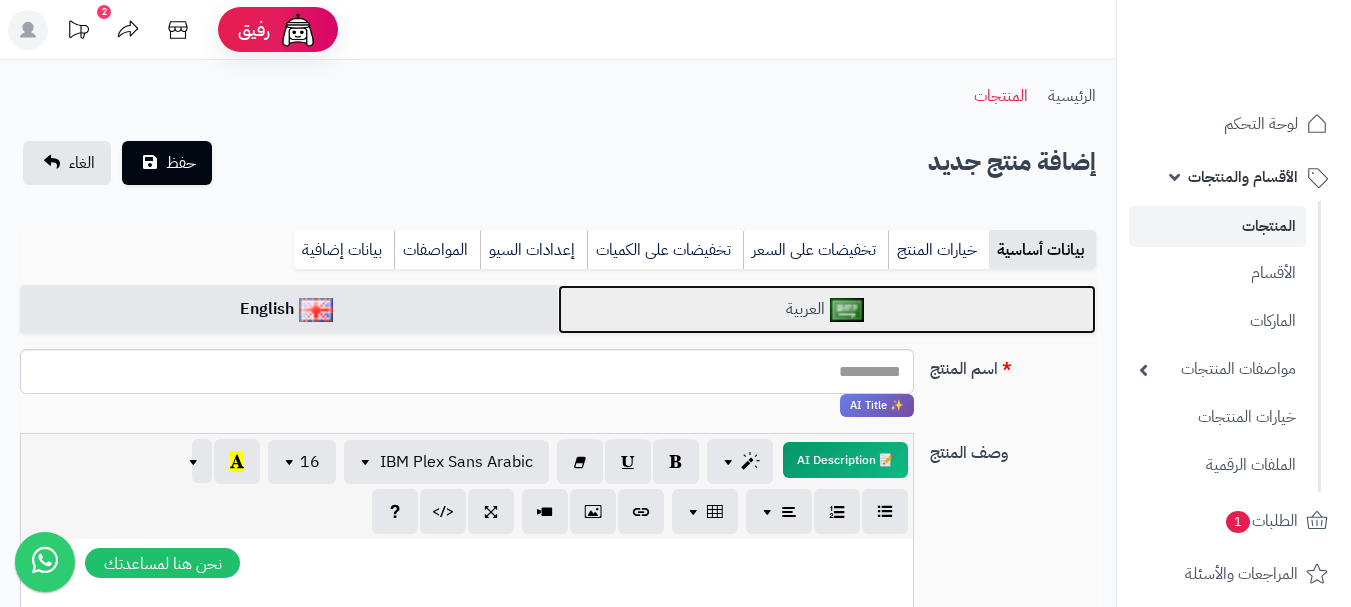 drag, startPoint x: 900, startPoint y: 302, endPoint x: 785, endPoint y: 364, distance: 130.64838 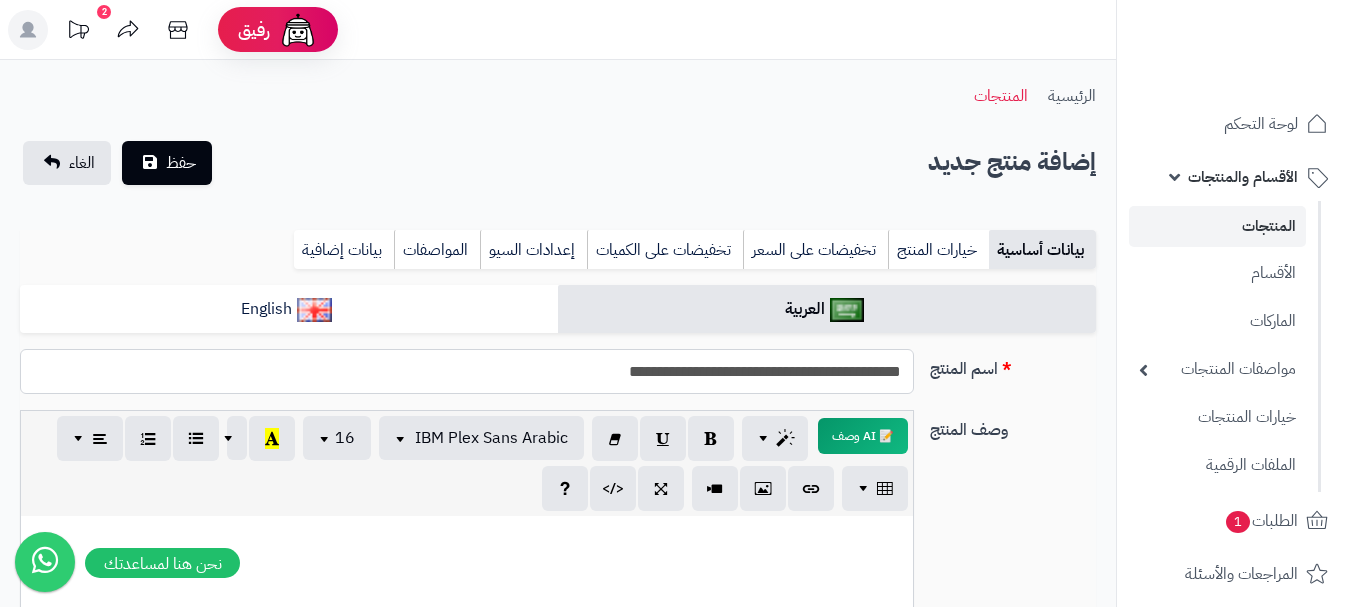 click on "**********" at bounding box center (467, 371) 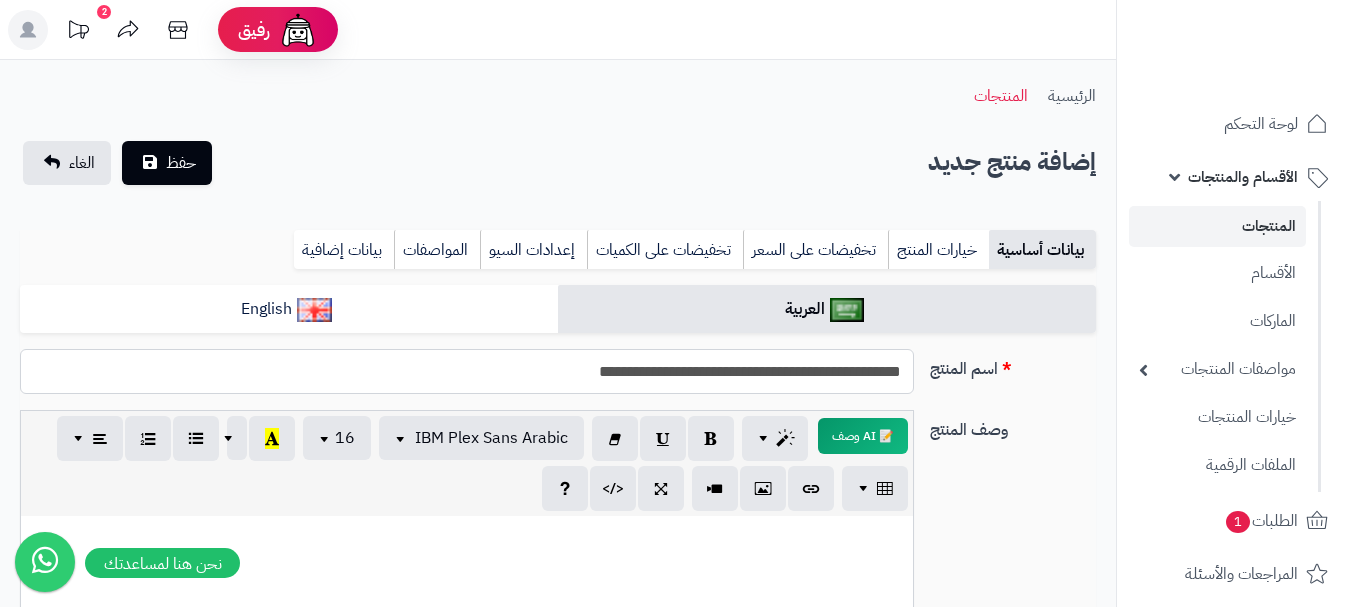 click on "**********" at bounding box center (467, 371) 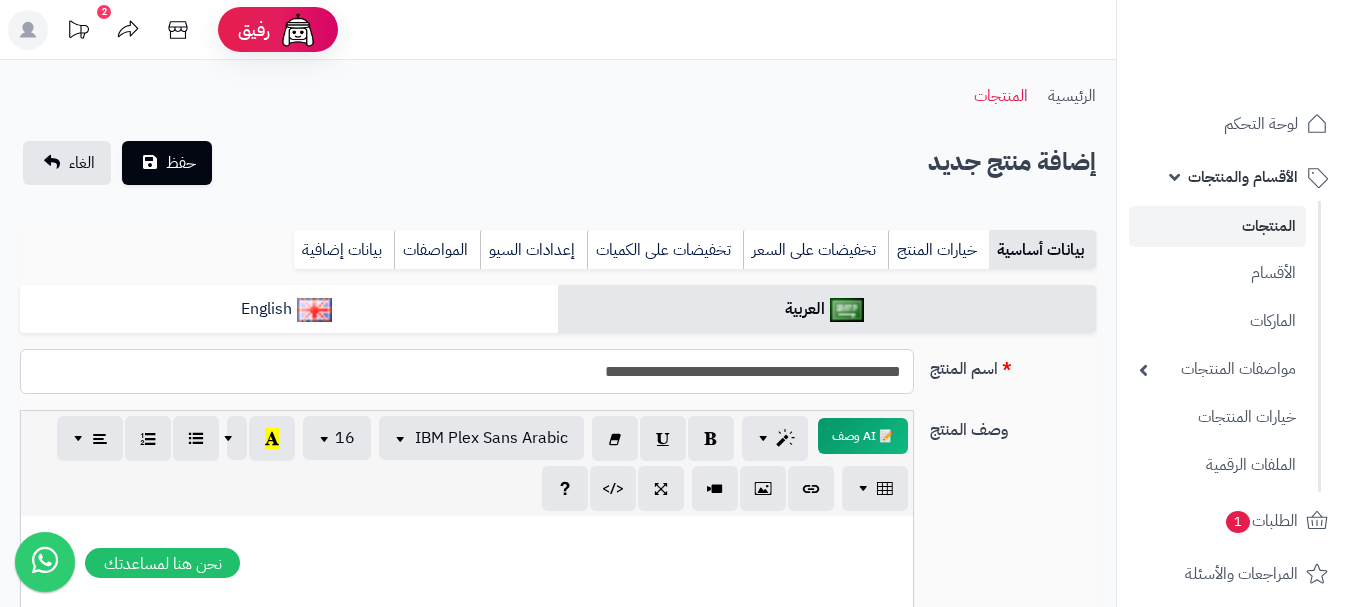 click on "**********" at bounding box center (467, 371) 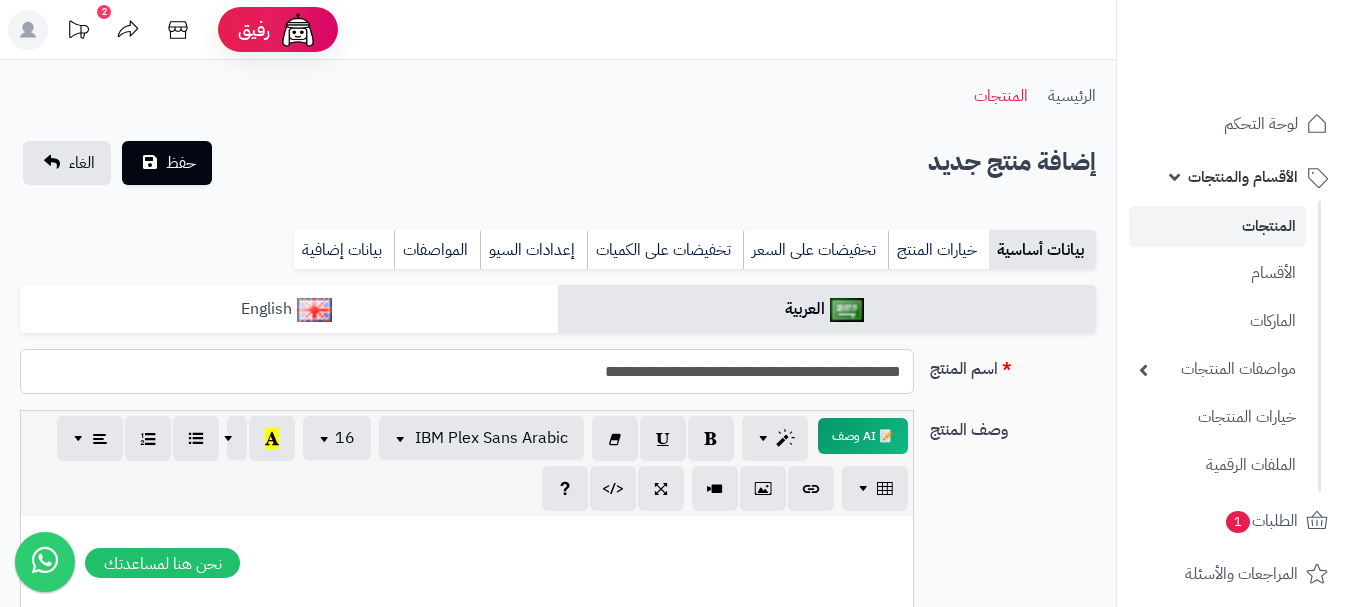 type on "**********" 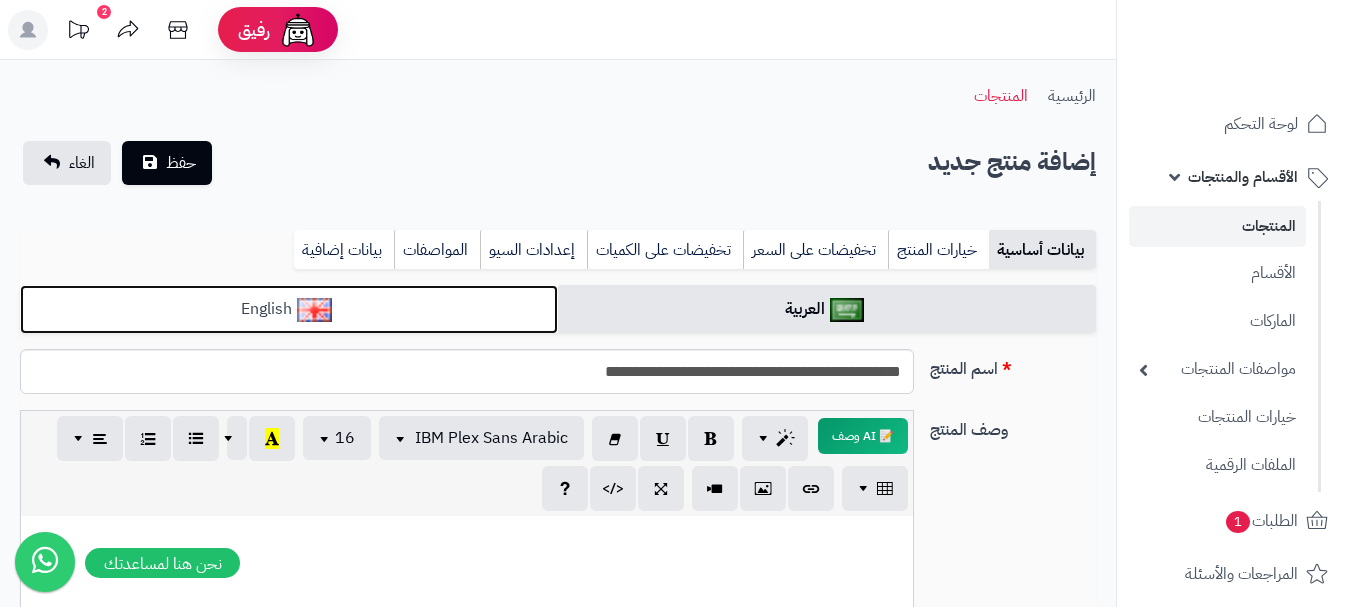click on "English" at bounding box center (289, 309) 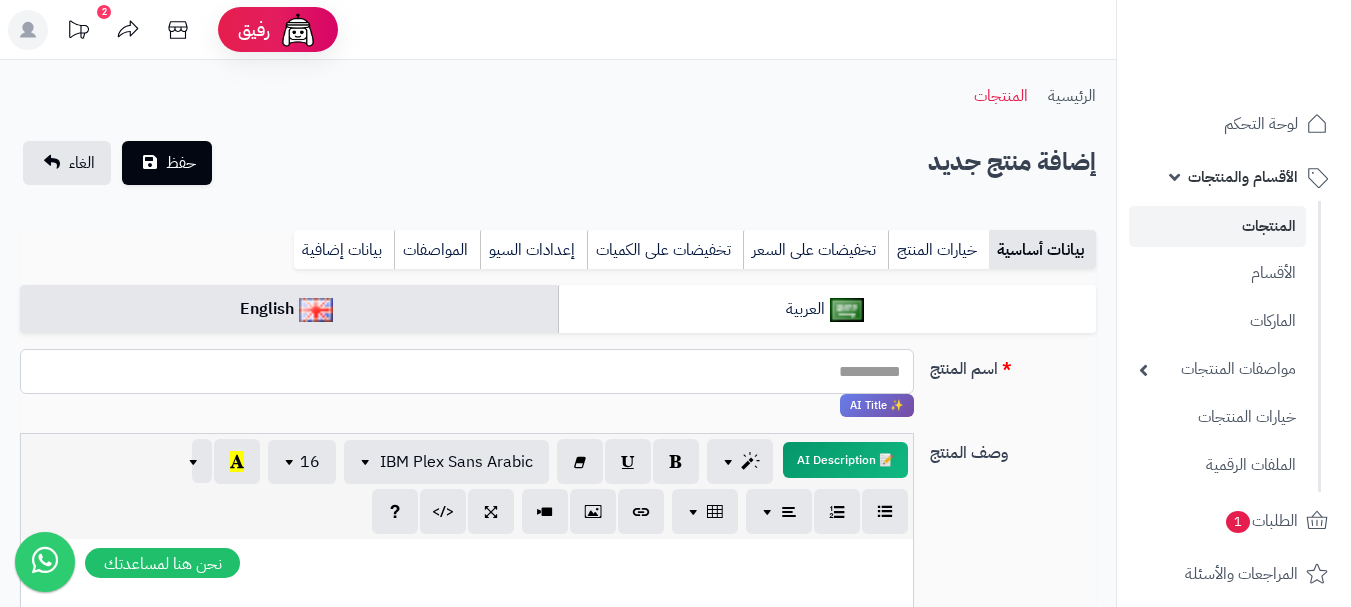 paste on "**********" 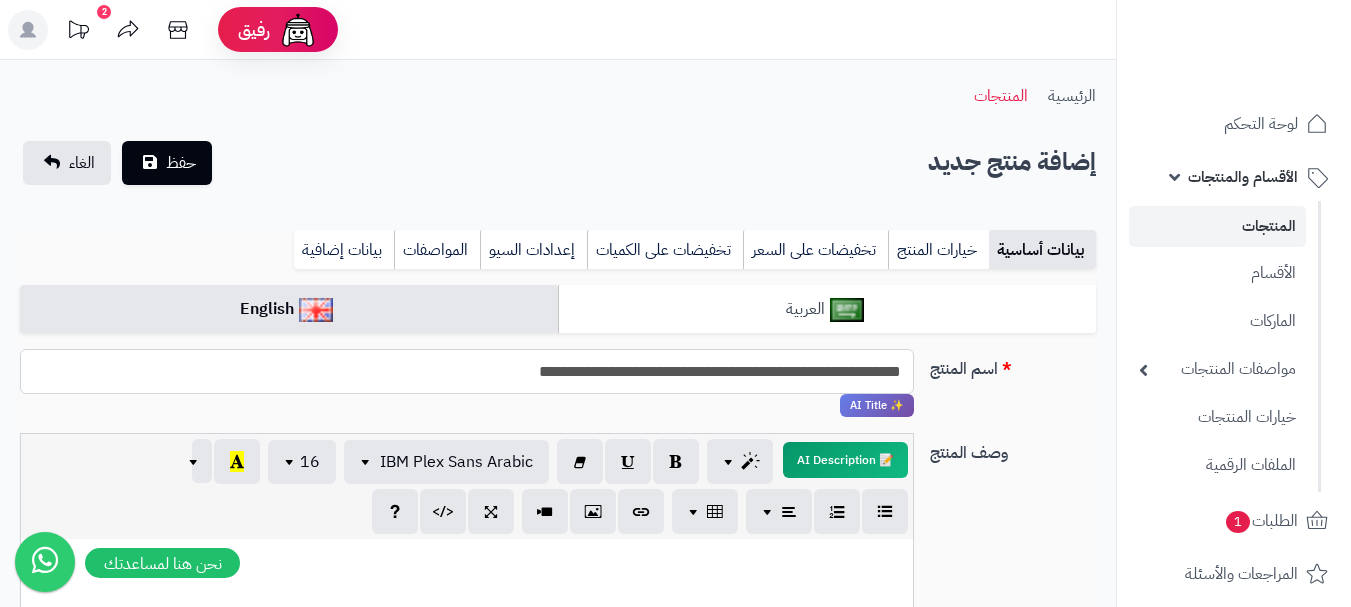 type on "**********" 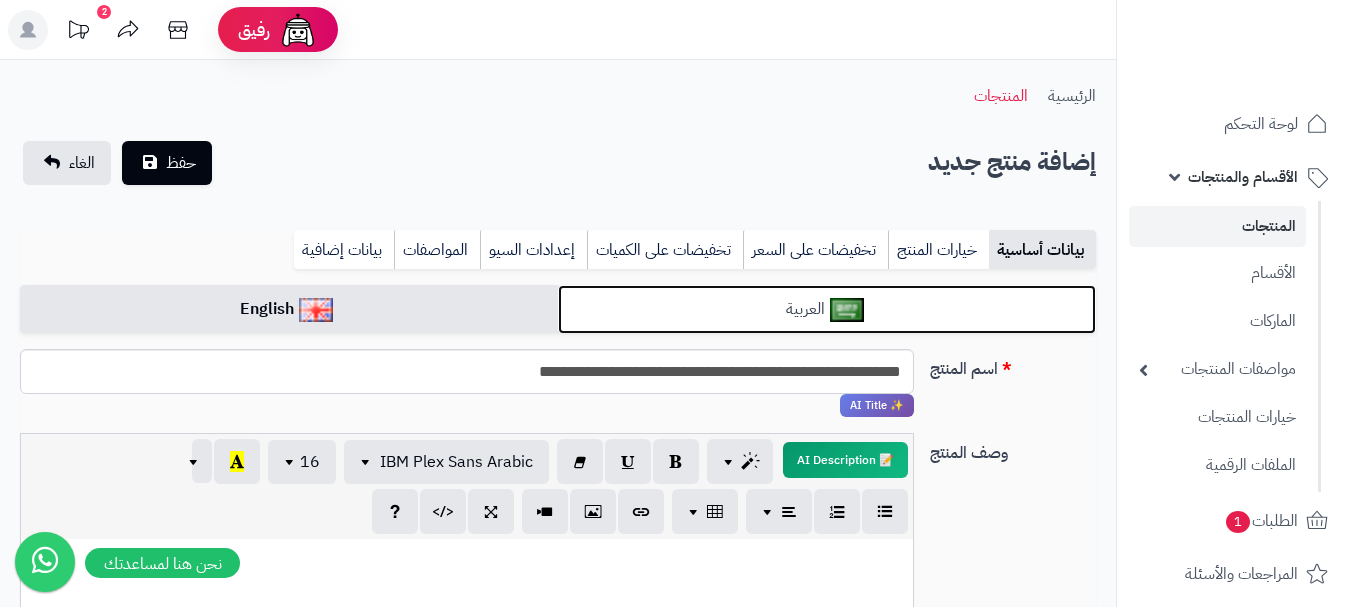 click at bounding box center [847, 310] 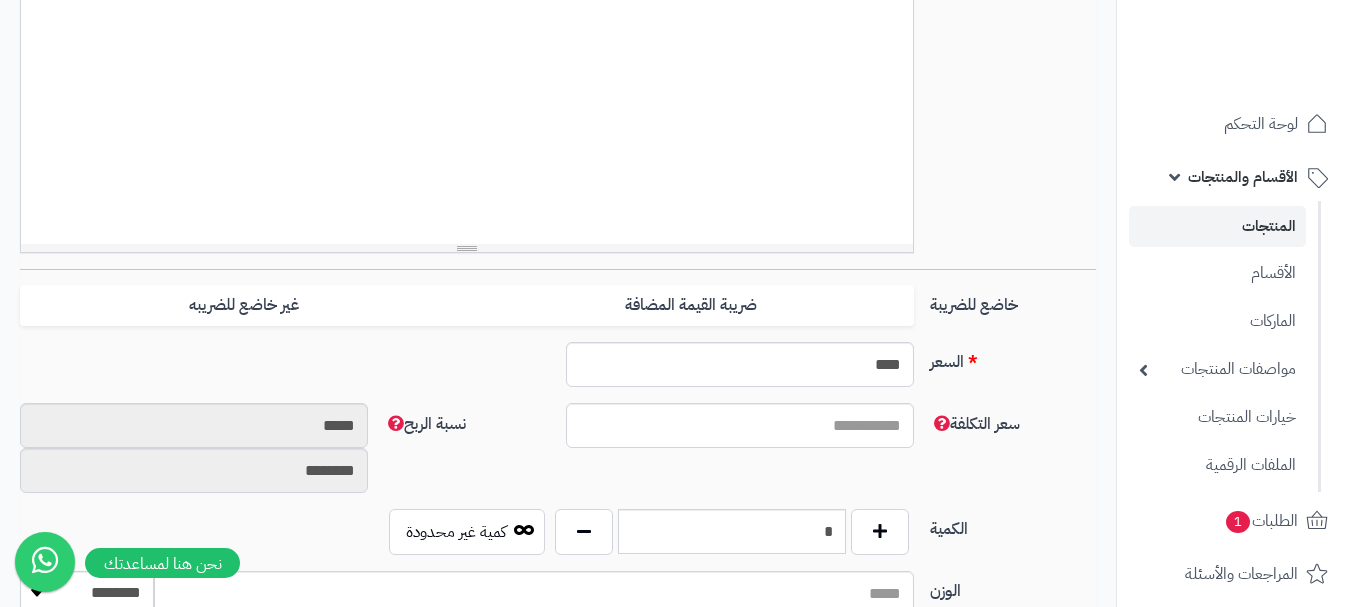 scroll, scrollTop: 800, scrollLeft: 0, axis: vertical 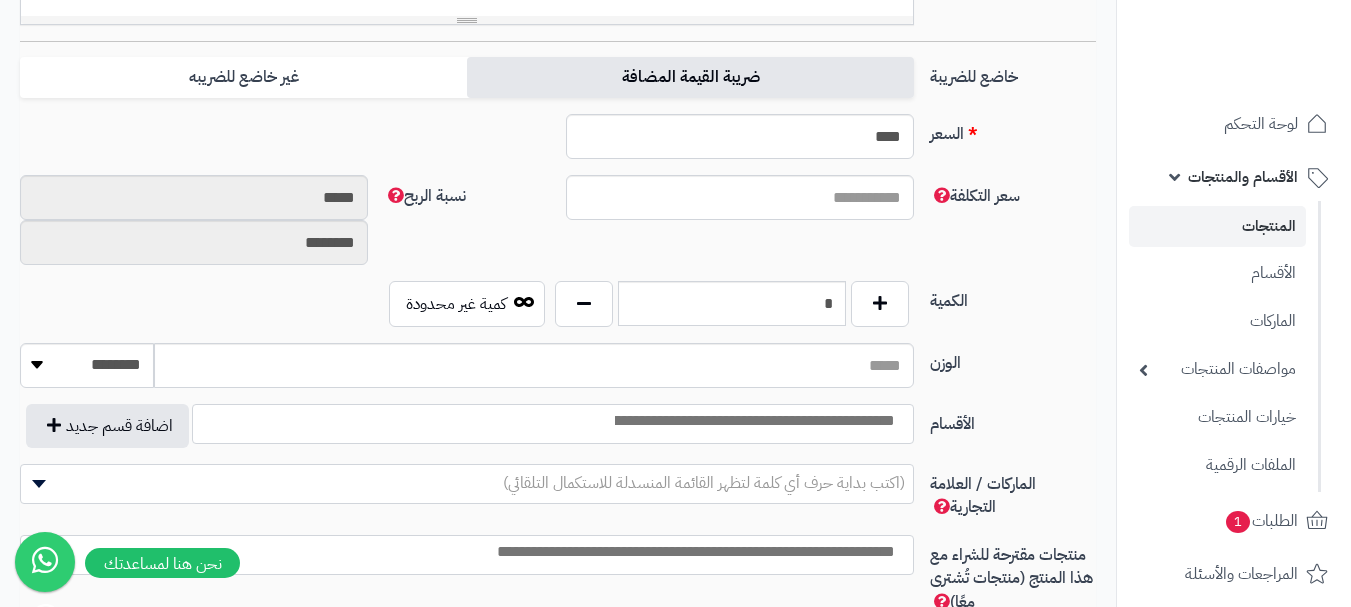 drag, startPoint x: 805, startPoint y: 69, endPoint x: 697, endPoint y: 91, distance: 110.217964 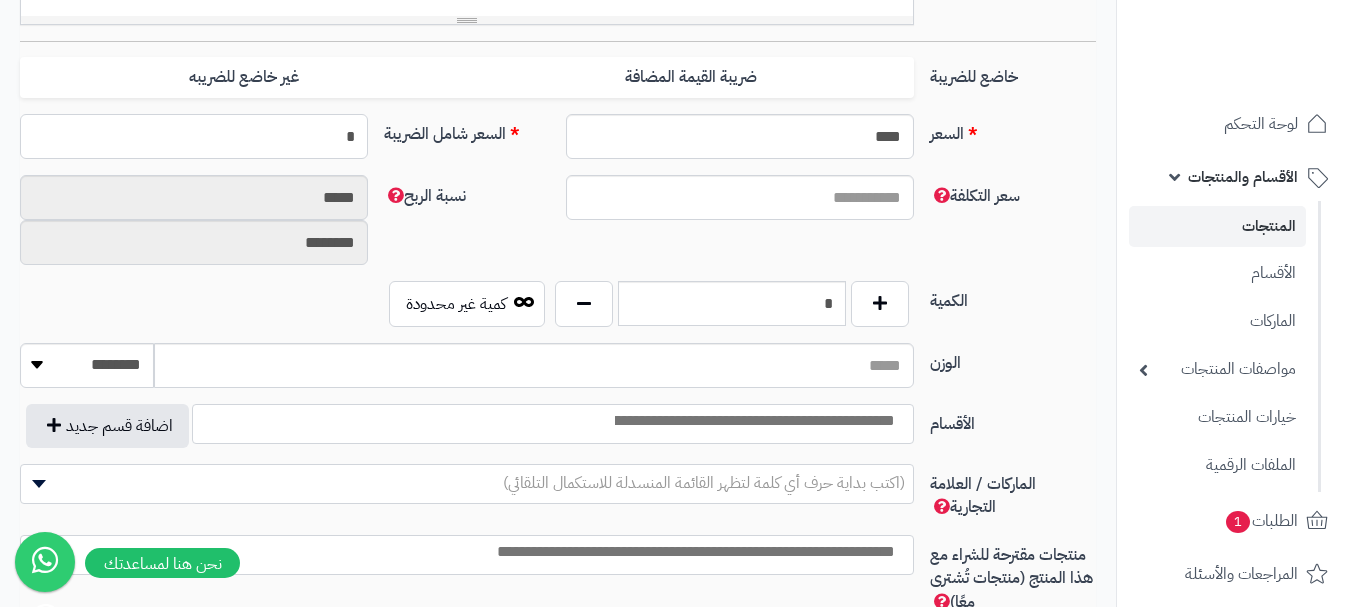 click on "*" at bounding box center [194, 136] 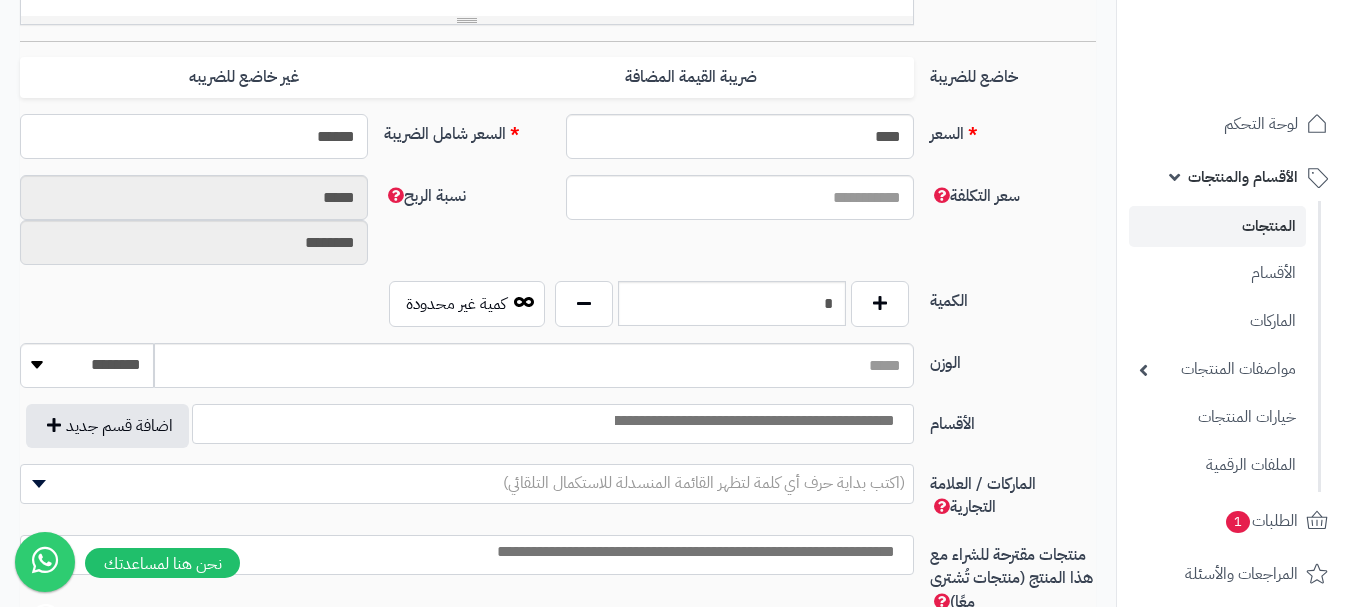 type on "******" 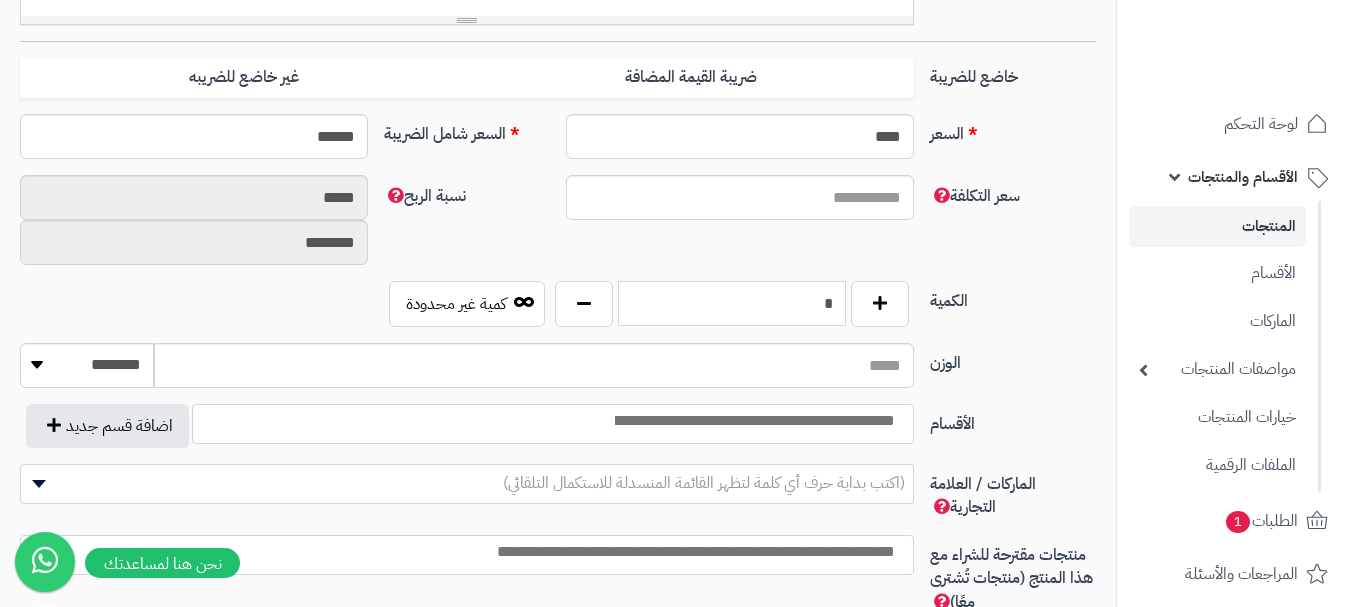 type on "**********" 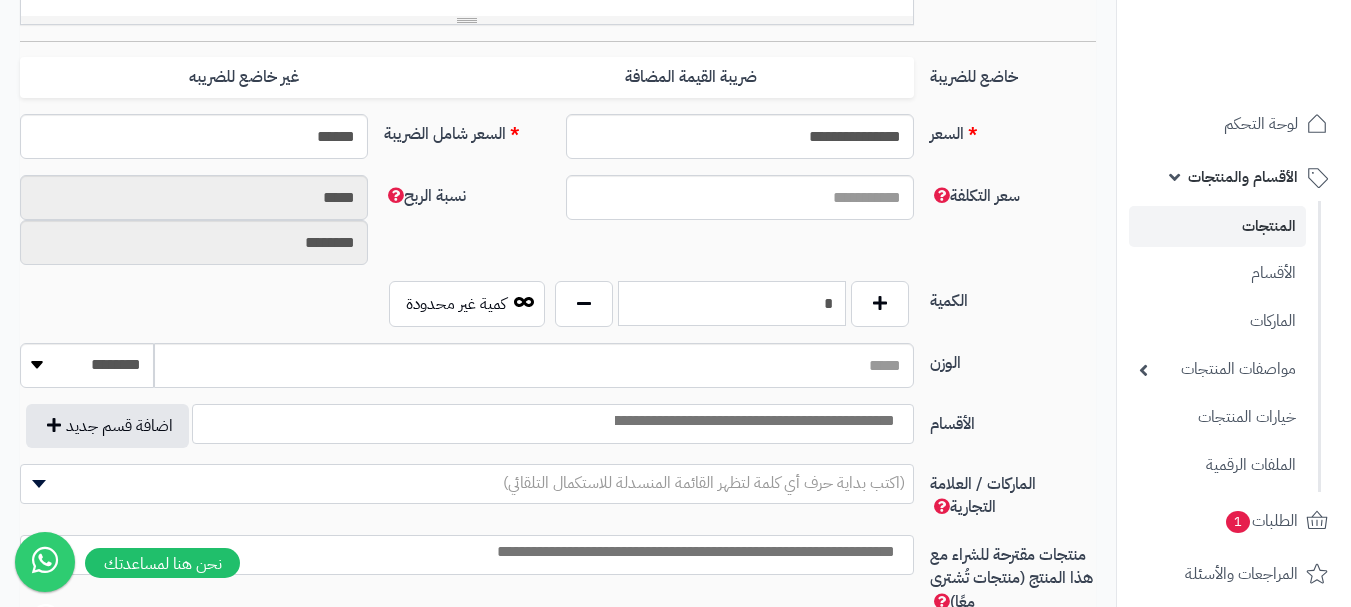 click on "*" at bounding box center [732, 303] 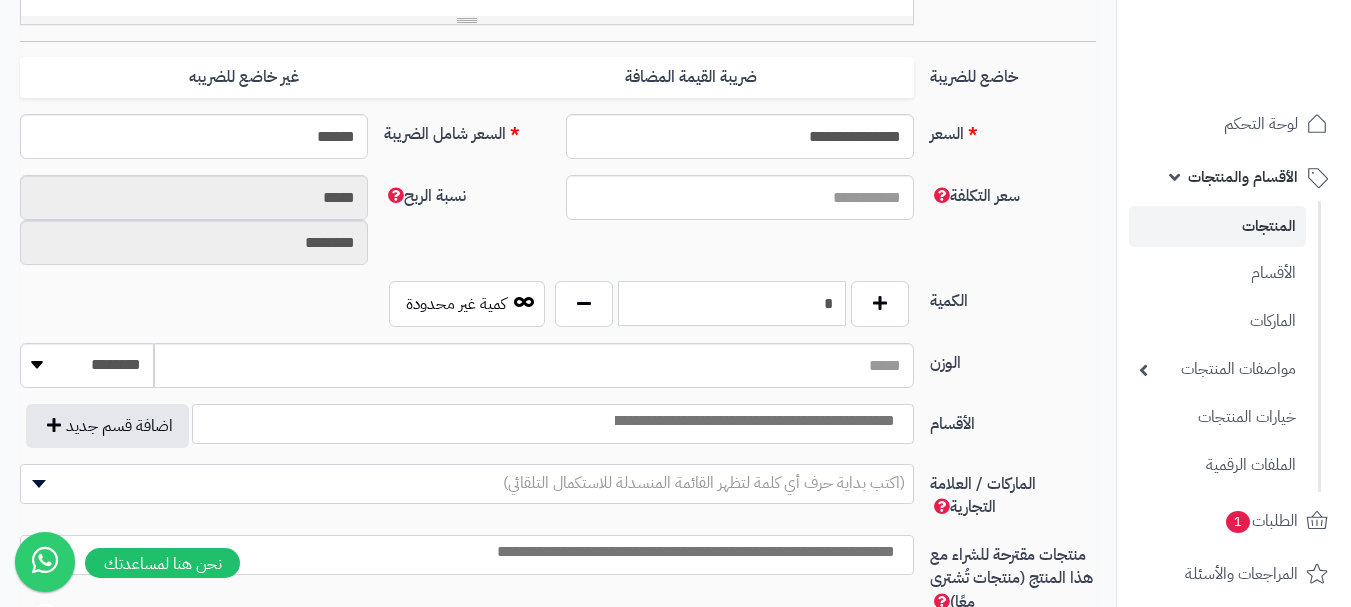 type on "*" 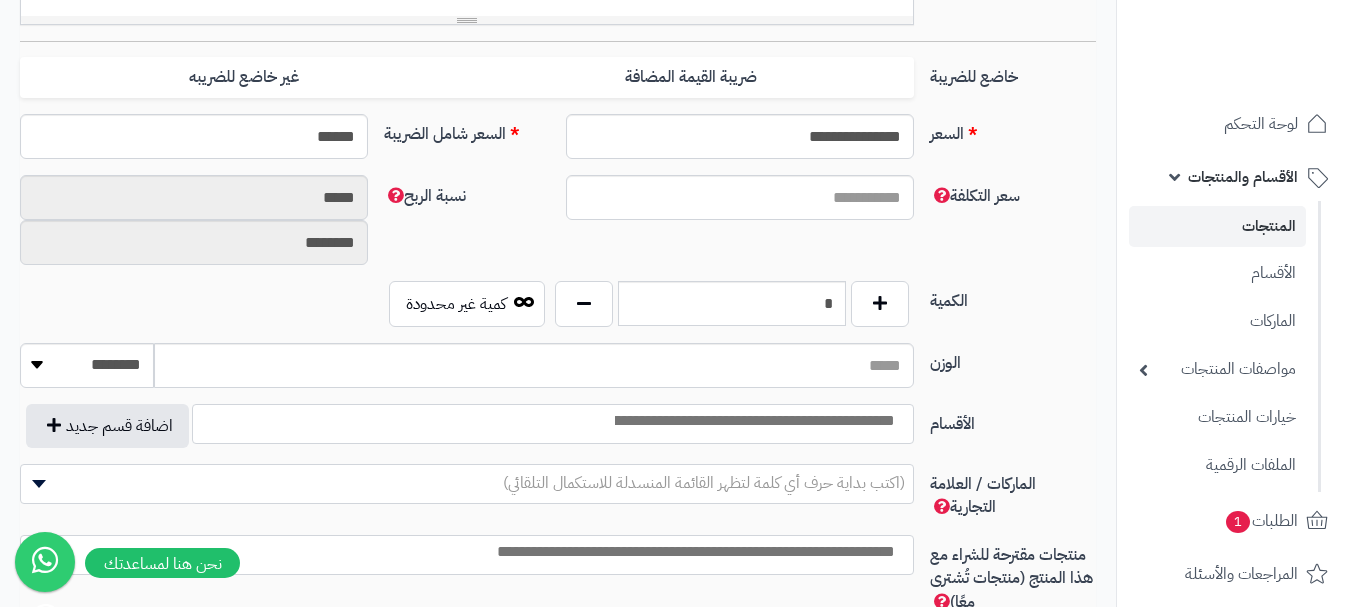 click at bounding box center [753, 421] 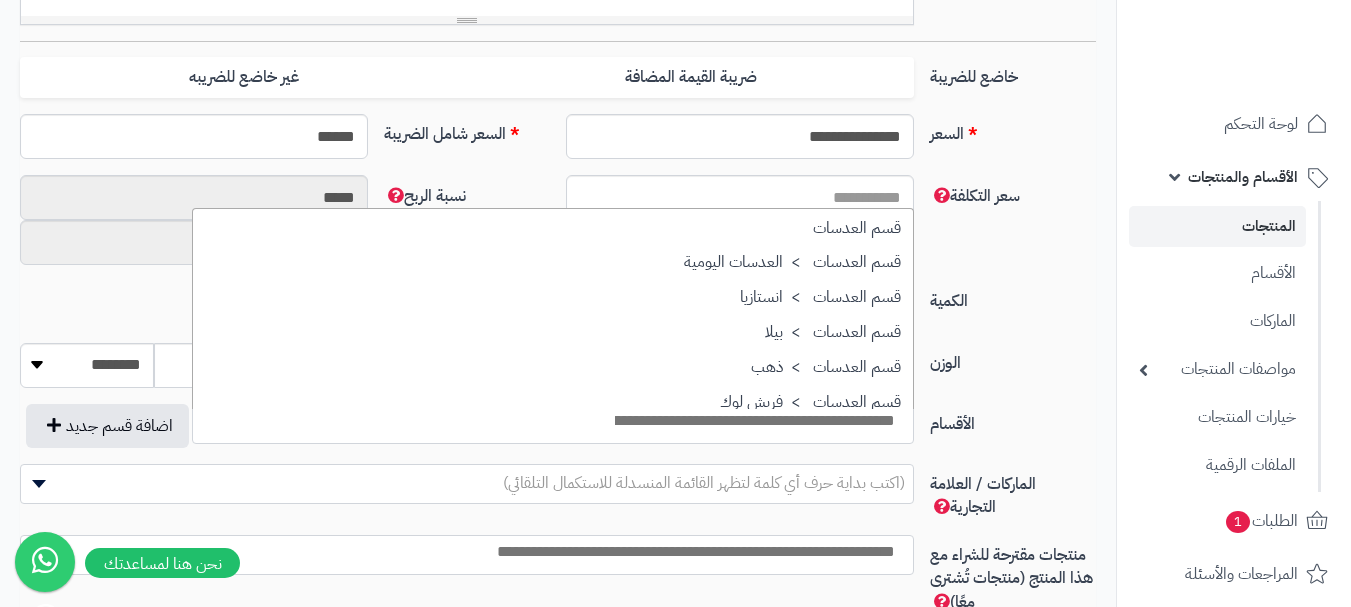 scroll, scrollTop: 1600, scrollLeft: 0, axis: vertical 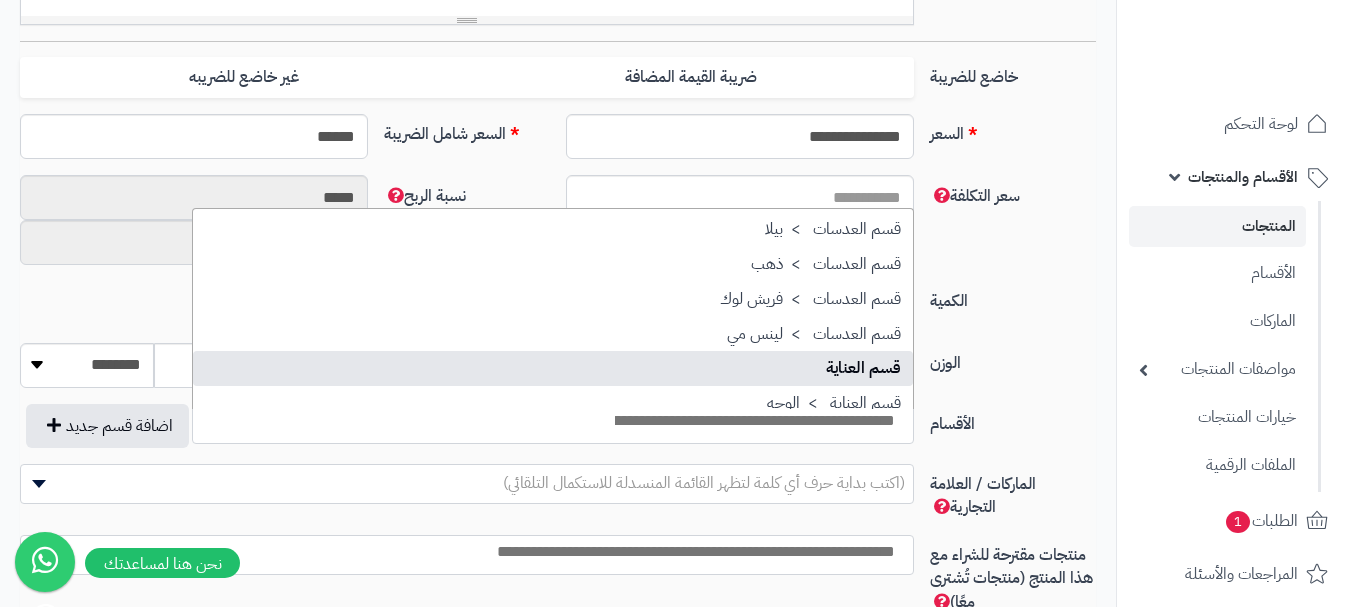 select on "**" 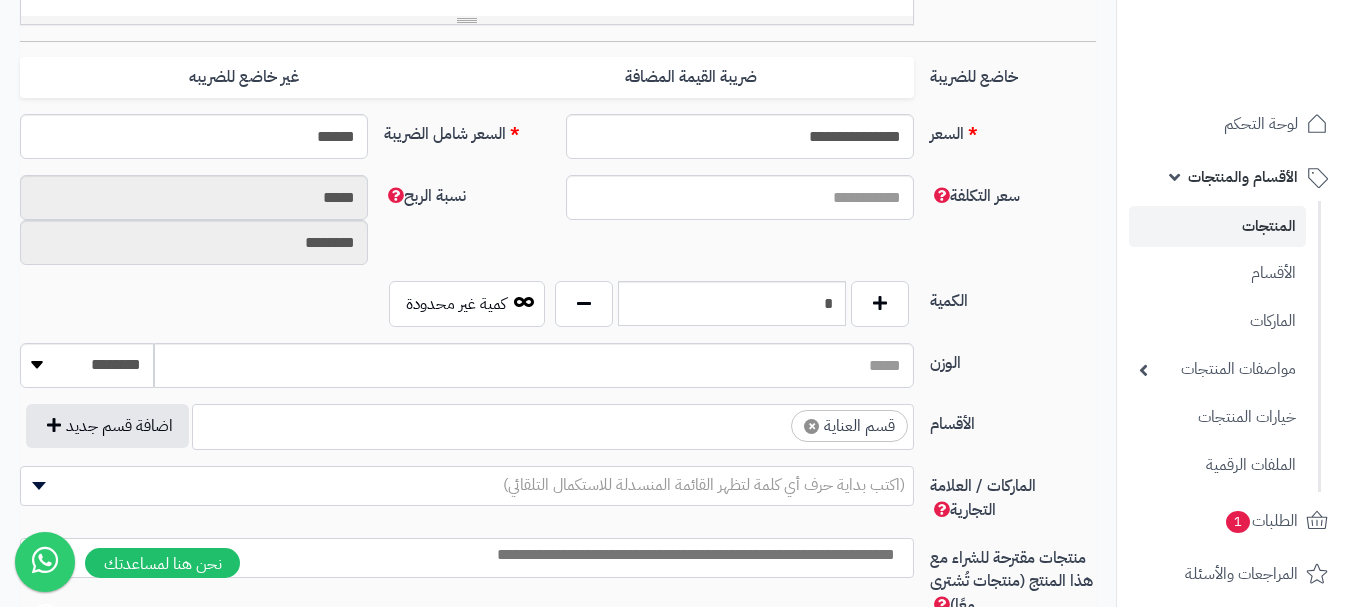 scroll, scrollTop: 1250, scrollLeft: 0, axis: vertical 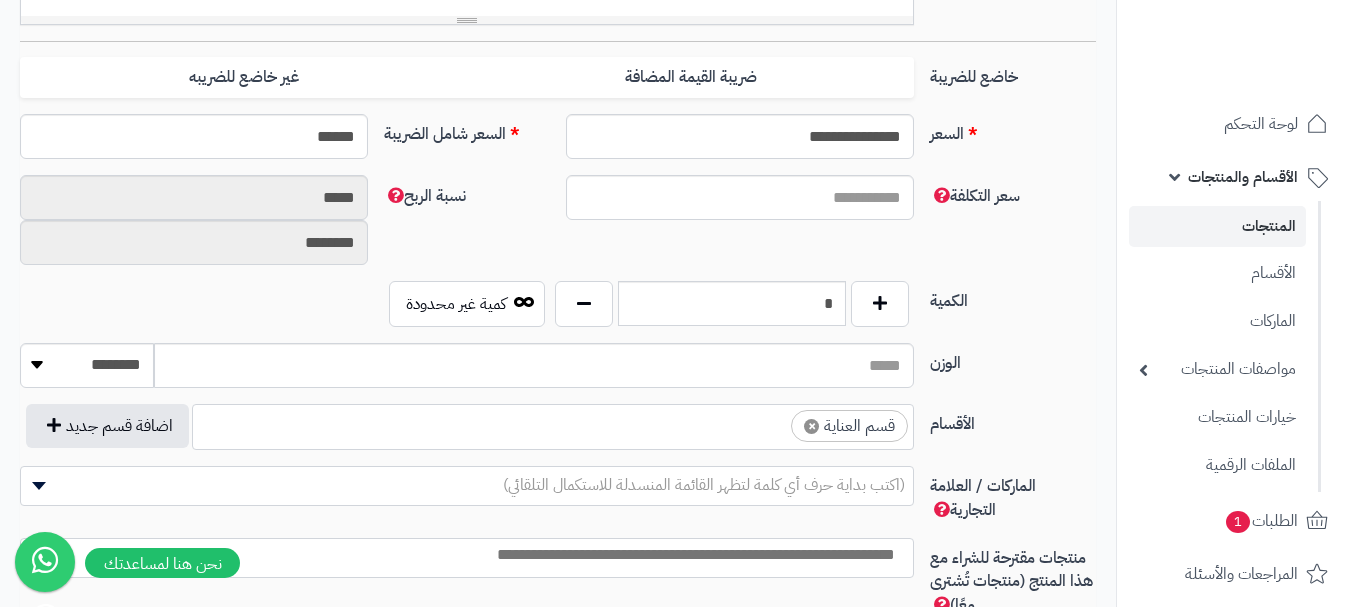 click on "× قسم العناية" at bounding box center (553, 424) 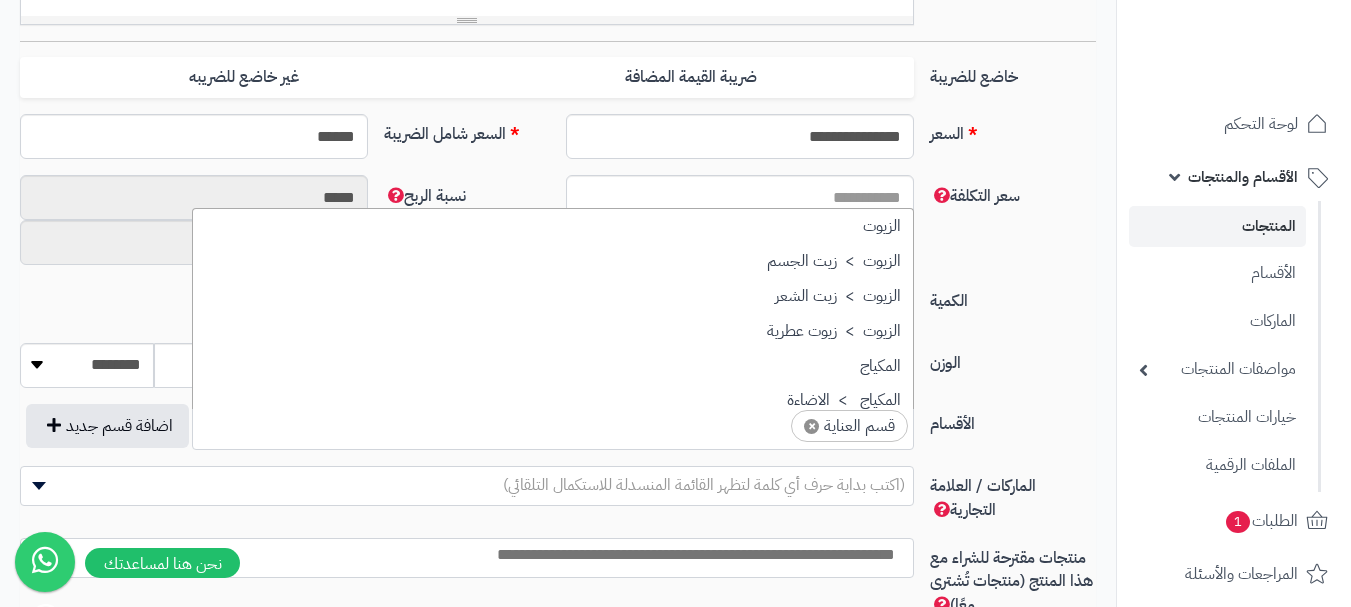 scroll, scrollTop: 1707, scrollLeft: 0, axis: vertical 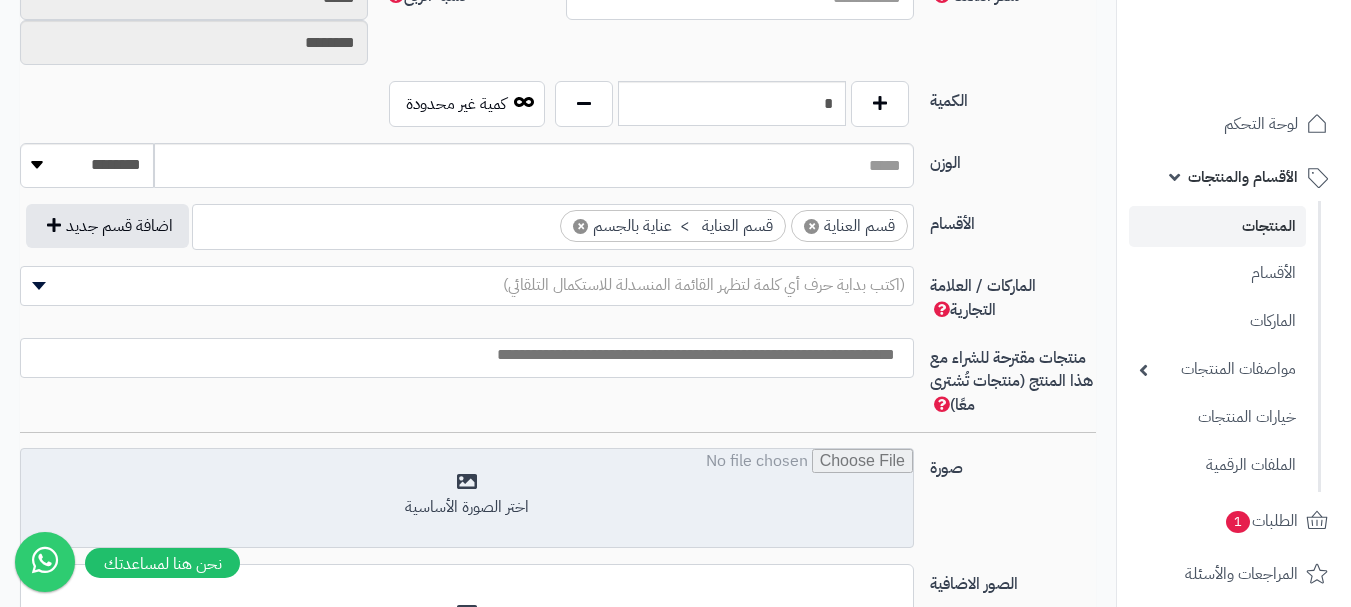 click at bounding box center (467, 499) 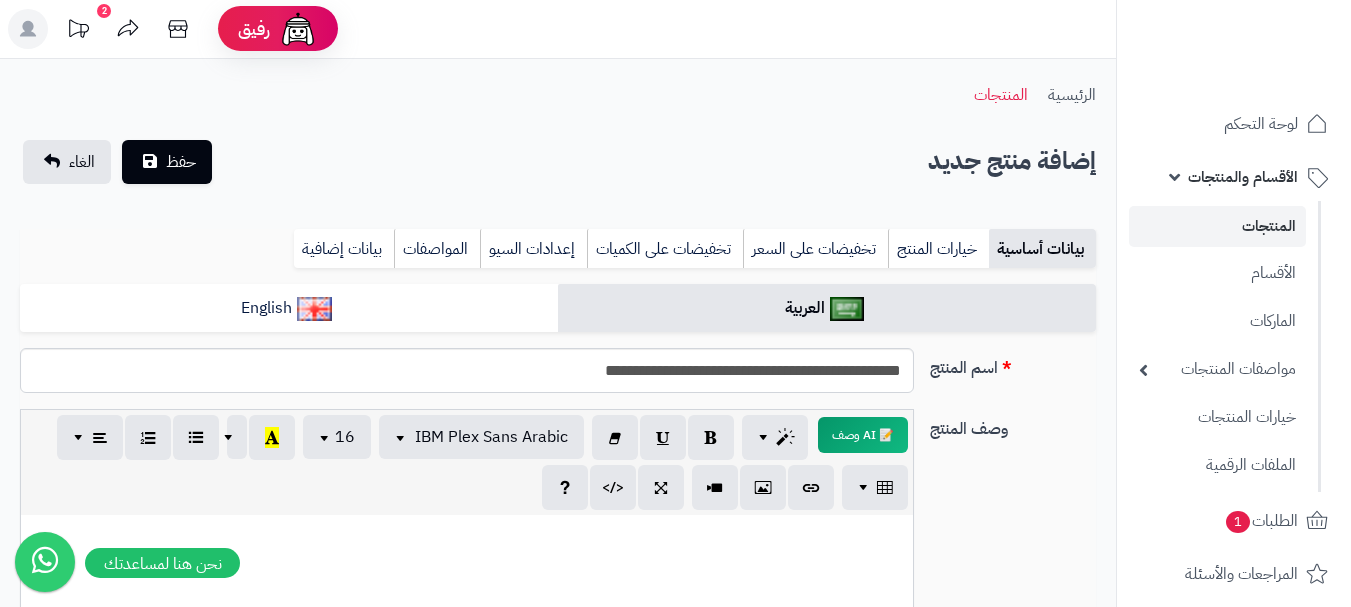 scroll, scrollTop: 0, scrollLeft: 0, axis: both 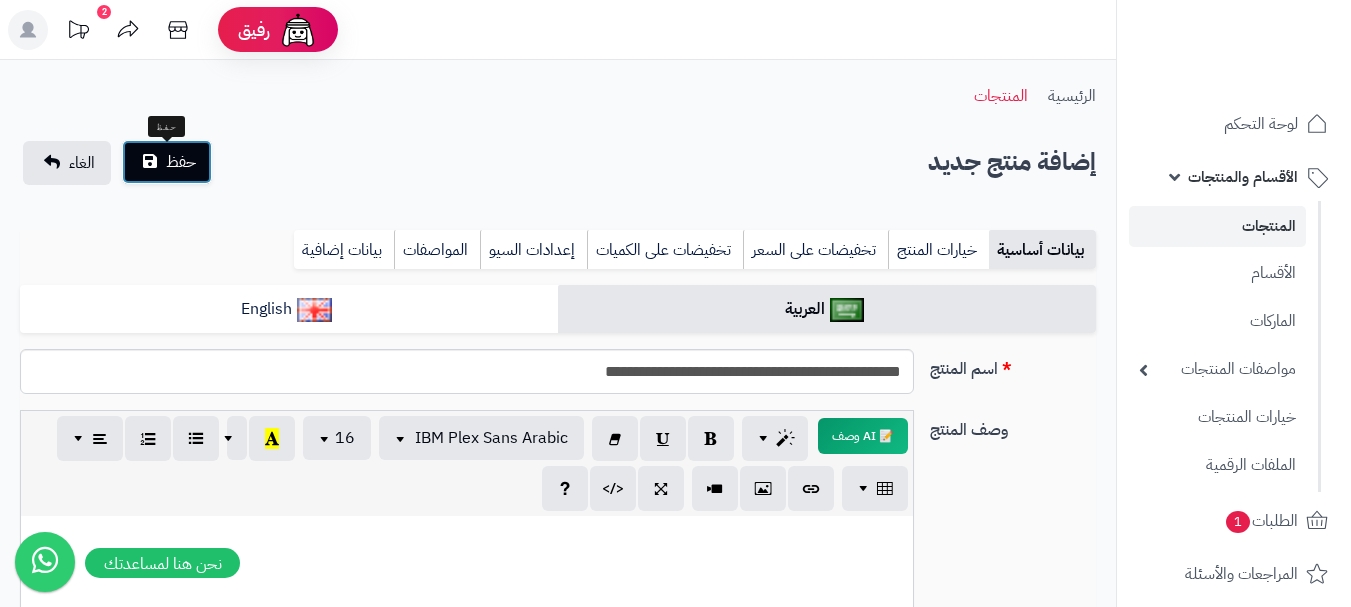 click on "حفظ" at bounding box center (181, 162) 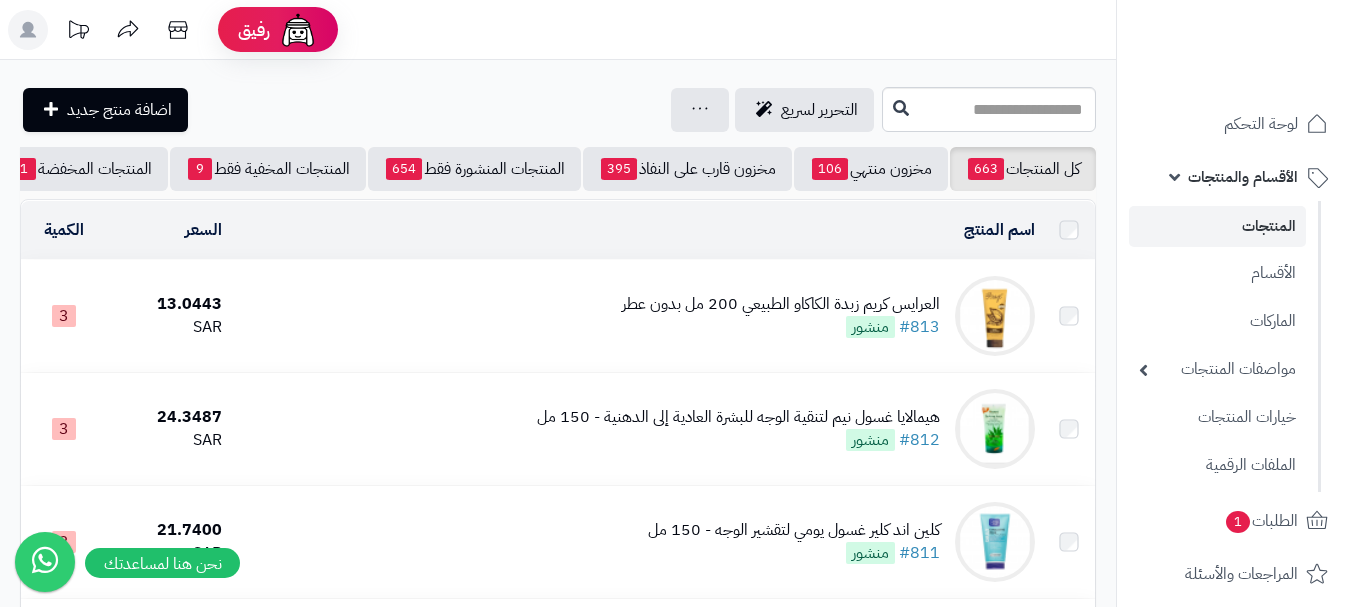 scroll, scrollTop: 0, scrollLeft: 0, axis: both 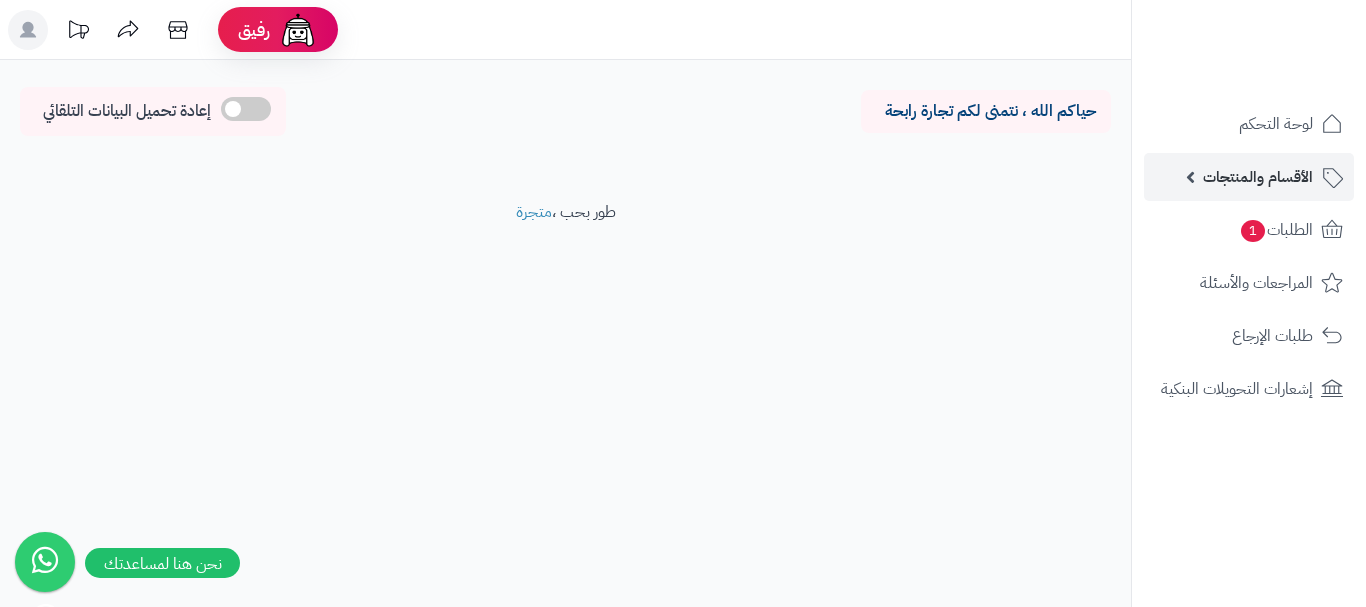 click on "الأقسام والمنتجات" at bounding box center (1258, 177) 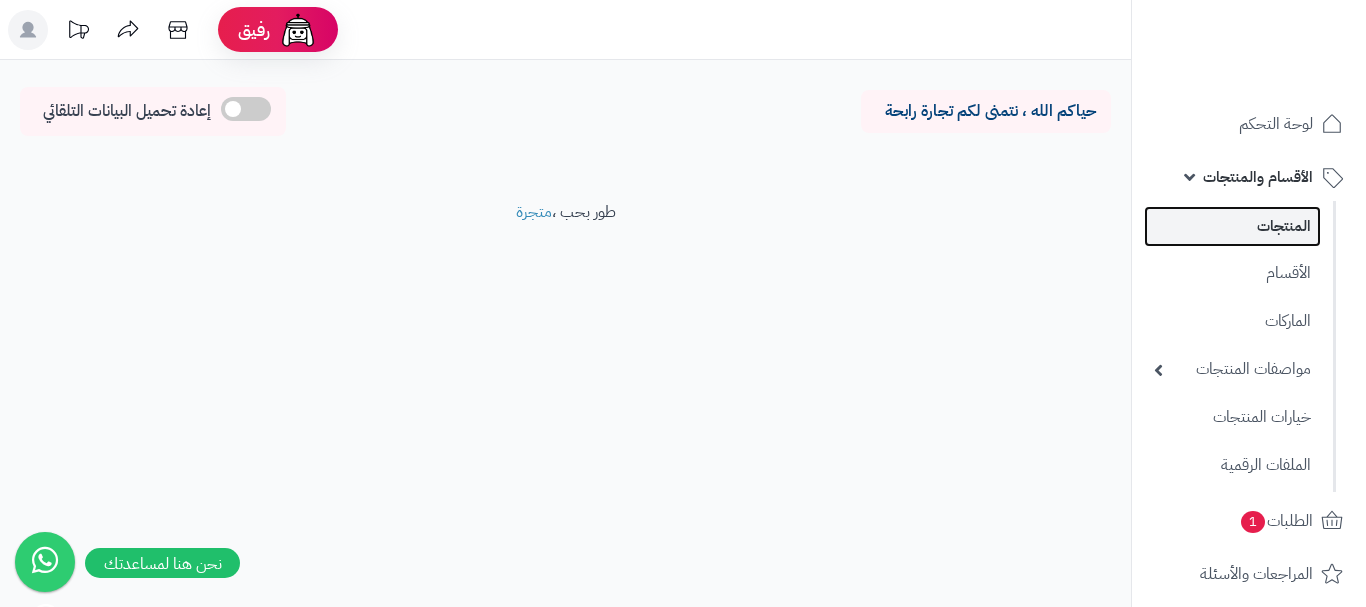 click on "المنتجات" at bounding box center (1232, 226) 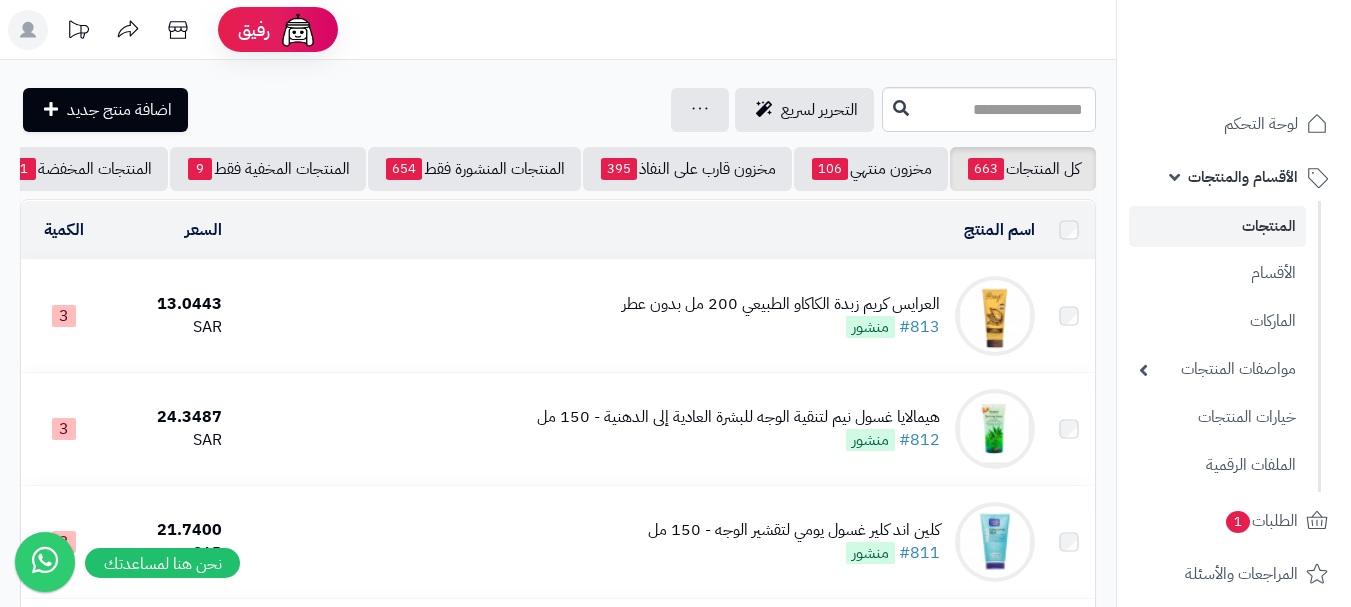 scroll, scrollTop: 0, scrollLeft: 0, axis: both 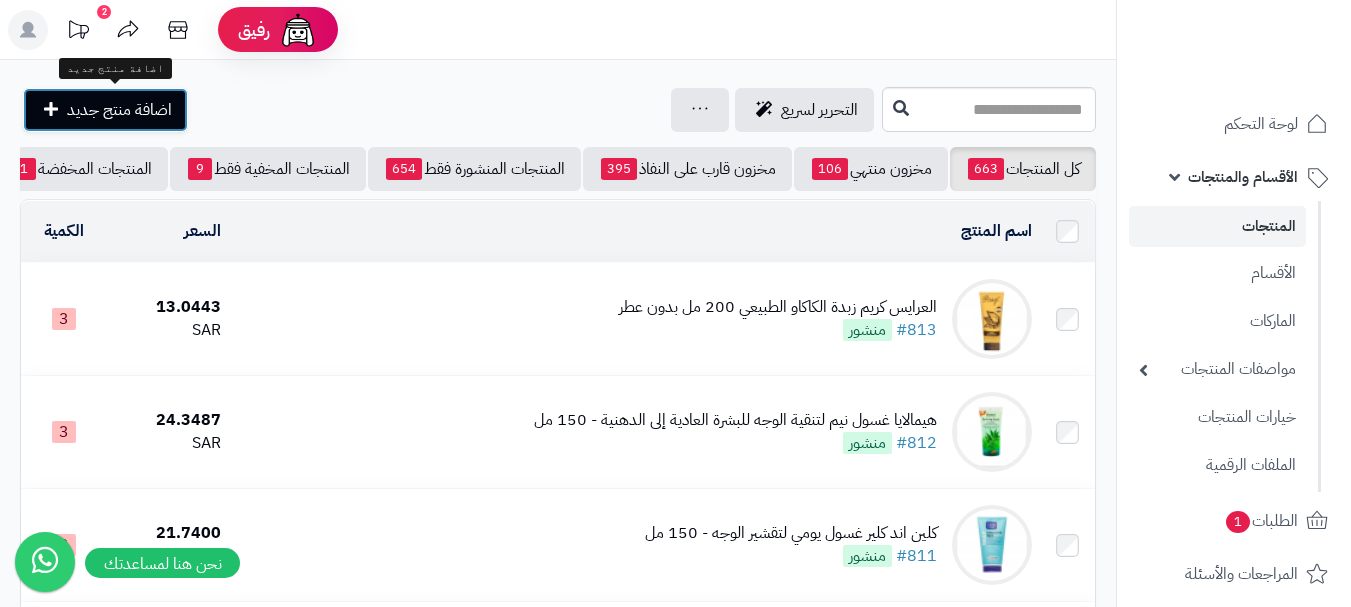 click on "اضافة منتج جديد" at bounding box center [119, 110] 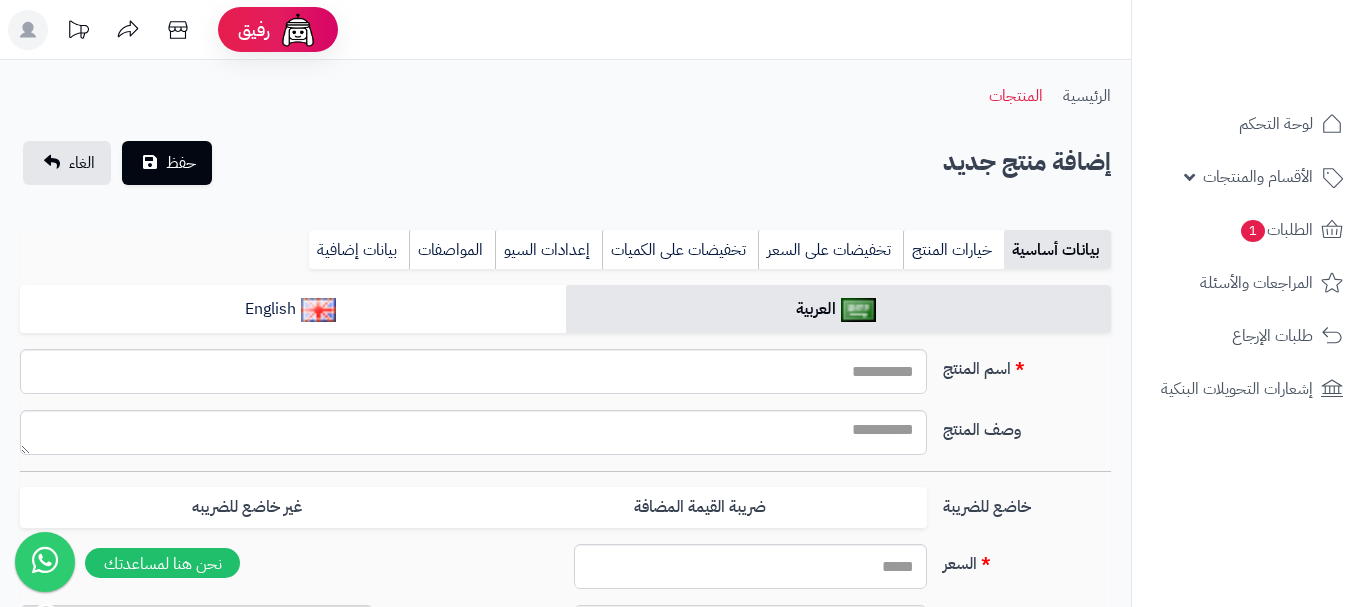 select 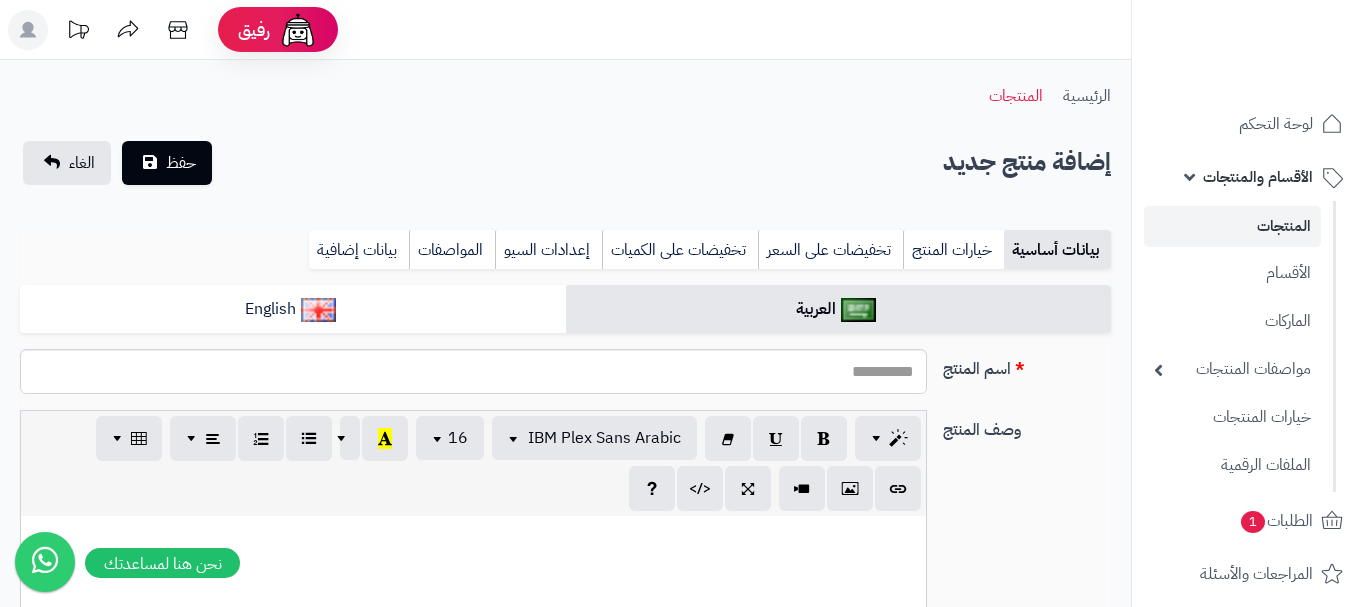 type on "****" 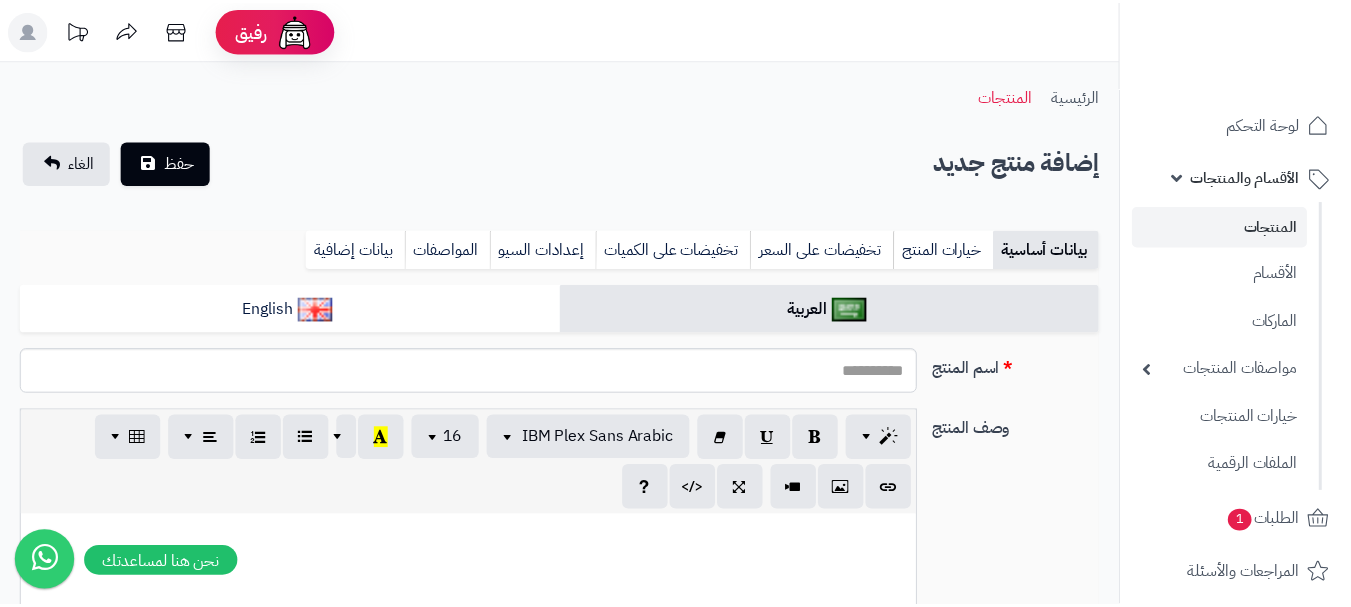 scroll, scrollTop: 0, scrollLeft: 0, axis: both 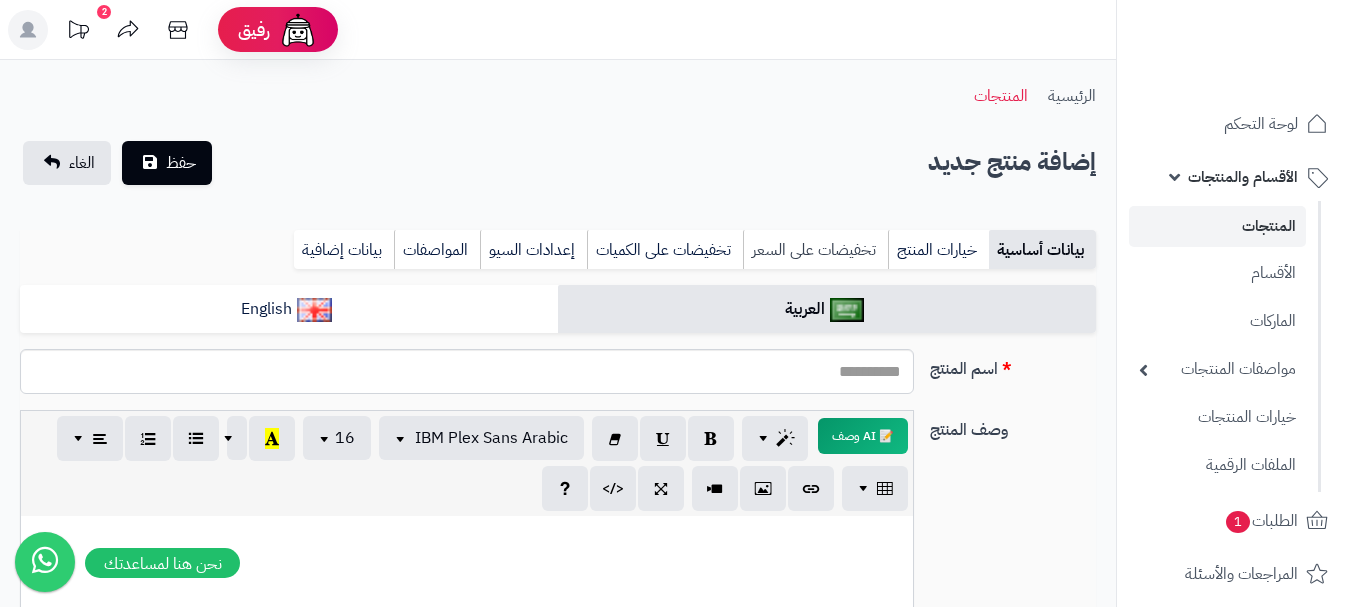 click on "تخفيضات على السعر" at bounding box center (815, 250) 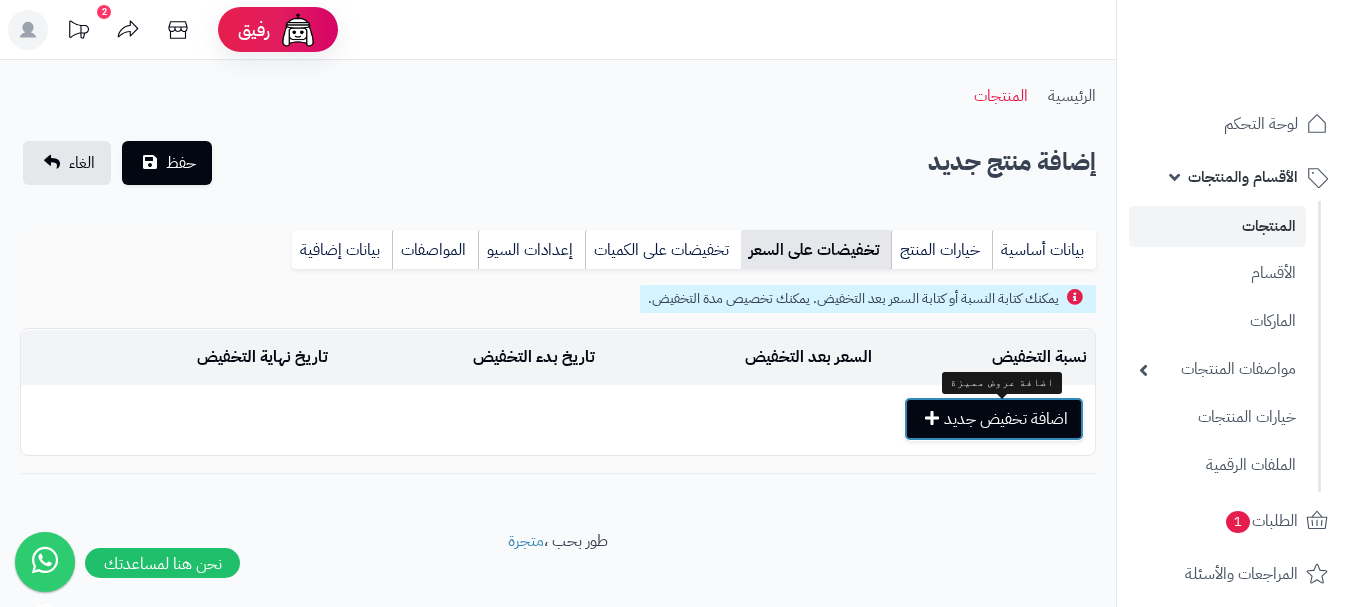 click on "اضافة تخفيض جديد" at bounding box center [994, 419] 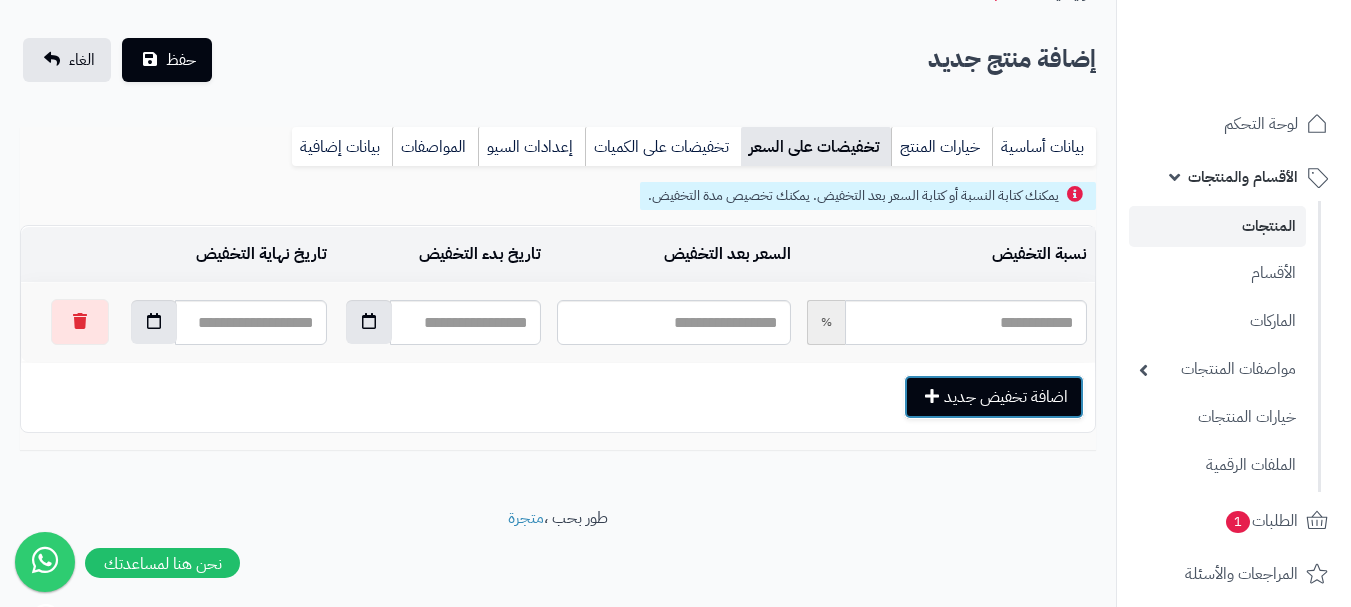 scroll, scrollTop: 108, scrollLeft: 0, axis: vertical 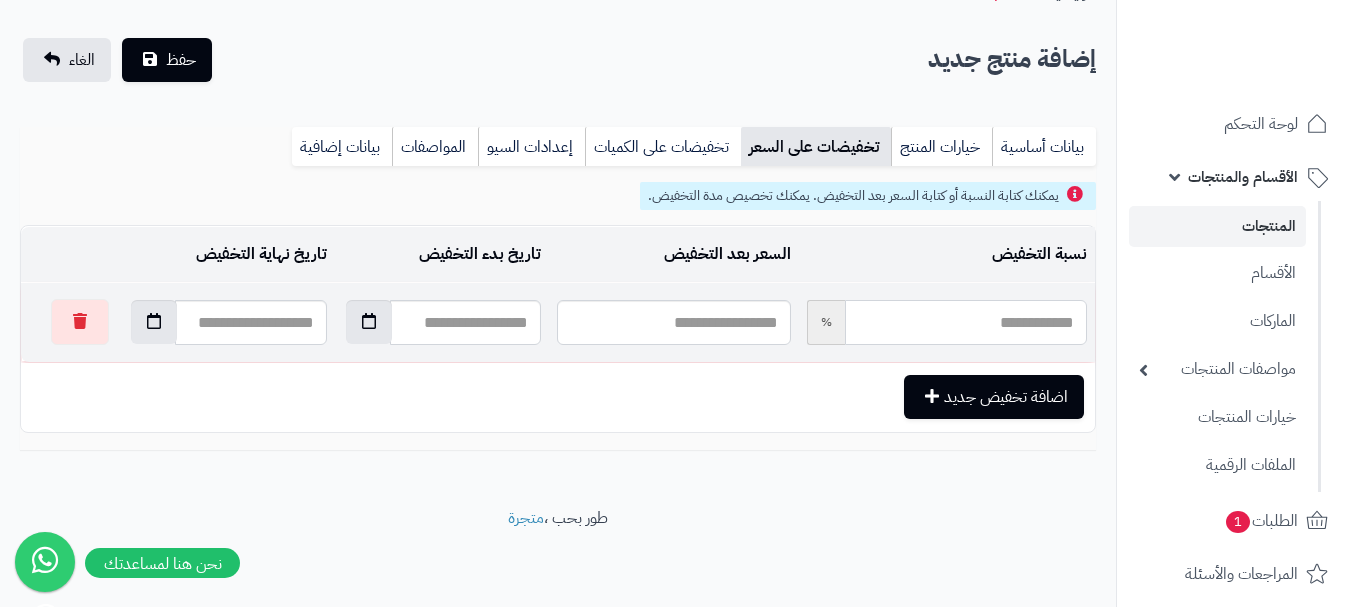 click at bounding box center (966, 322) 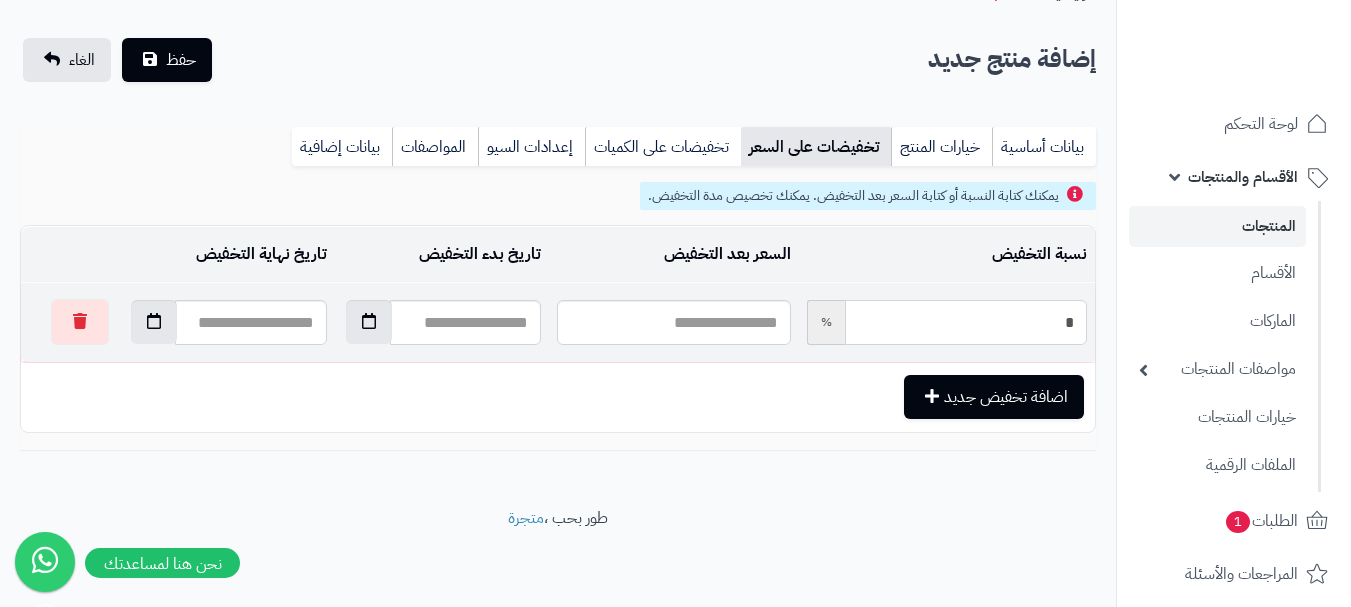 type on "***" 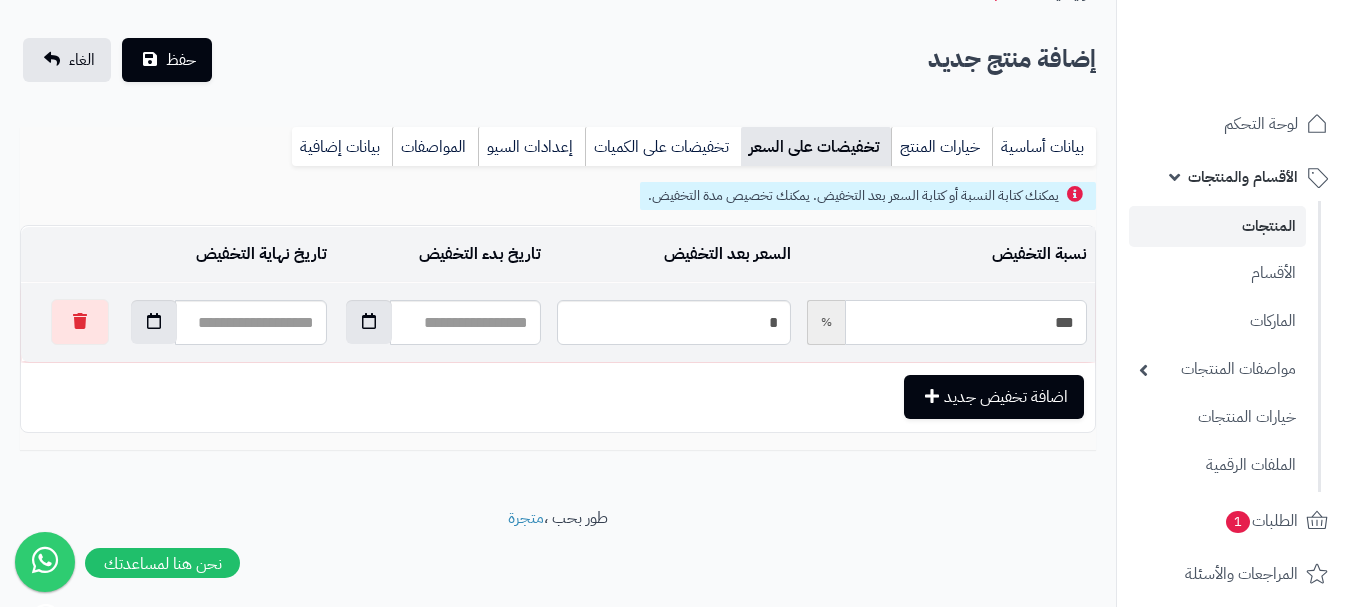 type on "***" 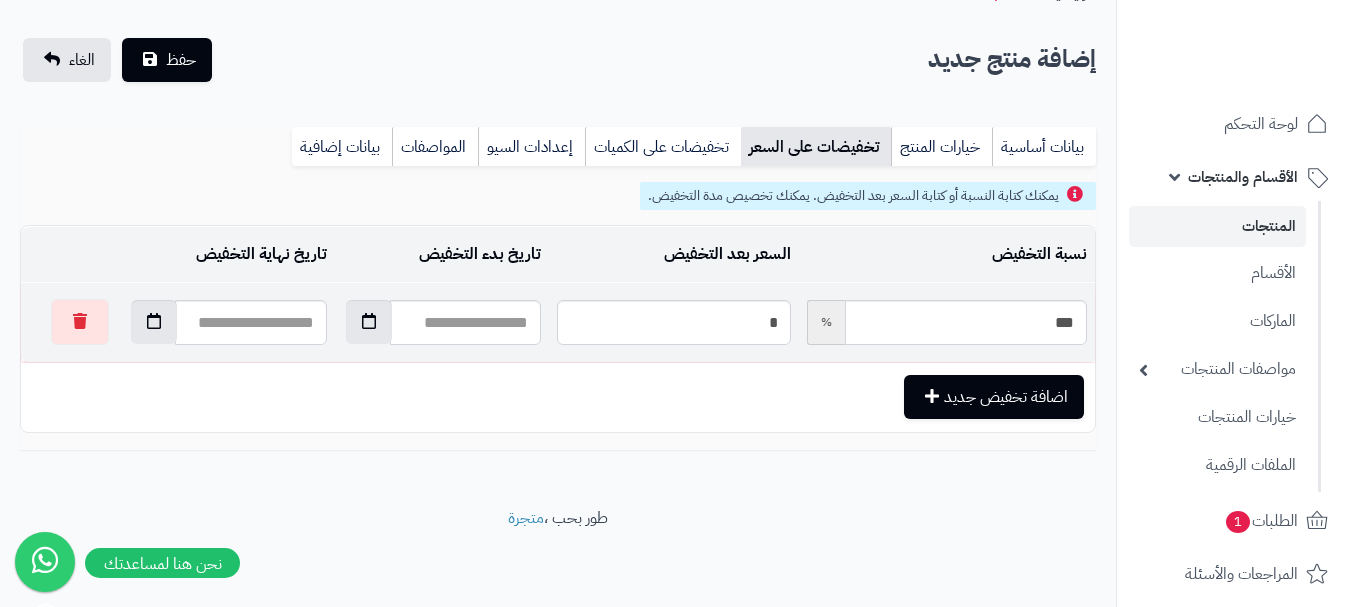 click on "%" at bounding box center [826, 322] 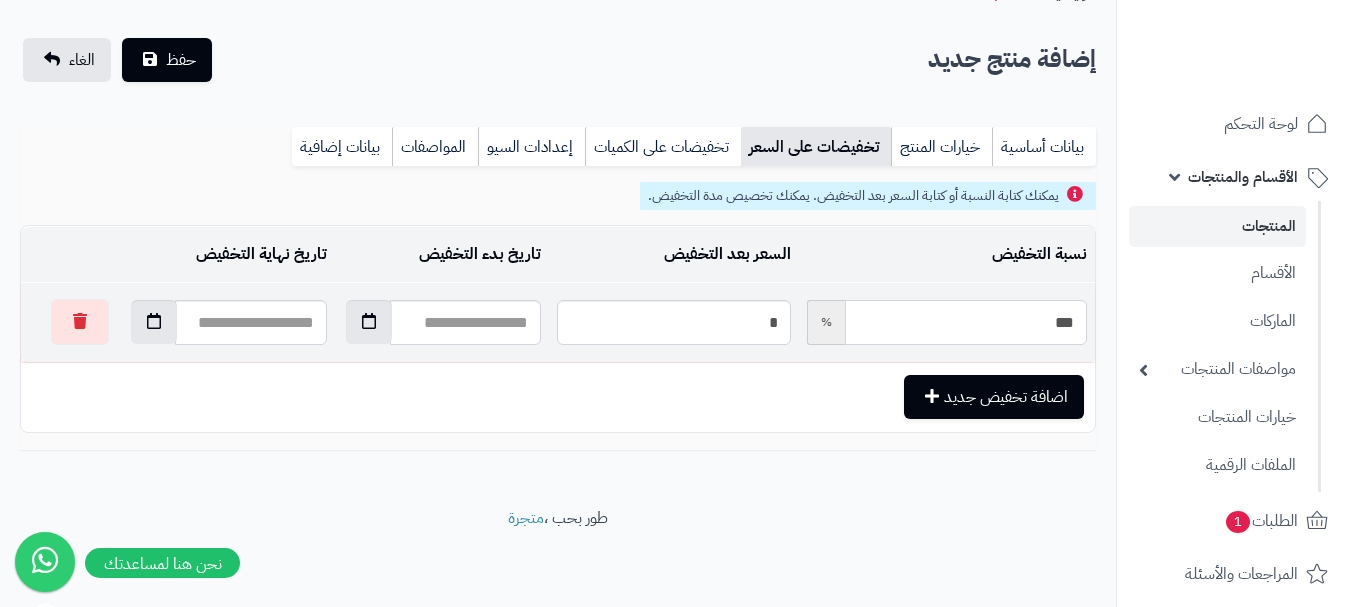 click on "***" at bounding box center (966, 322) 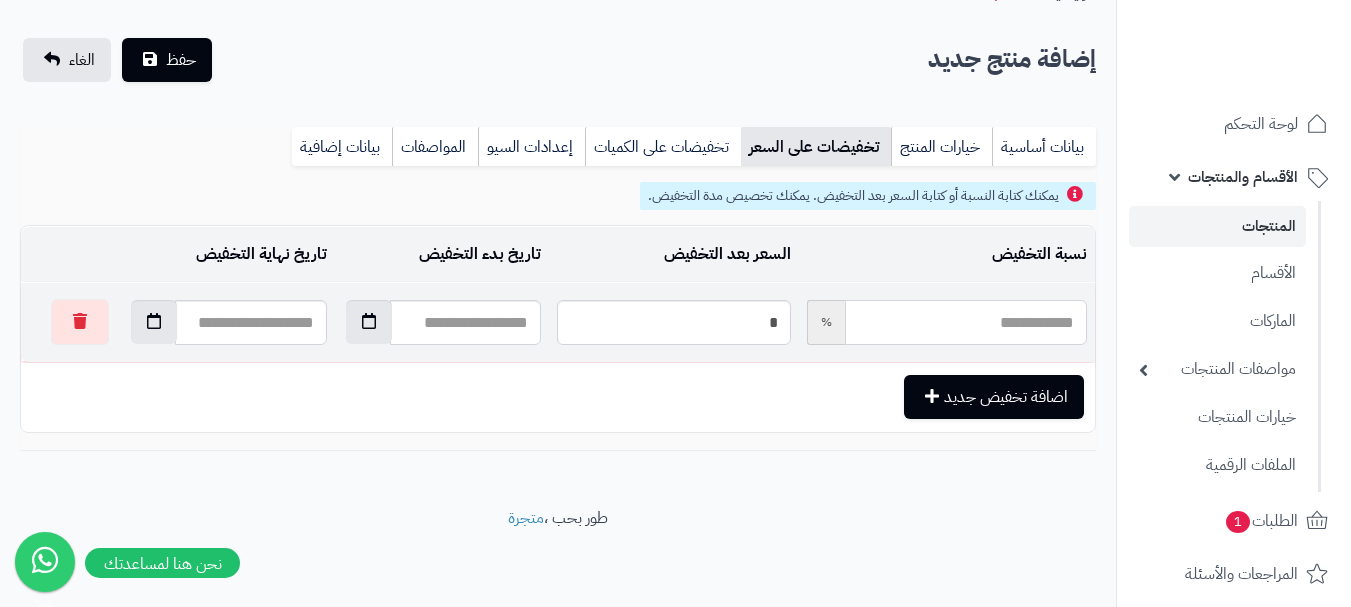 type on "***" 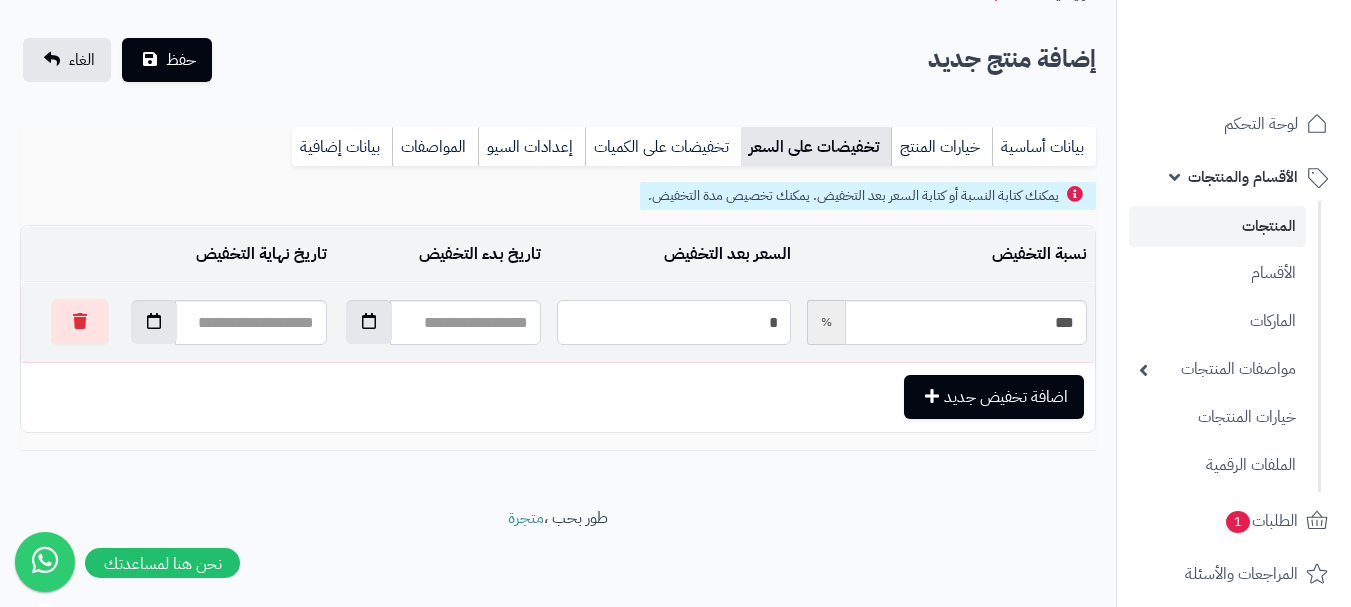 click on "*" at bounding box center [673, 322] 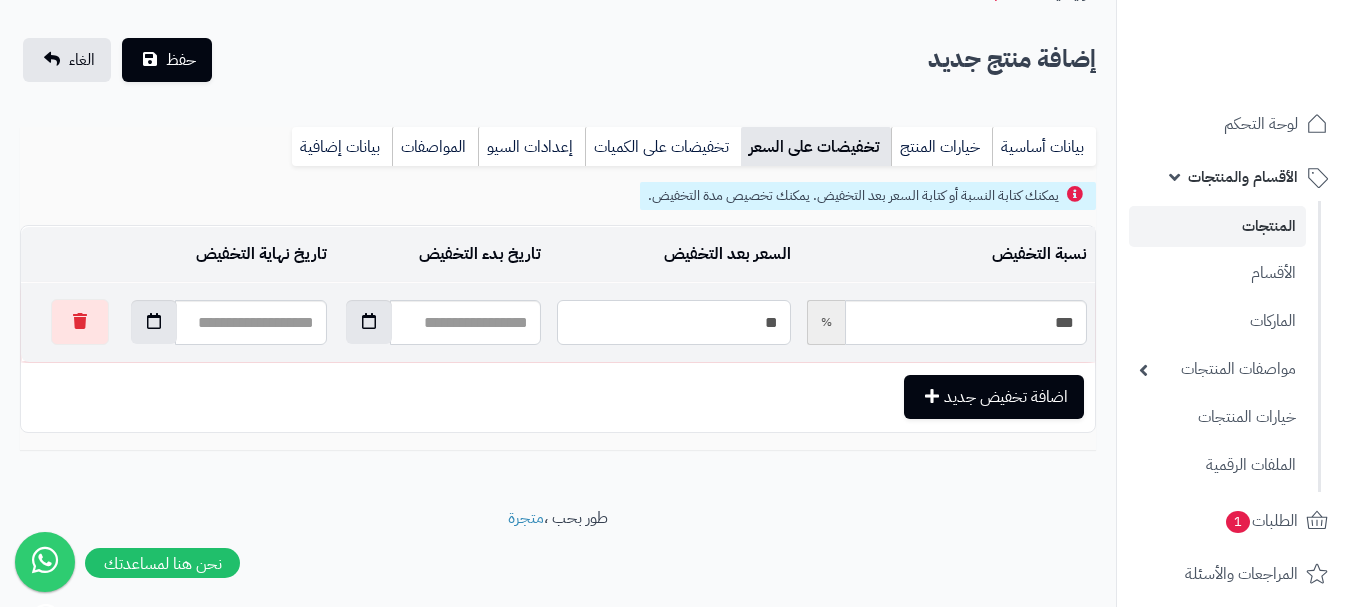 type on "*" 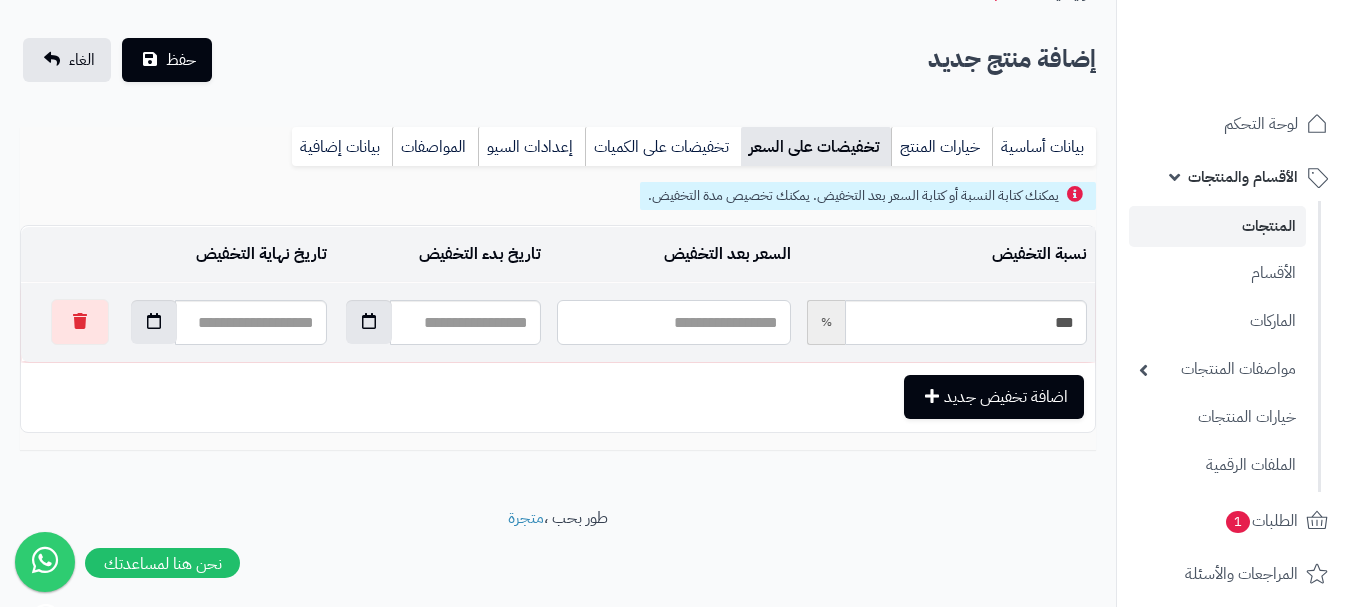 type on "*" 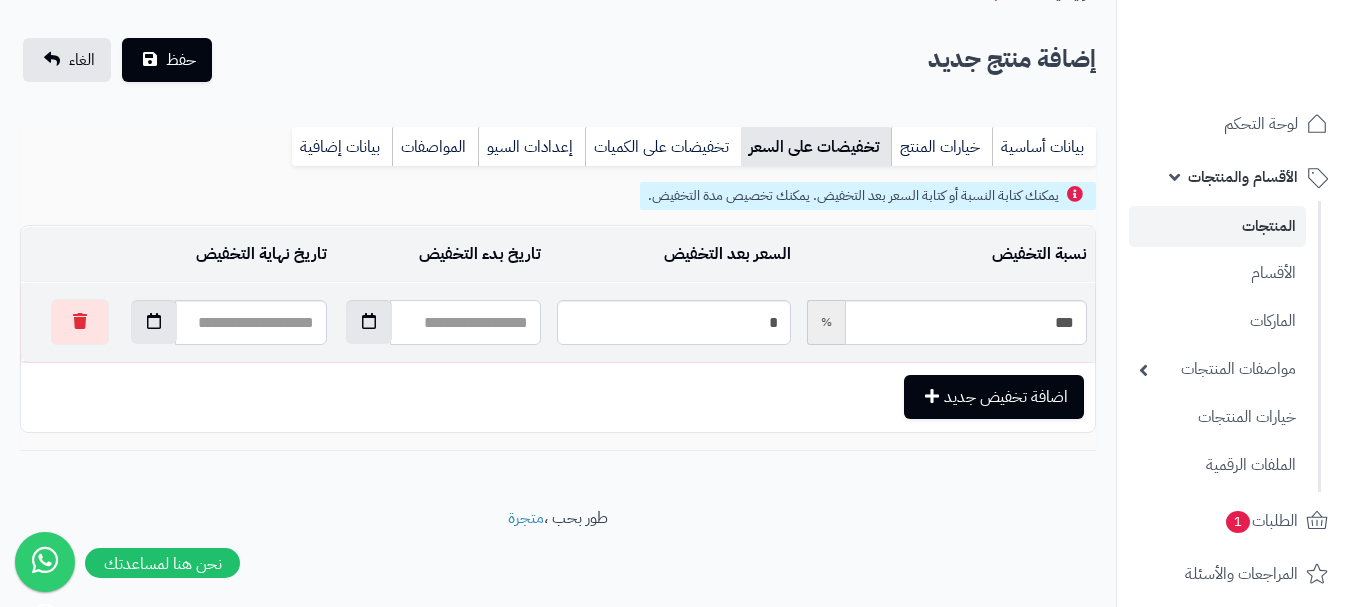 click at bounding box center [466, 322] 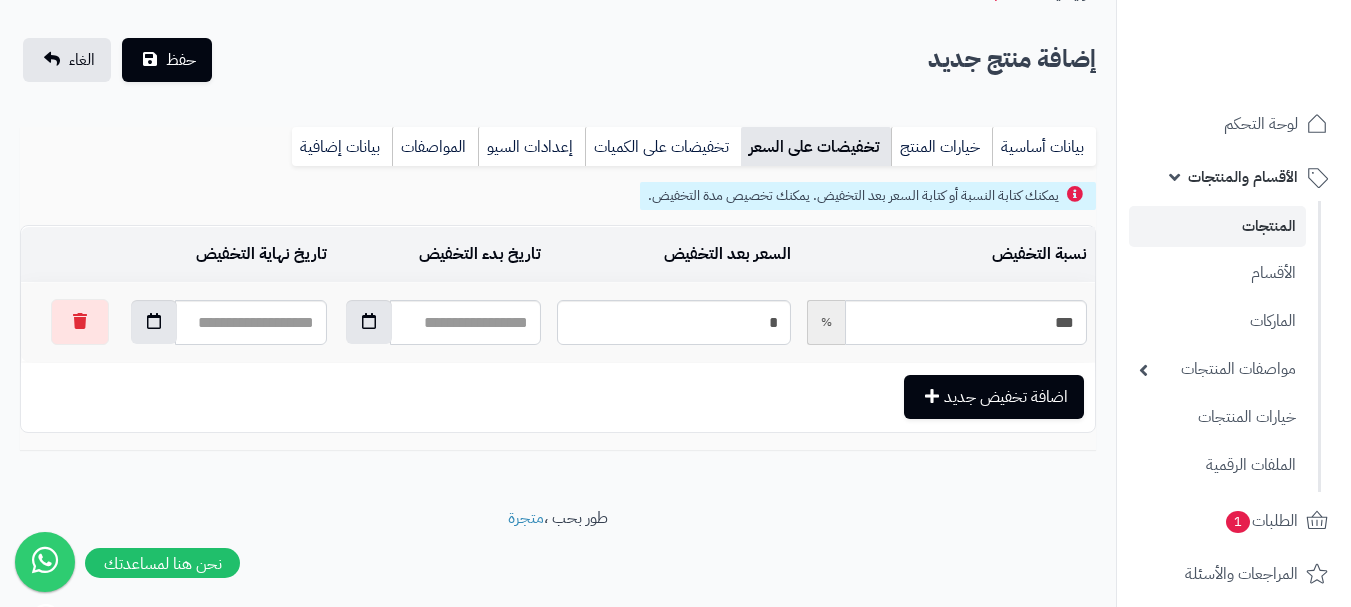 click on "تخفيضات على الكميات" at bounding box center (663, 147) 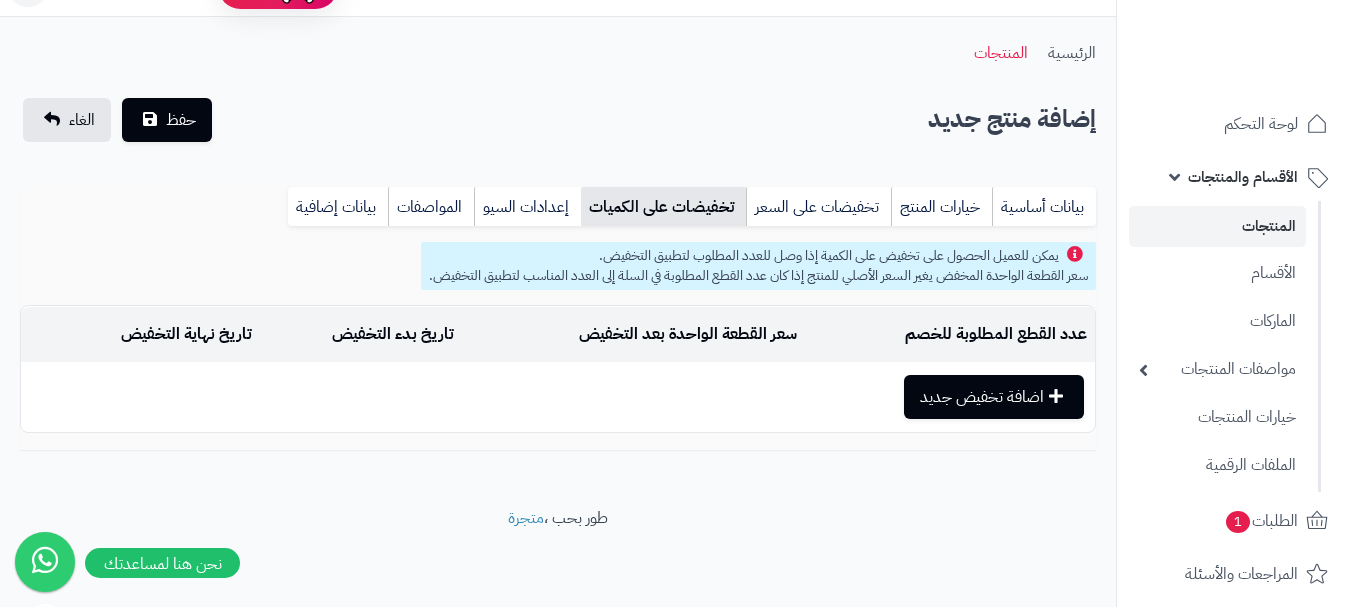 scroll, scrollTop: 48, scrollLeft: 0, axis: vertical 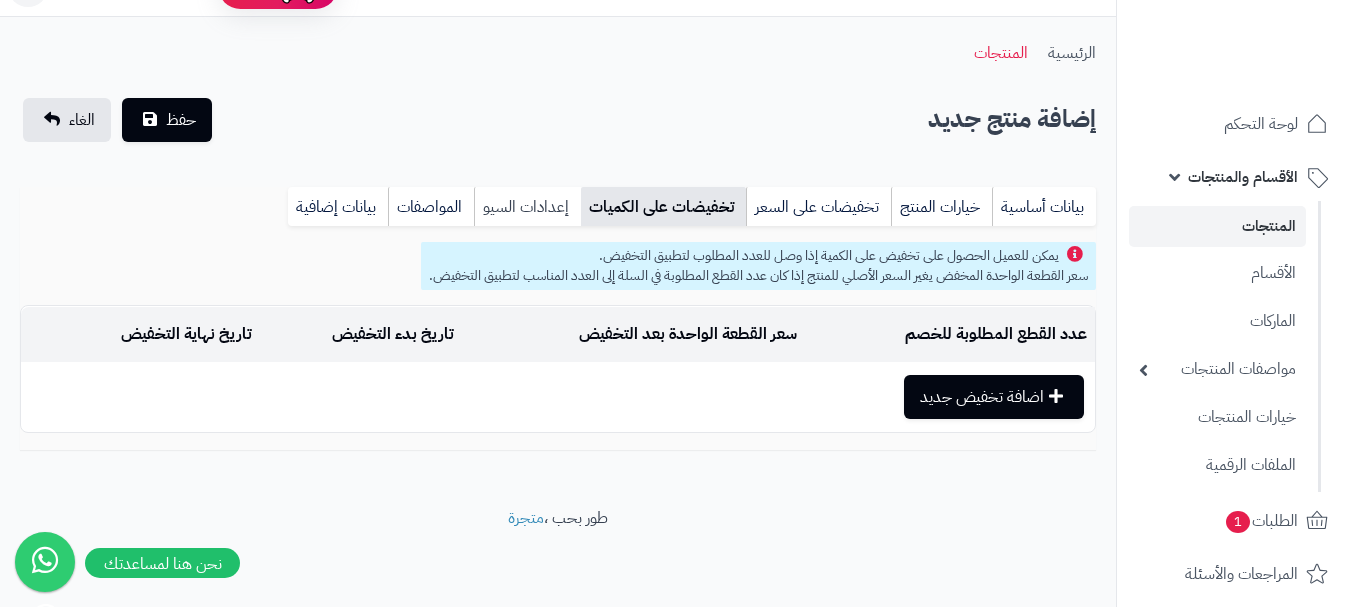 click on "إعدادات السيو" at bounding box center [527, 207] 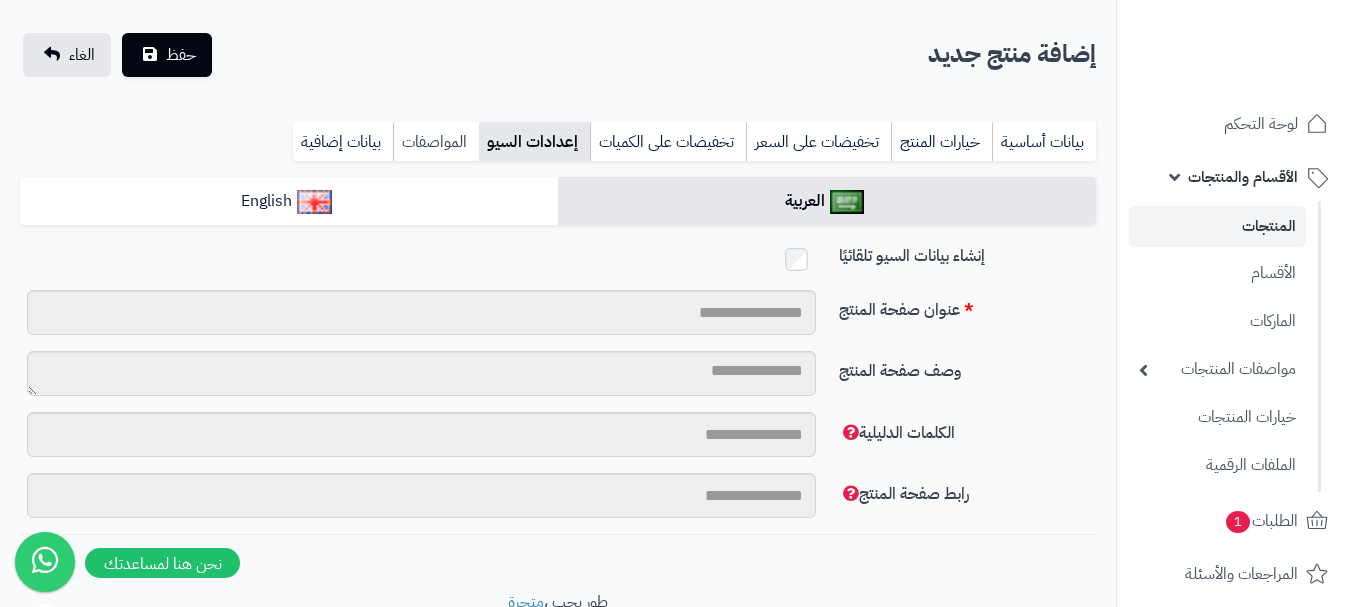 click on "المواصفات" at bounding box center (436, 142) 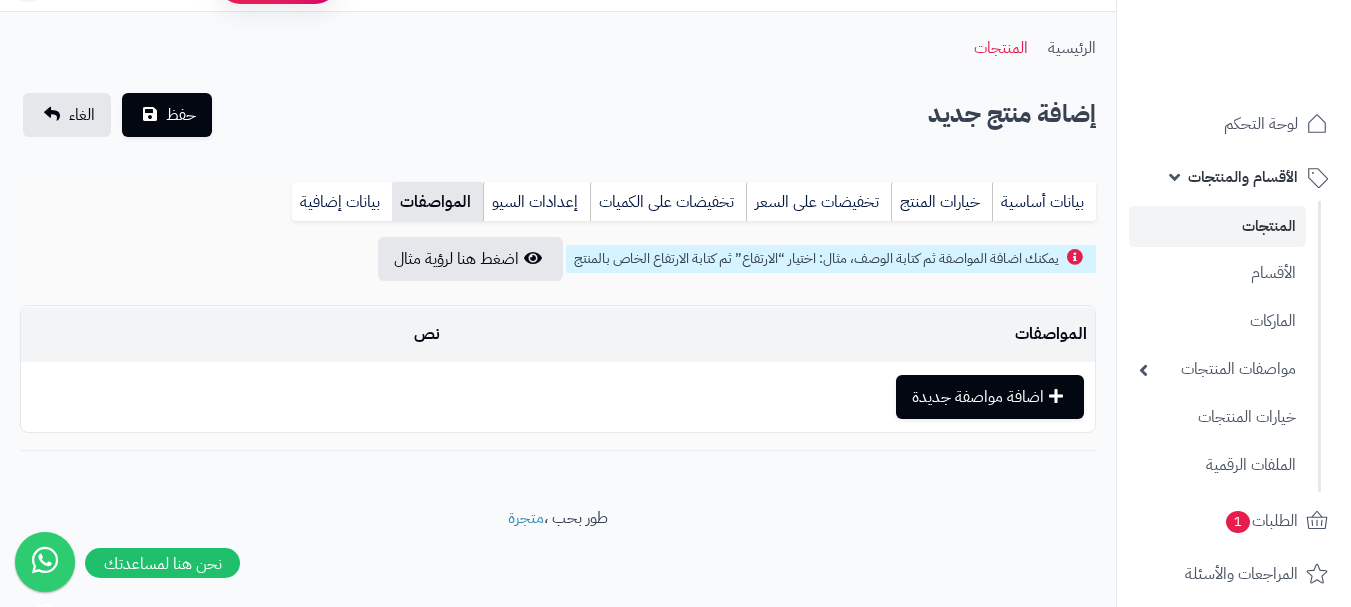 scroll, scrollTop: 53, scrollLeft: 0, axis: vertical 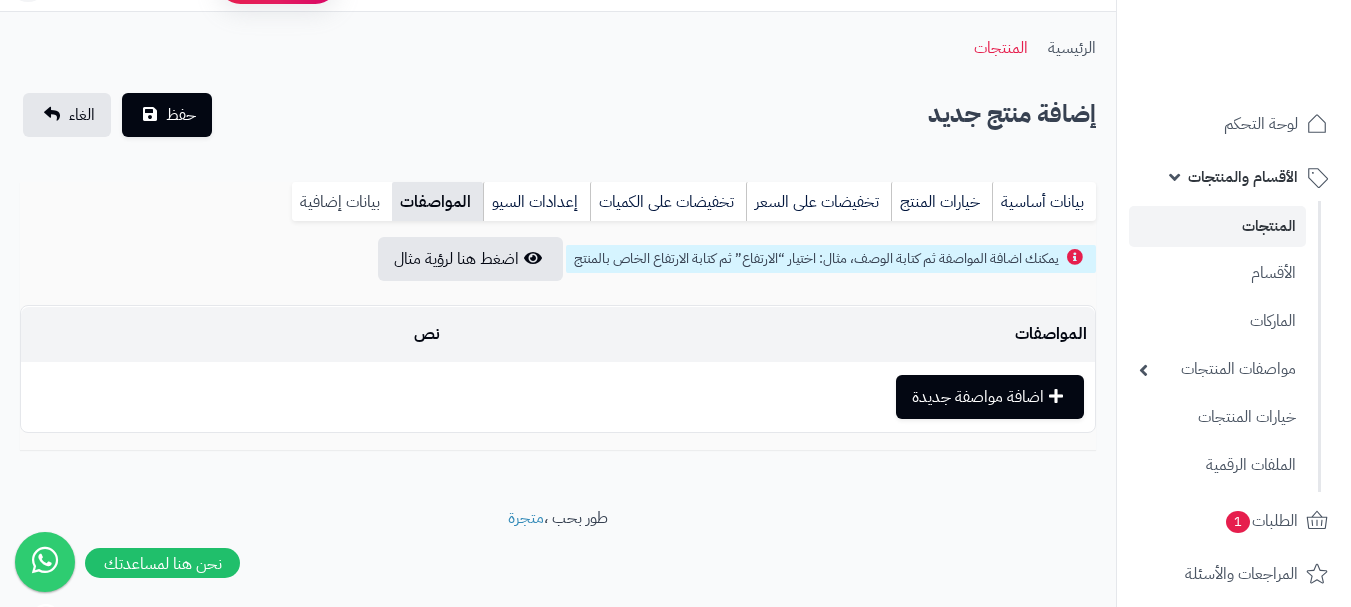click on "بيانات إضافية" at bounding box center (342, 202) 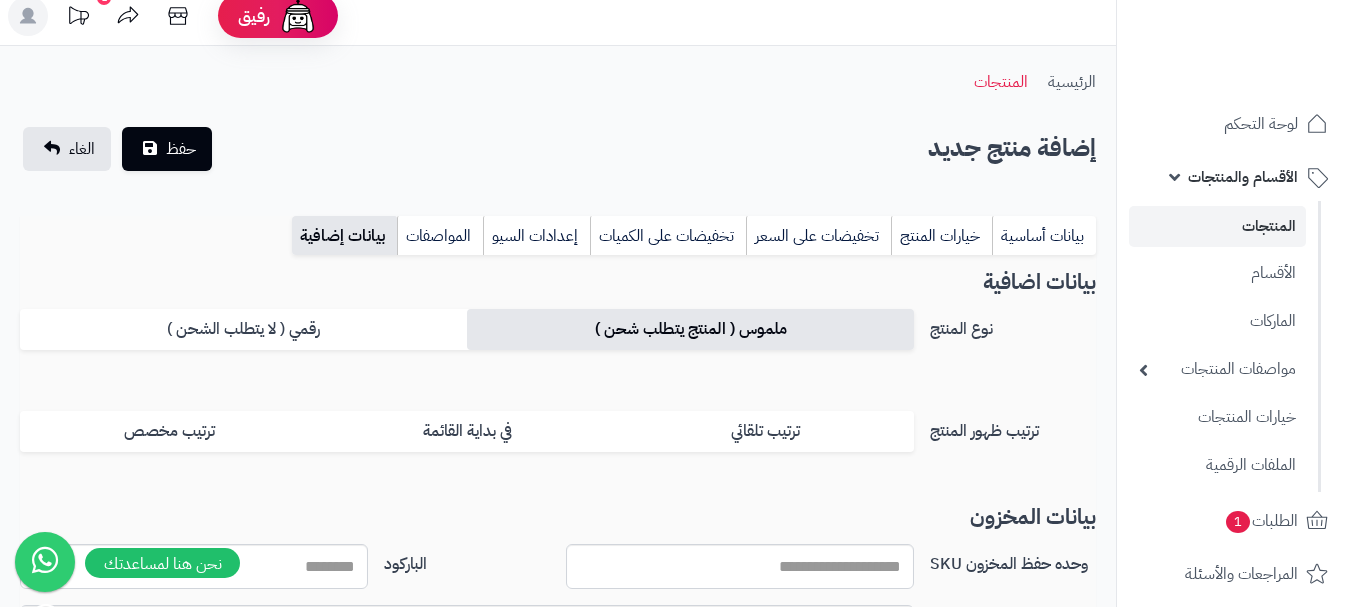 scroll, scrollTop: 0, scrollLeft: 0, axis: both 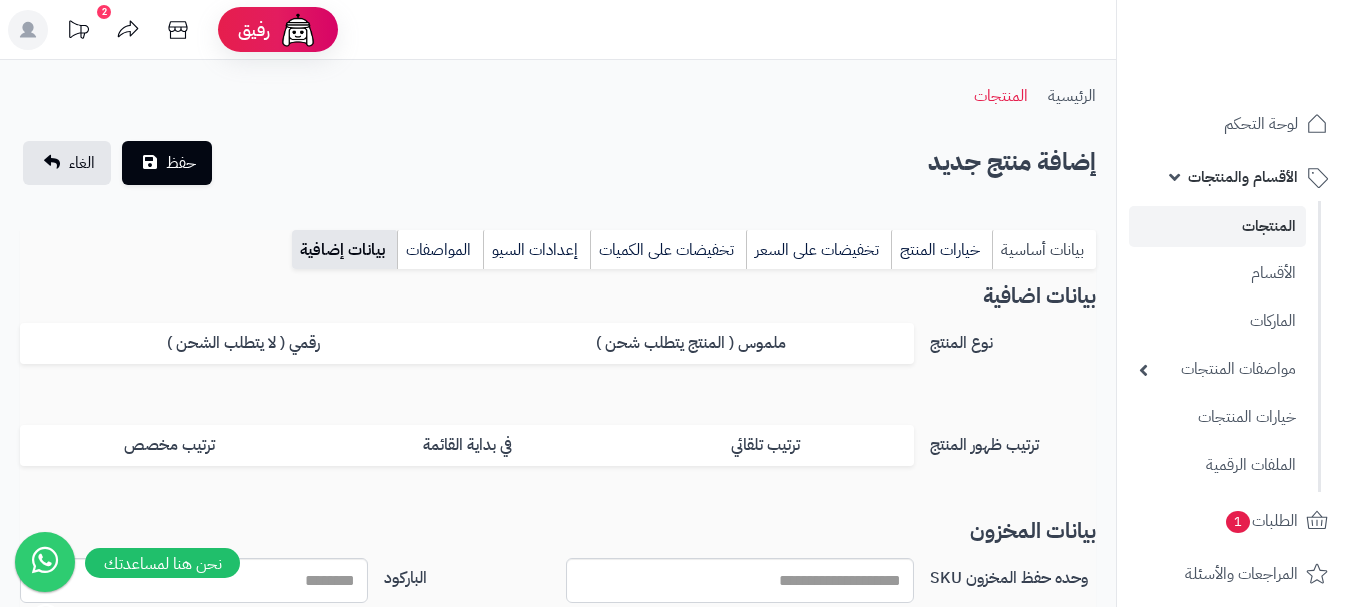 click on "بيانات أساسية" at bounding box center [1044, 250] 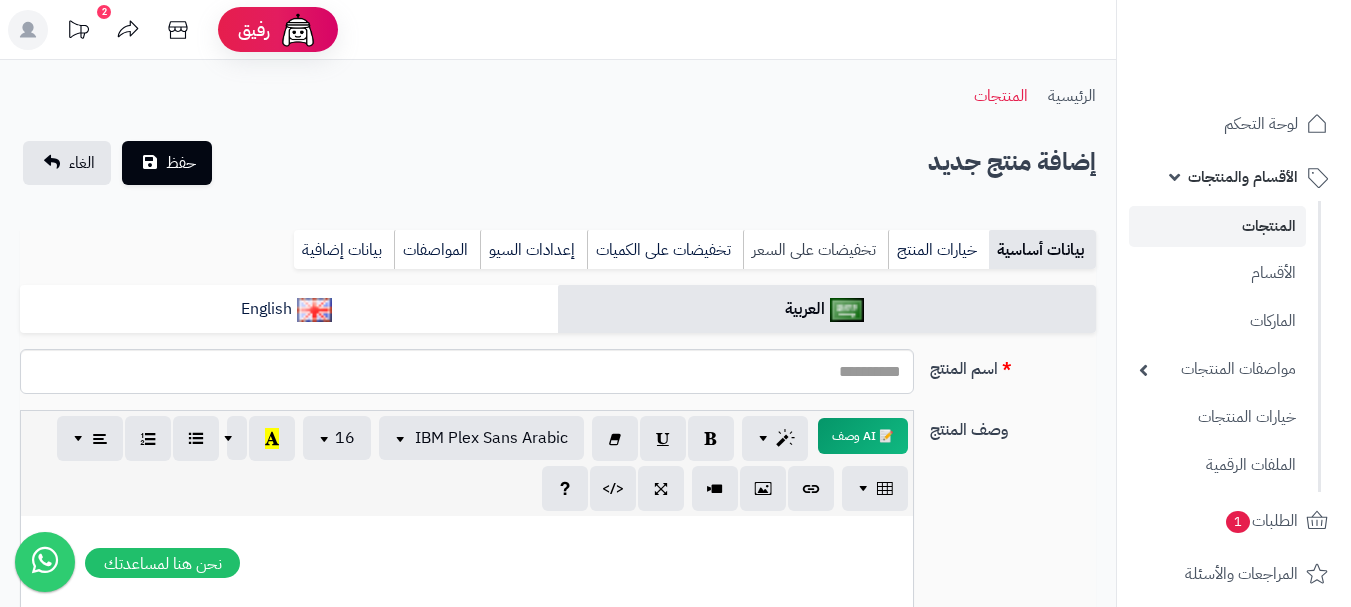 click on "تخفيضات على السعر" at bounding box center [815, 250] 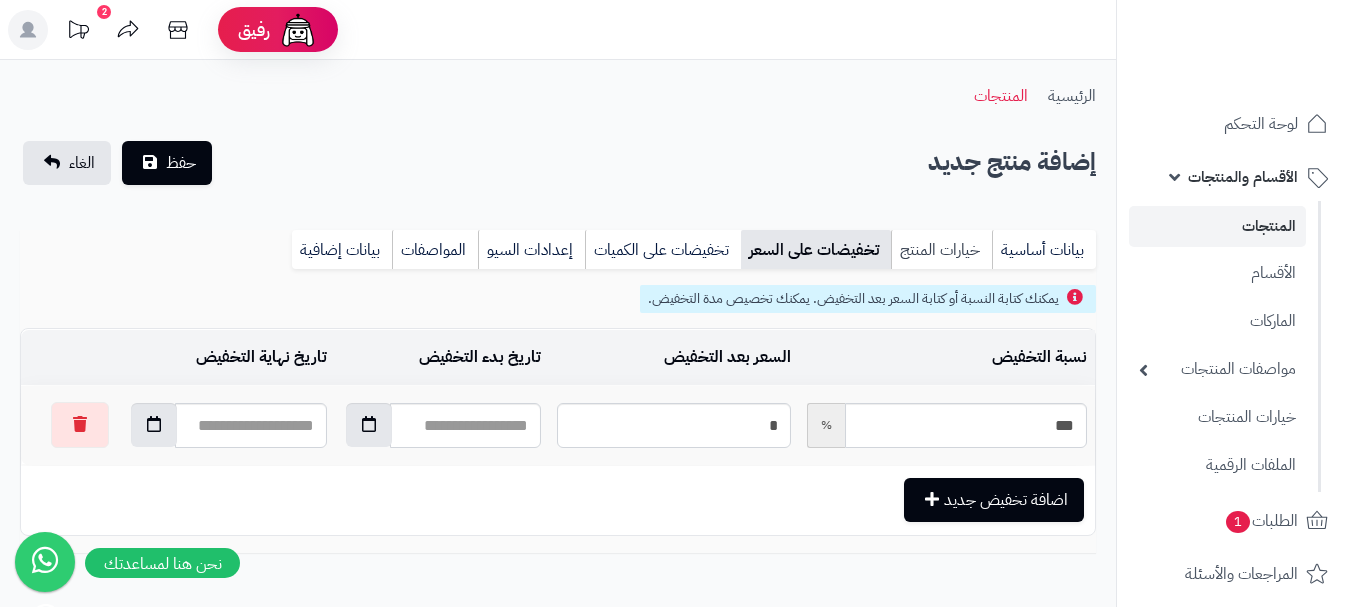click on "خيارات المنتج" at bounding box center (941, 250) 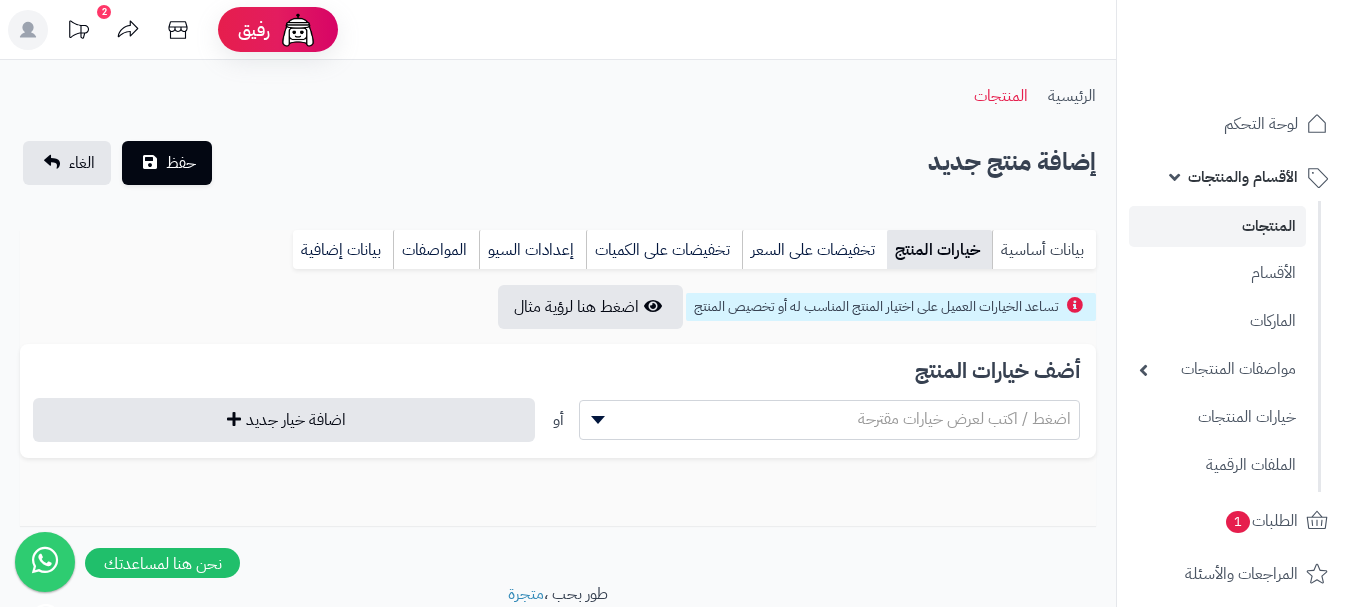 click on "بيانات أساسية" at bounding box center (1044, 250) 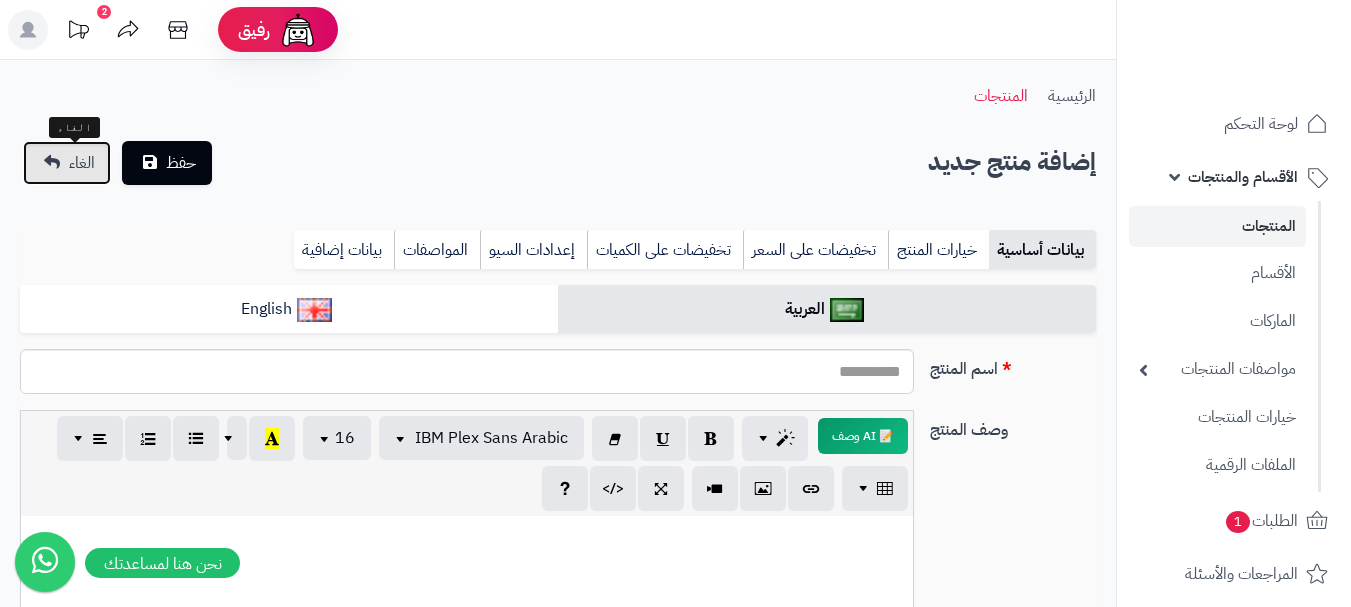 click on "الغاء" at bounding box center [82, 163] 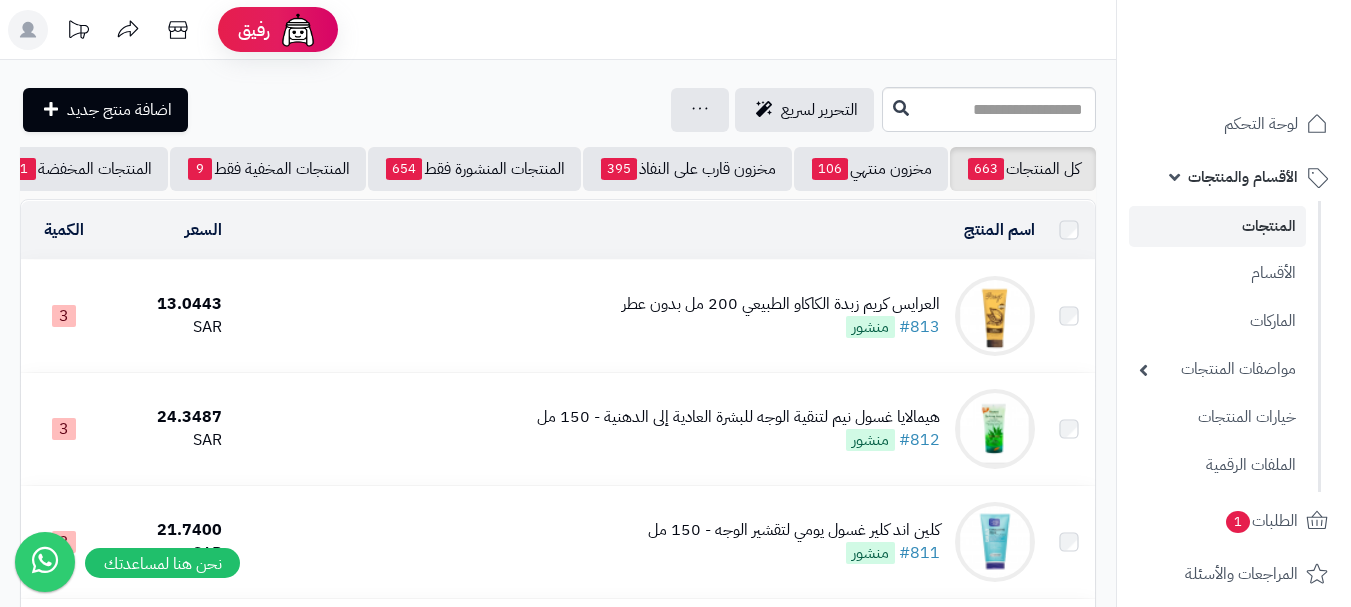 scroll, scrollTop: 0, scrollLeft: 0, axis: both 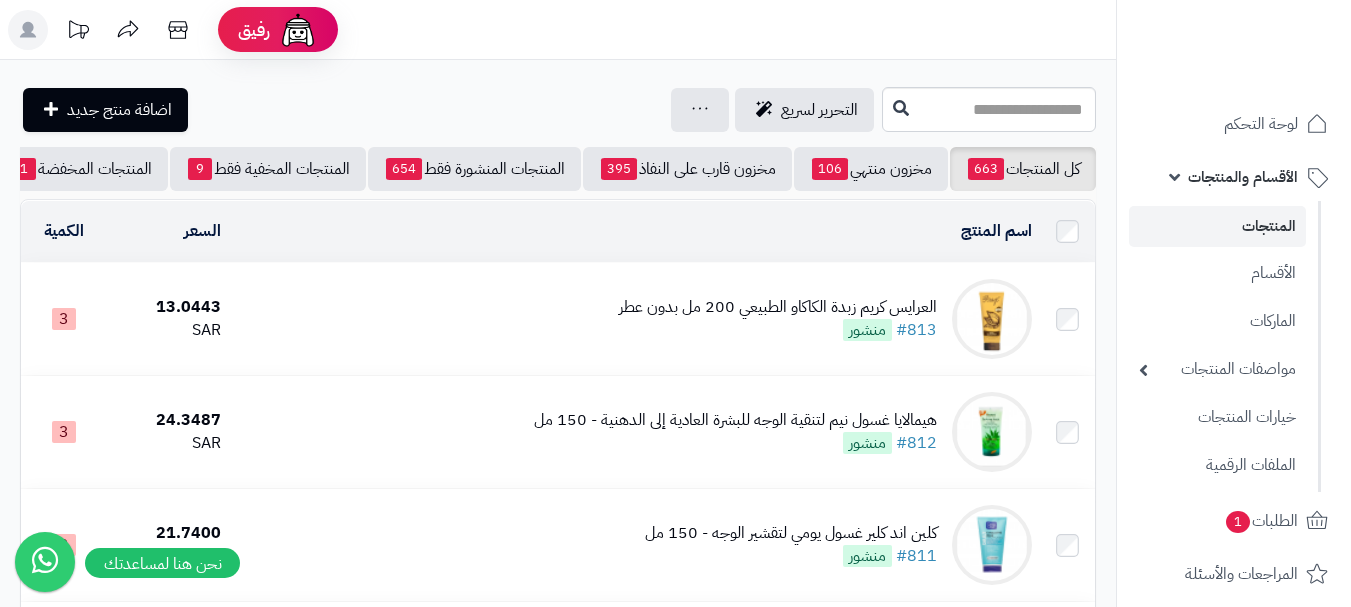 click on "العرايس كريم زبدة الكاكاو الطبيعي 200 مل بدون عطر" at bounding box center [778, 307] 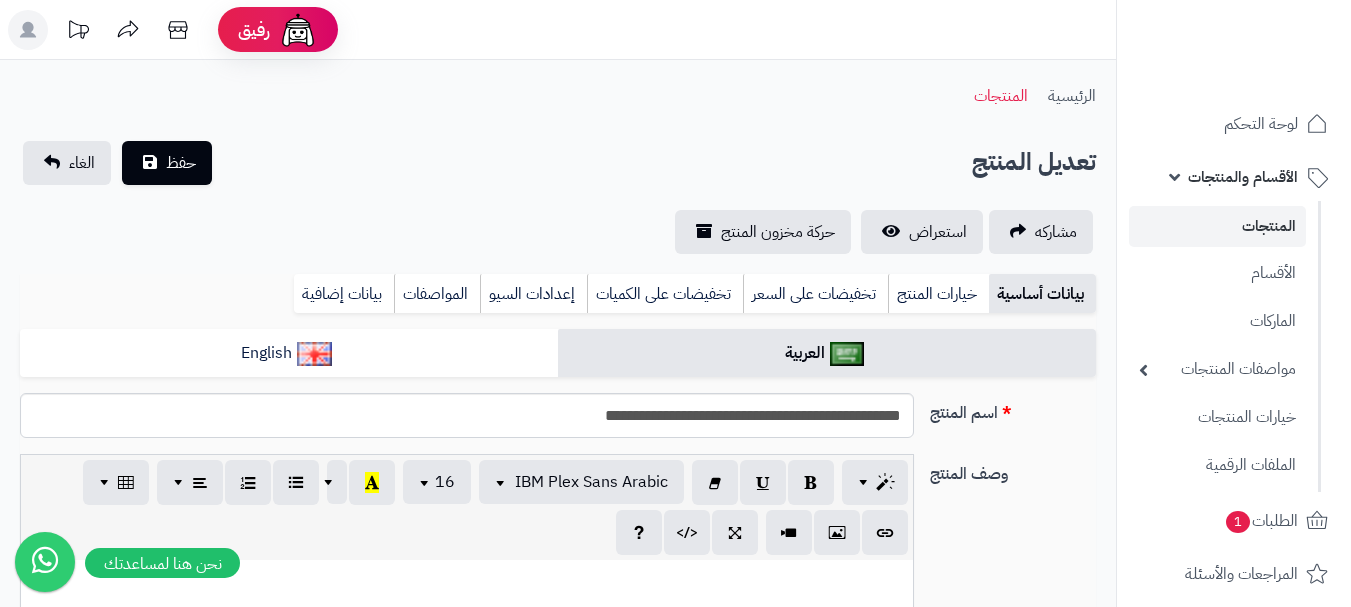 scroll, scrollTop: 0, scrollLeft: 0, axis: both 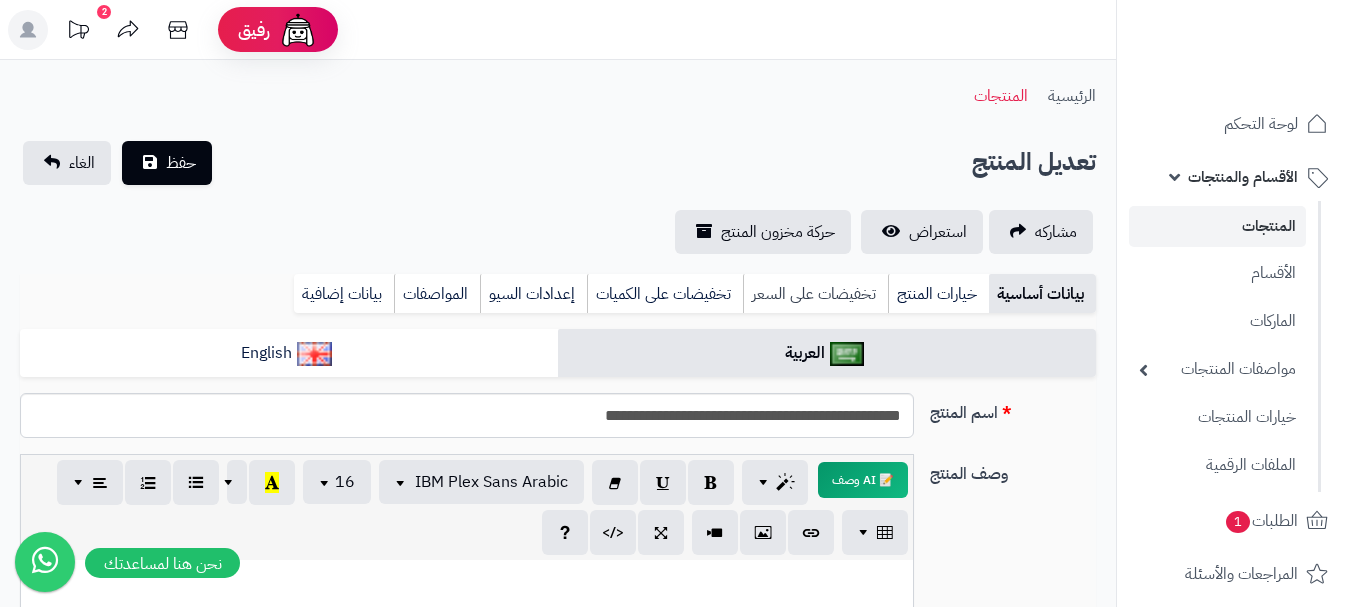 click on "تخفيضات على السعر" at bounding box center (815, 294) 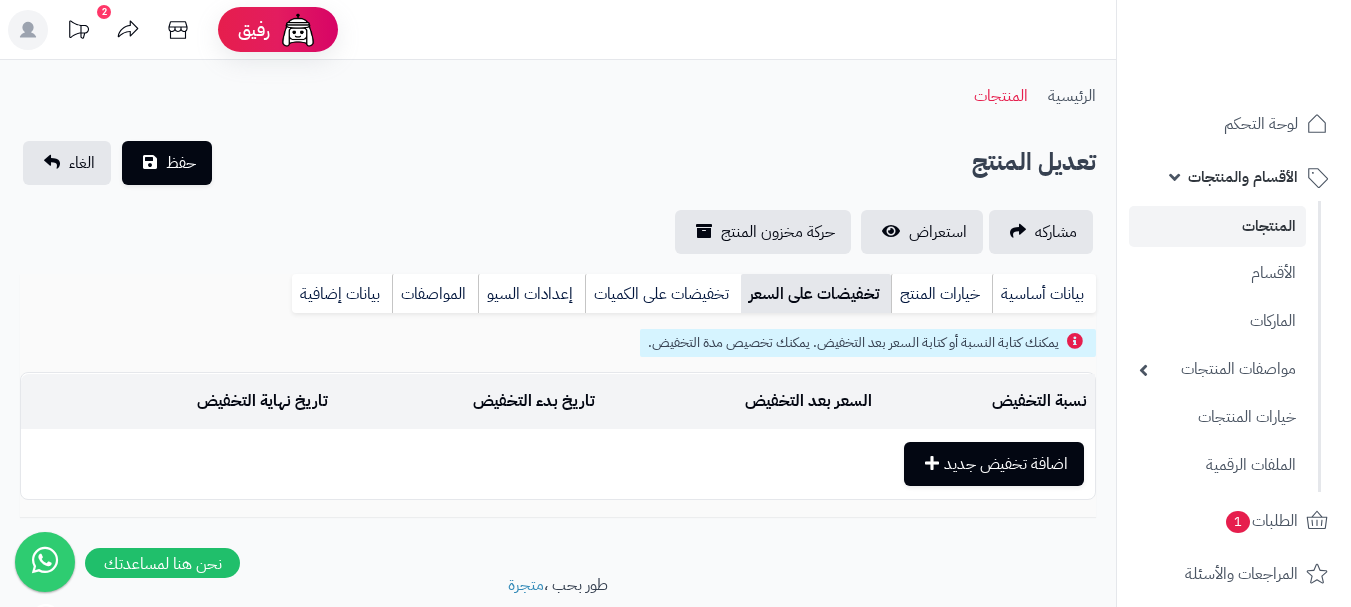 drag, startPoint x: 809, startPoint y: 424, endPoint x: 823, endPoint y: 406, distance: 22.803509 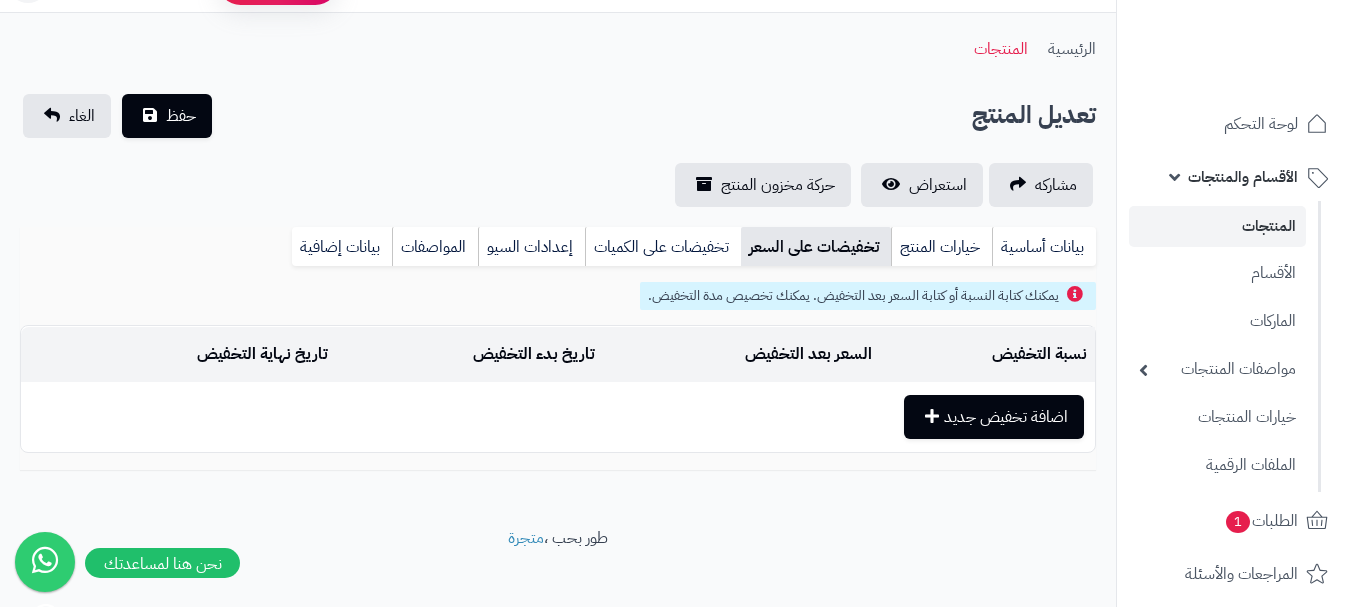 scroll, scrollTop: 72, scrollLeft: 0, axis: vertical 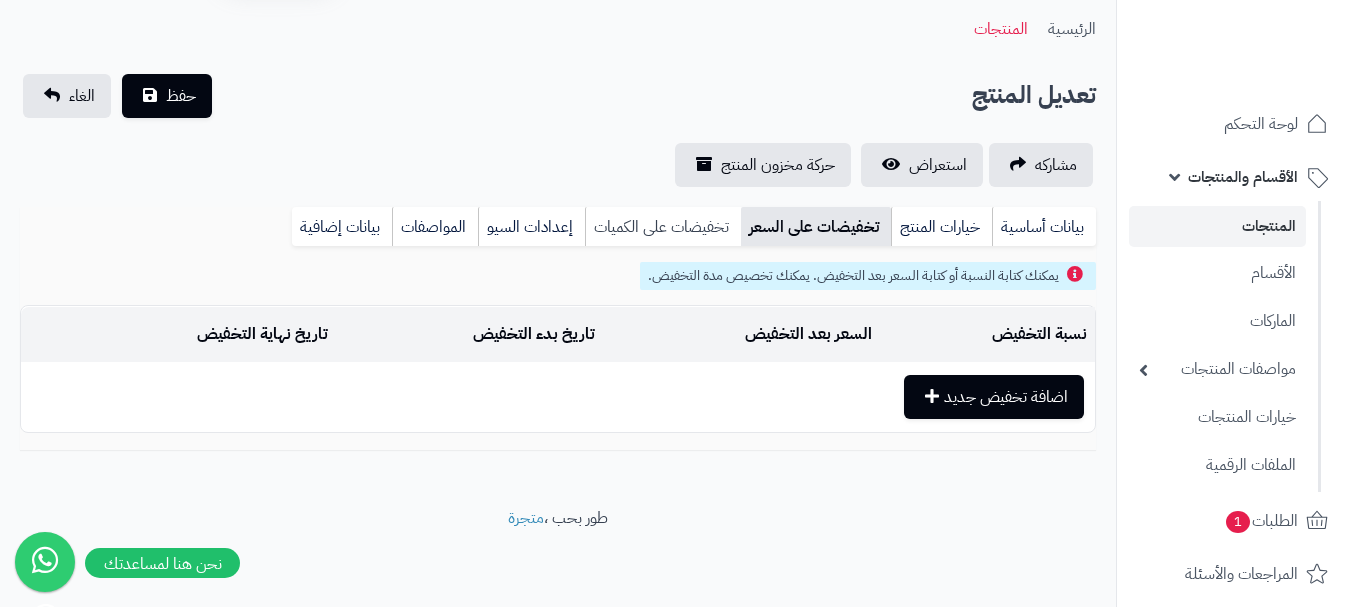 click on "تخفيضات على الكميات" at bounding box center [663, 227] 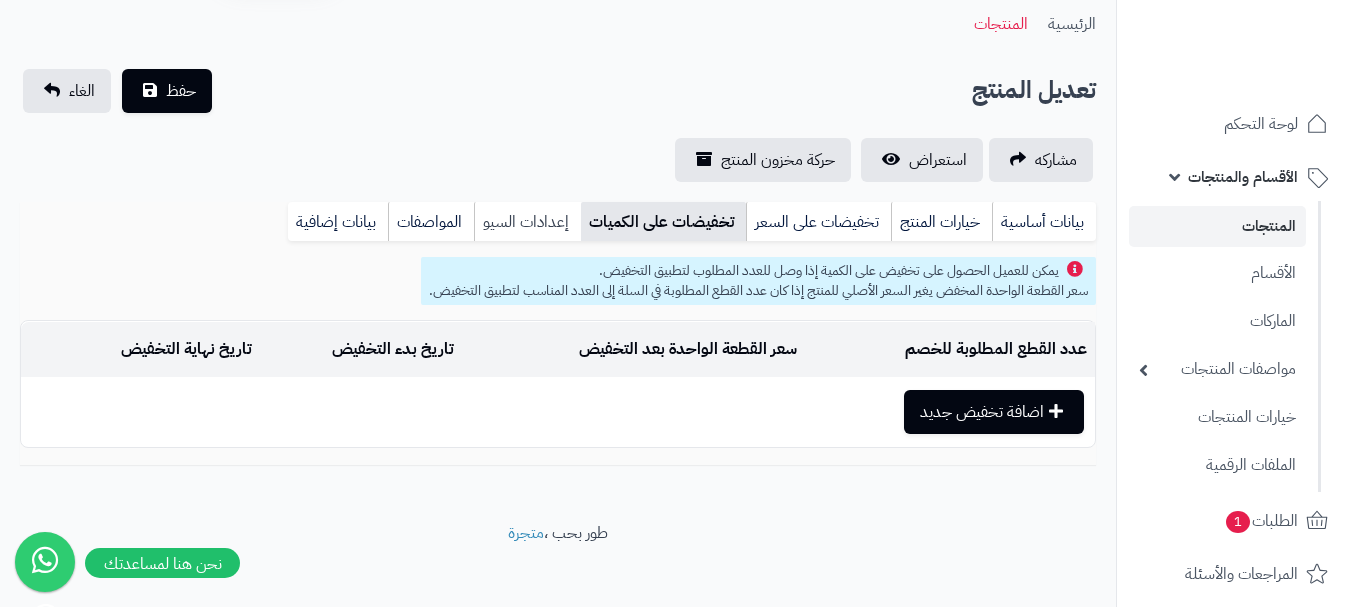 click on "إعدادات السيو" at bounding box center [527, 222] 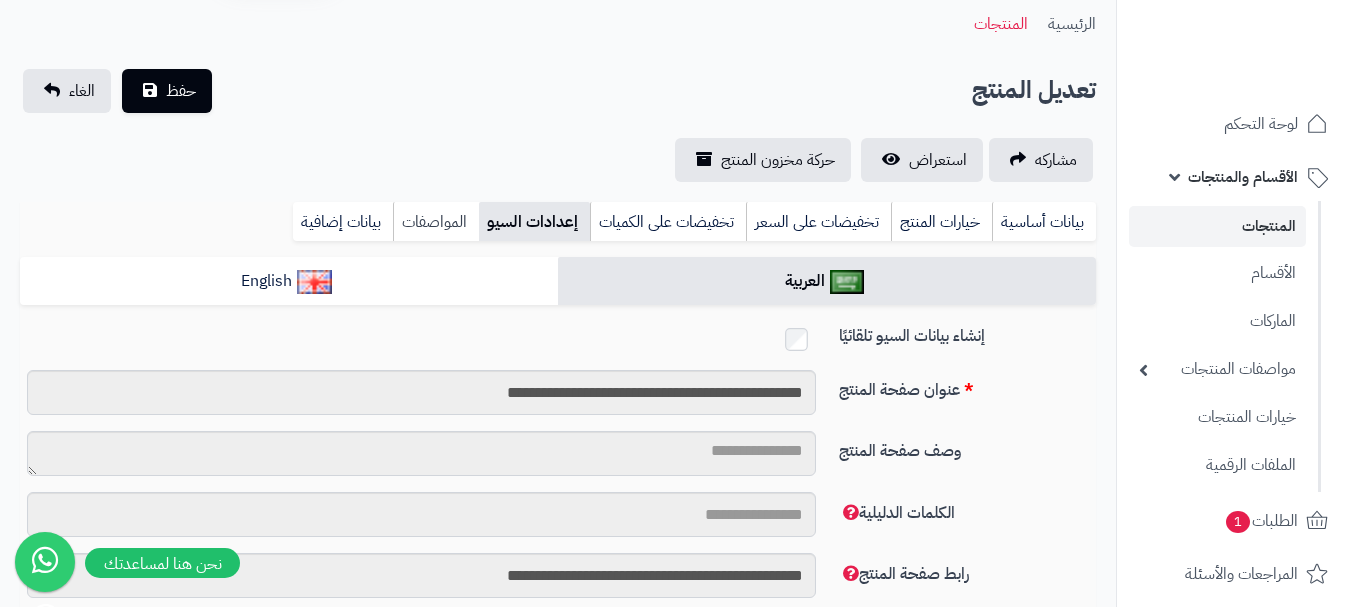 click on "المواصفات" at bounding box center (436, 222) 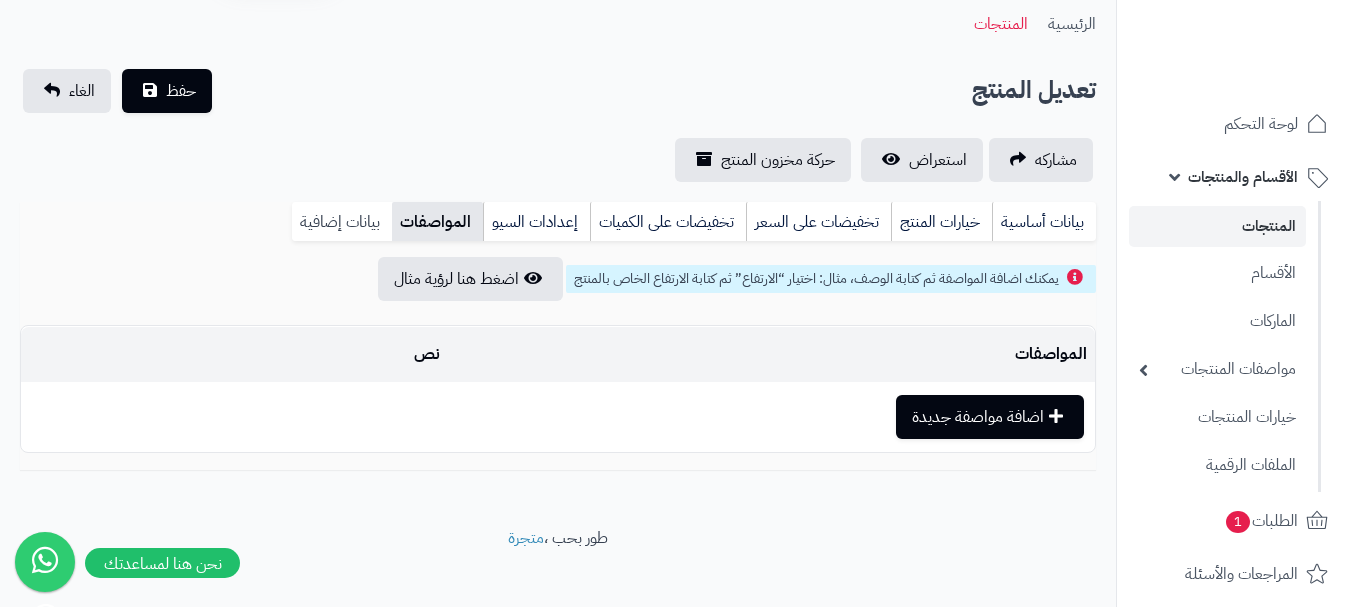 click on "بيانات إضافية" at bounding box center (342, 222) 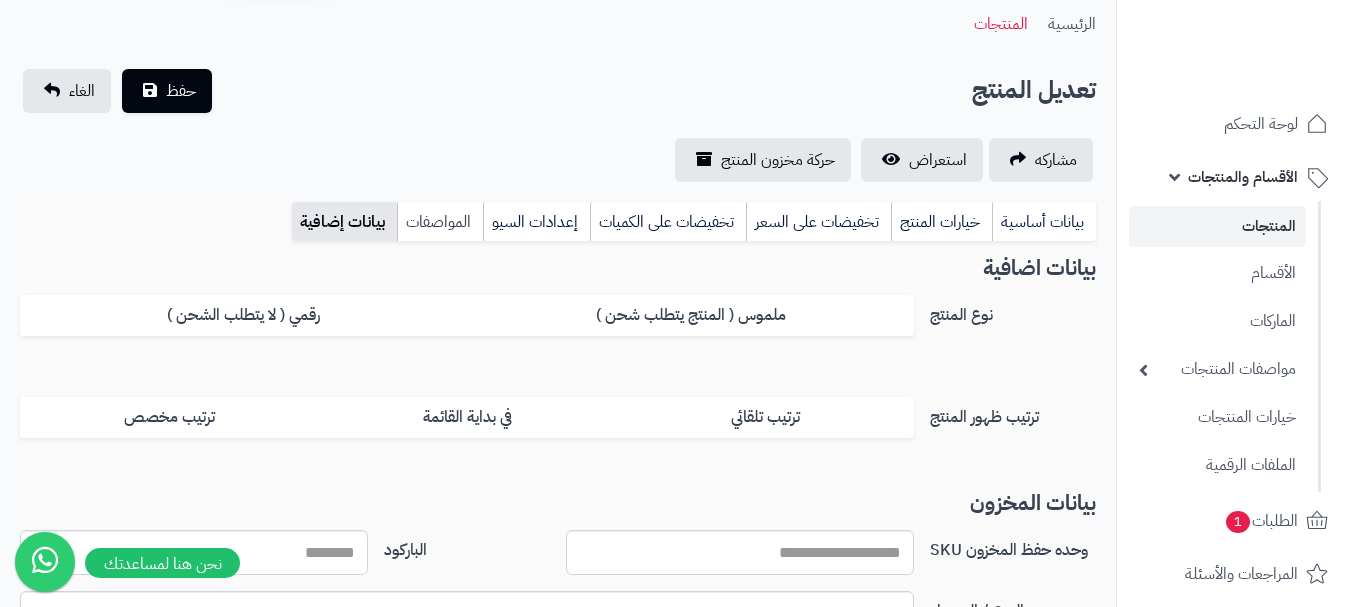 click on "المواصفات" at bounding box center [440, 222] 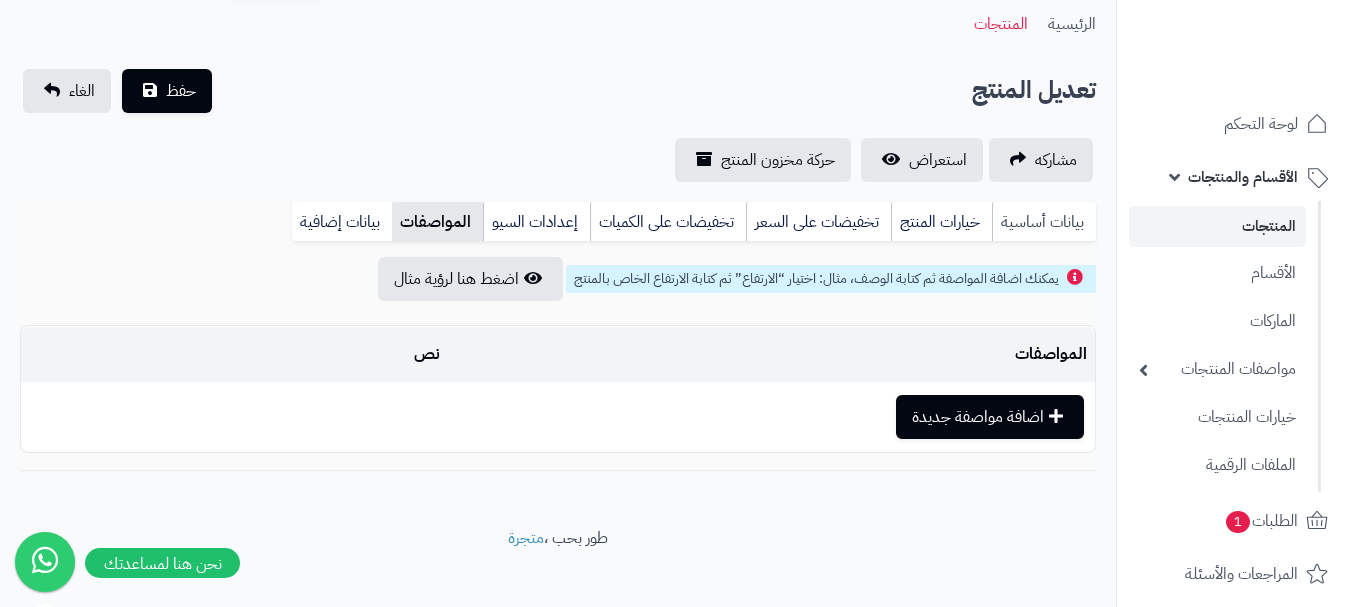 click on "بيانات أساسية" at bounding box center [1044, 222] 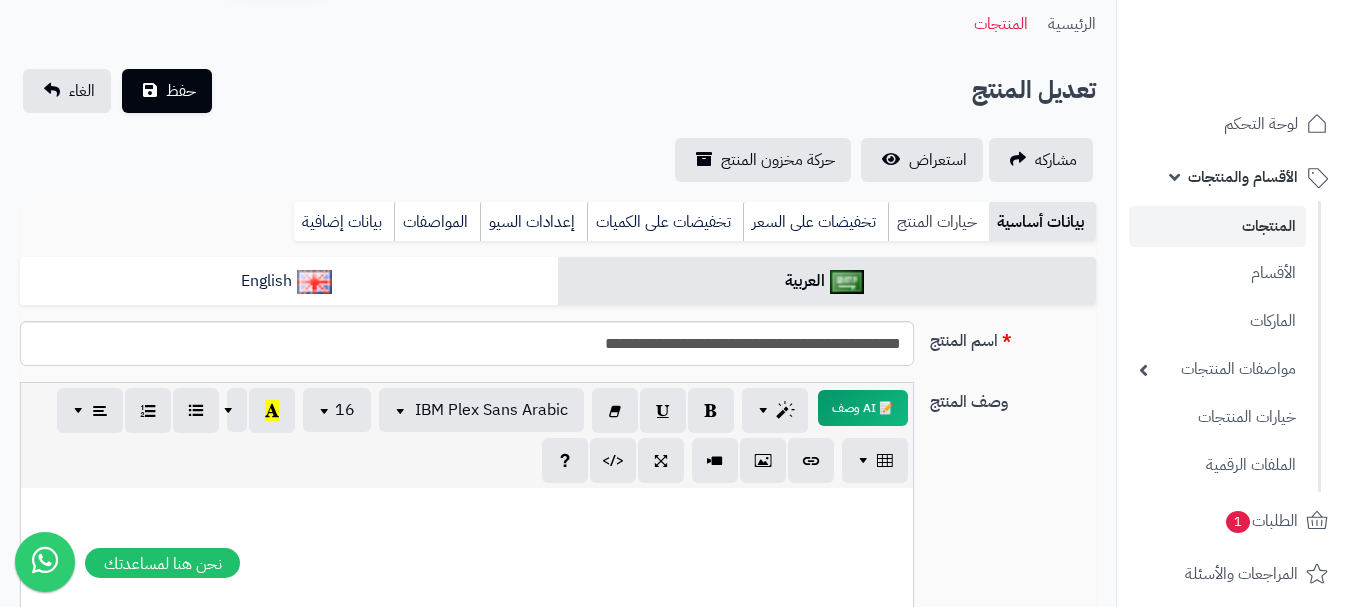 click on "خيارات المنتج" at bounding box center [938, 222] 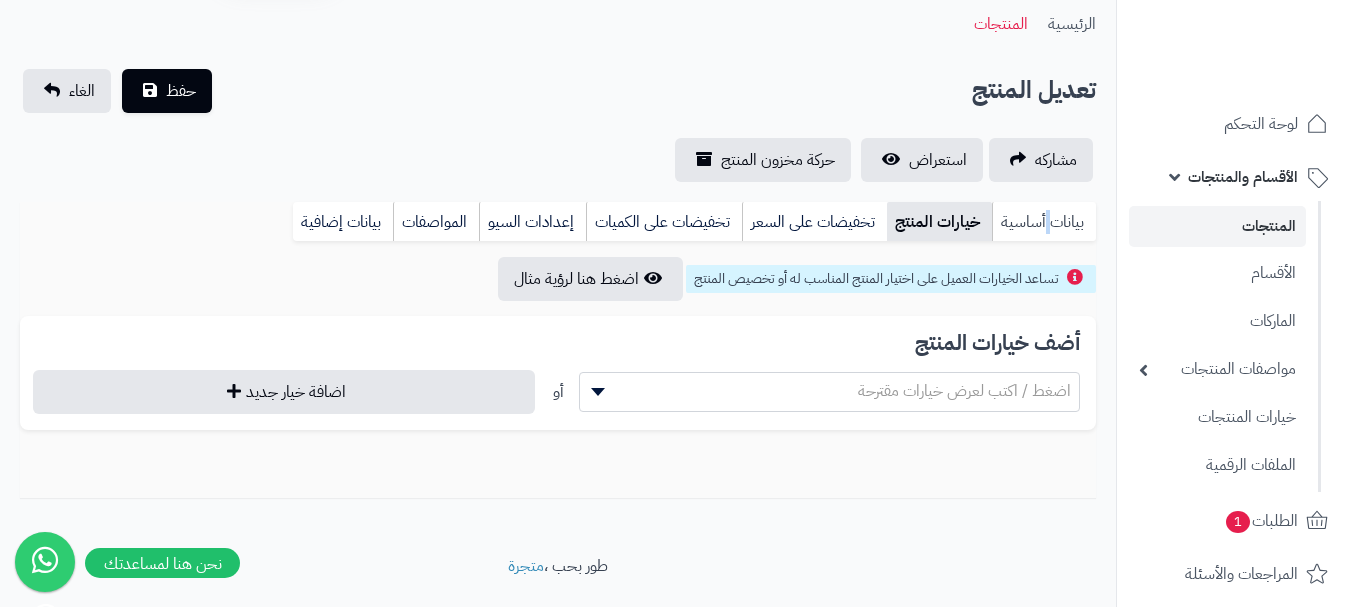 click on "بيانات أساسية" at bounding box center (1044, 222) 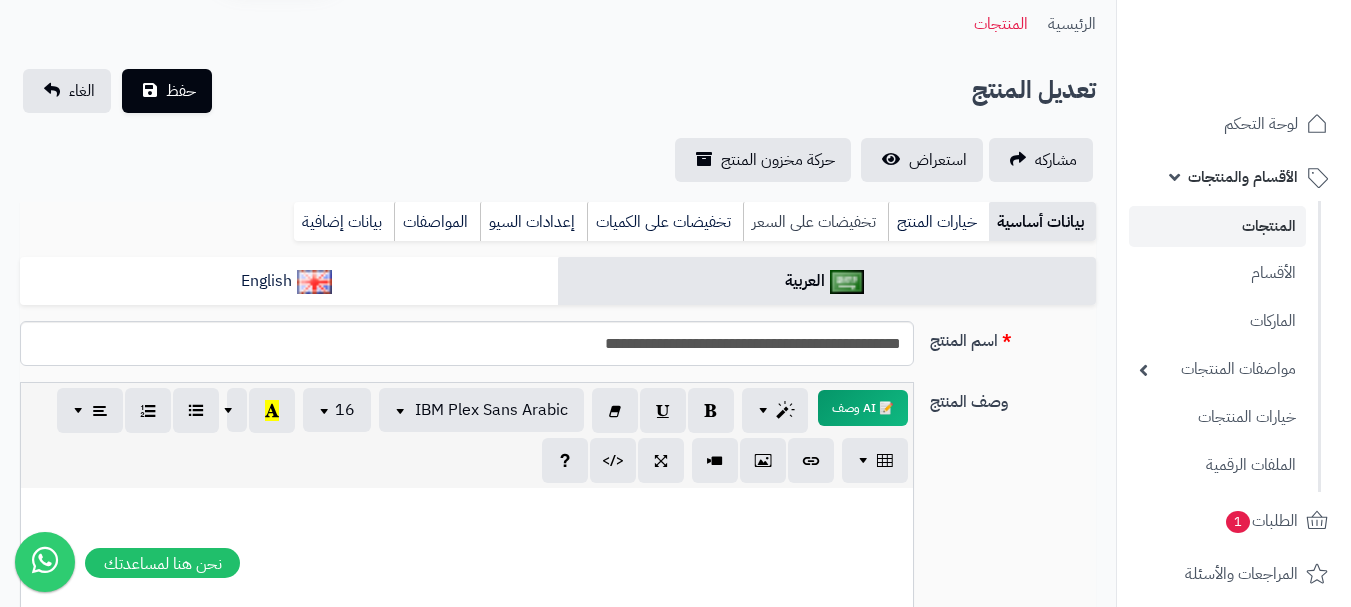click on "تخفيضات على السعر" at bounding box center [815, 222] 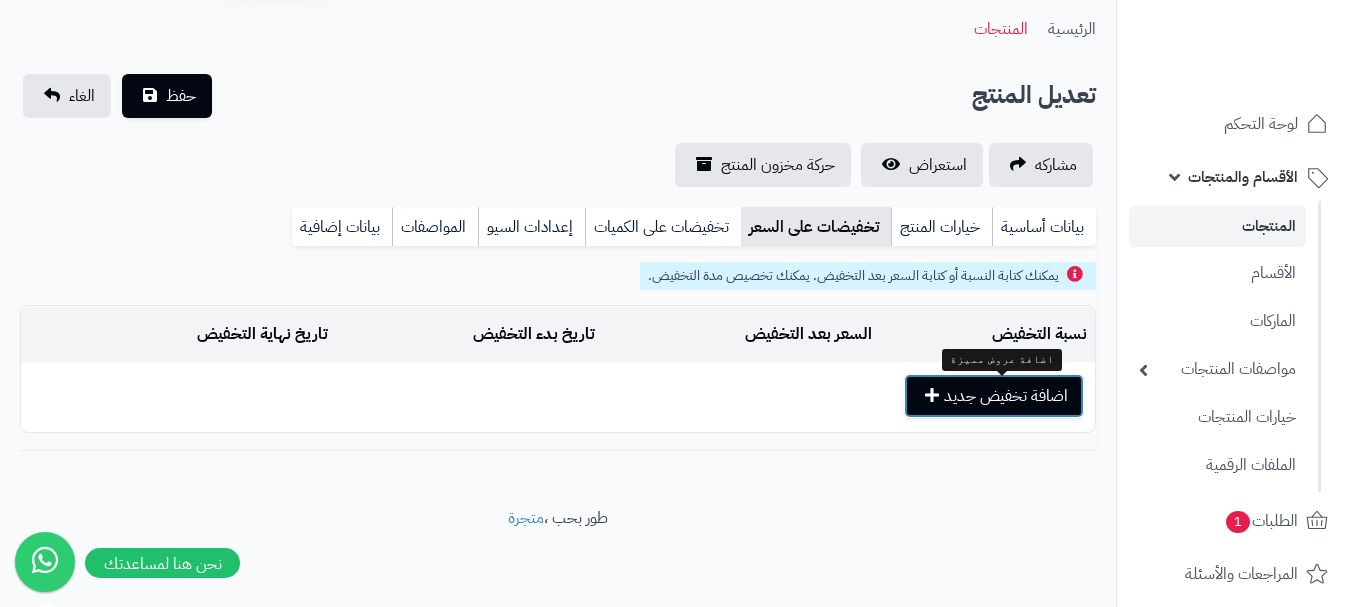 click on "اضافة تخفيض جديد" at bounding box center (994, 396) 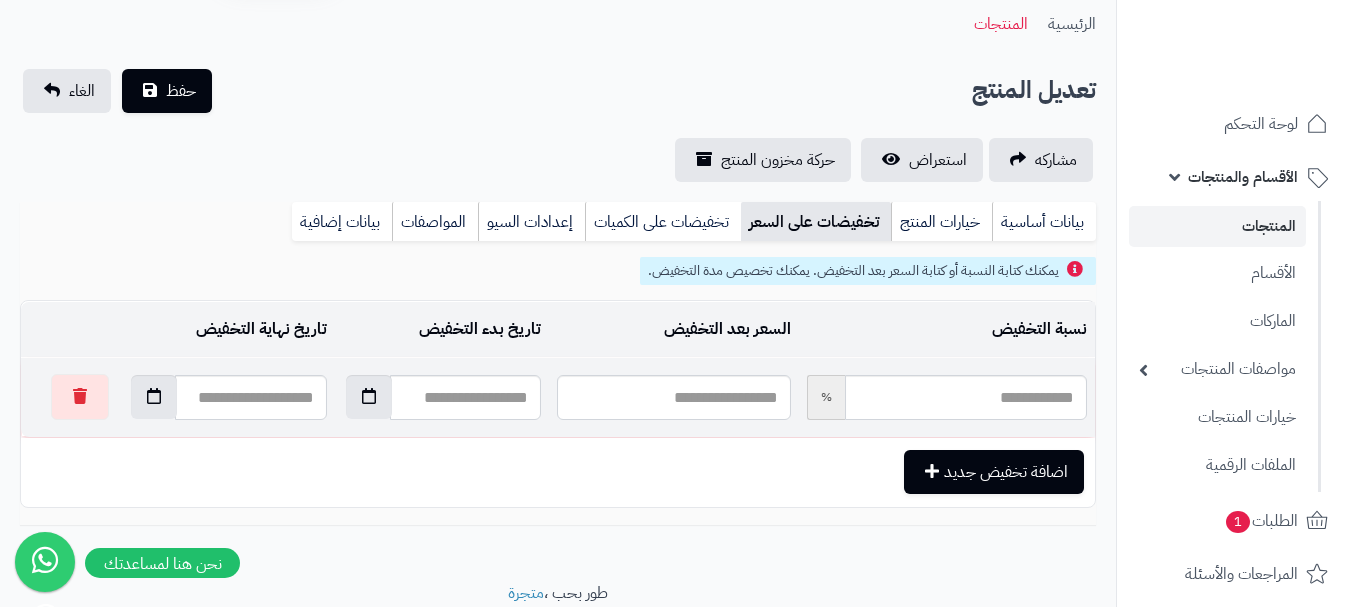 click on "%" at bounding box center [826, 397] 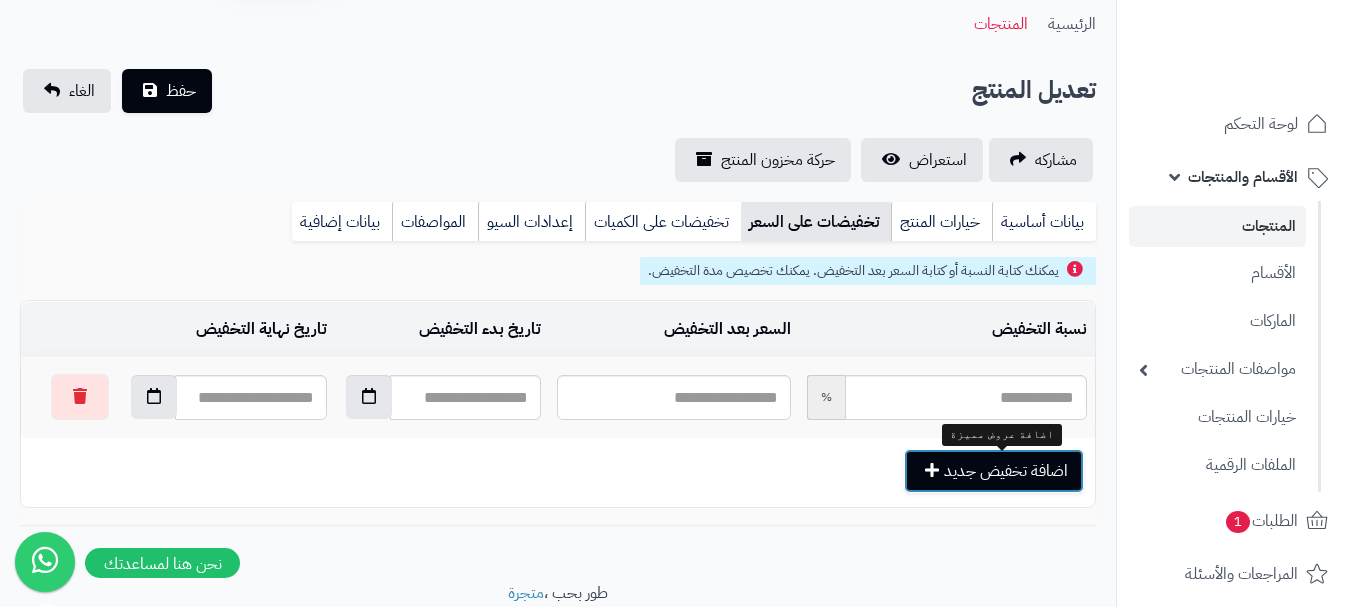 click on "اضافة تخفيض جديد" at bounding box center [994, 471] 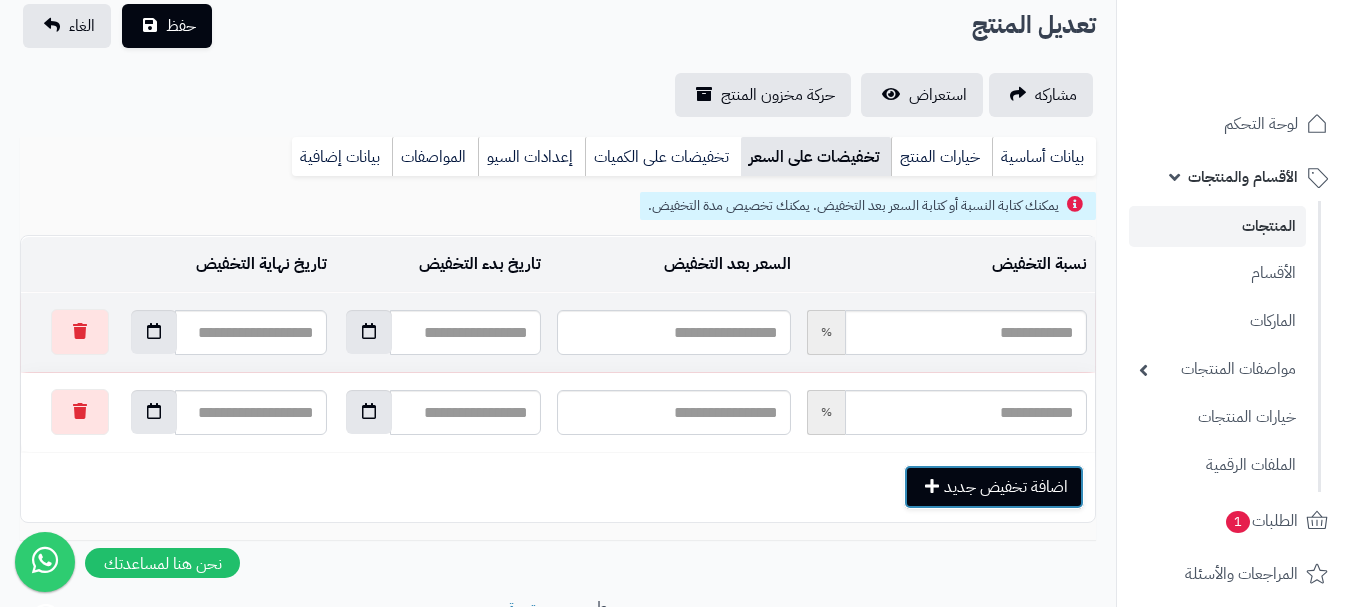 scroll, scrollTop: 172, scrollLeft: 0, axis: vertical 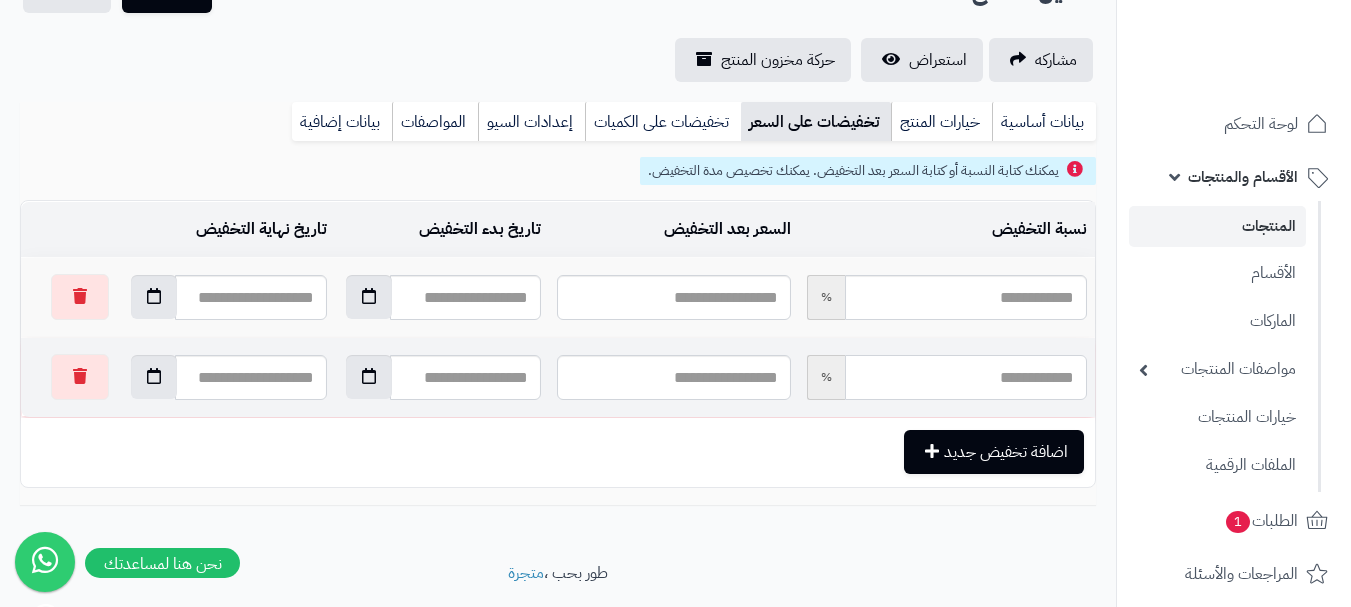 click at bounding box center (966, 377) 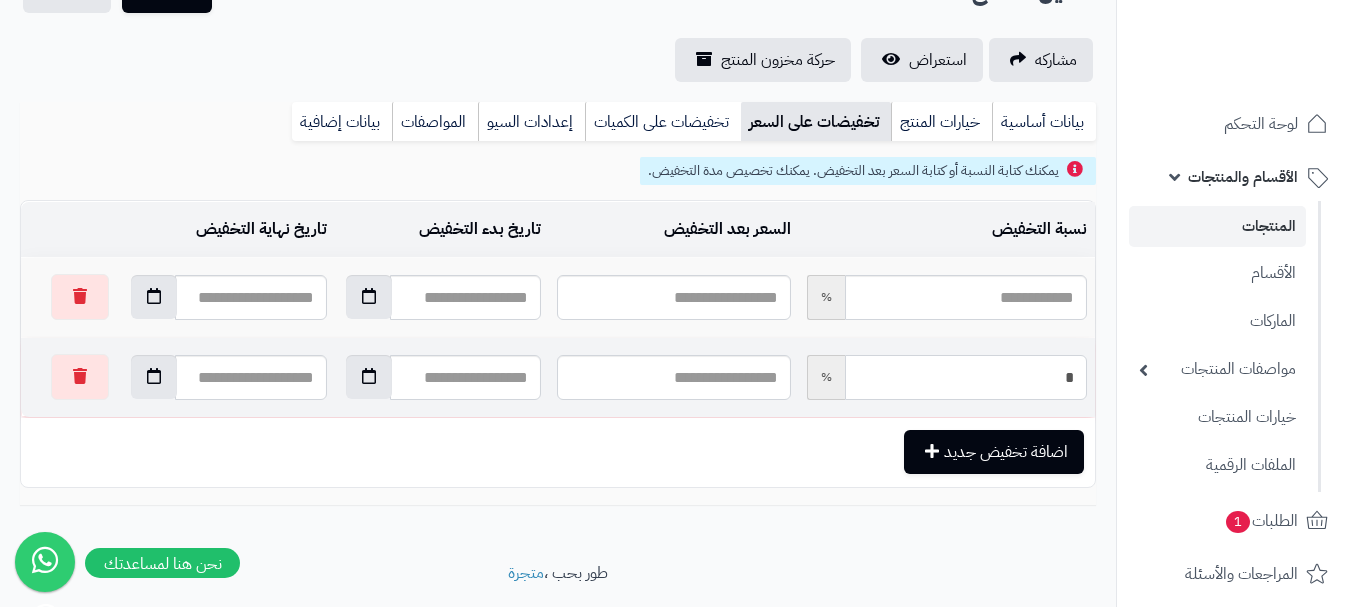 type on "*****" 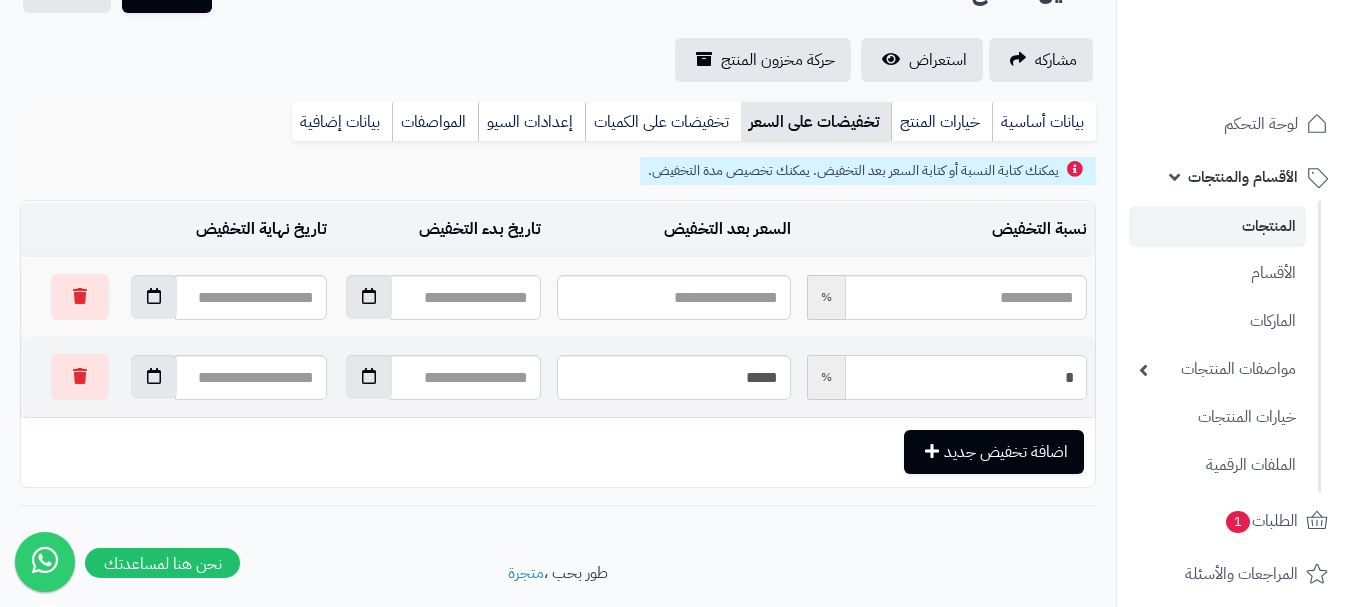 type on "**" 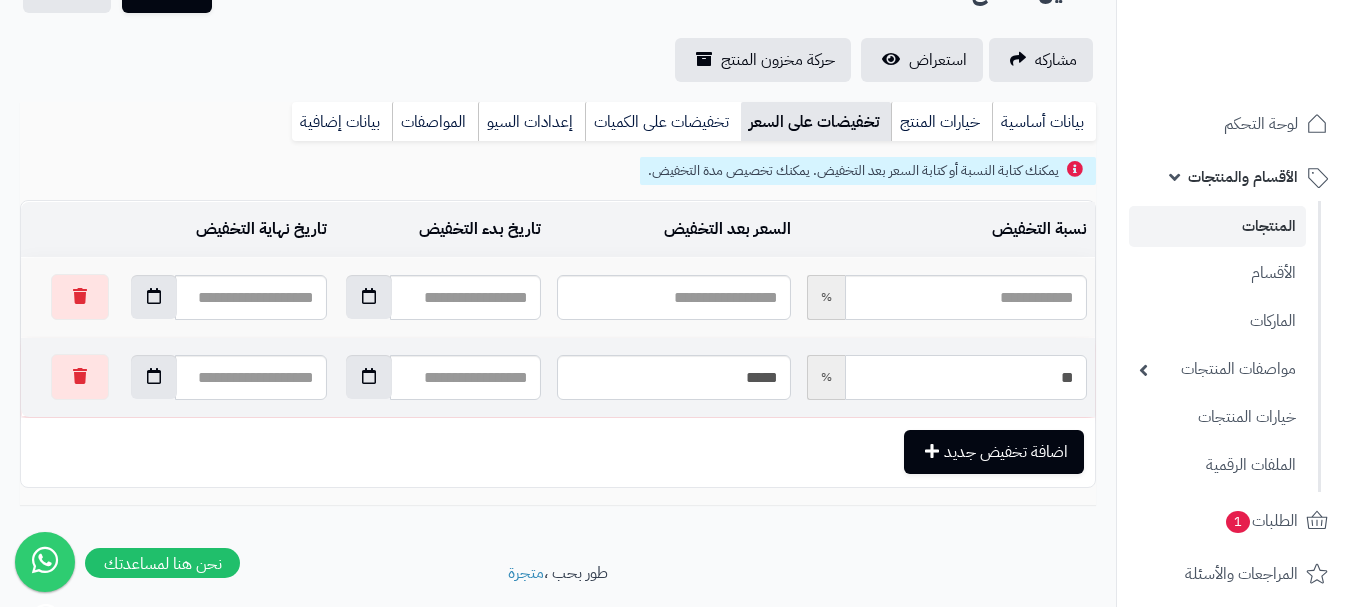 type on "*****" 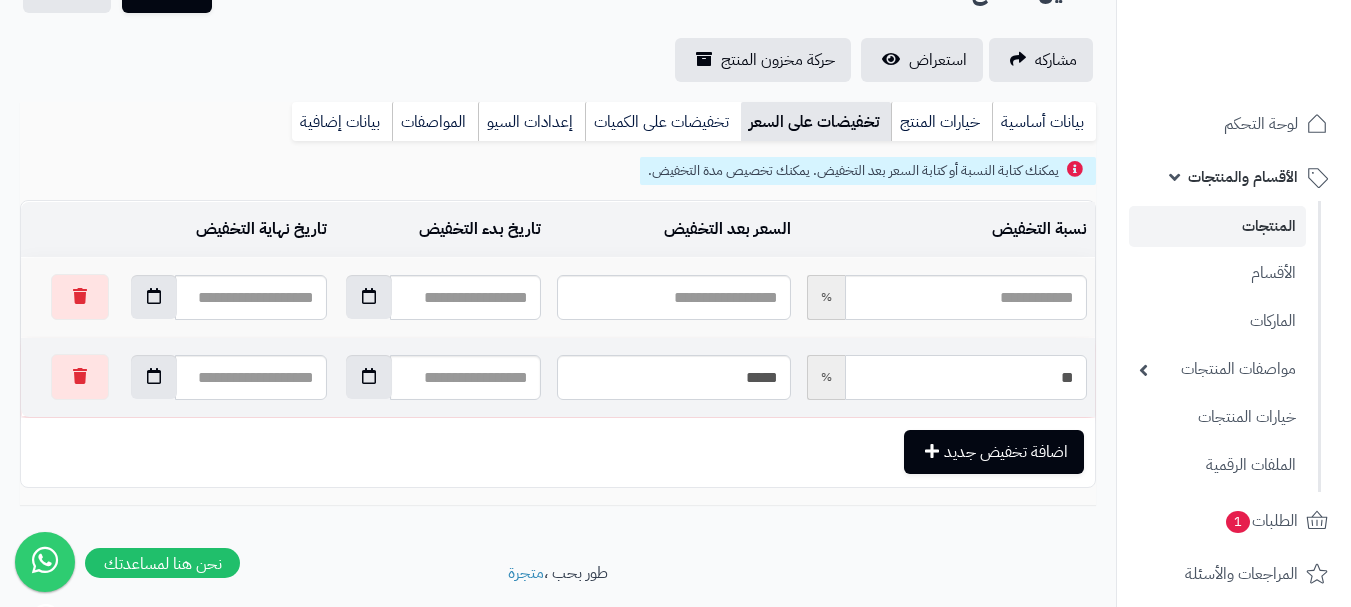 type on "**" 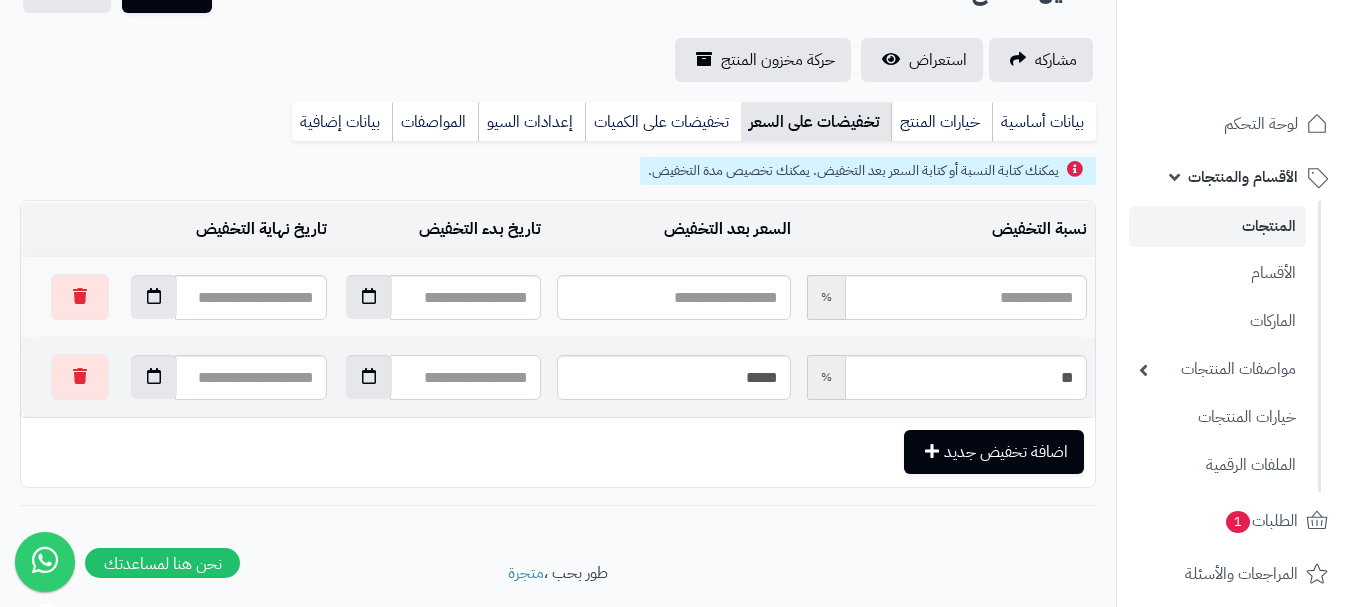 click at bounding box center [466, 377] 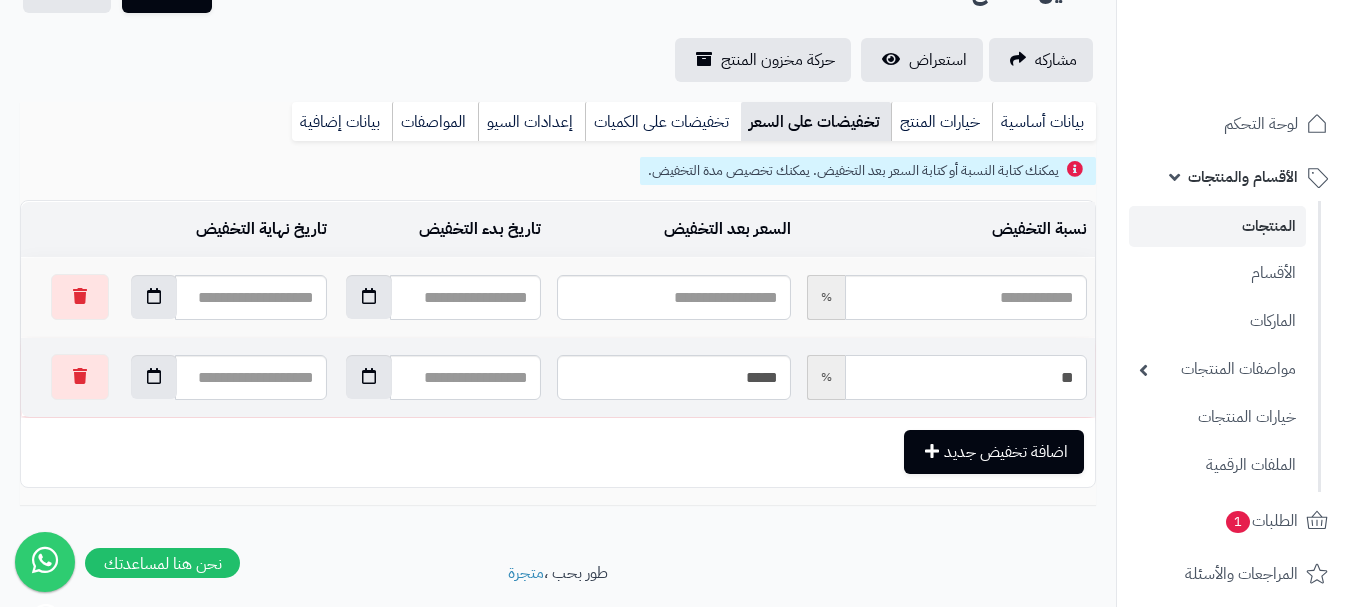 click on "**" at bounding box center [966, 377] 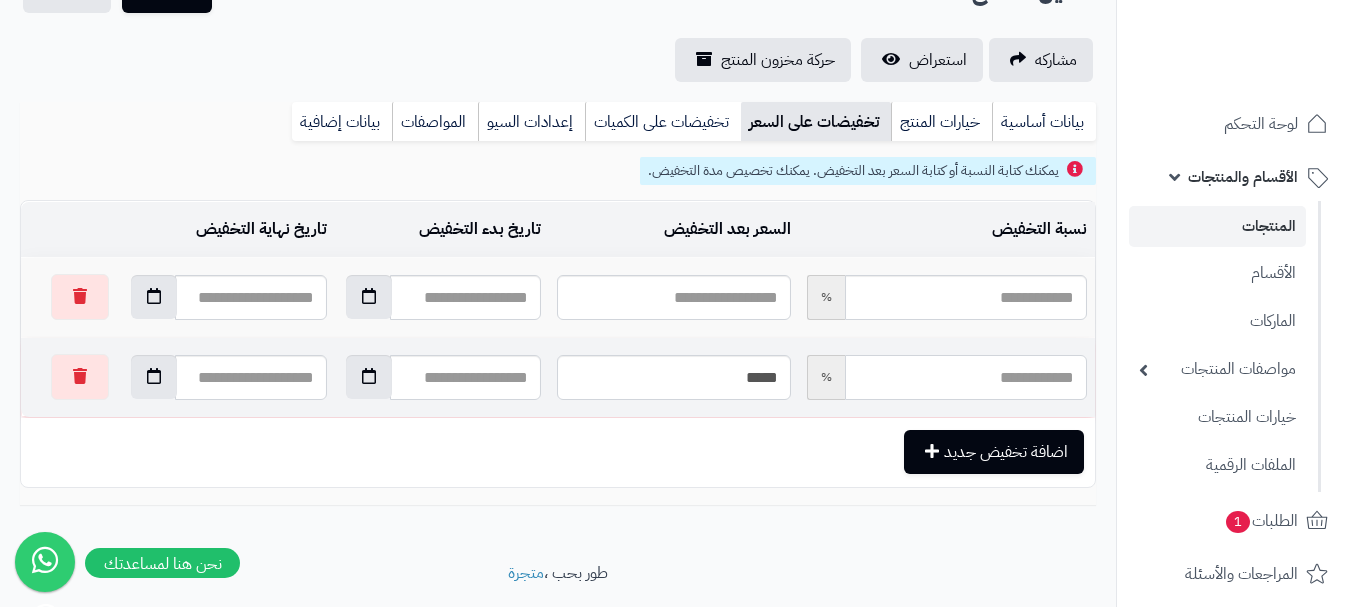type on "*" 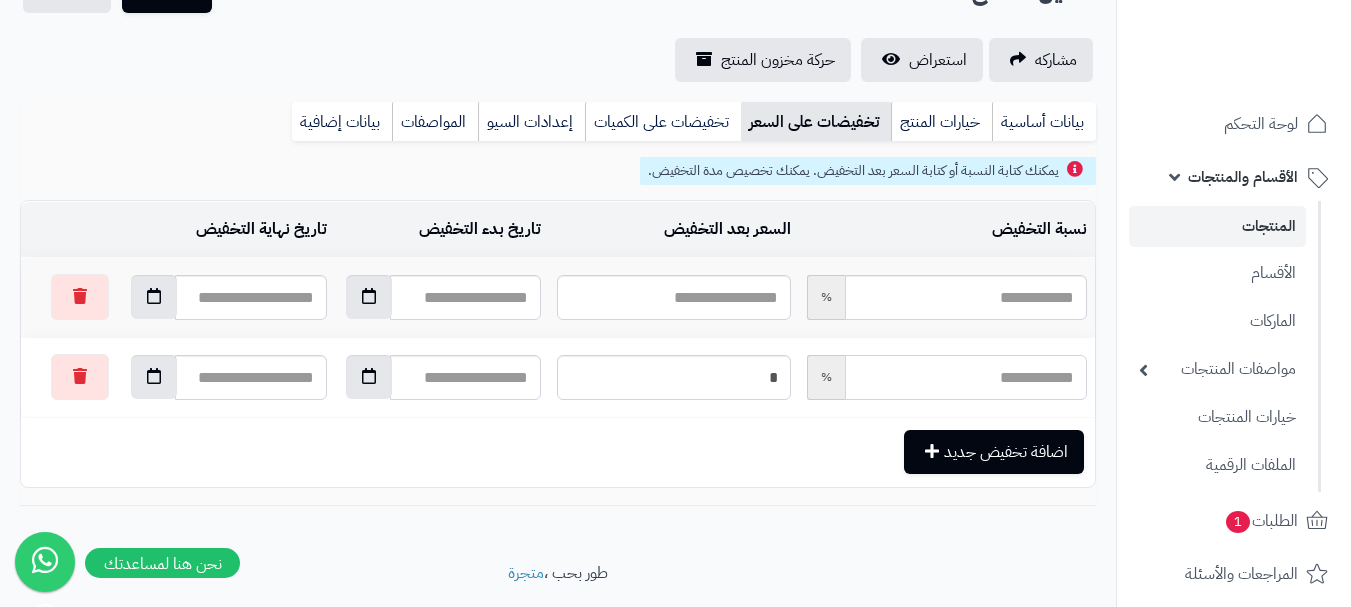 type 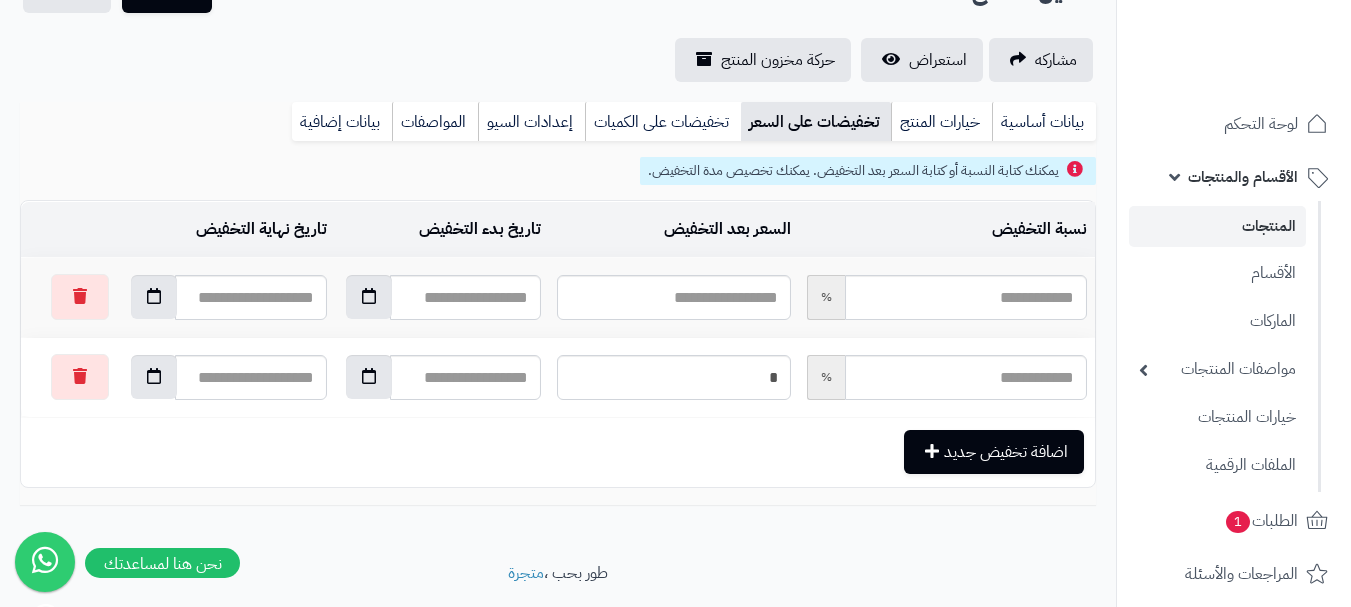 click on "المنتجات" at bounding box center [1217, 226] 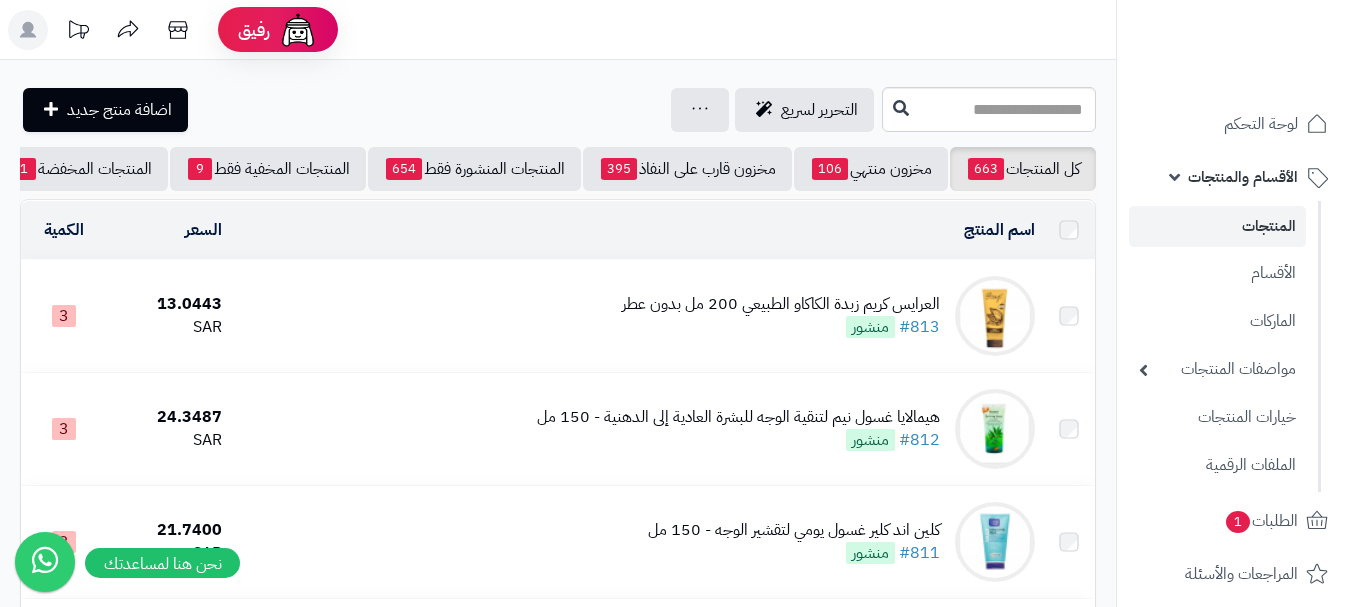 scroll, scrollTop: 0, scrollLeft: 0, axis: both 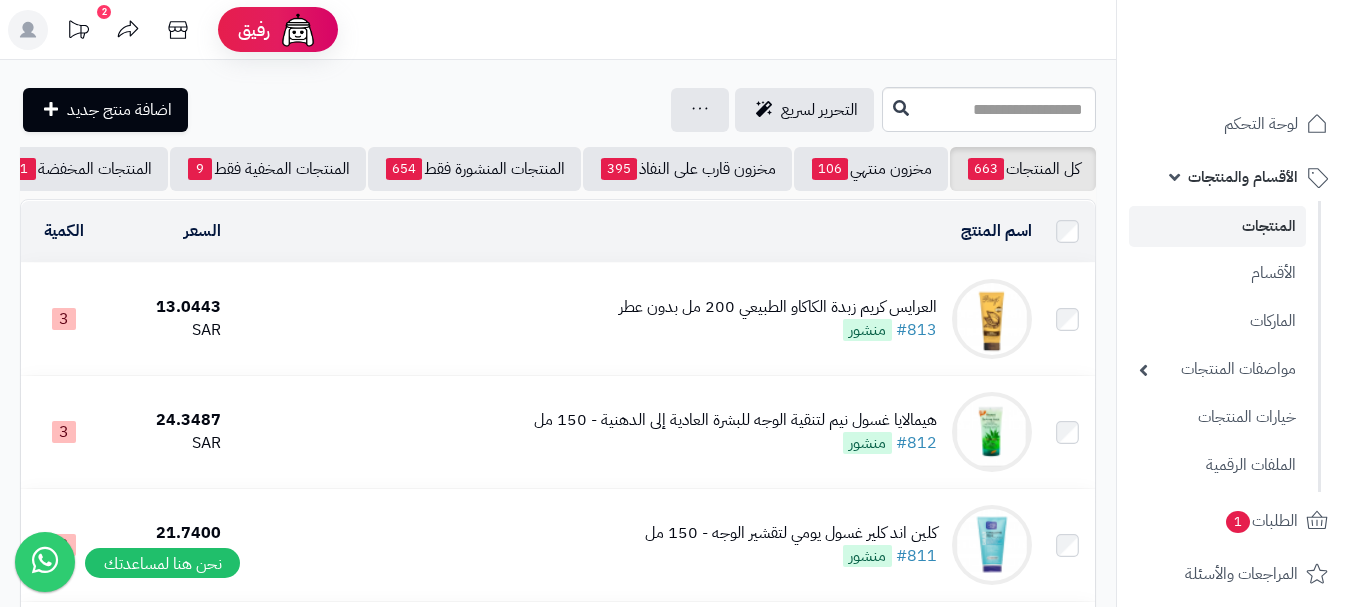 click on "العرايس كريم زبدة الكاكاو الطبيعي 200 مل بدون عطر
#813
منشور" at bounding box center (634, 319) 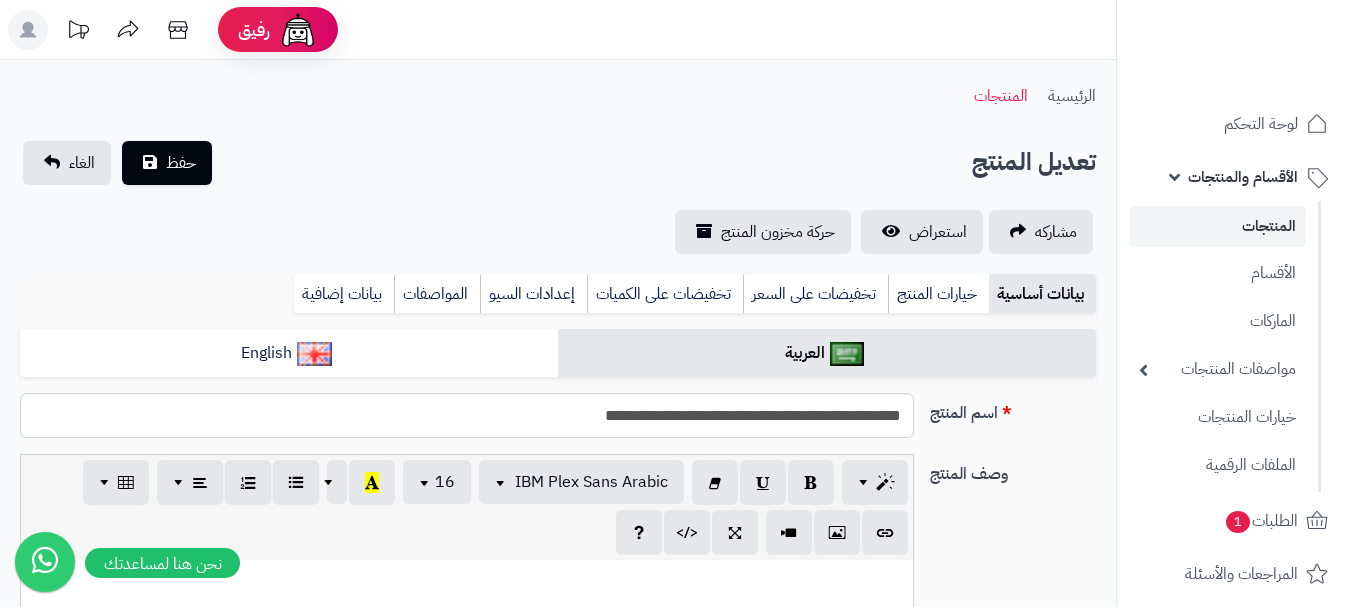 scroll, scrollTop: 0, scrollLeft: 0, axis: both 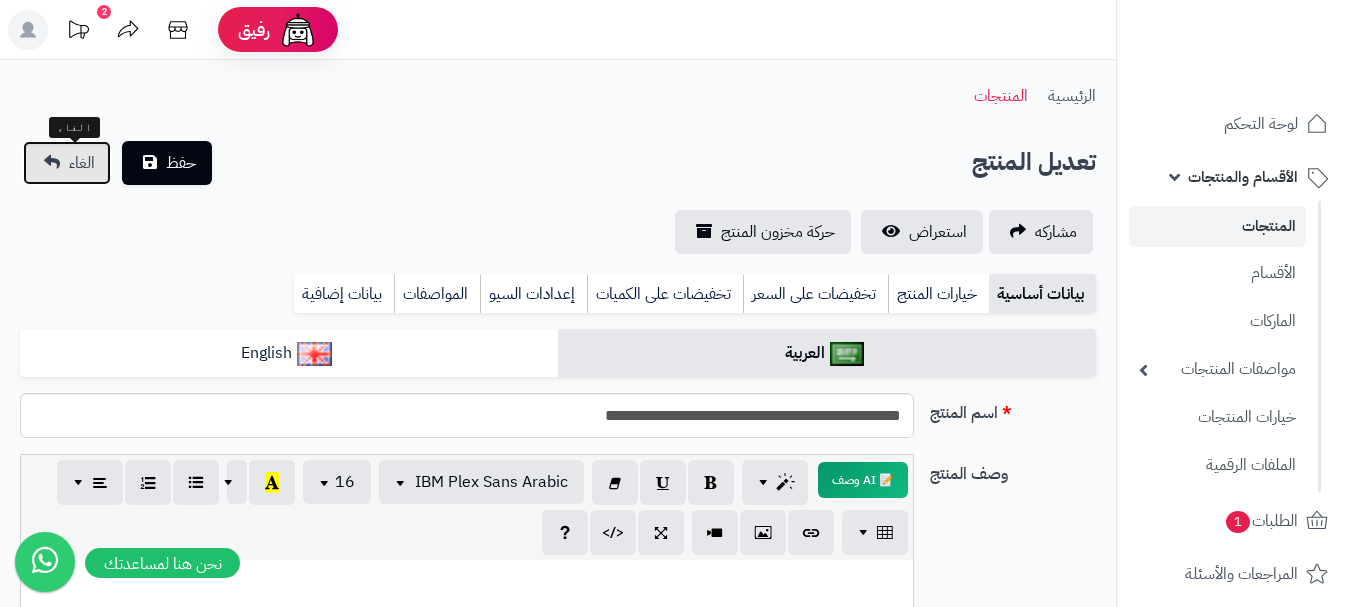 click on "الغاء" at bounding box center (82, 163) 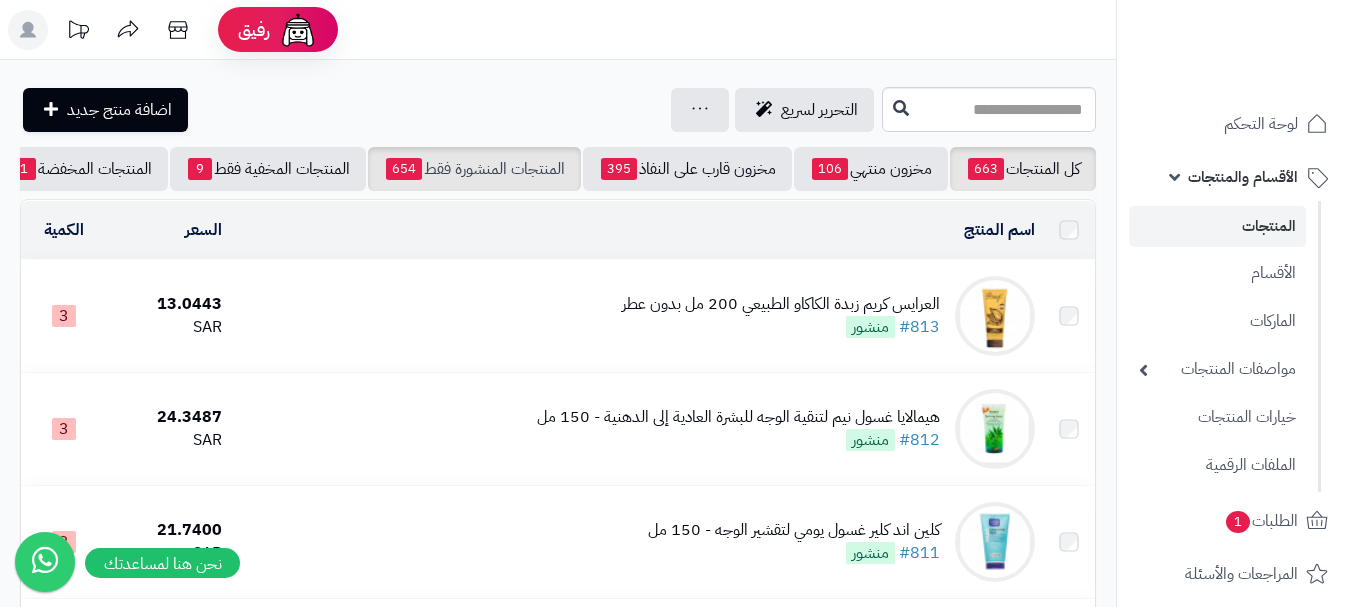scroll, scrollTop: 0, scrollLeft: 0, axis: both 